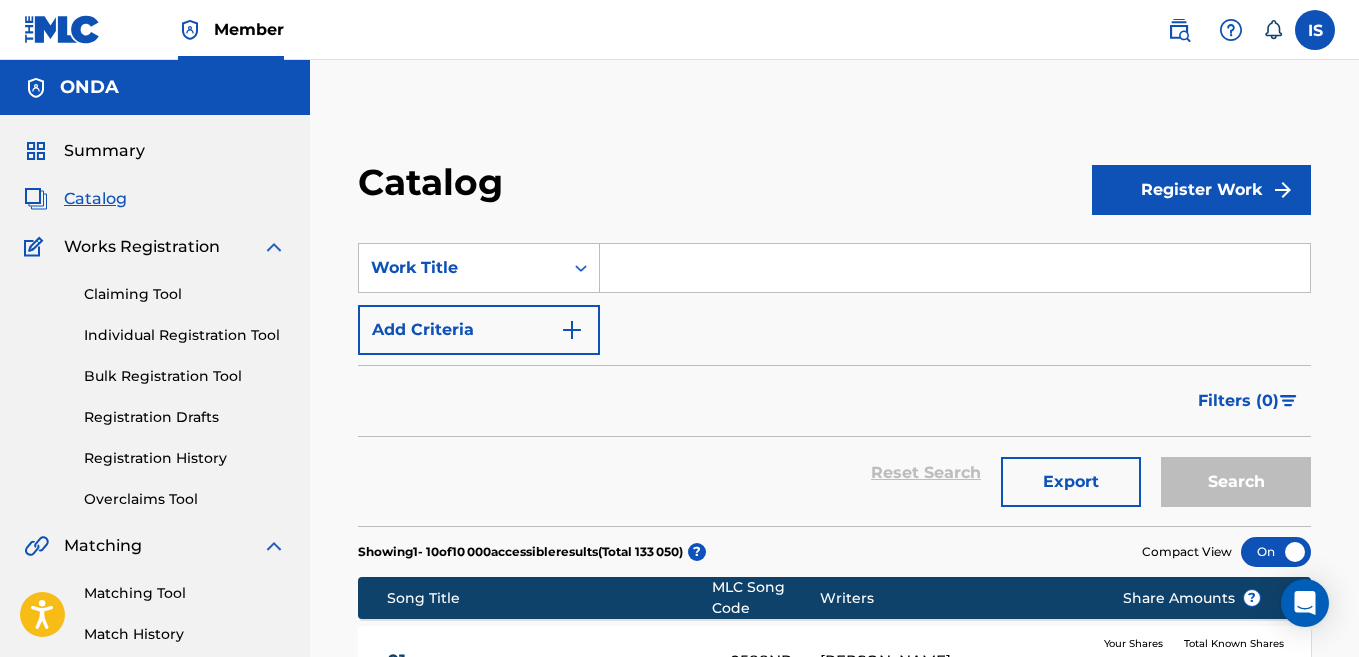 scroll, scrollTop: 0, scrollLeft: 0, axis: both 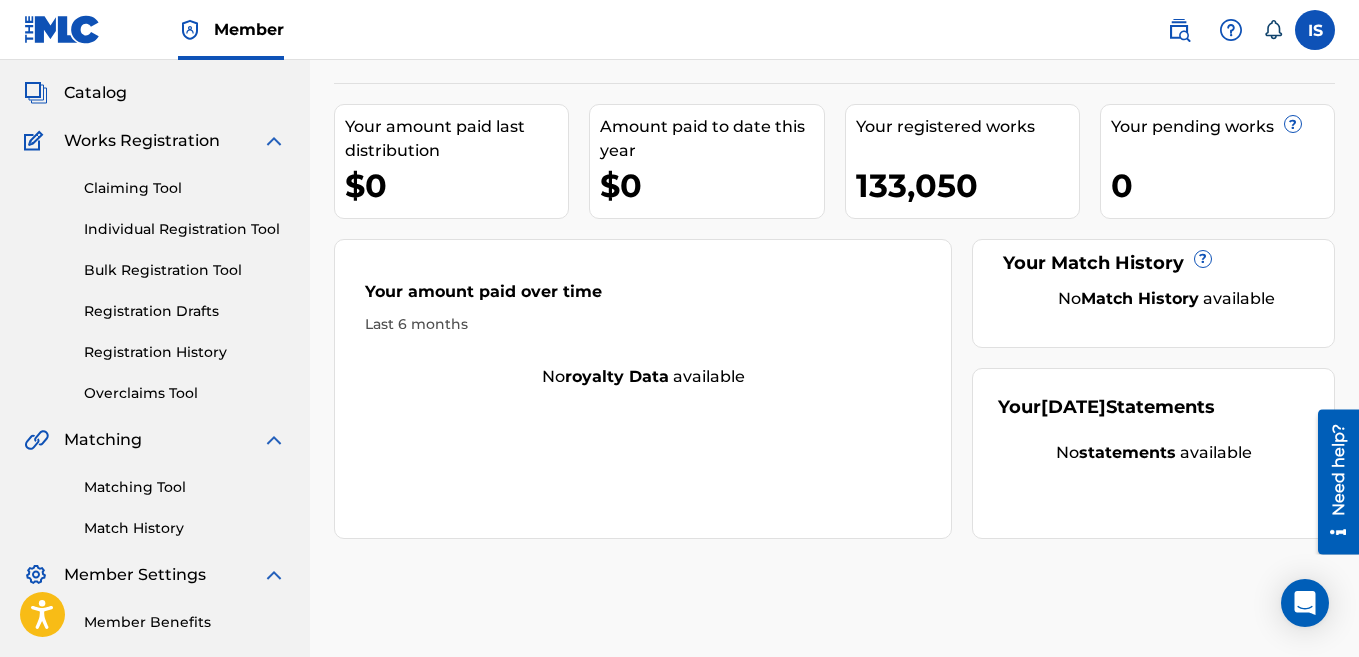 click on "Registration History" at bounding box center [185, 352] 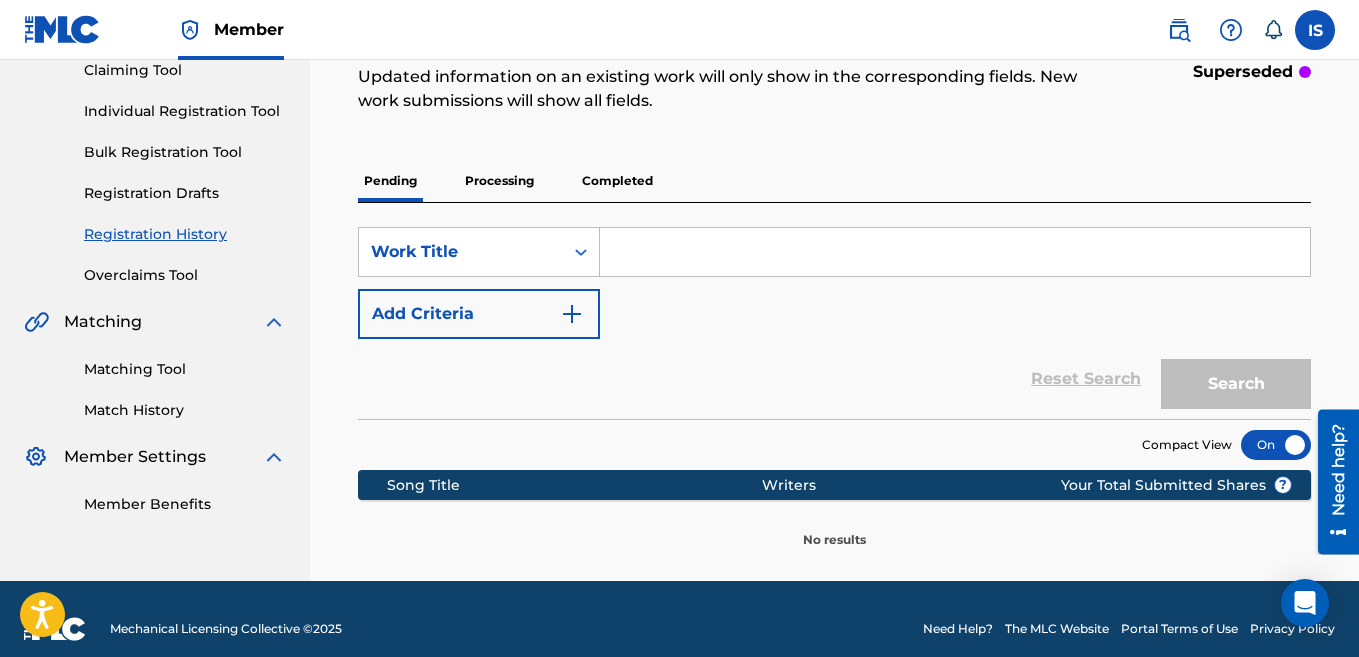 scroll, scrollTop: 244, scrollLeft: 0, axis: vertical 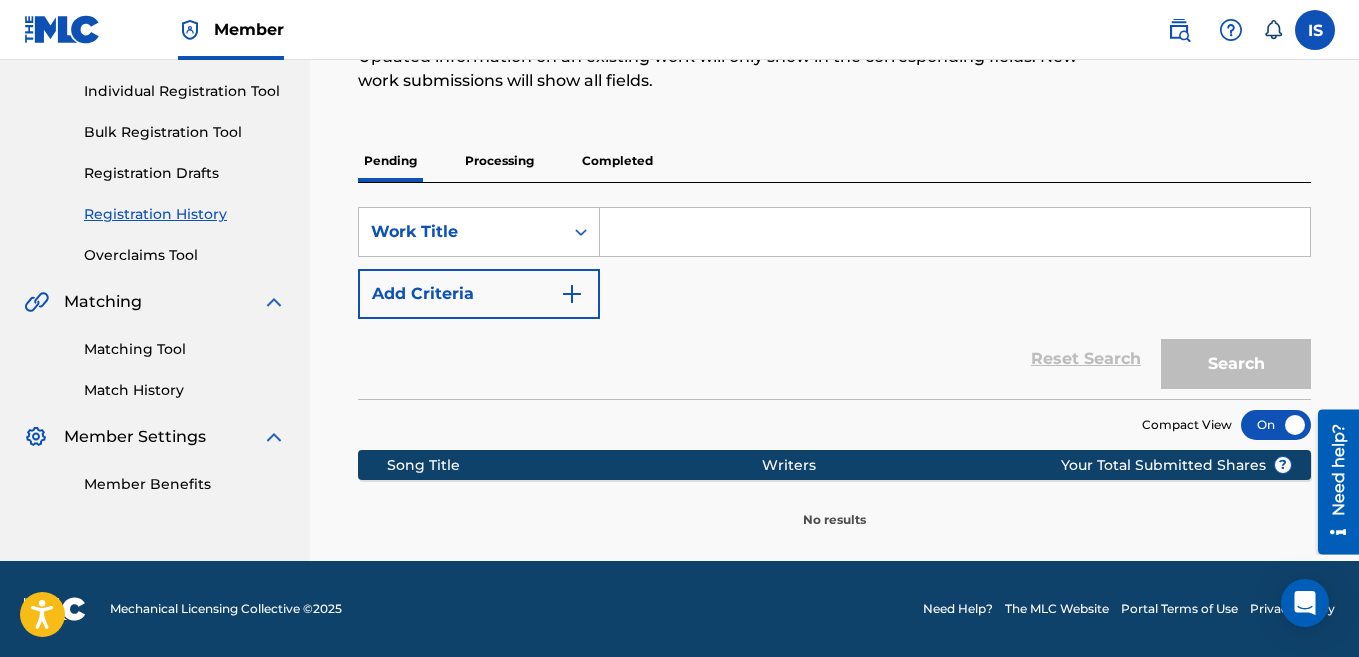 click on "Processing" at bounding box center [499, 161] 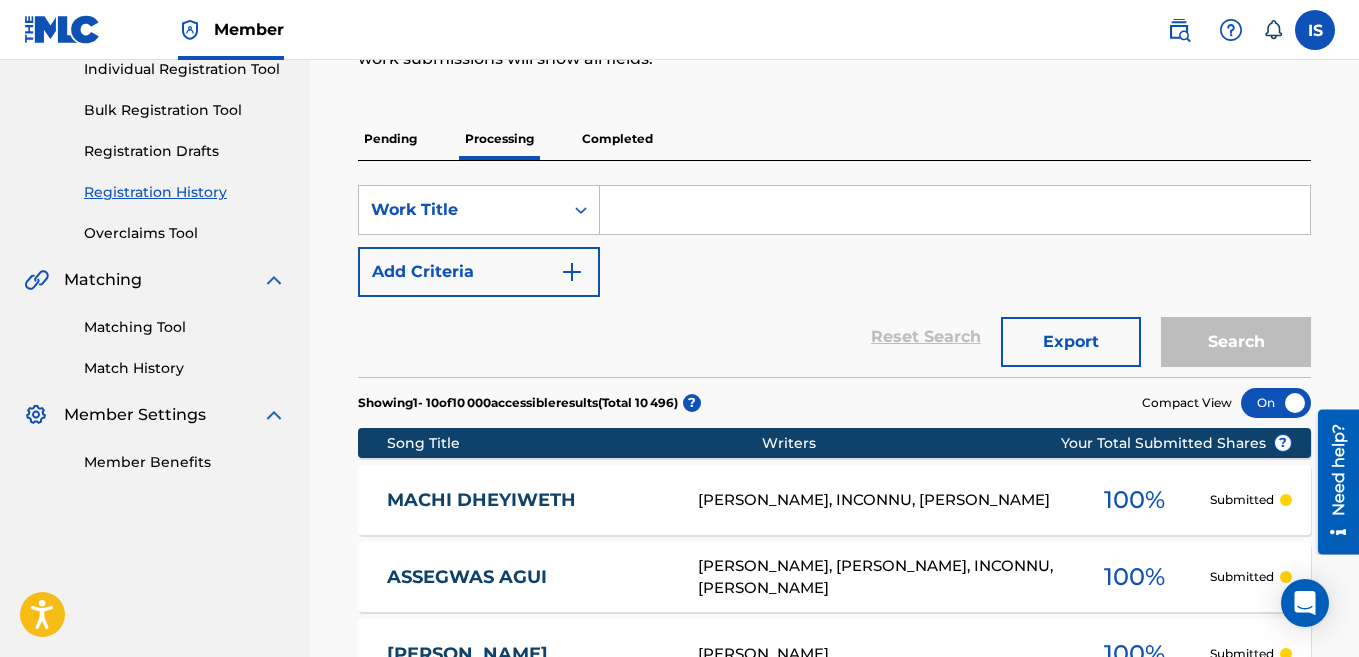 scroll, scrollTop: 267, scrollLeft: 0, axis: vertical 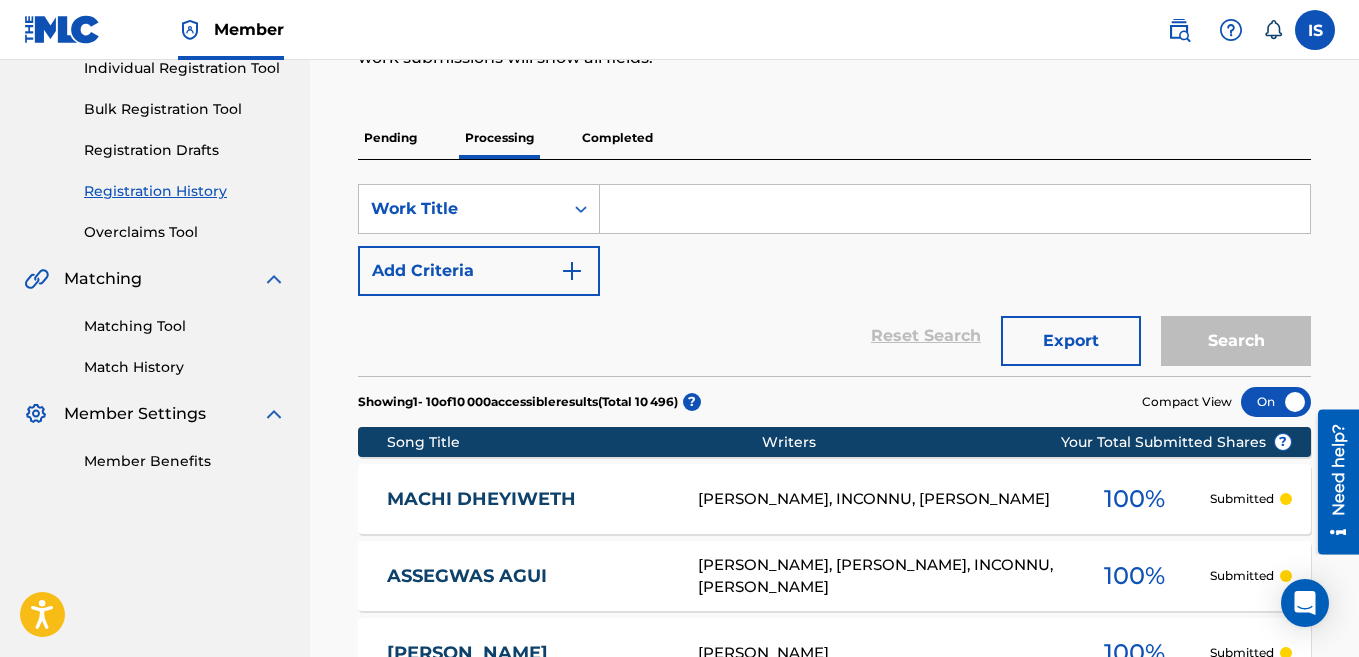 click on "Completed" at bounding box center (617, 138) 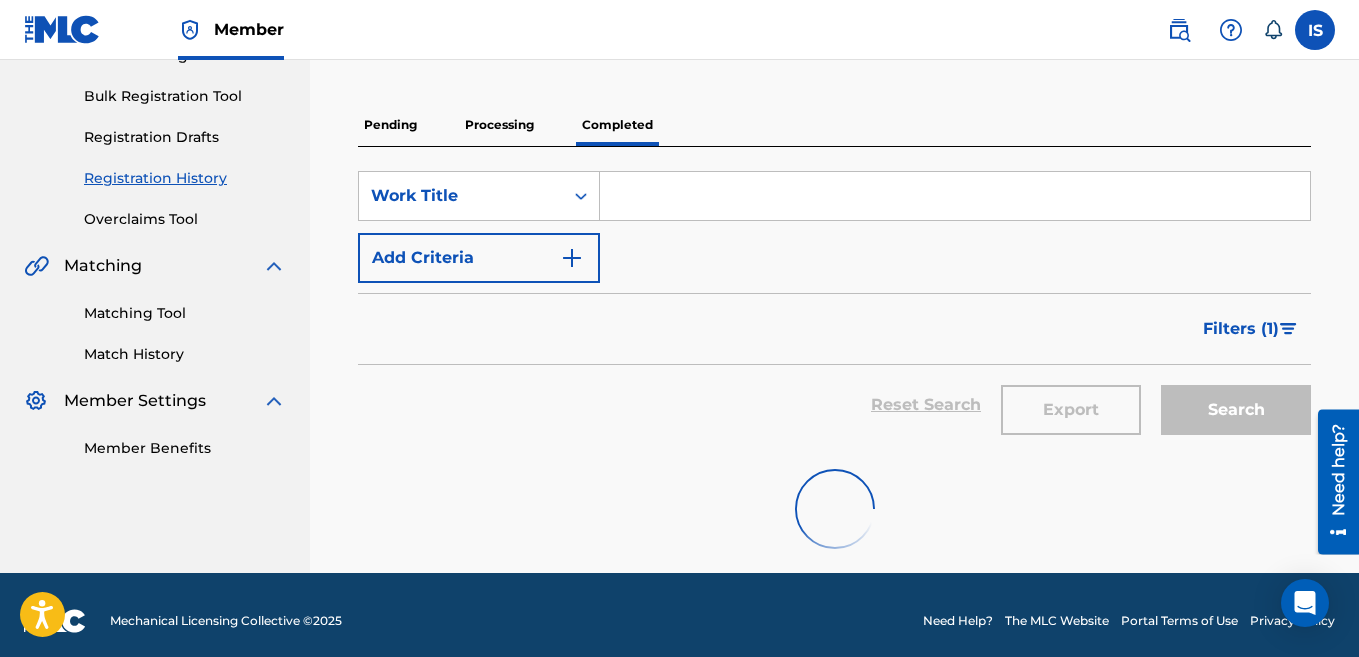 scroll, scrollTop: 292, scrollLeft: 0, axis: vertical 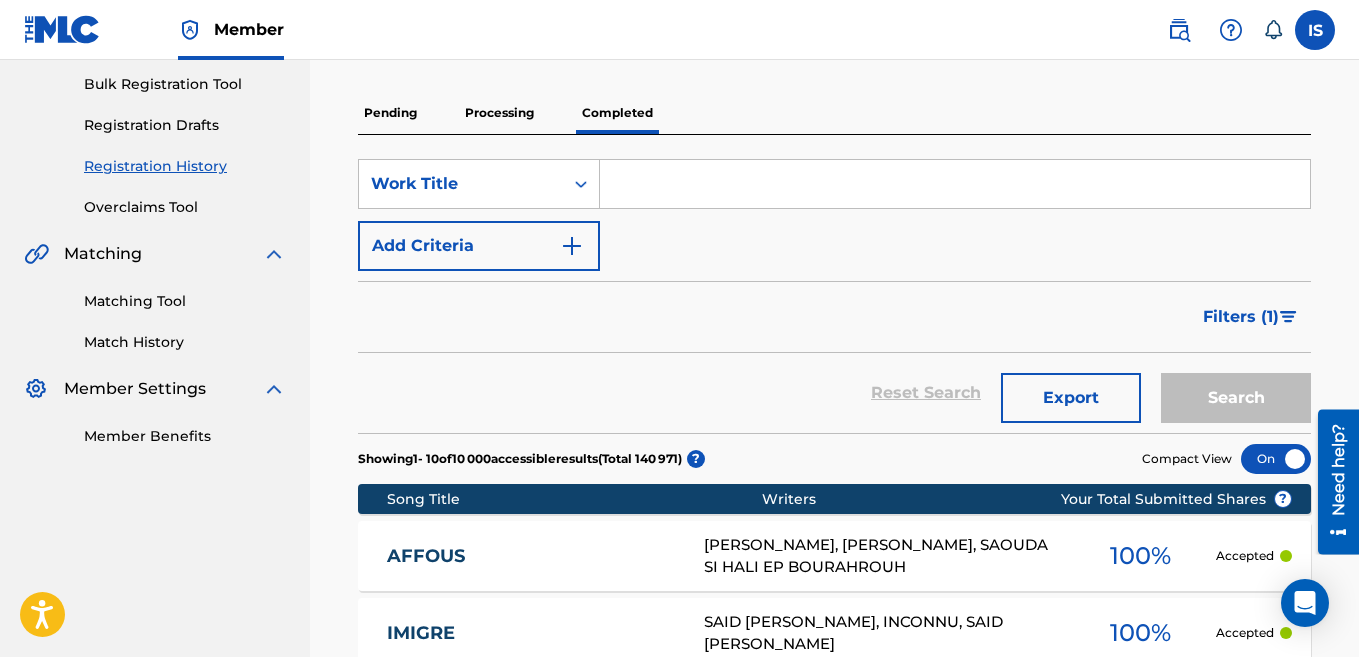 click at bounding box center (617, 132) 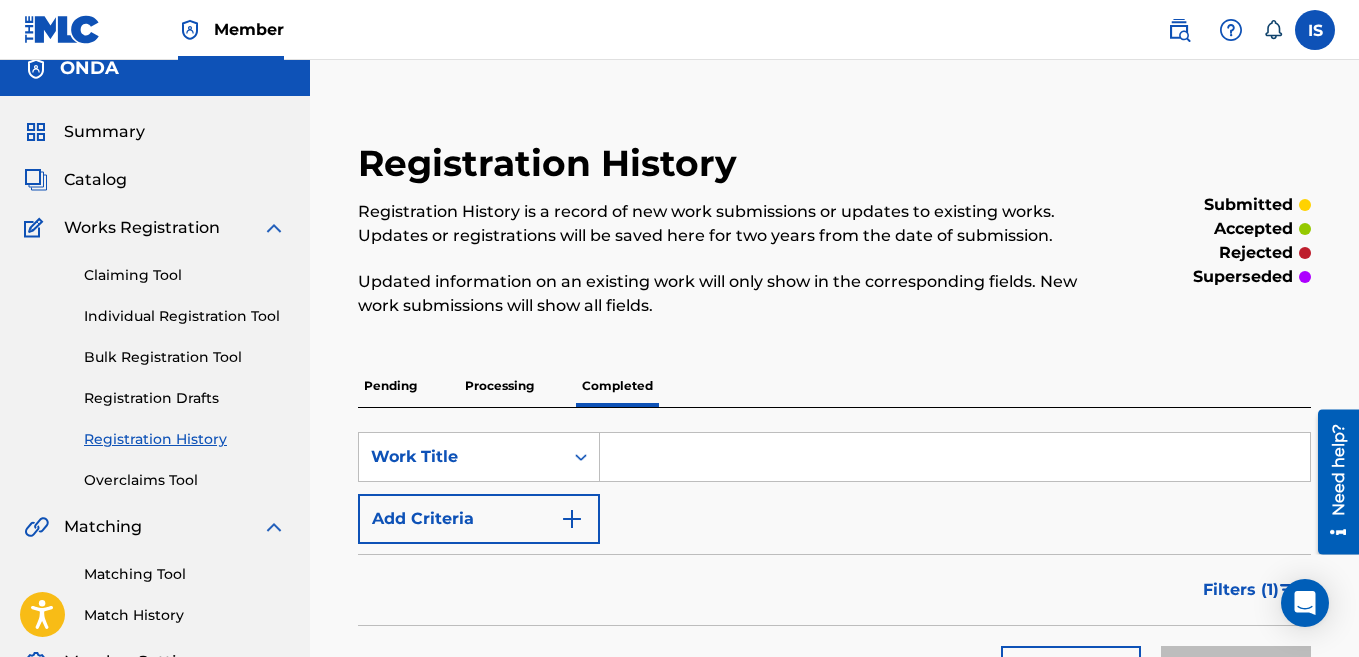 scroll, scrollTop: 0, scrollLeft: 0, axis: both 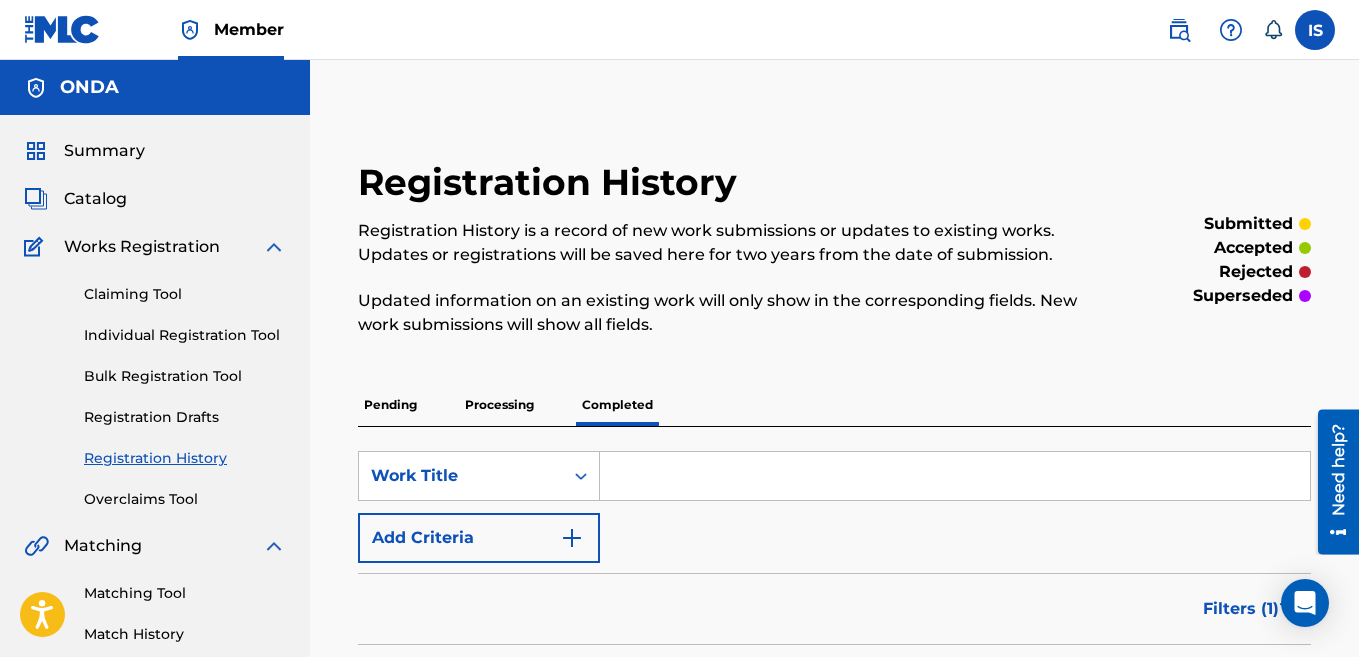 click on "Catalog" at bounding box center (95, 199) 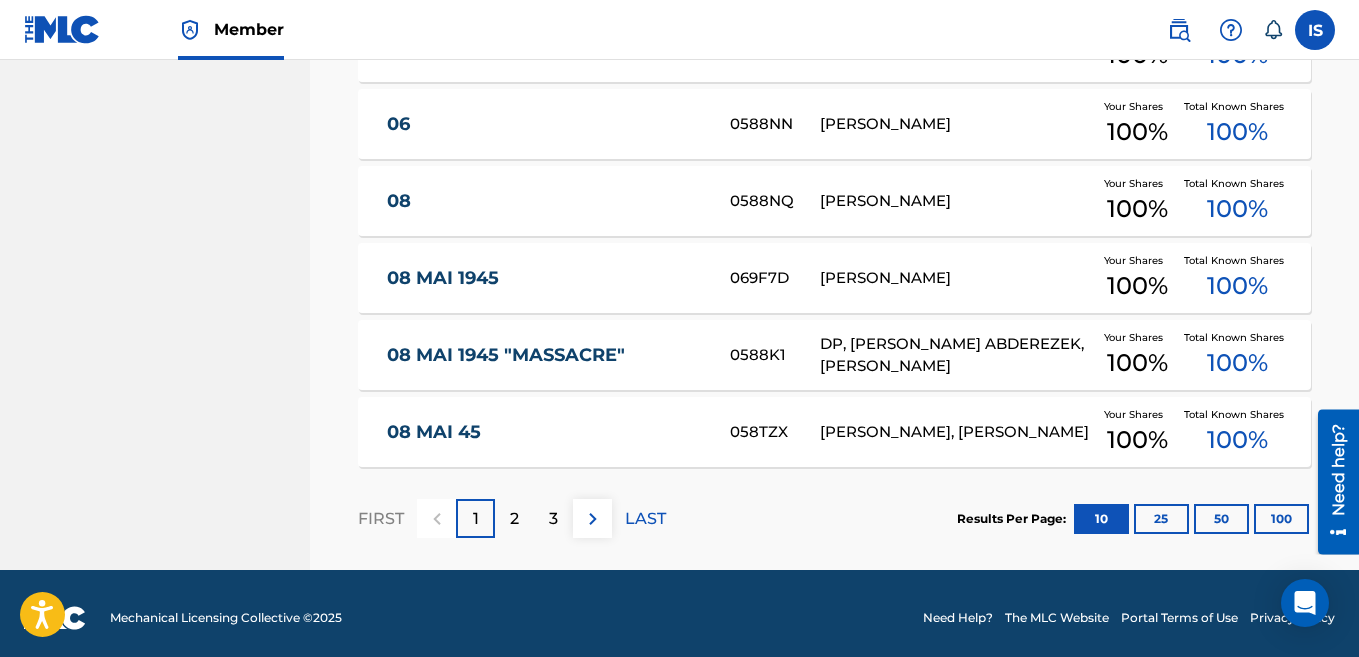 scroll, scrollTop: 0, scrollLeft: 0, axis: both 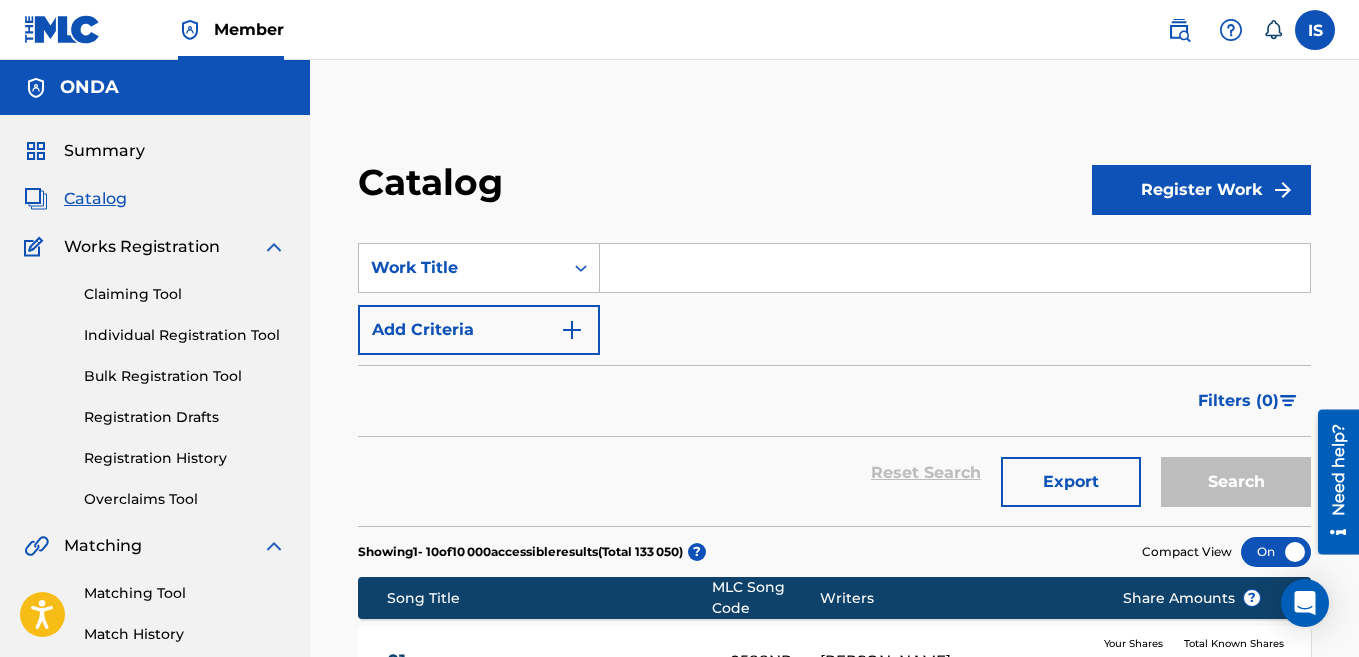 click on "Bulk Registration Tool" at bounding box center (185, 376) 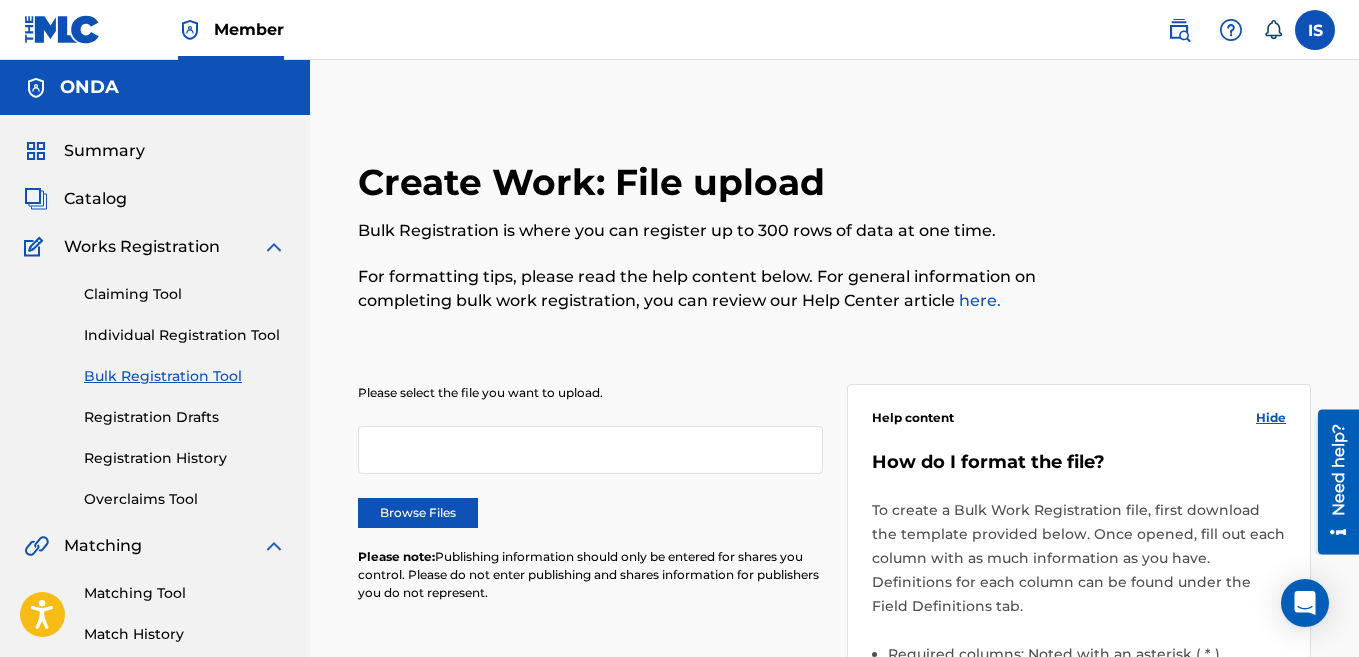 click on "Create Work: File upload Bulk Registration is where you can register up to 300 rows of data at one time. For formatting tips, please read the help content below. For general information on completing bulk work registration, you can review our Help Center article   here. Please select the file you want to upload. Browse Files Please note:  Publishing information should only be entered for shares you control. Please do not enter publishing and shares information for publishers you do not represent. Help content Hide   How do I format the file? To create a Bulk Work Registration file, first download the template provided below. Once opened, fill out each column with as much information as you have. Definitions for each column can be found under the Field Definitions tab. Required columns: Noted with an asterisk ( * ). Dependent fields: These fields are not required, but if you enter information in one column, you must enter information in the other. These columns are: Administrator Name and Administration IPI" at bounding box center [834, 728] 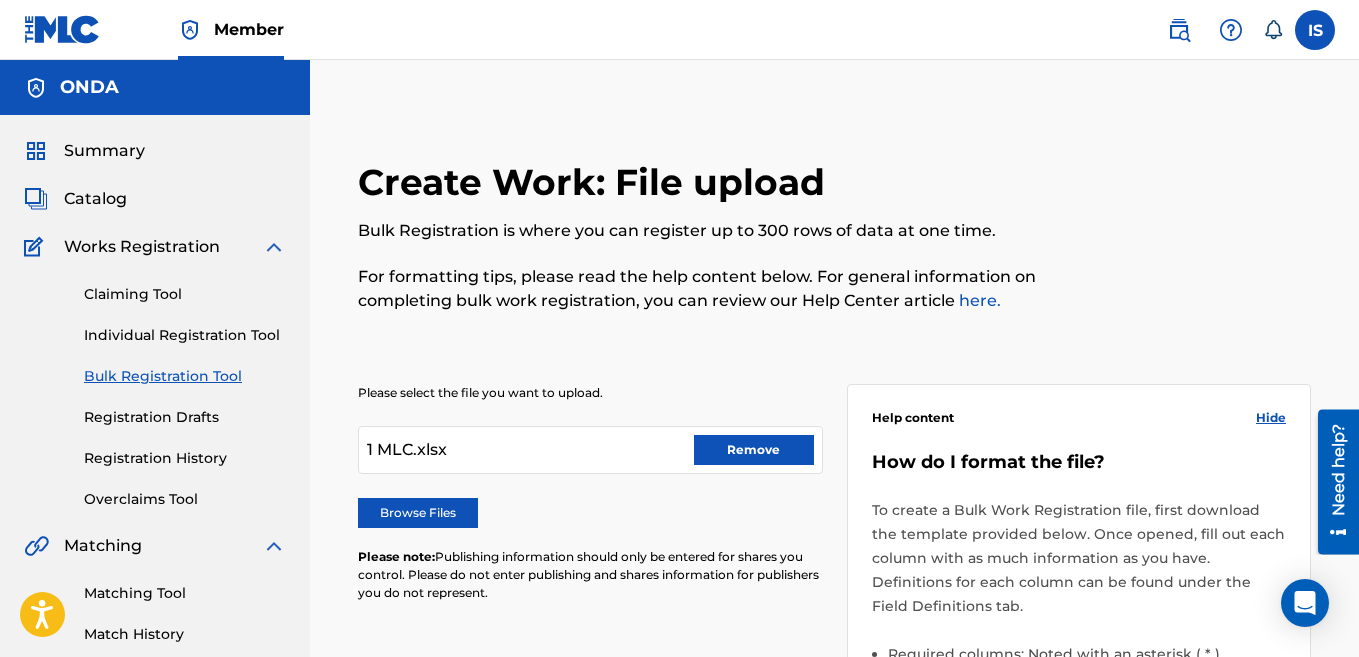 scroll, scrollTop: 736, scrollLeft: 0, axis: vertical 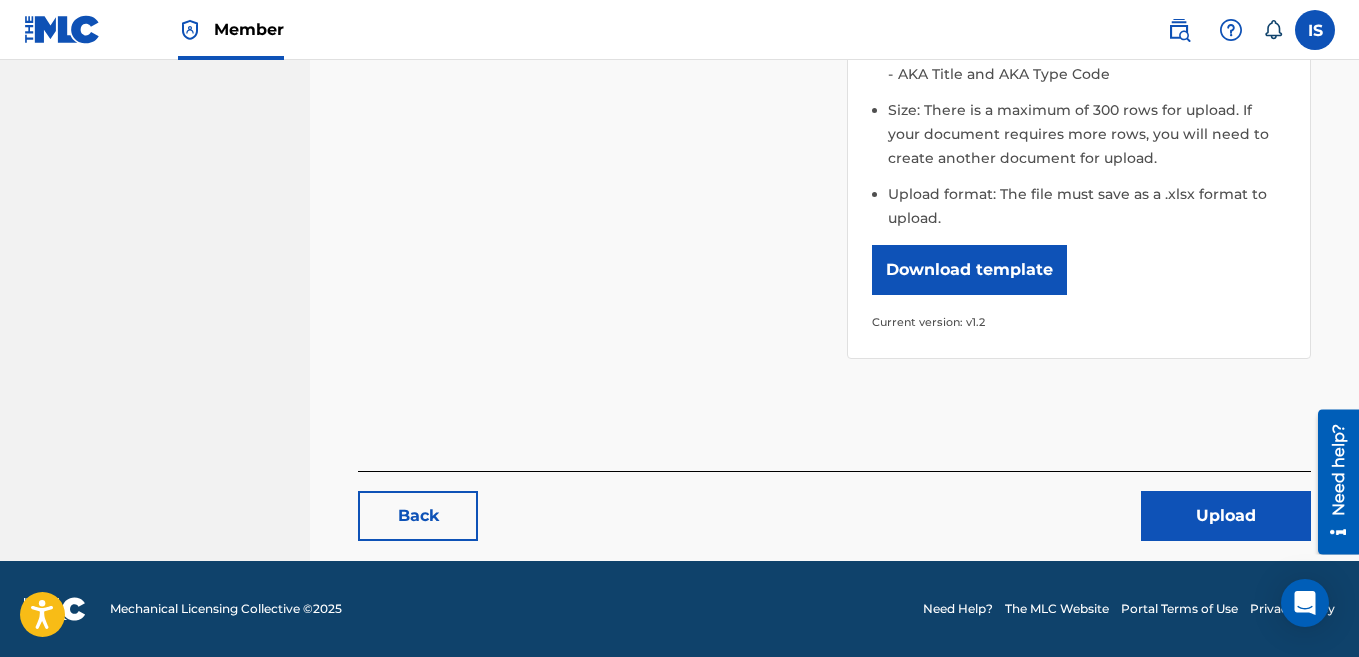 click on "Back Upload" at bounding box center (834, 506) 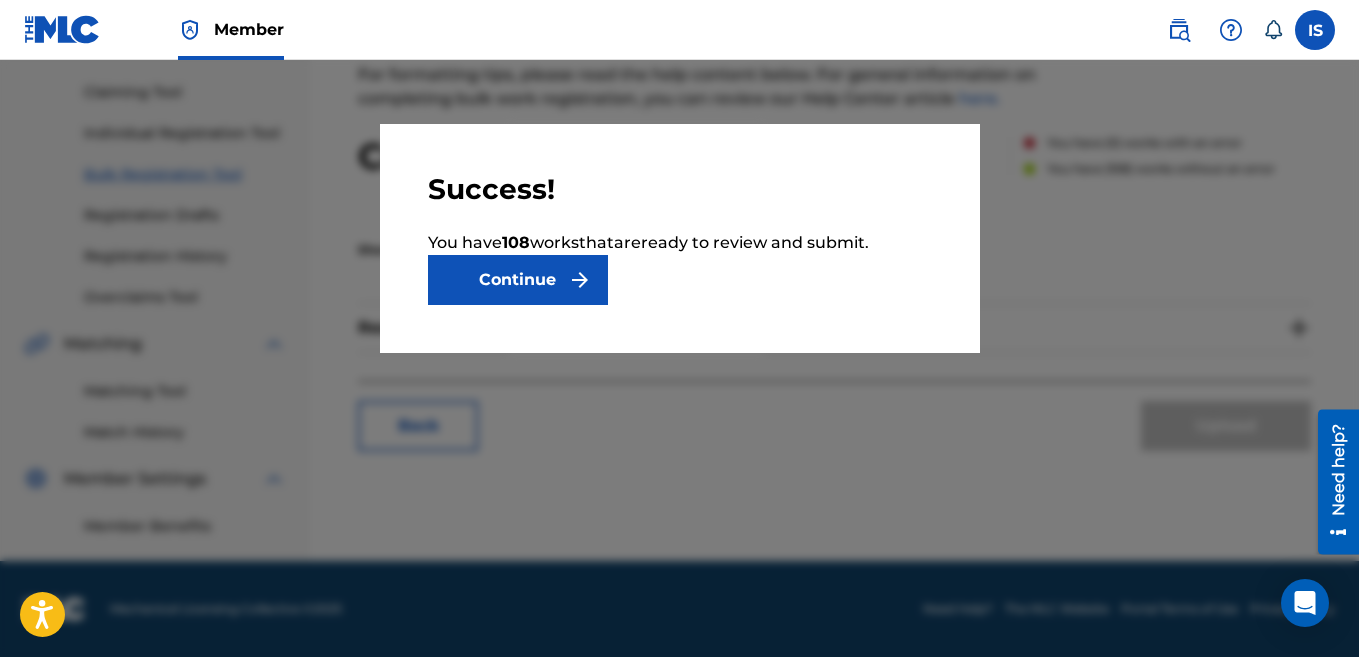 scroll, scrollTop: 0, scrollLeft: 0, axis: both 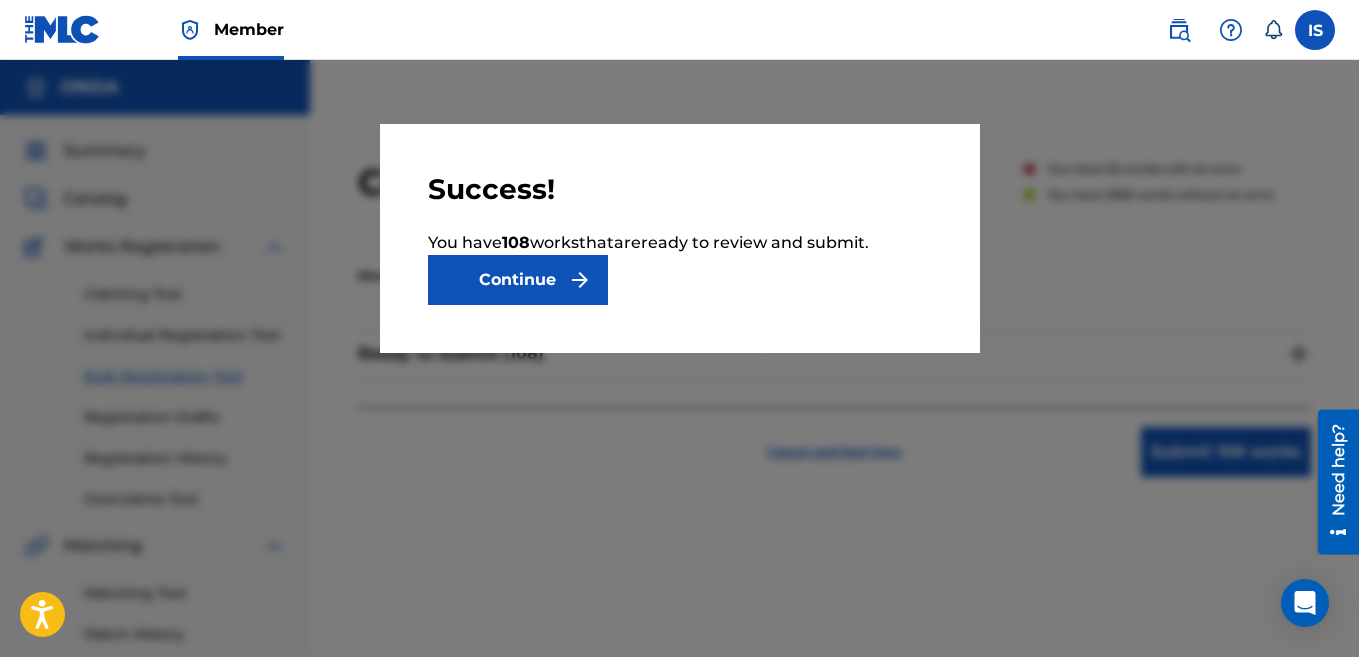 click at bounding box center [580, 280] 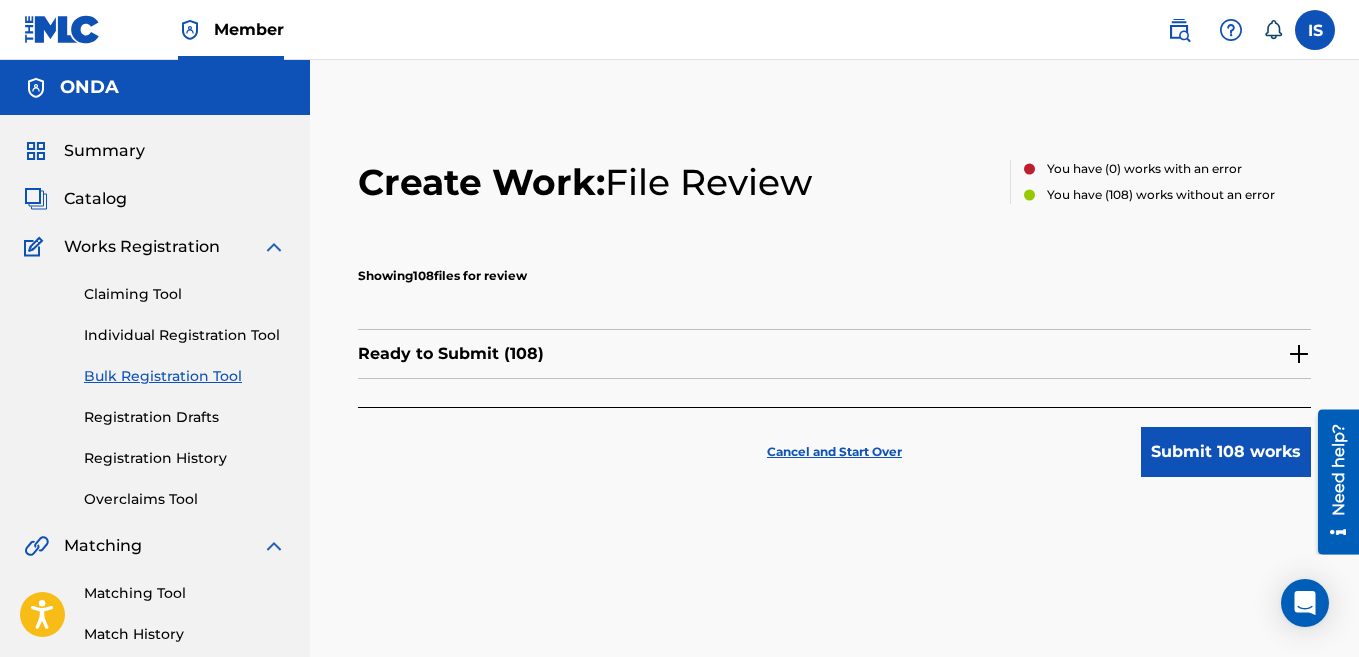 click on "Submit 108 works" at bounding box center [1226, 452] 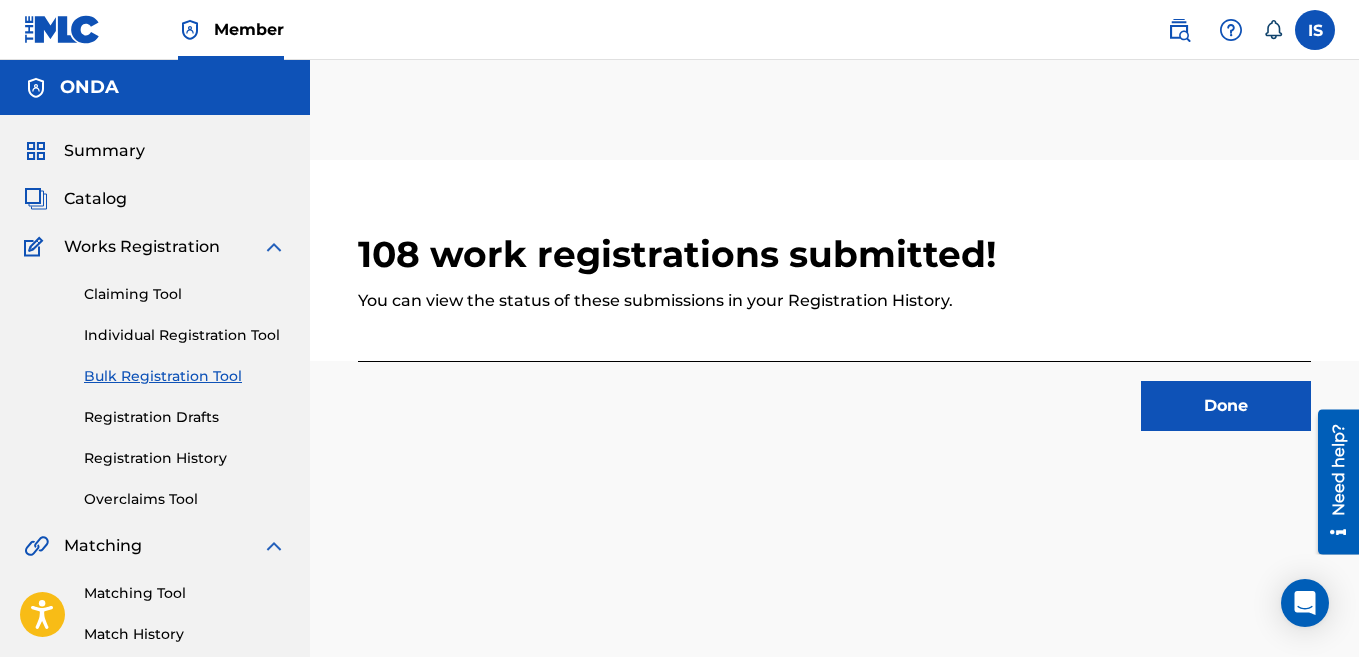click on "Done" at bounding box center [1226, 406] 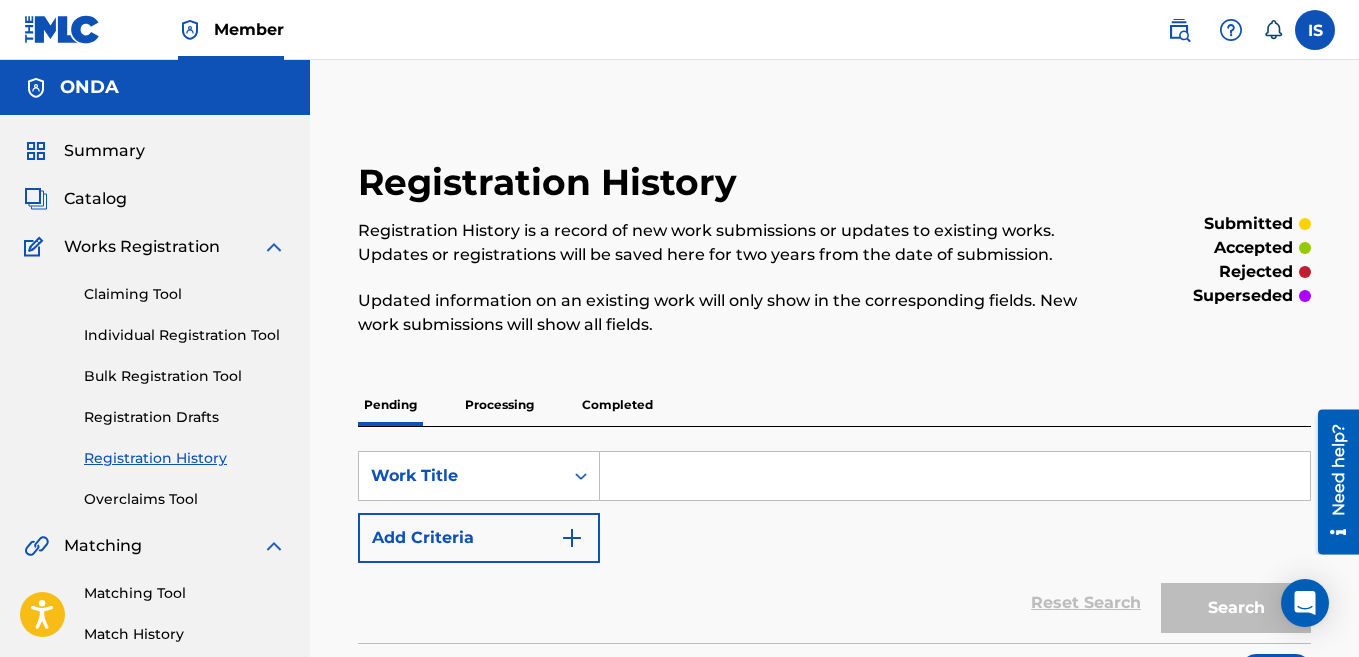 click on "Bulk Registration Tool" at bounding box center [185, 376] 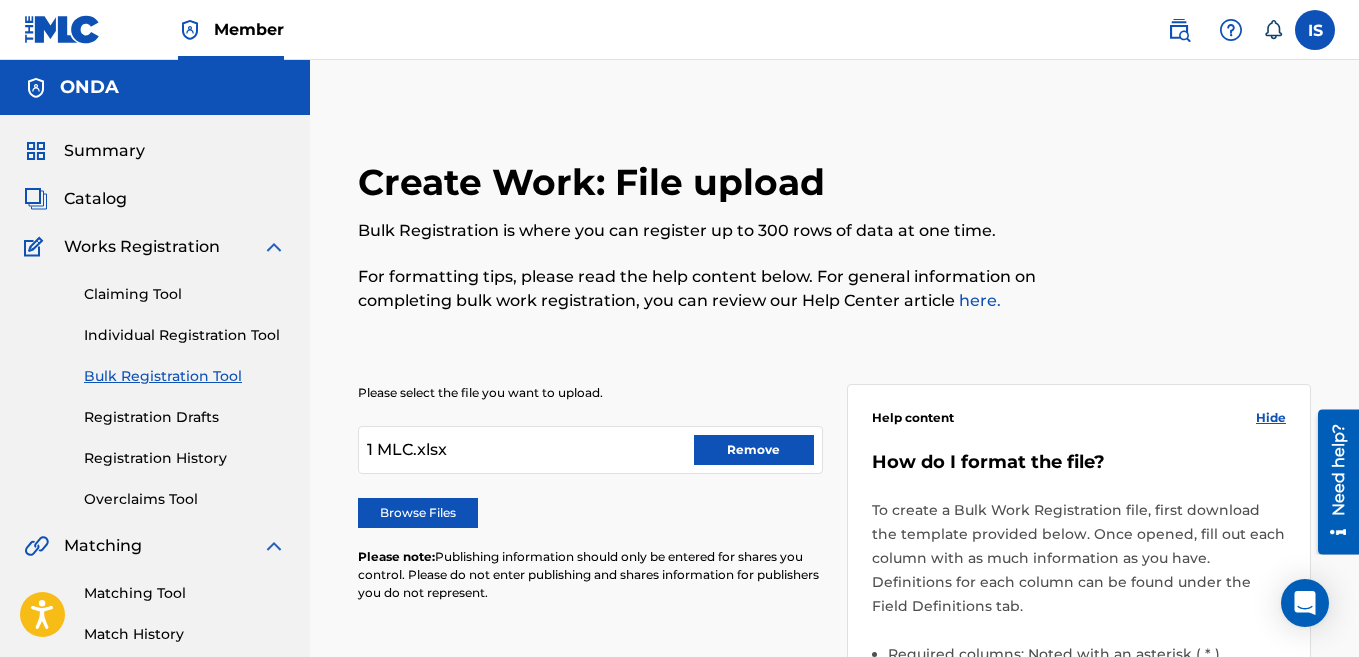 click on "Remove" at bounding box center (754, 450) 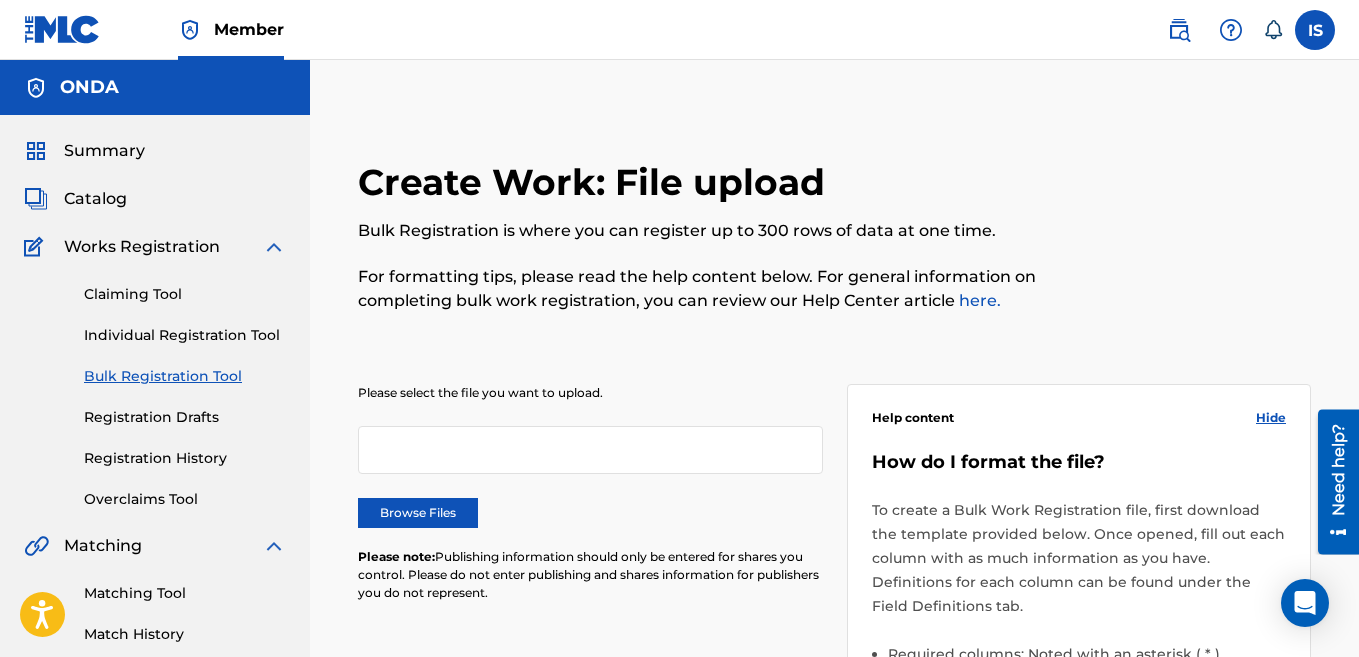 click on "Browse Files" at bounding box center [418, 513] 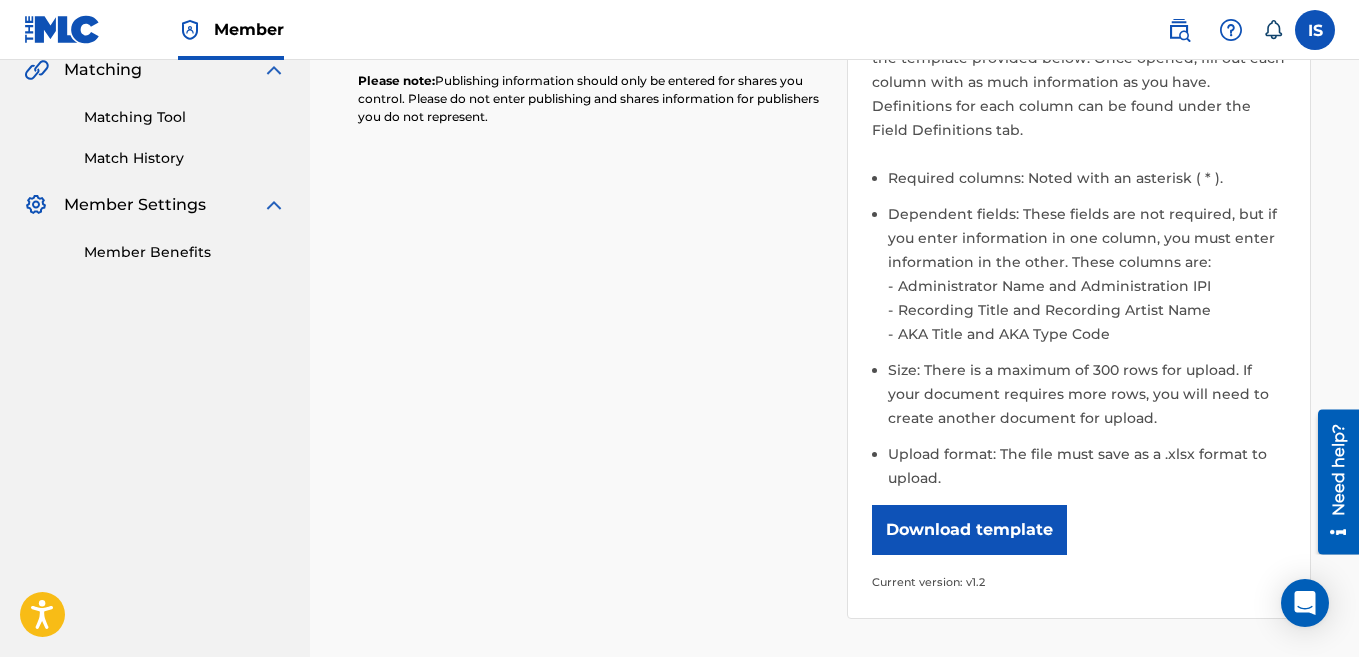 scroll, scrollTop: 736, scrollLeft: 0, axis: vertical 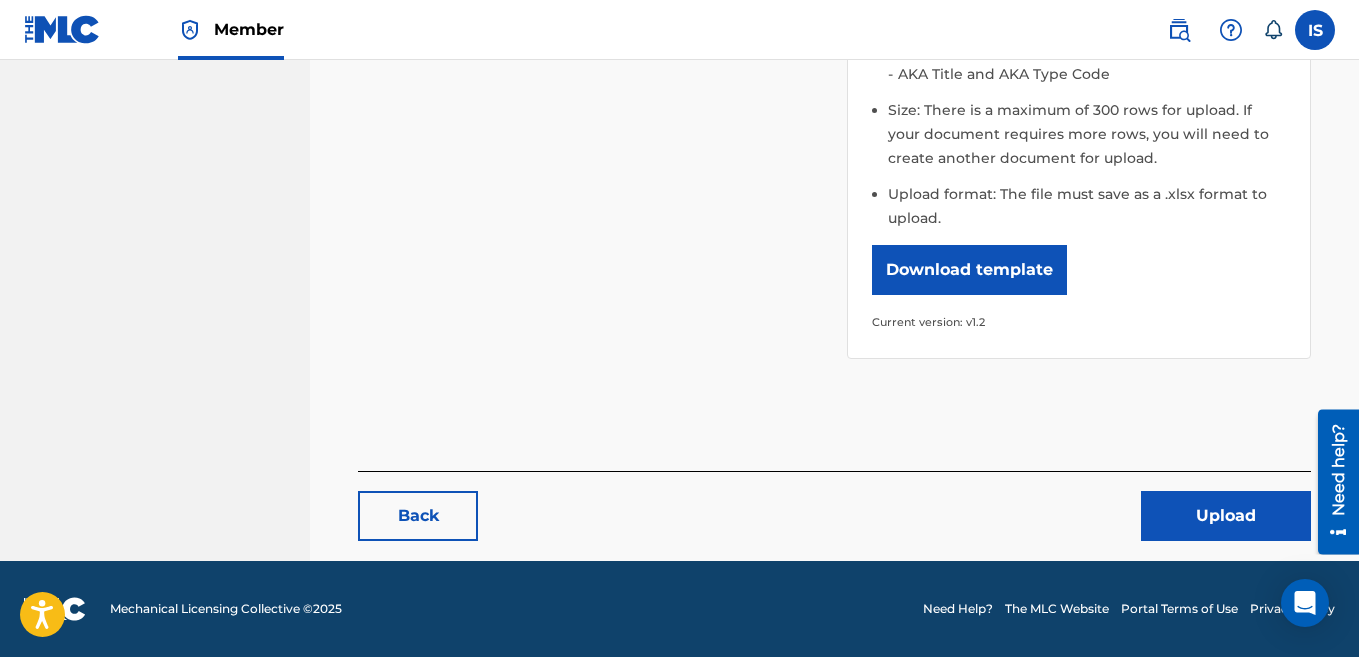 click on "Upload" at bounding box center [1226, 516] 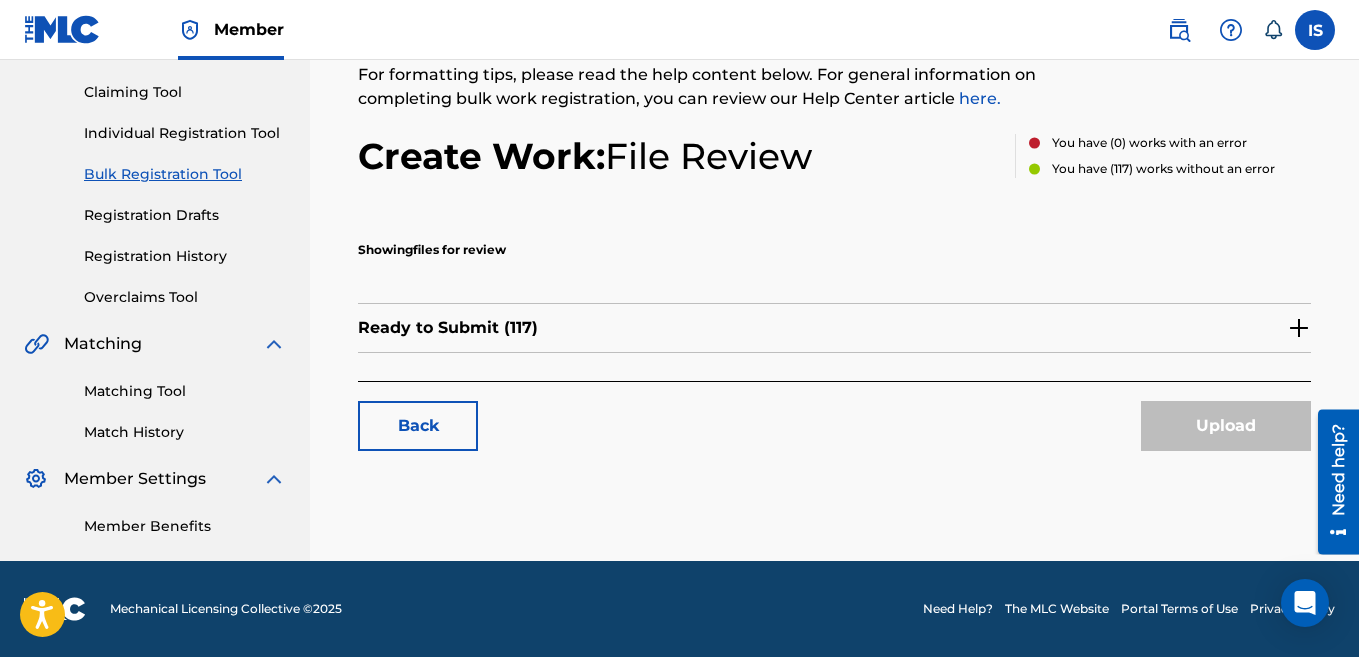 scroll, scrollTop: 0, scrollLeft: 0, axis: both 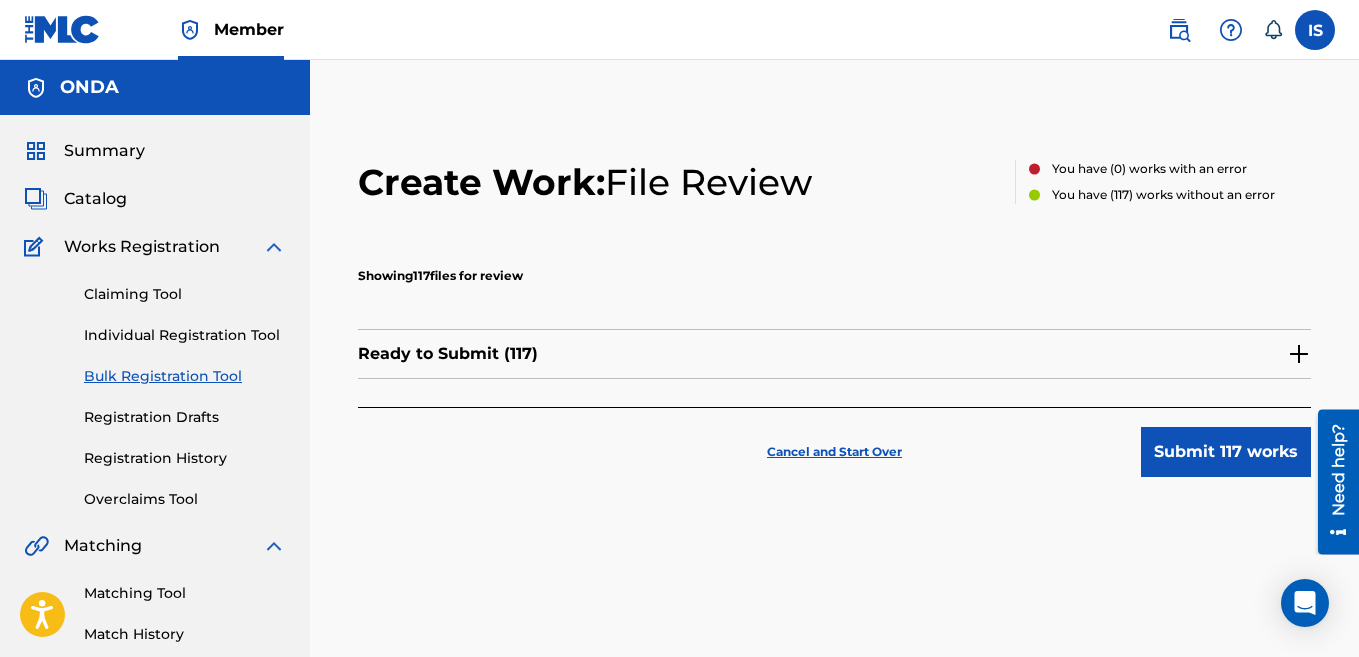 click on "Submit 117 works" at bounding box center (1226, 452) 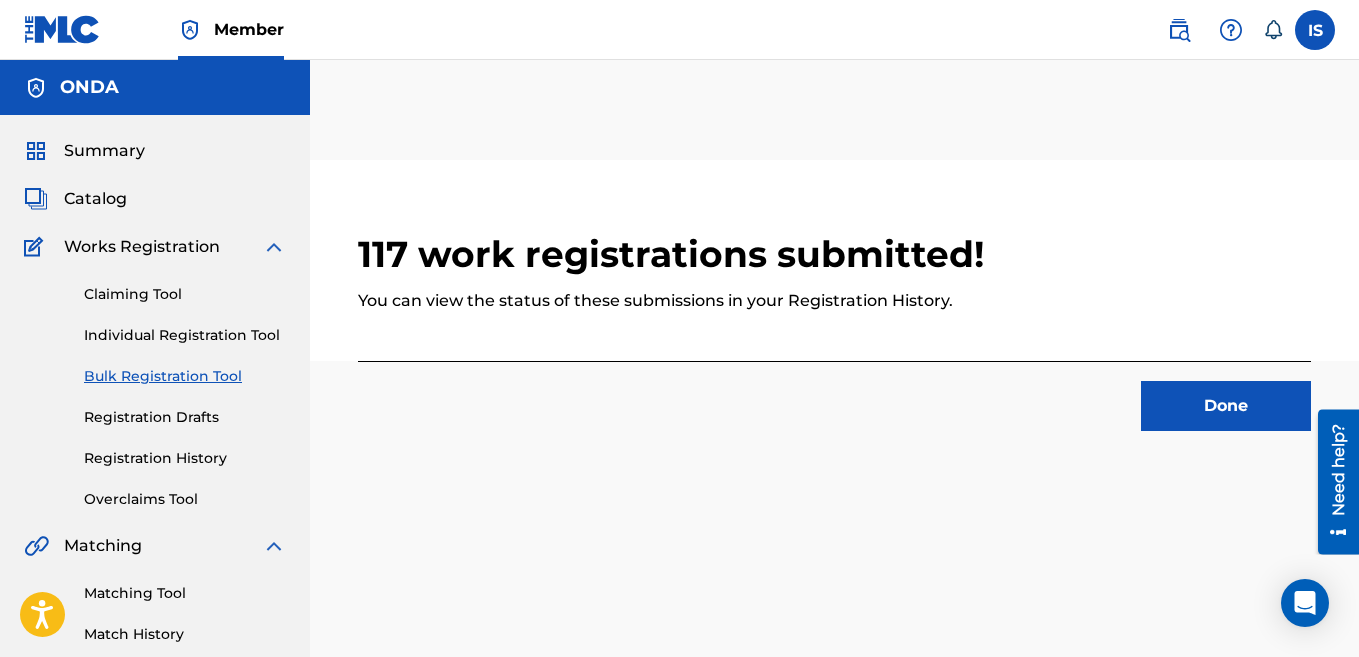 click on "Done" at bounding box center [1226, 406] 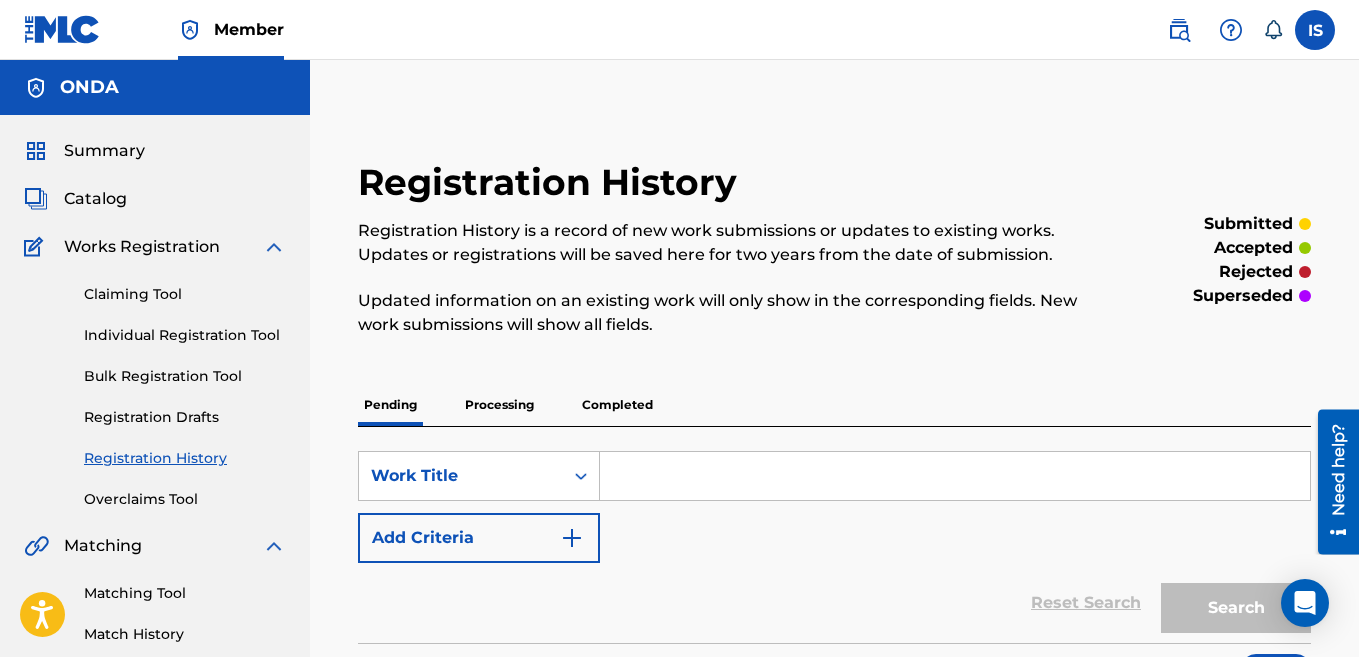 click on "Bulk Registration Tool" at bounding box center (185, 376) 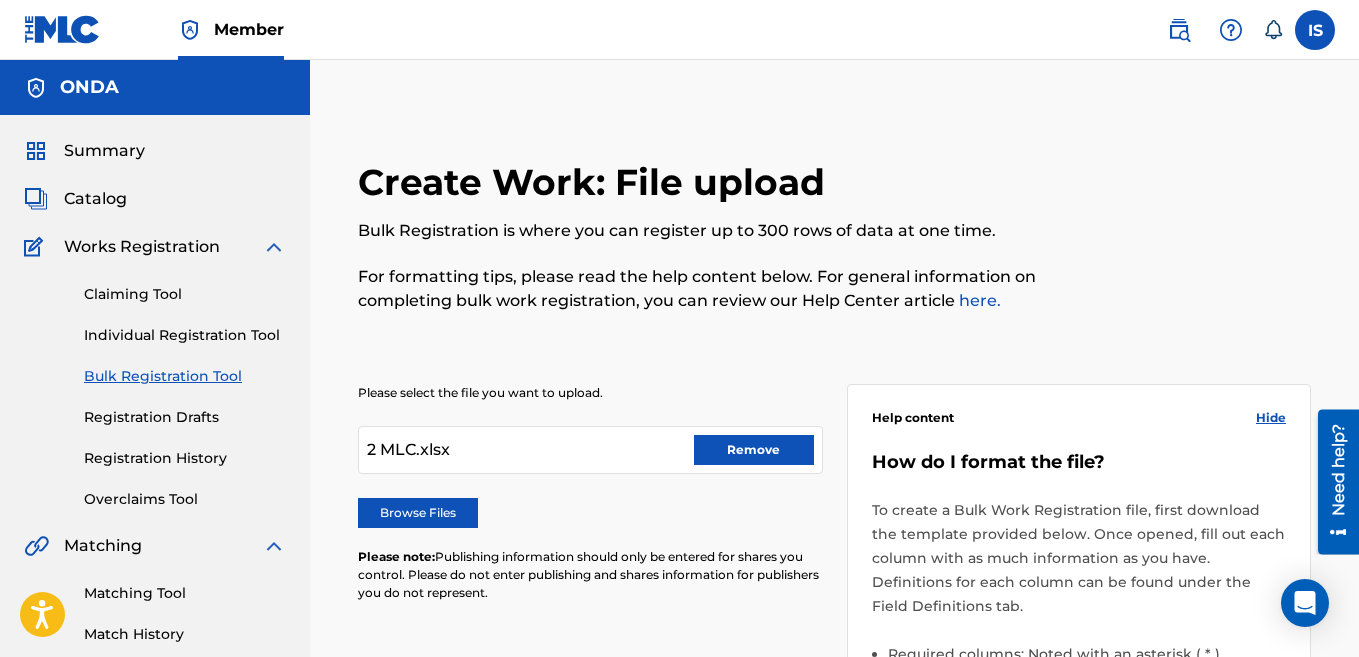 click on "2 MLC.xlsx Remove" at bounding box center (590, 450) 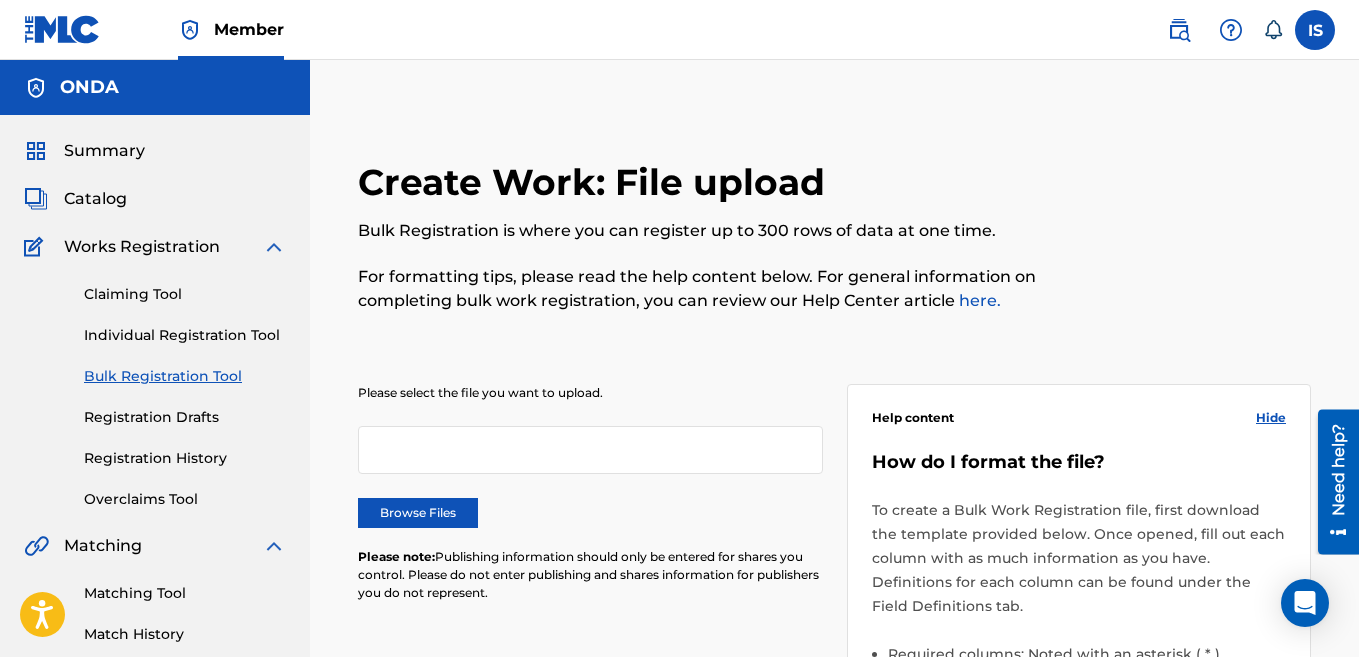 click on "Browse Files" at bounding box center [418, 513] 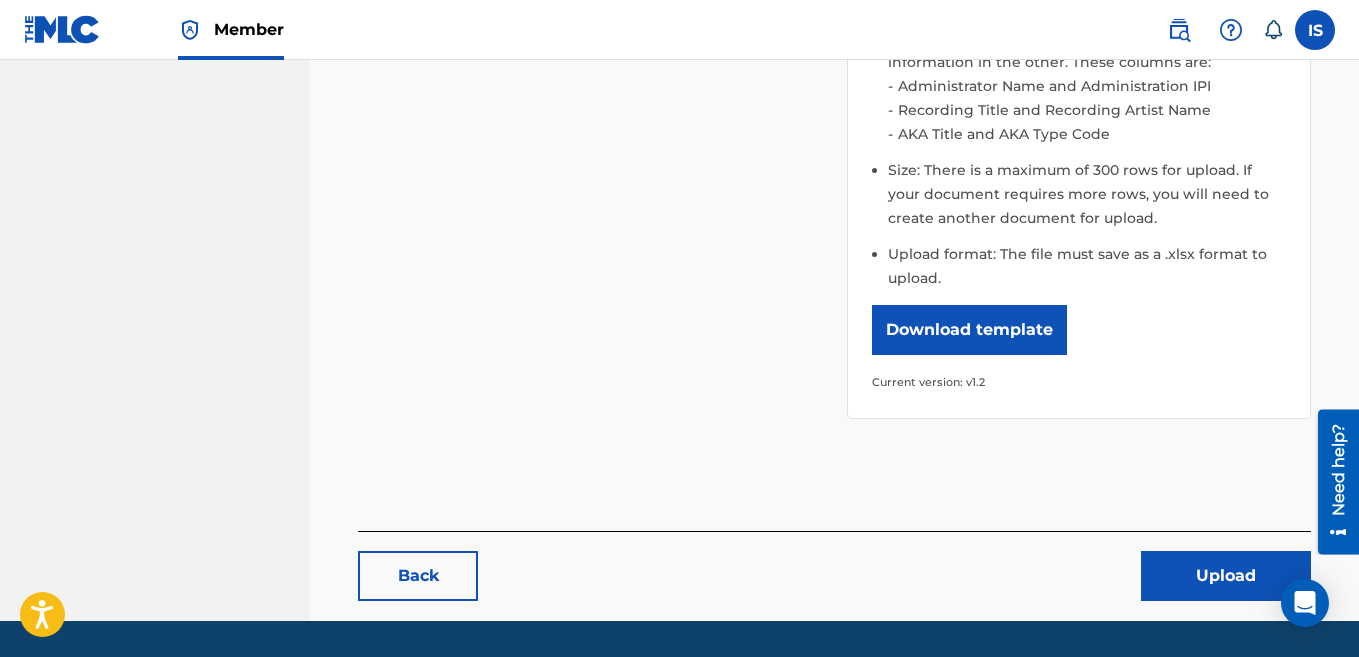 scroll, scrollTop: 736, scrollLeft: 0, axis: vertical 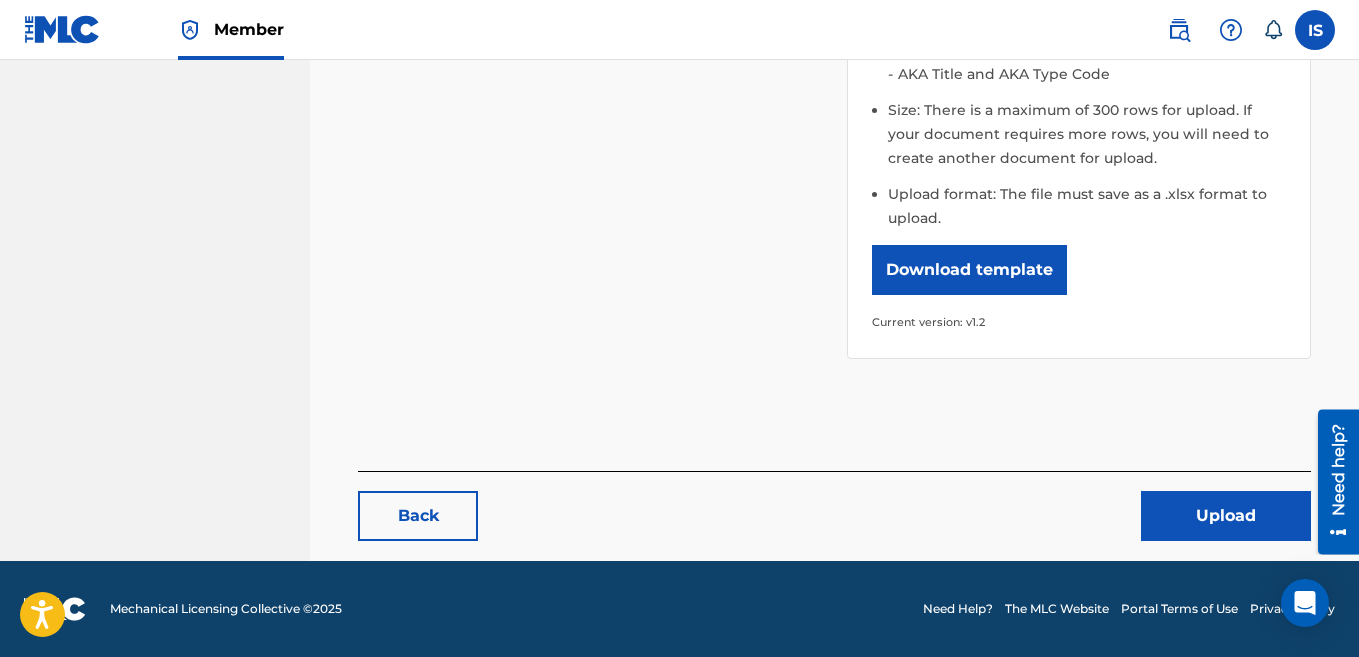 click on "Upload" at bounding box center (1226, 516) 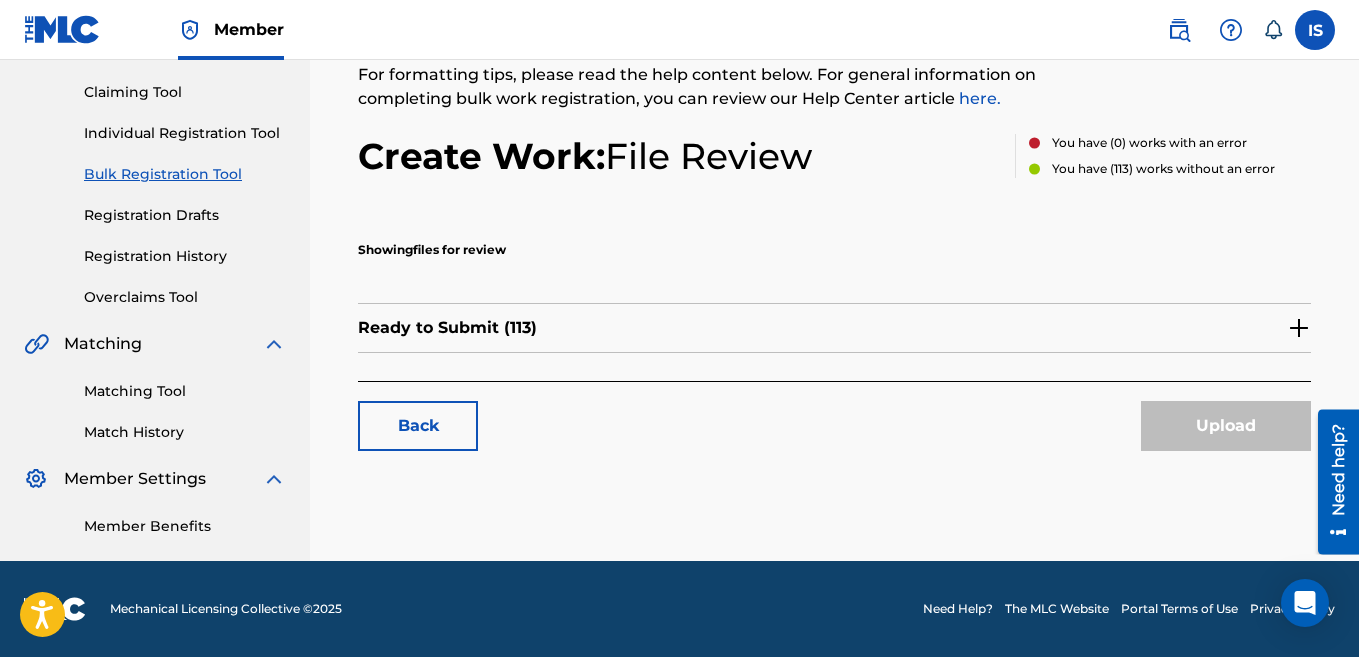 scroll, scrollTop: 0, scrollLeft: 0, axis: both 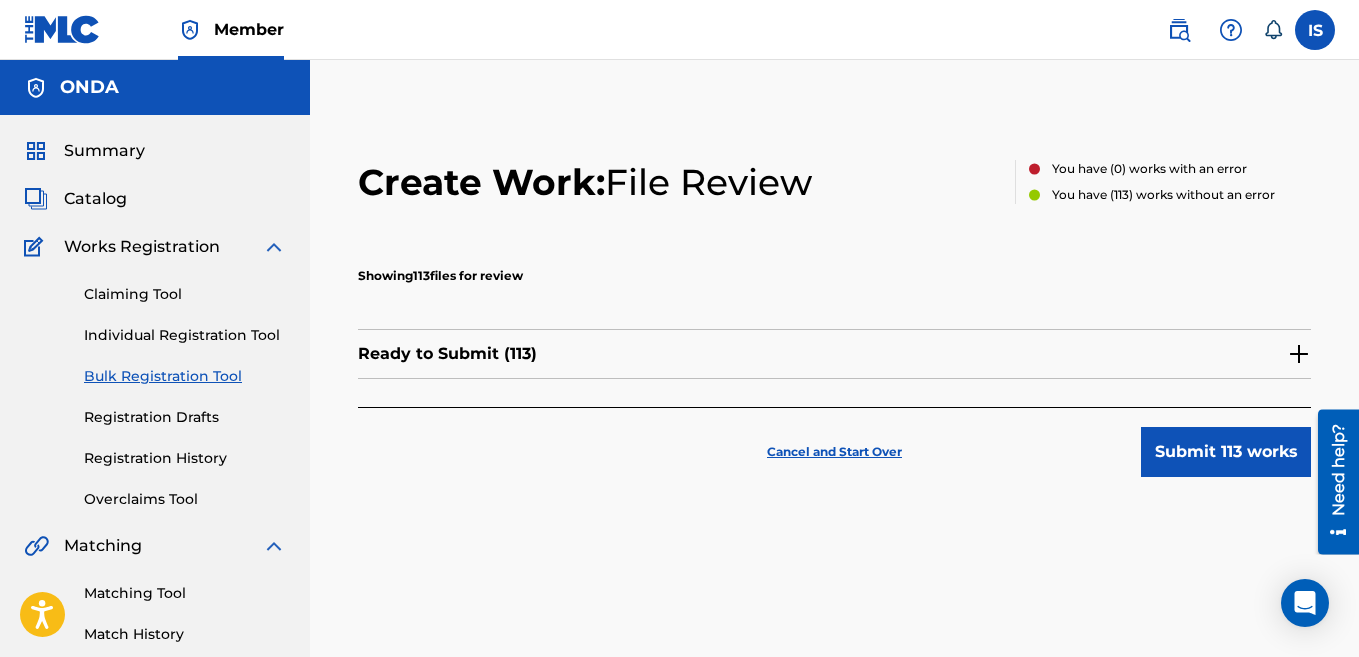 click on "Submit 113 works" at bounding box center [1226, 452] 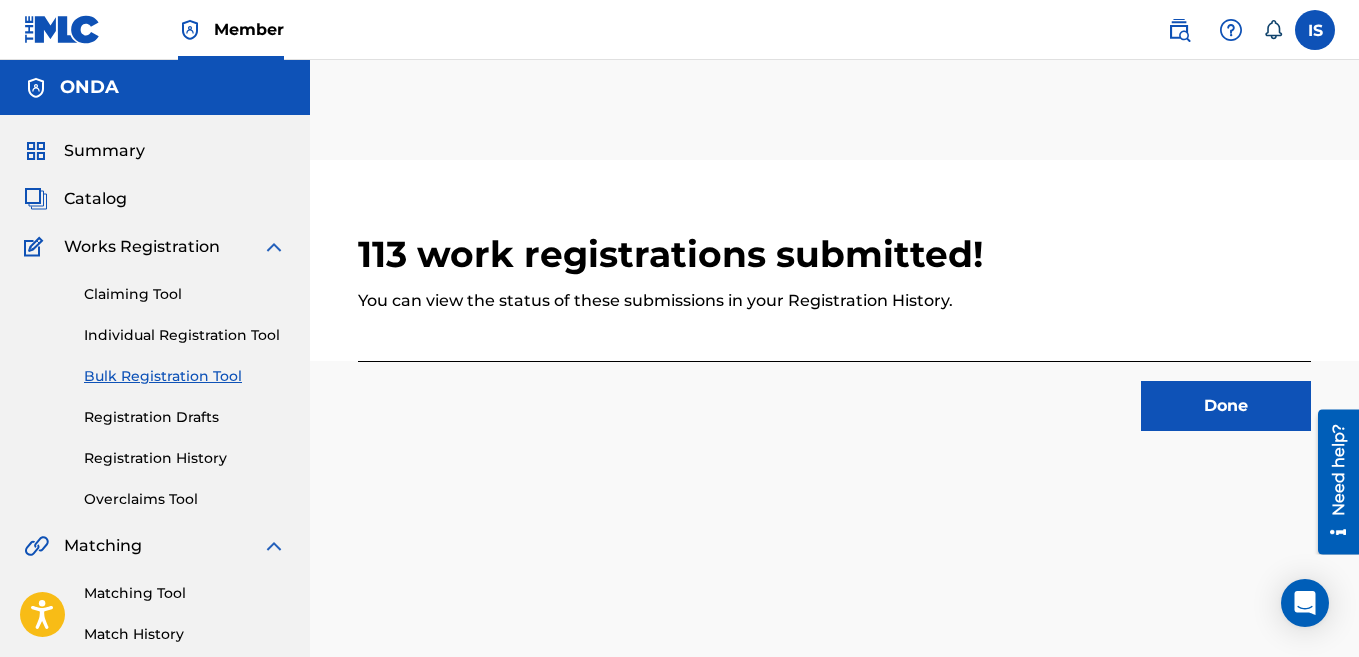 click on "Done" at bounding box center [1226, 406] 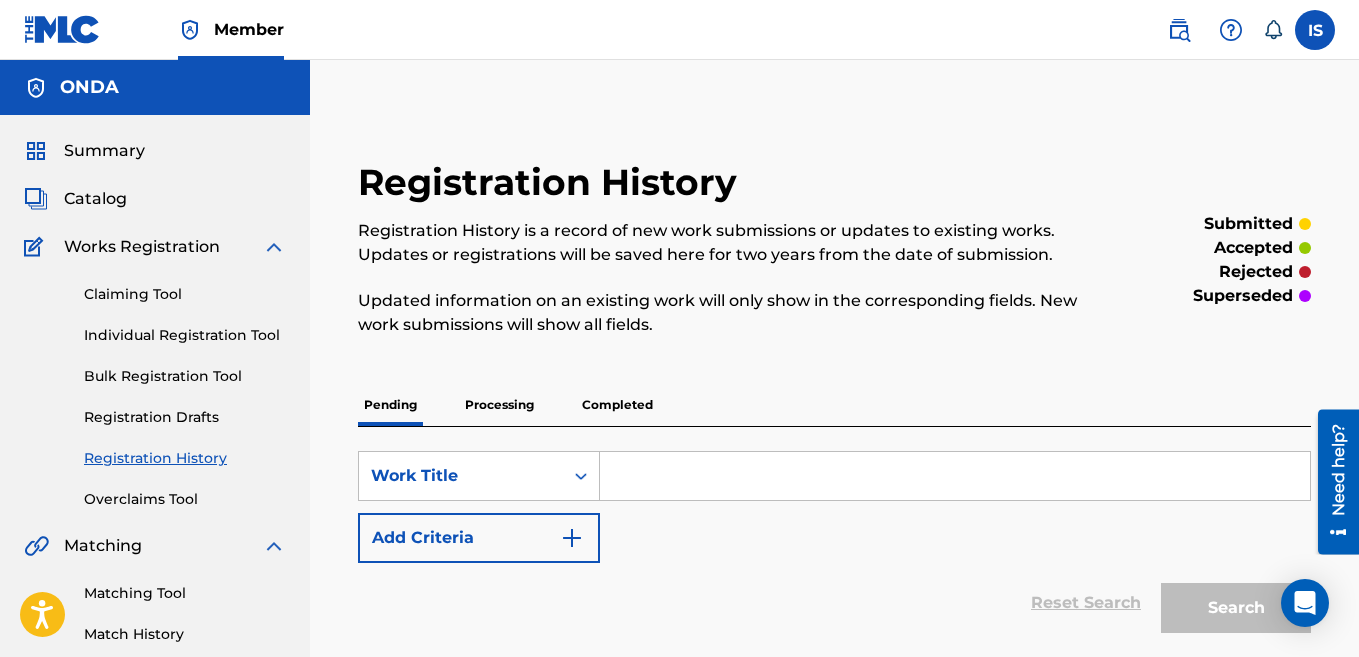 click on "Registration History Registration History is a record of new work submissions or updates to existing works. Updates or registrations will be saved here for two years from the date of submission. Updated information on an existing work will only show in the corresponding fields. New work submissions will show all fields." at bounding box center (725, 260) 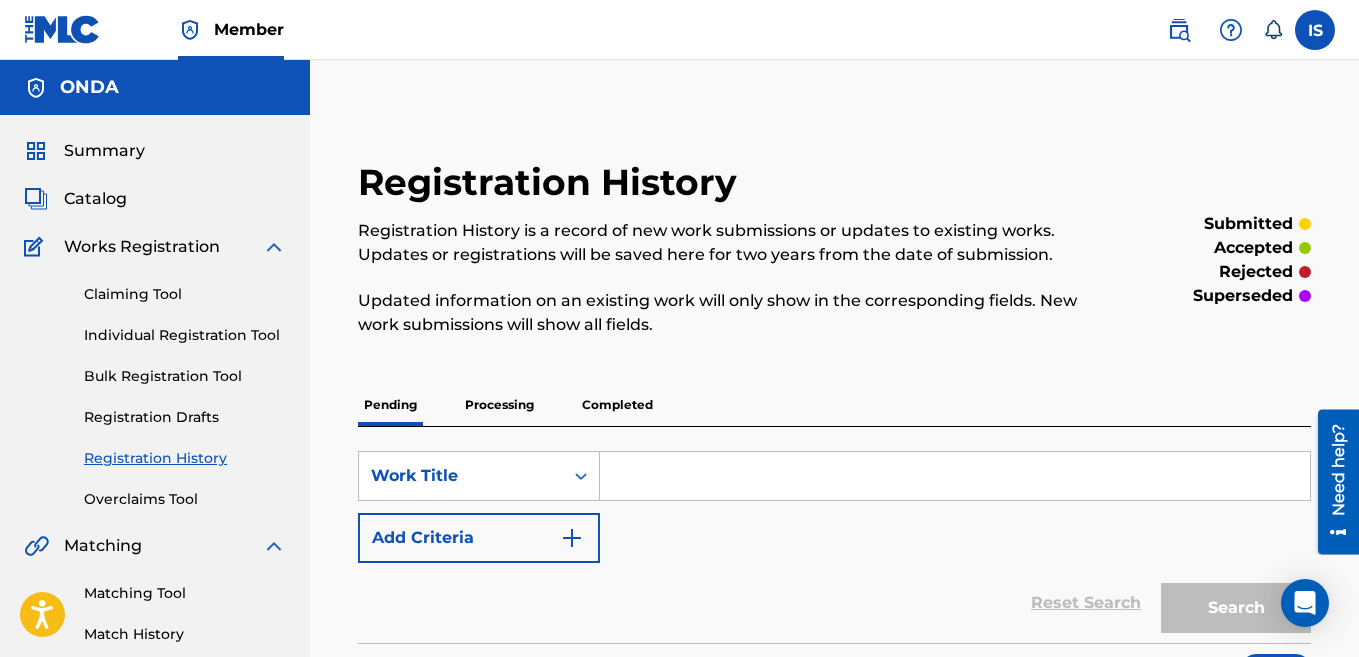 click on "Bulk Registration Tool" at bounding box center (185, 376) 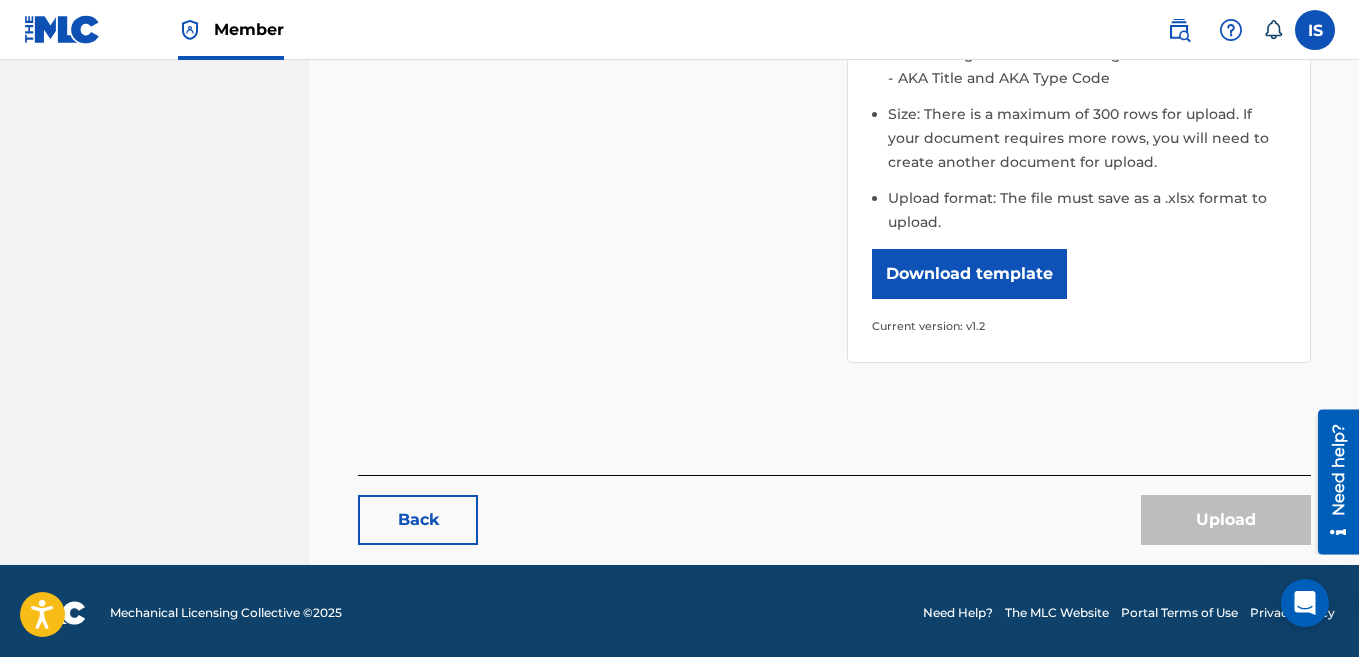scroll, scrollTop: 736, scrollLeft: 0, axis: vertical 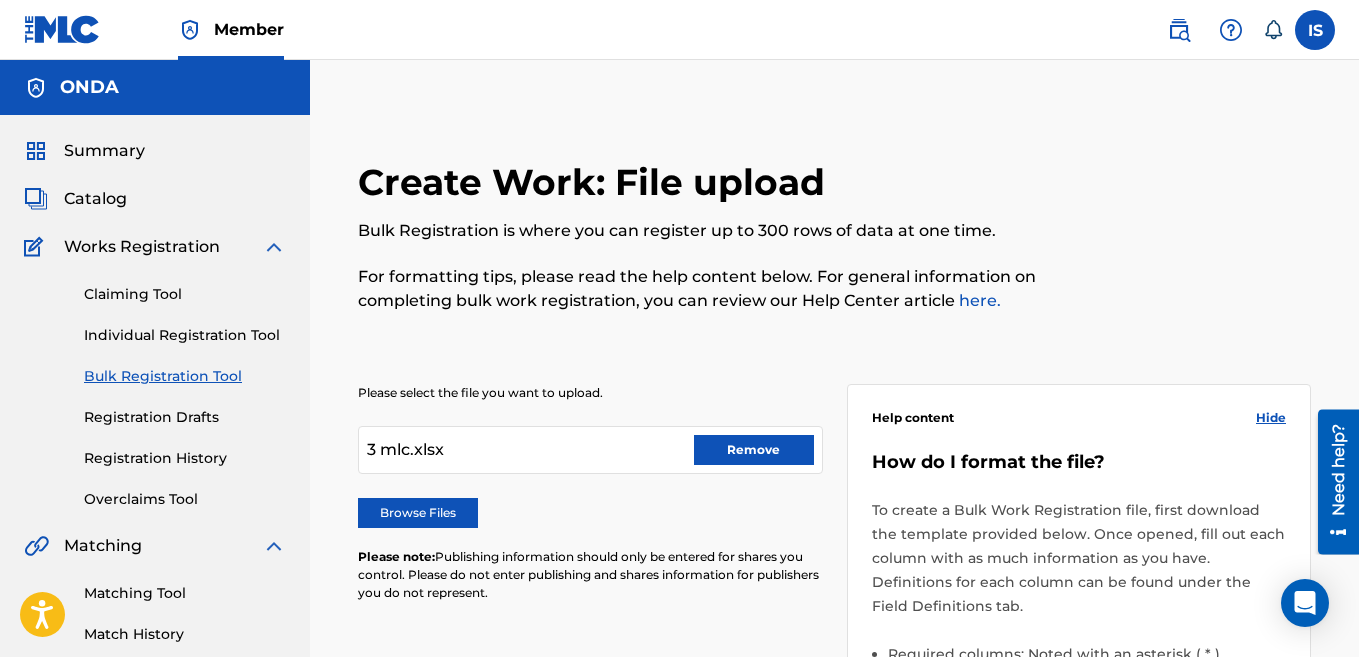 click on "Remove" at bounding box center [754, 450] 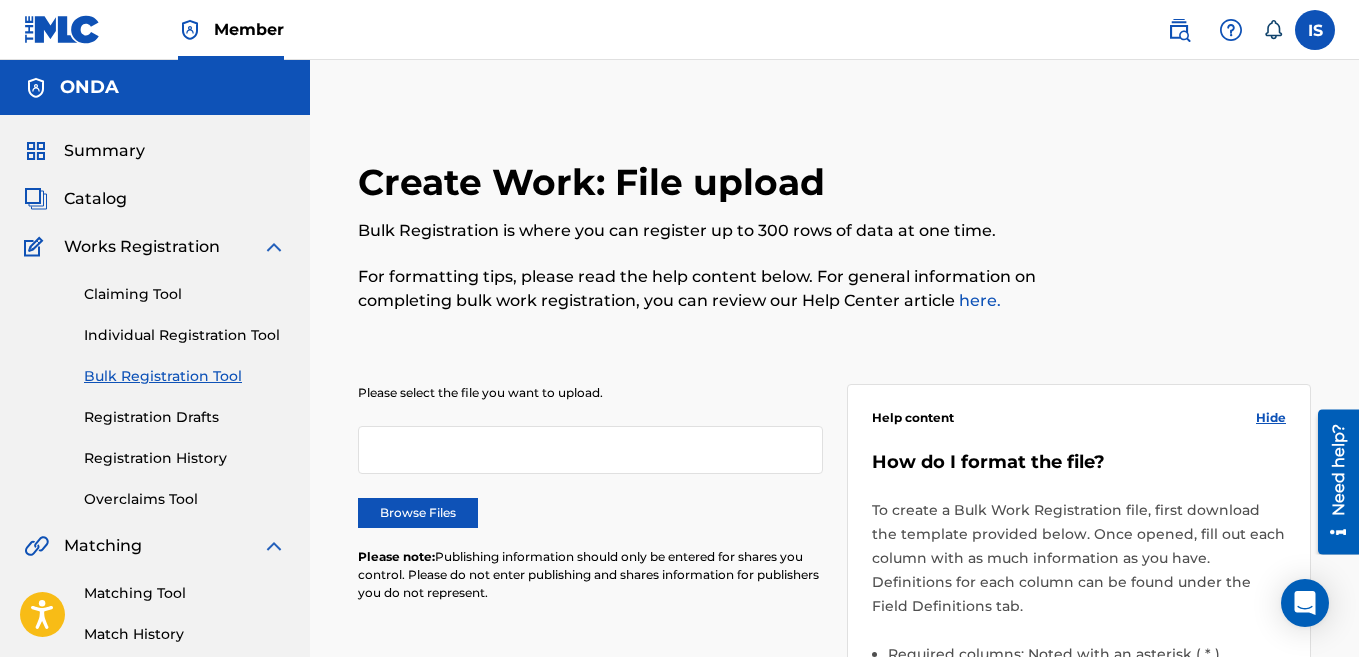 click on "Browse Files" at bounding box center [418, 513] 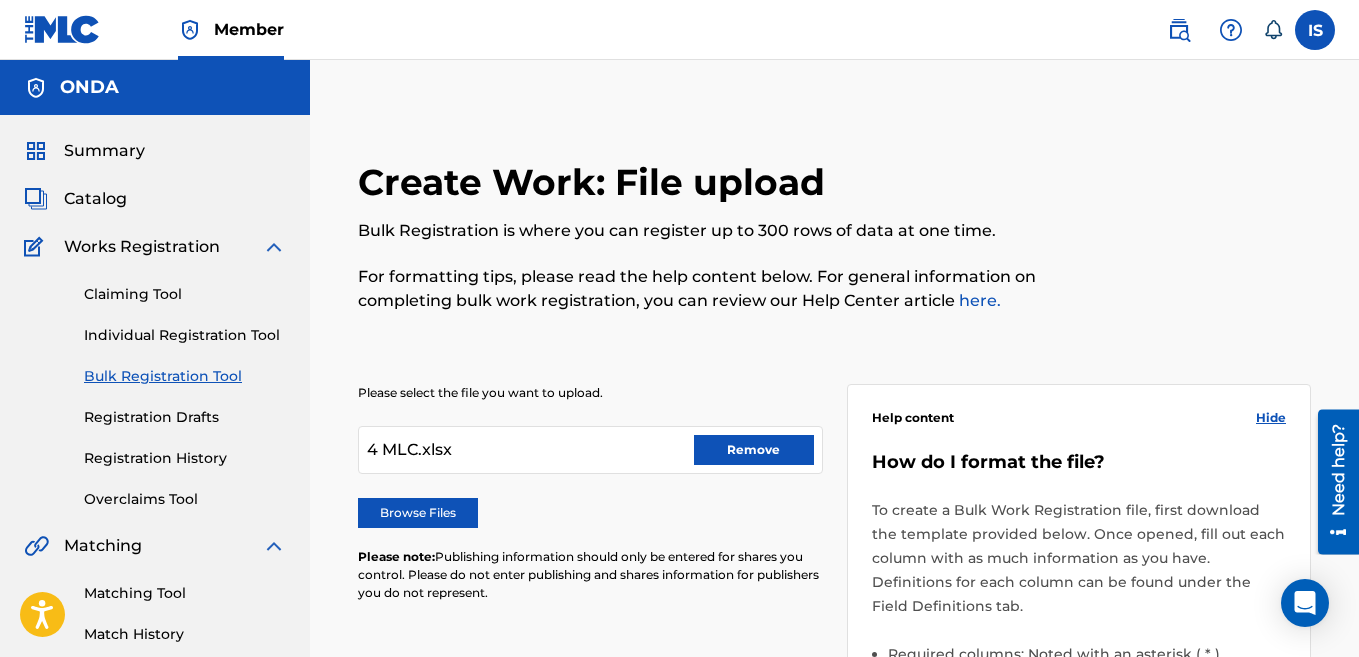 scroll, scrollTop: 736, scrollLeft: 0, axis: vertical 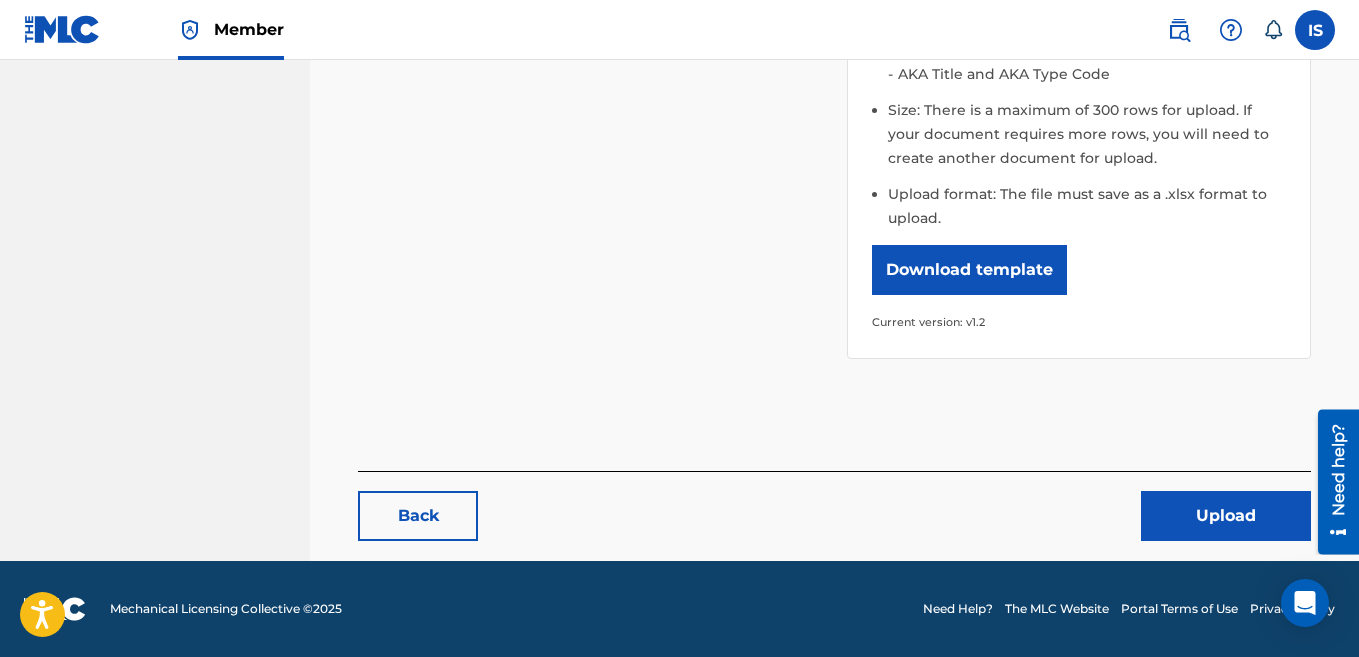 click on "Upload" at bounding box center [1226, 516] 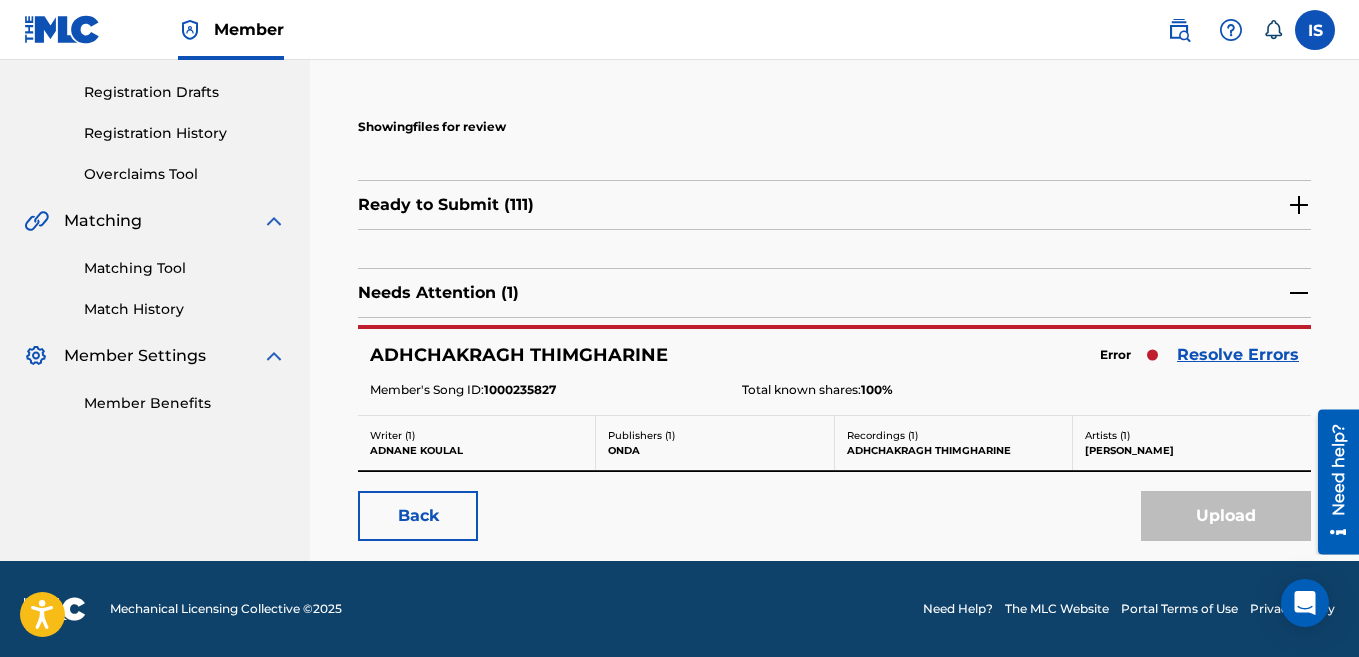 scroll, scrollTop: 0, scrollLeft: 0, axis: both 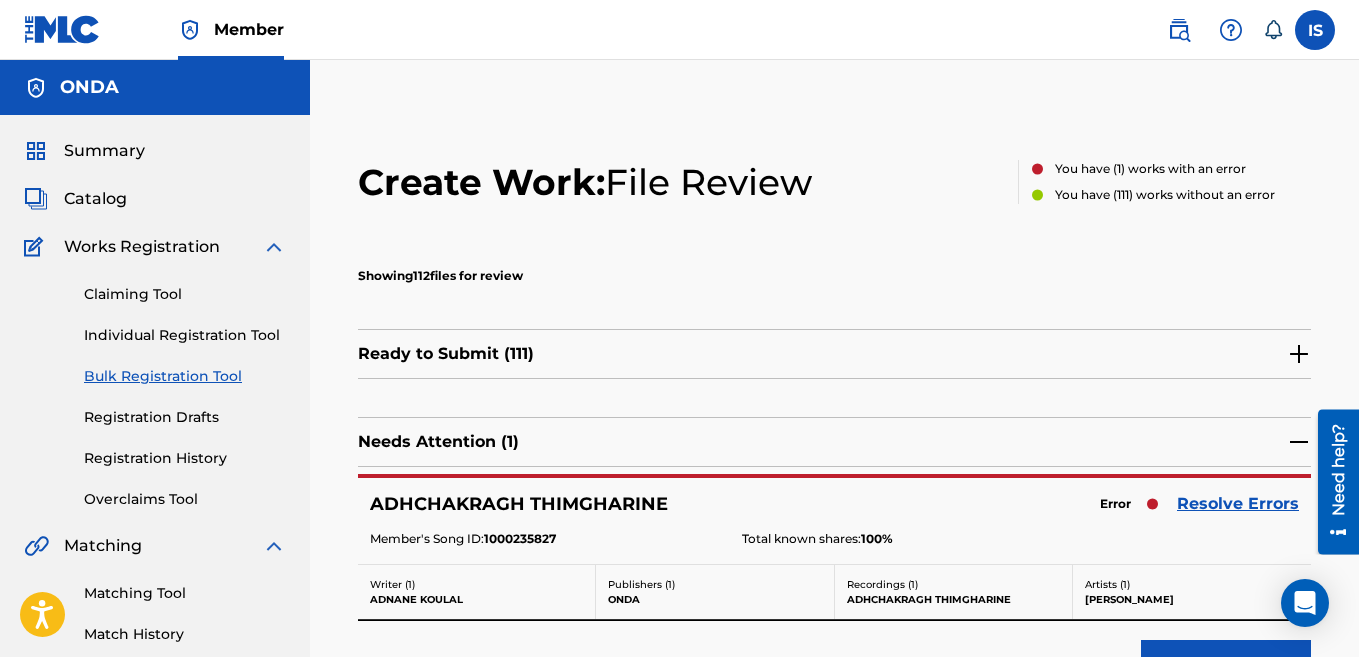click on "Resolve Errors" at bounding box center (1238, 504) 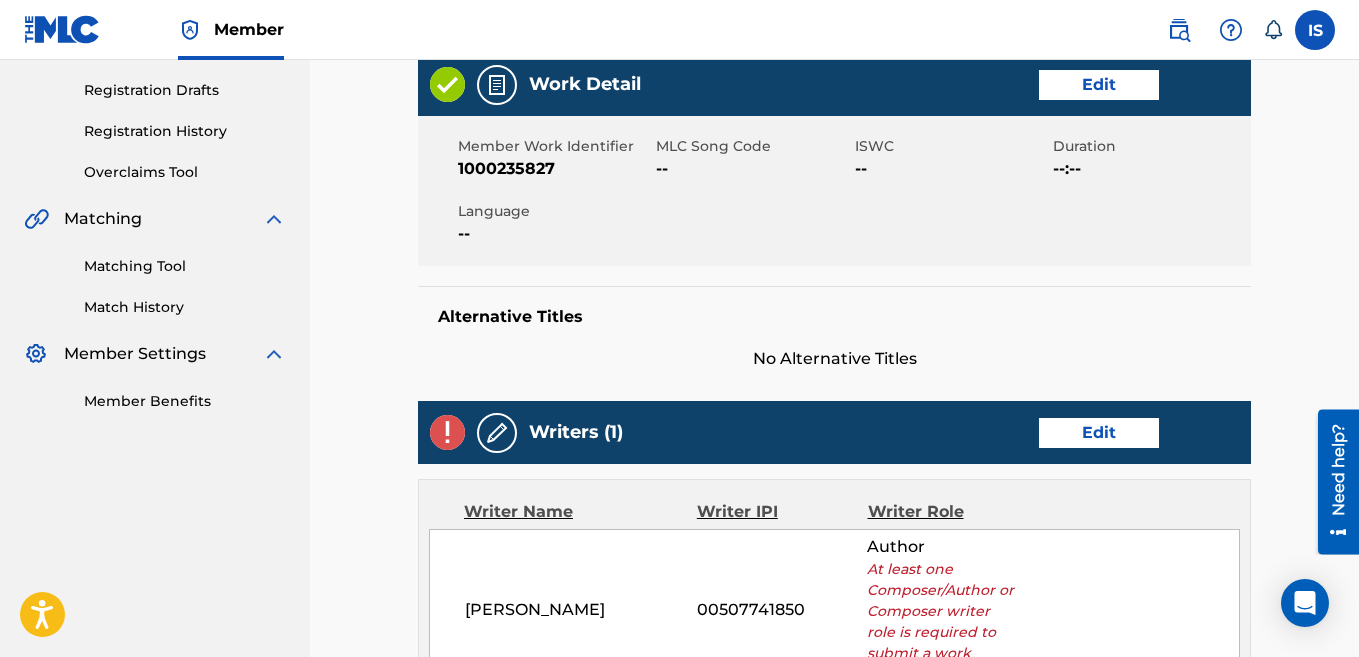 scroll, scrollTop: 338, scrollLeft: 0, axis: vertical 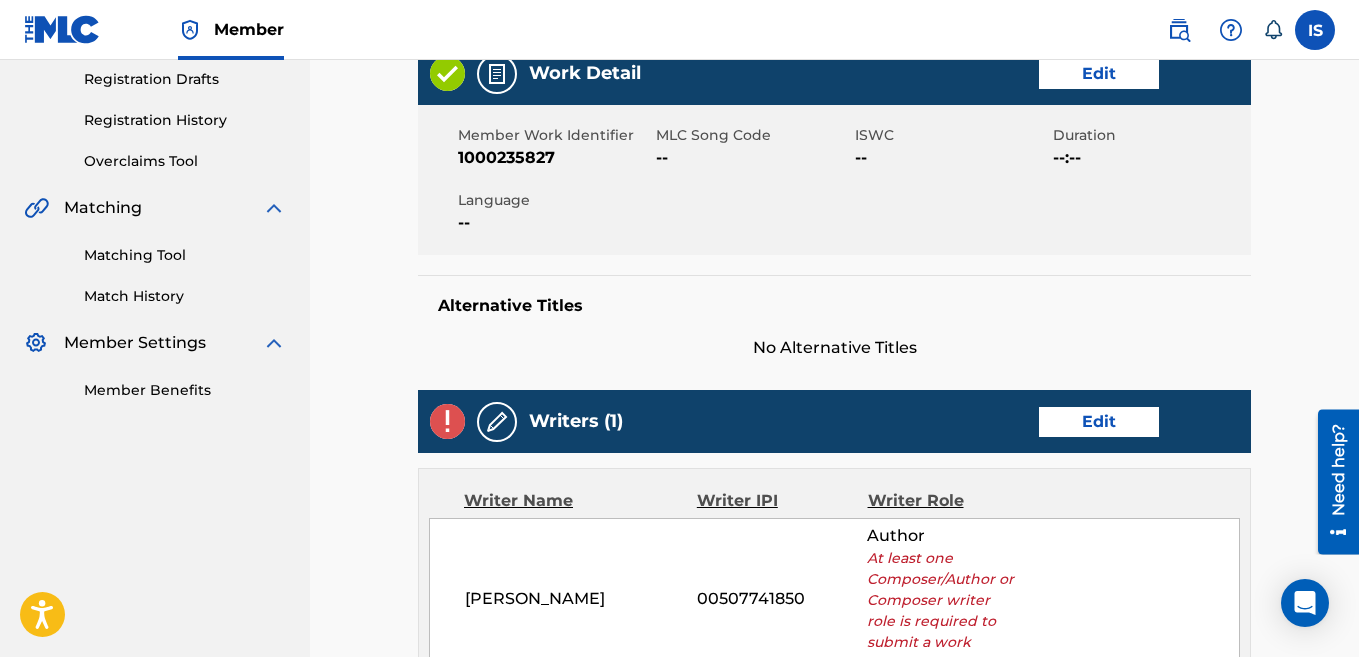 click on "Edit" at bounding box center [1099, 422] 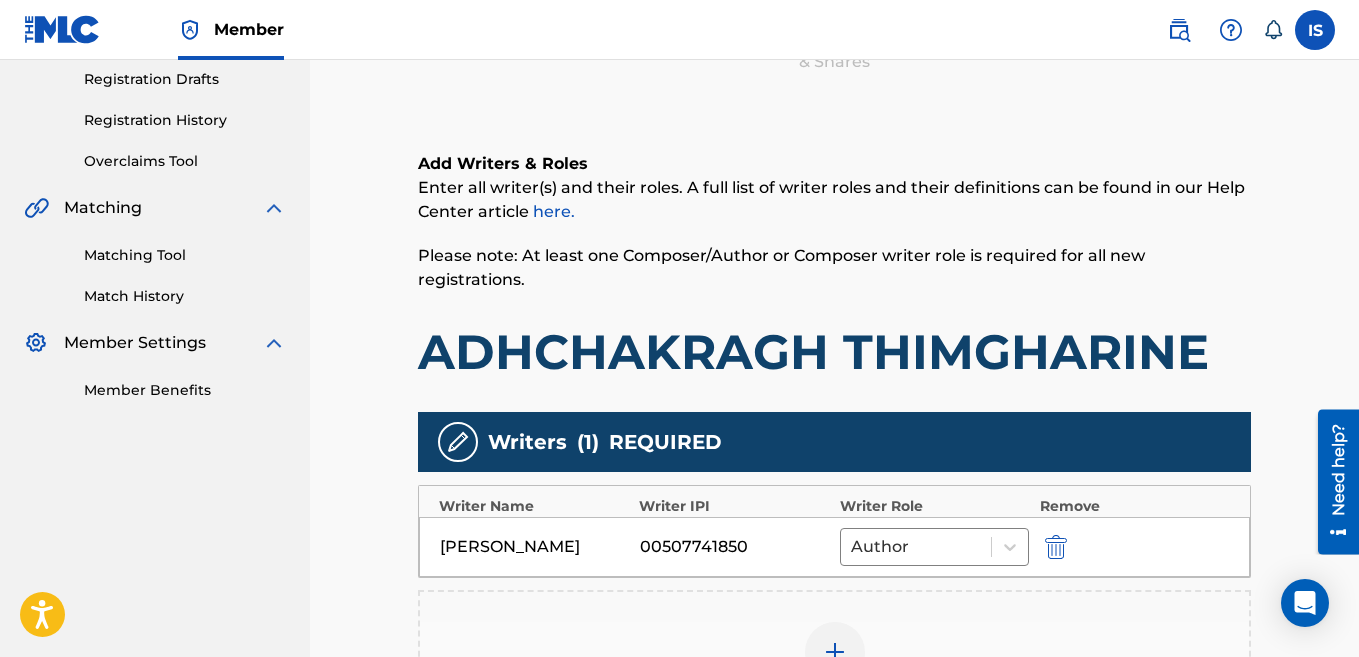 scroll, scrollTop: 0, scrollLeft: 0, axis: both 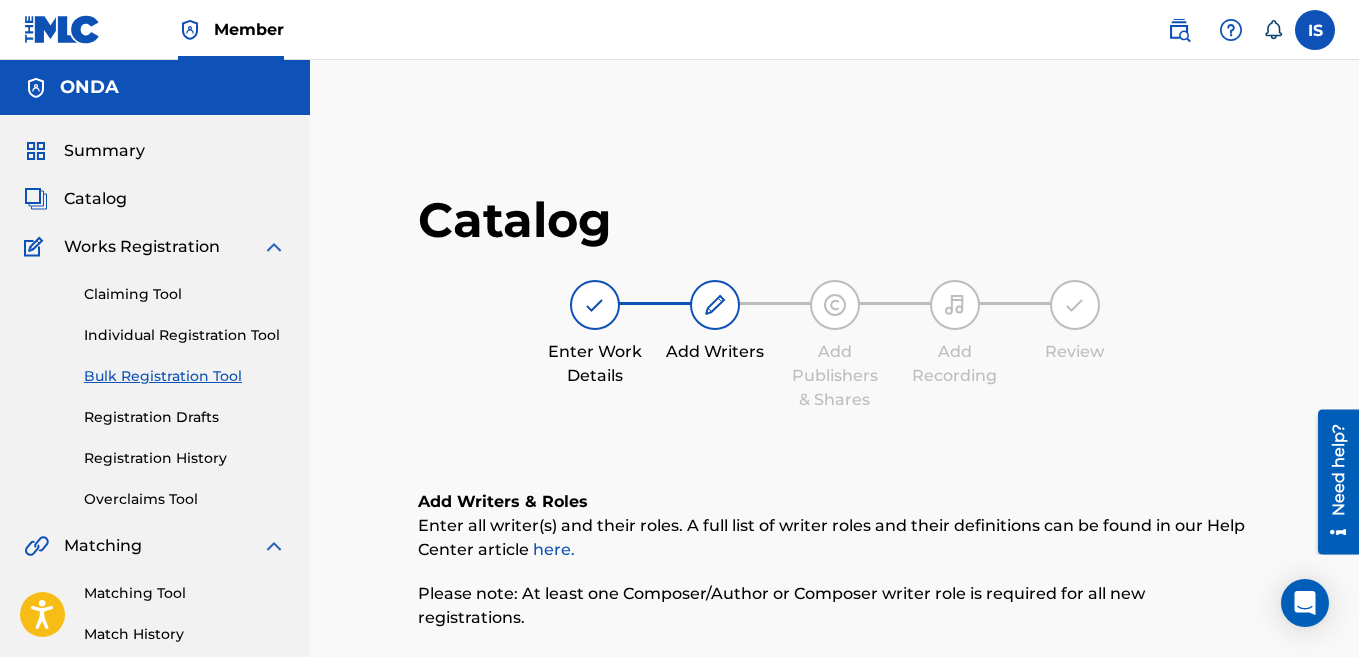 click on "Catalog Enter Work Details Add Writers Add Publishers & Shares Add Recording Review" at bounding box center (834, 316) 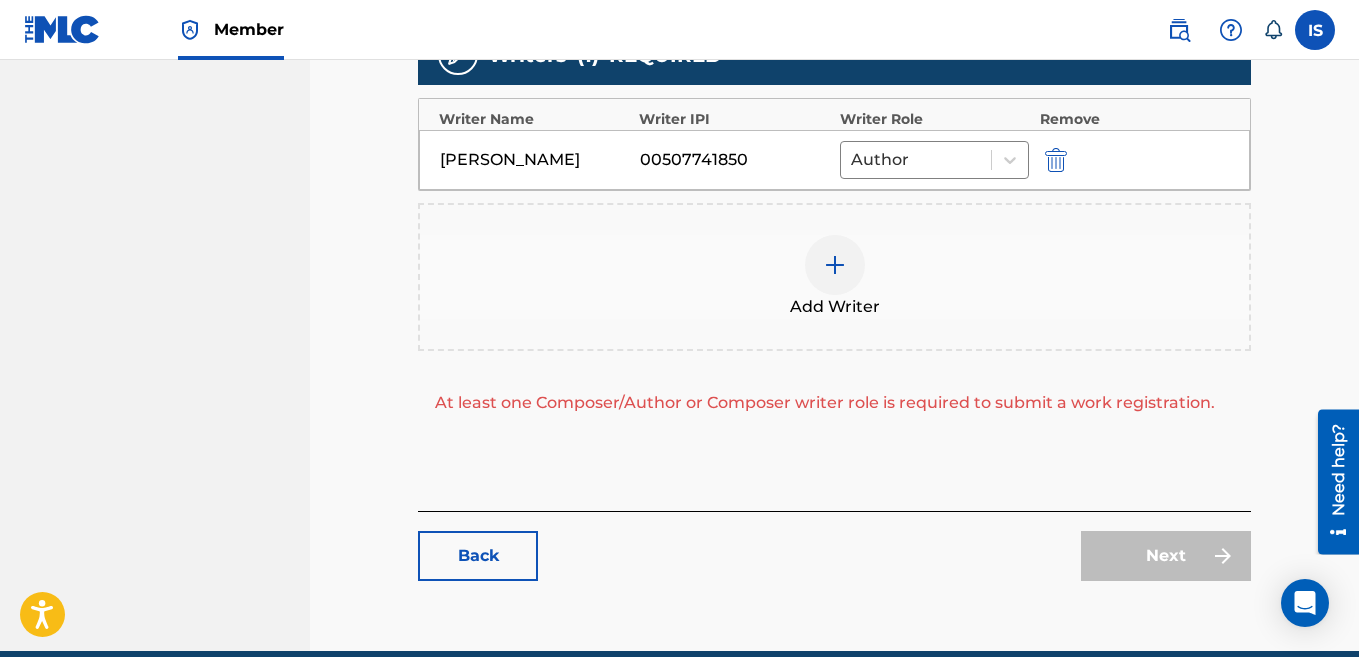 scroll, scrollTop: 683, scrollLeft: 0, axis: vertical 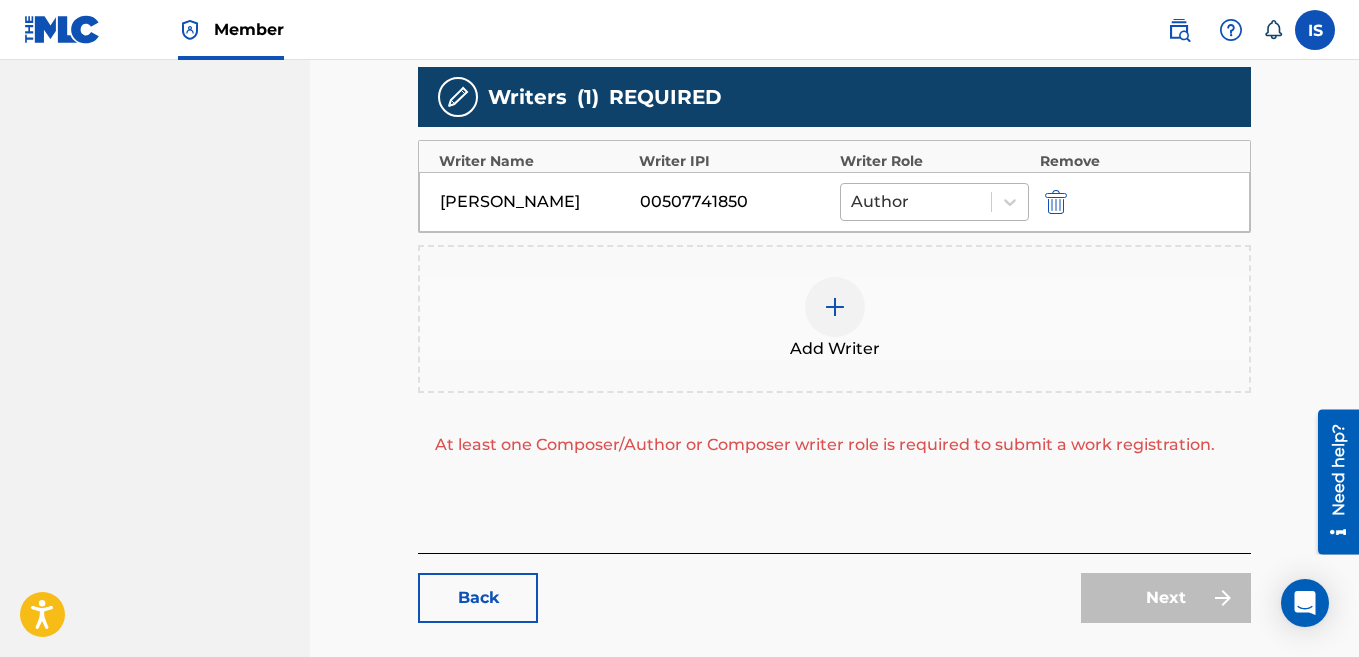 click at bounding box center [916, 202] 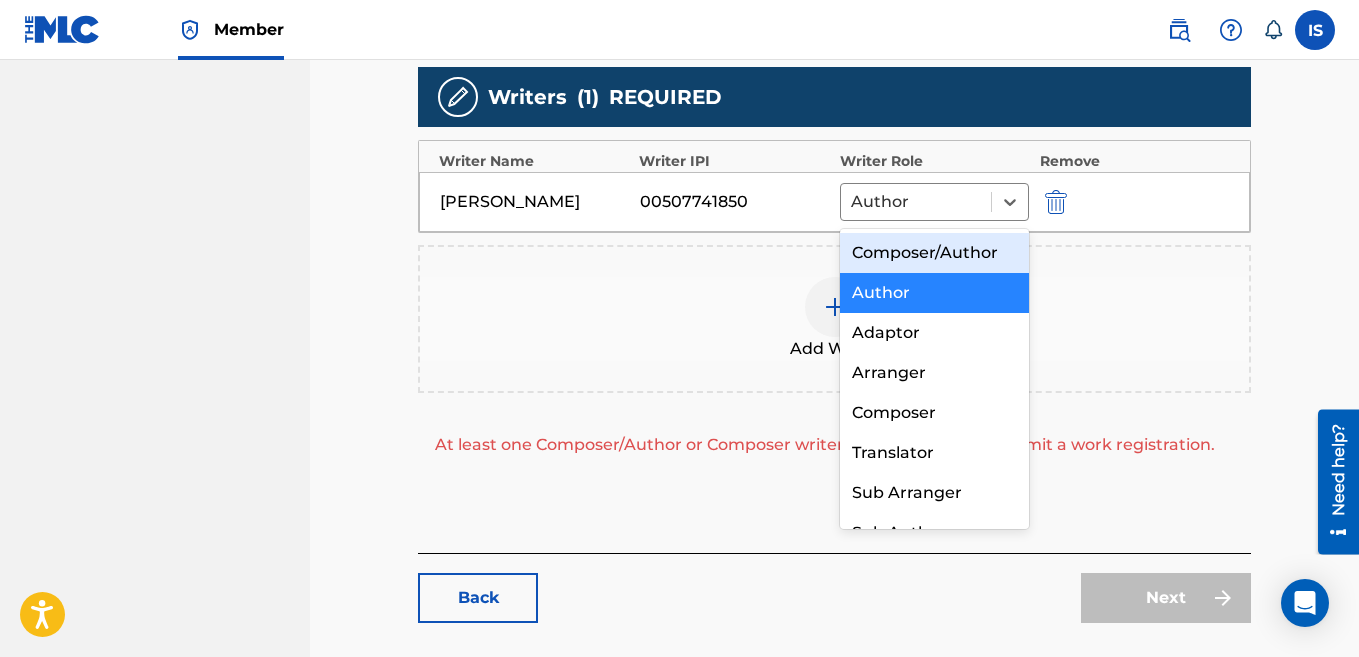 click on "Composer/Author" at bounding box center (935, 253) 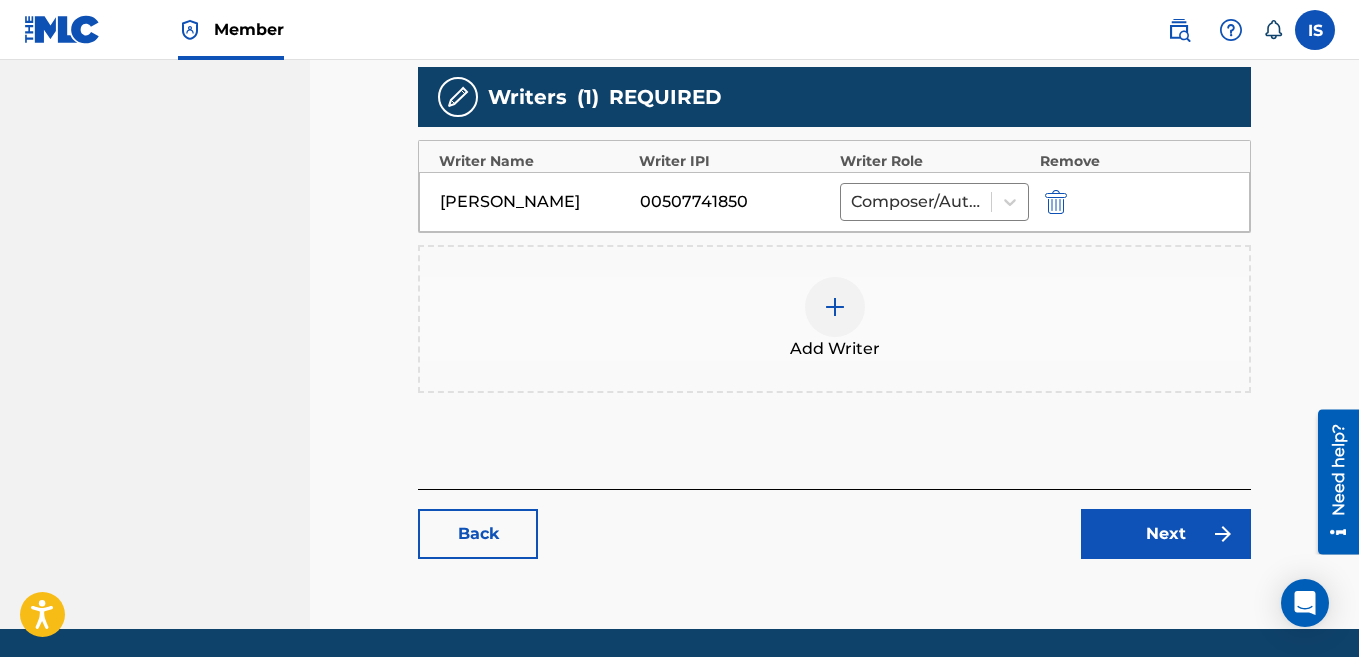 click on "Next" at bounding box center (1166, 534) 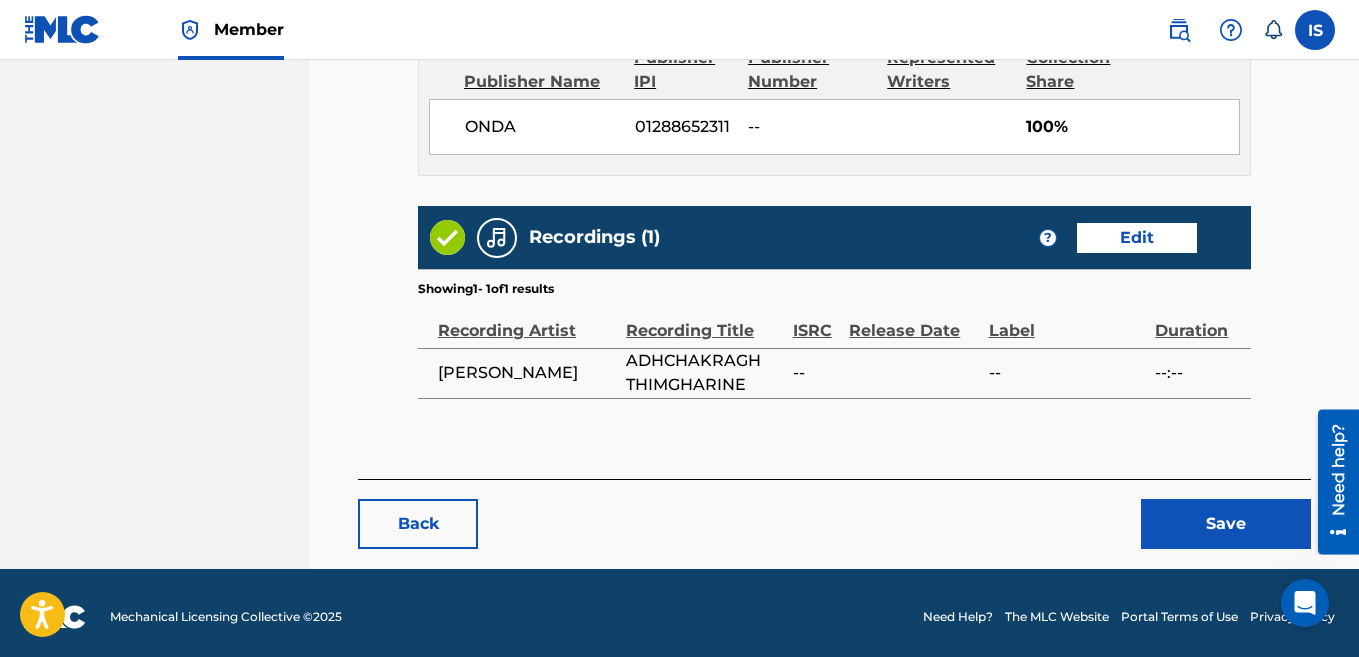 scroll, scrollTop: 1018, scrollLeft: 0, axis: vertical 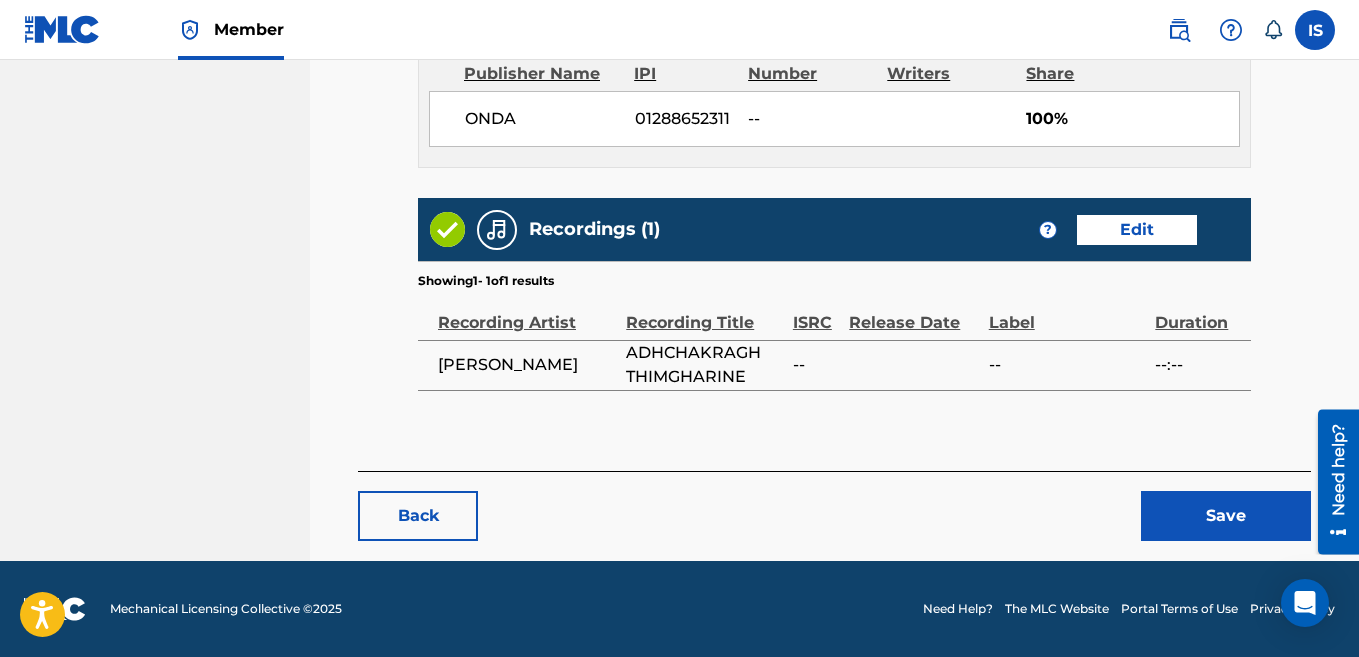 click on "Save" at bounding box center [1226, 516] 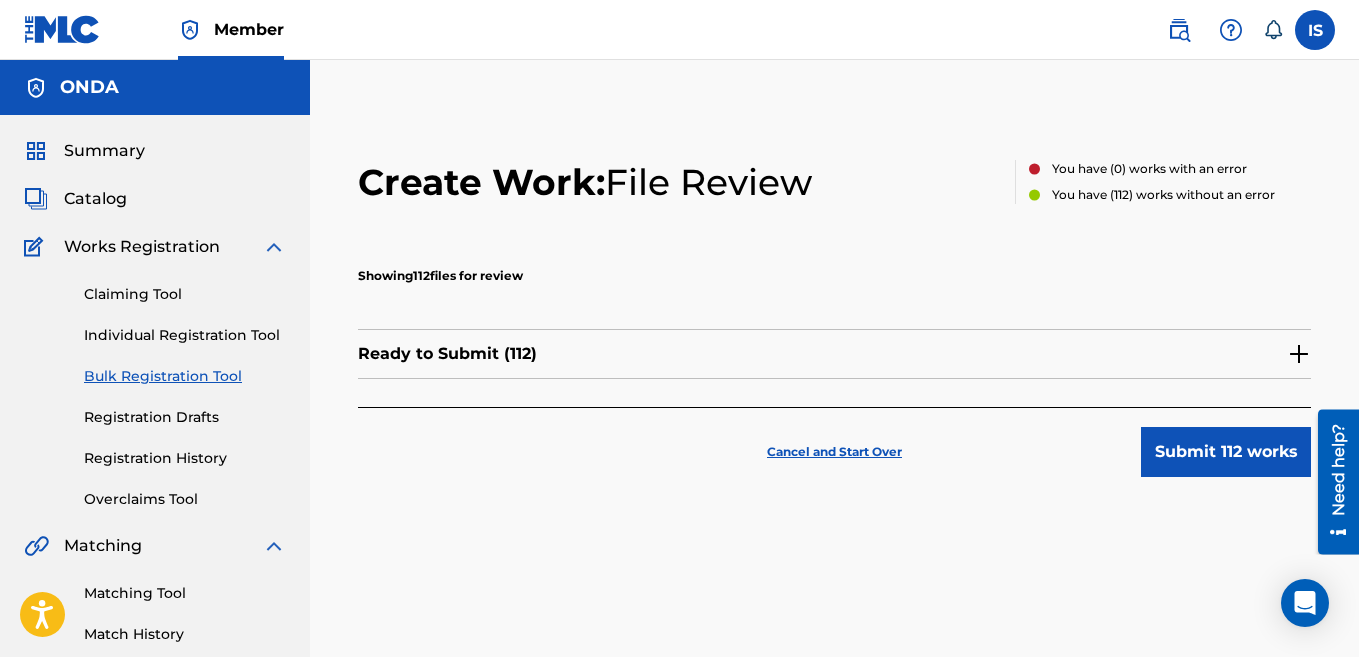 click on "Submit 112 works" at bounding box center (1226, 452) 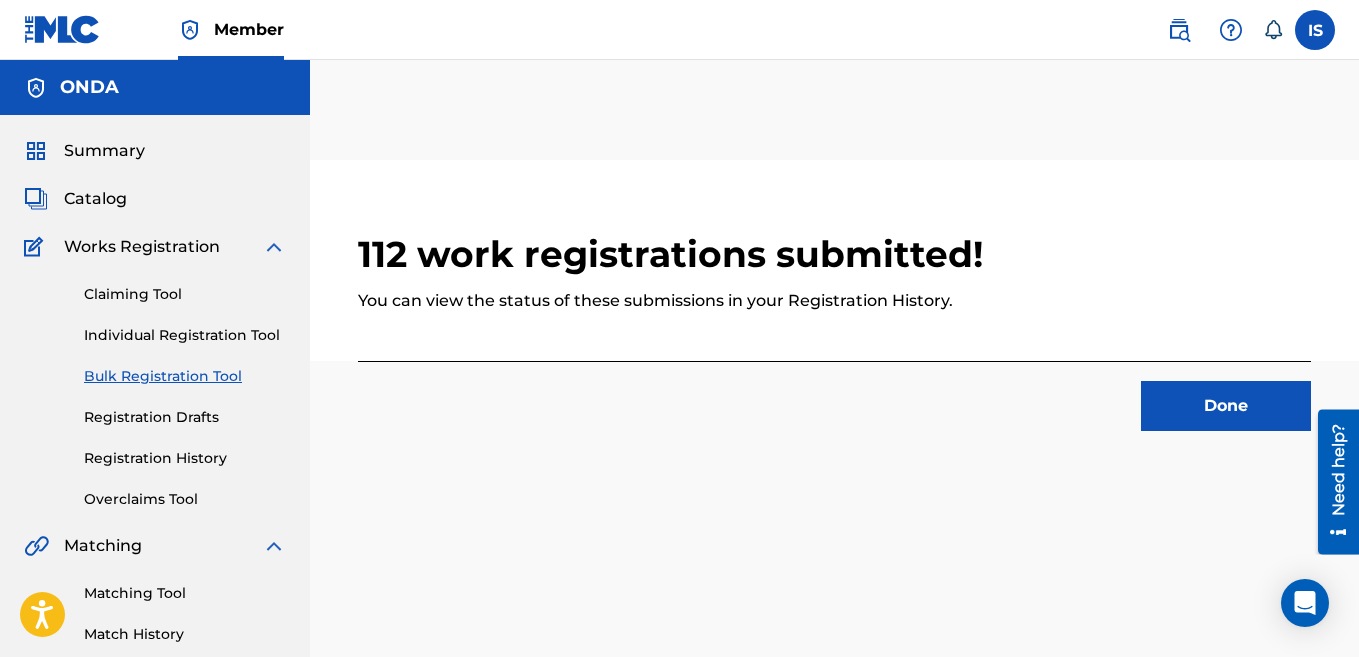 click on "Done" at bounding box center (1226, 406) 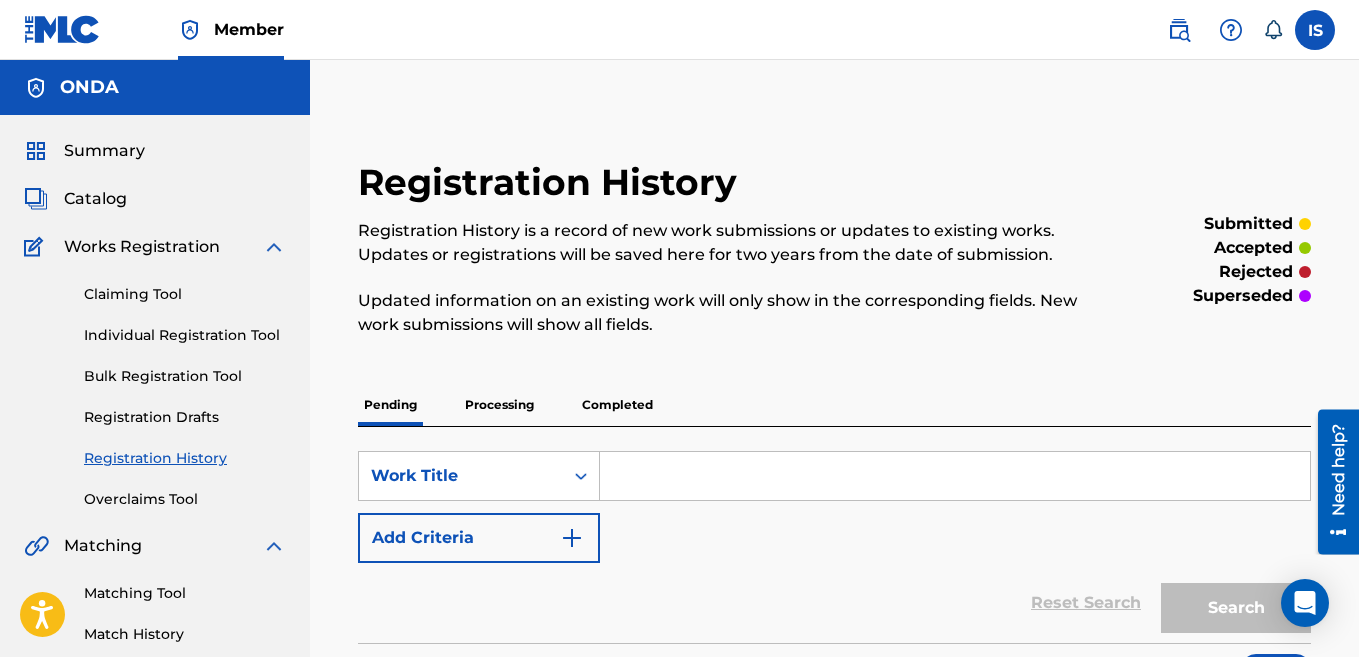 click on "Bulk Registration Tool" at bounding box center [185, 376] 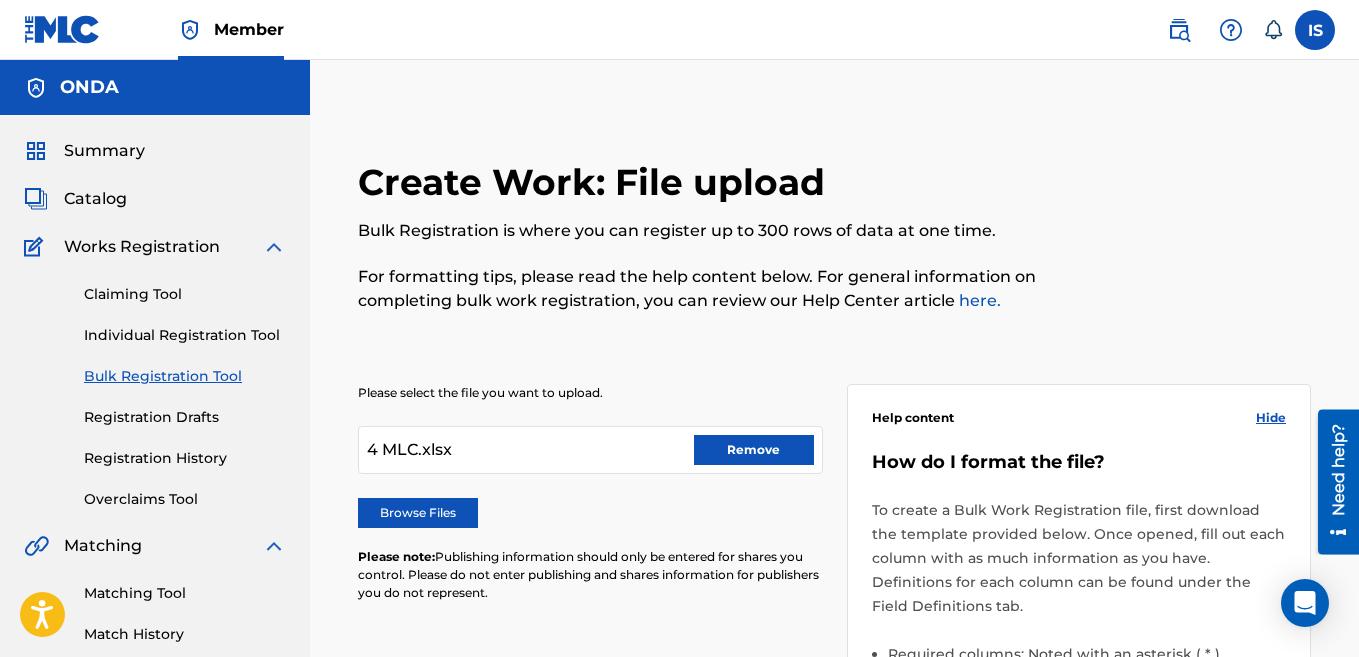 click on "Remove" at bounding box center (754, 450) 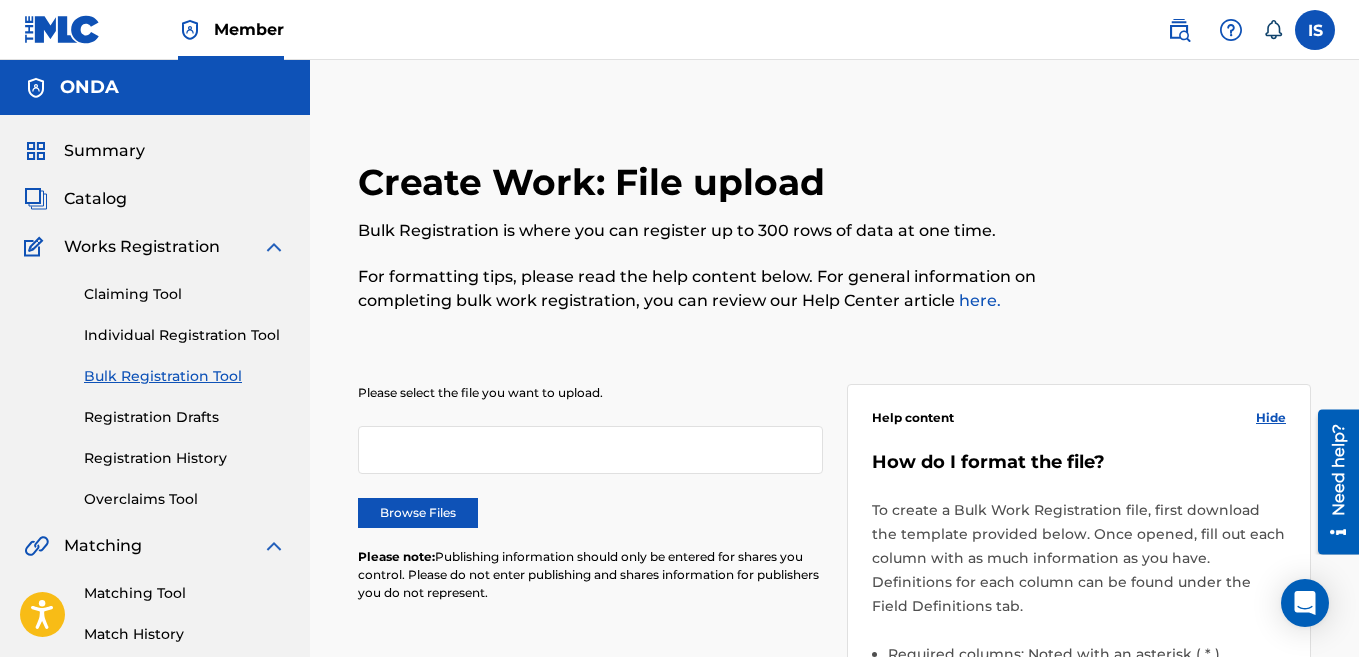 click on "Browse Files" at bounding box center [418, 513] 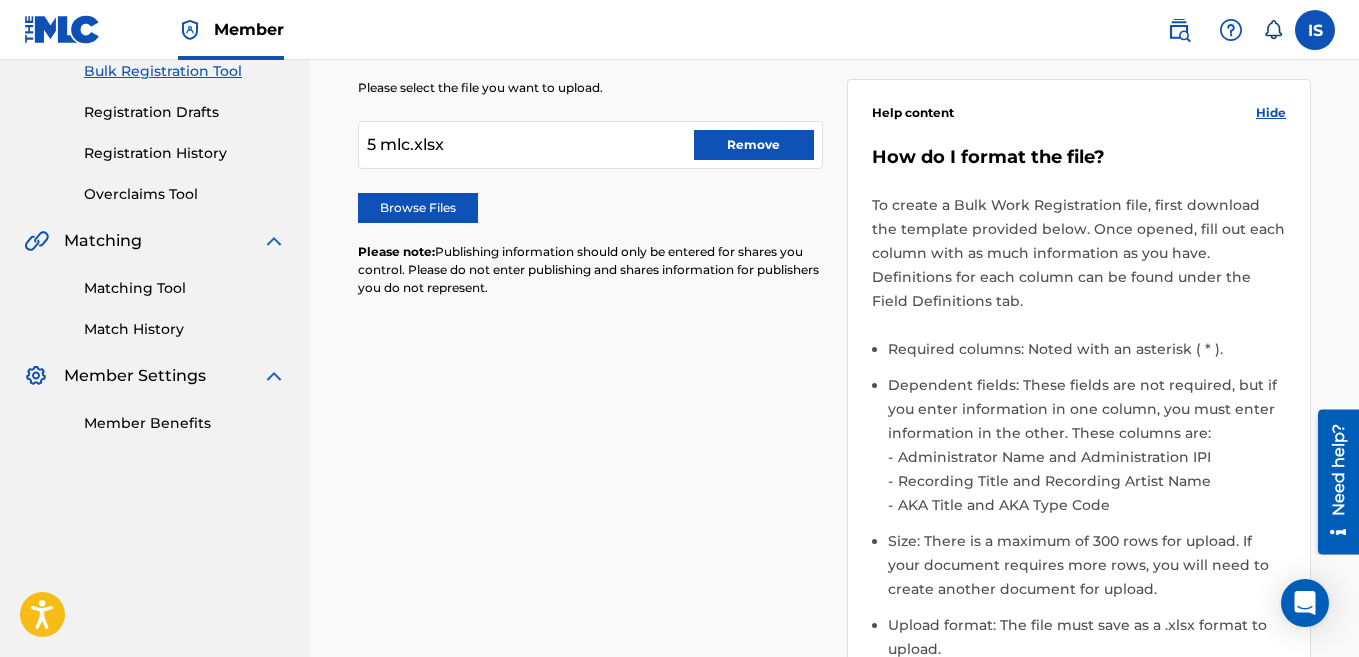 scroll, scrollTop: 736, scrollLeft: 0, axis: vertical 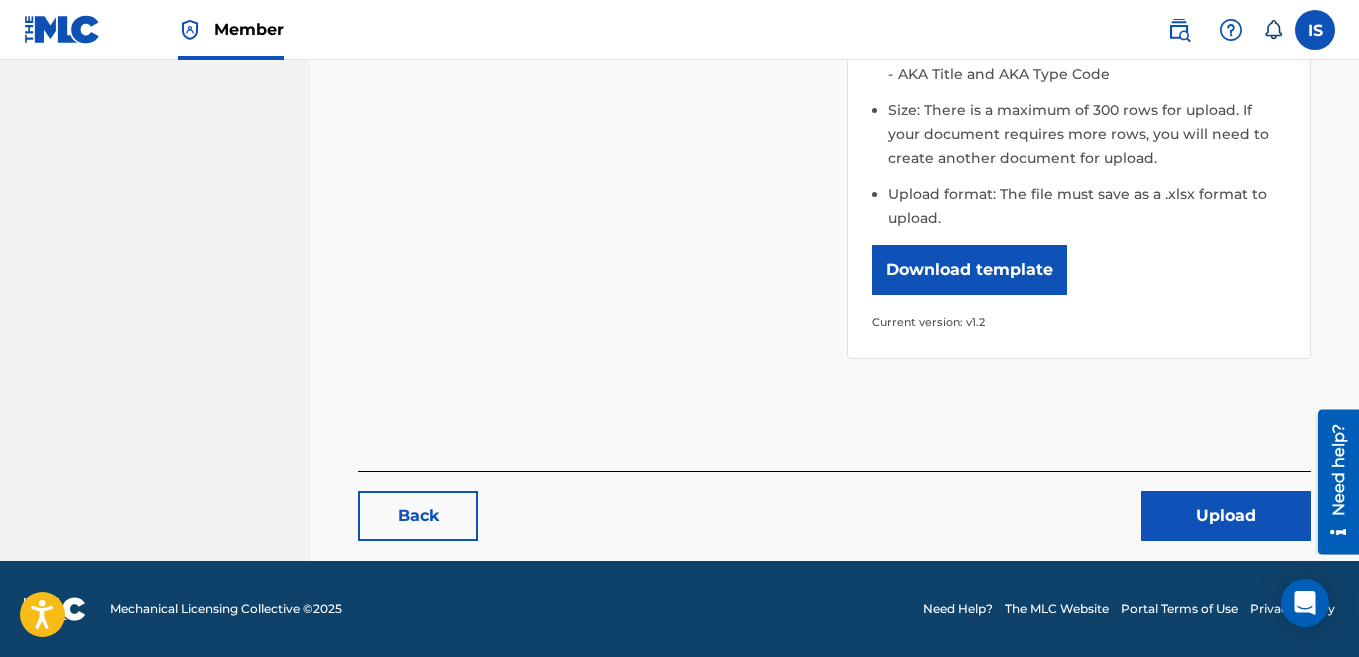 click on "Upload" at bounding box center (1226, 516) 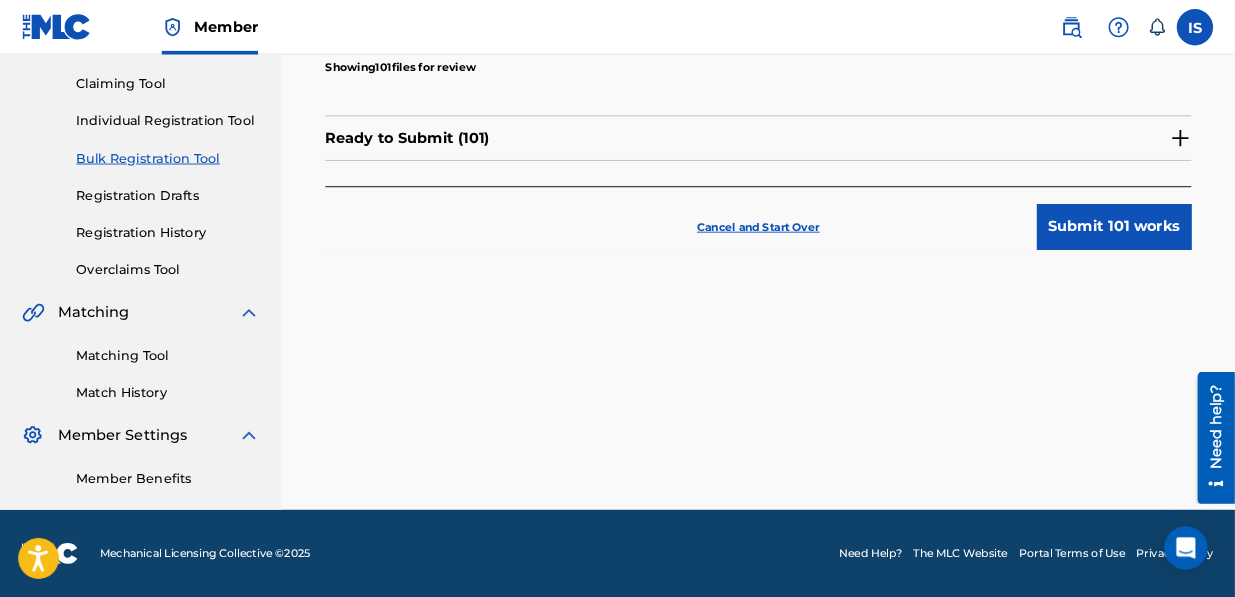 scroll, scrollTop: 0, scrollLeft: 0, axis: both 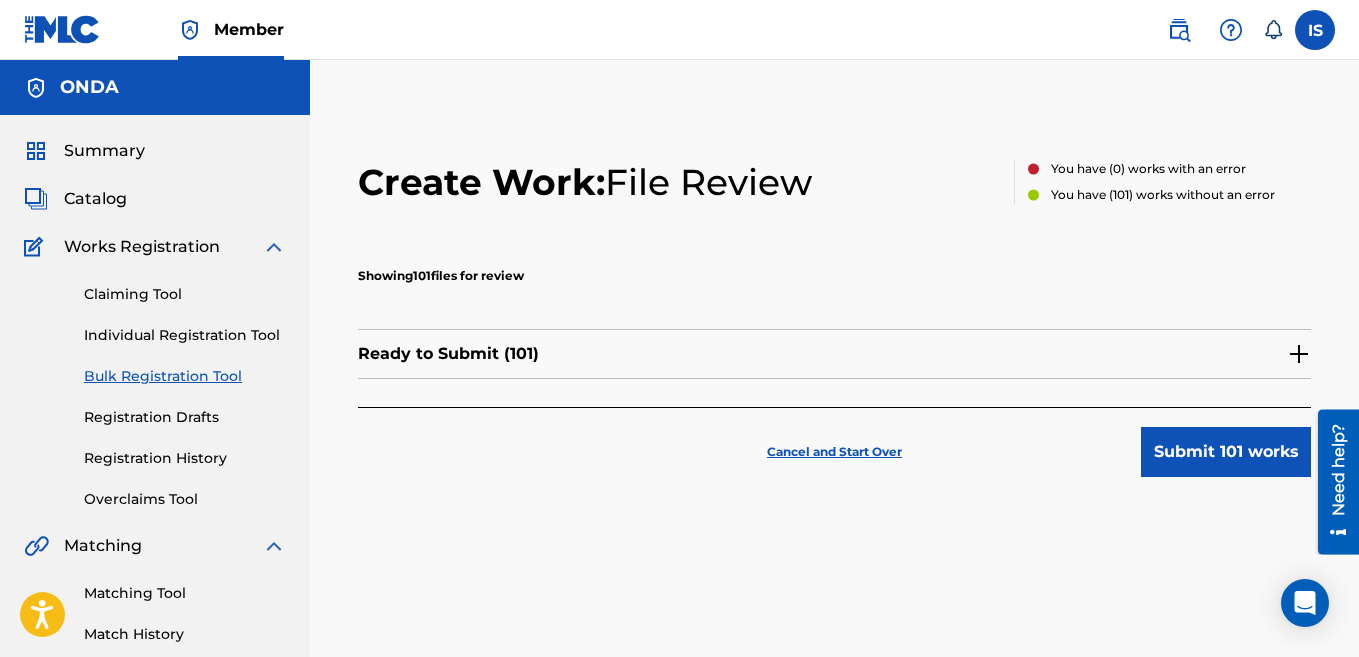 click on "Submit 101 works" at bounding box center [1226, 452] 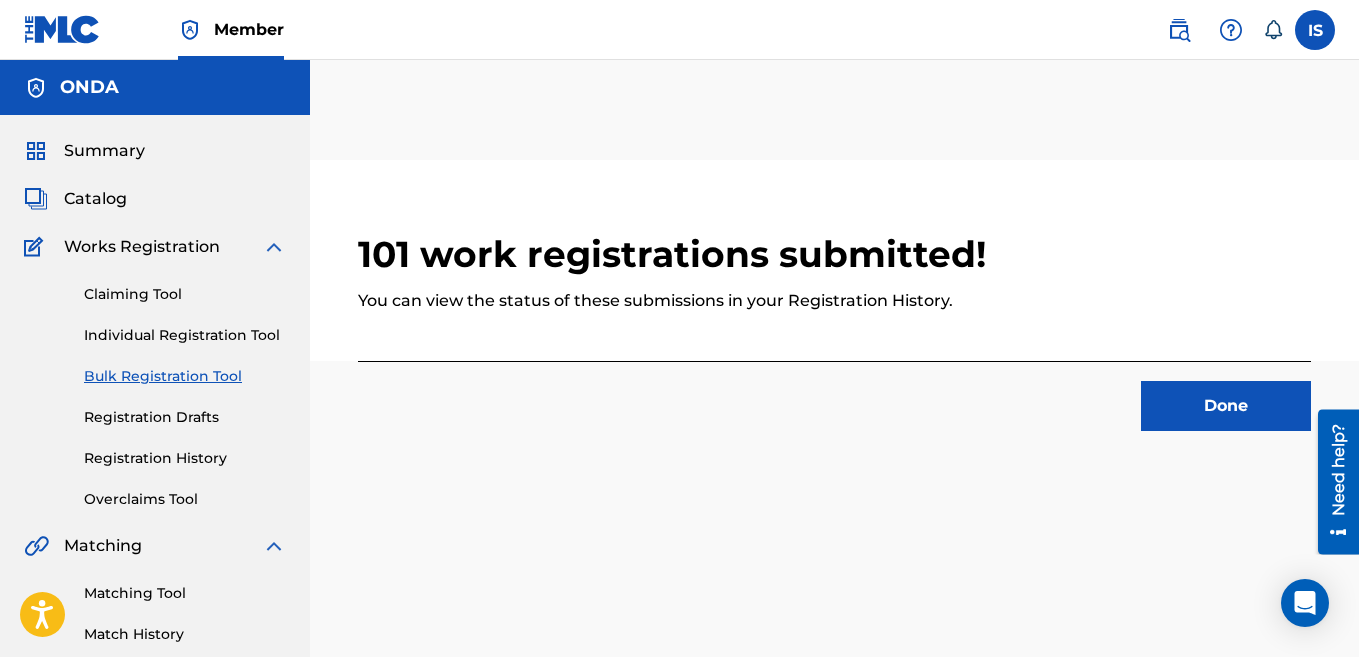click on "Done" at bounding box center [1226, 406] 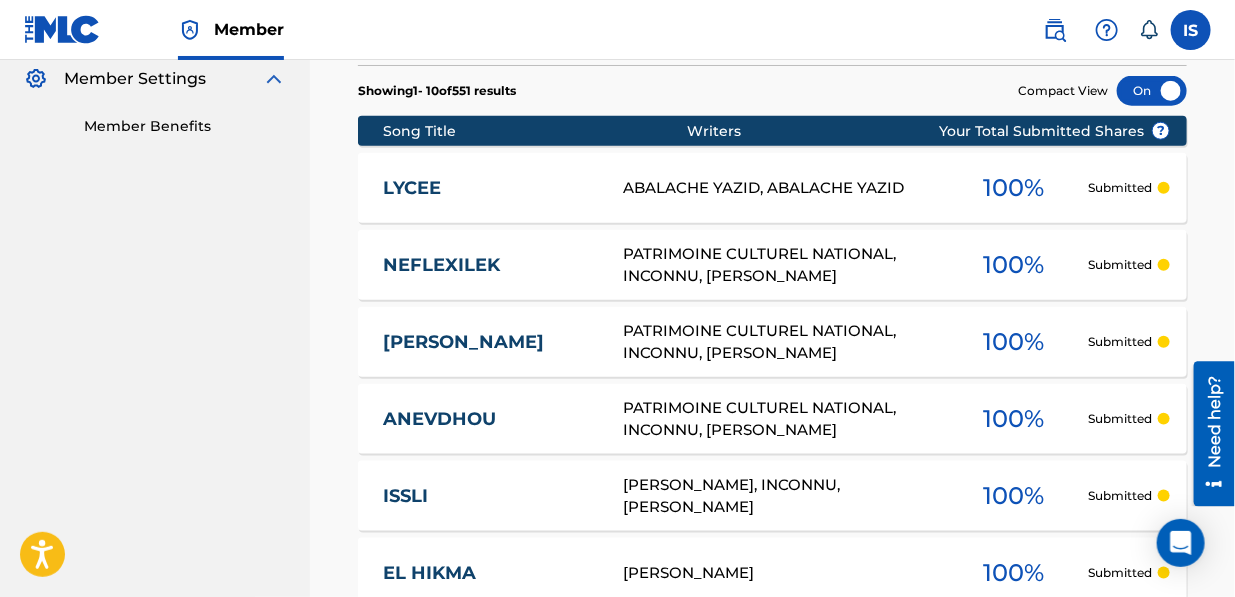 scroll, scrollTop: 0, scrollLeft: 0, axis: both 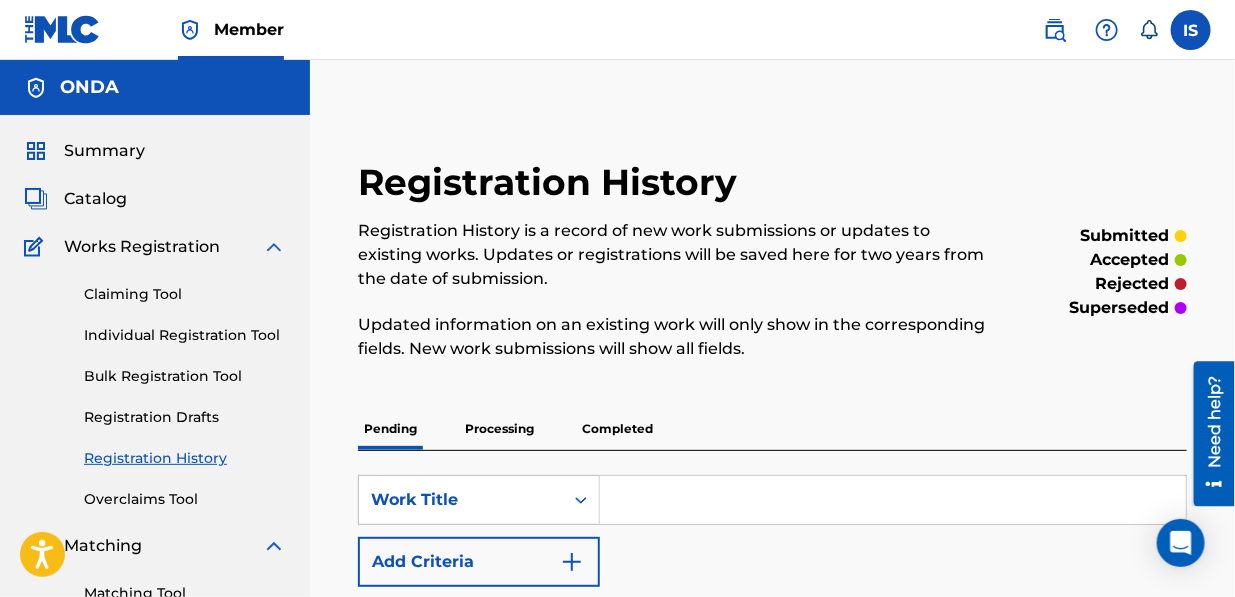 click on "Bulk Registration Tool" at bounding box center [185, 376] 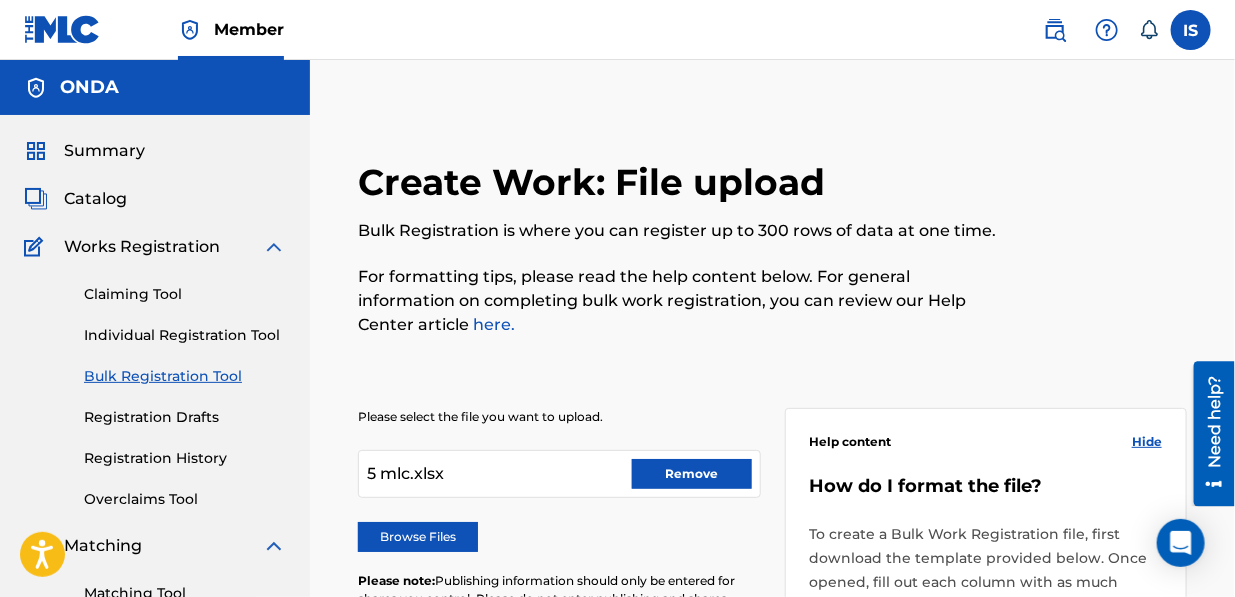click on "Remove" at bounding box center [692, 474] 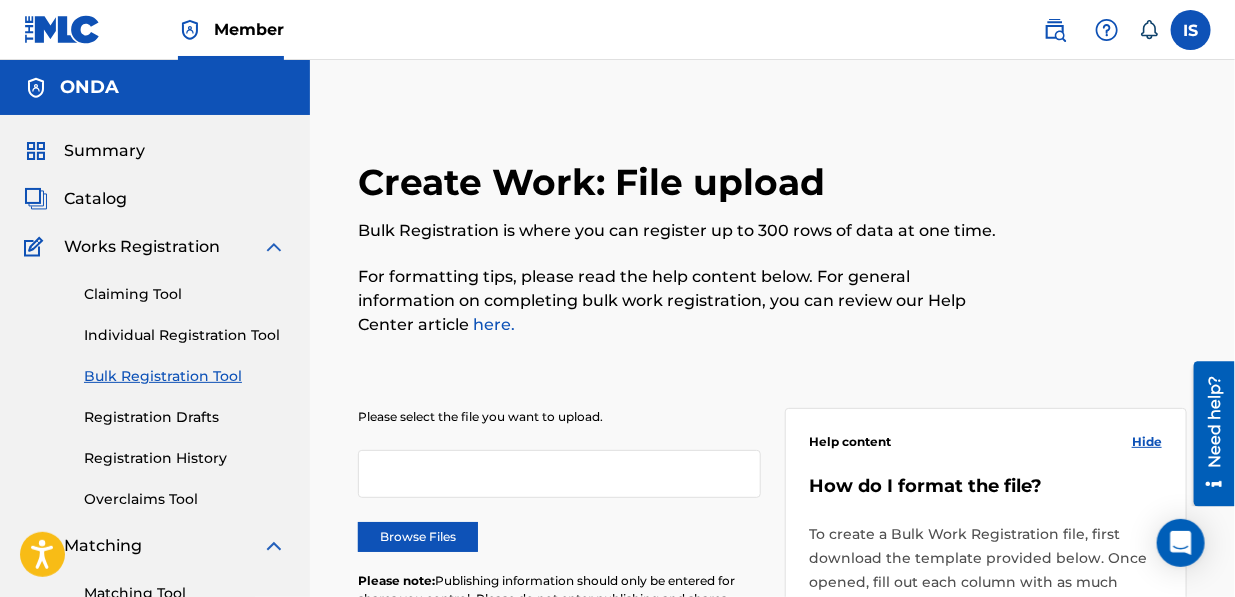 click on "Browse Files" at bounding box center [418, 537] 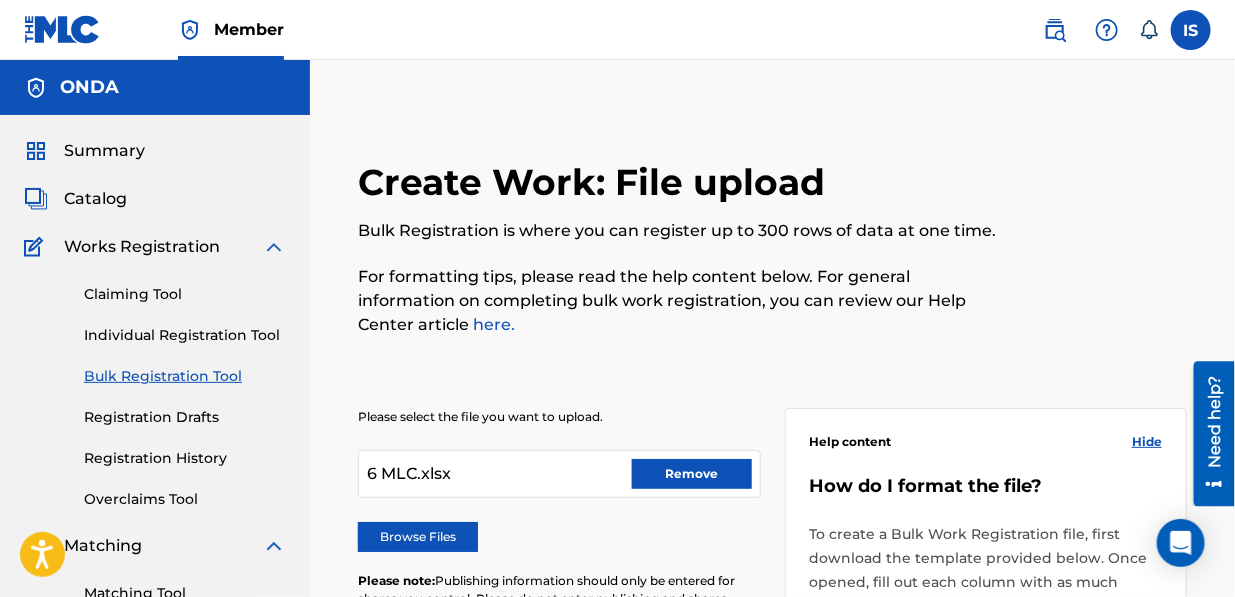 scroll, scrollTop: 810, scrollLeft: 0, axis: vertical 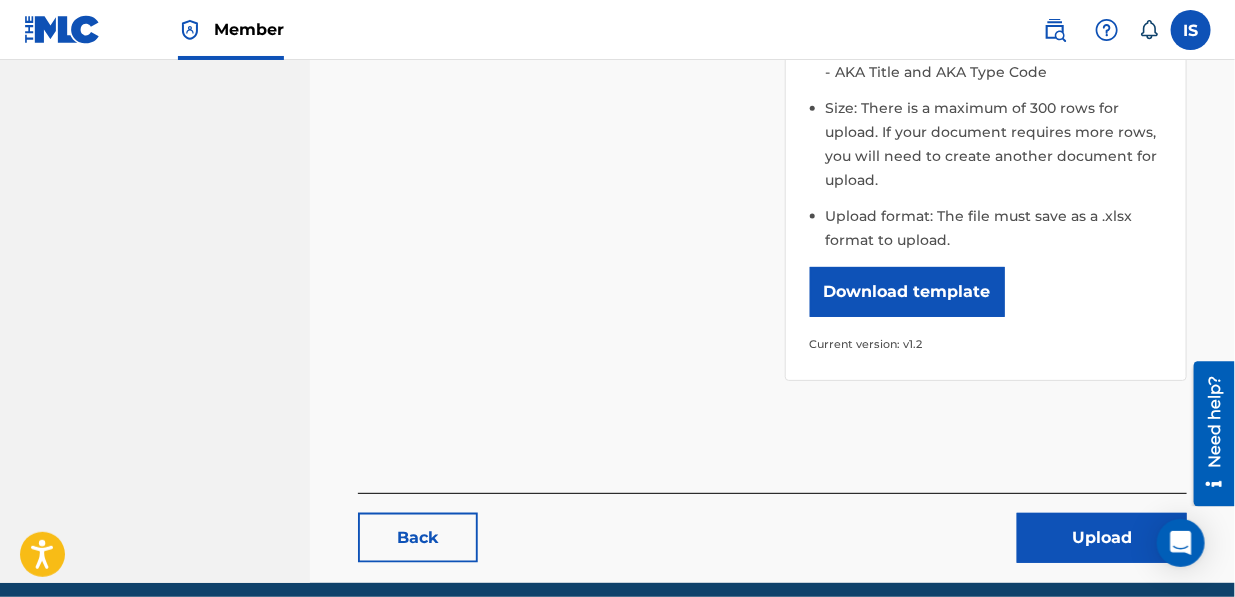 click on "Upload" at bounding box center (1102, 538) 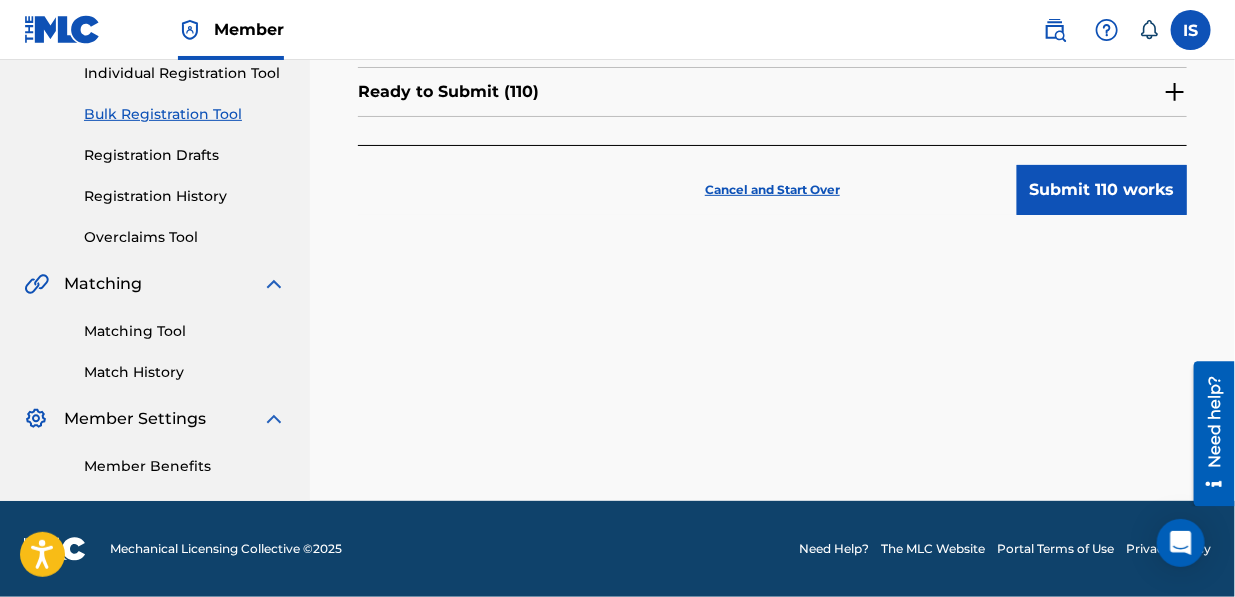 scroll, scrollTop: 0, scrollLeft: 0, axis: both 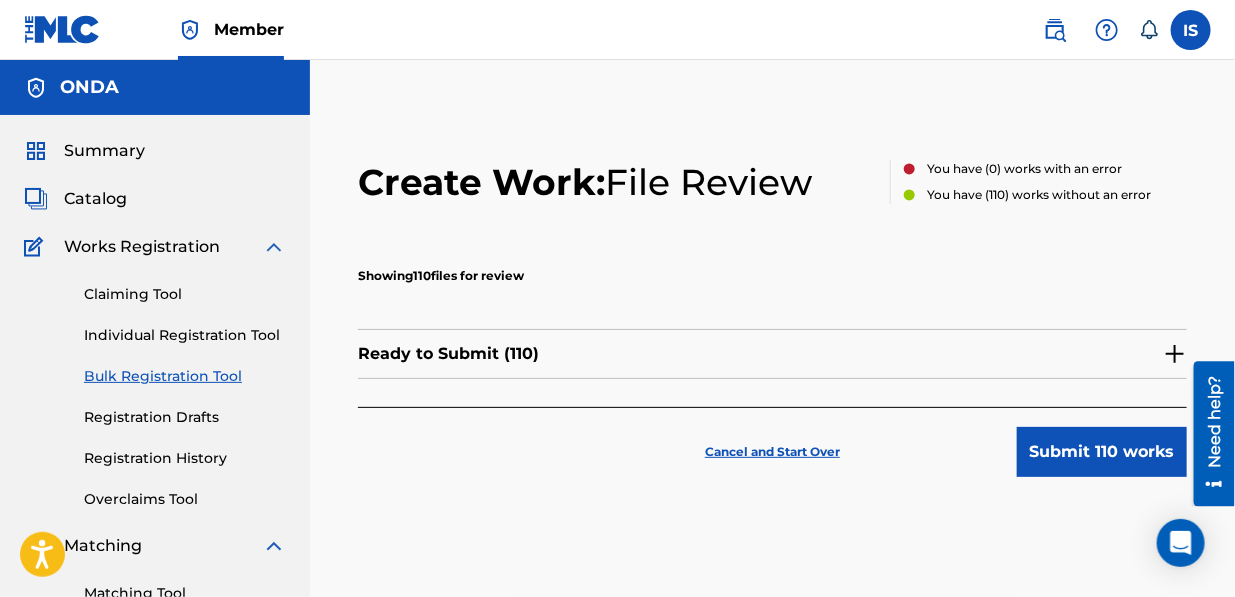 click on "Submit 110 works" at bounding box center [1102, 452] 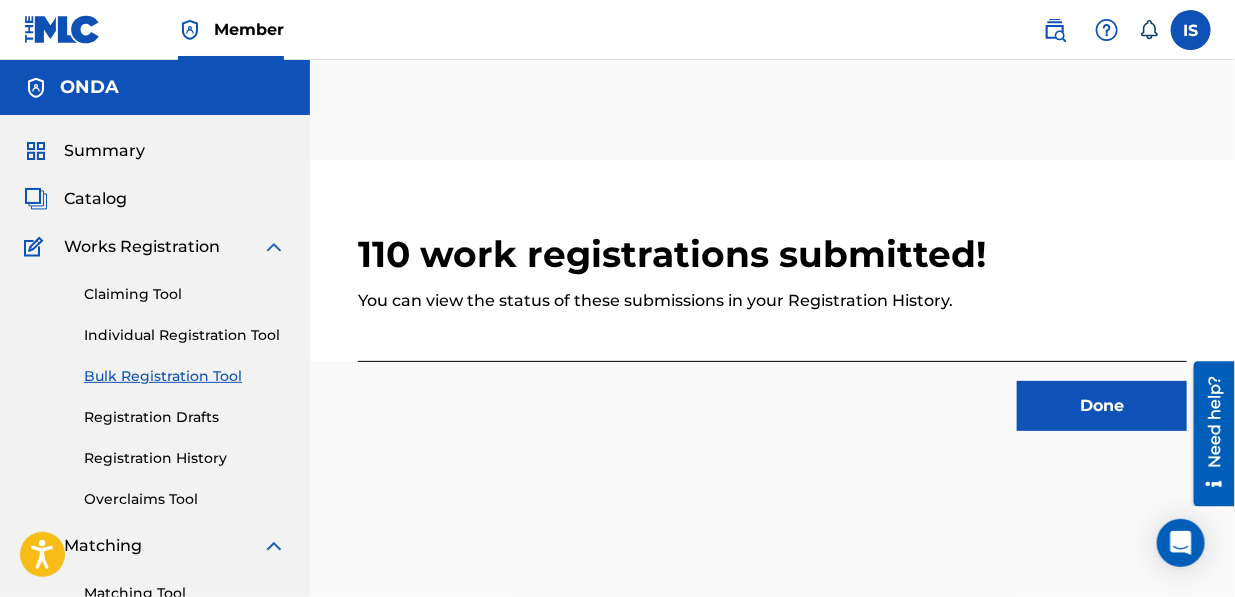 click on "Done" at bounding box center (1102, 406) 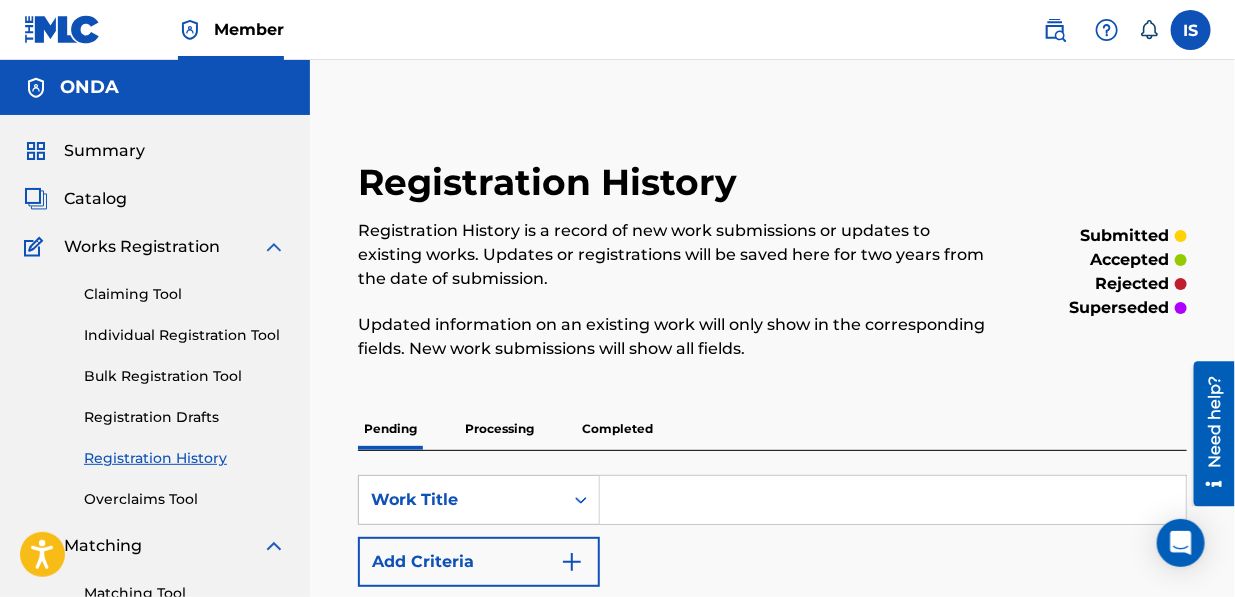 click on "Bulk Registration Tool" at bounding box center [185, 376] 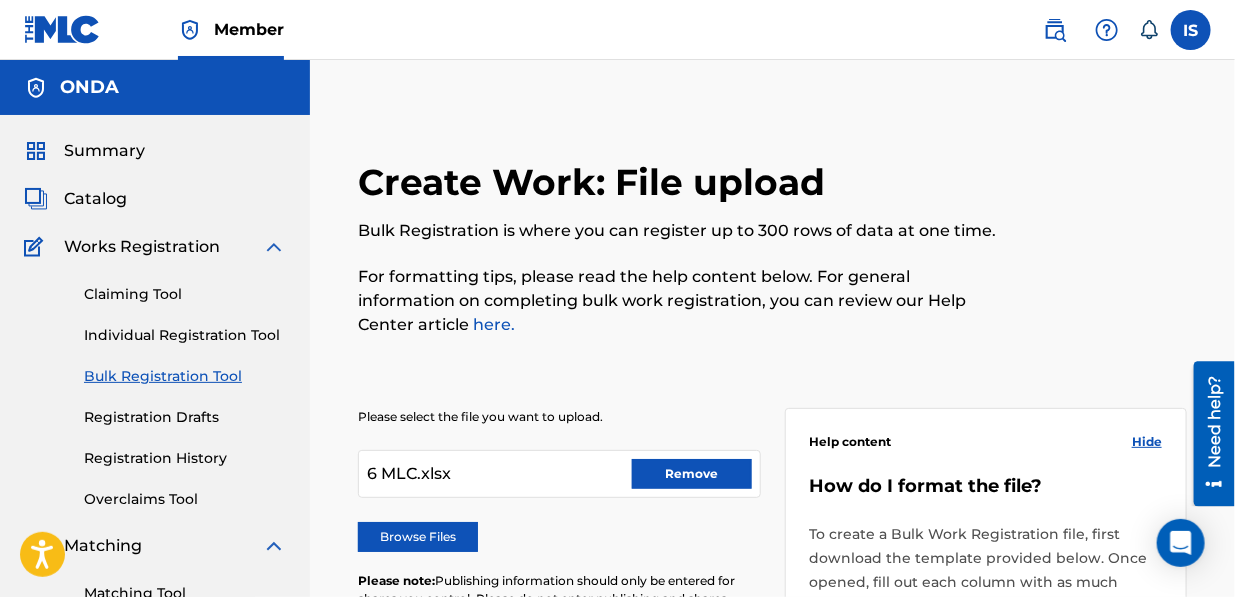 click on "Remove" at bounding box center [692, 474] 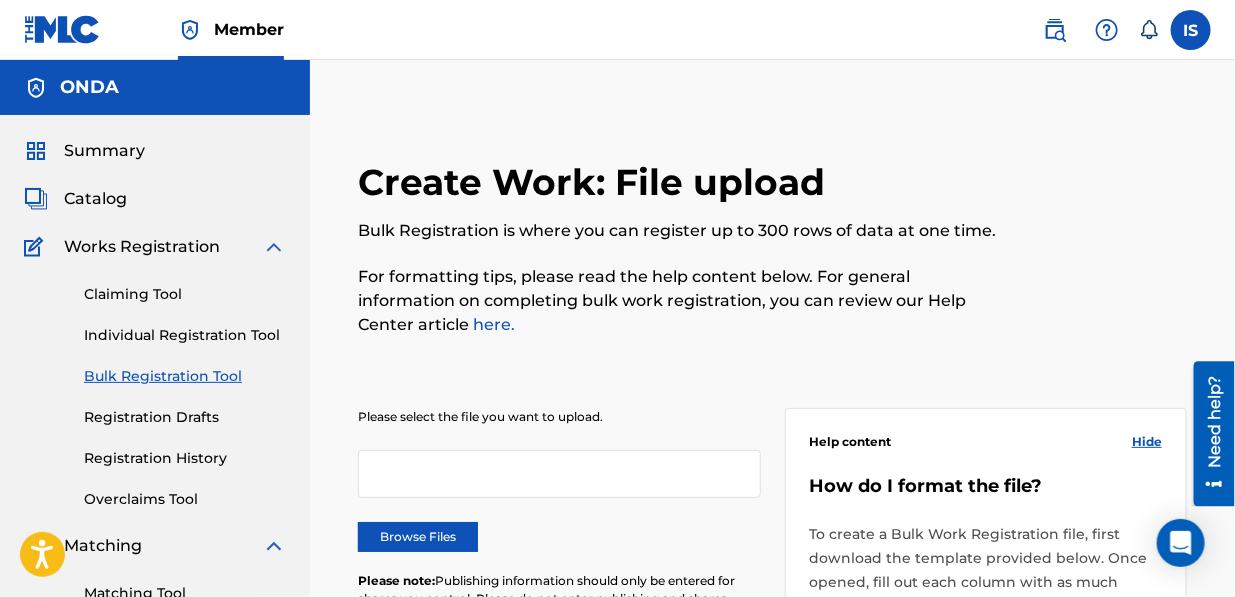 click on "Browse Files" at bounding box center [418, 537] 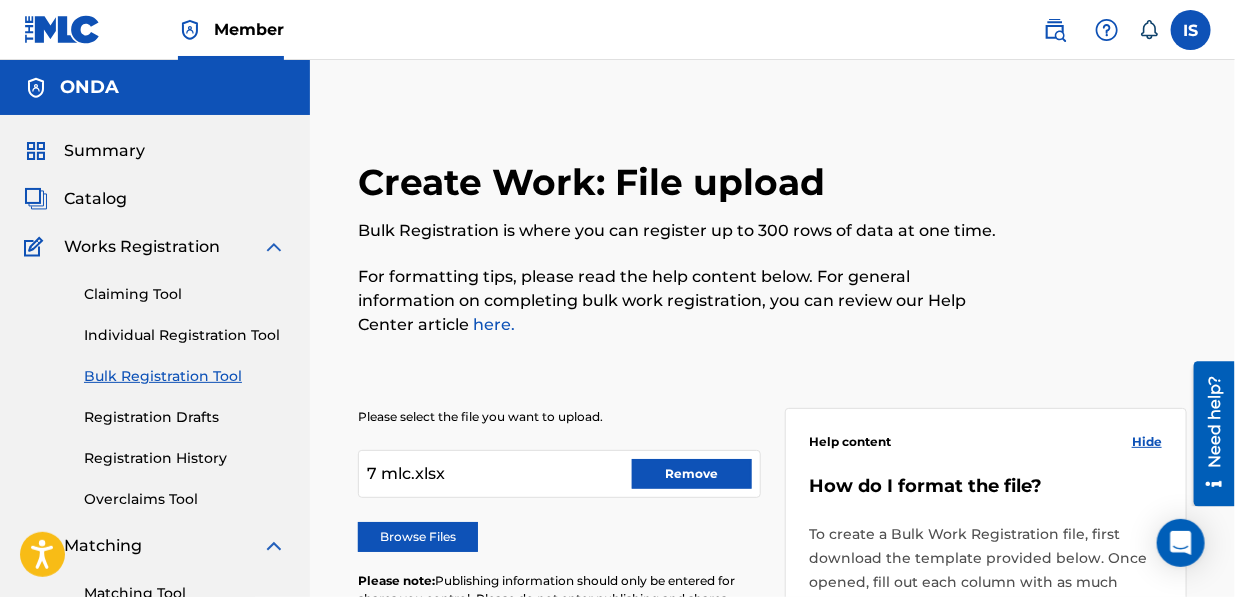 scroll, scrollTop: 890, scrollLeft: 0, axis: vertical 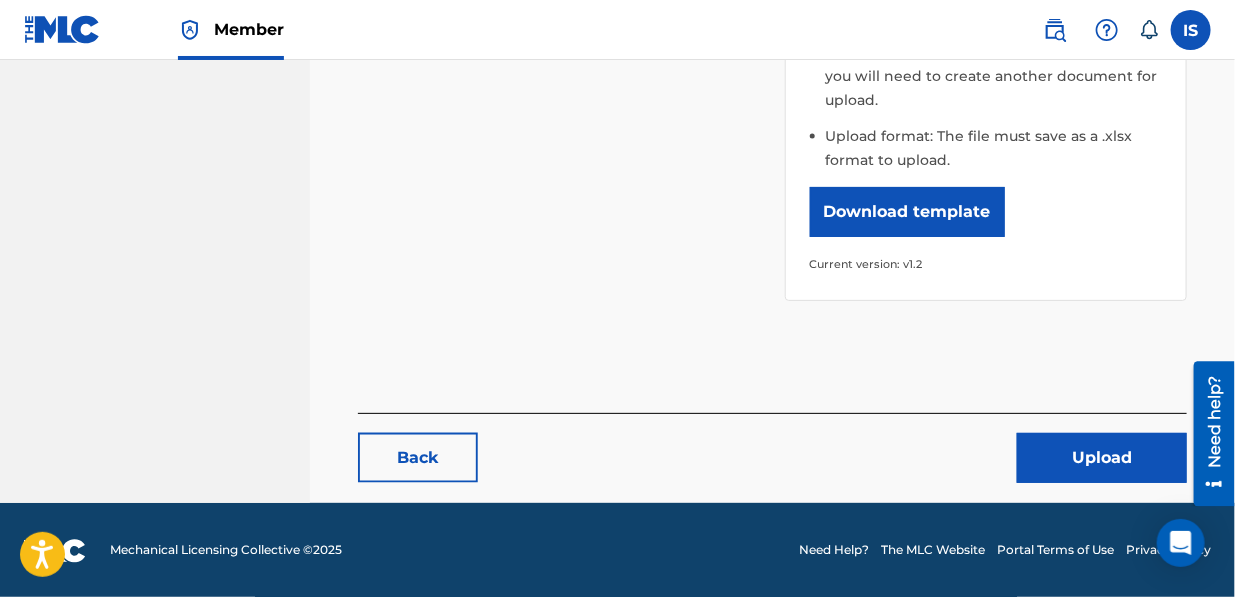 click on "Upload" at bounding box center (1102, 458) 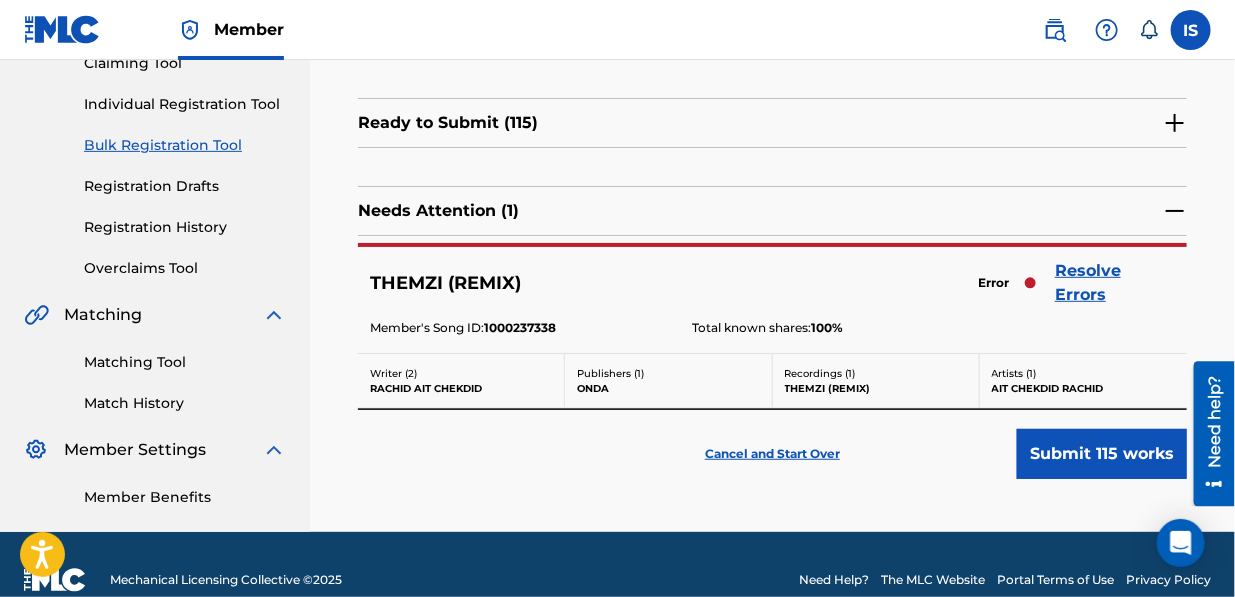 scroll, scrollTop: 252, scrollLeft: 0, axis: vertical 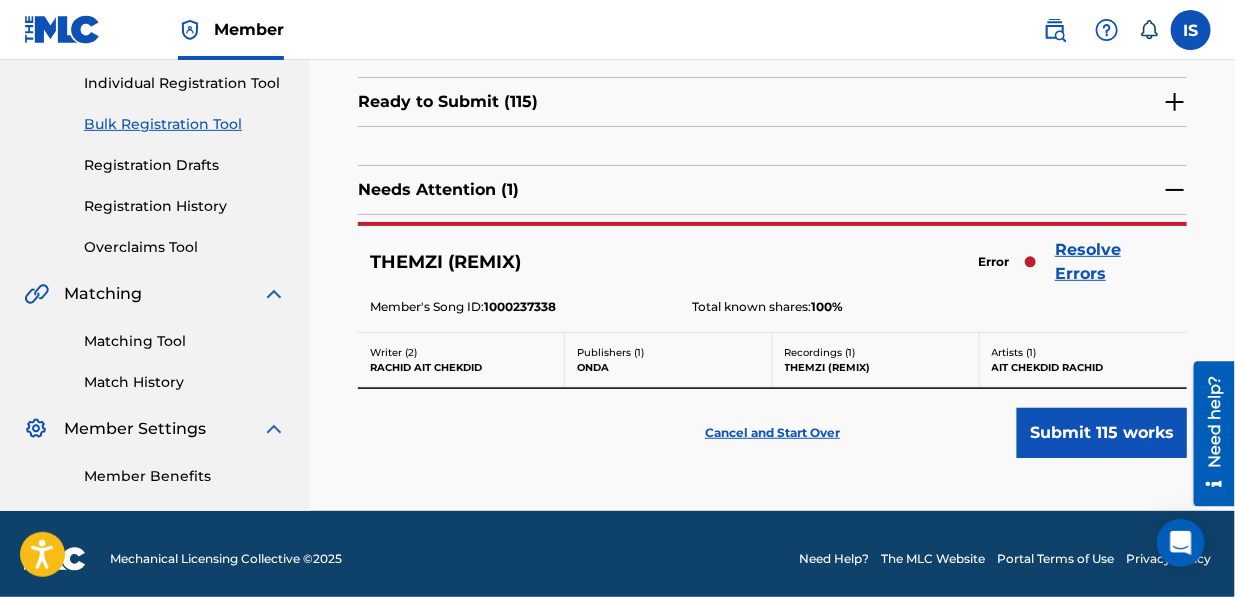 click on "Resolve Errors" at bounding box center (1115, 262) 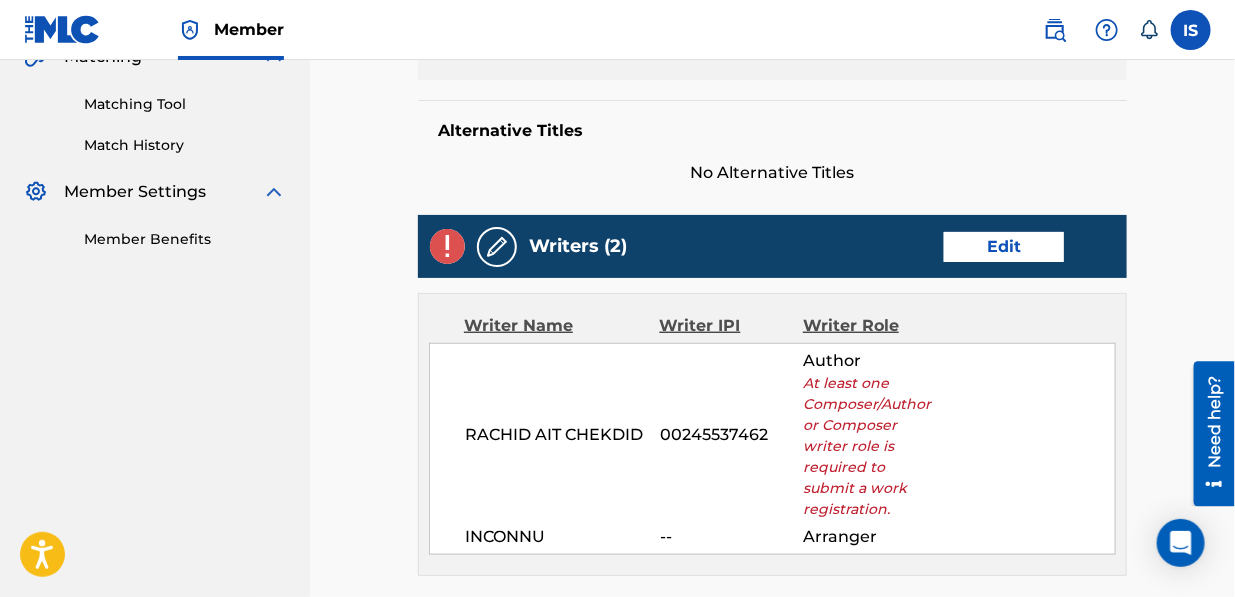 scroll, scrollTop: 493, scrollLeft: 0, axis: vertical 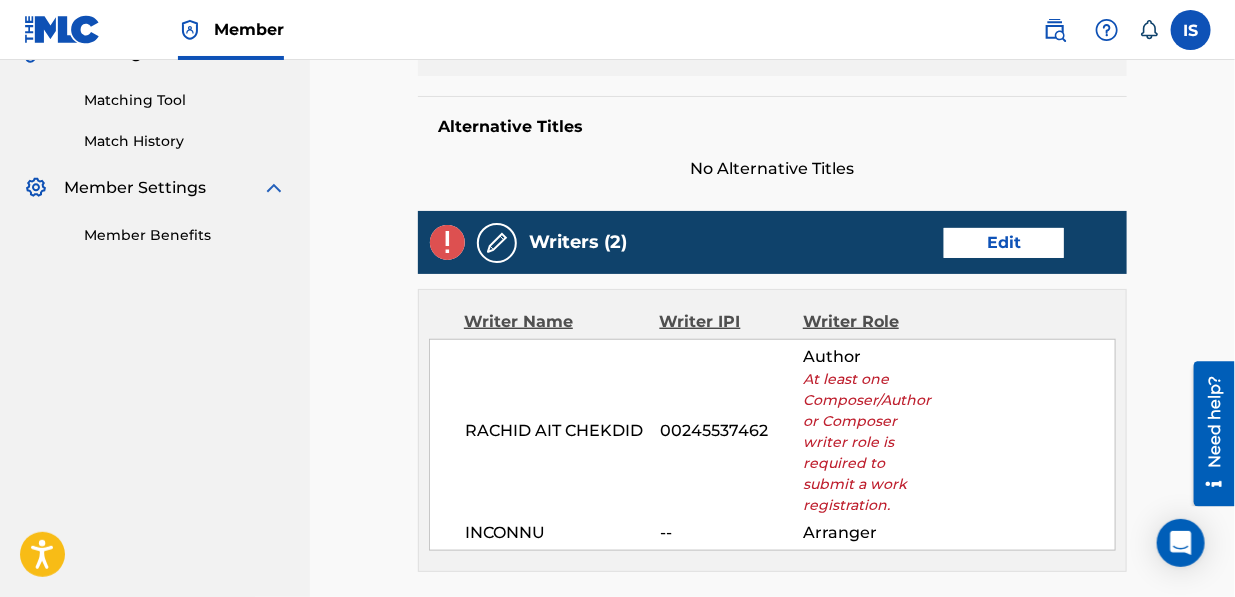 click on "Edit" at bounding box center [1004, 243] 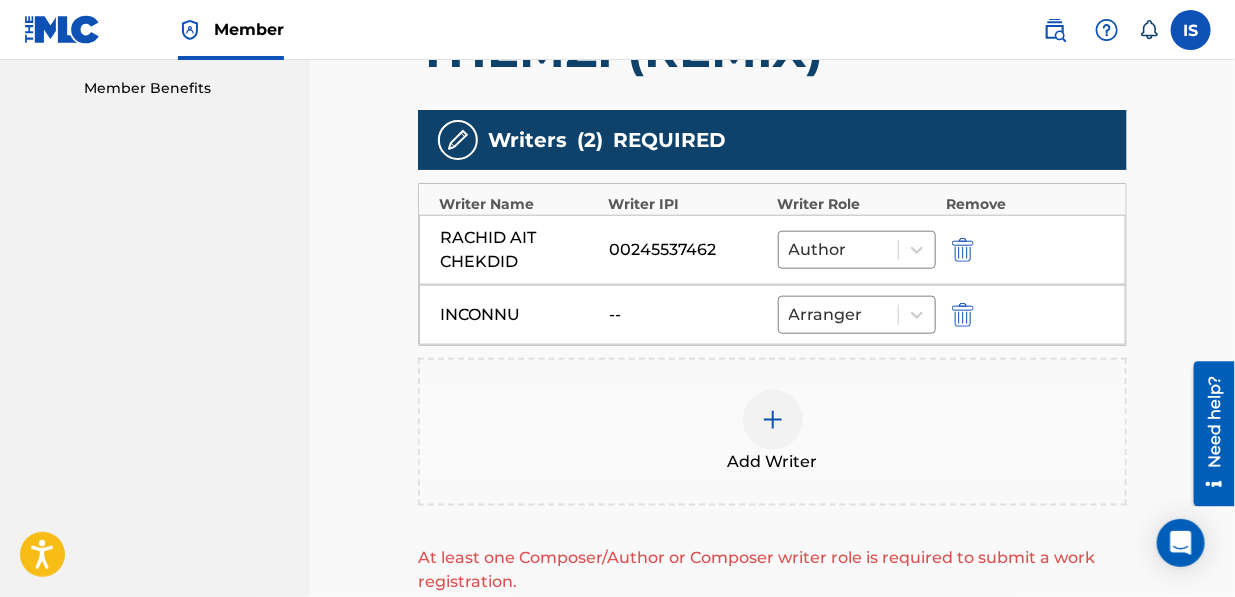 scroll, scrollTop: 649, scrollLeft: 0, axis: vertical 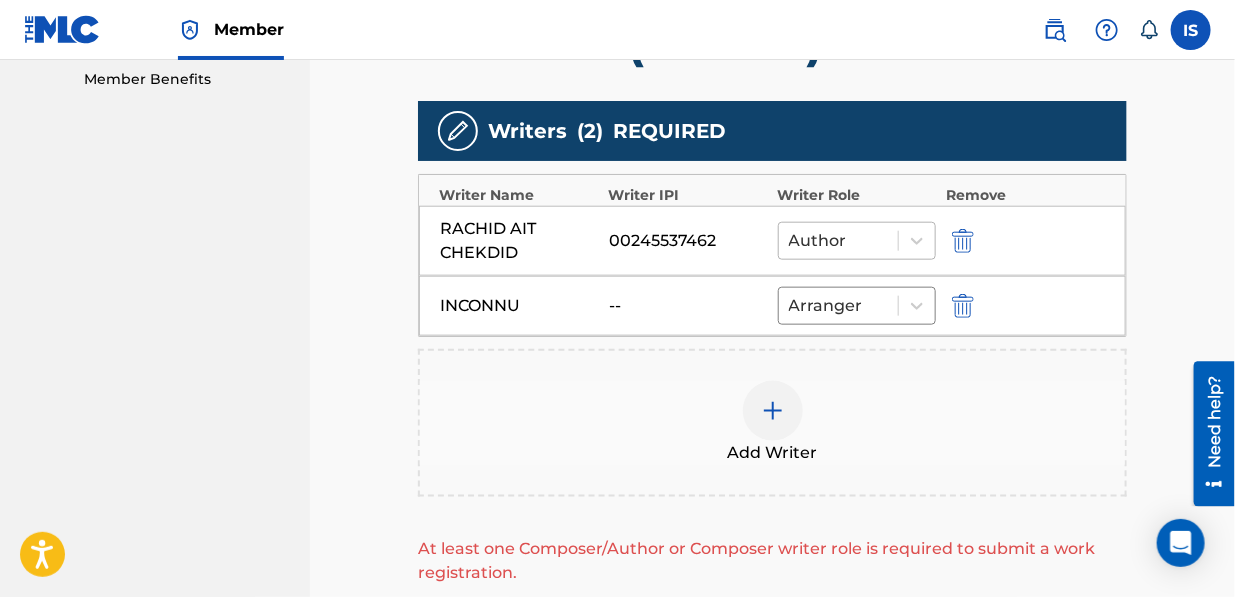 click at bounding box center (839, 241) 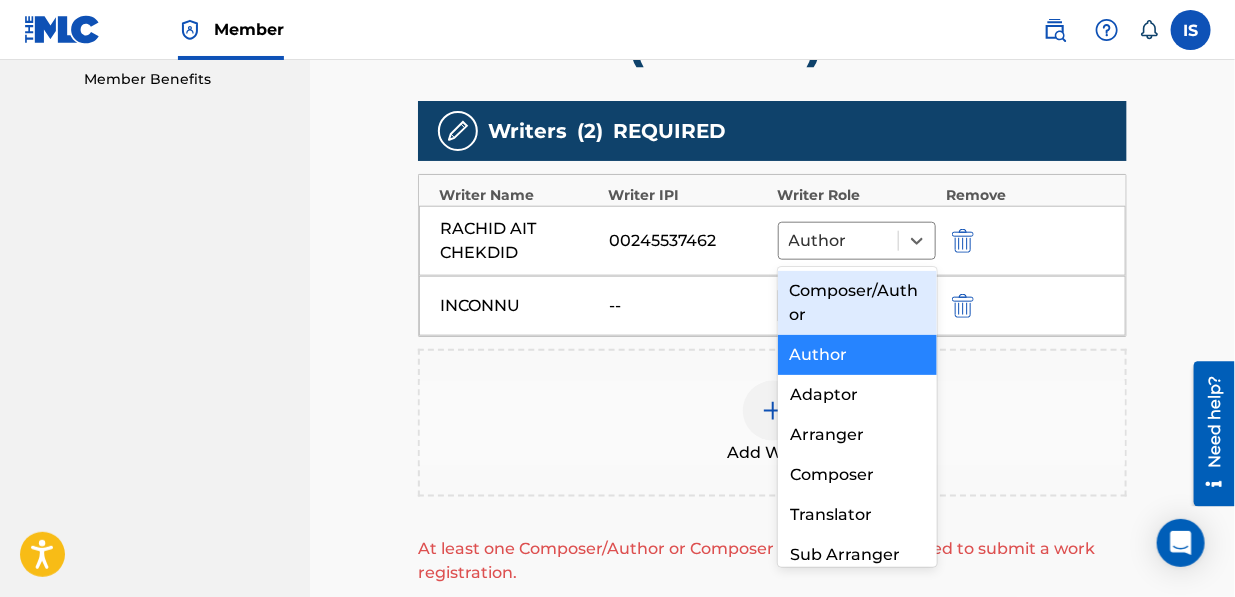 click on "Composer/Author" at bounding box center (857, 303) 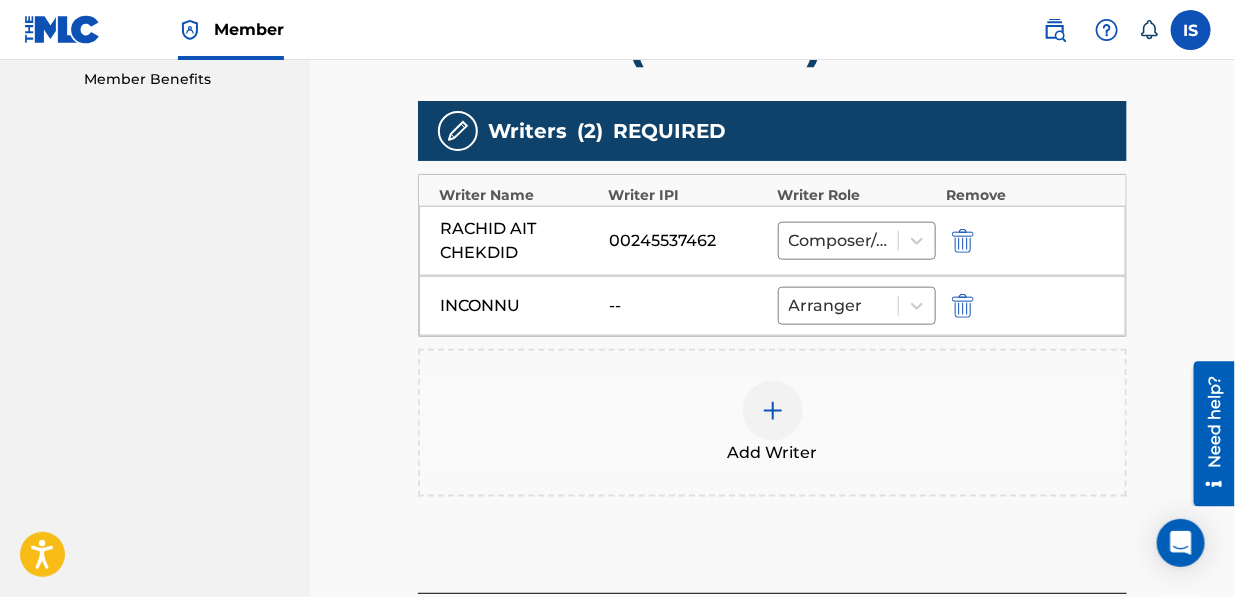 scroll, scrollTop: 880, scrollLeft: 0, axis: vertical 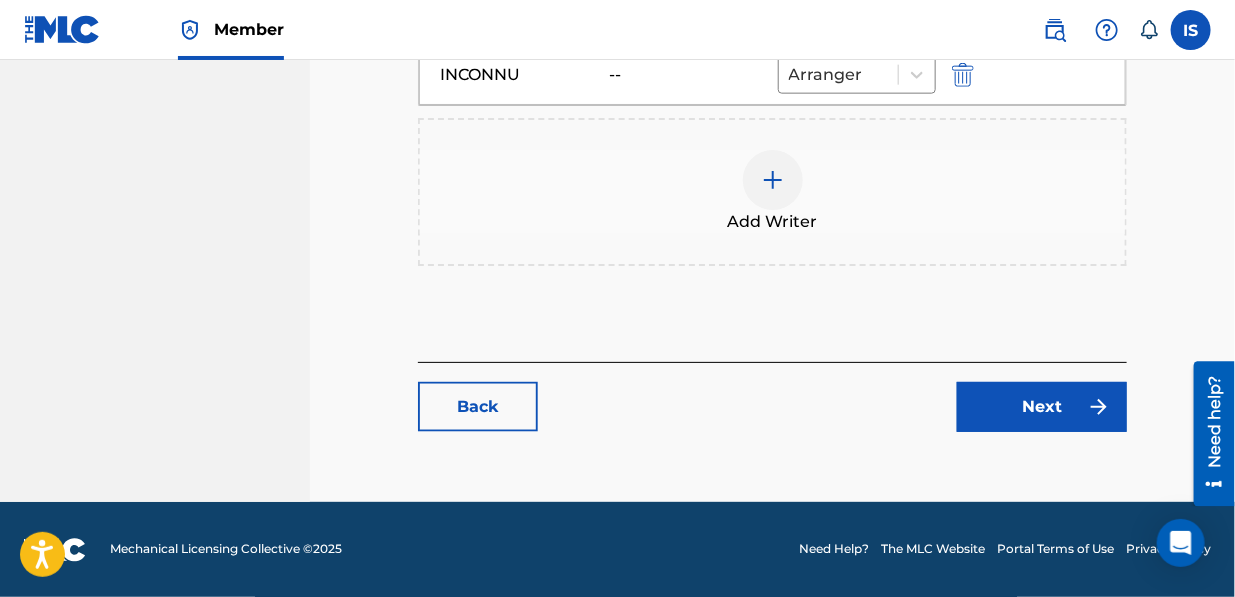 click on "Next" at bounding box center [1042, 407] 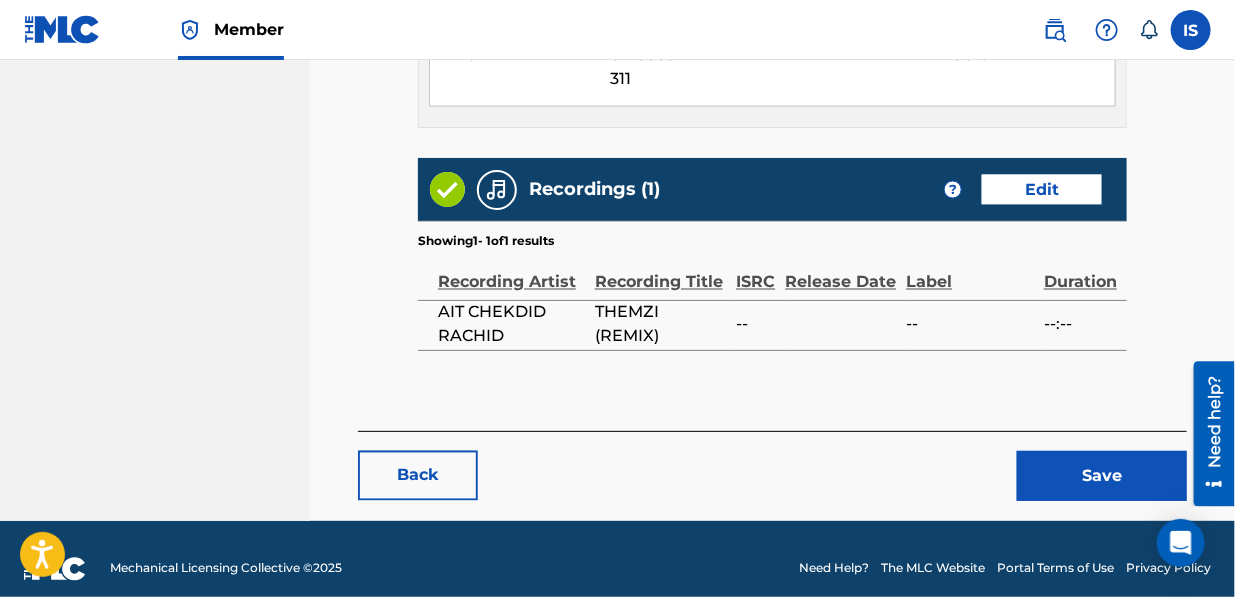scroll, scrollTop: 1115, scrollLeft: 0, axis: vertical 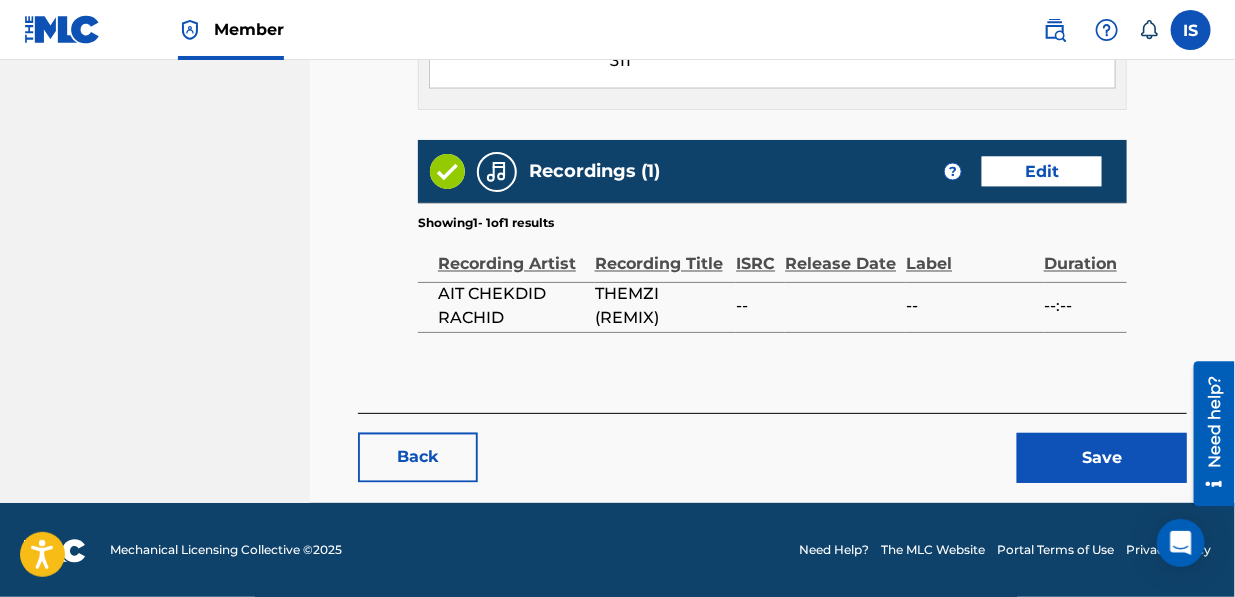 click on "Save" at bounding box center (1102, 458) 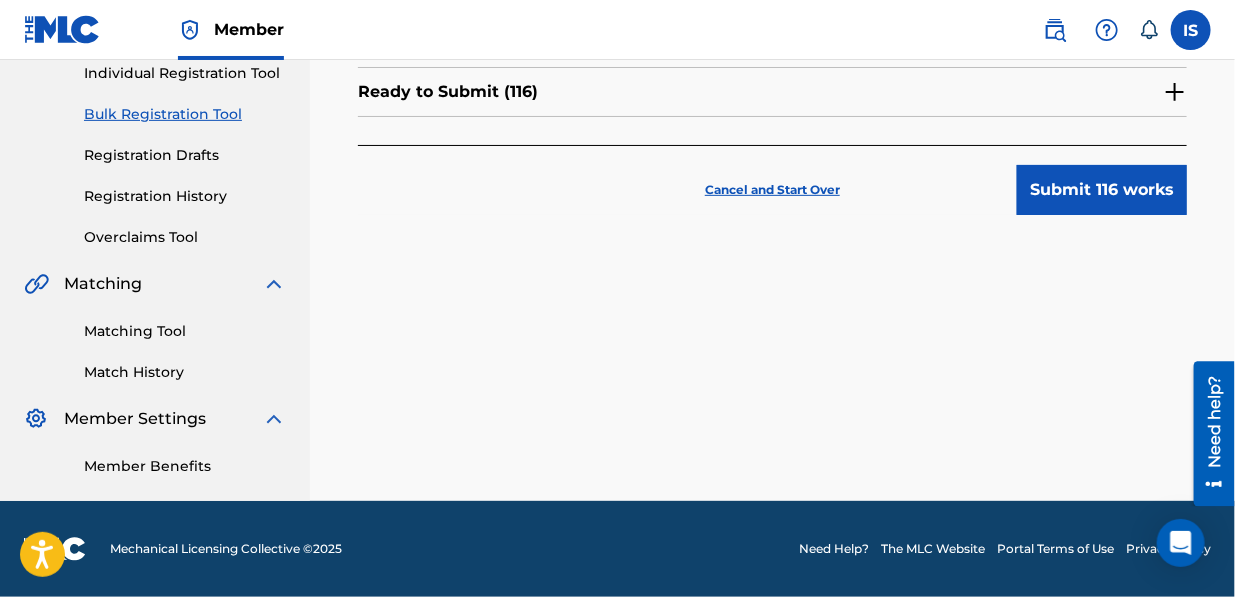 scroll, scrollTop: 0, scrollLeft: 0, axis: both 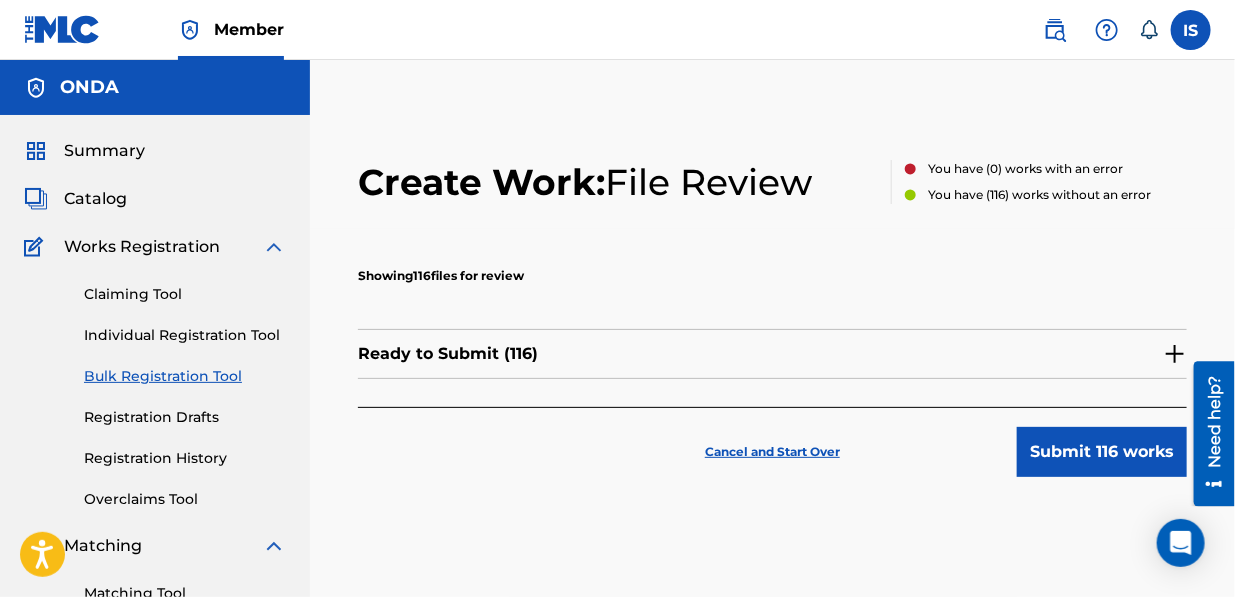 click on "Submit 116 works" at bounding box center (1102, 452) 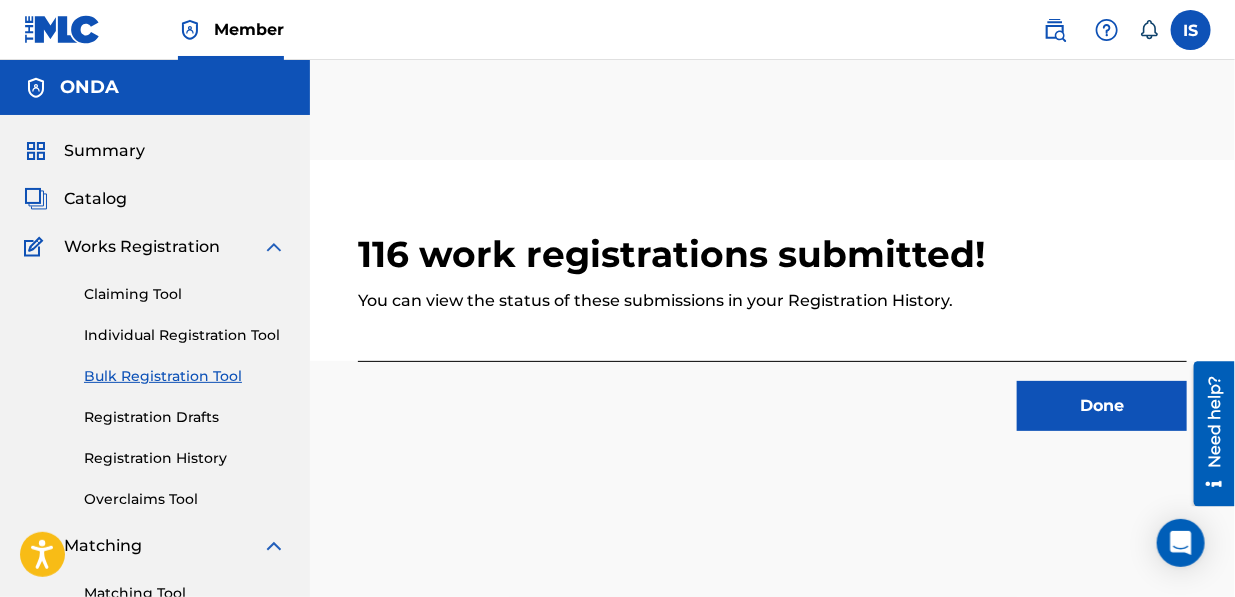 click on "Done" at bounding box center [1102, 406] 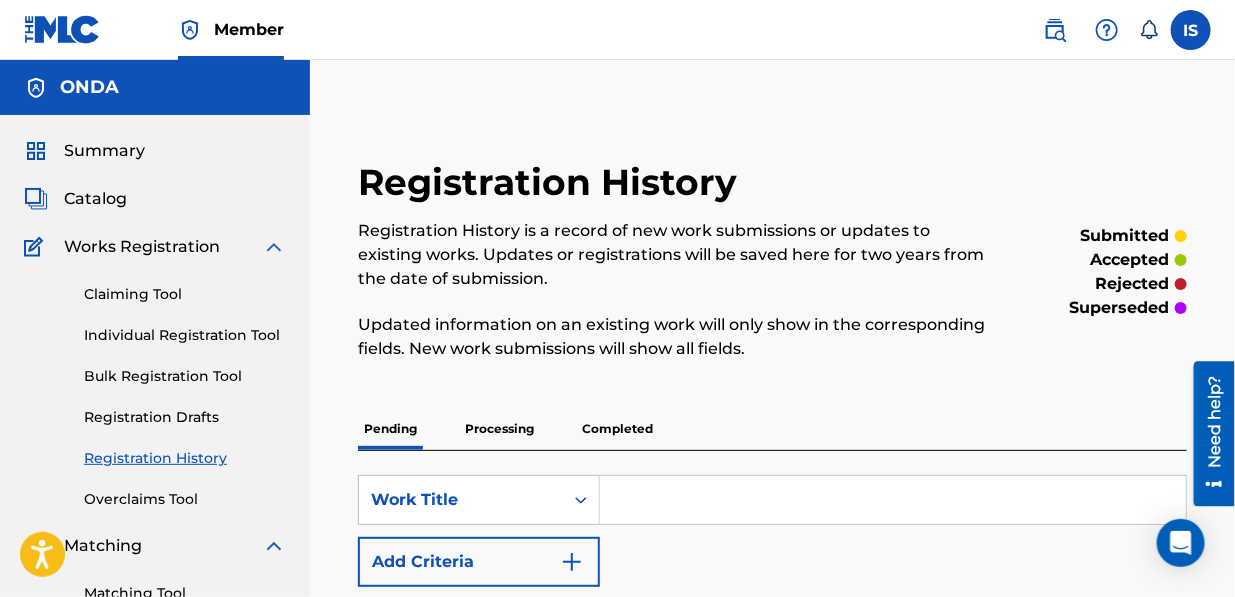 click on "Bulk Registration Tool" at bounding box center [185, 376] 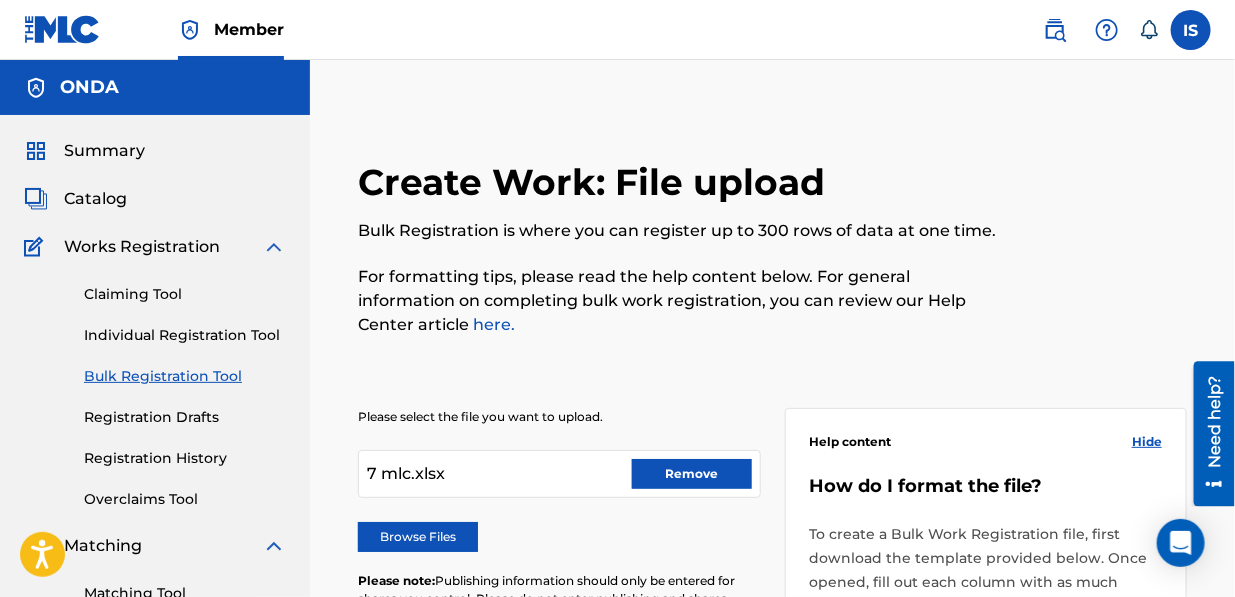 click on "Remove" at bounding box center (692, 474) 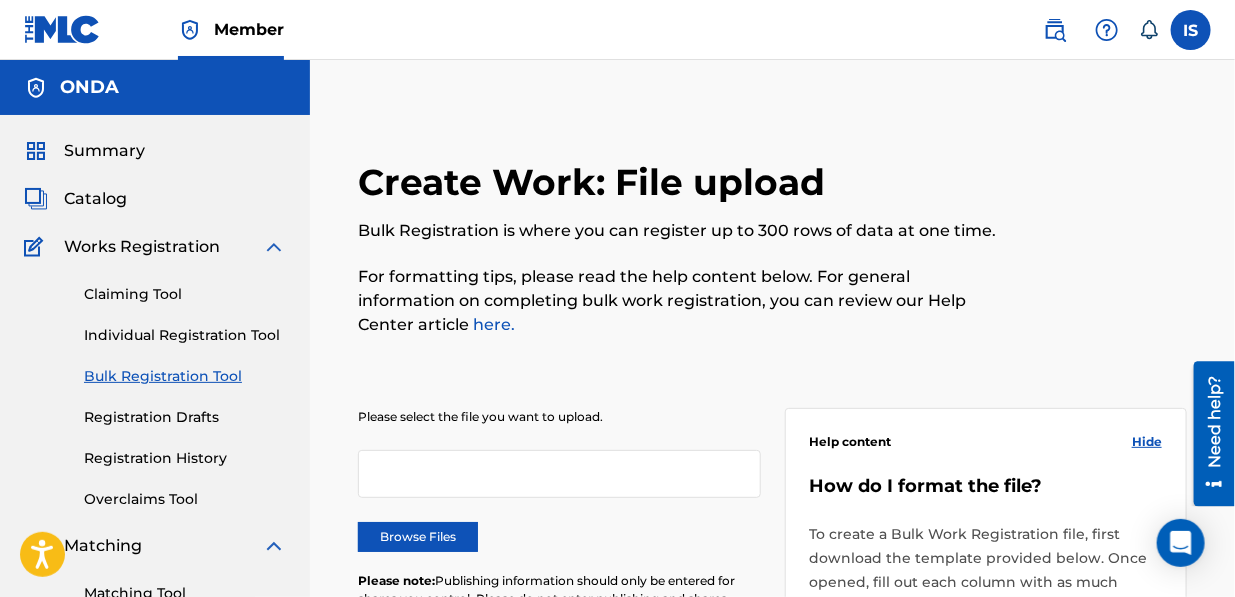 click on "Browse Files" at bounding box center (418, 537) 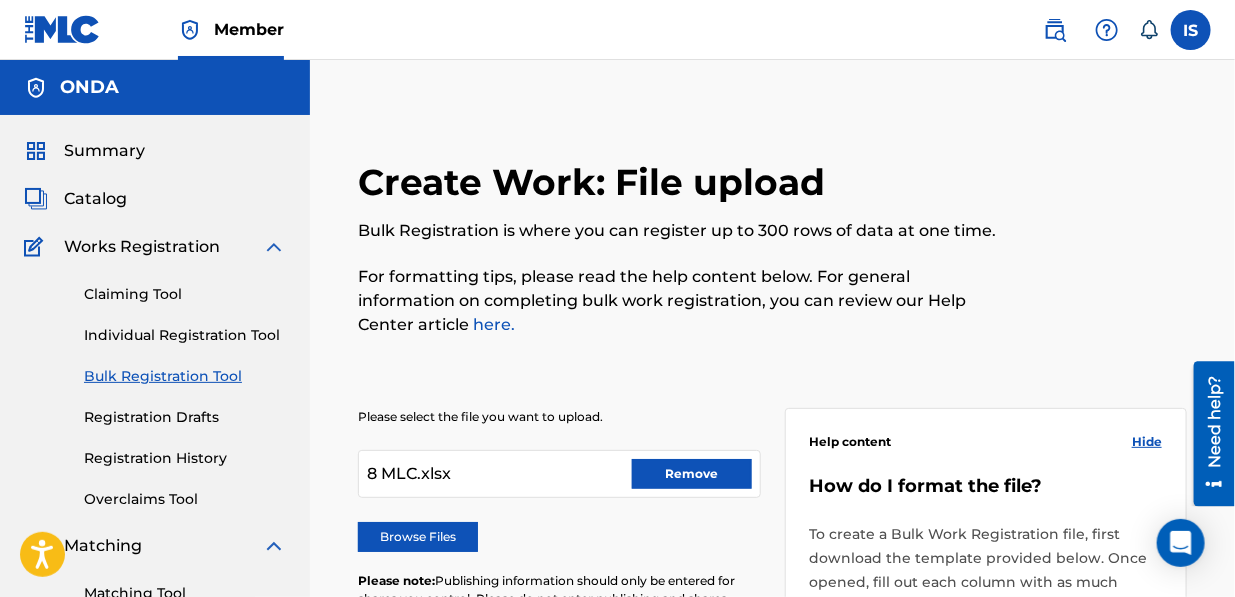 click on "Create Work: File upload Bulk Registration is where you can register up to 300 rows of data at one time. For formatting tips, please read the help content below. For general information on completing bulk work registration, you can review our Help Center article   here. Please select the file you want to upload. 8 MLC.xlsx Remove Browse Files Please note:  Publishing information should only be entered for shares you control. Please do not enter publishing and shares information for publishers you do not represent. Help content Hide   How do I format the file? To create a Bulk Work Registration file, first download the template provided below. Once opened, fill out each column with as much information as you have. Definitions for each column can be found under the Field Definitions tab. Required columns: Noted with an asterisk ( * ). Dependent fields: These fields are not required, but if you enter information in one column, you must enter information in the other. These columns are: Download template Back" at bounding box center [772, 726] 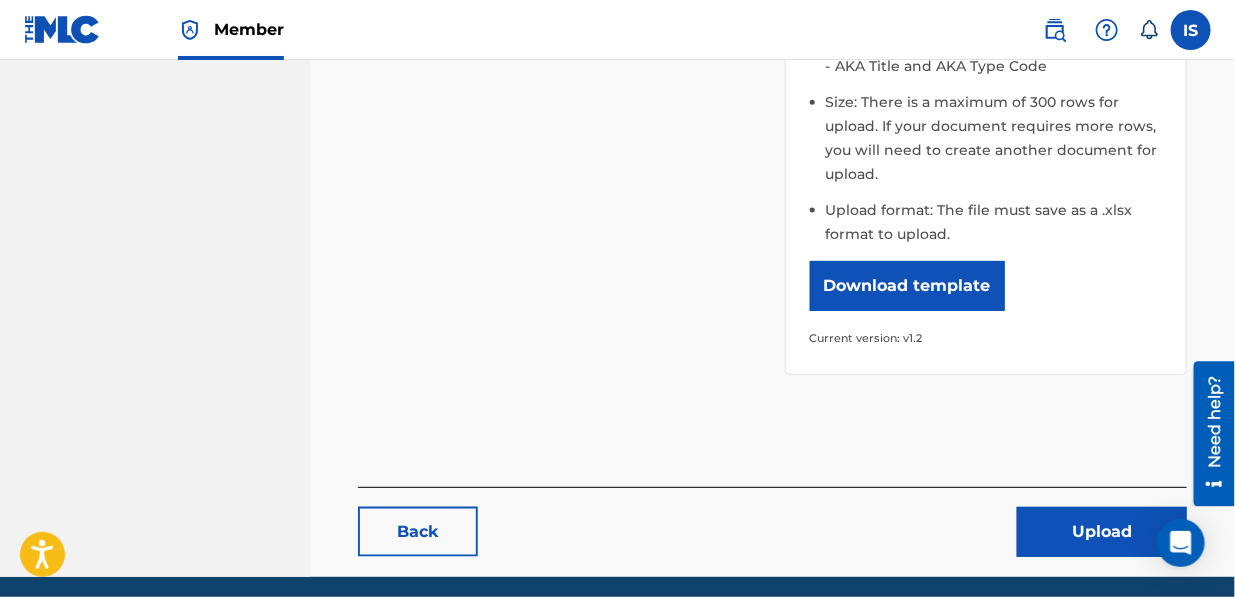 scroll, scrollTop: 841, scrollLeft: 0, axis: vertical 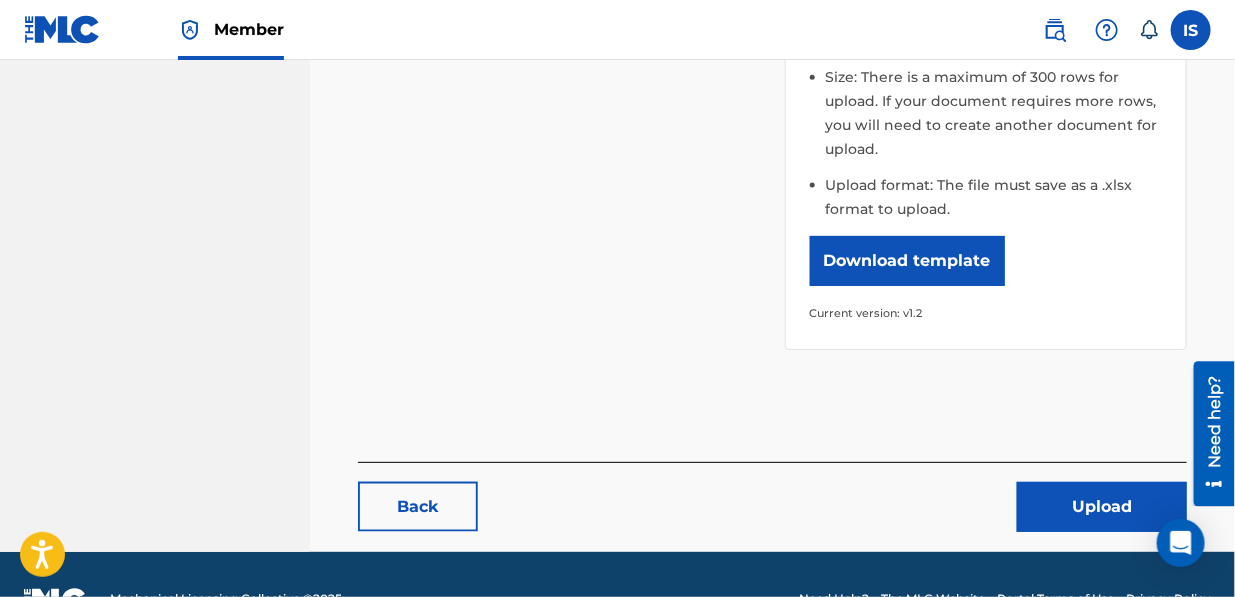 click on "Upload" at bounding box center (1102, 507) 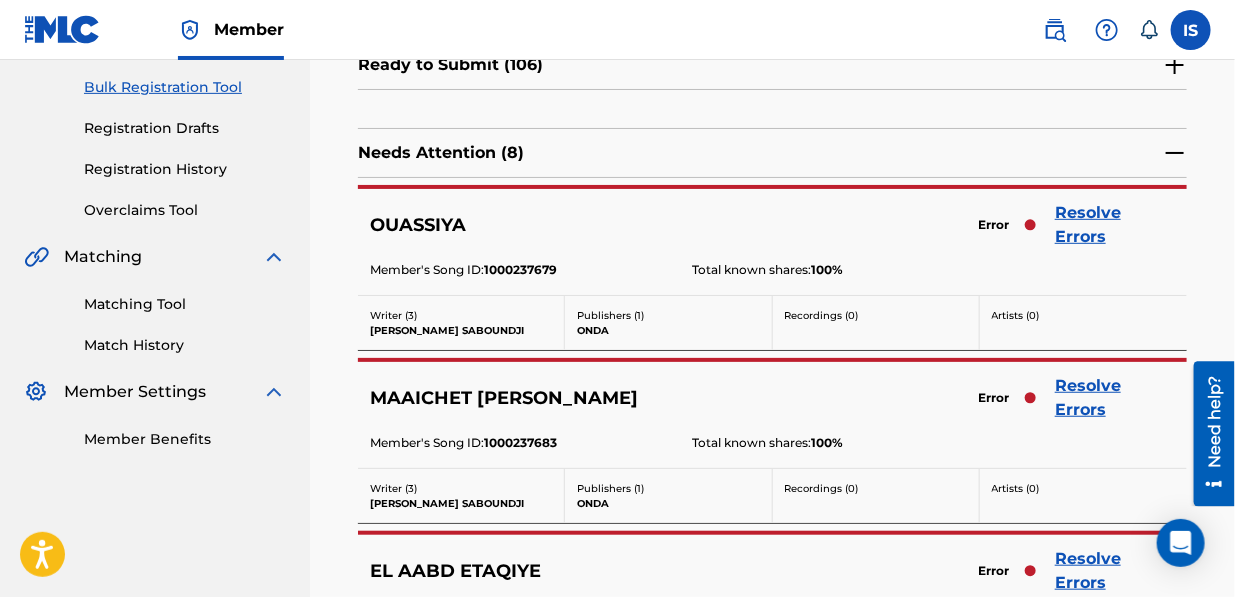 scroll, scrollTop: 290, scrollLeft: 0, axis: vertical 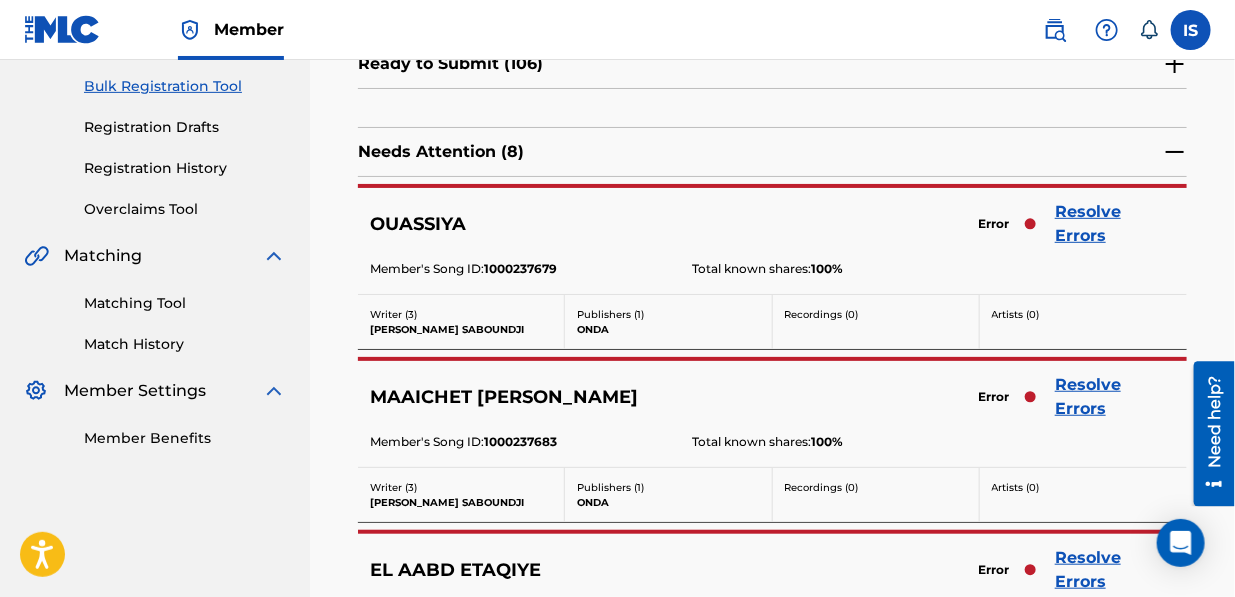 click on "Resolve Errors" at bounding box center [1115, 224] 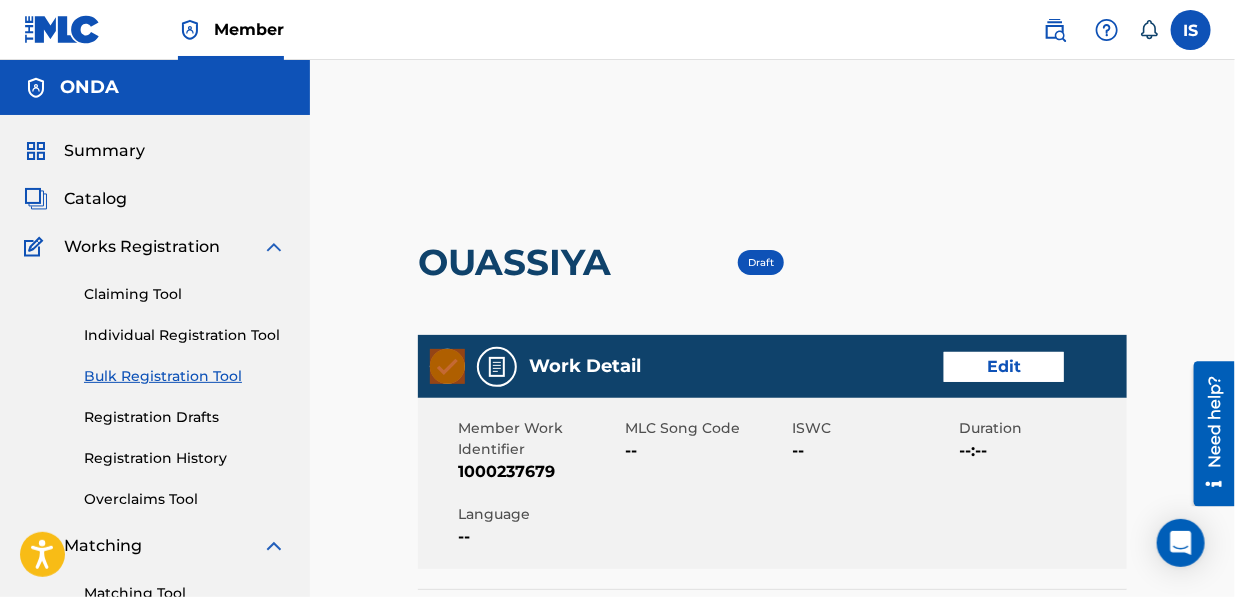 click on "OUASSIYA     Draft" at bounding box center (772, 262) 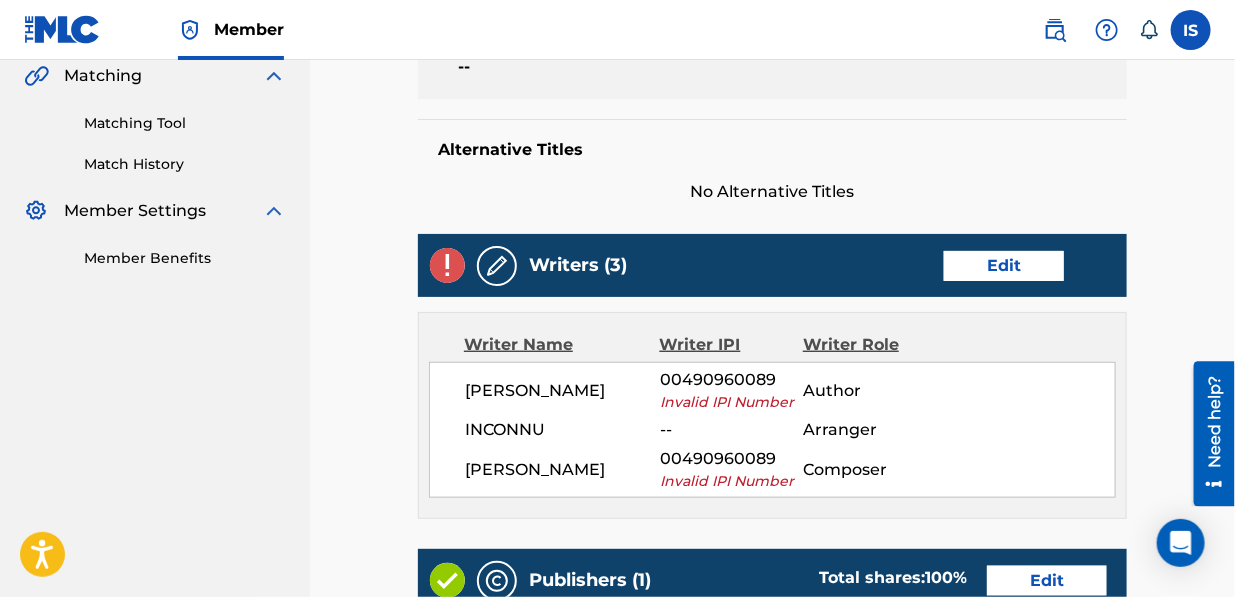 scroll, scrollTop: 1102, scrollLeft: 0, axis: vertical 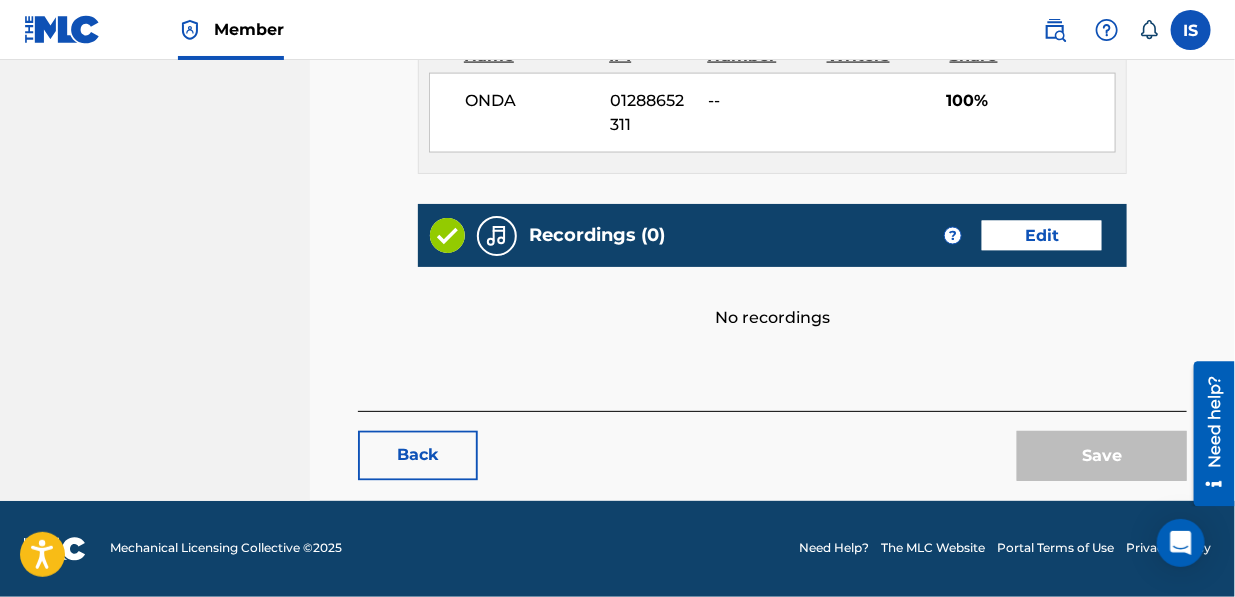 click on "Back" at bounding box center (418, 456) 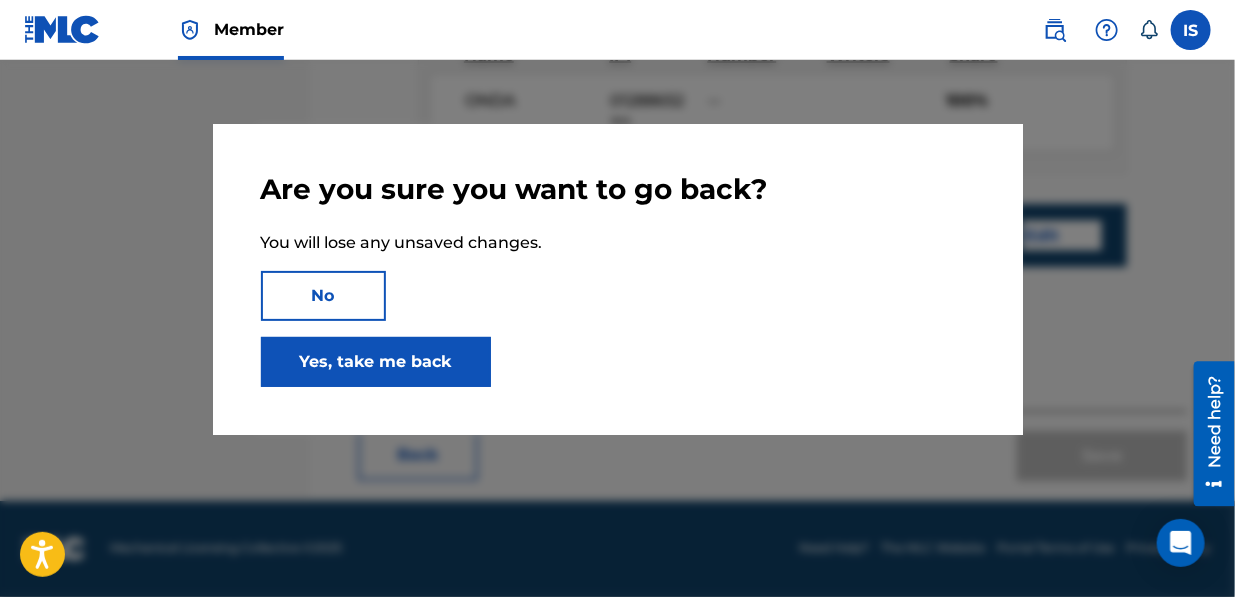 drag, startPoint x: 333, startPoint y: 309, endPoint x: 335, endPoint y: 362, distance: 53.037724 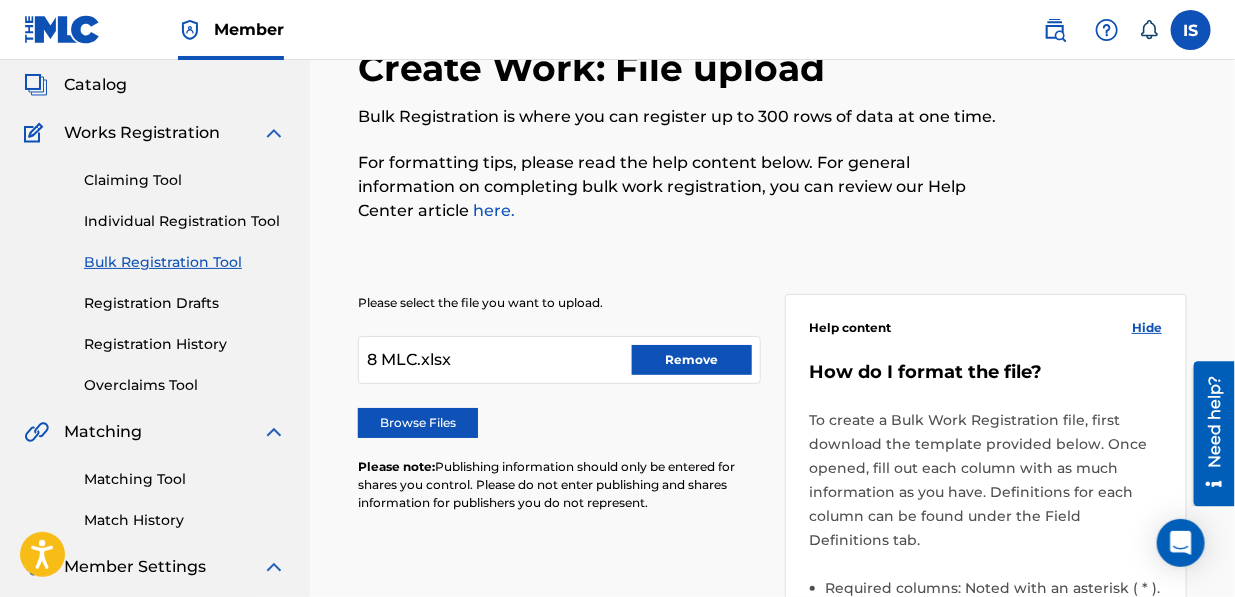 scroll, scrollTop: 117, scrollLeft: 0, axis: vertical 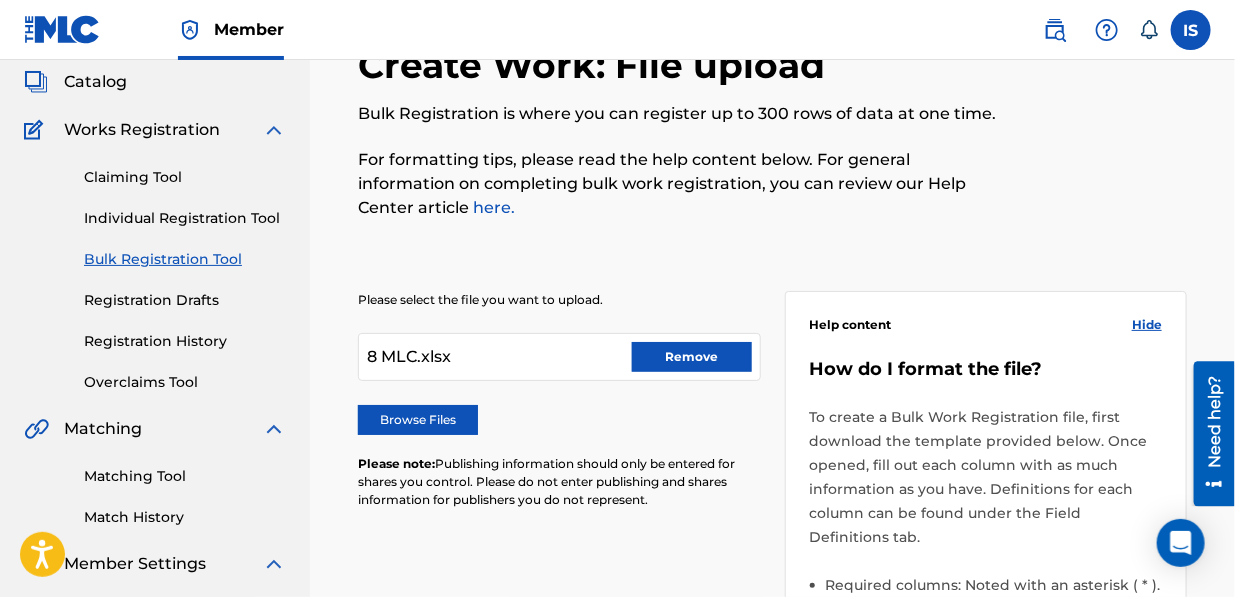 click on "Remove" at bounding box center [692, 357] 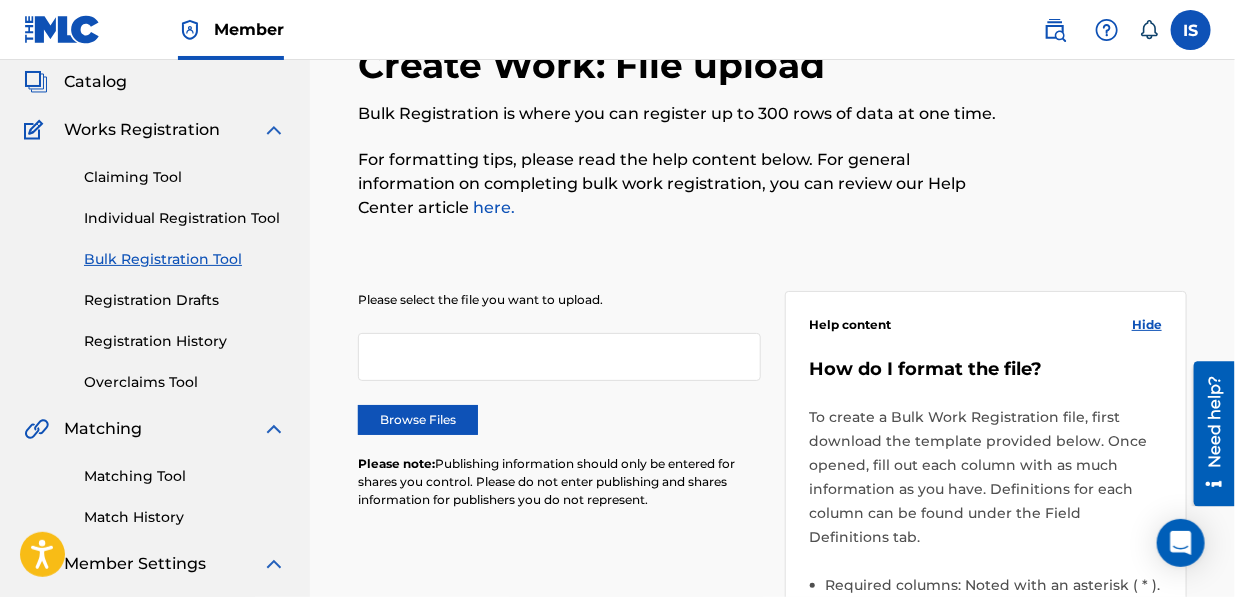 click on "Browse Files" at bounding box center [418, 420] 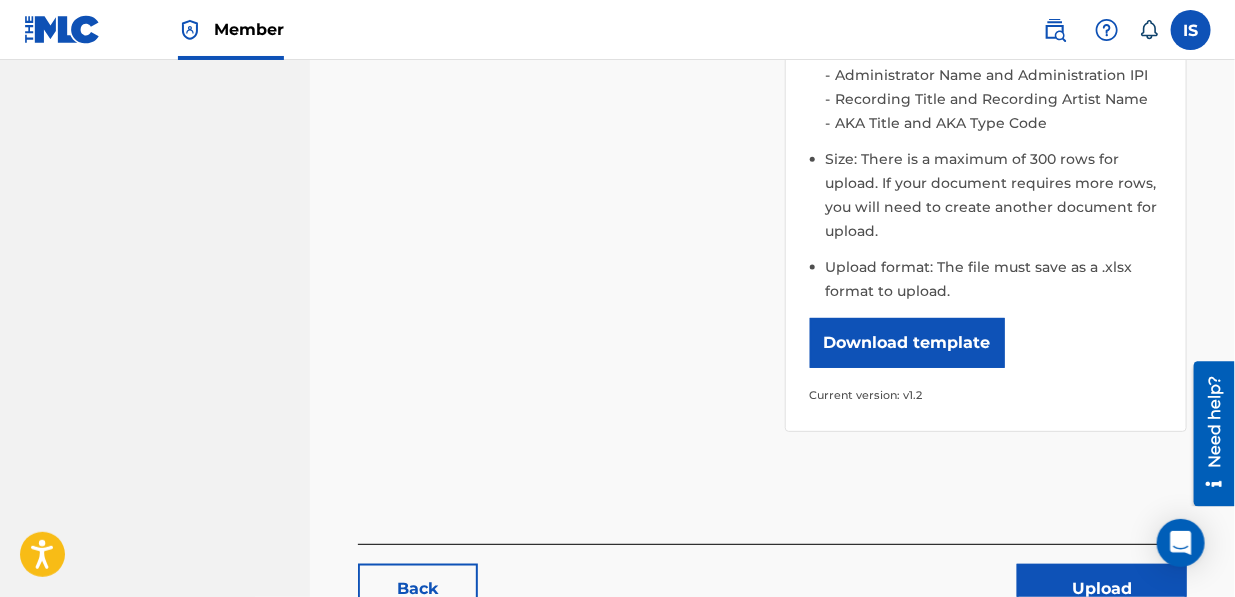 scroll, scrollTop: 853, scrollLeft: 0, axis: vertical 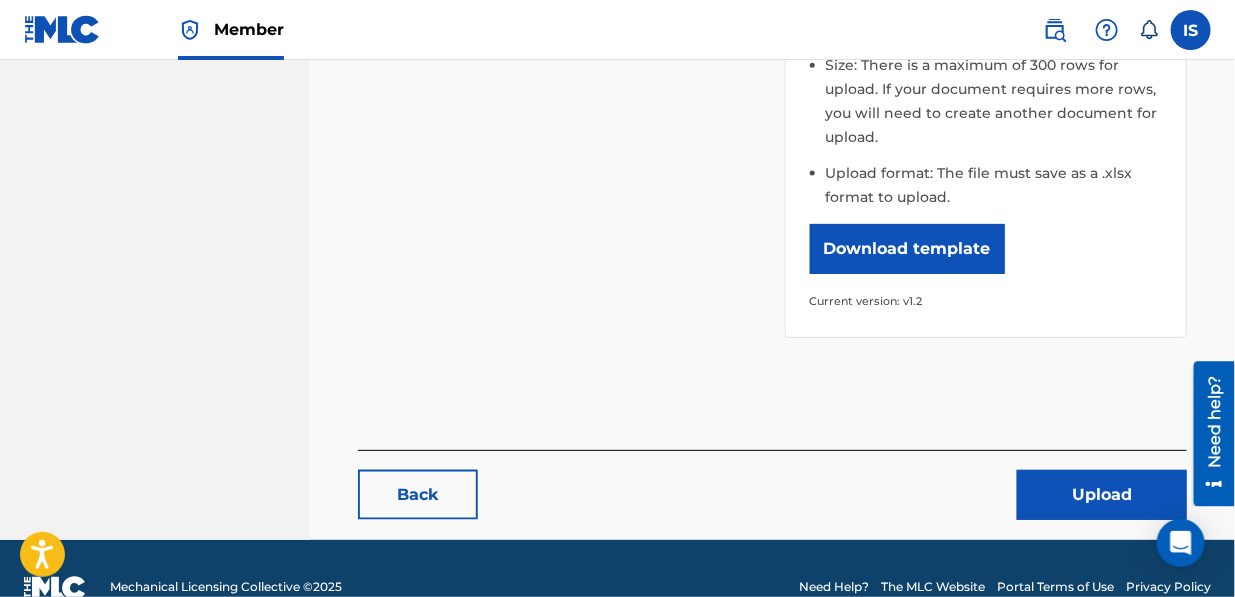 click on "Upload" at bounding box center [1102, 495] 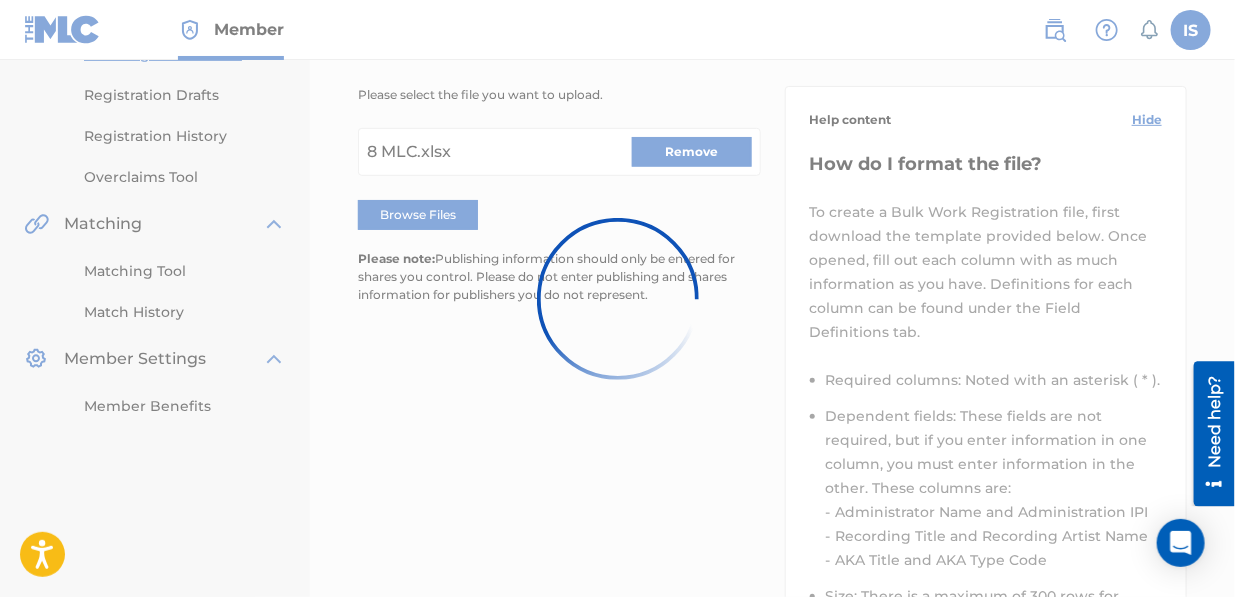 scroll, scrollTop: 320, scrollLeft: 0, axis: vertical 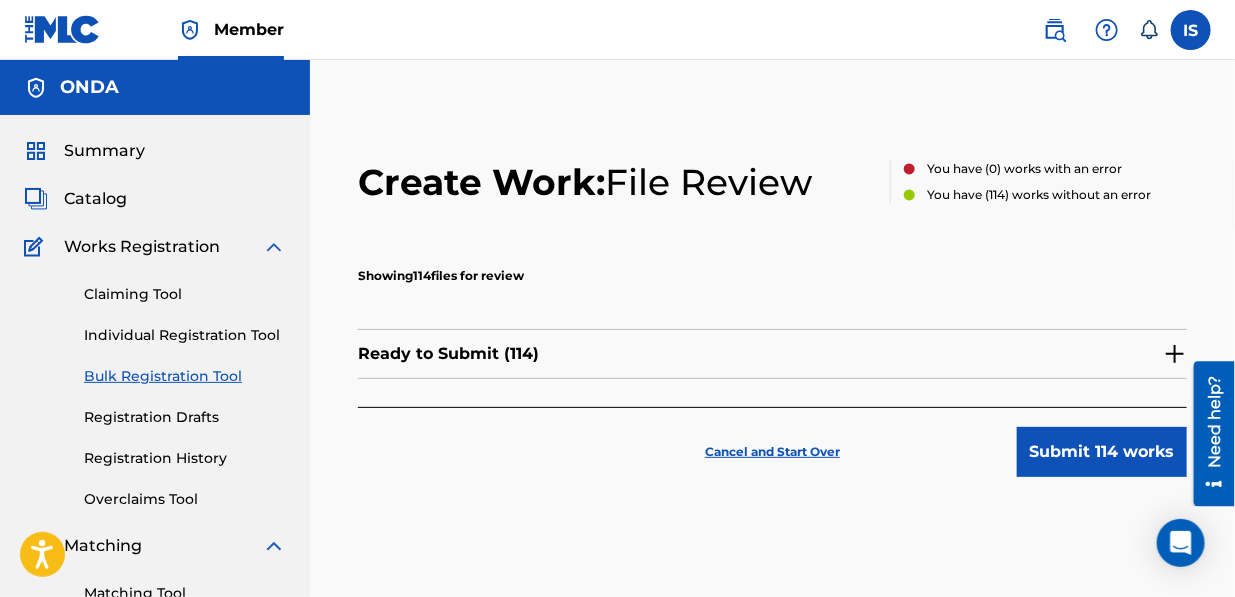 click on "Submit 114 works" at bounding box center (1102, 452) 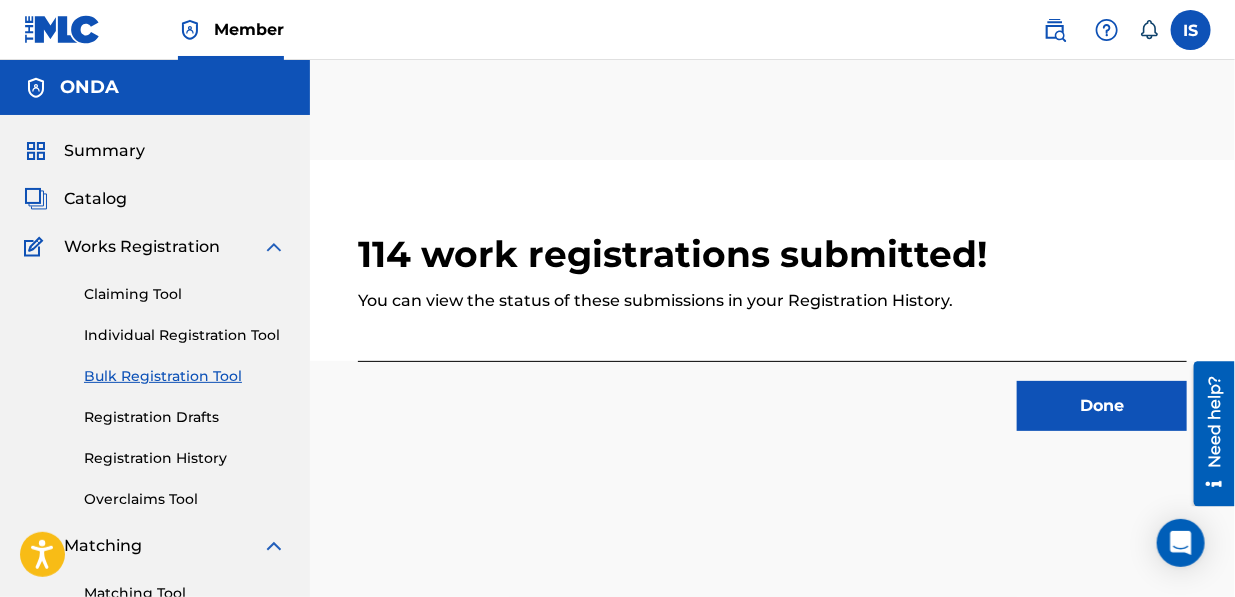 click on "Done" at bounding box center (1102, 406) 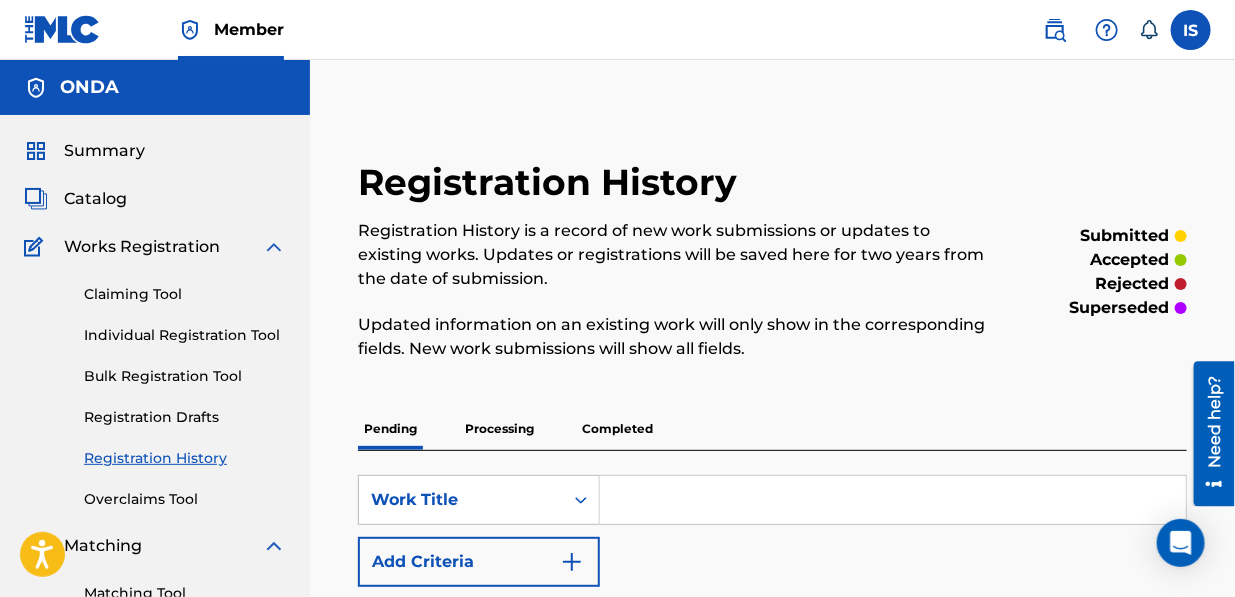 click on "Bulk Registration Tool" at bounding box center (185, 376) 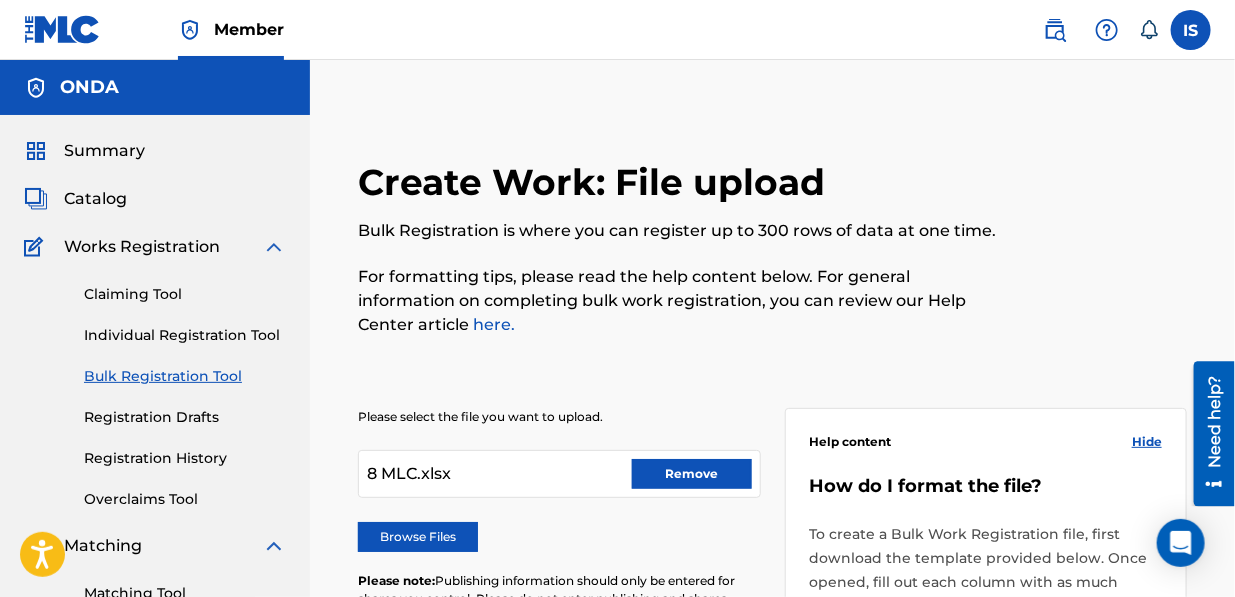 click on "Remove" at bounding box center [692, 474] 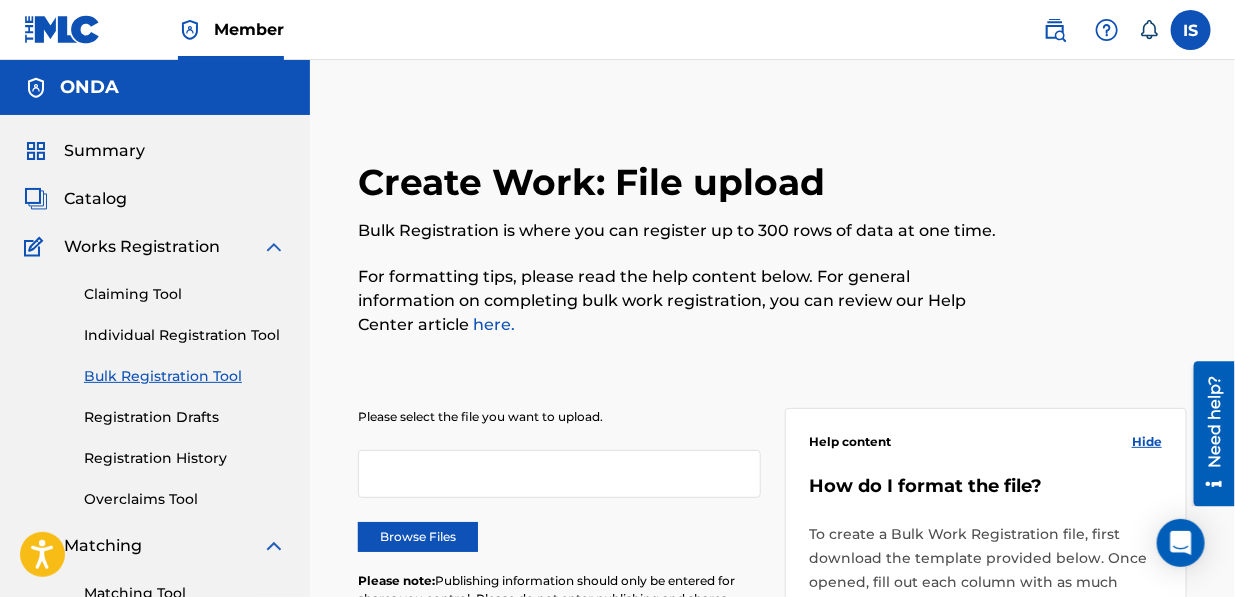 click on "Browse Files" at bounding box center [418, 537] 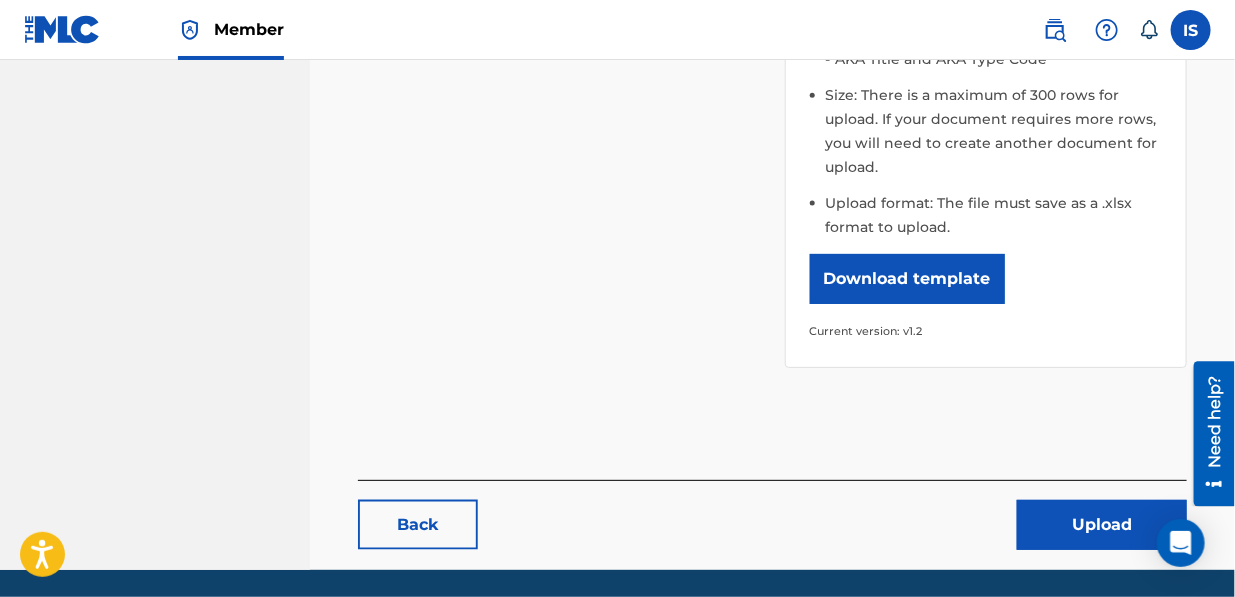 scroll, scrollTop: 890, scrollLeft: 0, axis: vertical 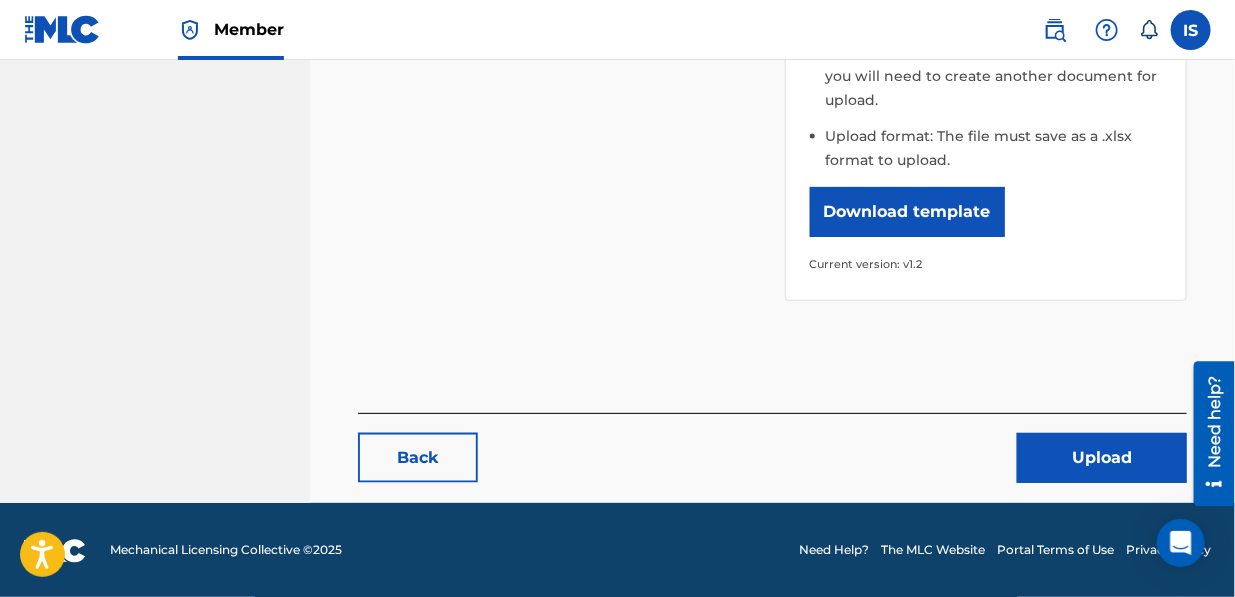 click on "Upload" at bounding box center [1102, 458] 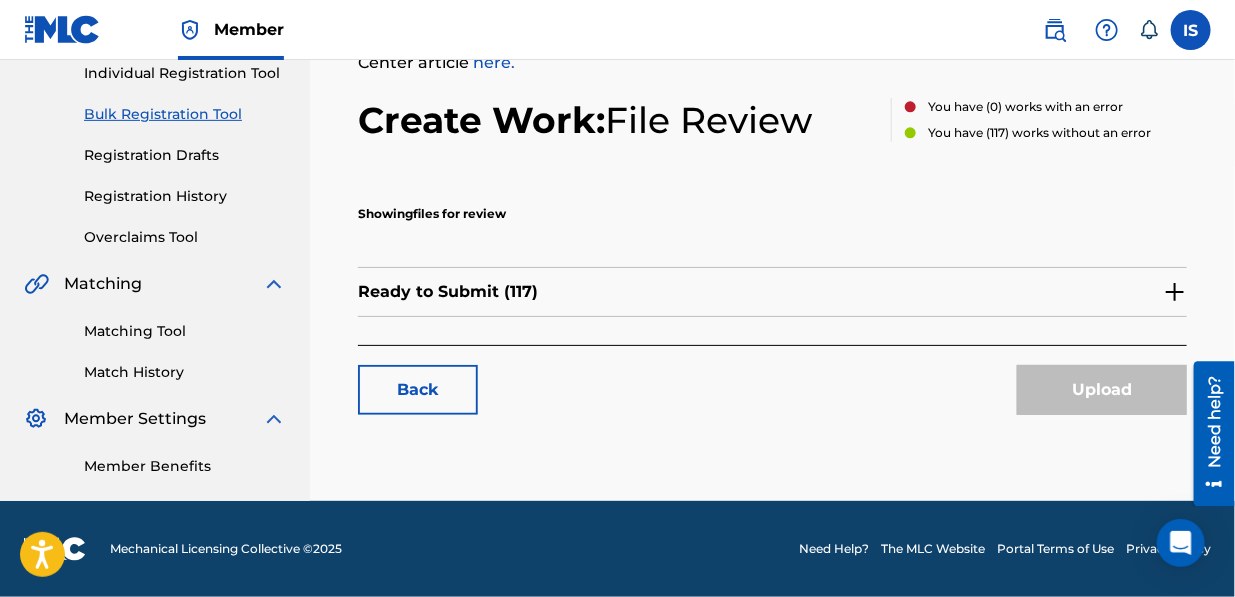 scroll, scrollTop: 0, scrollLeft: 0, axis: both 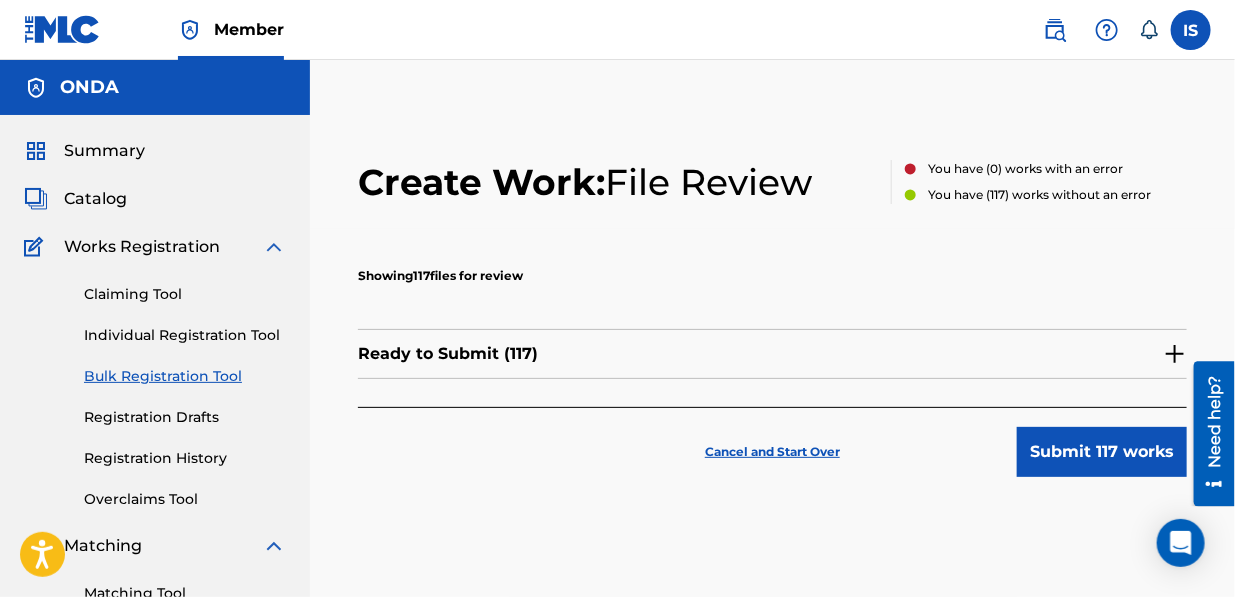 click on "Submit 117 works" at bounding box center [1102, 452] 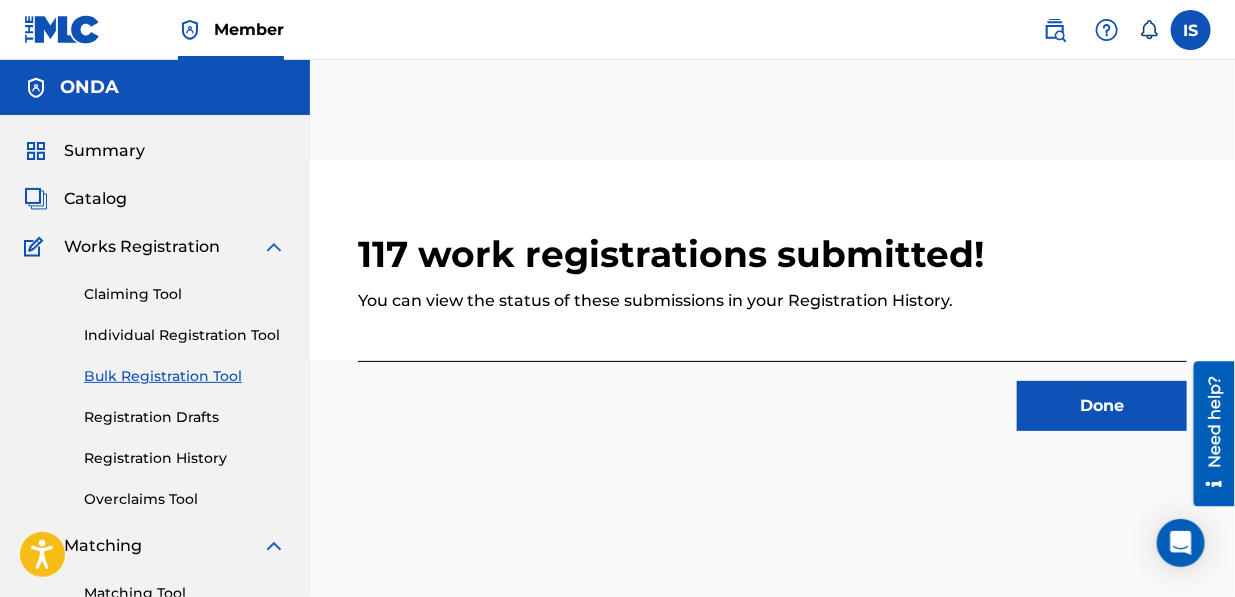 click on "Done" at bounding box center [1102, 406] 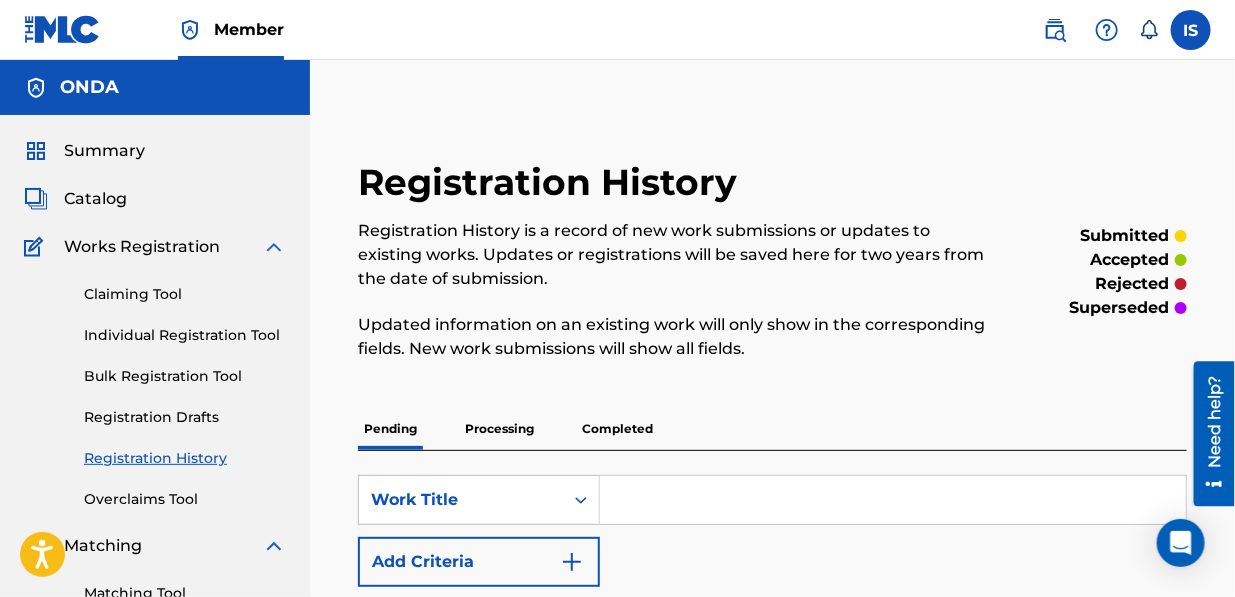click on "Bulk Registration Tool" at bounding box center (185, 376) 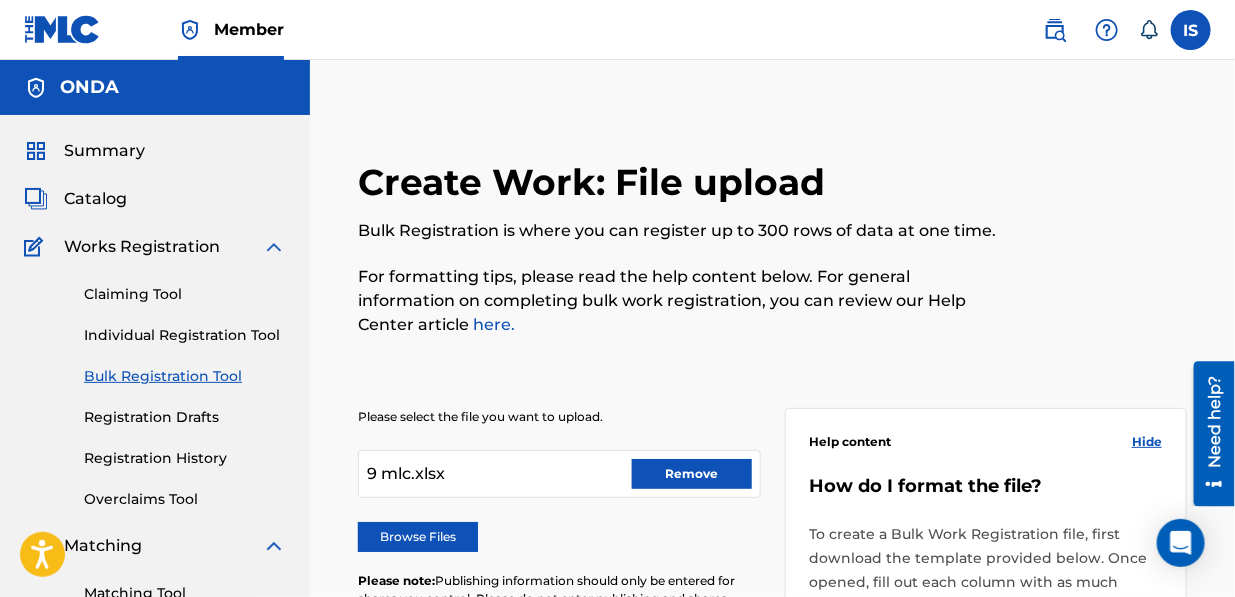 click on "Remove" at bounding box center (692, 474) 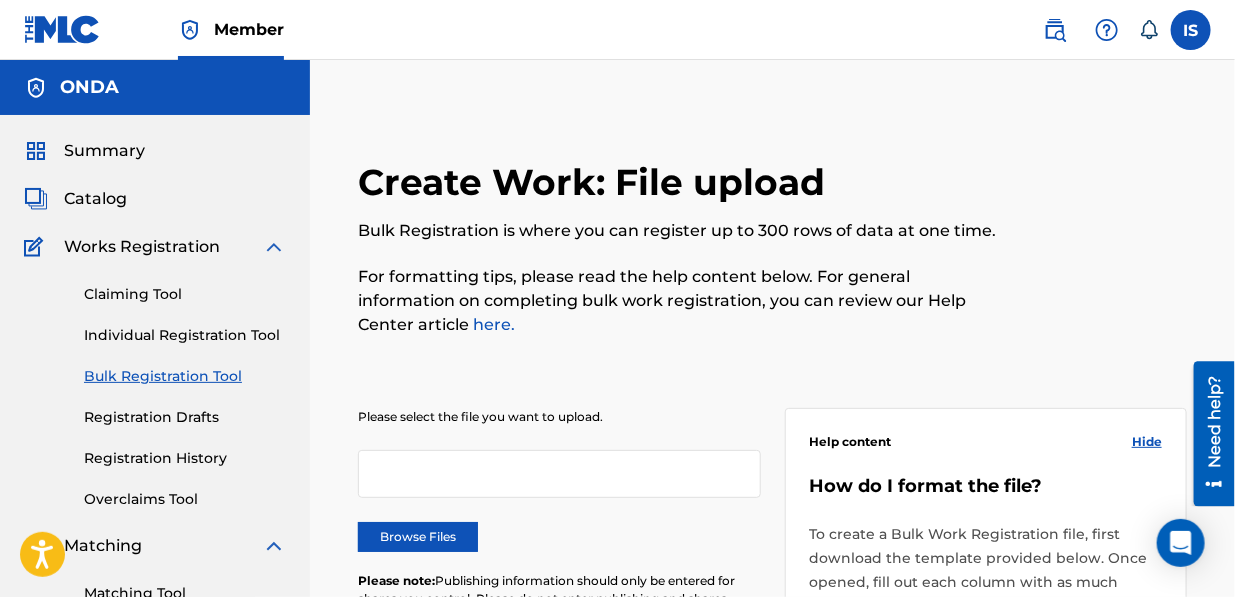 click on "Browse Files" at bounding box center [418, 537] 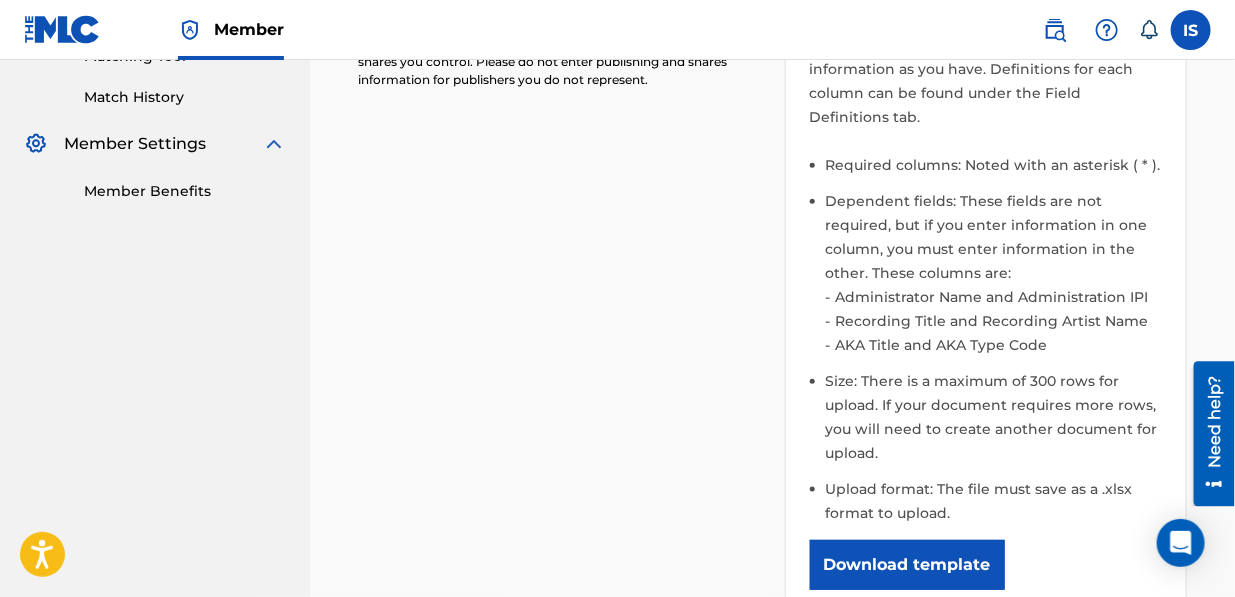 scroll, scrollTop: 890, scrollLeft: 0, axis: vertical 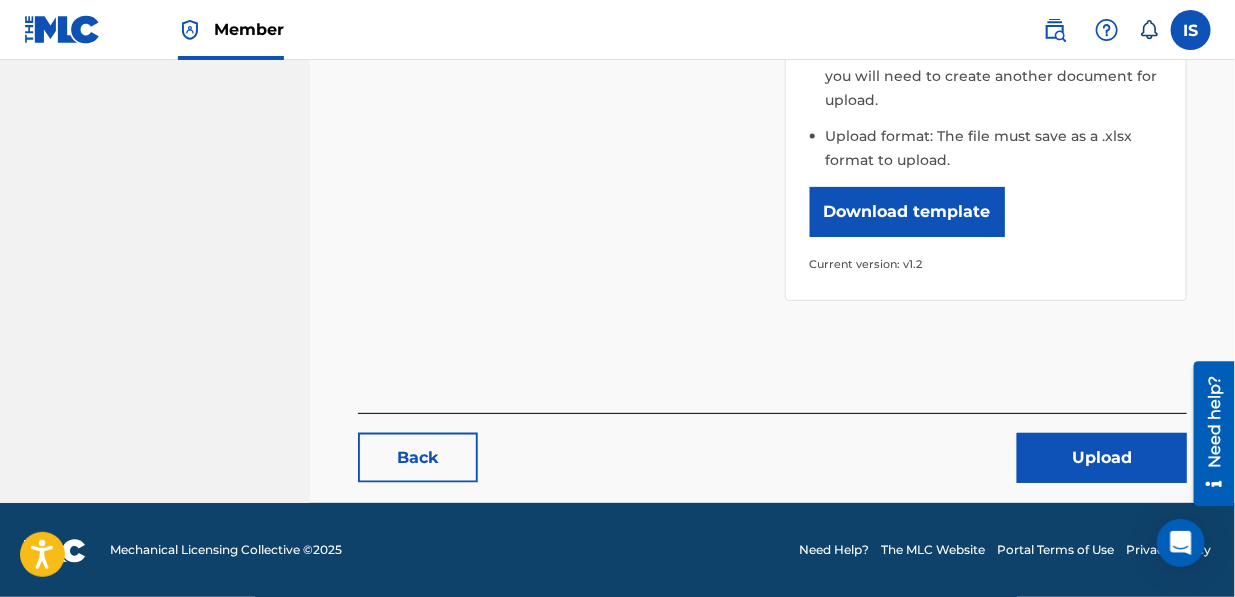 click on "Upload" at bounding box center (1102, 458) 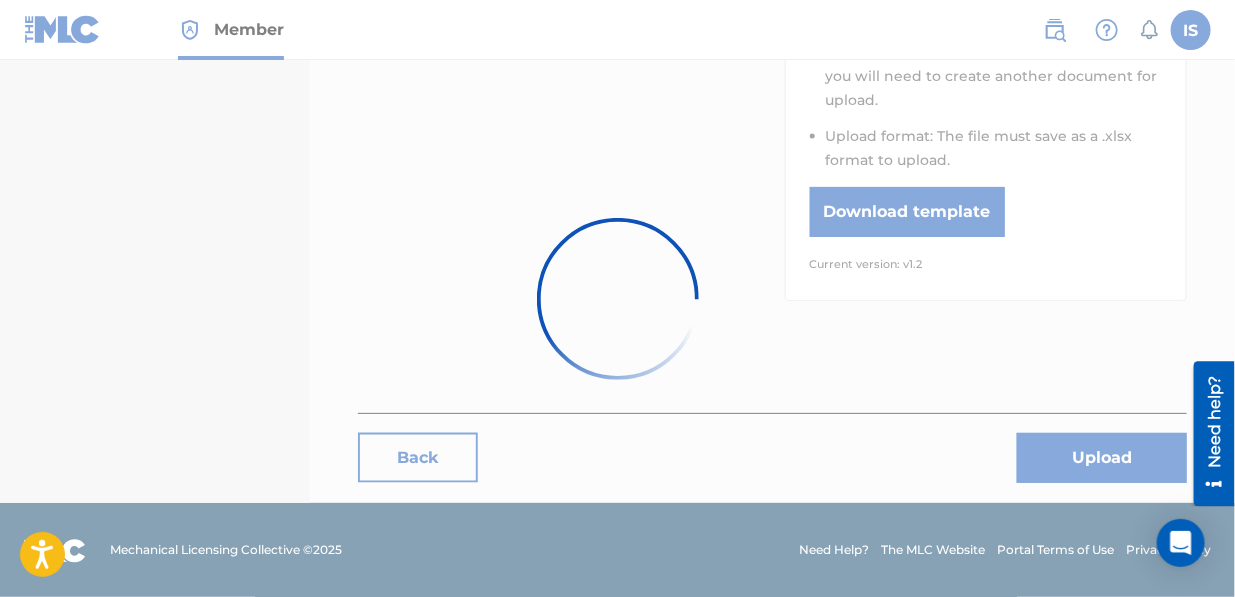click at bounding box center [617, 298] 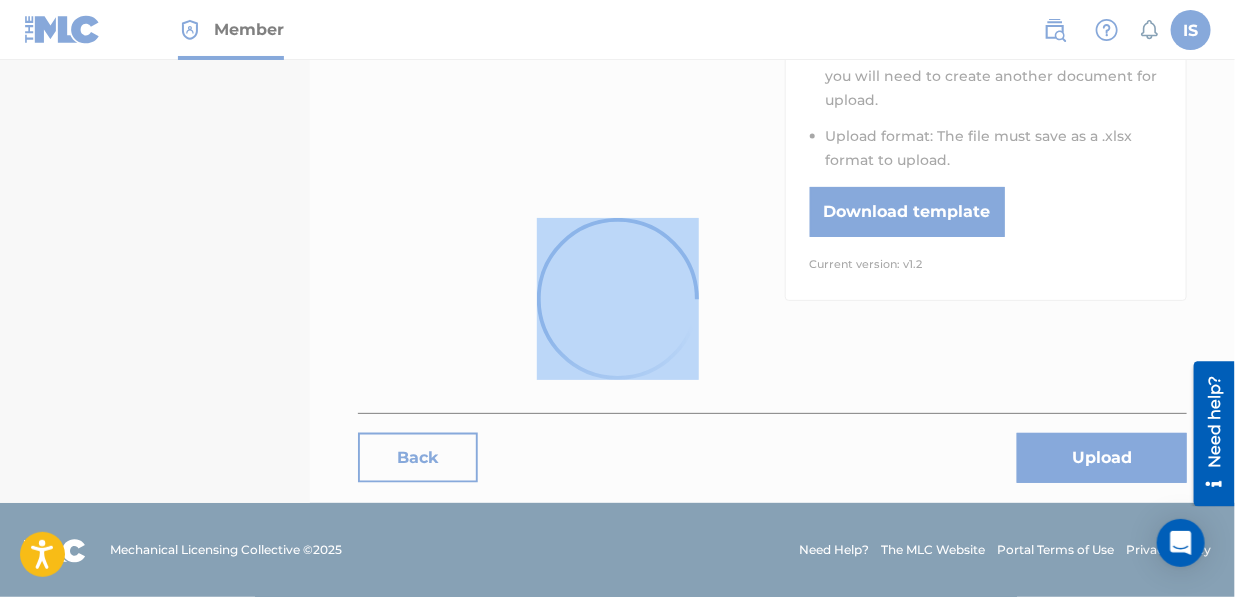 click at bounding box center (617, 298) 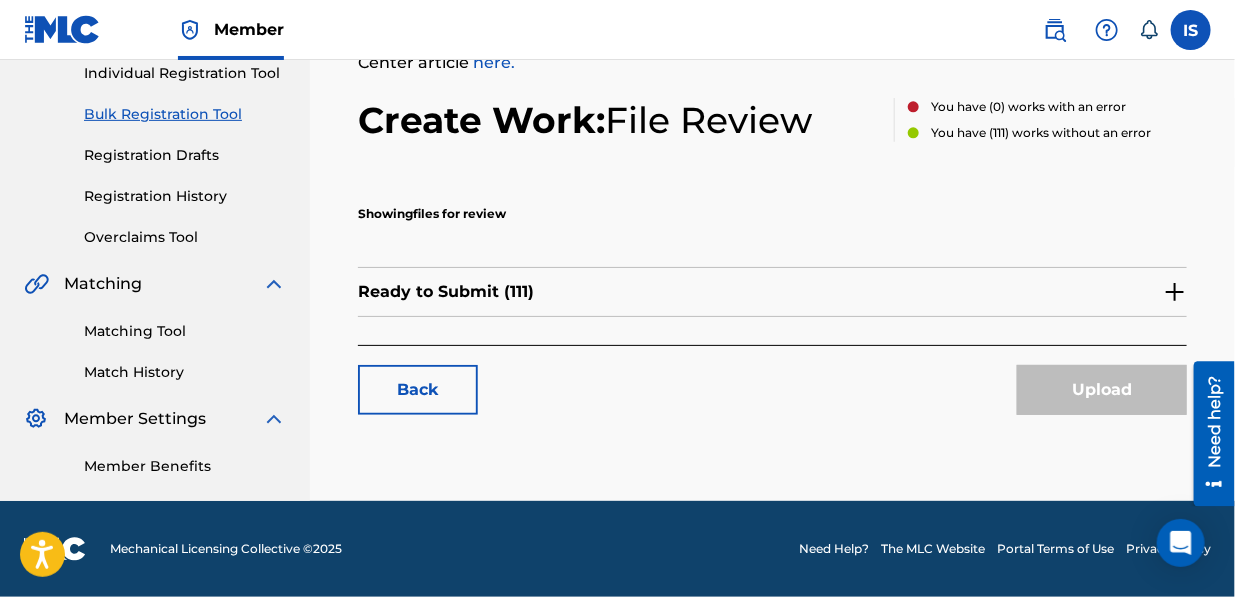 scroll, scrollTop: 0, scrollLeft: 0, axis: both 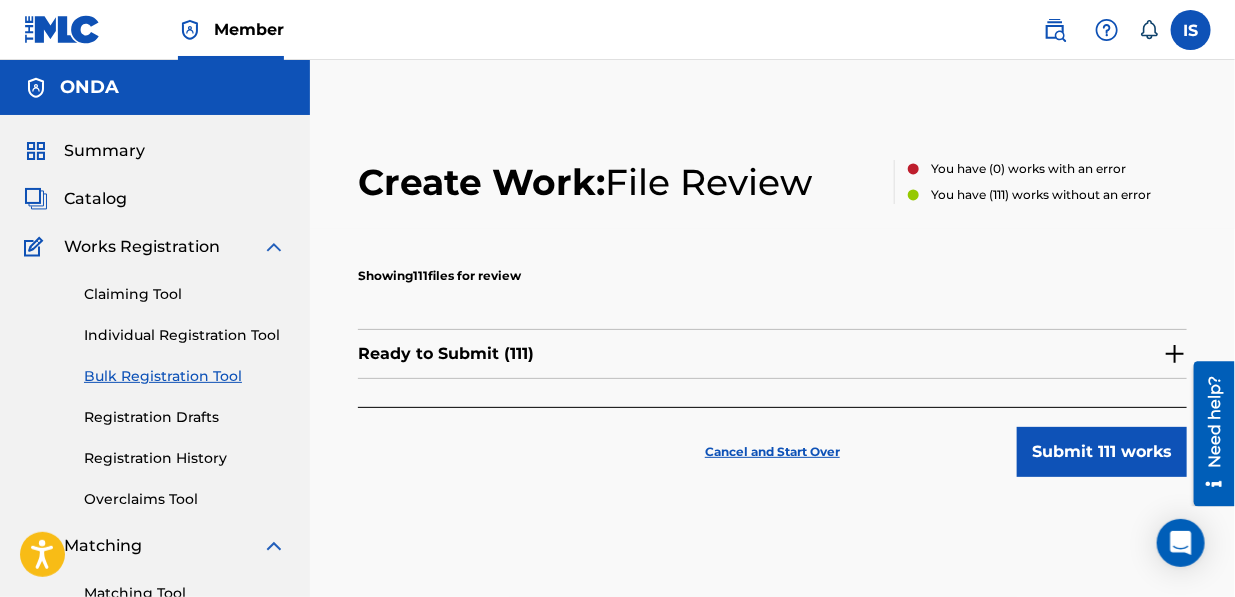 click on "Submit 111 works" at bounding box center (1102, 452) 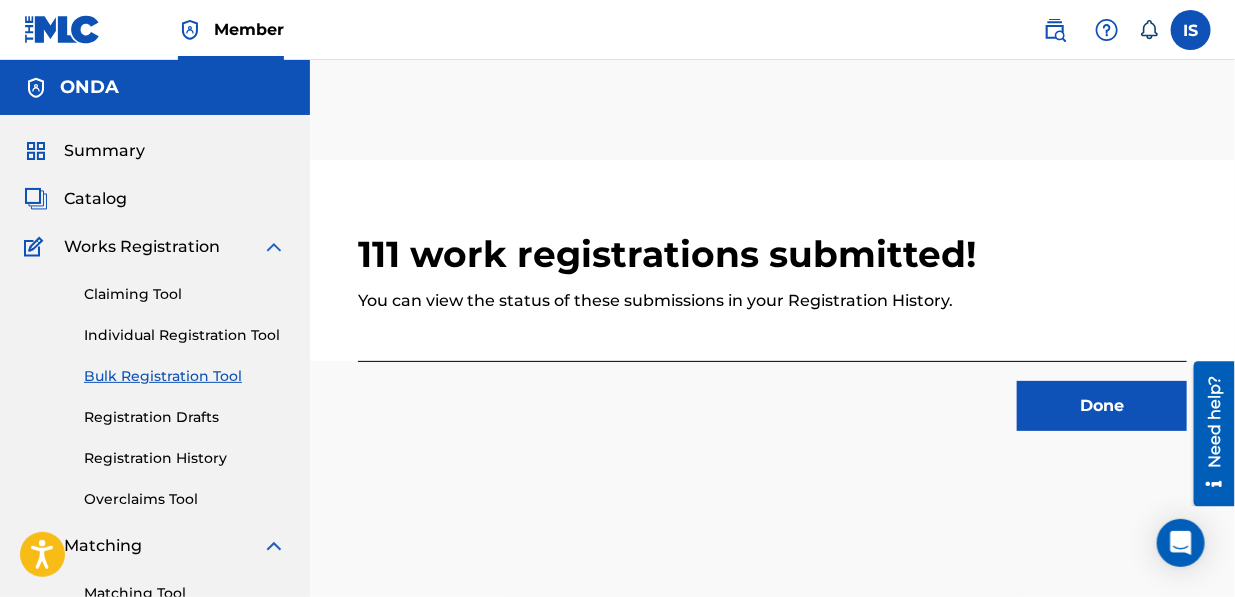 click on "Done" at bounding box center [1102, 406] 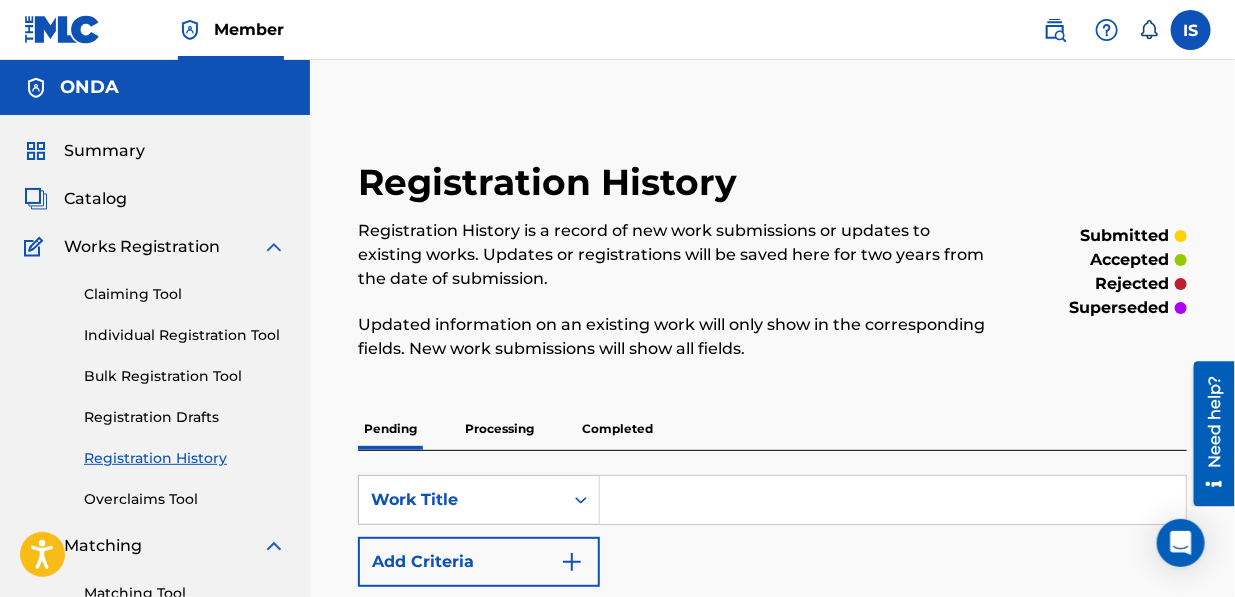 click on "Bulk Registration Tool" at bounding box center [185, 376] 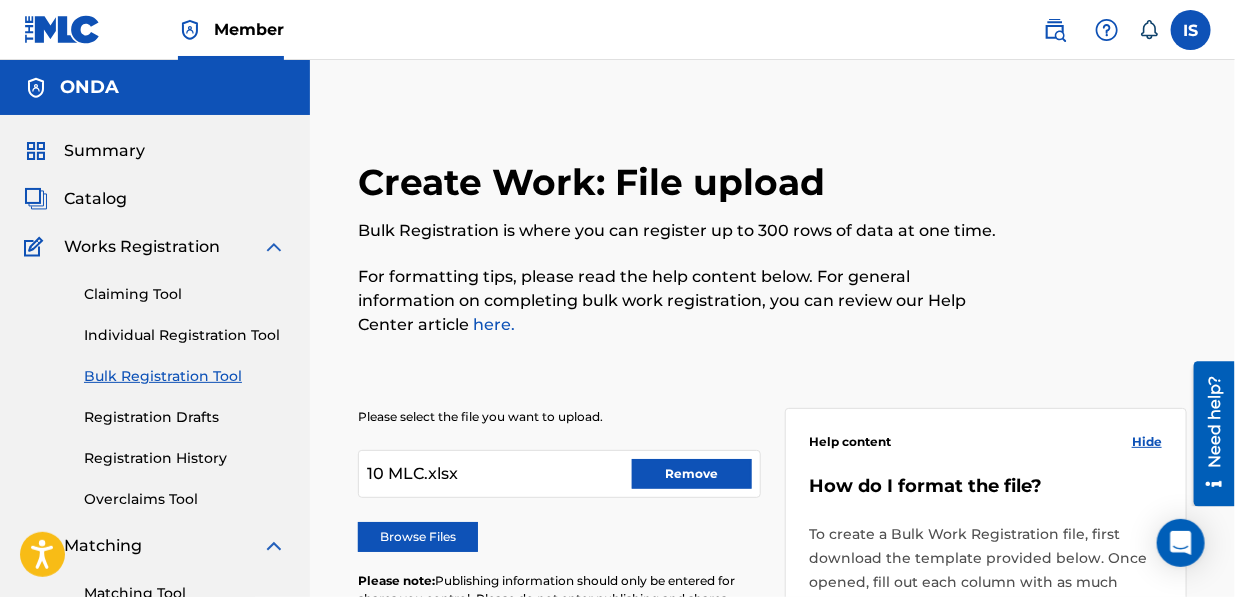 click on "Remove" at bounding box center (692, 474) 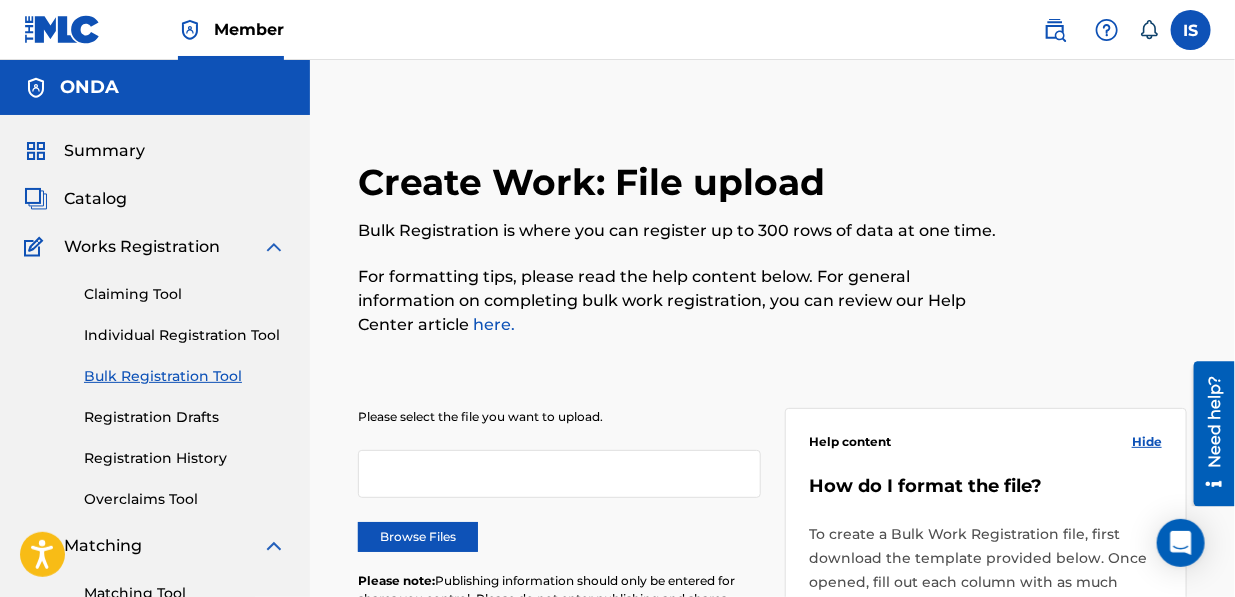 click on "Browse Files" at bounding box center (418, 537) 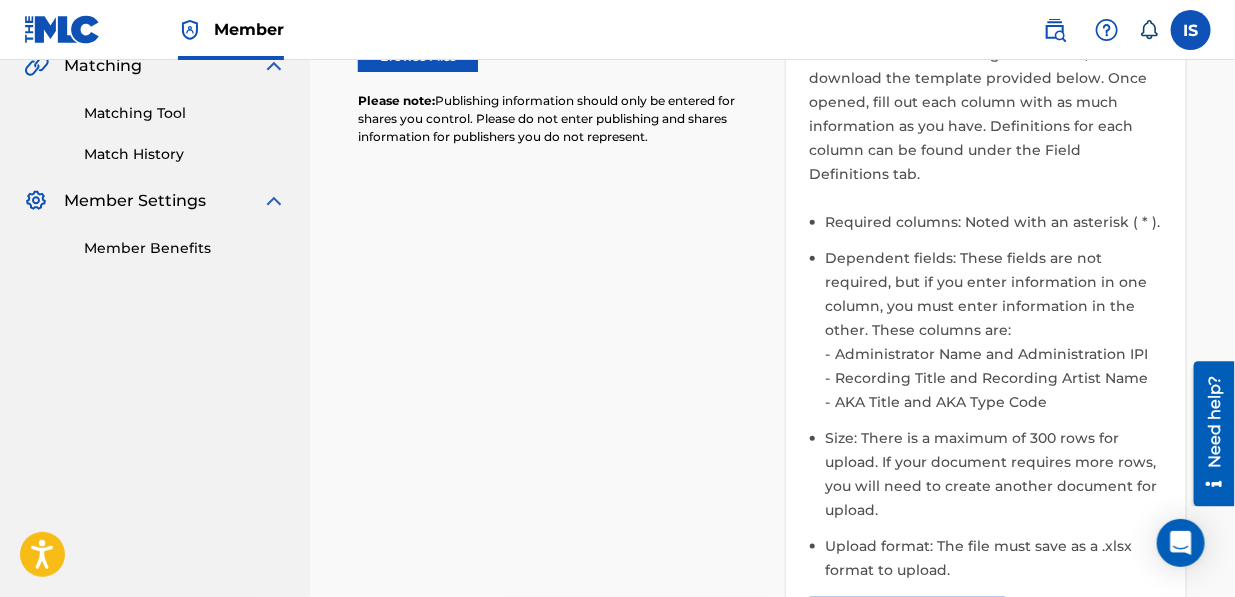 scroll, scrollTop: 890, scrollLeft: 0, axis: vertical 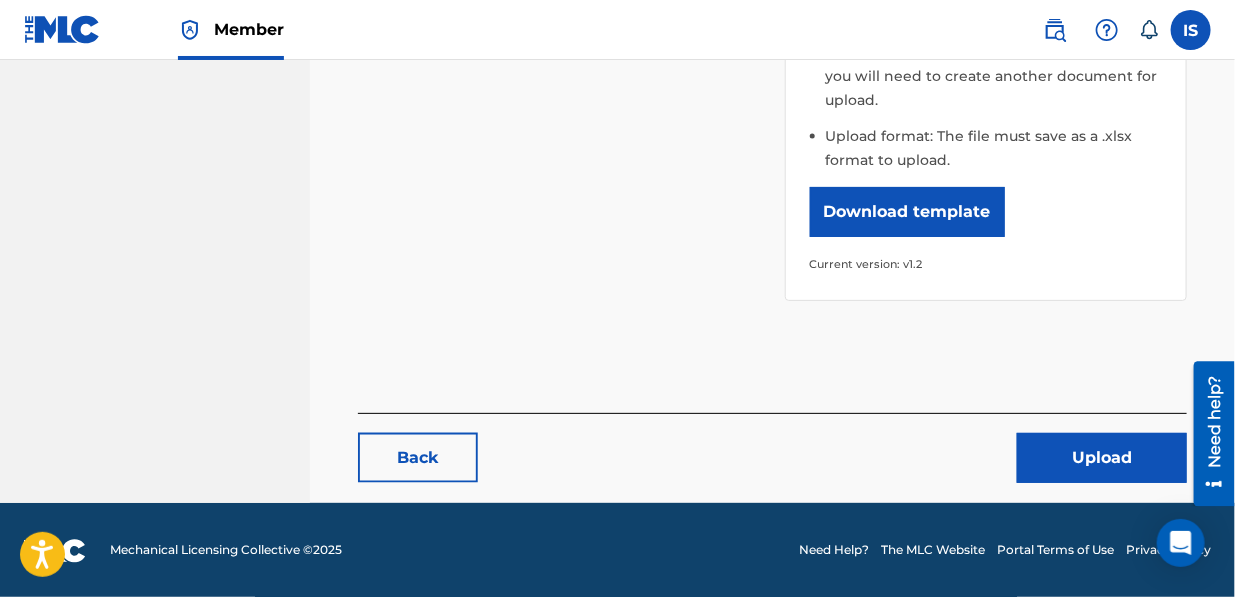 click on "Upload" at bounding box center (1102, 458) 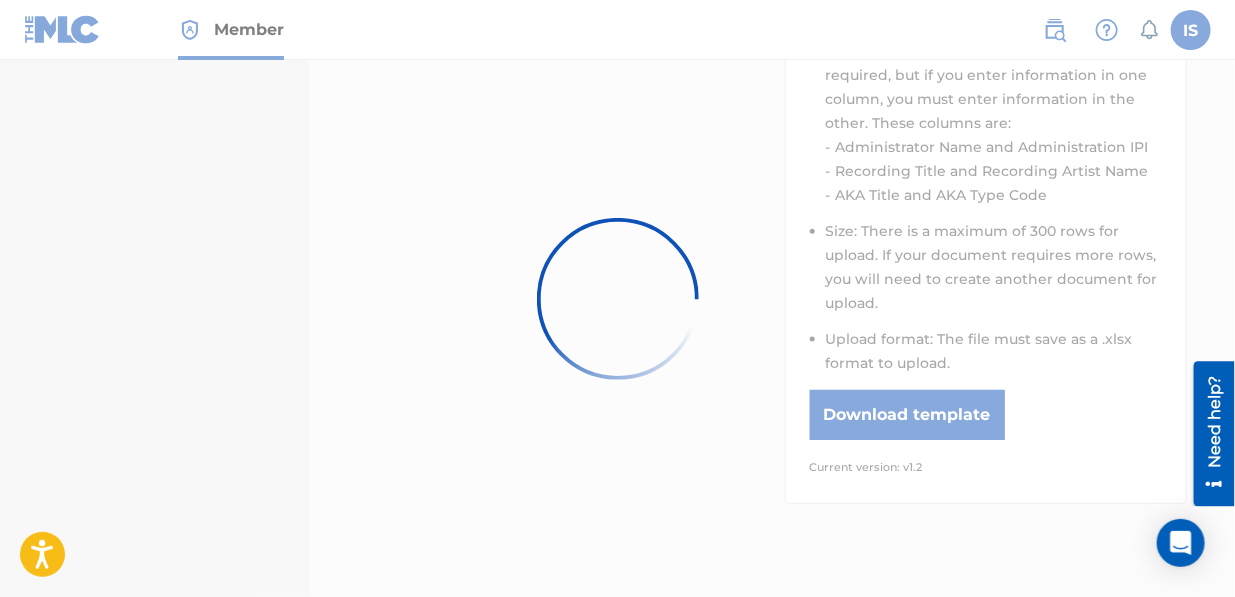scroll, scrollTop: 77, scrollLeft: 0, axis: vertical 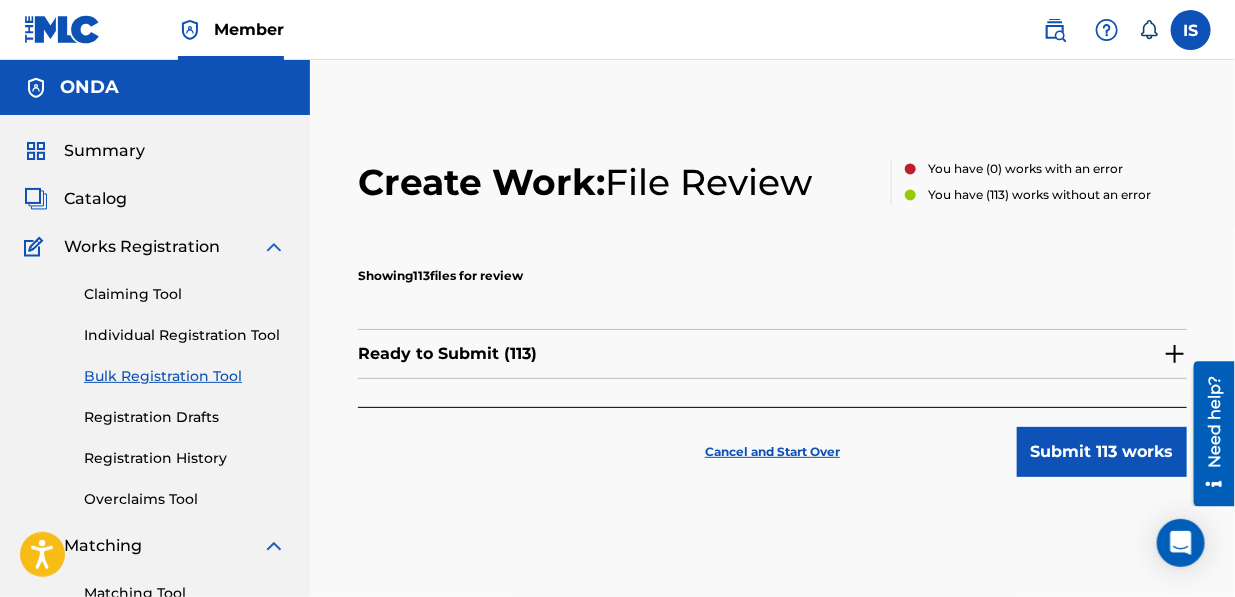 click on "Submit 113 works" at bounding box center [1102, 452] 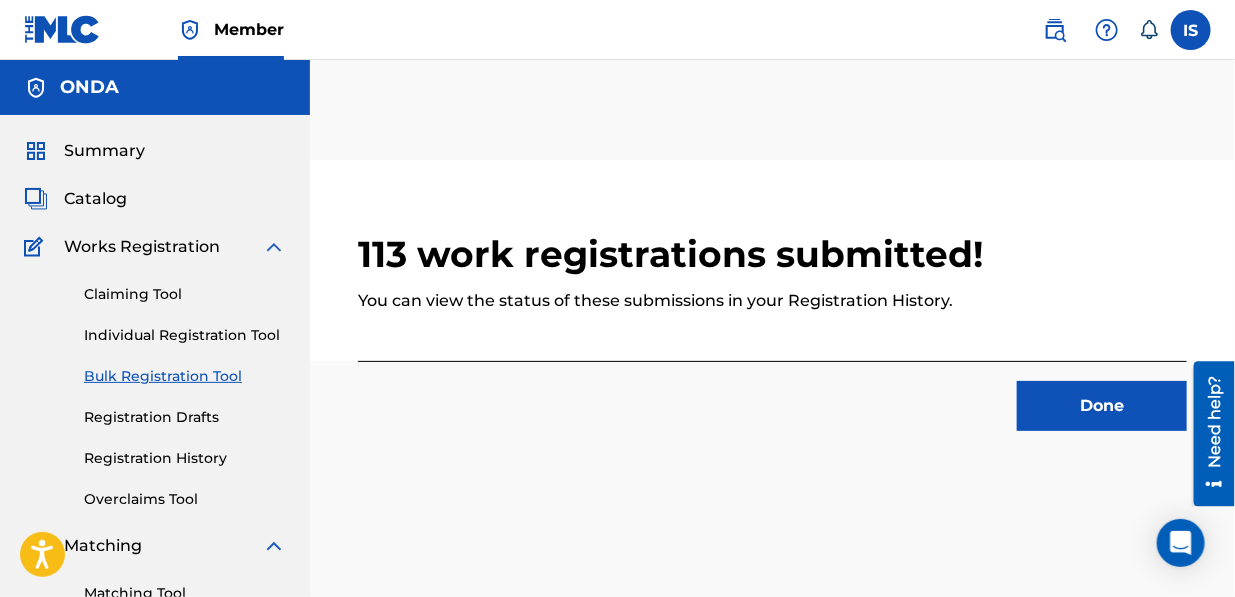 click on "Done" at bounding box center [1102, 406] 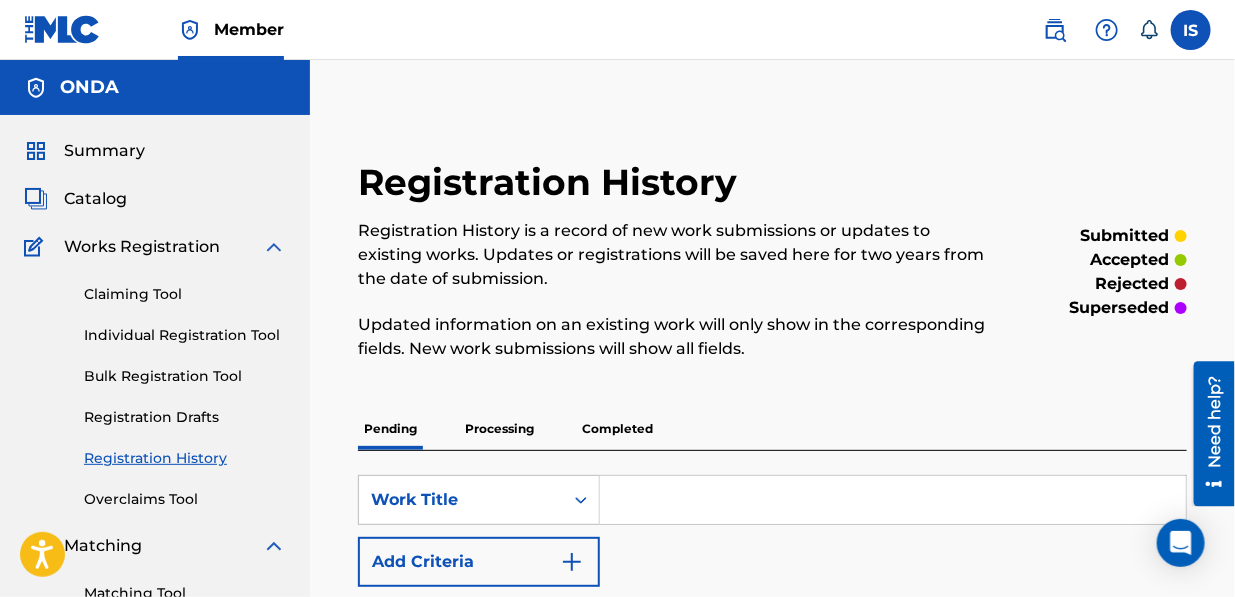 click on "Bulk Registration Tool" at bounding box center [185, 376] 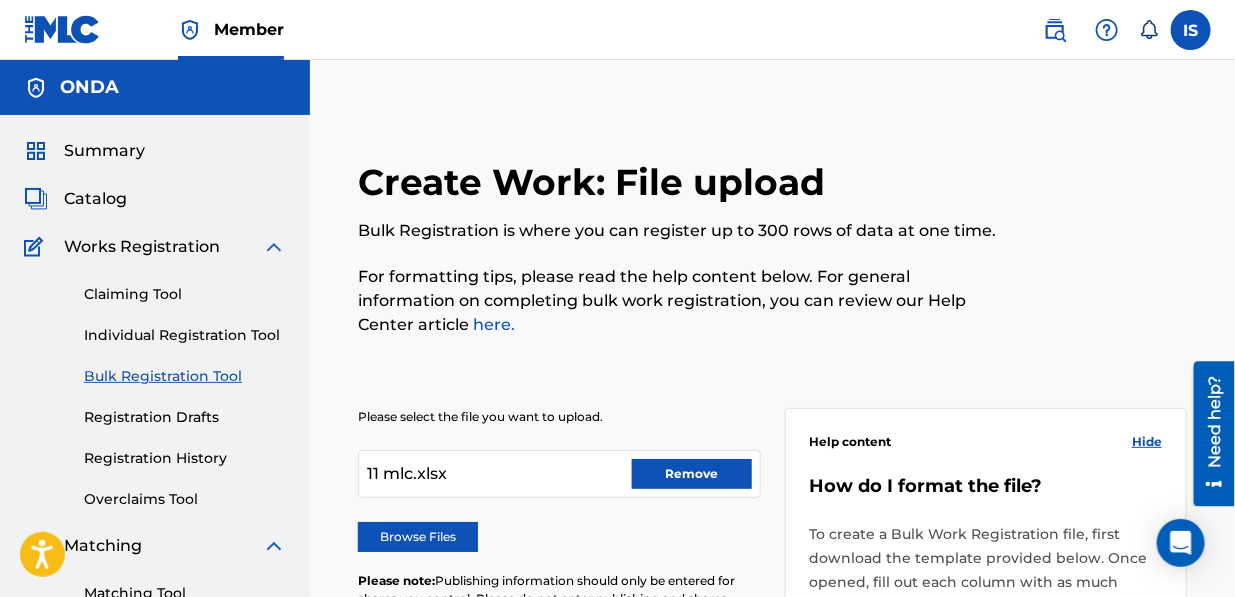 click on "Remove" at bounding box center (692, 474) 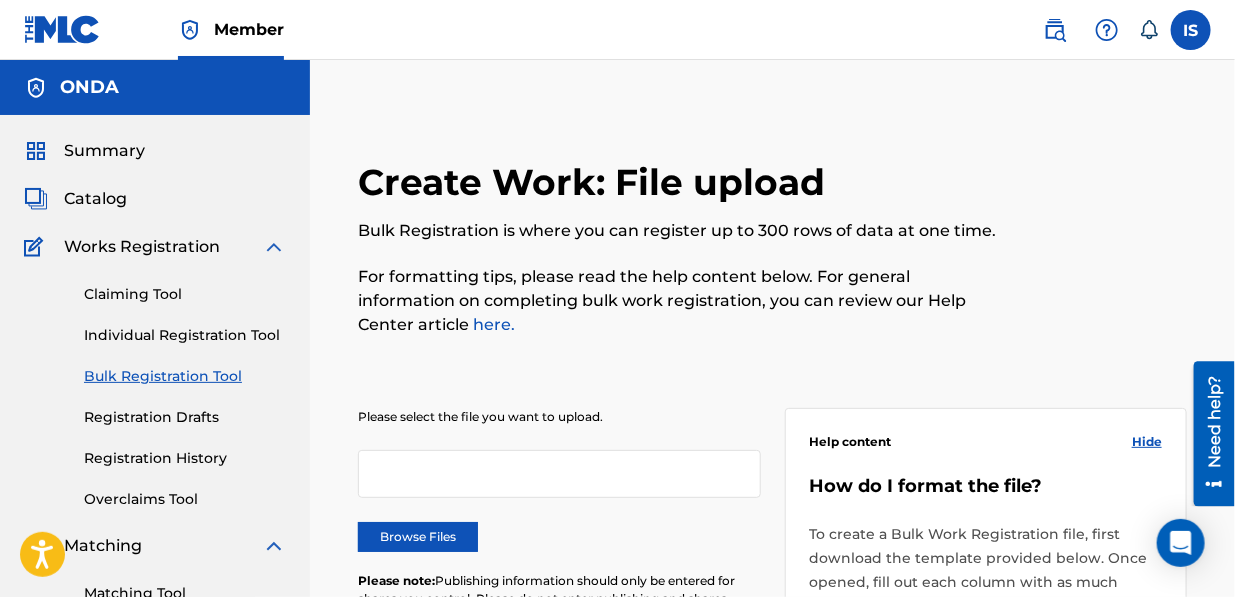click on "Browse Files" at bounding box center (418, 537) 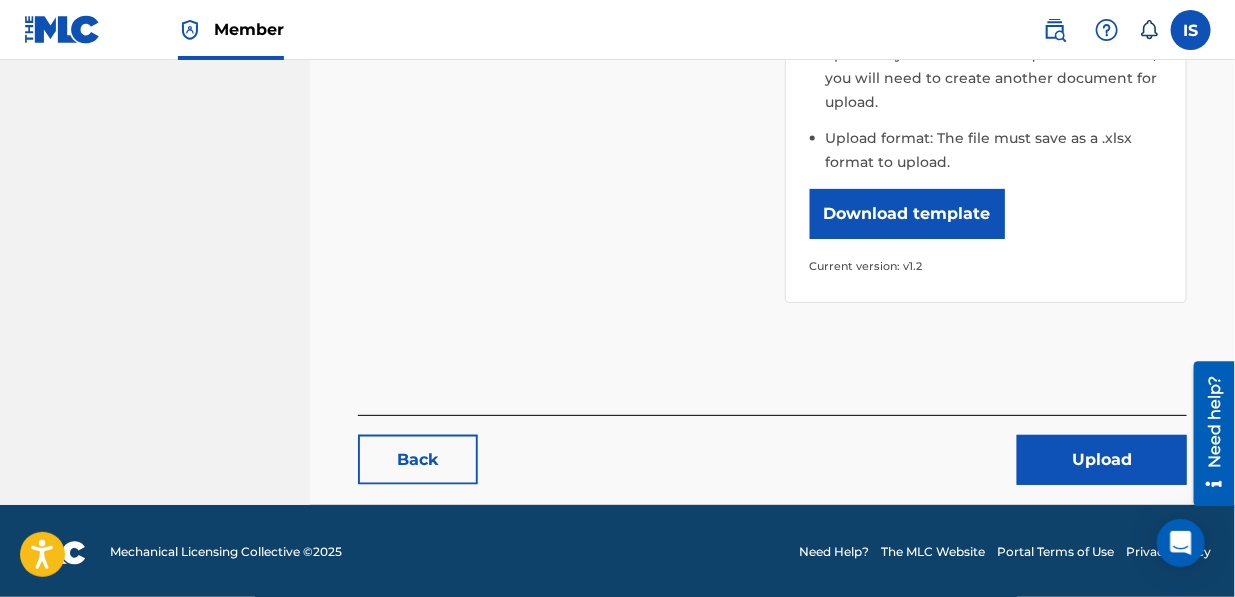 scroll, scrollTop: 890, scrollLeft: 0, axis: vertical 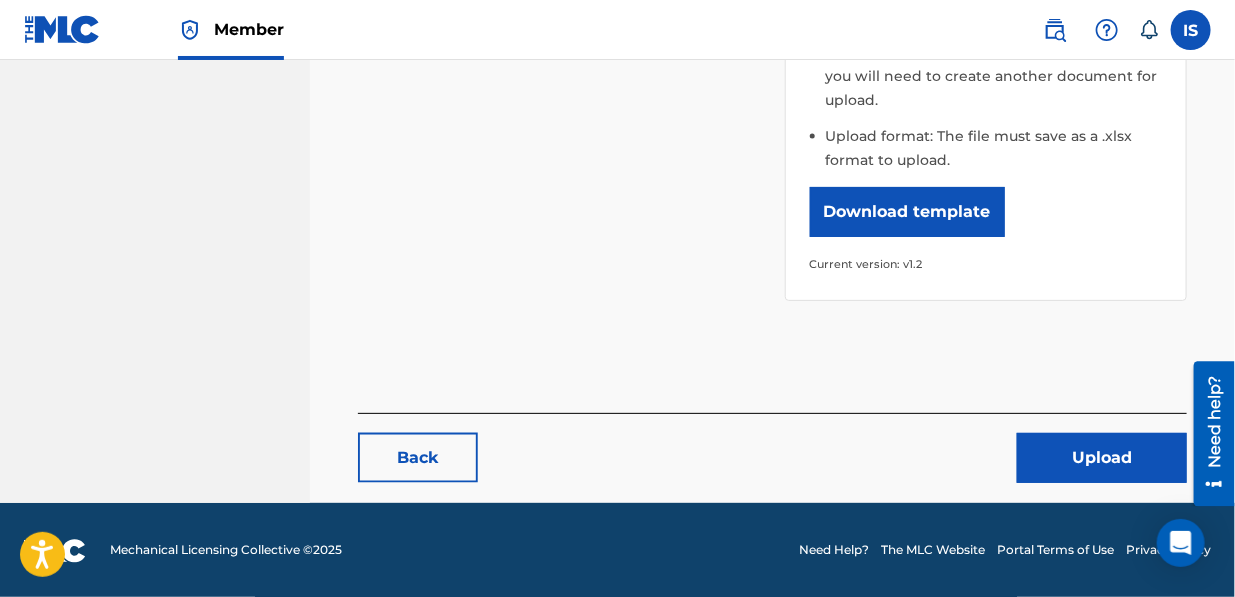 click on "Upload" at bounding box center [1102, 458] 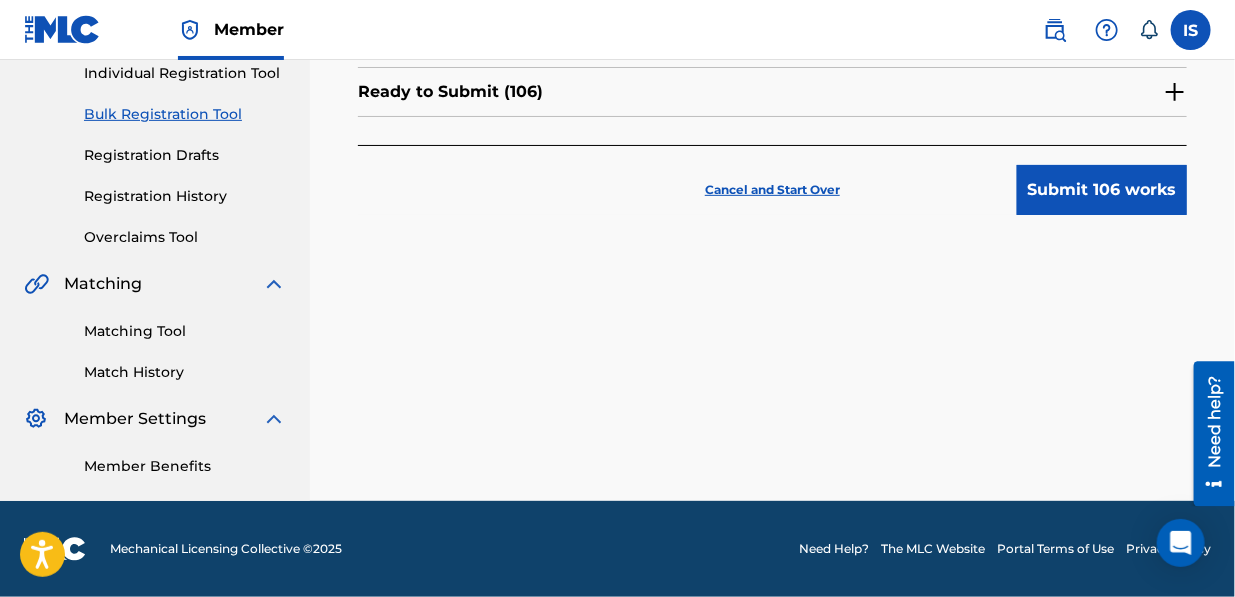 scroll, scrollTop: 0, scrollLeft: 0, axis: both 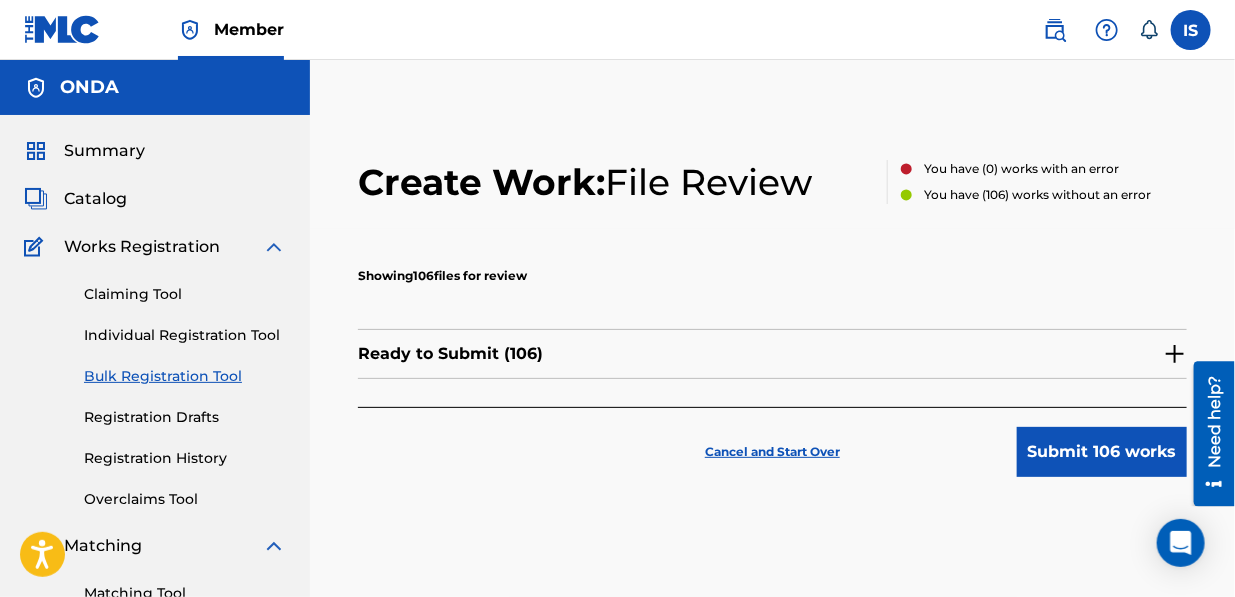 click on "Submit 106 works" at bounding box center [1102, 452] 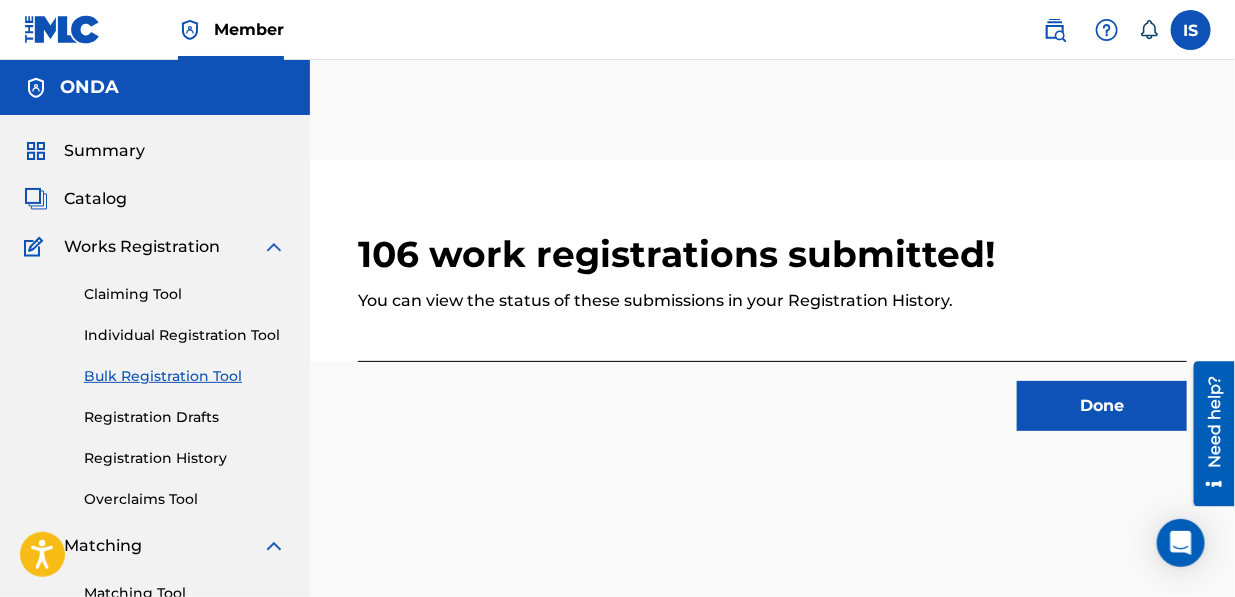 click on "Done" at bounding box center [1102, 406] 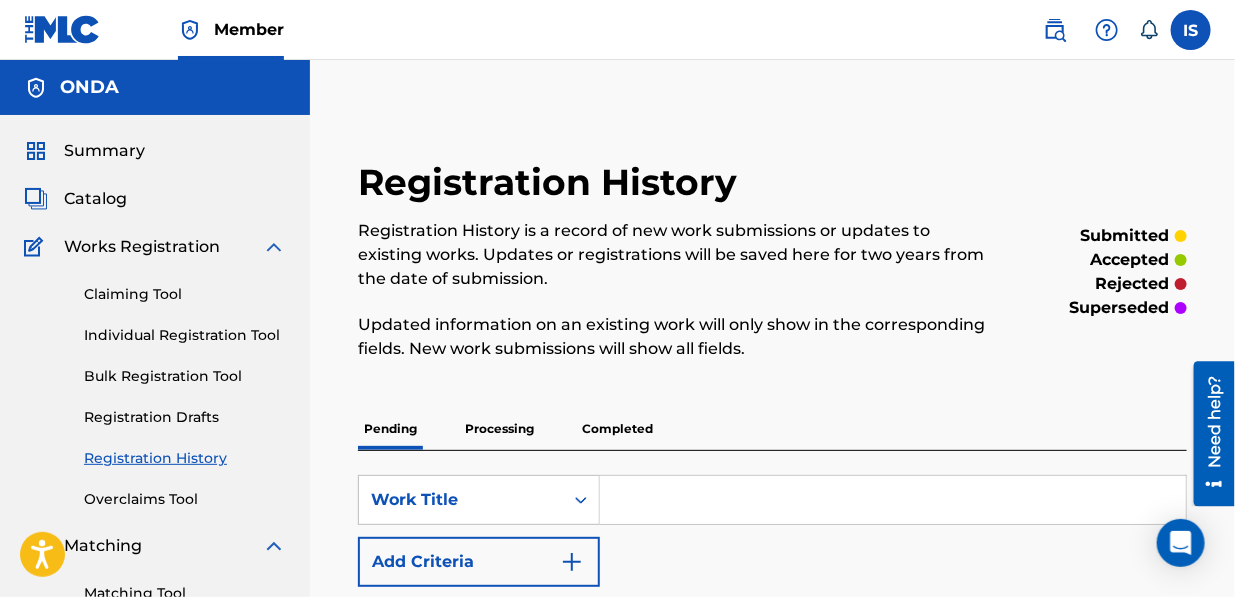 click on "Bulk Registration Tool" at bounding box center (185, 376) 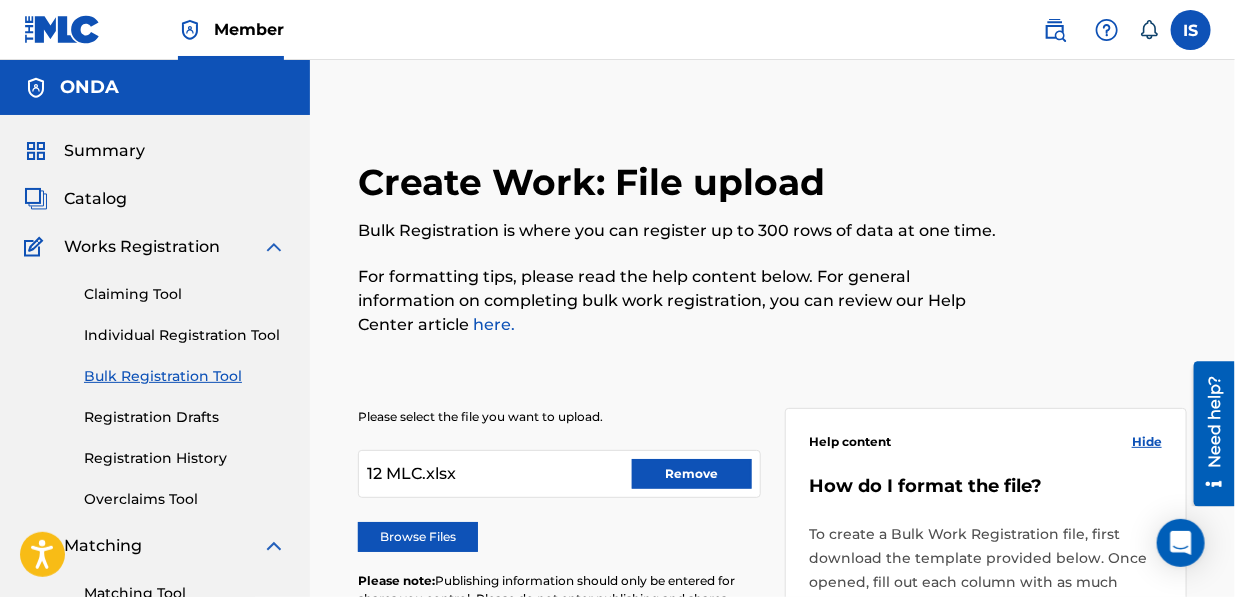 click on "Remove" at bounding box center (692, 474) 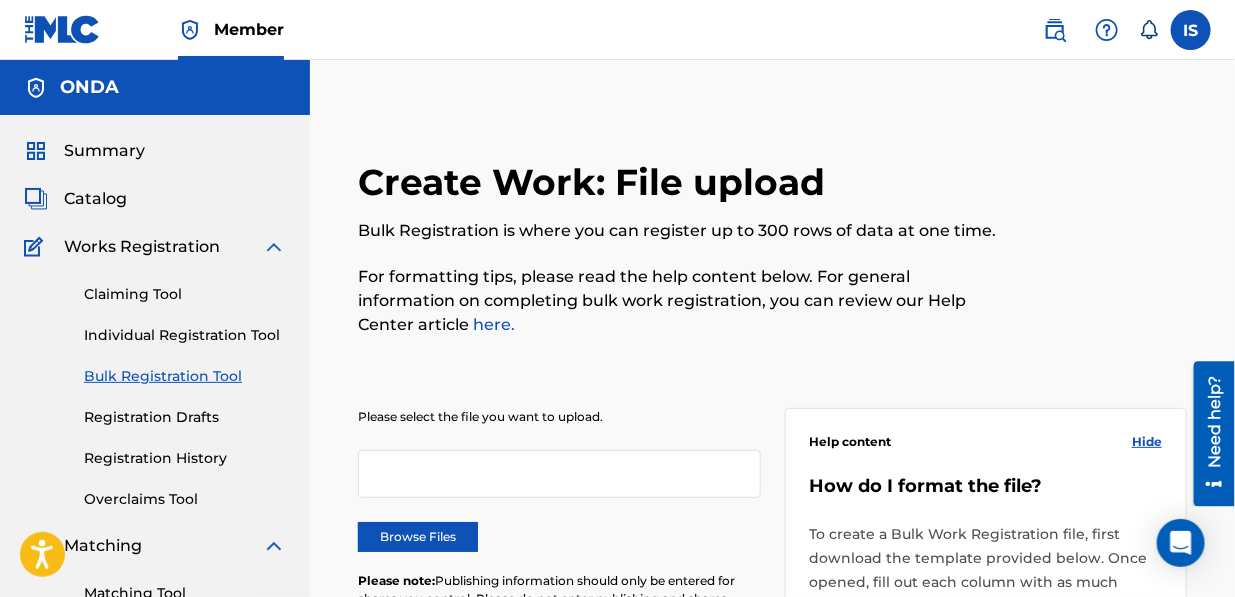 click on "Browse Files" at bounding box center (418, 537) 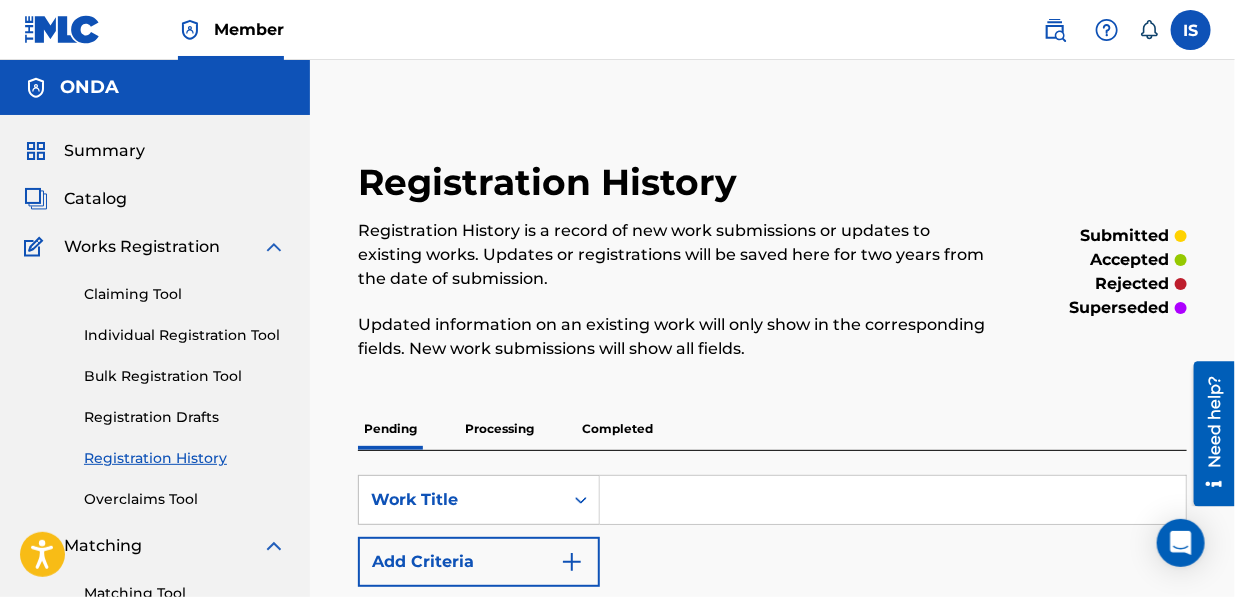 click at bounding box center [893, 500] 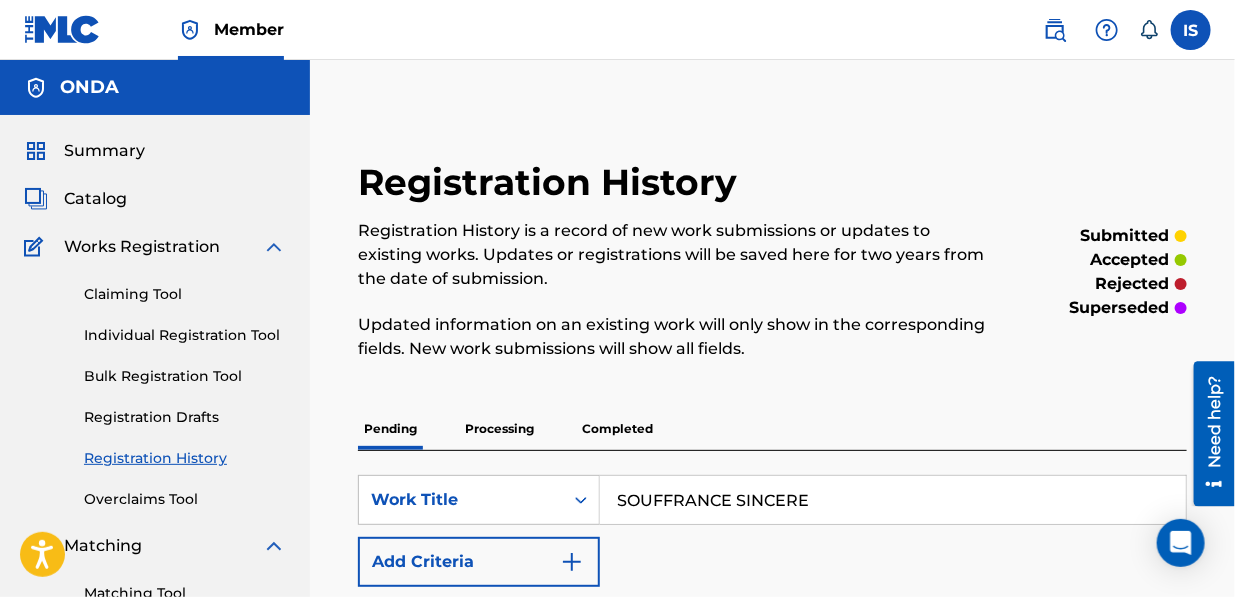 click on "Search" at bounding box center [1112, 632] 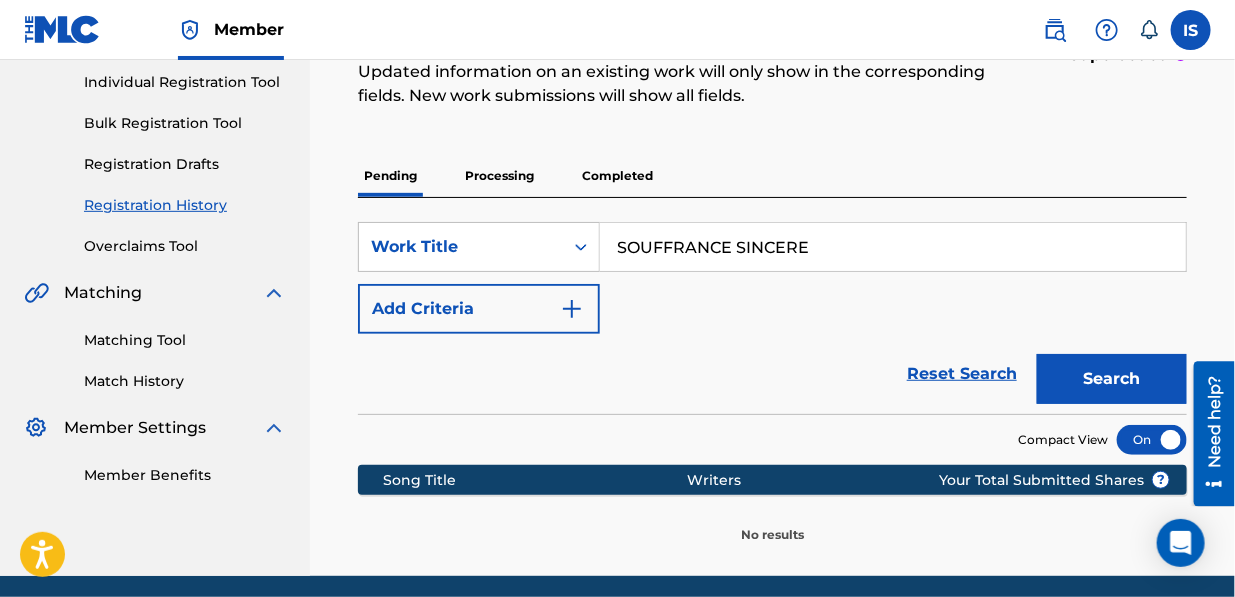 scroll, scrollTop: 252, scrollLeft: 0, axis: vertical 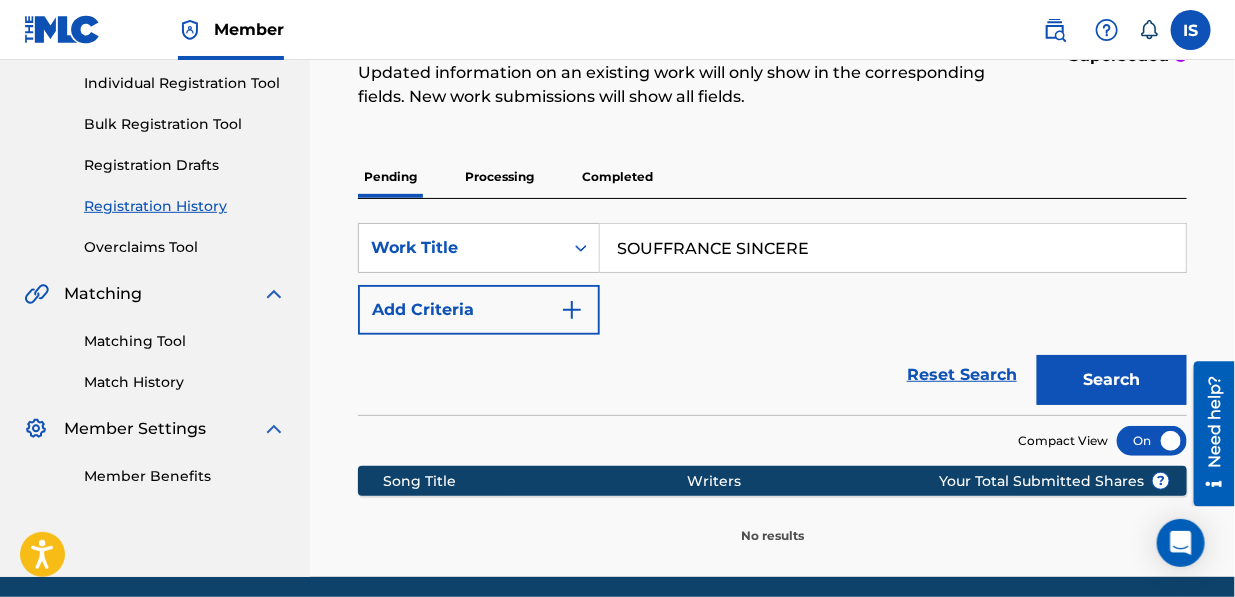 click on "Search" at bounding box center [1112, 380] 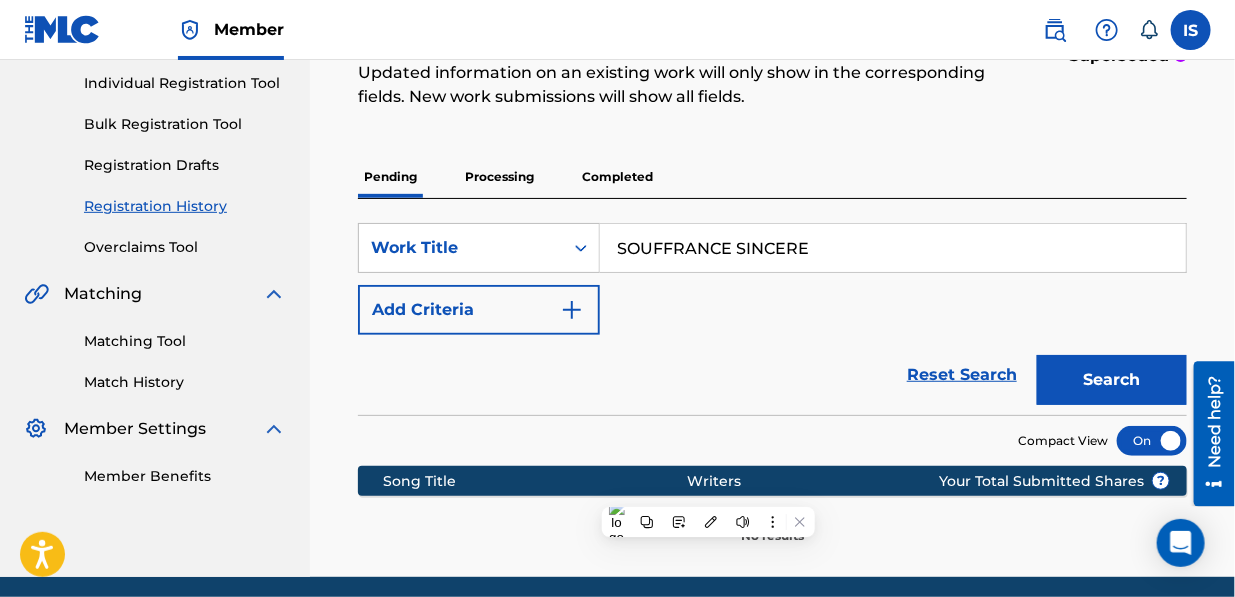 click on "SOUFFRANCE SINCERE" at bounding box center (893, 248) 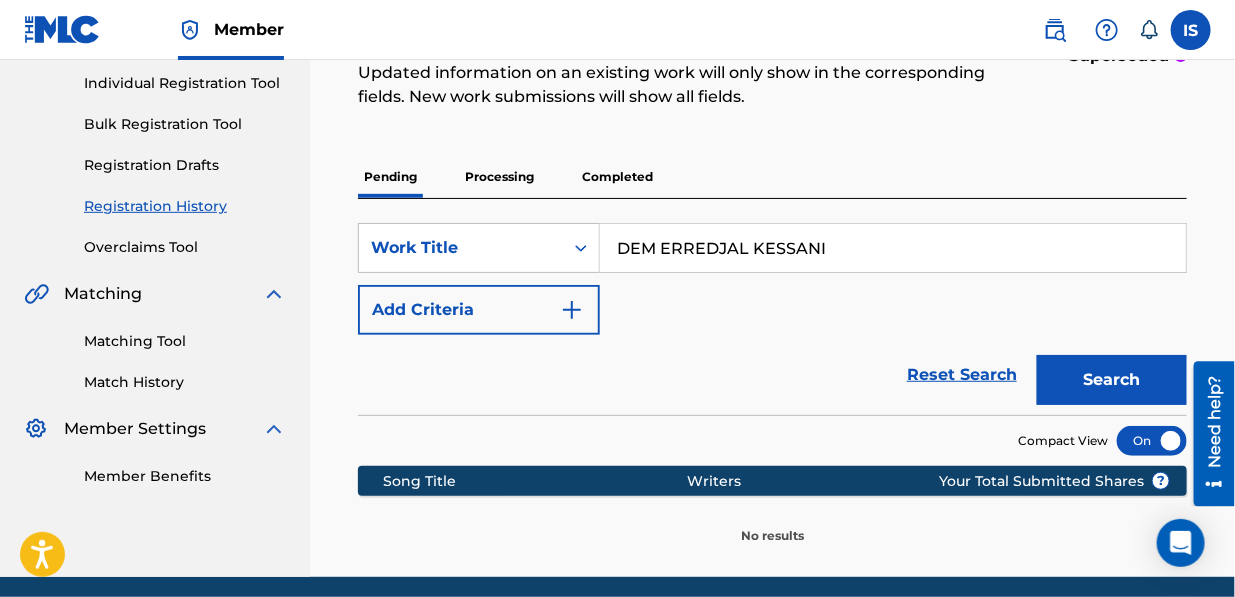 type on "DEM ERREDJAL KESSANI" 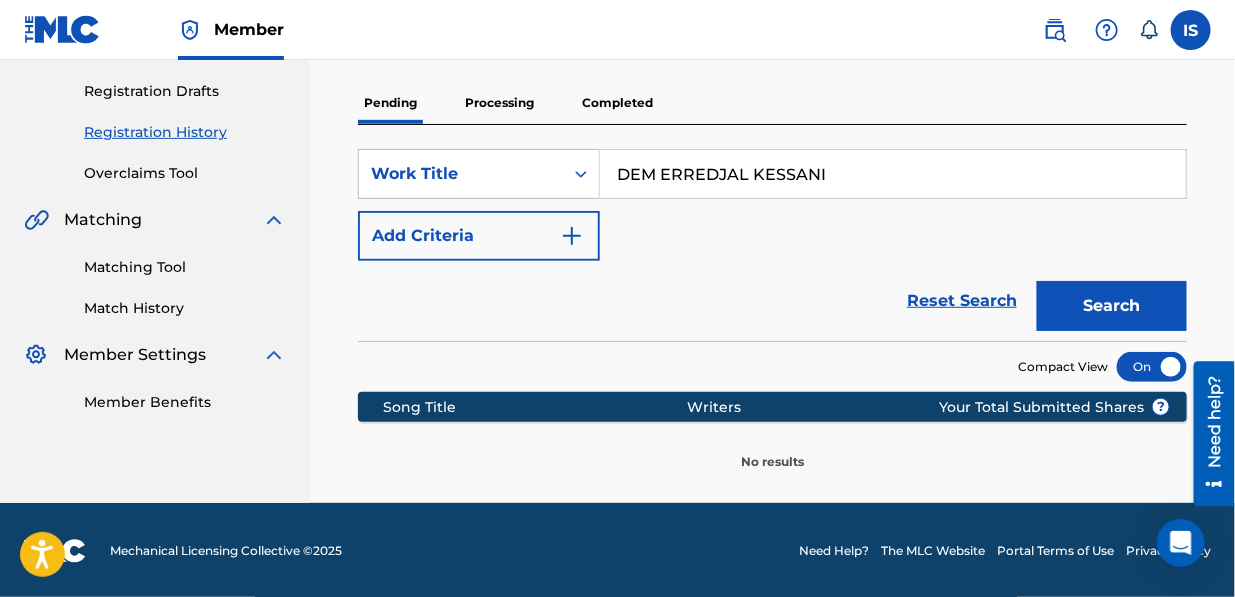 scroll, scrollTop: 327, scrollLeft: 0, axis: vertical 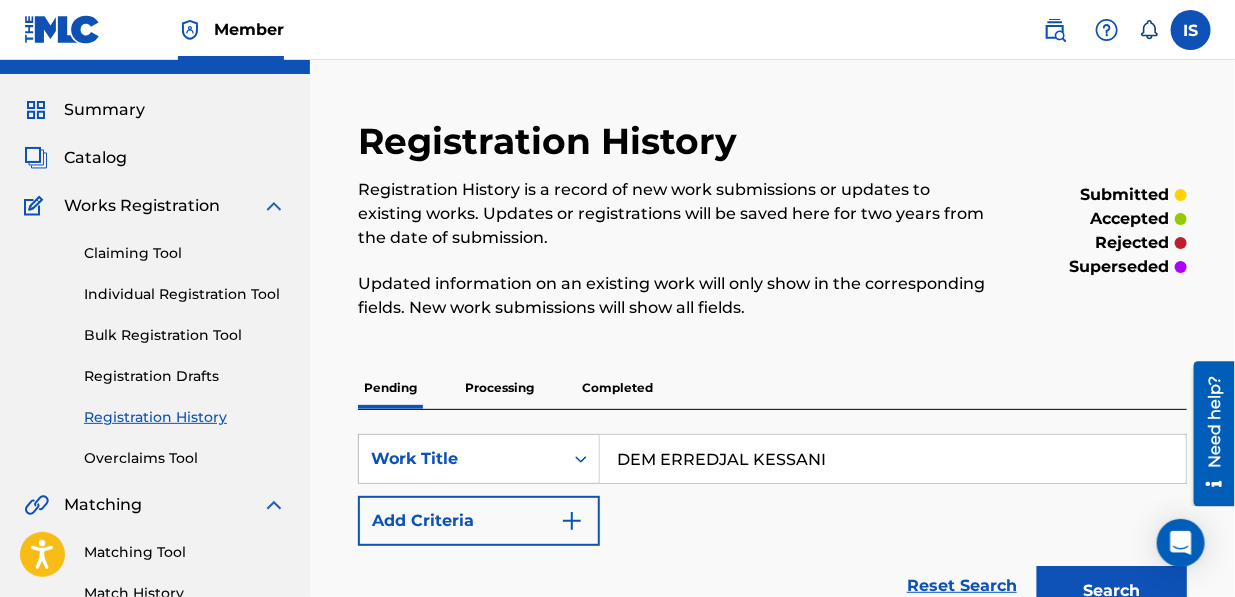 click on "Bulk Registration Tool" at bounding box center (185, 335) 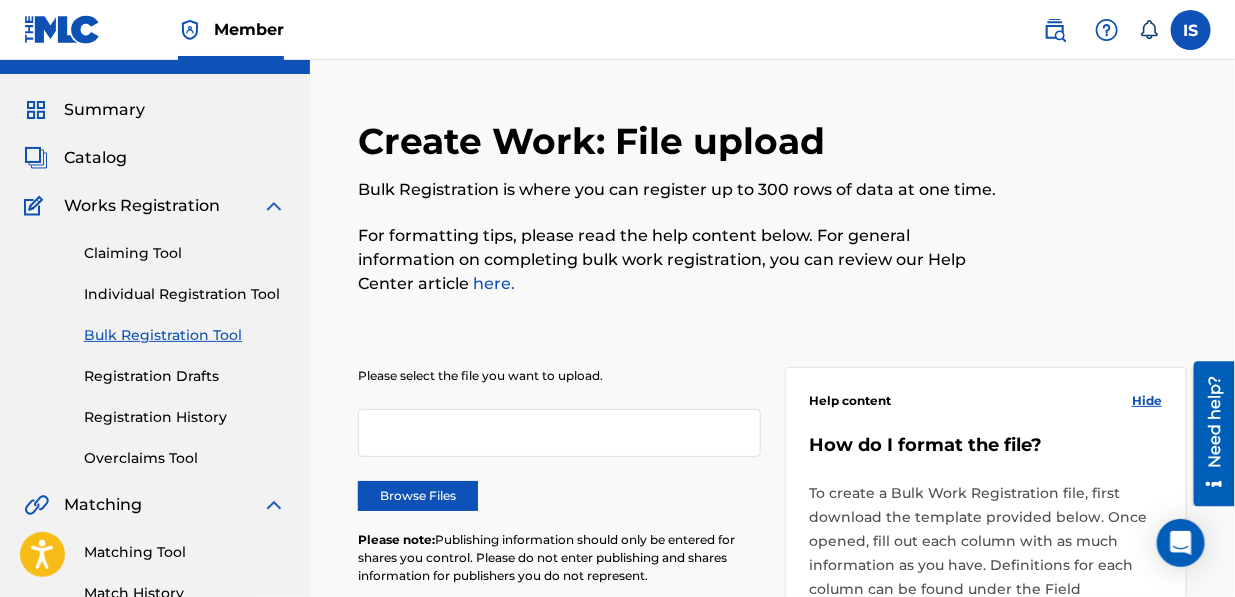 scroll, scrollTop: 0, scrollLeft: 0, axis: both 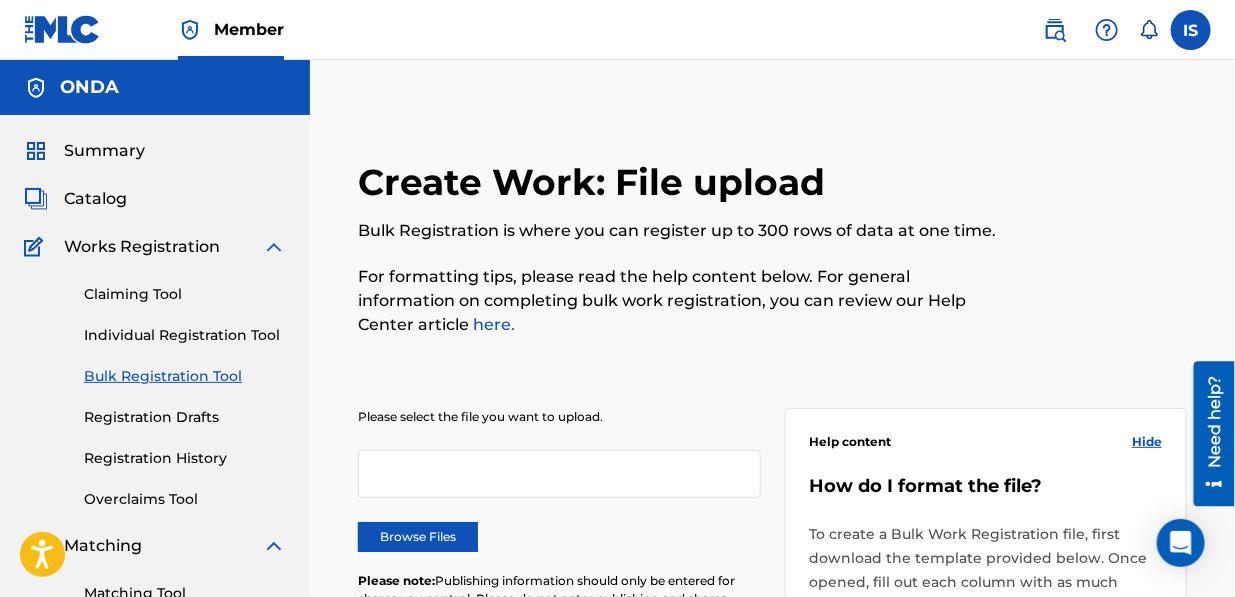 click on "Browse Files" at bounding box center (418, 537) 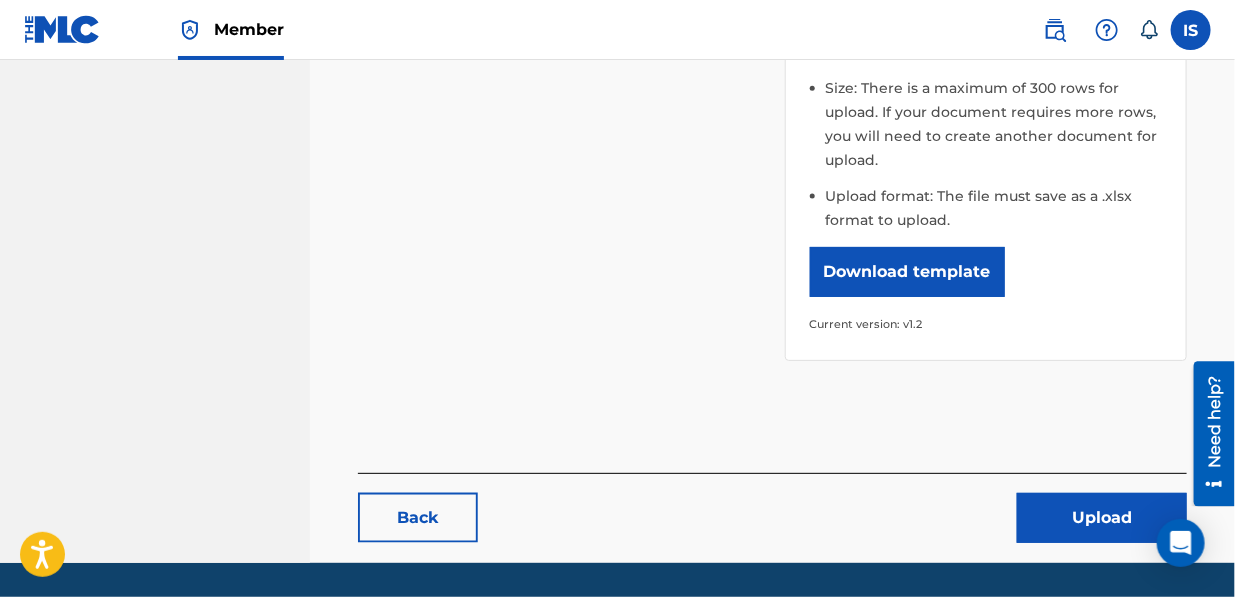 scroll, scrollTop: 890, scrollLeft: 0, axis: vertical 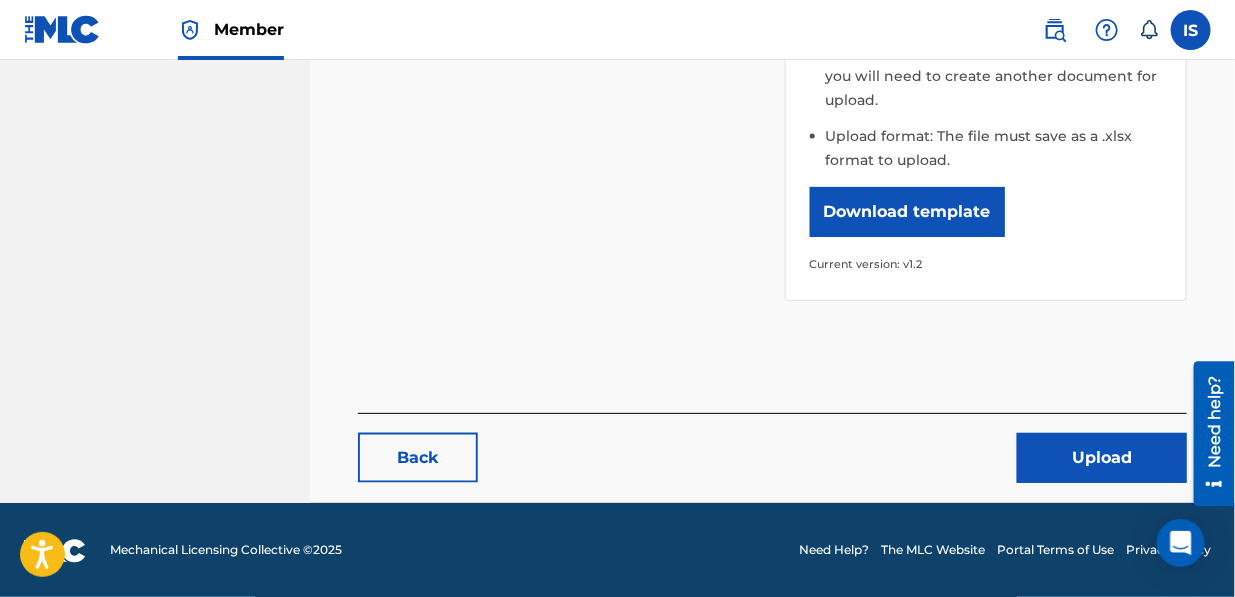 click on "Upload" at bounding box center [1102, 458] 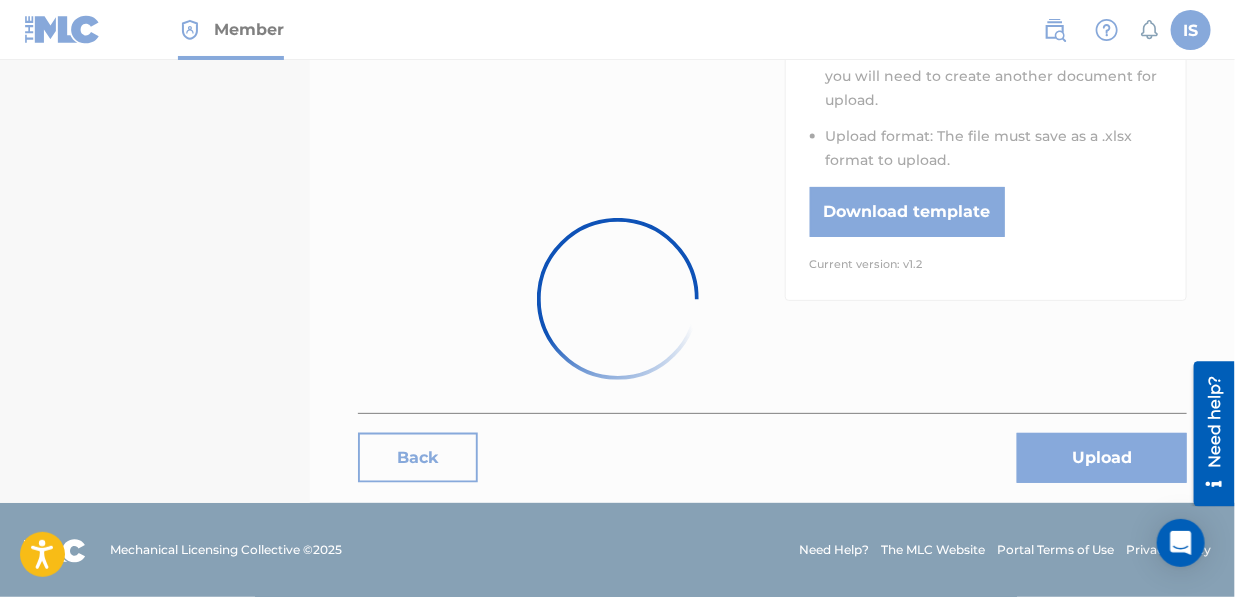 scroll, scrollTop: 0, scrollLeft: 0, axis: both 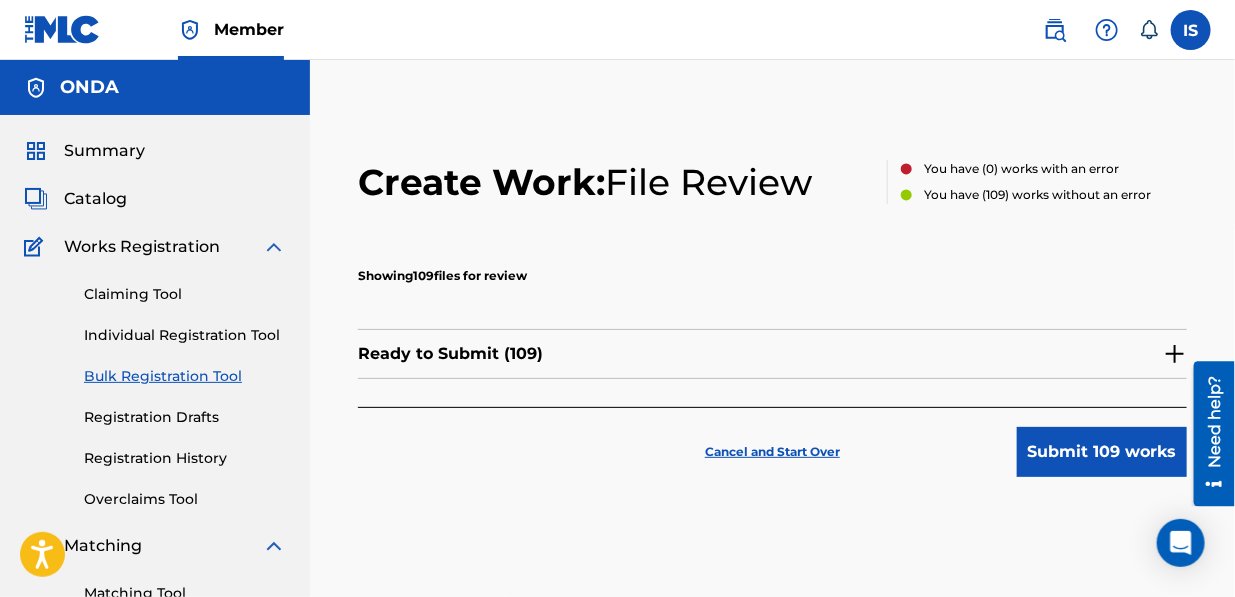 drag, startPoint x: 1069, startPoint y: 408, endPoint x: 1075, endPoint y: 462, distance: 54.33231 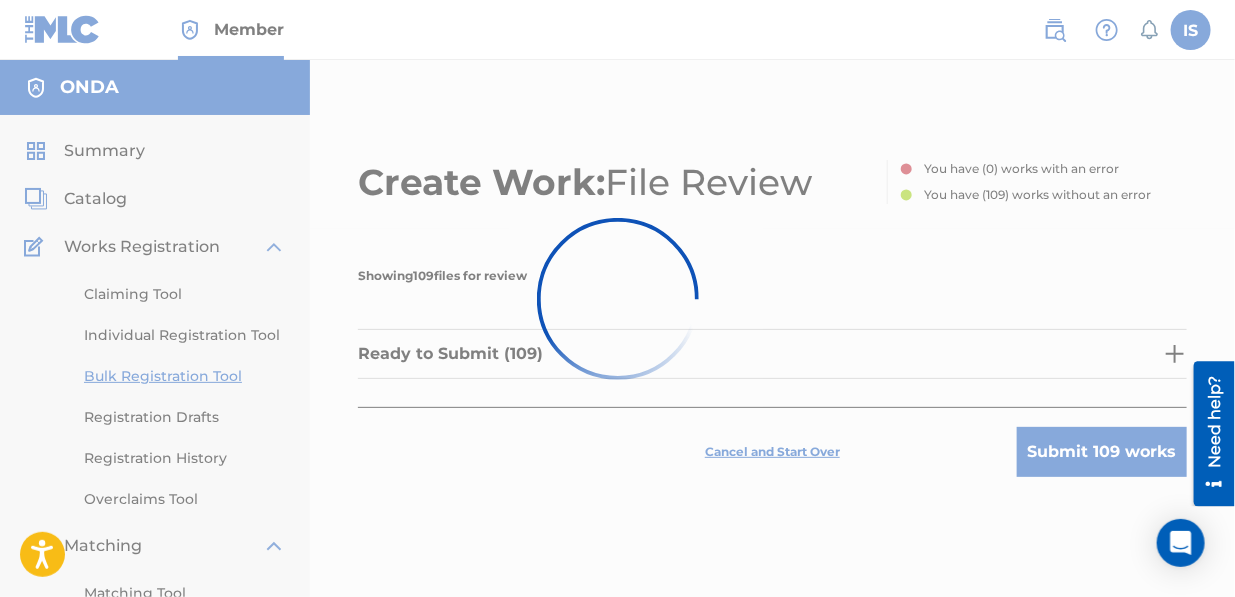 type 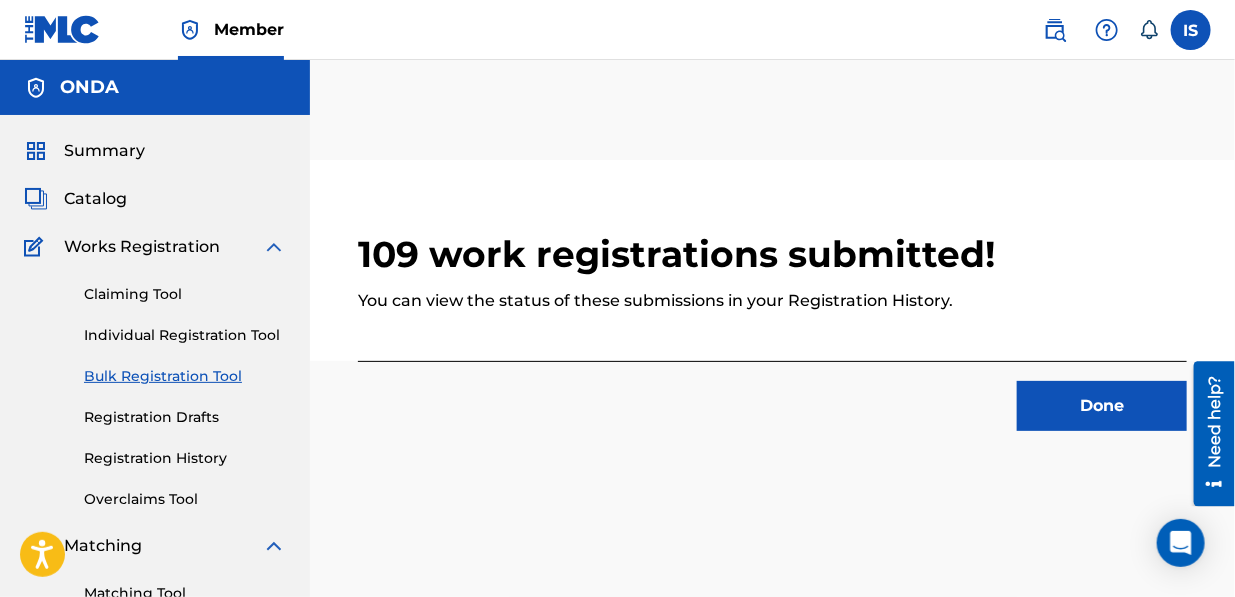 click on "Done" at bounding box center [1102, 406] 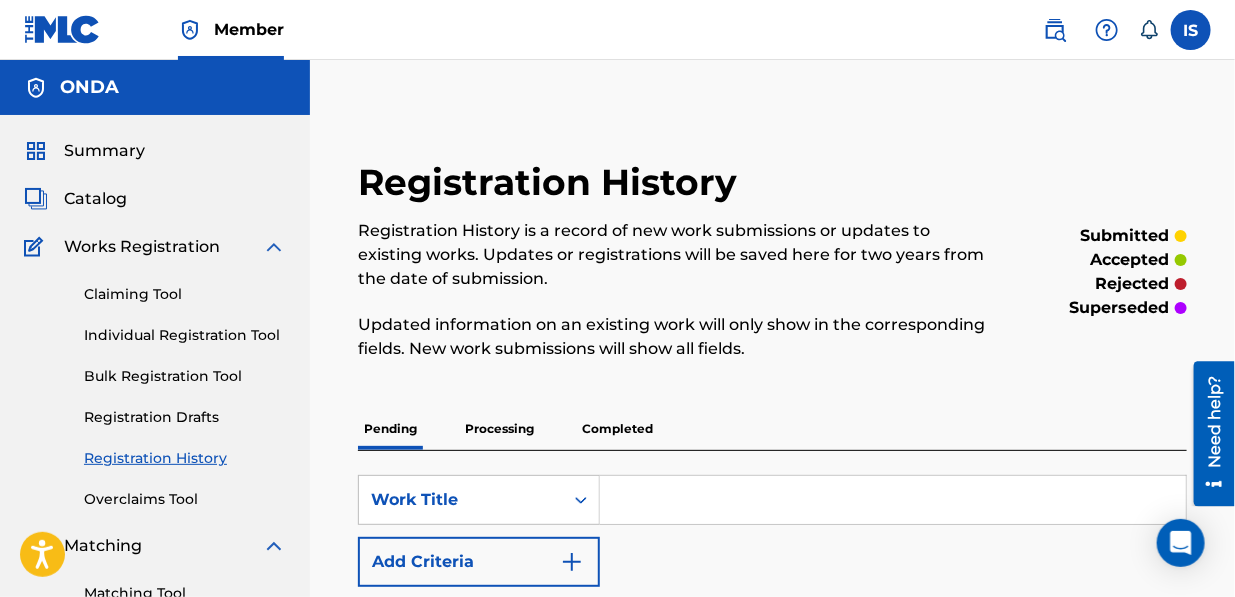 click on "Bulk Registration Tool" at bounding box center (185, 376) 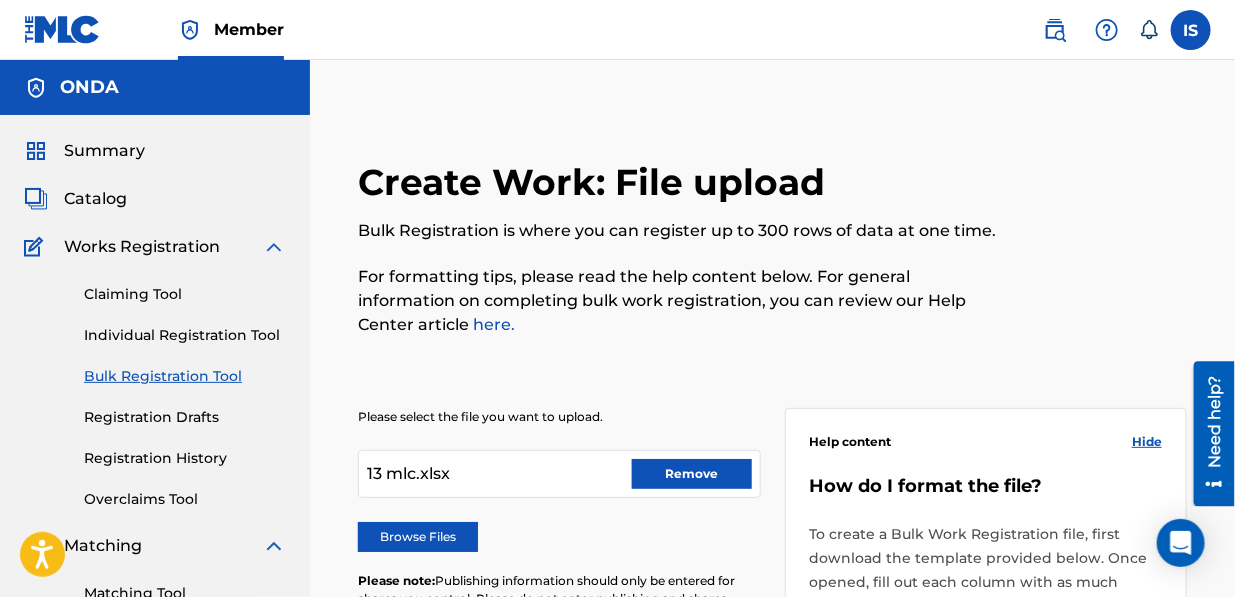 click on "Remove" at bounding box center (692, 474) 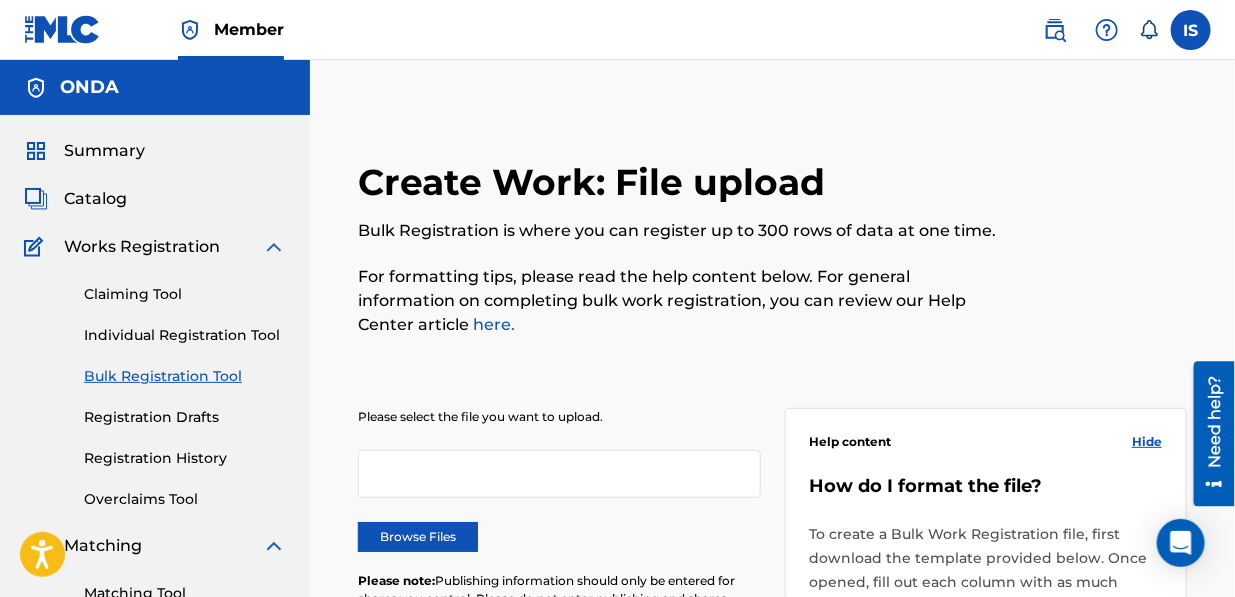 click on "Browse Files" at bounding box center [418, 537] 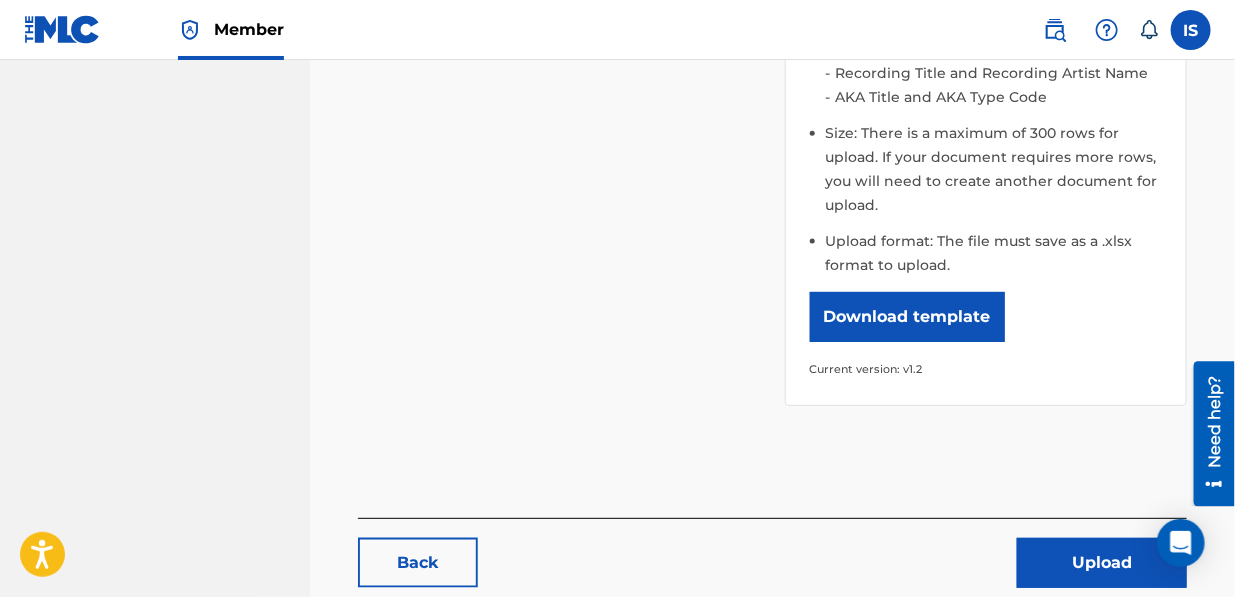 scroll, scrollTop: 862, scrollLeft: 0, axis: vertical 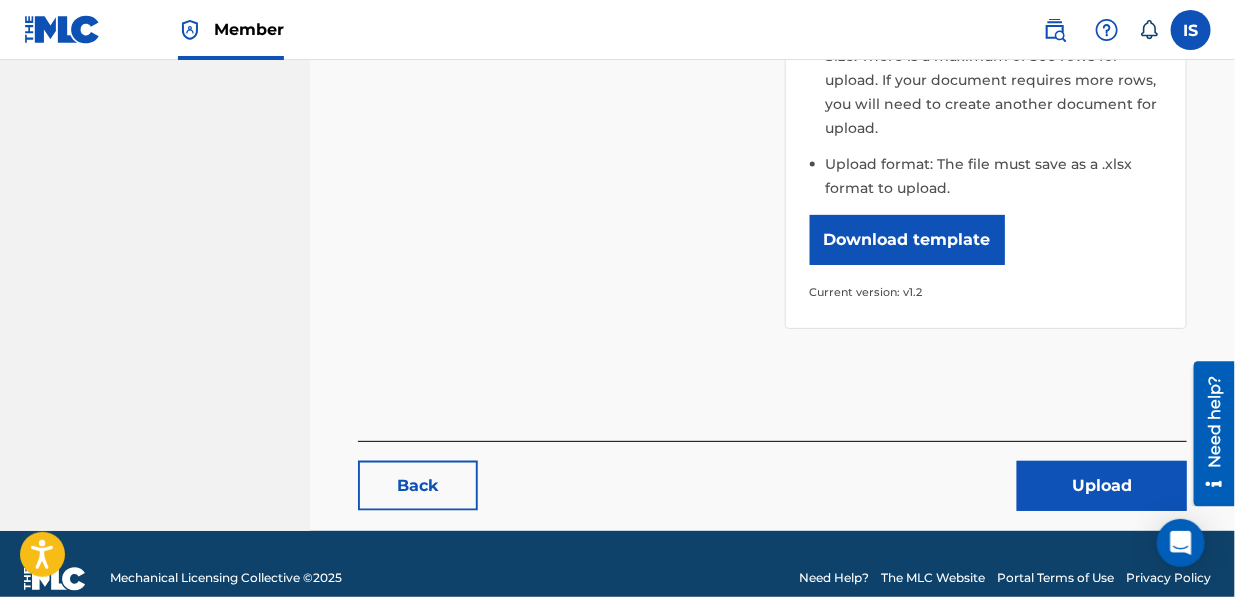 click on "Upload" at bounding box center [1102, 486] 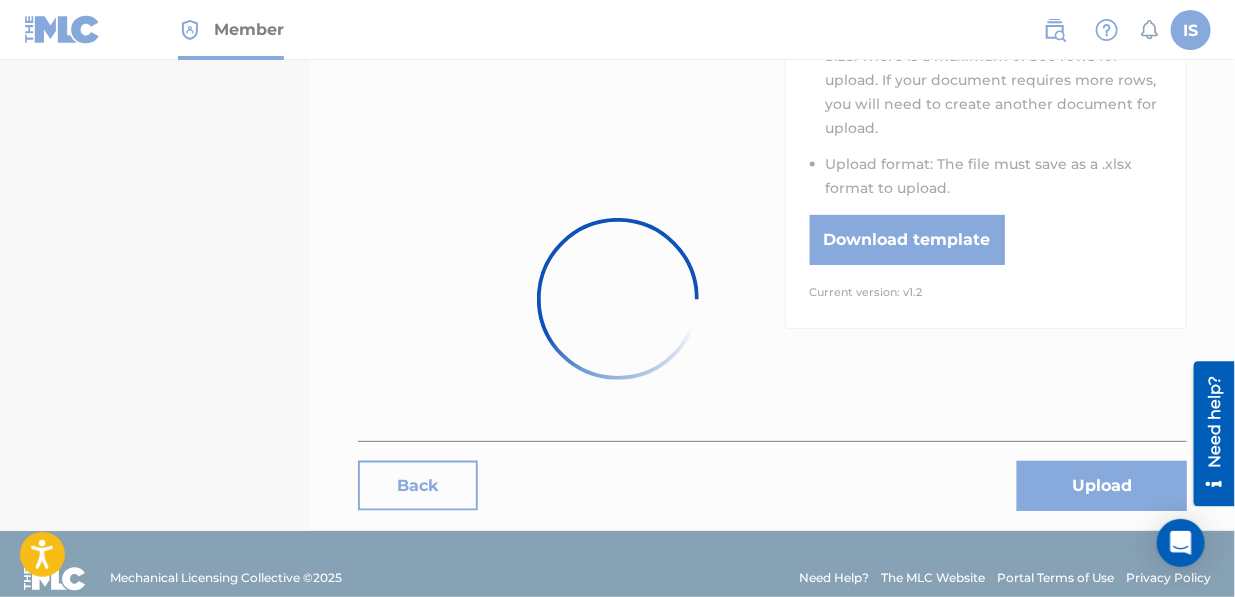 scroll, scrollTop: 0, scrollLeft: 0, axis: both 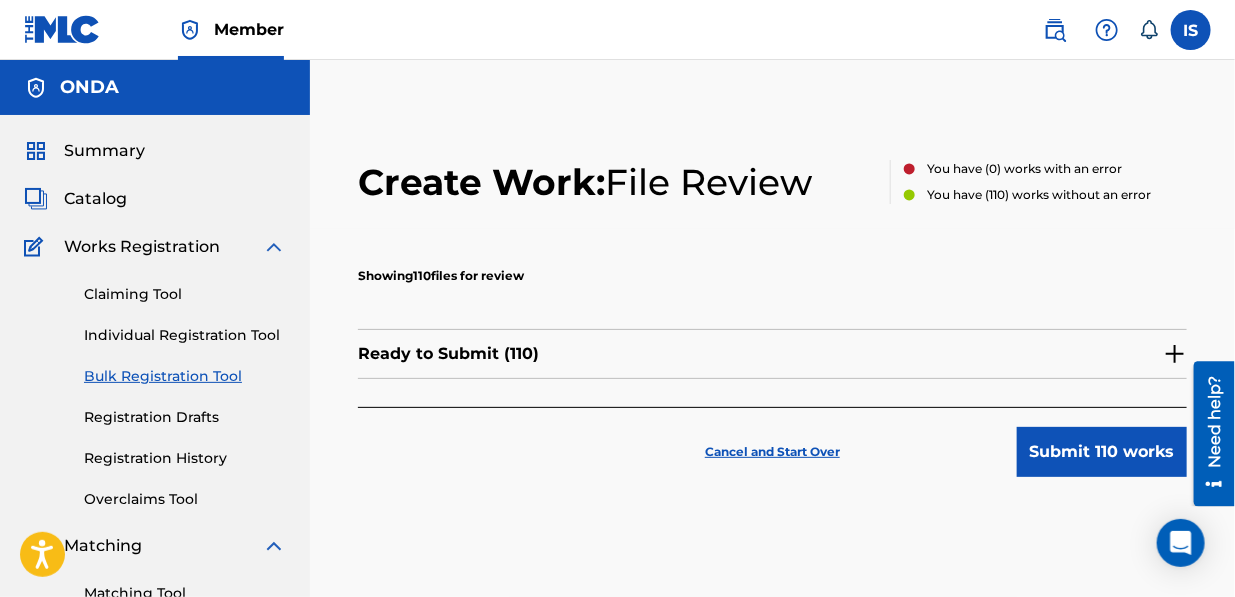 click on "Submit 110 works" at bounding box center [1102, 452] 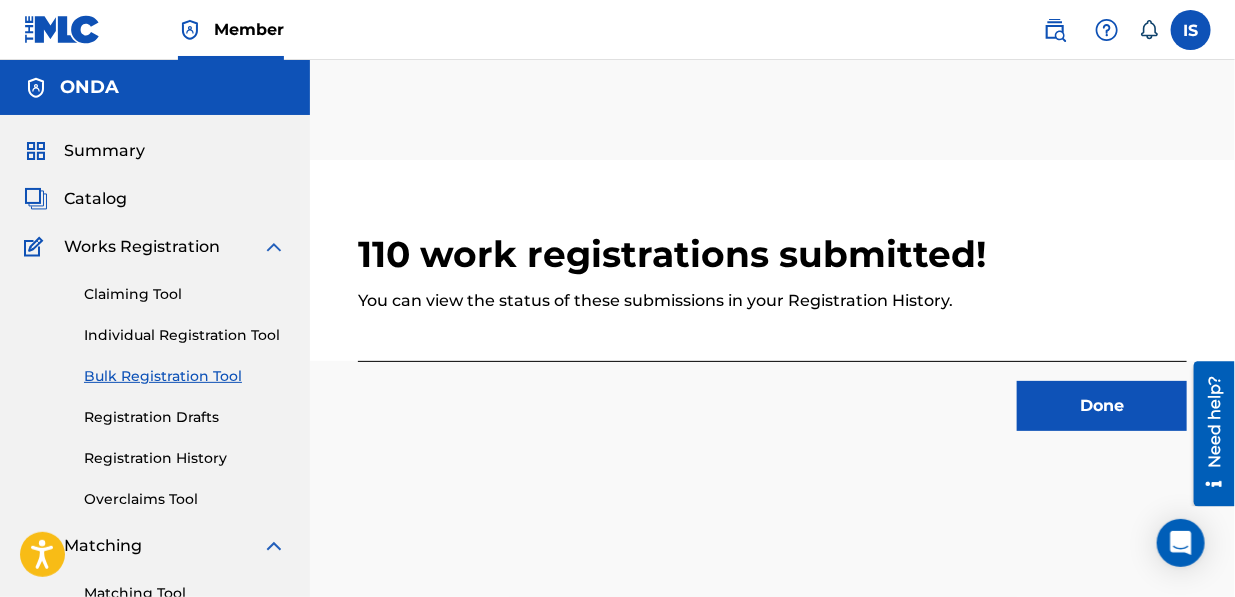click on "Done" at bounding box center (1102, 406) 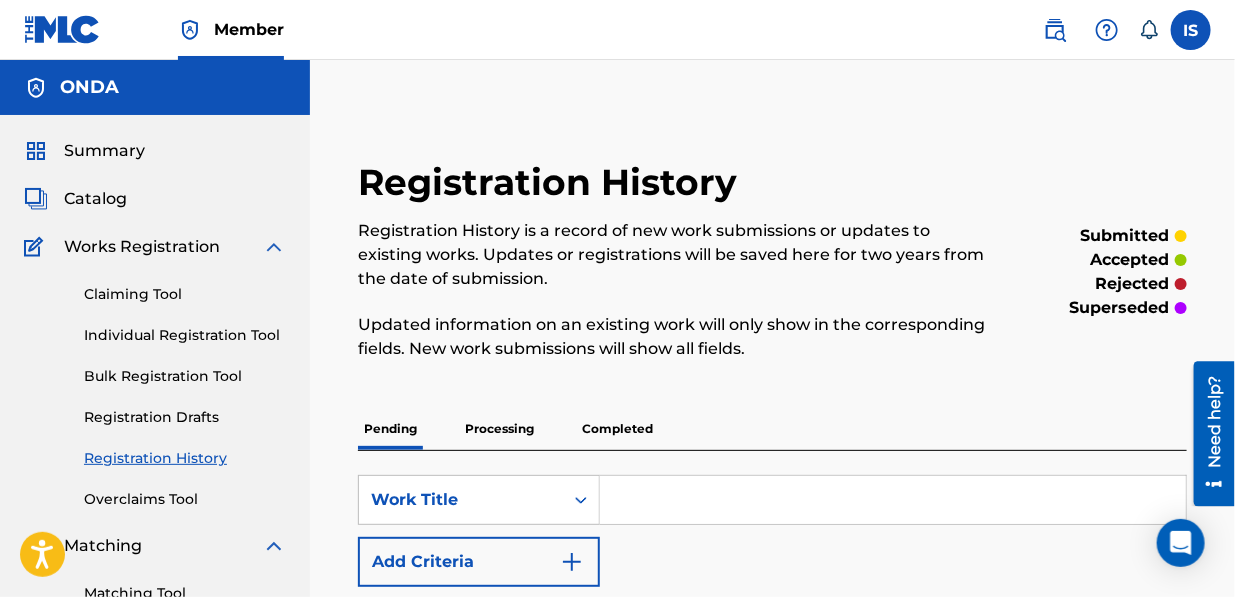 click on "Bulk Registration Tool" at bounding box center [185, 376] 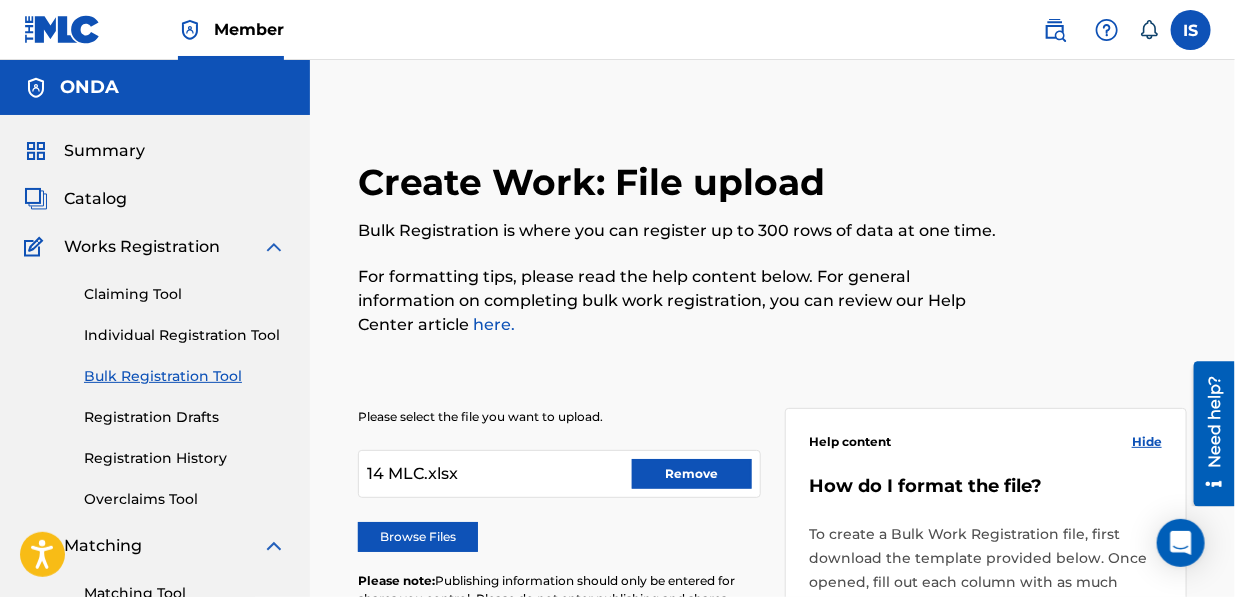 click on "Remove" at bounding box center [692, 474] 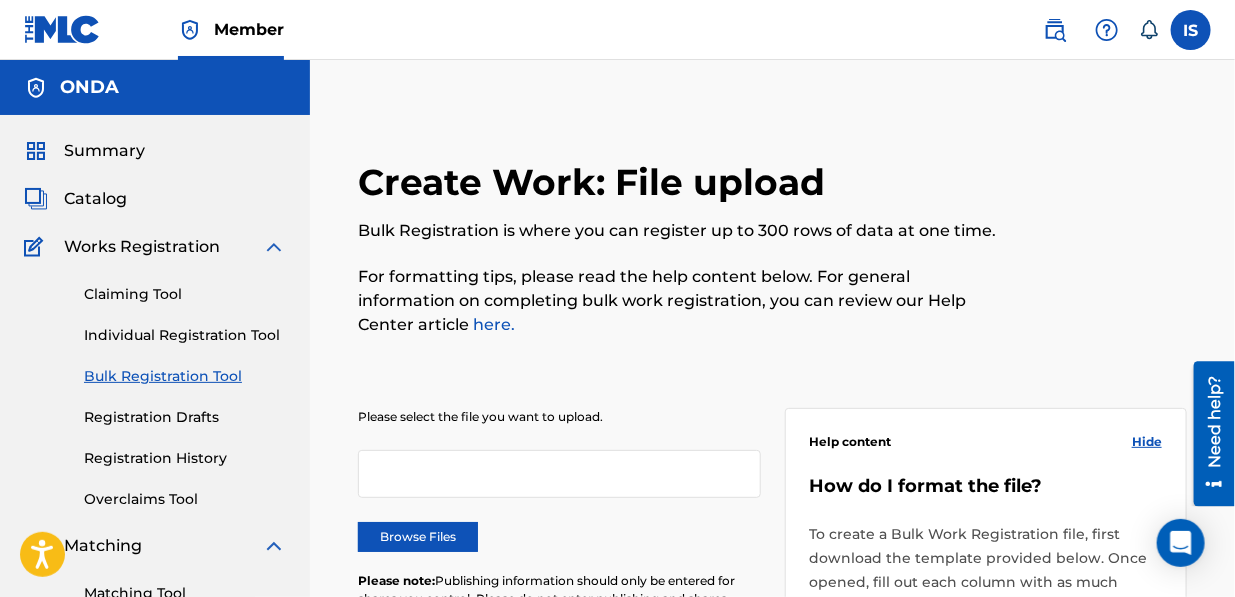 click on "Browse Files" at bounding box center [418, 537] 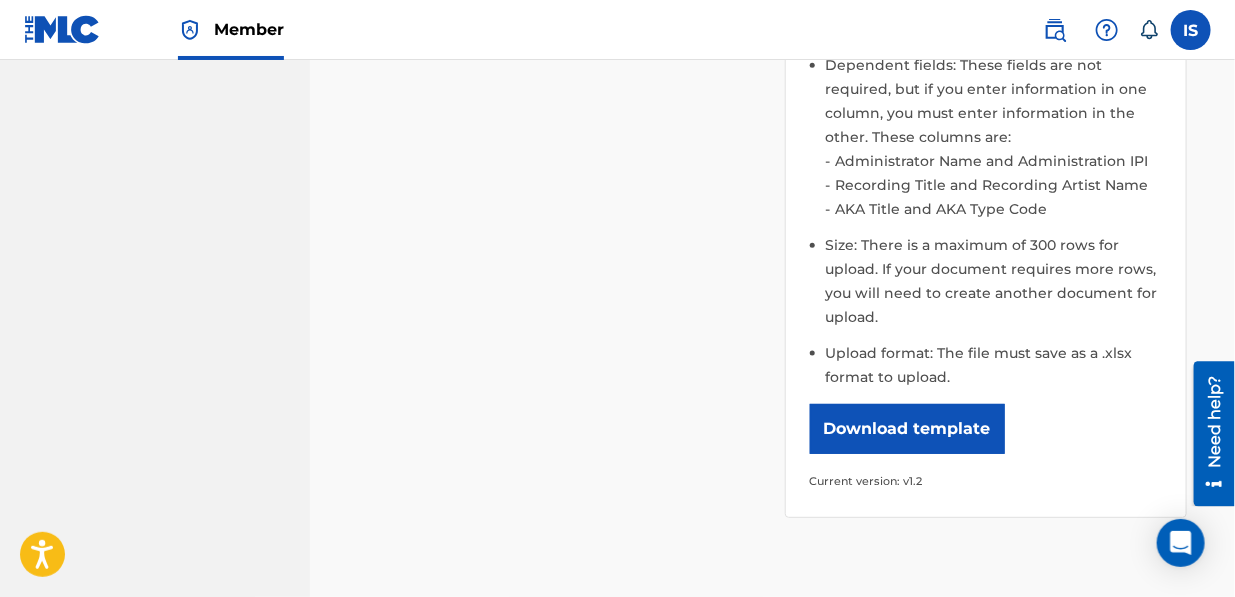scroll, scrollTop: 890, scrollLeft: 0, axis: vertical 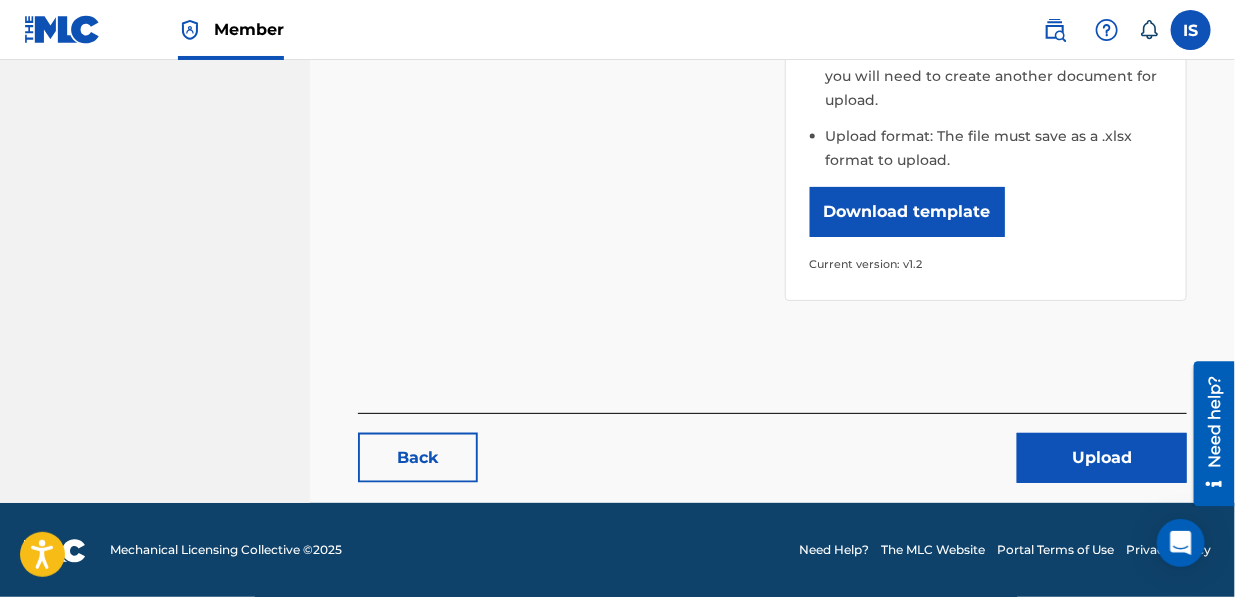 click on "Upload" at bounding box center [1102, 458] 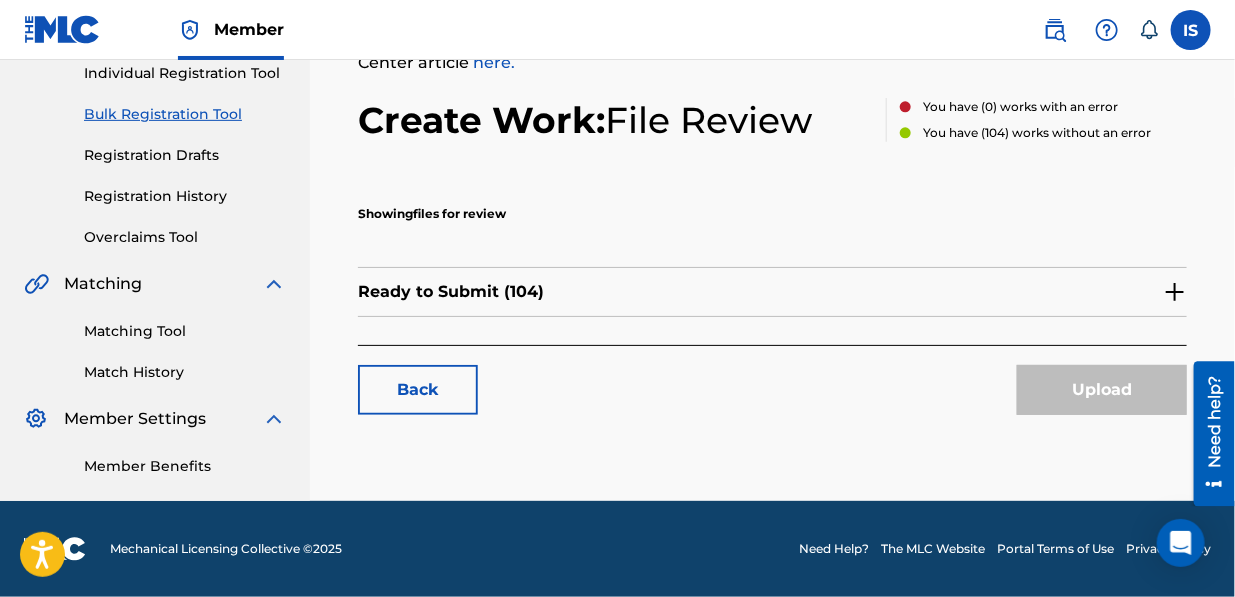 scroll, scrollTop: 0, scrollLeft: 0, axis: both 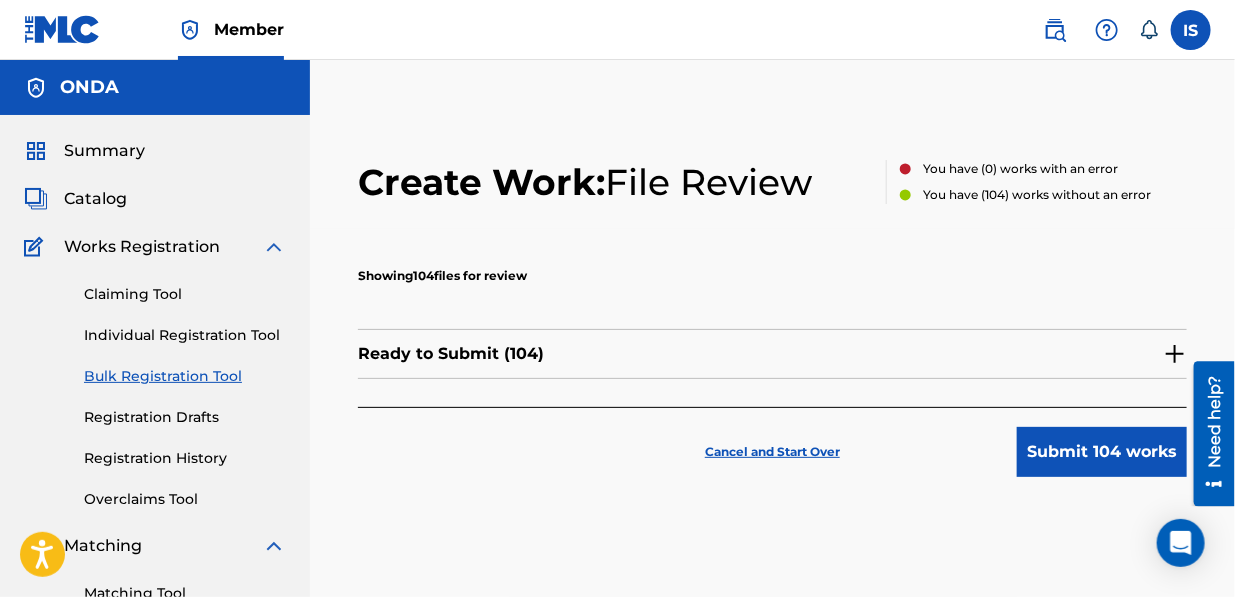 click on "Submit 104 works" at bounding box center [1102, 452] 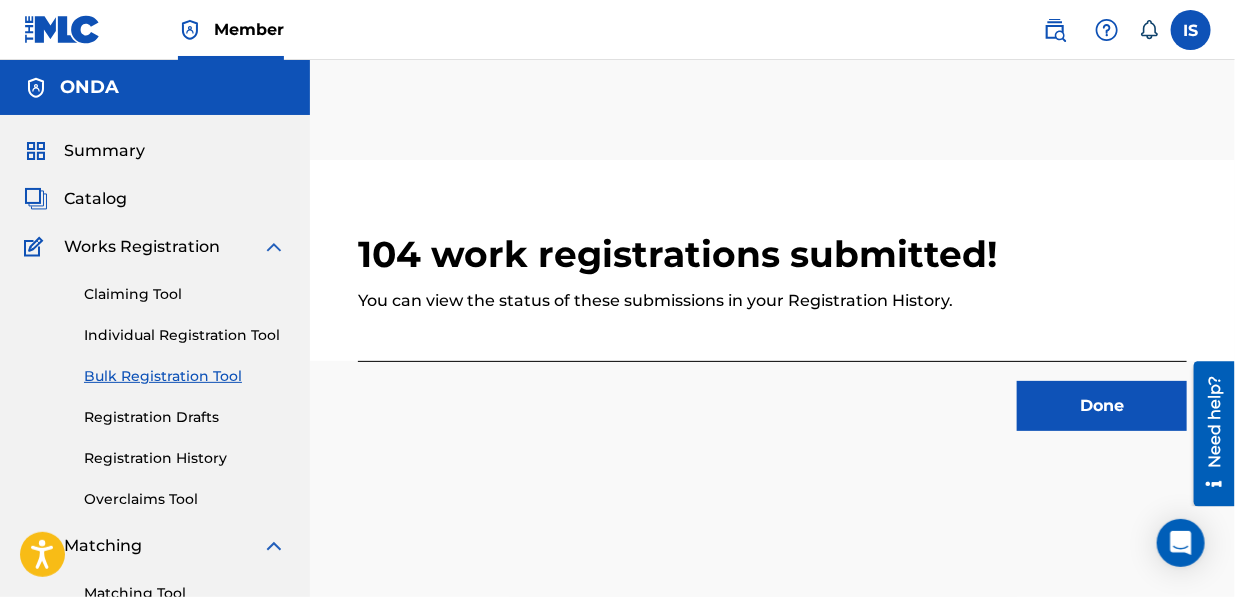 click on "Done" at bounding box center [1102, 406] 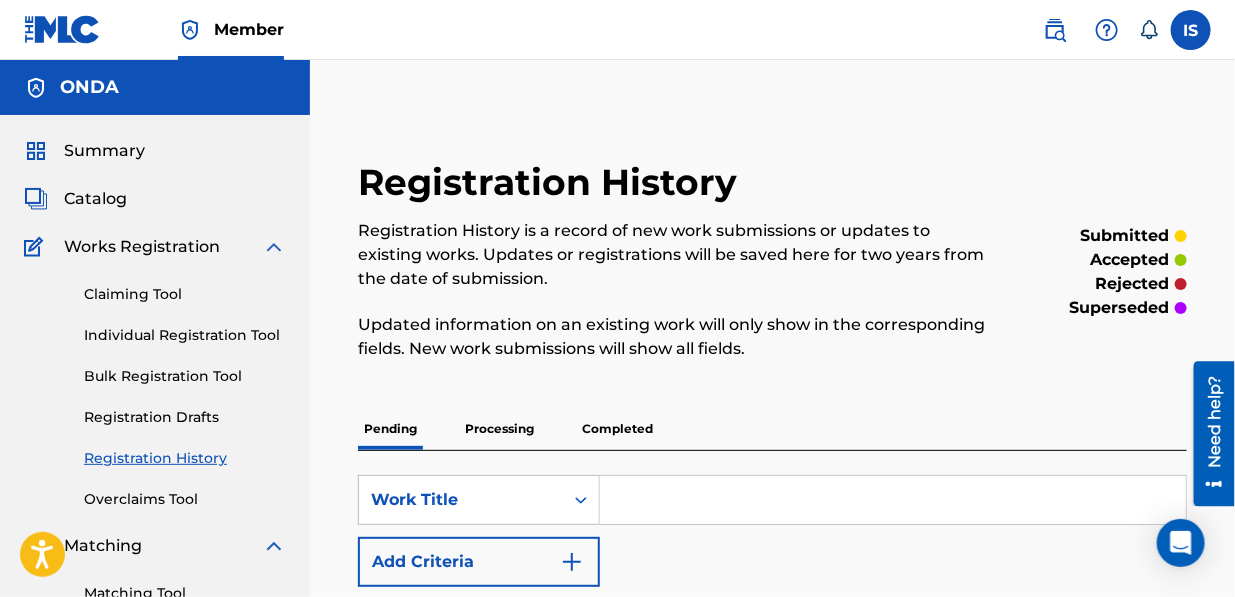 click on "Bulk Registration Tool" at bounding box center [185, 376] 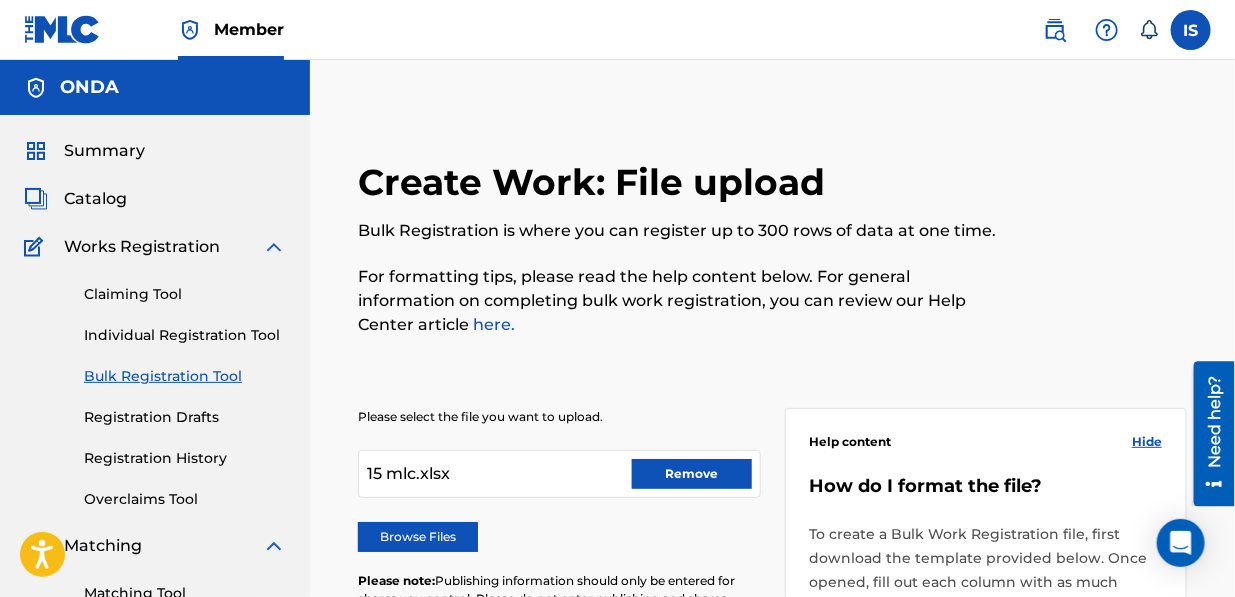 click on "Remove" at bounding box center [692, 474] 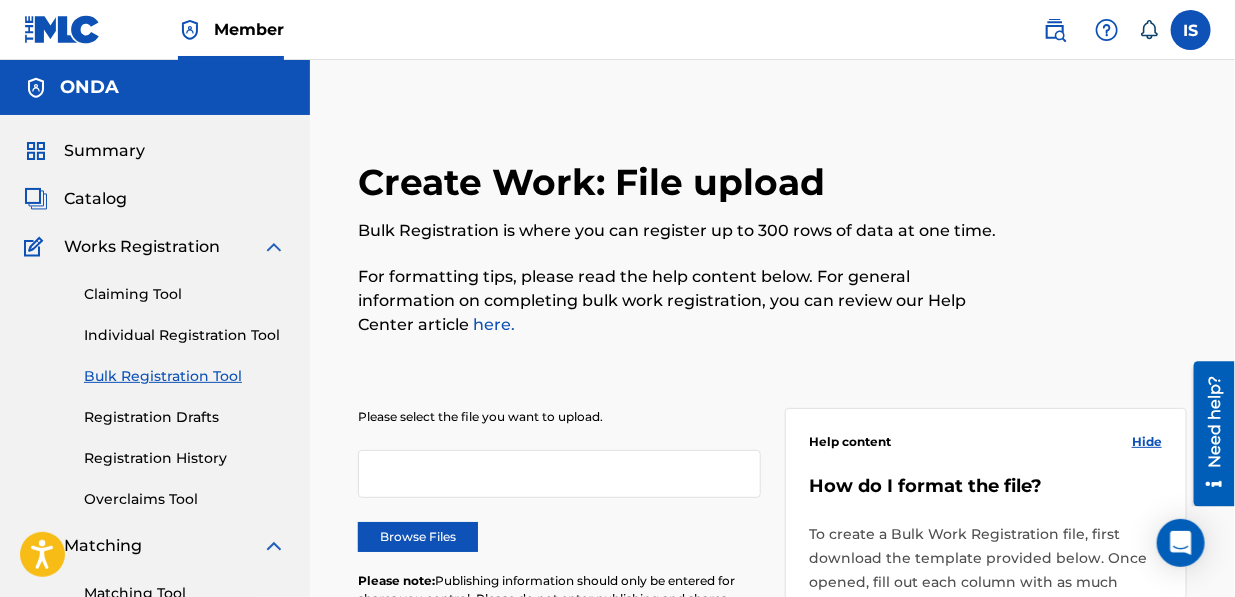 click on "Browse Files" at bounding box center (418, 537) 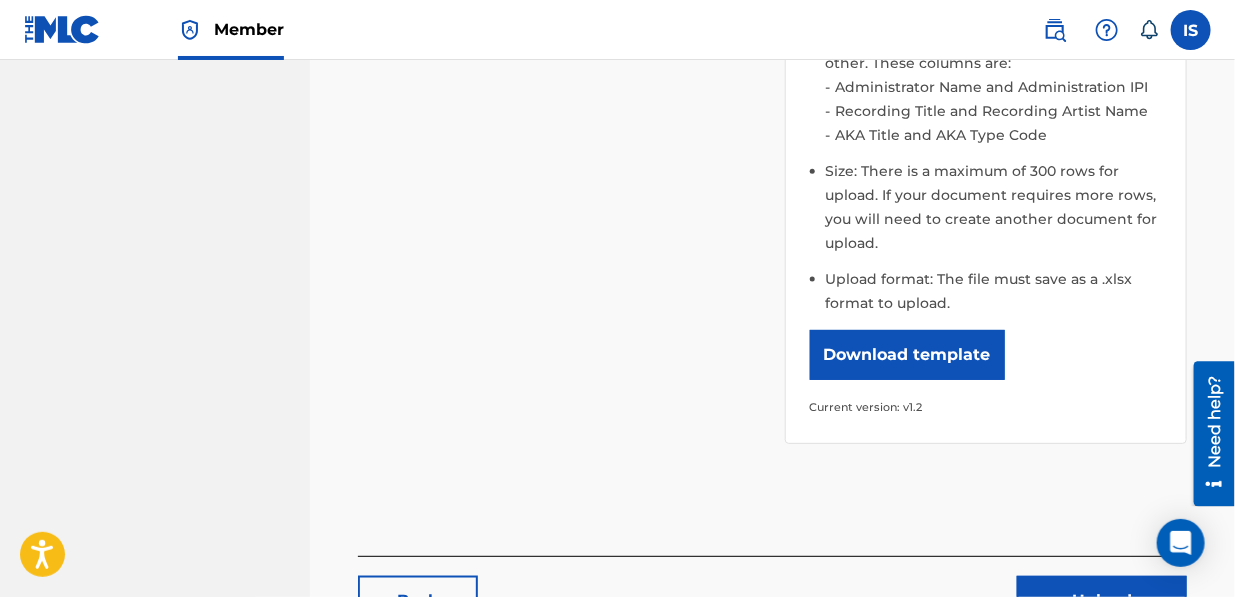 scroll, scrollTop: 890, scrollLeft: 0, axis: vertical 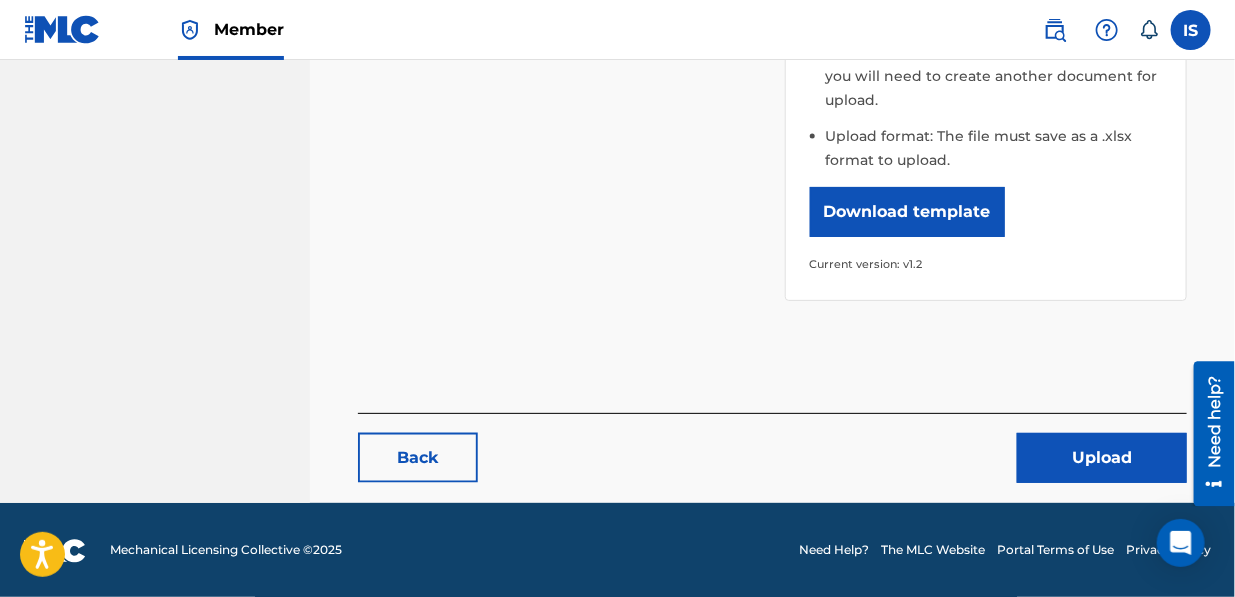 click on "Upload" at bounding box center (1102, 458) 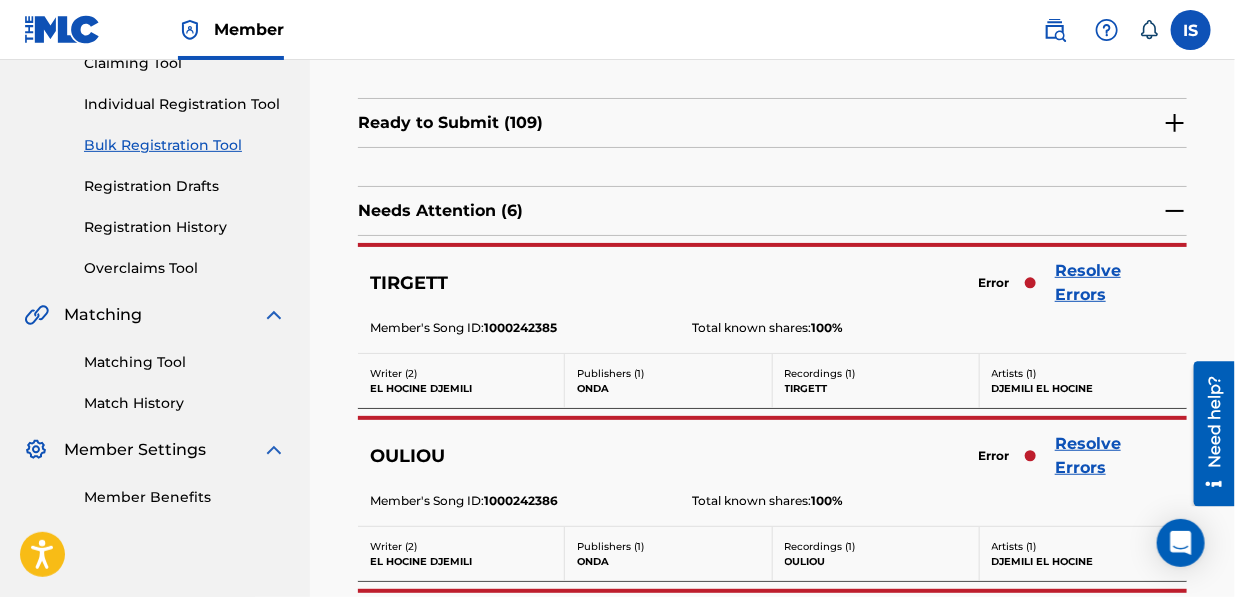 scroll, scrollTop: 334, scrollLeft: 0, axis: vertical 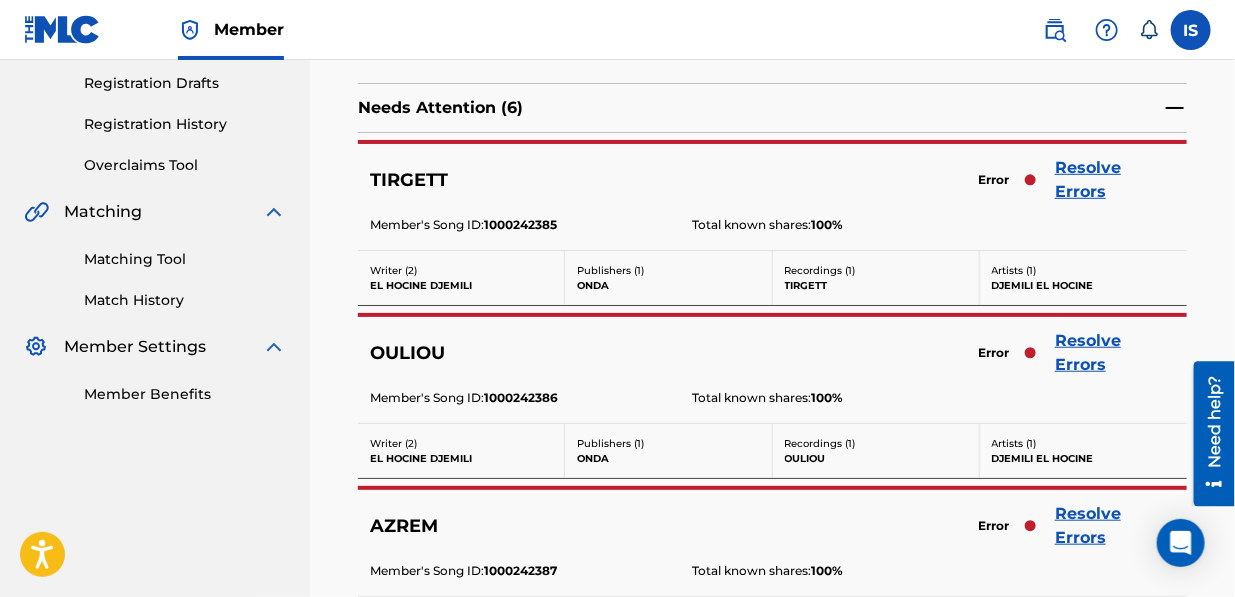 click on "Resolve Errors" at bounding box center [1115, 180] 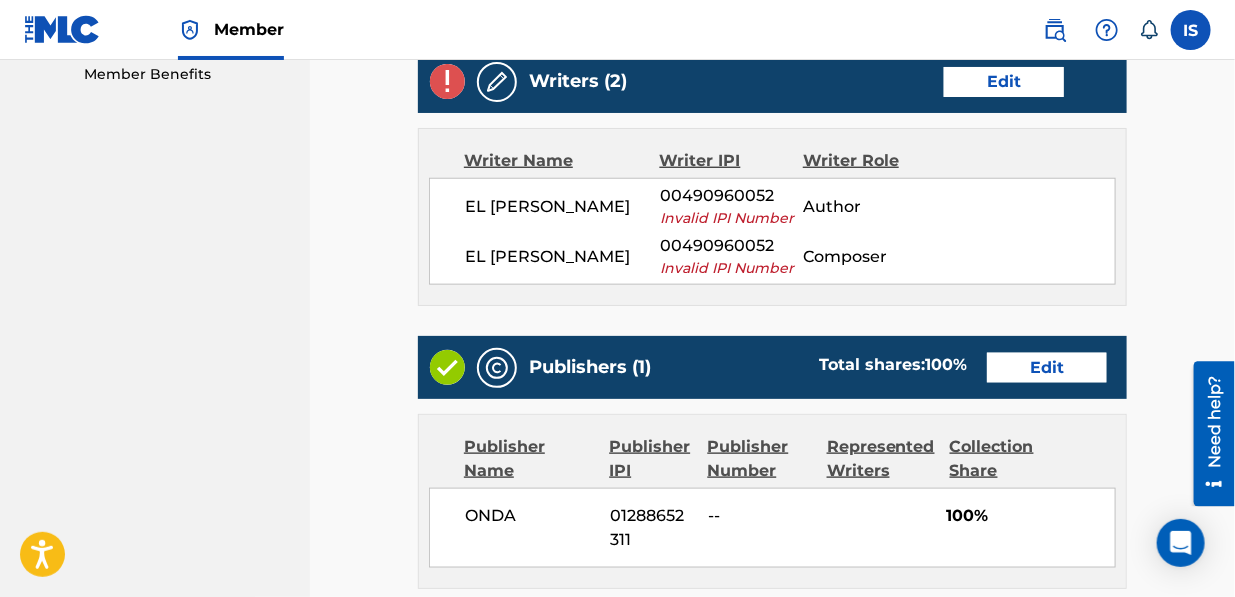 scroll, scrollTop: 656, scrollLeft: 0, axis: vertical 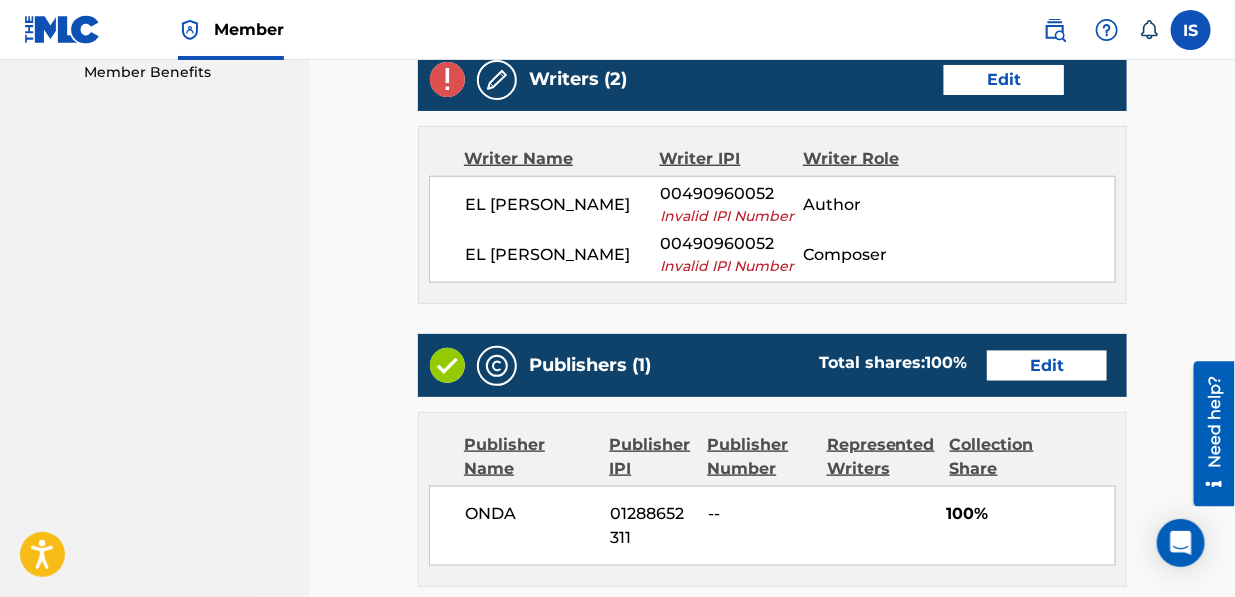 click on "EL [PERSON_NAME]" at bounding box center [562, 205] 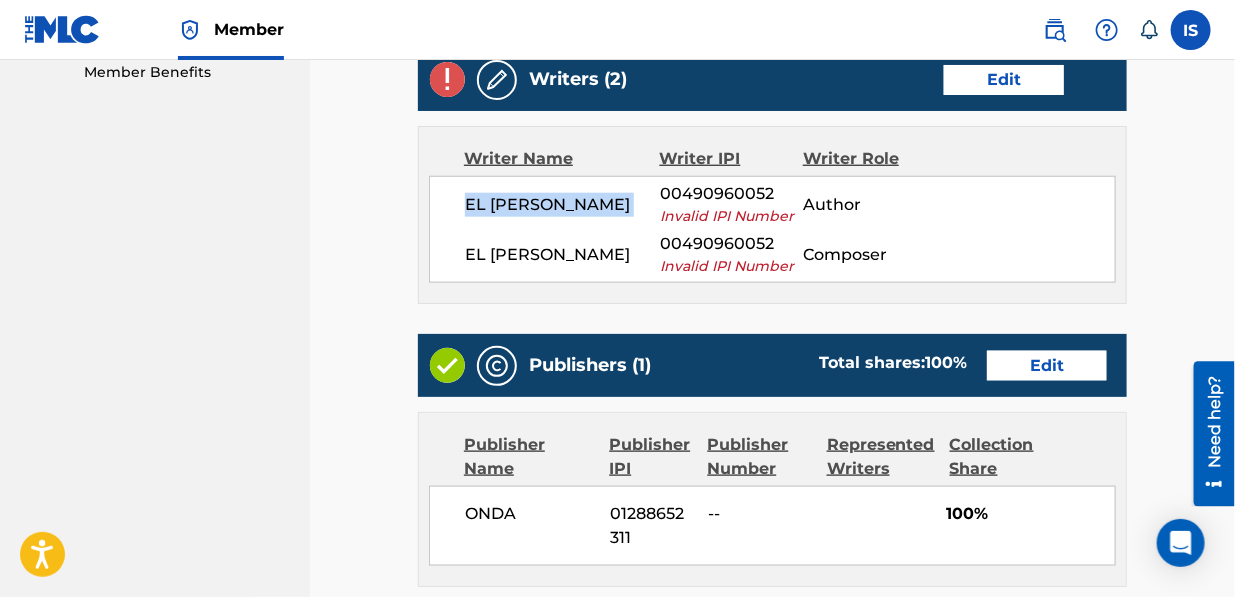 click on "EL [PERSON_NAME]" at bounding box center (562, 205) 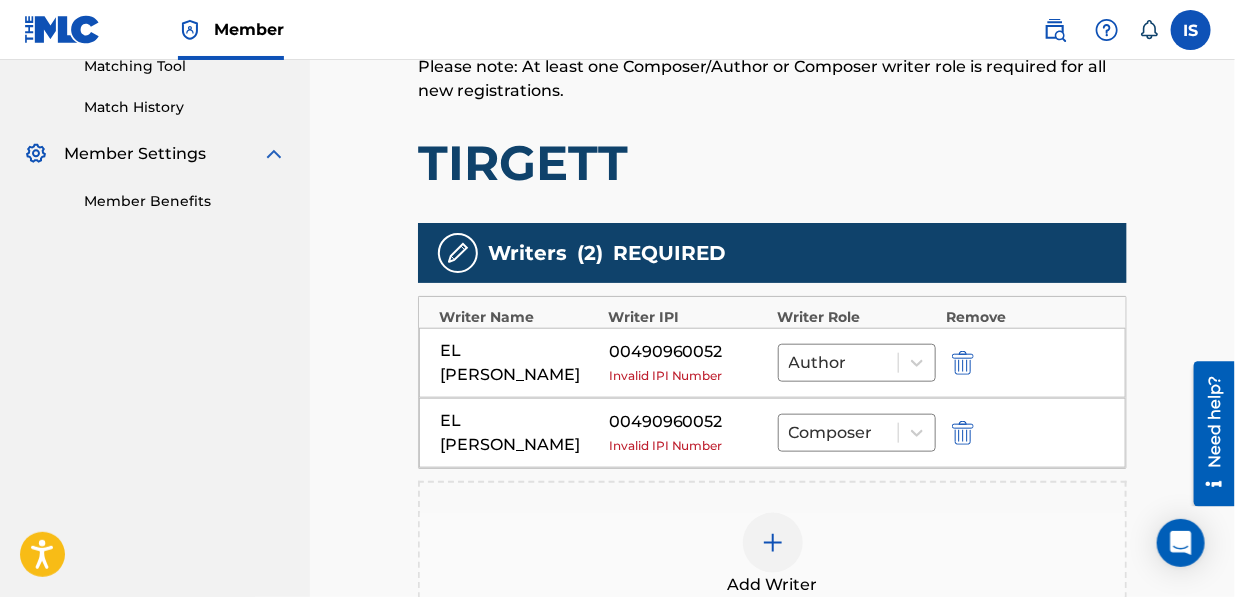 scroll, scrollTop: 526, scrollLeft: 0, axis: vertical 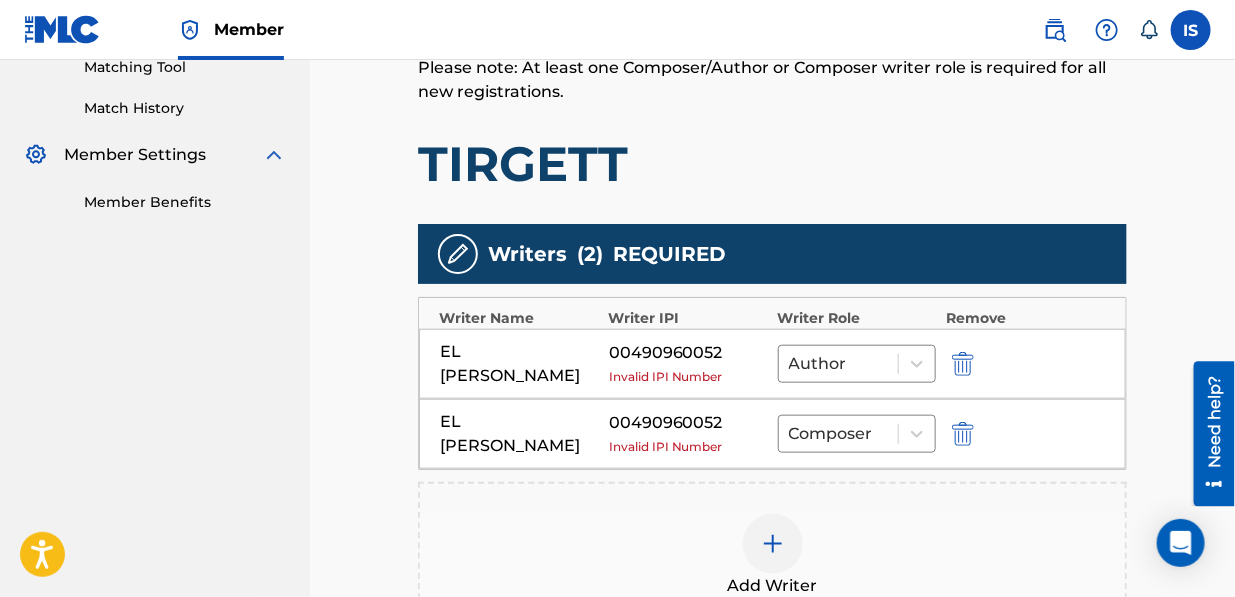 click at bounding box center [963, 364] 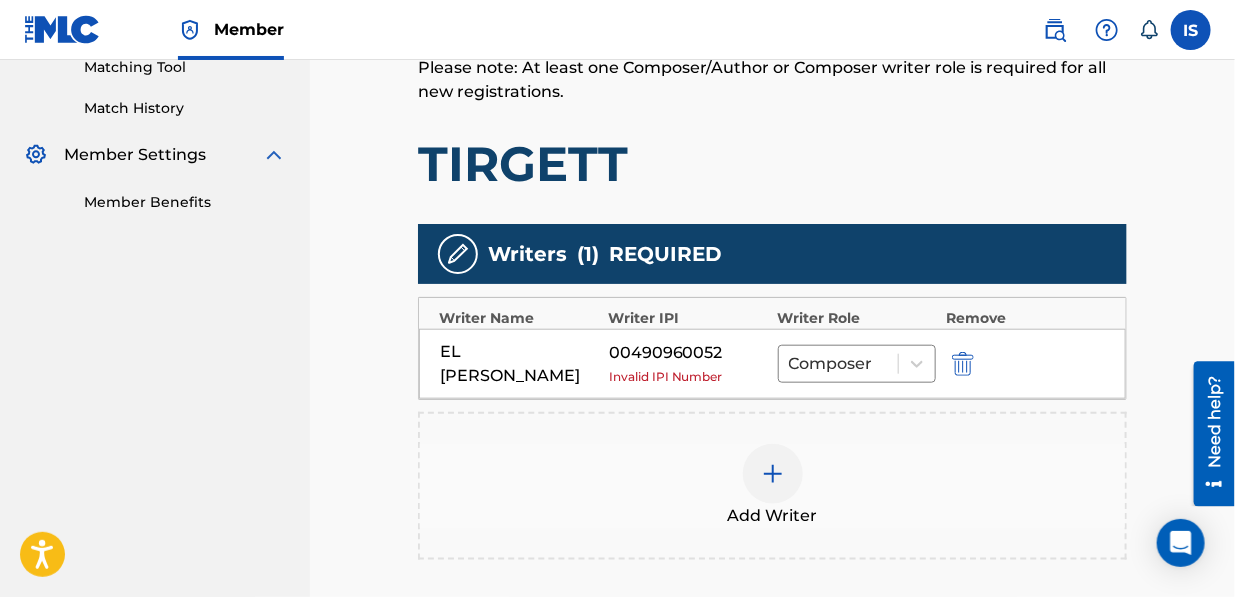 click at bounding box center [963, 364] 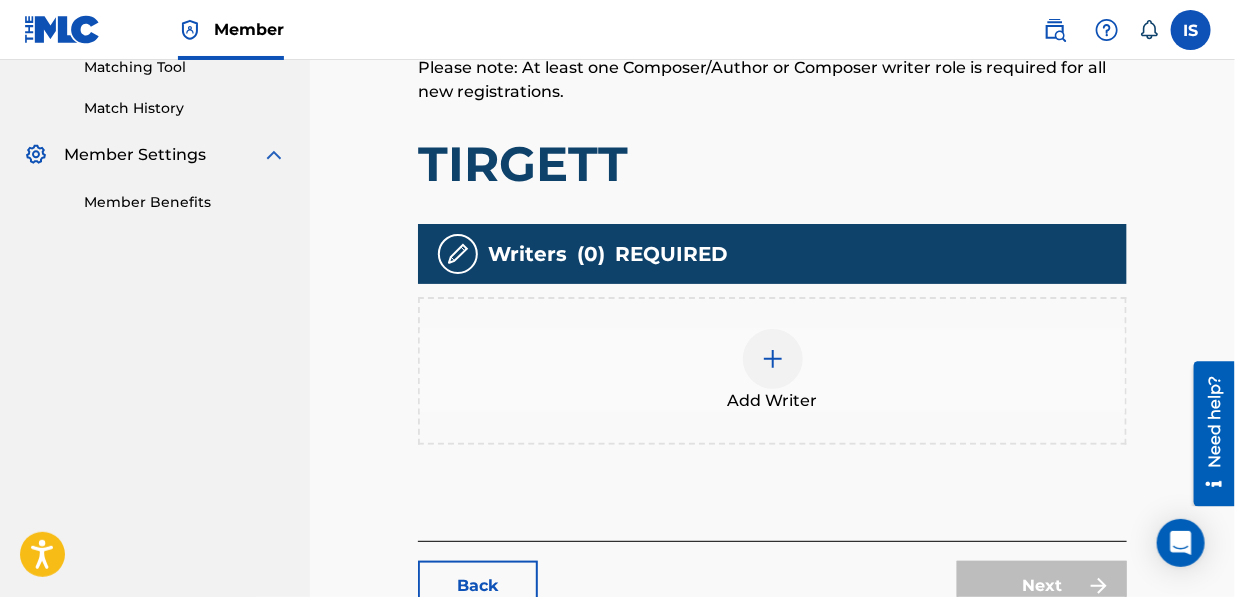 click at bounding box center [773, 359] 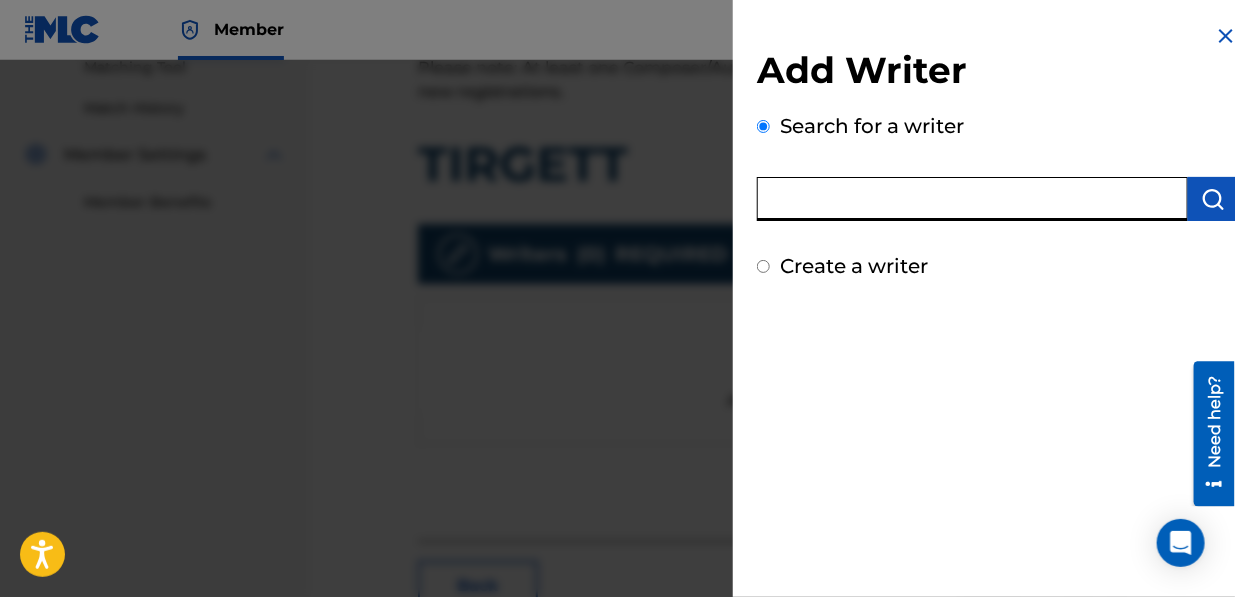 click at bounding box center (972, 199) 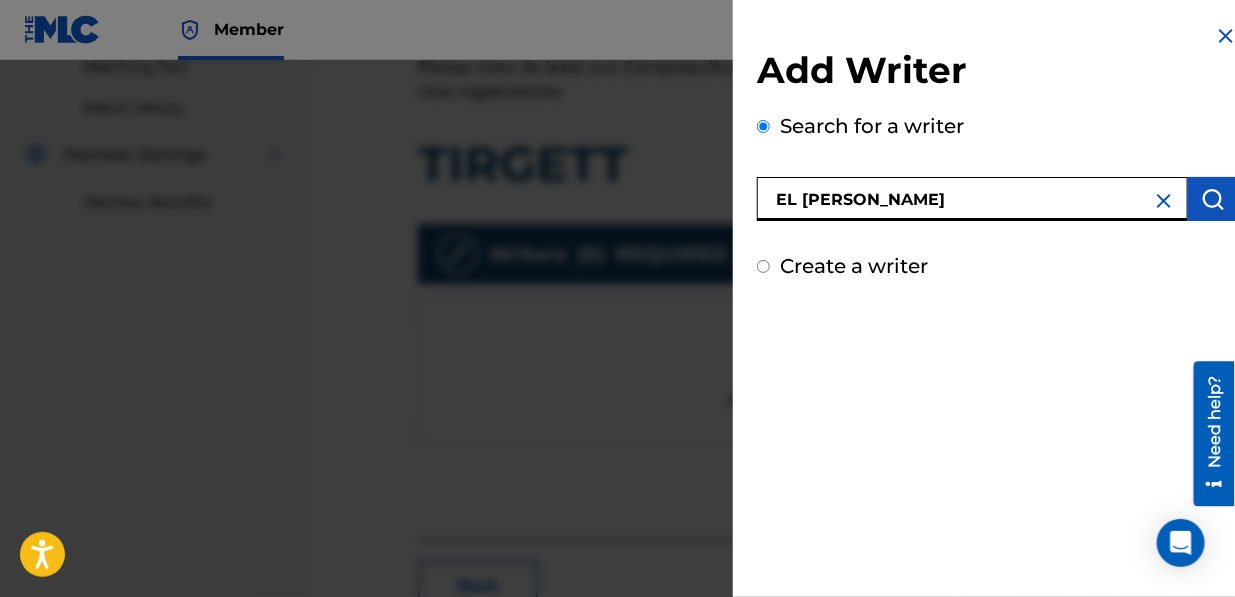 type on "EL [PERSON_NAME]" 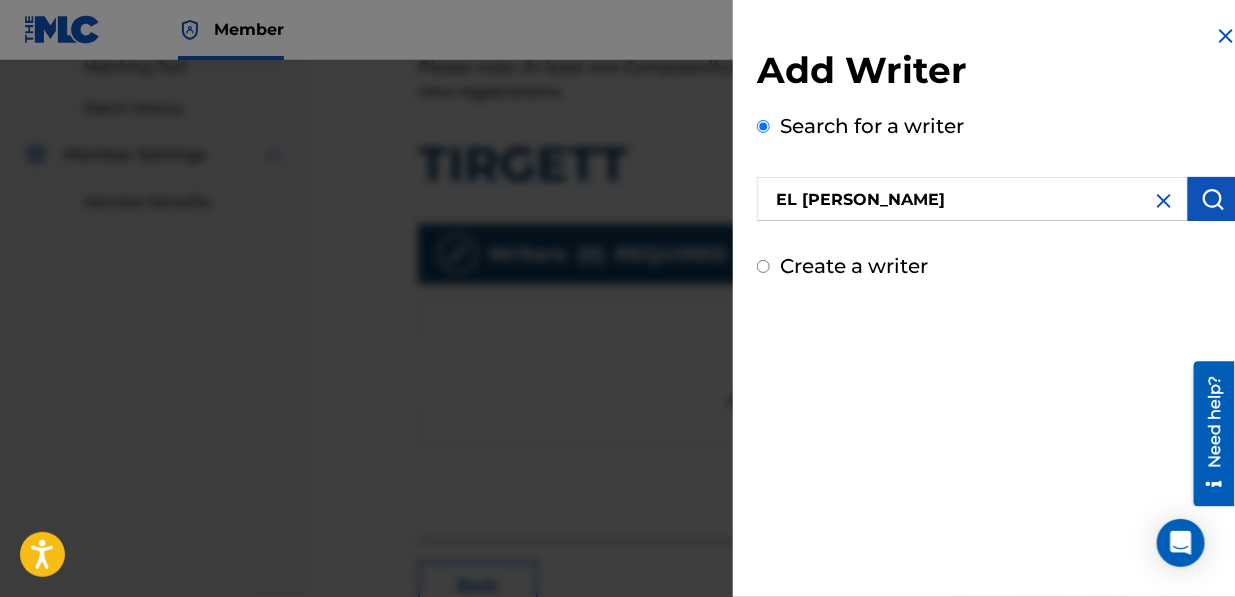 click at bounding box center [1213, 199] 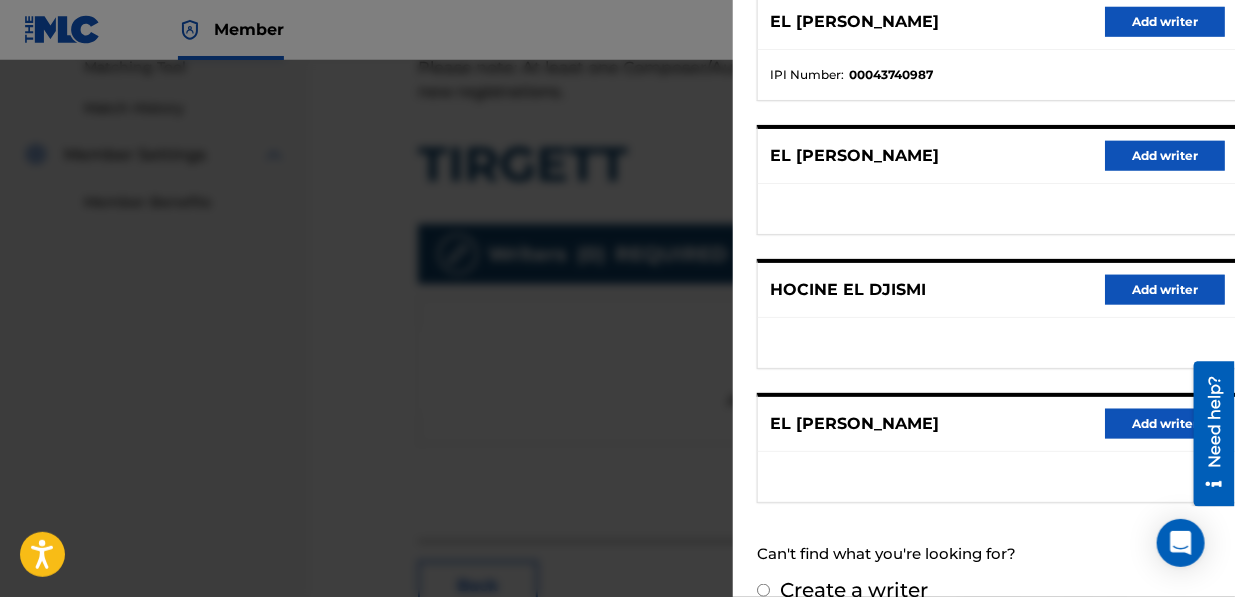 scroll, scrollTop: 420, scrollLeft: 0, axis: vertical 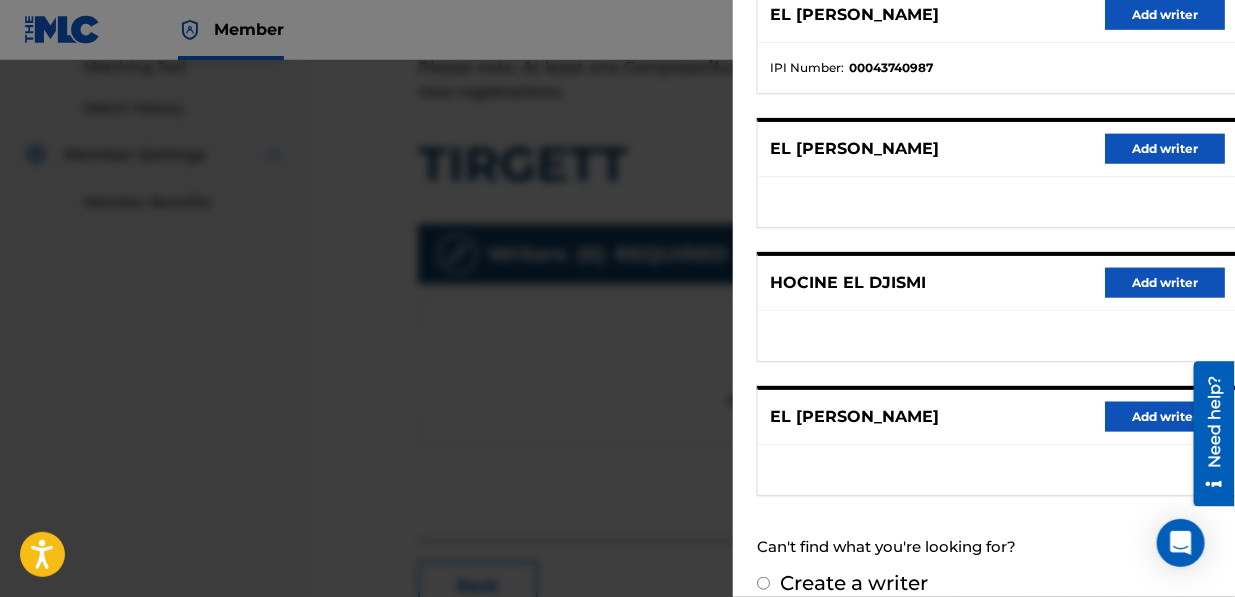 click on "Add writer" at bounding box center [1165, 417] 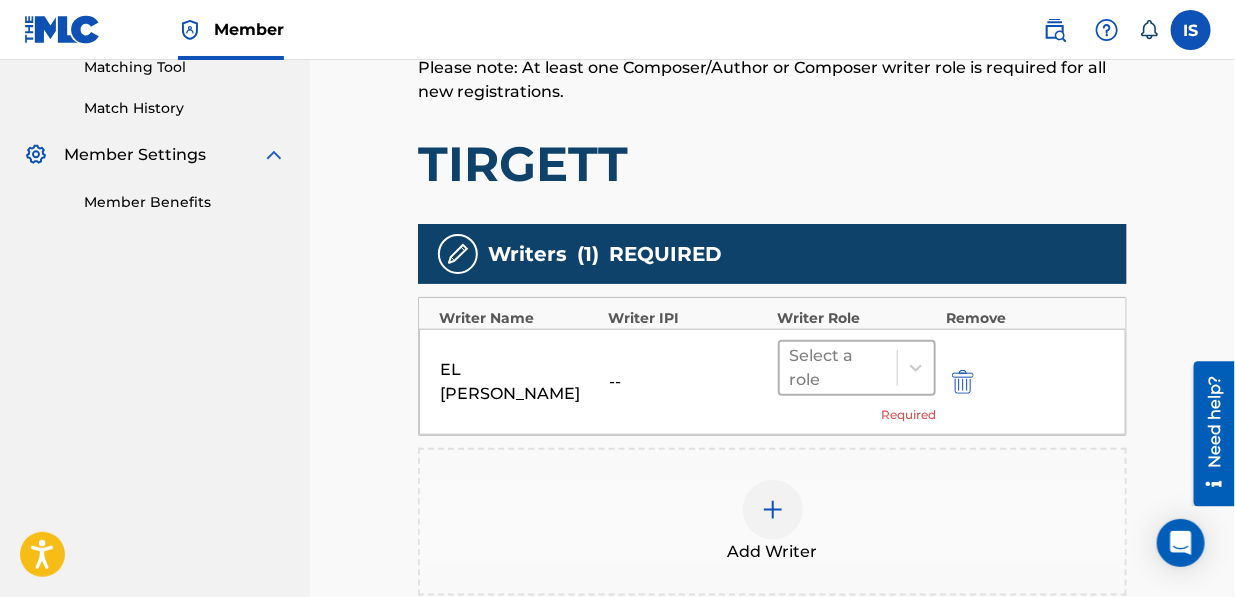 click at bounding box center [839, 368] 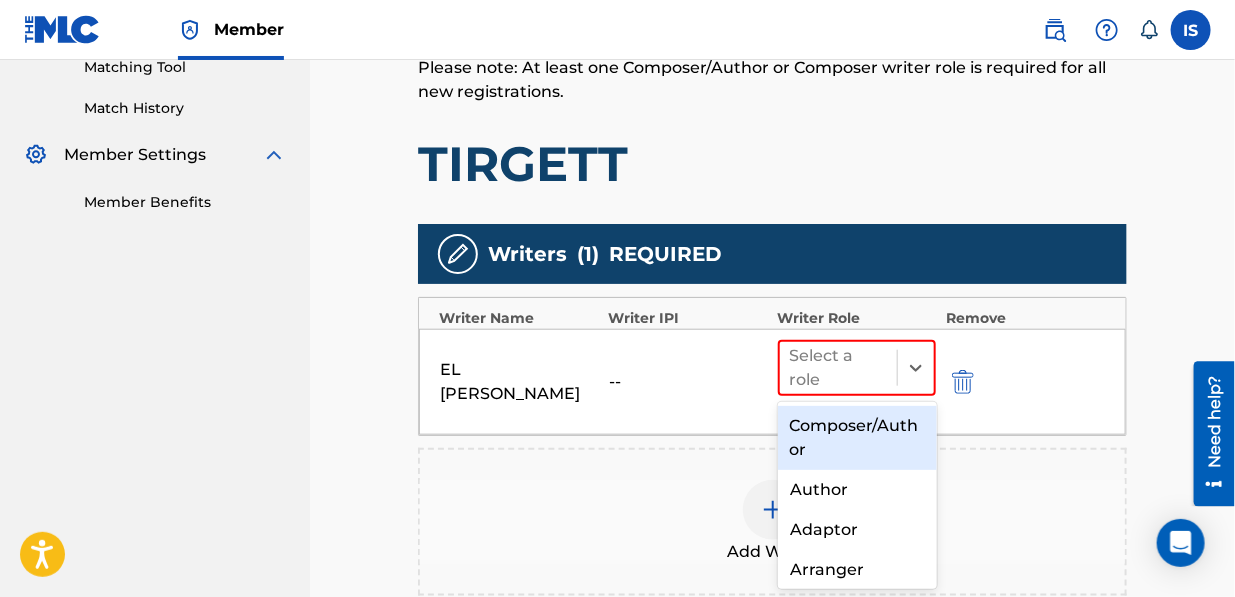 click on "Composer/Author" at bounding box center (857, 438) 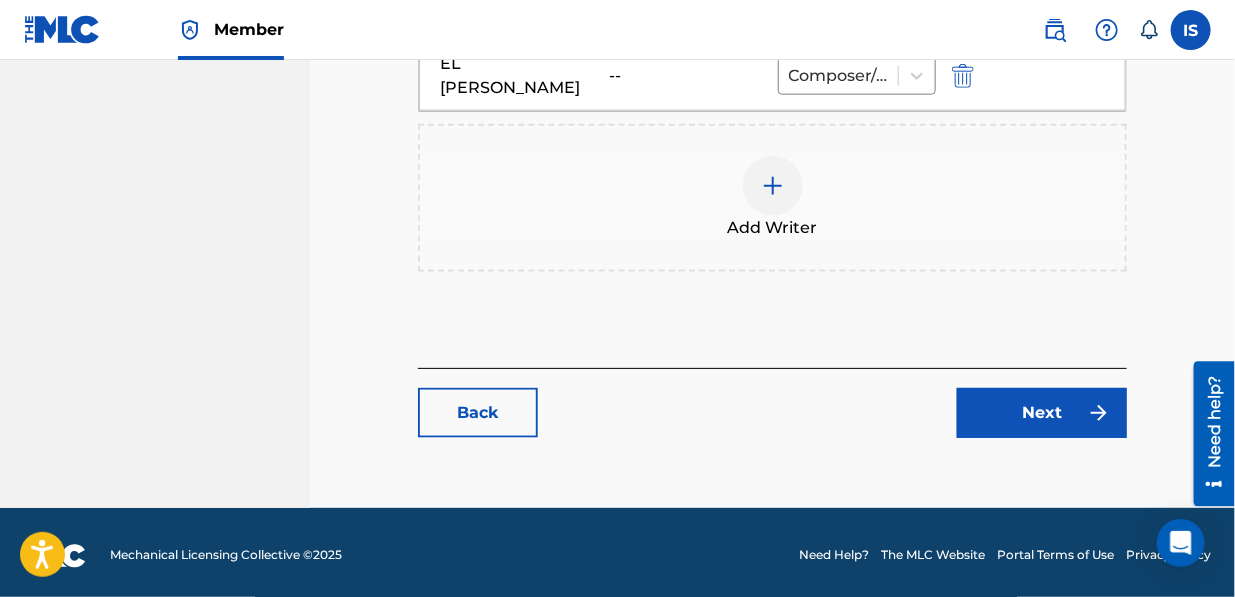 scroll, scrollTop: 820, scrollLeft: 0, axis: vertical 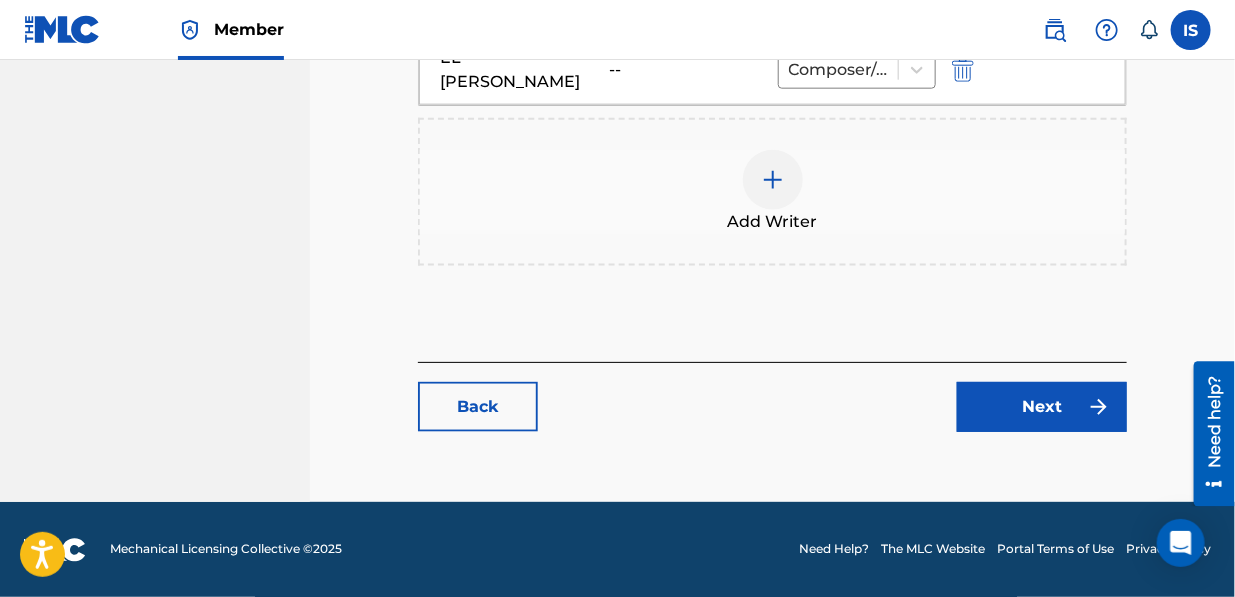 click on "Catalog Enter Work Details Add Writers Add Publishers & Shares Add Recording Review Add Writers & Roles Enter all writer(s) and their roles. A full list of writer roles and their definitions can be found in our Help Center article   here. Please note: At least one Composer/Author or Composer writer role is required for all new registrations. TIRGETT Writers ( 1 ) REQUIRED Writer Name Writer IPI Writer Role Remove EL [PERSON_NAME] -- Composer/Author Add Writer Back Next" at bounding box center [772, -89] 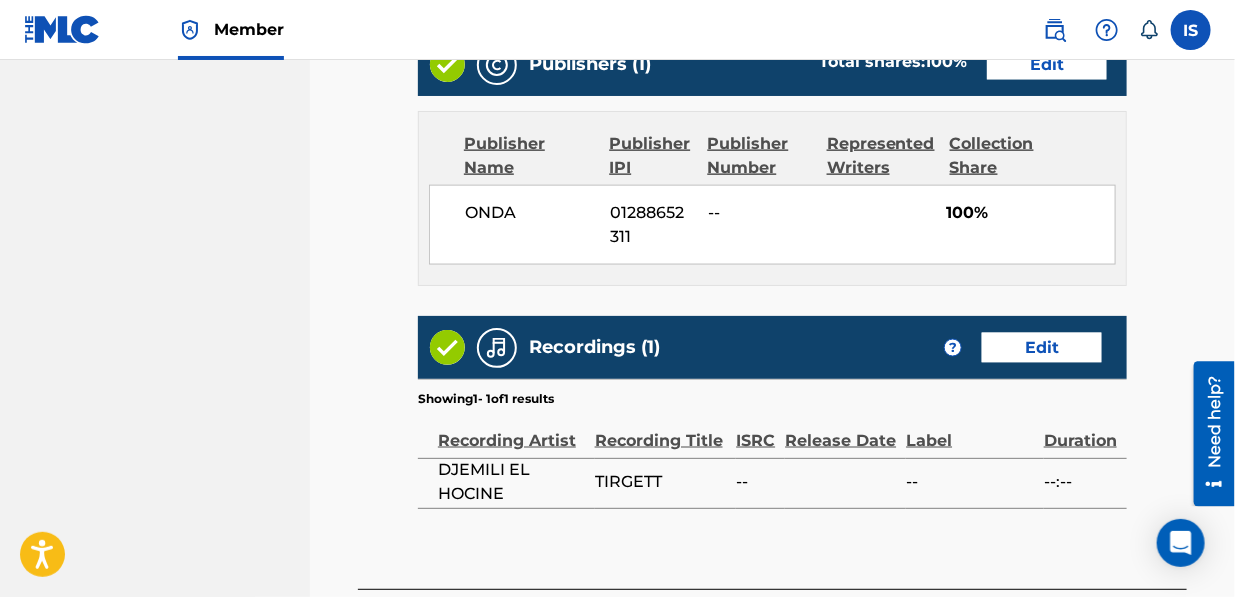 scroll, scrollTop: 1086, scrollLeft: 0, axis: vertical 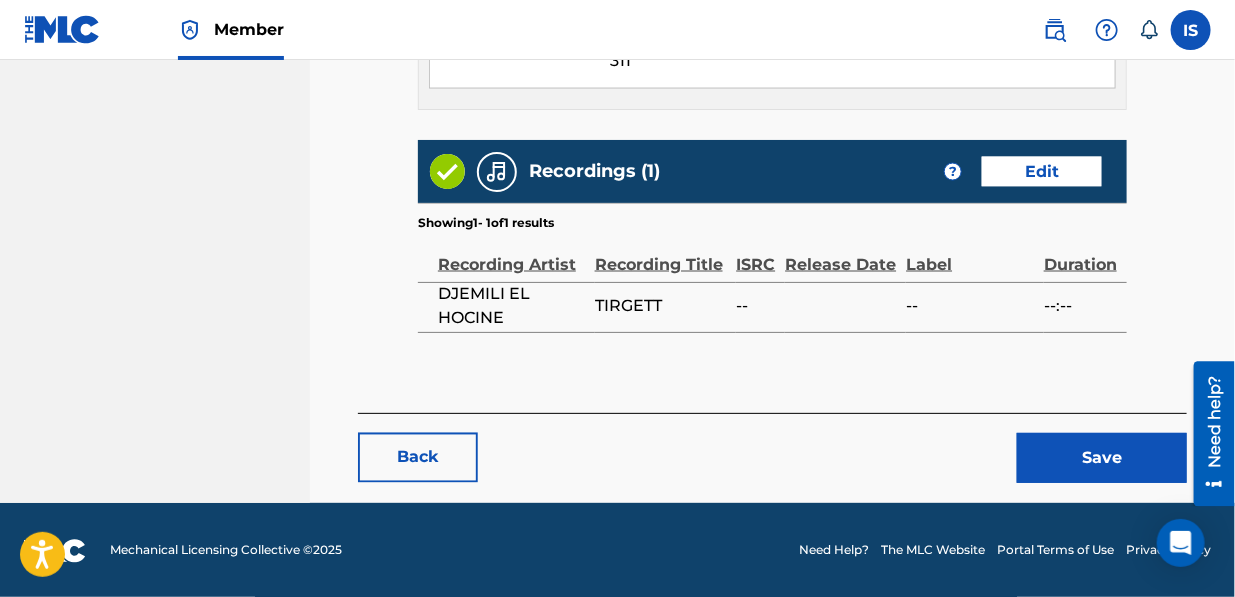 click on "Save" at bounding box center (1102, 458) 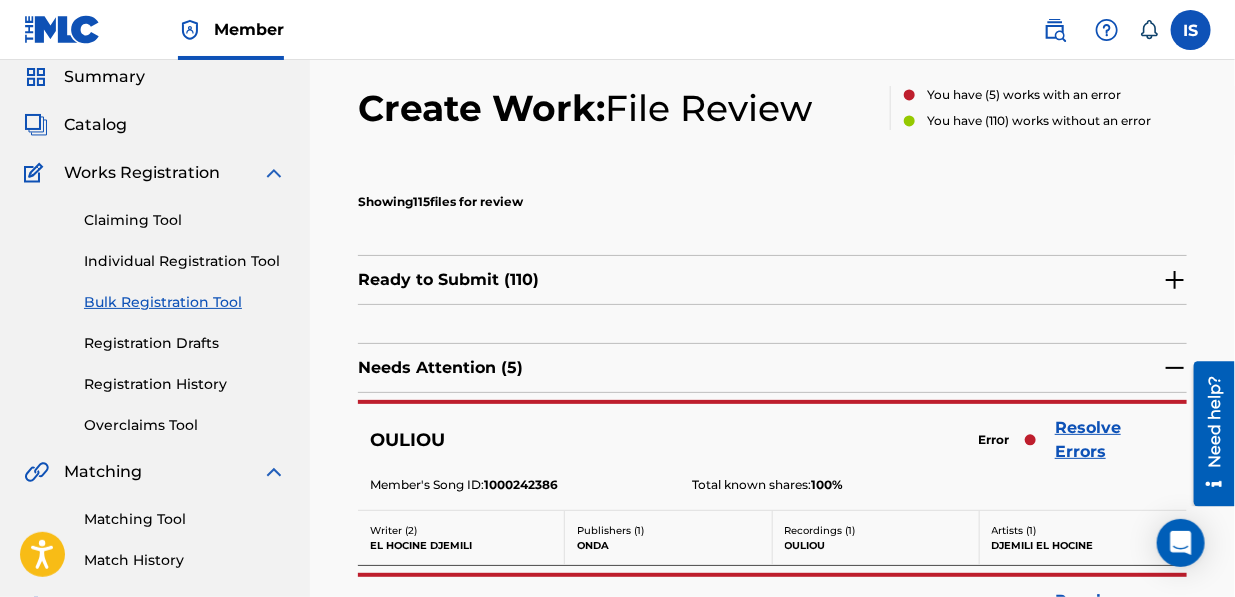 scroll, scrollTop: 75, scrollLeft: 0, axis: vertical 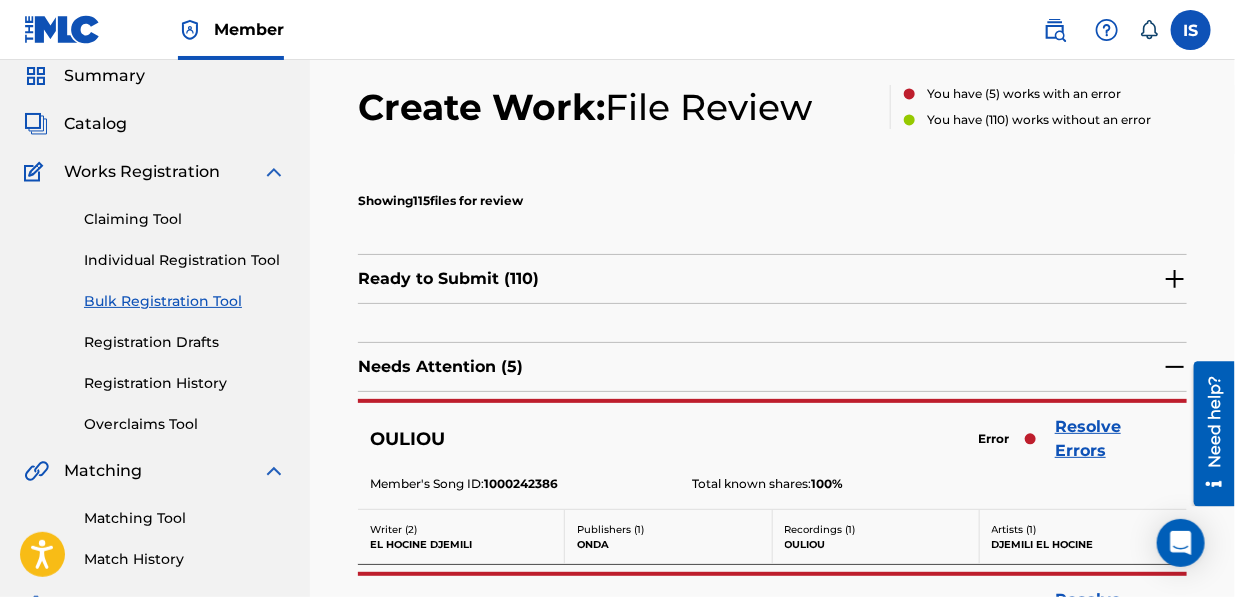 click on "Resolve Errors" at bounding box center (1115, 439) 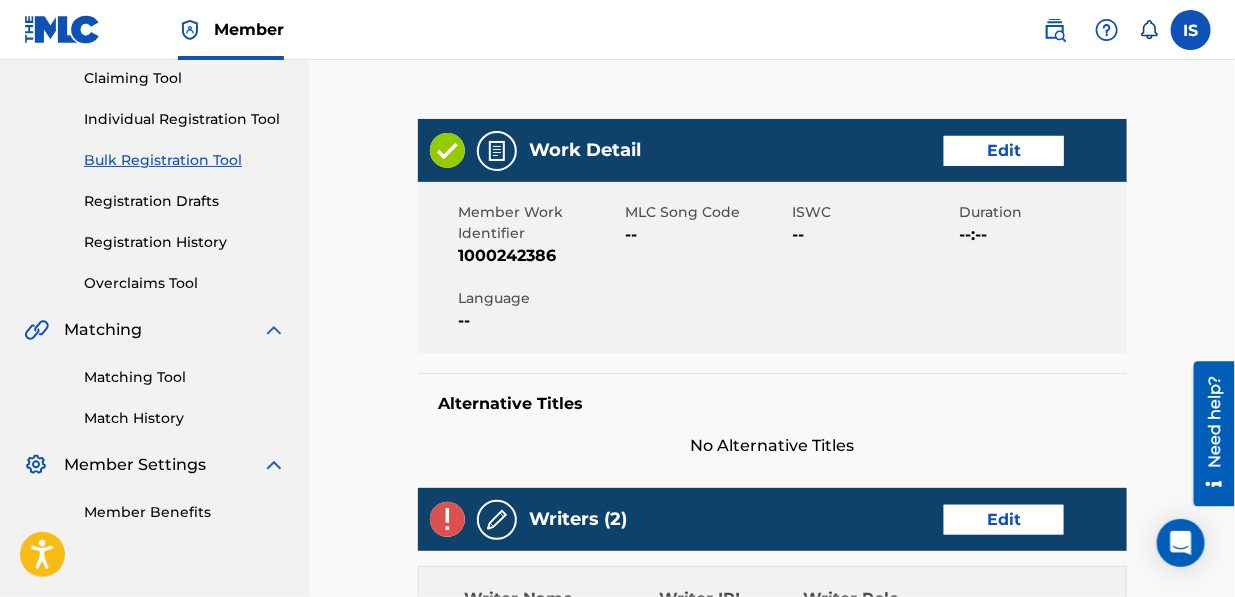 scroll, scrollTop: 270, scrollLeft: 0, axis: vertical 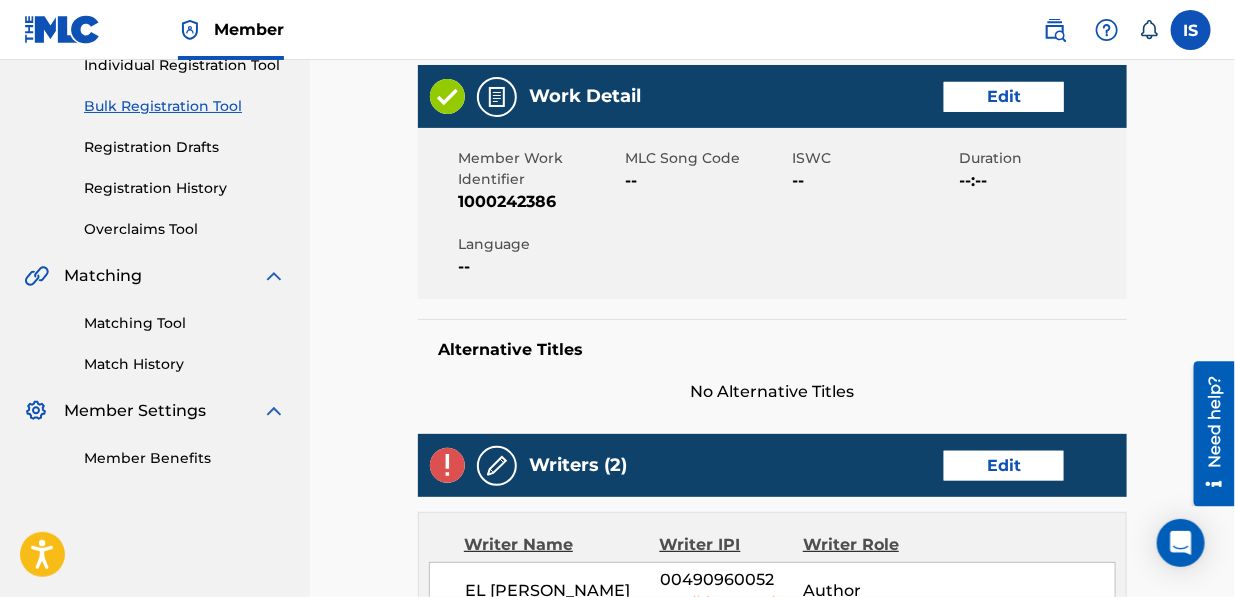click on "Edit" at bounding box center (1004, 466) 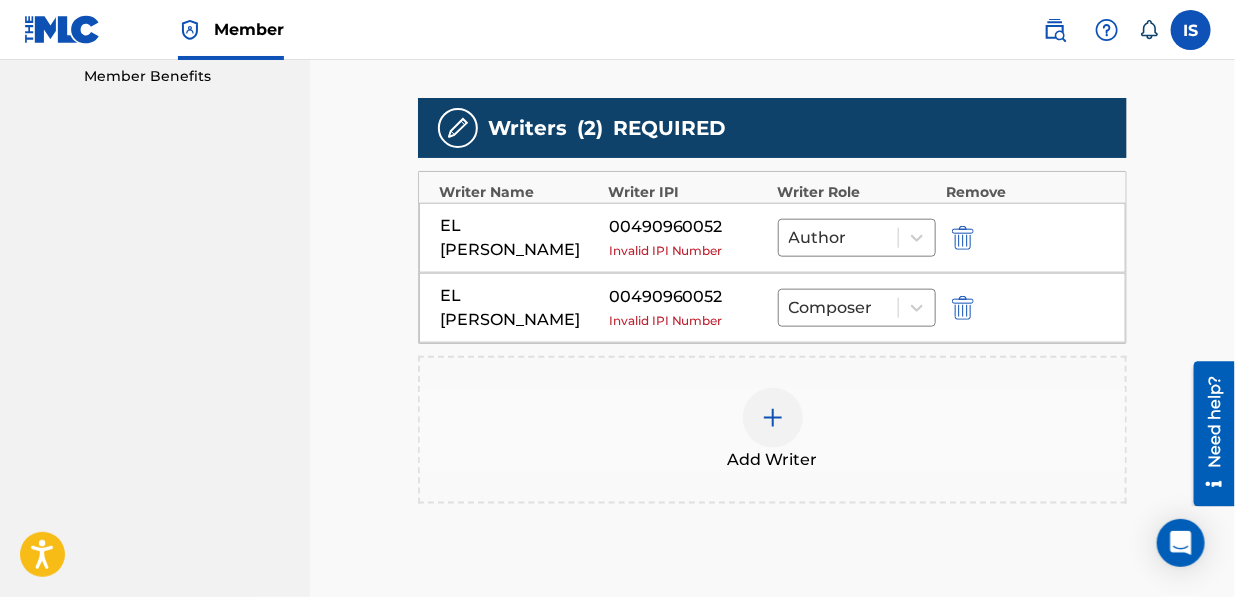 scroll, scrollTop: 668, scrollLeft: 0, axis: vertical 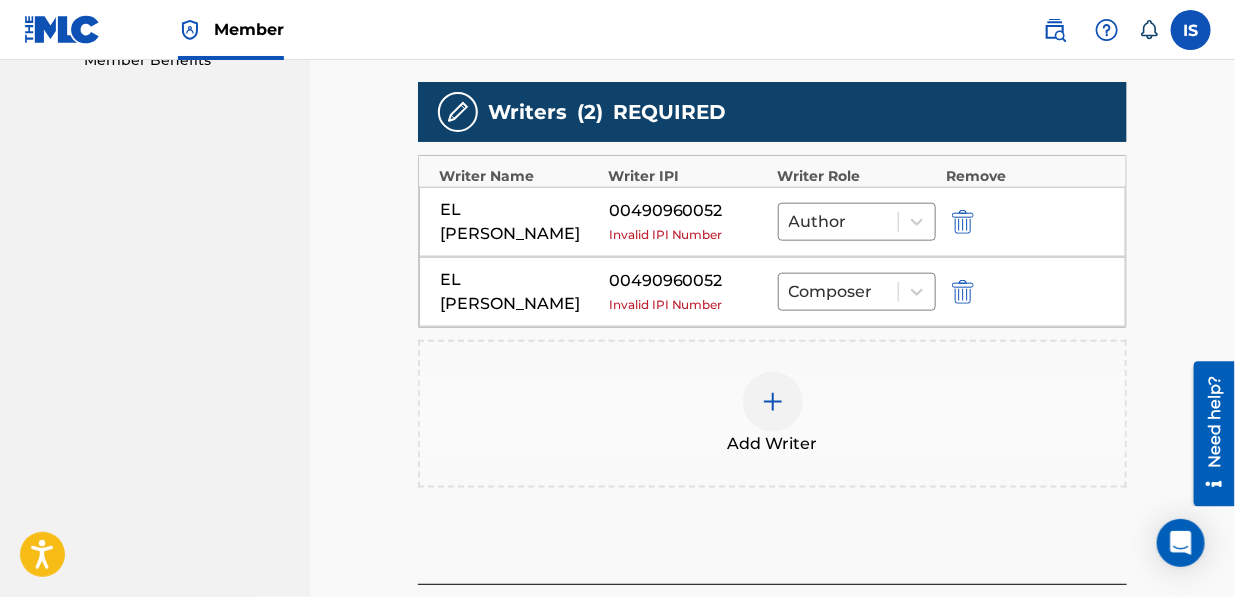 click at bounding box center (963, 292) 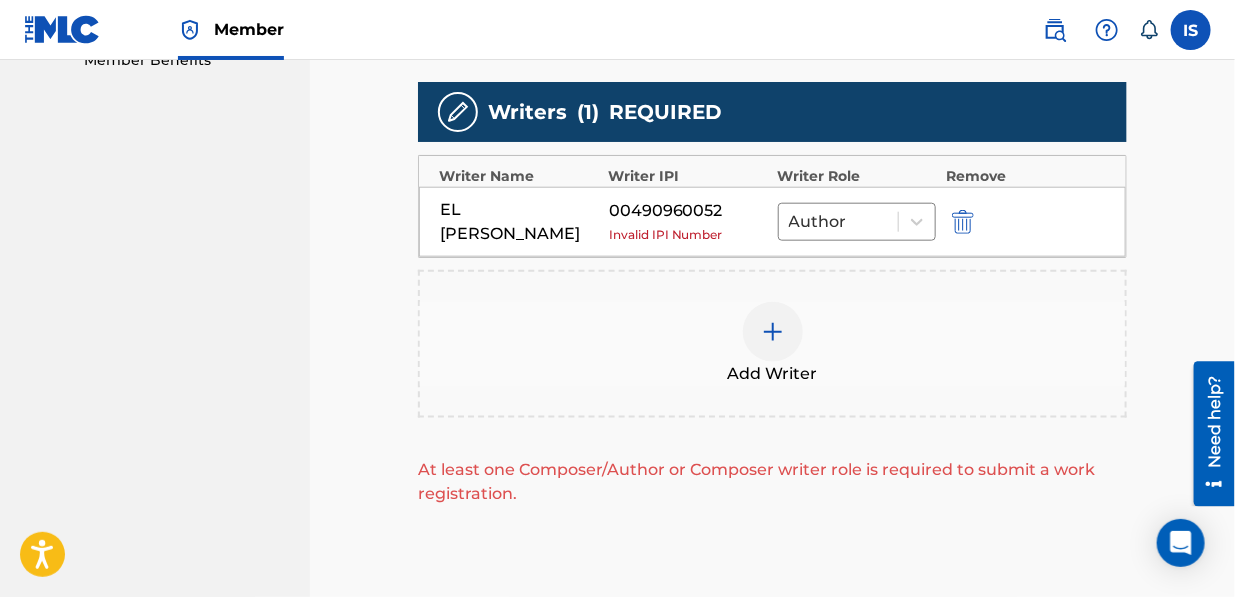 click at bounding box center [963, 222] 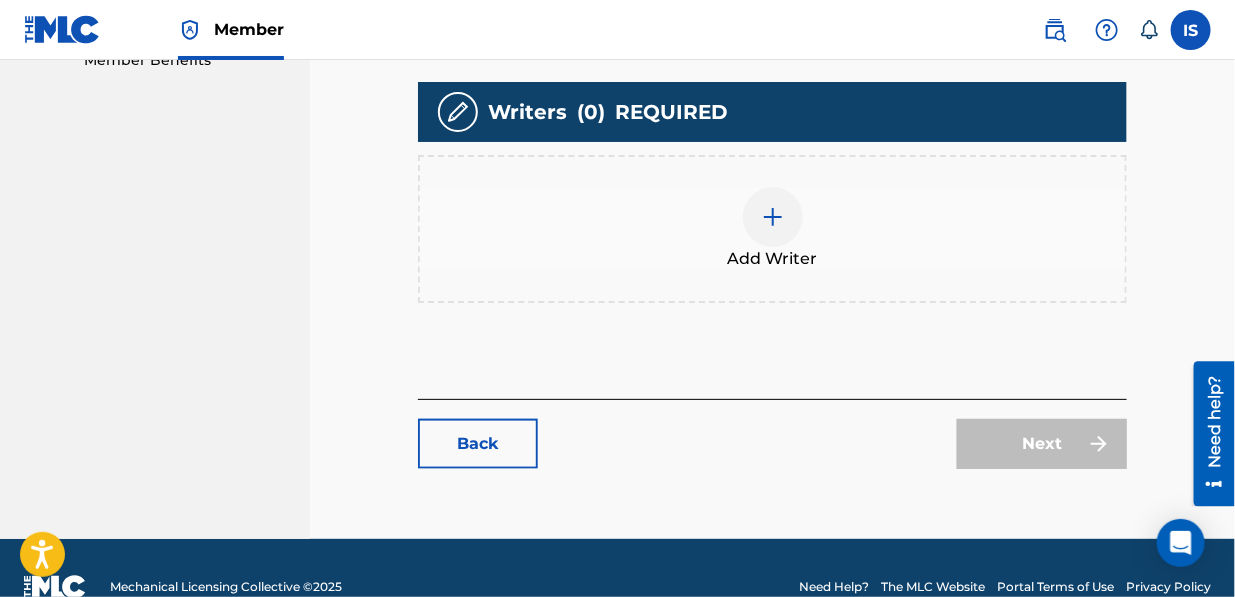 click at bounding box center (773, 217) 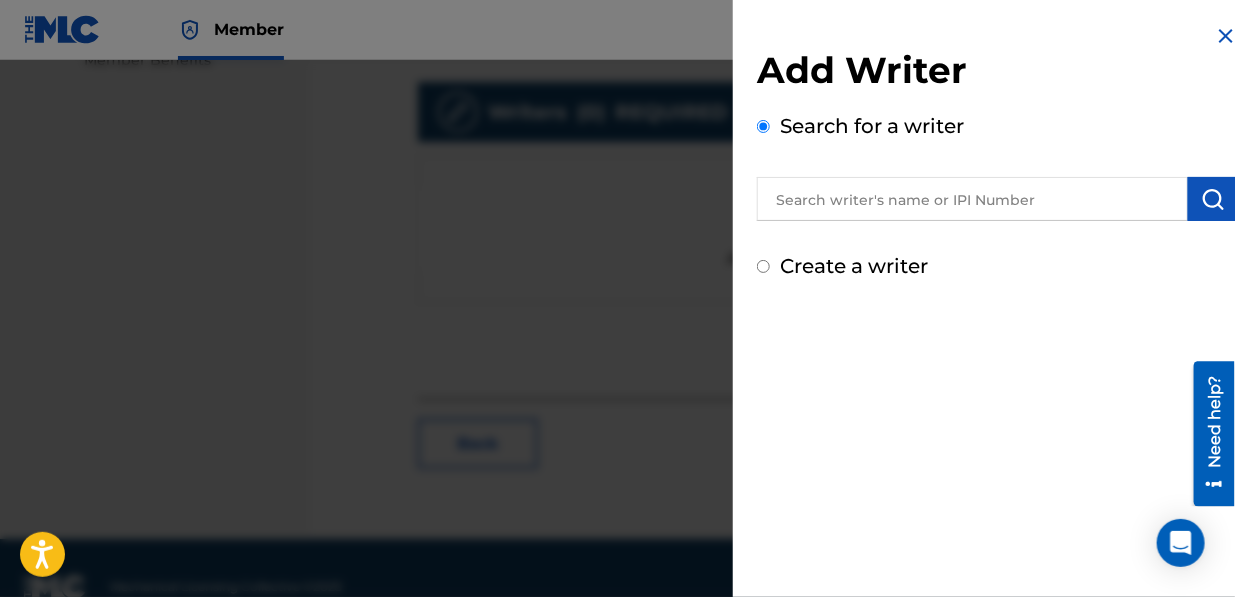 click at bounding box center (972, 199) 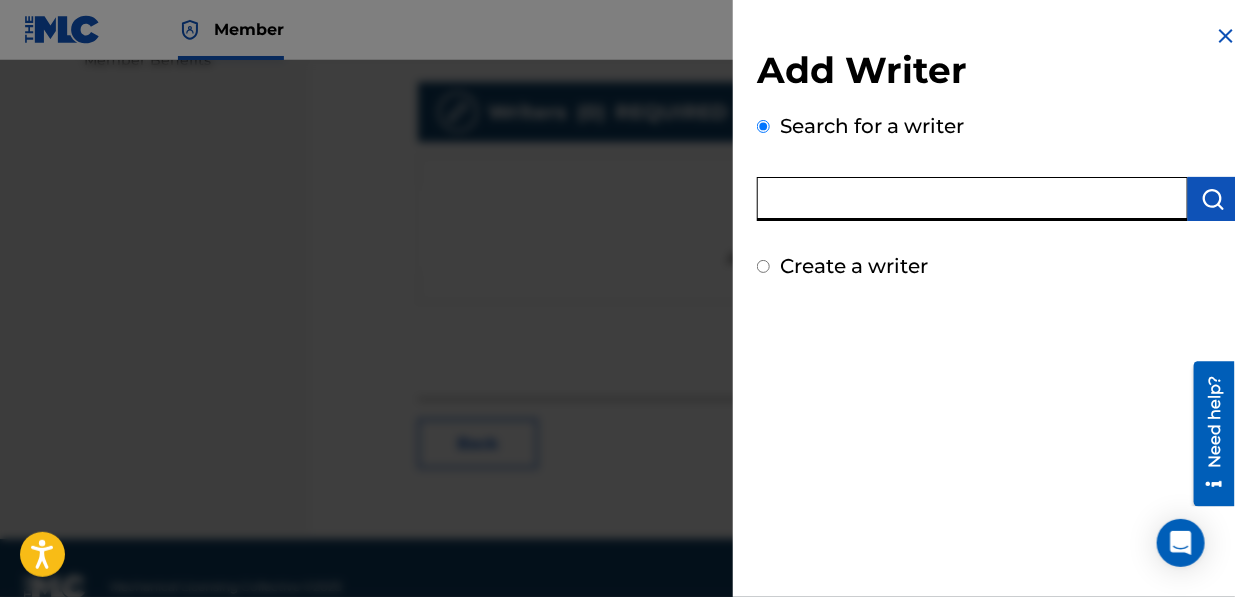 paste on "EL [PERSON_NAME]" 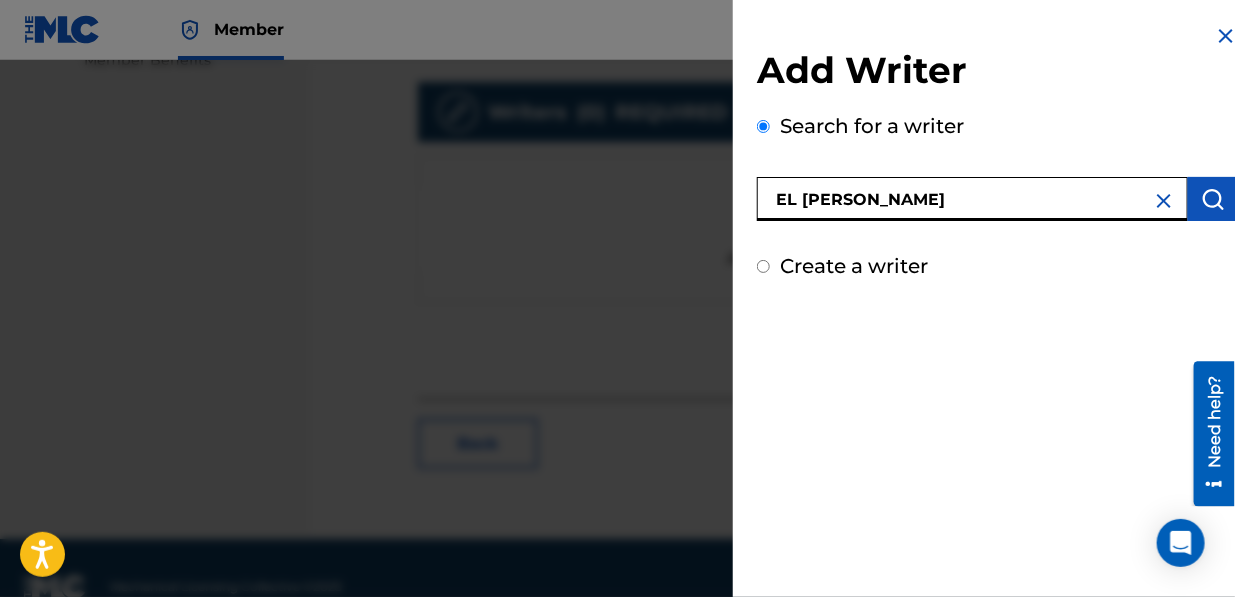 type on "EL [PERSON_NAME]" 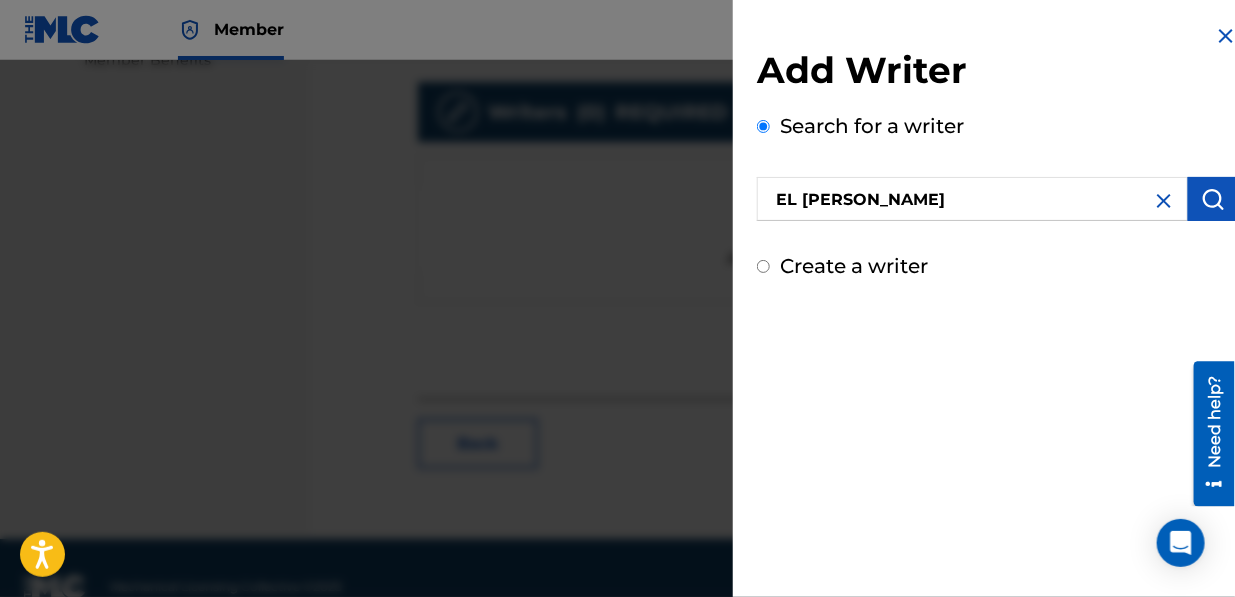 click at bounding box center [1213, 199] 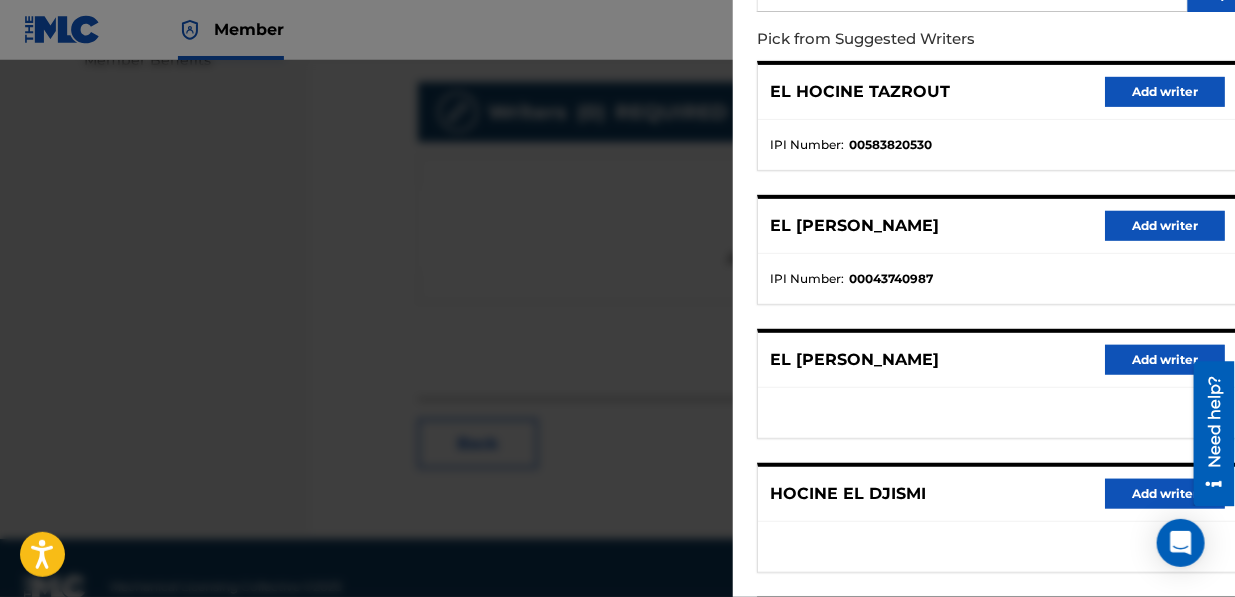 scroll, scrollTop: 440, scrollLeft: 0, axis: vertical 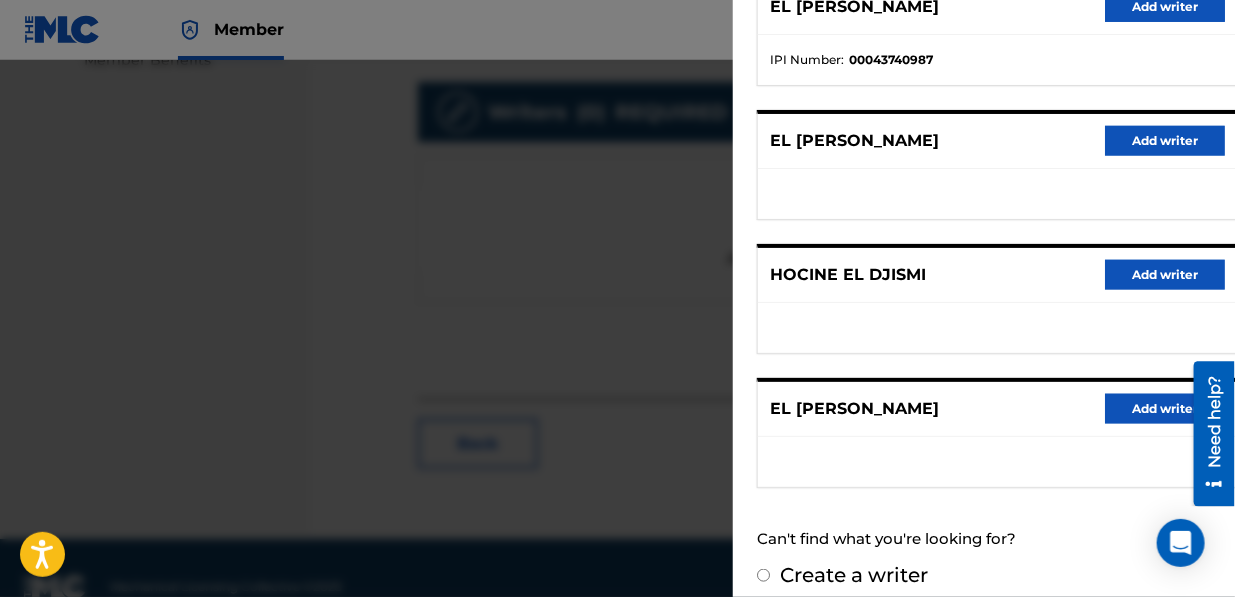 click on "Add writer" at bounding box center [1165, 409] 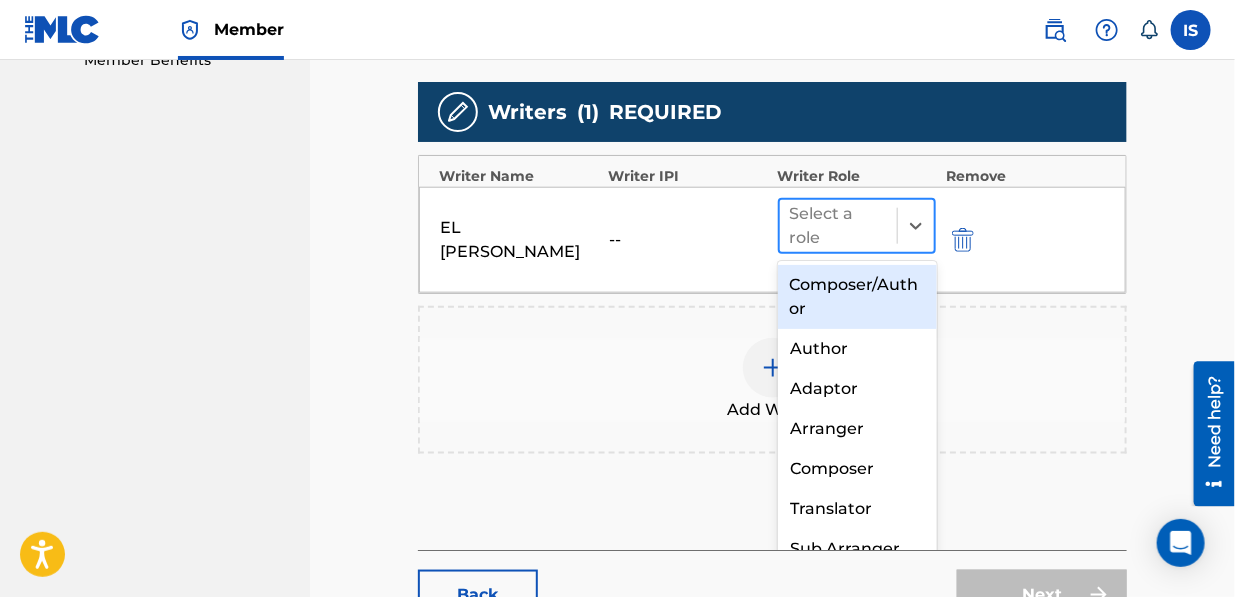 click on "Select a role" at bounding box center [839, 226] 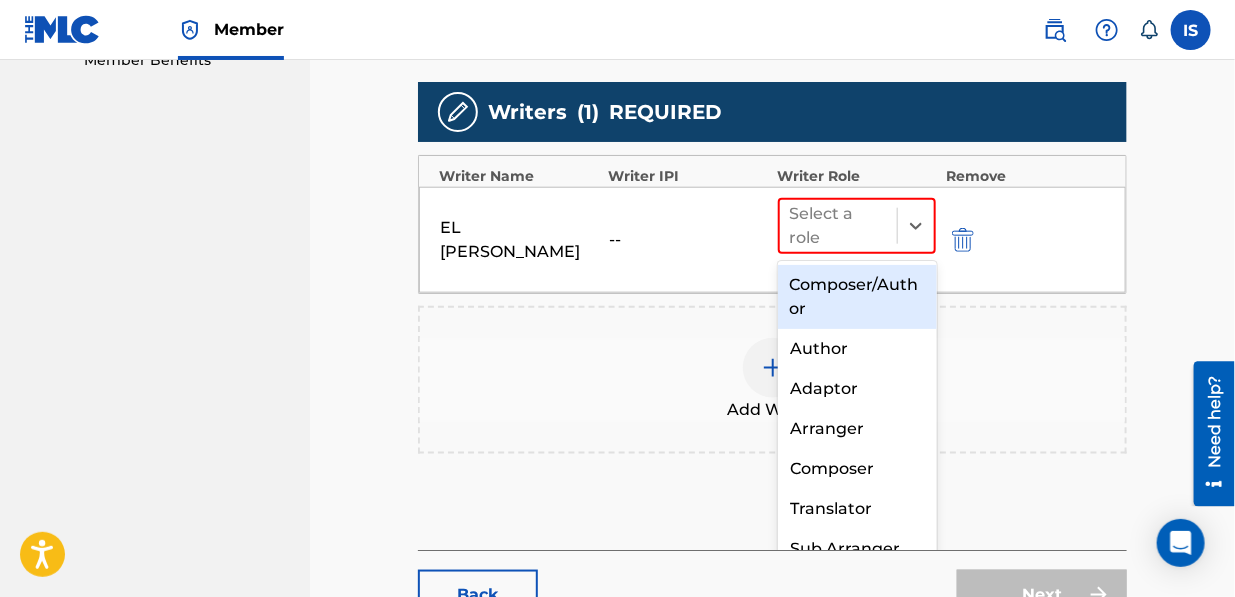 click on "Composer/Author" at bounding box center (857, 297) 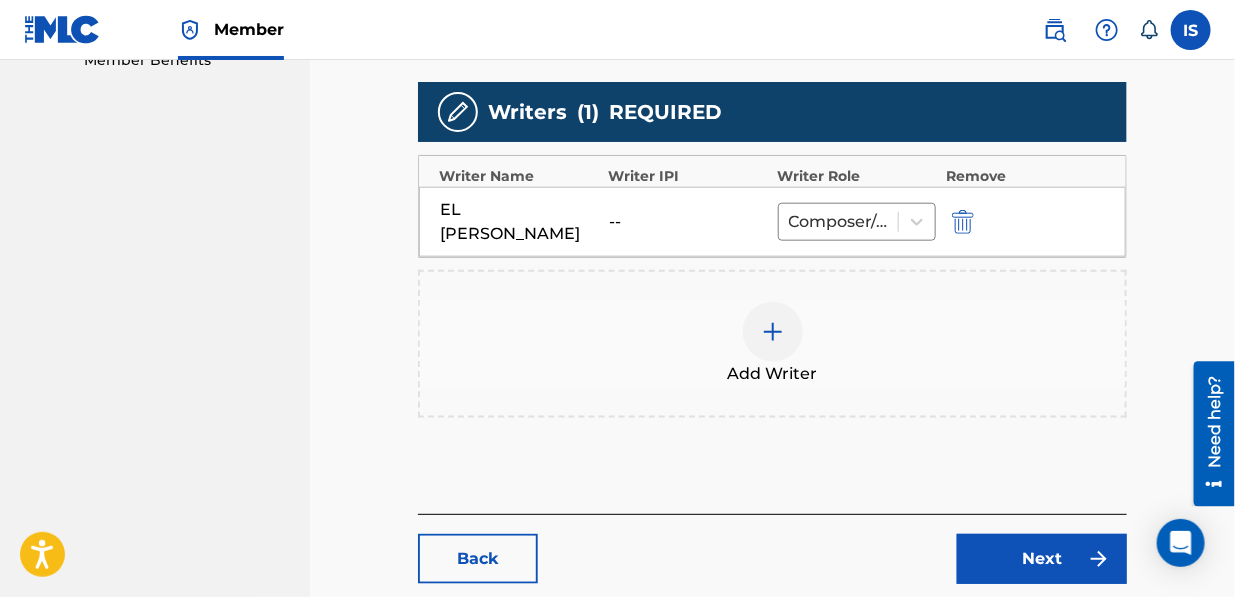 click on "Next" at bounding box center [1042, 559] 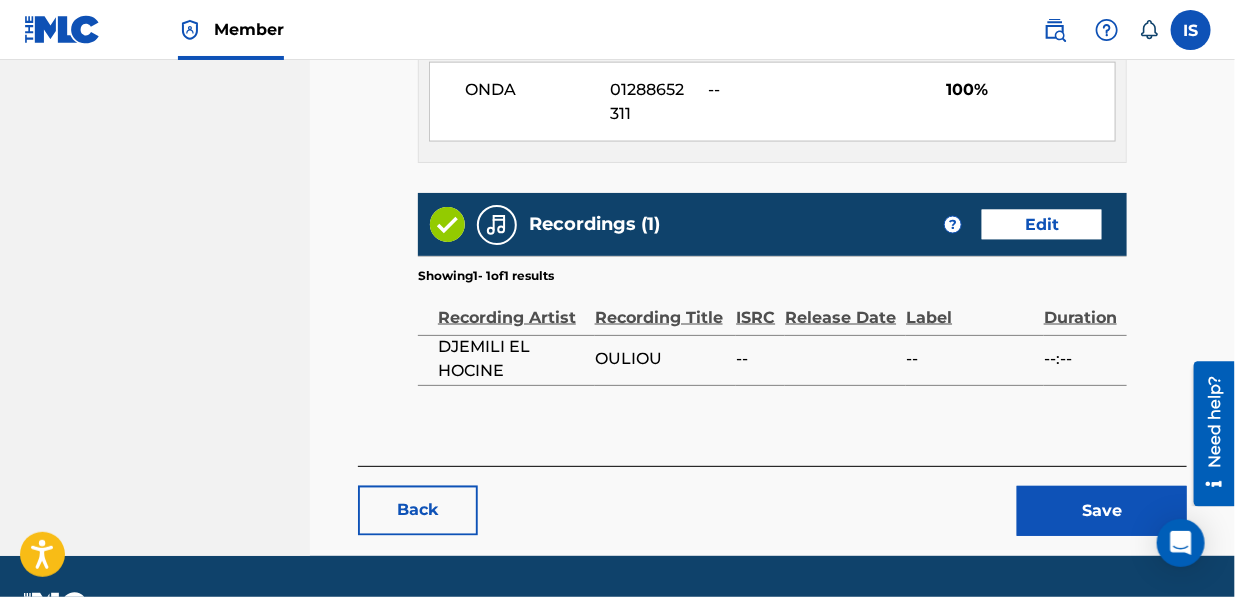 scroll, scrollTop: 1049, scrollLeft: 0, axis: vertical 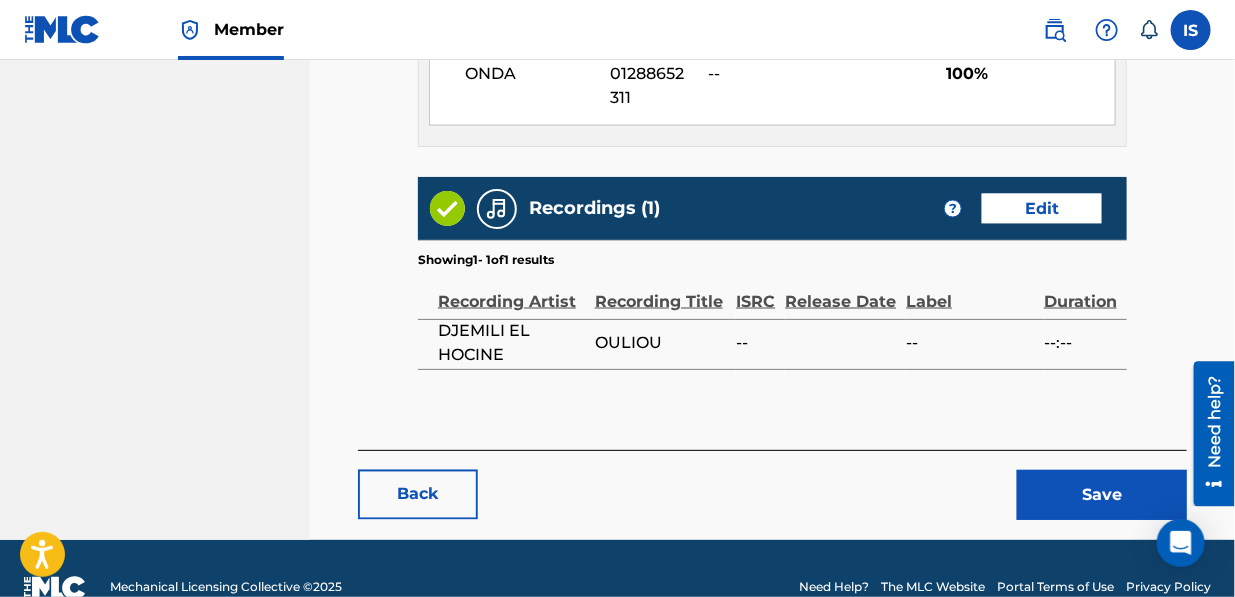 click on "Save" at bounding box center [1102, 495] 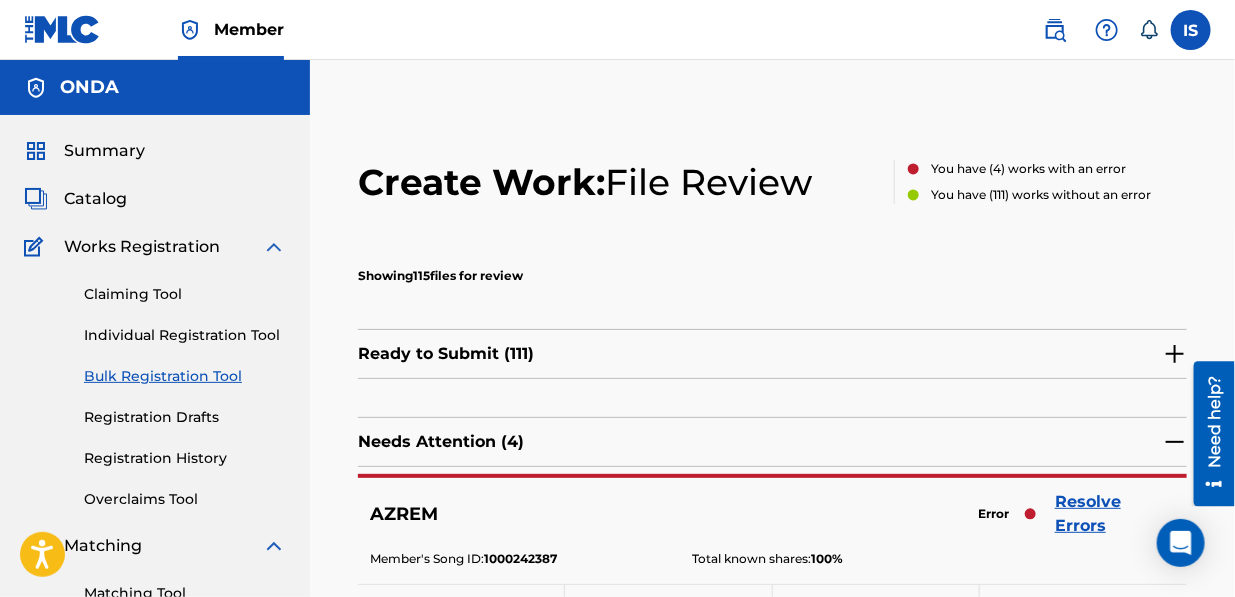 click on "Resolve Errors" at bounding box center [1115, 514] 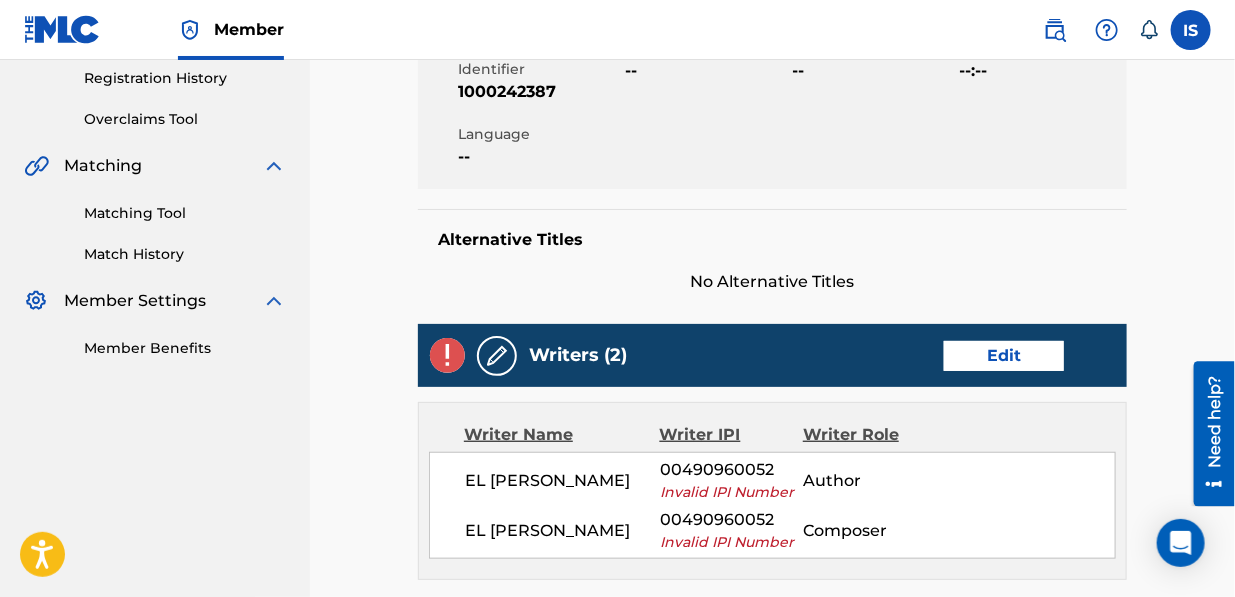 scroll, scrollTop: 389, scrollLeft: 0, axis: vertical 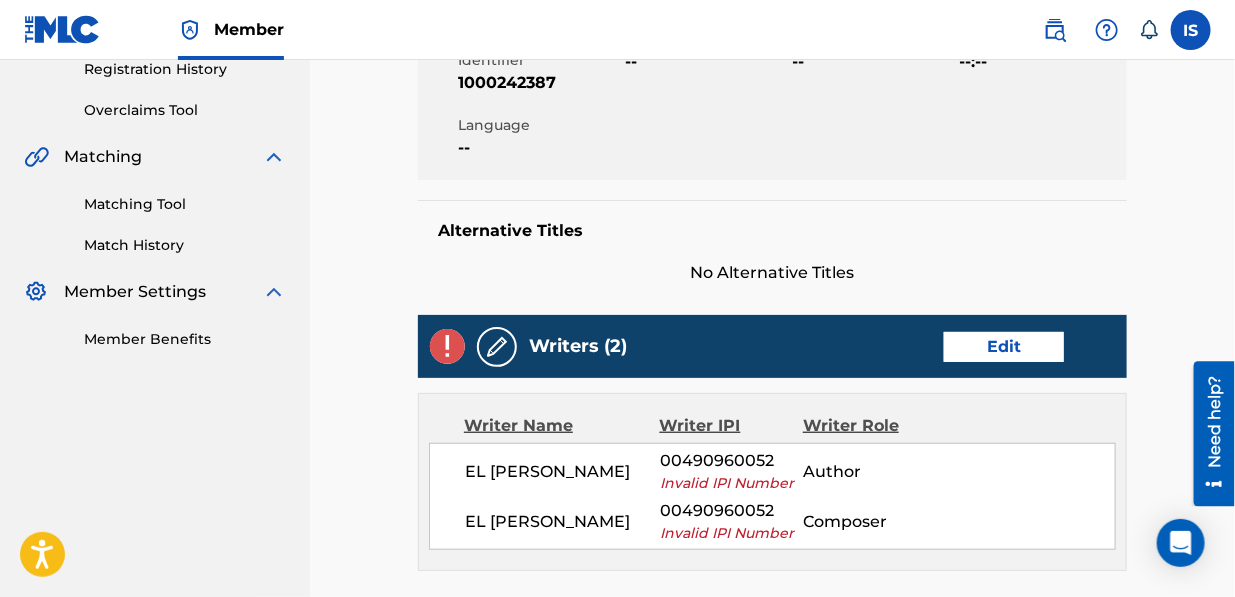 click on "Edit" at bounding box center [1004, 347] 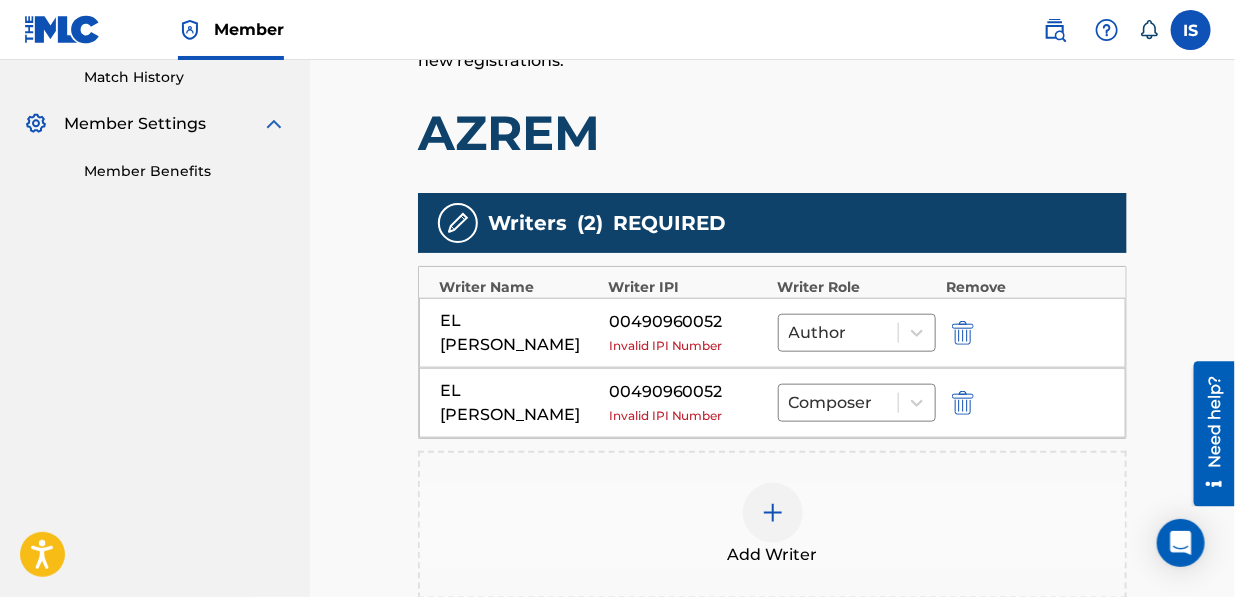 scroll, scrollTop: 562, scrollLeft: 0, axis: vertical 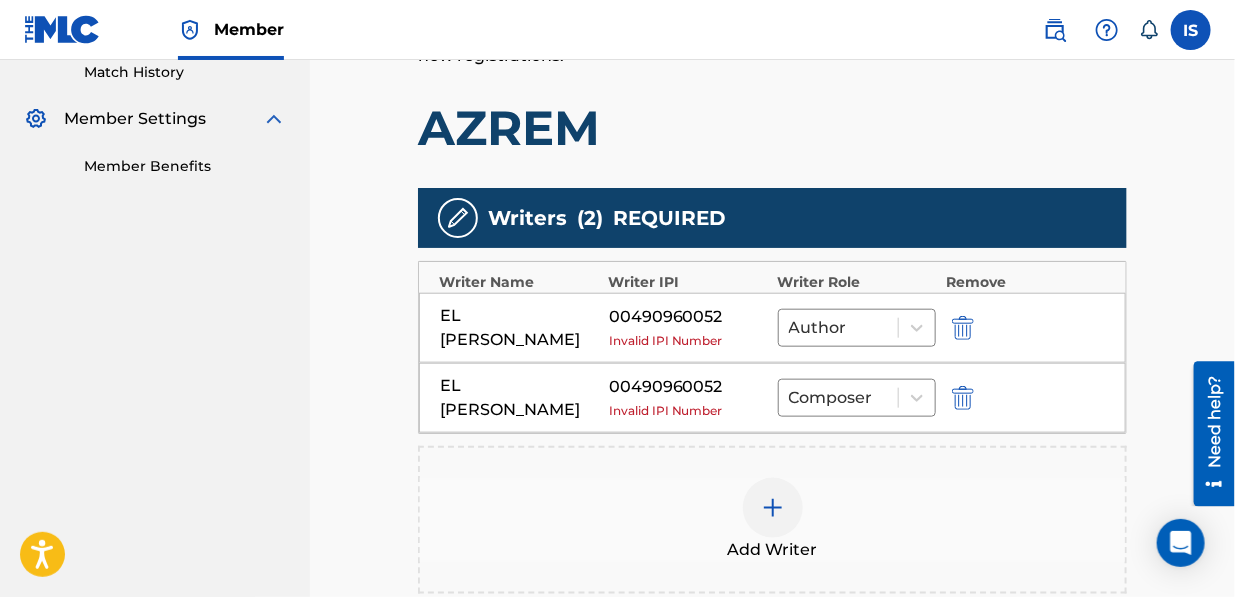 click at bounding box center [963, 328] 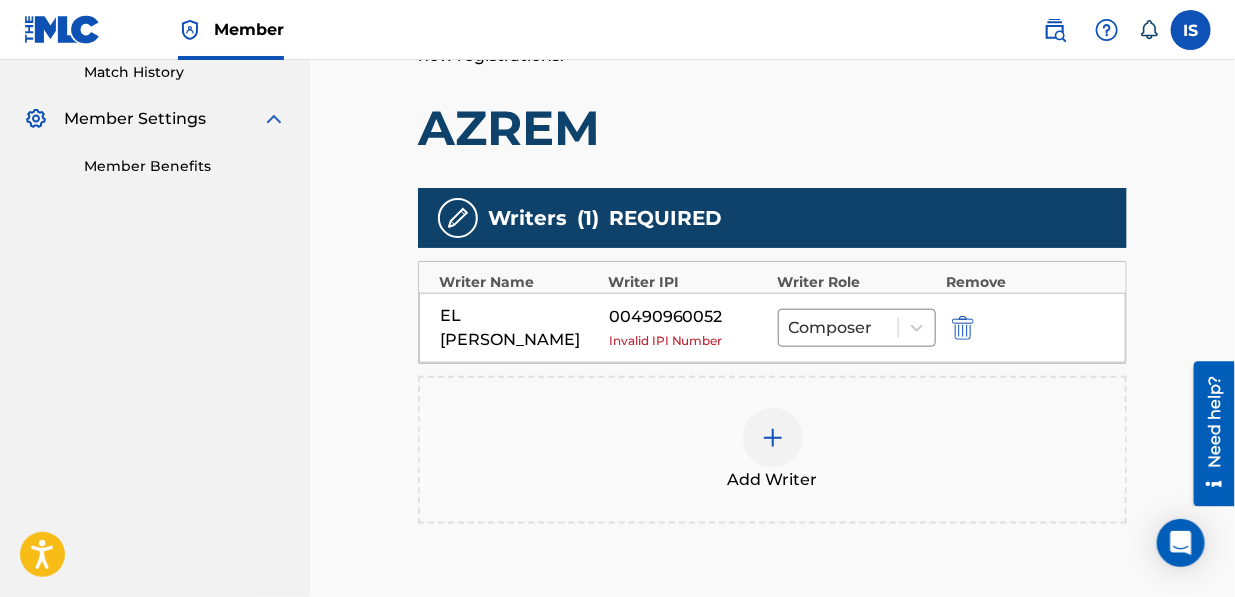 click at bounding box center [963, 328] 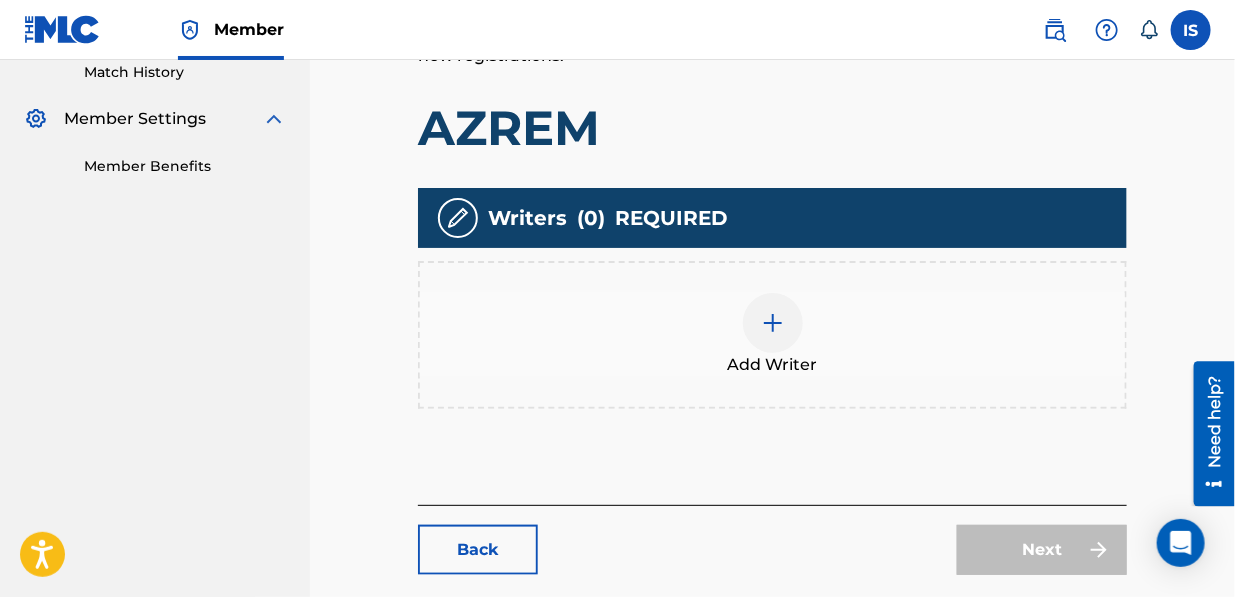 click at bounding box center [773, 323] 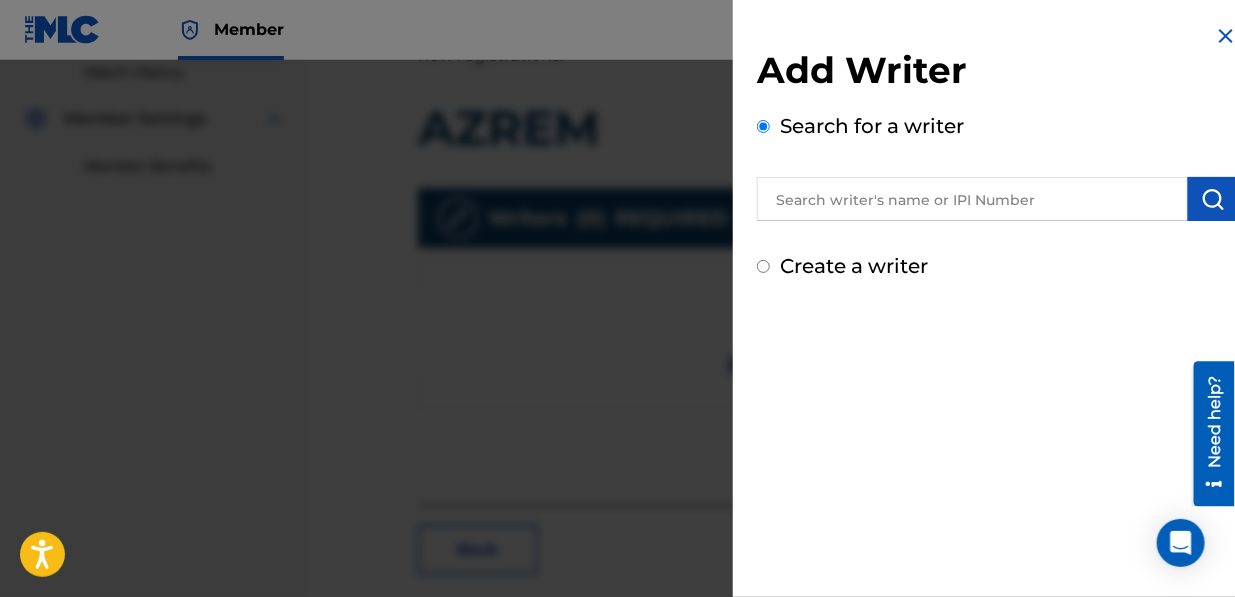 click at bounding box center [972, 199] 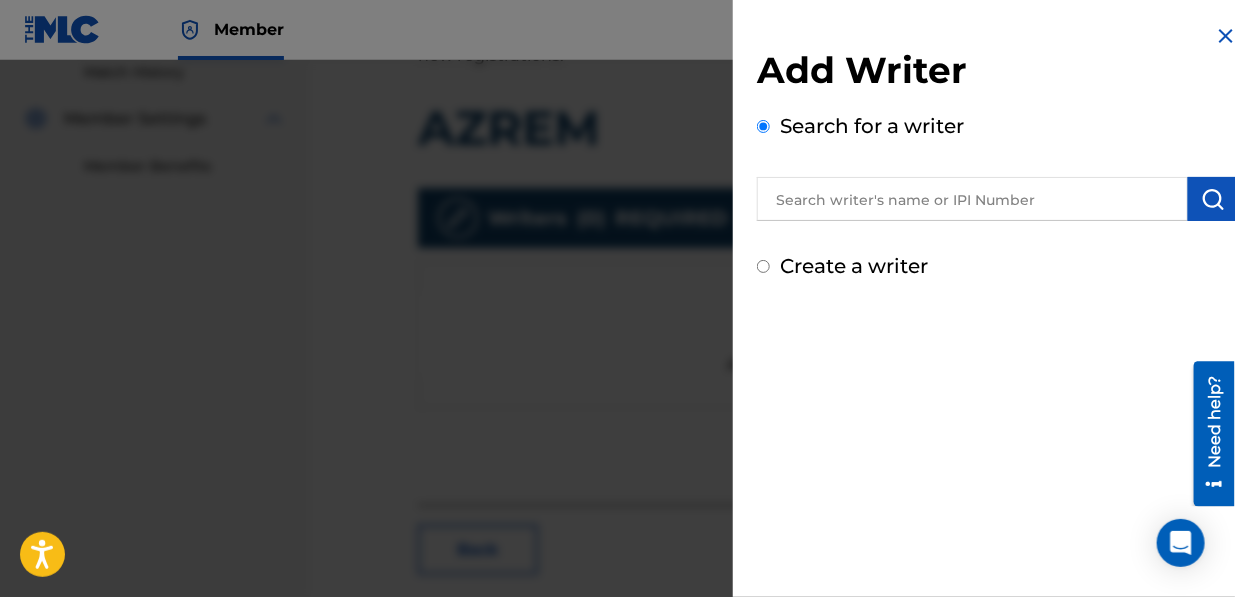 paste on "EL [PERSON_NAME]" 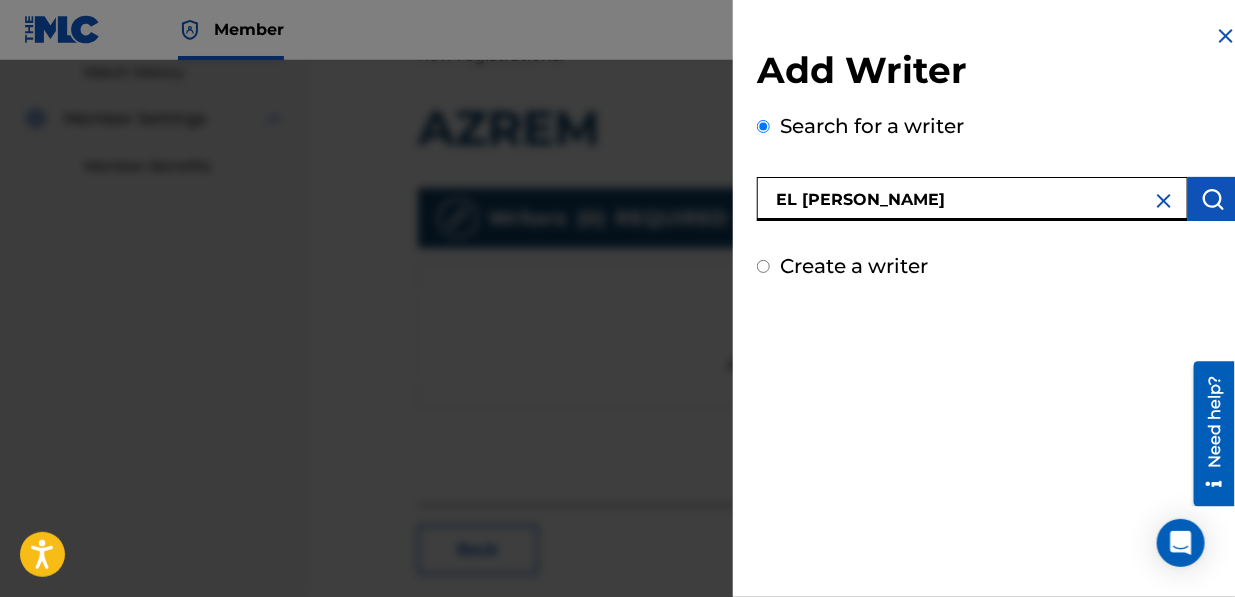 type on "EL [PERSON_NAME]" 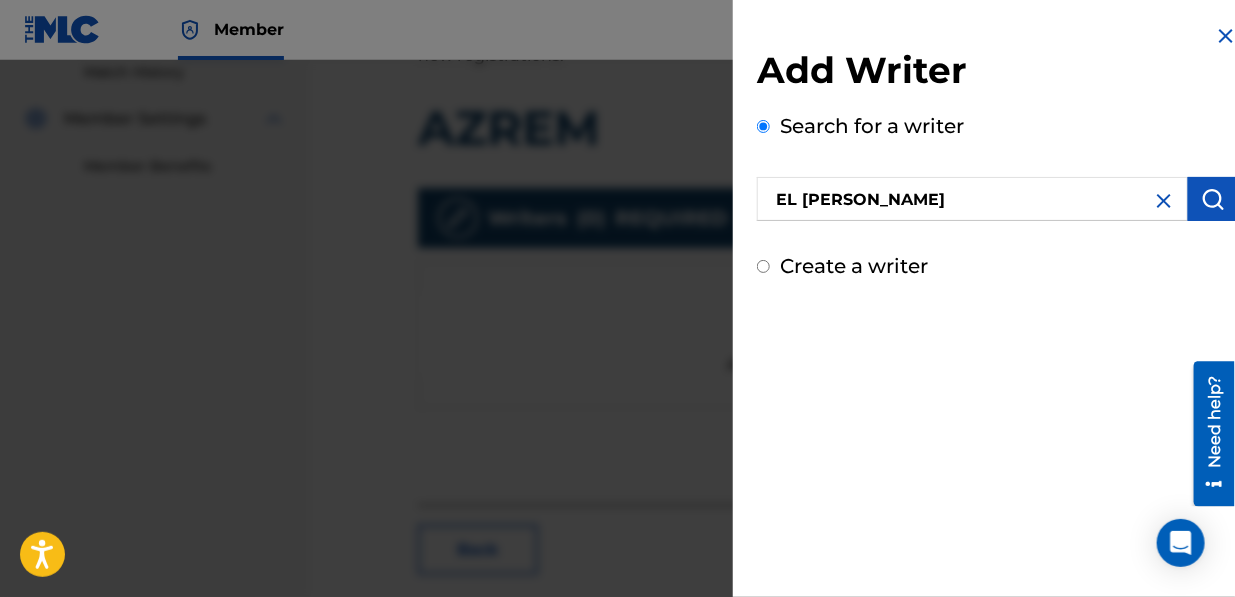 click at bounding box center (1213, 199) 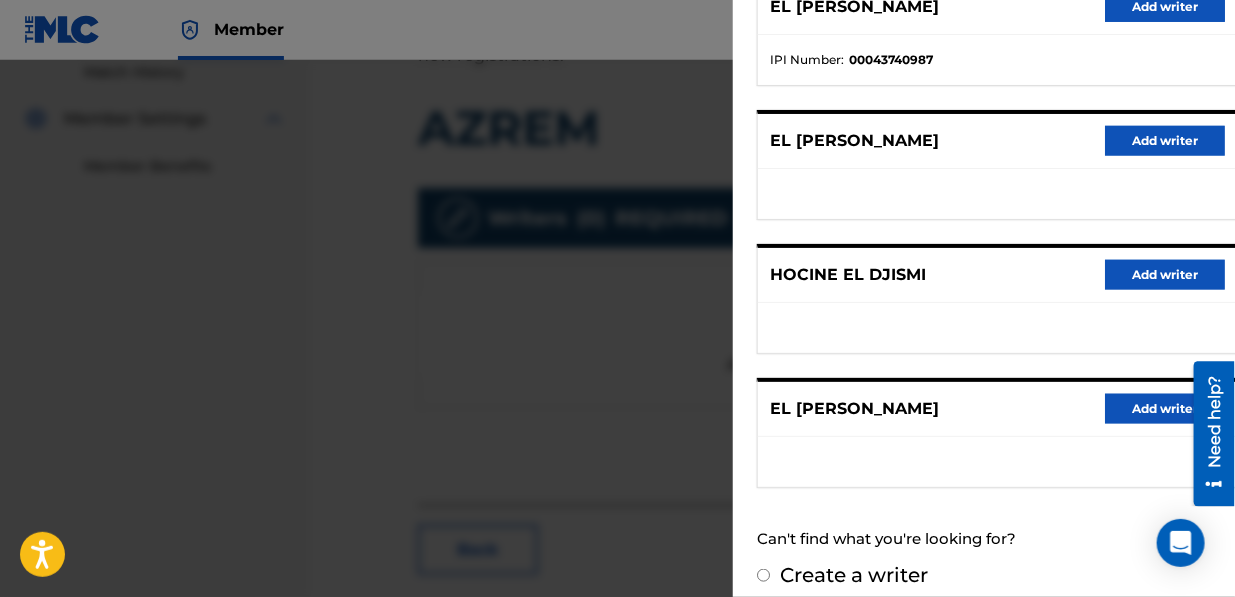 scroll, scrollTop: 440, scrollLeft: 0, axis: vertical 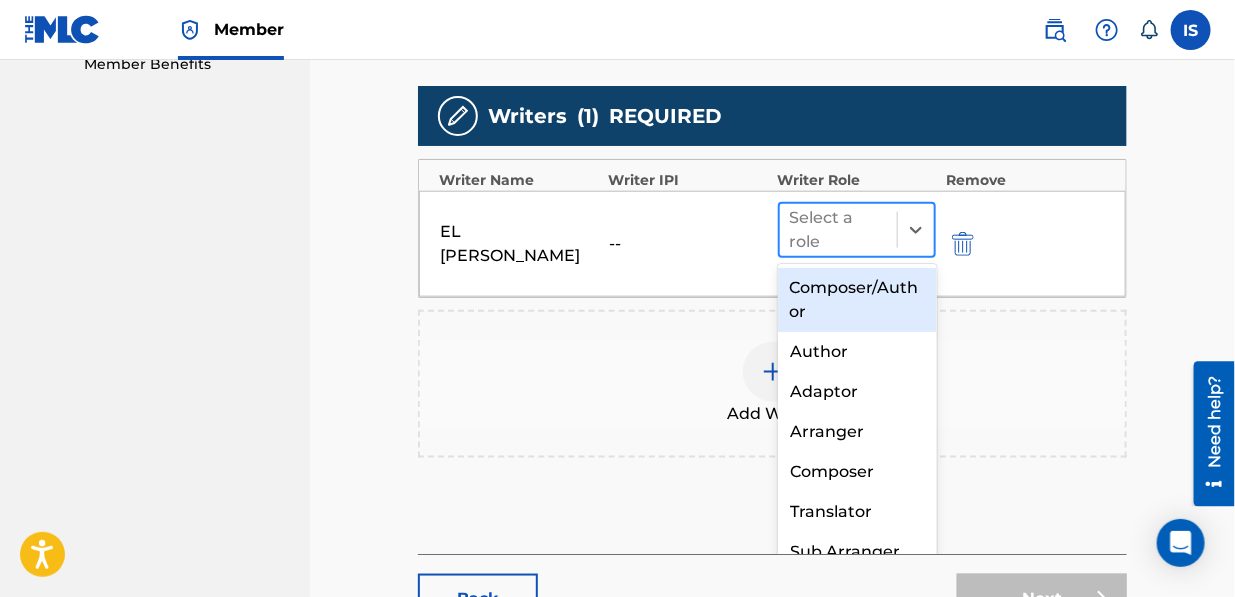 click at bounding box center [839, 230] 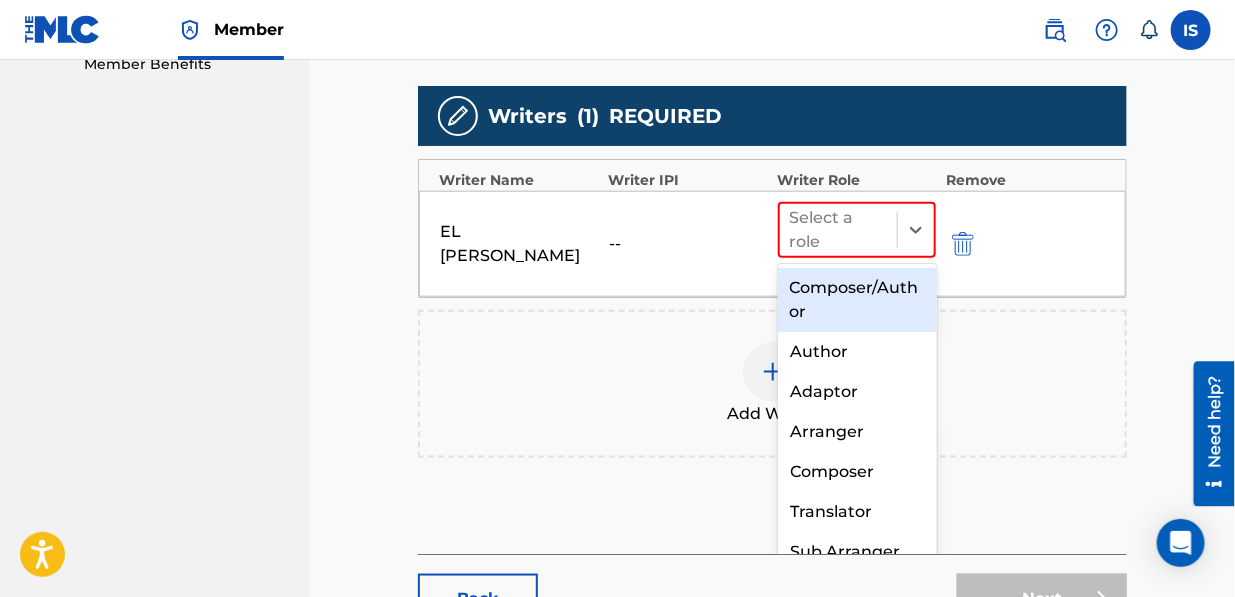 click on "Composer/Author" at bounding box center (857, 300) 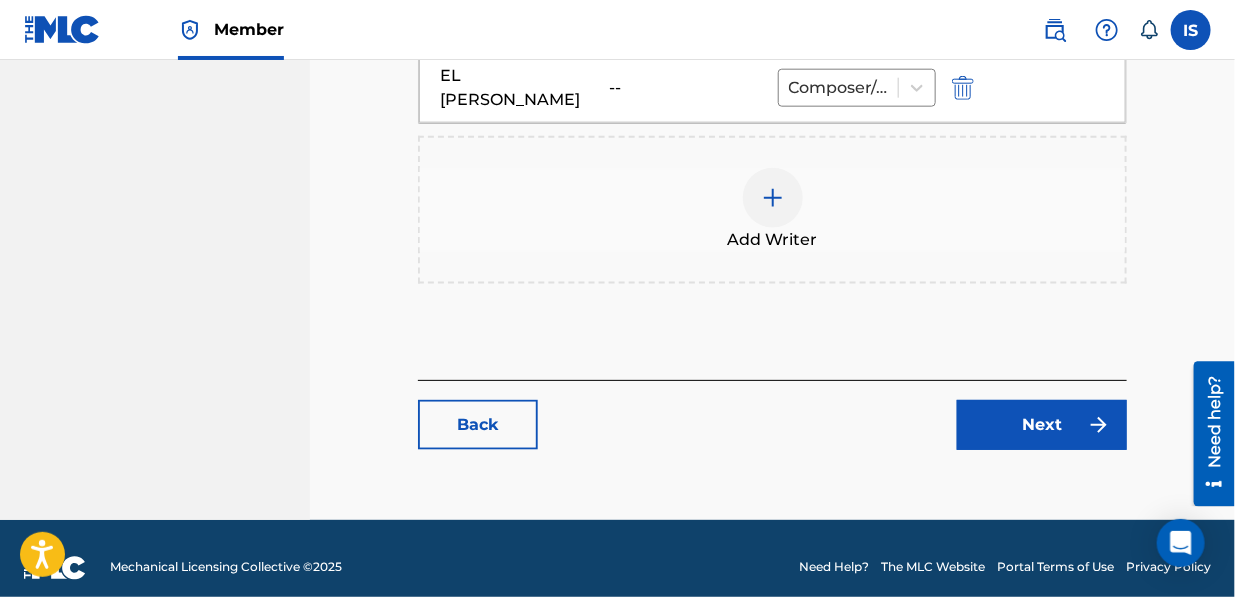 scroll, scrollTop: 820, scrollLeft: 0, axis: vertical 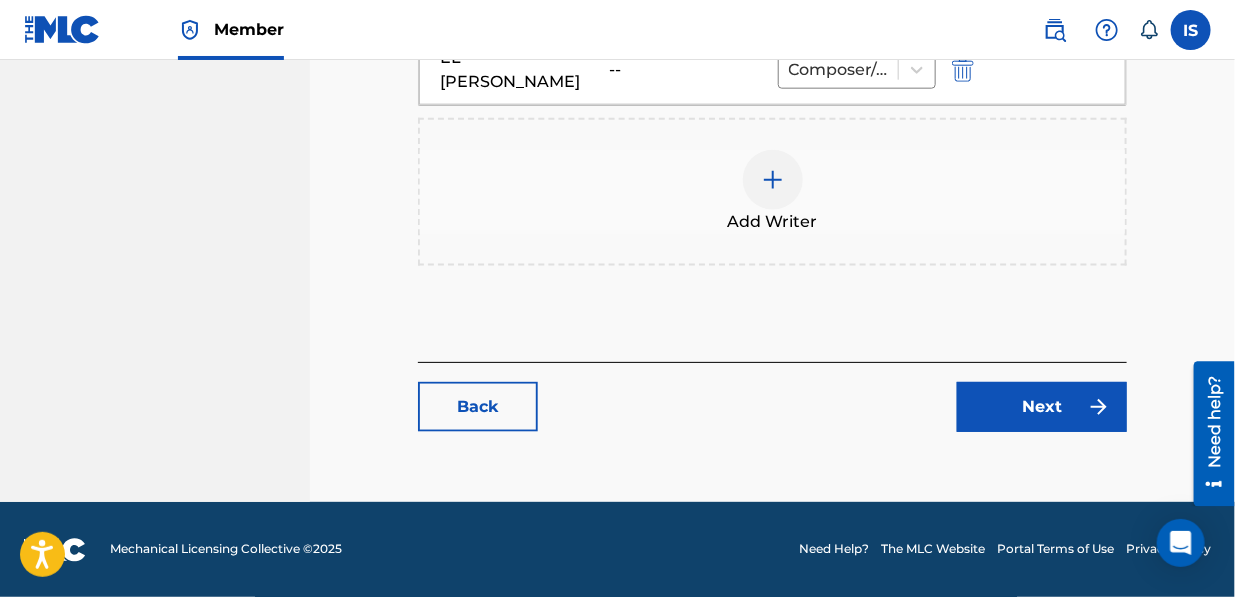 click on "Next" at bounding box center (1042, 407) 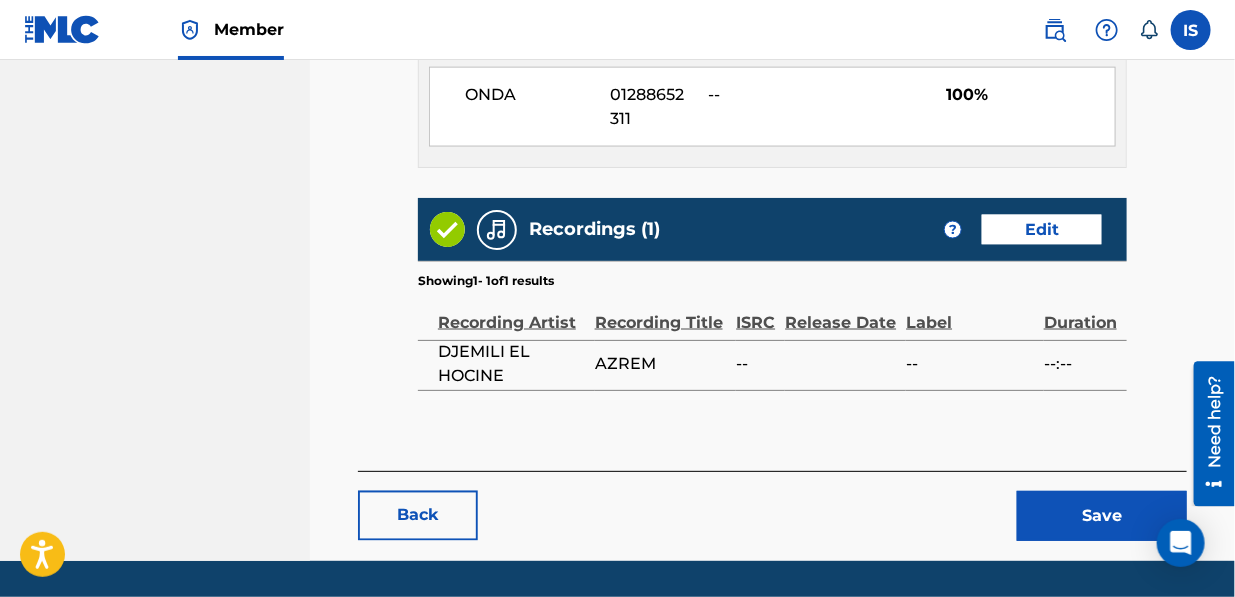 scroll, scrollTop: 1086, scrollLeft: 0, axis: vertical 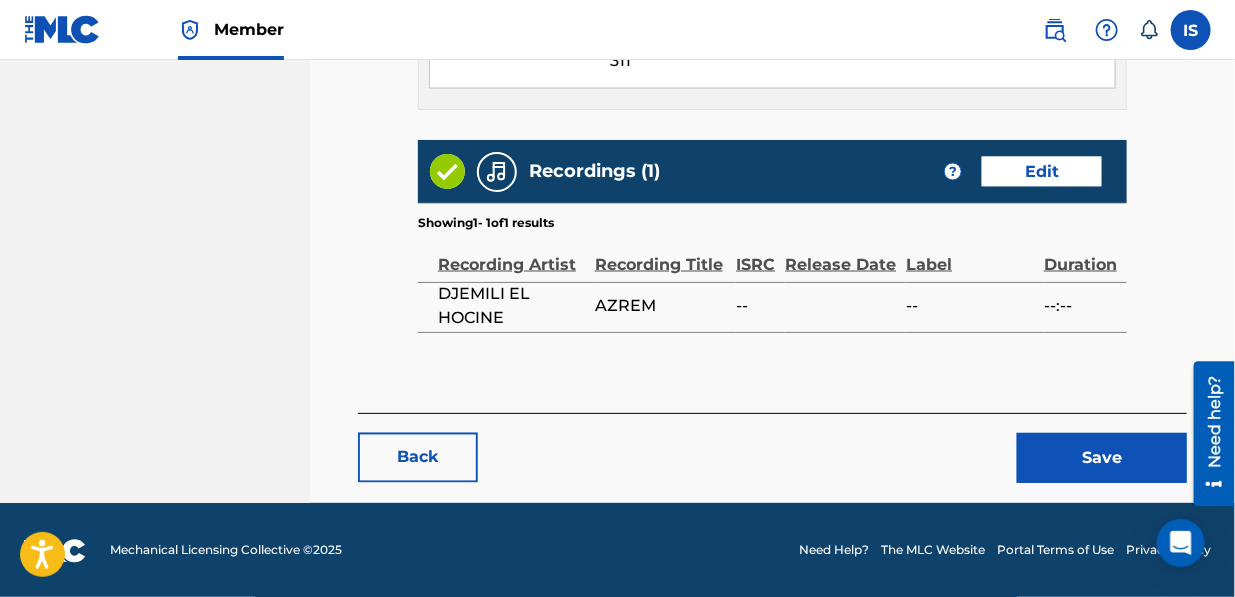 click on "Save" at bounding box center [1102, 458] 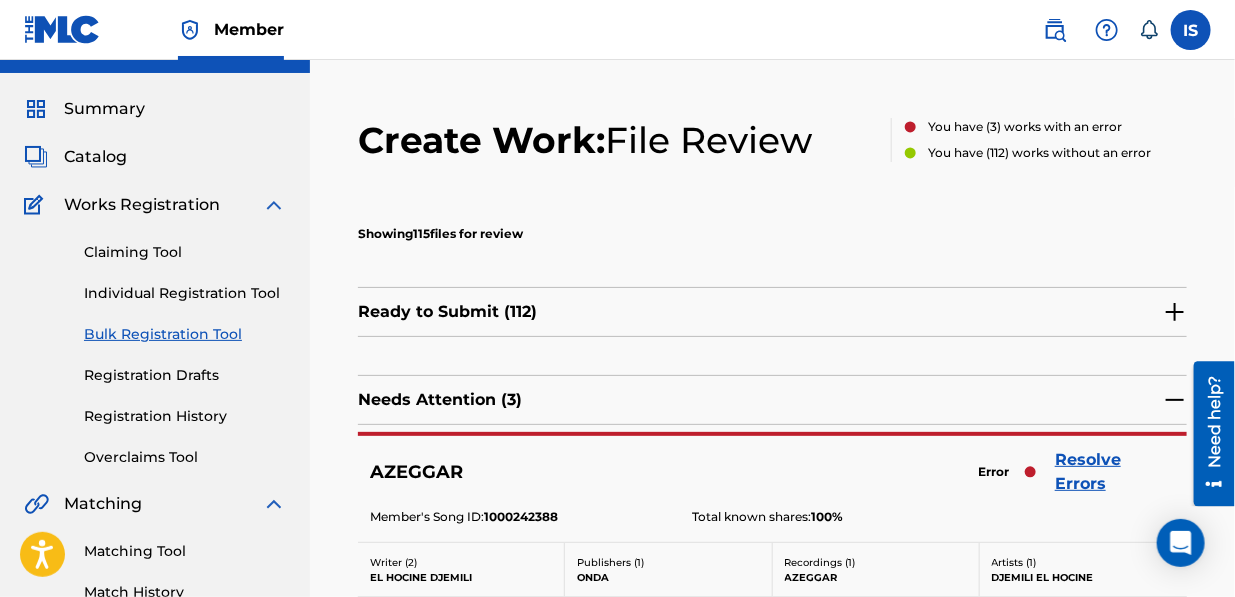 scroll, scrollTop: 57, scrollLeft: 0, axis: vertical 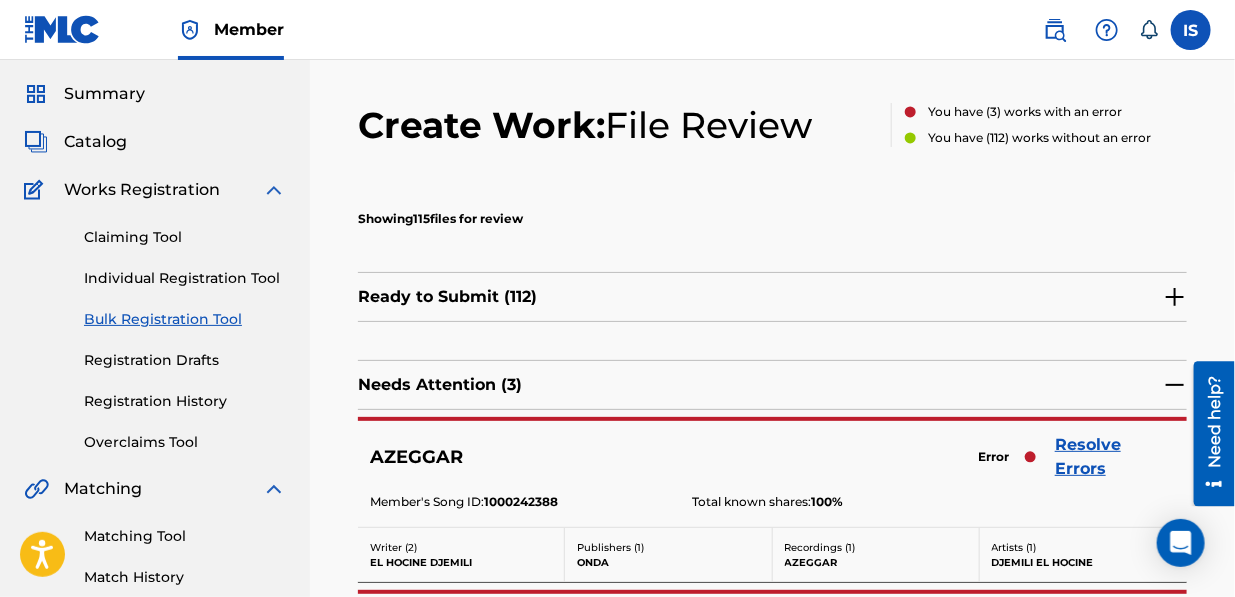 click on "AZEGGAR Error Resolve Errors Member's Song ID:  1000242388 Total known shares:  100 %" at bounding box center (772, 474) 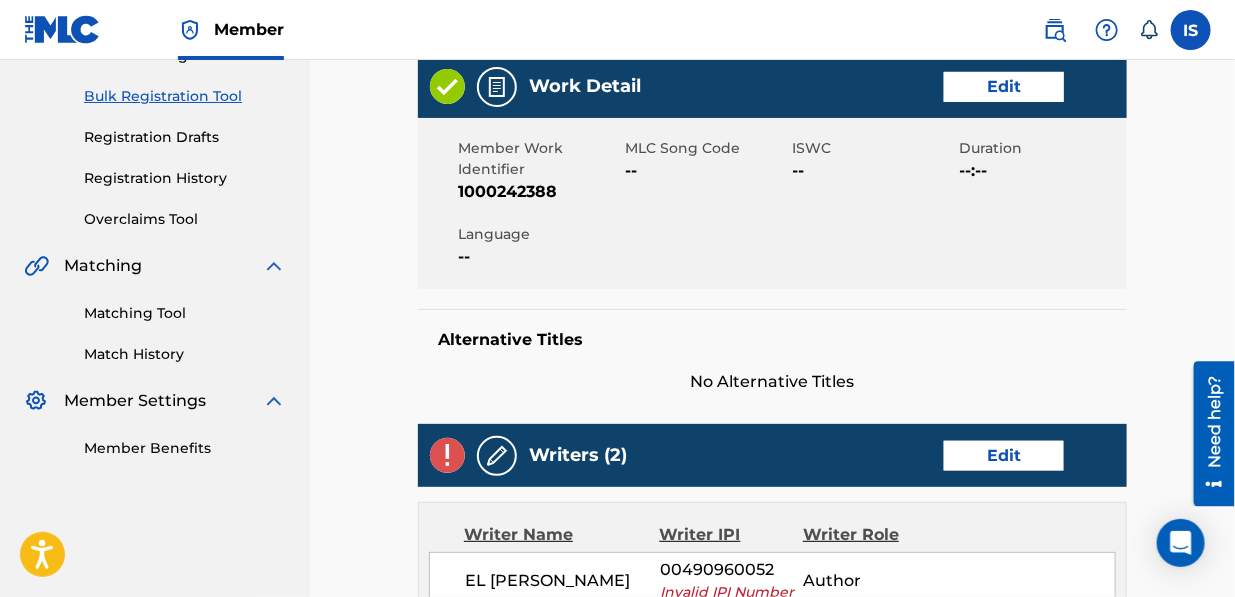 scroll, scrollTop: 301, scrollLeft: 0, axis: vertical 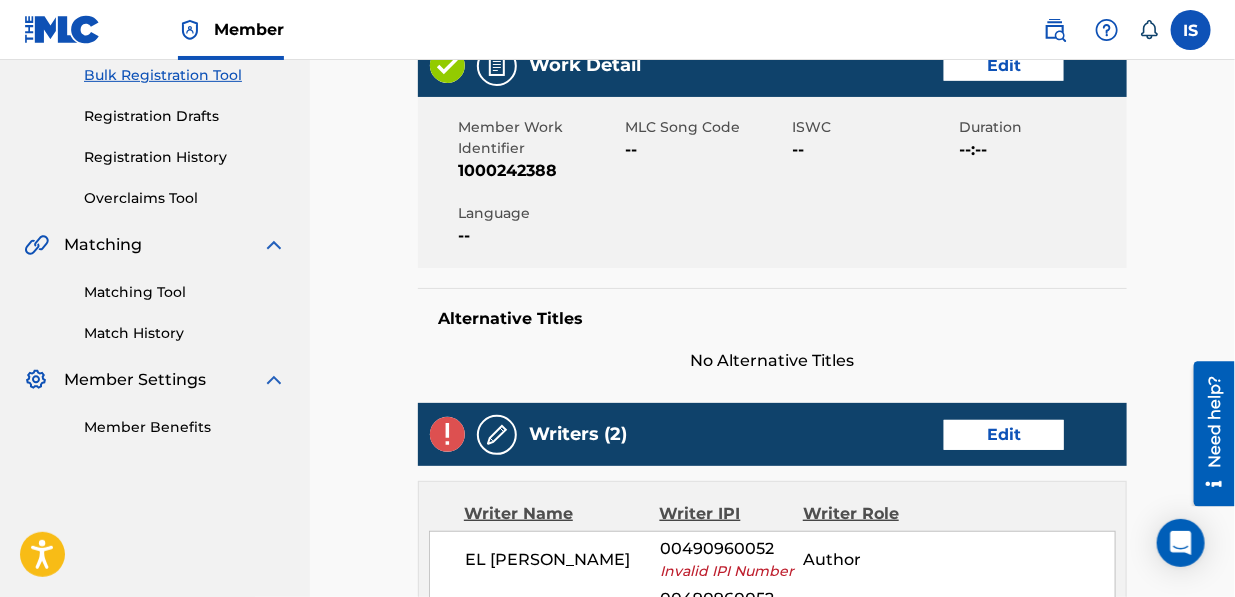 click on "Edit" at bounding box center (1004, 435) 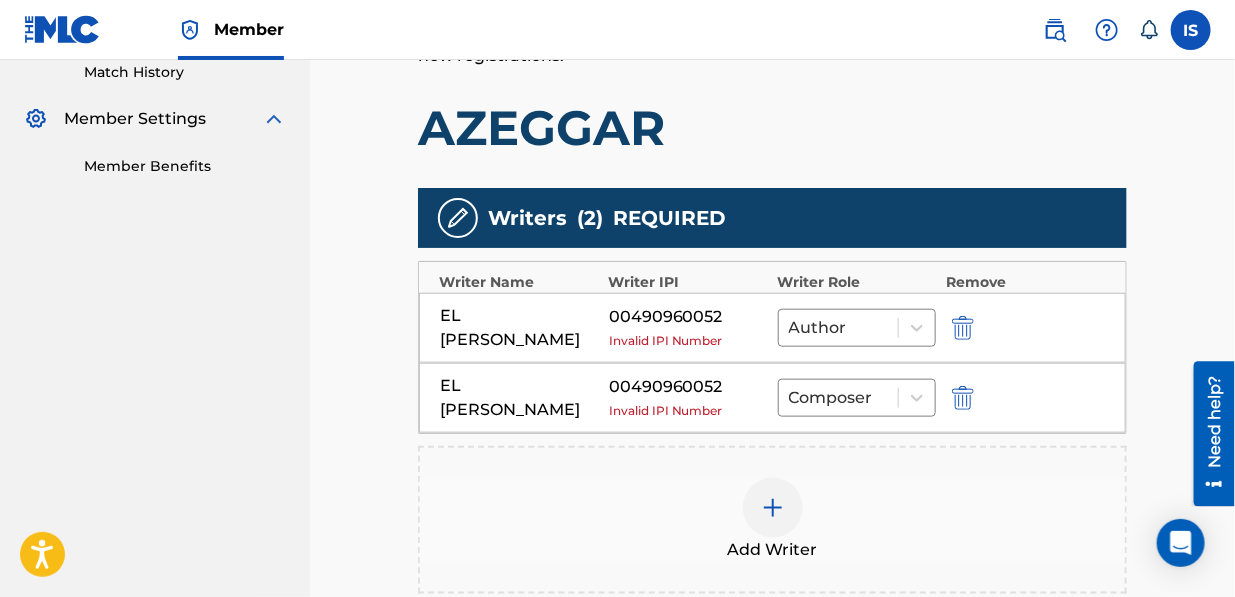 scroll, scrollTop: 571, scrollLeft: 0, axis: vertical 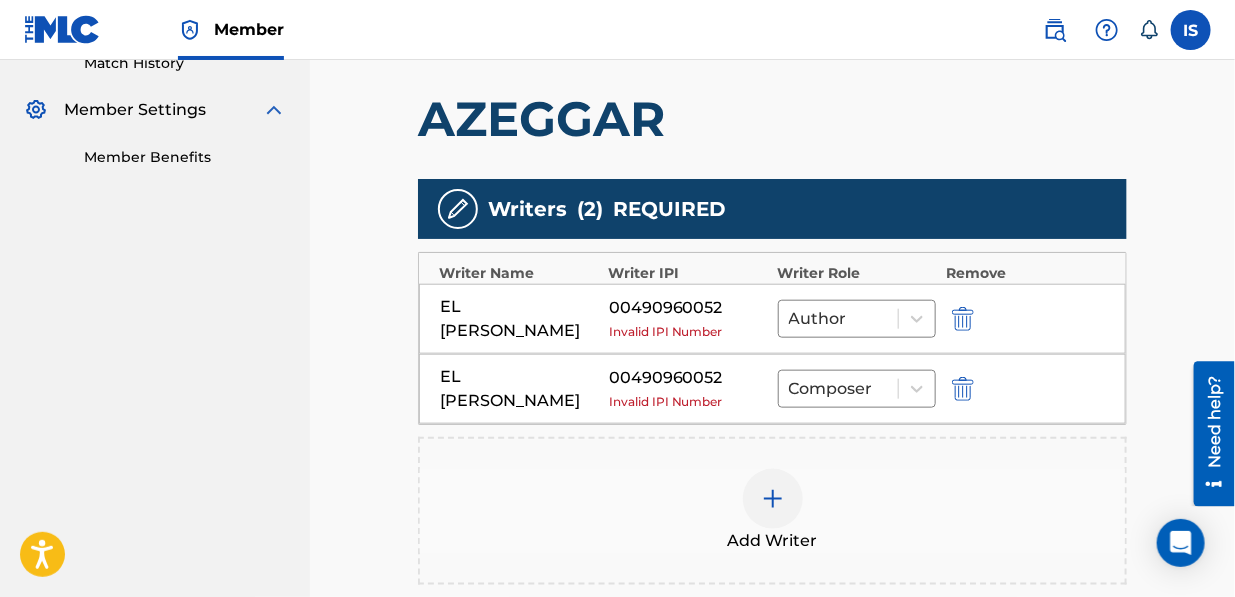 click at bounding box center (963, 319) 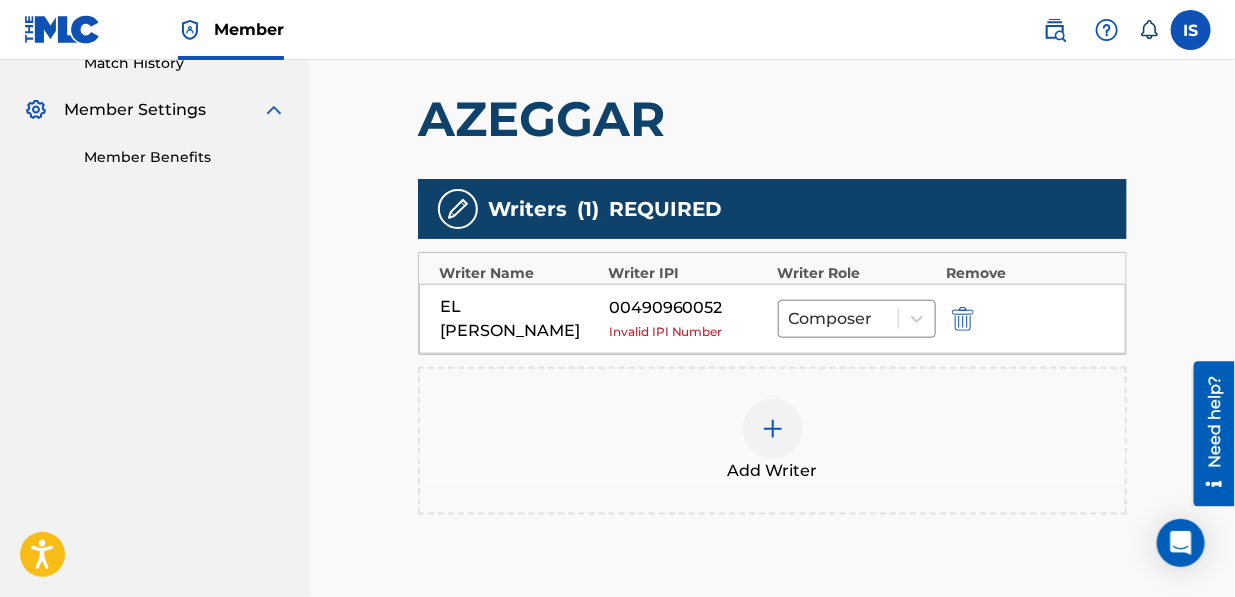 click at bounding box center [963, 319] 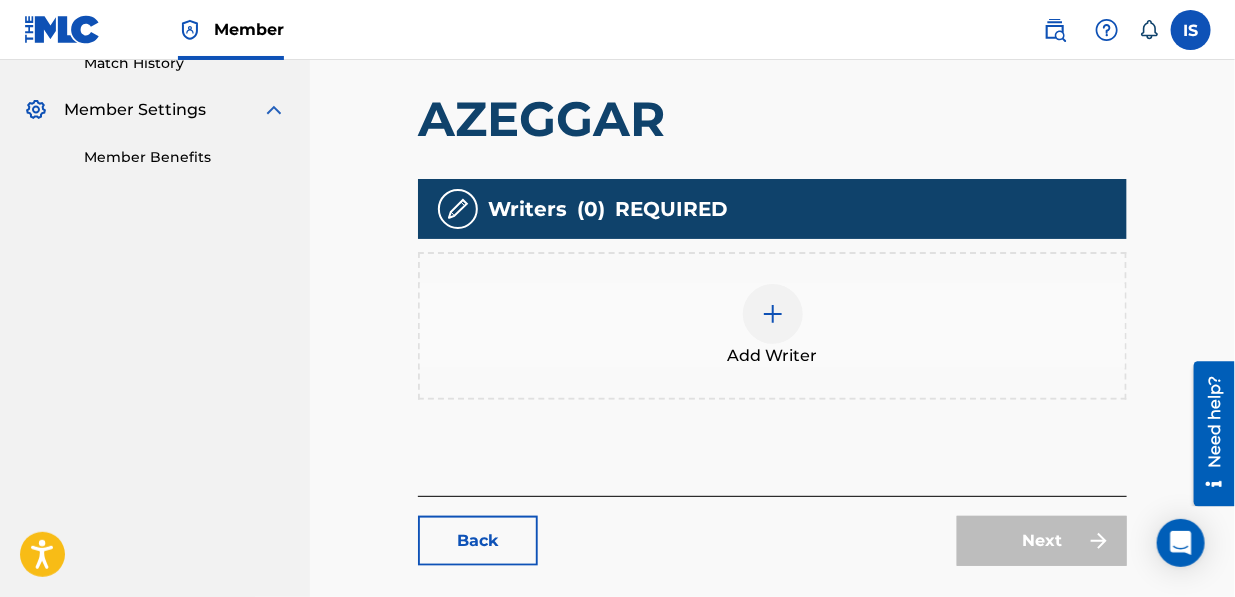 click at bounding box center (773, 314) 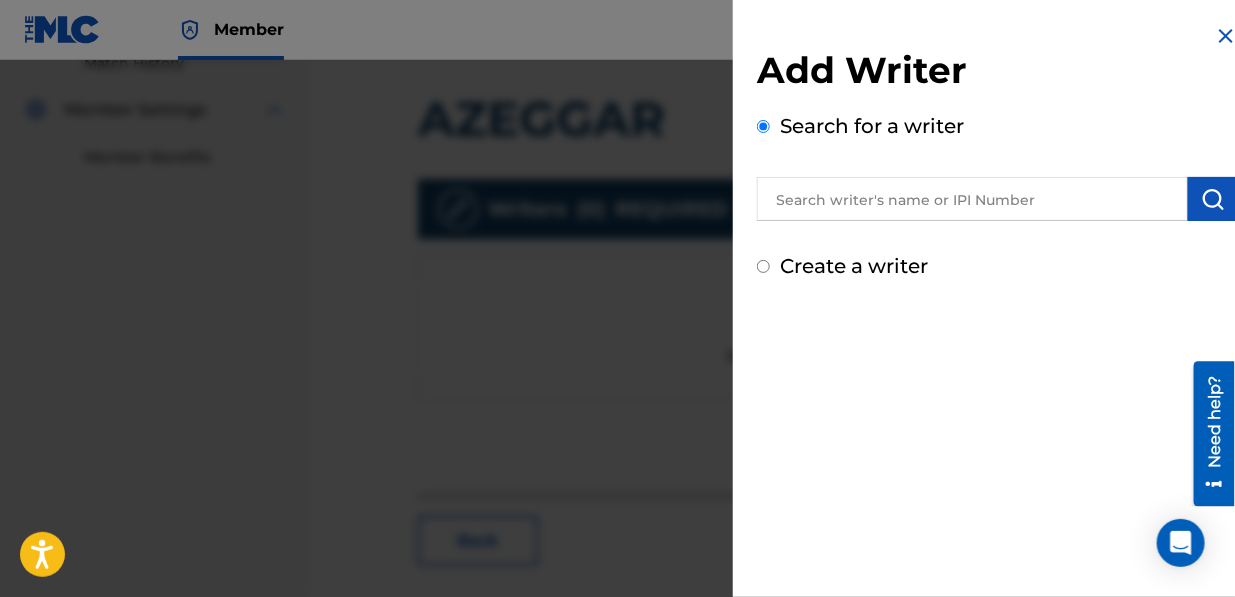 click at bounding box center [972, 199] 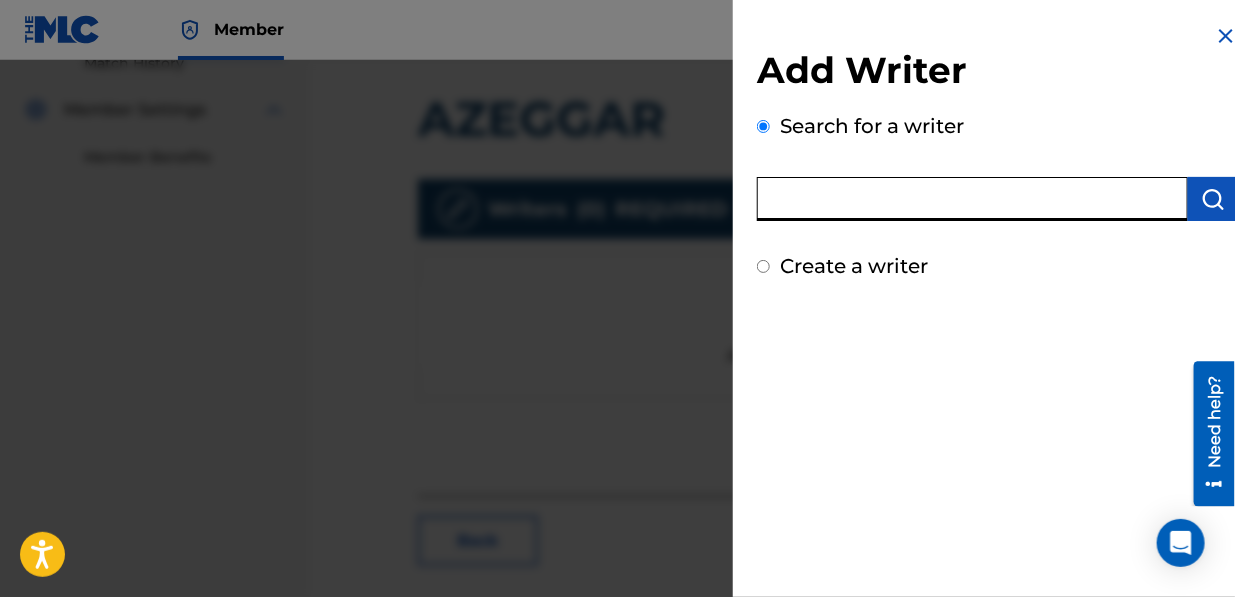 paste on "EL [PERSON_NAME]" 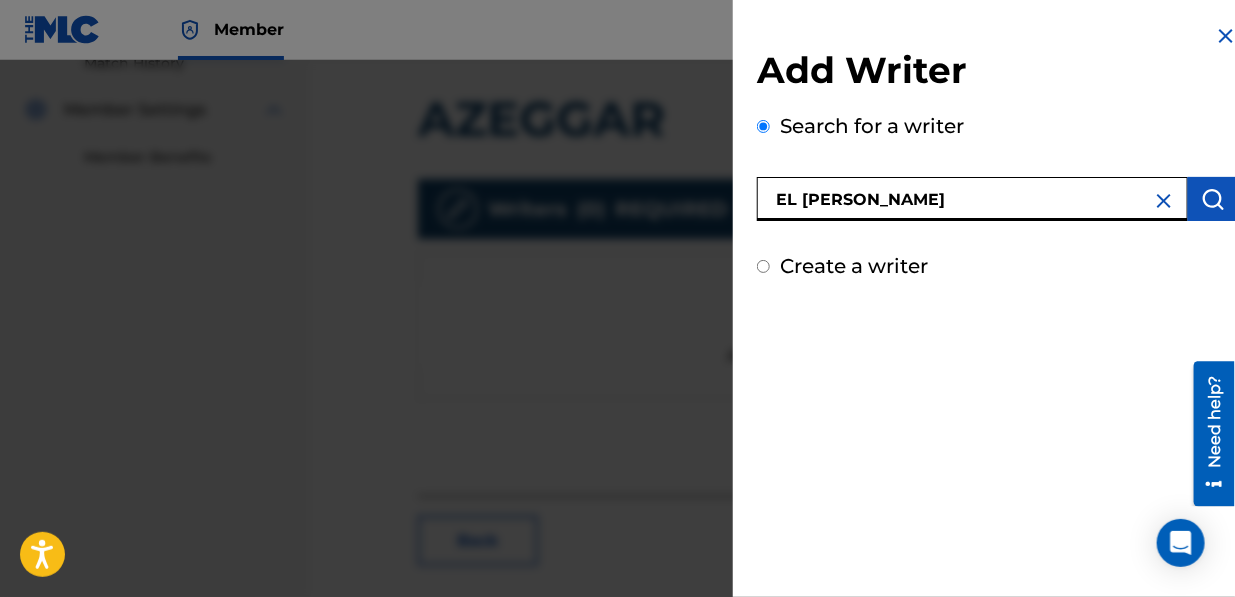 type on "EL [PERSON_NAME]" 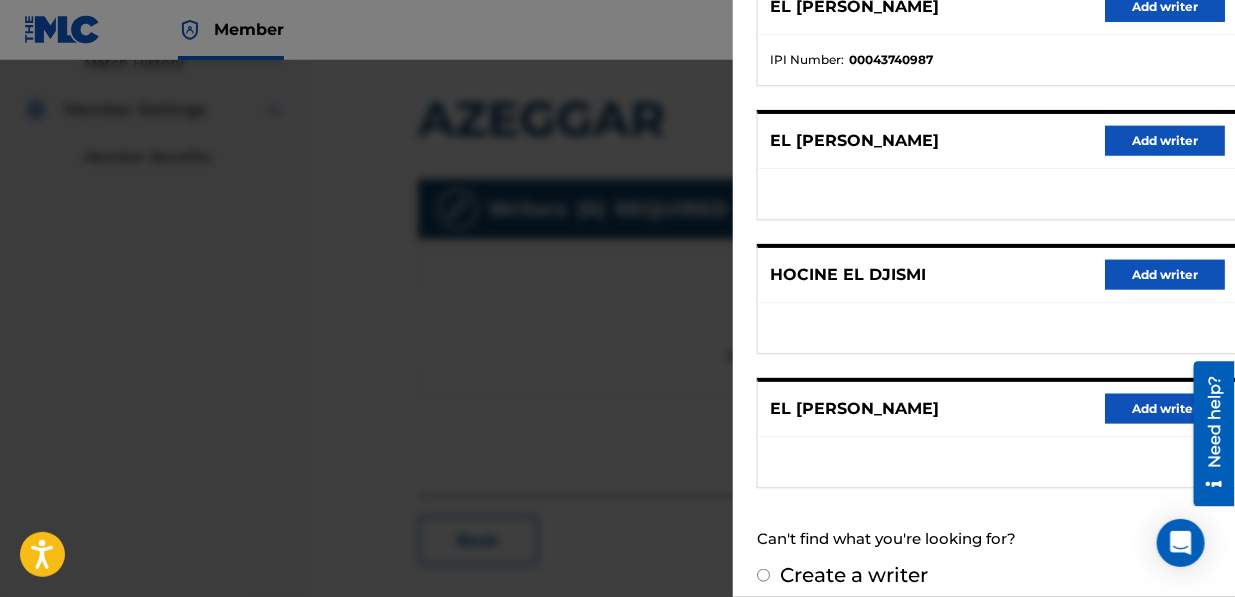 scroll, scrollTop: 440, scrollLeft: 0, axis: vertical 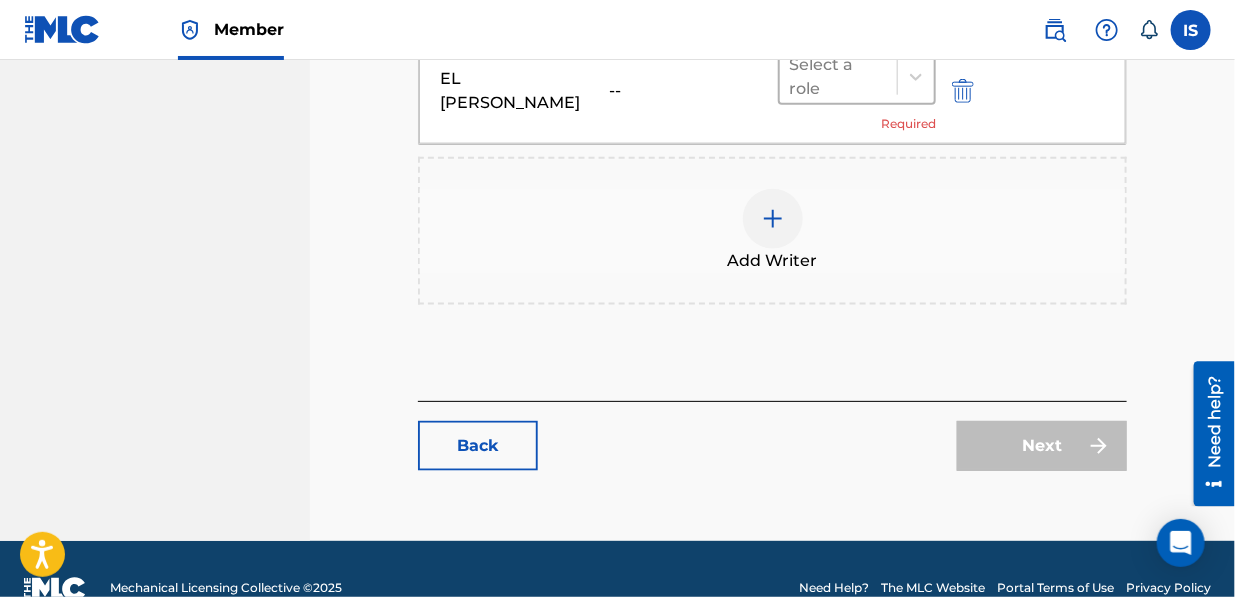 click at bounding box center (839, 77) 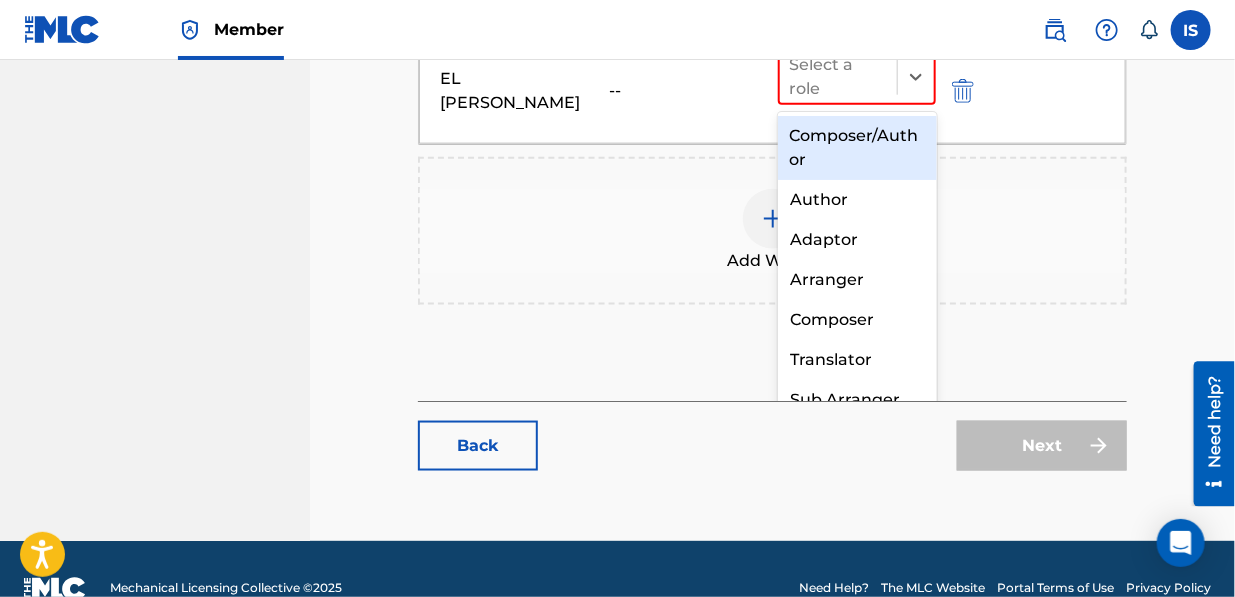click on "Composer/Author" at bounding box center [857, 148] 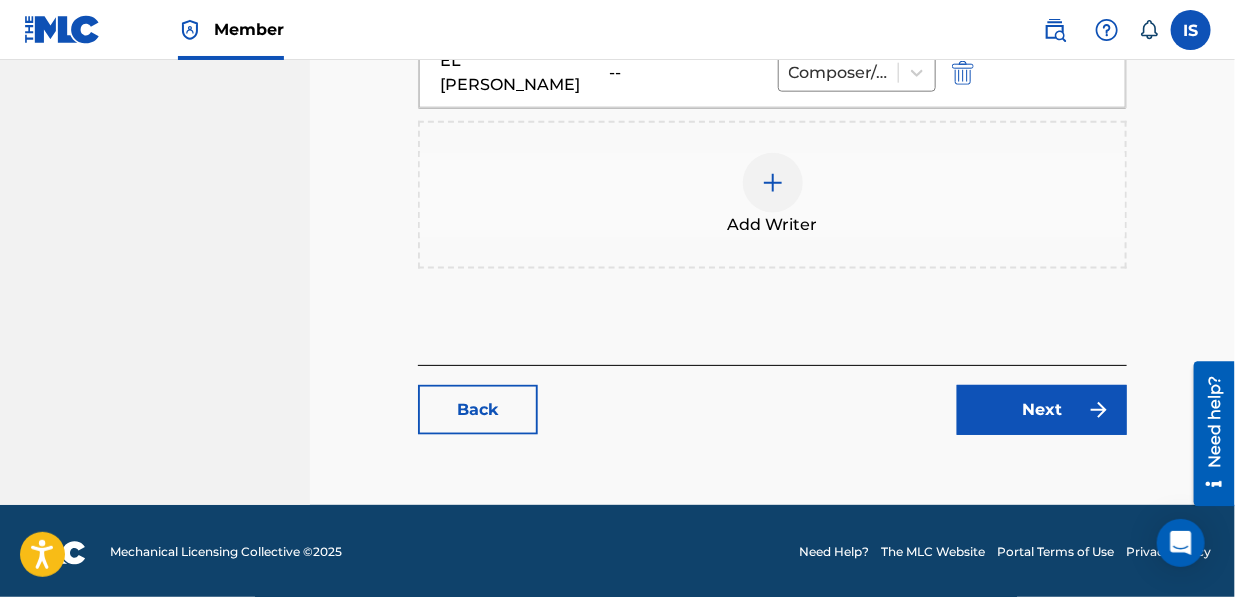 click on "Next" at bounding box center (1042, 410) 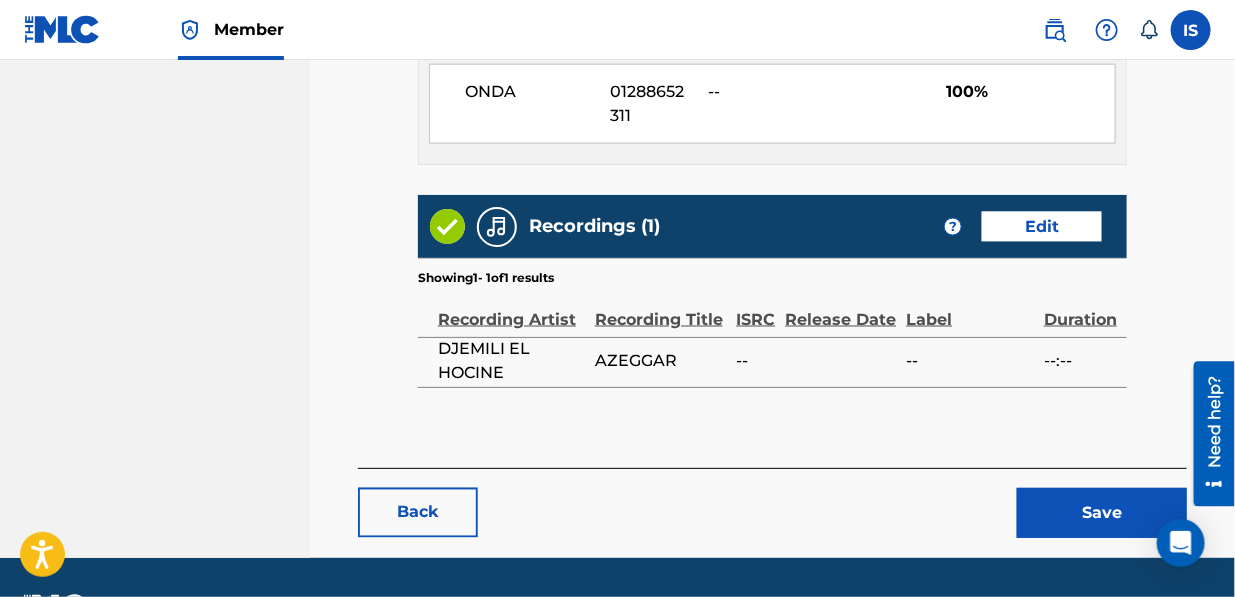 scroll, scrollTop: 1036, scrollLeft: 0, axis: vertical 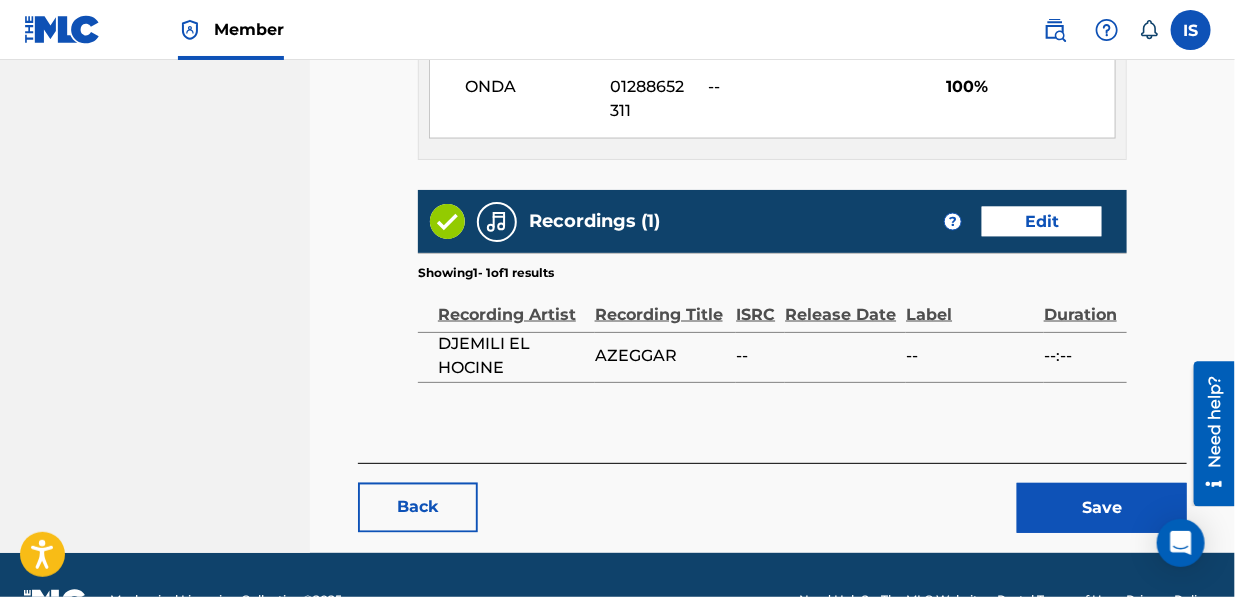 click on "Save" at bounding box center (1102, 508) 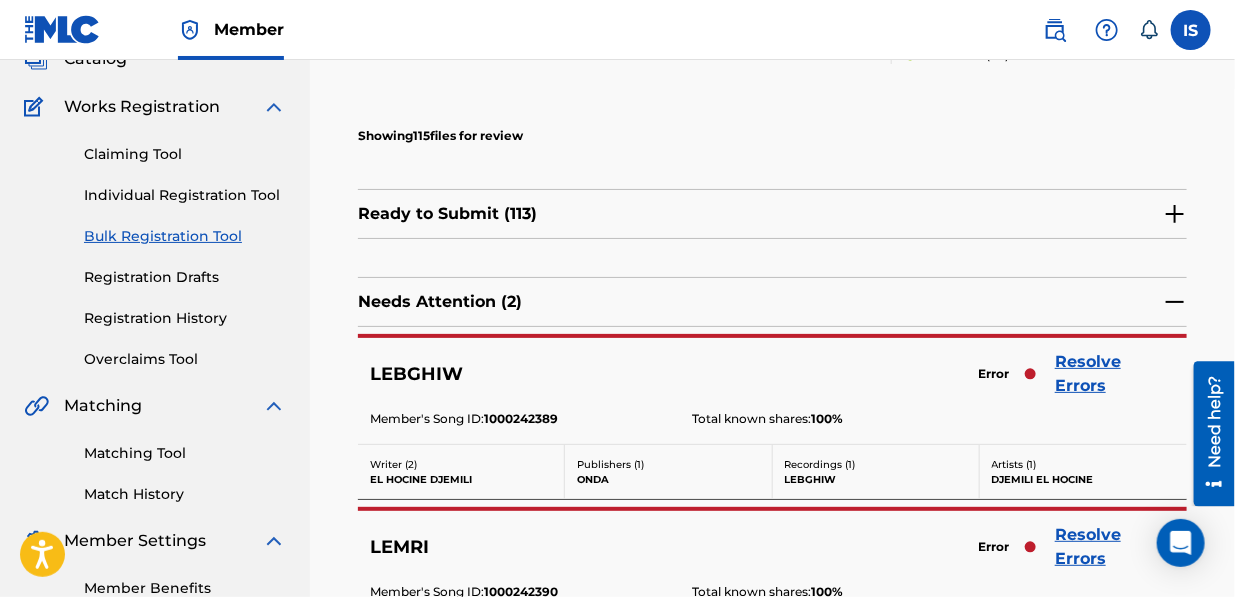 click on "LEBGHIW Error Resolve Errors Member's Song ID:  1000242389 Total known shares:  100 %" at bounding box center (772, 391) 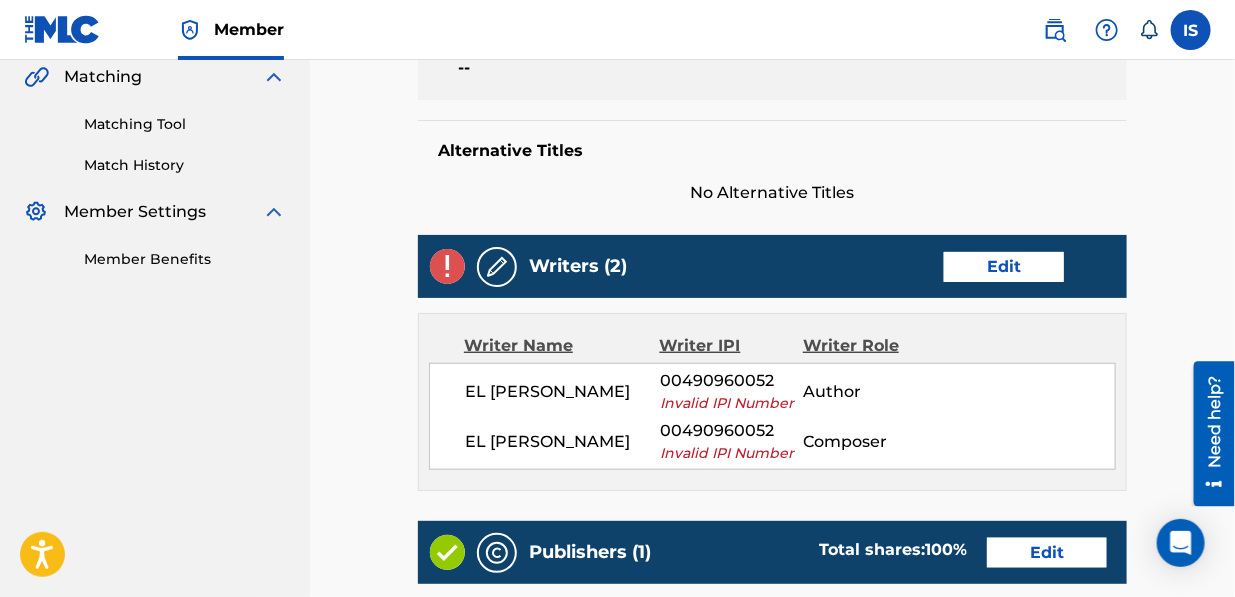 click on "Edit" at bounding box center [1004, 267] 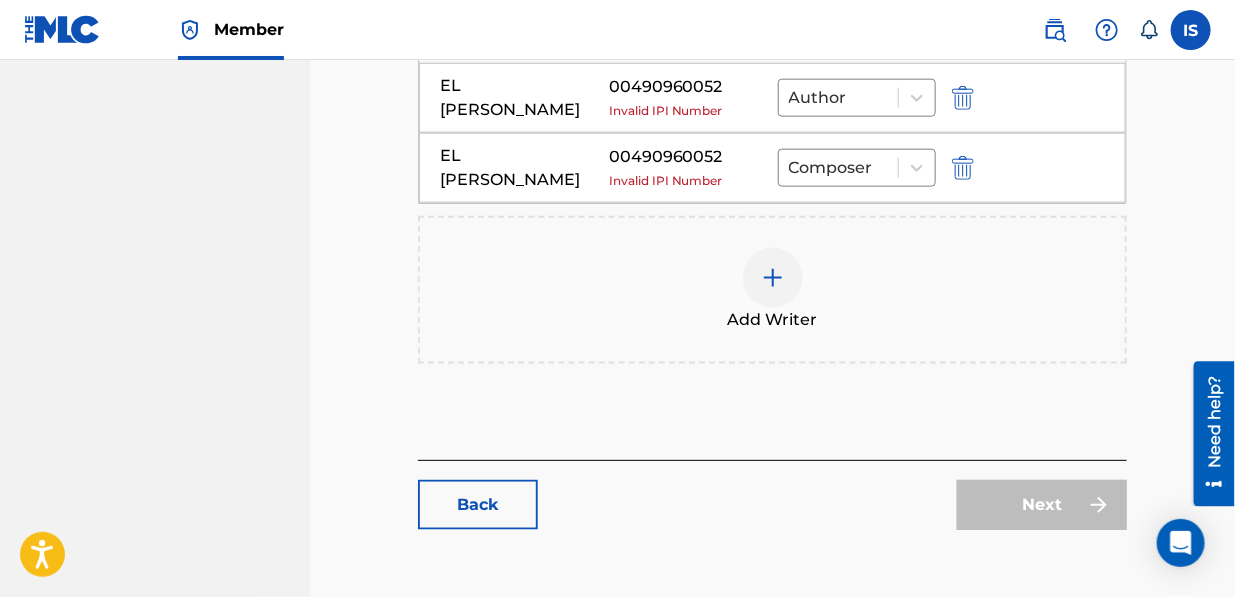 click at bounding box center (963, 98) 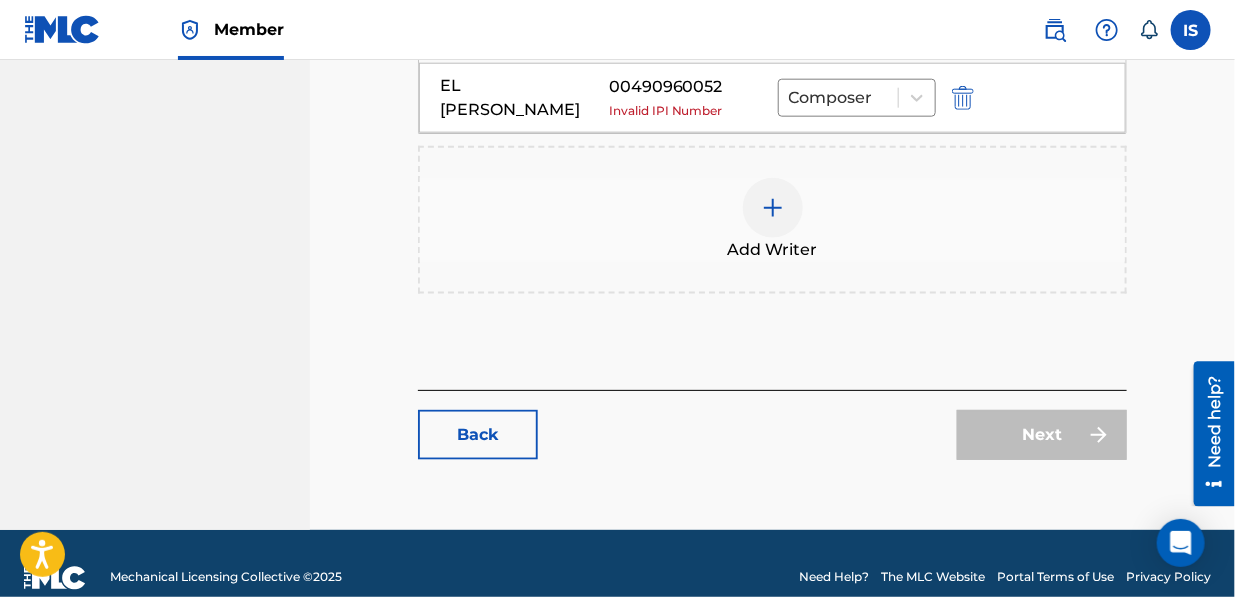 click at bounding box center [963, 98] 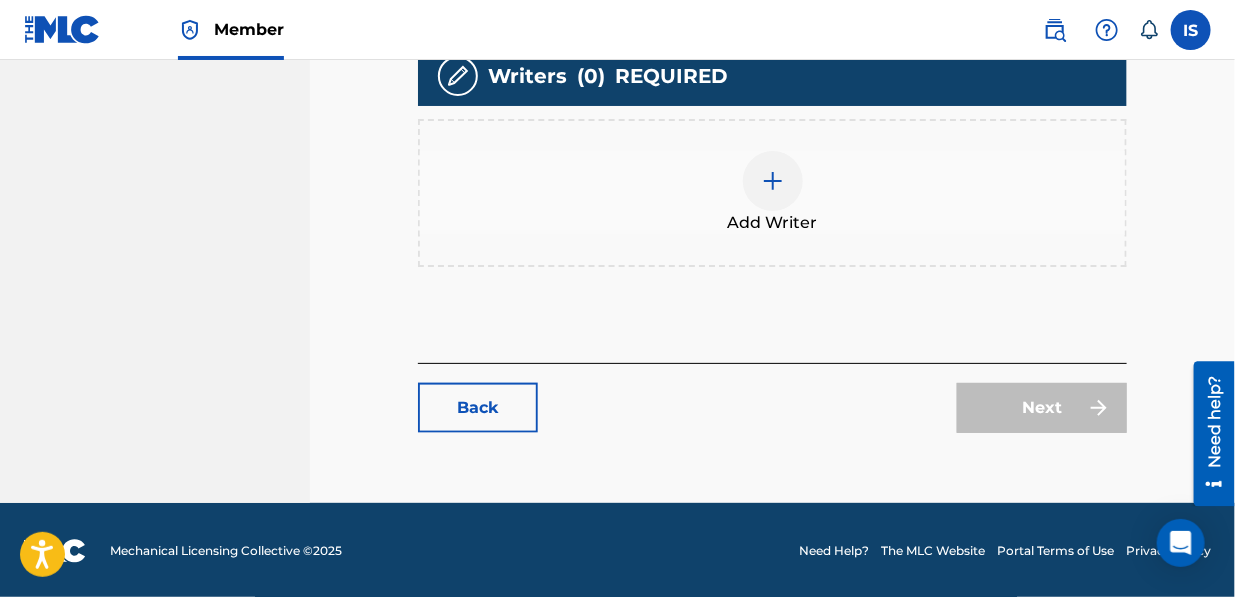 click at bounding box center [773, 181] 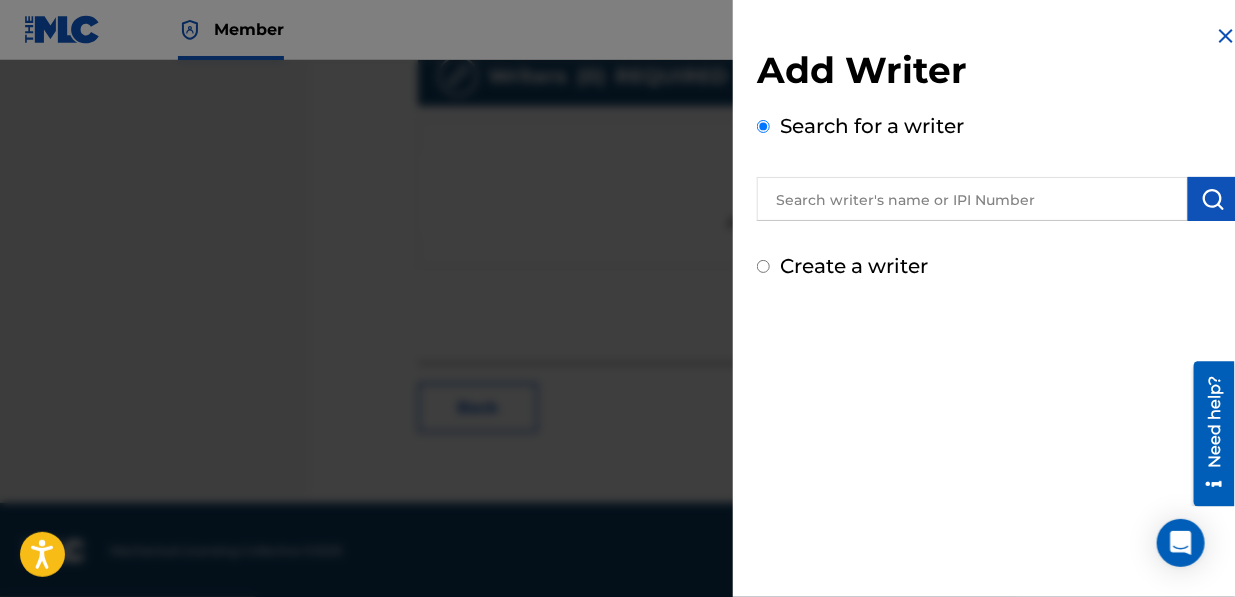 click at bounding box center (972, 199) 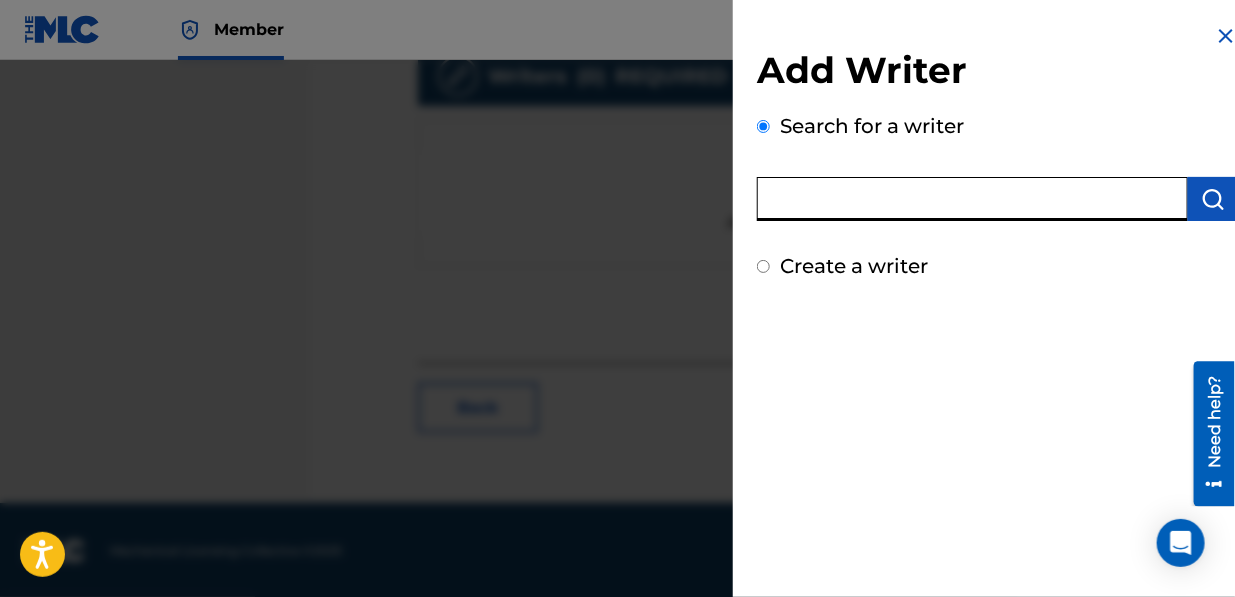 paste on "EL [PERSON_NAME]" 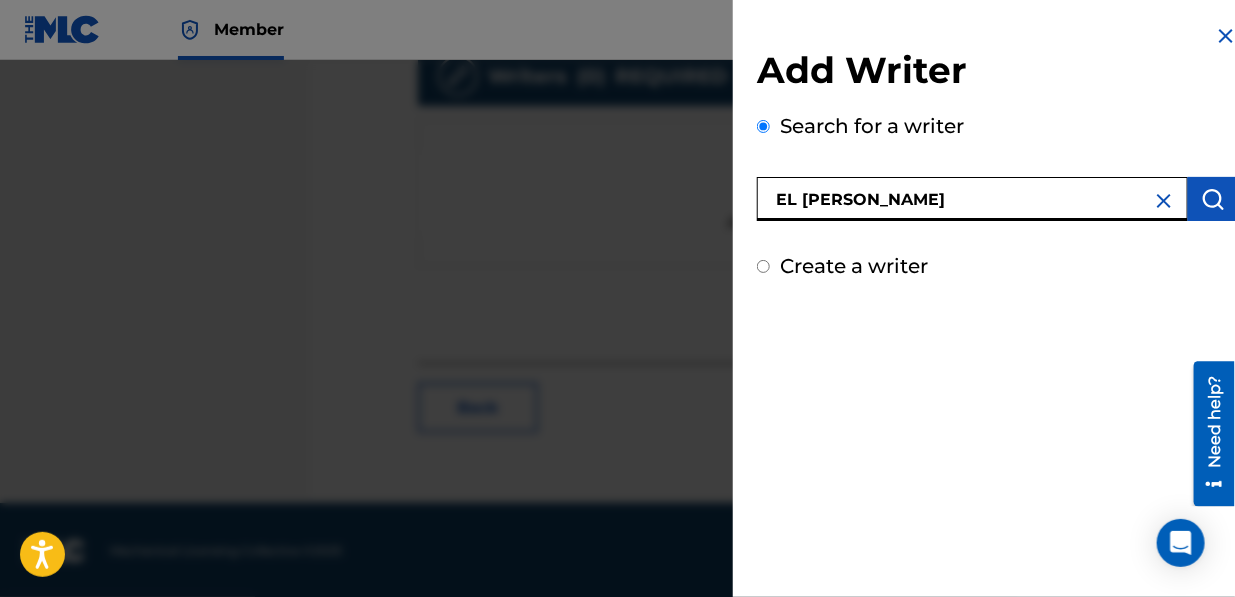 type on "EL [PERSON_NAME]" 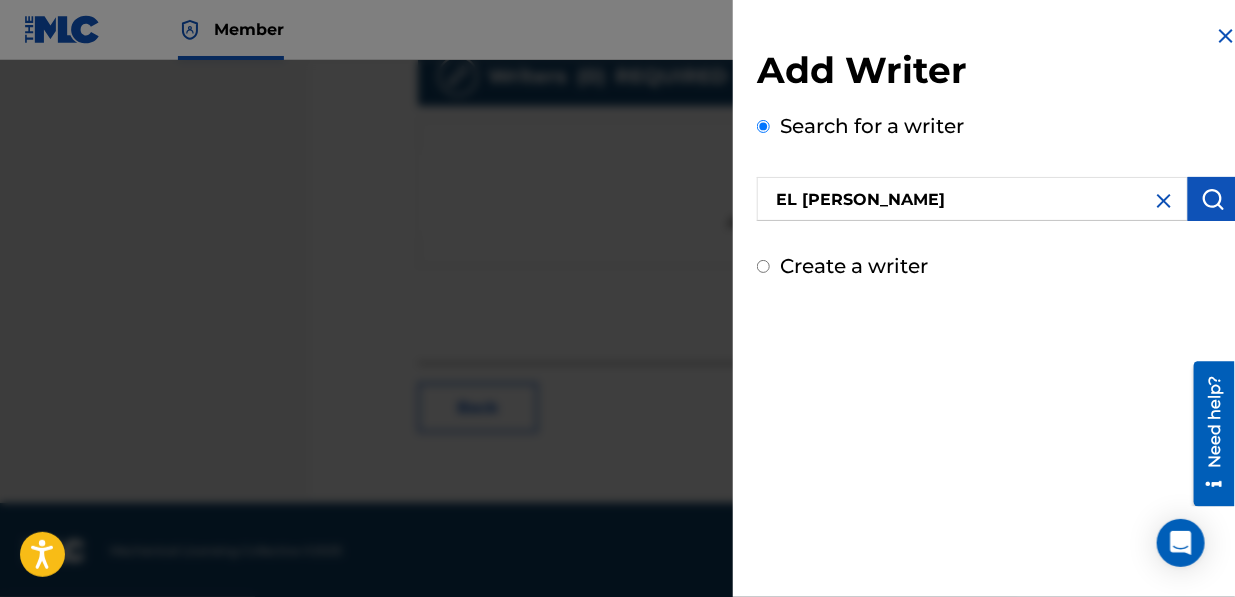 click at bounding box center (1213, 199) 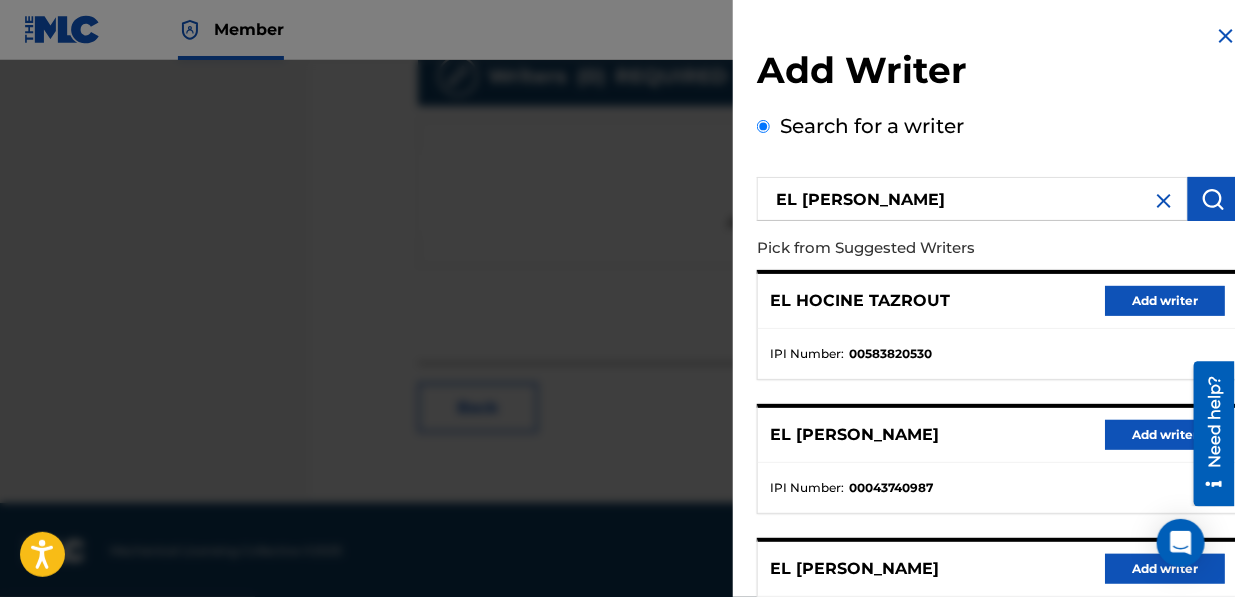 scroll, scrollTop: 440, scrollLeft: 0, axis: vertical 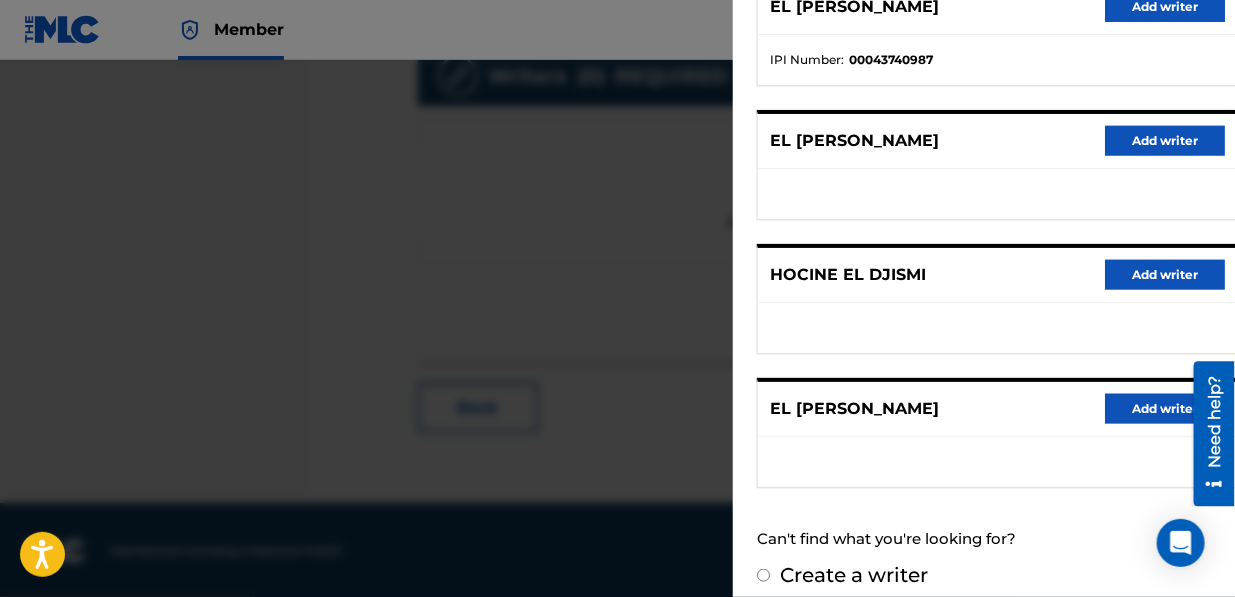 click on "Add writer" at bounding box center [1165, 409] 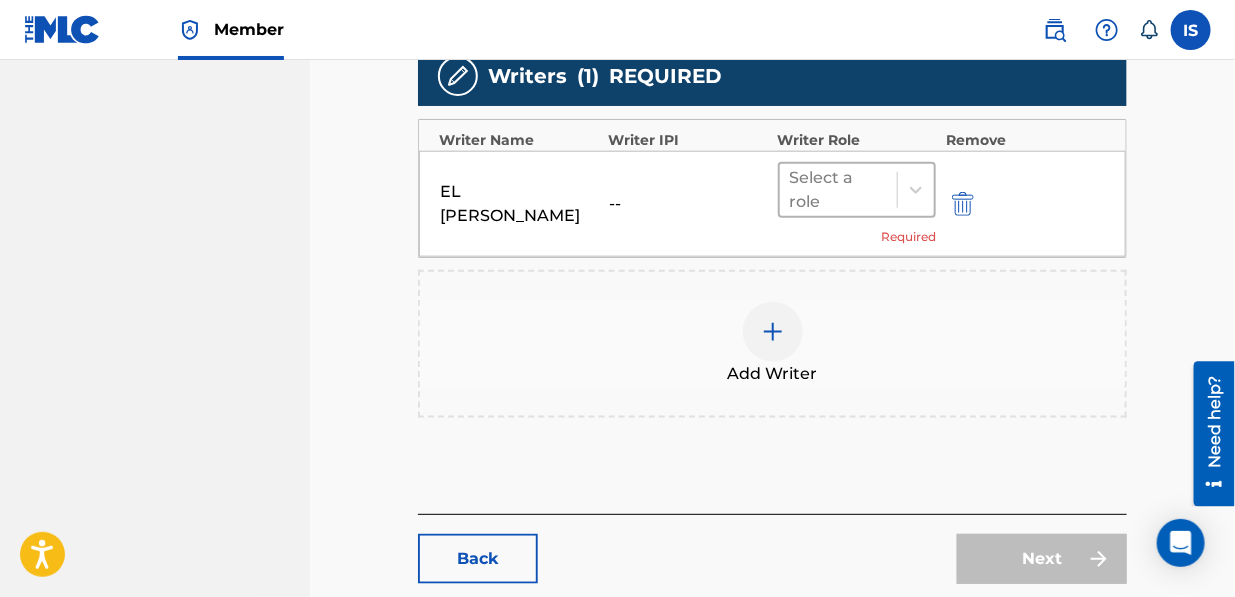 click on "Select a role" at bounding box center (839, 190) 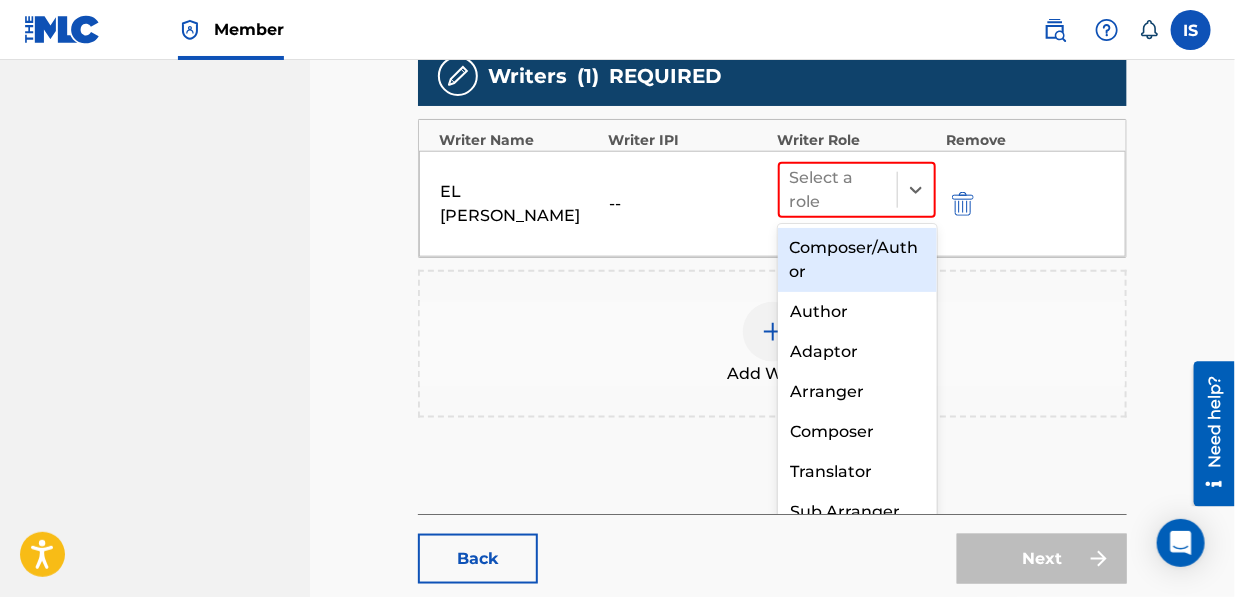 click on "Composer/Author" at bounding box center (857, 260) 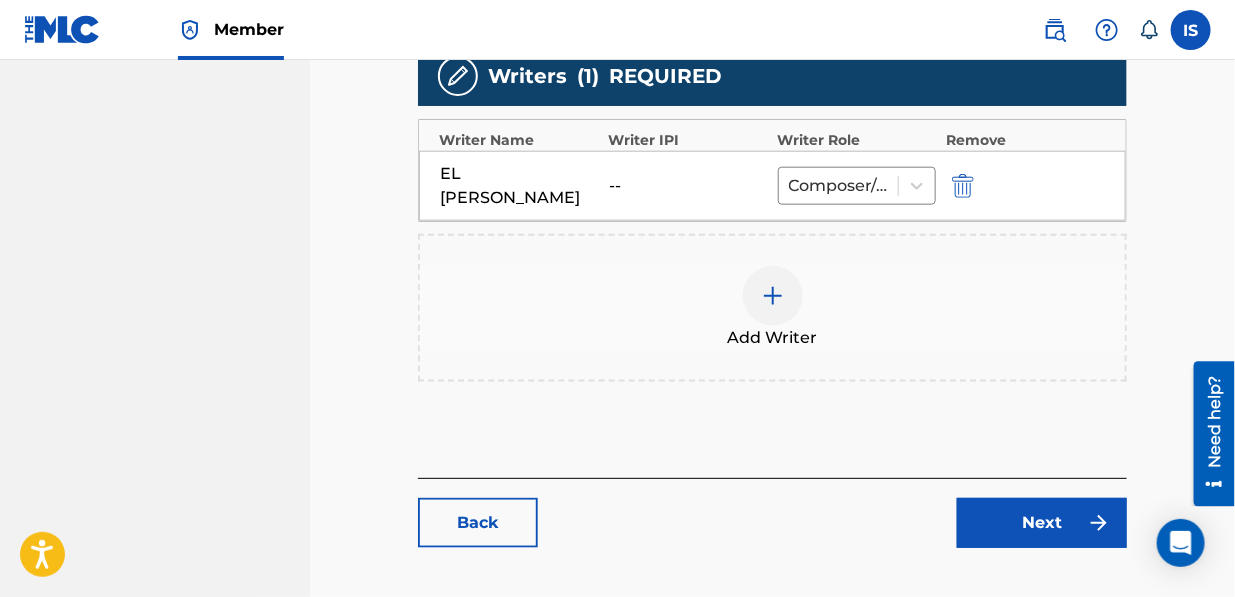click on "Next" at bounding box center [1042, 523] 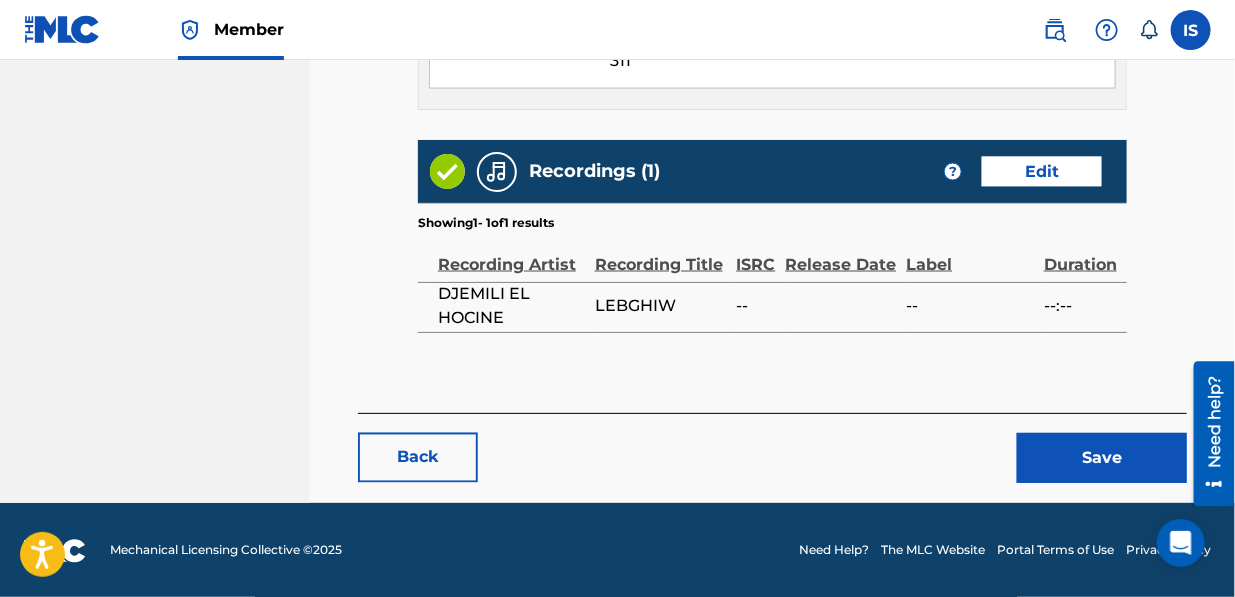 click on "Save" at bounding box center [1102, 458] 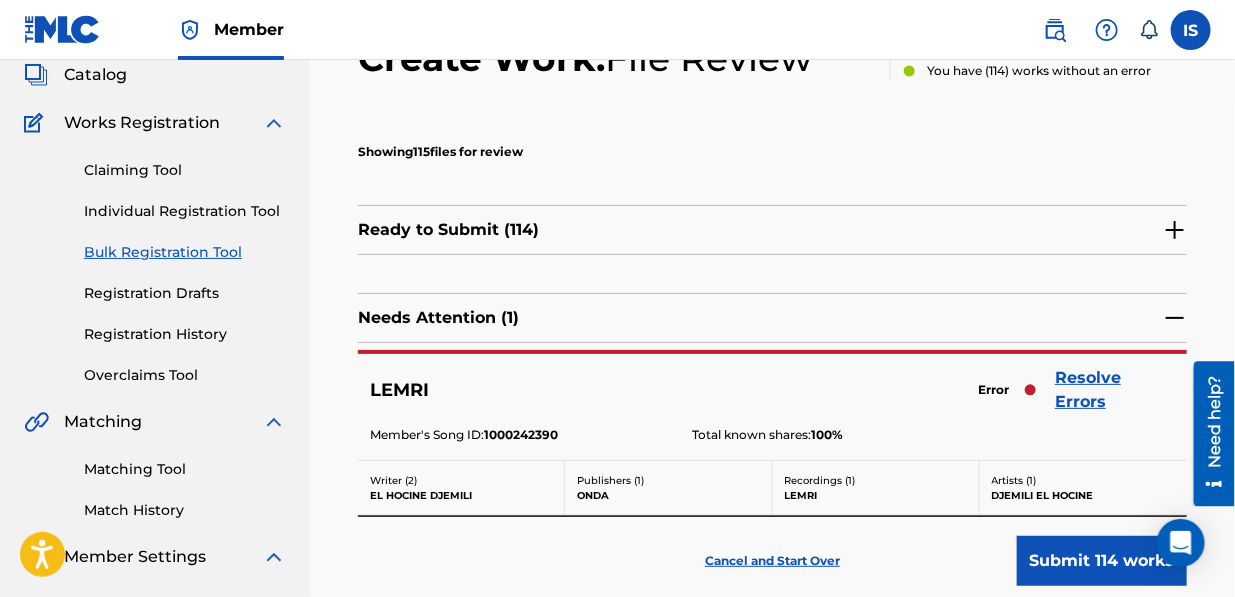 click on "Resolve Errors" at bounding box center [1115, 390] 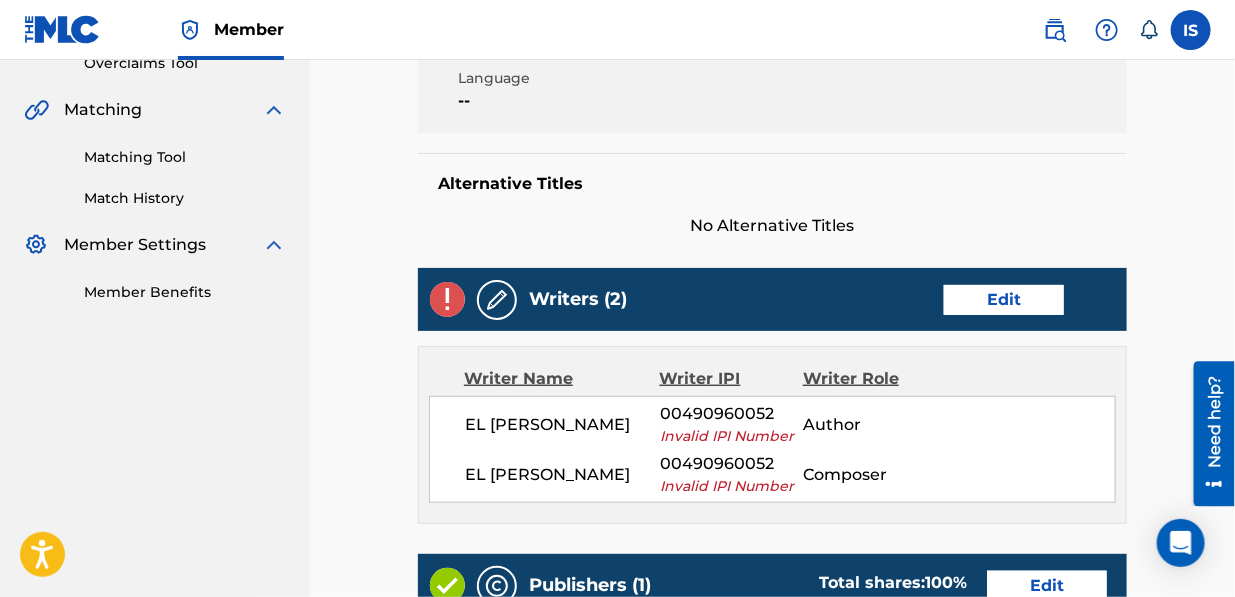 click on "Edit" at bounding box center (1004, 300) 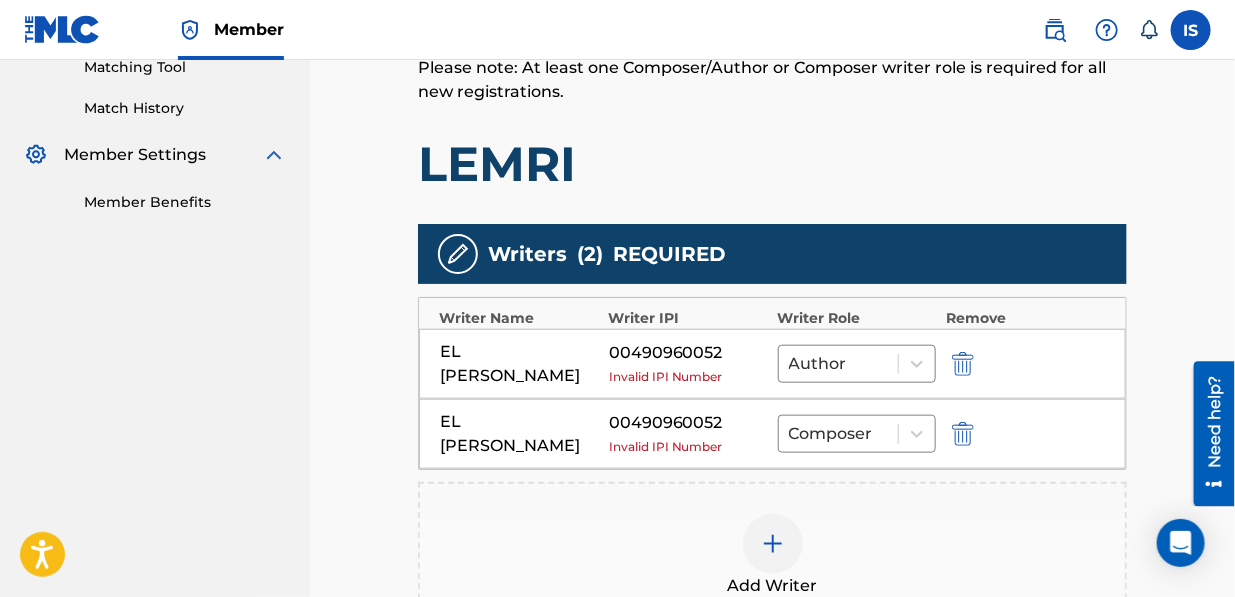 click at bounding box center (963, 364) 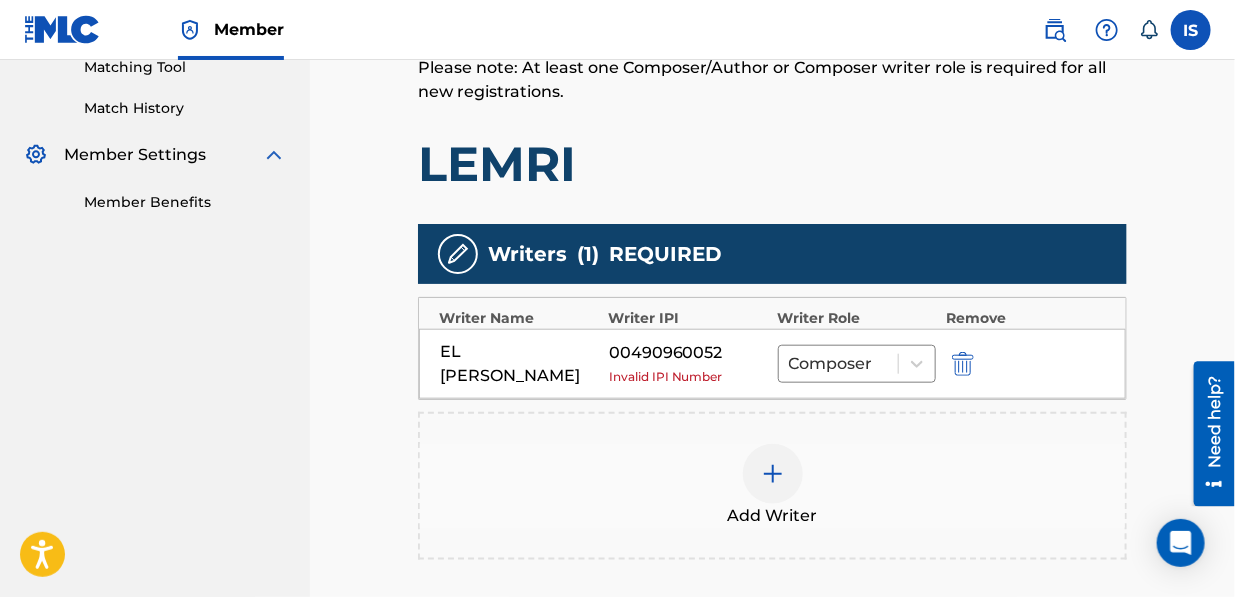 click at bounding box center (963, 364) 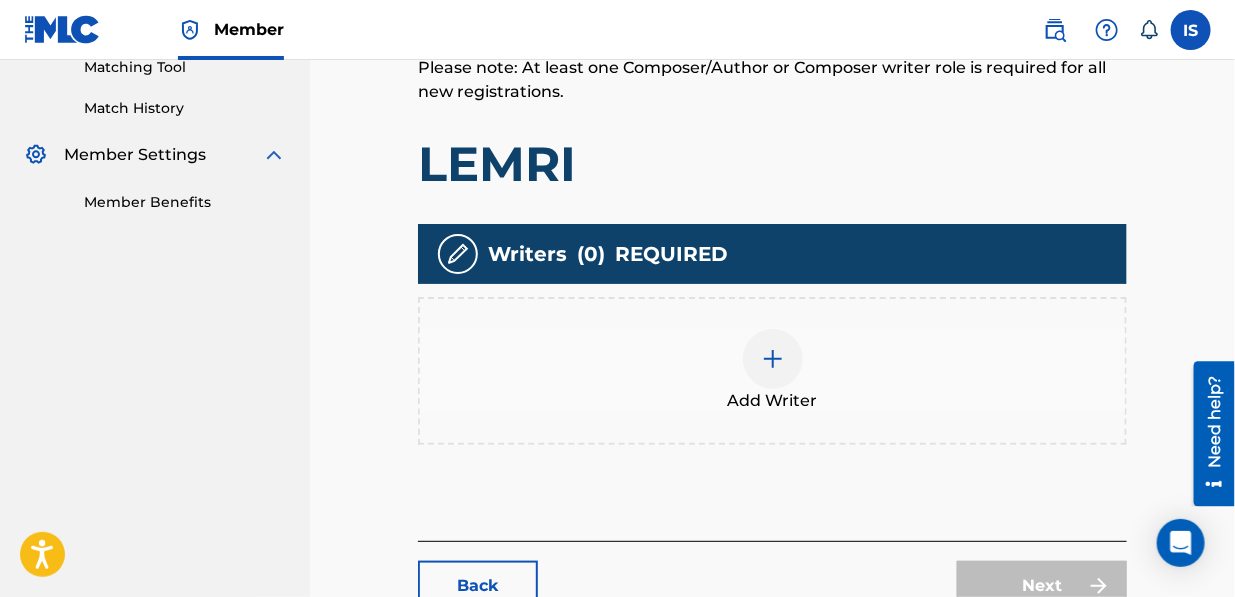 click at bounding box center (773, 359) 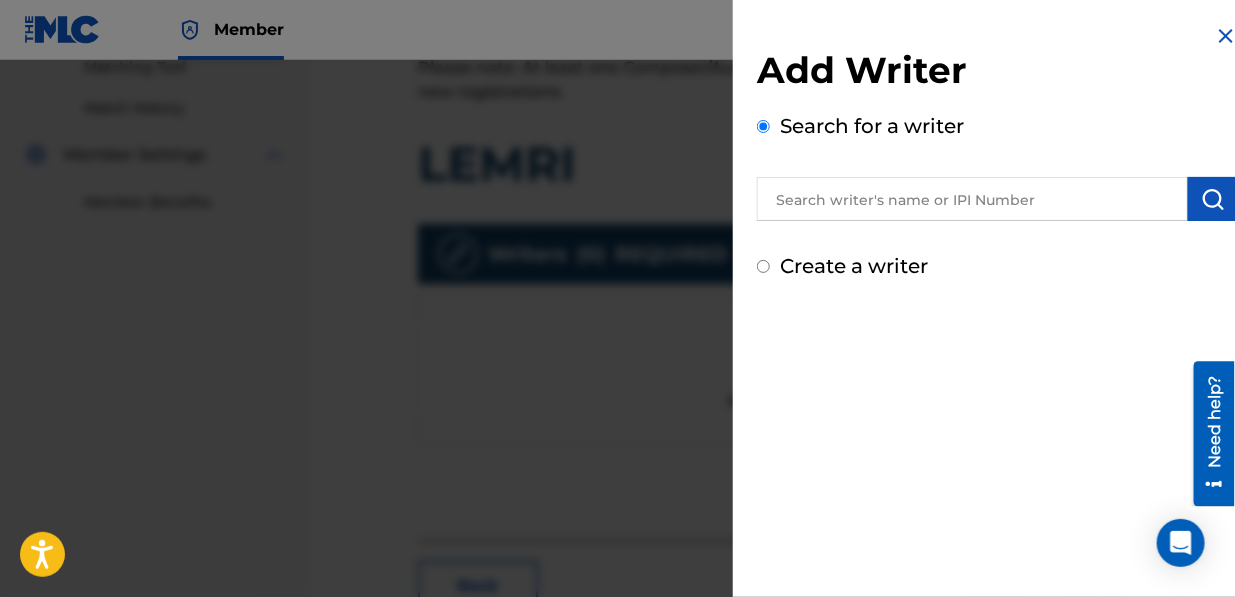 click at bounding box center (972, 199) 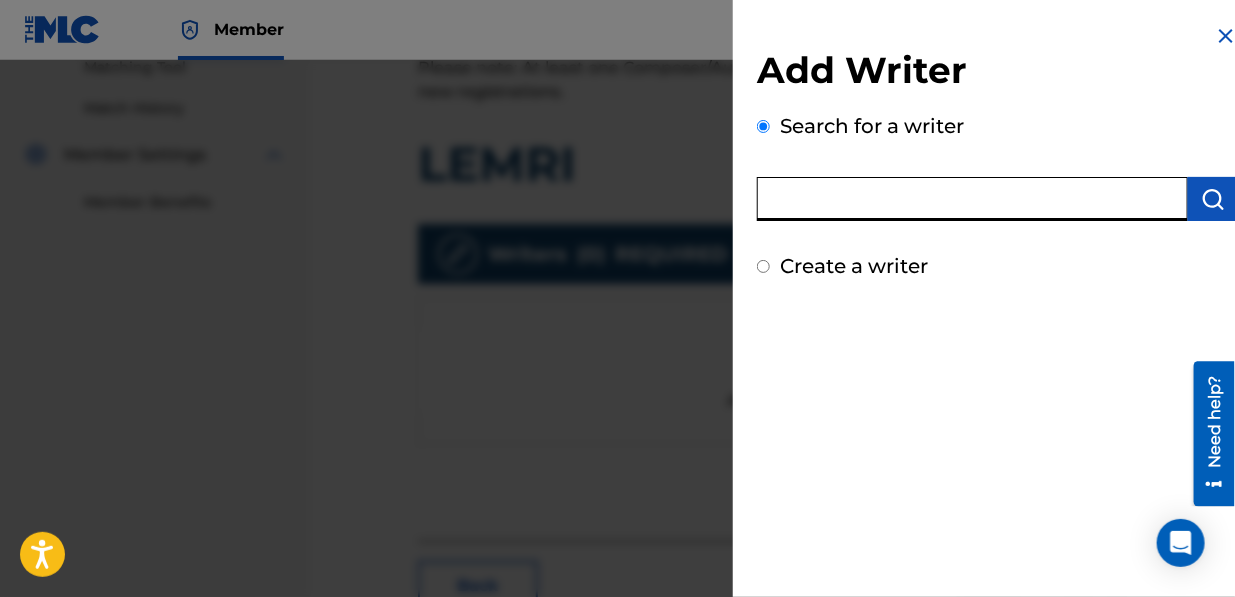 paste on "EL [PERSON_NAME]" 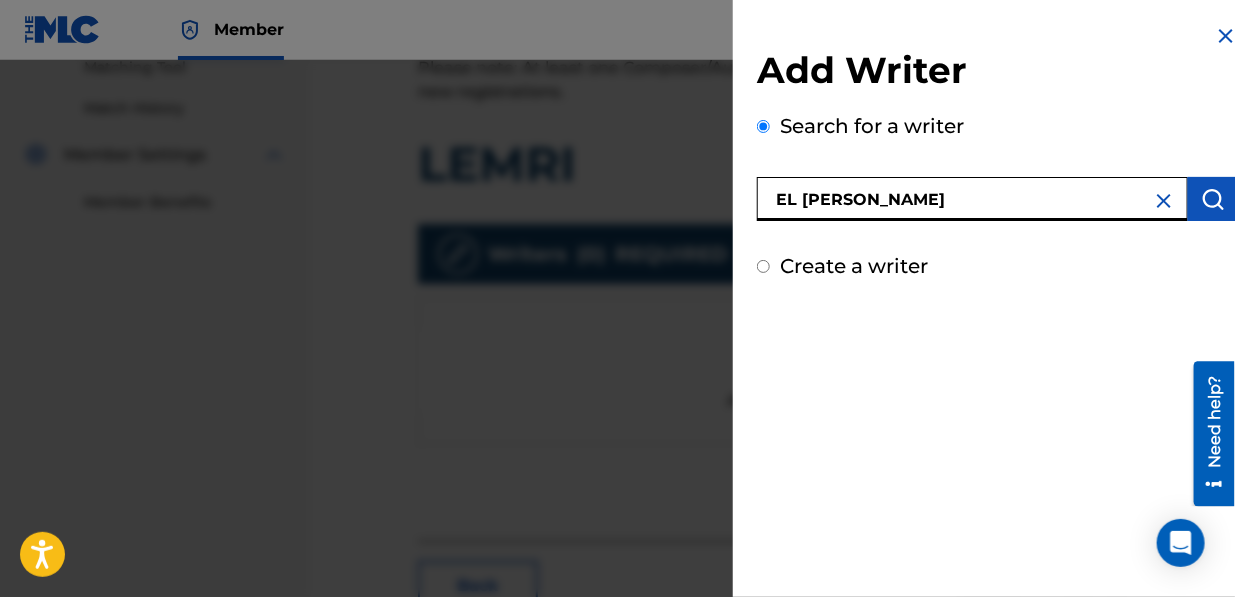 type on "EL [PERSON_NAME]" 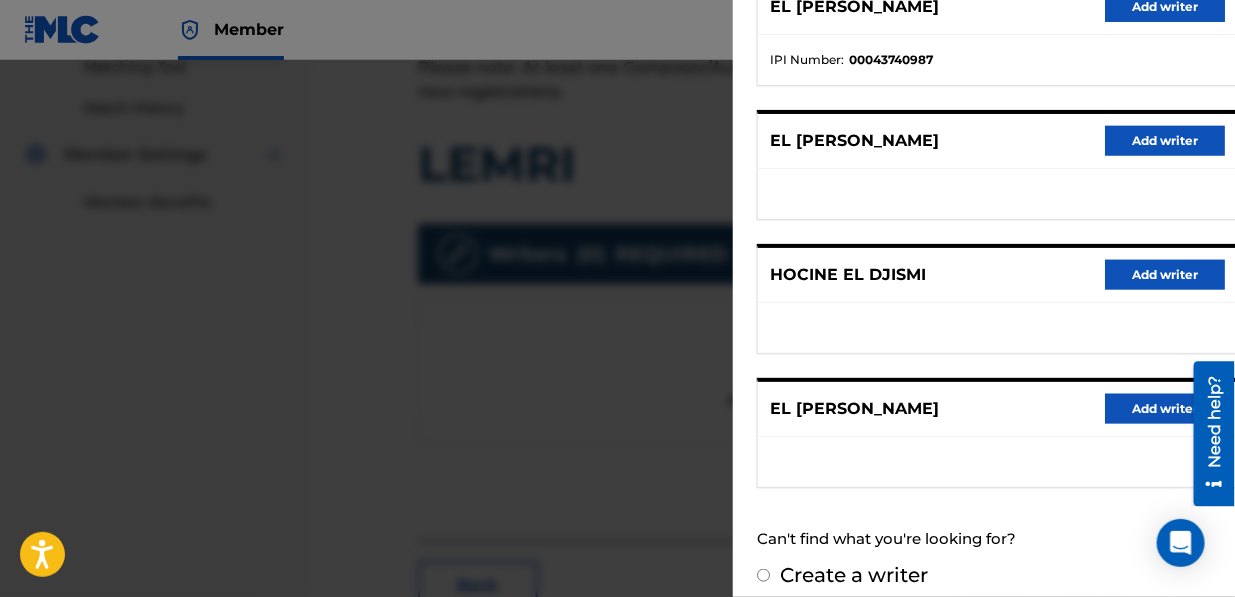 click on "Add writer" at bounding box center [1165, 409] 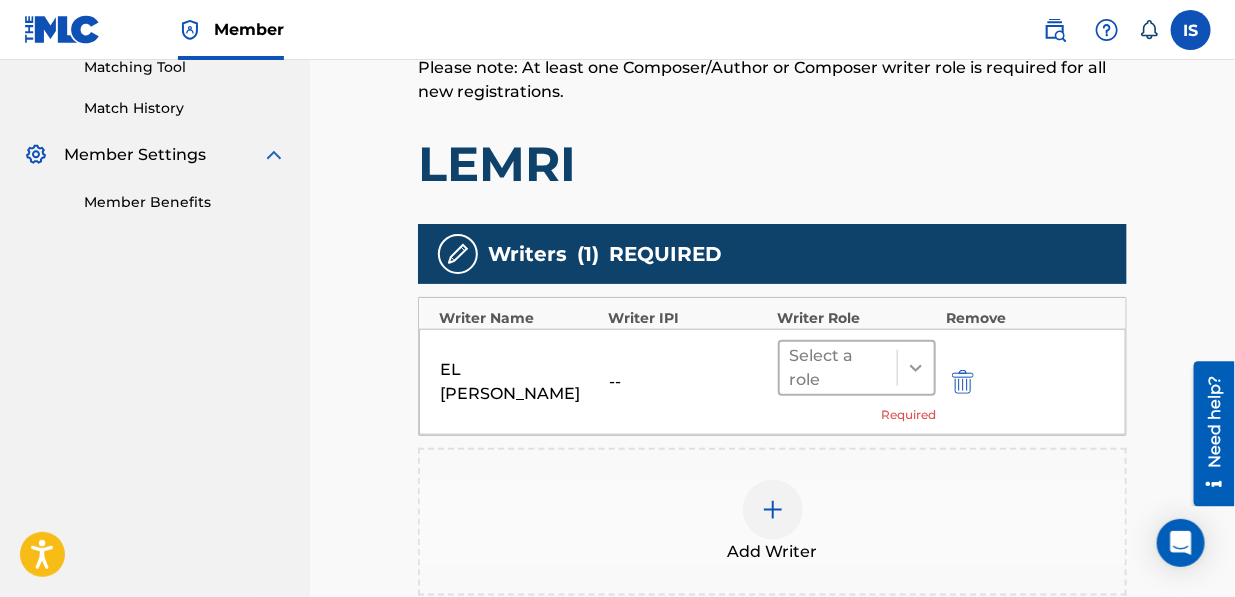 click 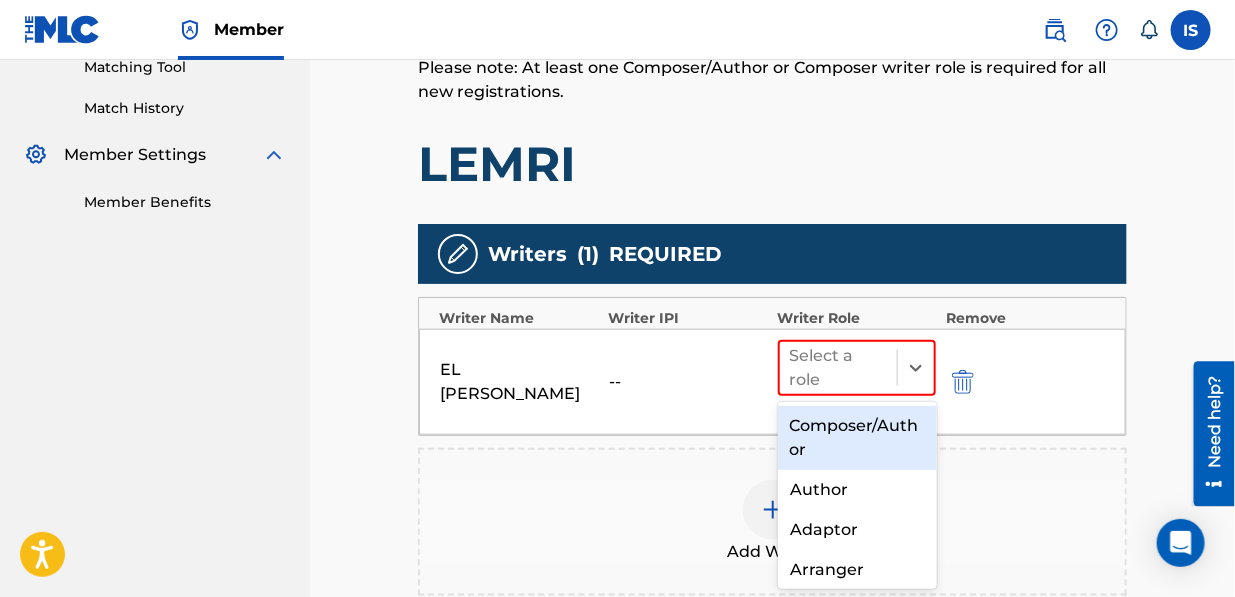 click on "Composer/Author" at bounding box center [857, 438] 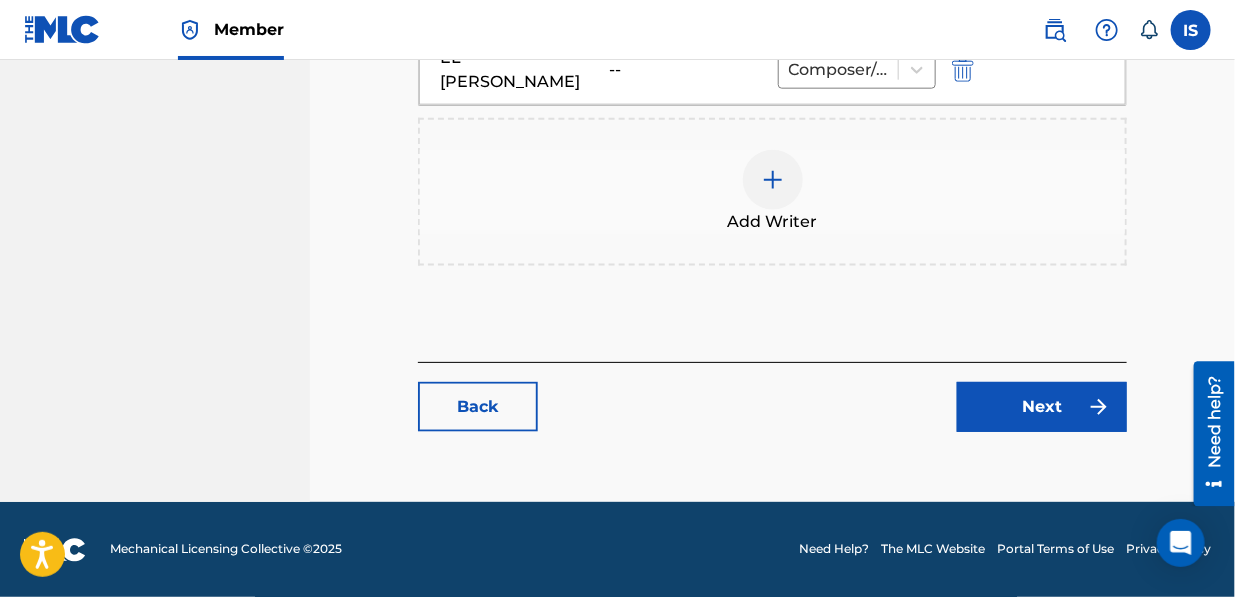 click on "Next" at bounding box center (1042, 407) 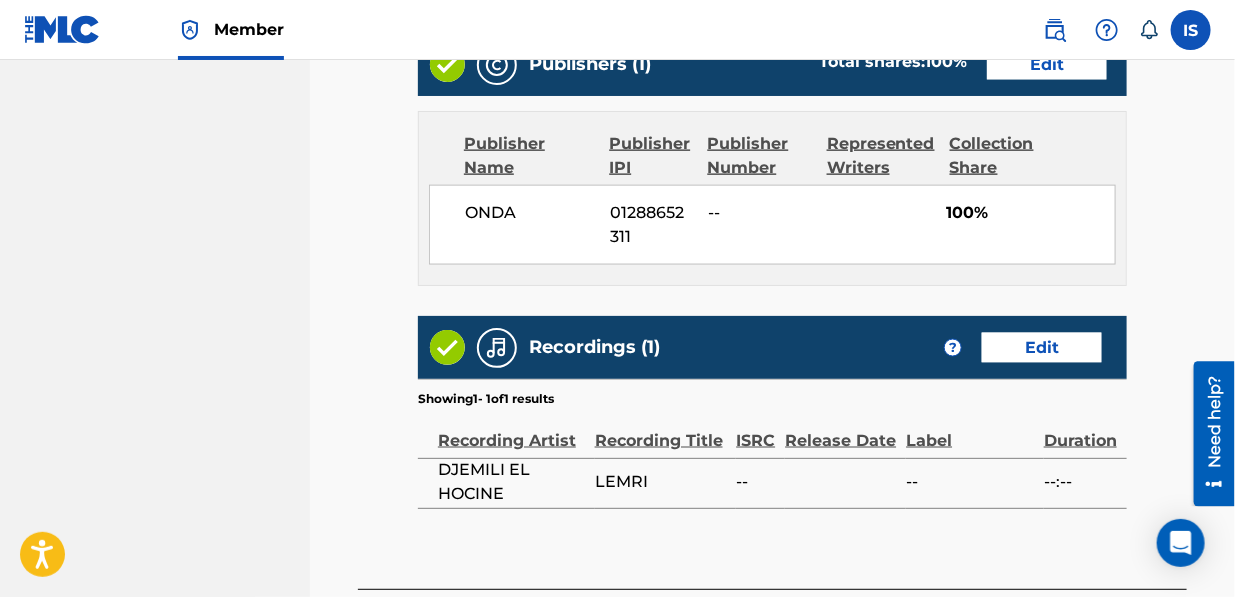 scroll, scrollTop: 1086, scrollLeft: 0, axis: vertical 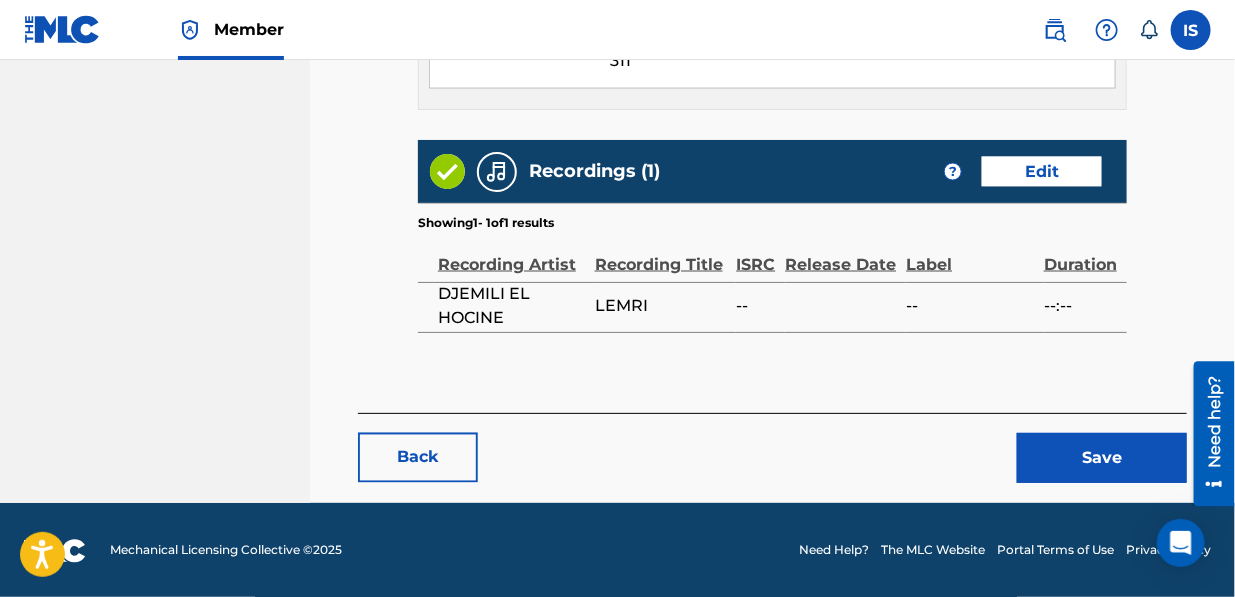 click on "Save" at bounding box center (1102, 458) 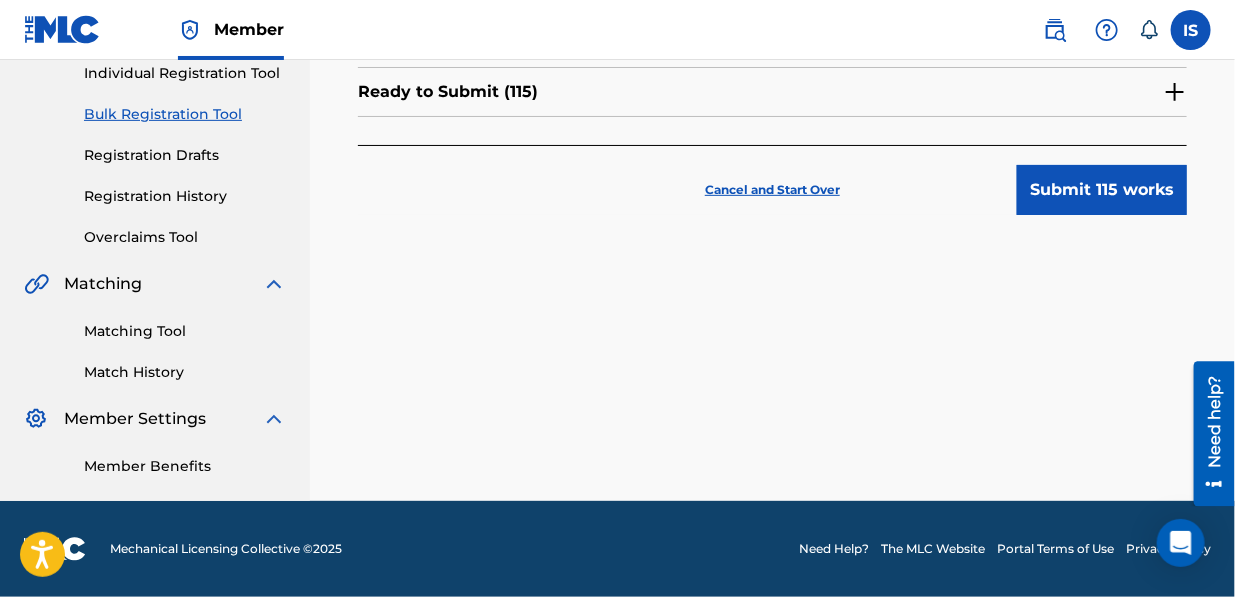 scroll, scrollTop: 0, scrollLeft: 0, axis: both 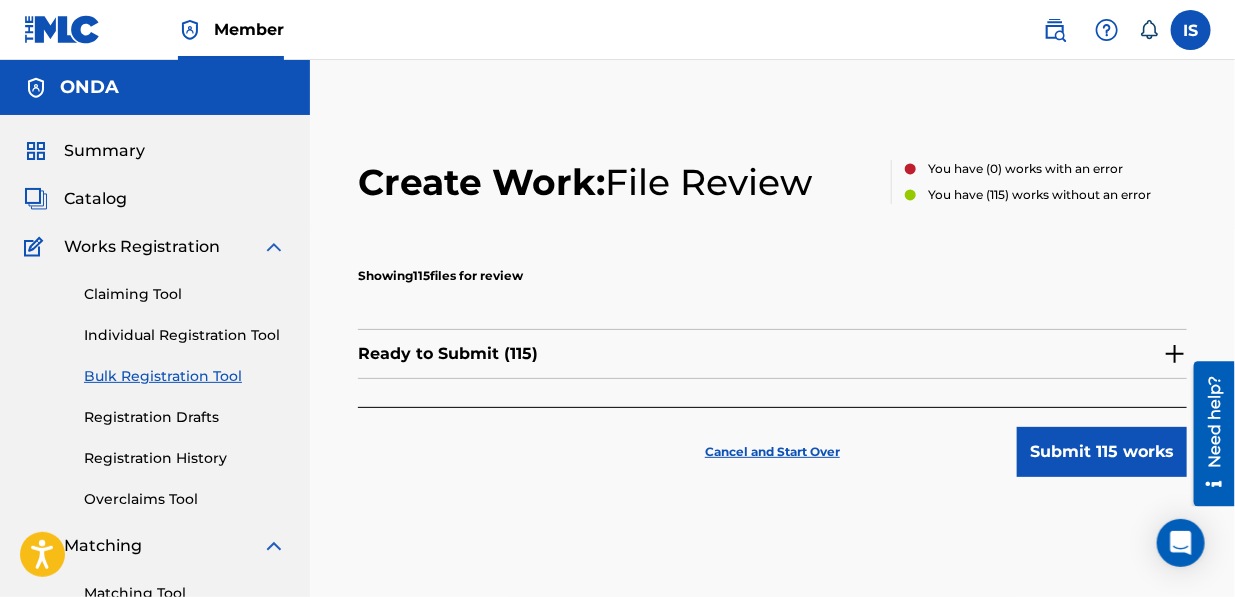 click on "Submit 115 works" at bounding box center (1102, 452) 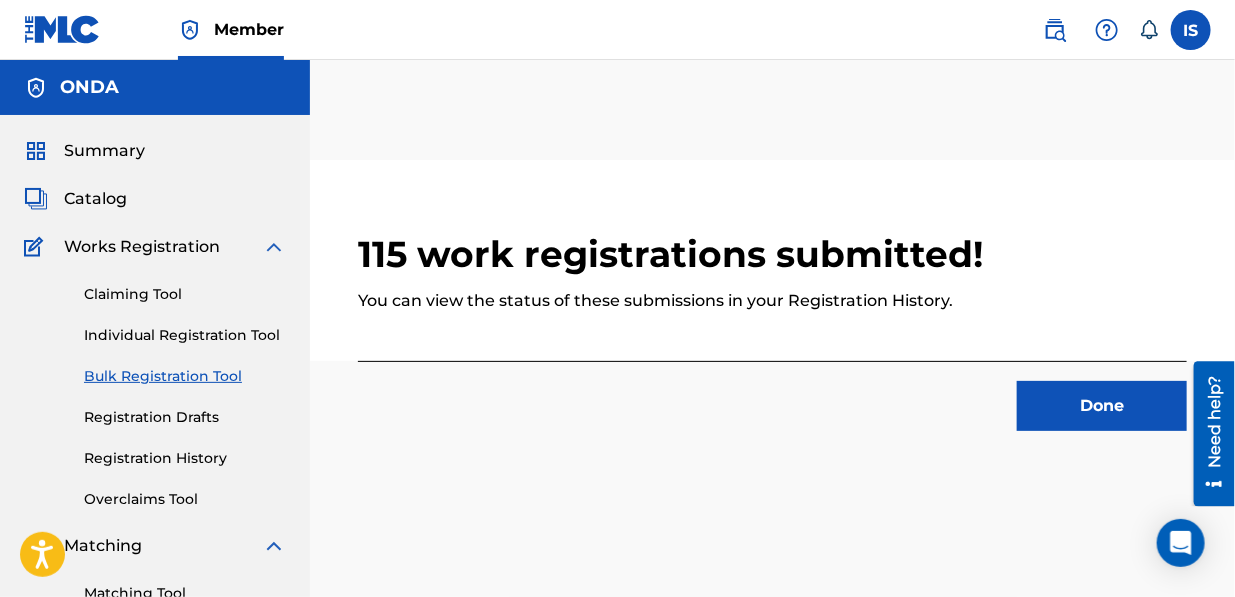 click on "Done" at bounding box center [1102, 406] 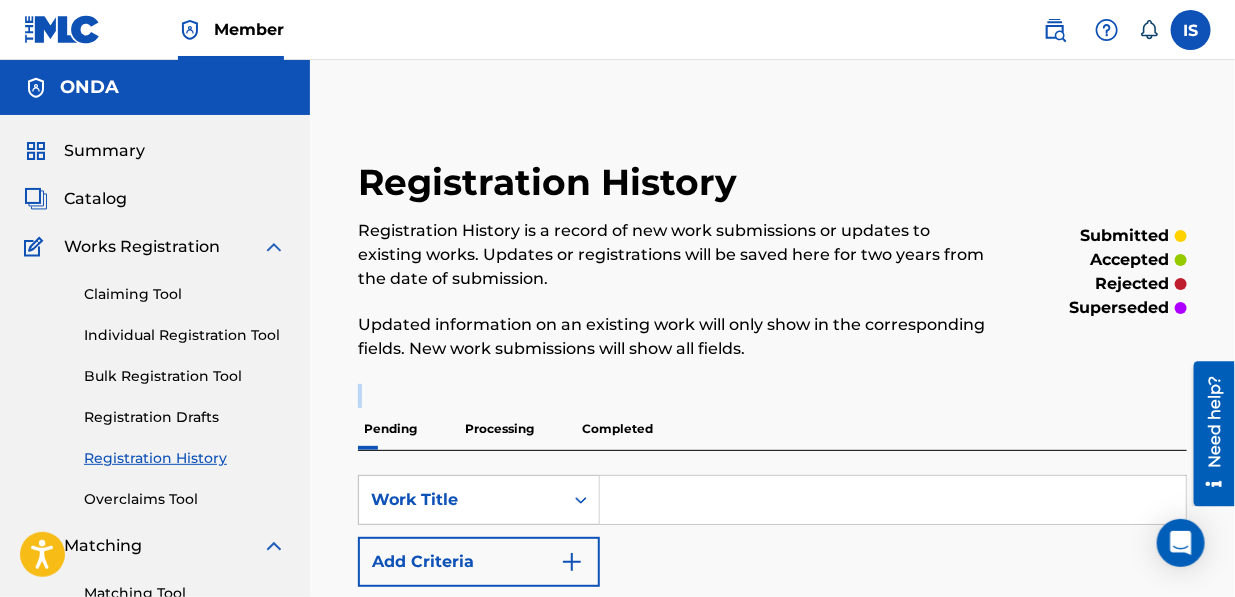 click on "Registration History Registration History is a record of new work submissions or updates to existing works. Updates or registrations will be saved here for two years from the date of submission. Updated information on an existing work will only show in the corresponding fields. New work submissions will show all fields.   submitted   accepted   rejected   superseded Pending Processing Completed SearchWithCriteriac06f0960-badb-4f58-ac32-4968748a8292 Work Title Add Criteria Reset Search Search" at bounding box center [772, 477] 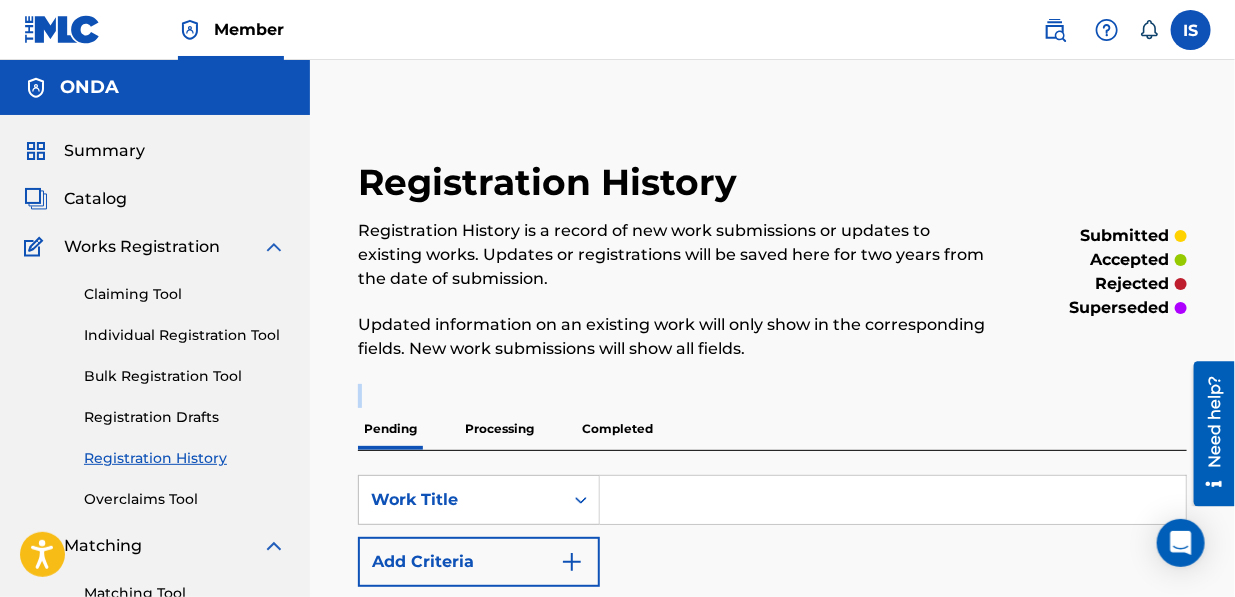 click on "Bulk Registration Tool" at bounding box center [185, 376] 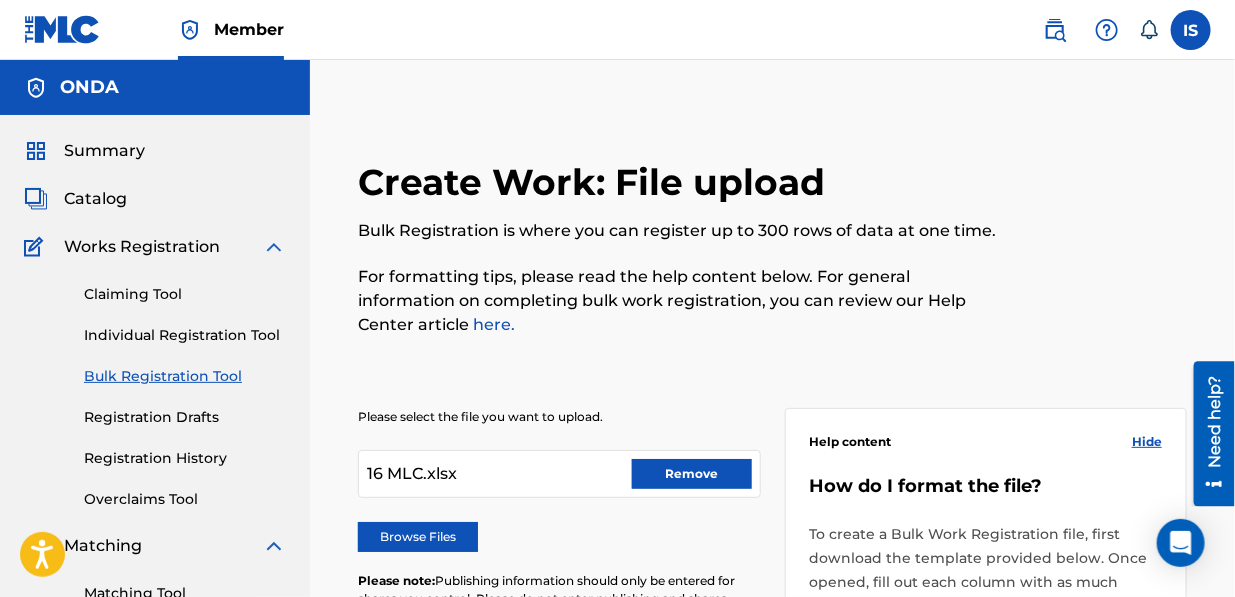 click on "Remove" at bounding box center (692, 474) 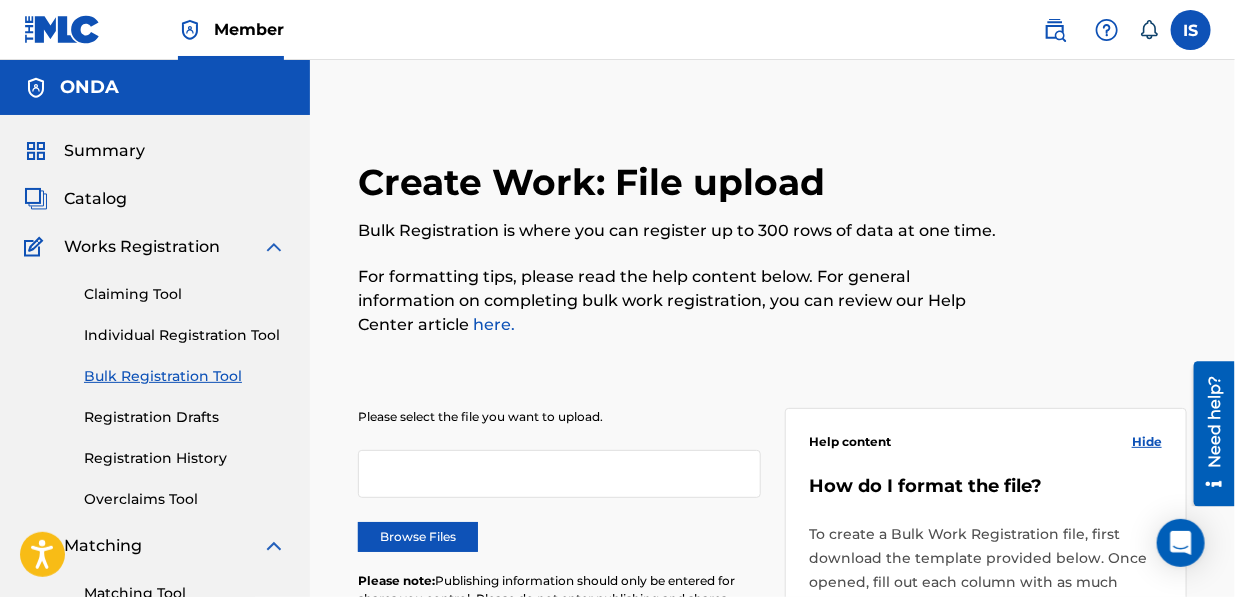 click on "Browse Files" at bounding box center (418, 537) 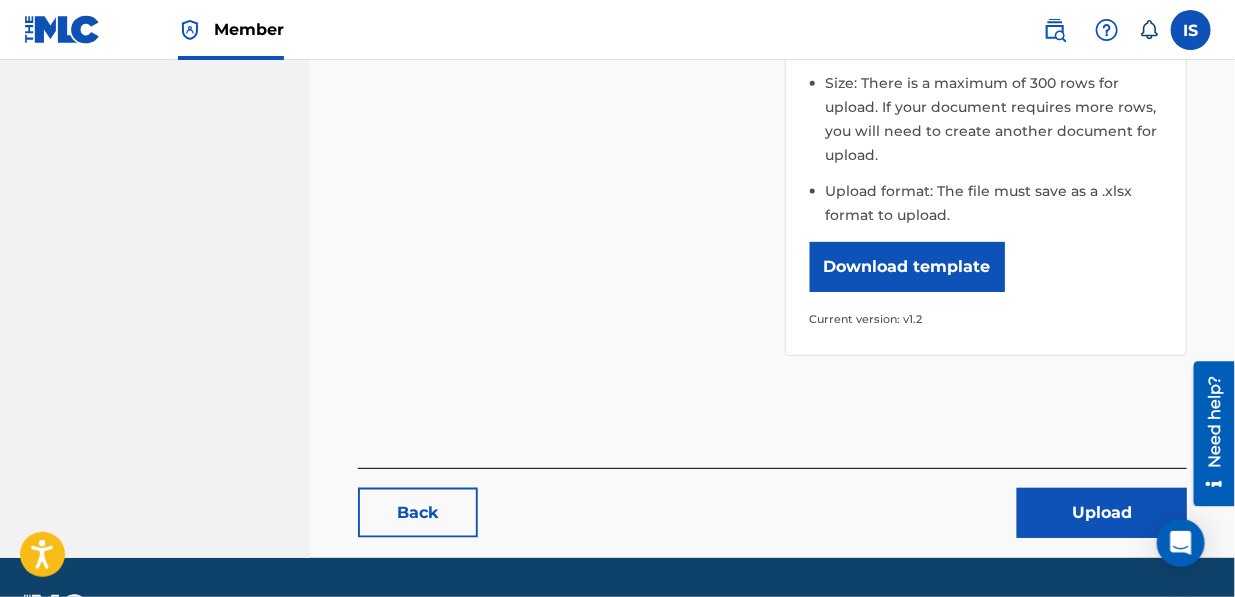 scroll, scrollTop: 863, scrollLeft: 0, axis: vertical 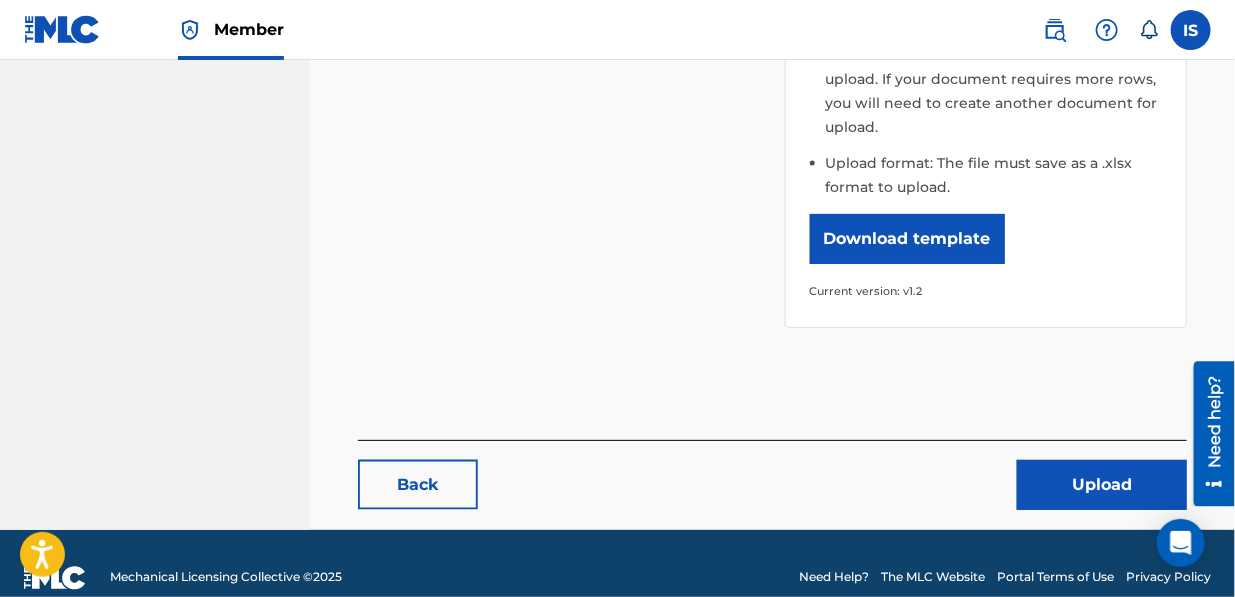 click on "Back Upload" at bounding box center (772, 475) 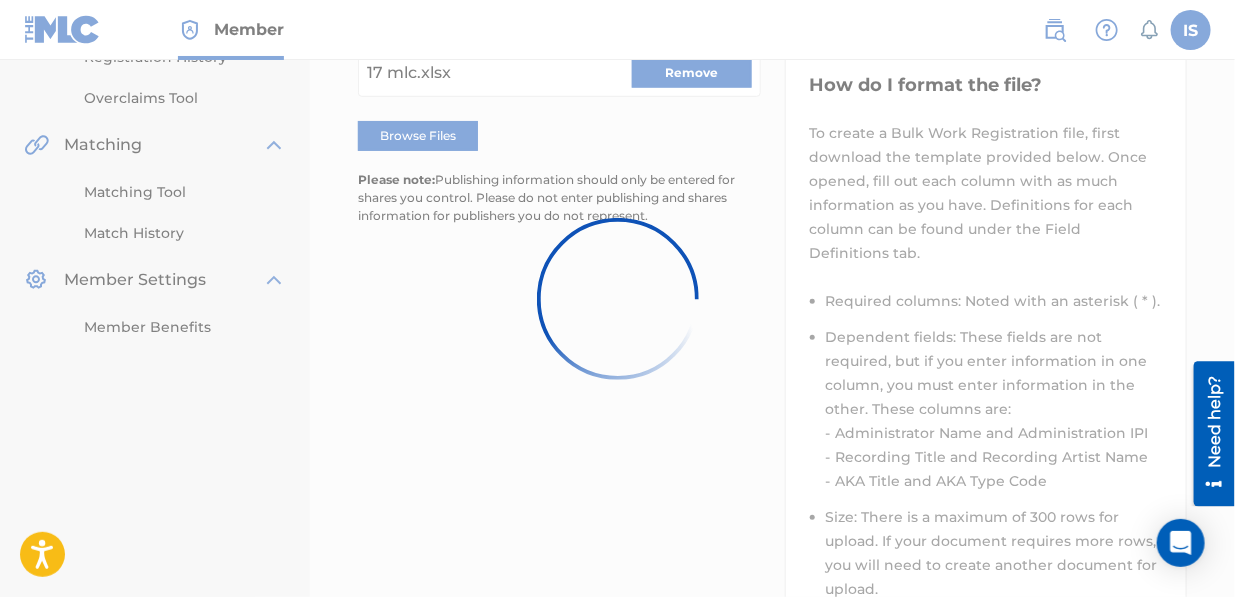 scroll, scrollTop: 396, scrollLeft: 0, axis: vertical 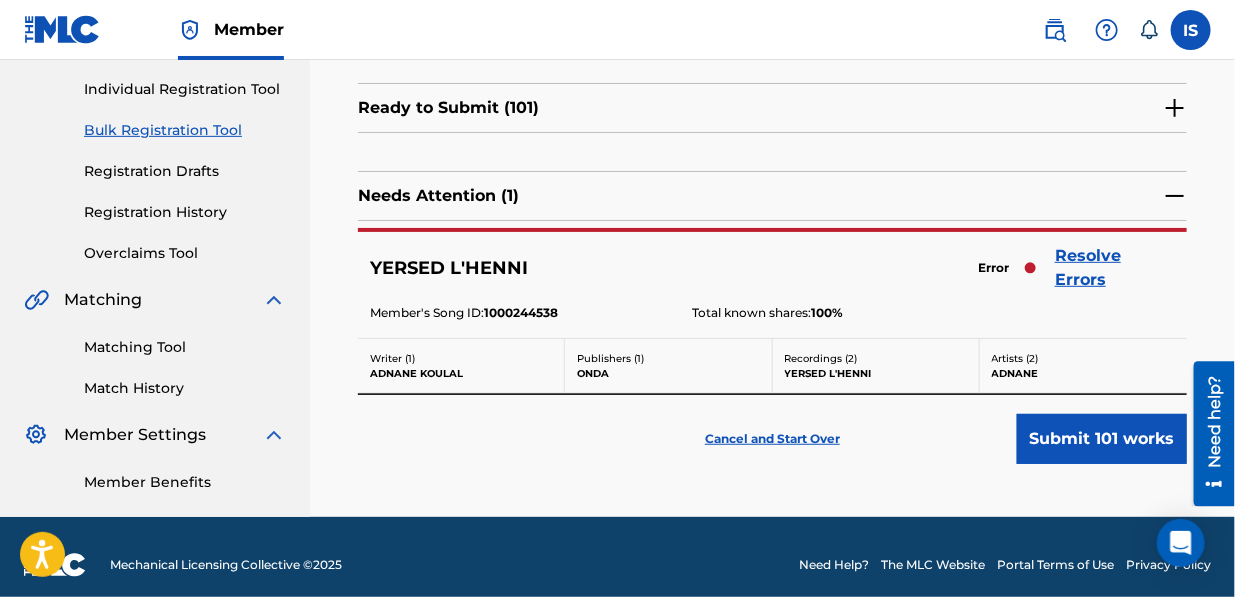 click on "Resolve Errors" at bounding box center [1115, 268] 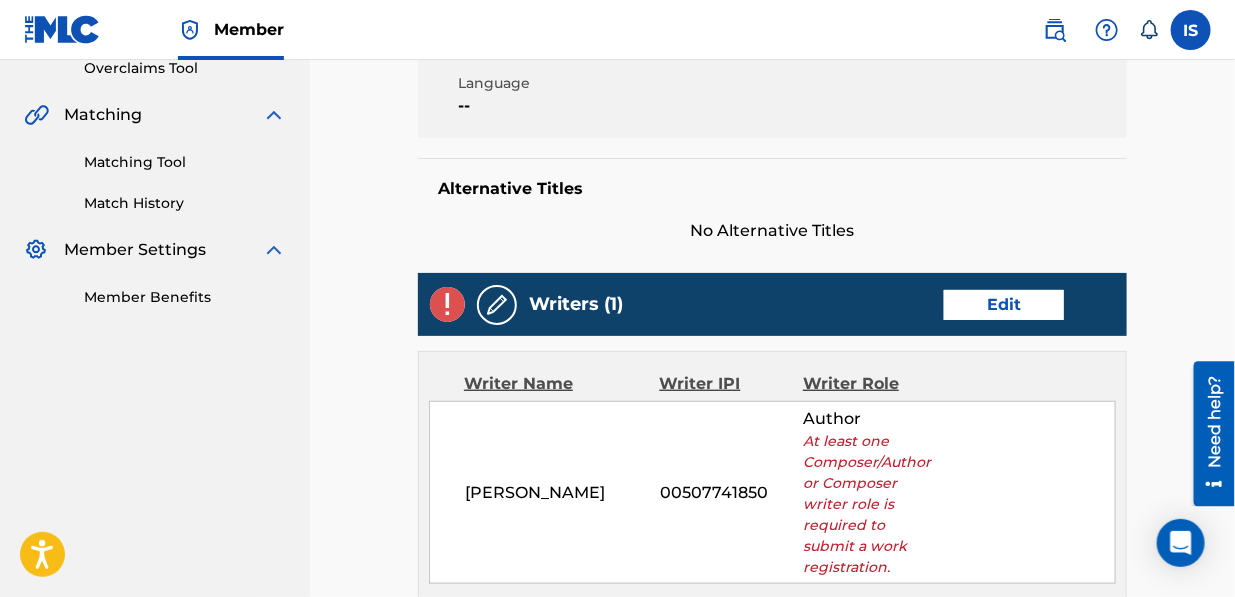 scroll, scrollTop: 477, scrollLeft: 0, axis: vertical 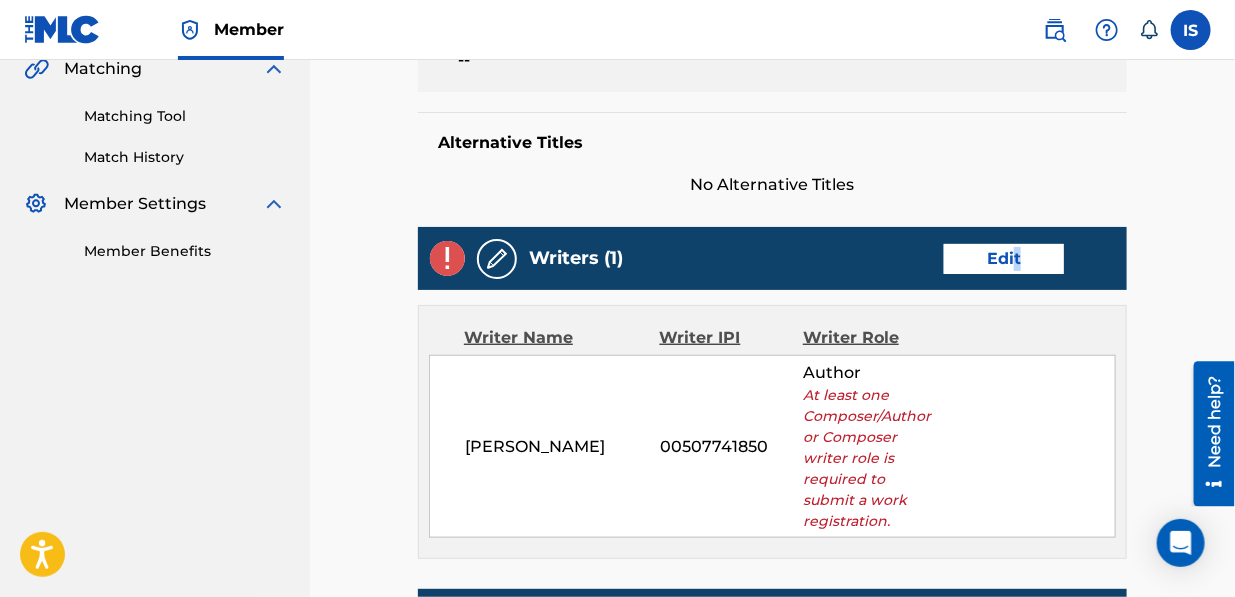 click on "Writers   (1) Edit" at bounding box center (772, 258) 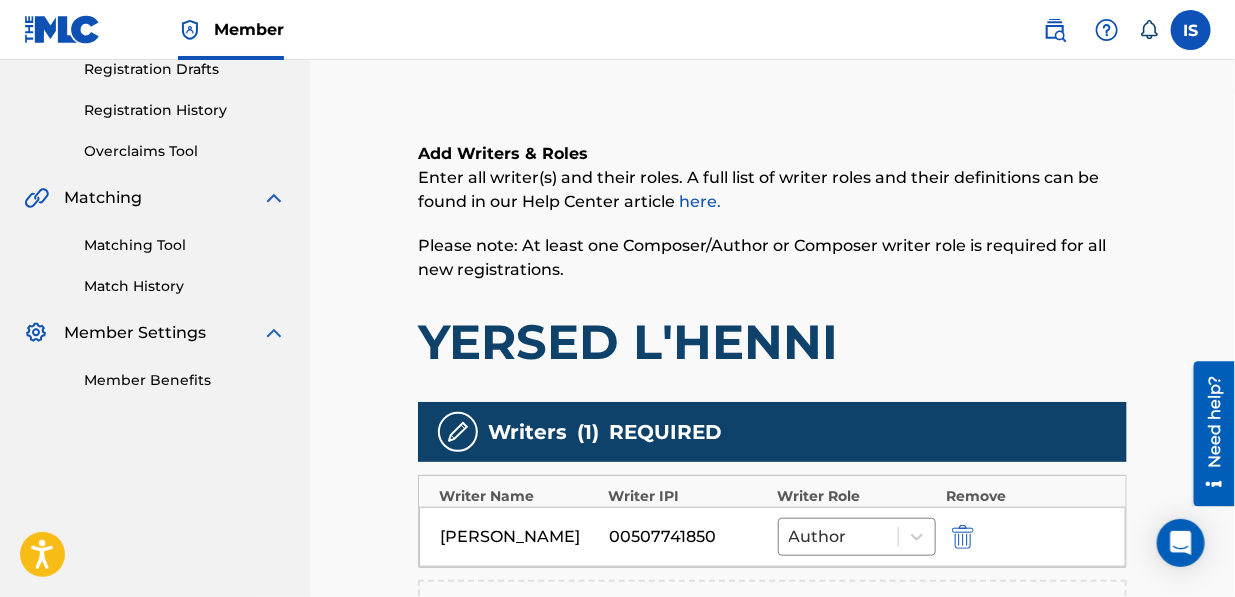 scroll, scrollTop: 483, scrollLeft: 0, axis: vertical 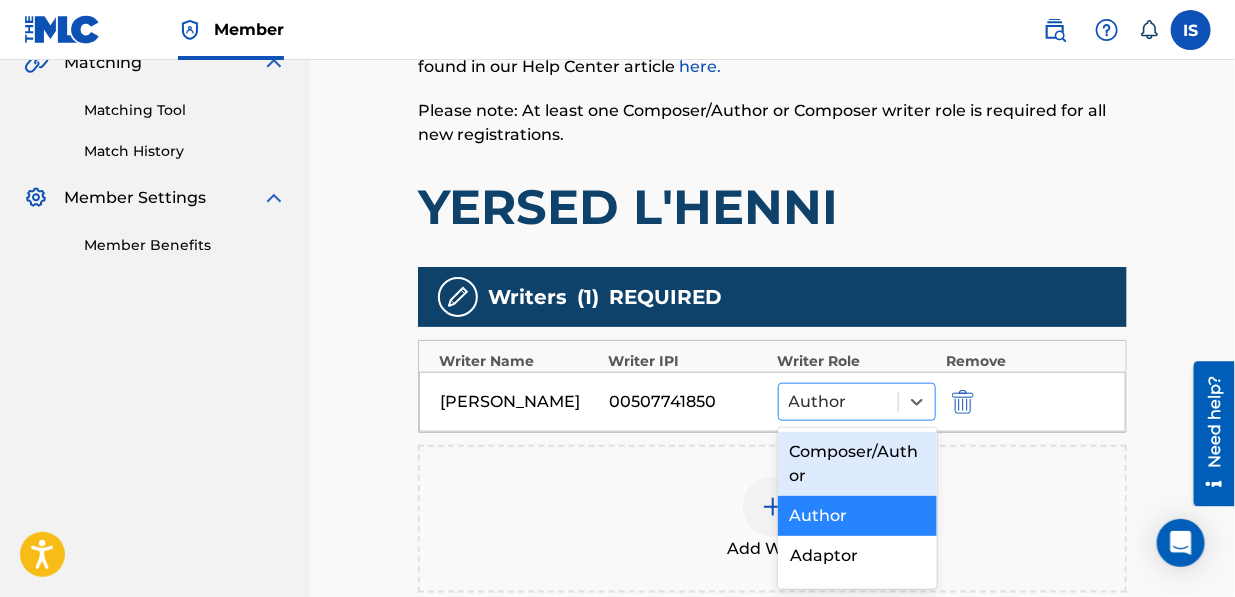 click at bounding box center [839, 402] 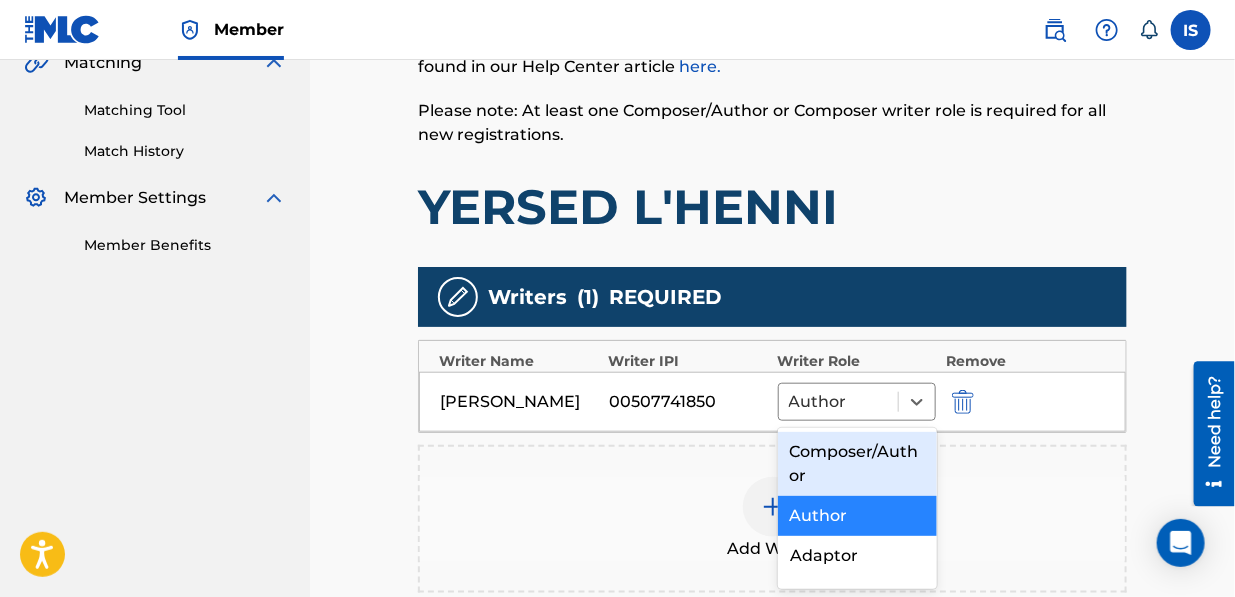 click on "Composer/Author" at bounding box center (857, 464) 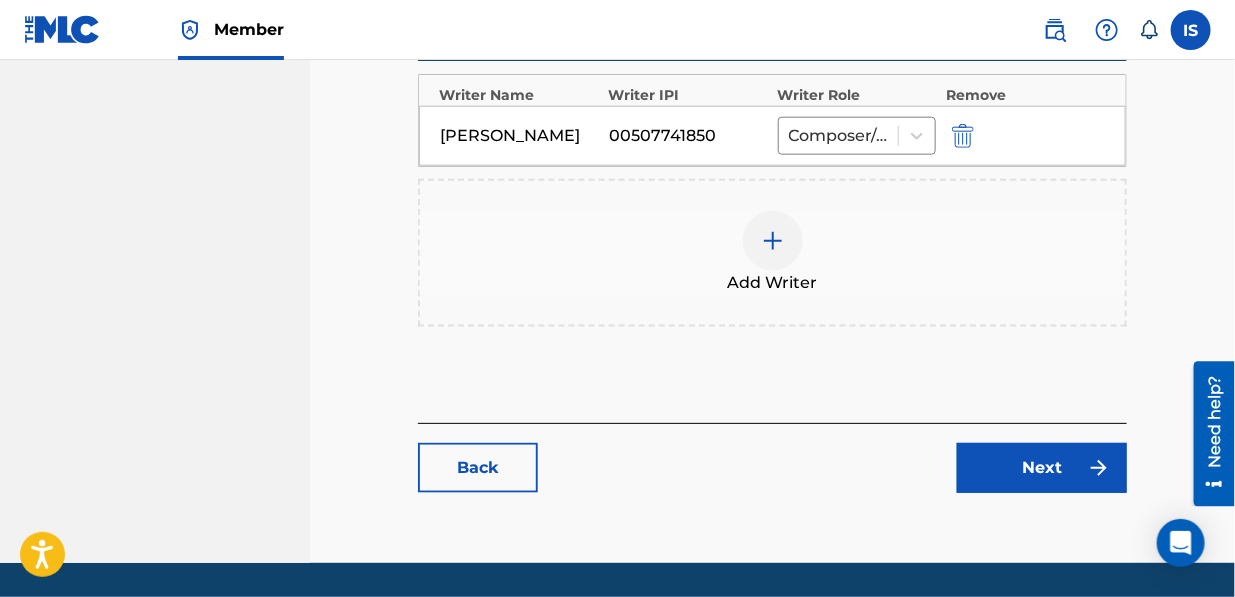 scroll, scrollTop: 810, scrollLeft: 0, axis: vertical 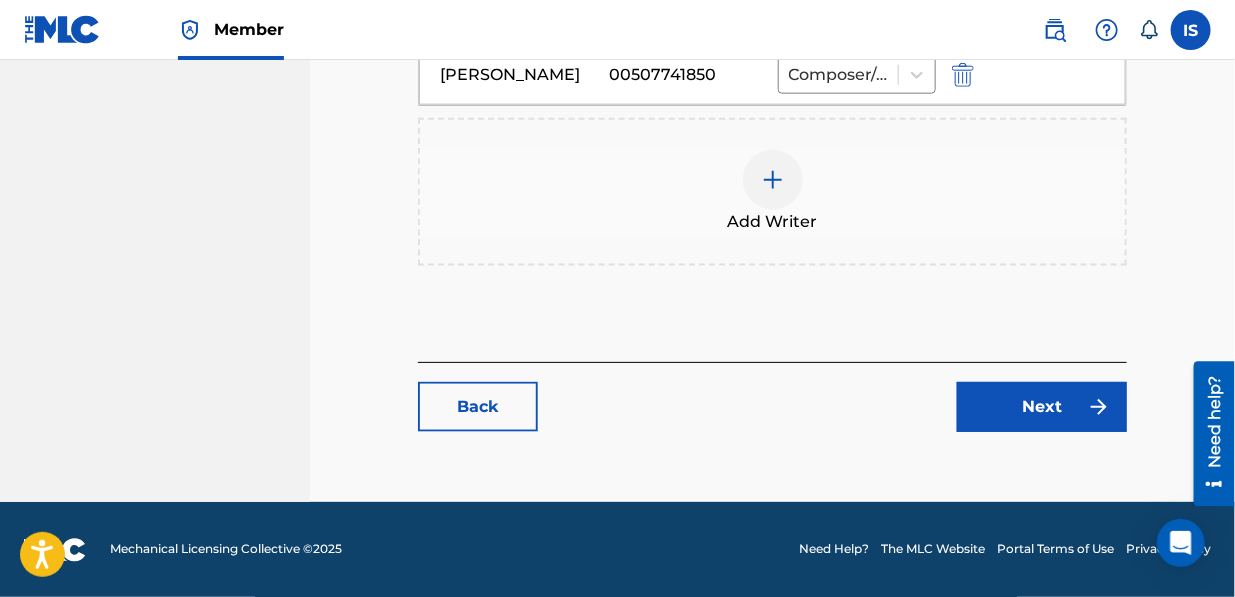 click on "Catalog Enter Work Details Add Writers Add Publishers & Shares Add Recording Review Add Writers & Roles Enter all writer(s) and their roles. A full list of writer roles and their definitions can be found in our Help Center article   here. Please note: At least one Composer/Author or Composer writer role is required for all new registrations. YERSED L'HENNI Writers ( 1 ) REQUIRED Writer Name Writer IPI Writer Role Remove [PERSON_NAME] 00507741850 Composer/Author Add Writer Back Next" at bounding box center (772, -84) 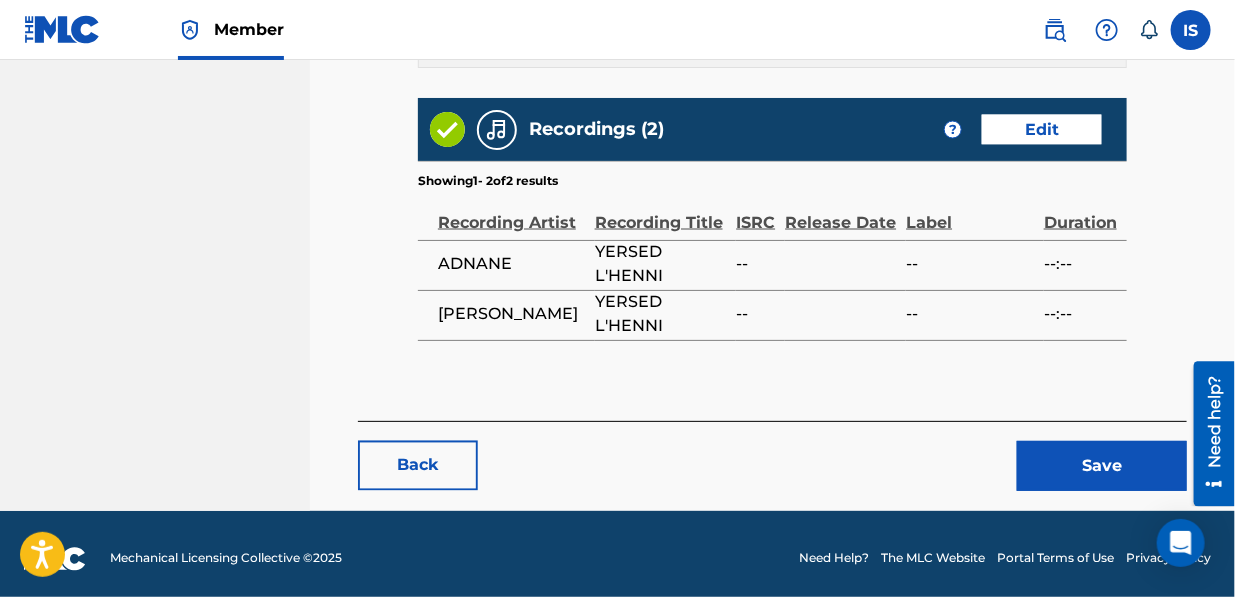 scroll, scrollTop: 1136, scrollLeft: 0, axis: vertical 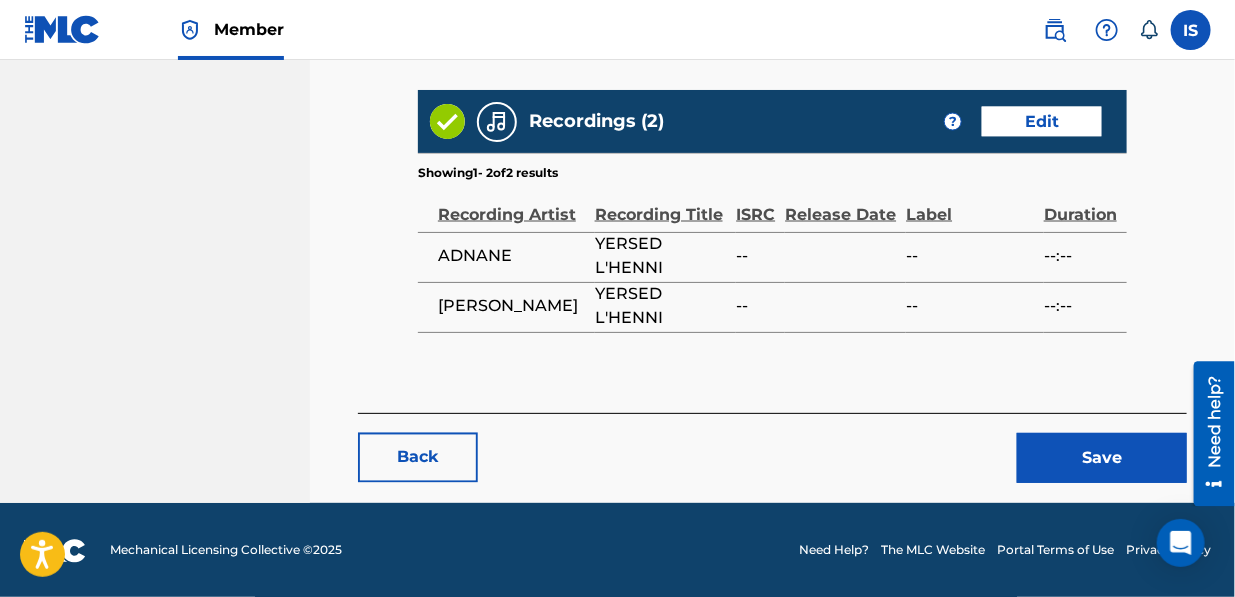 click on "Save" at bounding box center [1102, 458] 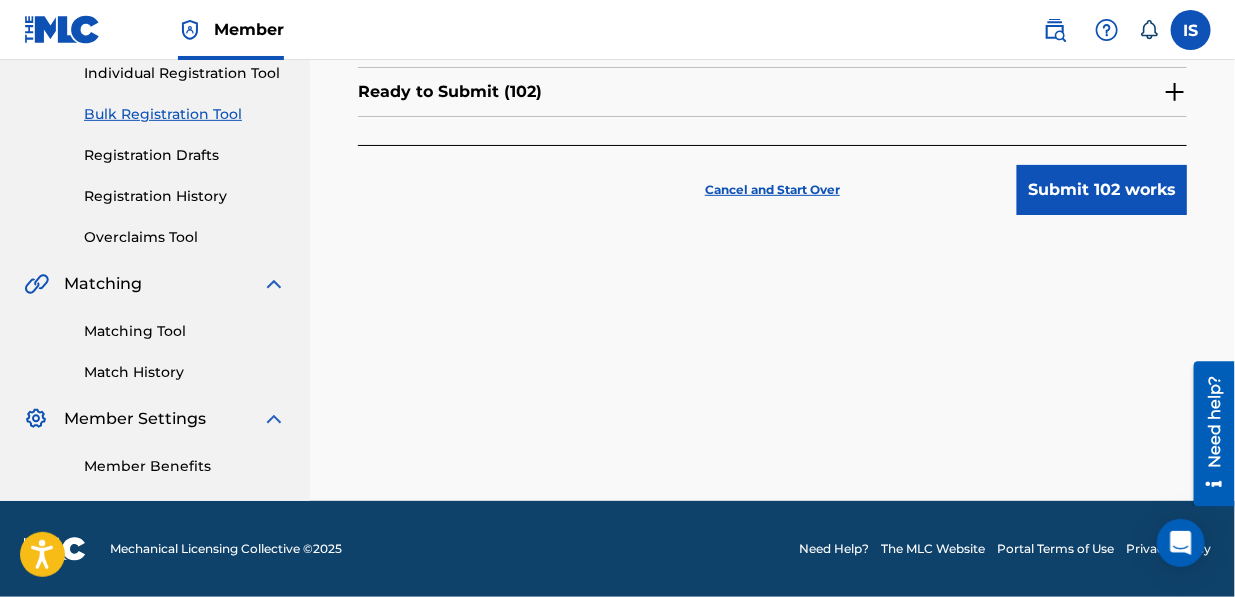 scroll, scrollTop: 0, scrollLeft: 0, axis: both 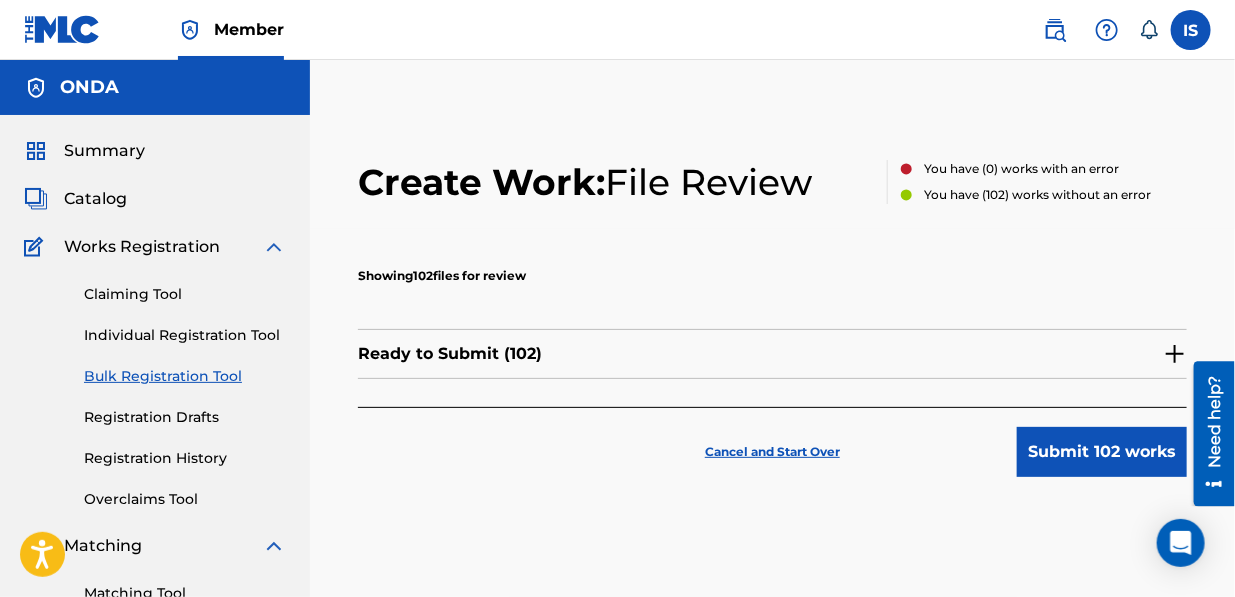 click on "Submit 102 works" at bounding box center [1102, 452] 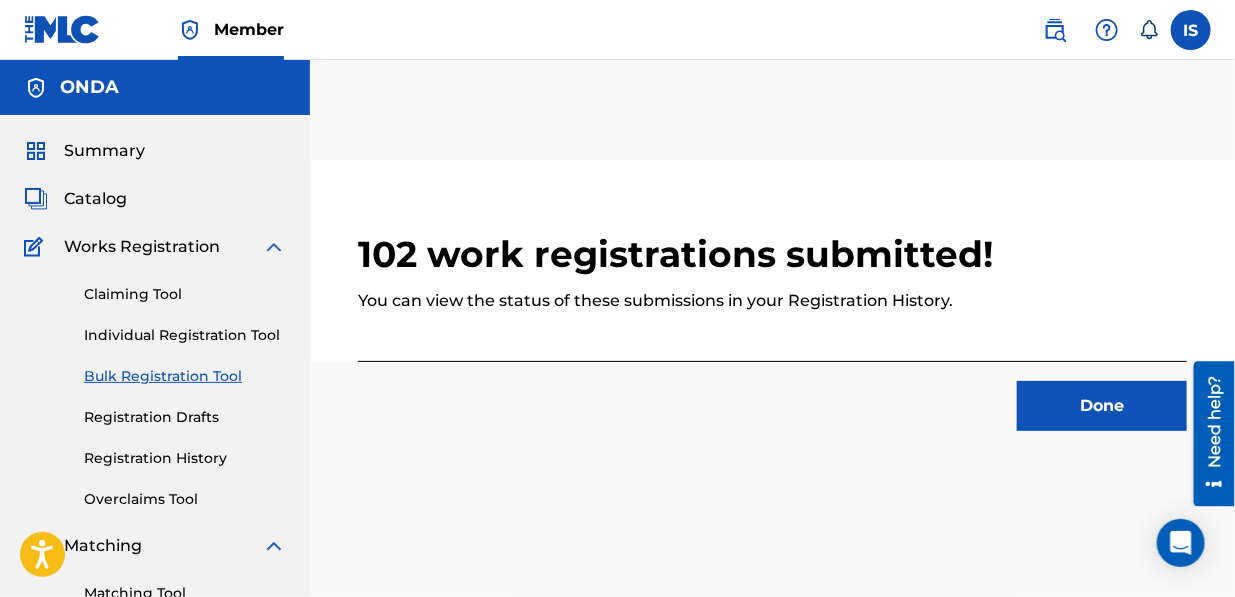 click on "Done" at bounding box center (1102, 406) 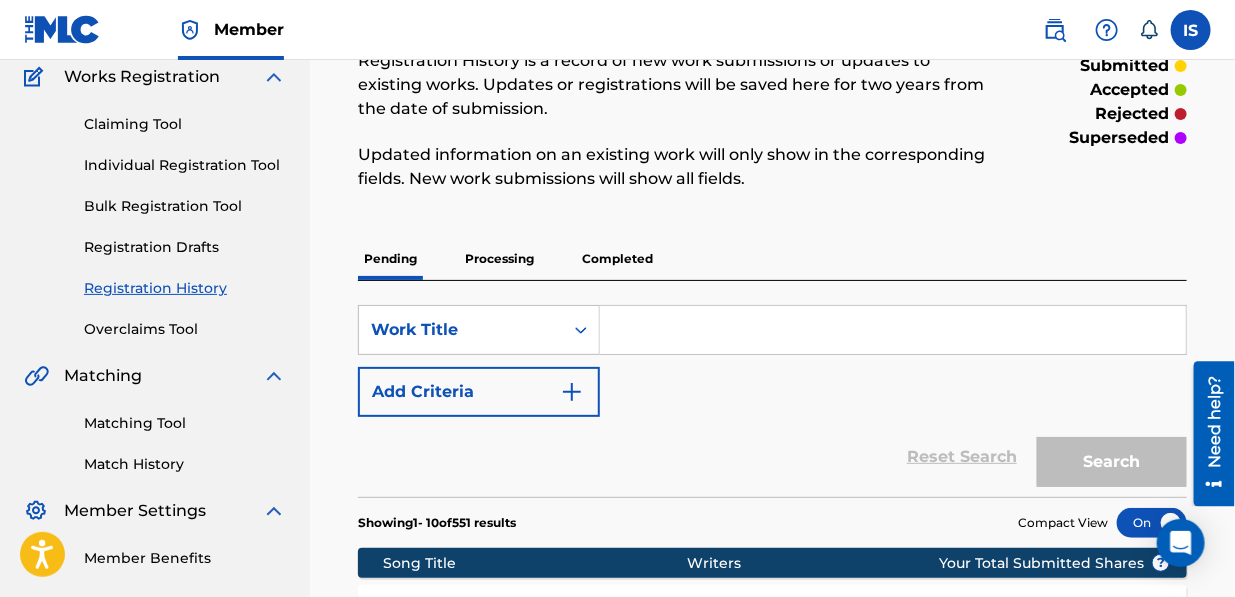 scroll, scrollTop: 0, scrollLeft: 0, axis: both 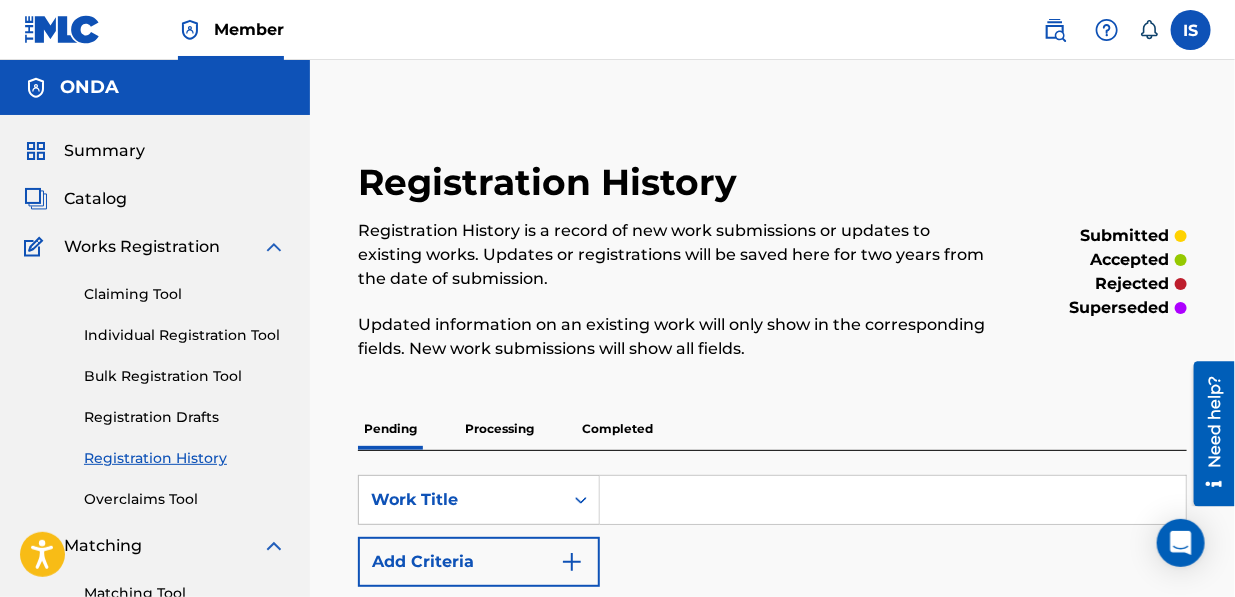 click on "Bulk Registration Tool" at bounding box center [185, 376] 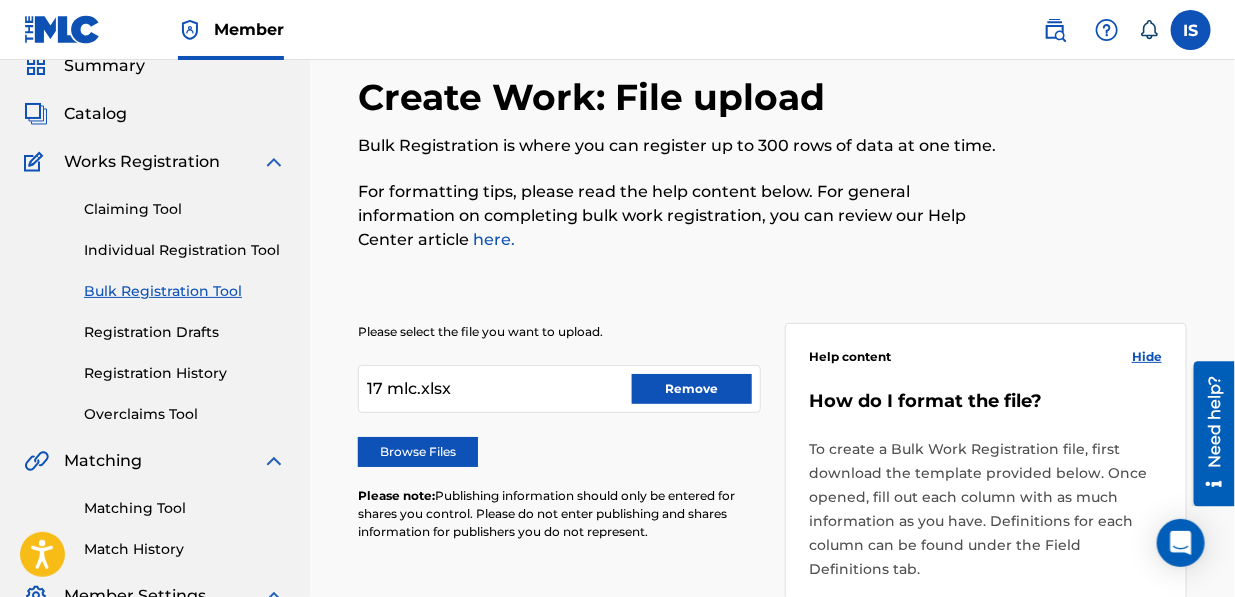 scroll, scrollTop: 118, scrollLeft: 0, axis: vertical 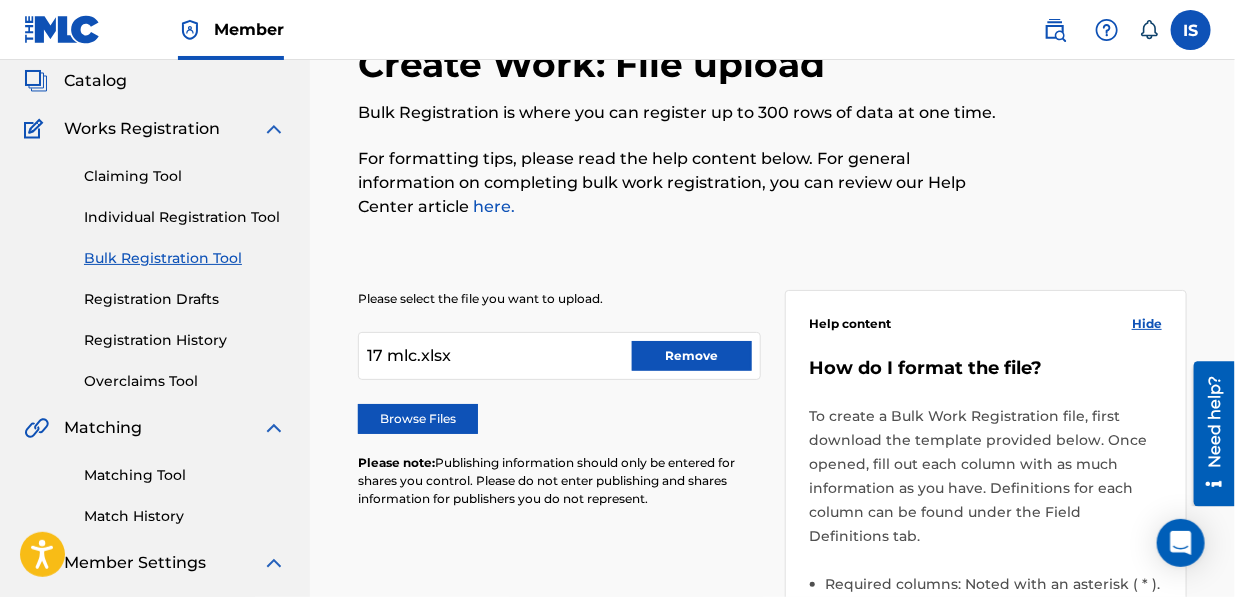 click on "Remove" at bounding box center [692, 356] 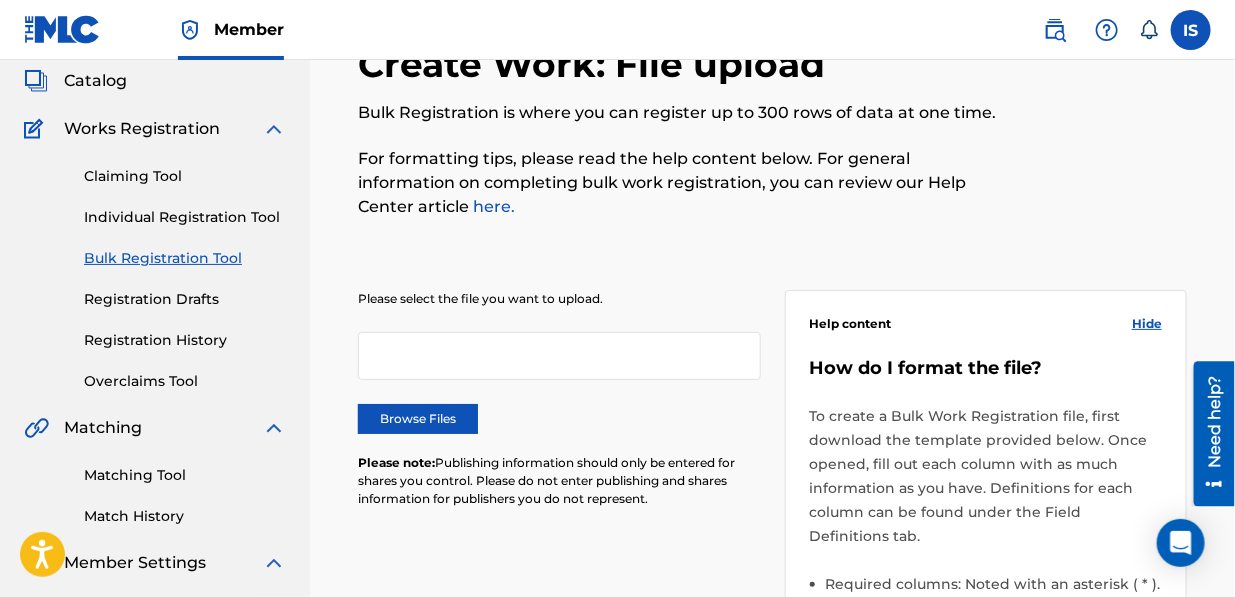 click on "Please select the file you want to upload. Browse Files Please note:  Publishing information should only be entered for shares you control. Please do not enter publishing and shares information for publishers you do not represent." at bounding box center (559, 411) 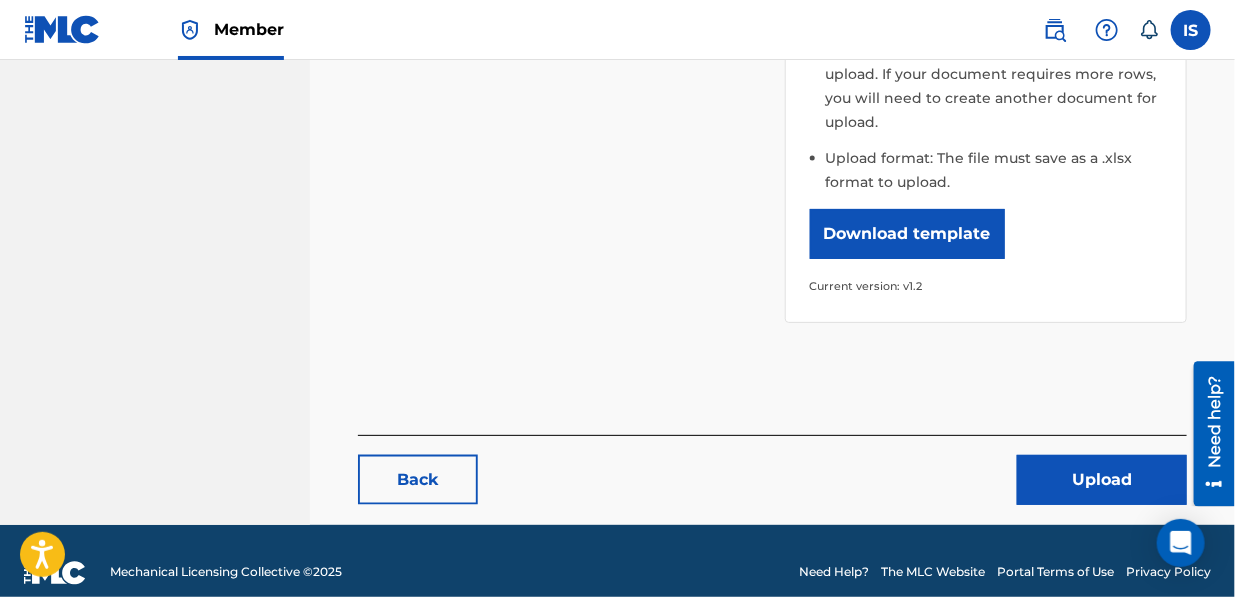 scroll, scrollTop: 890, scrollLeft: 0, axis: vertical 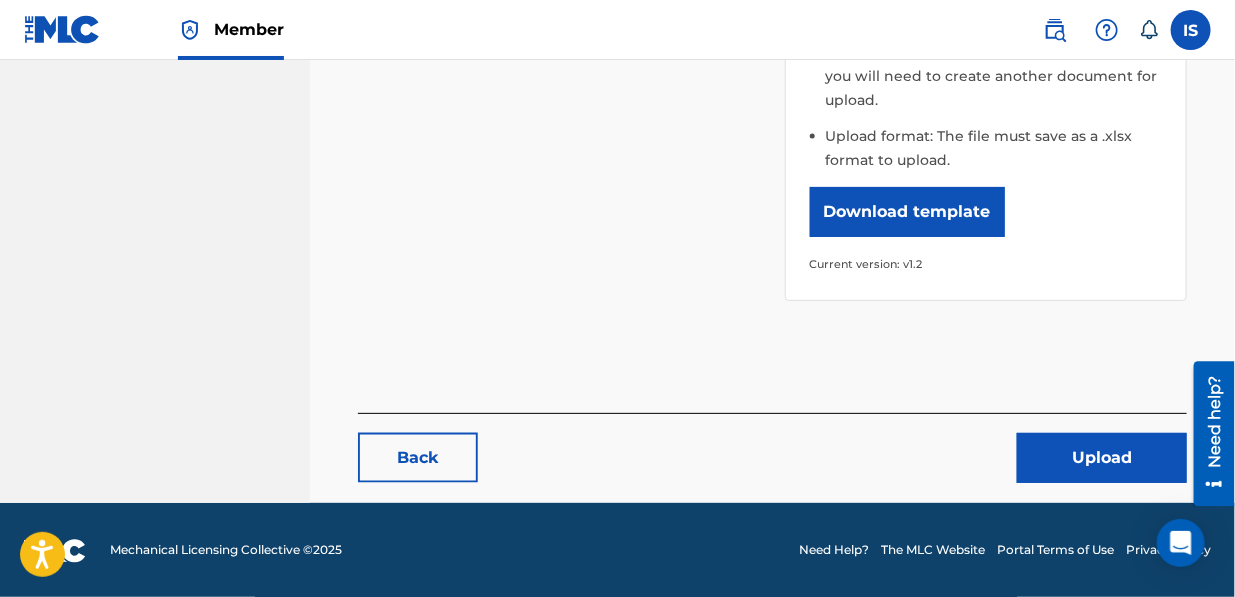click on "Upload" at bounding box center (1102, 458) 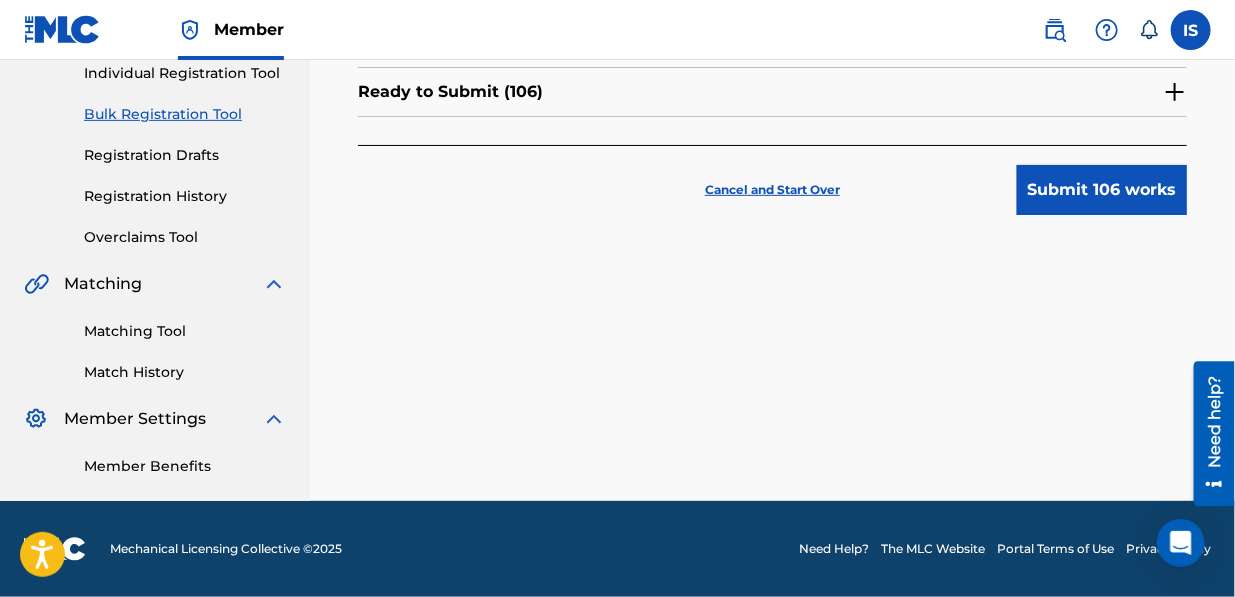 scroll, scrollTop: 0, scrollLeft: 0, axis: both 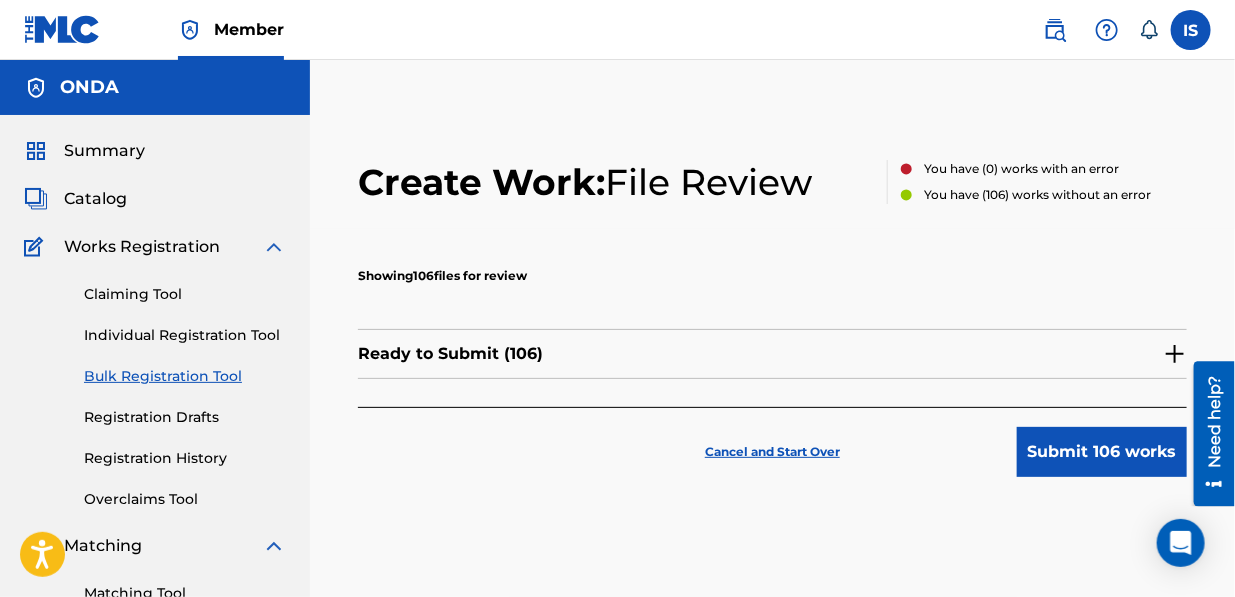 click on "Submit 106 works" at bounding box center (1102, 452) 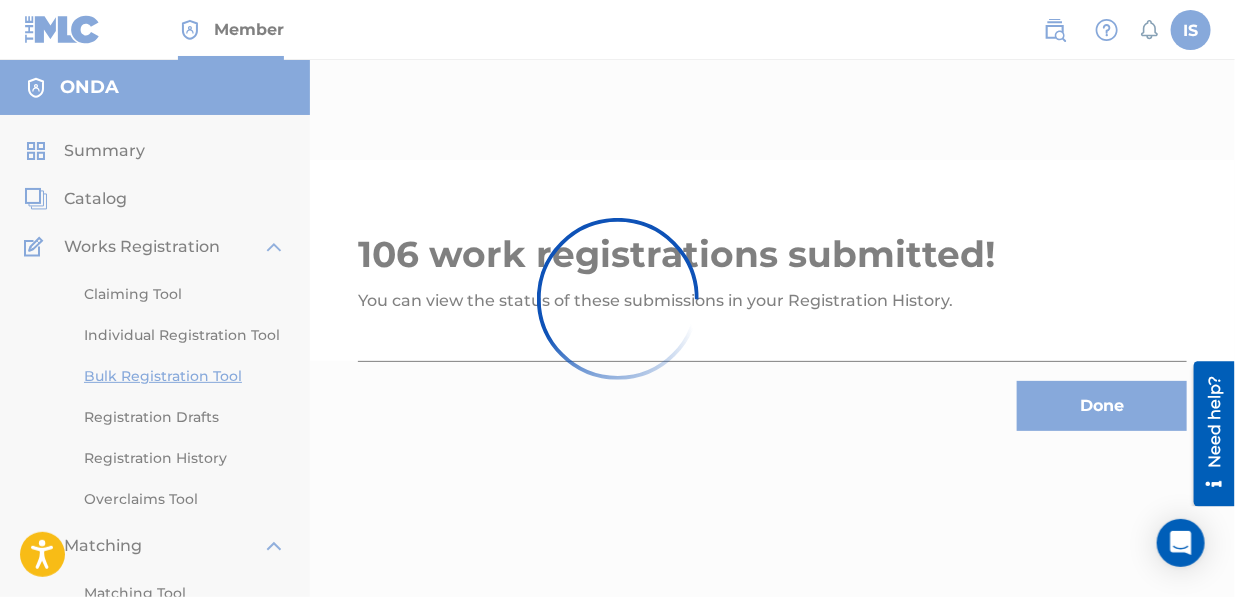 click at bounding box center [617, 298] 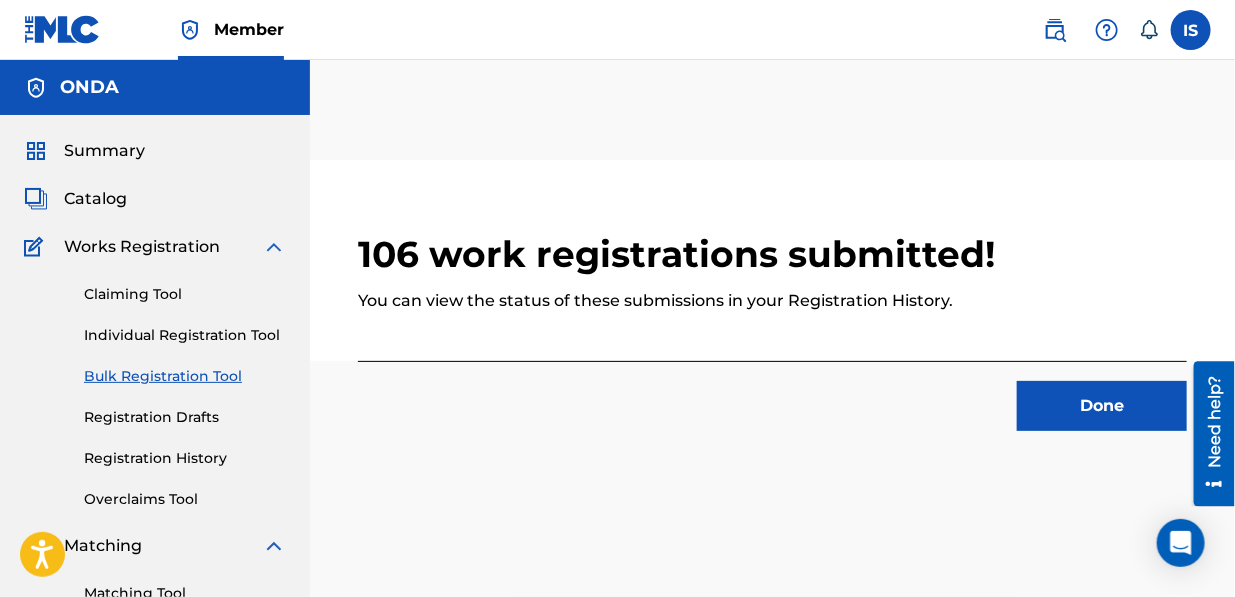 click on "Done" at bounding box center (1102, 406) 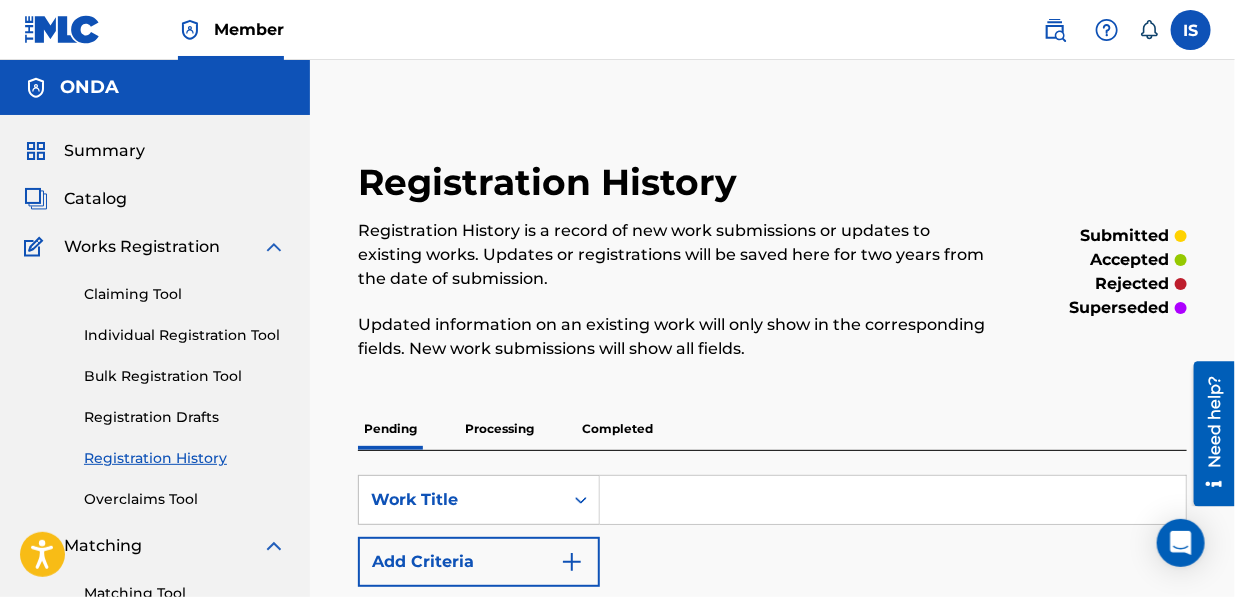 click on "Claiming Tool Individual Registration Tool Bulk Registration Tool Registration Drafts Registration History Overclaims Tool" at bounding box center [155, 384] 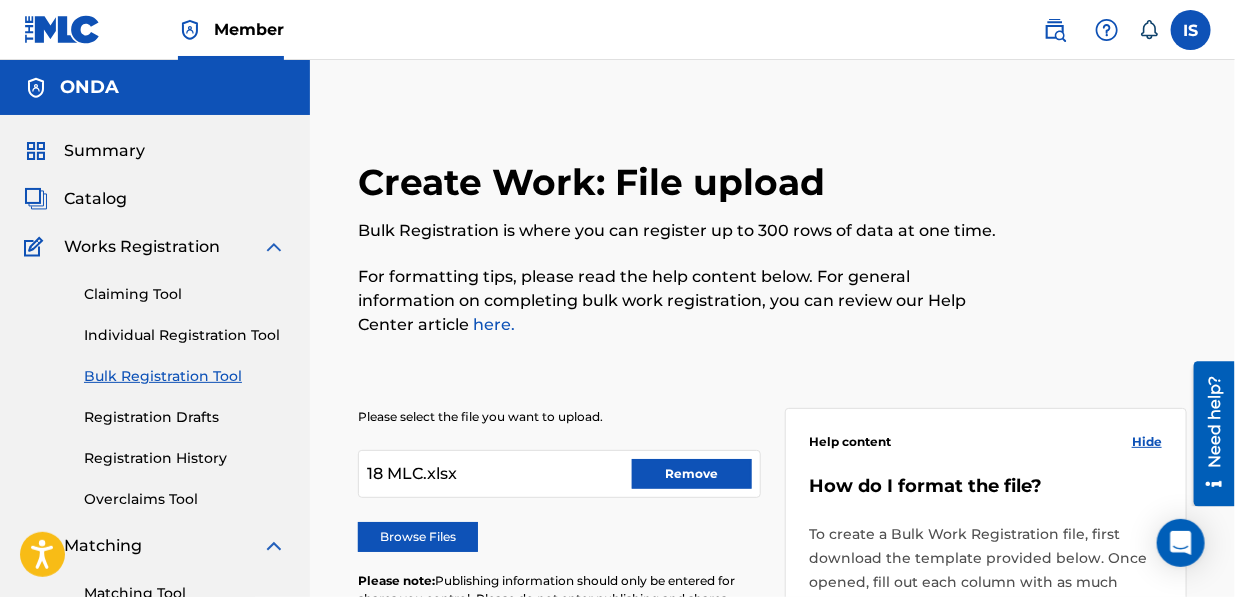 click on "Remove" at bounding box center [692, 474] 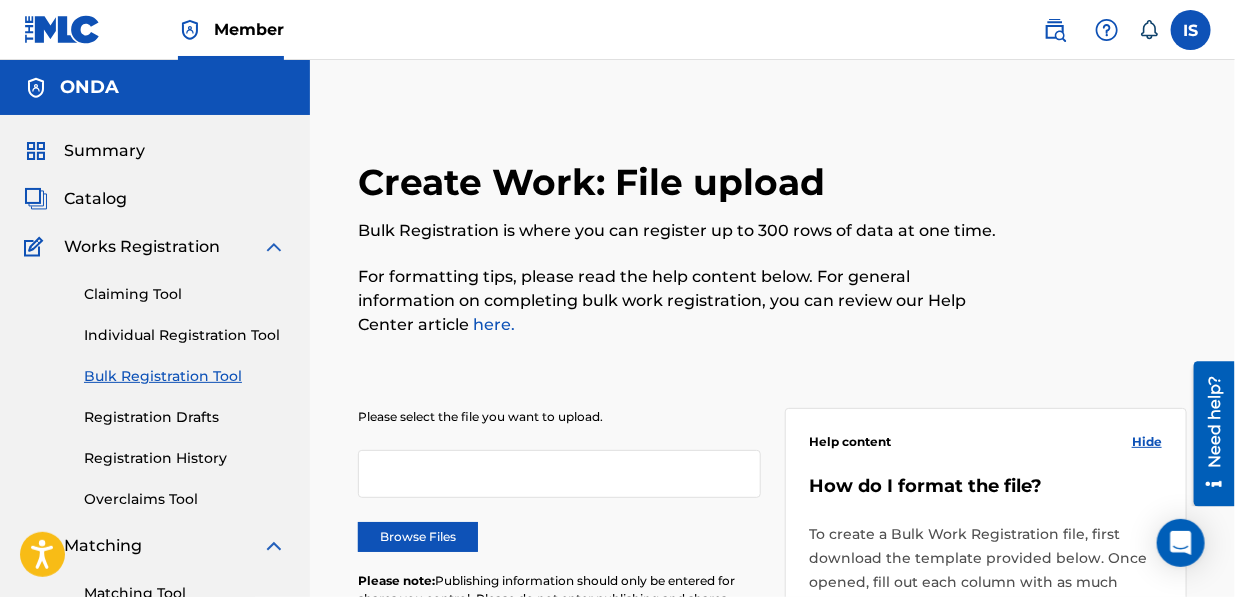 click on "Browse Files" at bounding box center (418, 537) 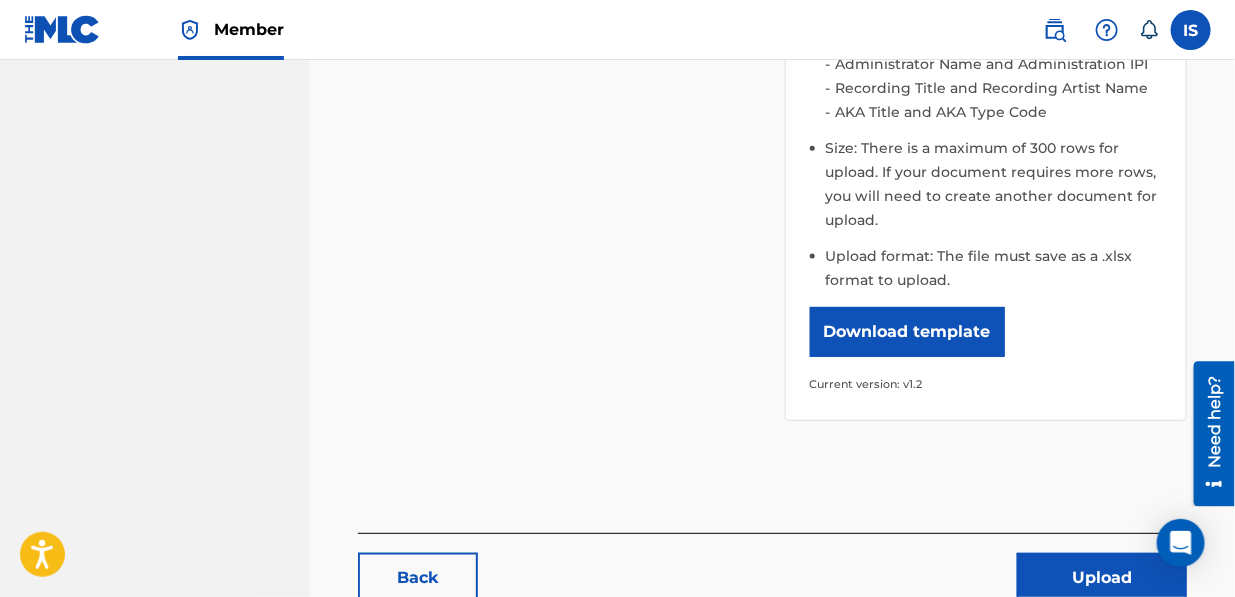 scroll, scrollTop: 770, scrollLeft: 0, axis: vertical 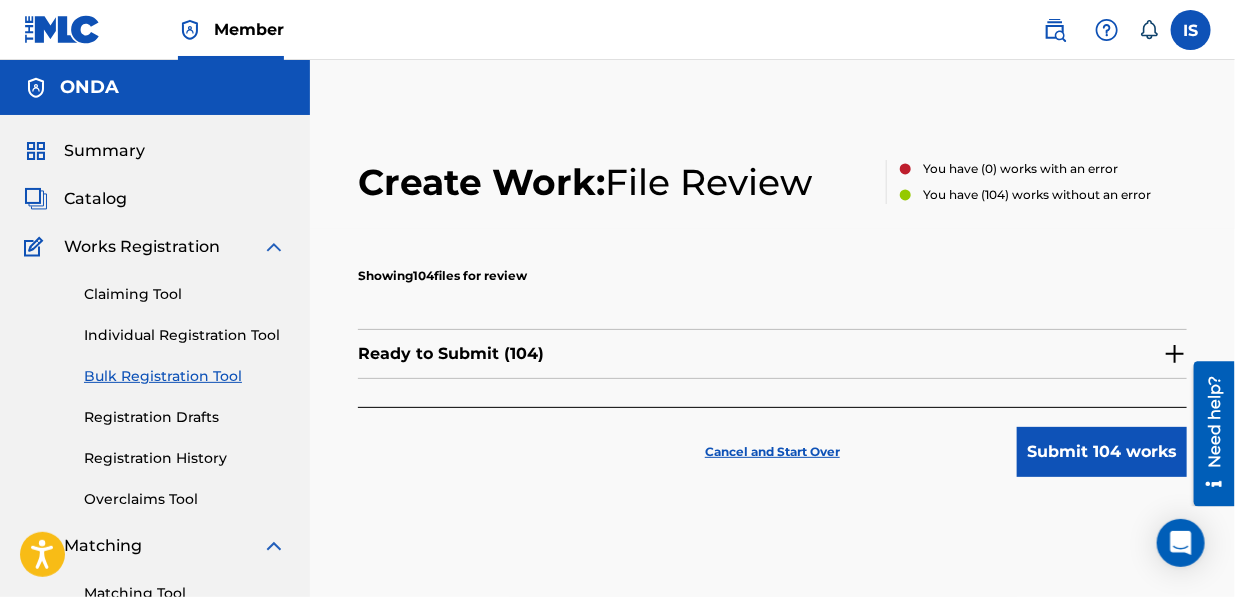 click on "Submit 104 works" at bounding box center [1102, 452] 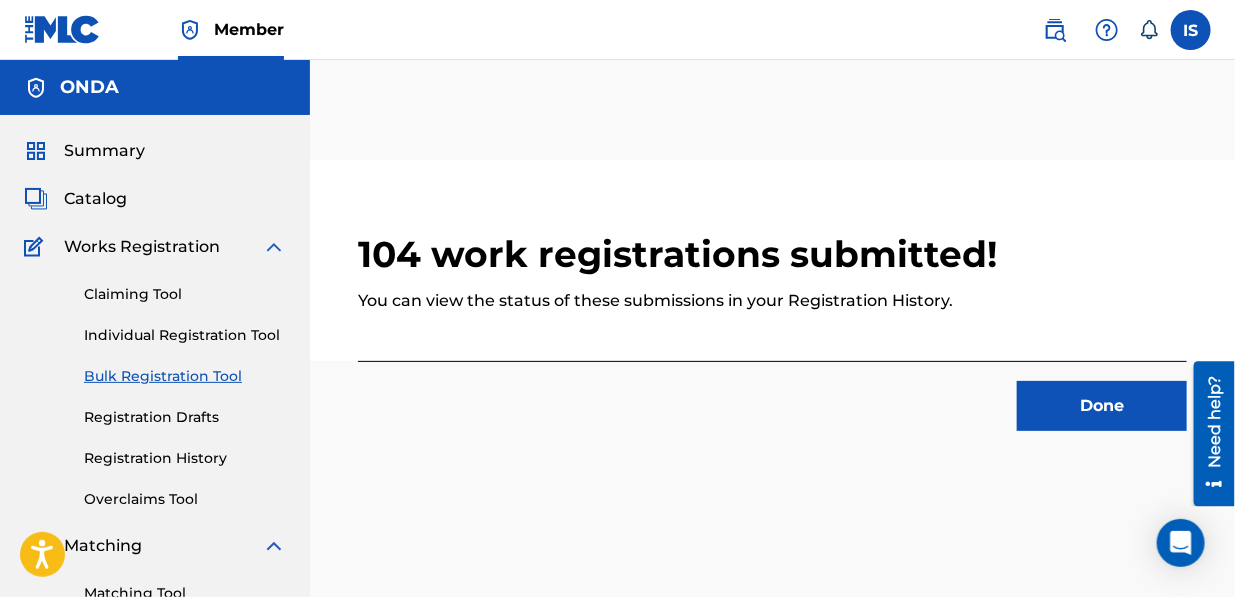 click on "Done" at bounding box center [1102, 406] 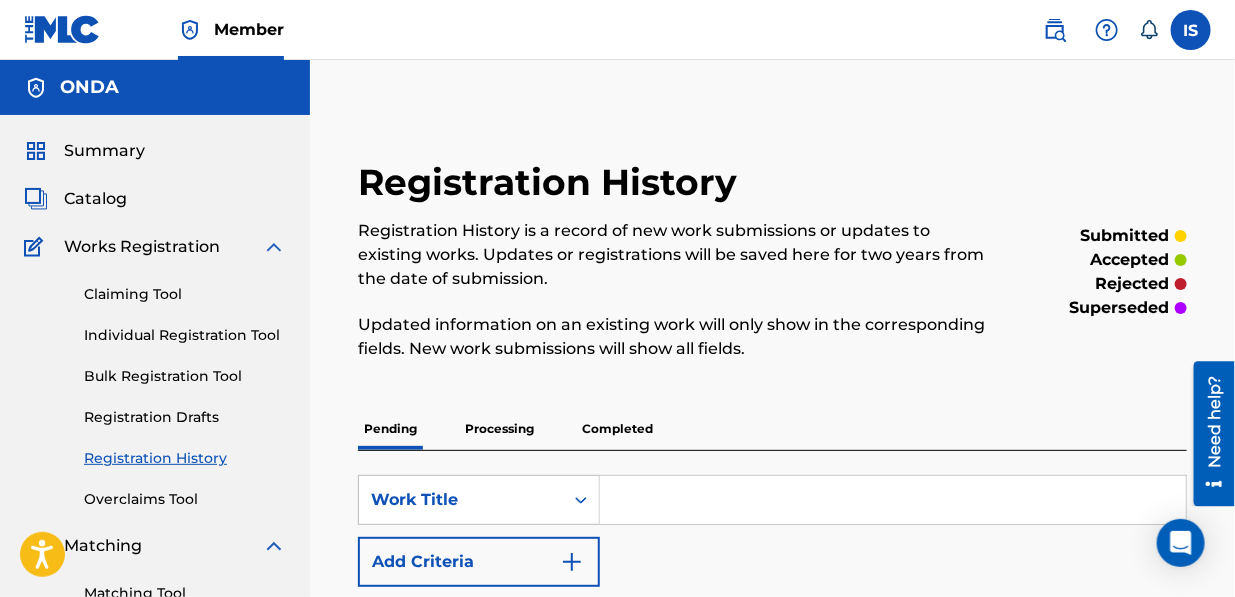 click on "Bulk Registration Tool" at bounding box center [185, 376] 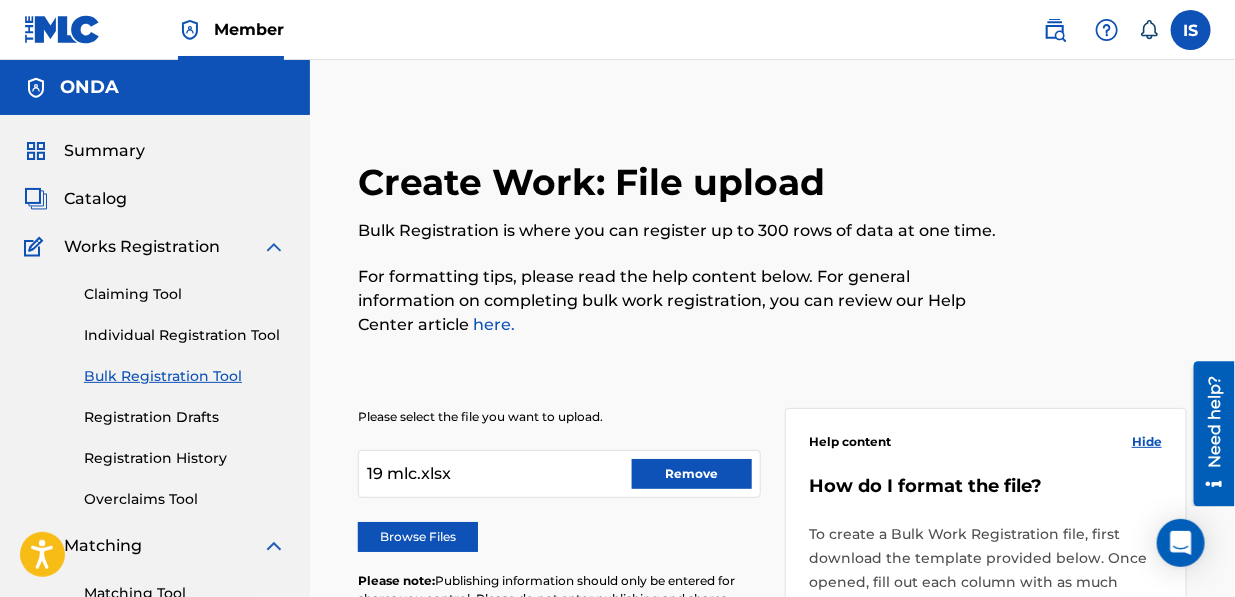 click on "Remove" at bounding box center [692, 474] 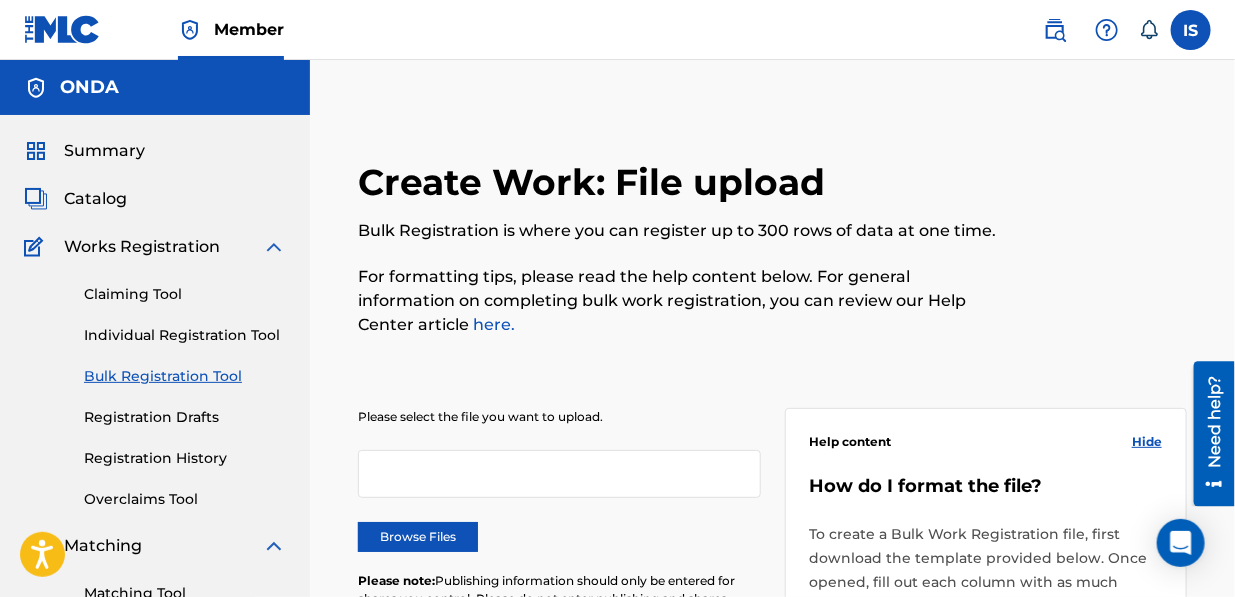 click on "Browse Files" at bounding box center (418, 537) 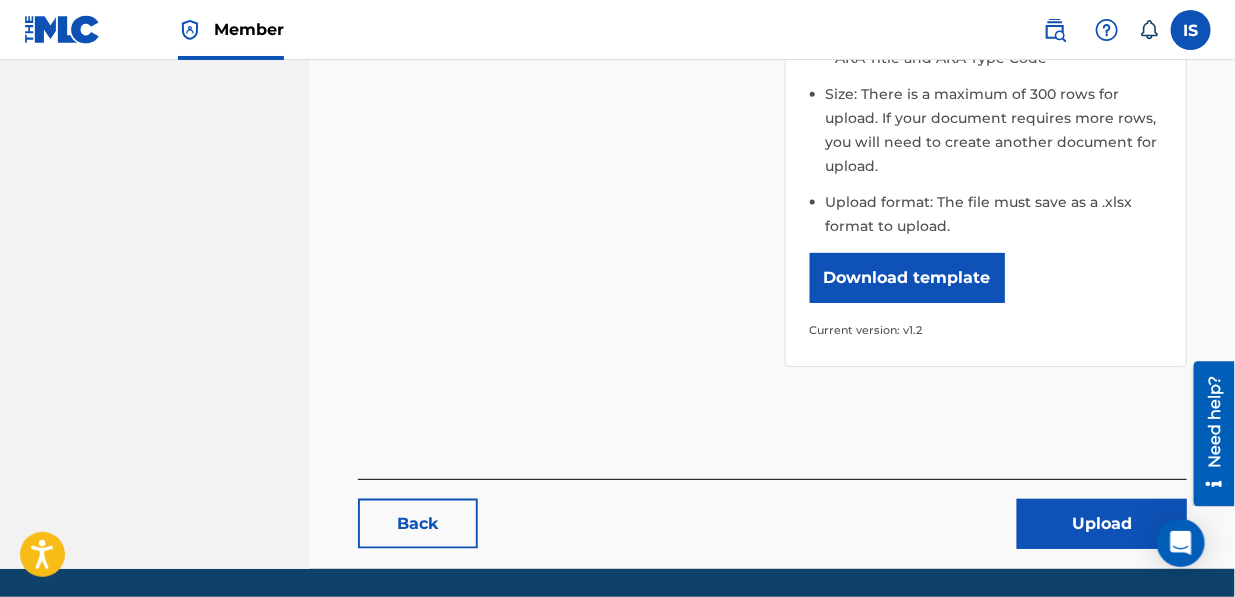 scroll, scrollTop: 826, scrollLeft: 0, axis: vertical 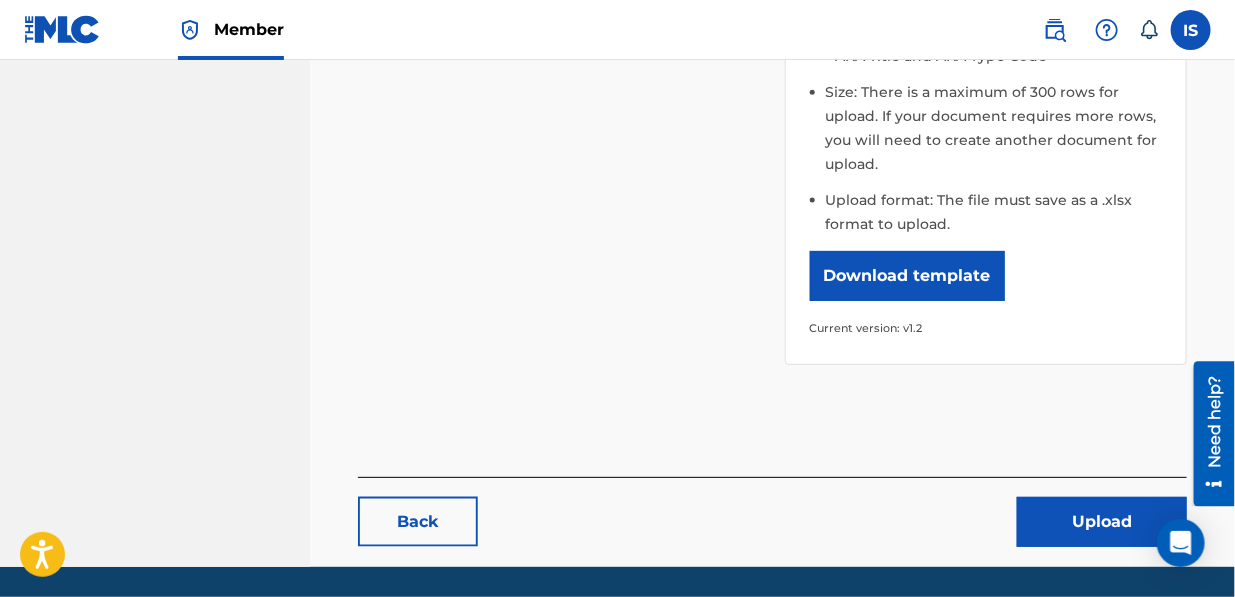 click on "Upload" at bounding box center [1102, 522] 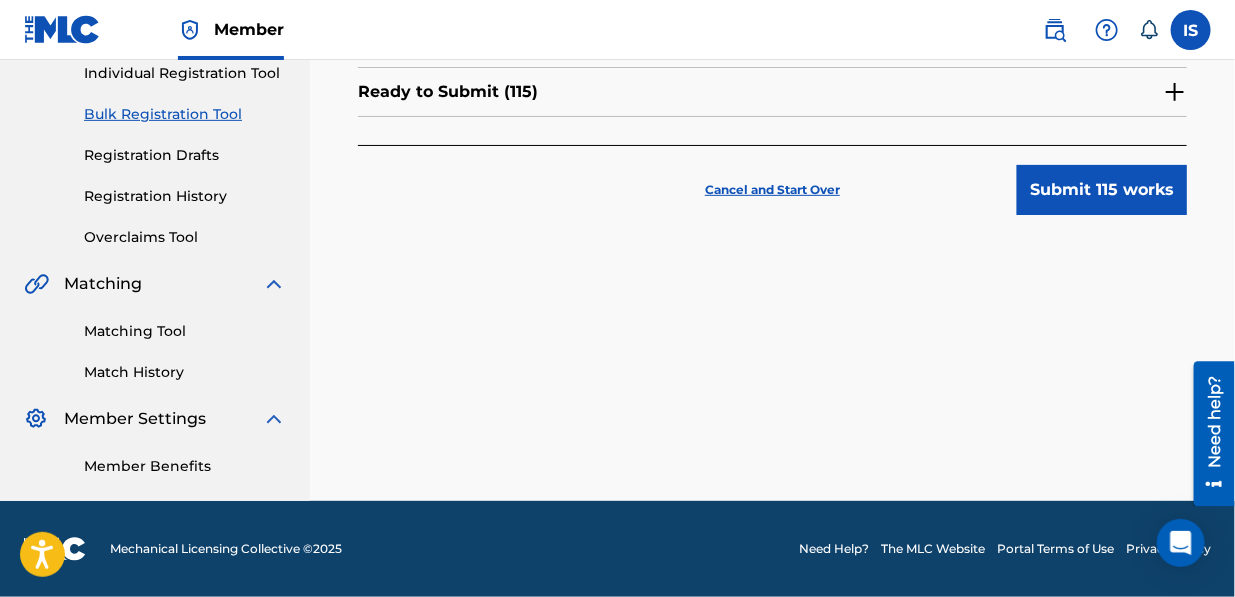scroll, scrollTop: 0, scrollLeft: 0, axis: both 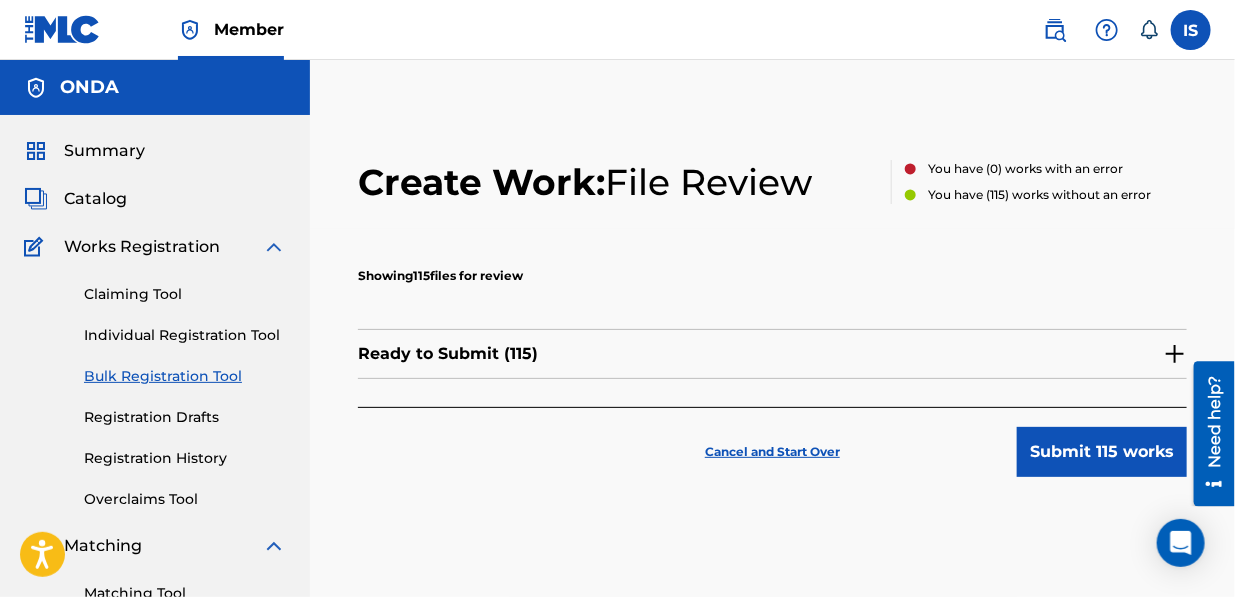 drag, startPoint x: 1061, startPoint y: 445, endPoint x: 1072, endPoint y: 456, distance: 15.556349 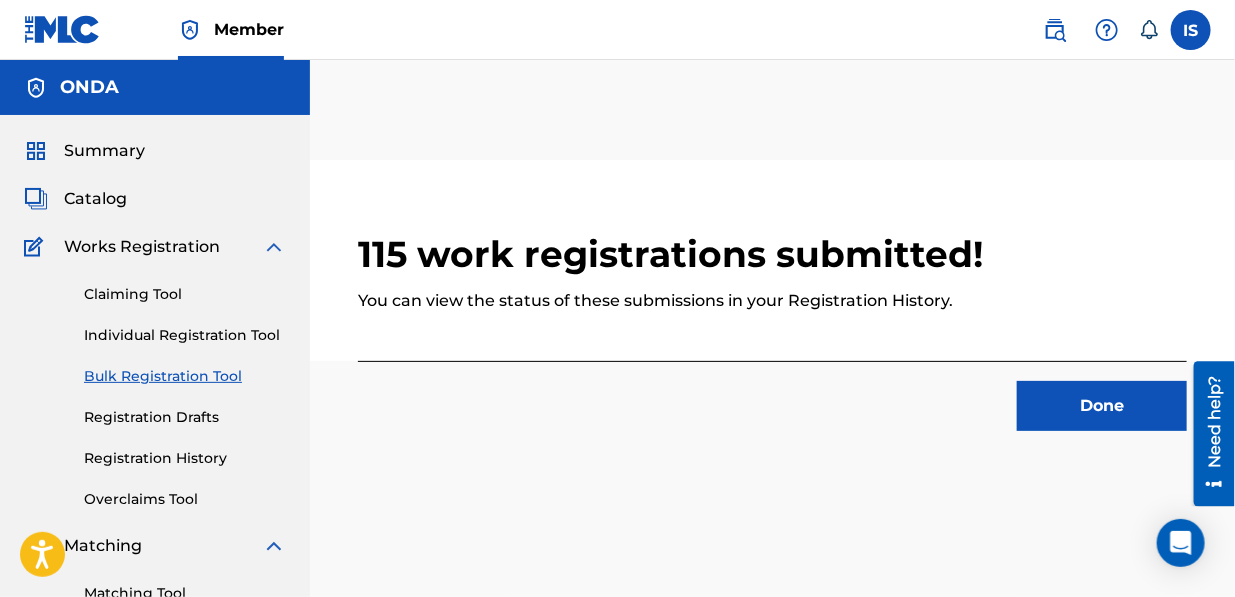 click on "Done" at bounding box center (1102, 406) 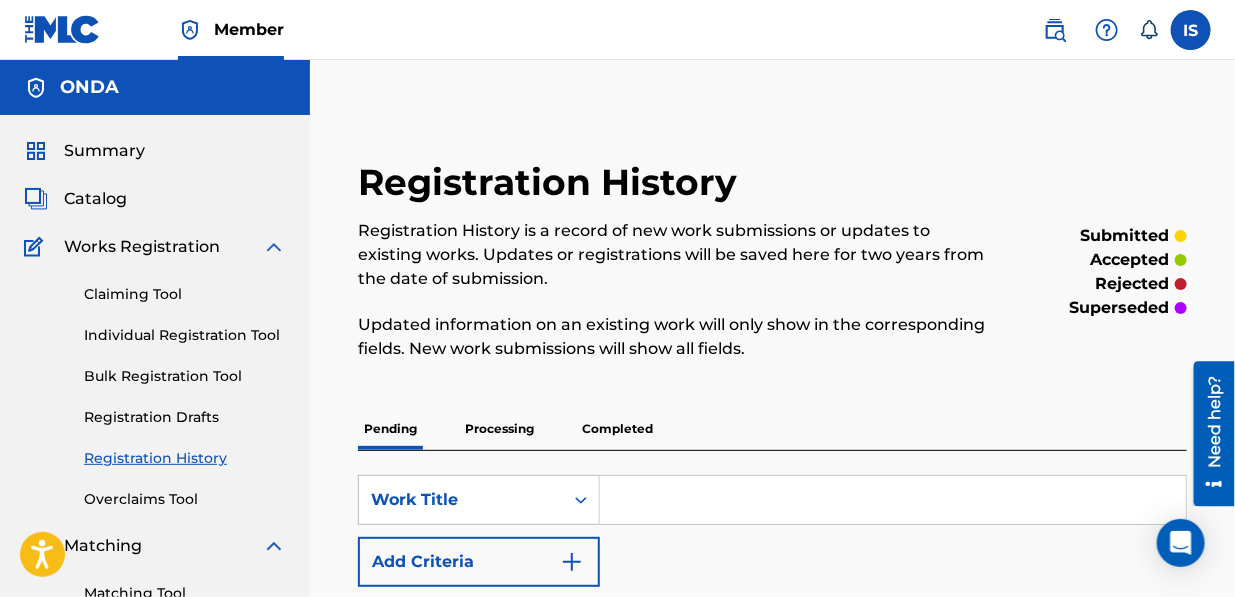 click on "Bulk Registration Tool" at bounding box center [185, 376] 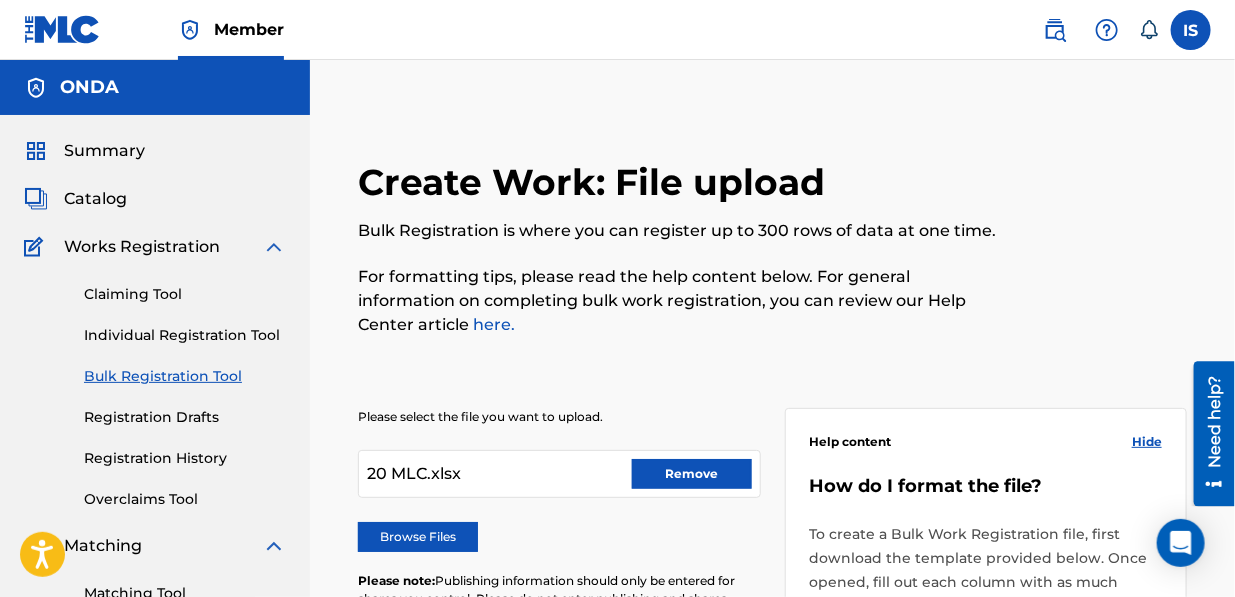 click on "Remove" at bounding box center [692, 474] 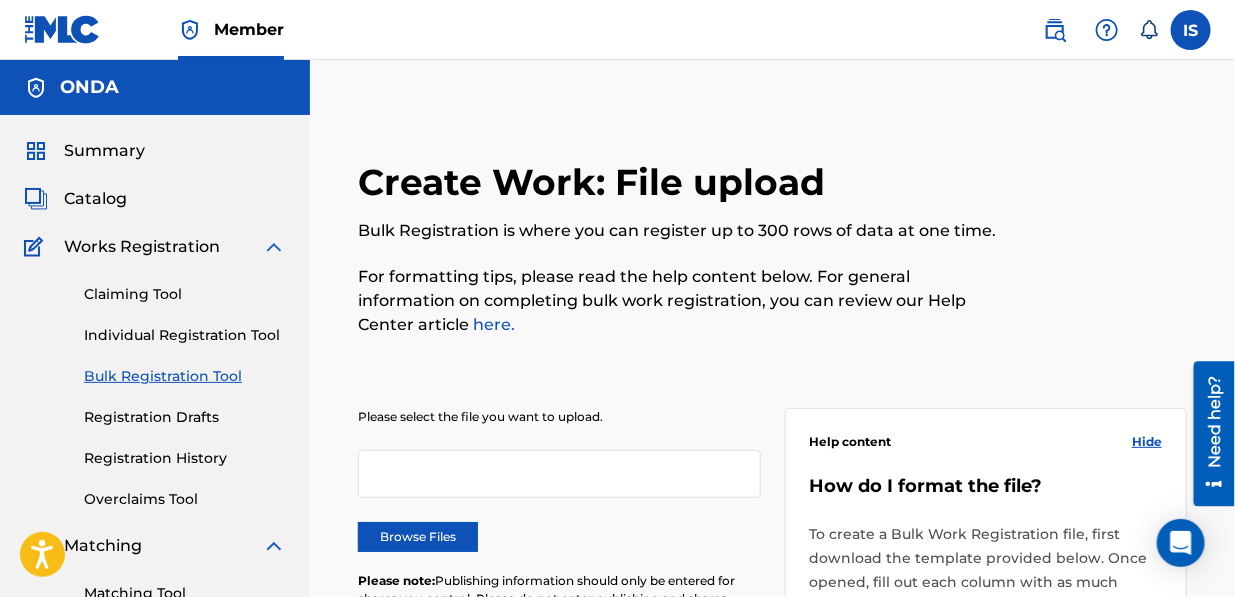 click on "Please select the file you want to upload. Browse Files Please note:  Publishing information should only be entered for shares you control. Please do not enter publishing and shares information for publishers you do not represent." at bounding box center (559, 529) 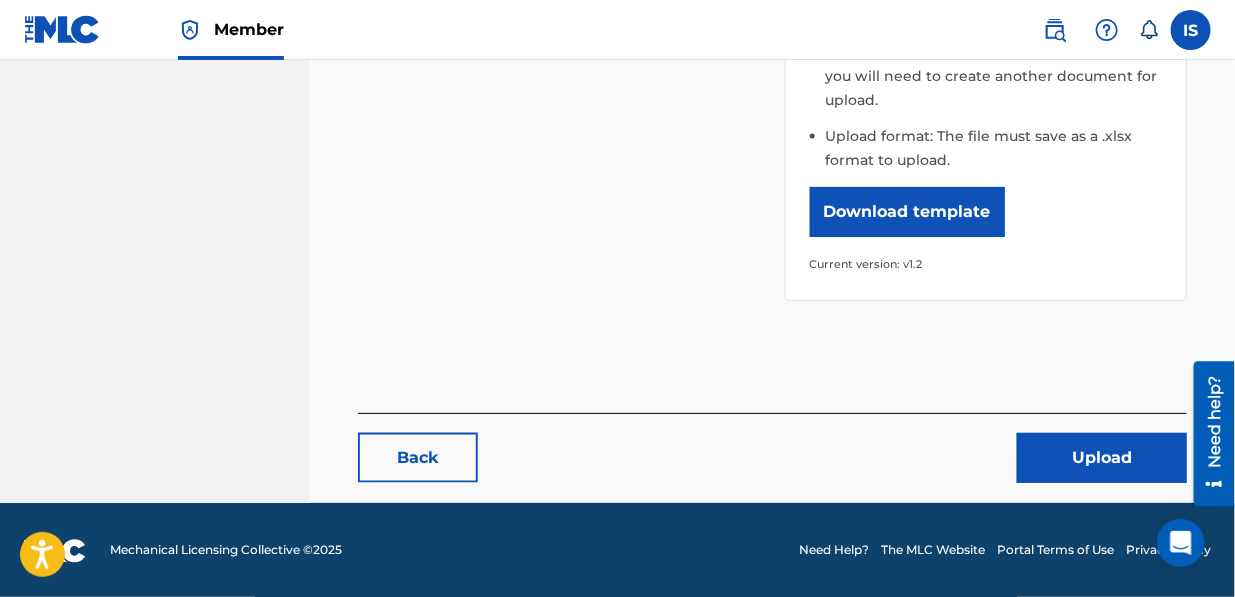 scroll, scrollTop: 890, scrollLeft: 0, axis: vertical 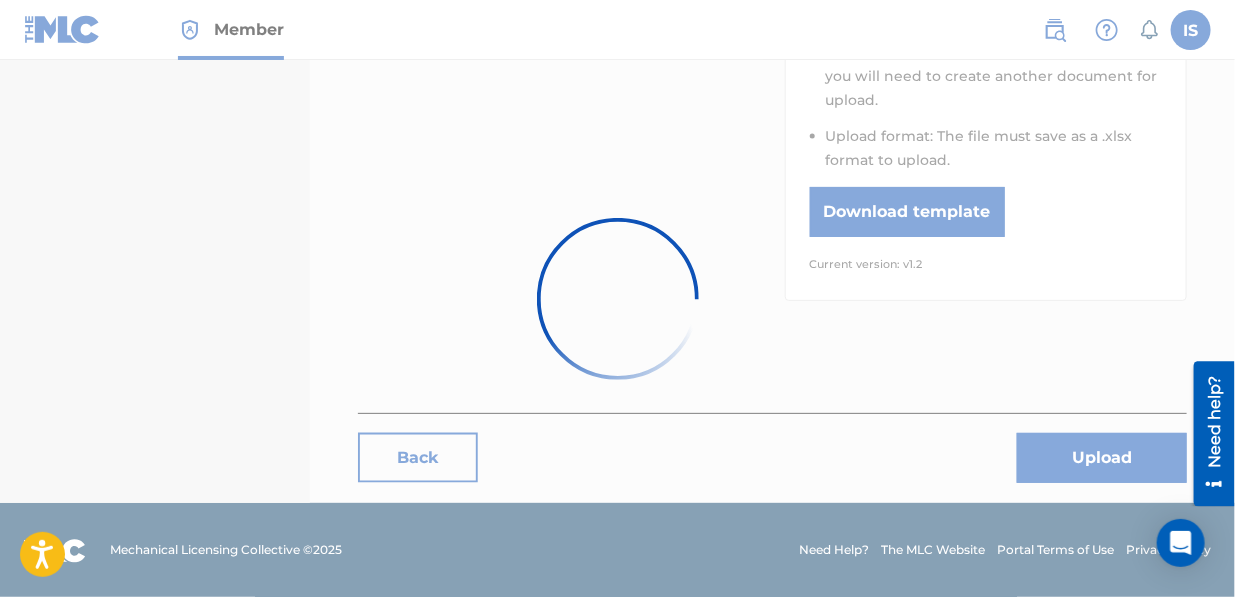 type 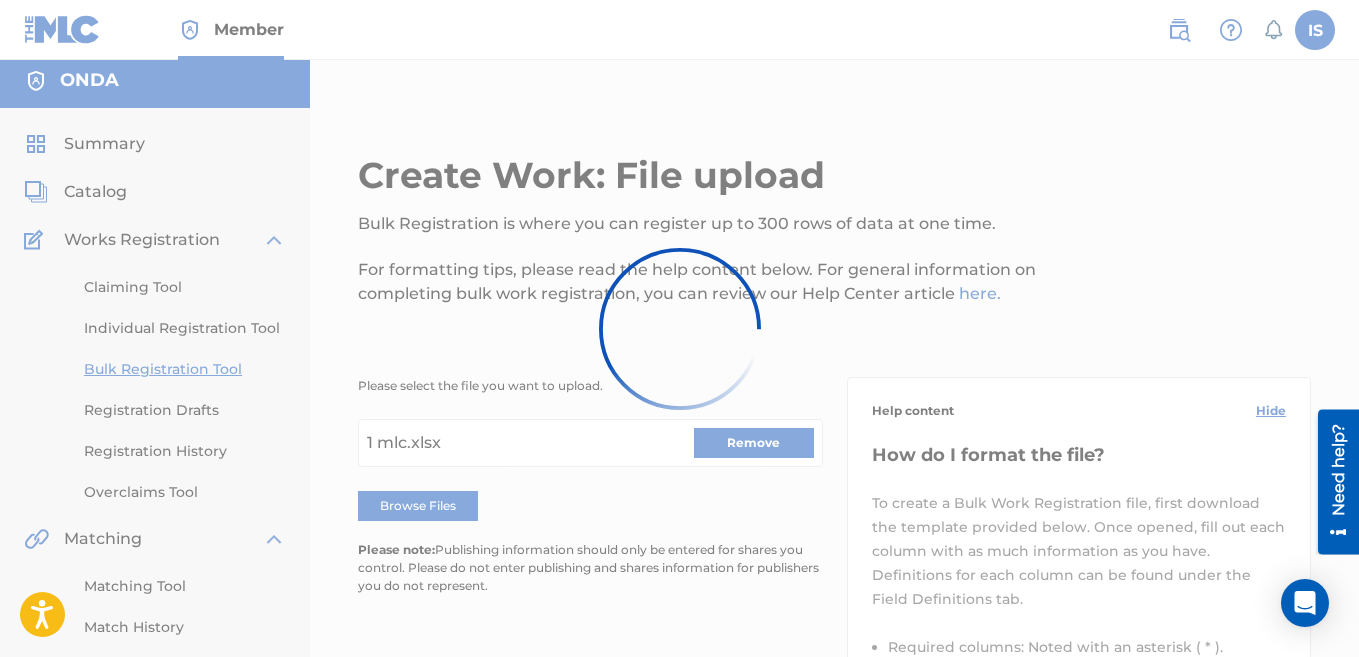 scroll, scrollTop: 0, scrollLeft: 0, axis: both 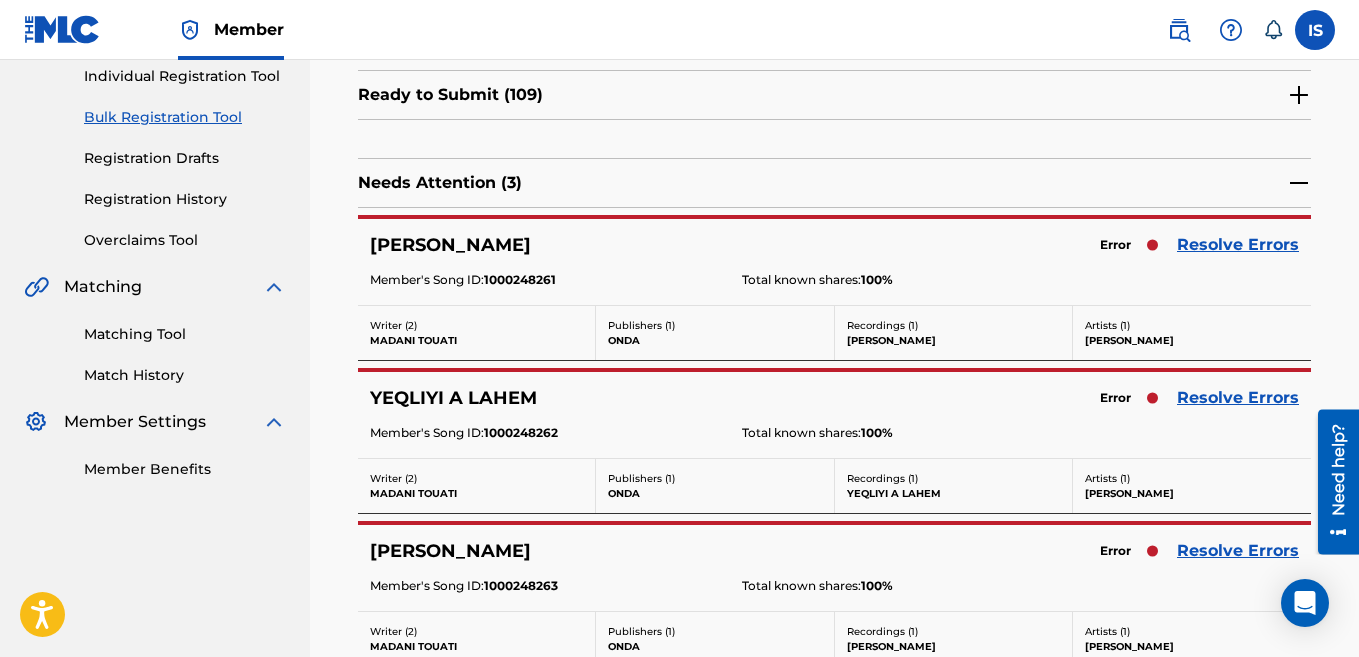 click on "Resolve Errors" at bounding box center [1238, 245] 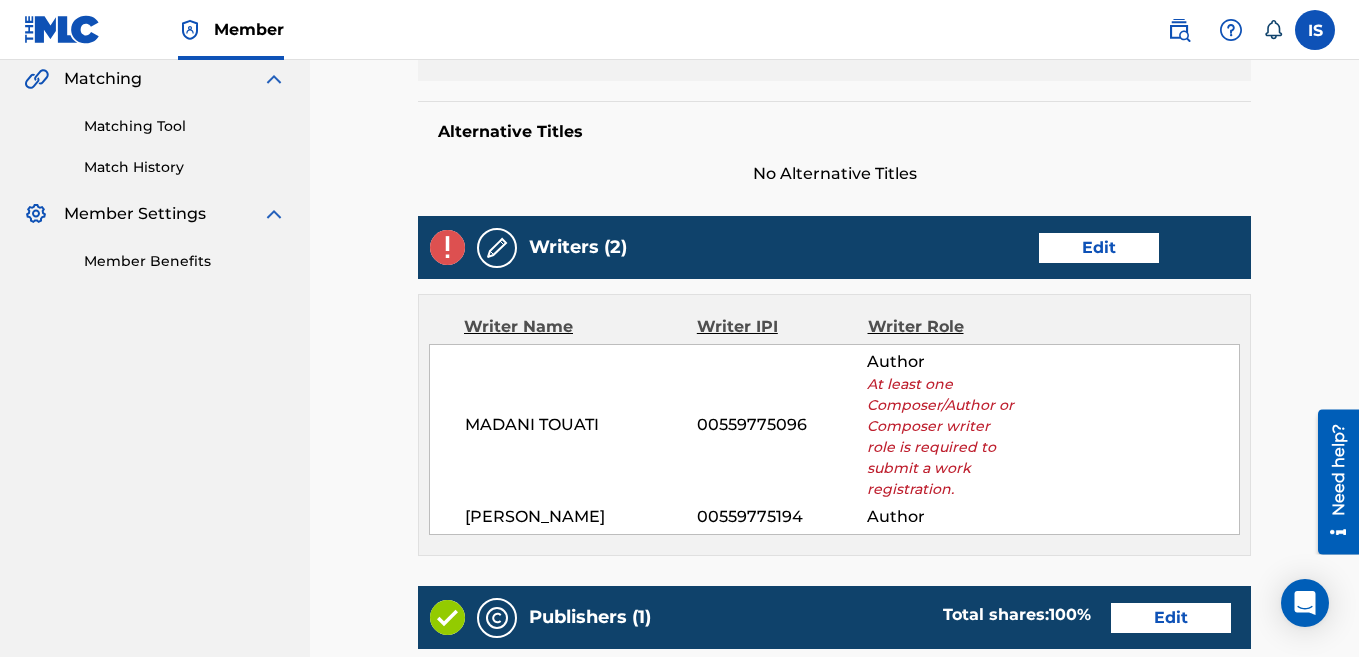 scroll, scrollTop: 468, scrollLeft: 0, axis: vertical 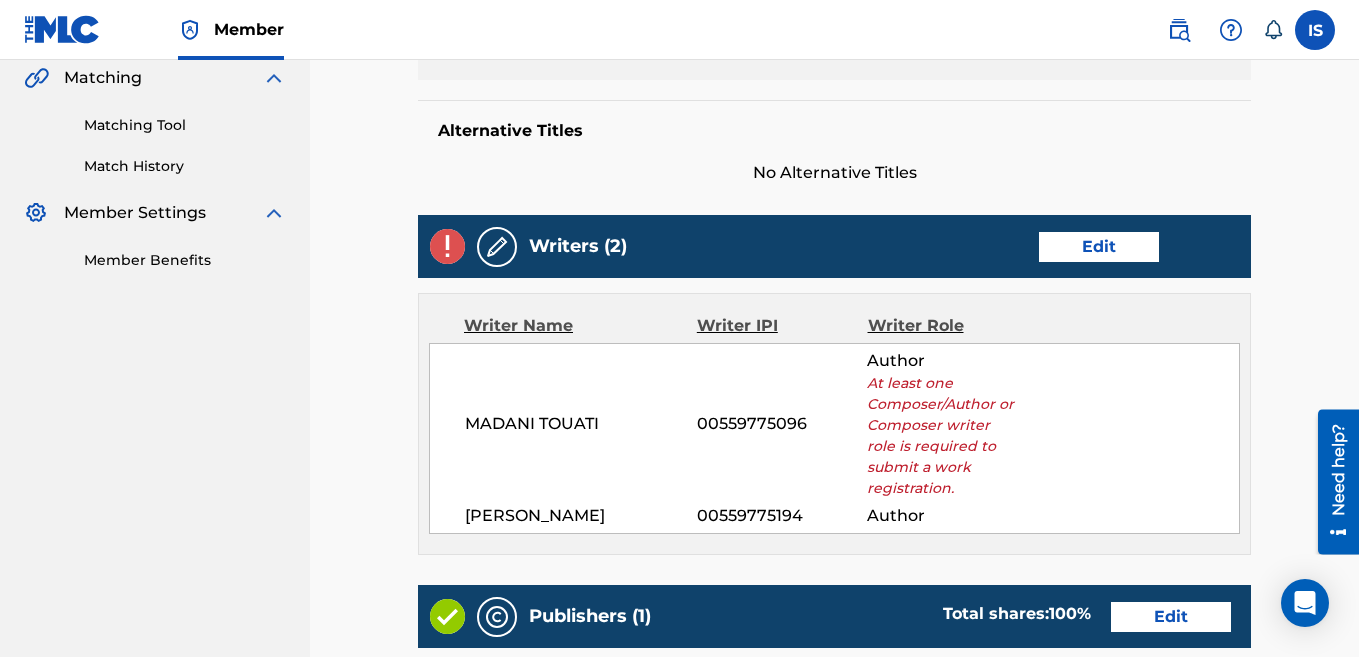 click on "Edit" at bounding box center (1099, 247) 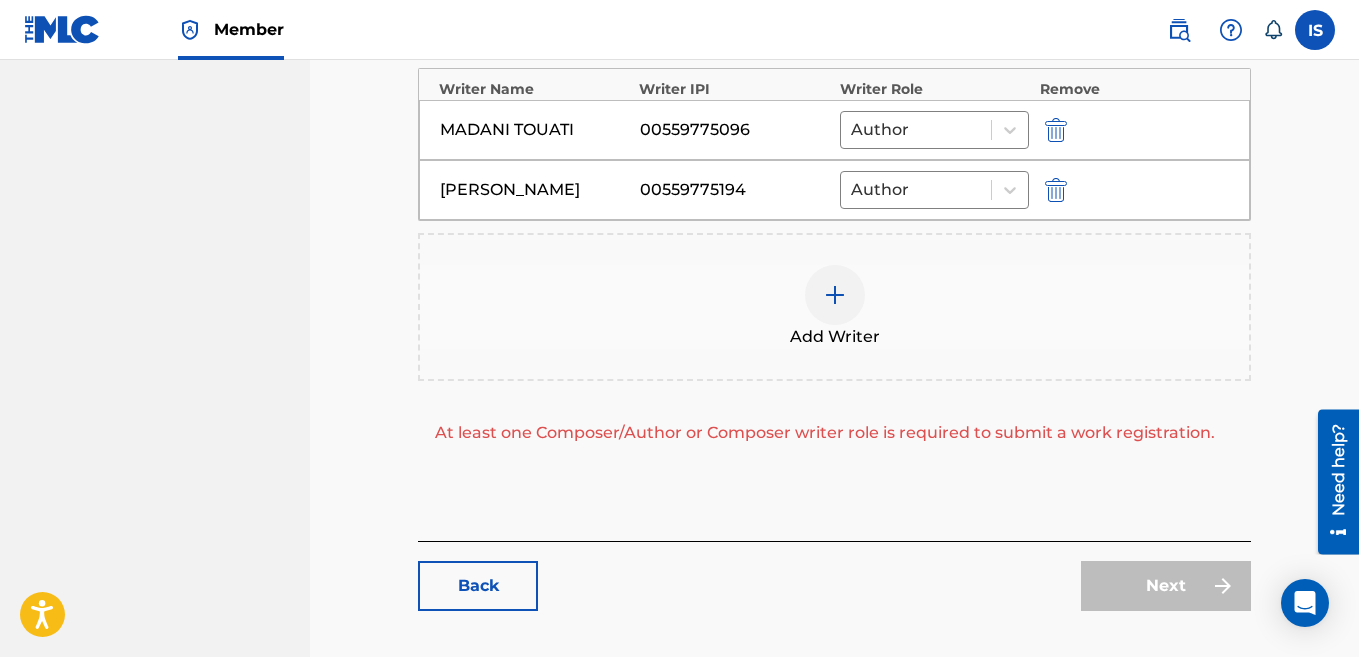 scroll, scrollTop: 729, scrollLeft: 0, axis: vertical 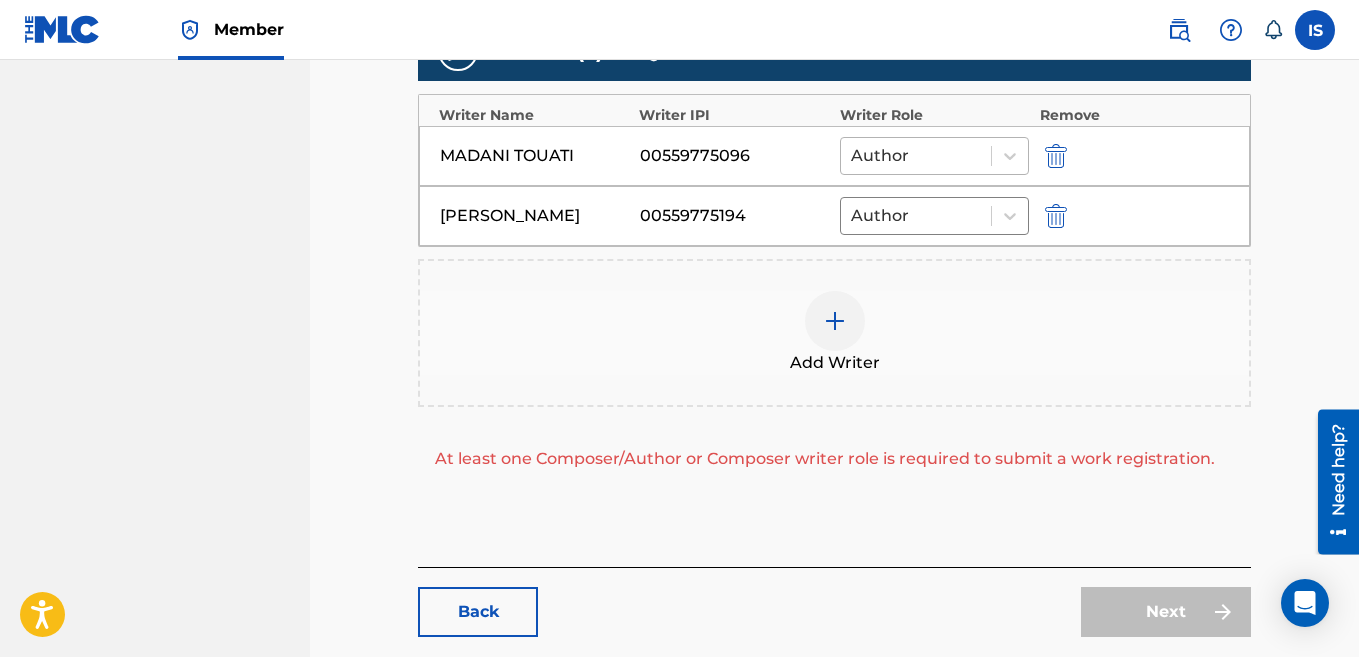 click at bounding box center [916, 156] 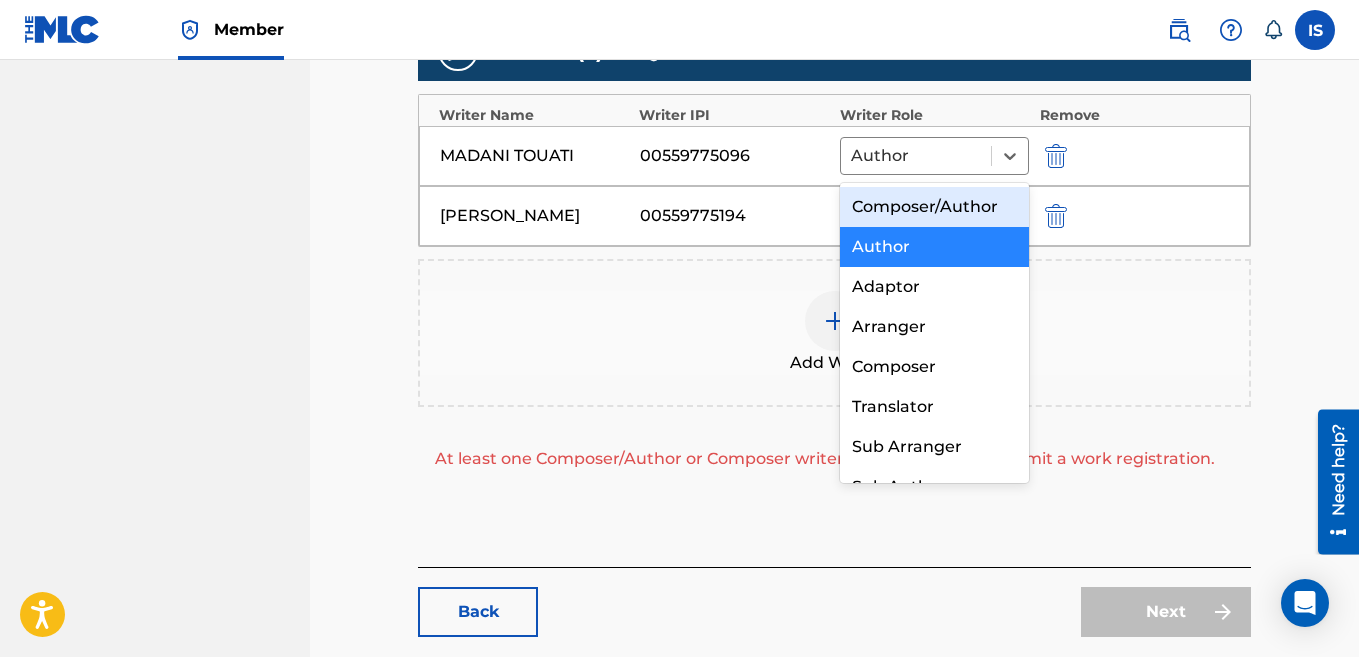 click on "Composer/Author" at bounding box center (935, 207) 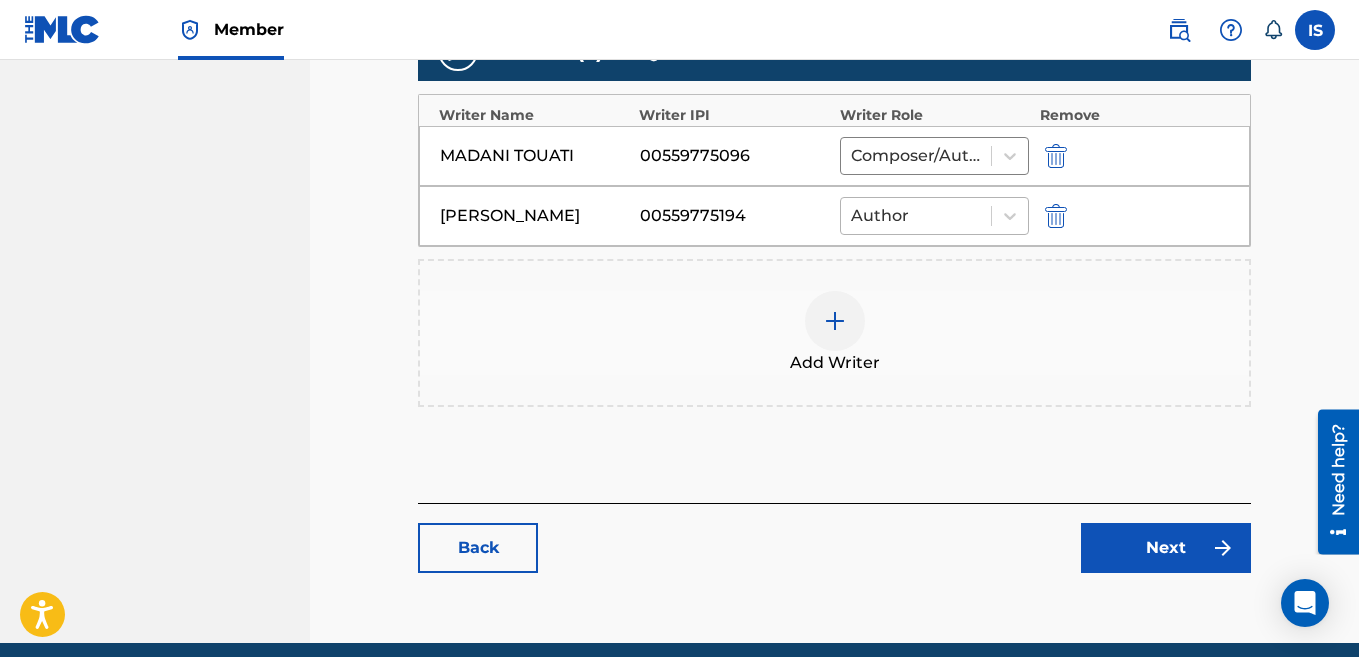 click at bounding box center (916, 216) 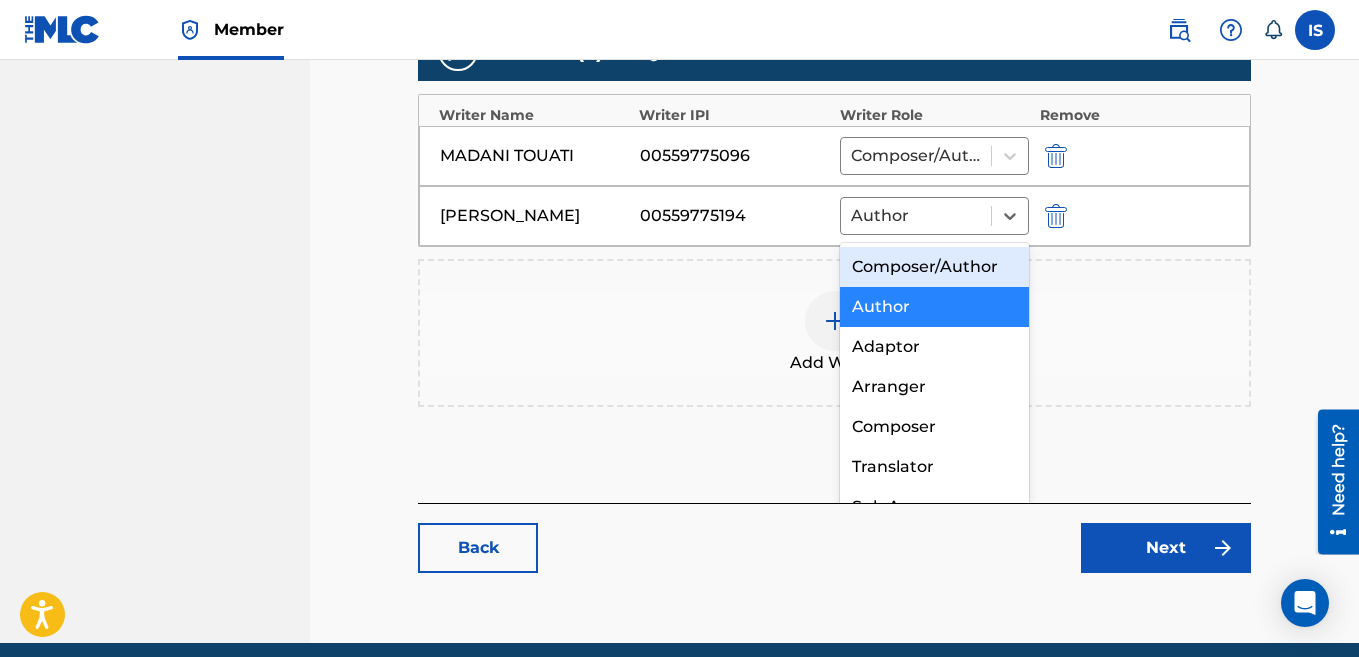 click on "Composer/Author" at bounding box center [935, 267] 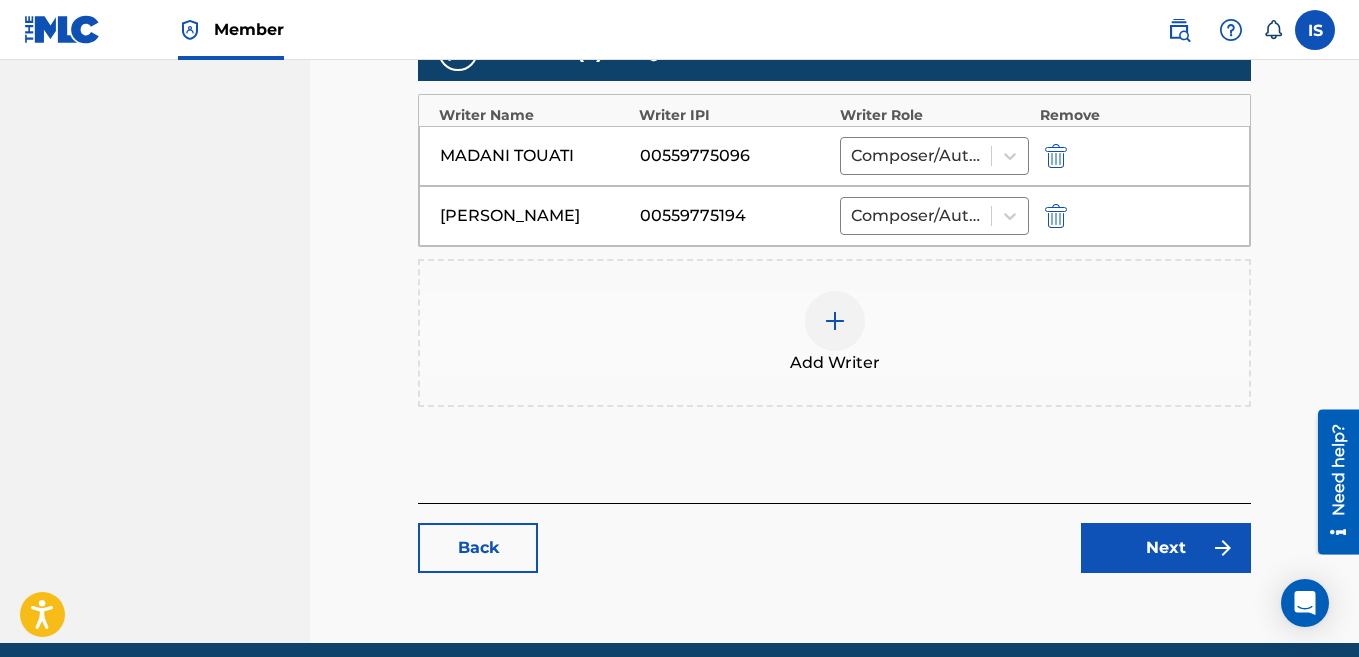 click on "Next" at bounding box center [1166, 548] 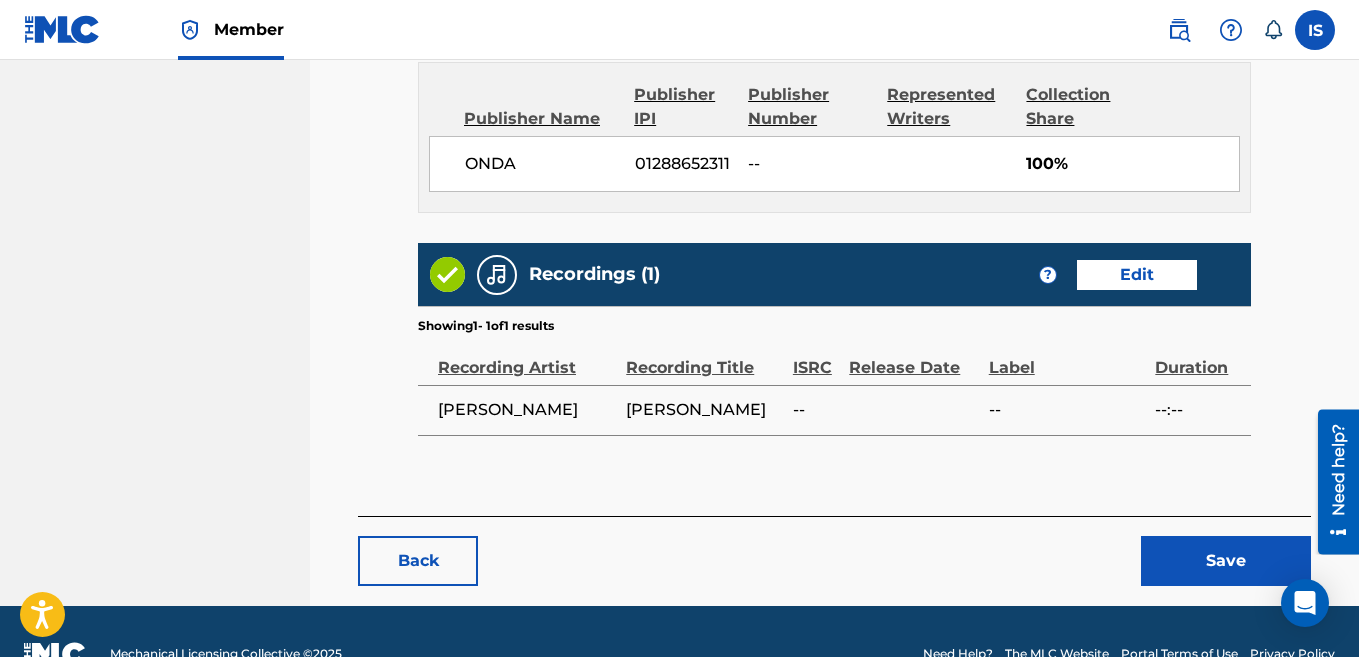 scroll, scrollTop: 952, scrollLeft: 0, axis: vertical 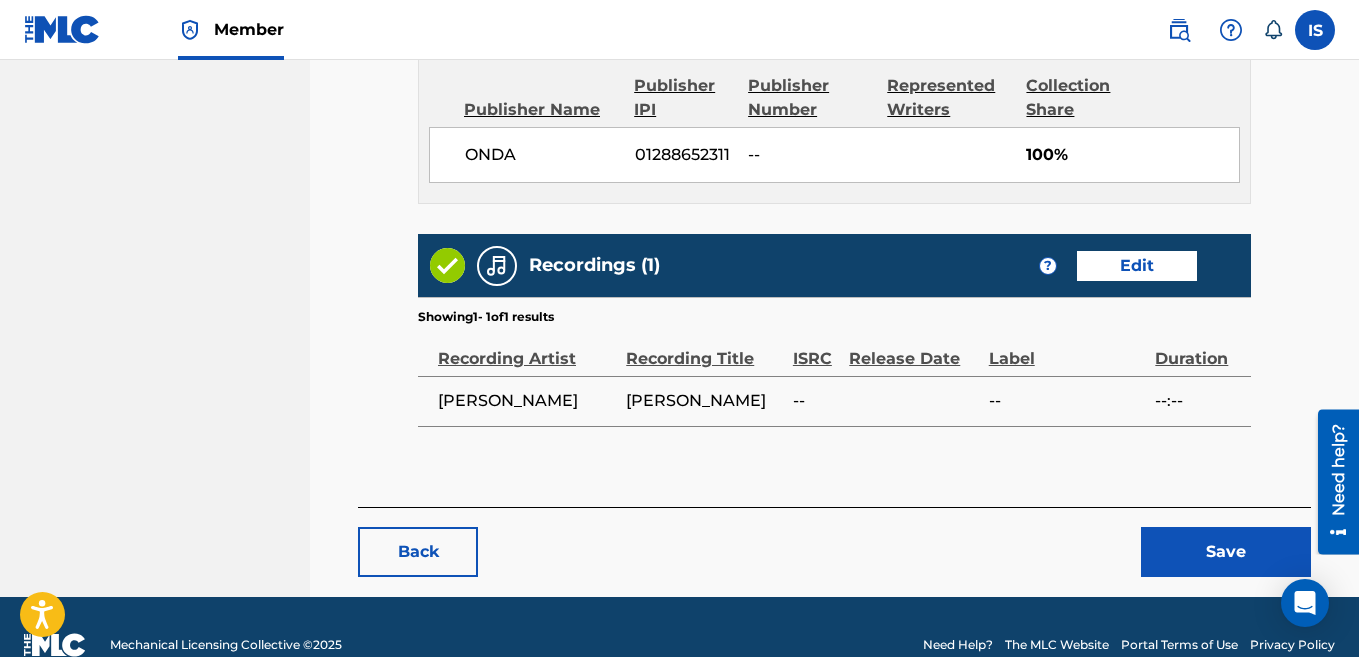 click on "Save" at bounding box center (1226, 552) 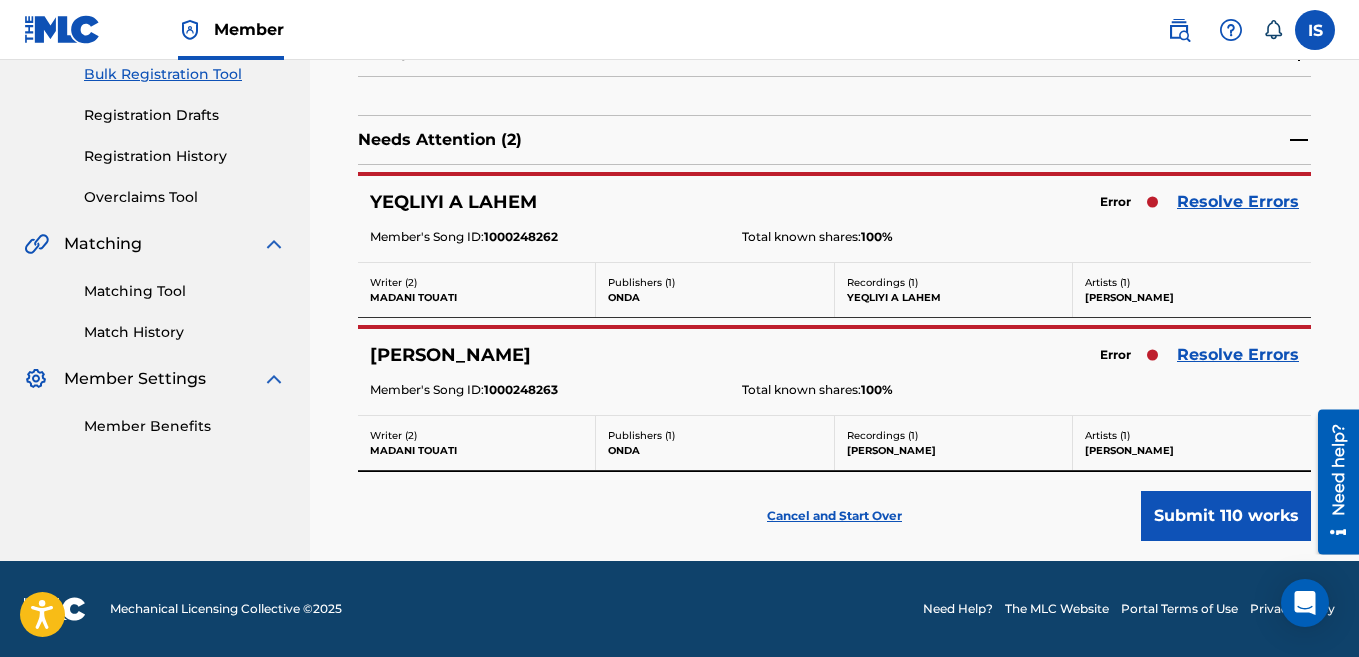 scroll, scrollTop: 0, scrollLeft: 0, axis: both 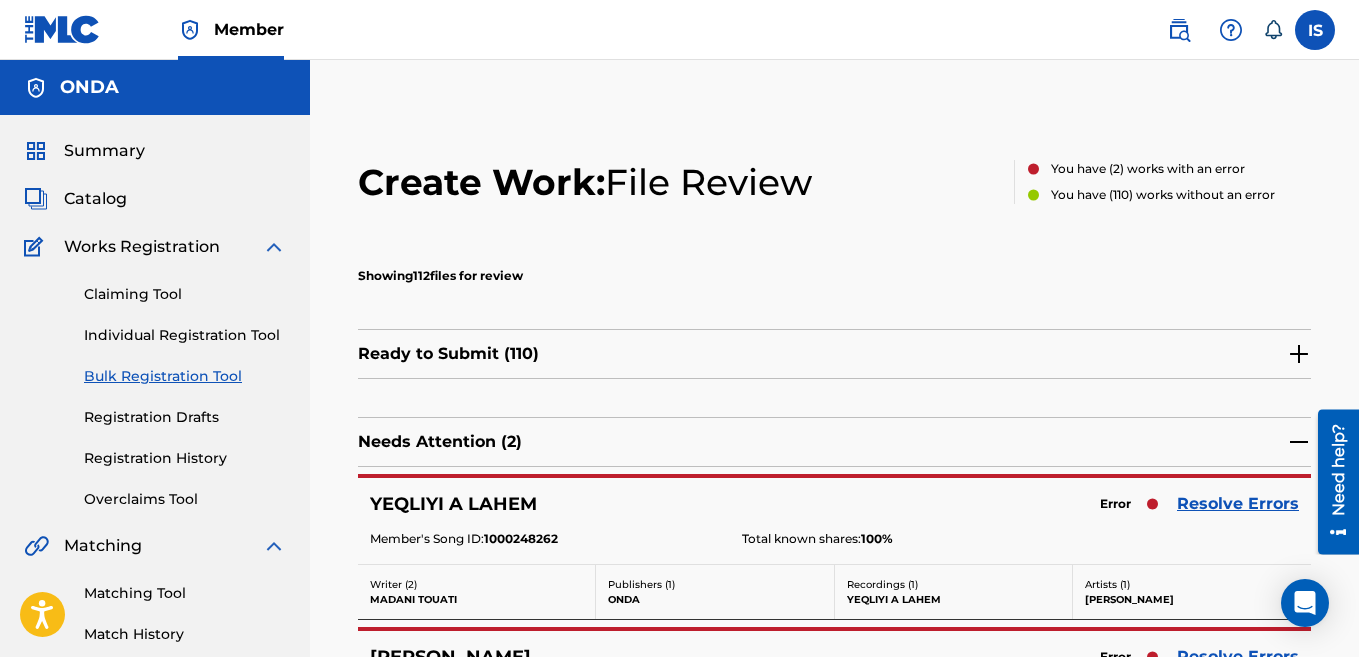 click on "Resolve Errors" at bounding box center [1238, 504] 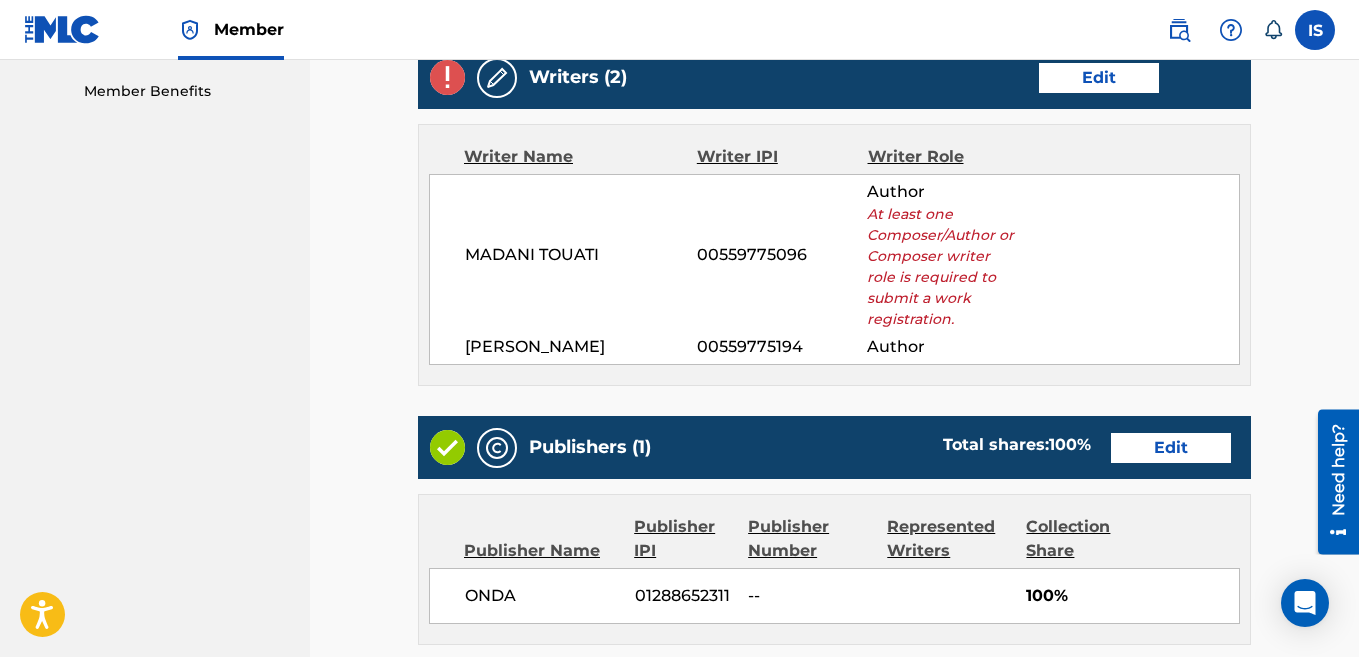scroll, scrollTop: 652, scrollLeft: 0, axis: vertical 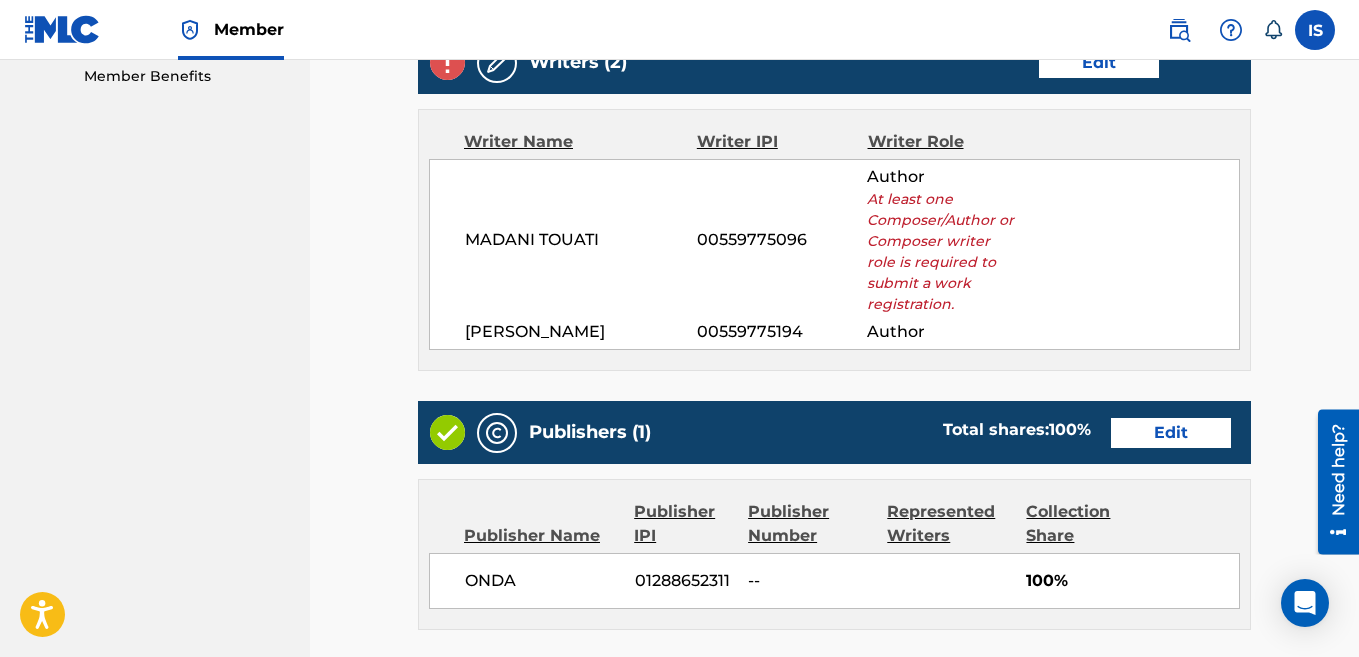 click on "Edit" at bounding box center (1099, 63) 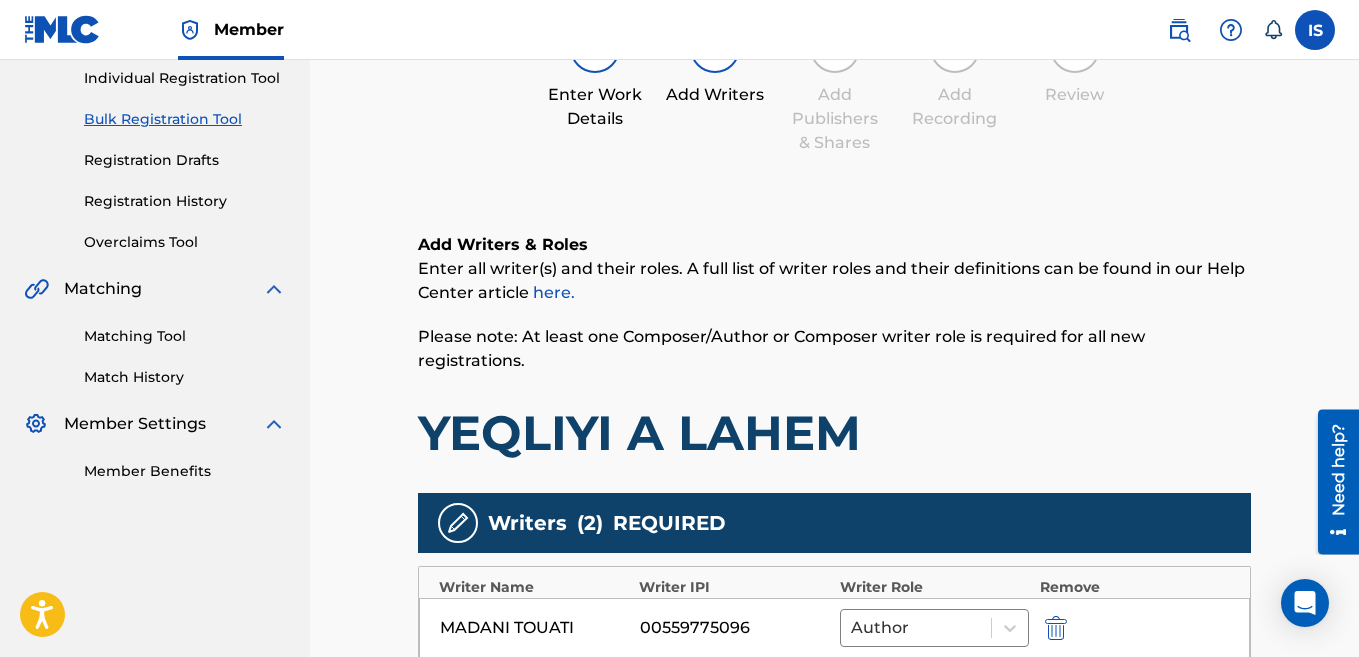 scroll, scrollTop: 352, scrollLeft: 0, axis: vertical 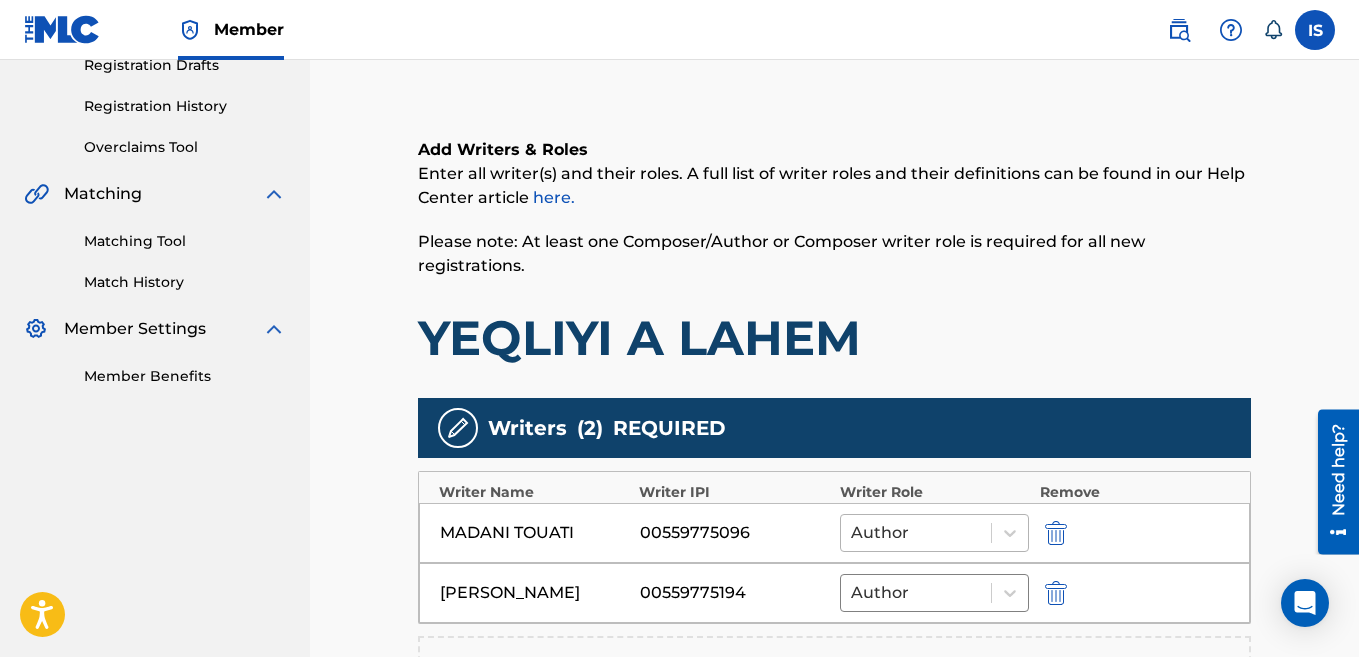 click at bounding box center [916, 533] 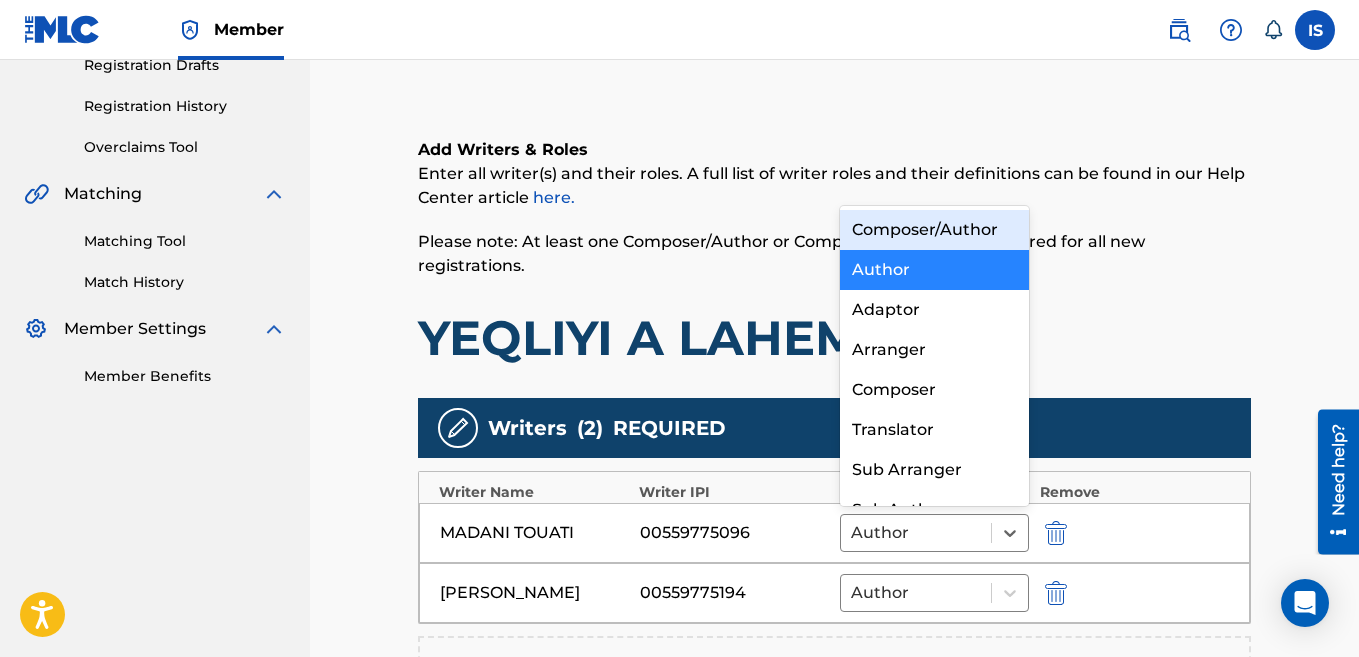click on "Composer/Author" at bounding box center [935, 230] 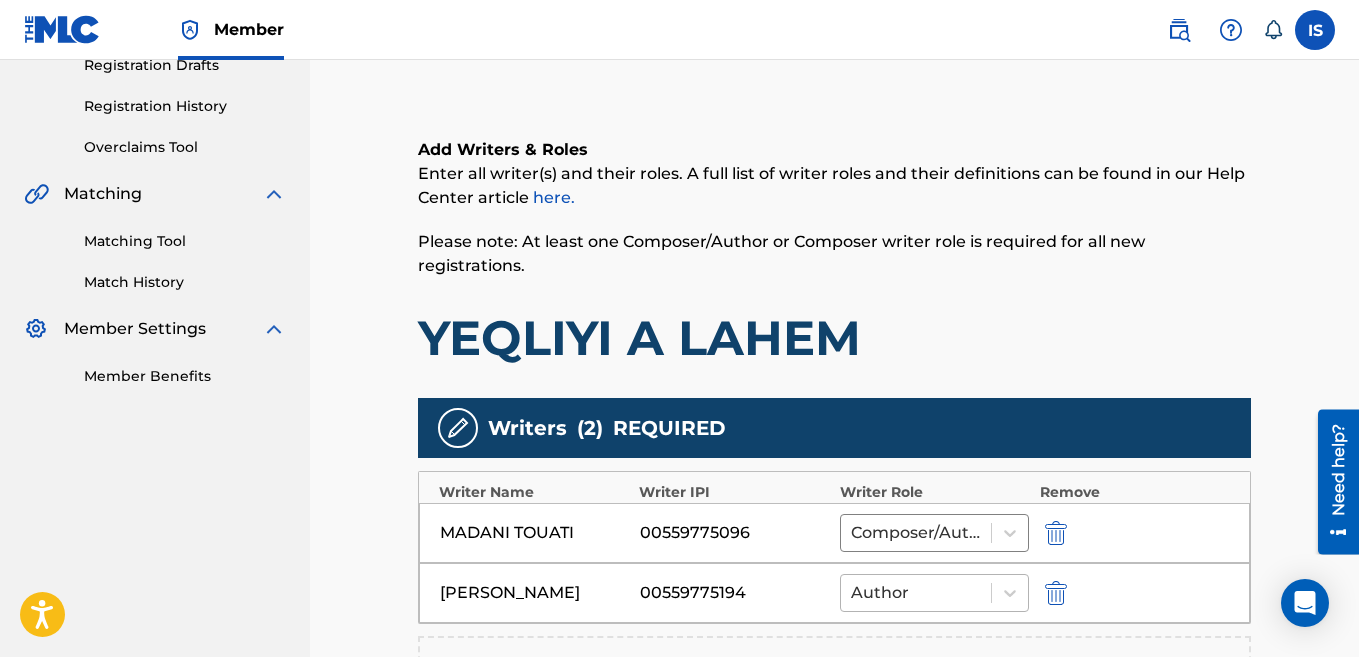 click at bounding box center [916, 593] 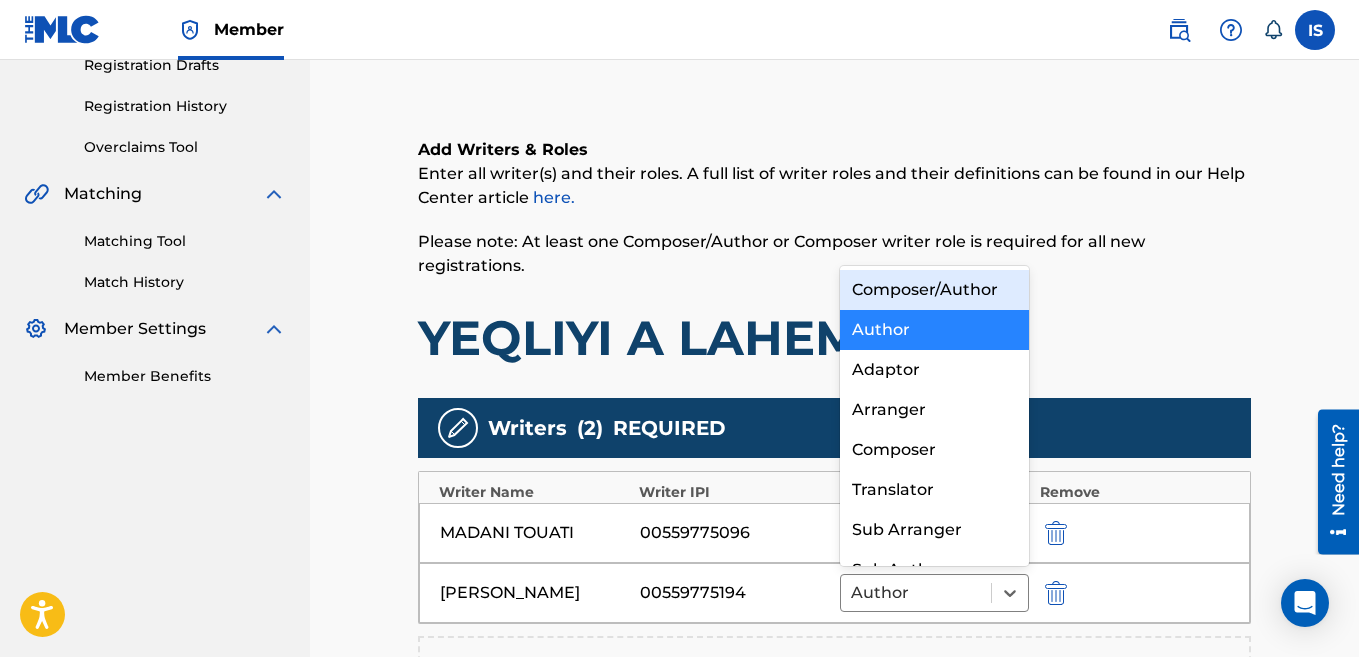 click on "Composer/Author" at bounding box center (935, 290) 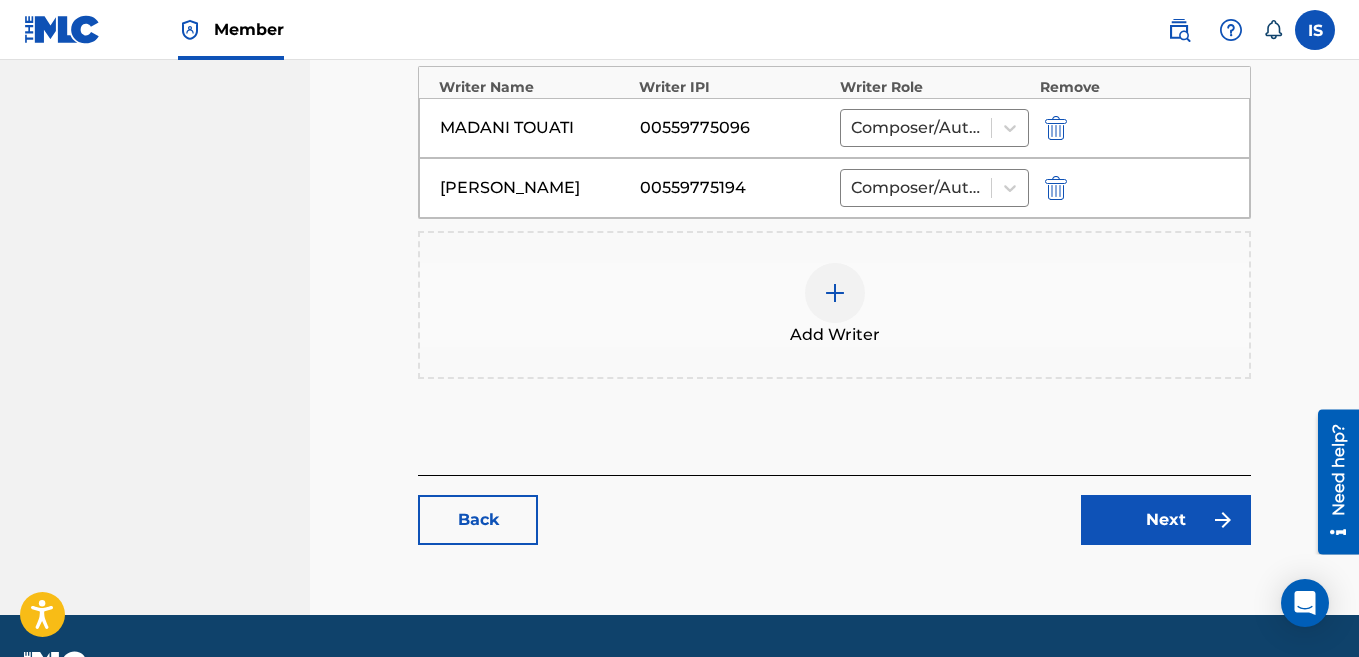 scroll, scrollTop: 811, scrollLeft: 0, axis: vertical 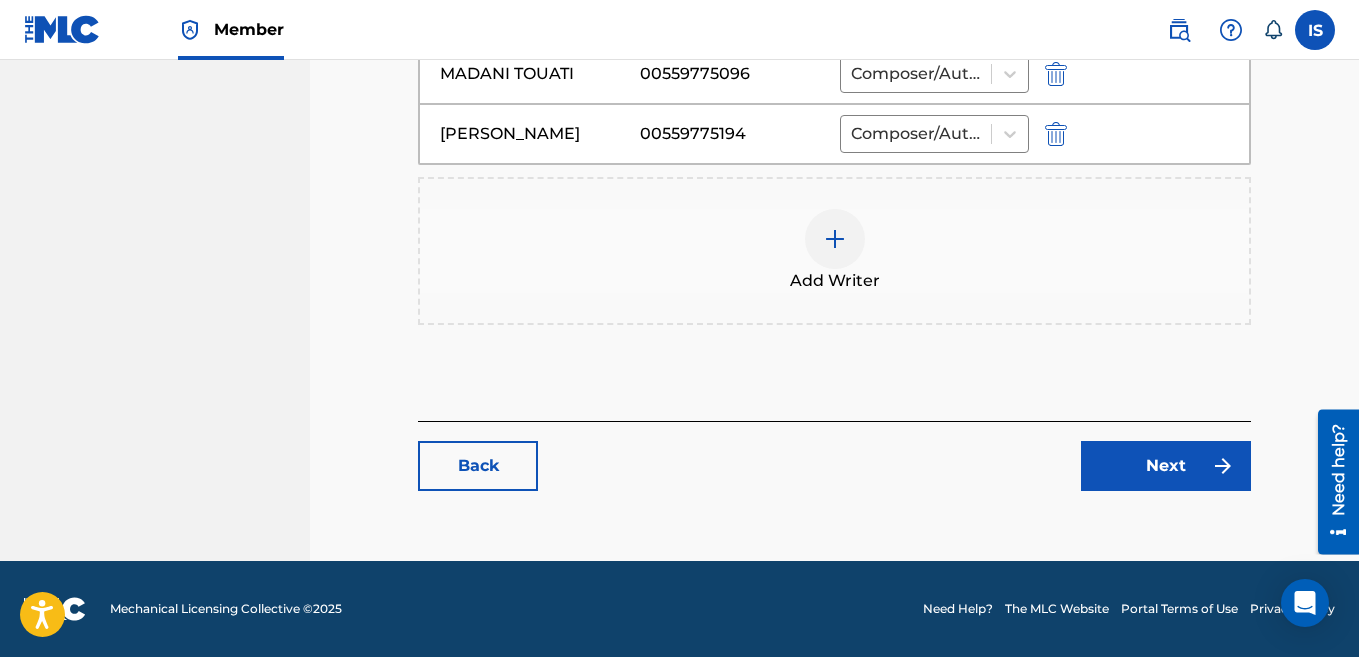 click on "Next" at bounding box center (1166, 466) 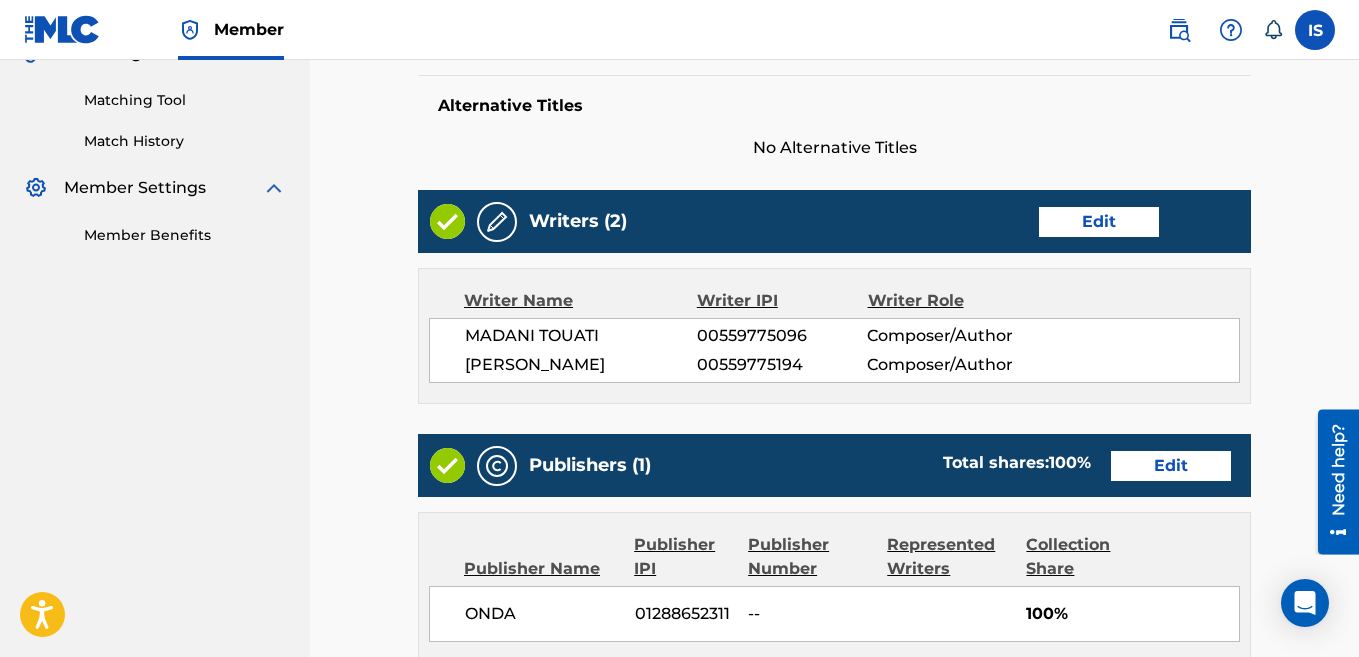 scroll, scrollTop: 988, scrollLeft: 0, axis: vertical 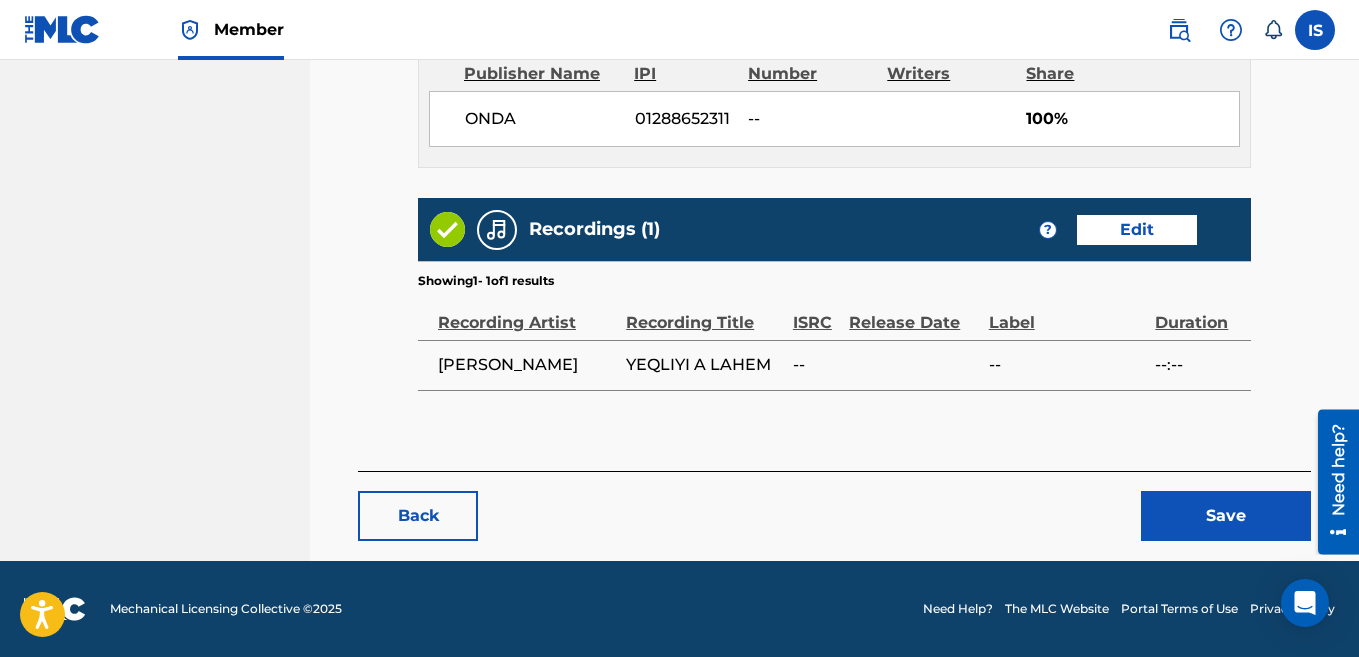 click on "< Back YEQLIYI A LAHEM     Draft Work Detail   Edit Member Work Identifier 1000248262 MLC Song Code -- ISWC -- Duration --:-- Language -- Alternative Titles No Alternative Titles Writers   (2) Edit Writer Name Writer IPI Writer Role [PERSON_NAME] 00559775096 Composer/Author [PERSON_NAME] 00559775194 Composer/Author Publishers   (1) Total shares:  100 % Edit Publisher Name Publisher IPI Publisher Number Represented Writers Collection Share ONDA 01288652311 -- 100% Total shares:  100 % Recordings   (1) ? Edit Showing  1  -   1  of  1   results   Recording Artist Recording Title ISRC Release Date Label Duration [PERSON_NAME] A LAHEM -- -- --:-- Back Save" at bounding box center (834, -134) 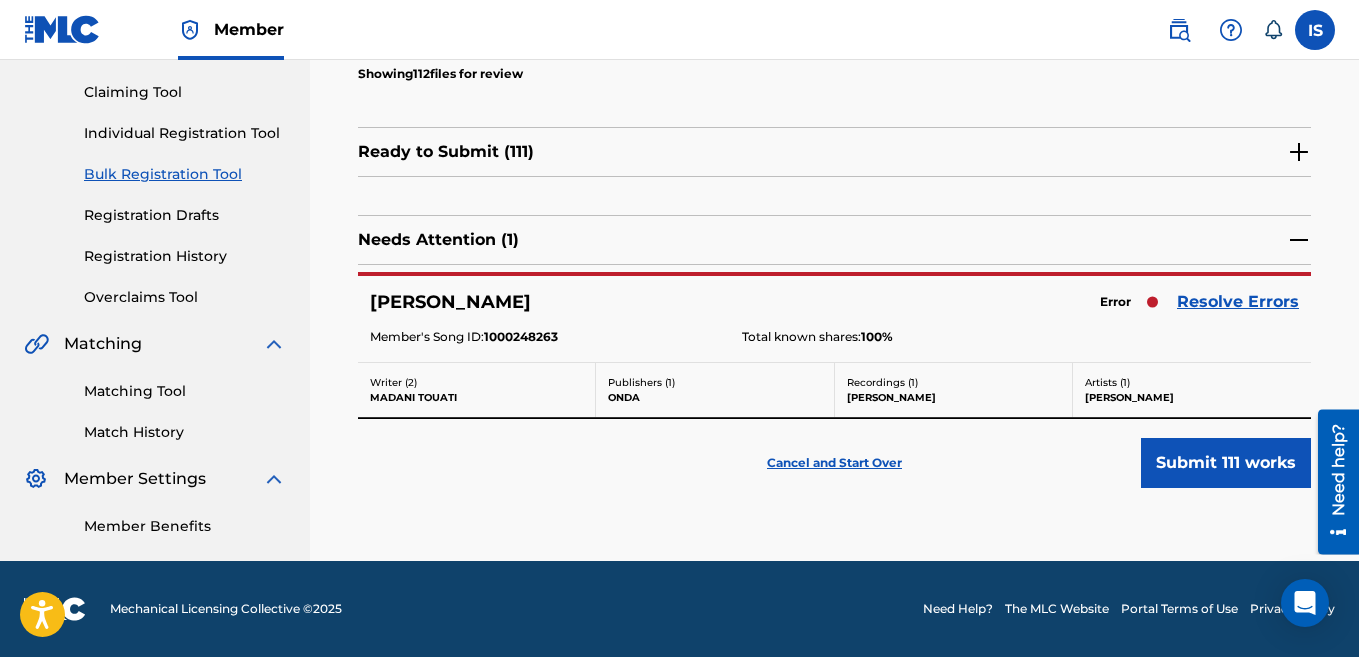 scroll, scrollTop: 0, scrollLeft: 0, axis: both 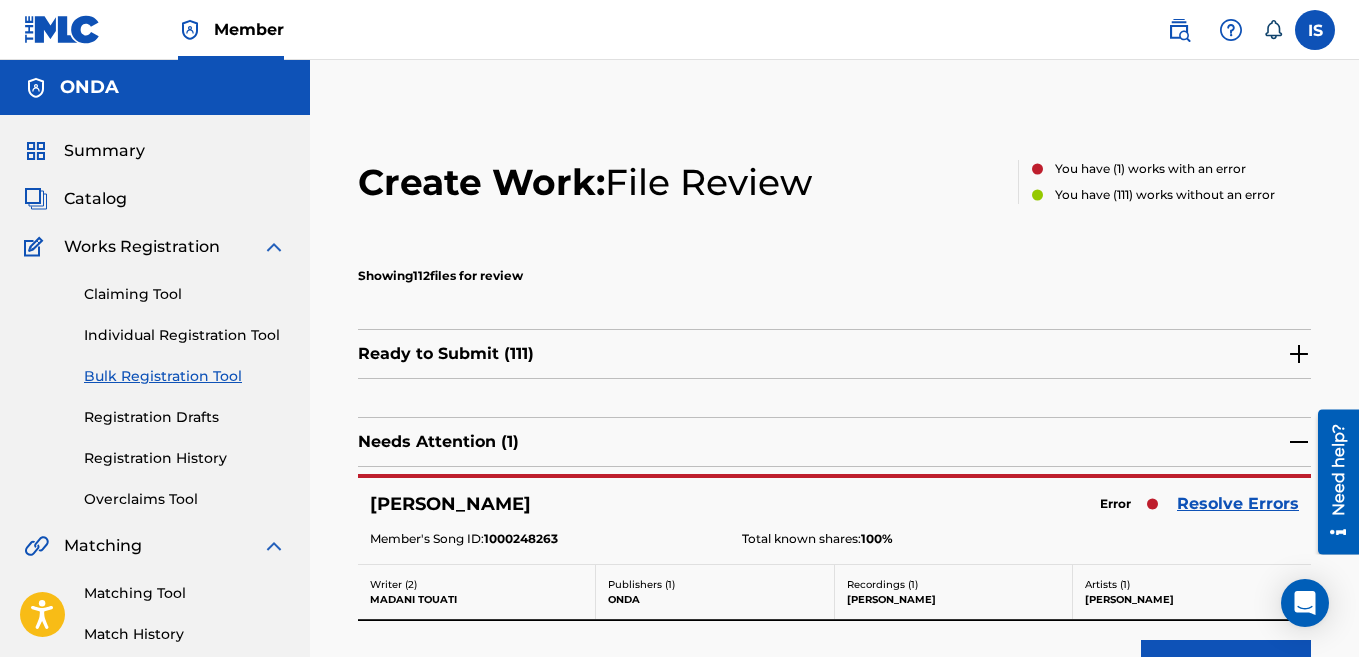 click on "Resolve Errors" at bounding box center (1238, 504) 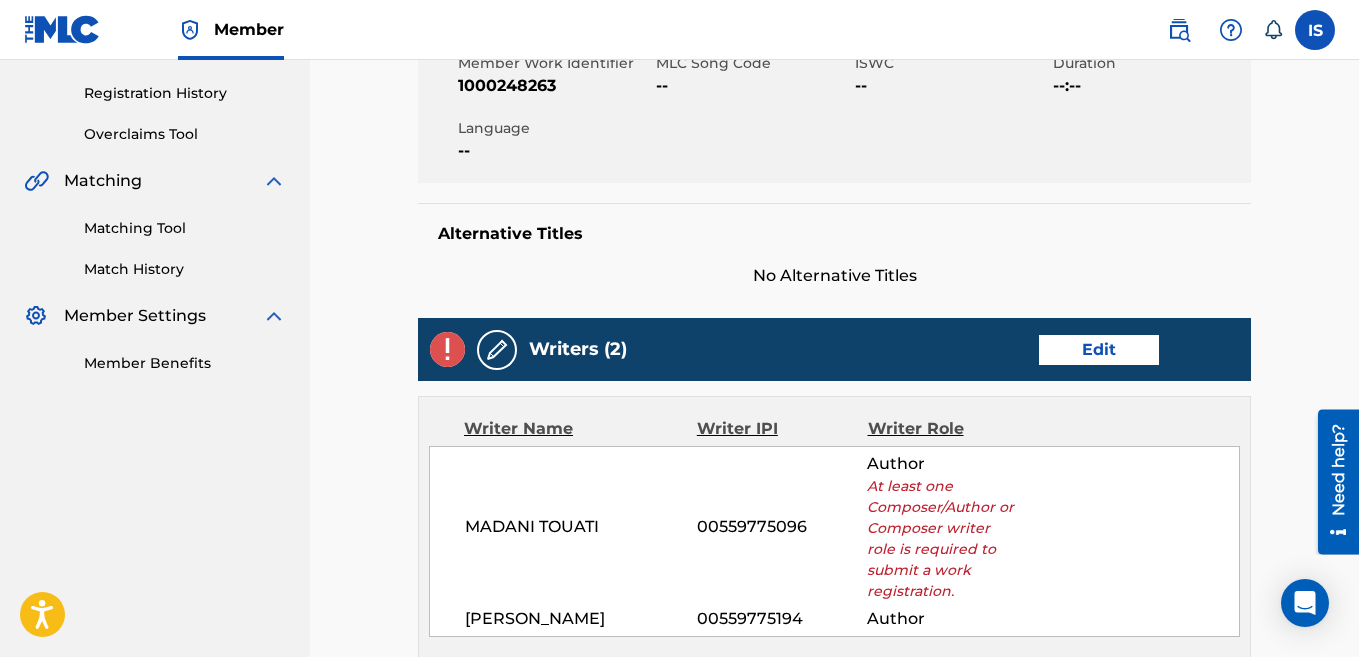 scroll, scrollTop: 317, scrollLeft: 0, axis: vertical 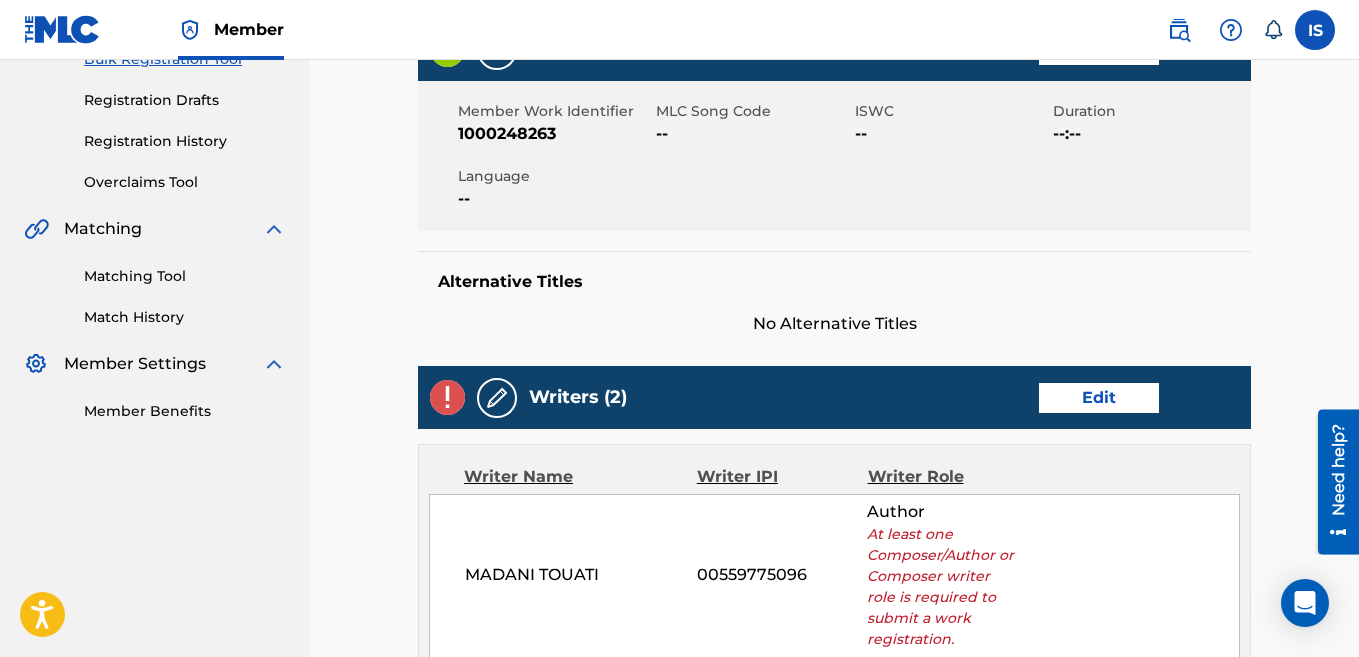 click on "Edit" at bounding box center (1099, 398) 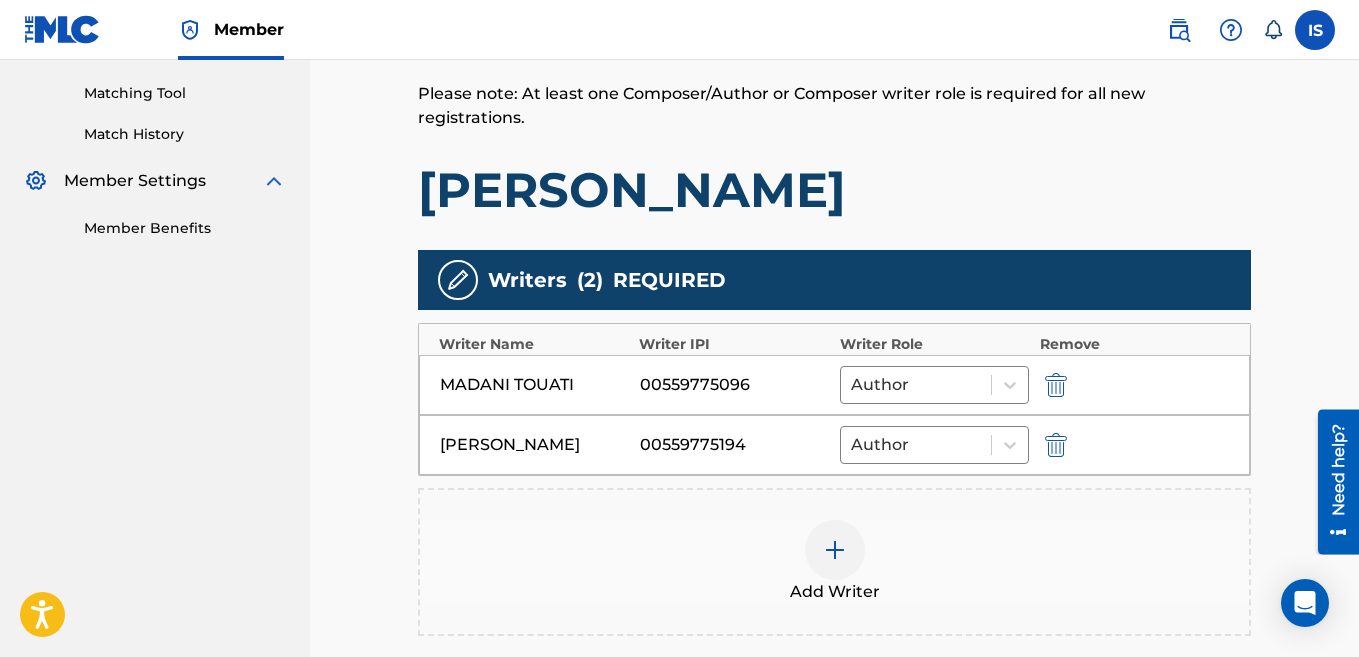 scroll, scrollTop: 504, scrollLeft: 0, axis: vertical 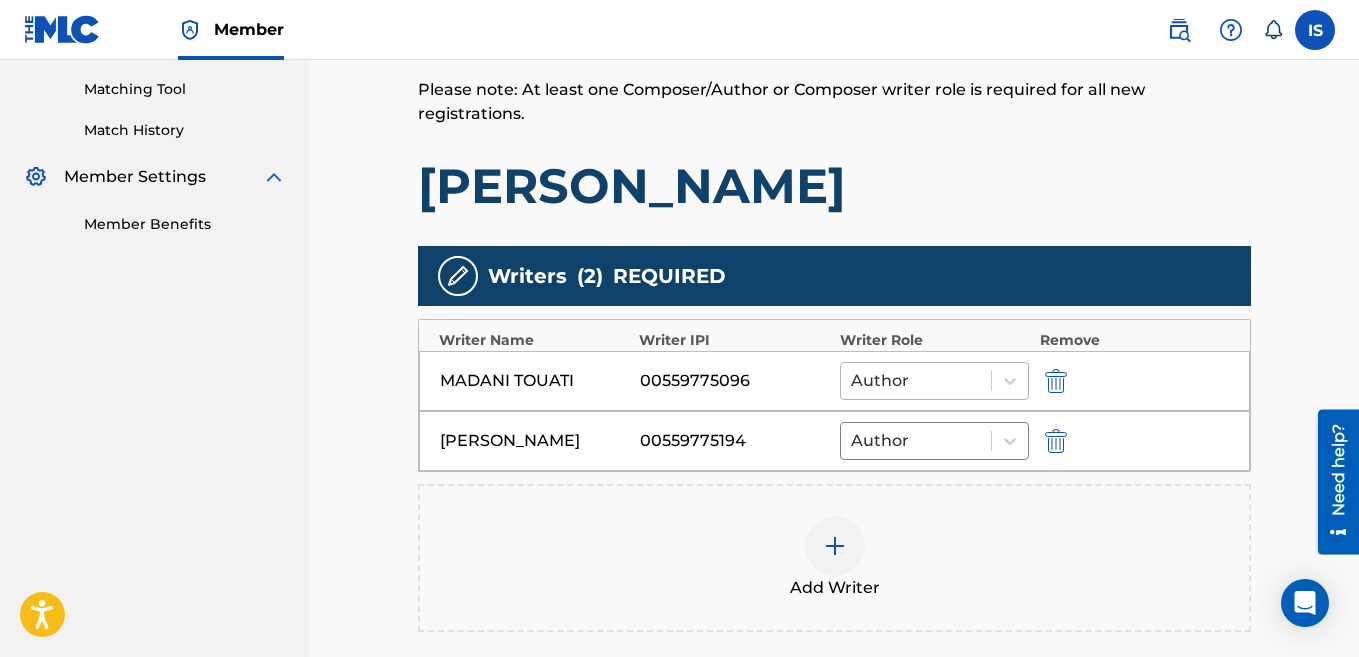 click at bounding box center [916, 381] 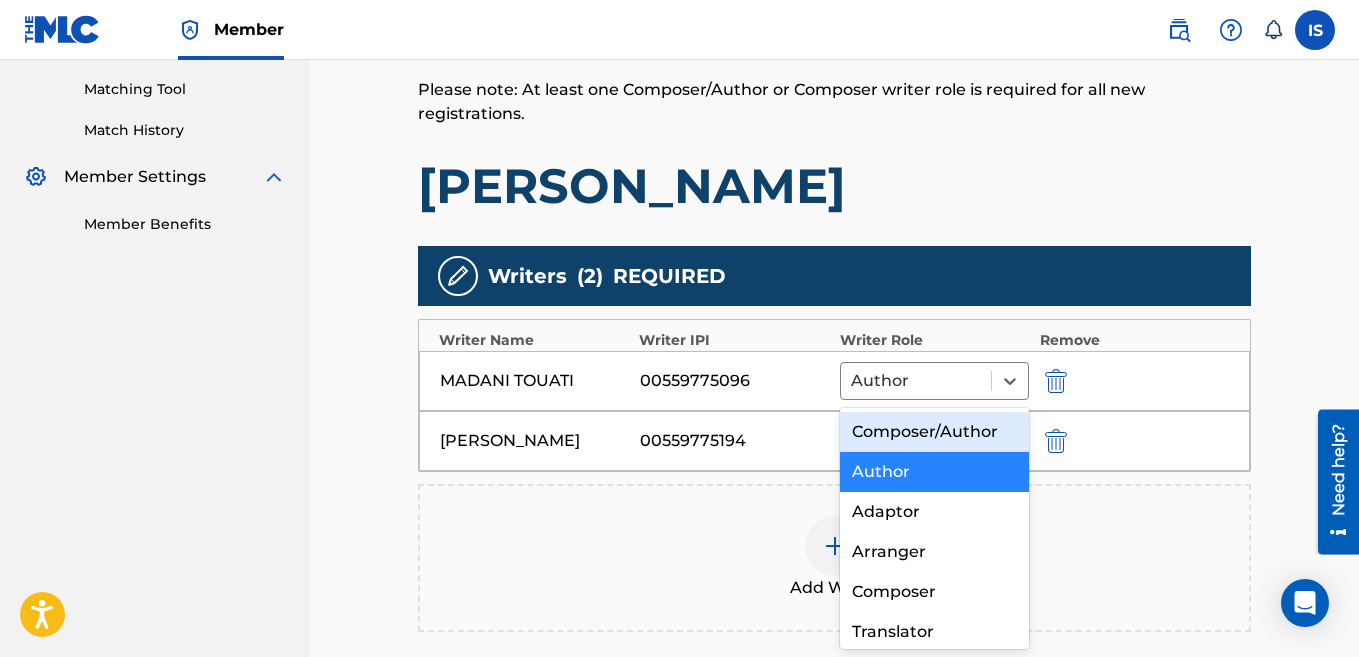 click on "Composer/Author" at bounding box center (935, 432) 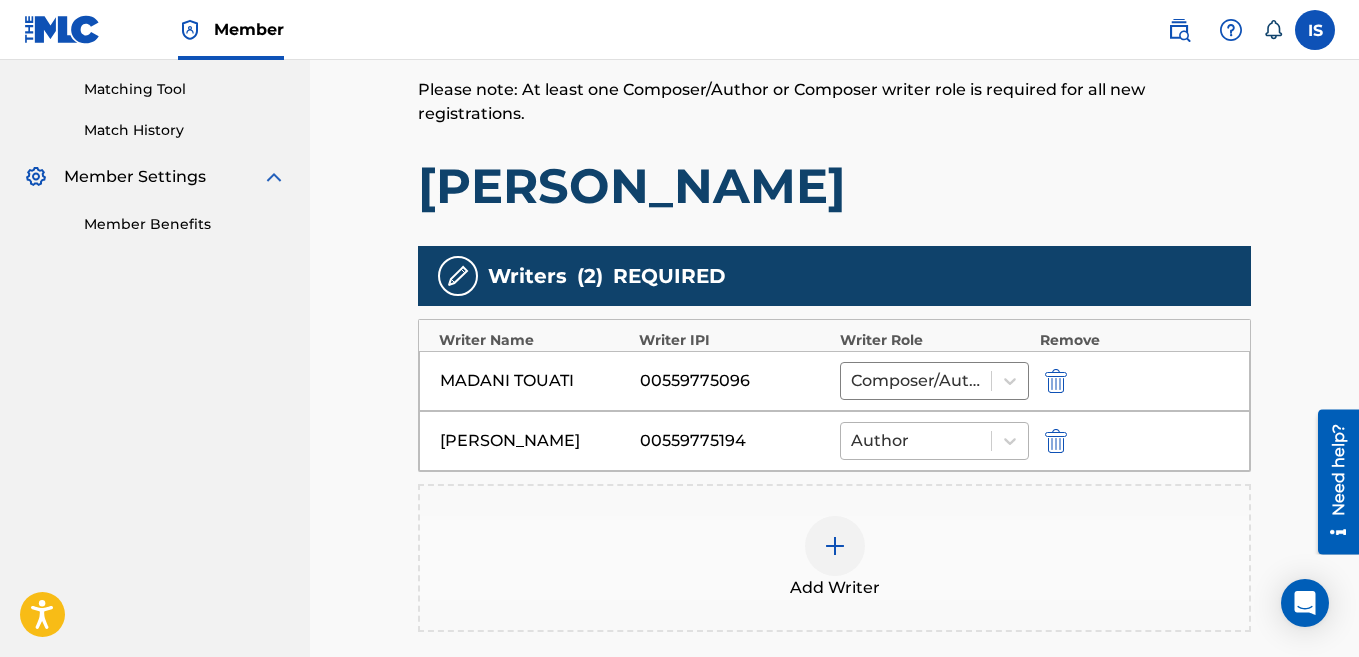 click at bounding box center [916, 441] 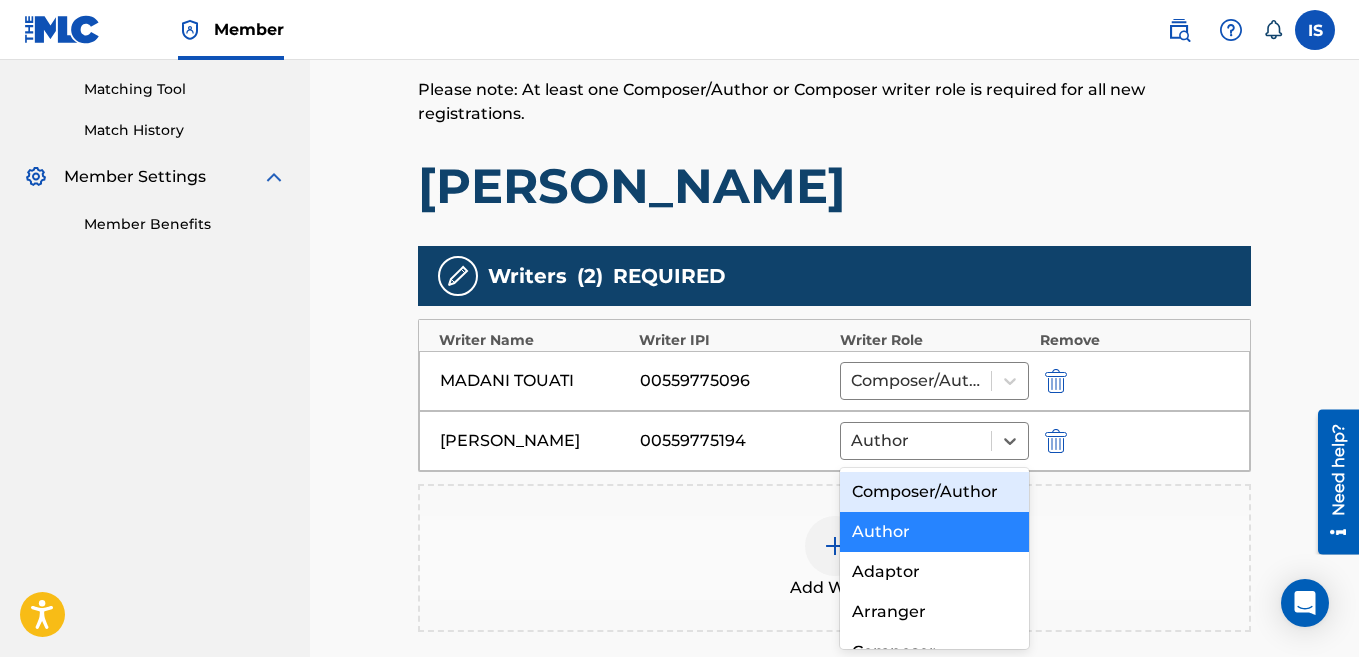 click on "Composer/Author" at bounding box center [935, 492] 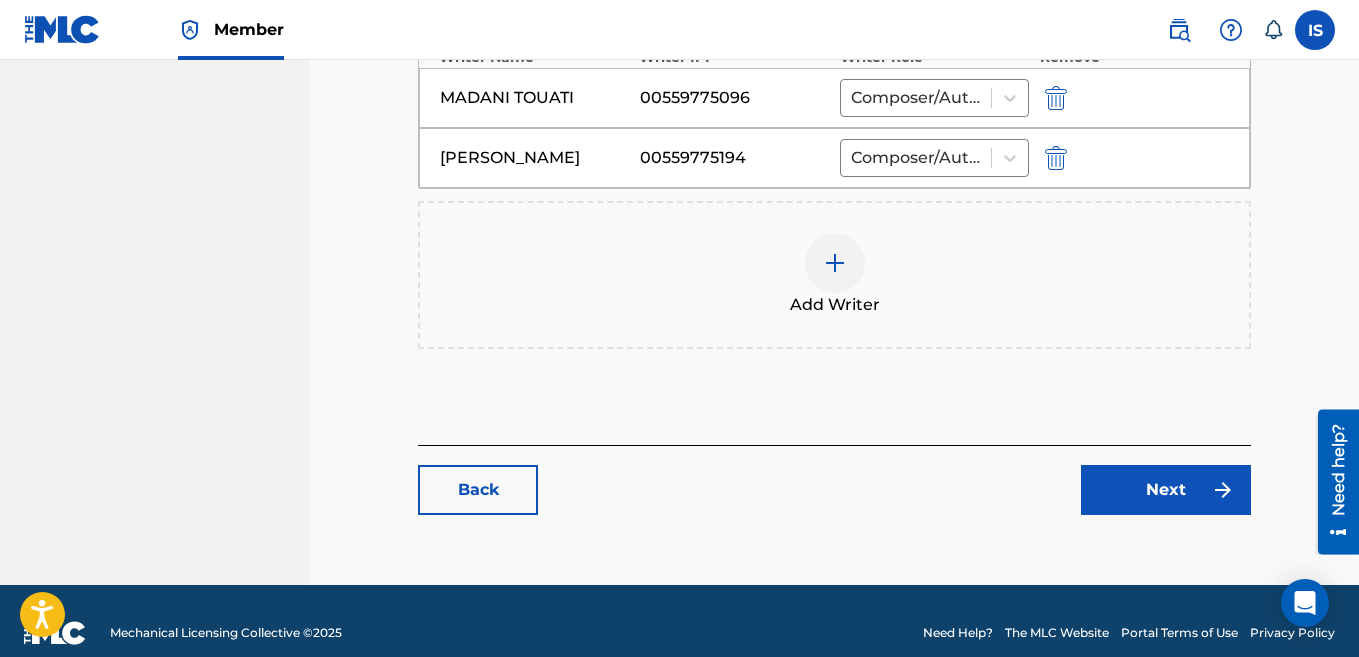 scroll, scrollTop: 811, scrollLeft: 0, axis: vertical 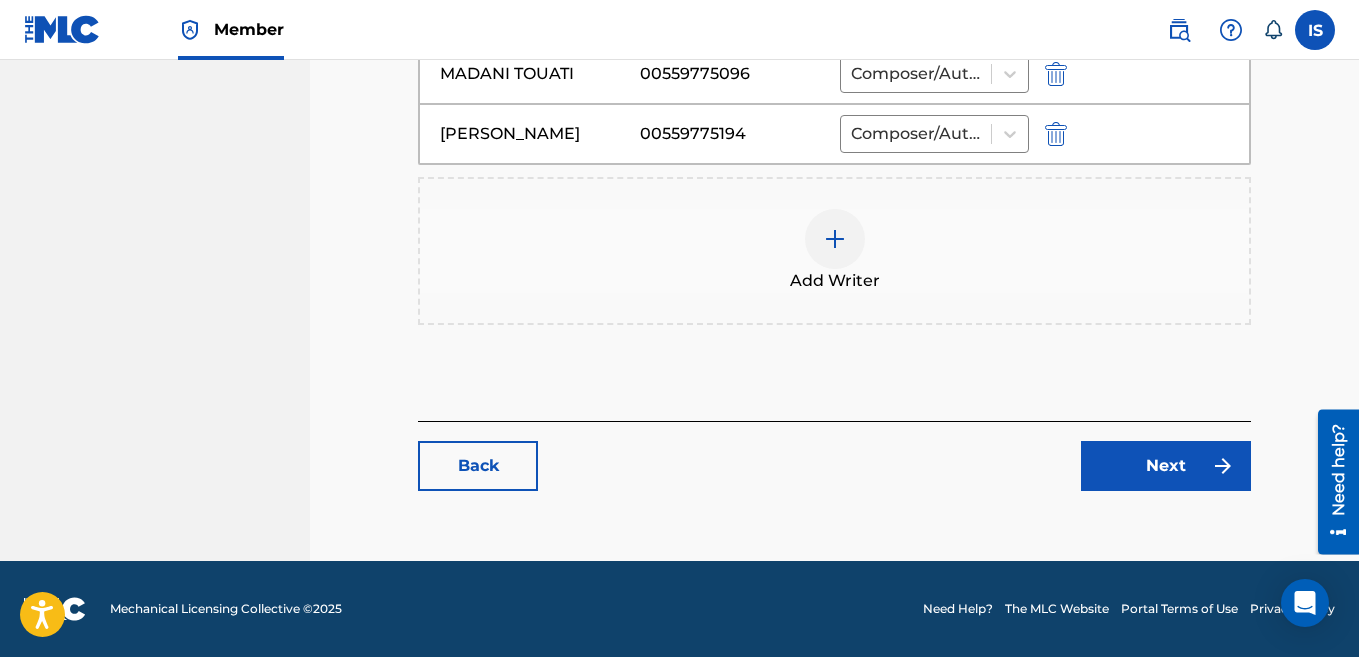 click on "Catalog Enter Work Details Add Writers Add Publishers & Shares Add Recording Review Add Writers & Roles Enter all writer(s) and their roles. A full list of writer roles and their definitions can be found in our Help Center article   here. Please note: At least one Composer/Author or Composer writer role is required for all new registrations. [PERSON_NAME] Writers ( 2 ) REQUIRED Writer Name Writer IPI Writer Role Remove [PERSON_NAME] 00559775096 Composer/Author [PERSON_NAME] 00559775194 Composer/Author Add Writer Back Next" at bounding box center [834, -55] 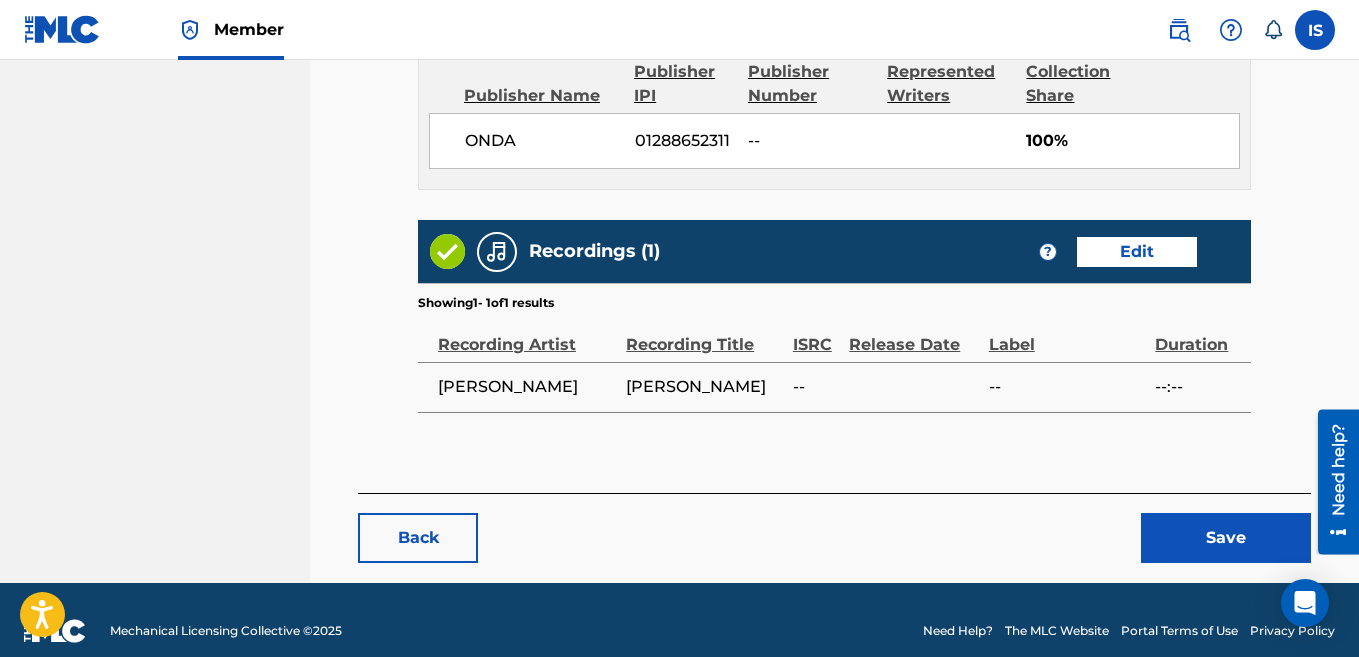 scroll, scrollTop: 988, scrollLeft: 0, axis: vertical 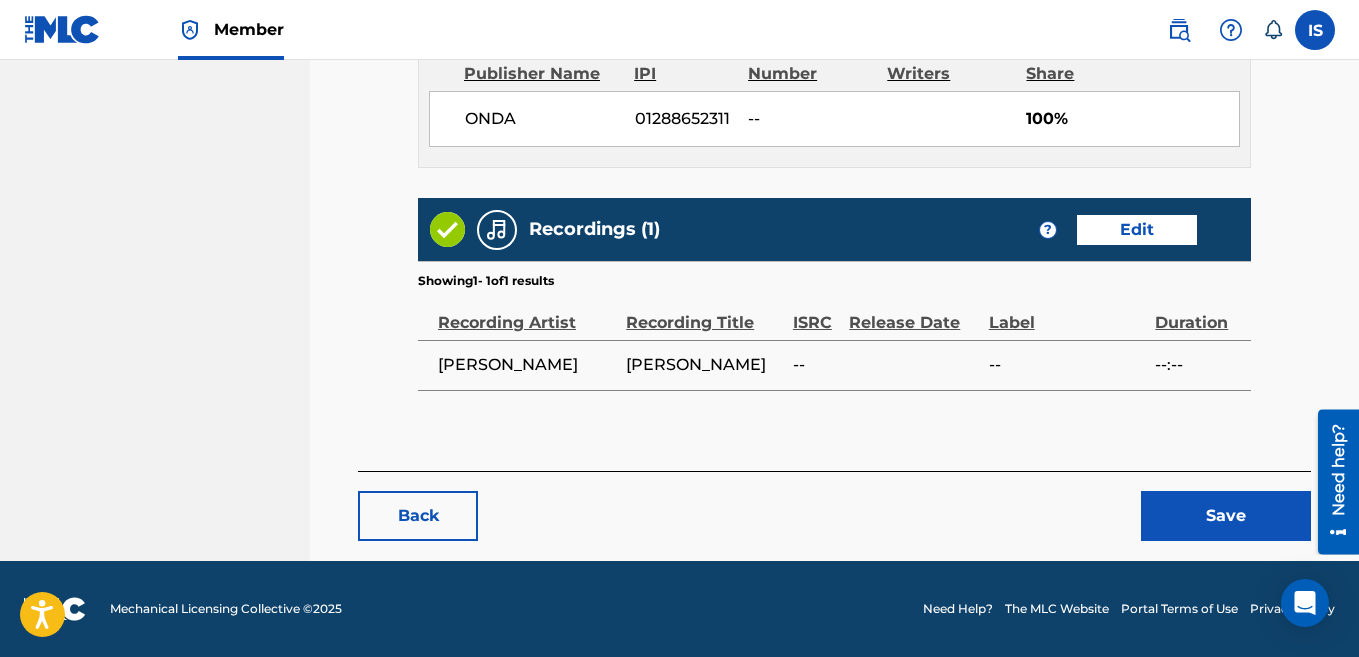 click on "Save" at bounding box center [1226, 516] 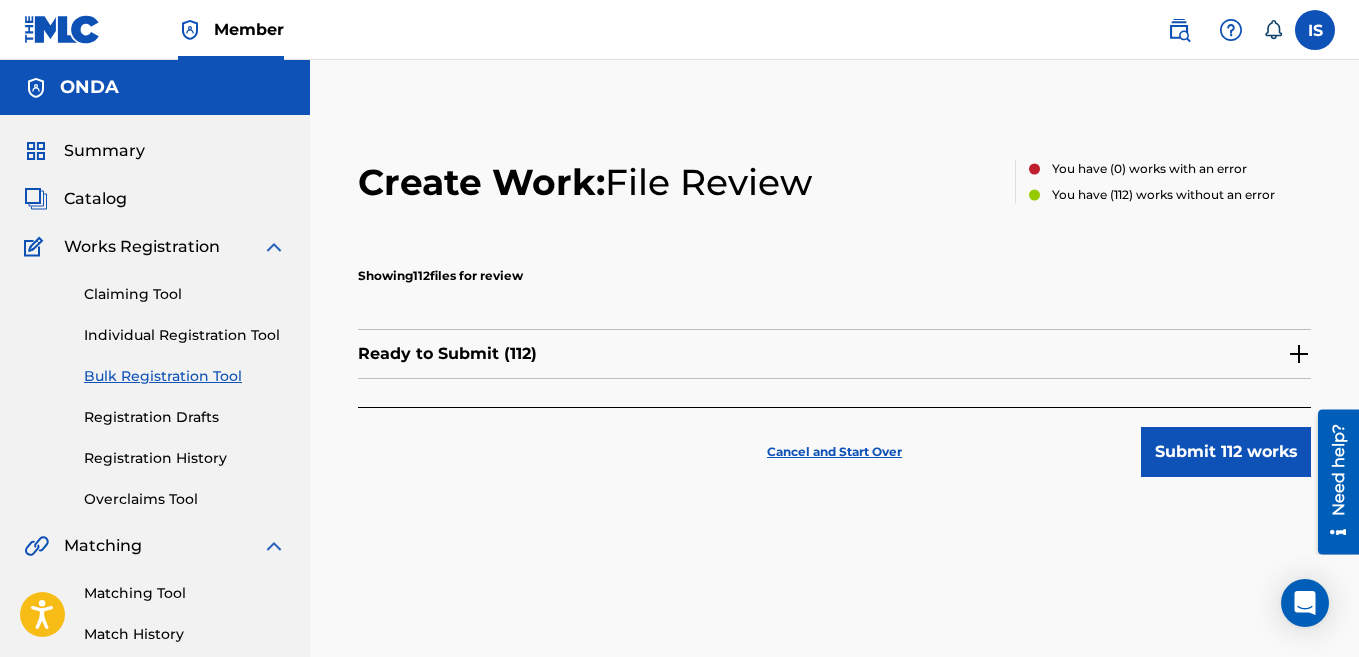 click on "Submit 112 works" at bounding box center [1226, 452] 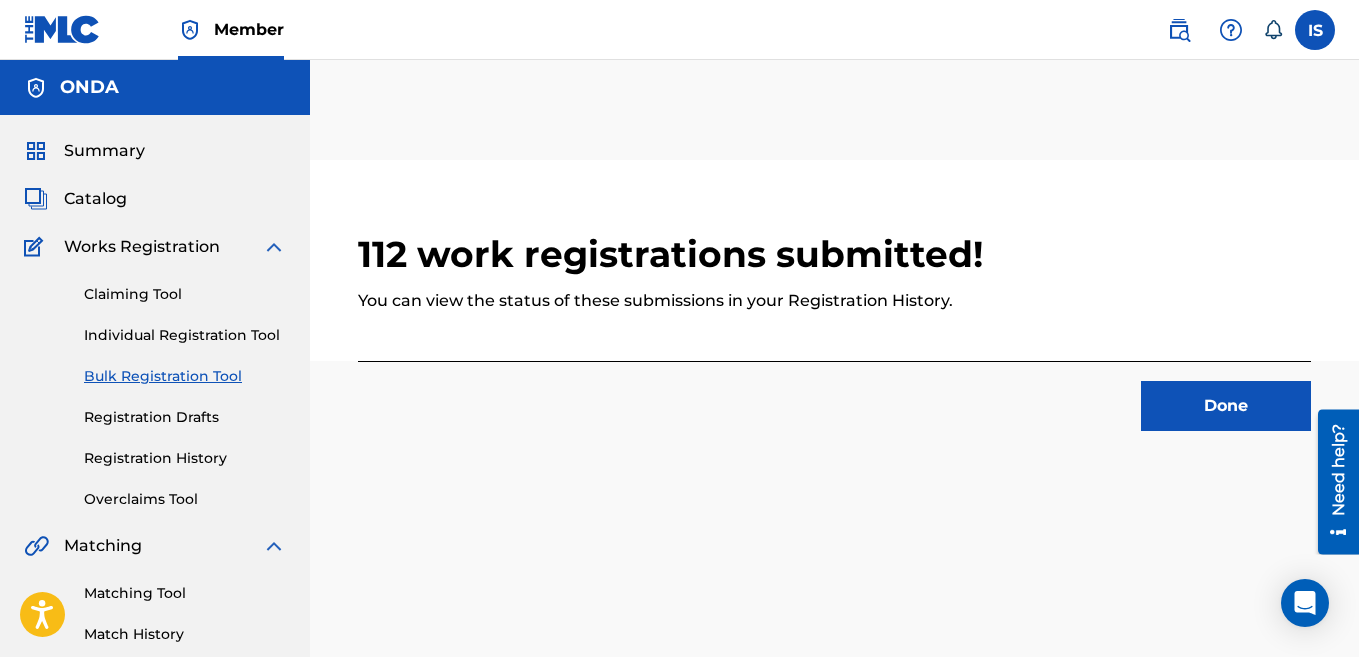 click on "Done" at bounding box center (1226, 406) 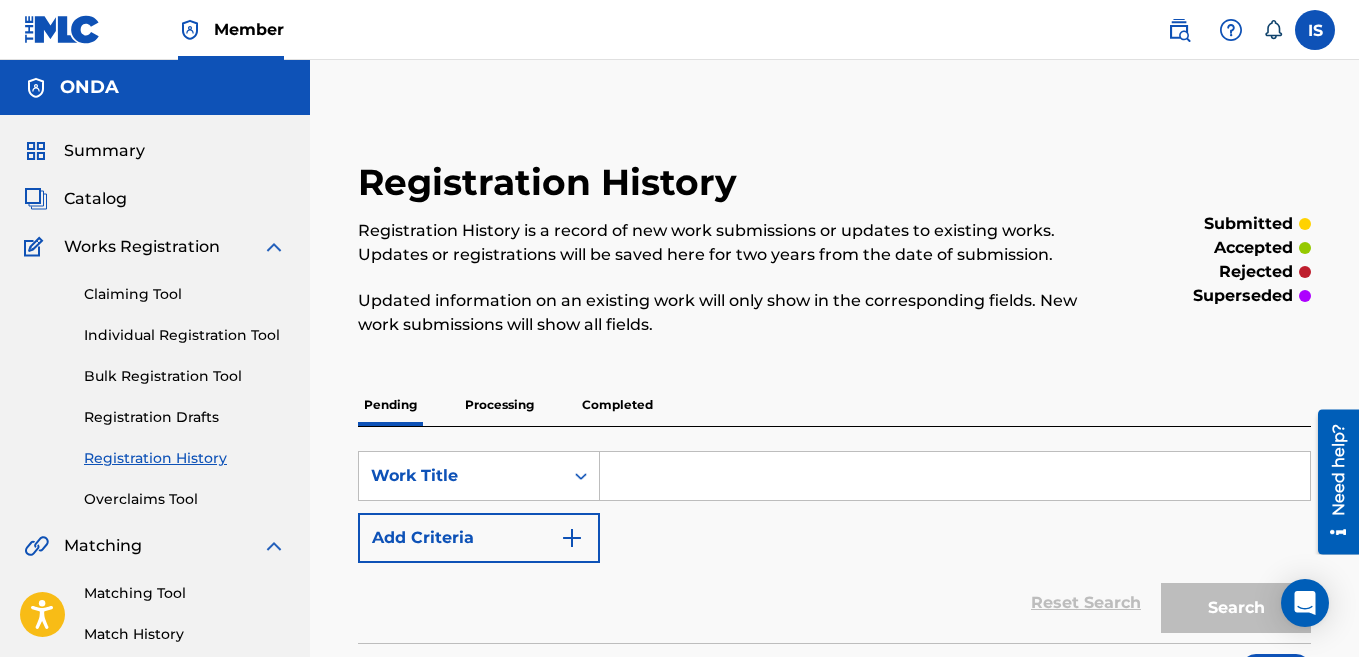 click on "Bulk Registration Tool" at bounding box center [185, 376] 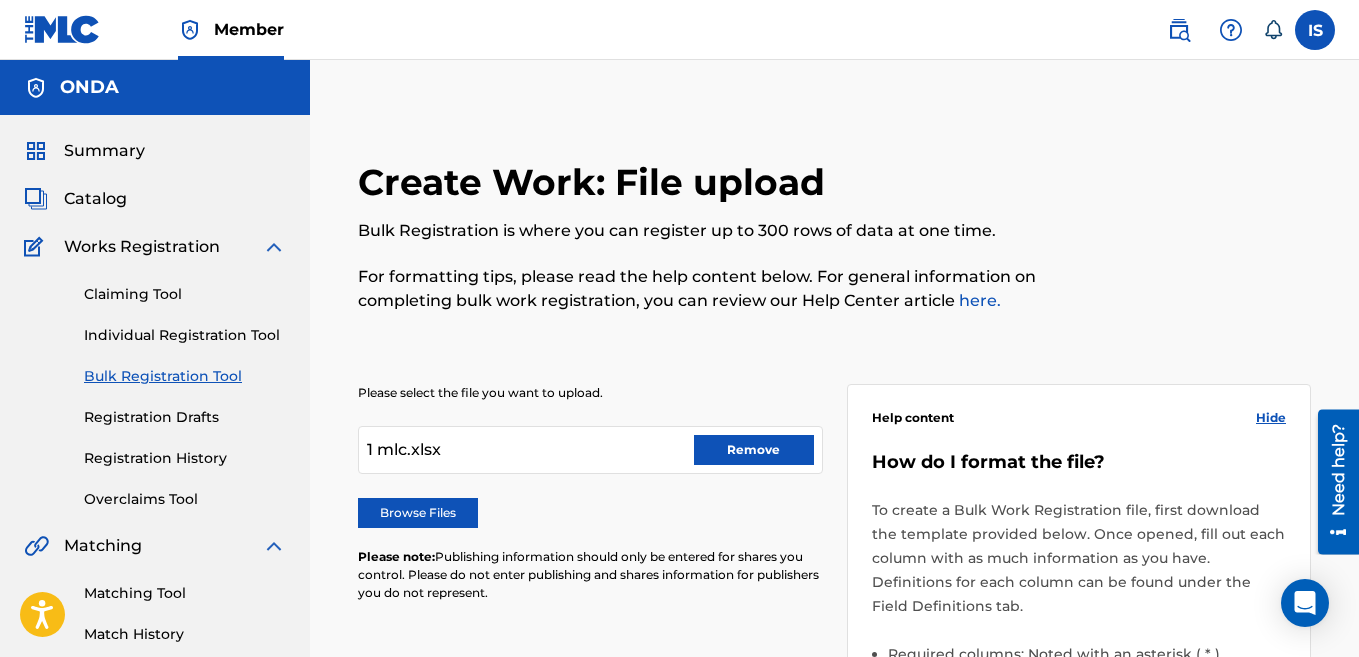 click on "Remove" at bounding box center (754, 450) 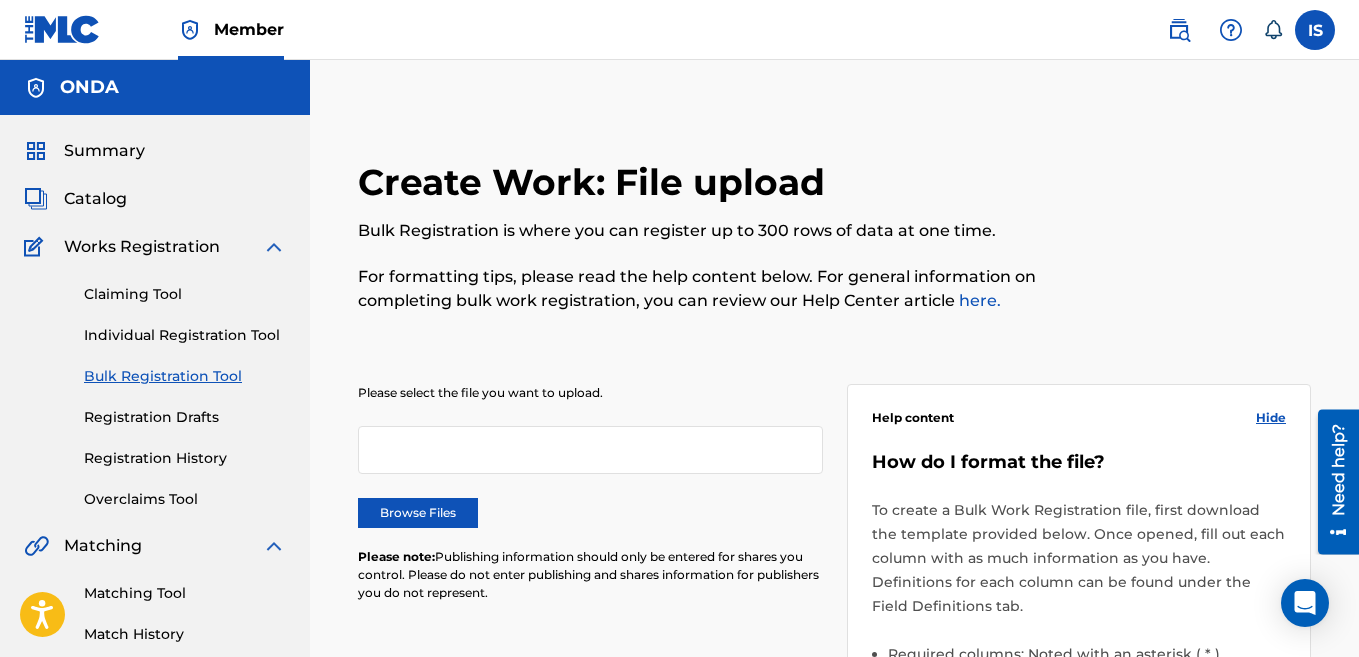 click on "Browse Files" at bounding box center (418, 513) 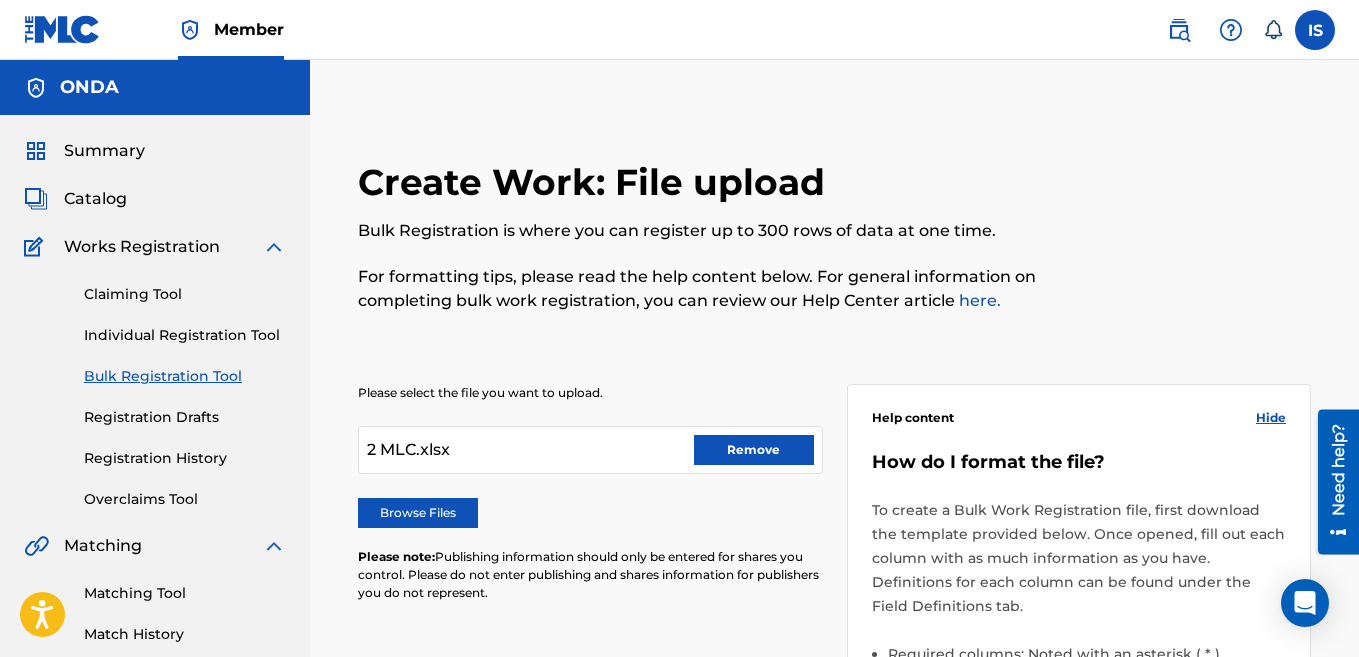 scroll, scrollTop: 736, scrollLeft: 0, axis: vertical 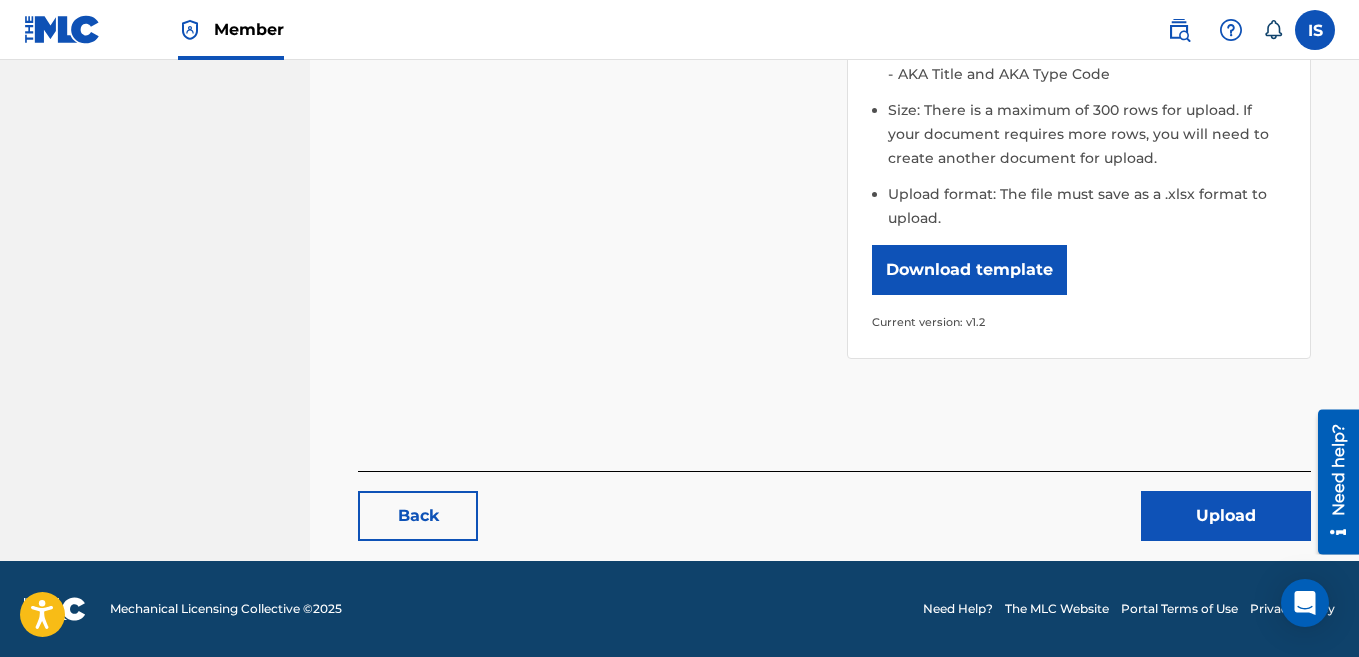 click on "Upload" at bounding box center [1226, 516] 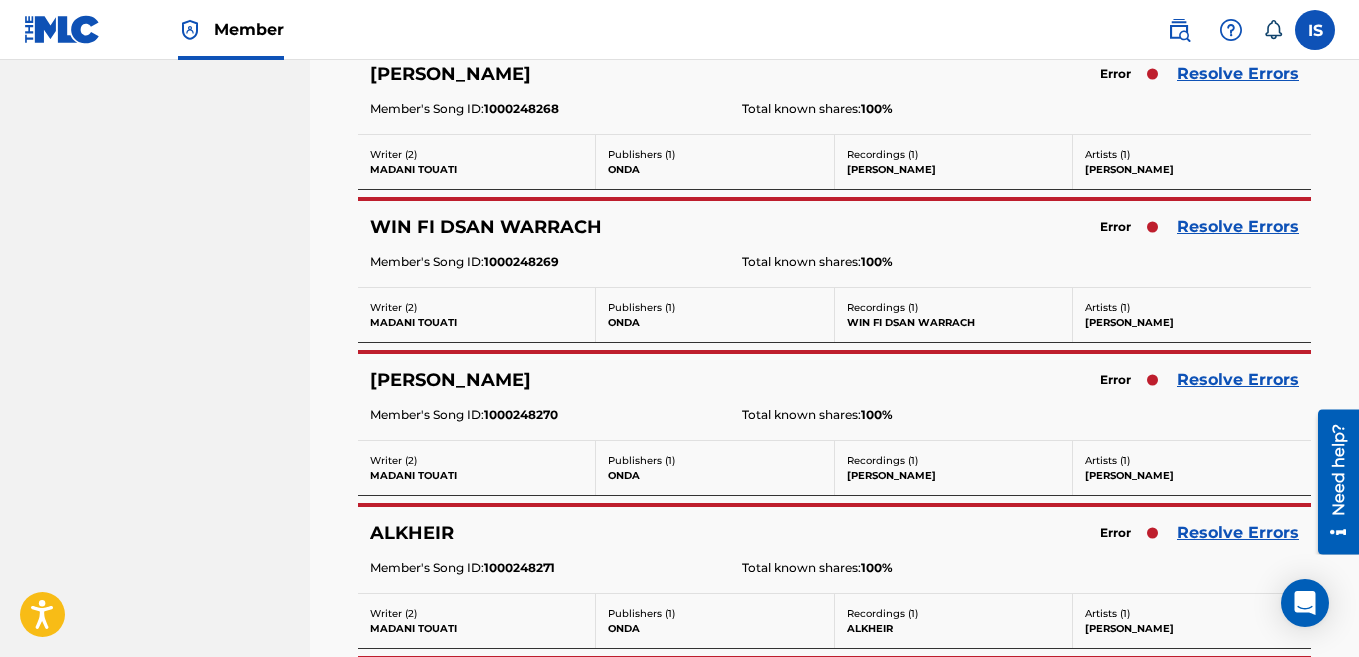 scroll, scrollTop: 0, scrollLeft: 0, axis: both 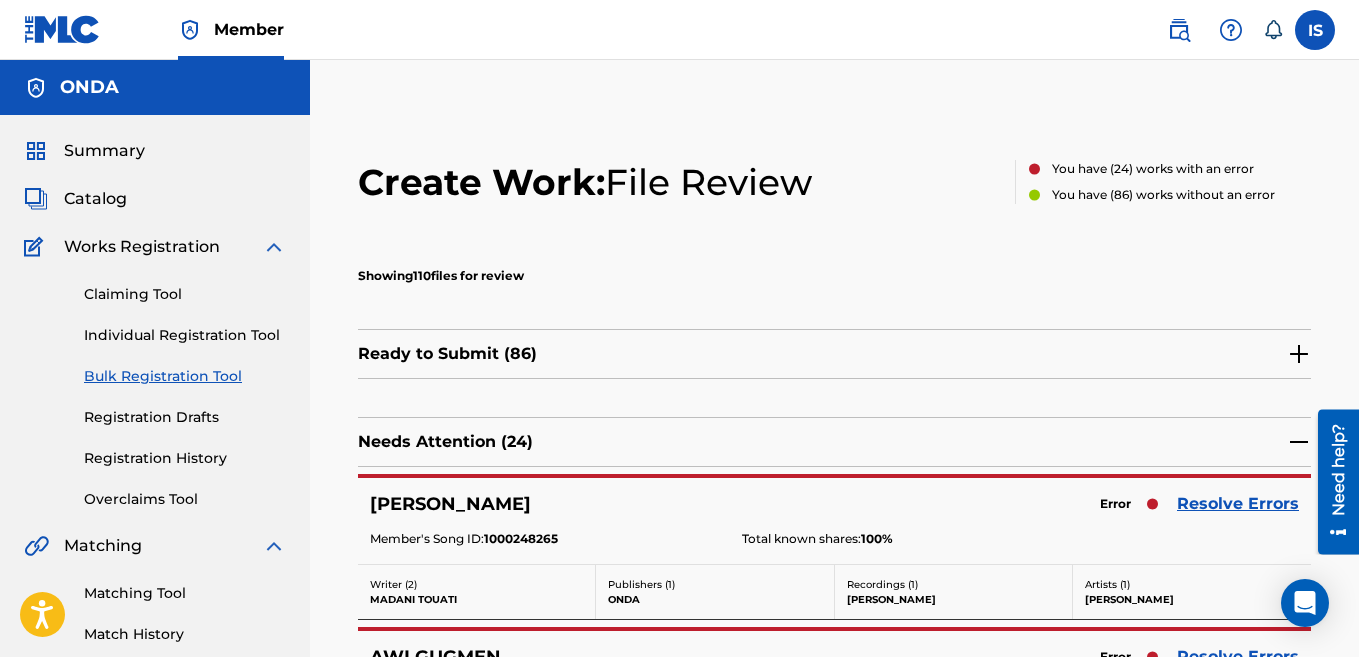 click on "Resolve Errors" at bounding box center [1238, 504] 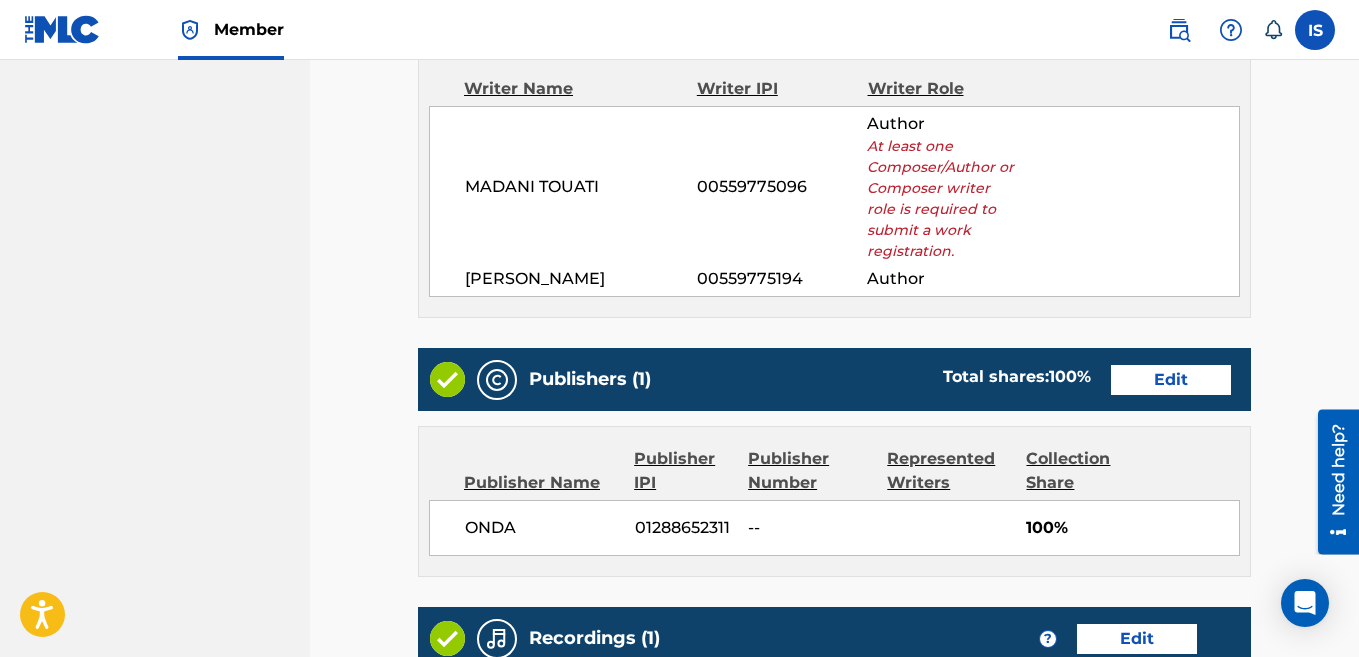 scroll, scrollTop: 872, scrollLeft: 0, axis: vertical 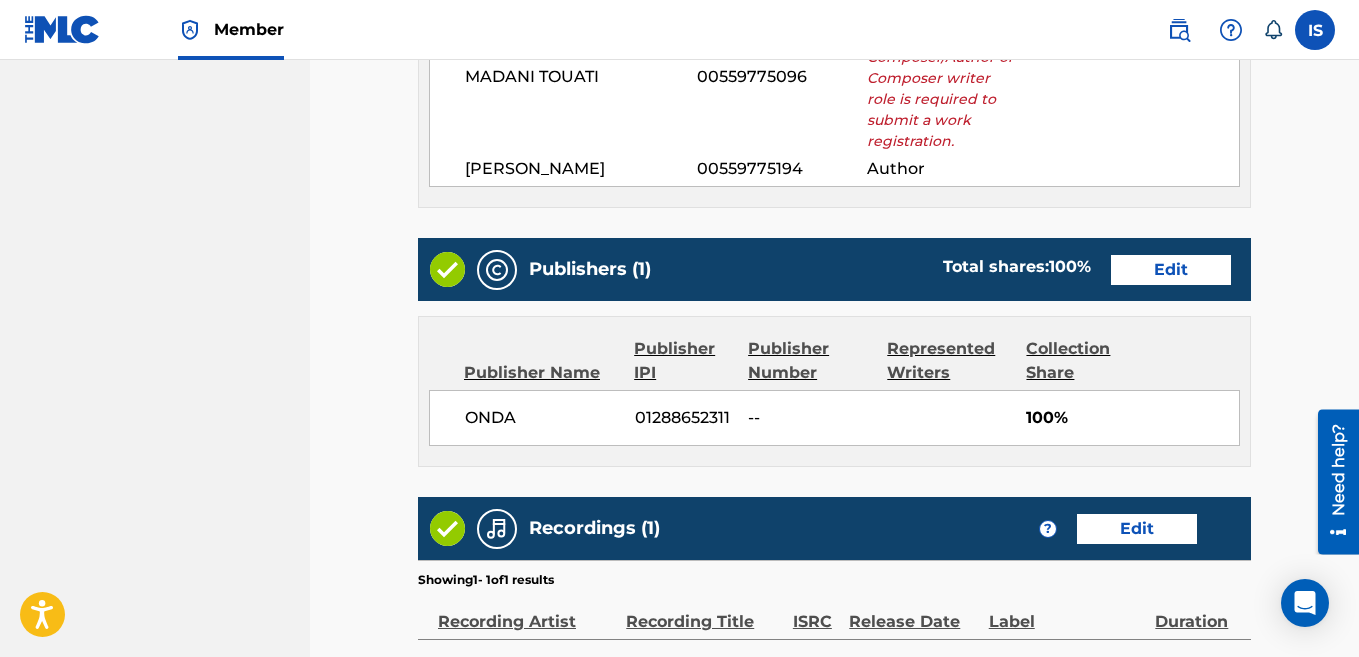 drag, startPoint x: 990, startPoint y: 422, endPoint x: 994, endPoint y: 406, distance: 16.492422 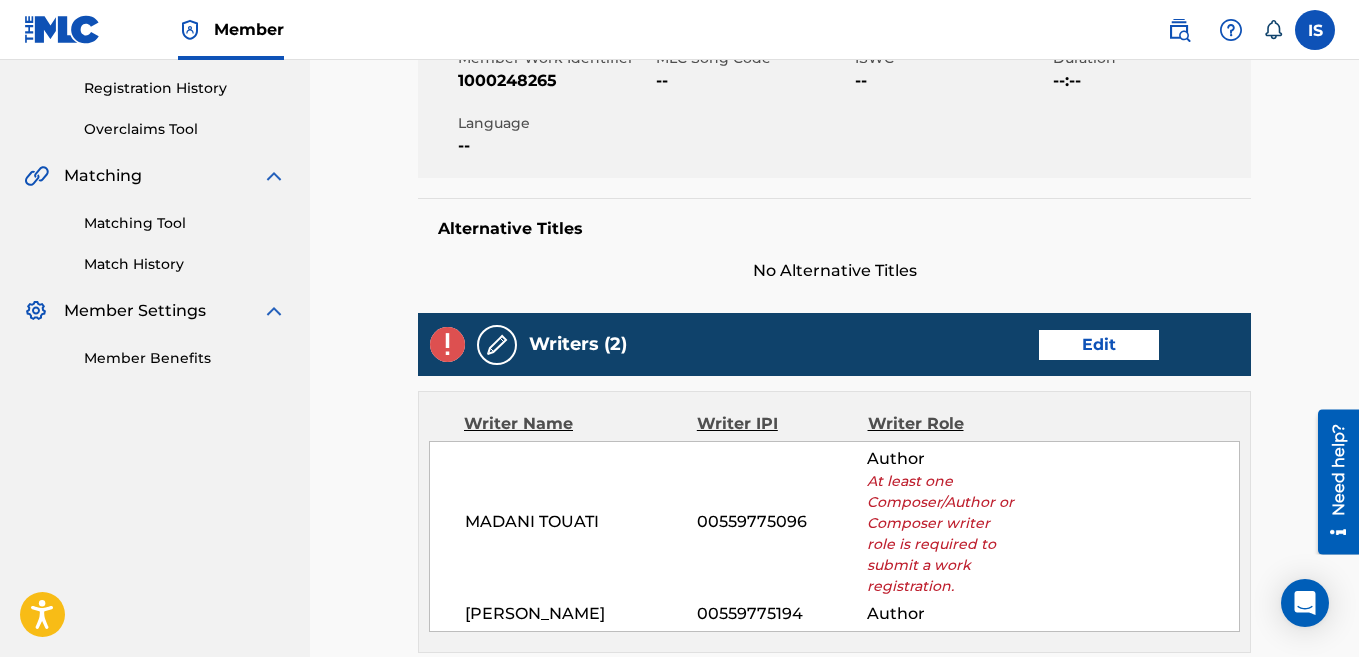 scroll, scrollTop: 356, scrollLeft: 0, axis: vertical 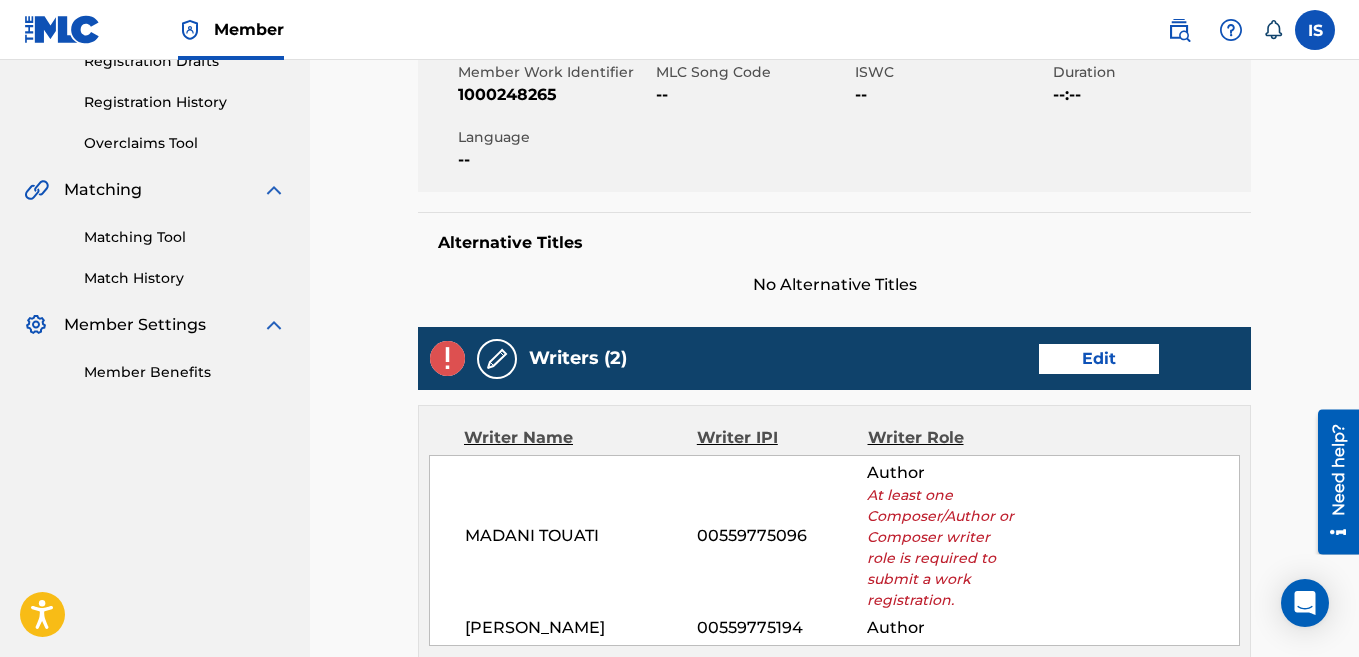 click on "Edit" at bounding box center [1099, 359] 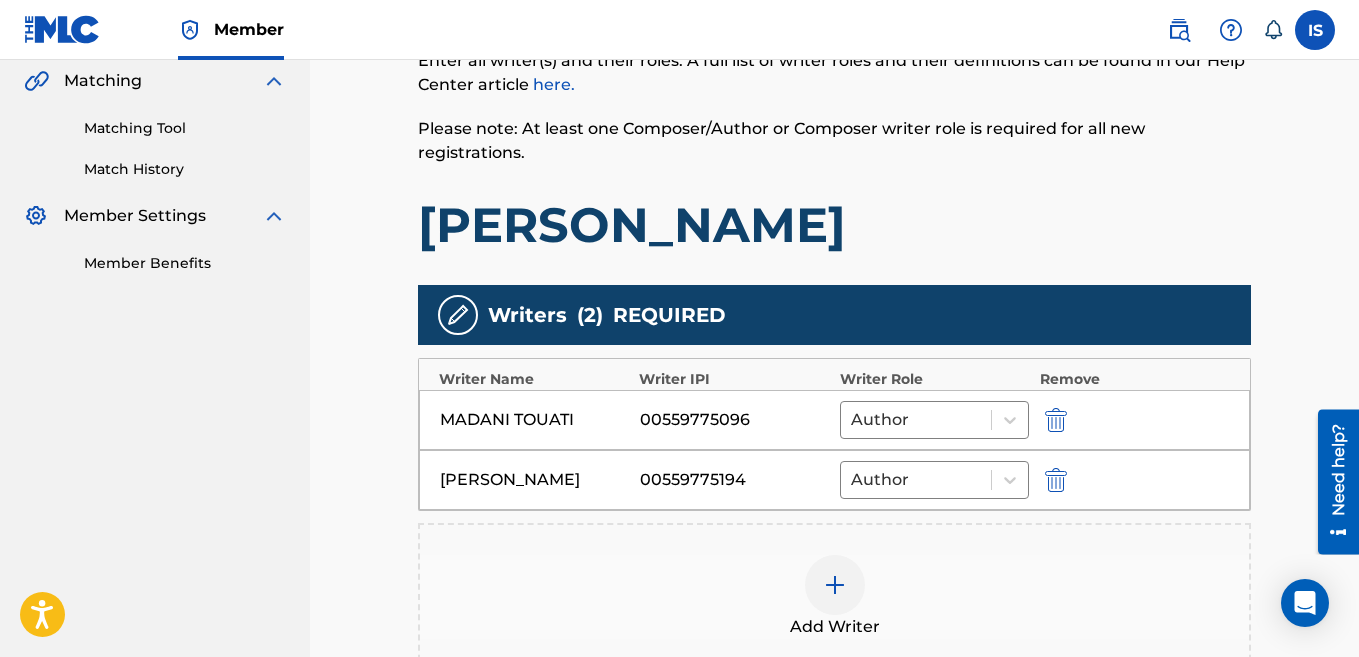 scroll, scrollTop: 482, scrollLeft: 0, axis: vertical 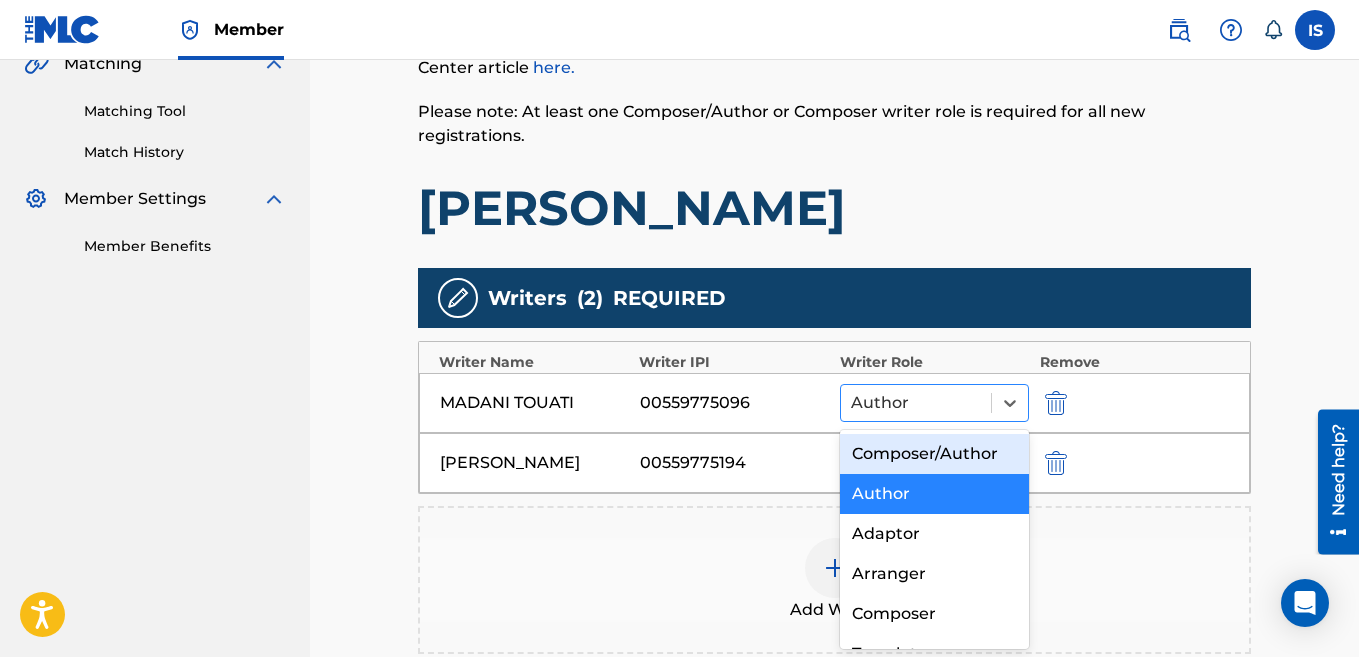 click at bounding box center (916, 403) 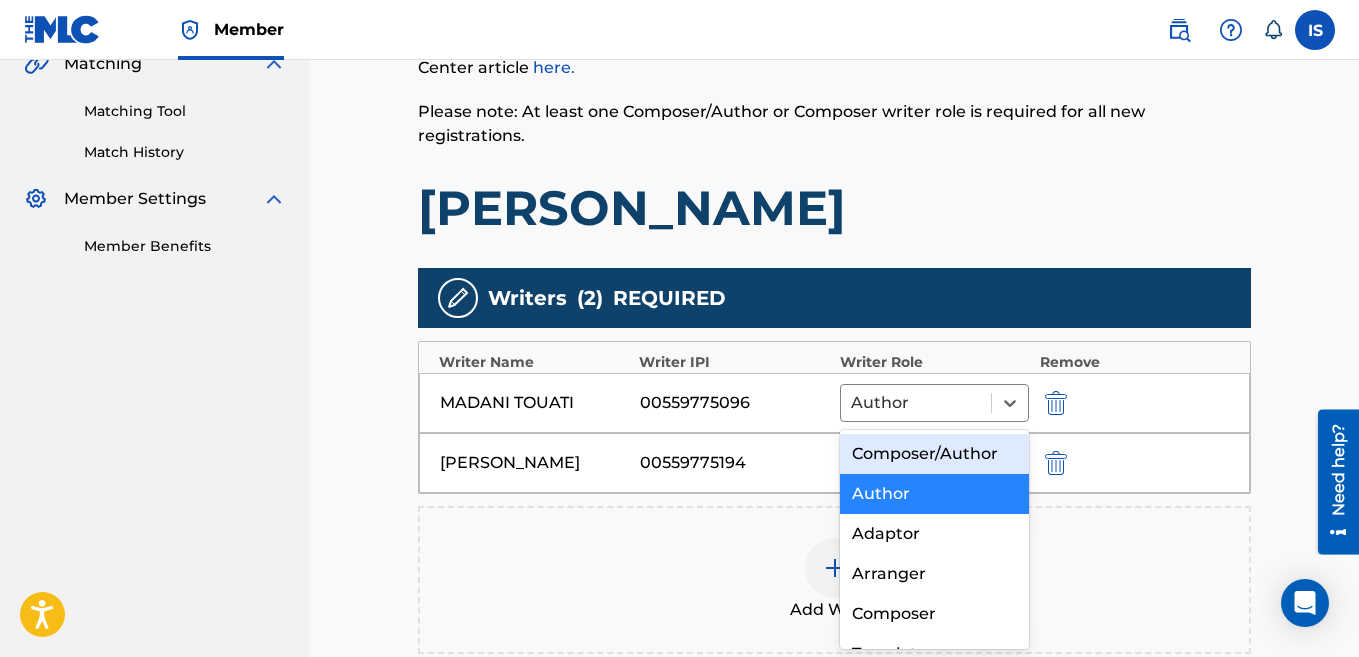 click on "Composer/Author" at bounding box center (935, 454) 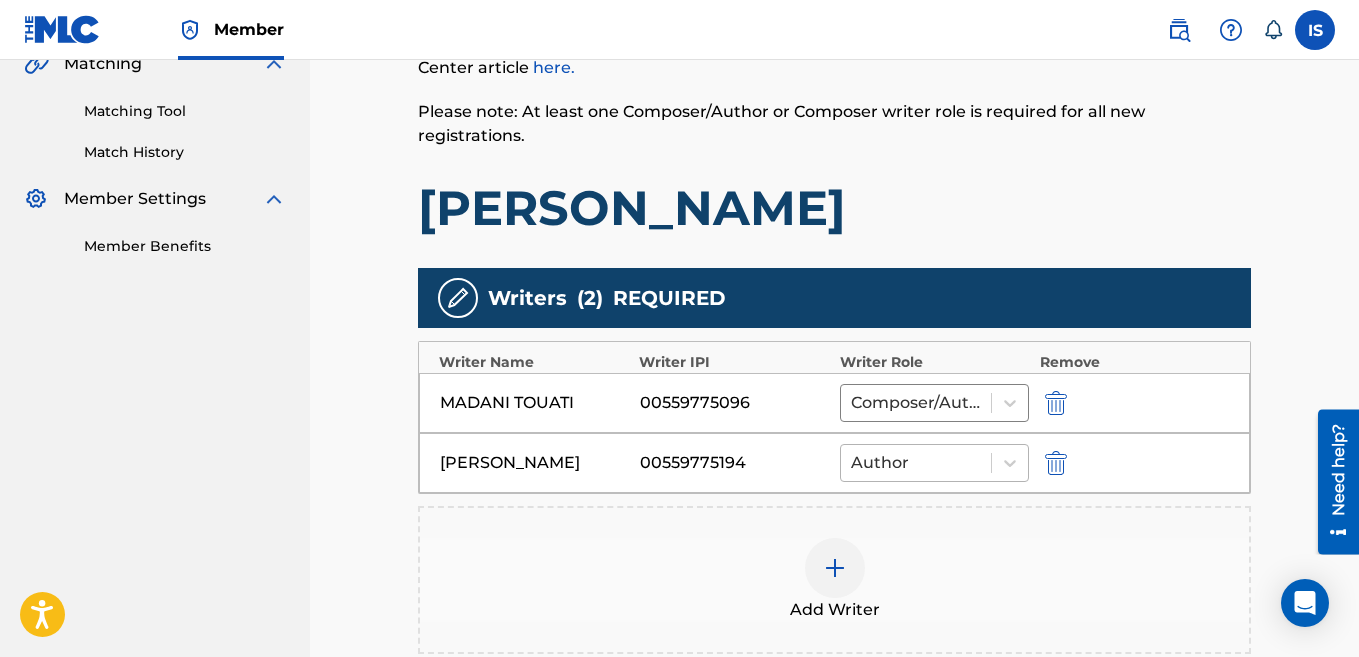 click at bounding box center (916, 463) 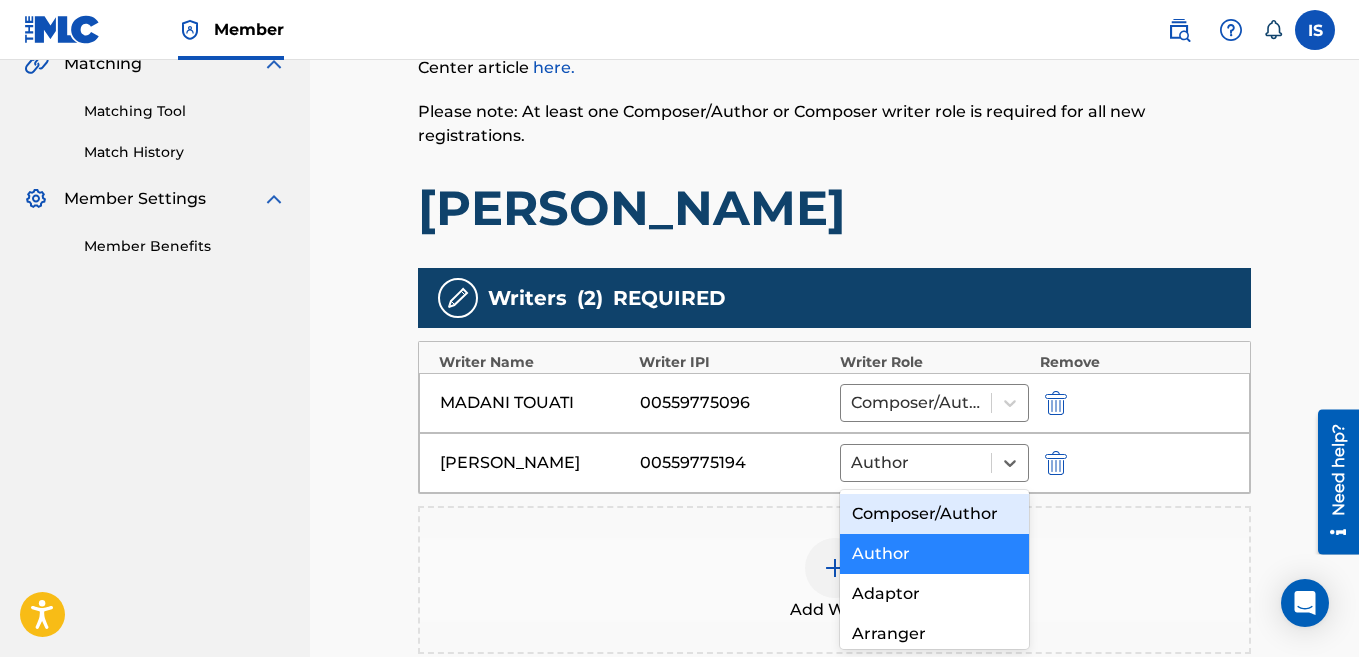 click on "Composer/Author" at bounding box center (935, 514) 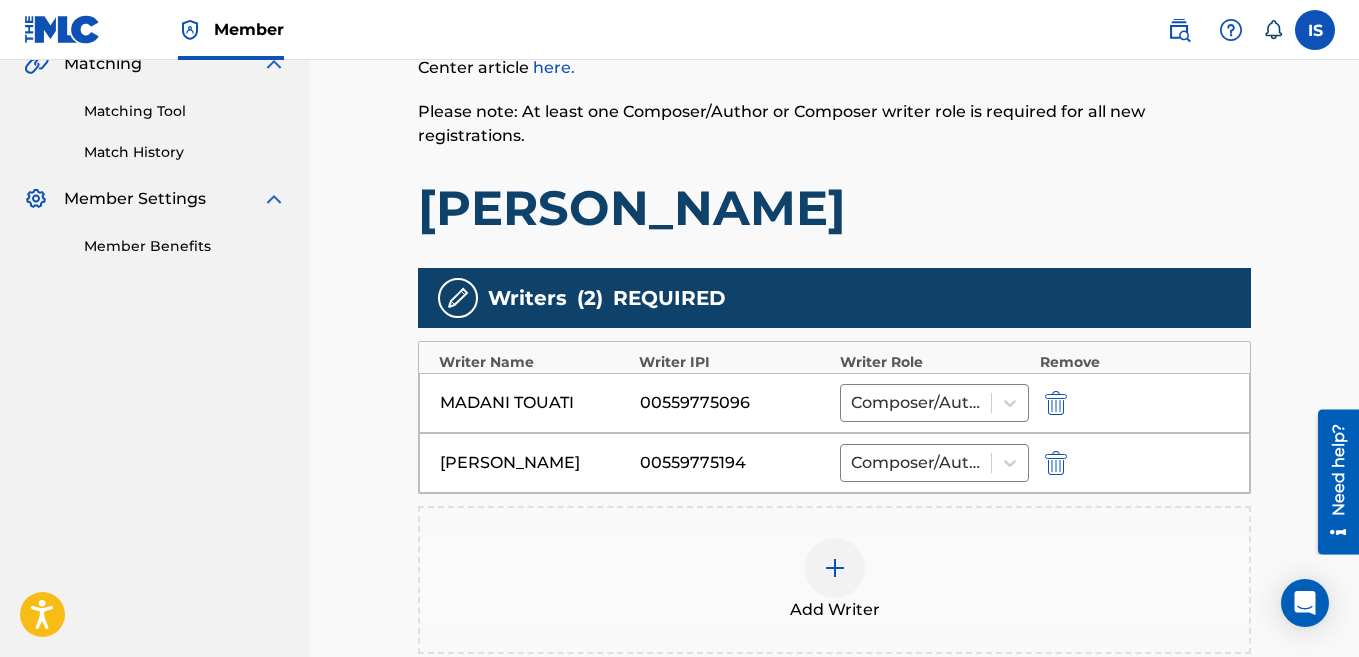scroll, scrollTop: 811, scrollLeft: 0, axis: vertical 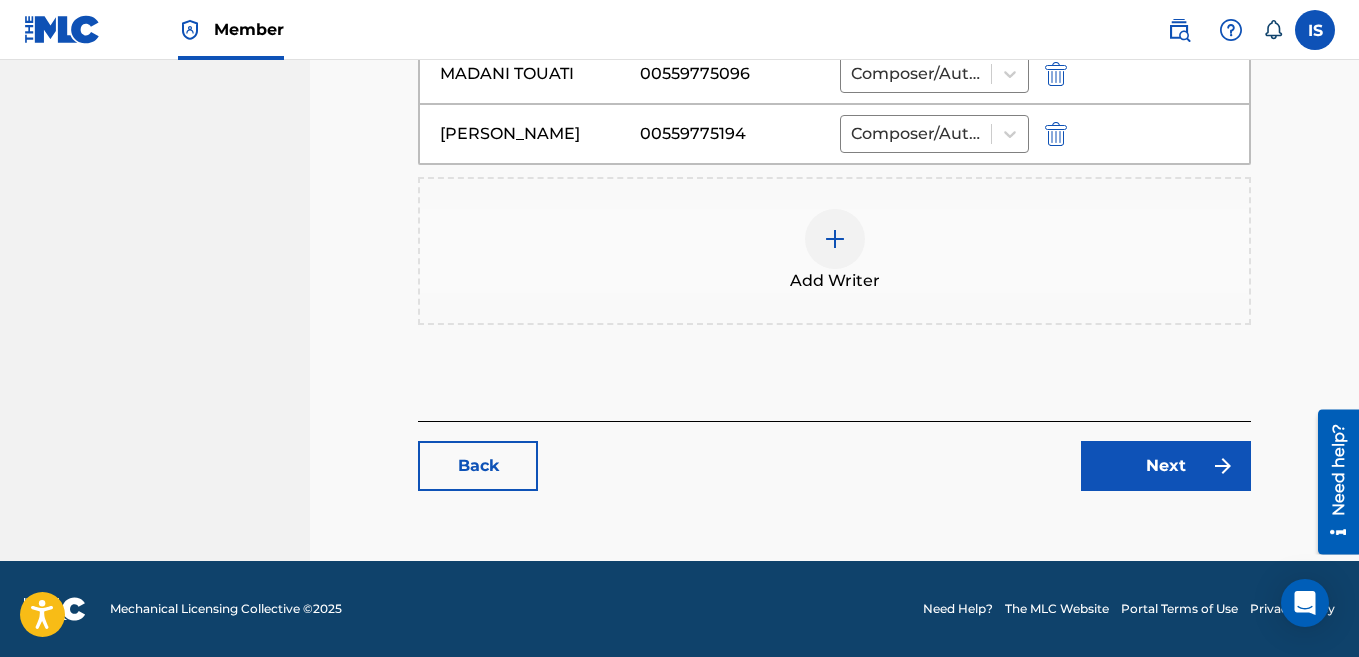 click on "Next" at bounding box center [1166, 466] 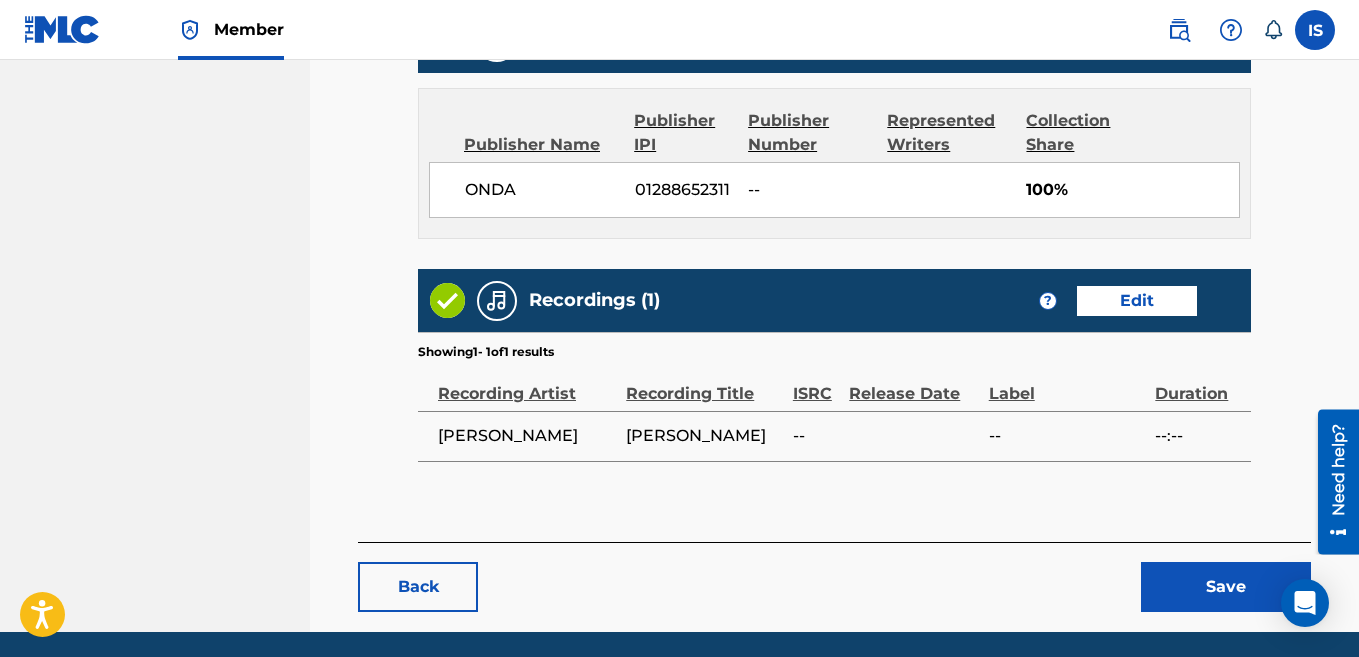 scroll, scrollTop: 988, scrollLeft: 0, axis: vertical 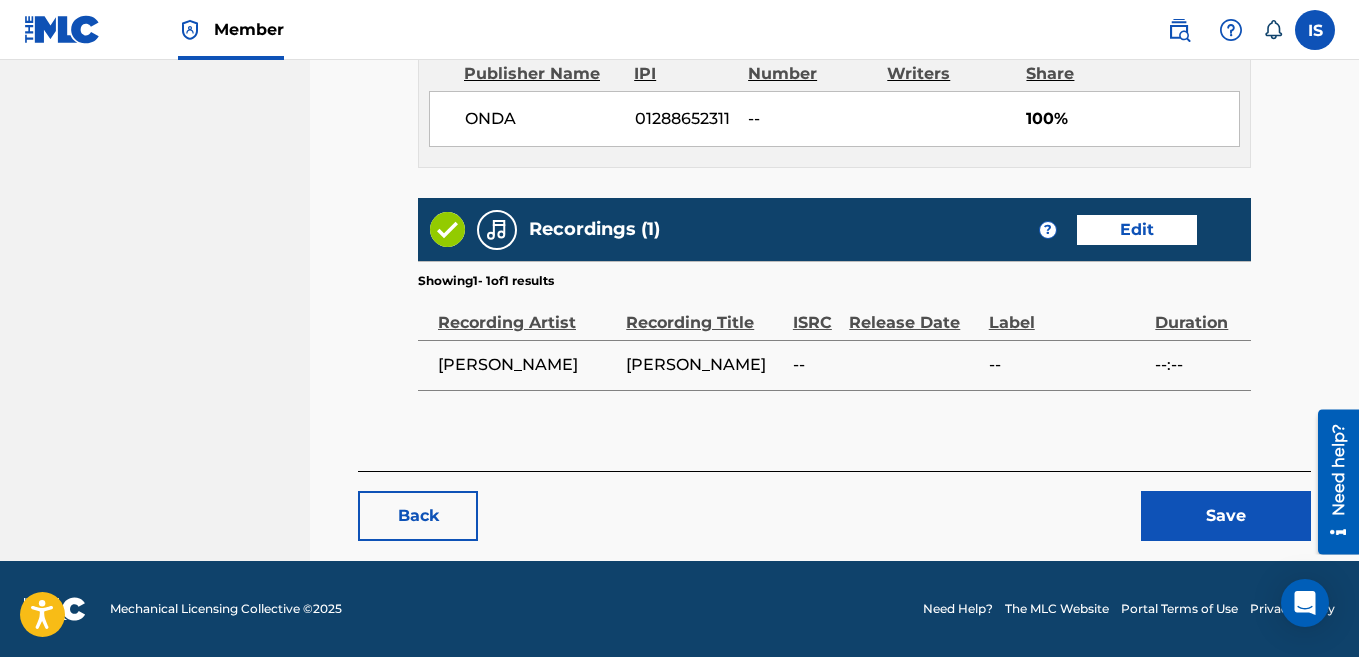 click on "Save" at bounding box center (1226, 516) 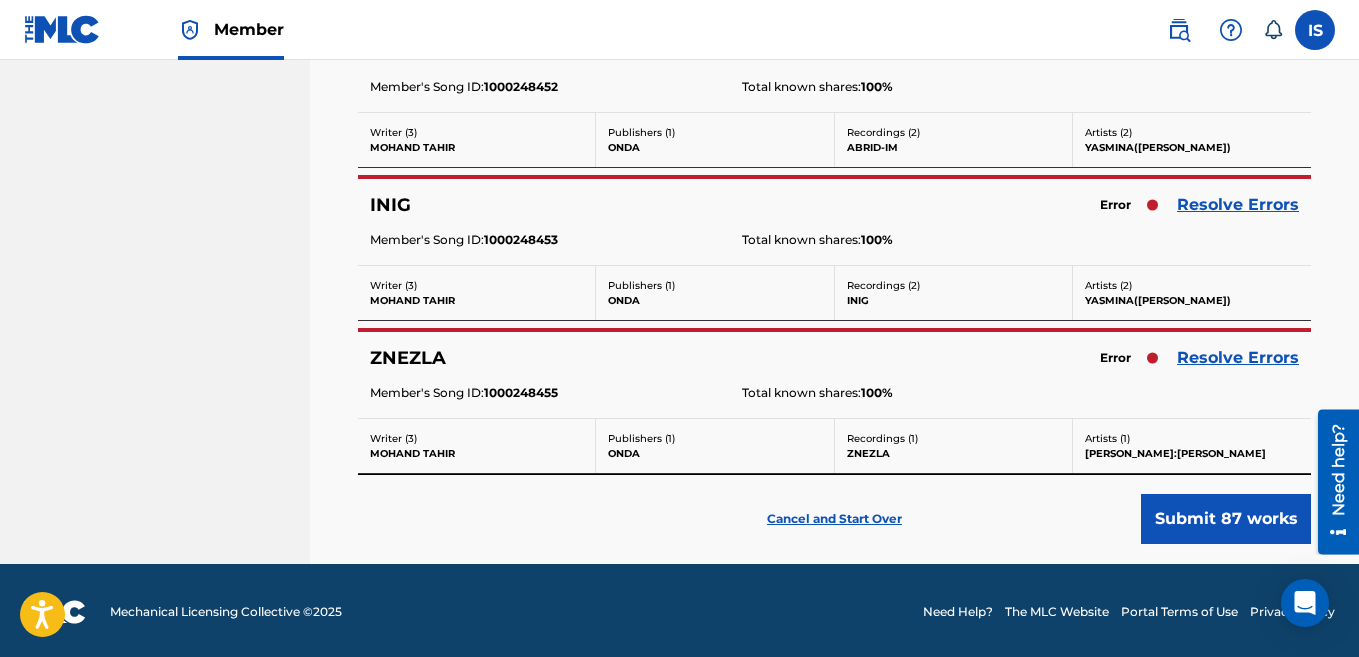 scroll, scrollTop: 3515, scrollLeft: 0, axis: vertical 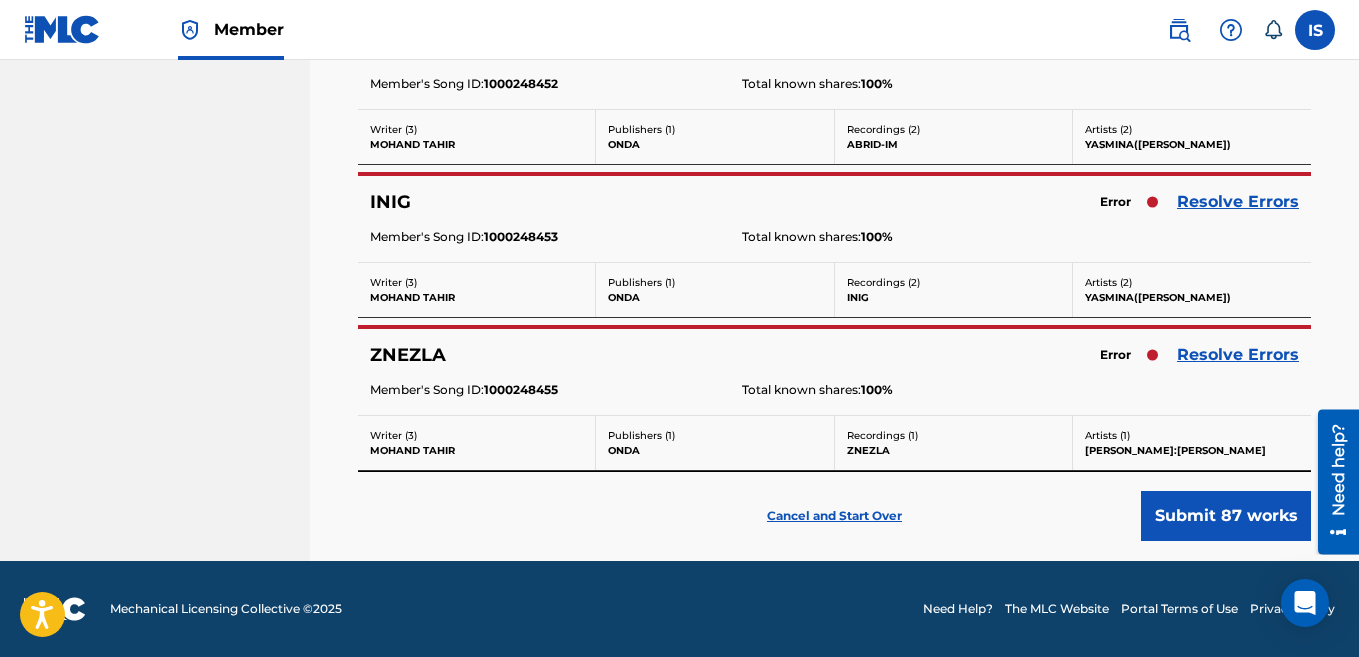 click on "Cancel and Start Over" at bounding box center (834, 516) 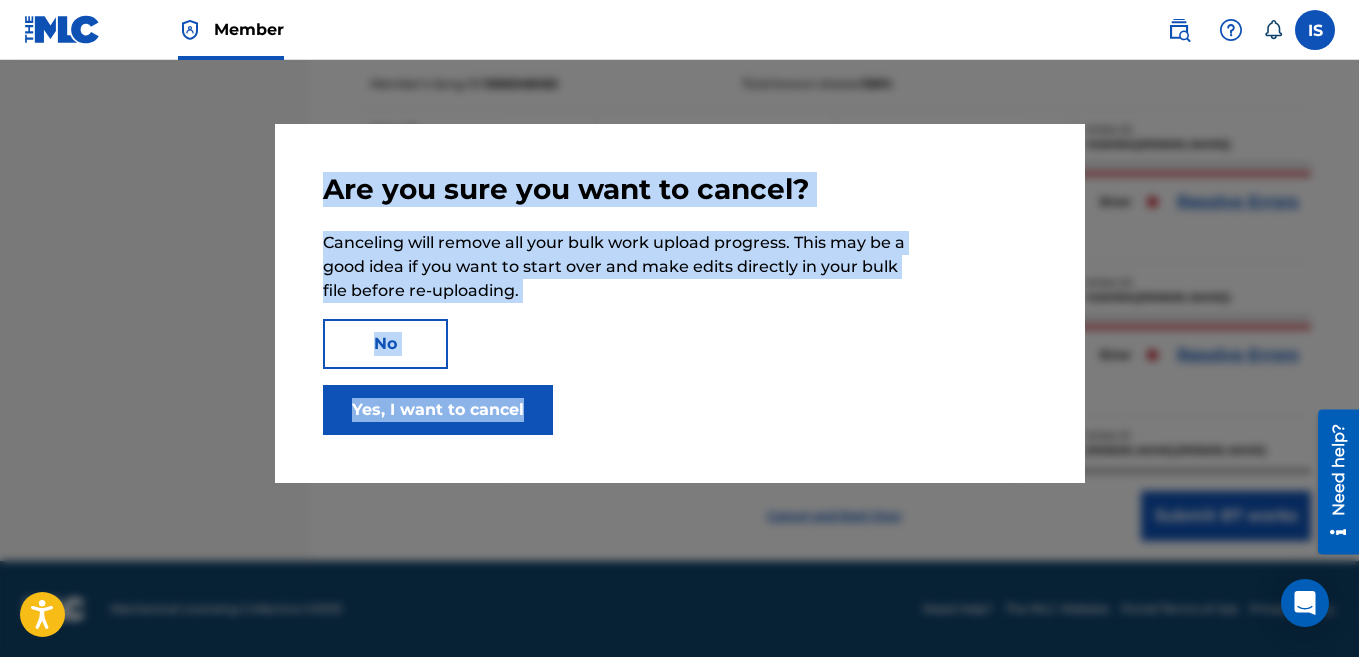 drag, startPoint x: 807, startPoint y: 520, endPoint x: 411, endPoint y: 398, distance: 414.36697 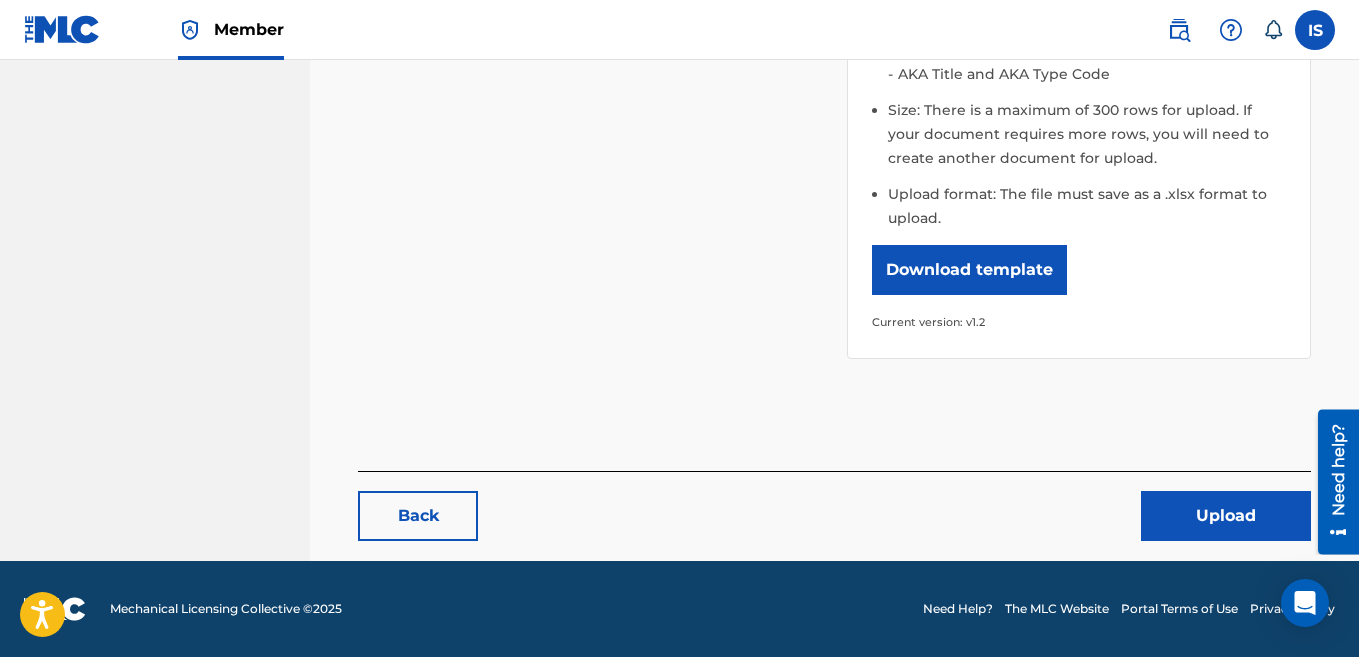 scroll, scrollTop: 0, scrollLeft: 0, axis: both 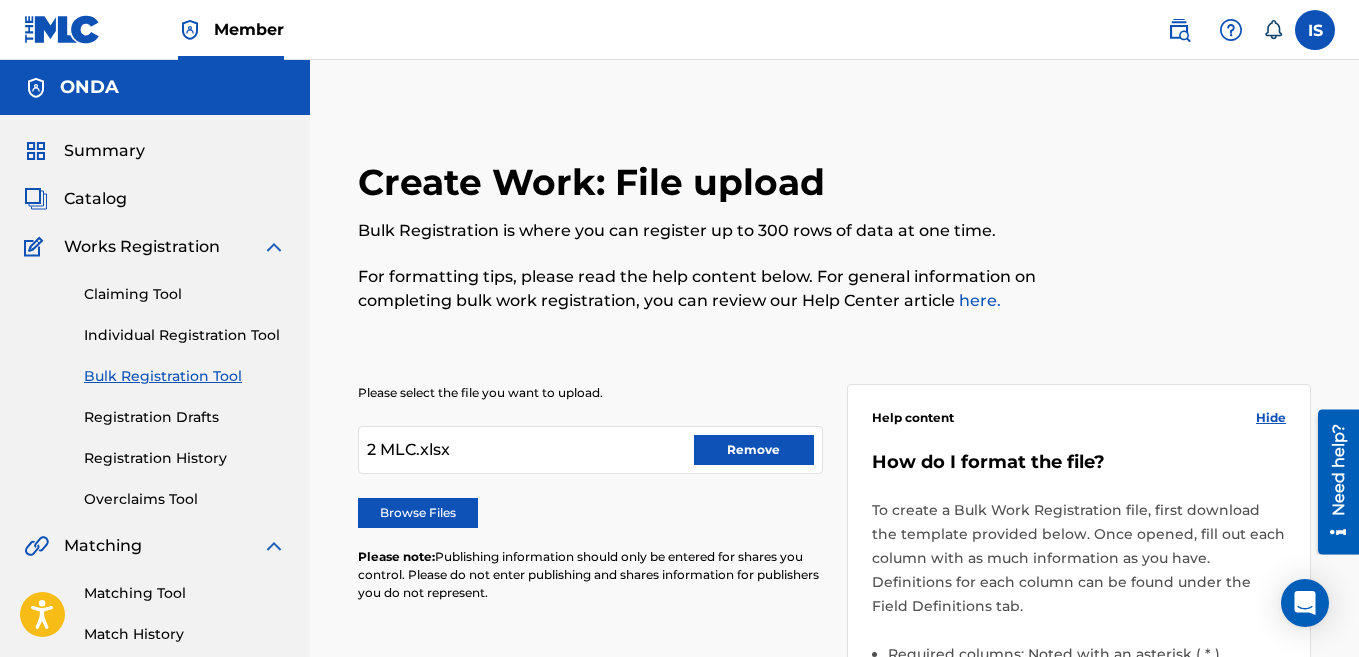 click on "Remove" at bounding box center (754, 450) 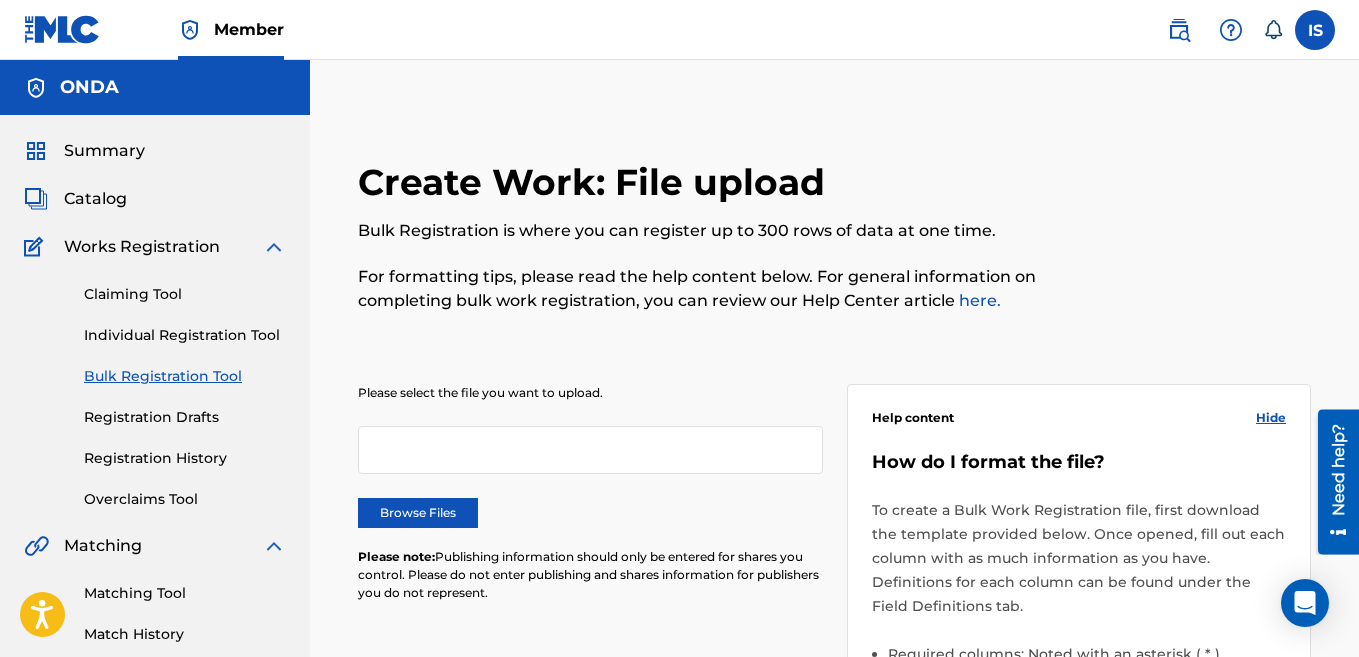 click on "Browse Files" at bounding box center (418, 513) 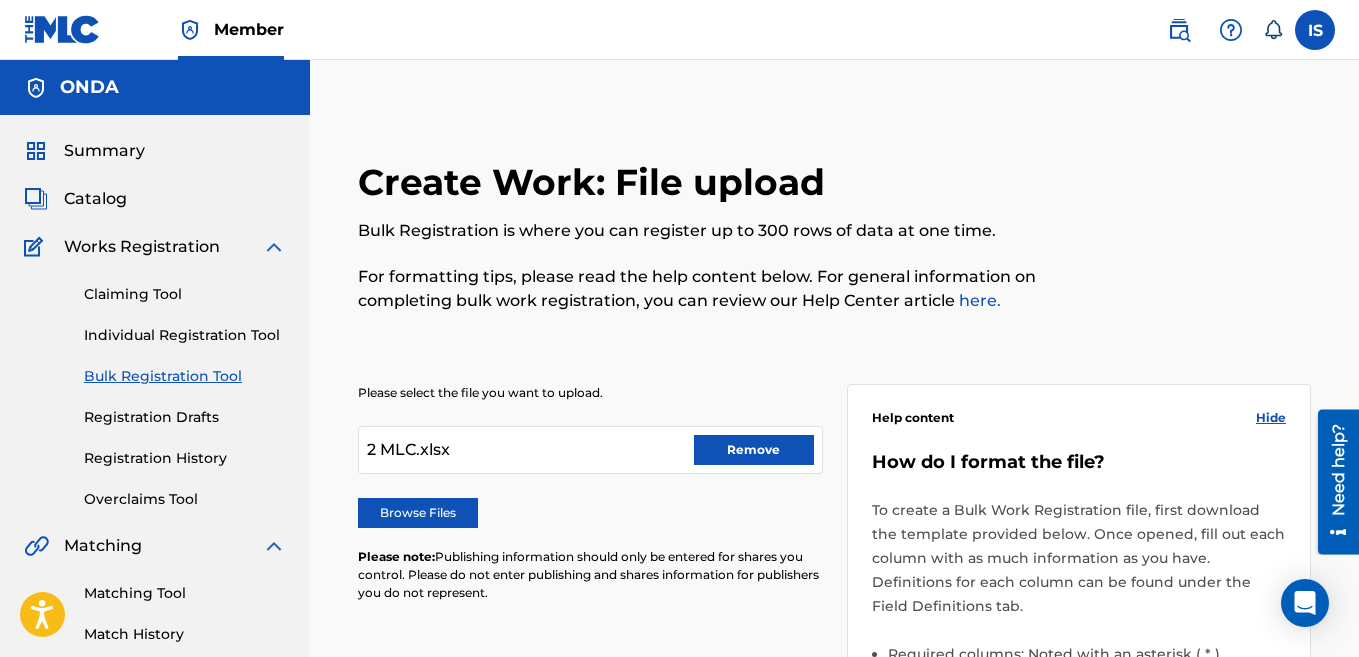 scroll, scrollTop: 736, scrollLeft: 0, axis: vertical 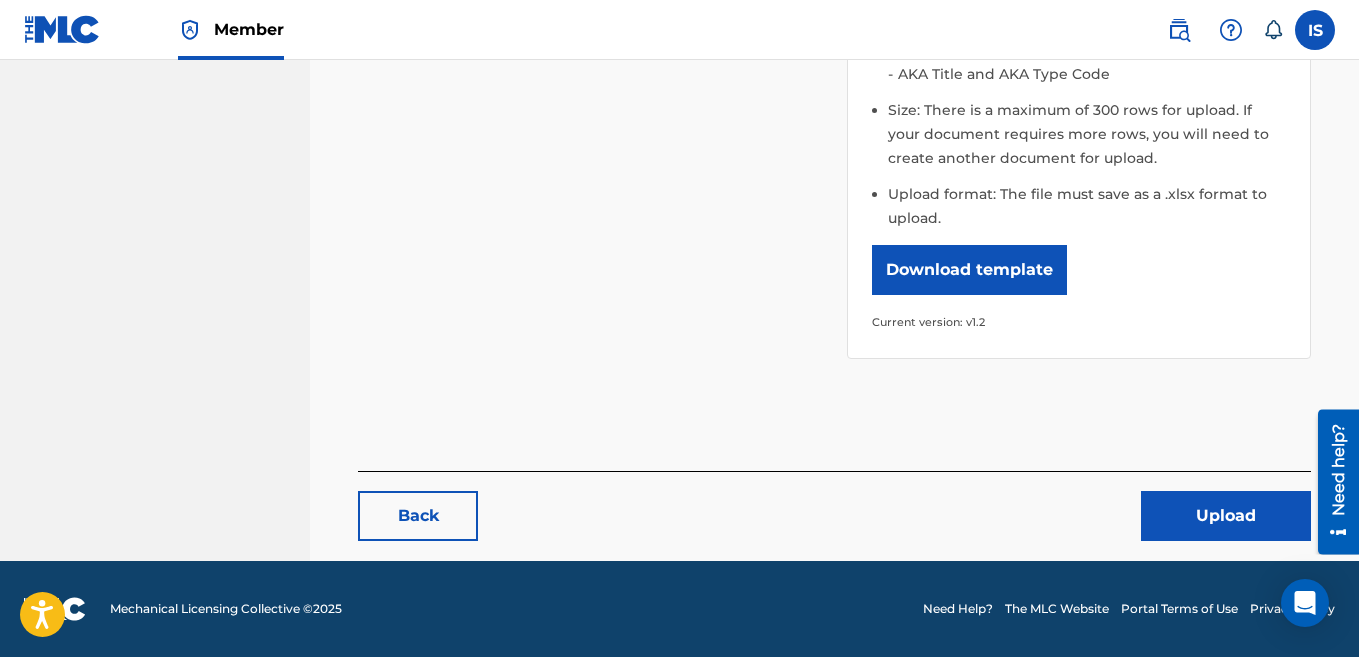 click on "Upload" at bounding box center (1226, 516) 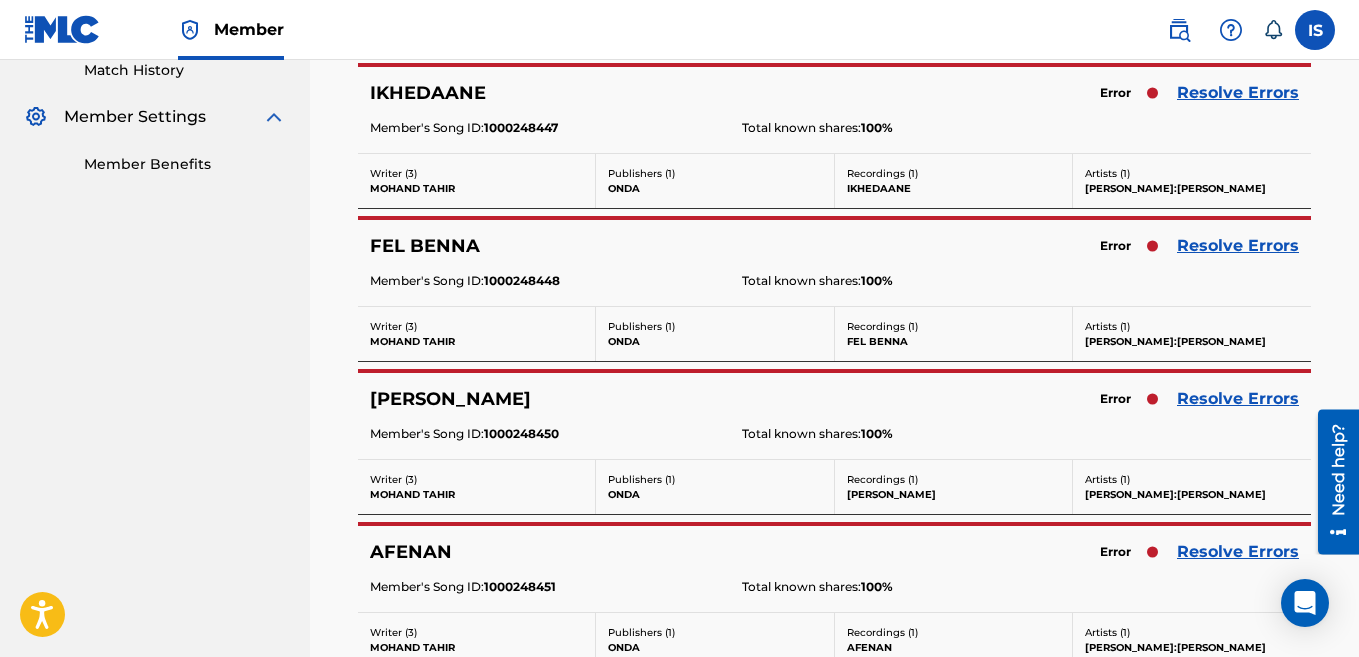 scroll, scrollTop: 128, scrollLeft: 0, axis: vertical 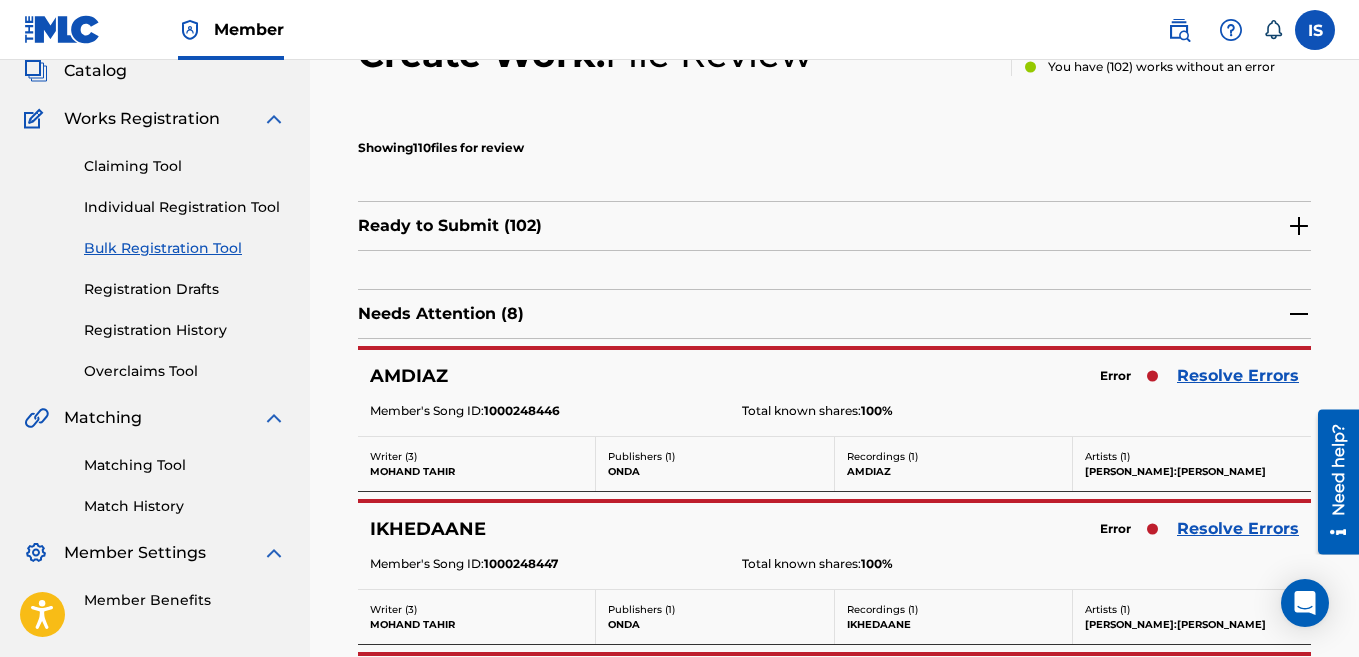 click on "Resolve Errors" at bounding box center (1238, 376) 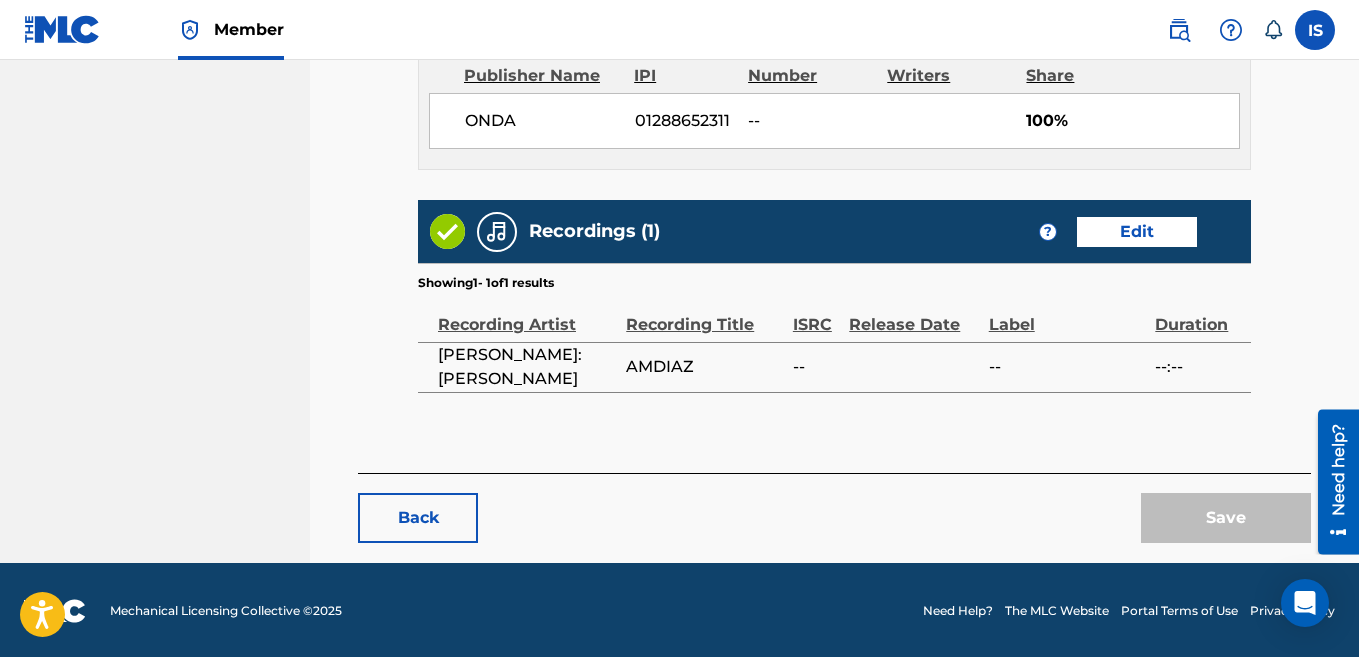 scroll, scrollTop: 1080, scrollLeft: 0, axis: vertical 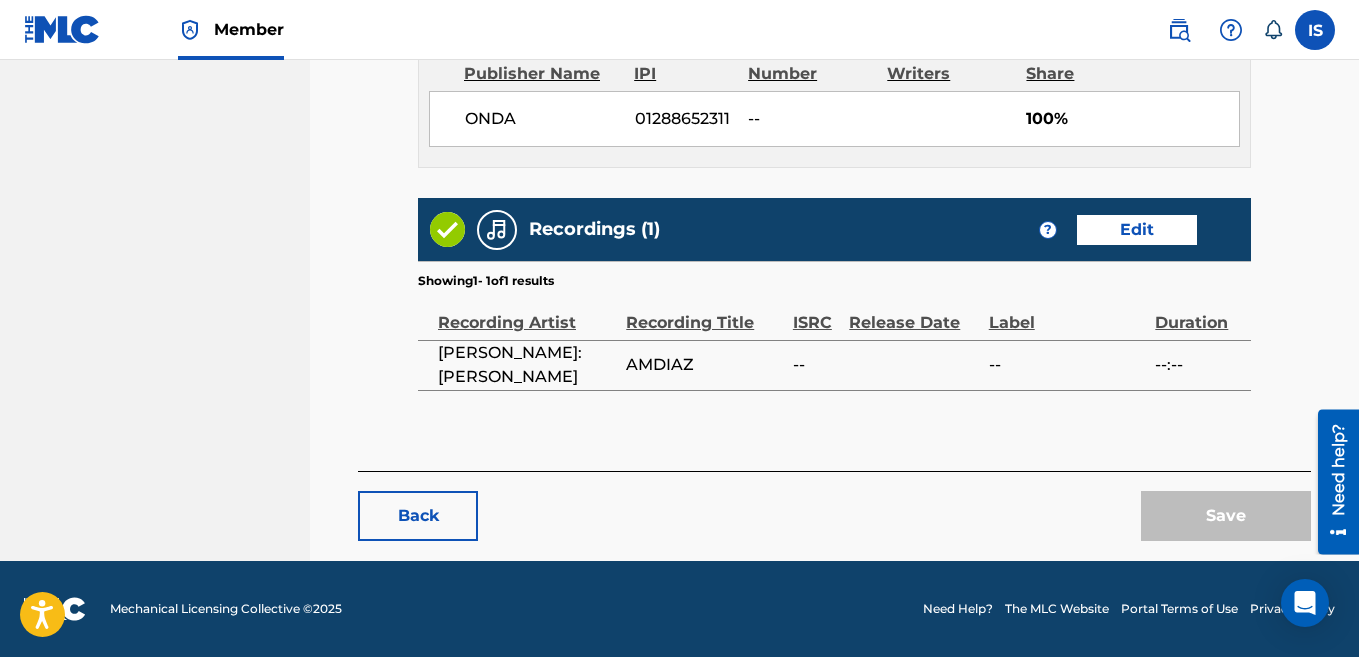 click on "Back" at bounding box center [418, 516] 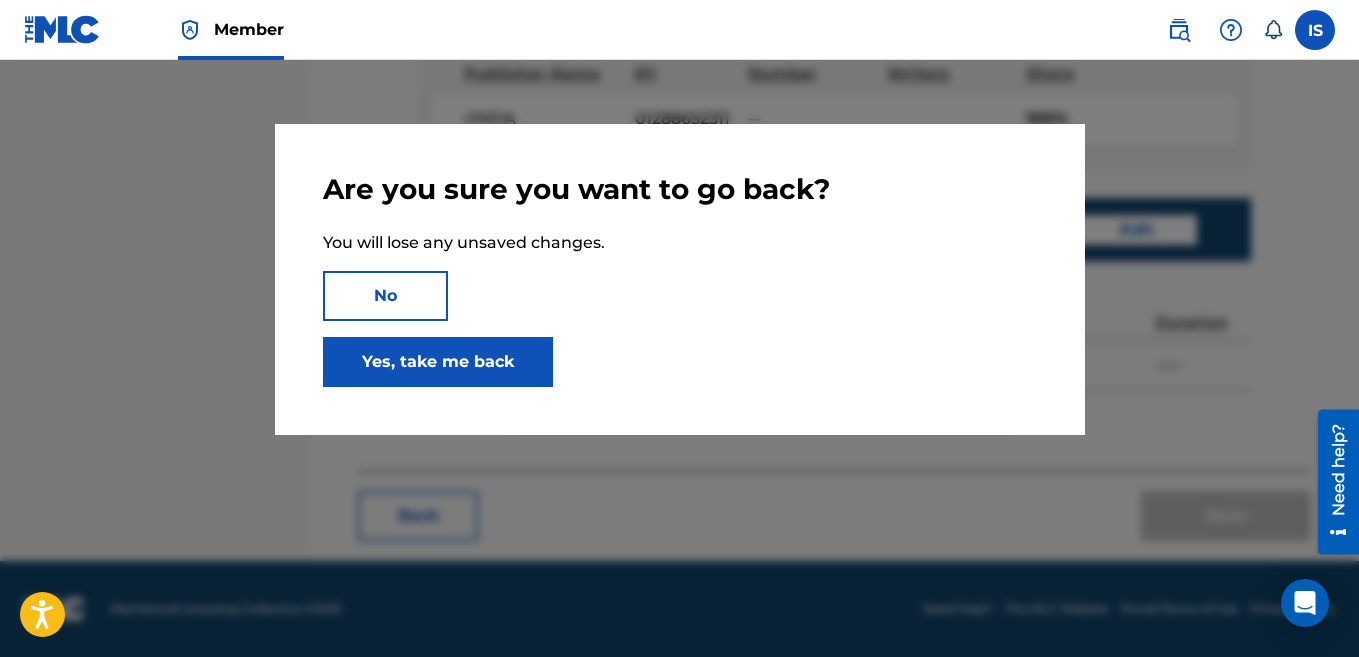 click on "Yes, take me back" at bounding box center [438, 362] 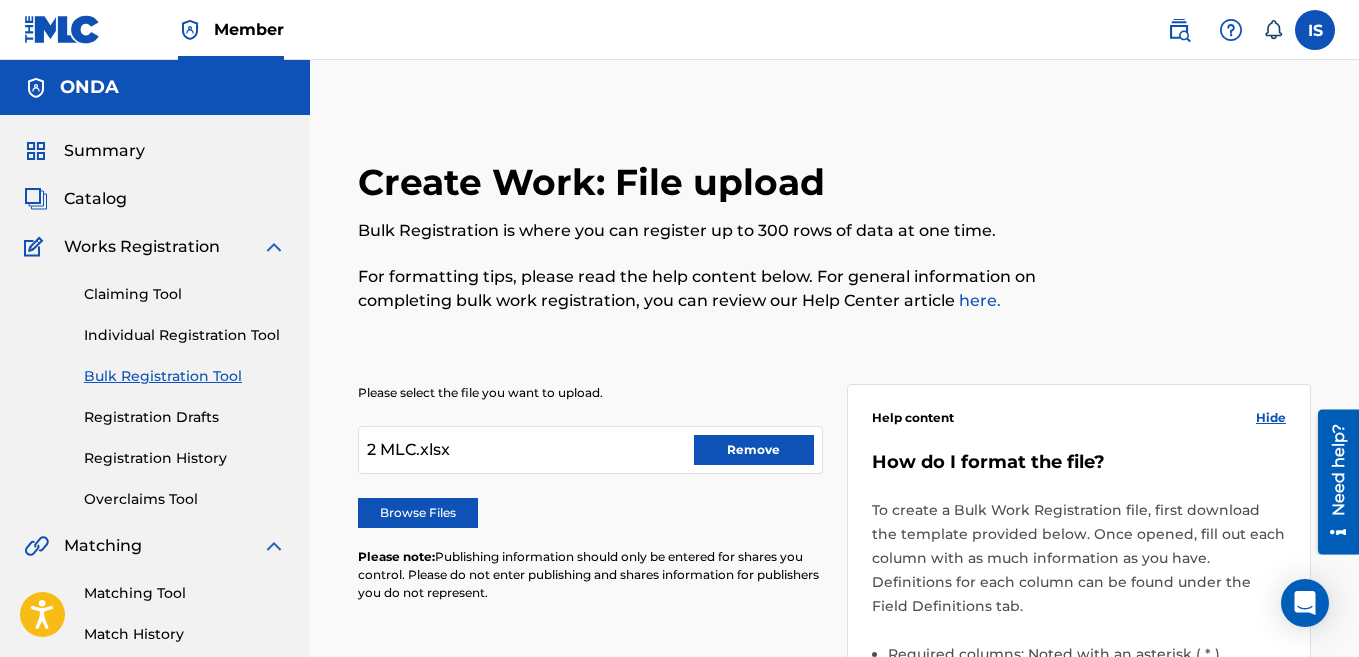 click on "Remove" at bounding box center (754, 450) 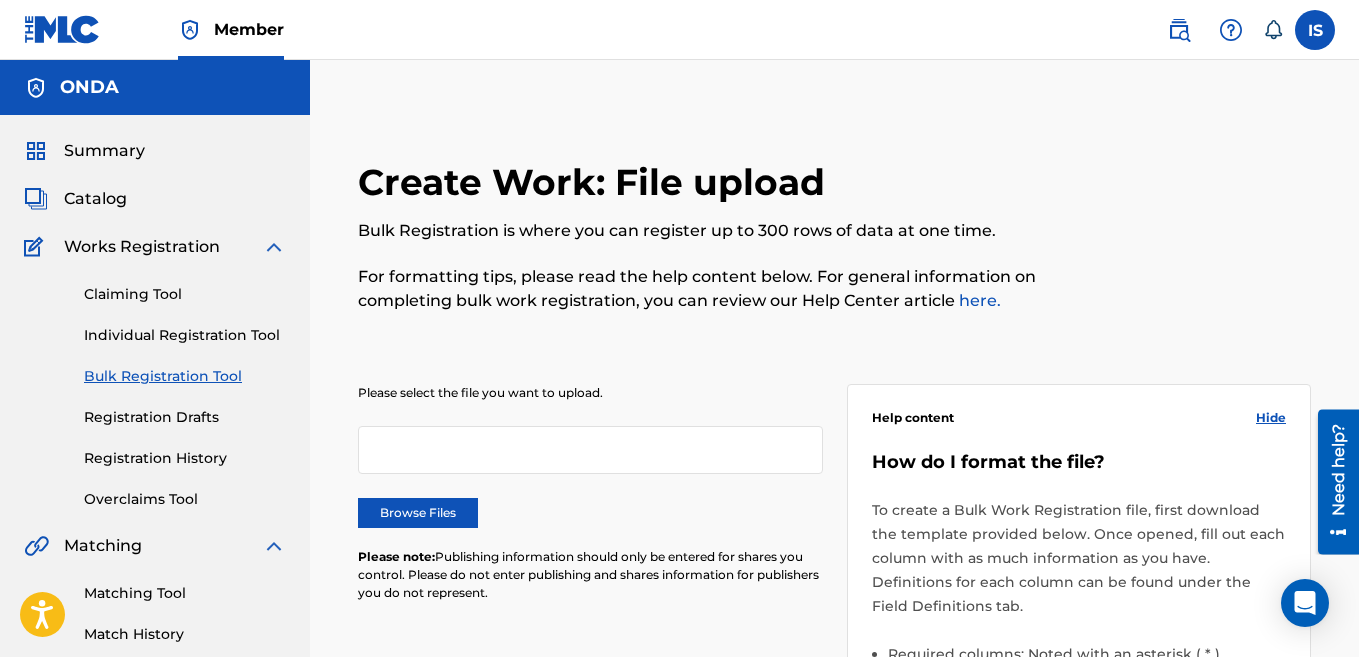 click on "Create Work: File upload Bulk Registration is where you can register up to 300 rows of data at one time. For formatting tips, please read the help content below. For general information on completing bulk work registration, you can review our Help Center article   here. Please select the file you want to upload. Browse Files Please note:  Publishing information should only be entered for shares you control. Please do not enter publishing and shares information for publishers you do not represent. Help content Hide   How do I format the file? To create a Bulk Work Registration file, first download the template provided below. Once opened, fill out each column with as much information as you have. Definitions for each column can be found under the Field Definitions tab. Required columns: Noted with an asterisk ( * ). Dependent fields: These fields are not required, but if you enter information in one column, you must enter information in the other. These columns are: Administrator Name and Administration IPI" at bounding box center (834, 728) 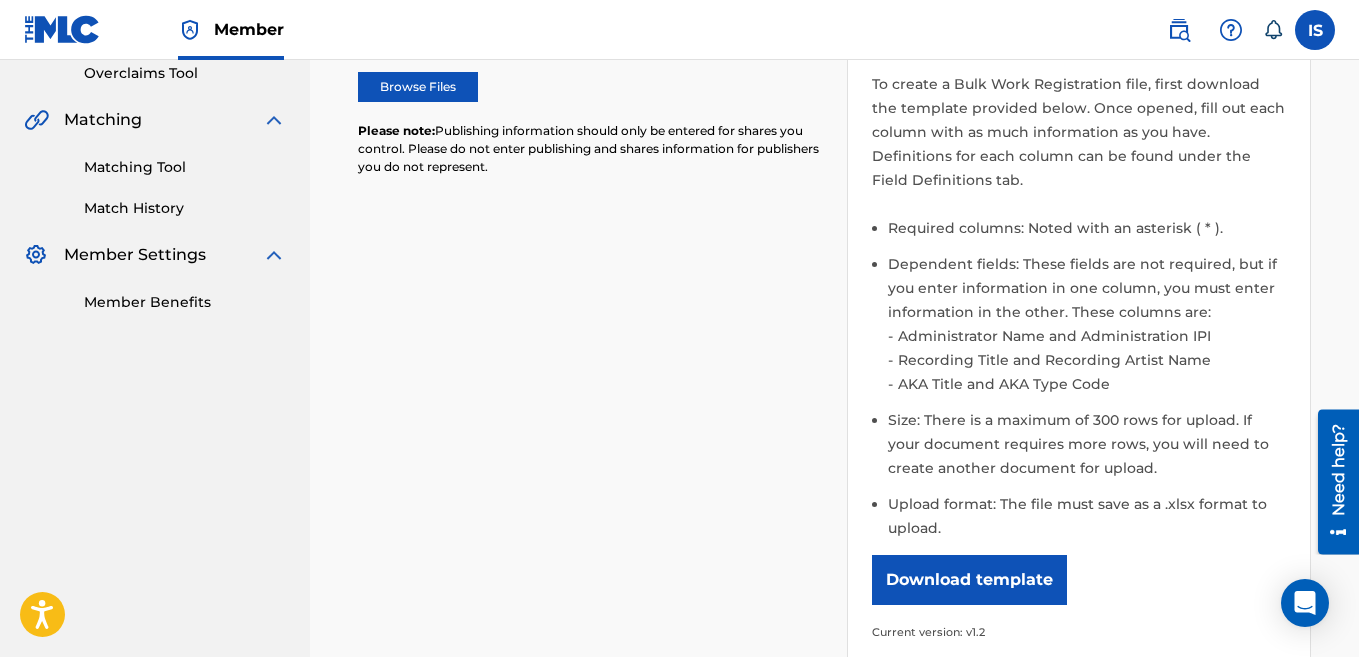 scroll, scrollTop: 736, scrollLeft: 0, axis: vertical 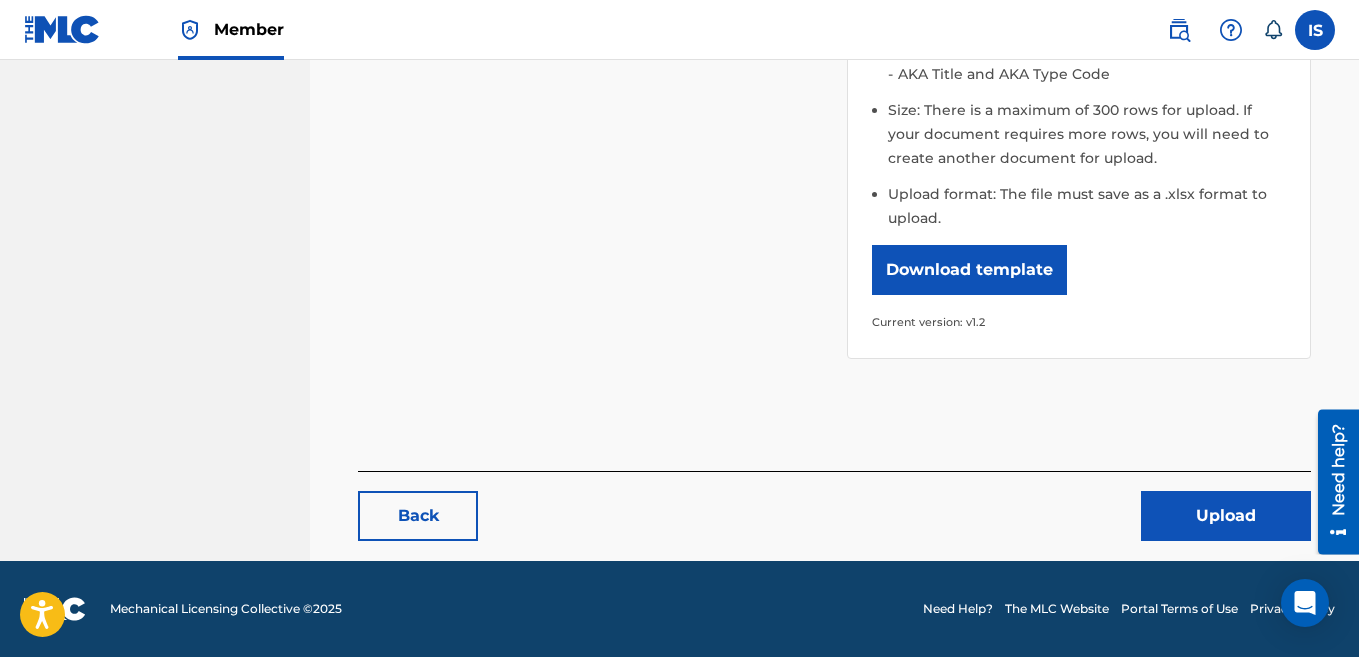 click on "Upload" at bounding box center (1226, 516) 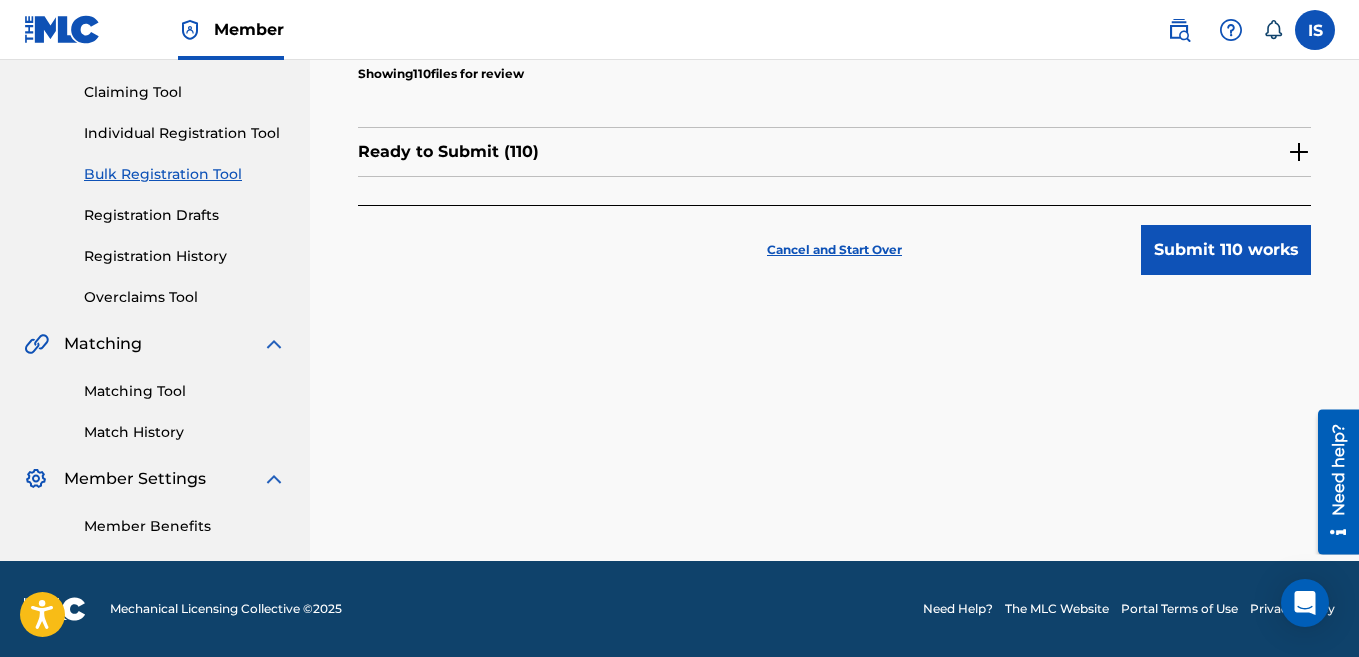 scroll, scrollTop: 0, scrollLeft: 0, axis: both 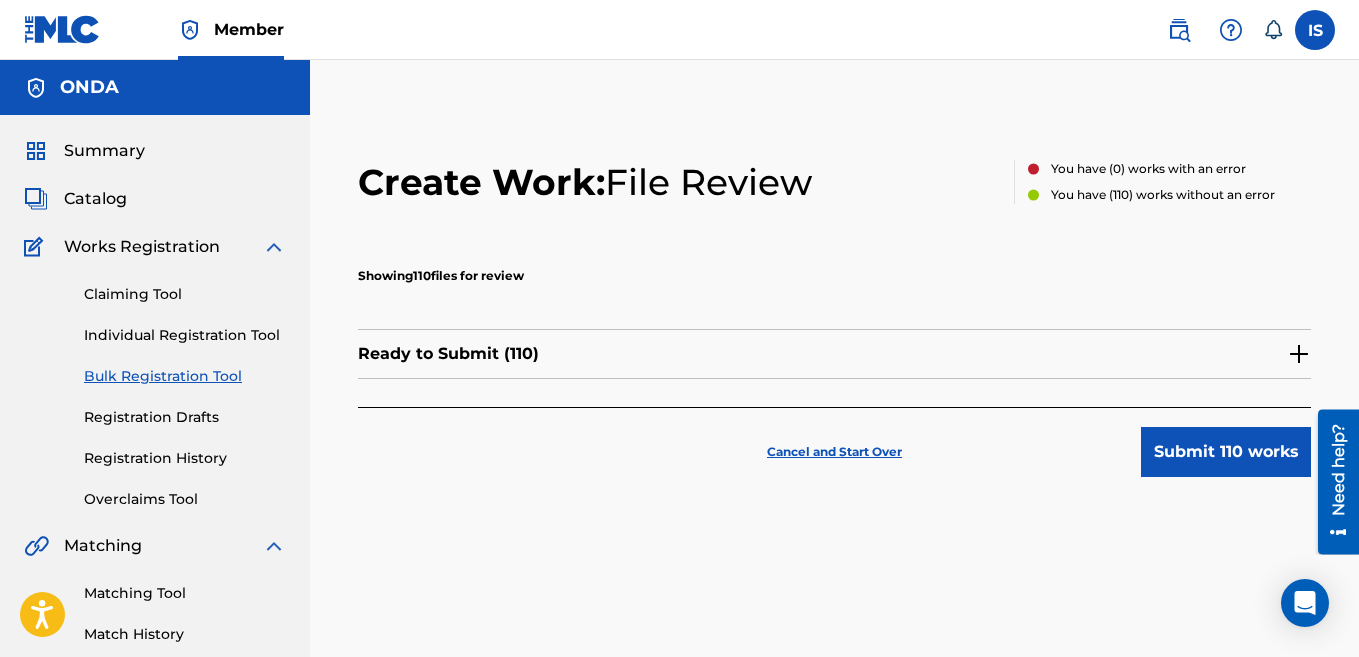 click on "Submit 110 works" at bounding box center [1226, 452] 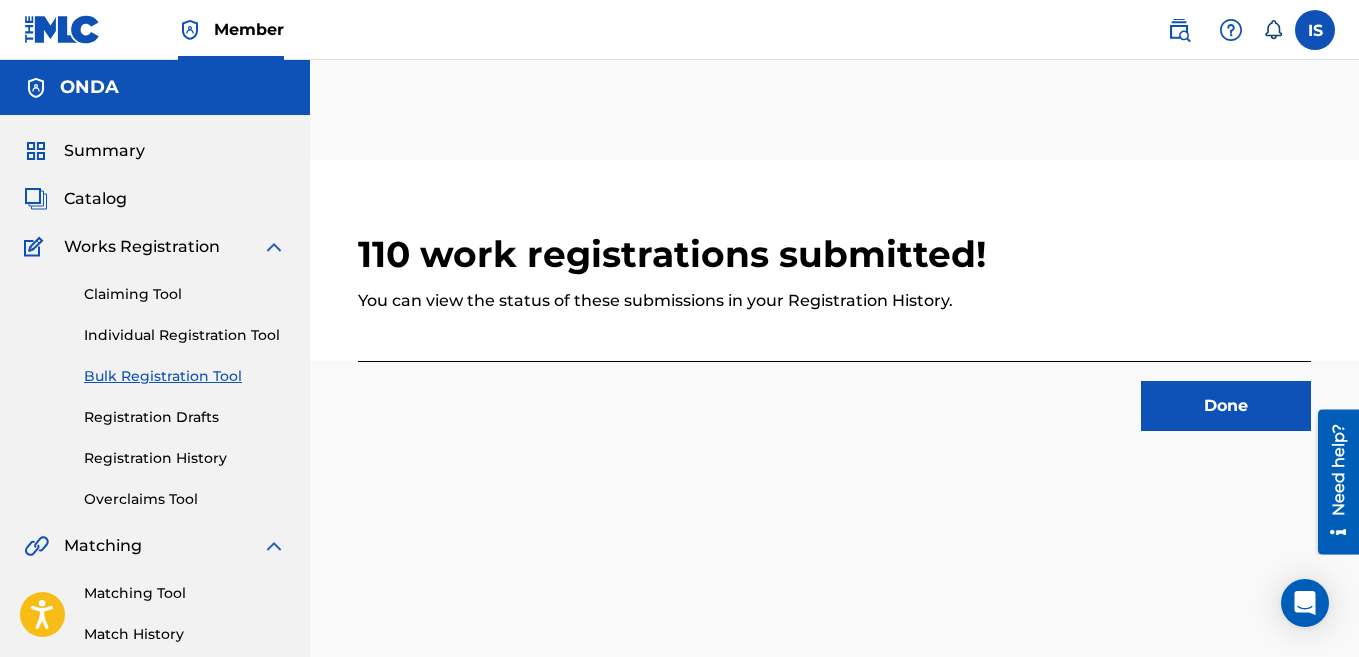 click on "Done" at bounding box center [1226, 406] 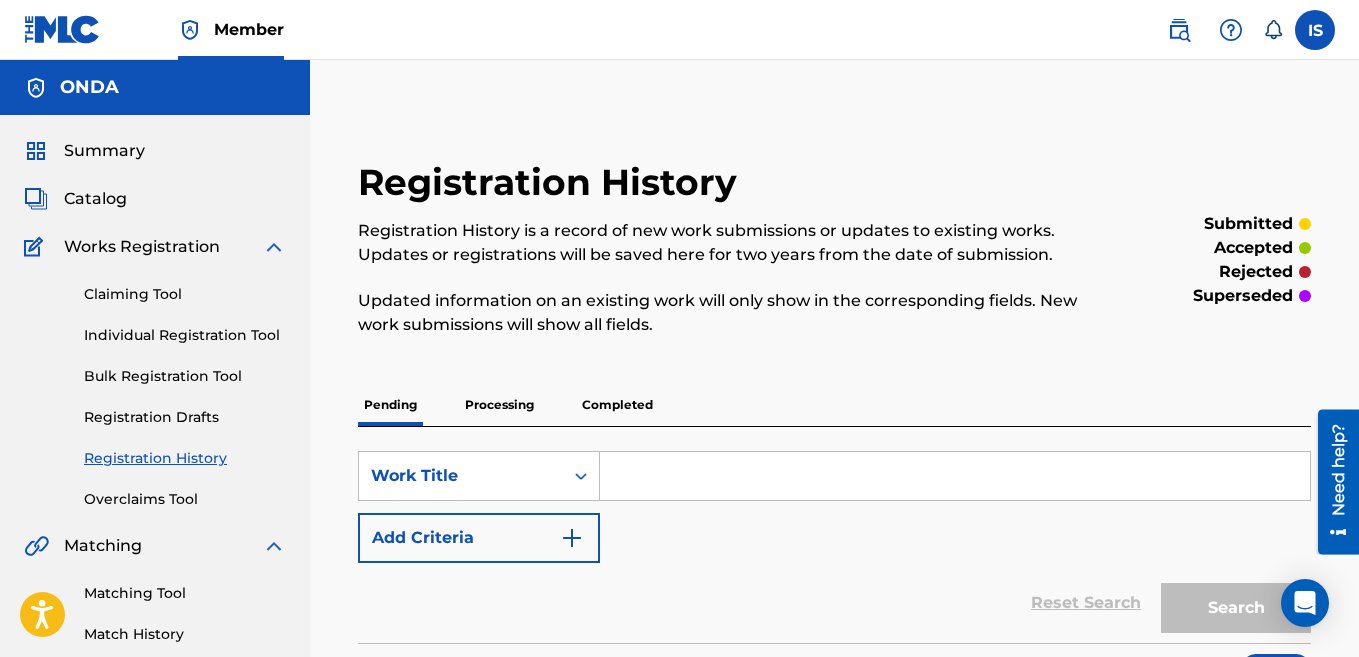click on "Bulk Registration Tool" at bounding box center [185, 376] 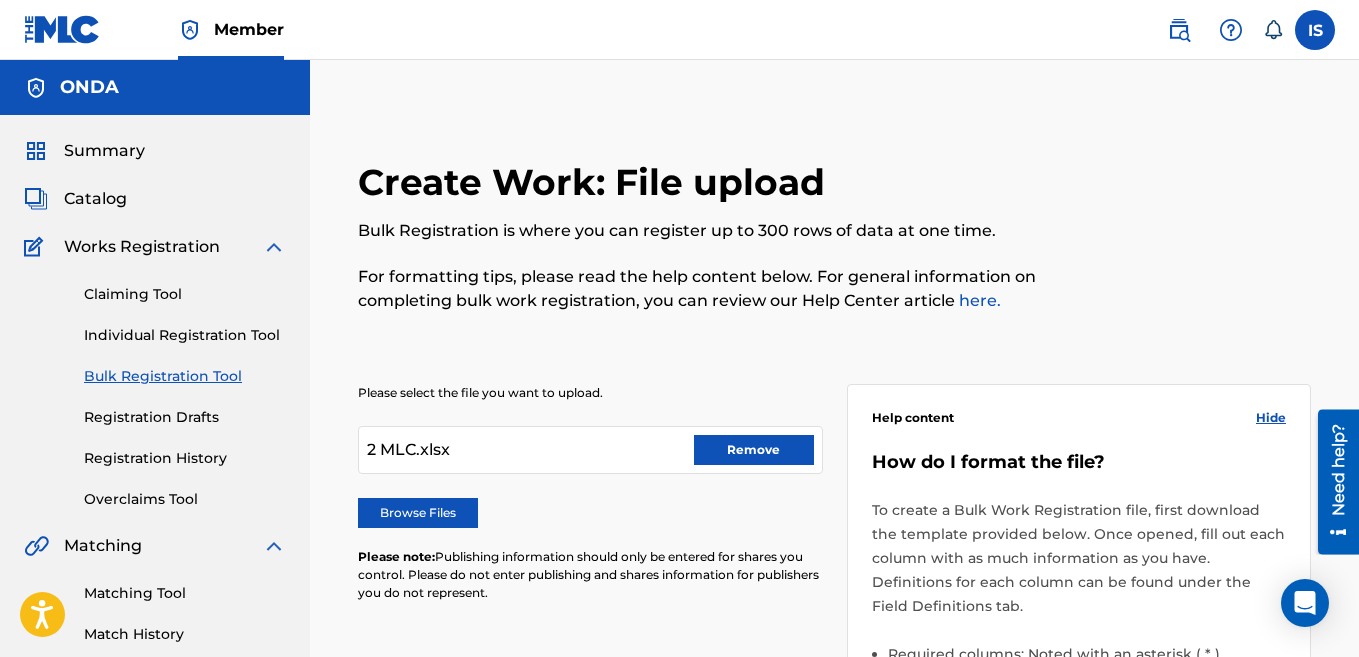 click on "Remove" at bounding box center (754, 450) 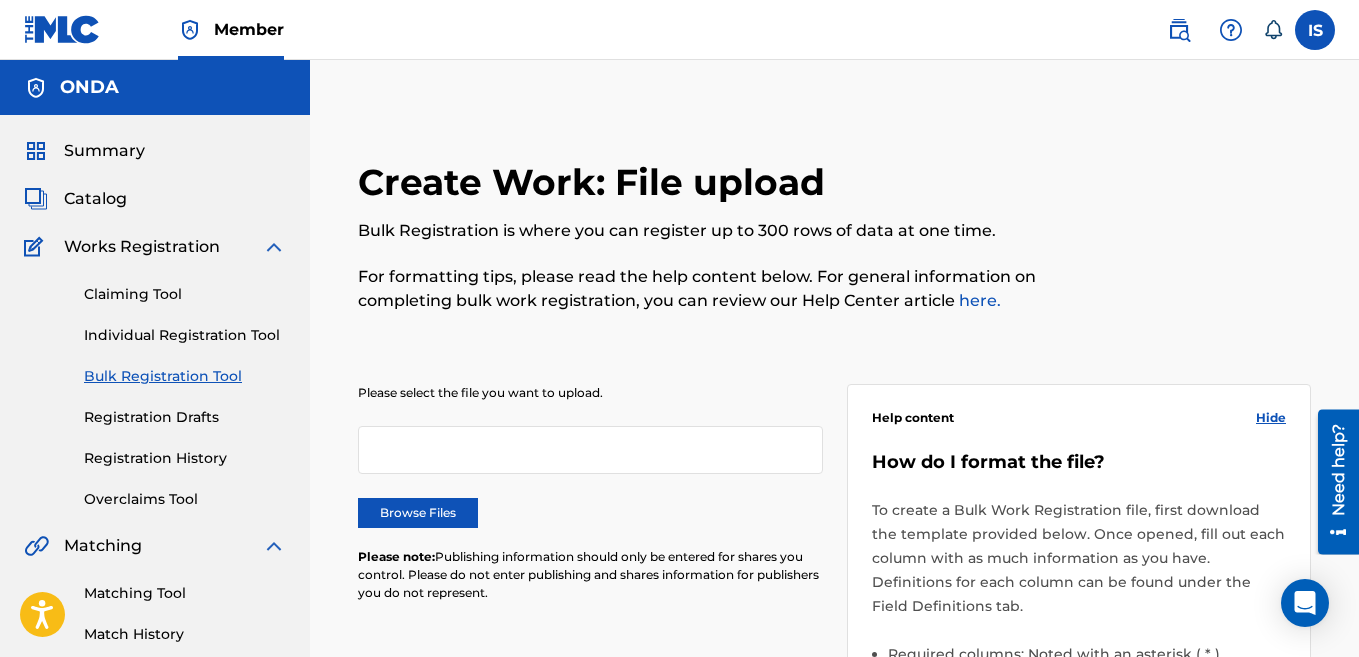 click on "Browse Files" at bounding box center (418, 513) 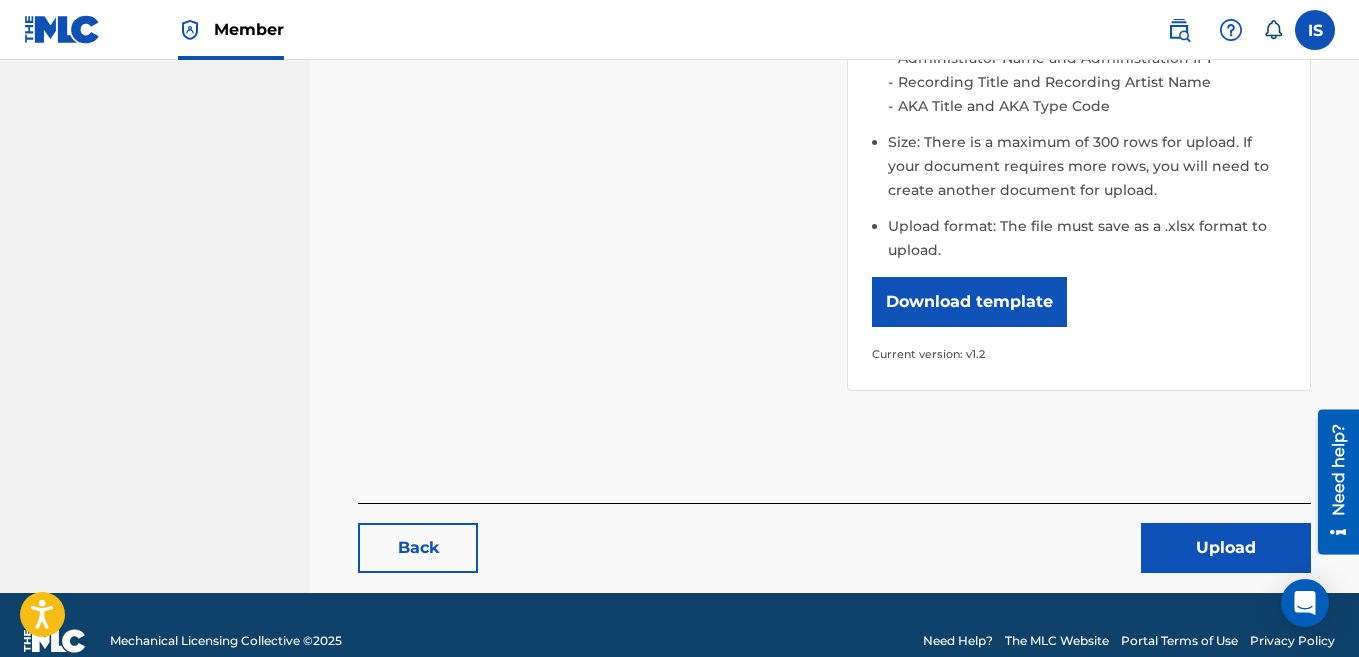 scroll, scrollTop: 736, scrollLeft: 0, axis: vertical 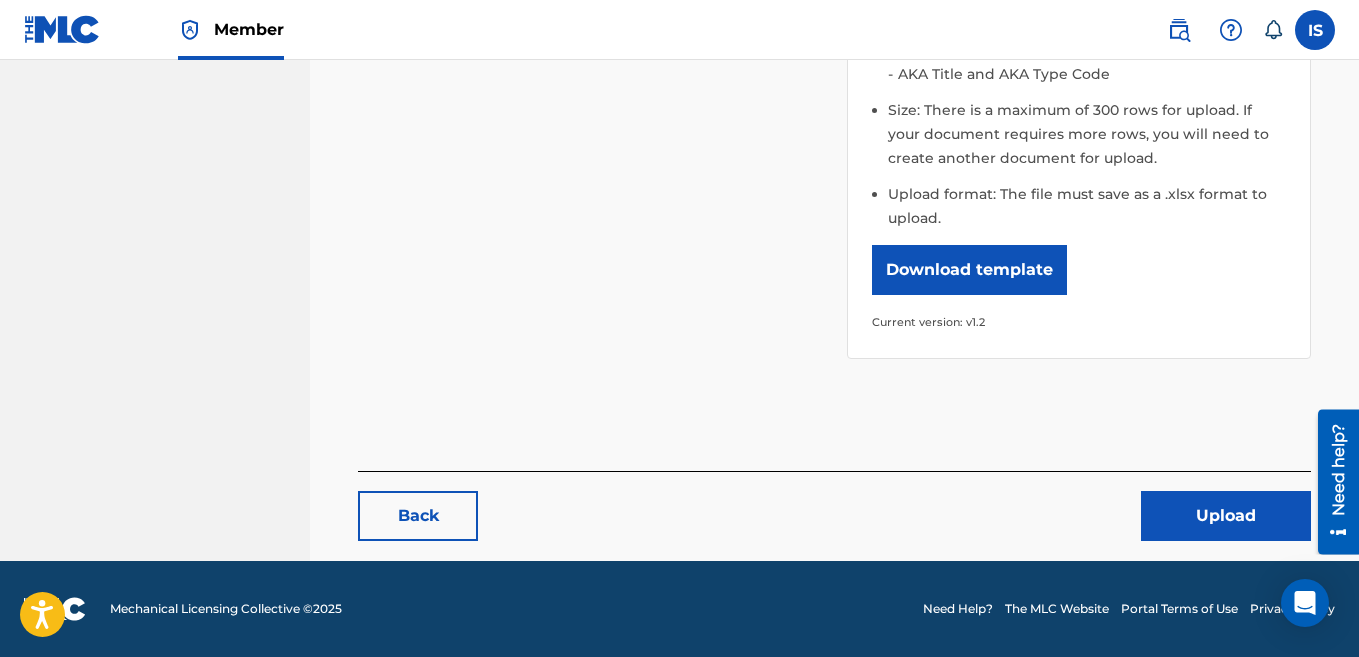 click on "Upload" at bounding box center [1226, 516] 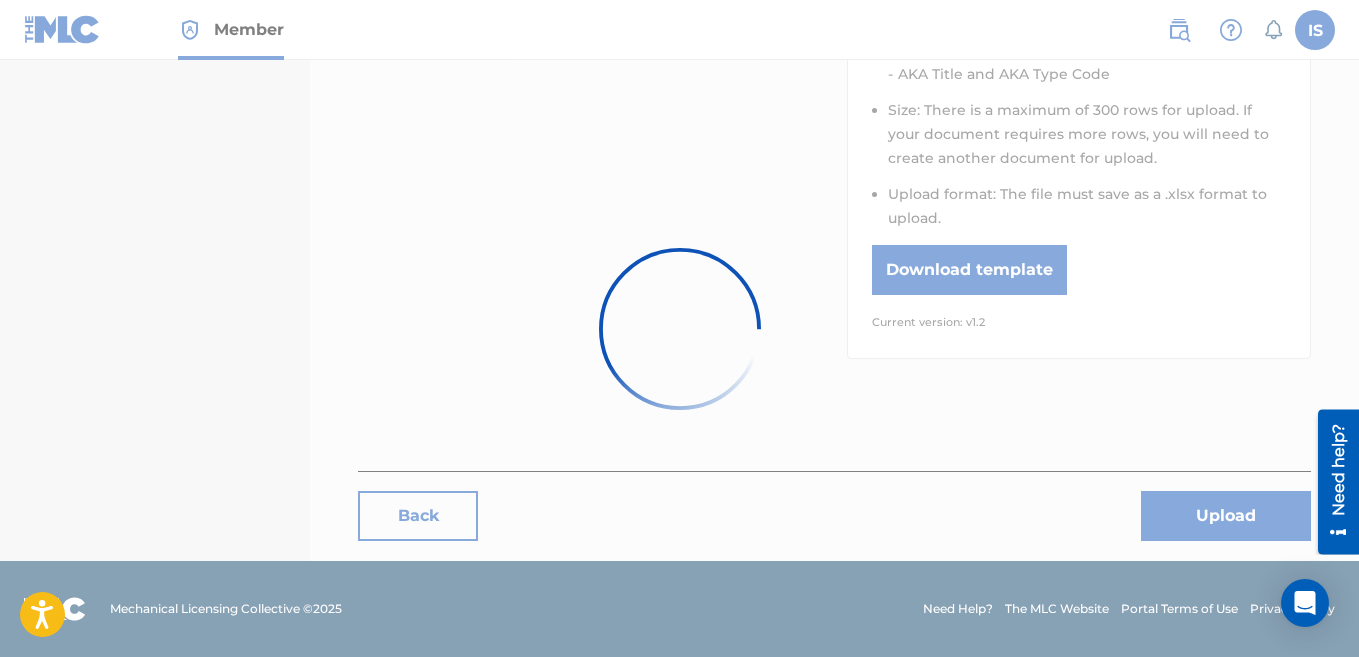 scroll, scrollTop: 0, scrollLeft: 0, axis: both 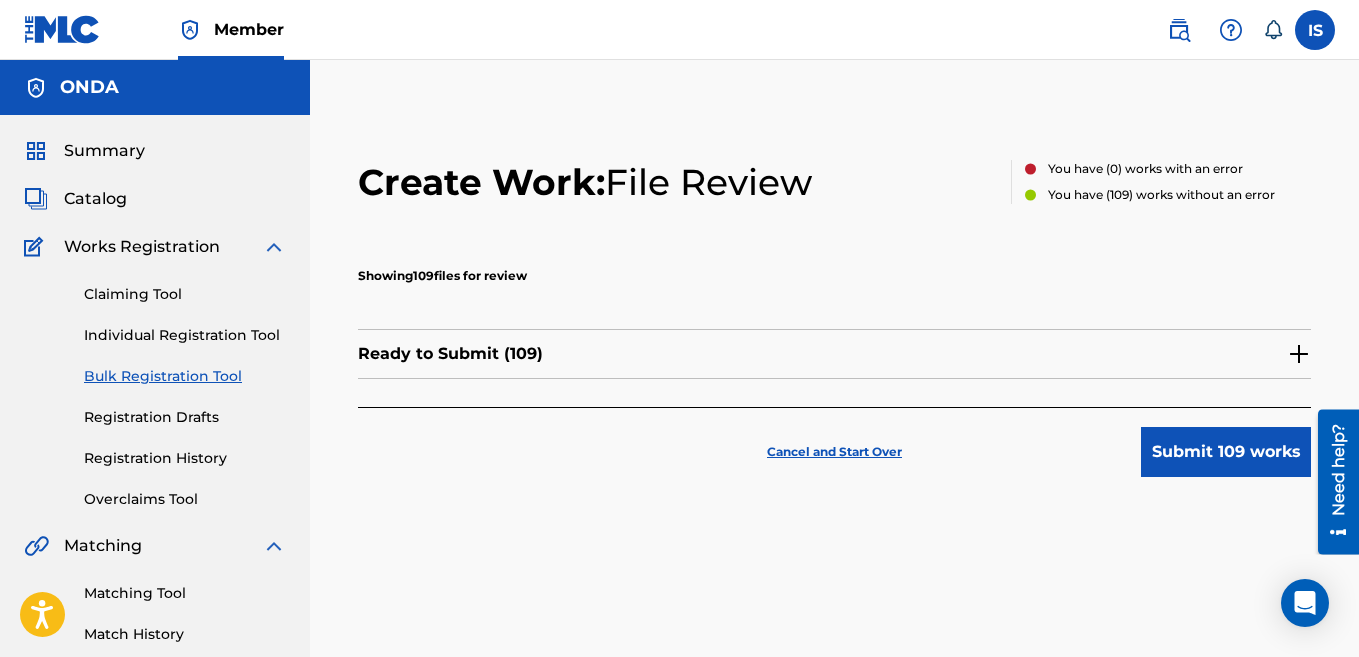 click on "Submit 109 works" at bounding box center (1226, 452) 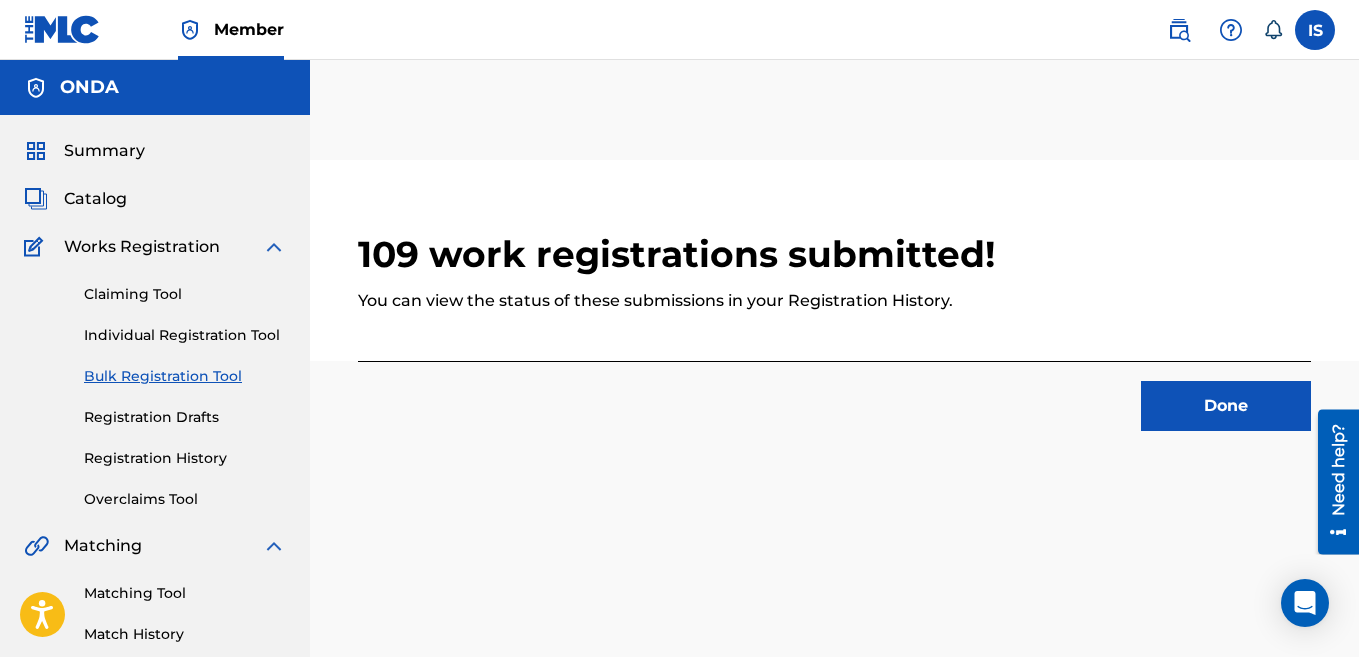 click on "Done" at bounding box center [1226, 406] 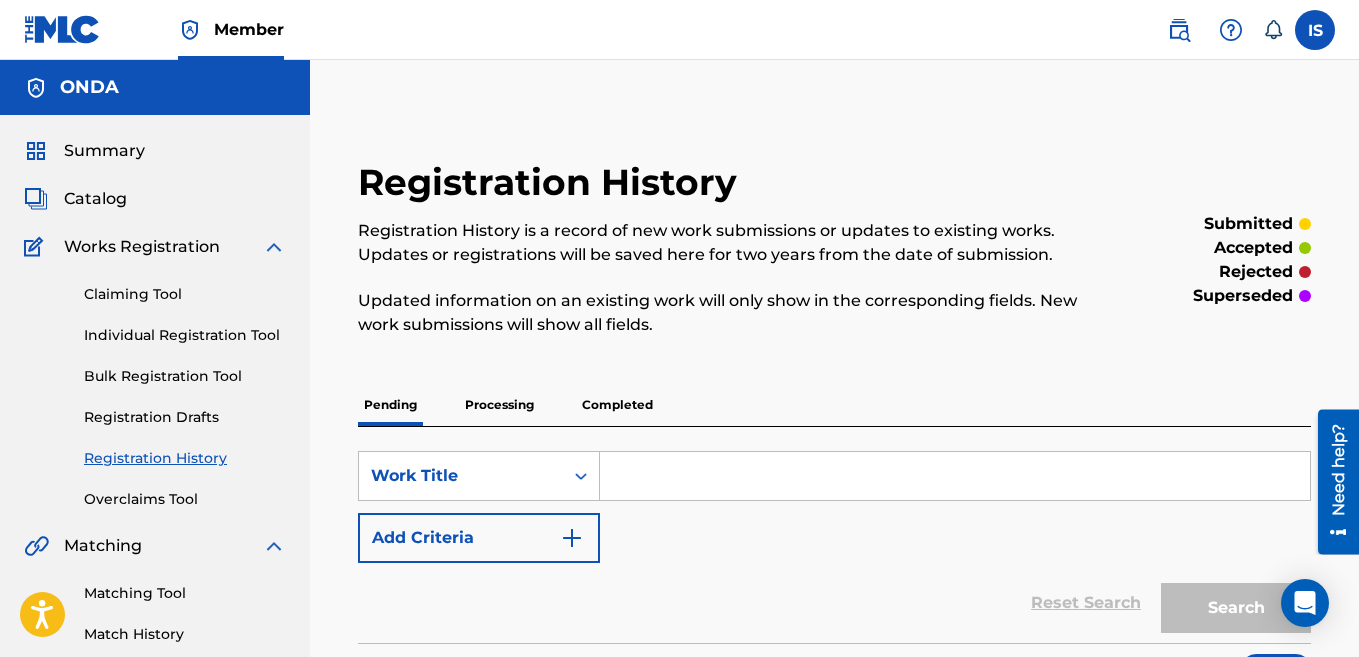 click on "Bulk Registration Tool" at bounding box center [185, 376] 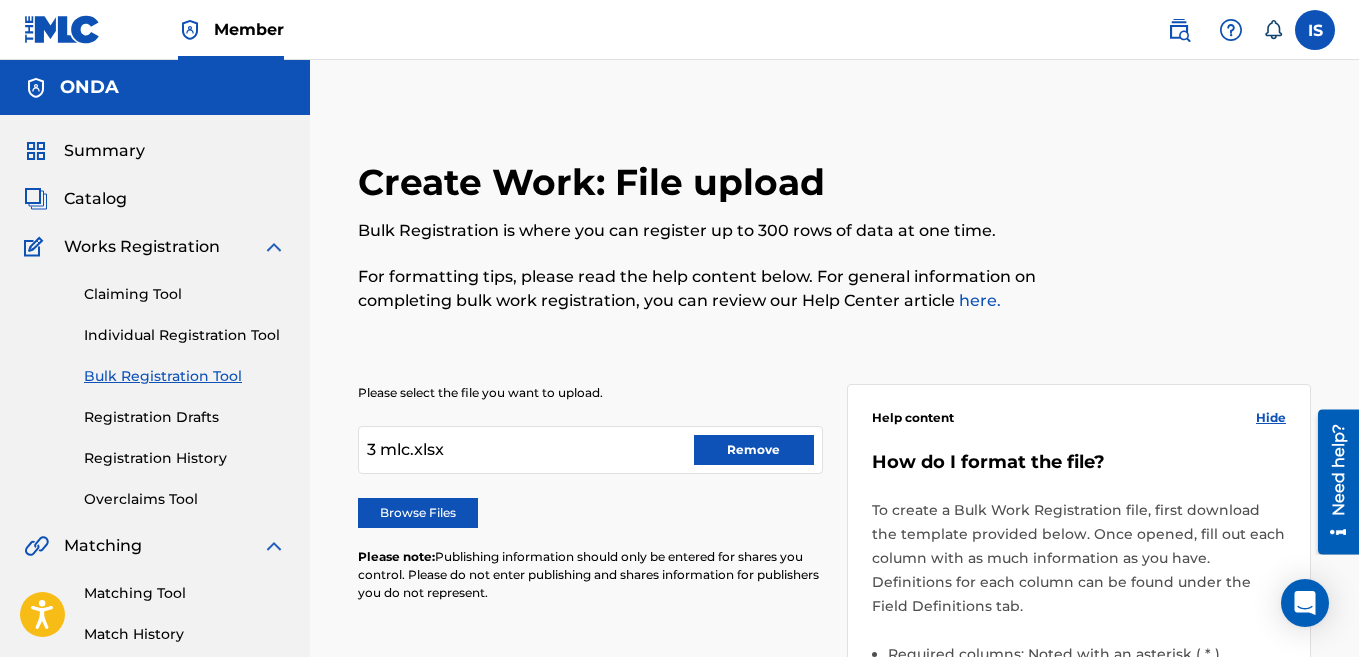 click on "Remove" at bounding box center [754, 450] 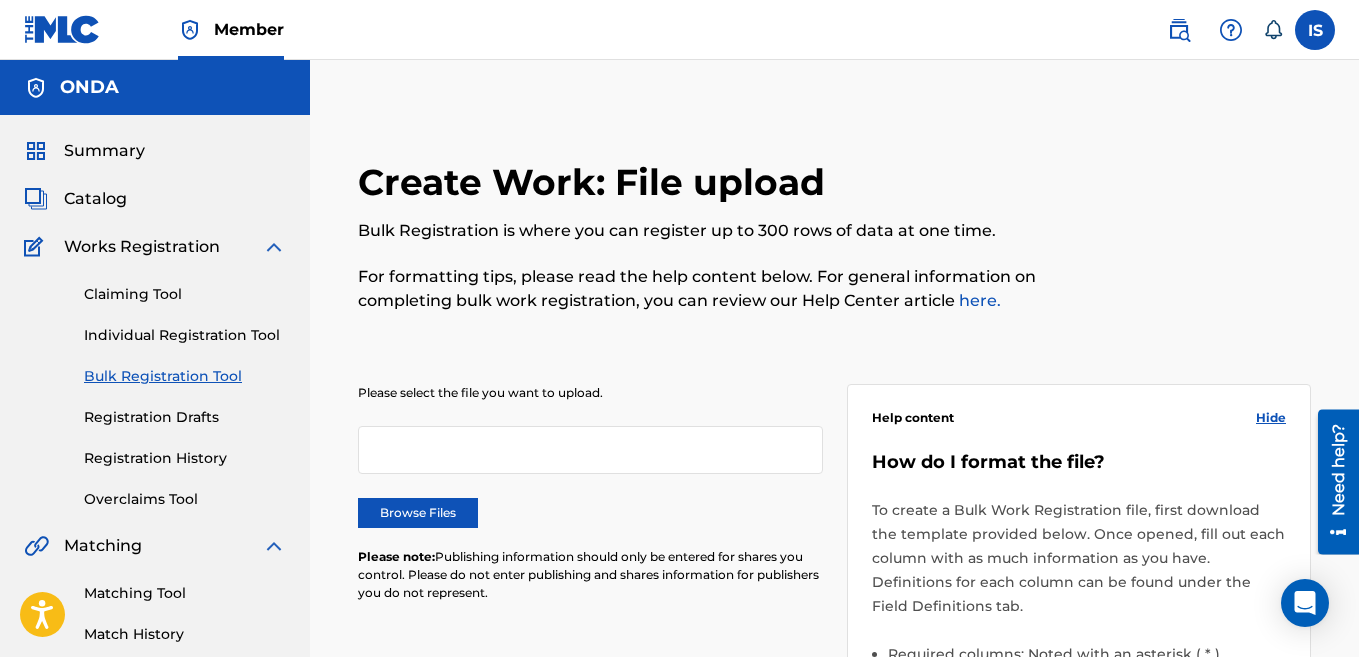 click on "Browse Files" at bounding box center [418, 513] 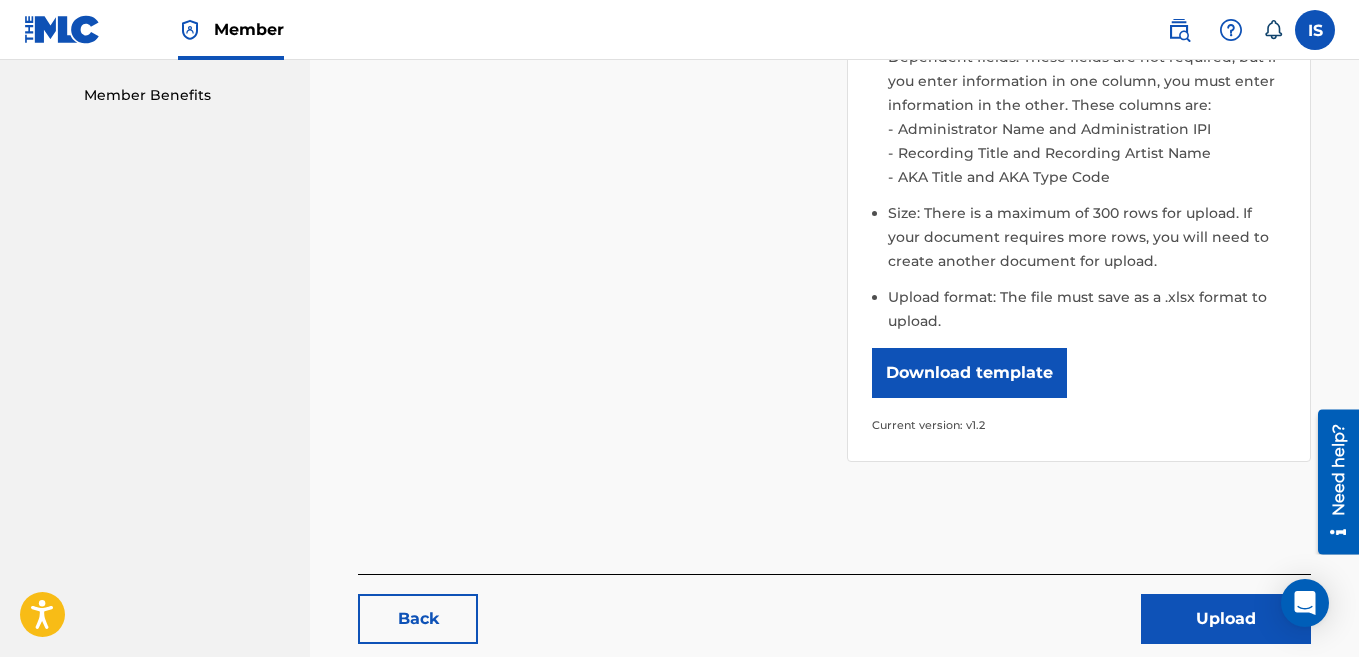 scroll, scrollTop: 736, scrollLeft: 0, axis: vertical 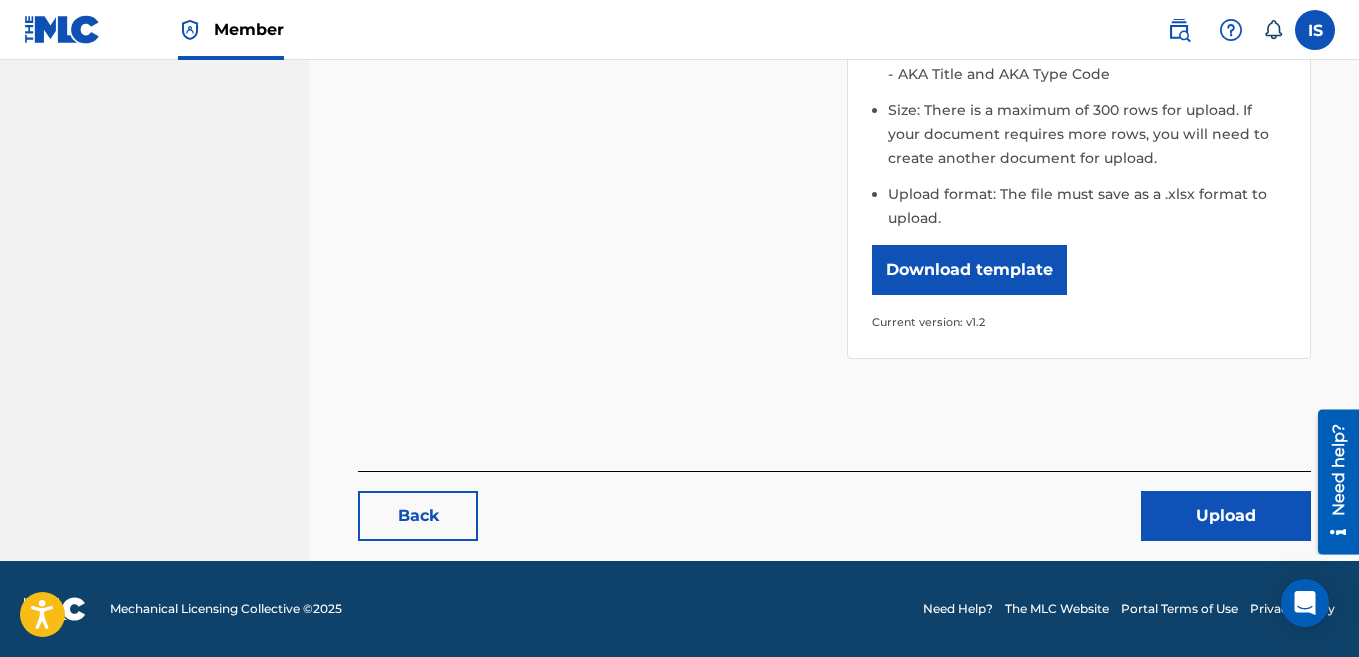 click on "Upload" at bounding box center (1226, 516) 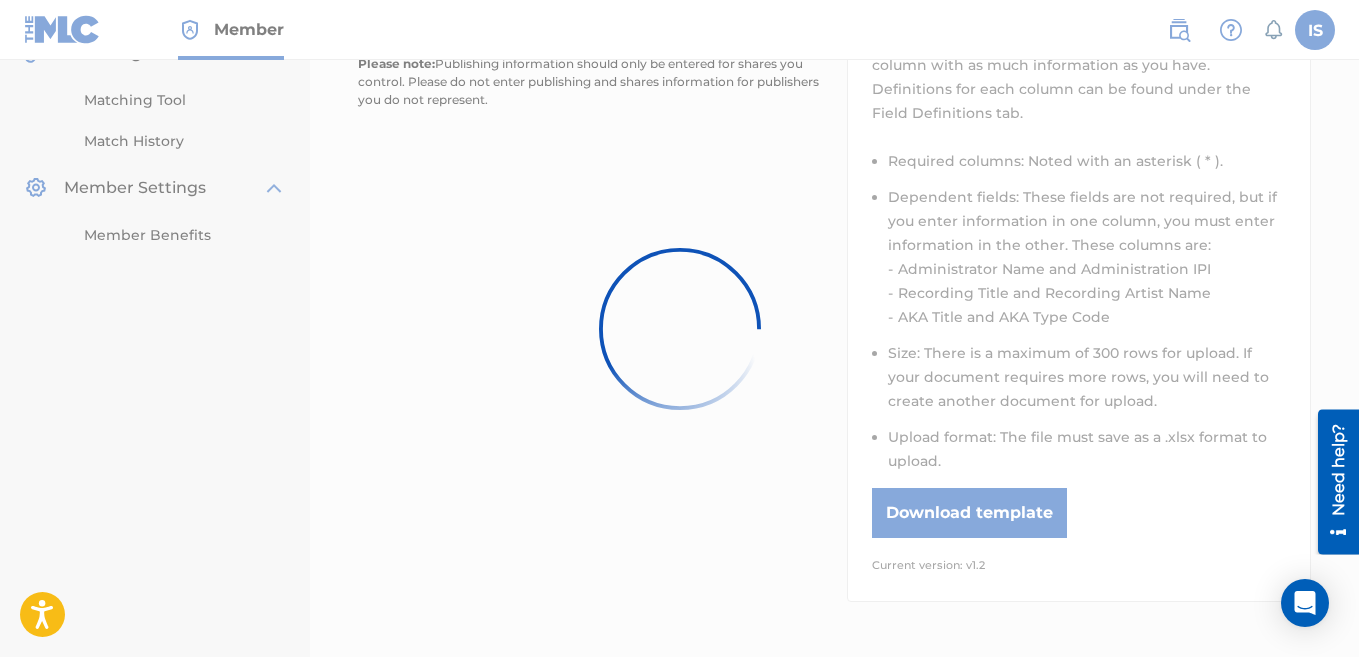 scroll, scrollTop: 404, scrollLeft: 0, axis: vertical 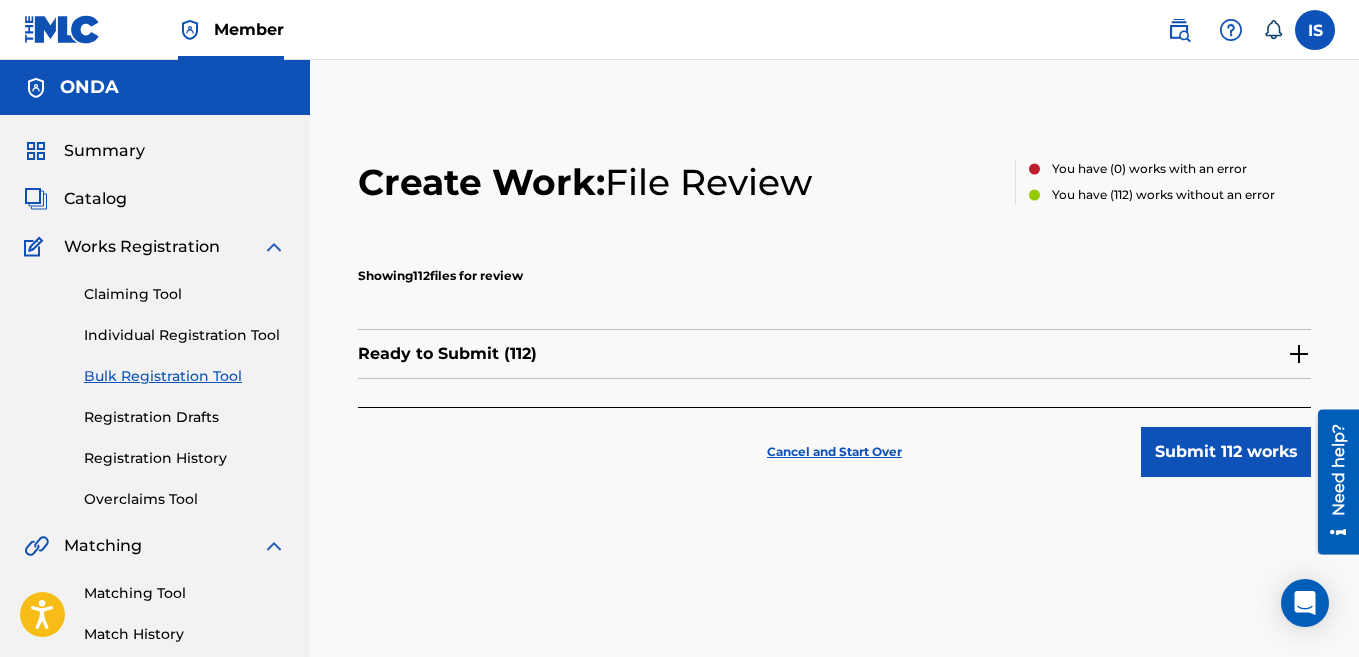 click on "Submit 112 works" at bounding box center (1226, 452) 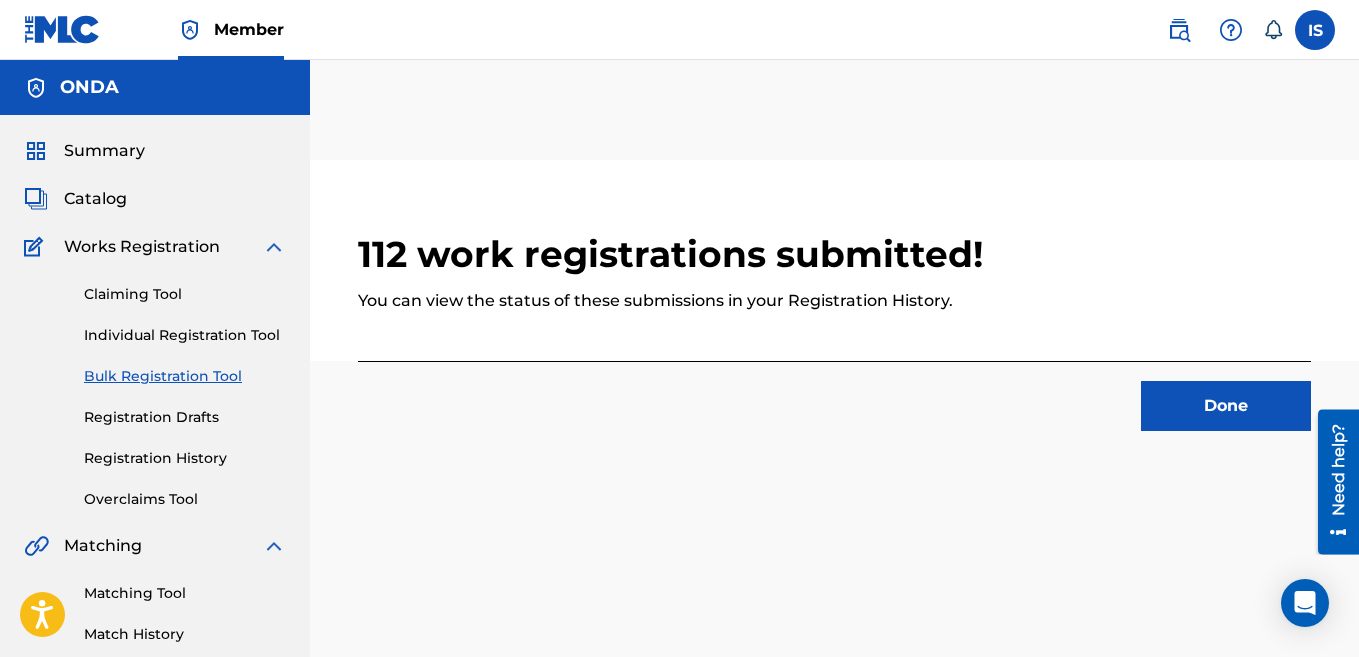 click on "Done" at bounding box center (1226, 406) 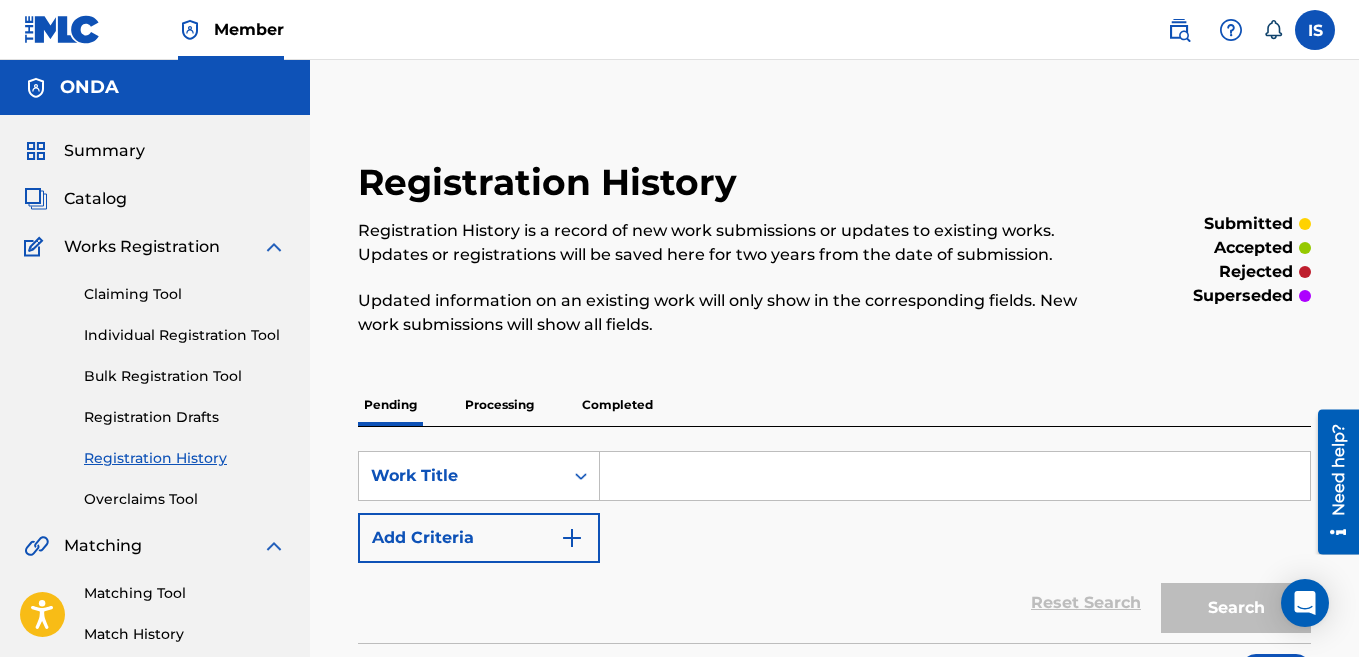 click on "Bulk Registration Tool" at bounding box center [185, 376] 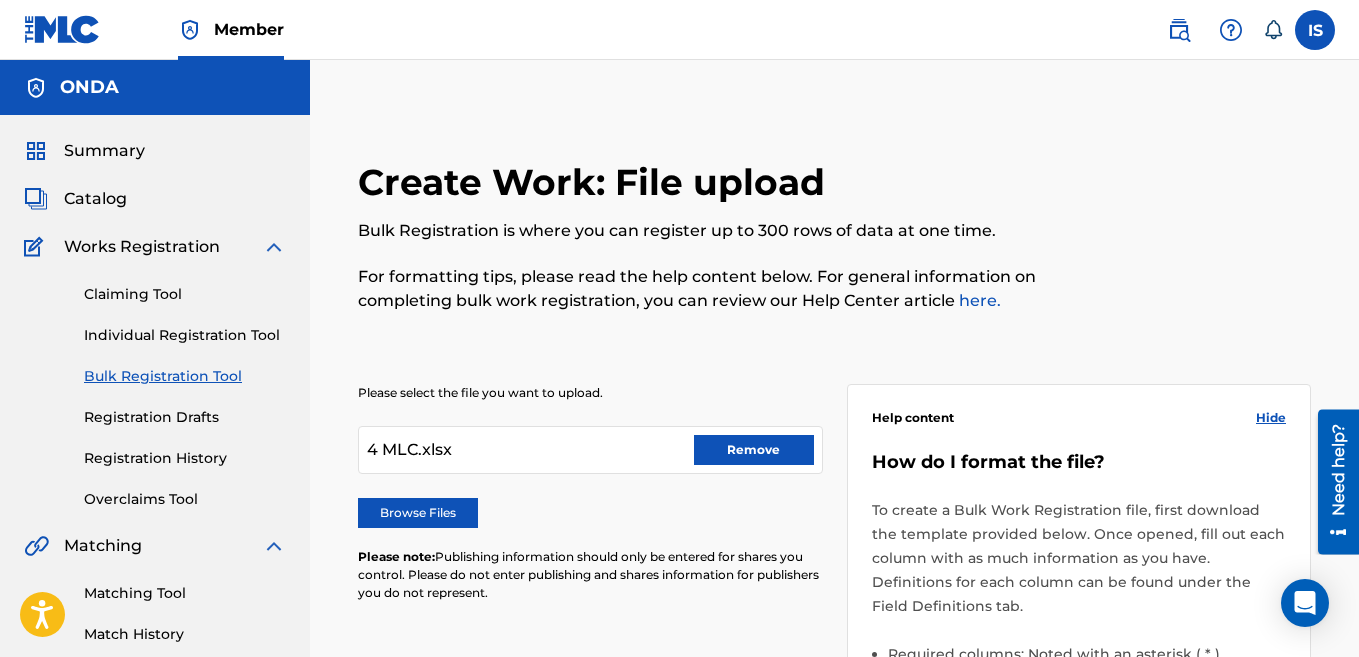 click on "Remove" at bounding box center [754, 450] 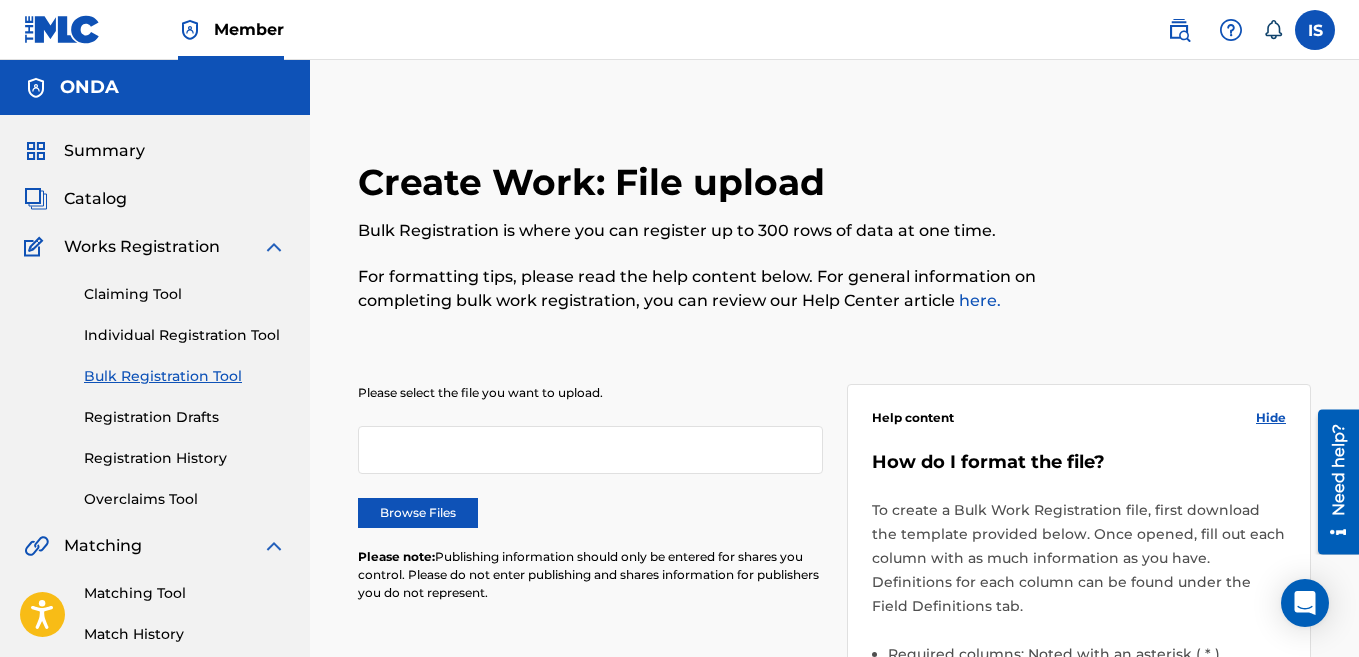 click on "Browse Files" at bounding box center (418, 513) 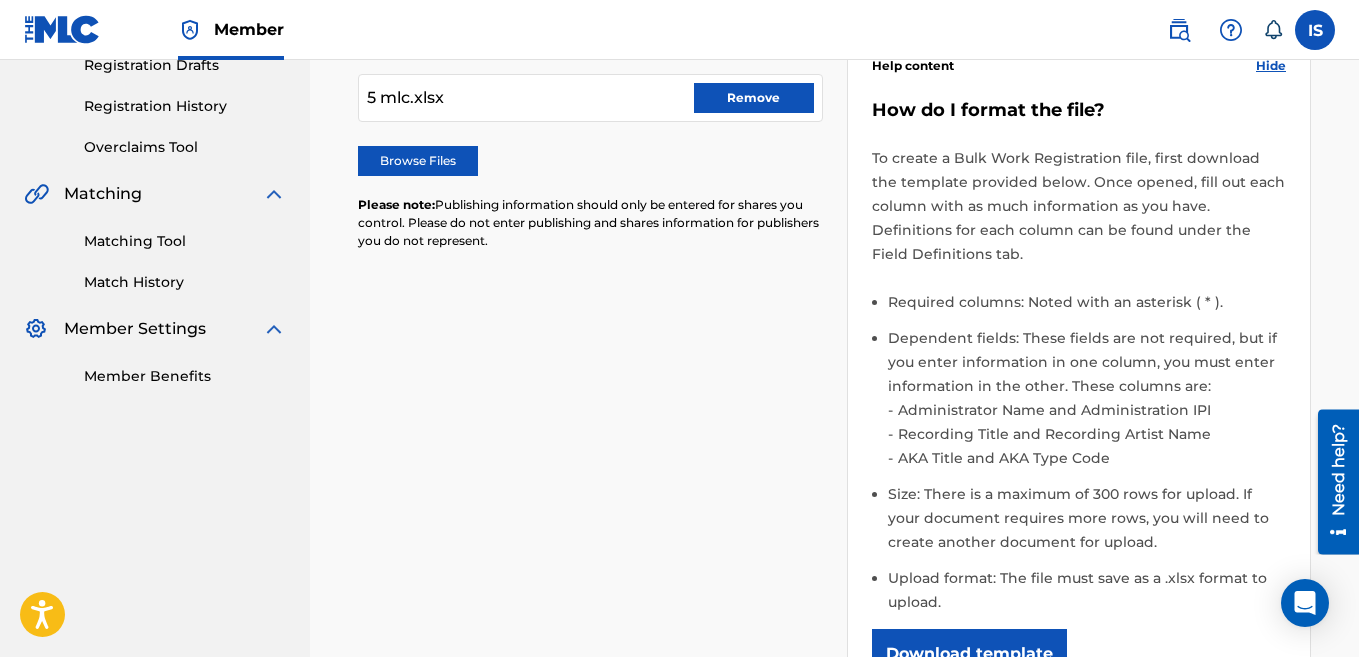scroll, scrollTop: 736, scrollLeft: 0, axis: vertical 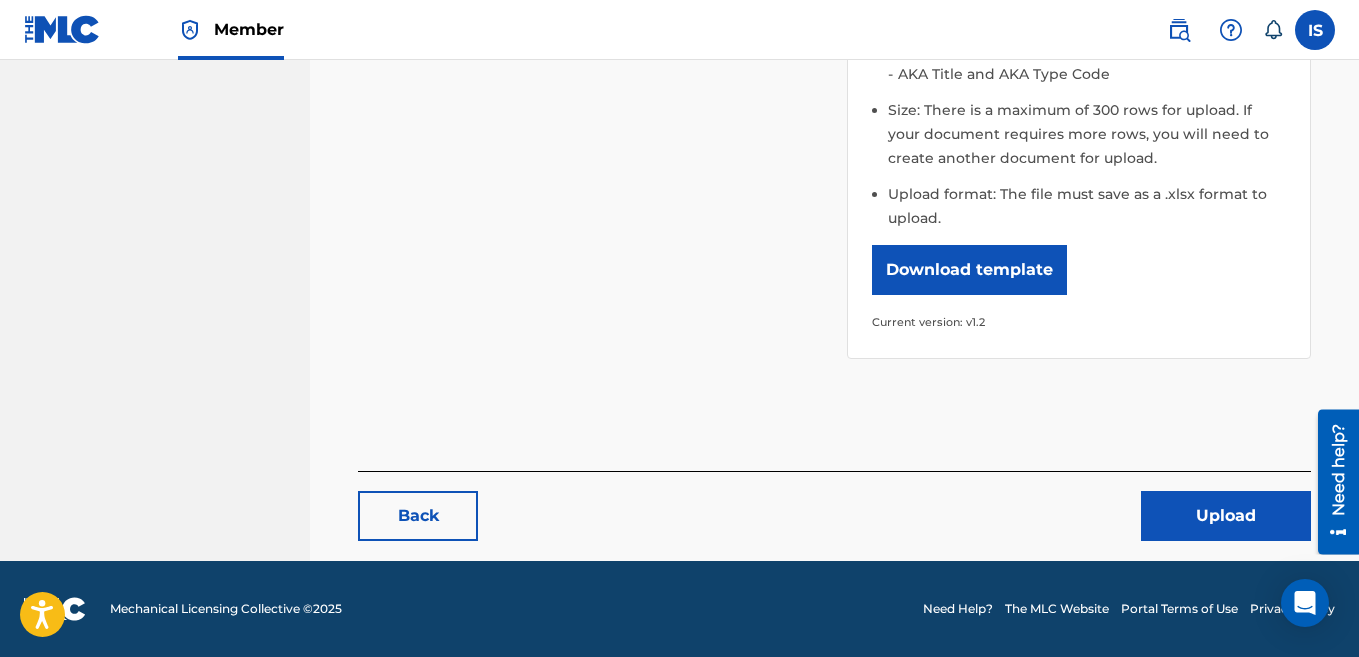 click on "Upload" at bounding box center (1226, 516) 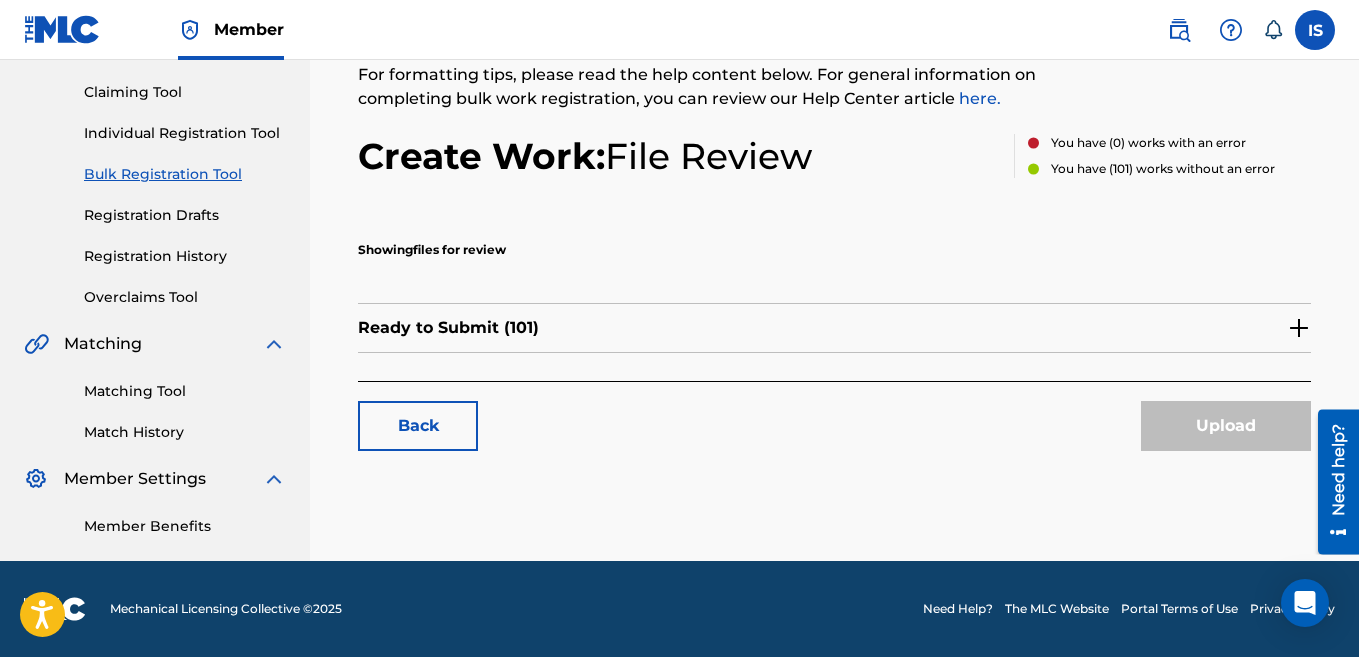 scroll, scrollTop: 0, scrollLeft: 0, axis: both 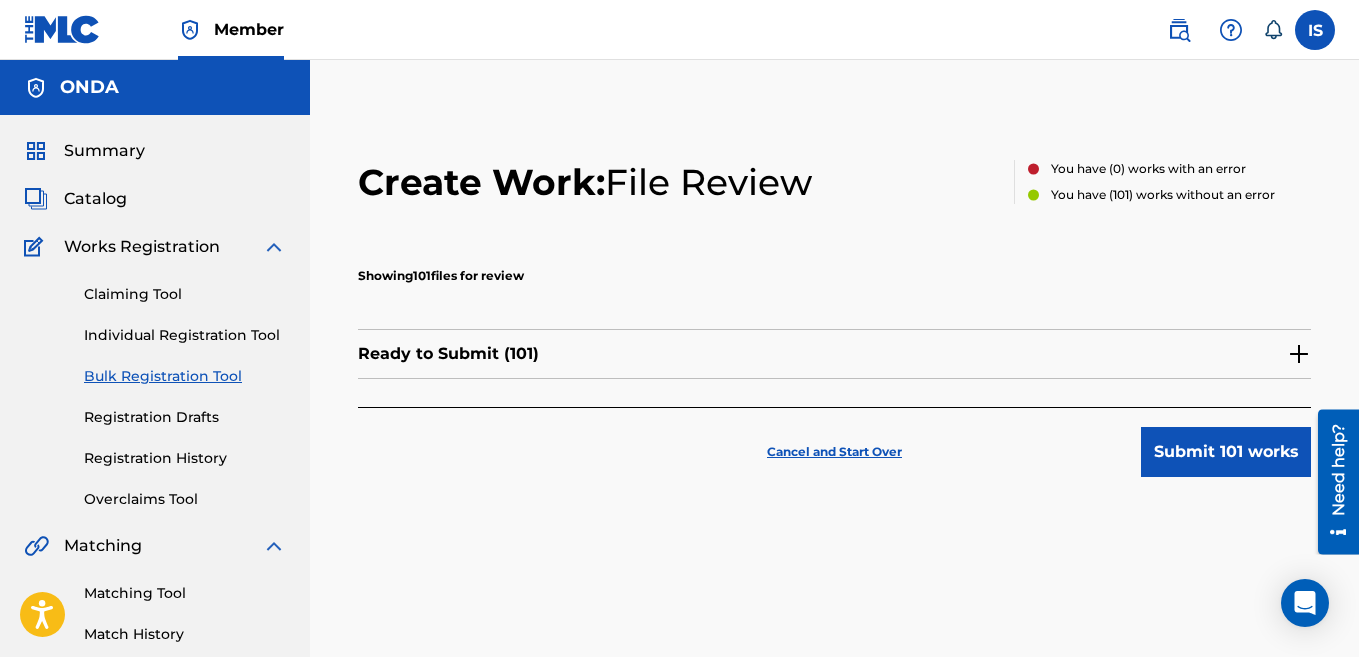 click on "Submit 101 works" at bounding box center (1226, 452) 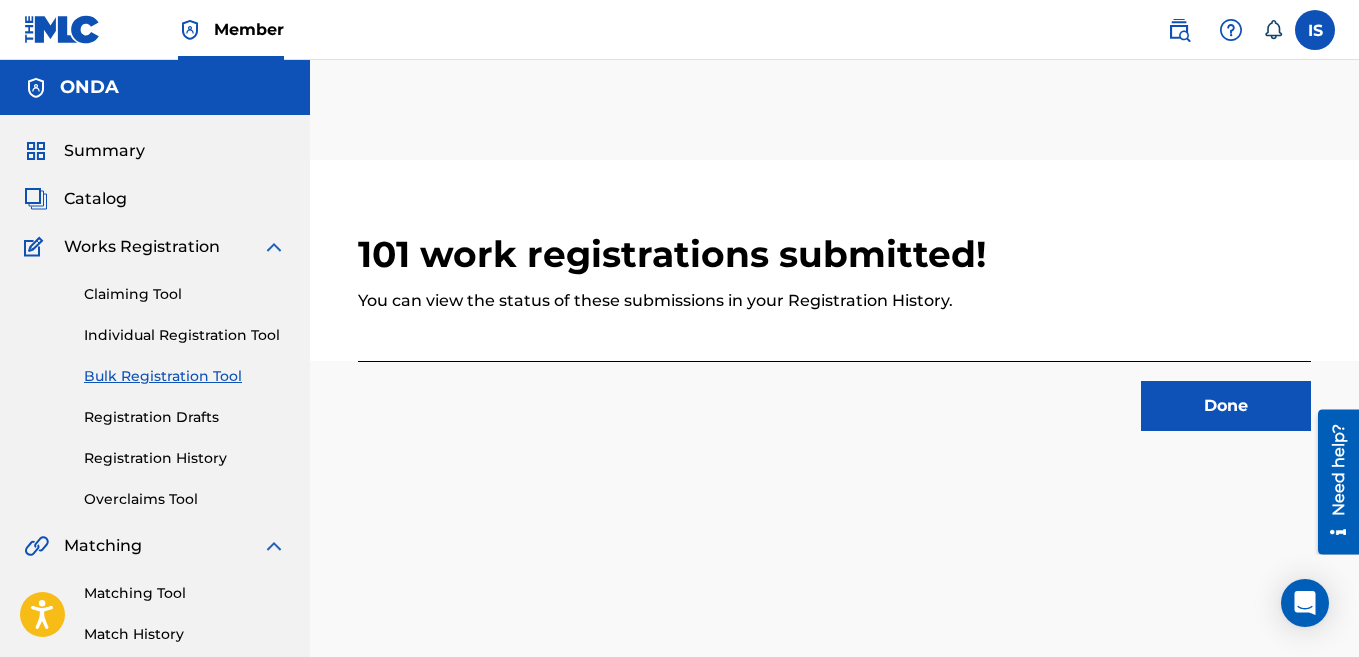 click on "Done" at bounding box center [1226, 406] 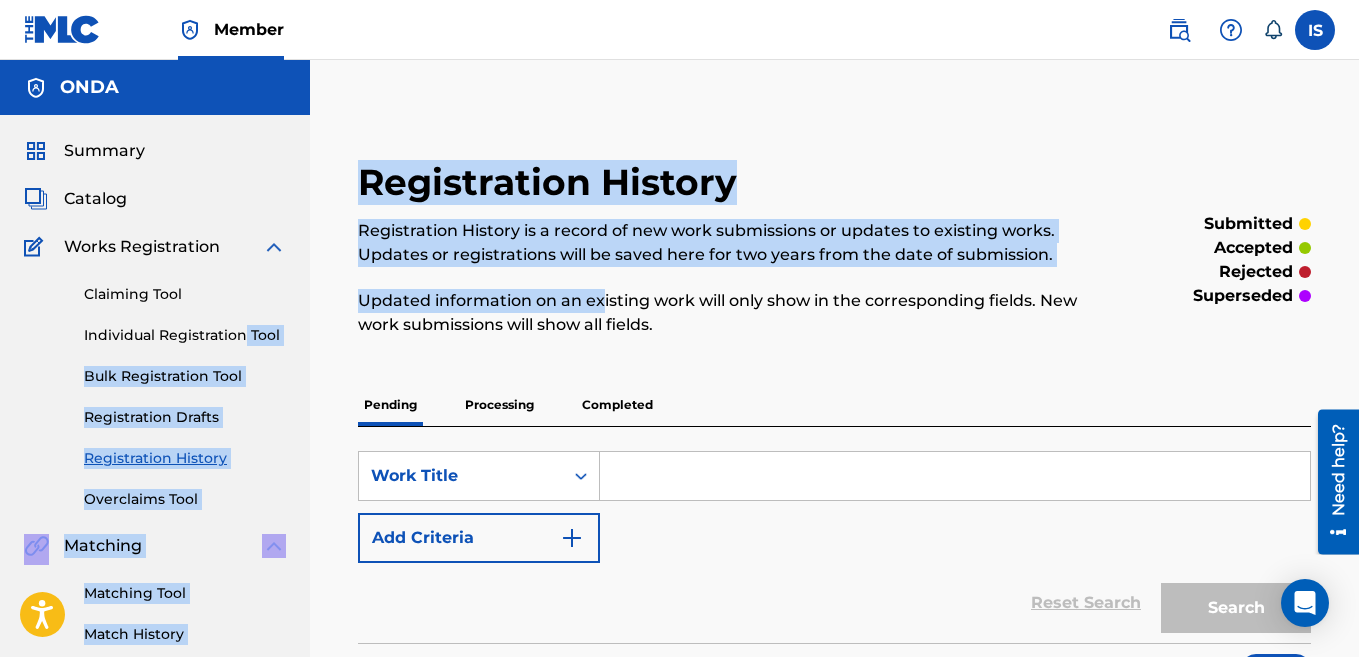 drag, startPoint x: 605, startPoint y: 278, endPoint x: 246, endPoint y: 328, distance: 362.46518 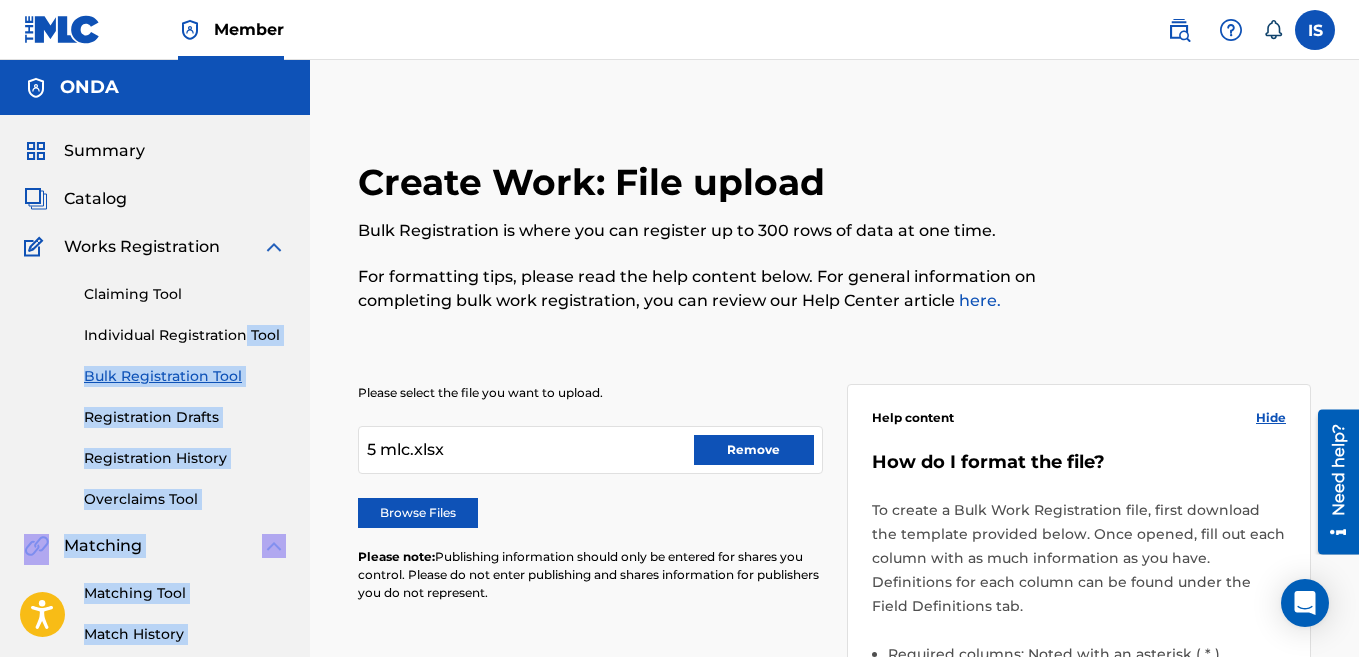 click on "Remove" at bounding box center [754, 450] 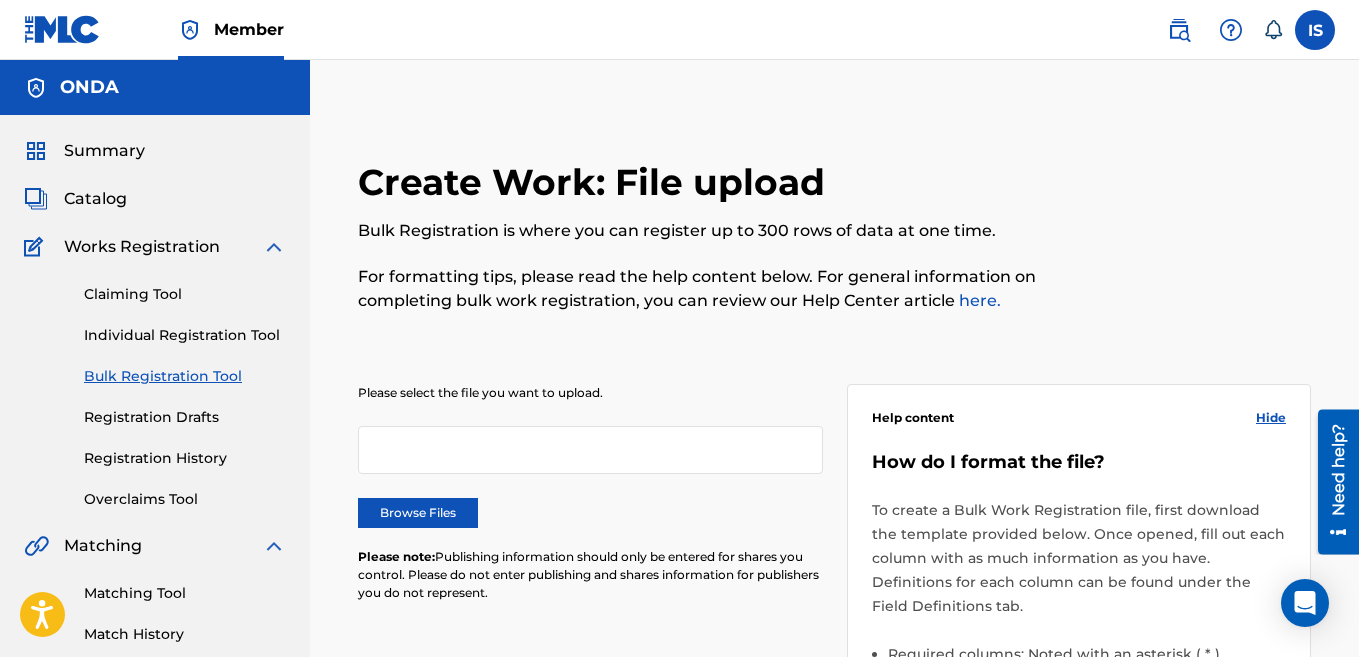 click on "Browse Files" at bounding box center [418, 513] 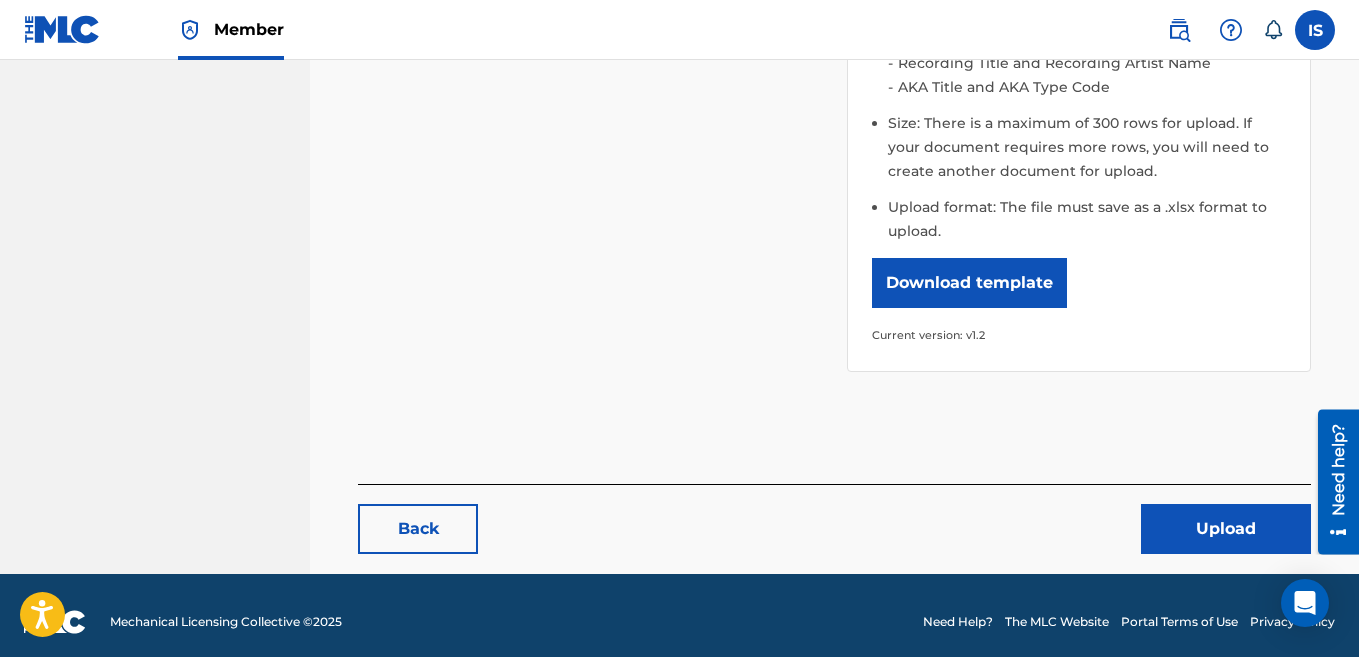 scroll, scrollTop: 736, scrollLeft: 0, axis: vertical 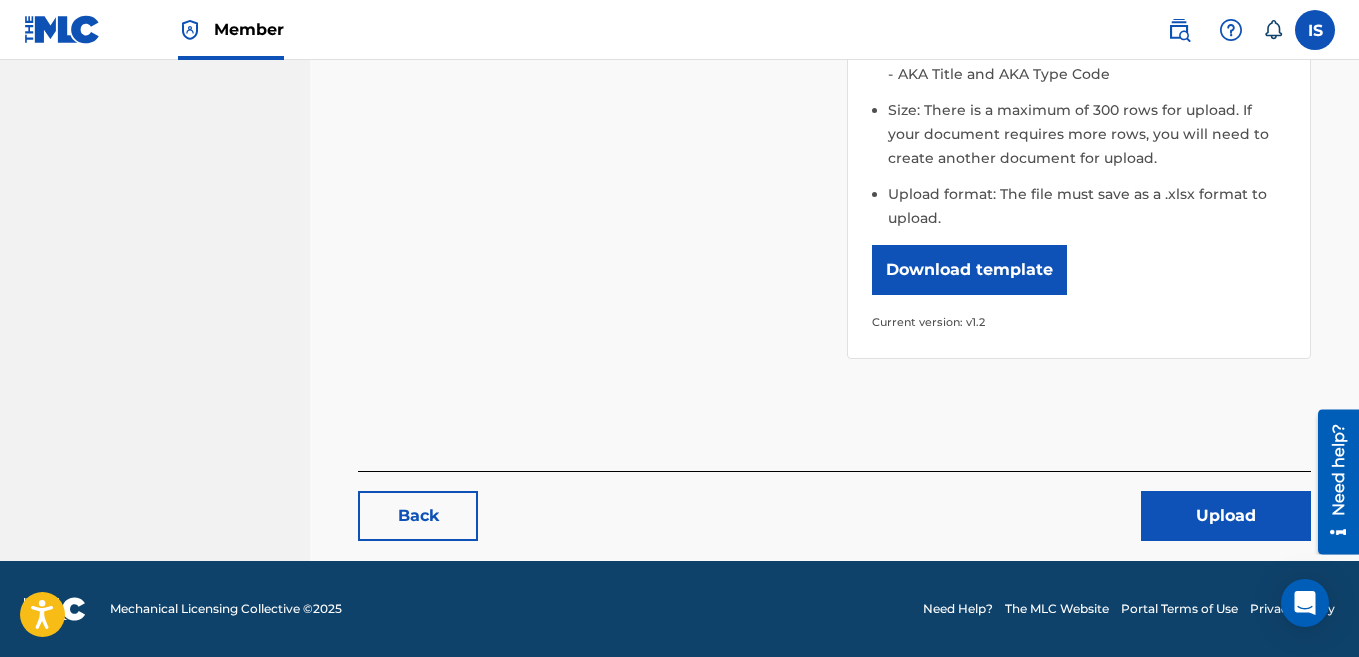 click on "Create Work: File upload Bulk Registration is where you can register up to 300 rows of data at one time. For formatting tips, please read the help content below. For general information on completing bulk work registration, you can review our Help Center article   here. Please select the file you want to upload. 6 MLC.xlsx Remove Browse Files Please note:  Publishing information should only be entered for shares you control. Please do not enter publishing and shares information for publishers you do not represent. Help content Hide   How do I format the file? To create a Bulk Work Registration file, first download the template provided below. Once opened, fill out each column with as much information as you have. Definitions for each column can be found under the Field Definitions tab. Required columns: Noted with an asterisk ( * ). Dependent fields: These fields are not required, but if you enter information in one column, you must enter information in the other. These columns are: Download template Back" at bounding box center [834, -8] 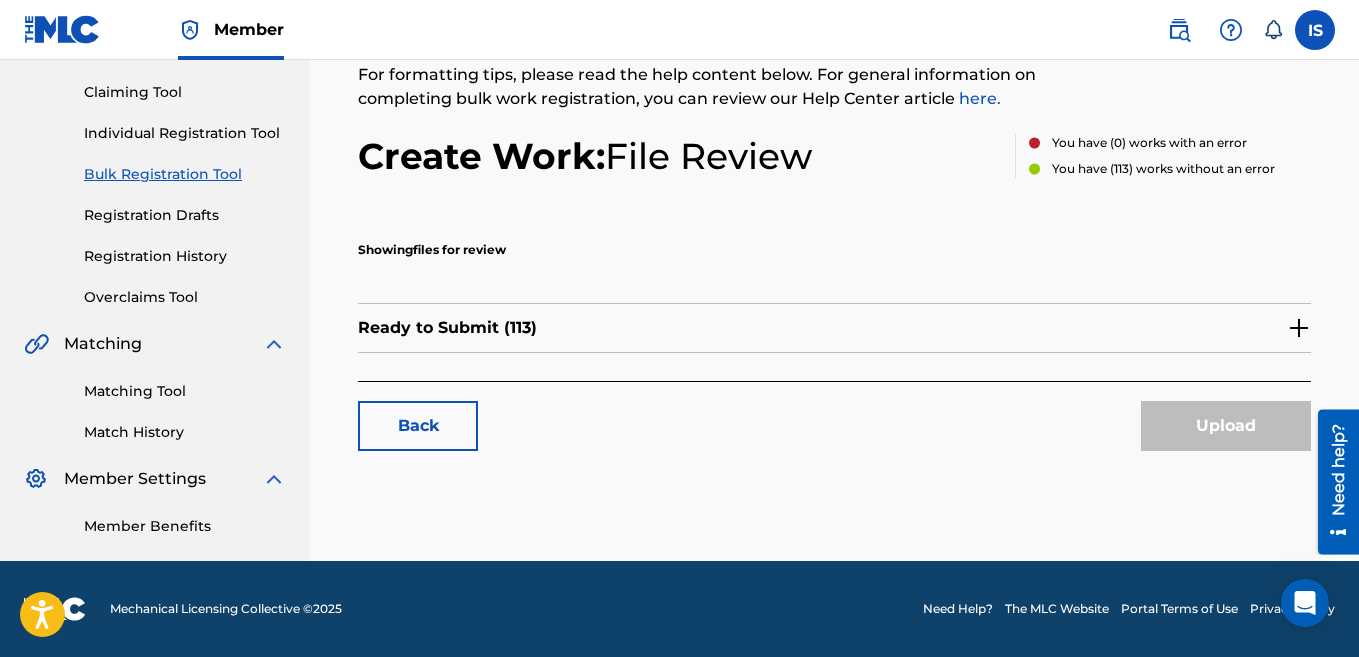 scroll, scrollTop: 0, scrollLeft: 0, axis: both 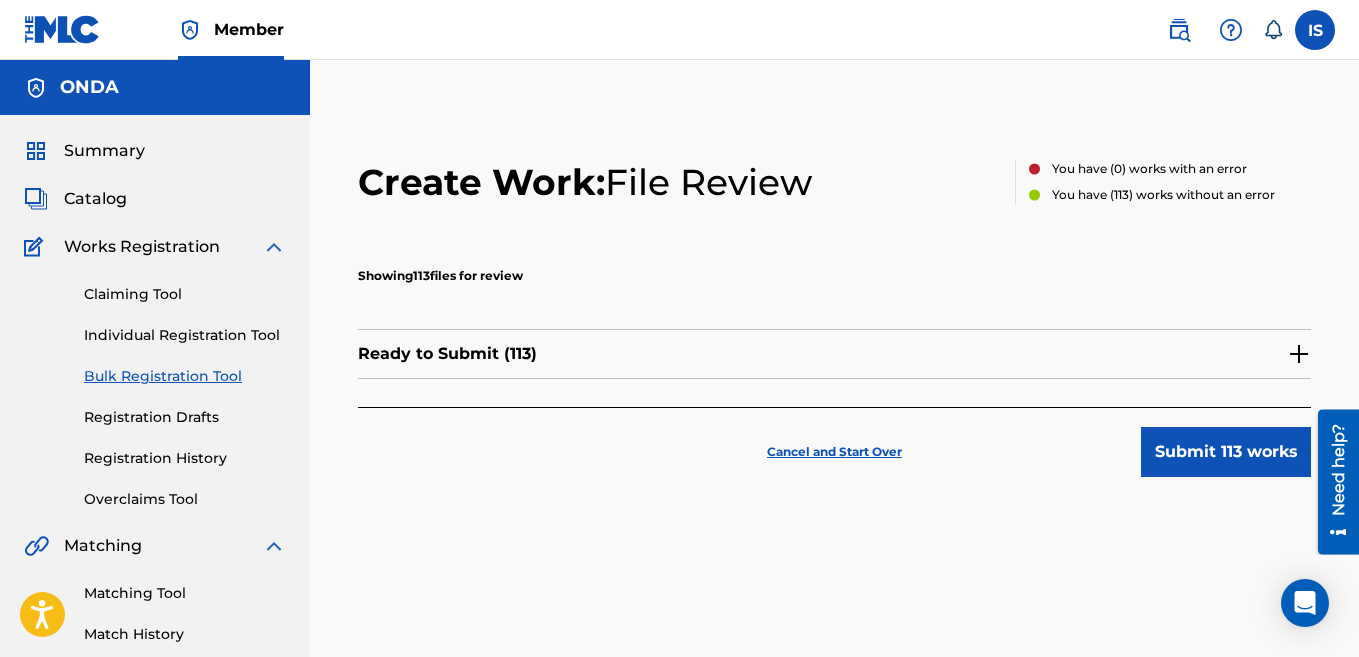 click on "Submit 113 works" at bounding box center [1226, 452] 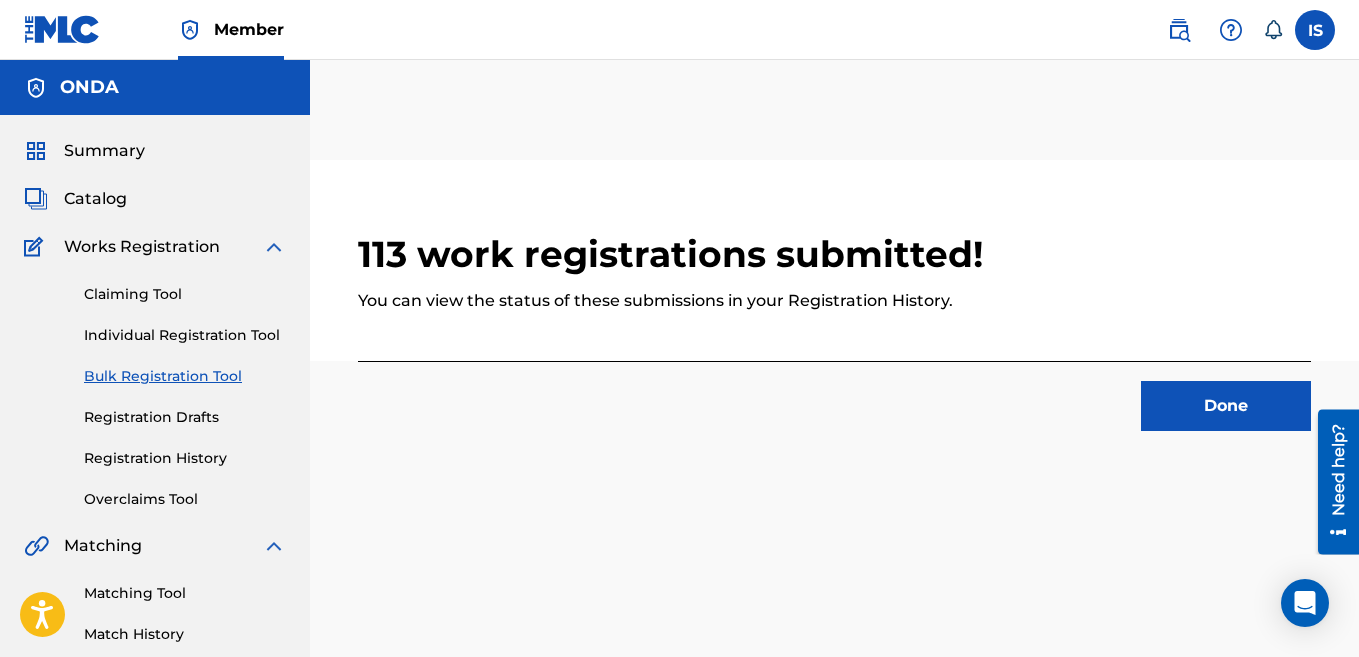 click on "Done" at bounding box center [1226, 406] 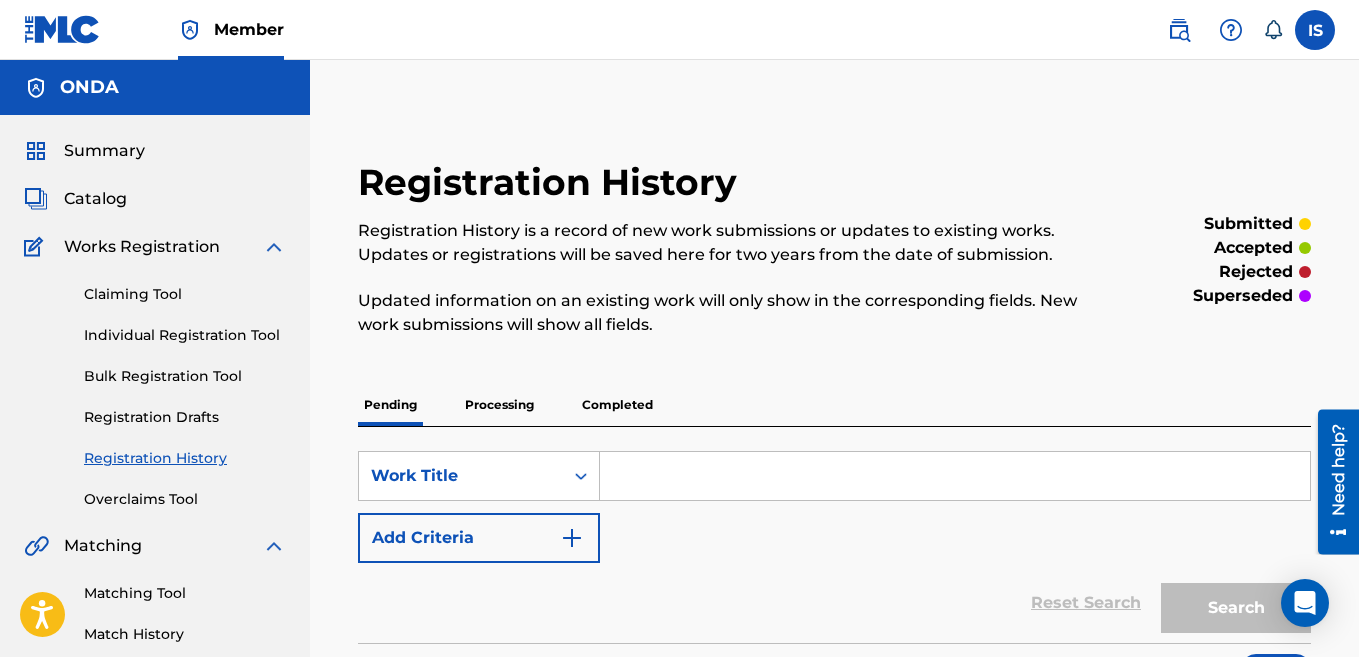 click on "Bulk Registration Tool" at bounding box center [185, 376] 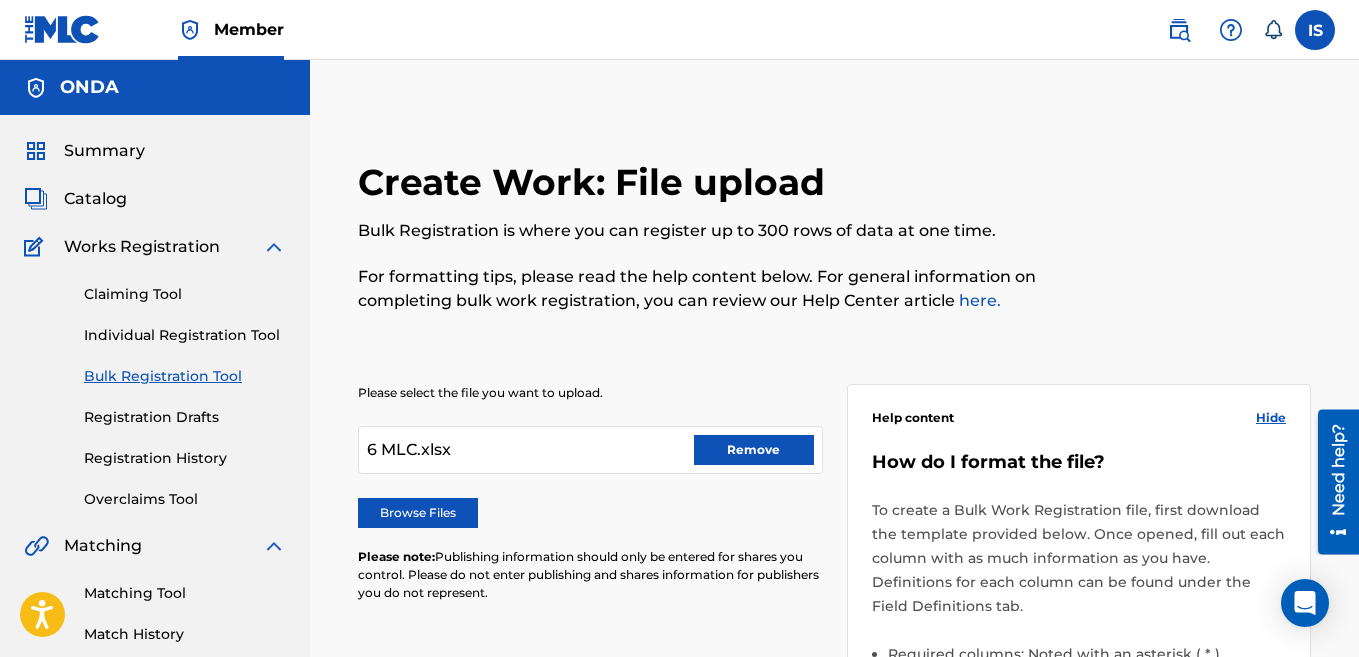 click on "6 MLC.xlsx Remove" at bounding box center [590, 450] 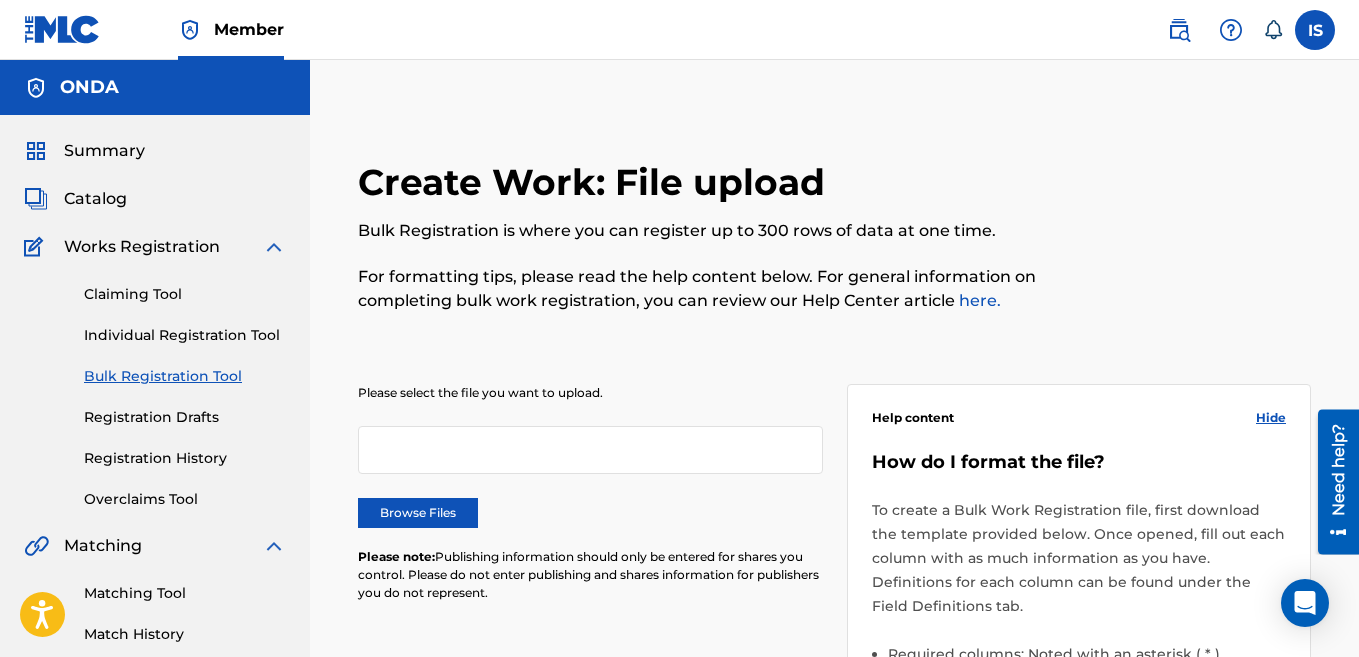click on "Browse Files" at bounding box center [418, 513] 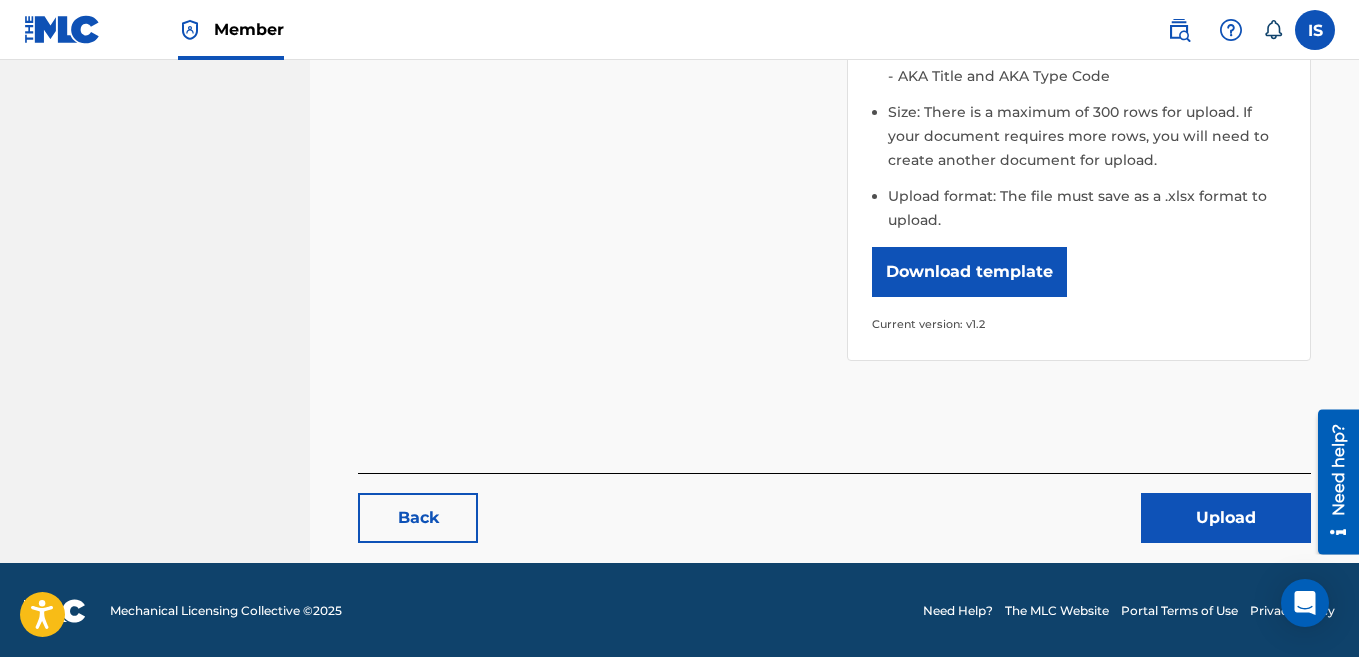 scroll, scrollTop: 736, scrollLeft: 0, axis: vertical 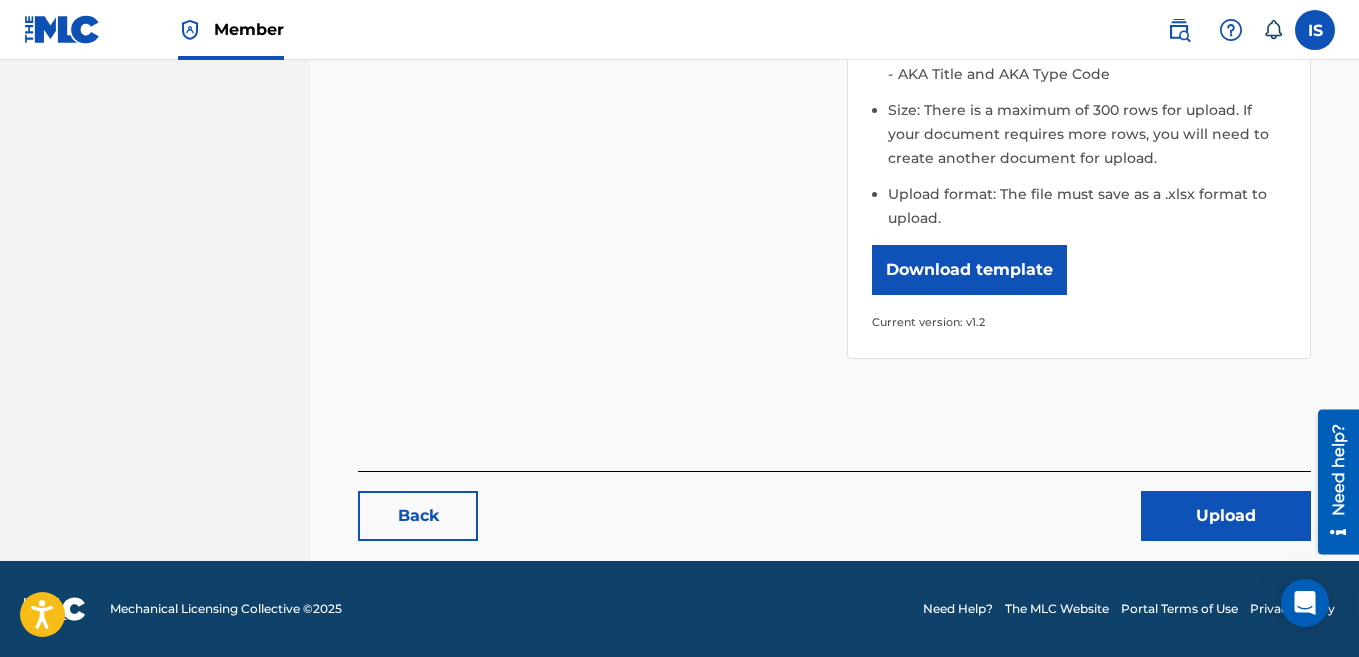 click on "Upload" at bounding box center [1226, 516] 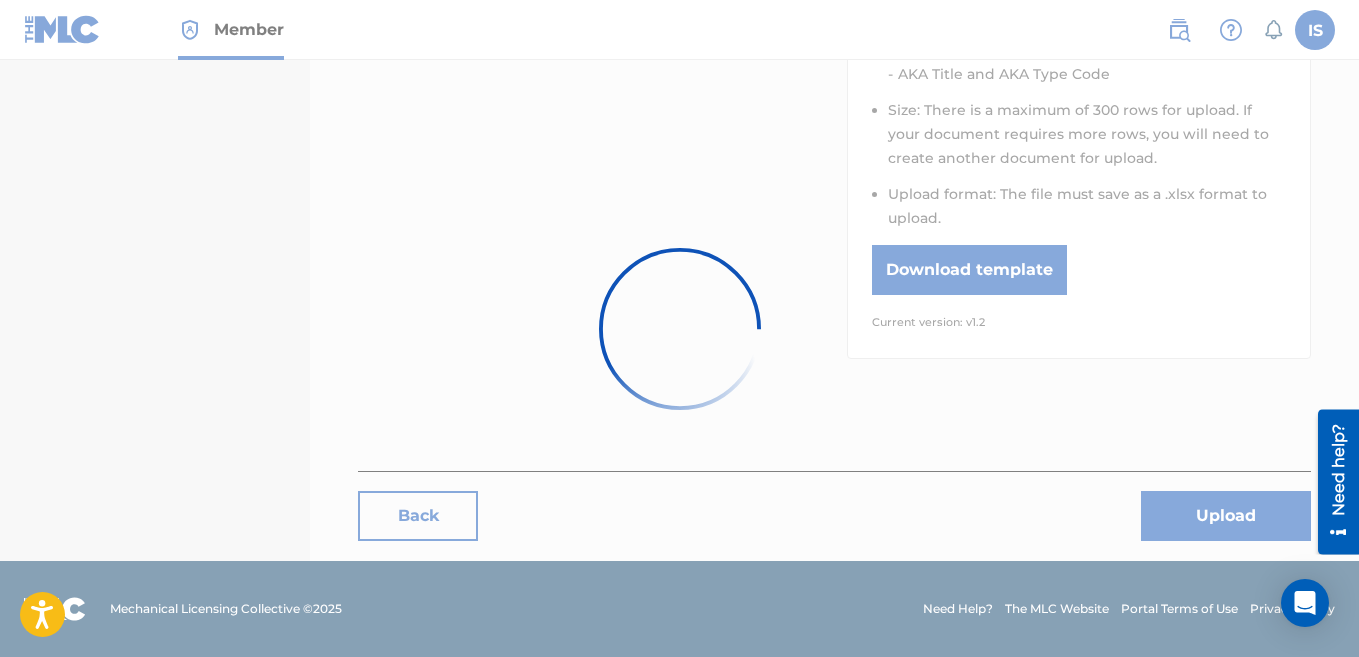 scroll, scrollTop: 0, scrollLeft: 0, axis: both 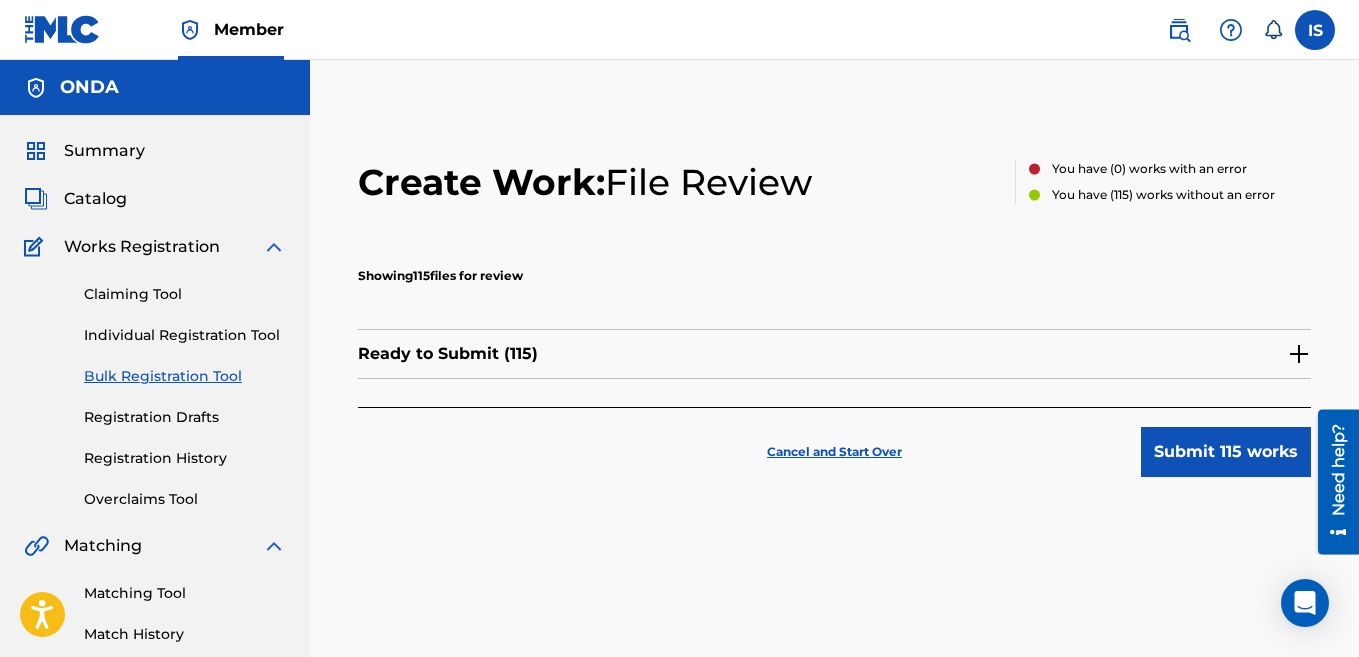 click on "Submit 115 works" at bounding box center (1226, 452) 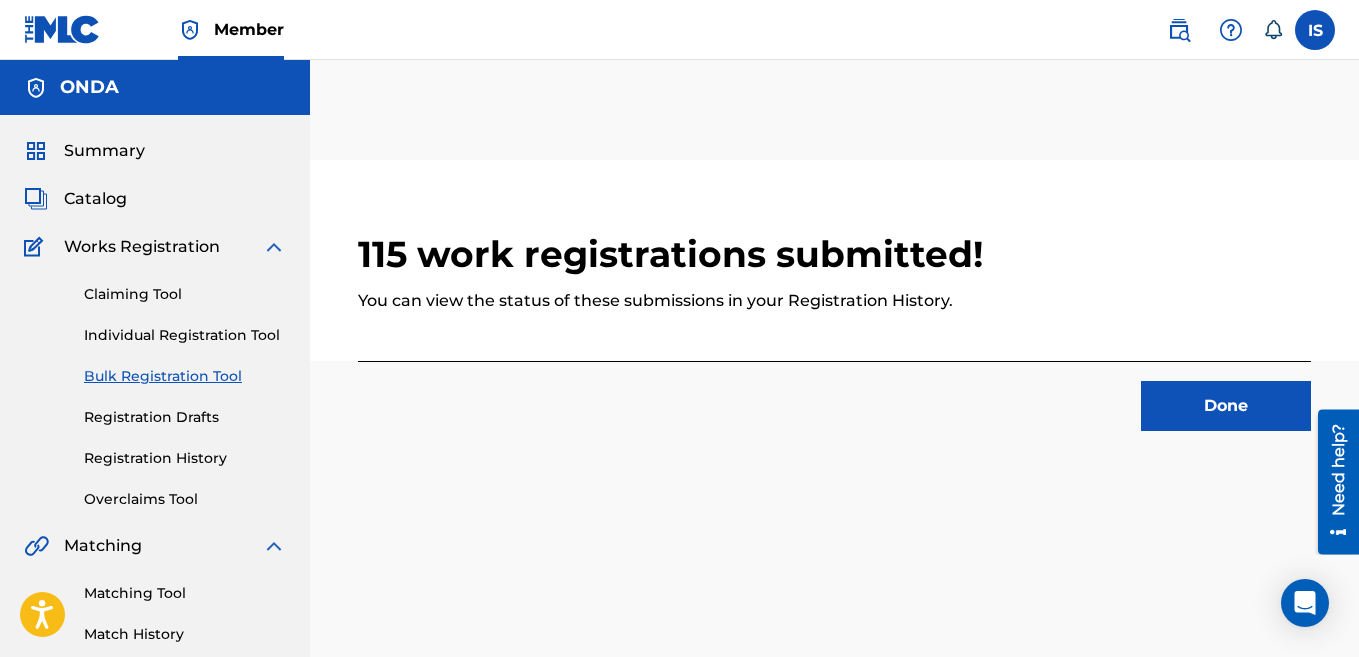 click on "Done" at bounding box center (1226, 406) 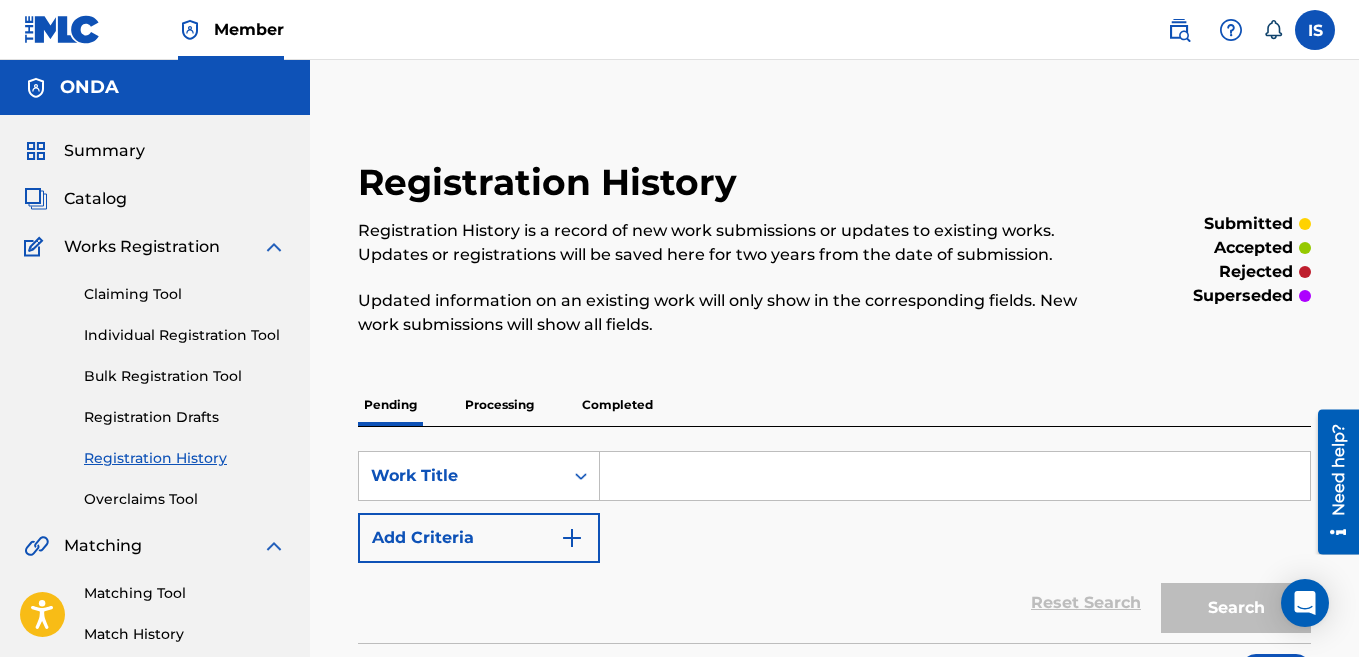 click on "Claiming Tool Individual Registration Tool Bulk Registration Tool Registration Drafts Registration History Overclaims Tool" at bounding box center (155, 384) 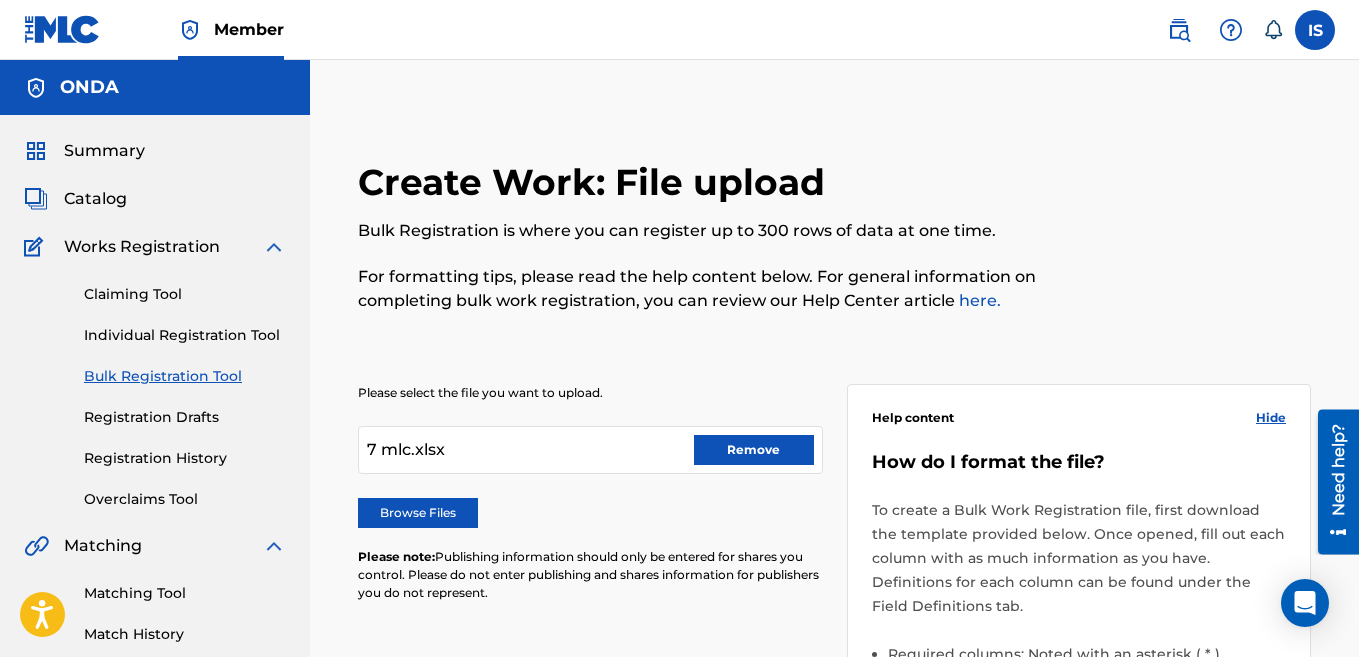click on "Remove" at bounding box center [754, 450] 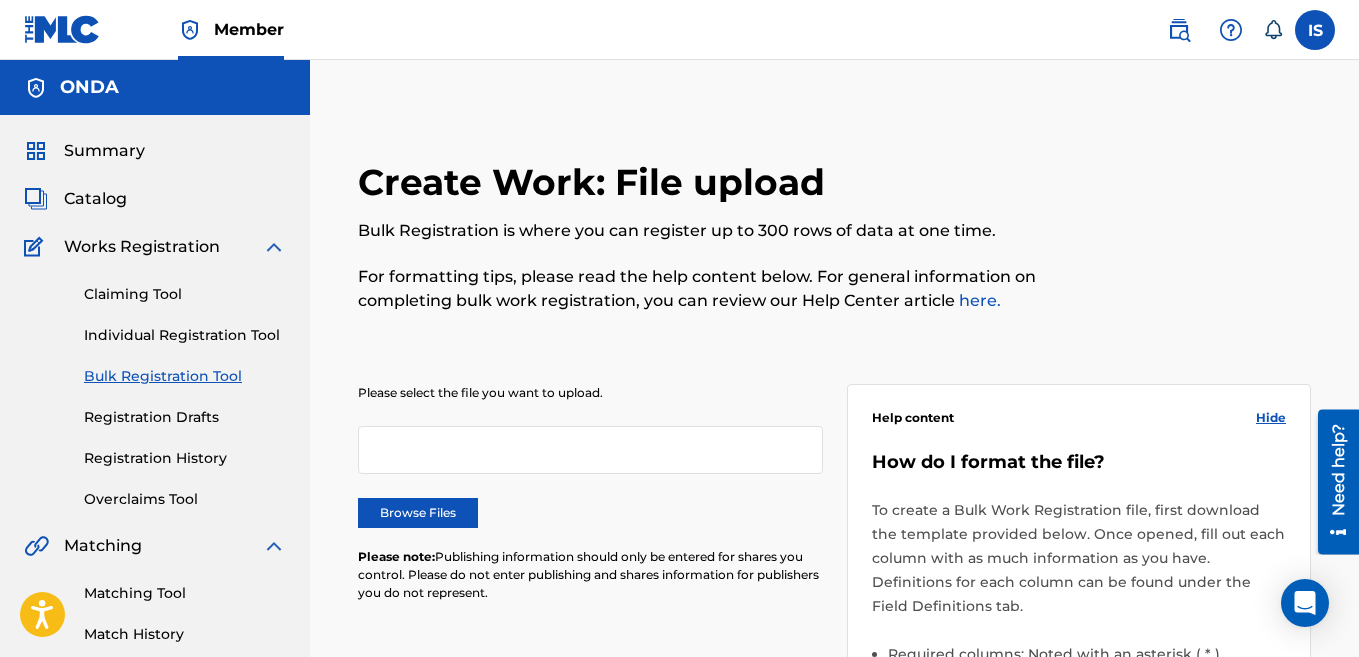 click on "Browse Files" at bounding box center [418, 513] 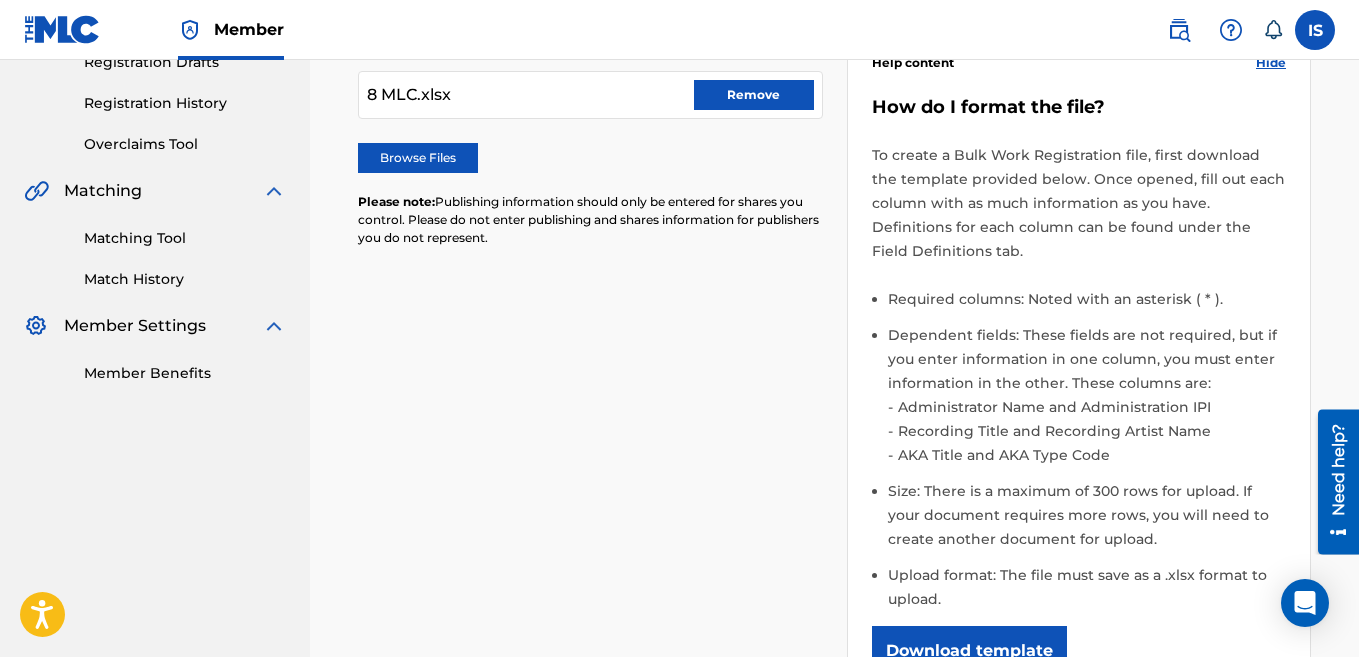 scroll, scrollTop: 736, scrollLeft: 0, axis: vertical 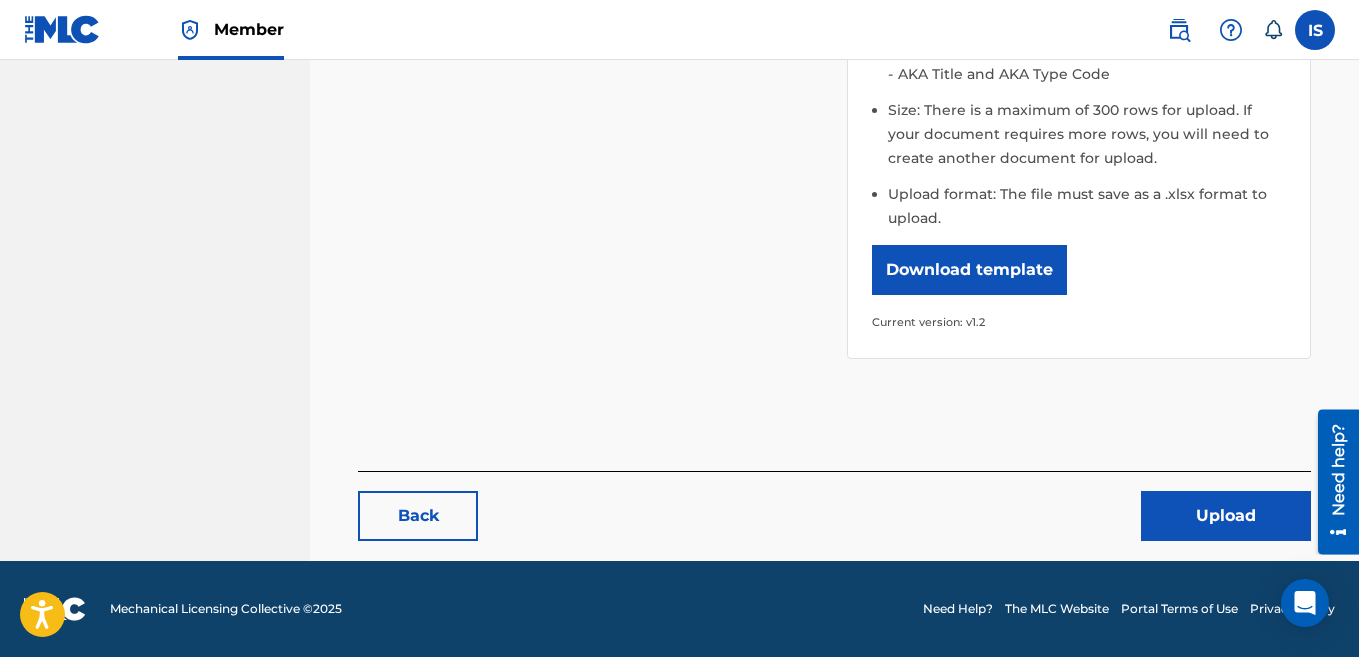 click on "Upload" at bounding box center [1226, 516] 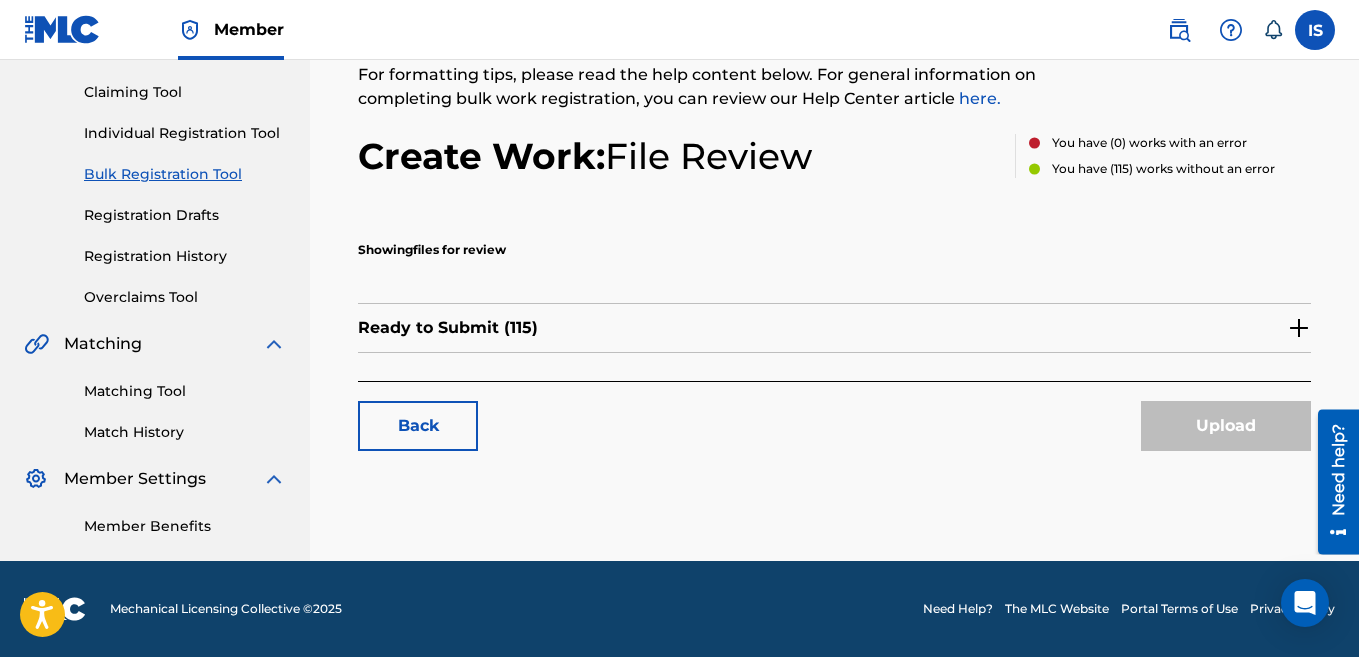 scroll, scrollTop: 0, scrollLeft: 0, axis: both 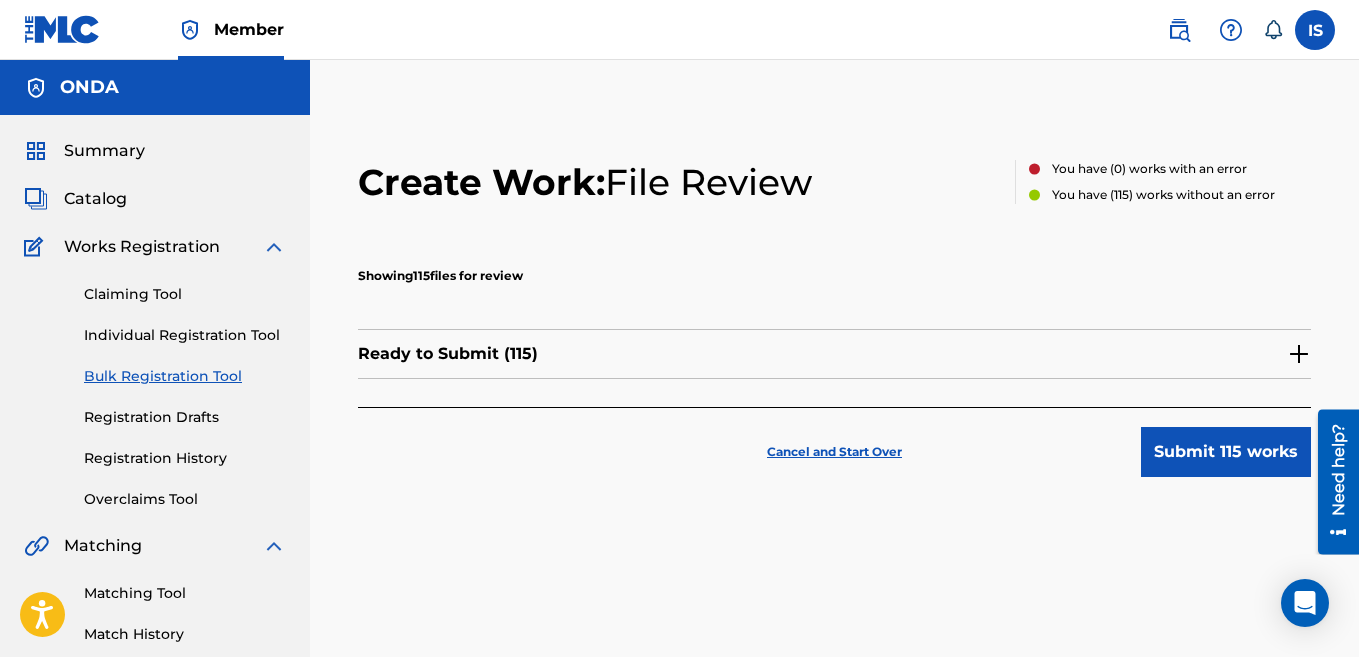click on "Submit 115 works" at bounding box center (1226, 452) 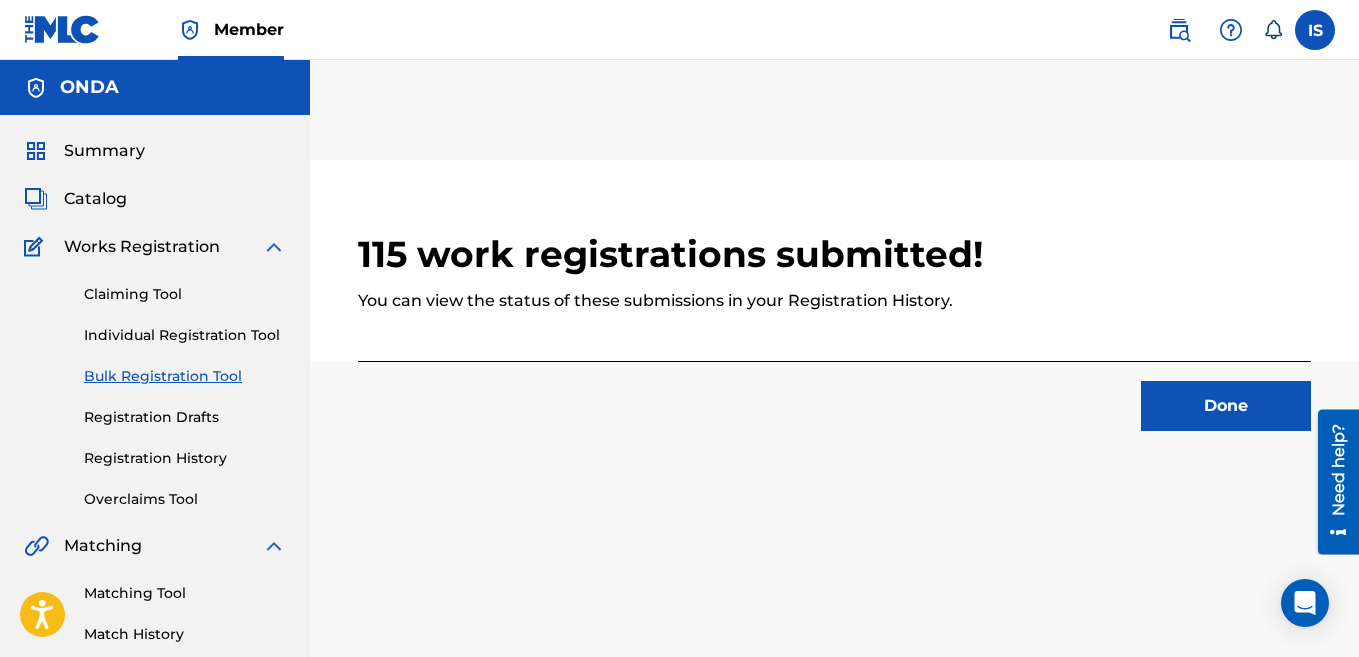 click on "Done" at bounding box center (1226, 406) 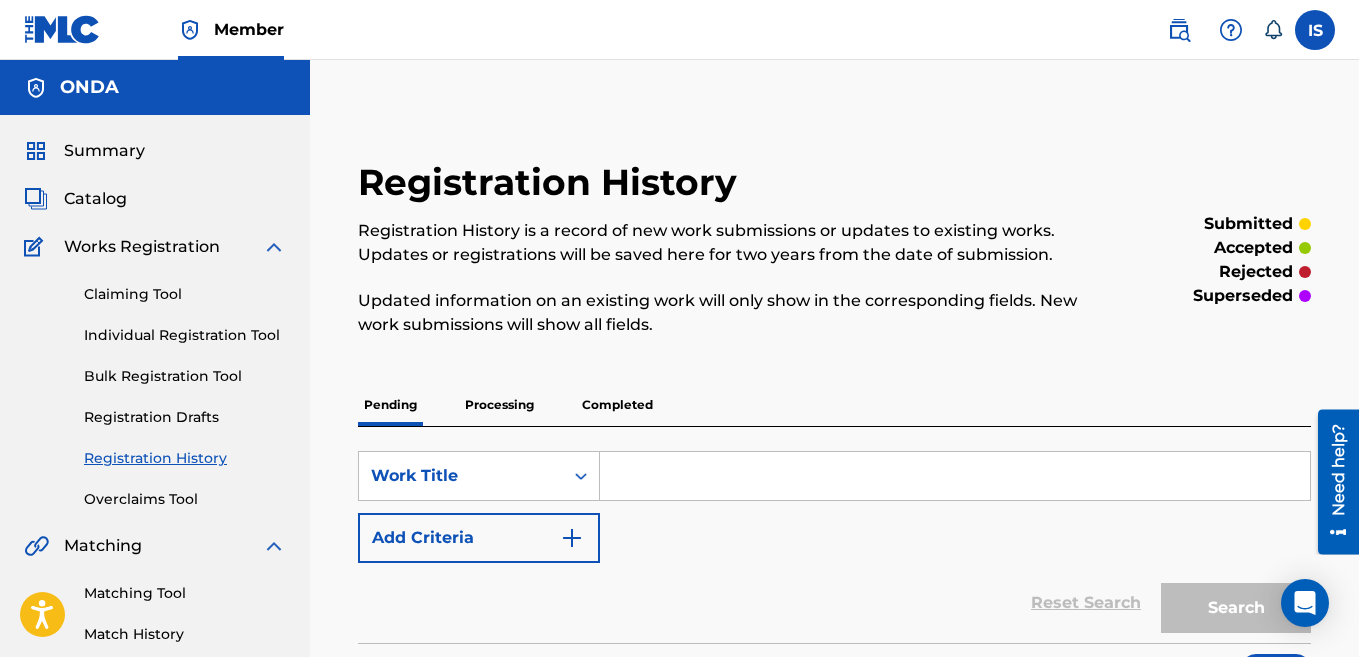 click on "Bulk Registration Tool" at bounding box center (185, 376) 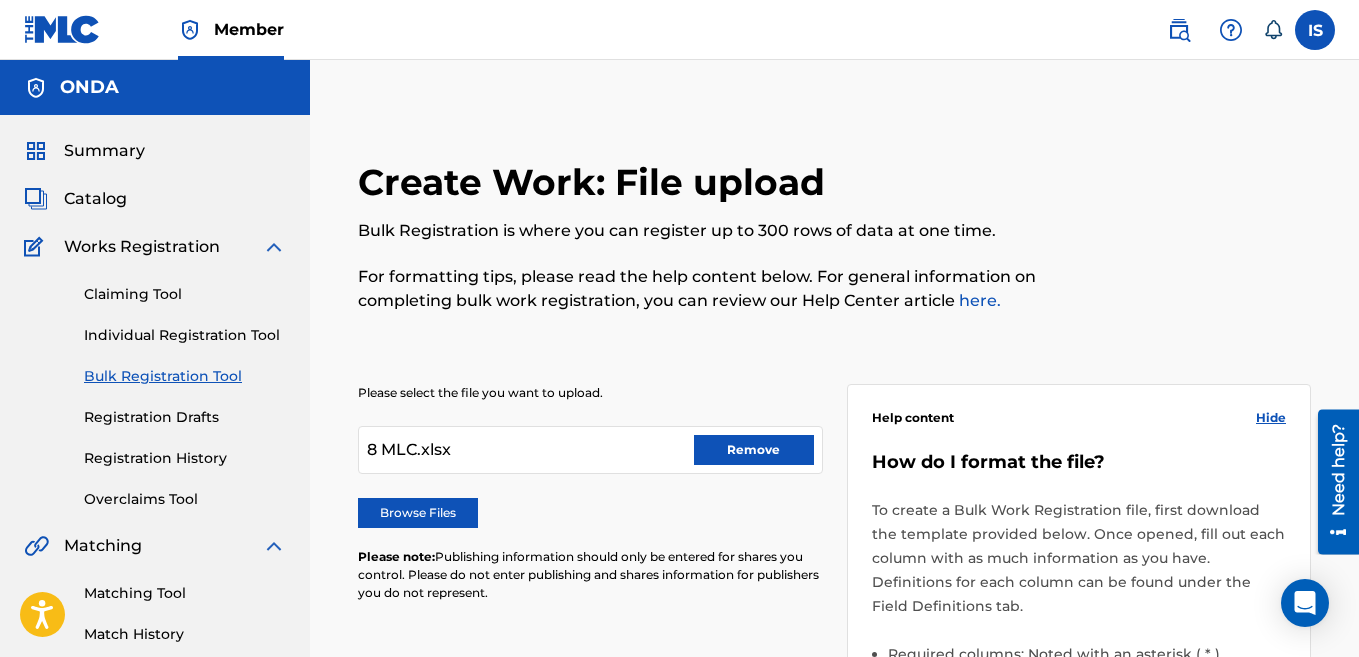 click on "Remove" at bounding box center [754, 450] 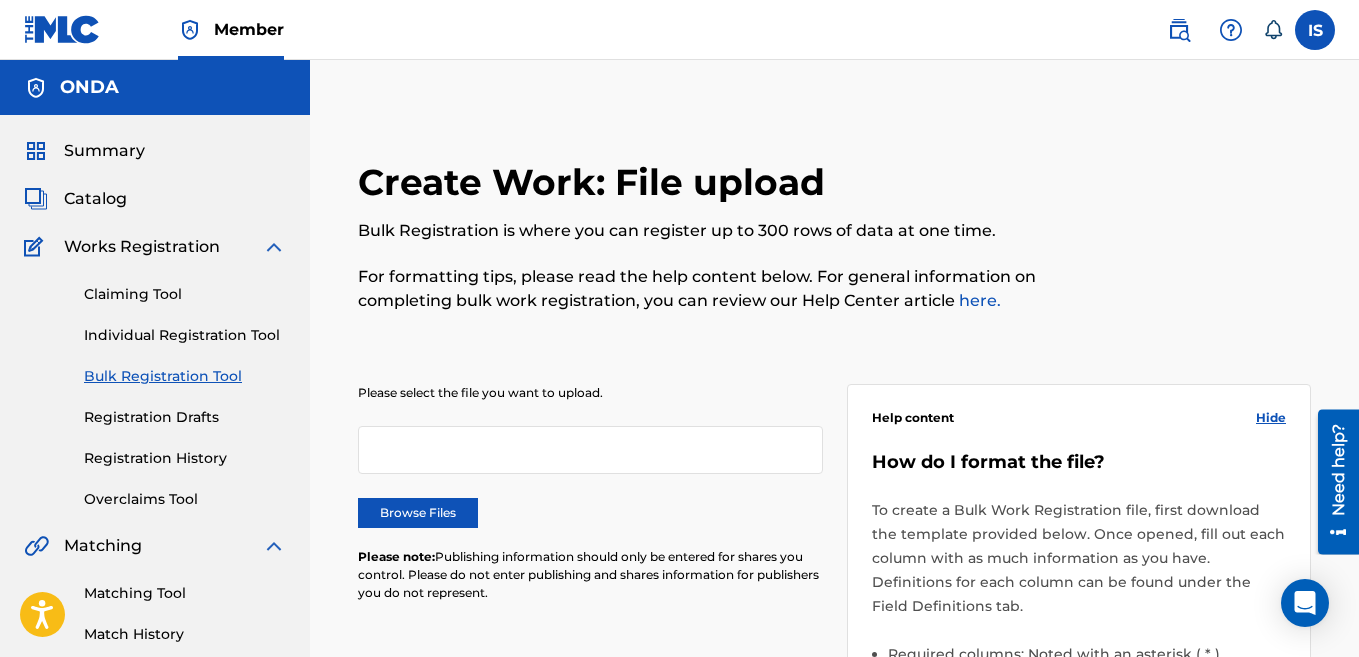 click on "Browse Files" at bounding box center [418, 513] 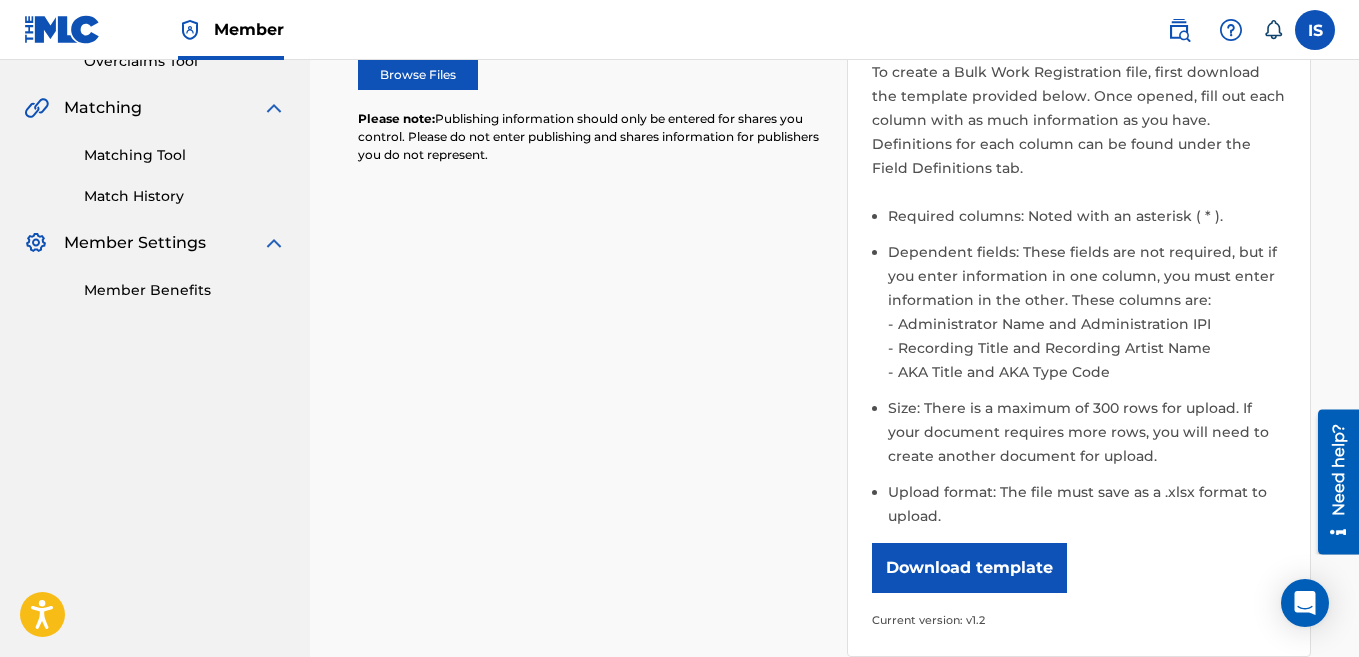 scroll, scrollTop: 736, scrollLeft: 0, axis: vertical 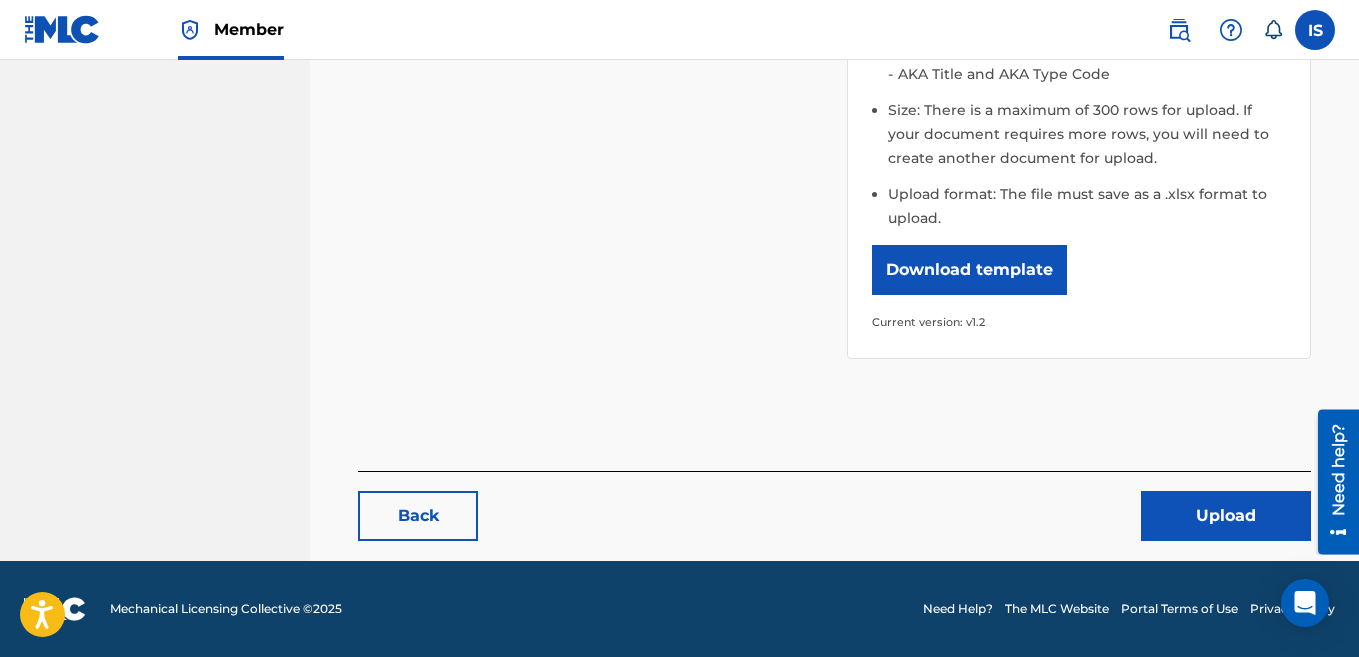click on "Upload" at bounding box center (1226, 516) 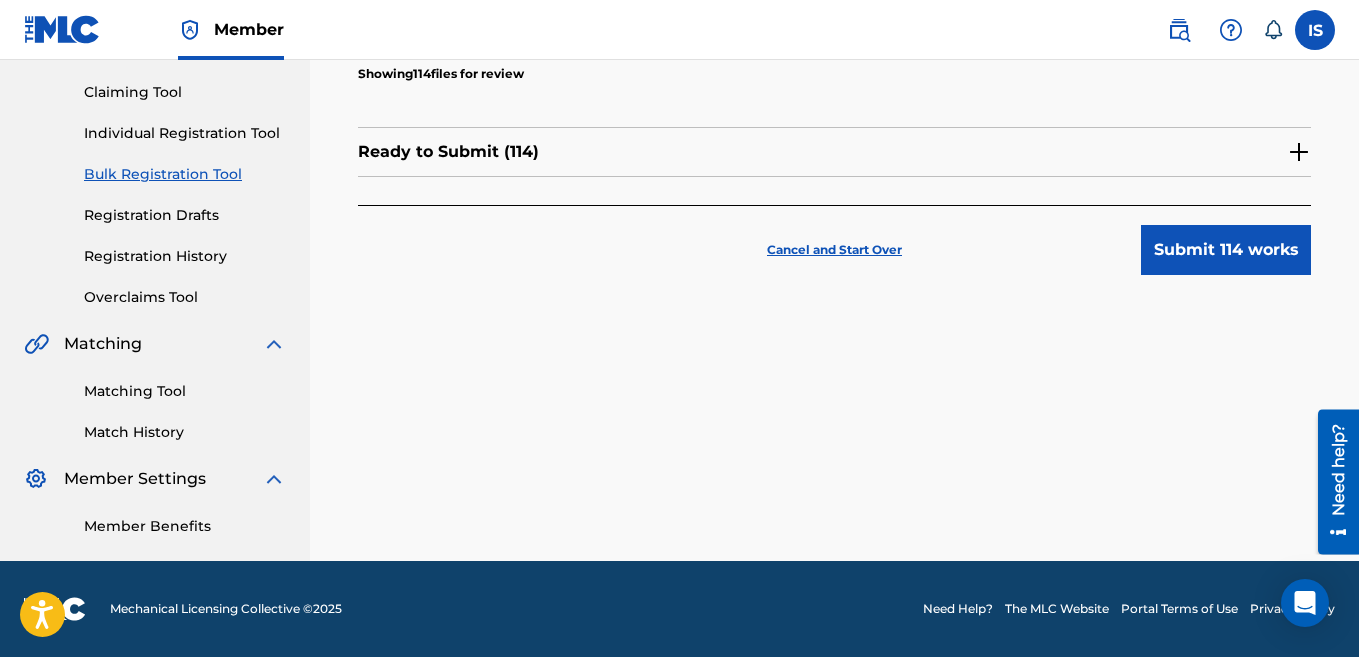 scroll, scrollTop: 0, scrollLeft: 0, axis: both 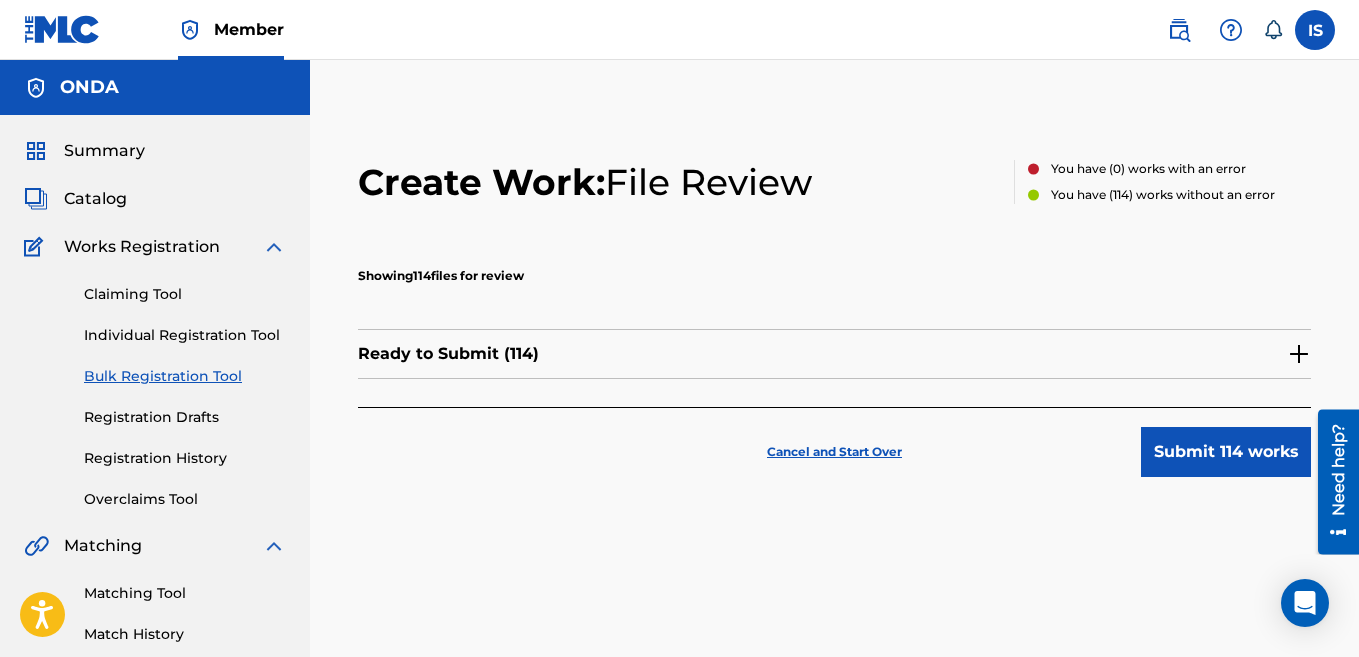 drag, startPoint x: 1221, startPoint y: 467, endPoint x: 1182, endPoint y: 496, distance: 48.60041 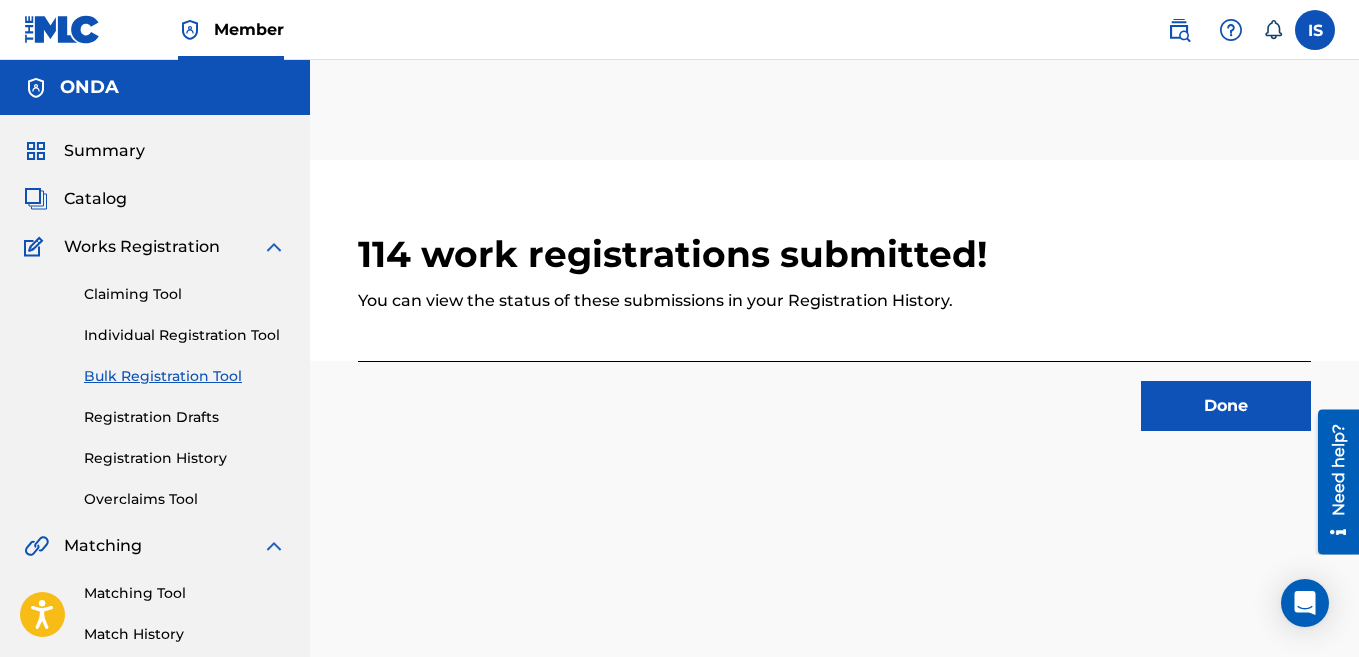 click on "Done" at bounding box center (1226, 406) 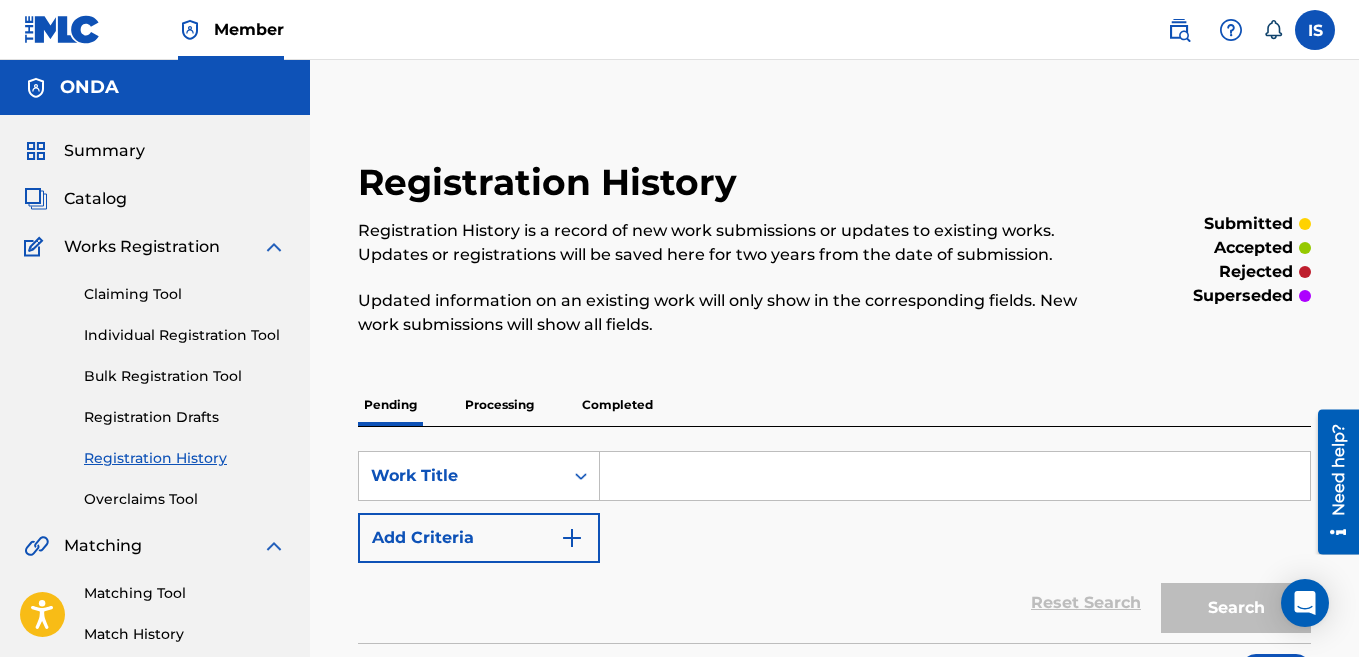 click on "Bulk Registration Tool" at bounding box center [185, 376] 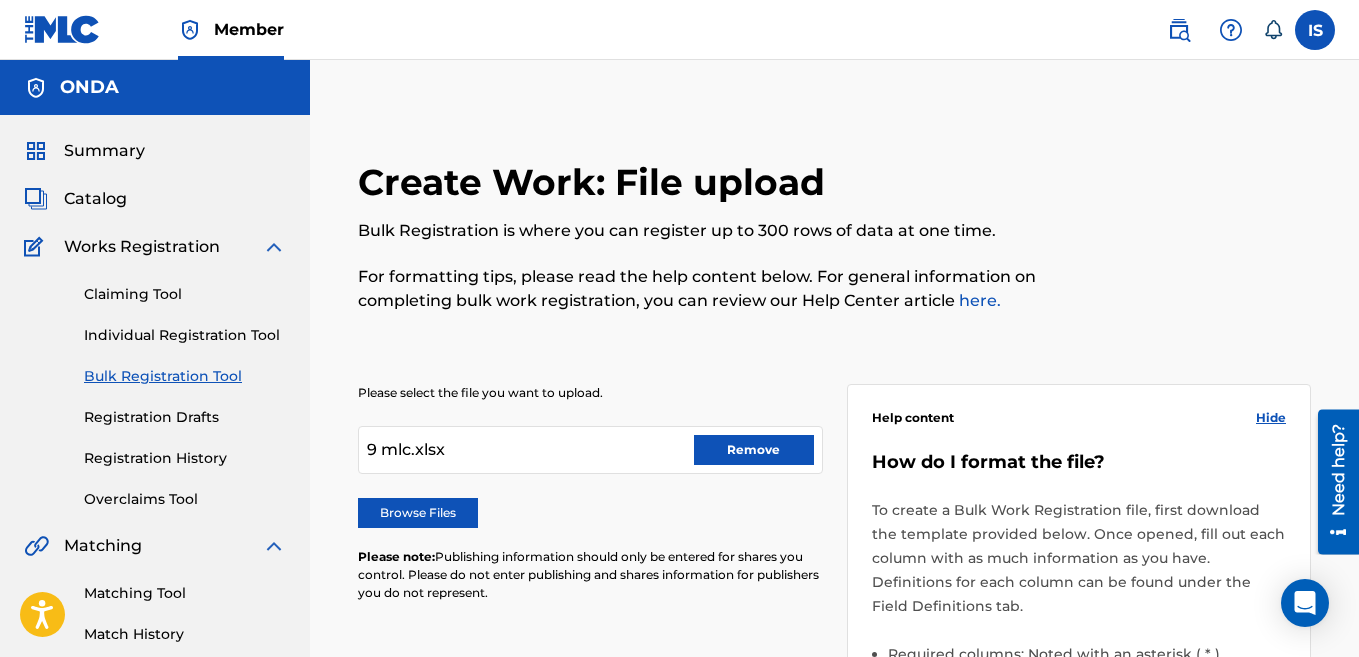 click on "Remove" at bounding box center [754, 450] 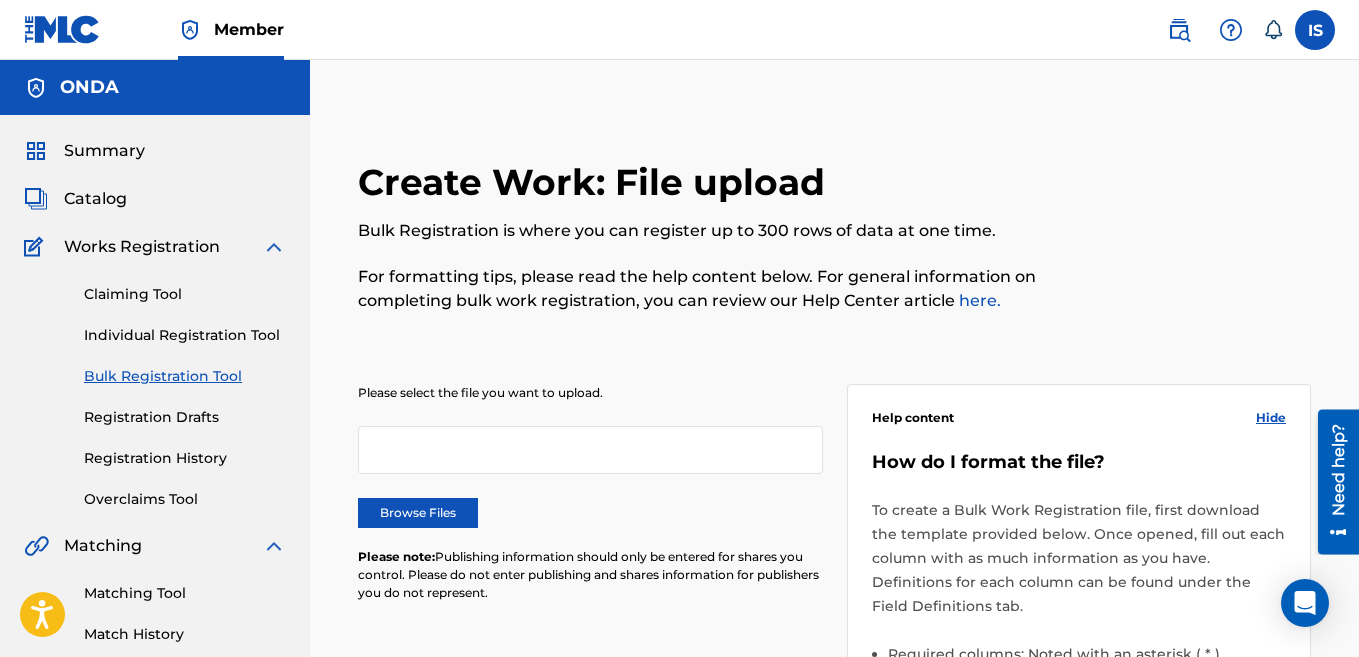 click on "Browse Files" at bounding box center (418, 513) 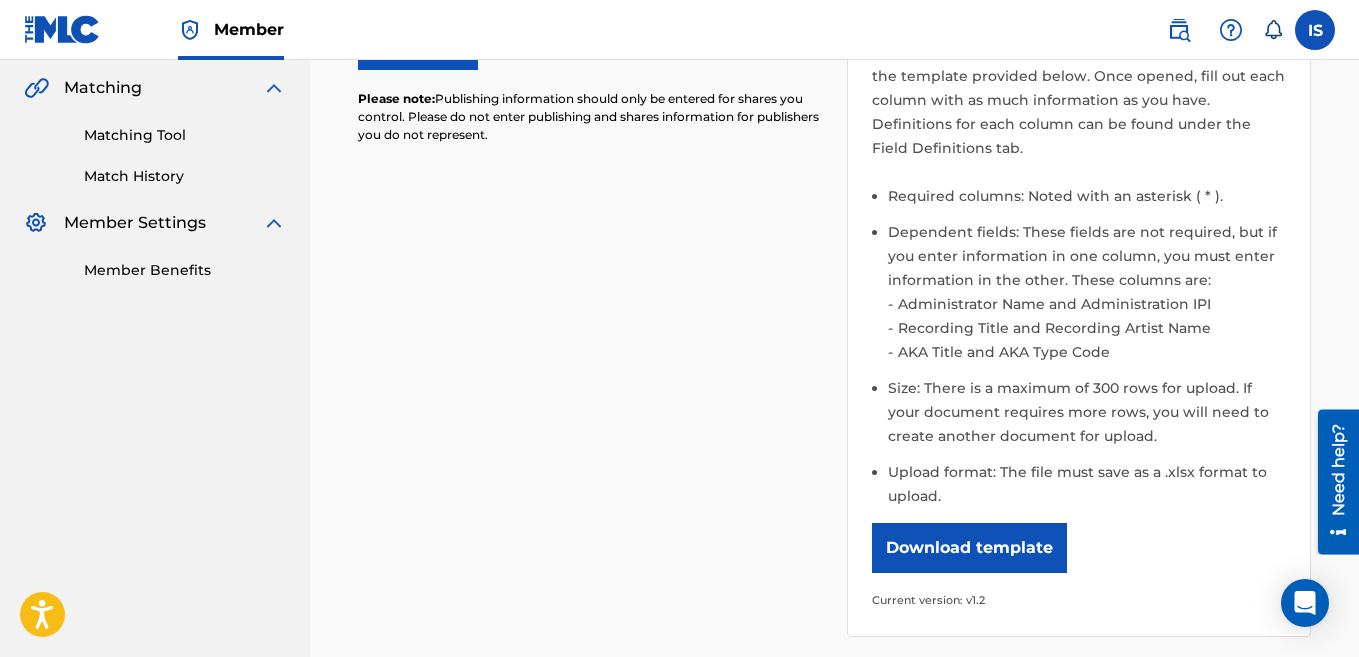 scroll, scrollTop: 736, scrollLeft: 0, axis: vertical 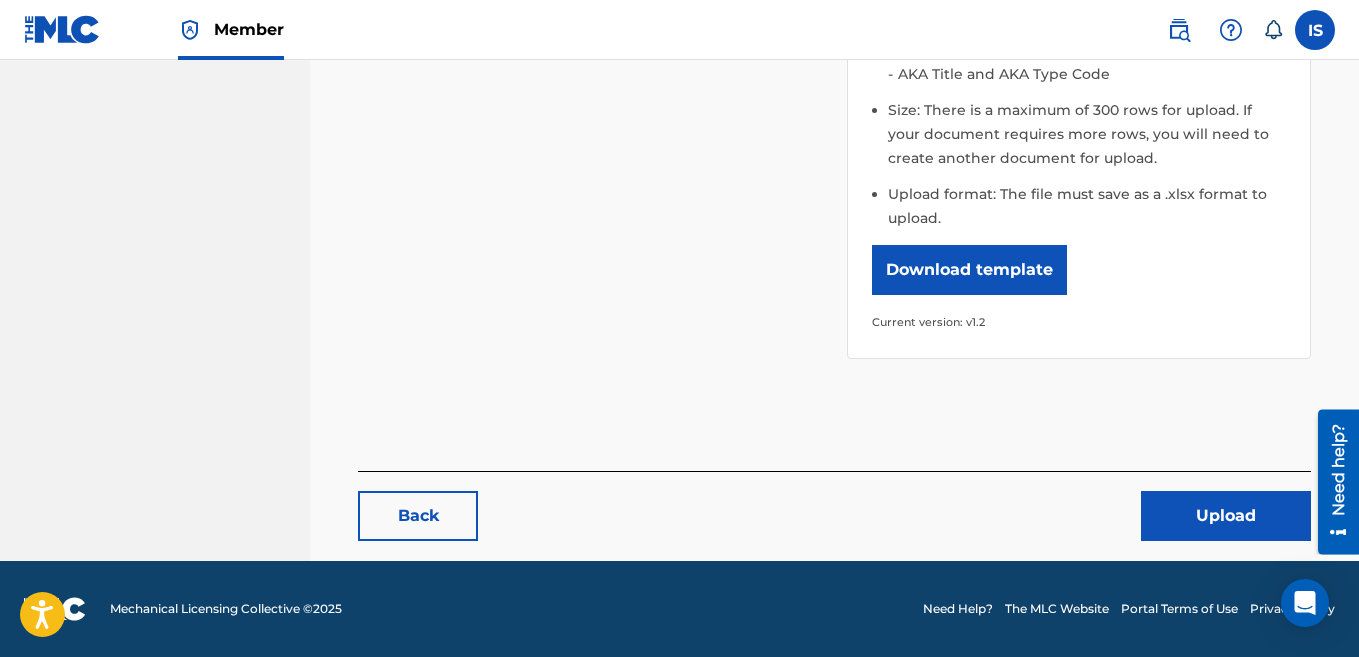 click on "Upload" at bounding box center [1226, 516] 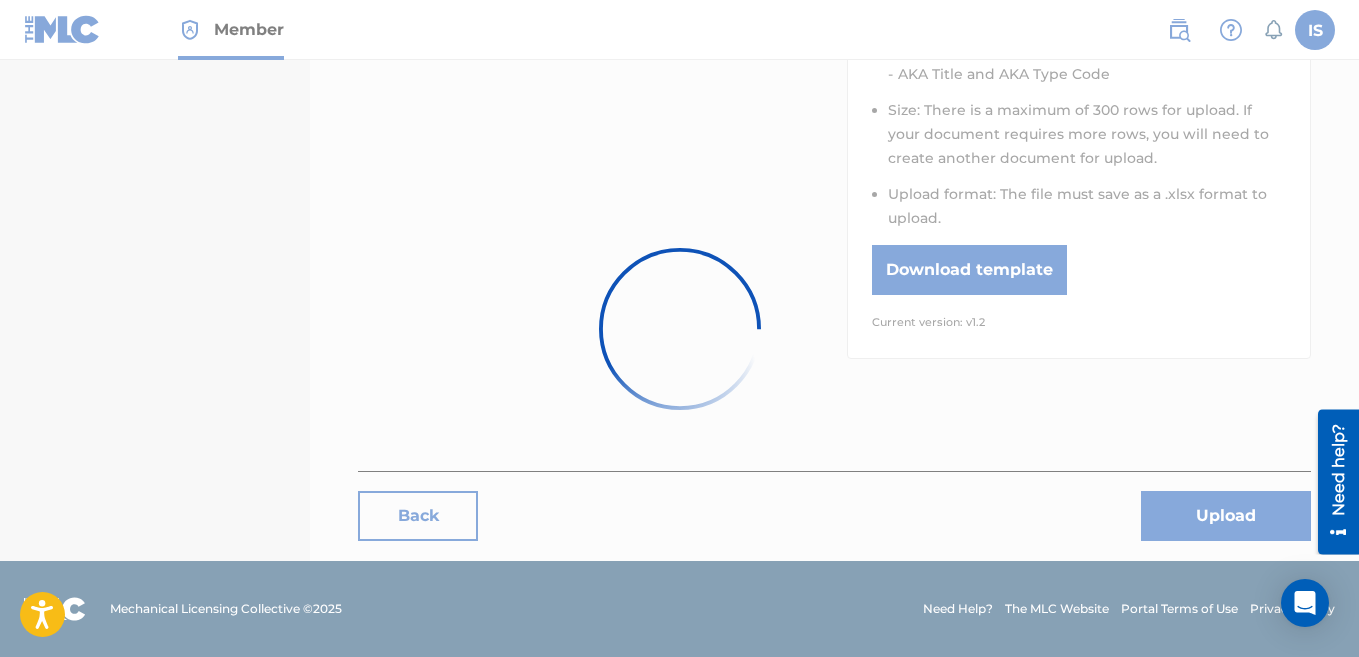 scroll, scrollTop: 0, scrollLeft: 0, axis: both 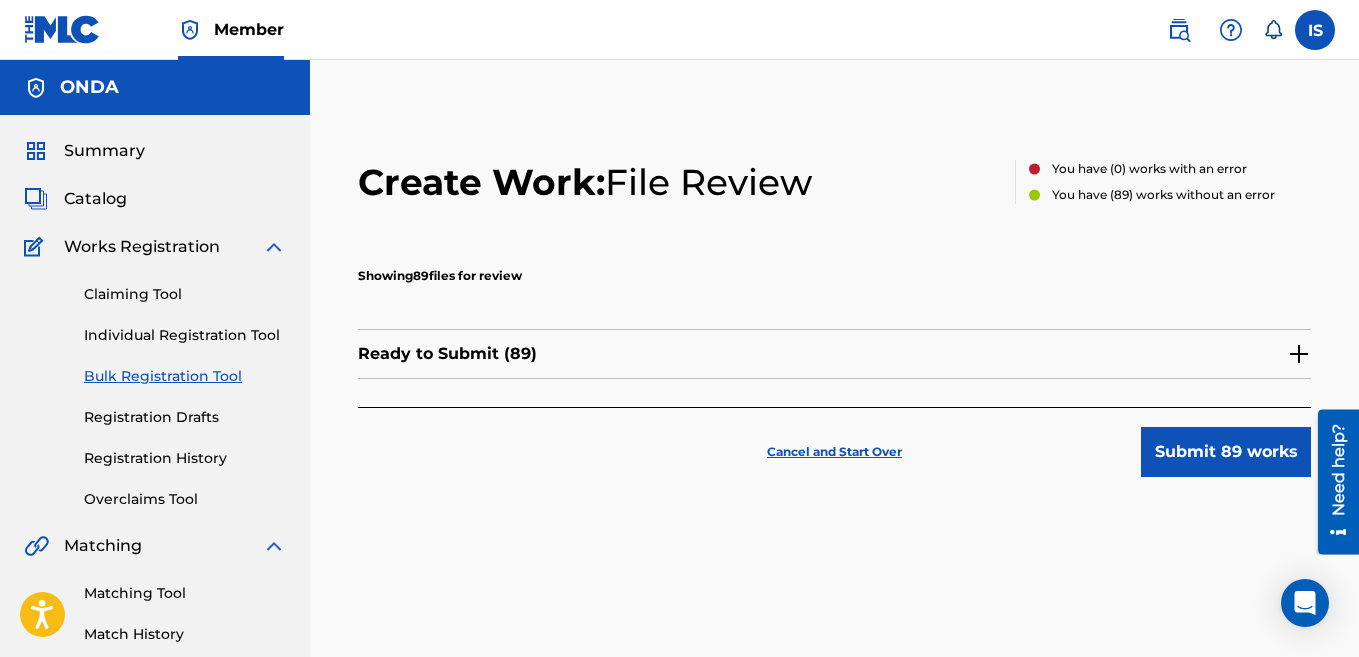 click on "Submit 89 works" at bounding box center [1226, 452] 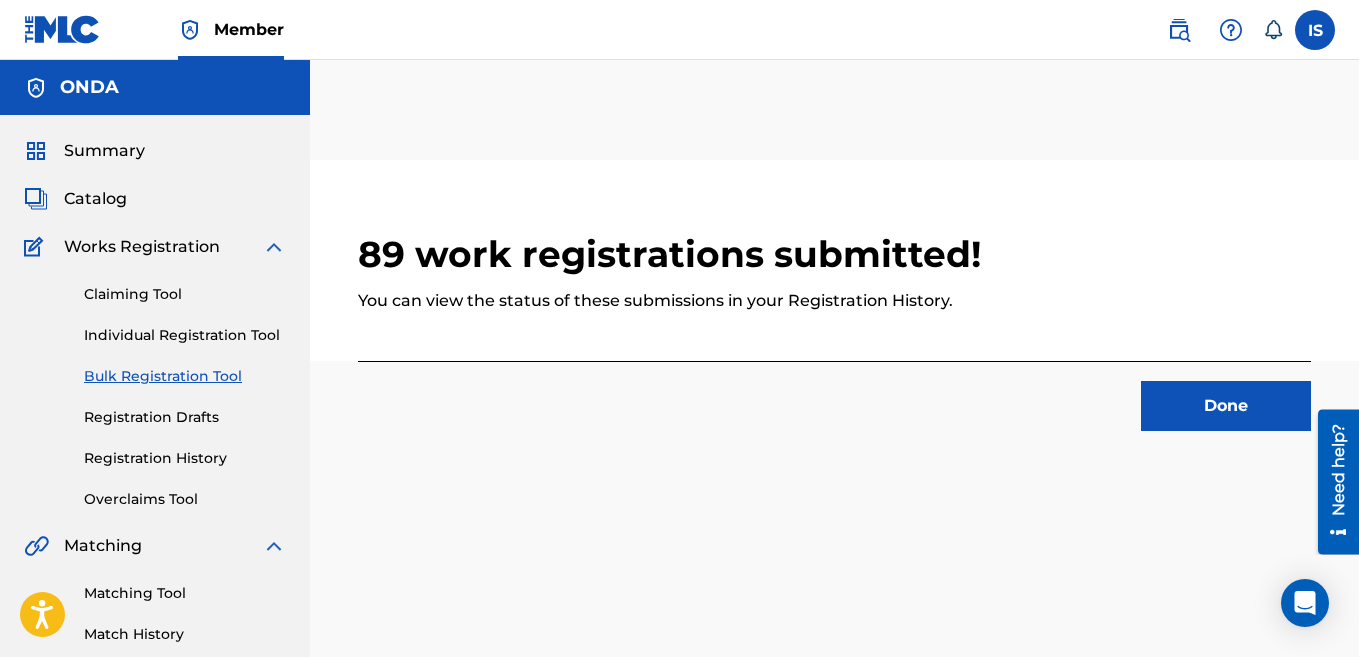 click on "Done" at bounding box center [1226, 406] 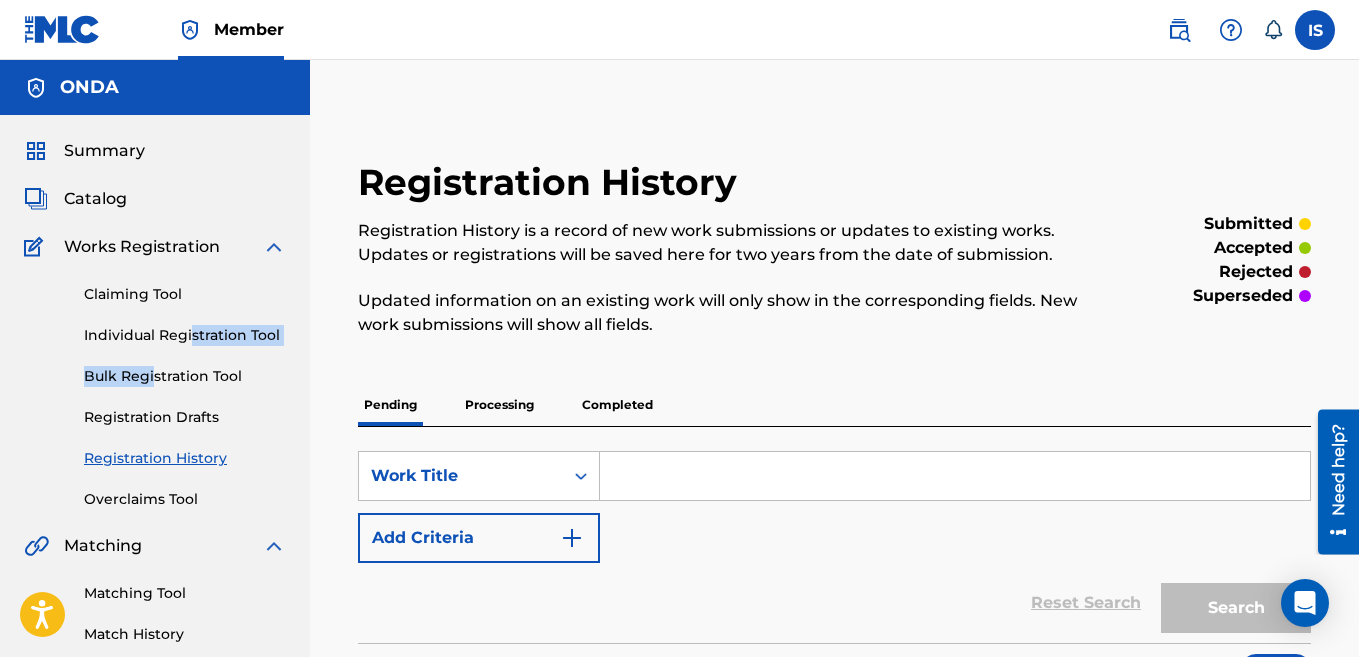 click on "Claiming Tool Individual Registration Tool Bulk Registration Tool Registration Drafts Registration History Overclaims Tool" at bounding box center [155, 384] 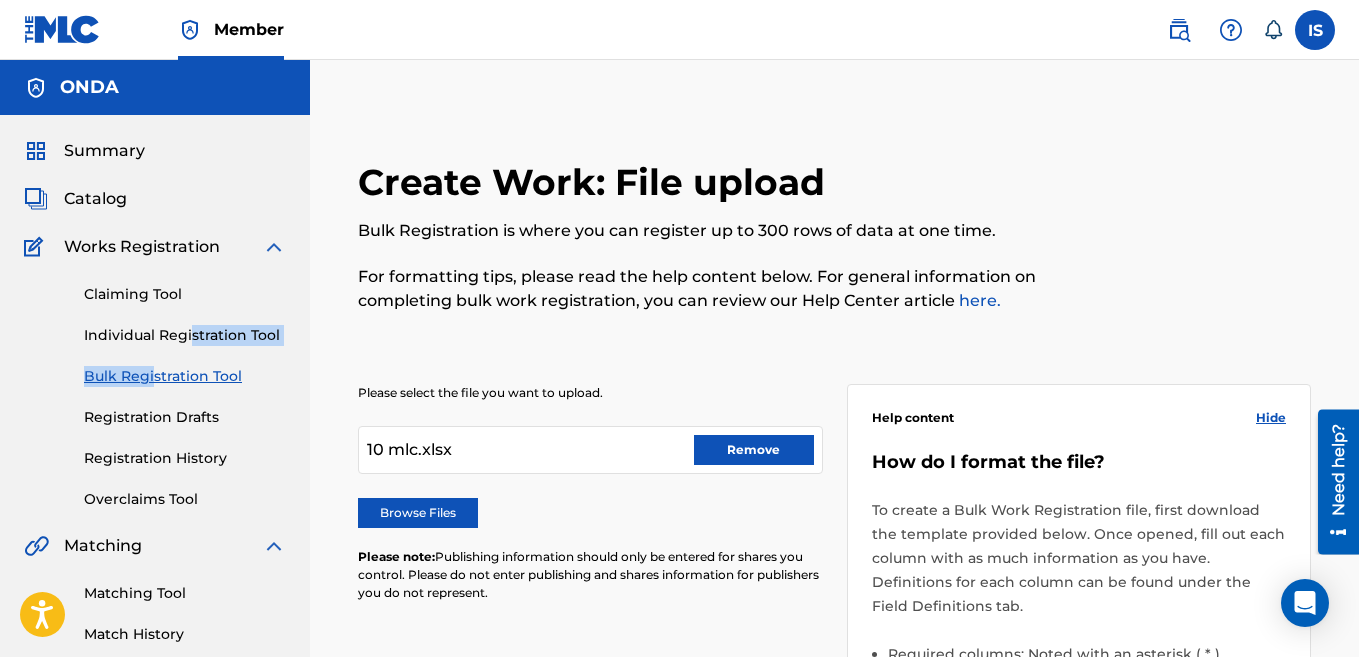 click on "Remove" at bounding box center (754, 450) 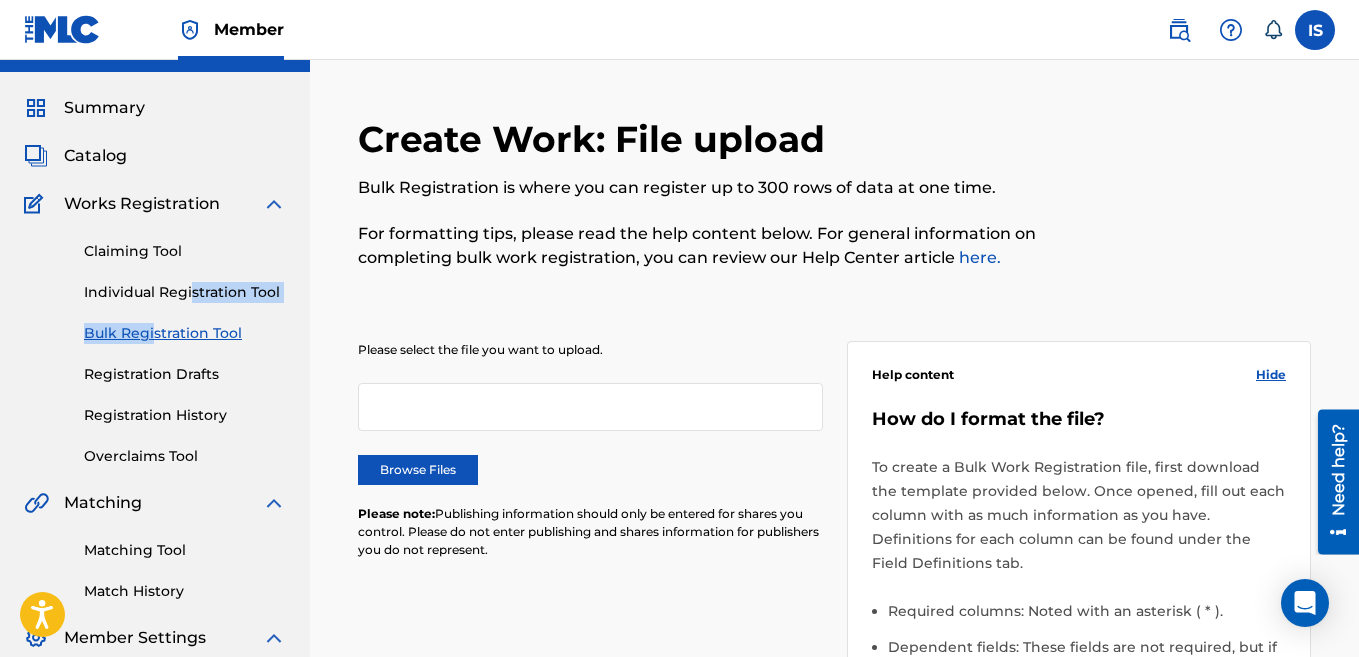 scroll, scrollTop: 0, scrollLeft: 0, axis: both 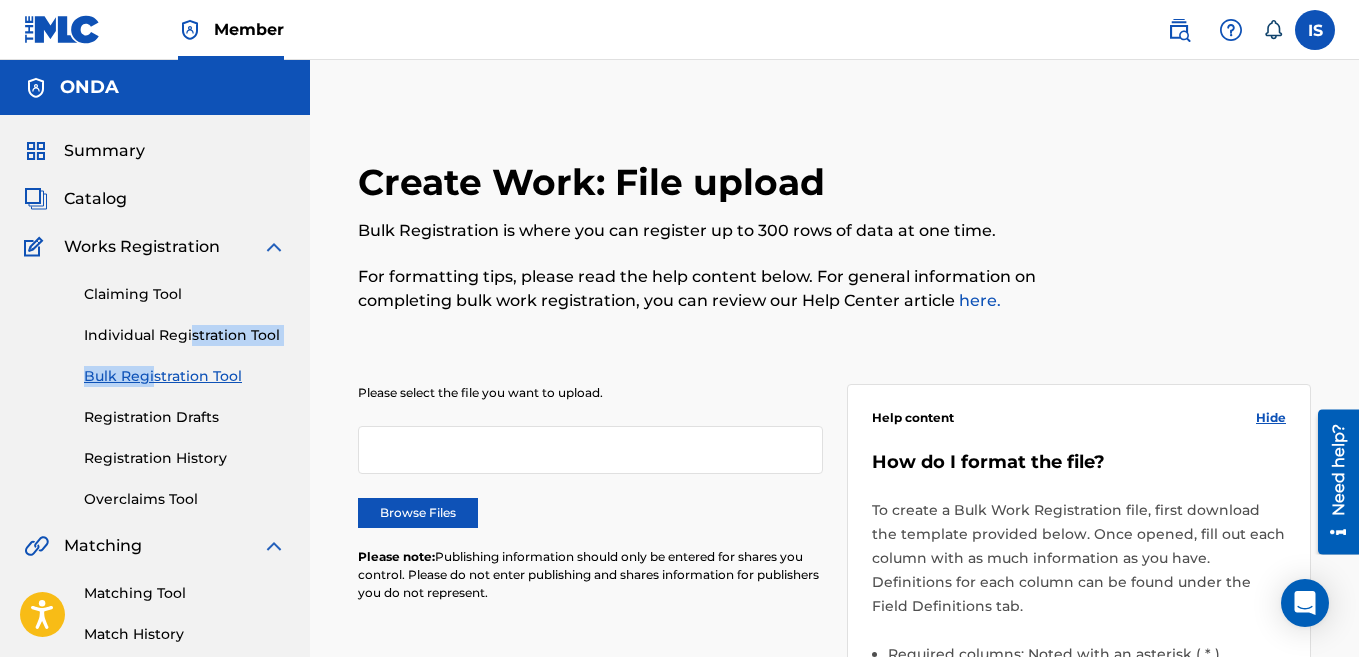 click on "Summary" at bounding box center [104, 151] 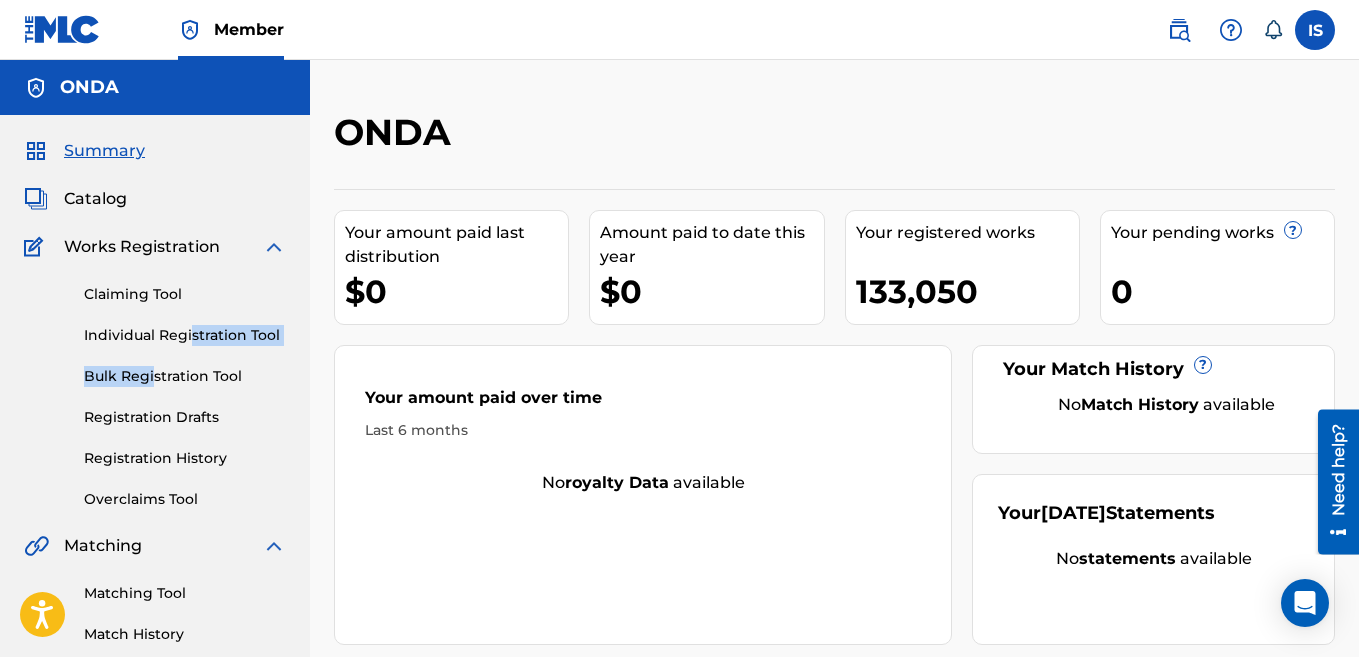 click on "Registration History" at bounding box center (185, 458) 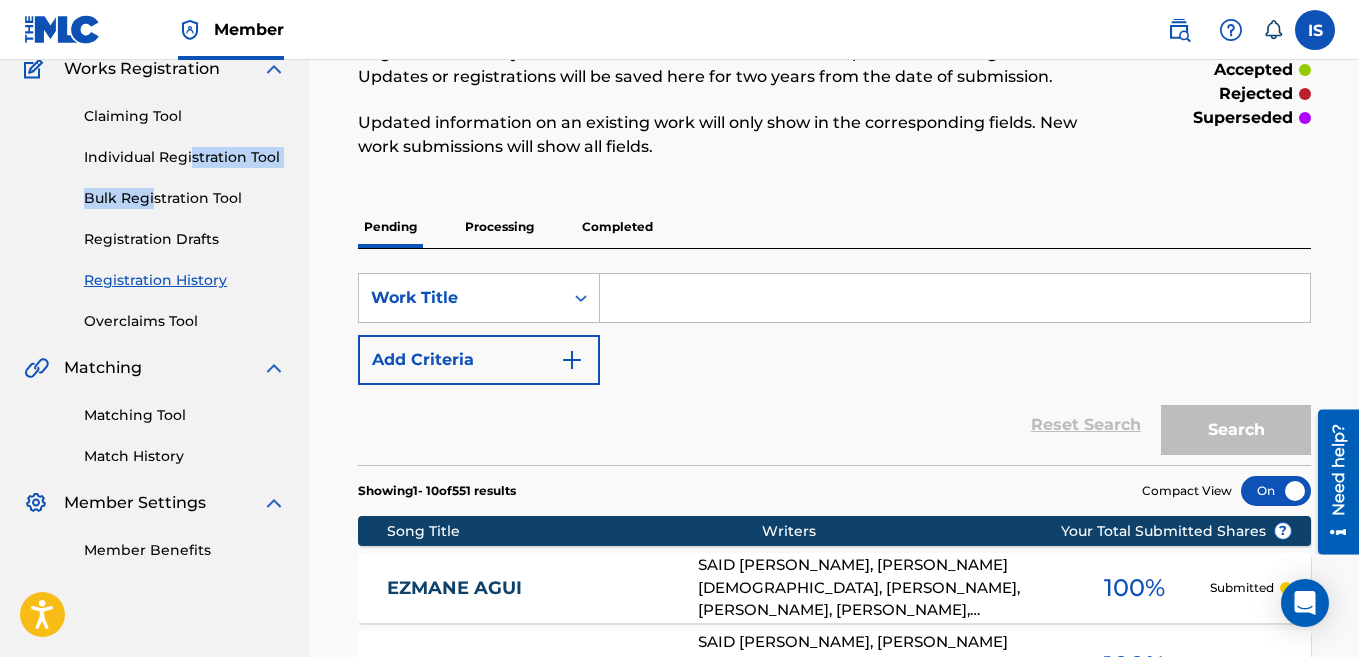 scroll, scrollTop: 193, scrollLeft: 0, axis: vertical 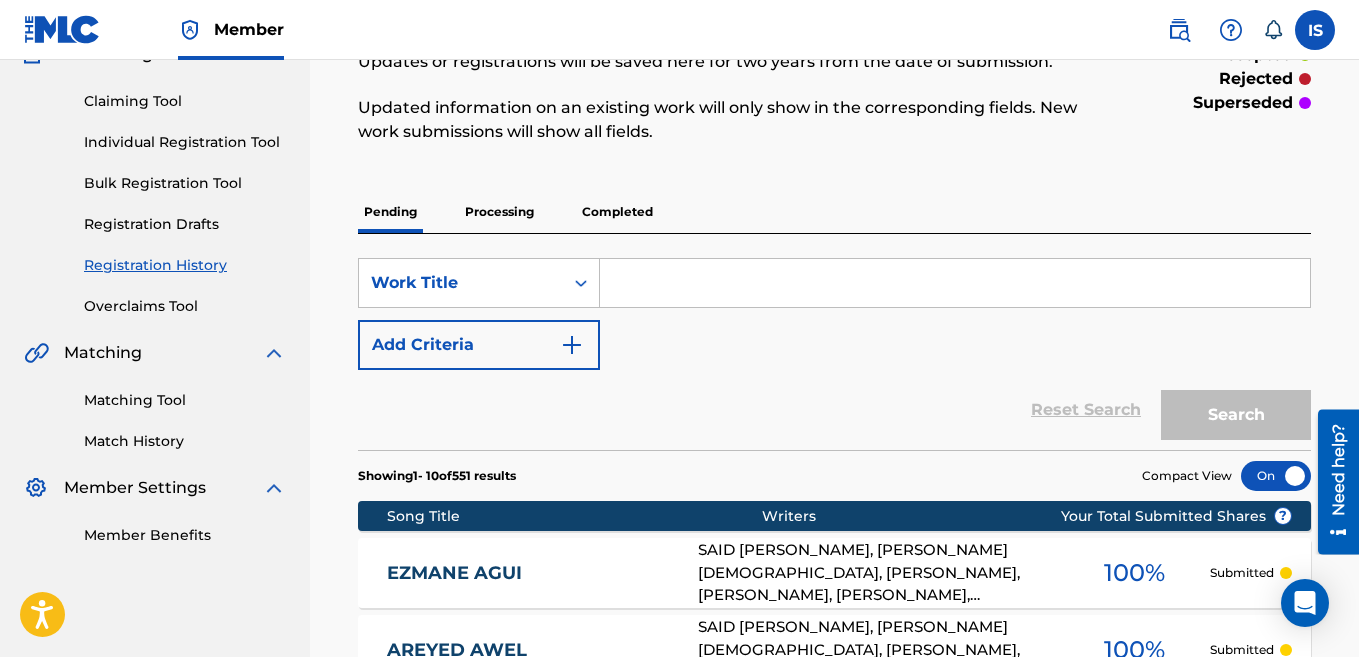 click on "Processing" at bounding box center [499, 212] 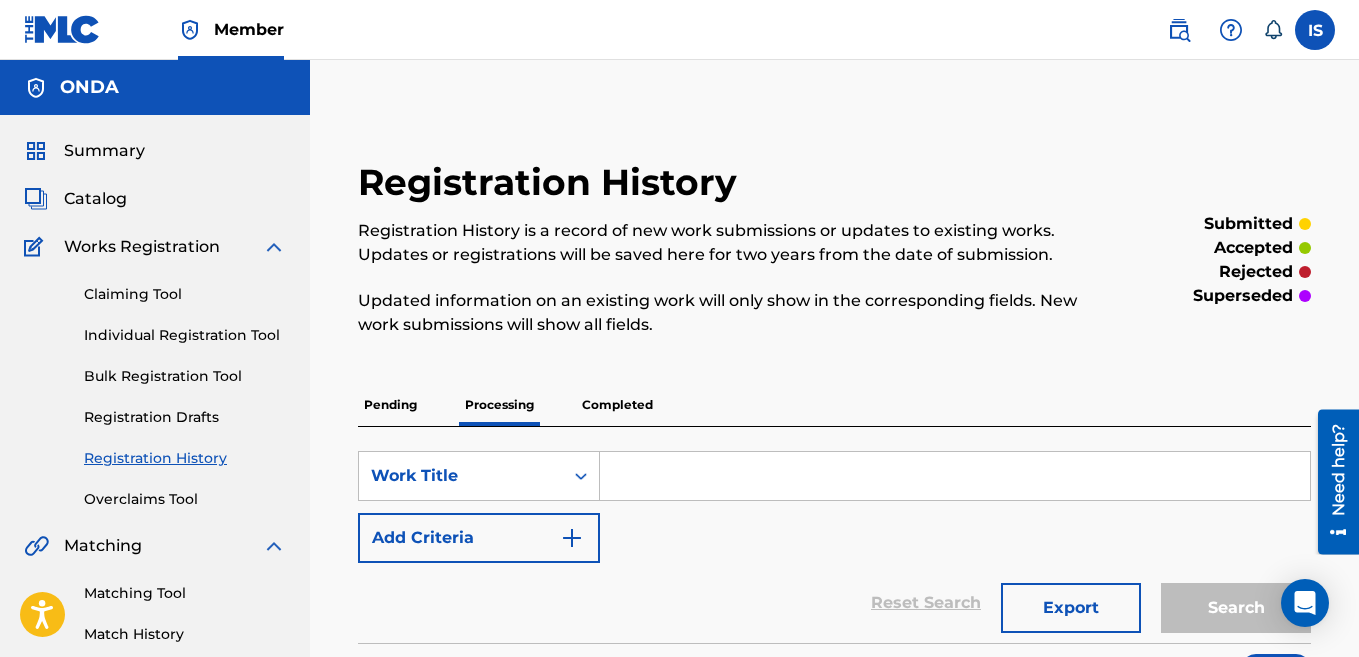 click on "Bulk Registration Tool" at bounding box center [185, 376] 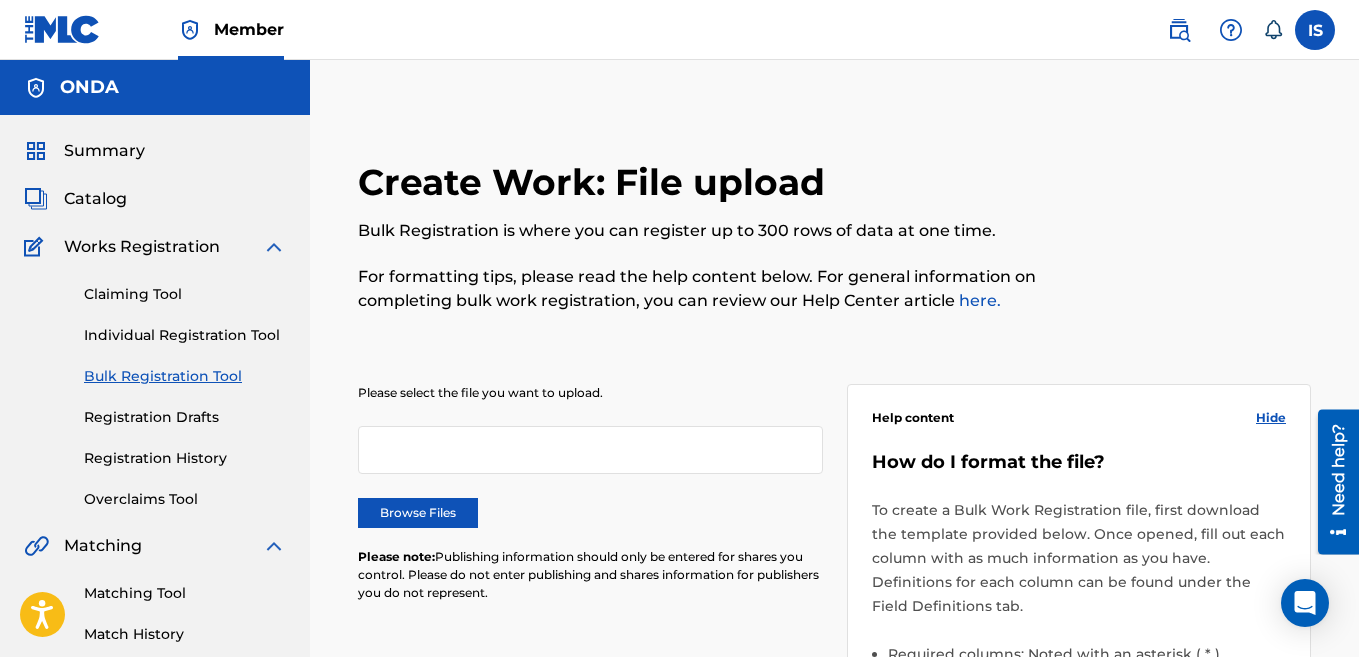 click on "Browse Files" at bounding box center (418, 513) 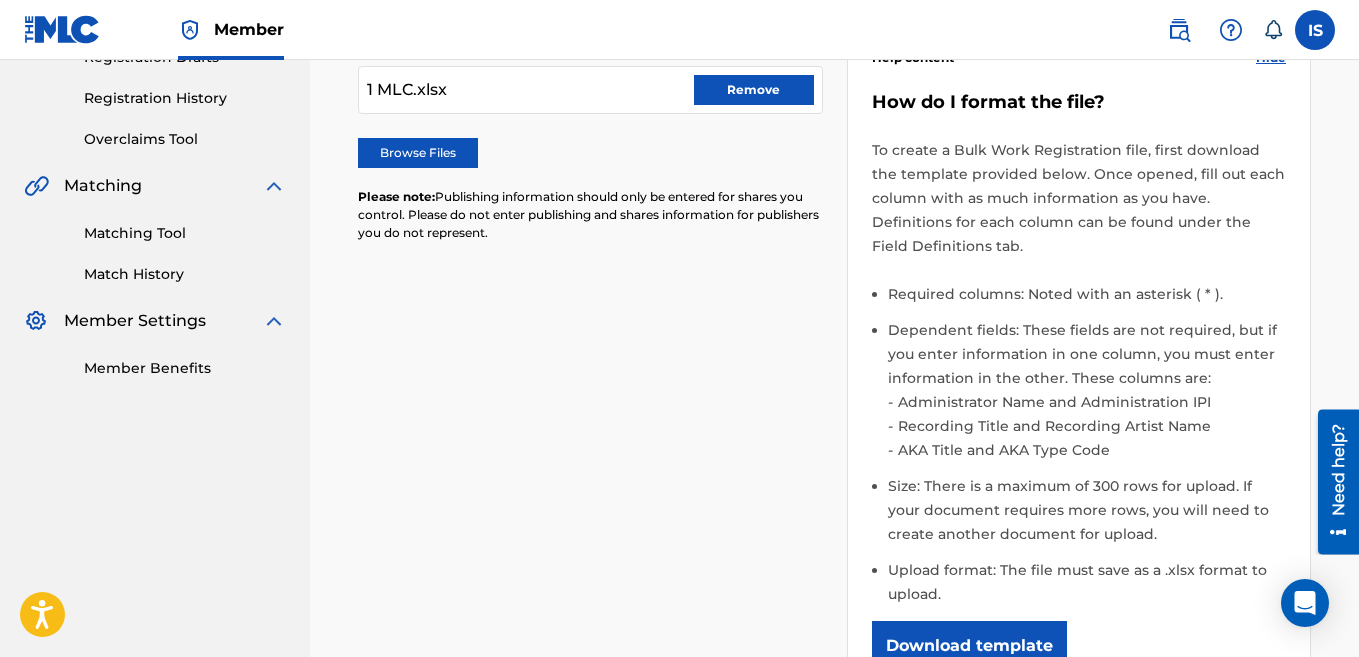 scroll, scrollTop: 736, scrollLeft: 0, axis: vertical 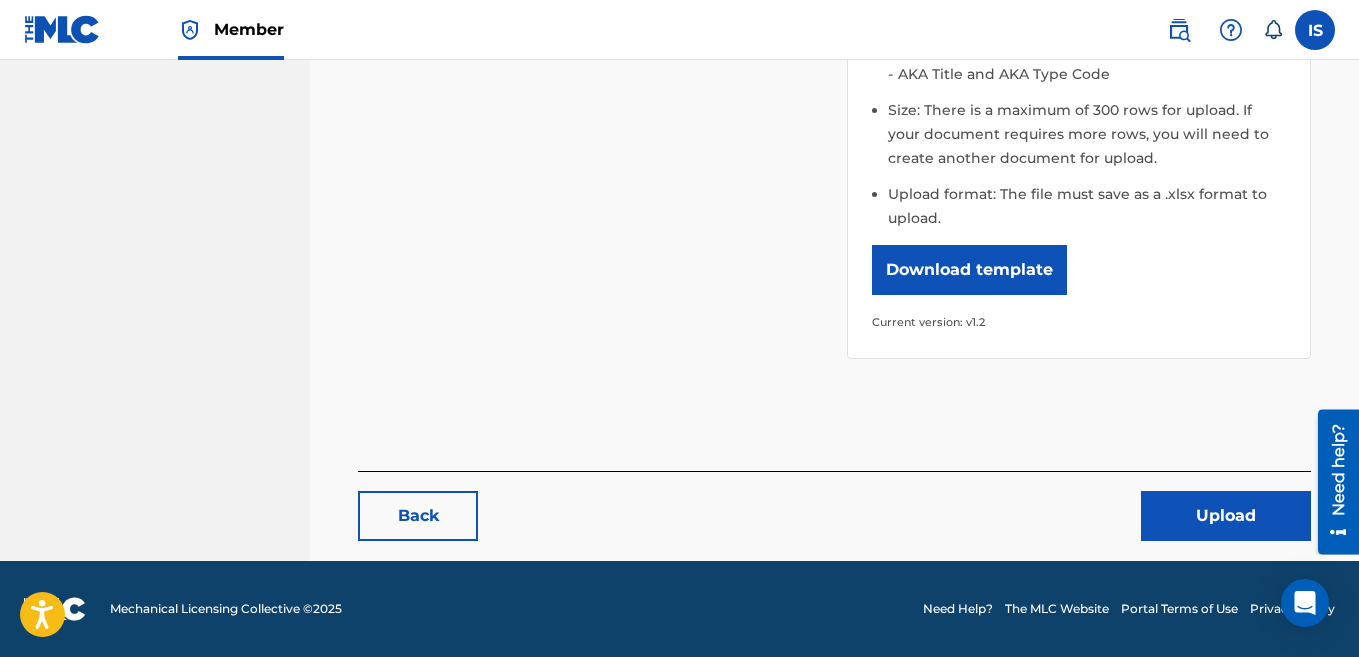 click on "Upload" at bounding box center (1226, 516) 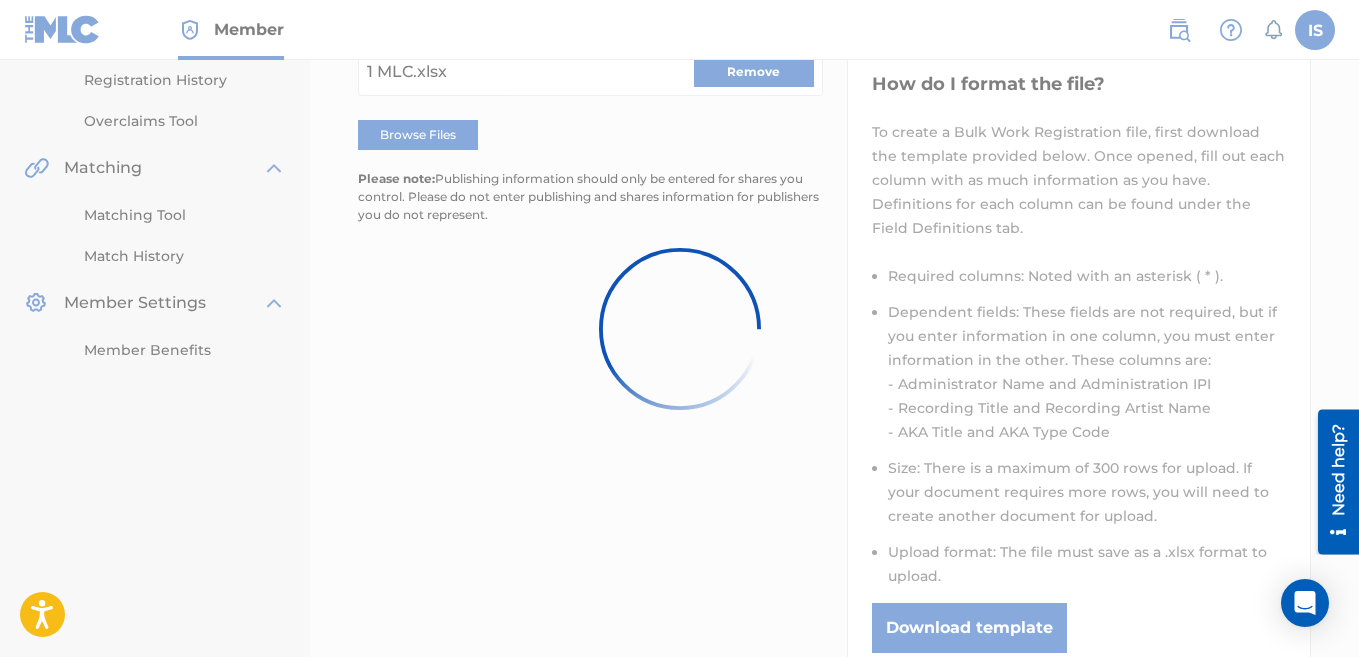 scroll, scrollTop: 261, scrollLeft: 0, axis: vertical 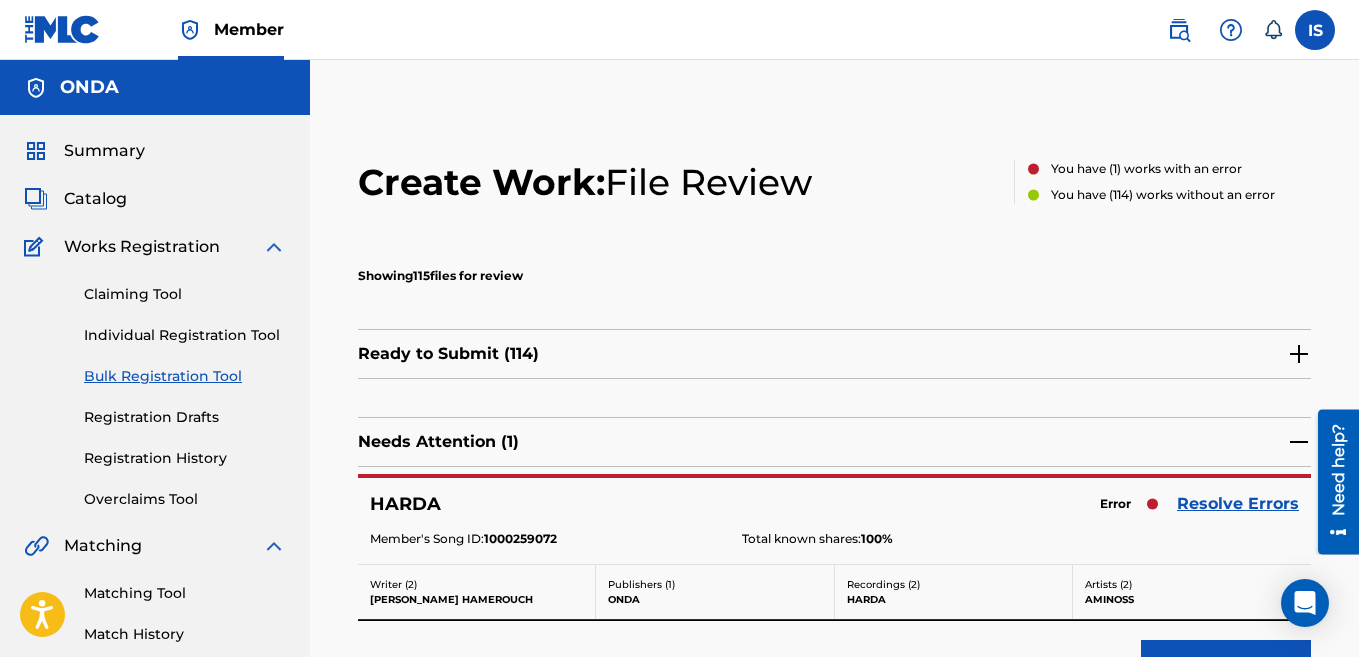 click on "Resolve Errors" at bounding box center [1238, 504] 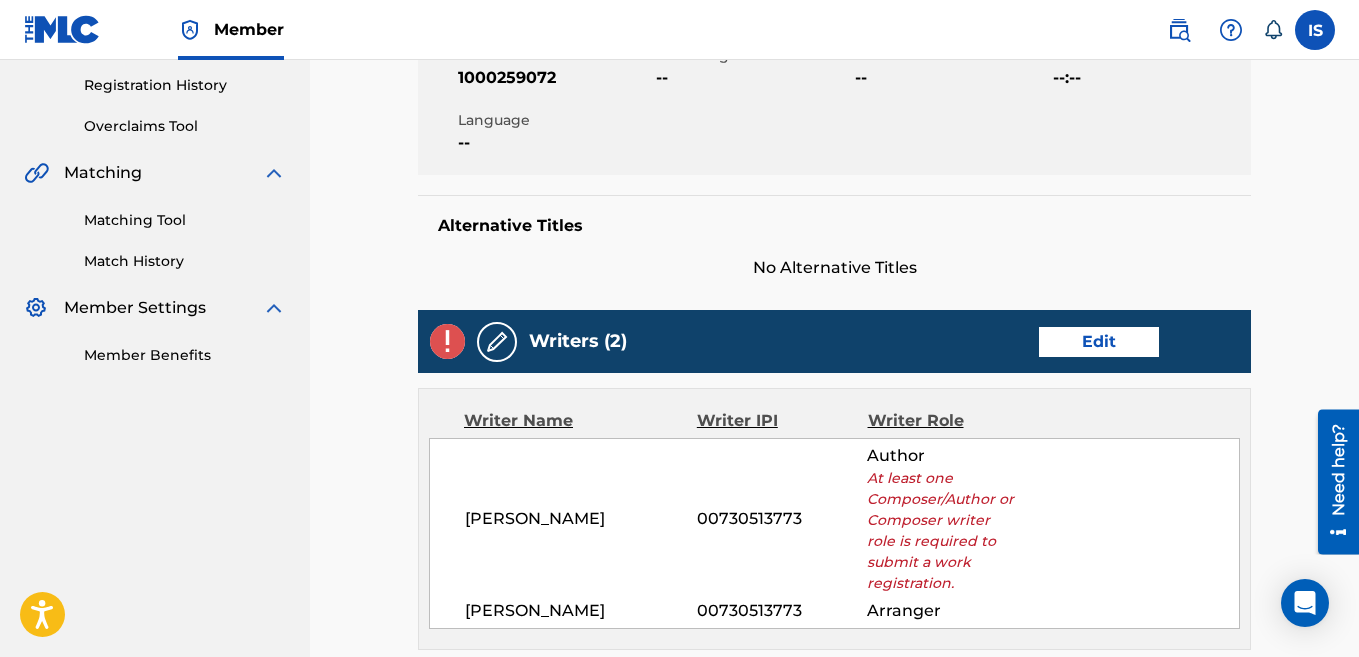 scroll, scrollTop: 404, scrollLeft: 0, axis: vertical 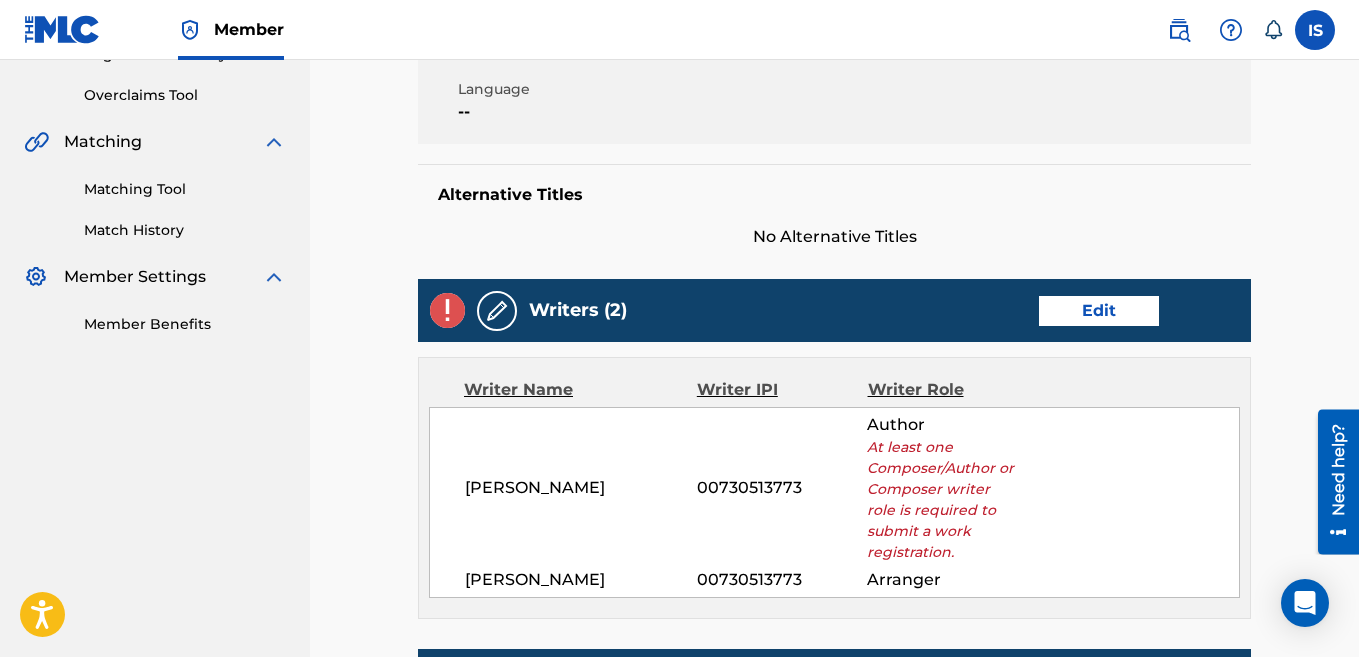 click on "Edit" at bounding box center (1099, 311) 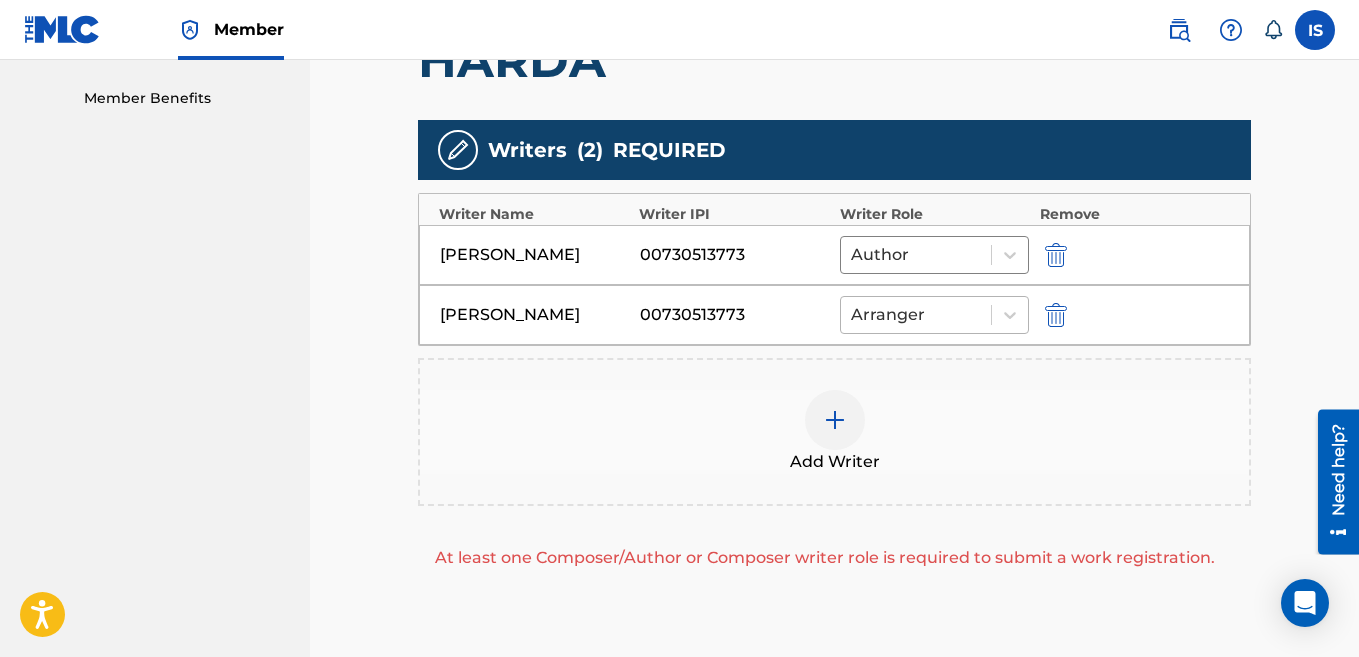 scroll, scrollTop: 633, scrollLeft: 0, axis: vertical 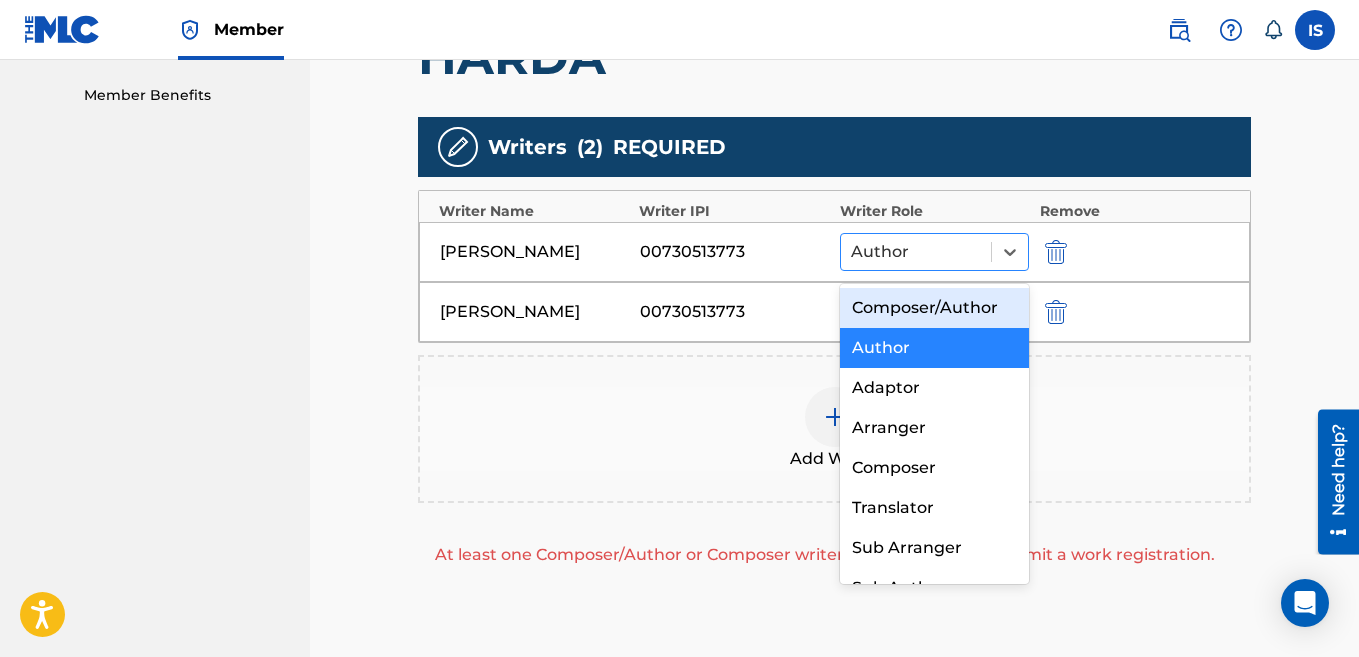 click at bounding box center [916, 252] 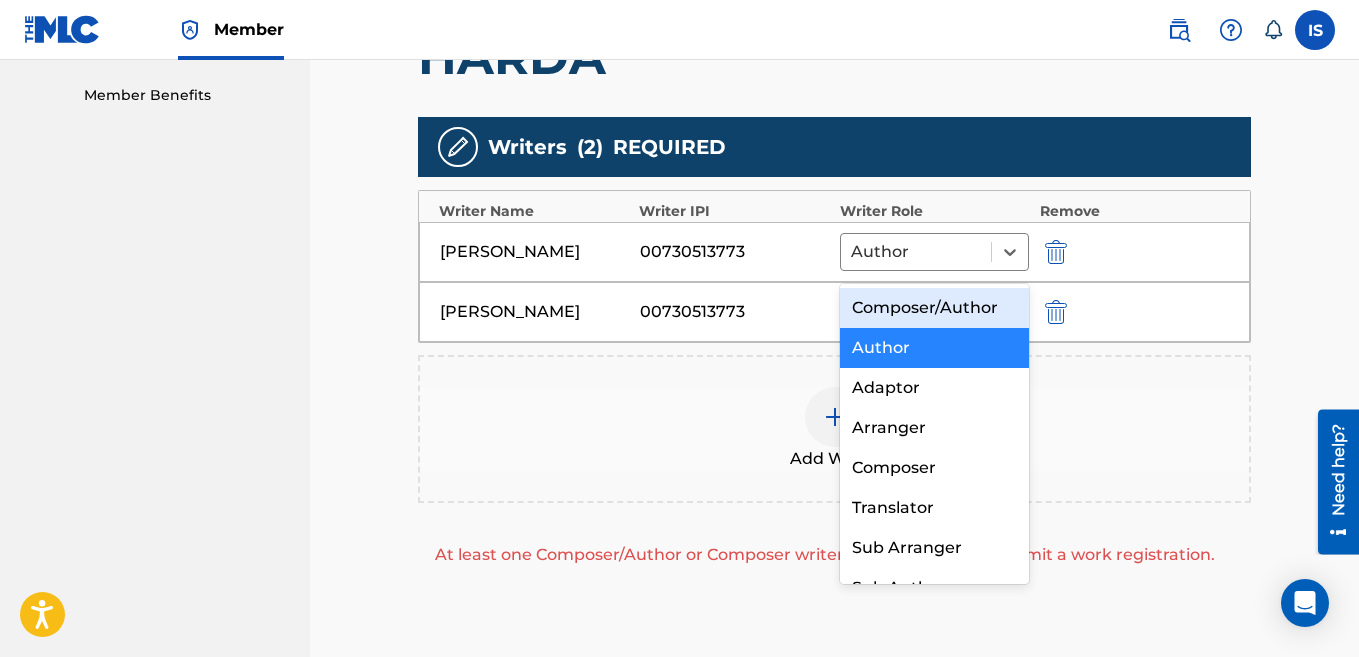 click on "Composer/Author" at bounding box center (935, 308) 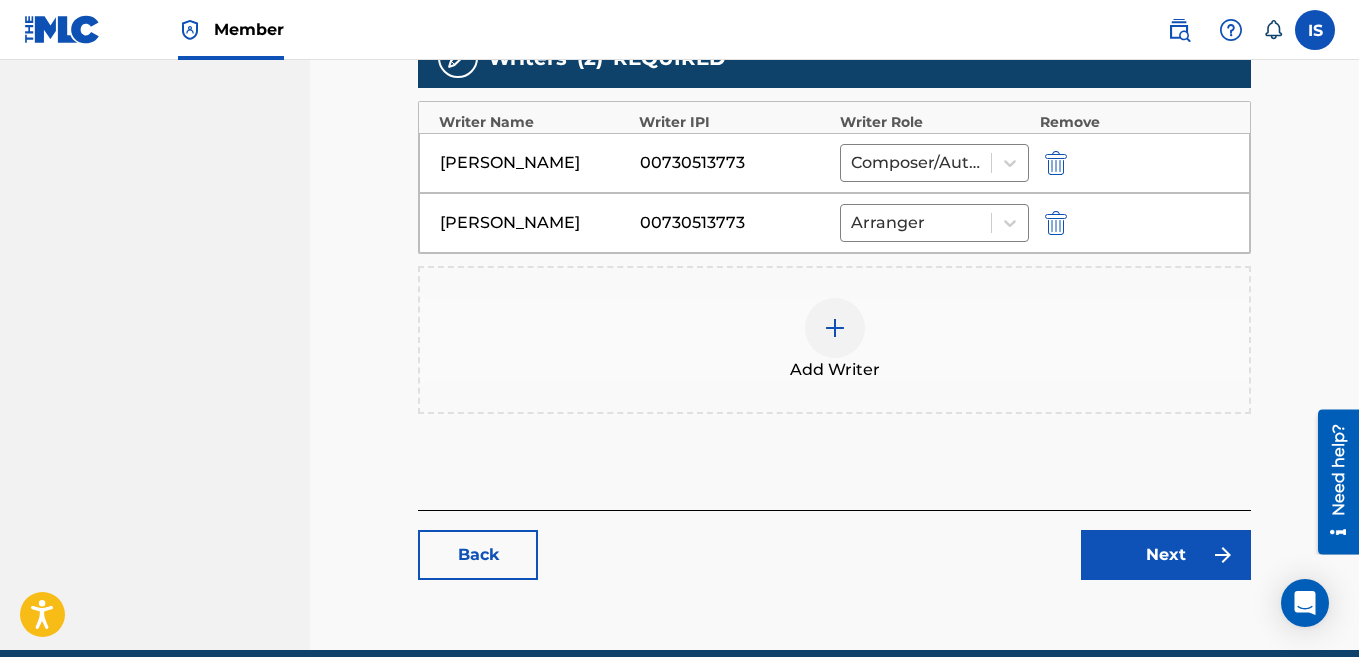 scroll, scrollTop: 831, scrollLeft: 0, axis: vertical 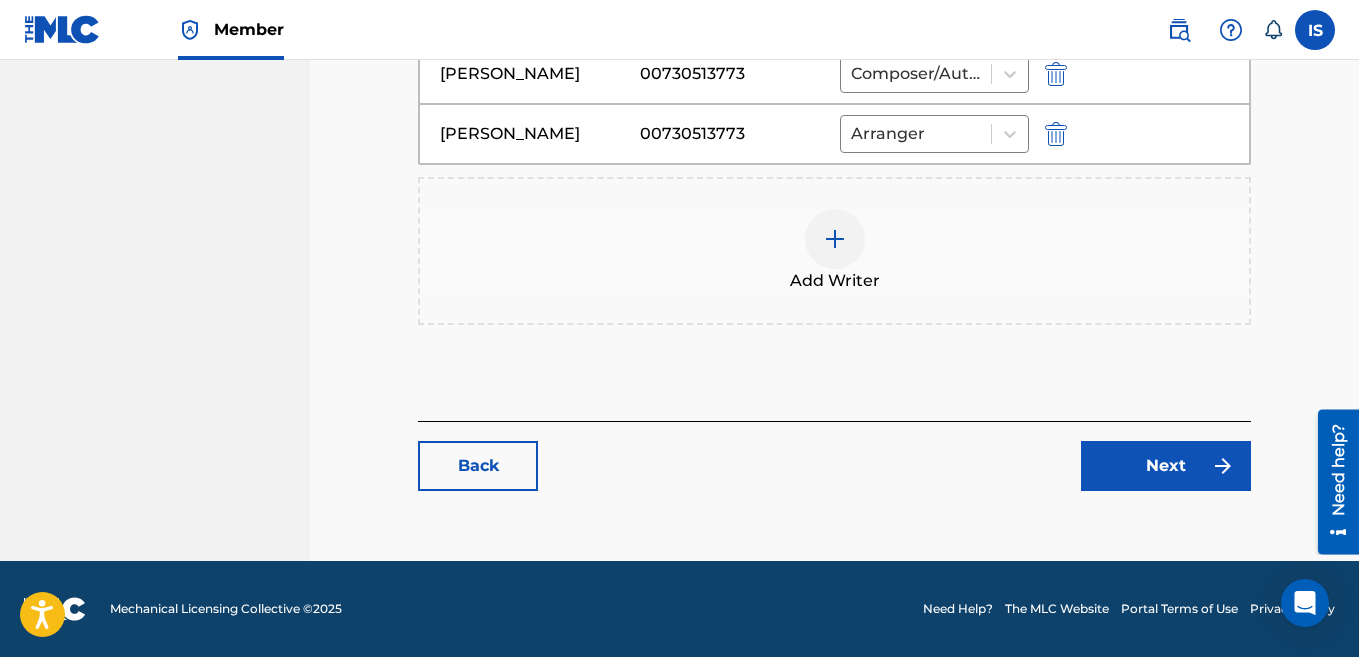 click on "Next" at bounding box center (1166, 466) 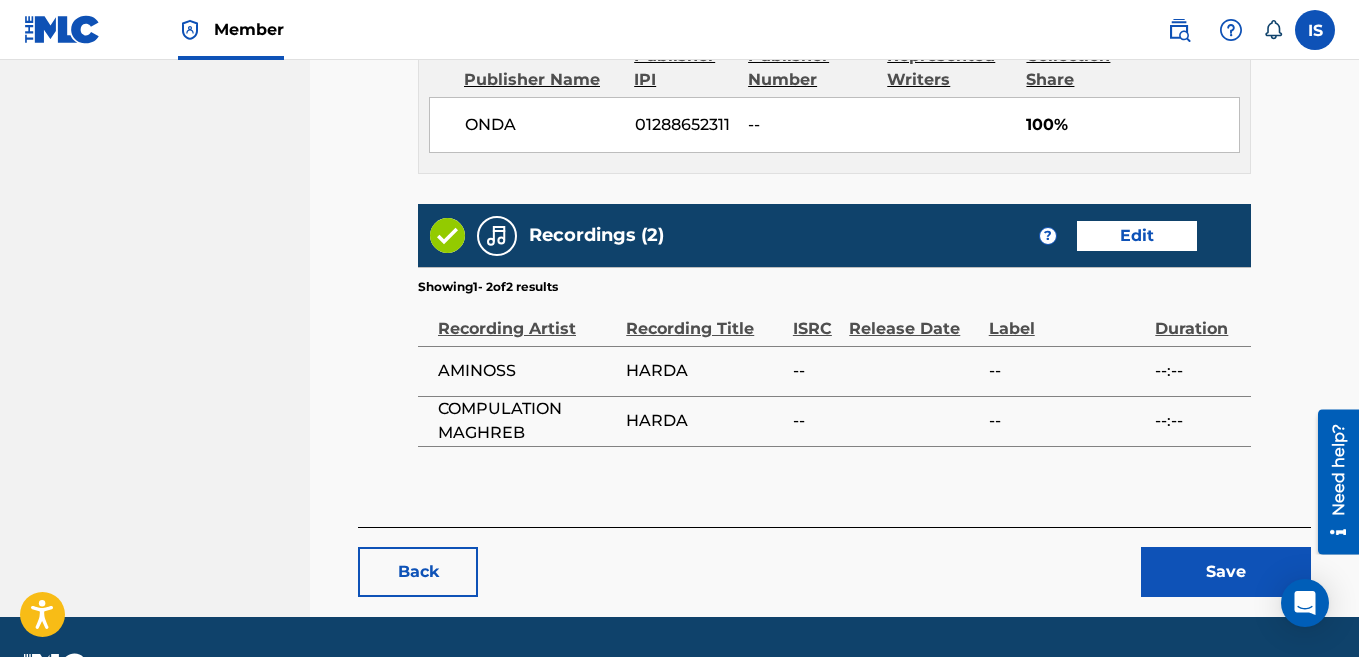 scroll, scrollTop: 1003, scrollLeft: 0, axis: vertical 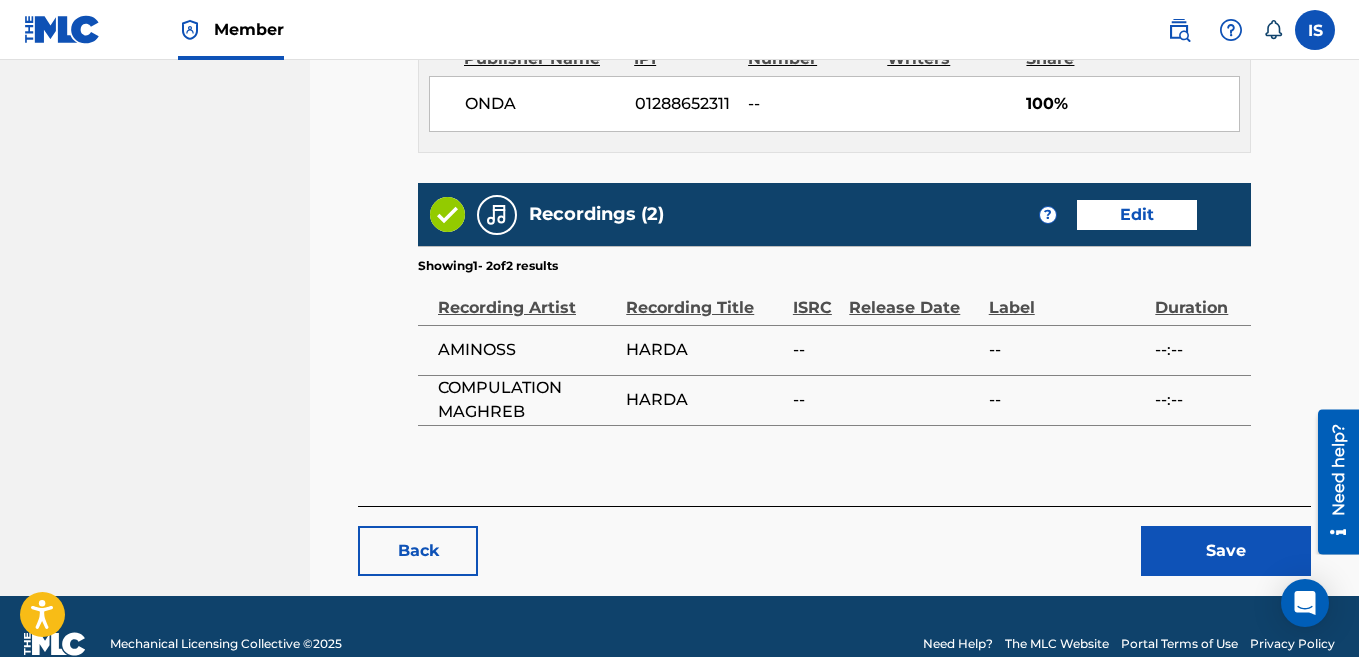 click on "Save" at bounding box center [1226, 551] 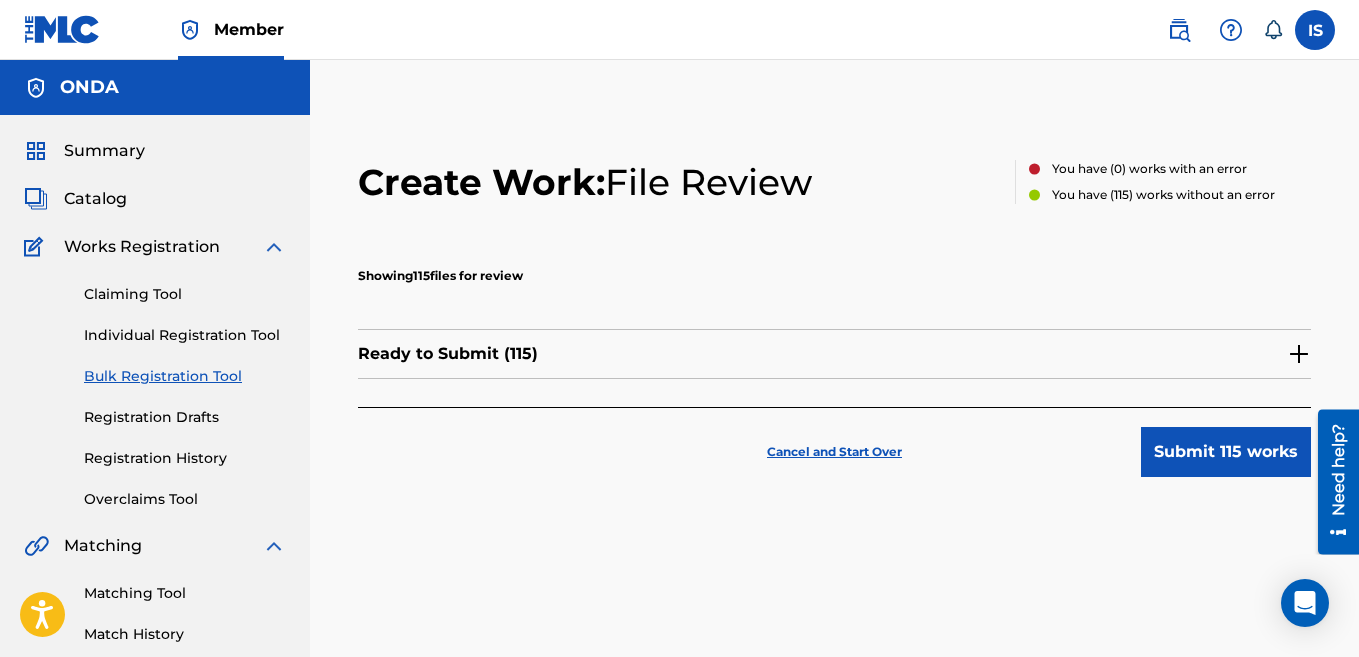 click on "Submit 115 works" at bounding box center (1226, 452) 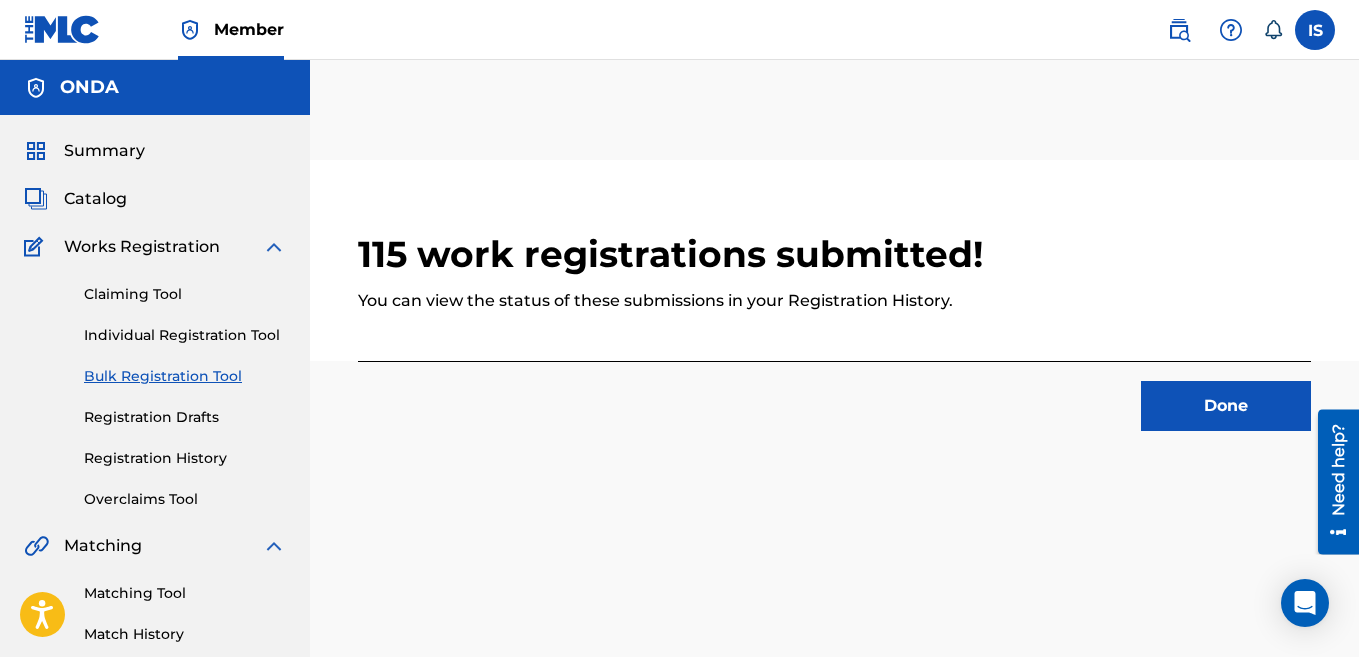 click on "Done" at bounding box center [1226, 406] 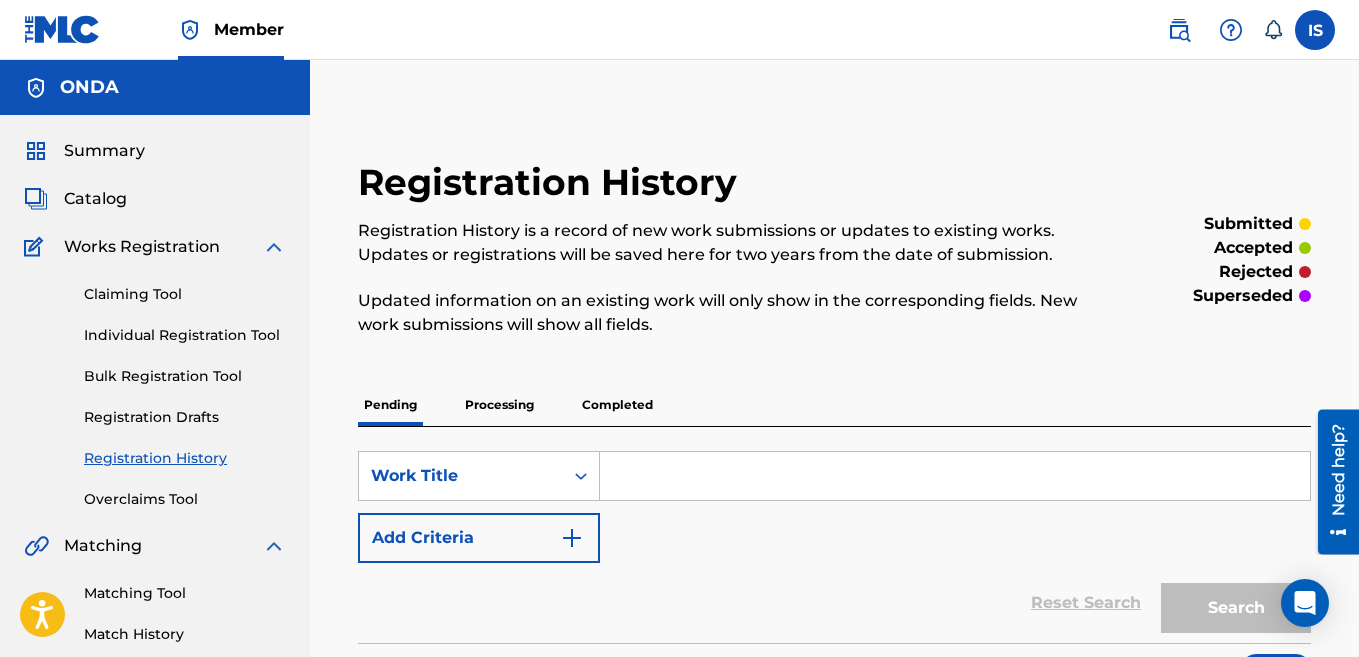 click on "Bulk Registration Tool" at bounding box center (185, 376) 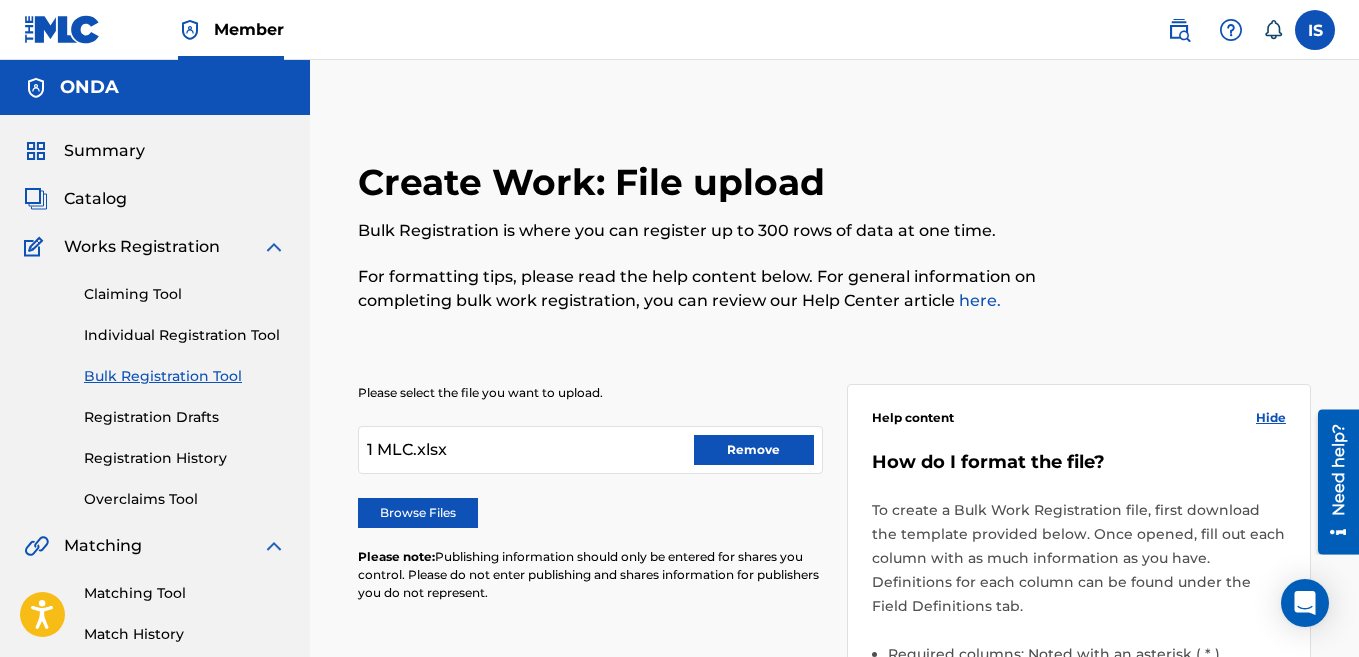 click on "Remove" at bounding box center [754, 450] 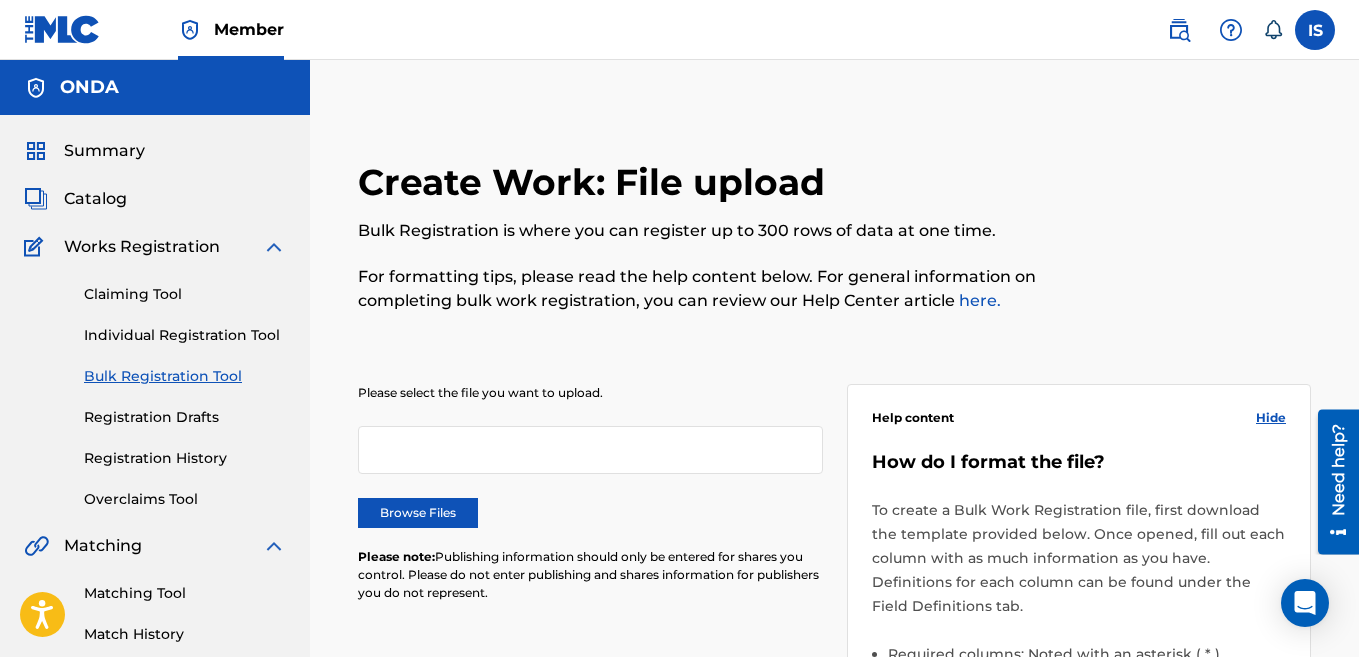 click on "Browse Files" at bounding box center [418, 513] 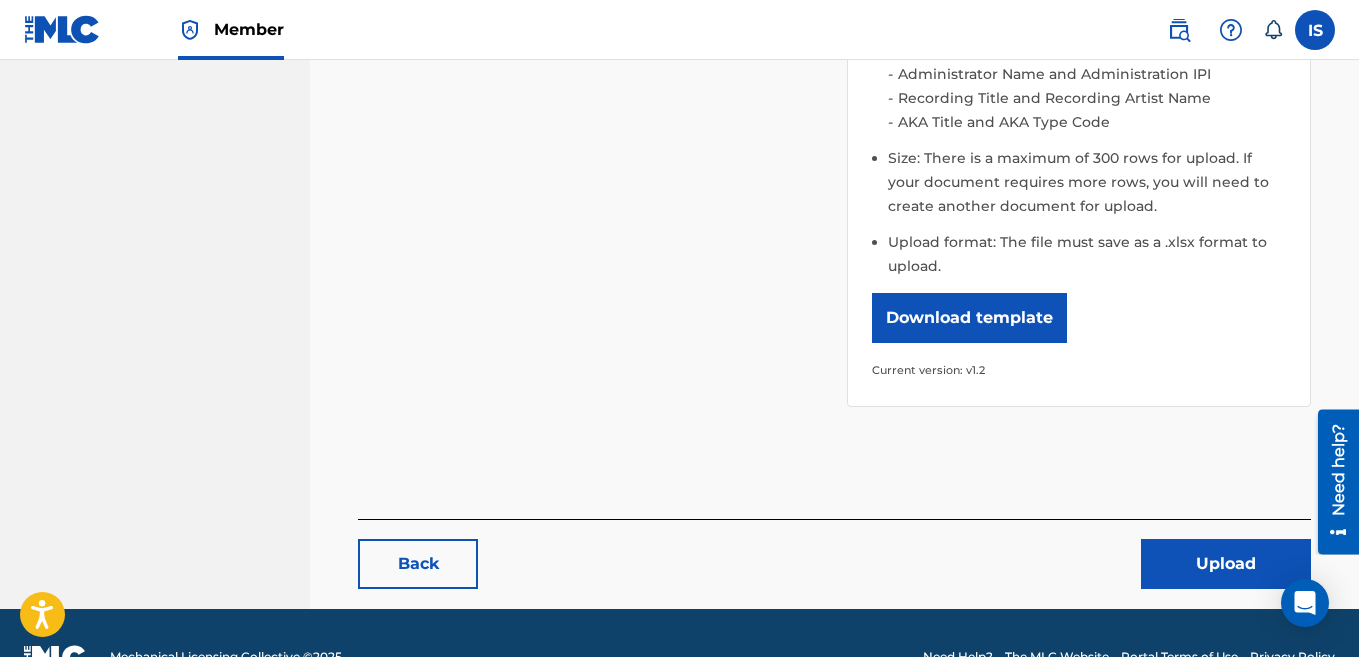 scroll, scrollTop: 690, scrollLeft: 0, axis: vertical 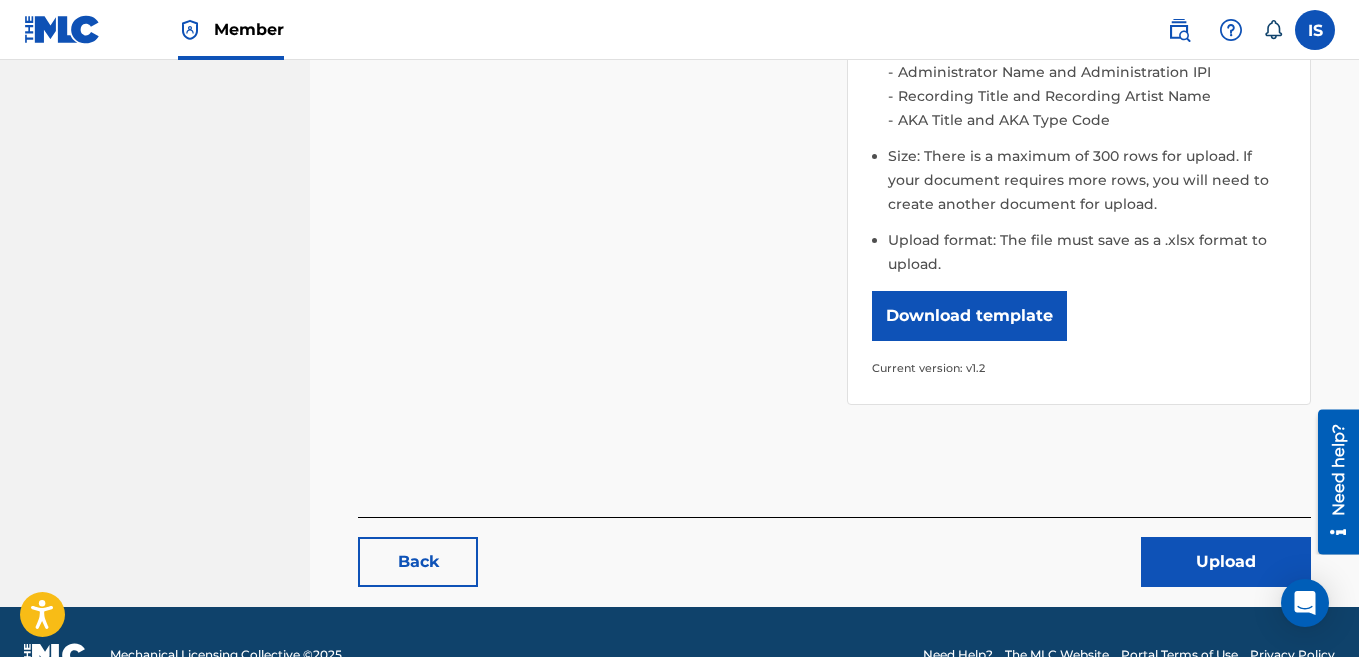 click on "Upload" at bounding box center (1226, 562) 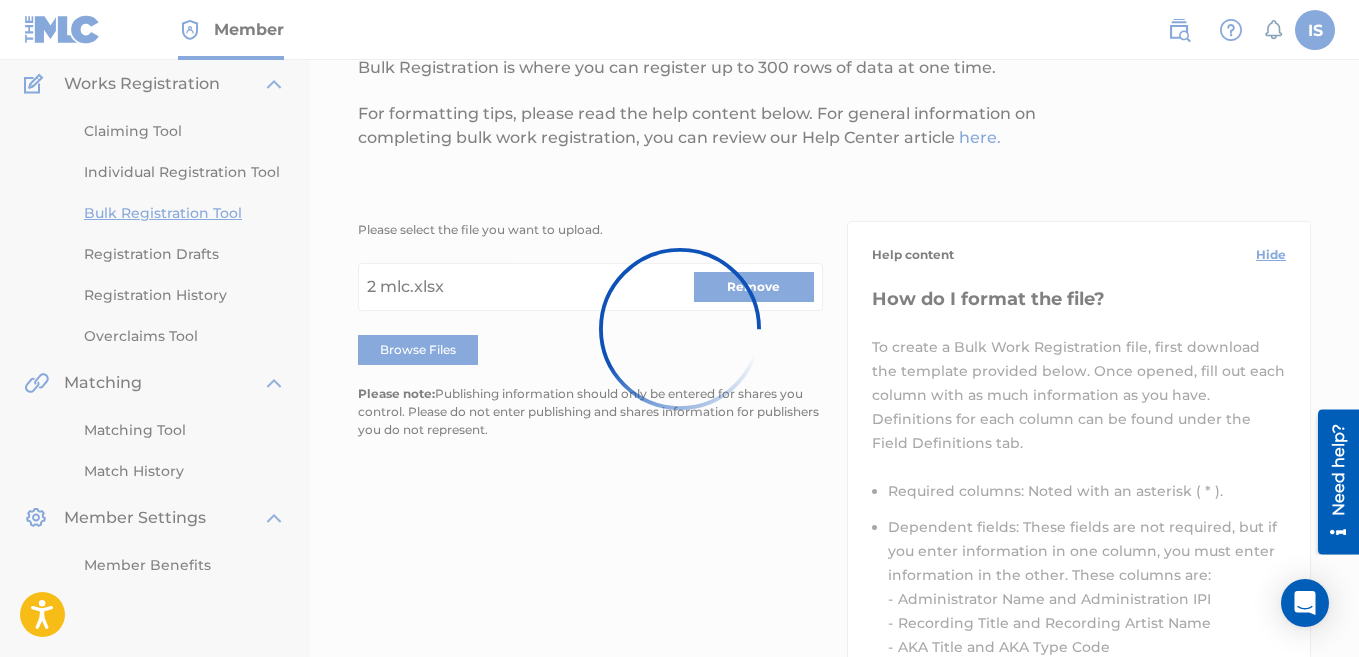 scroll, scrollTop: 157, scrollLeft: 0, axis: vertical 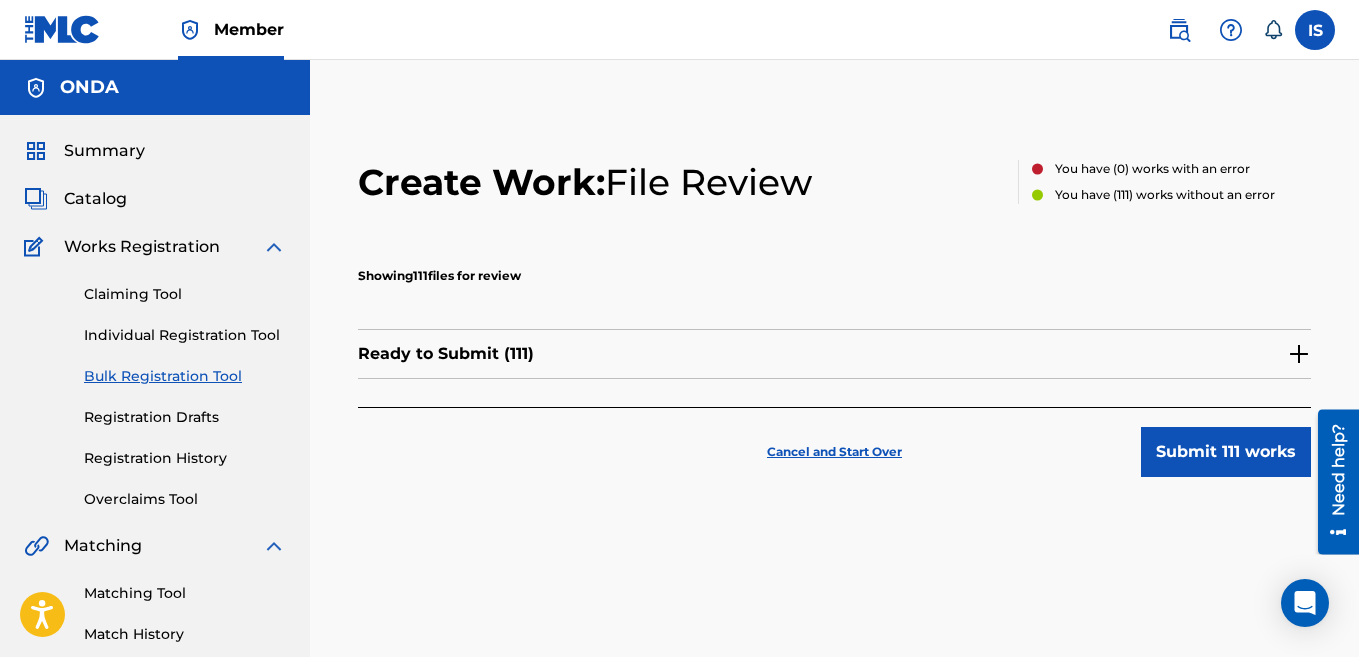 click on "Submit 111 works" at bounding box center [1226, 452] 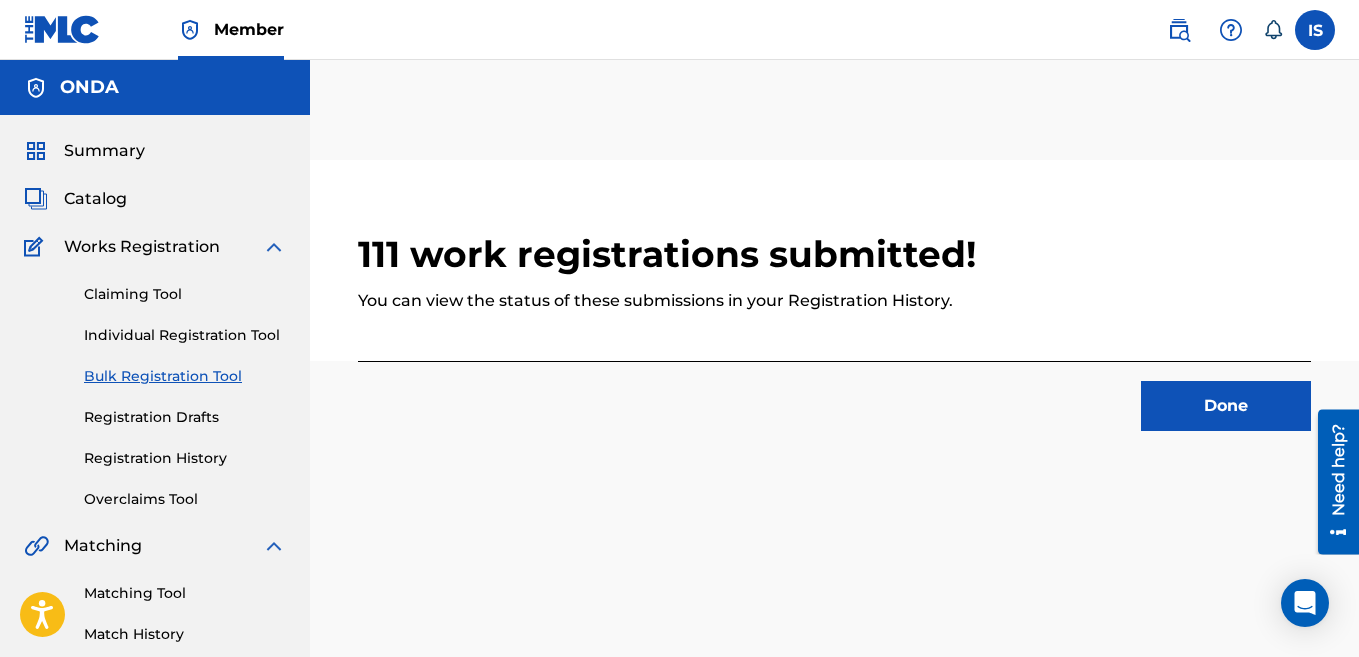 click on "Done" at bounding box center [1226, 406] 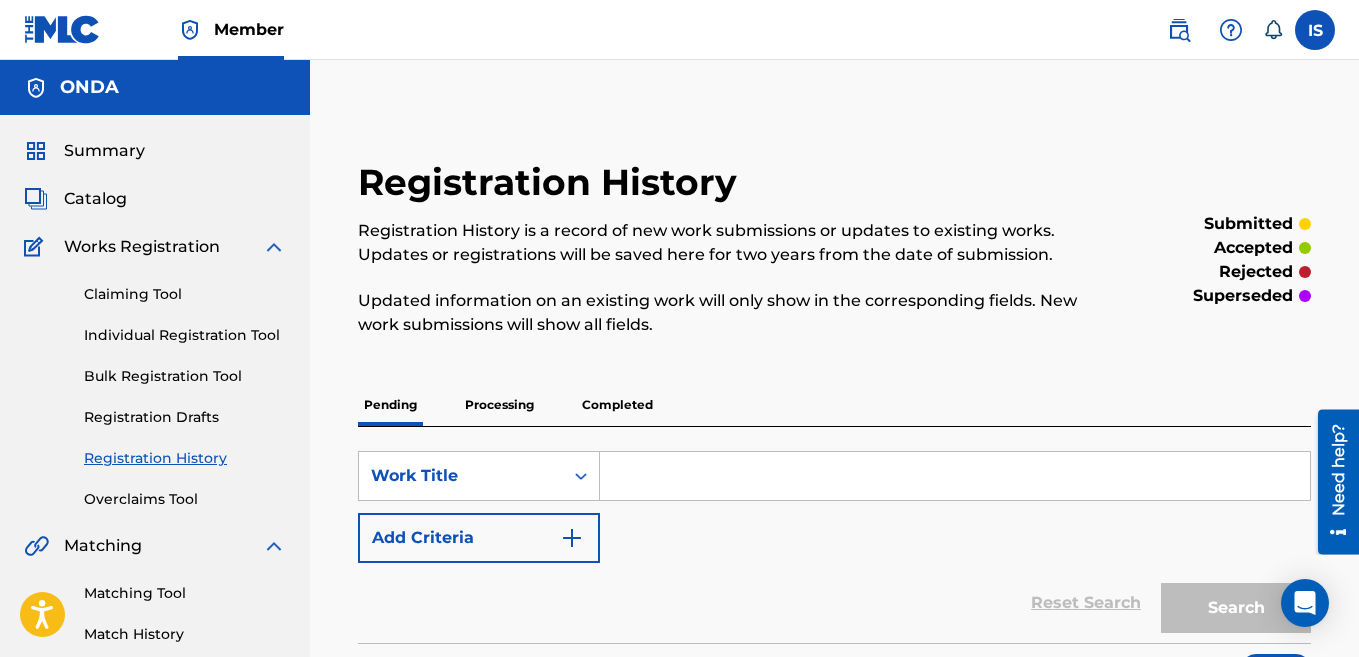 click on "Bulk Registration Tool" at bounding box center (185, 376) 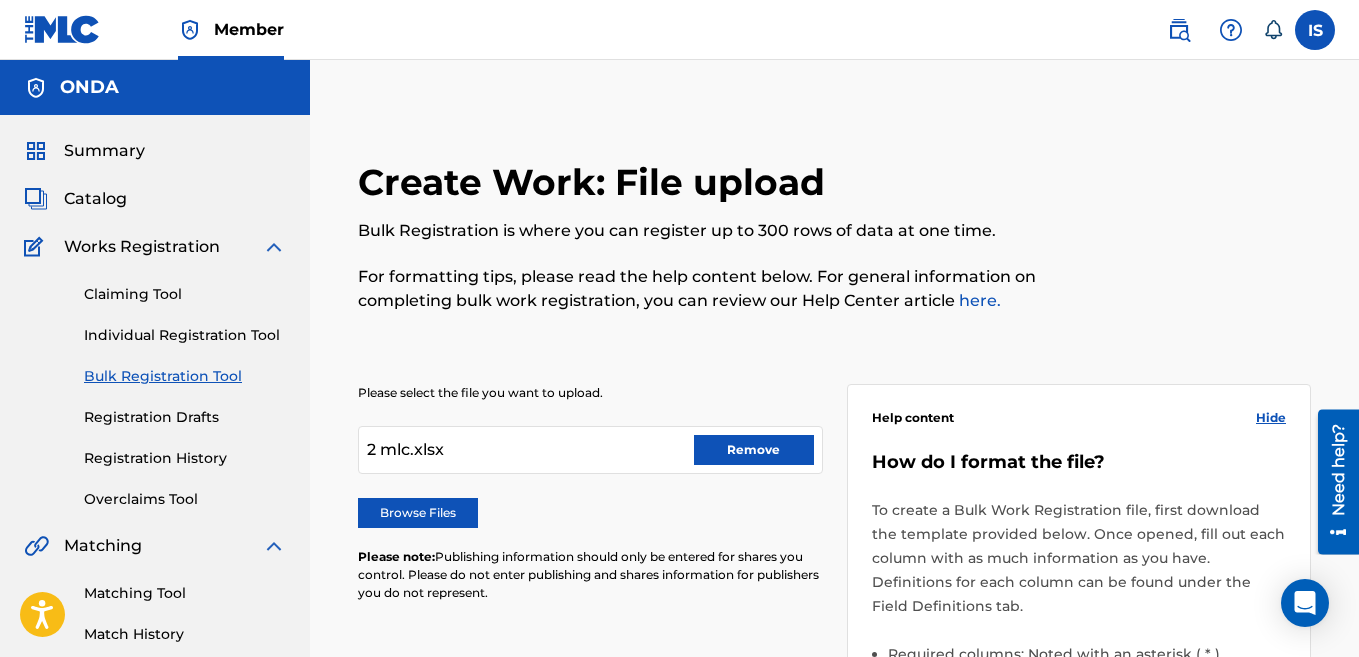 click on "Remove" at bounding box center [754, 450] 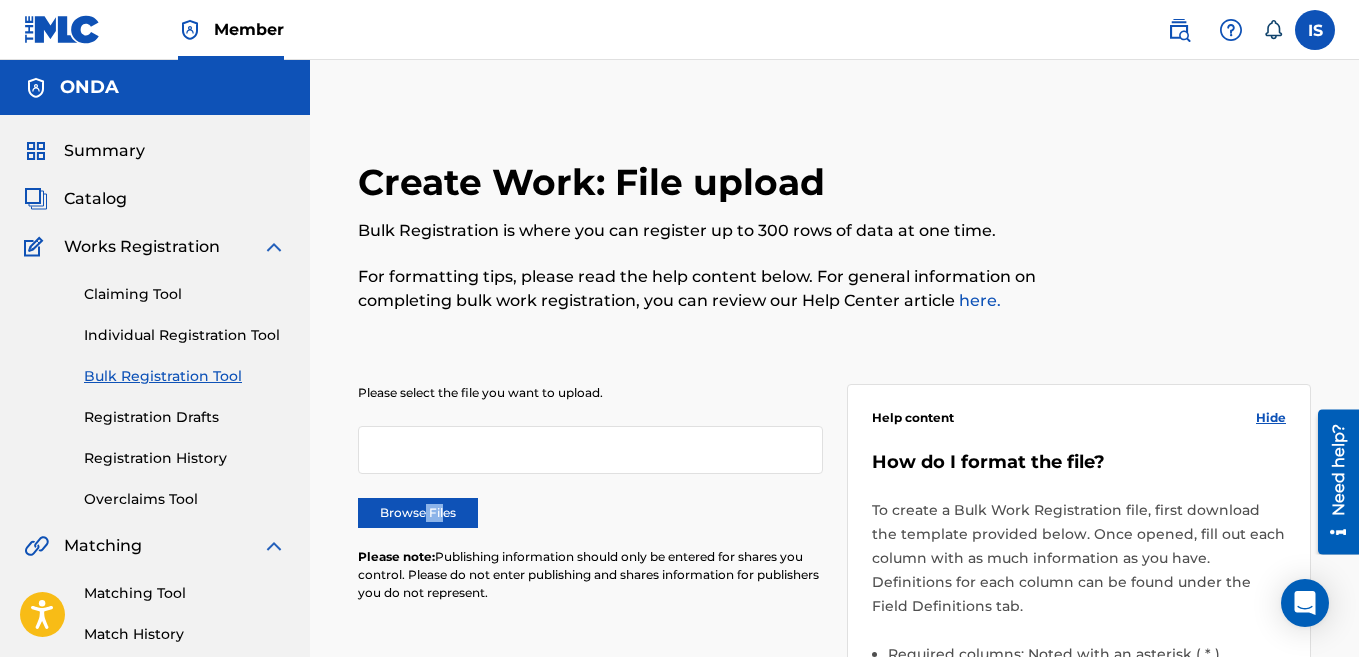 click on "Please select the file you want to upload. Browse Files Please note:  Publishing information should only be entered for shares you control. Please do not enter publishing and shares information for publishers you do not represent." at bounding box center (590, 505) 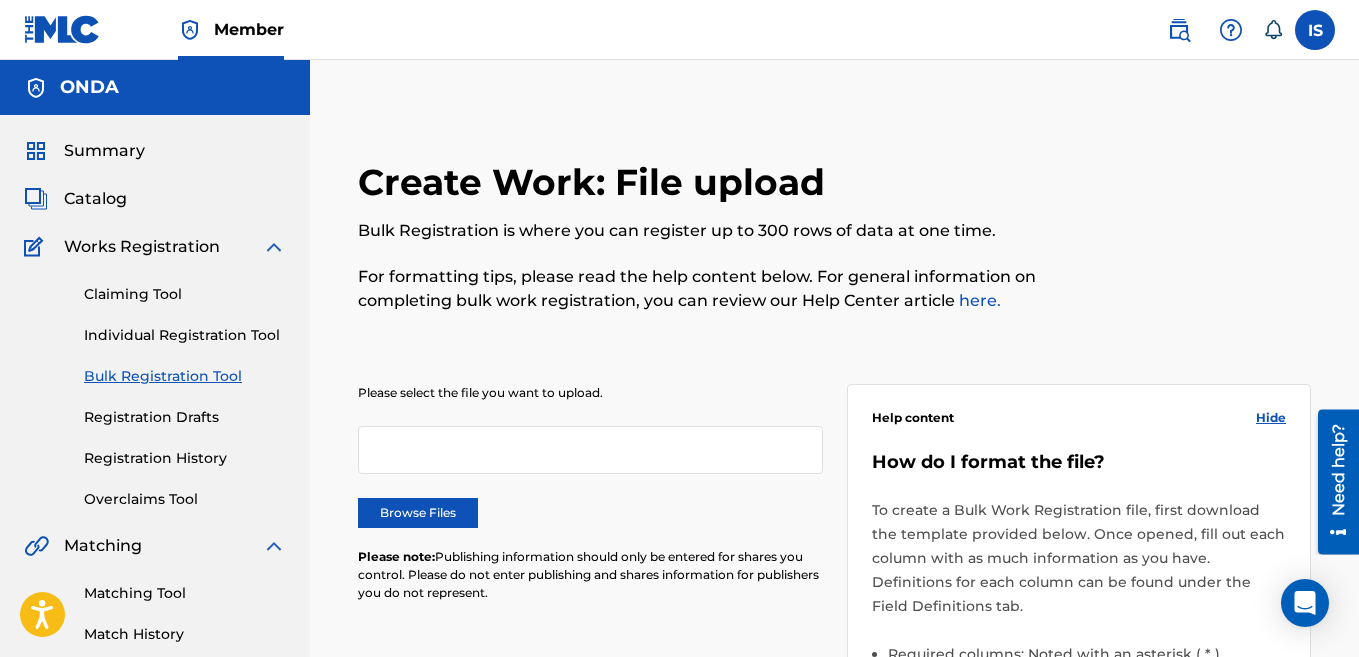 click on "Browse Files" at bounding box center [418, 513] 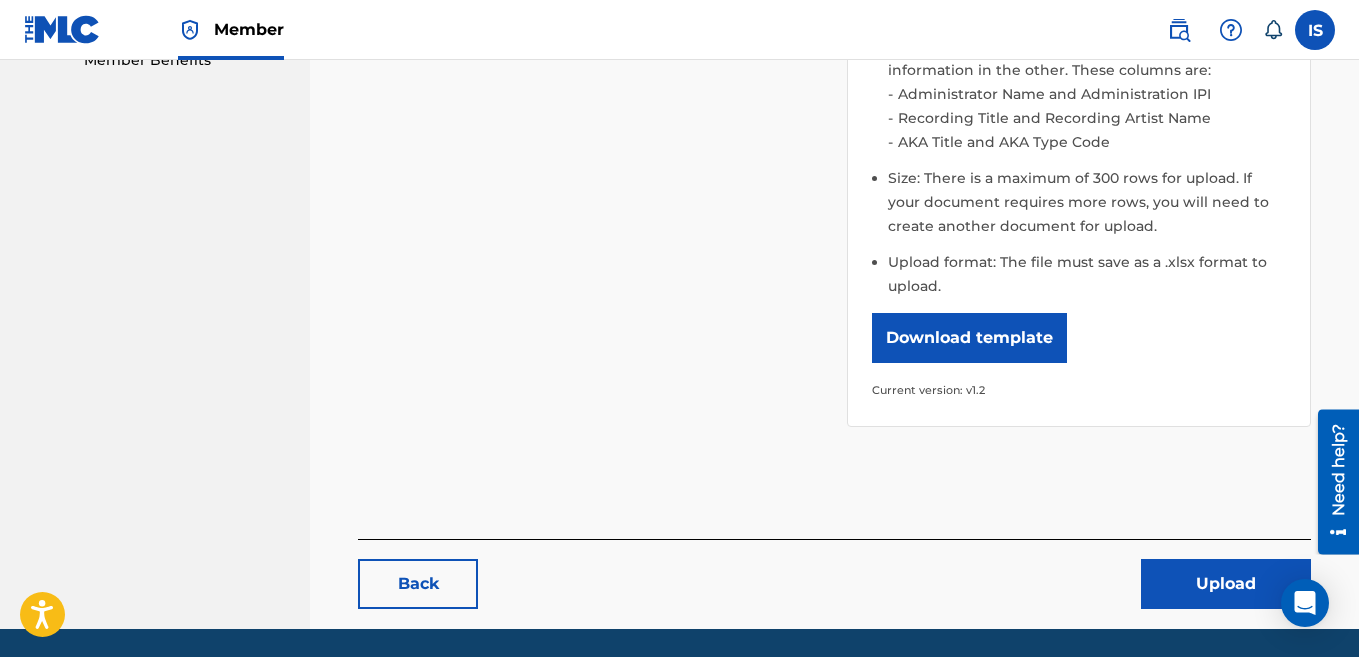 scroll, scrollTop: 736, scrollLeft: 0, axis: vertical 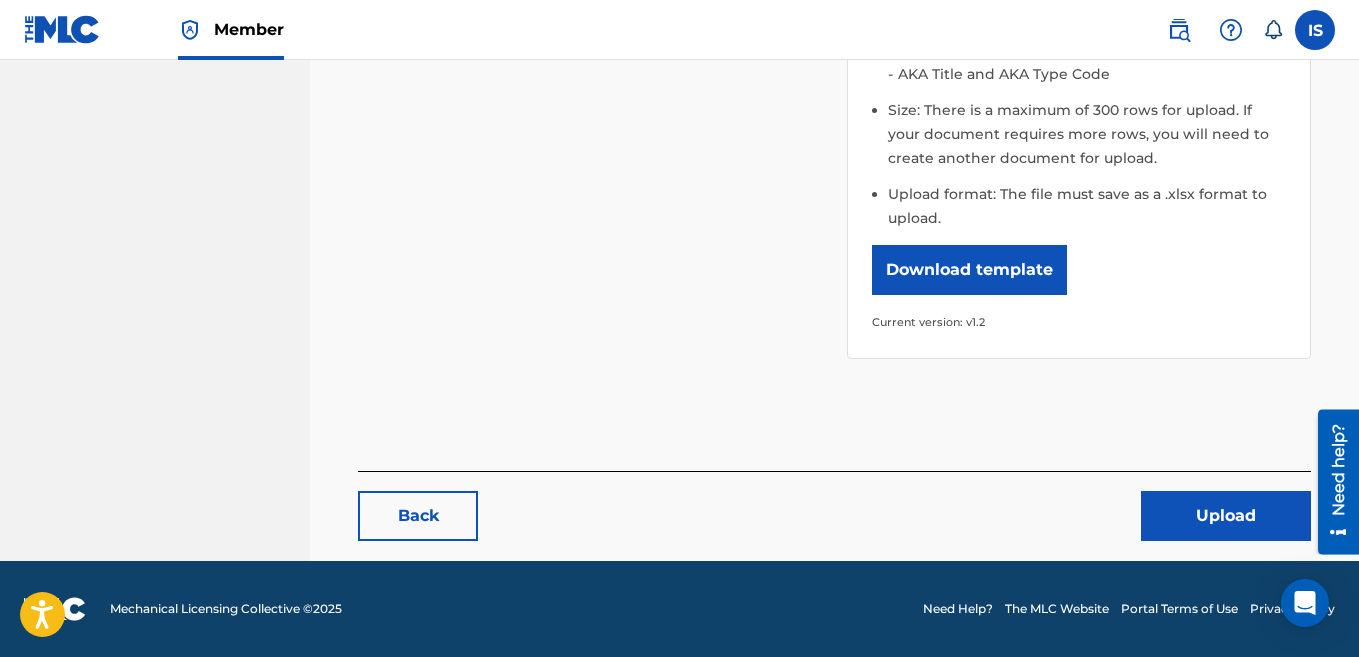click on "Upload" at bounding box center [1226, 516] 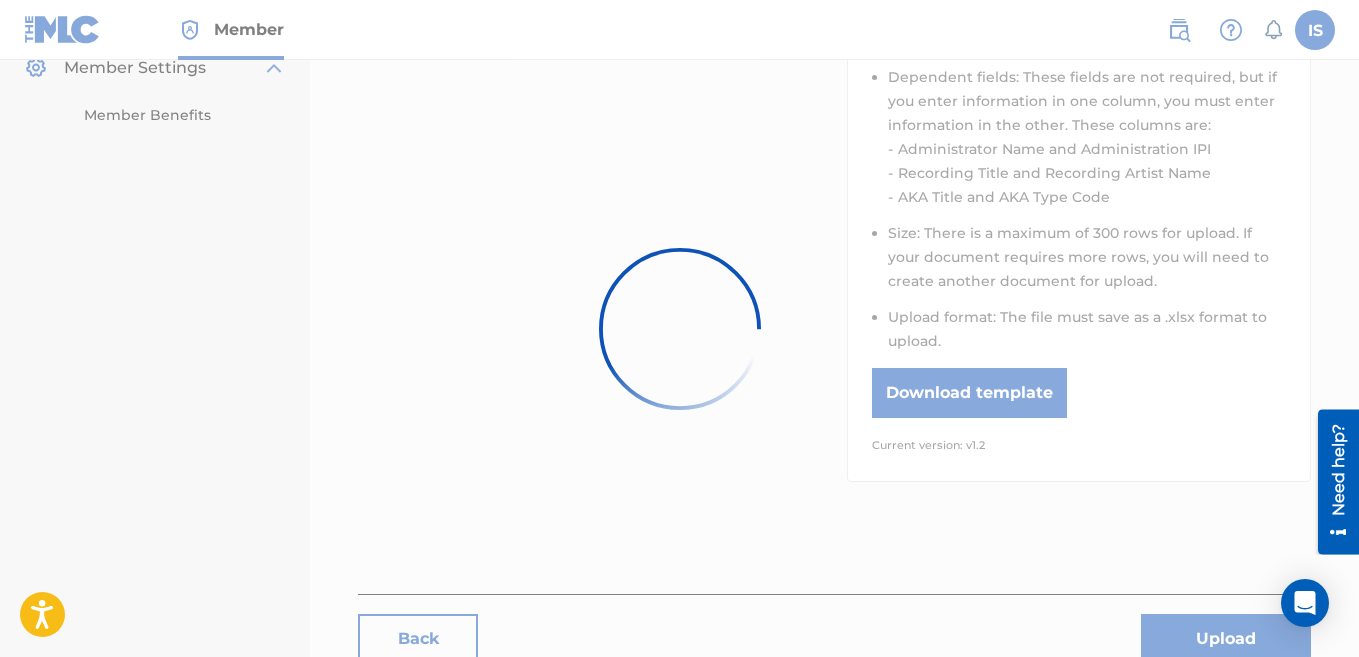 scroll, scrollTop: 550, scrollLeft: 0, axis: vertical 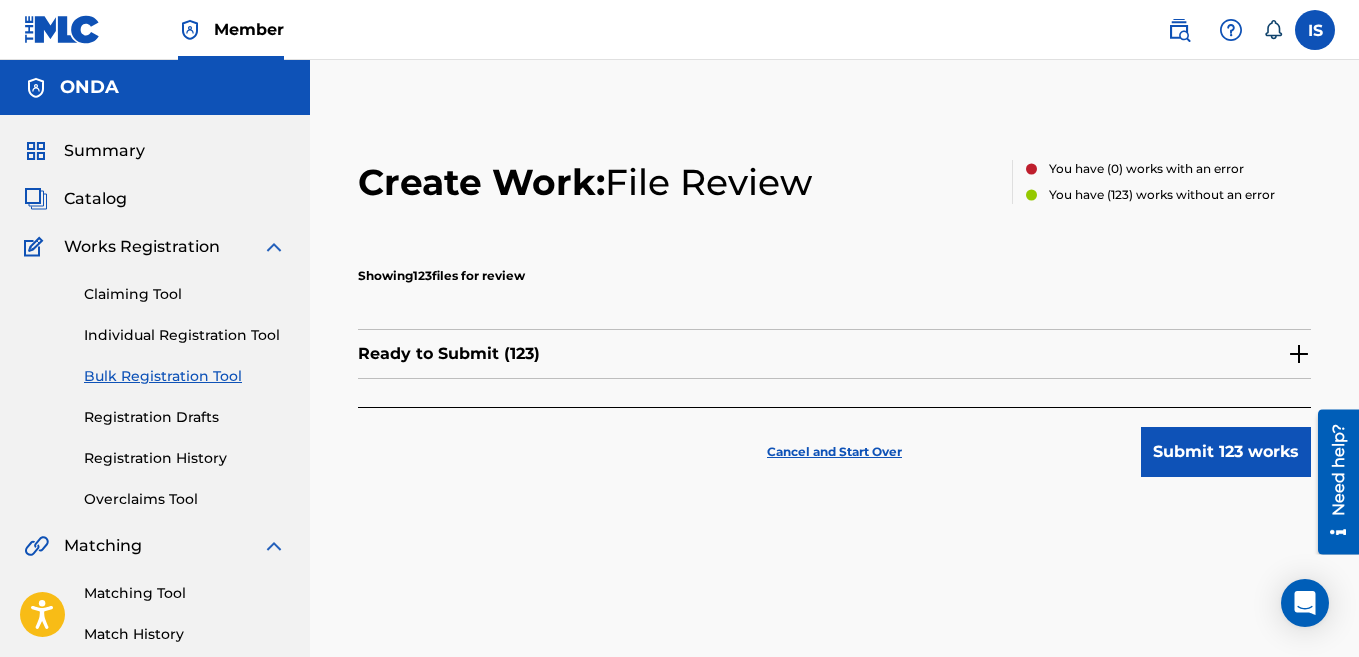 click on "Submit 123 works" at bounding box center (1226, 452) 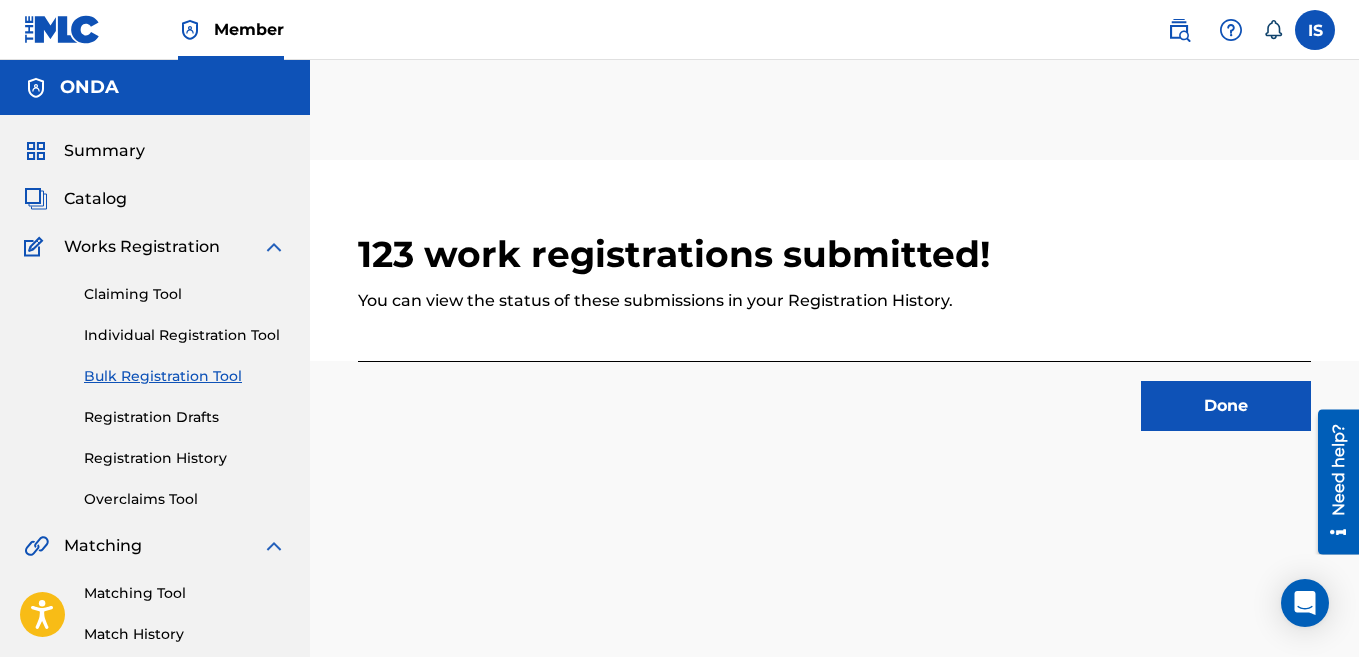 click on "Done" at bounding box center [1226, 406] 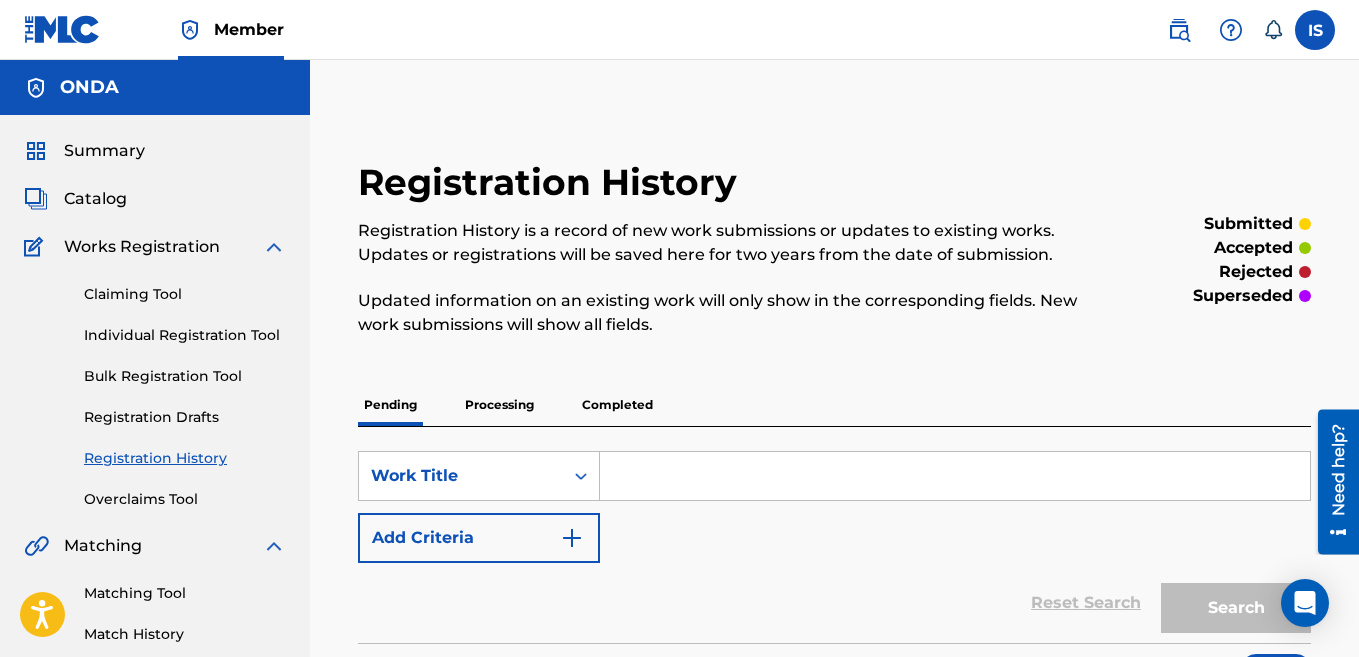 click on "Bulk Registration Tool" at bounding box center (185, 376) 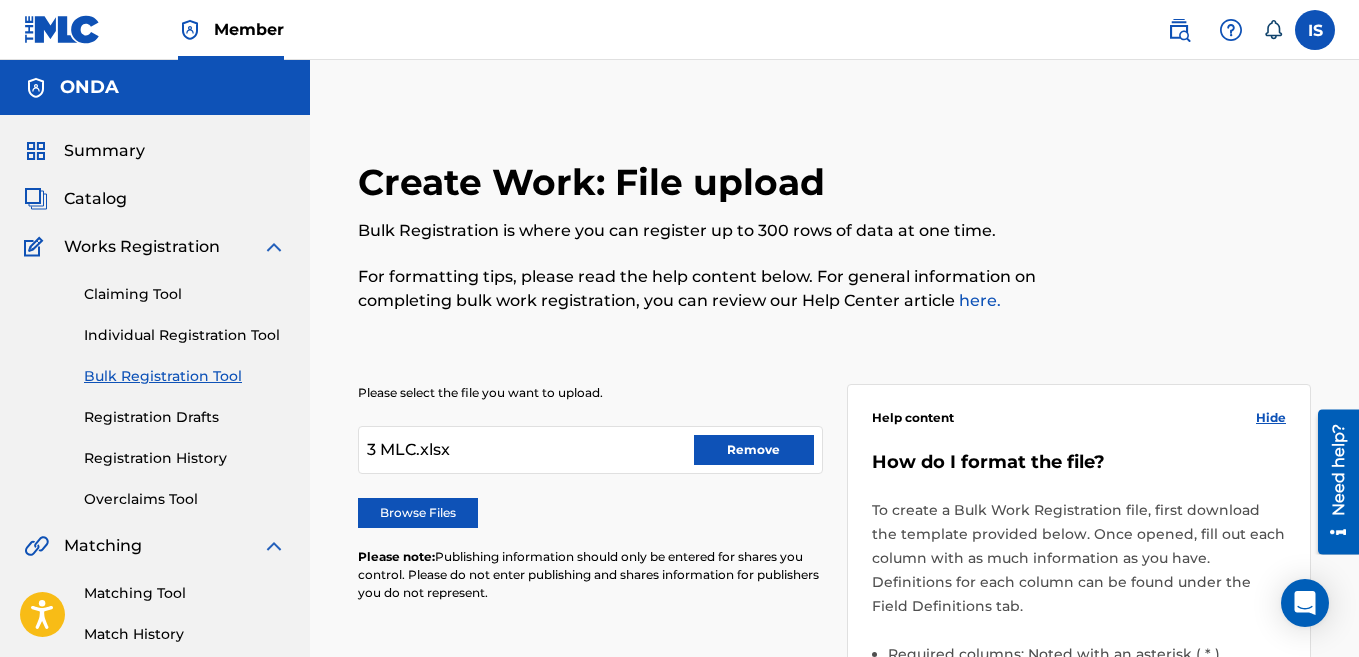 click on "Remove" at bounding box center (754, 450) 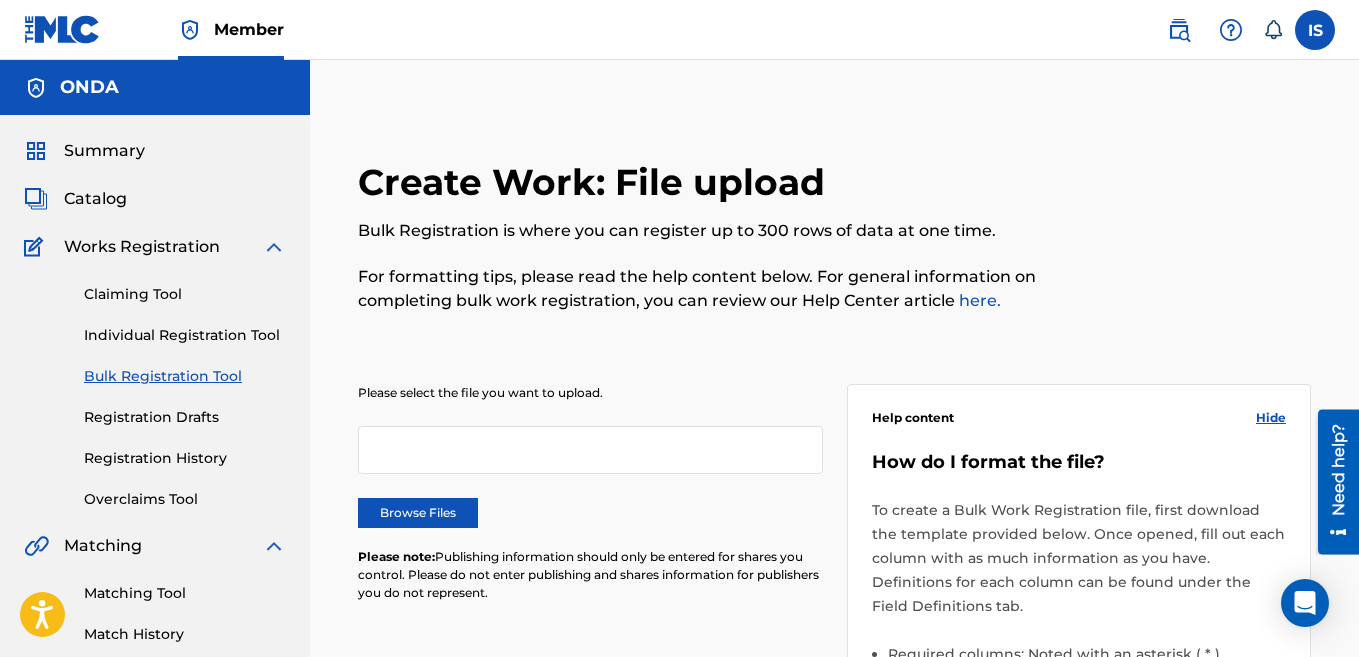 click on "Browse Files" at bounding box center [418, 513] 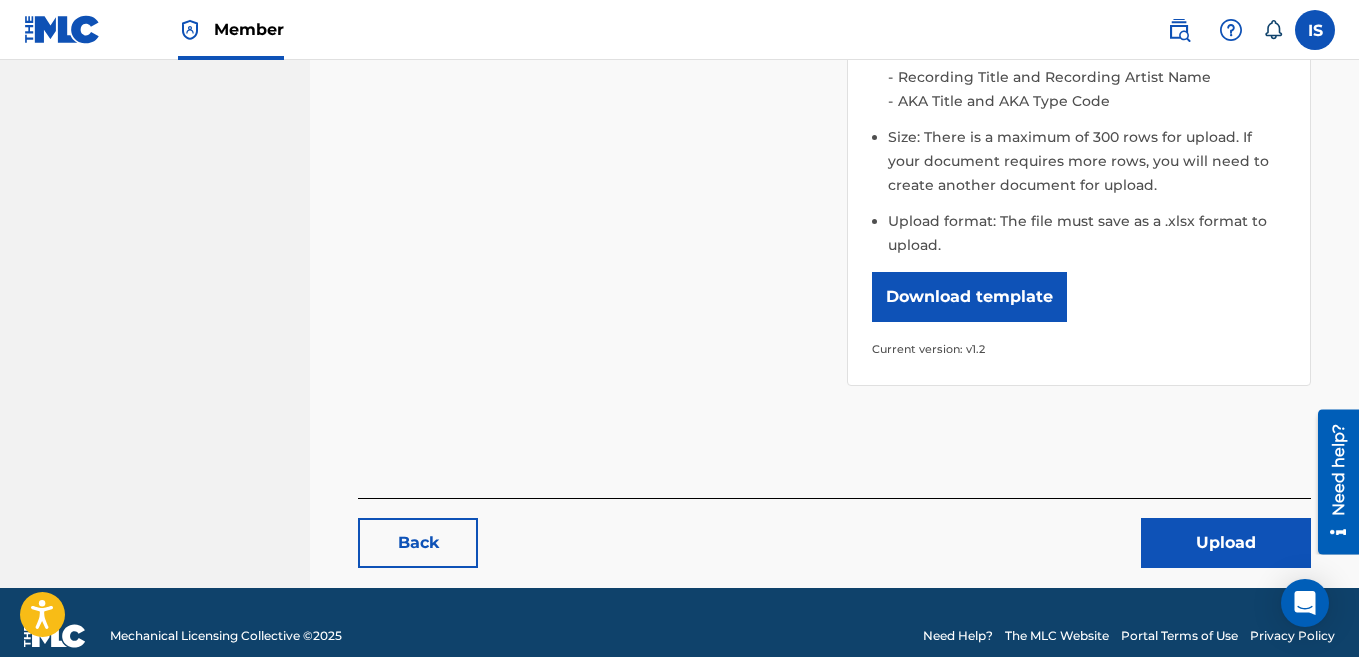 scroll, scrollTop: 736, scrollLeft: 0, axis: vertical 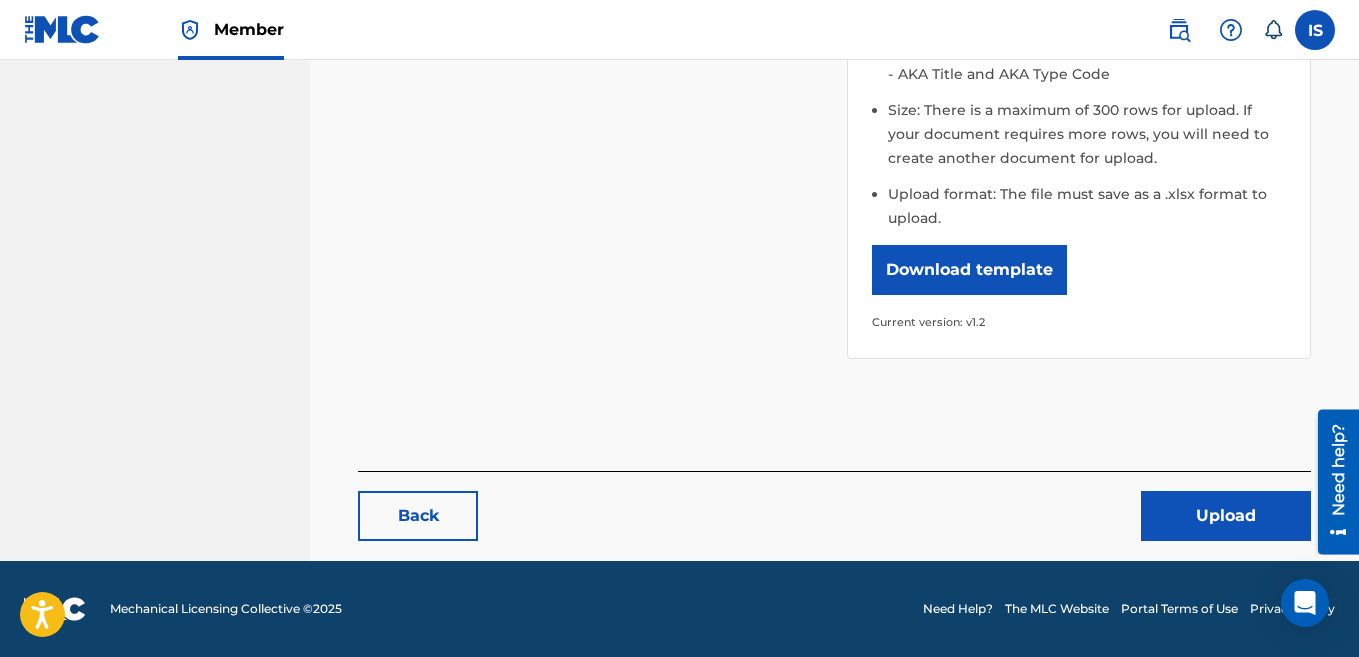 click on "Upload" at bounding box center [1226, 516] 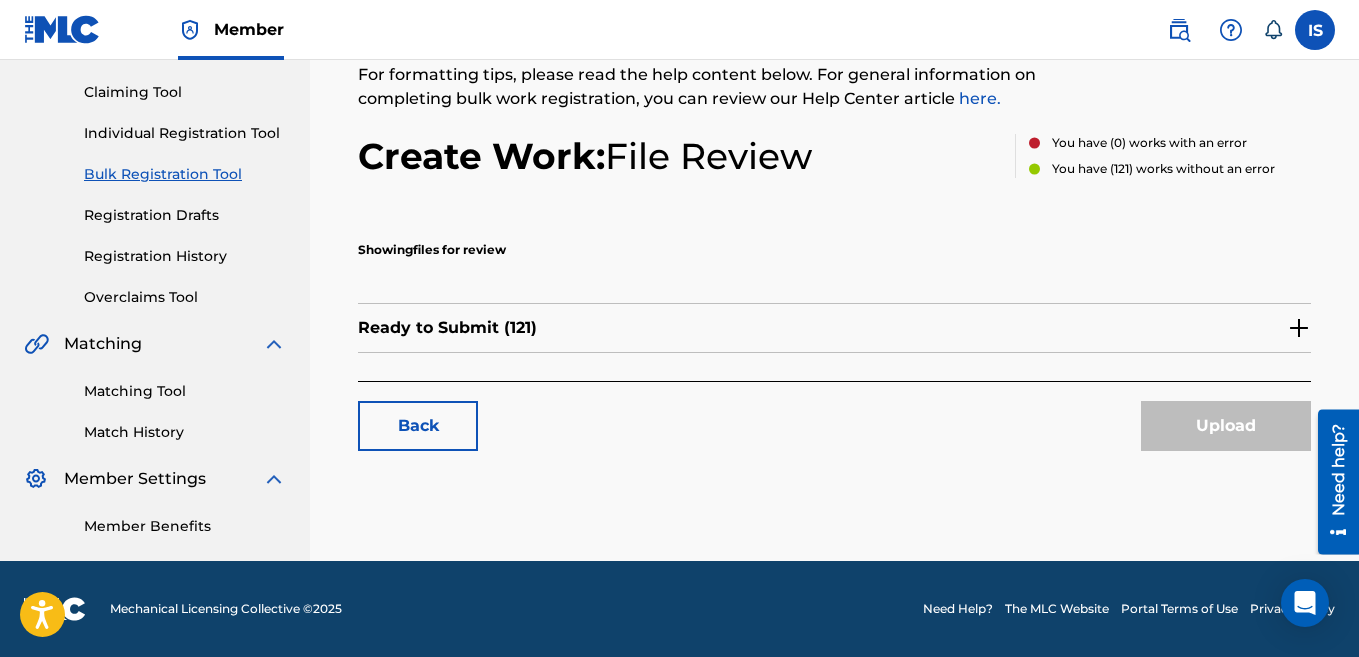 scroll, scrollTop: 0, scrollLeft: 0, axis: both 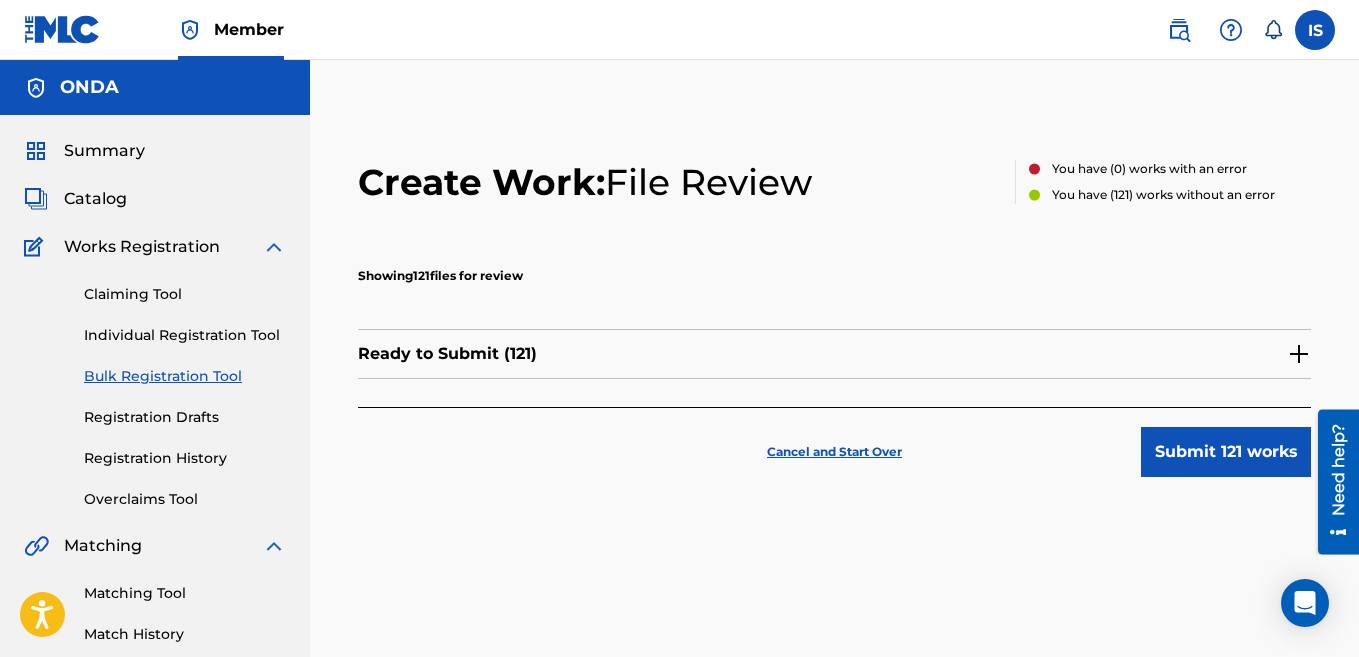 click on "Submit 121 works" at bounding box center [1226, 452] 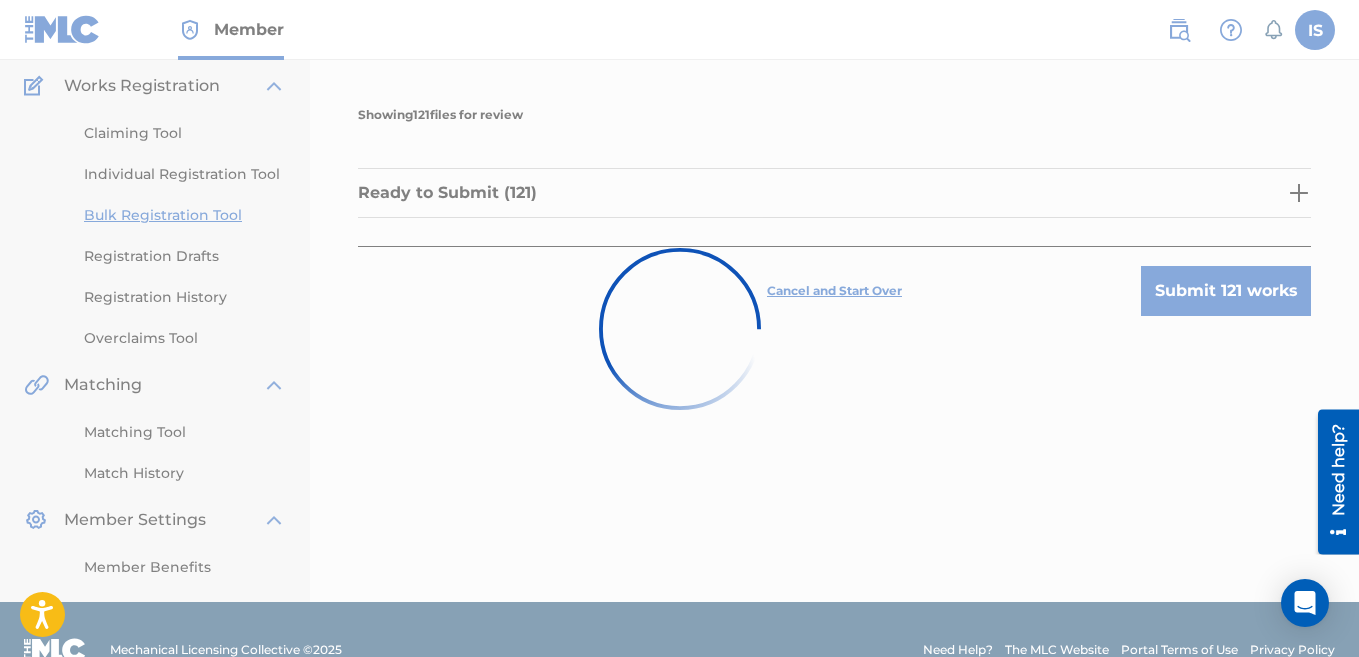 scroll, scrollTop: 168, scrollLeft: 0, axis: vertical 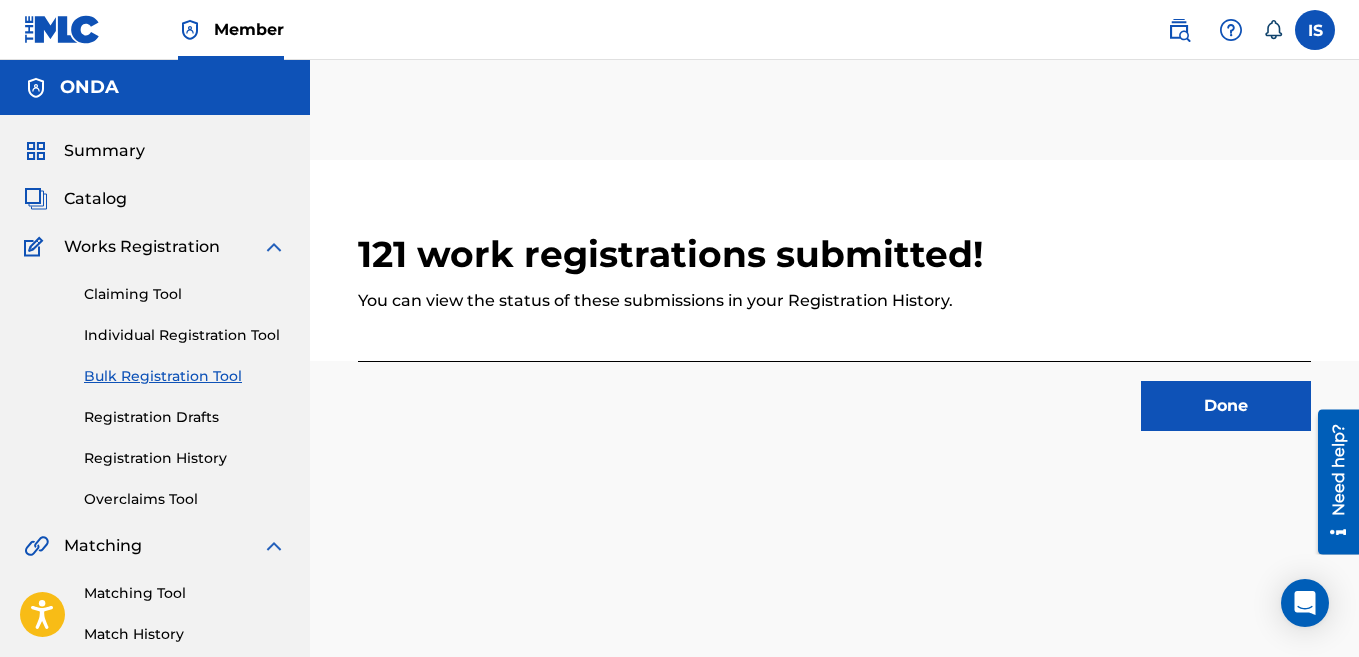 click on "Done" at bounding box center [1226, 406] 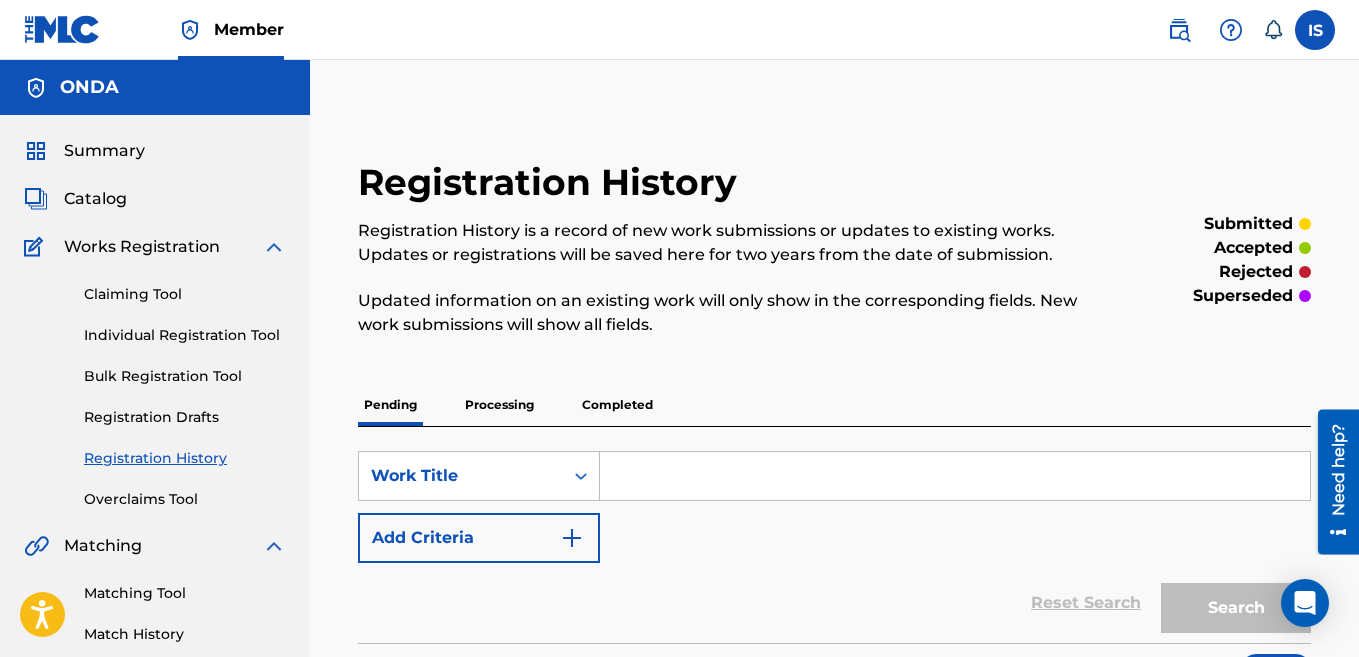 click on "Bulk Registration Tool" at bounding box center [185, 376] 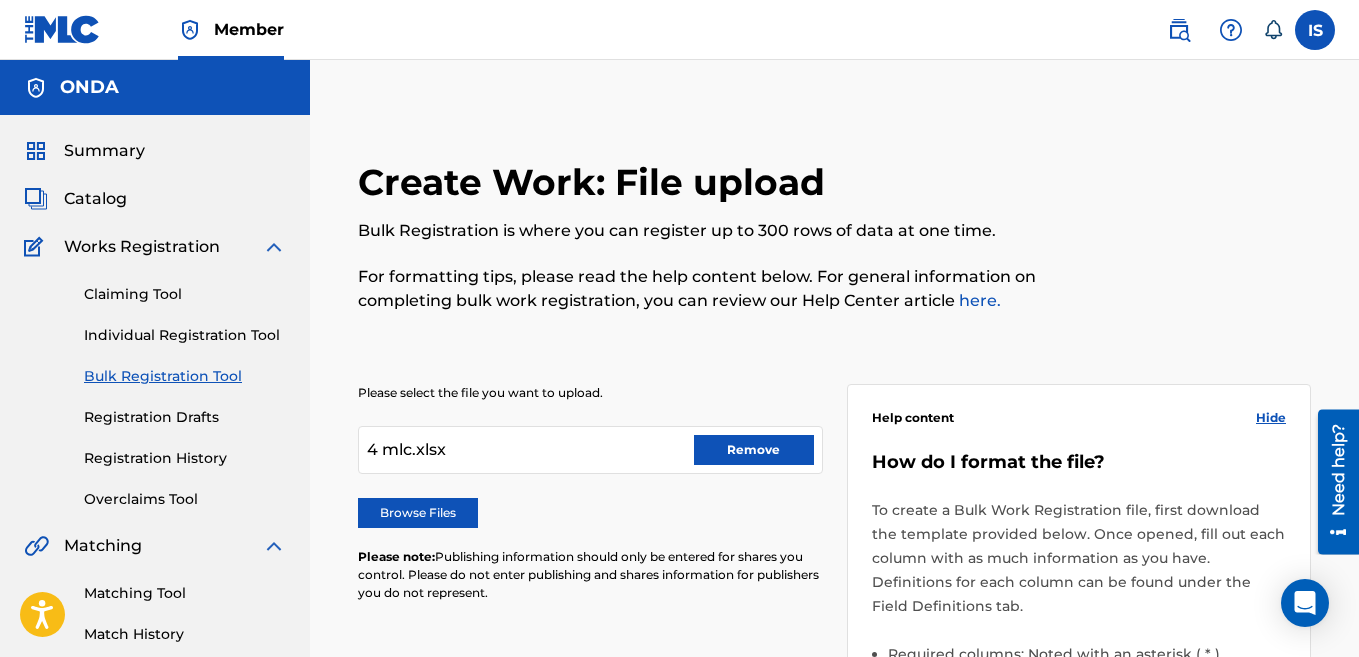 click on "Remove" at bounding box center (754, 450) 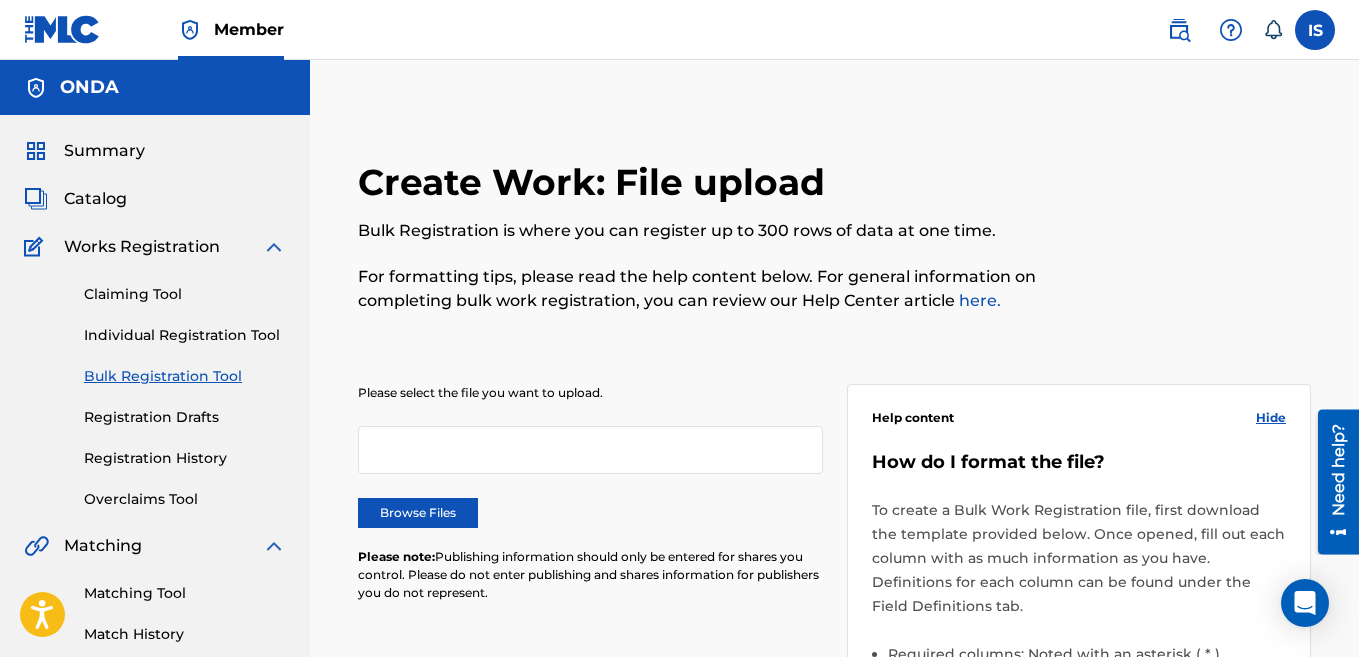 click on "Browse Files" at bounding box center [418, 513] 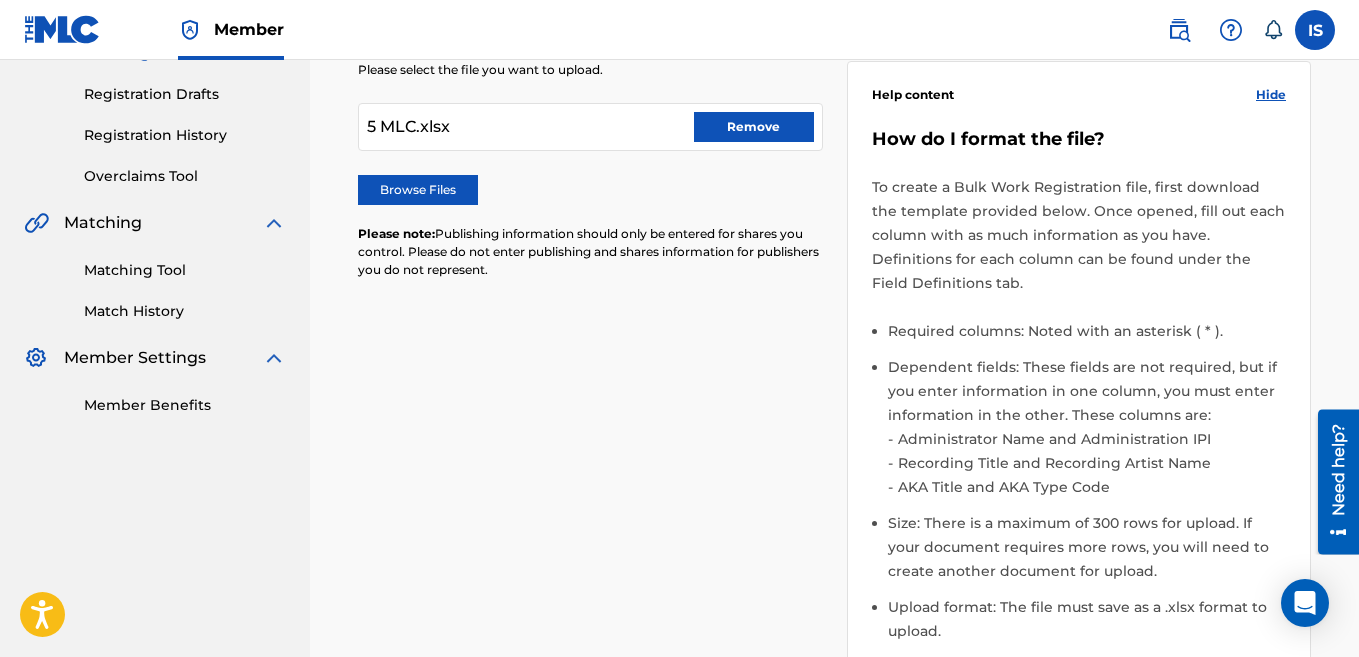 scroll, scrollTop: 736, scrollLeft: 0, axis: vertical 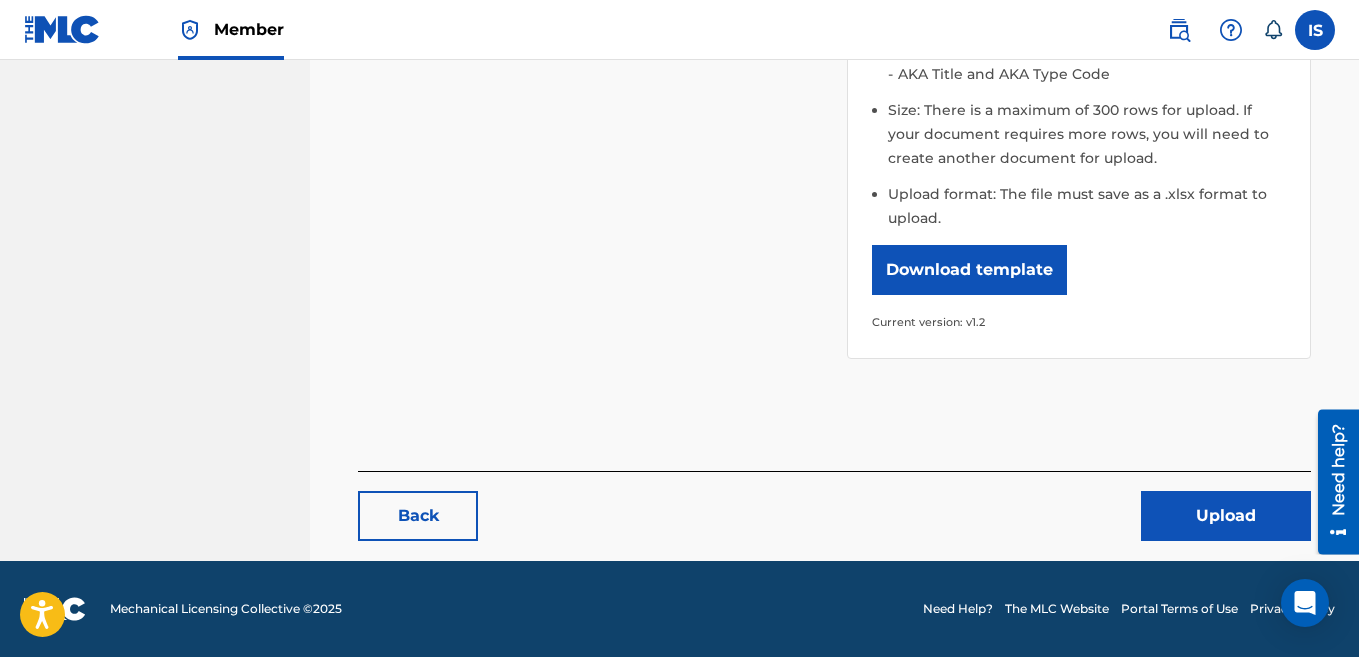 click on "Upload" at bounding box center (1226, 516) 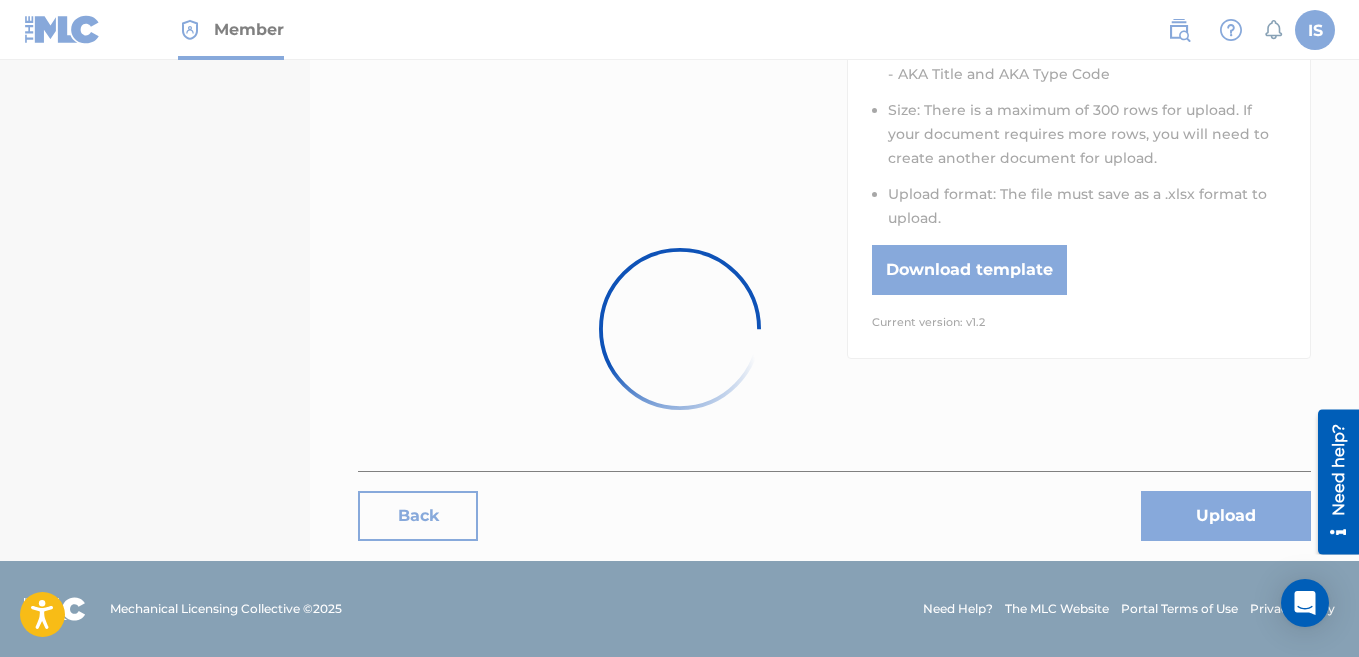 click at bounding box center [679, 328] 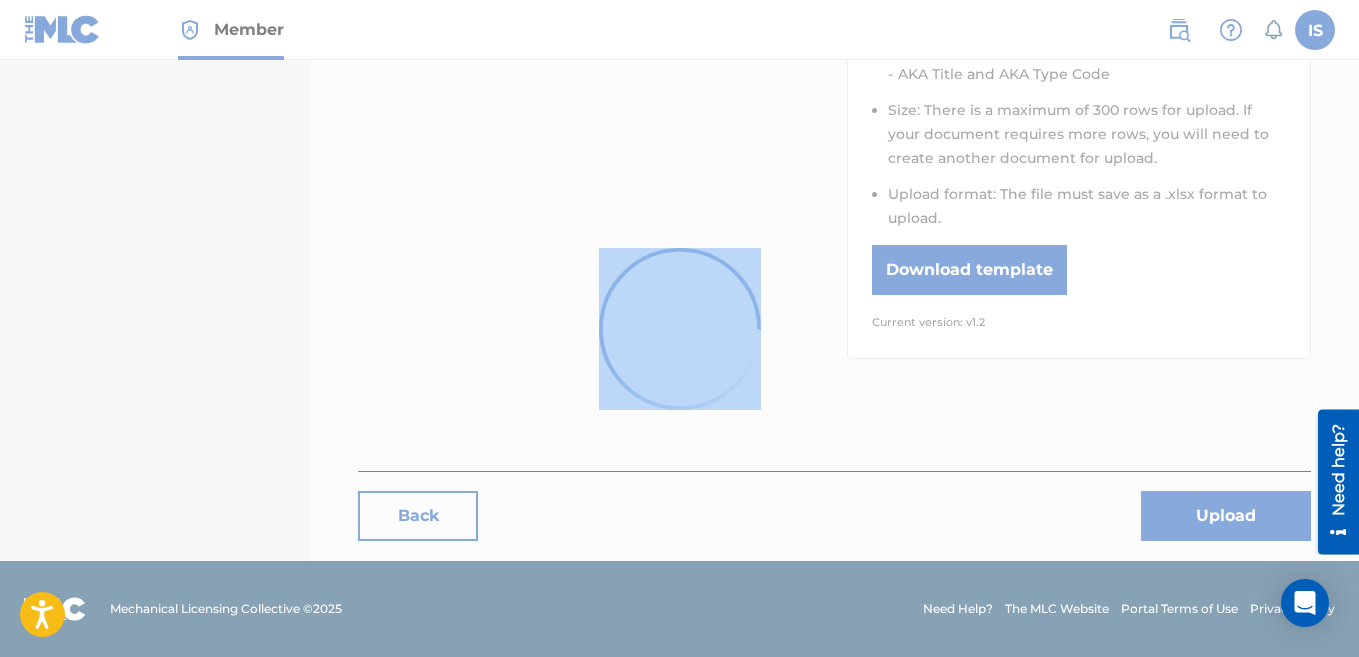 click at bounding box center [679, 328] 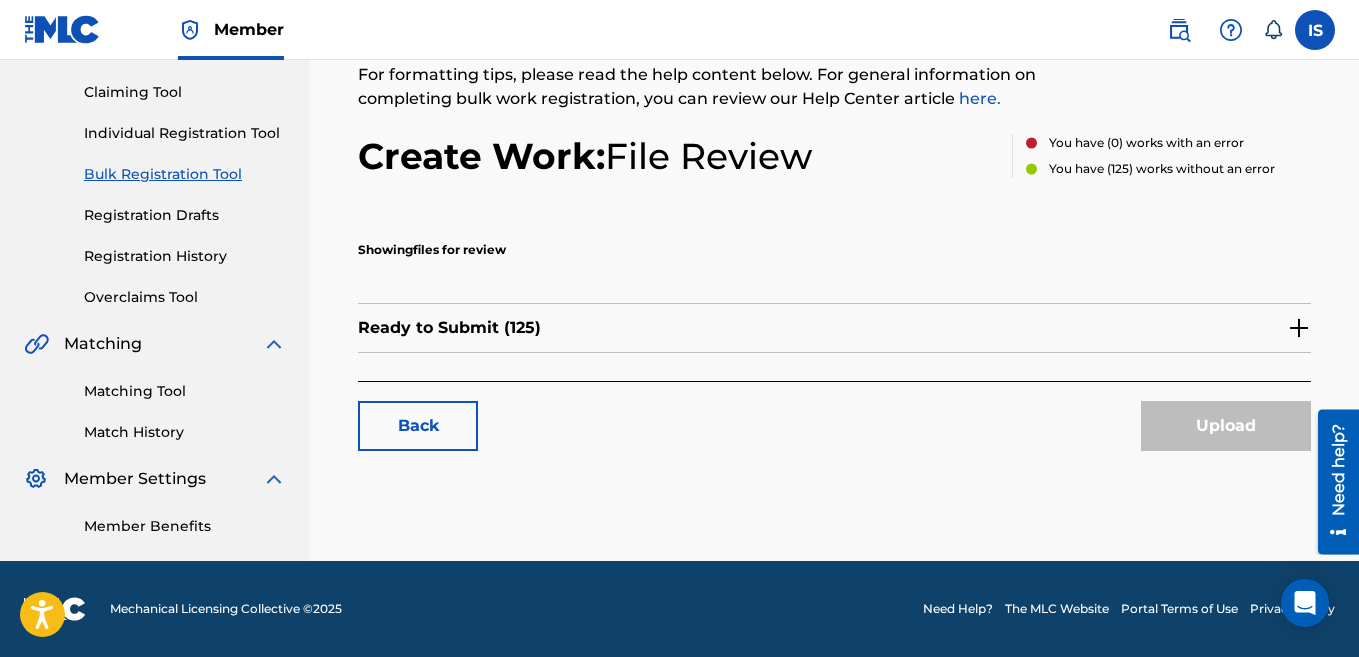 scroll, scrollTop: 0, scrollLeft: 0, axis: both 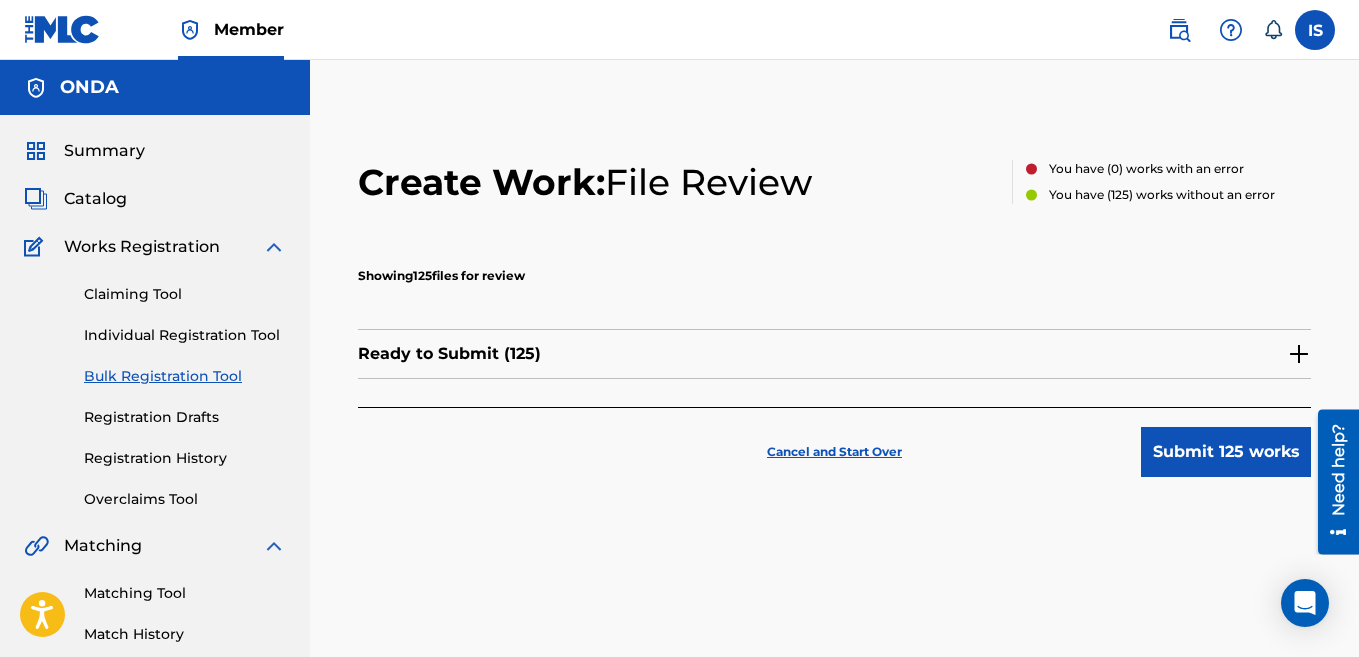 click on "Submit 125 works" at bounding box center [1226, 452] 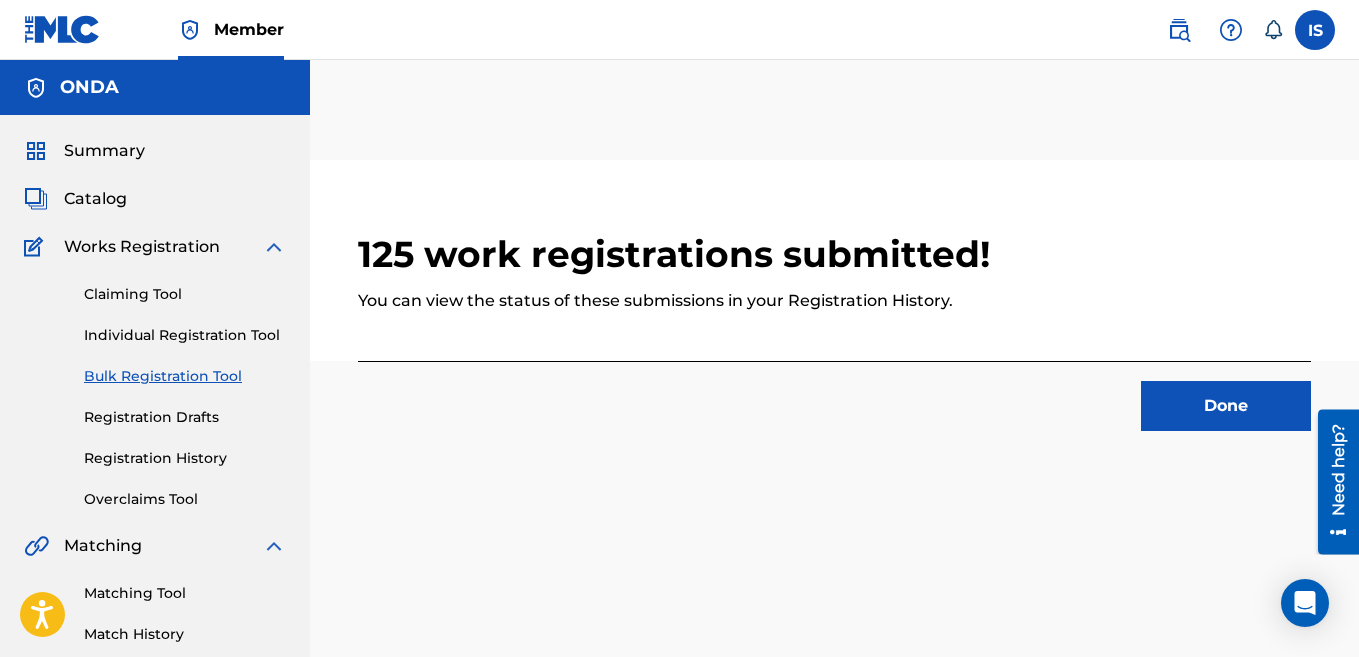 click on "Done" at bounding box center (1226, 406) 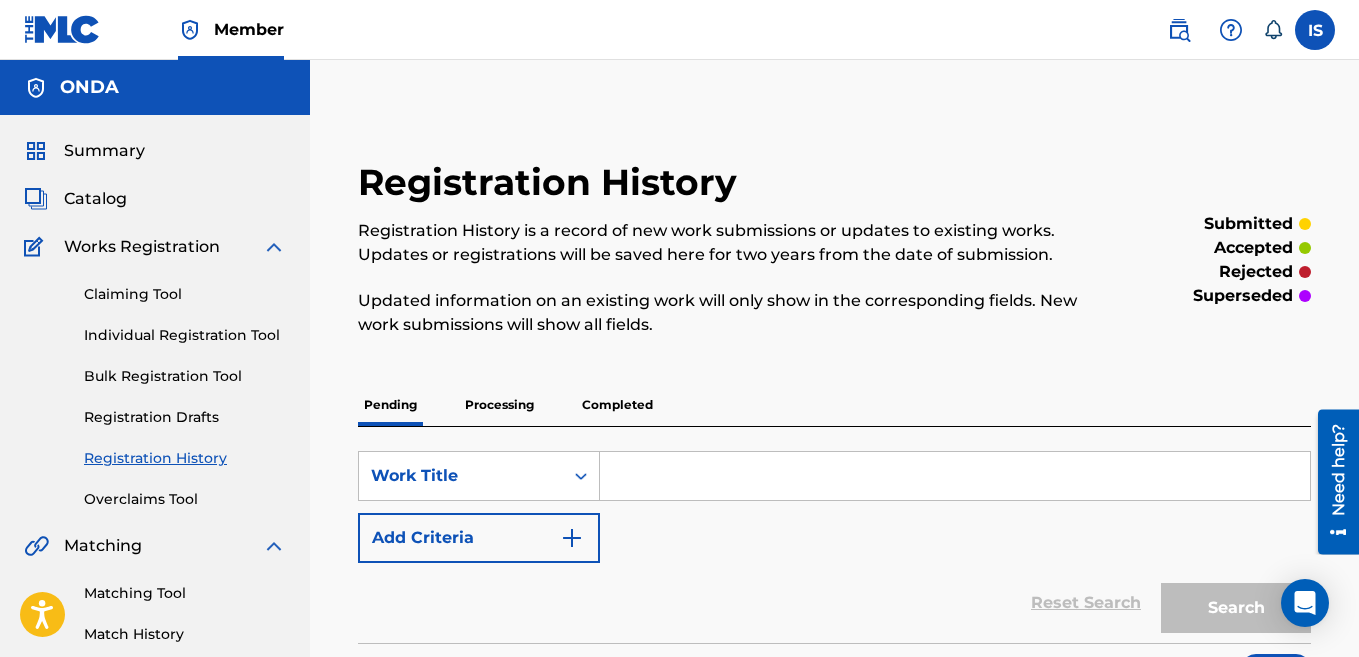 click on "Bulk Registration Tool" at bounding box center (185, 376) 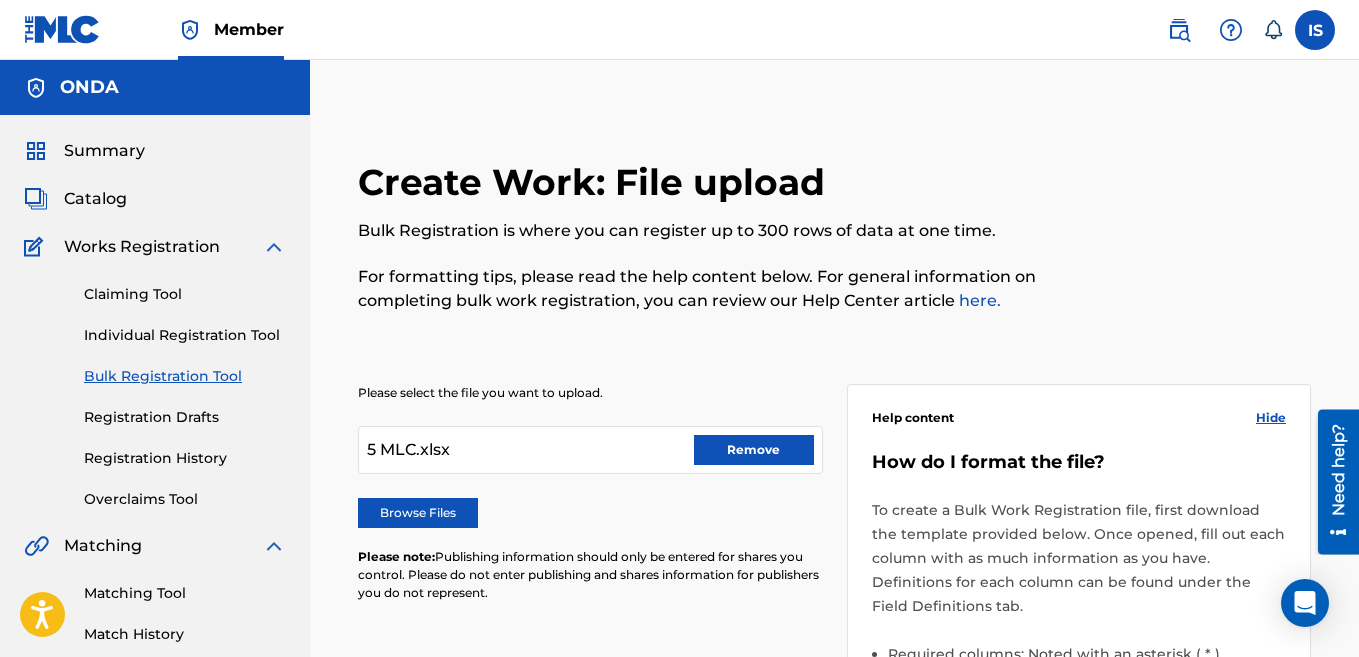 click on "Please select the file you want to upload. 5 MLC.xlsx Remove Browse Files Please note:  Publishing information should only be entered for shares you control. Please do not enter publishing and shares information for publishers you do not represent. Help content Hide   How do I format the file? To create a Bulk Work Registration file, first download the template provided below. Once opened, fill out each column with as much information as you have. Definitions for each column can be found under the Field Definitions tab. Required columns: Noted with an asterisk ( * ). Dependent fields: These fields are not required, but if you enter information in one column, you must enter information in the other. These columns are: Administrator Name and Administration IPI Recording Title and Recording Artist Name AKA Title and AKA Type Code Size: There is a maximum of 300 rows for upload. If your document requires more rows, you will need to create another document for upload. Download template Current version: v1.2" at bounding box center [834, 727] 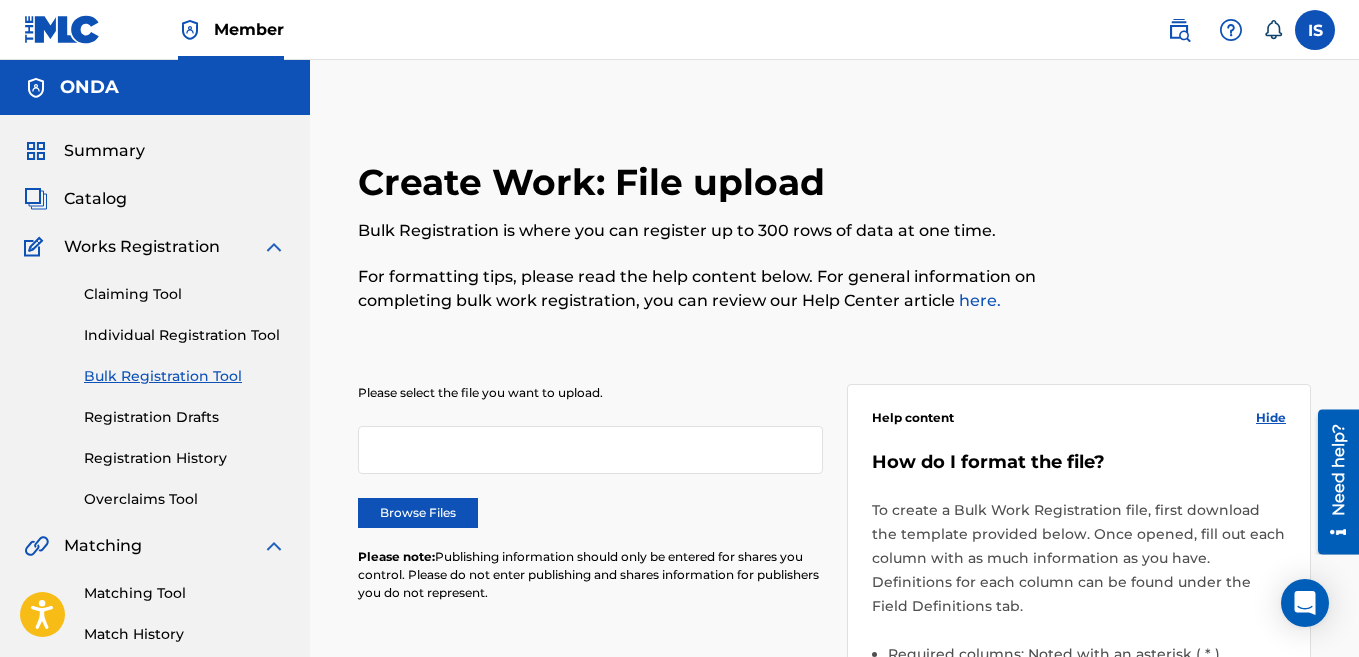 click on "Browse Files" at bounding box center (418, 513) 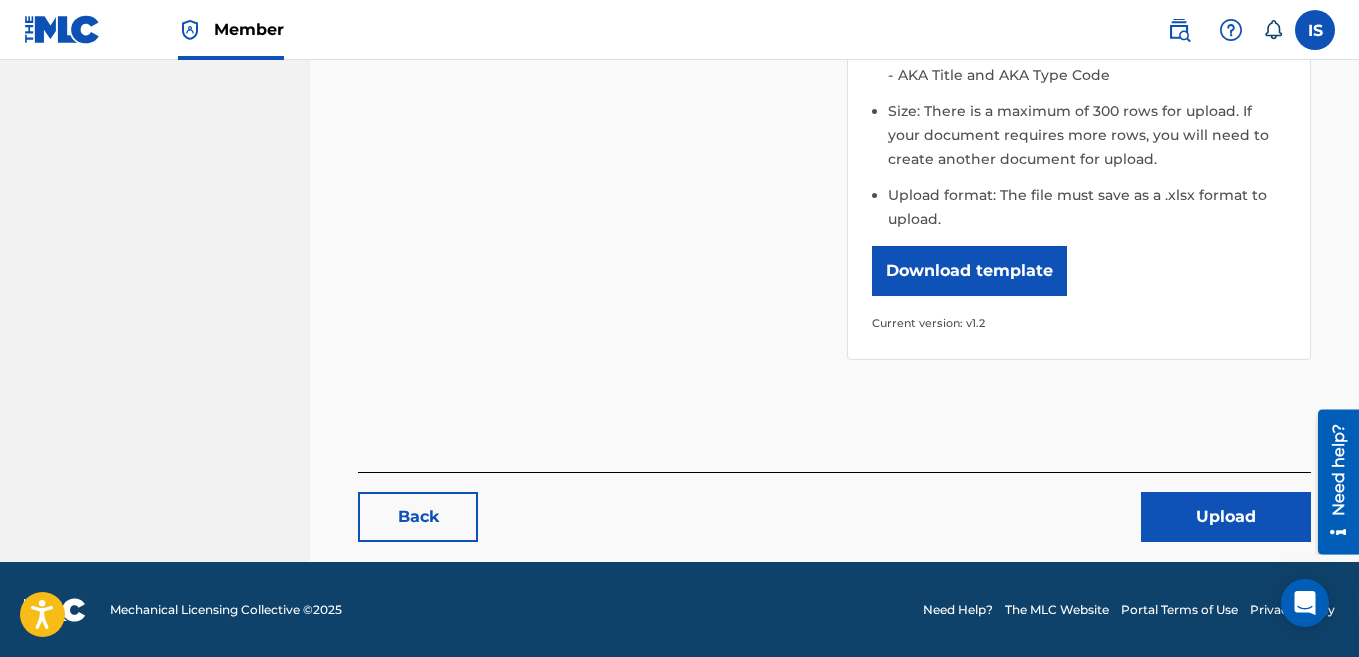 scroll, scrollTop: 736, scrollLeft: 0, axis: vertical 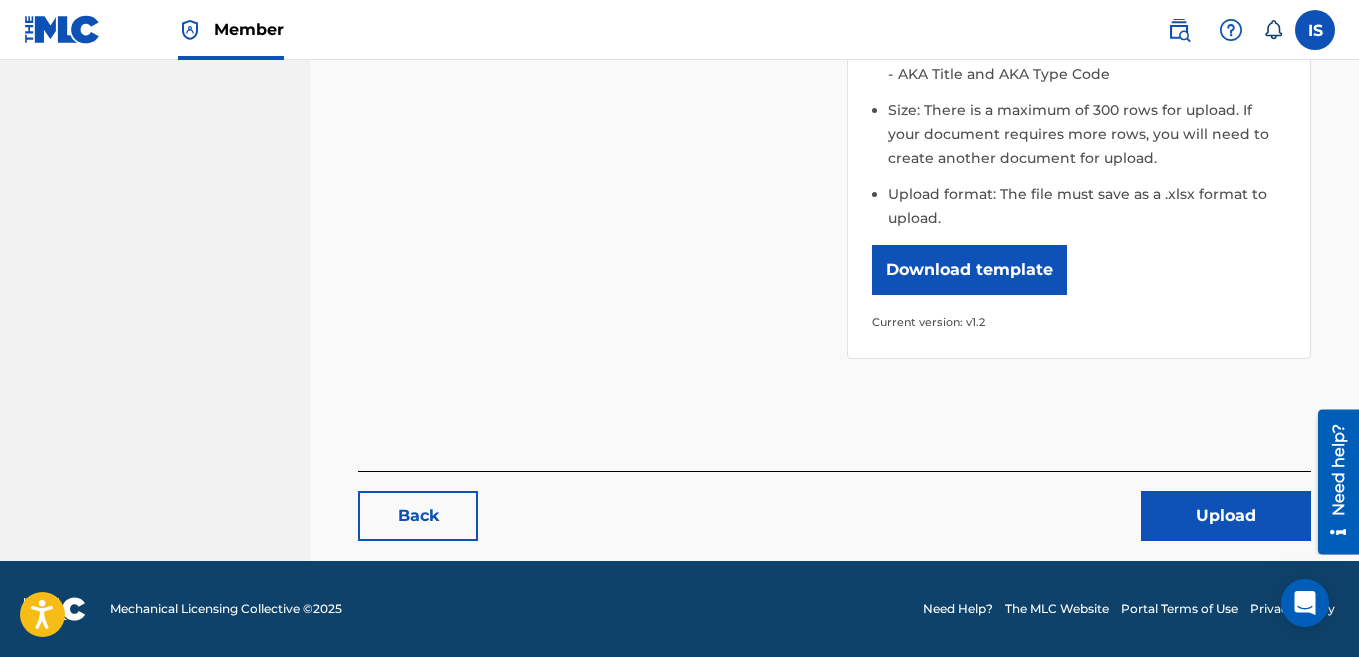 click on "Upload" at bounding box center (1226, 516) 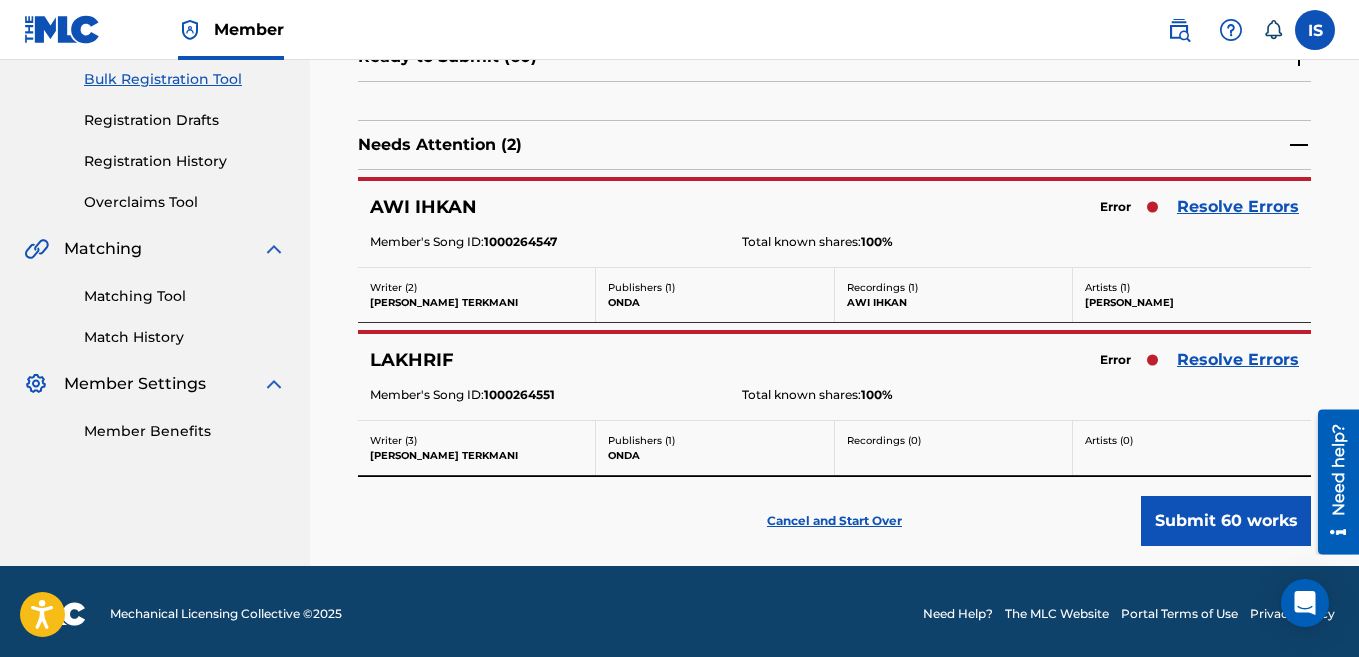 scroll, scrollTop: 302, scrollLeft: 0, axis: vertical 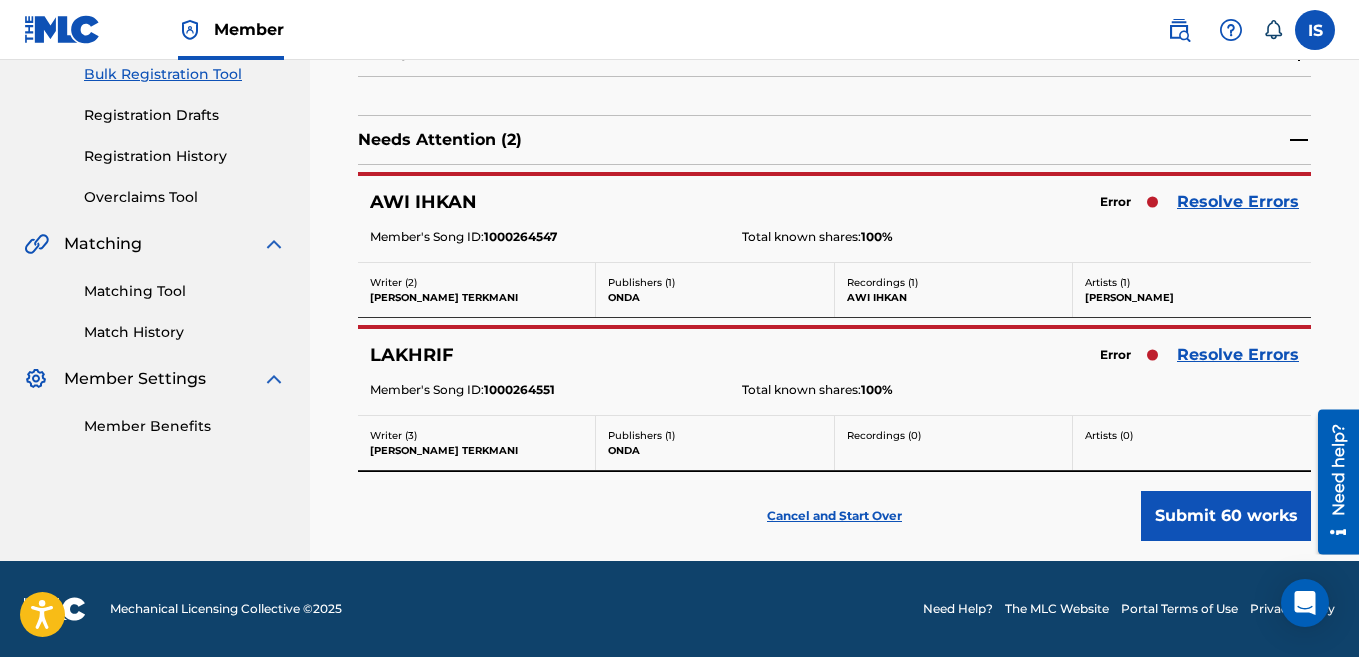 click on "Resolve Errors" at bounding box center (1238, 202) 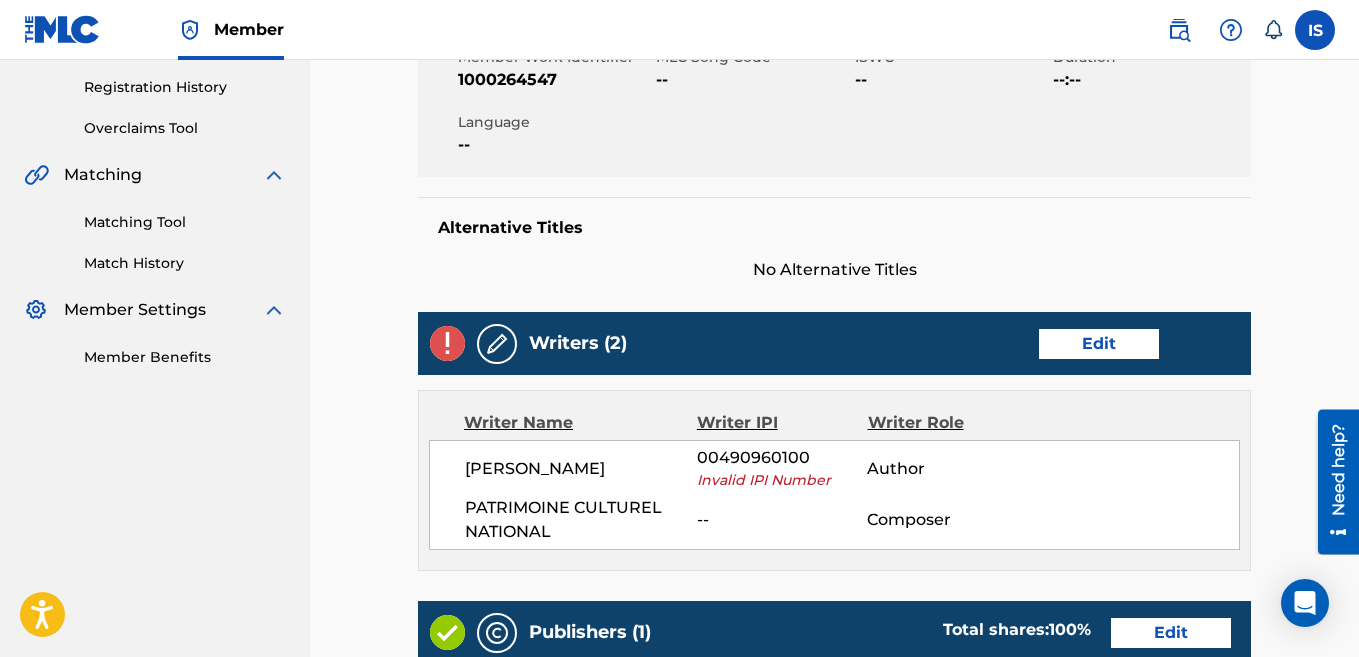 scroll, scrollTop: 374, scrollLeft: 0, axis: vertical 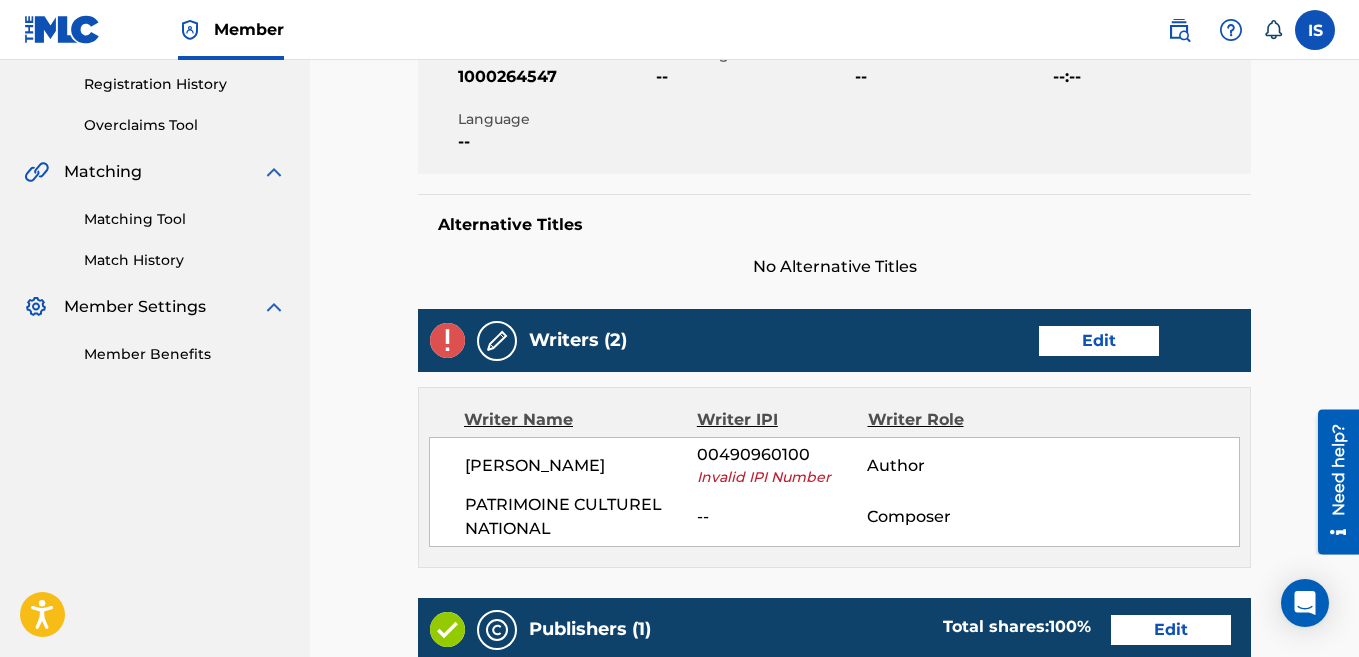 click on "[PERSON_NAME]" at bounding box center (581, 466) 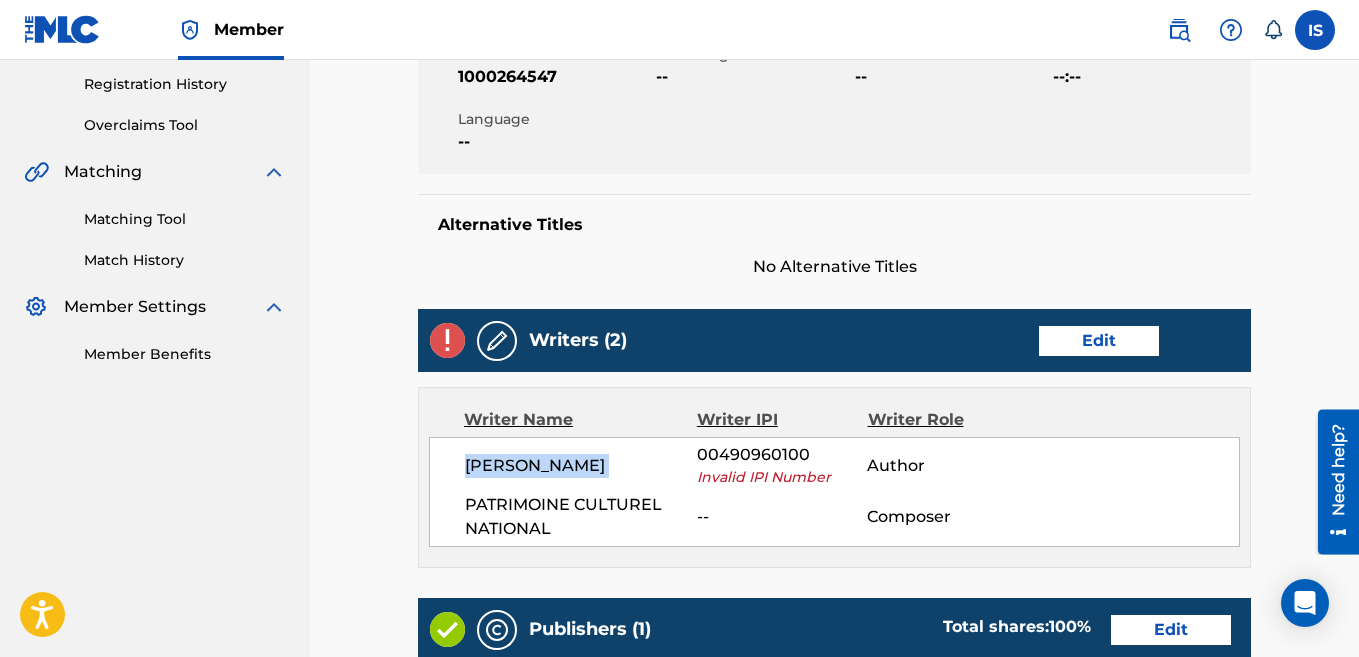 click on "[PERSON_NAME]" at bounding box center (581, 466) 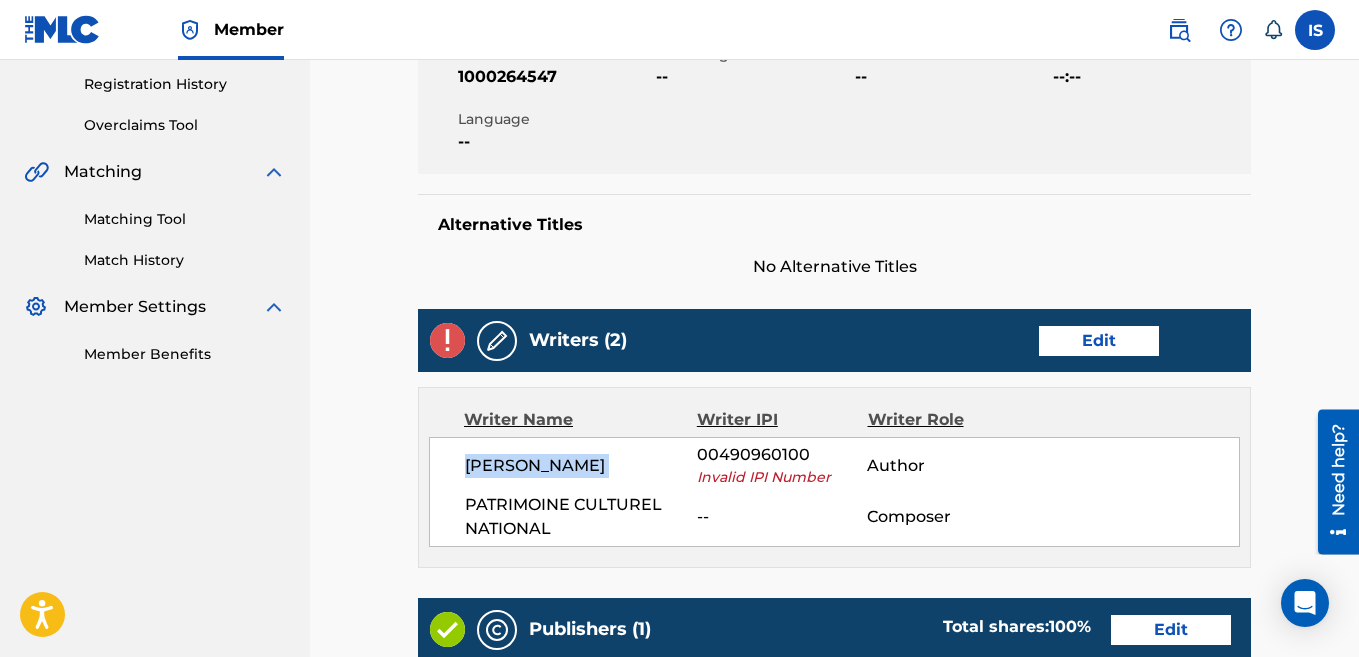 click on "Edit" at bounding box center [1099, 341] 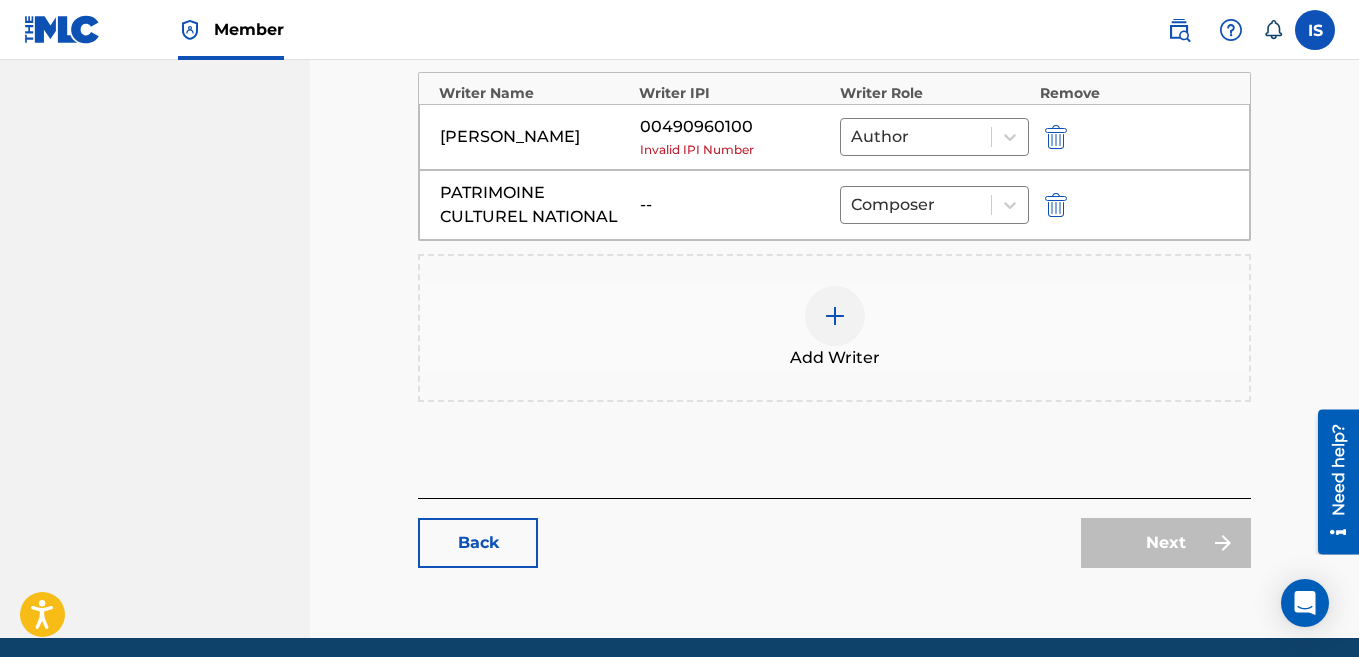 scroll, scrollTop: 748, scrollLeft: 0, axis: vertical 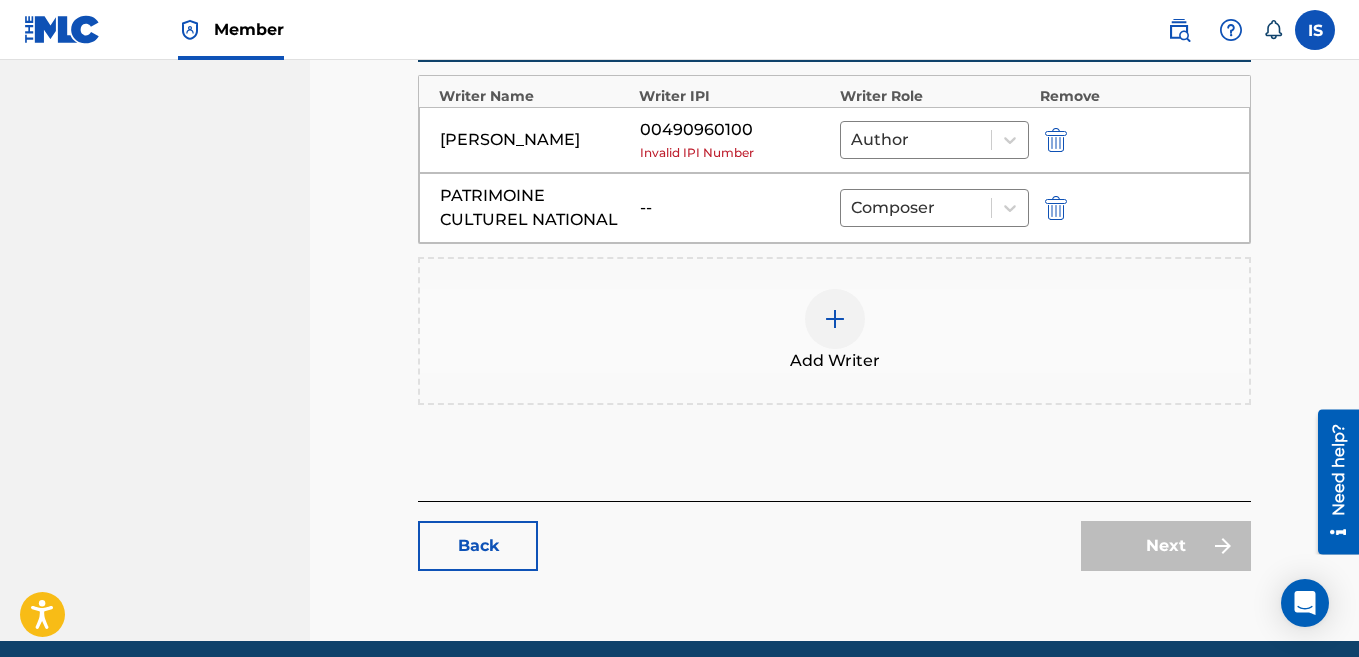 click at bounding box center [1056, 140] 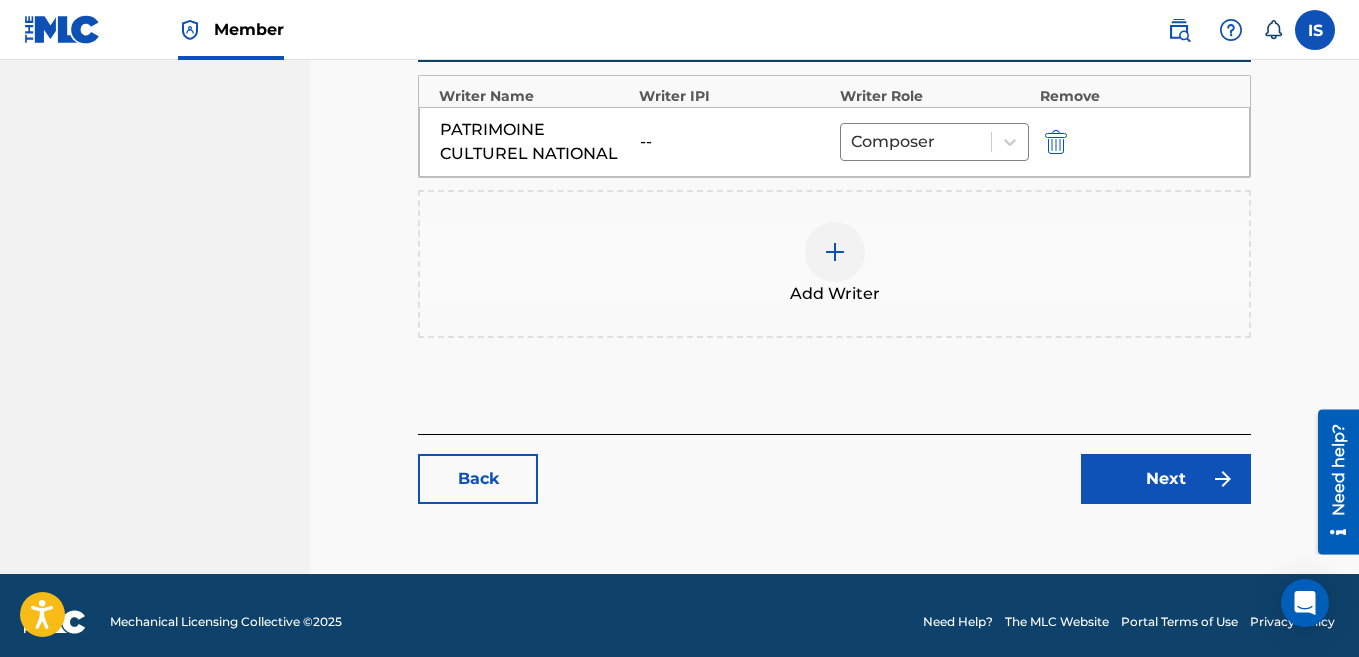 click at bounding box center (835, 252) 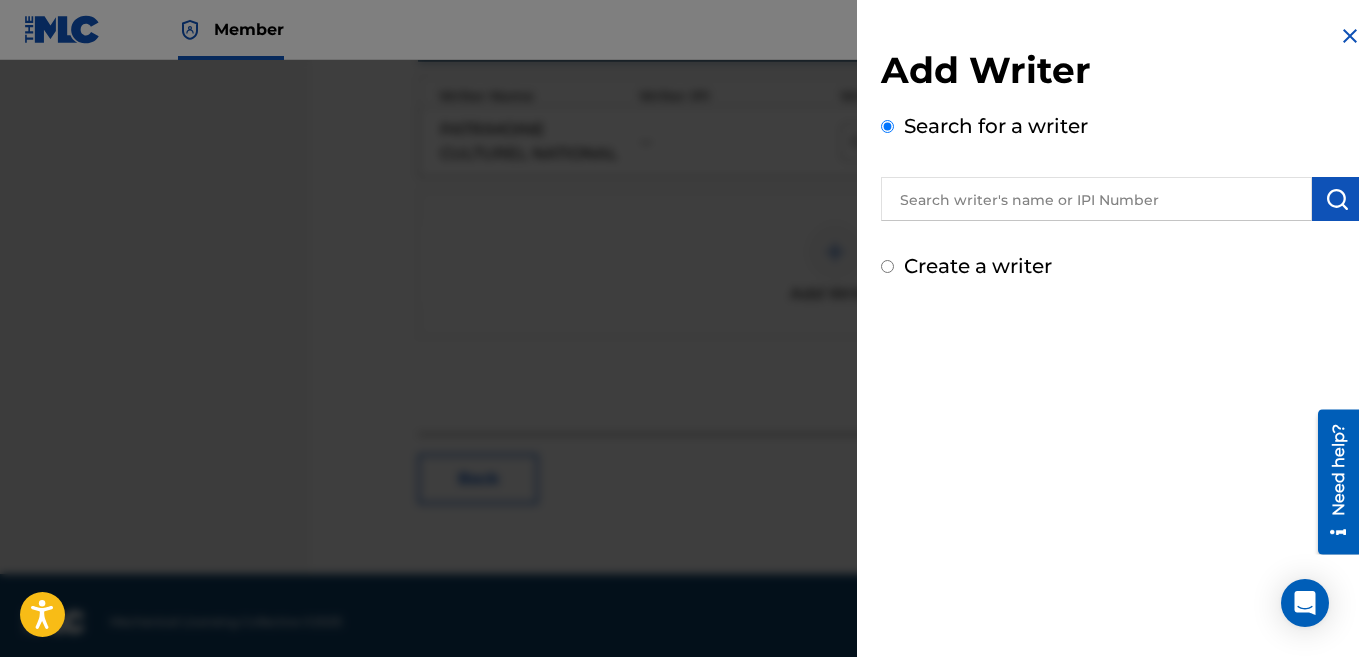 click at bounding box center (1096, 199) 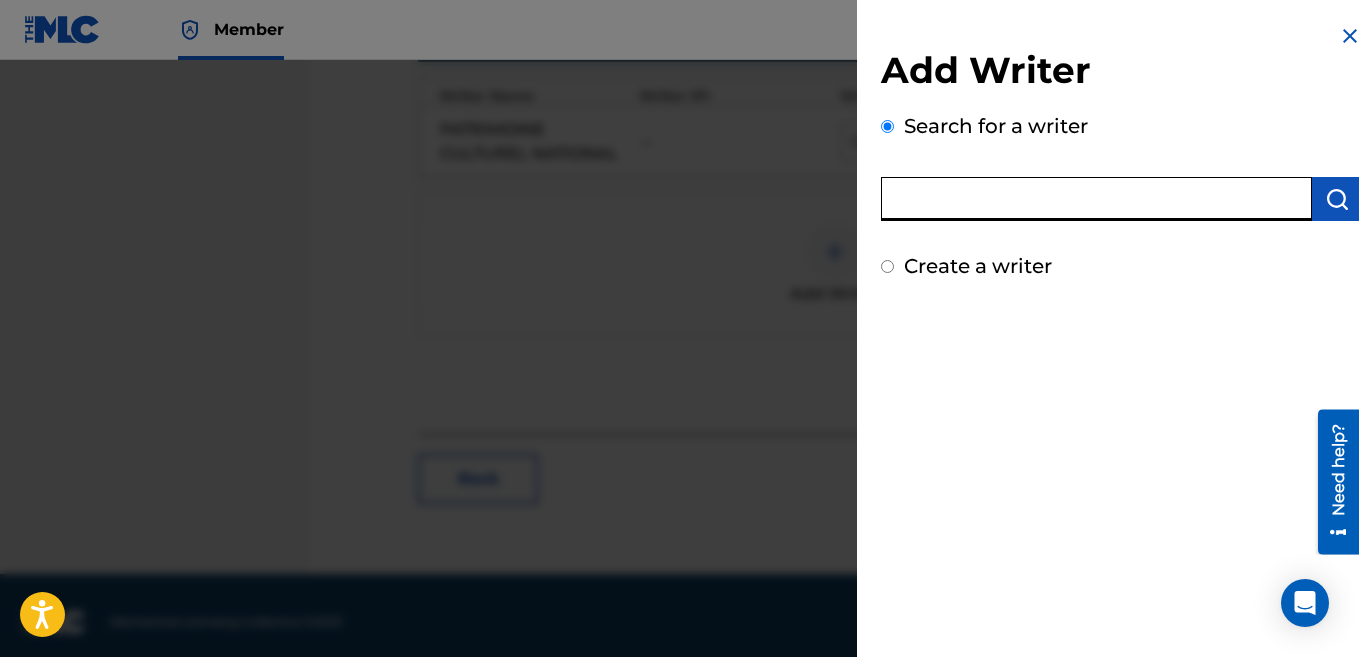 paste on "[PERSON_NAME]" 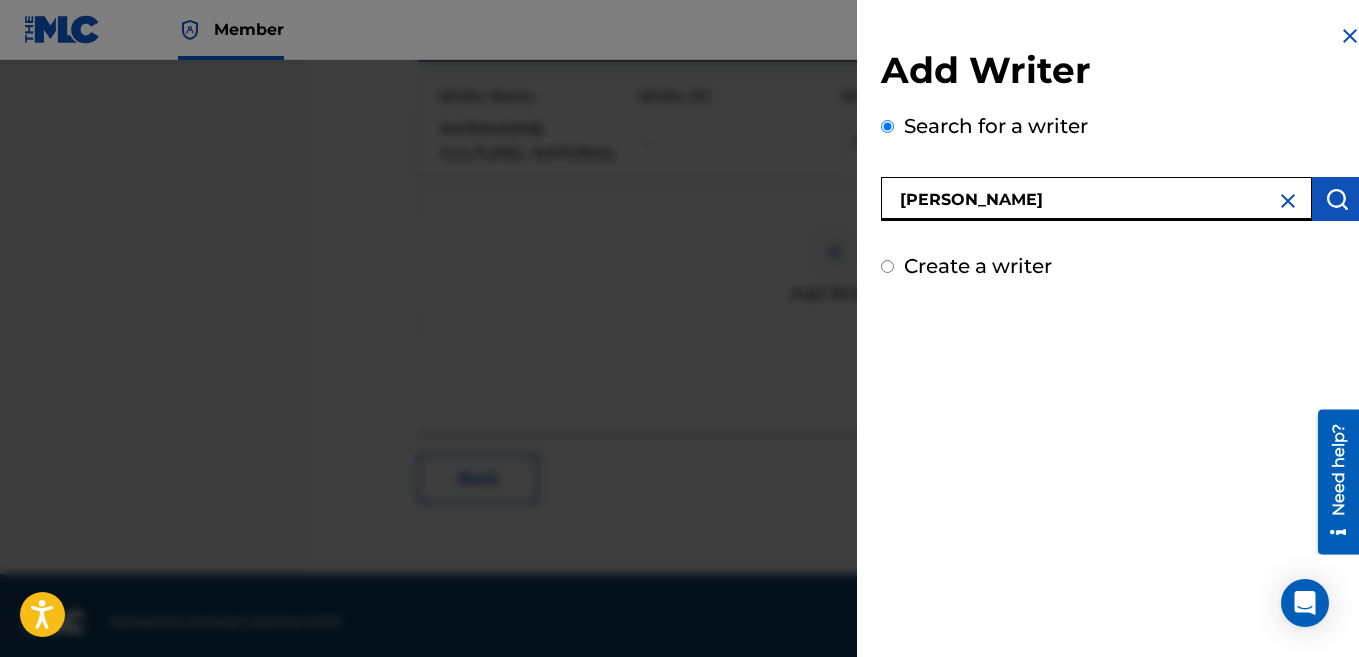 type on "[PERSON_NAME]" 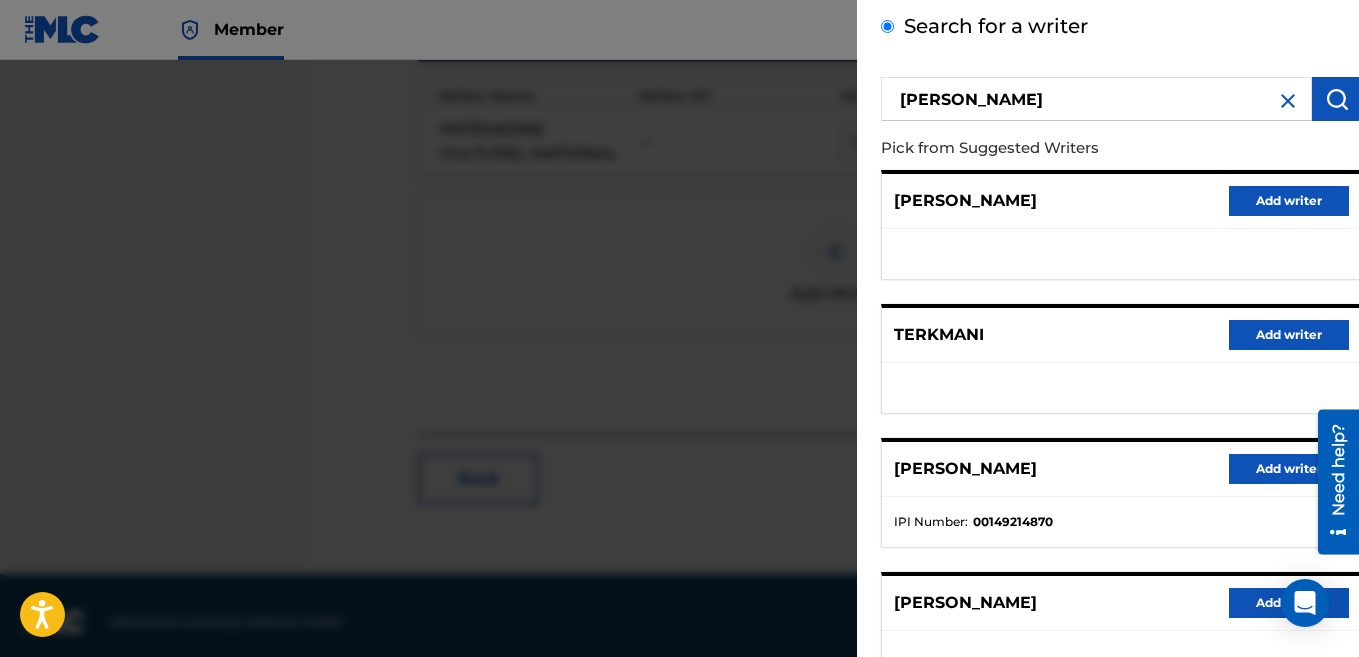 scroll, scrollTop: 385, scrollLeft: 0, axis: vertical 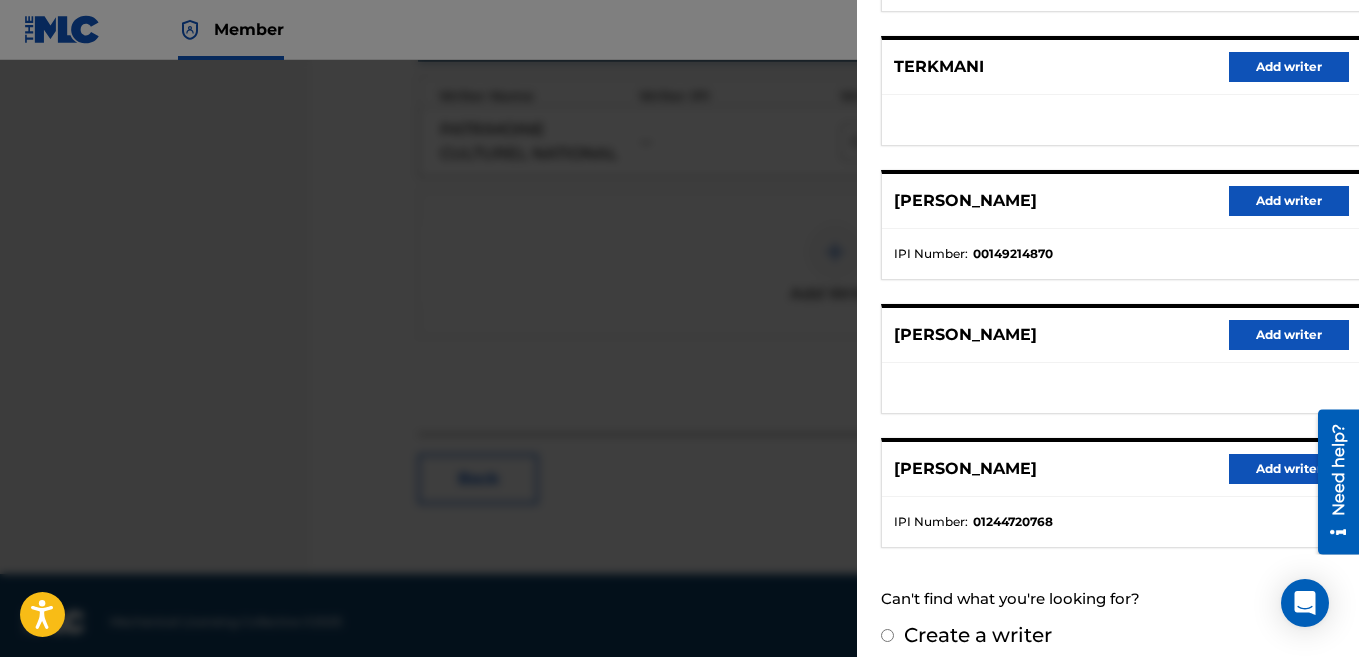 click on "Create a writer" at bounding box center [978, 635] 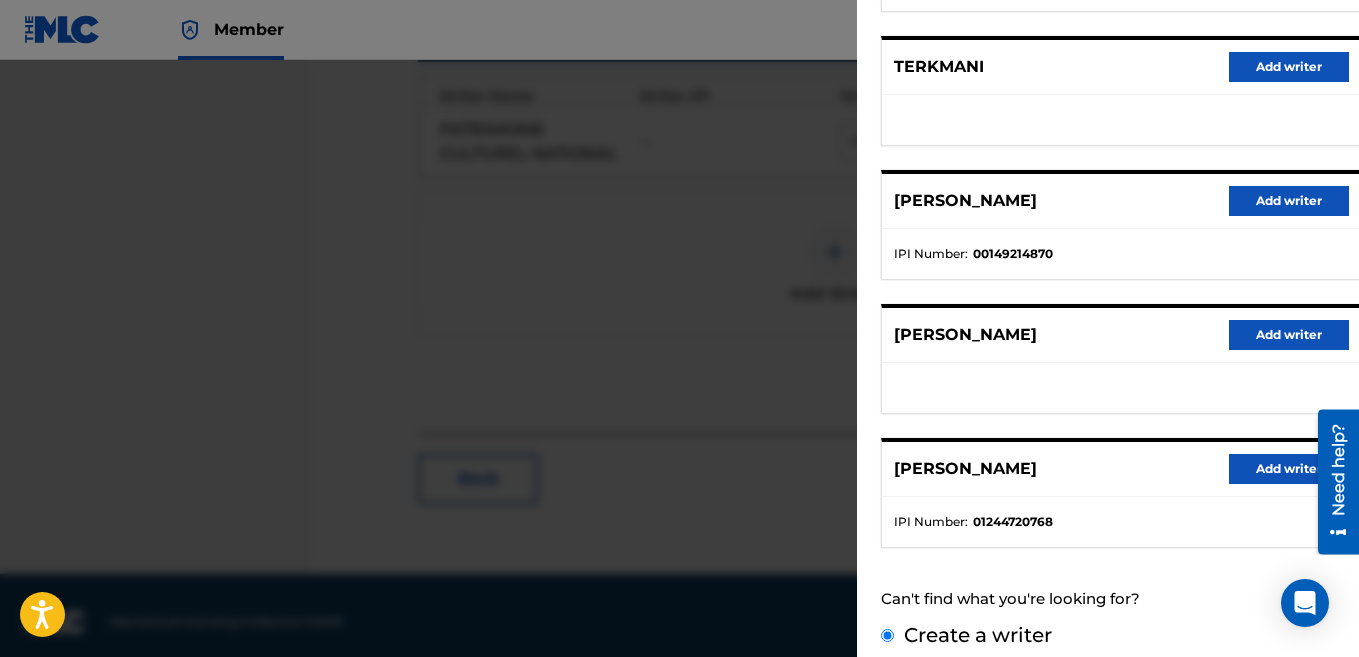 click on "Create a writer" at bounding box center [887, 635] 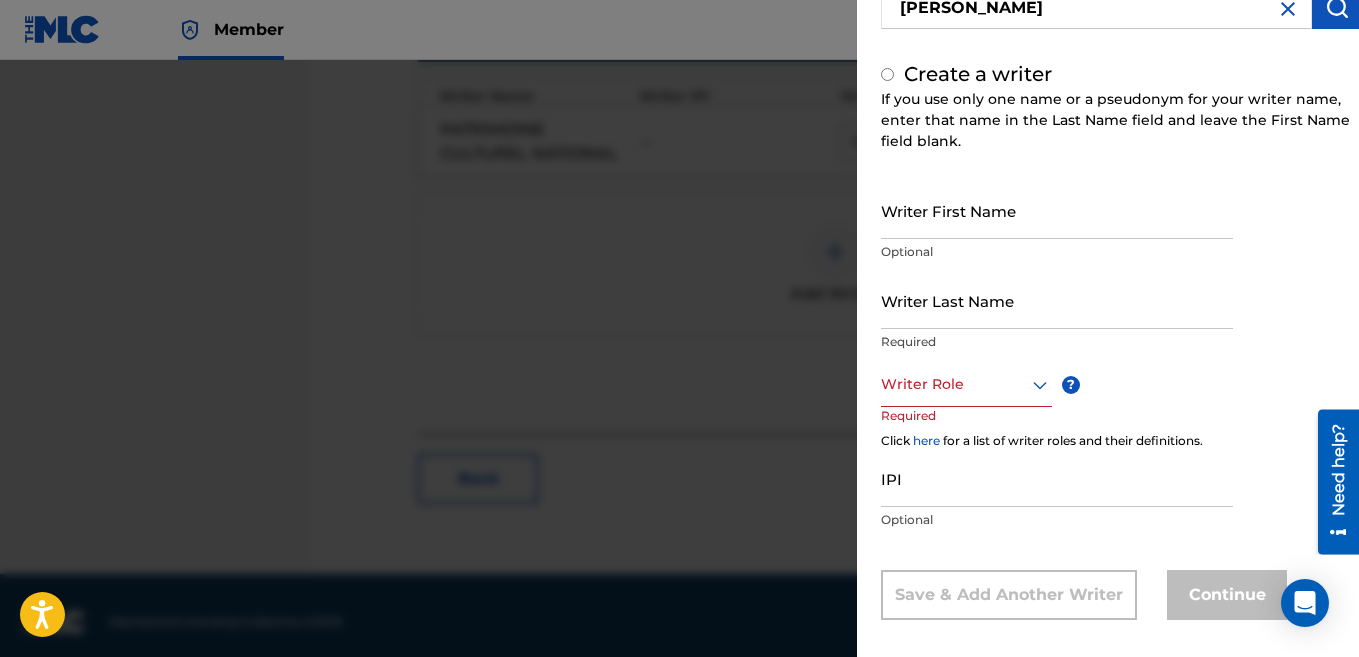 radio on "false" 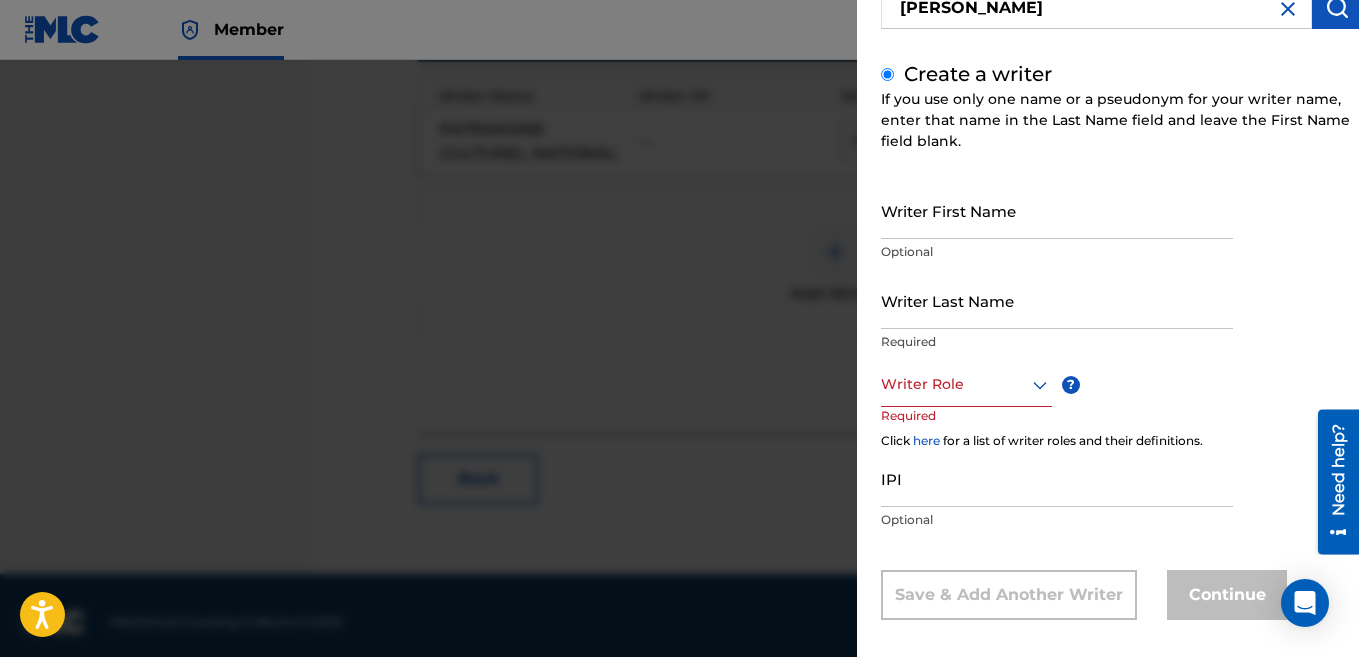 scroll, scrollTop: 146, scrollLeft: 0, axis: vertical 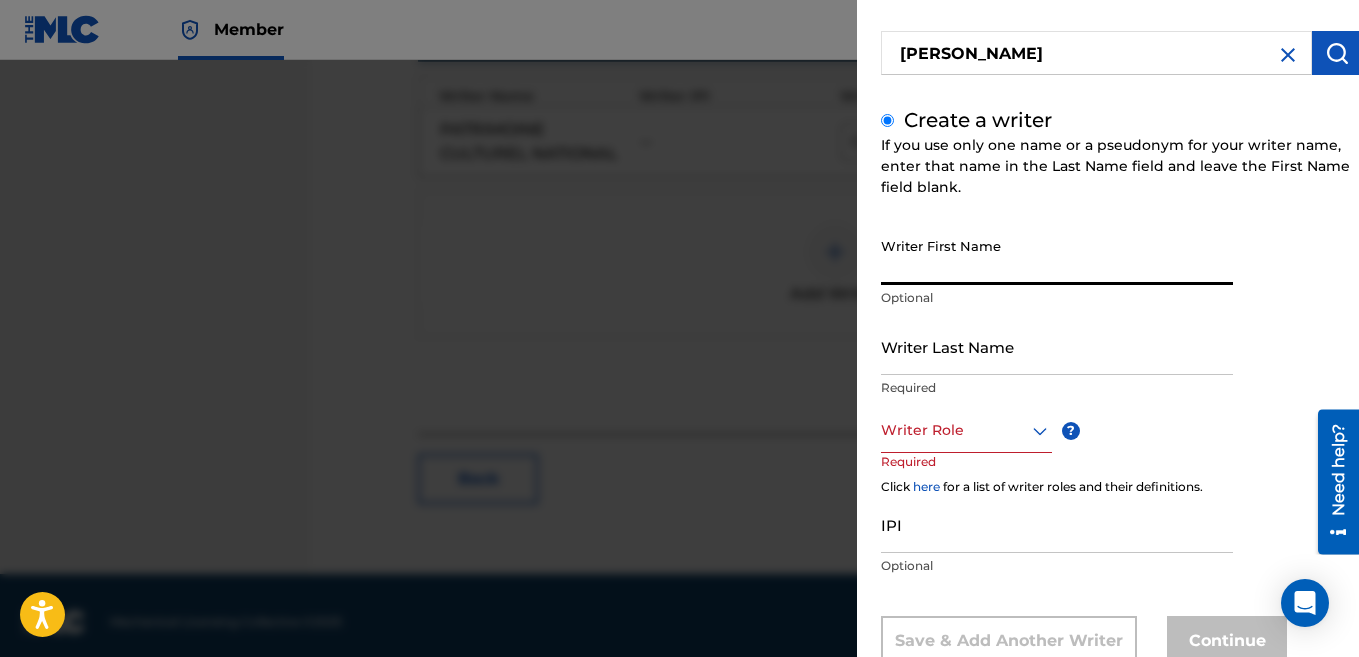 click on "Writer First Name" at bounding box center (1057, 256) 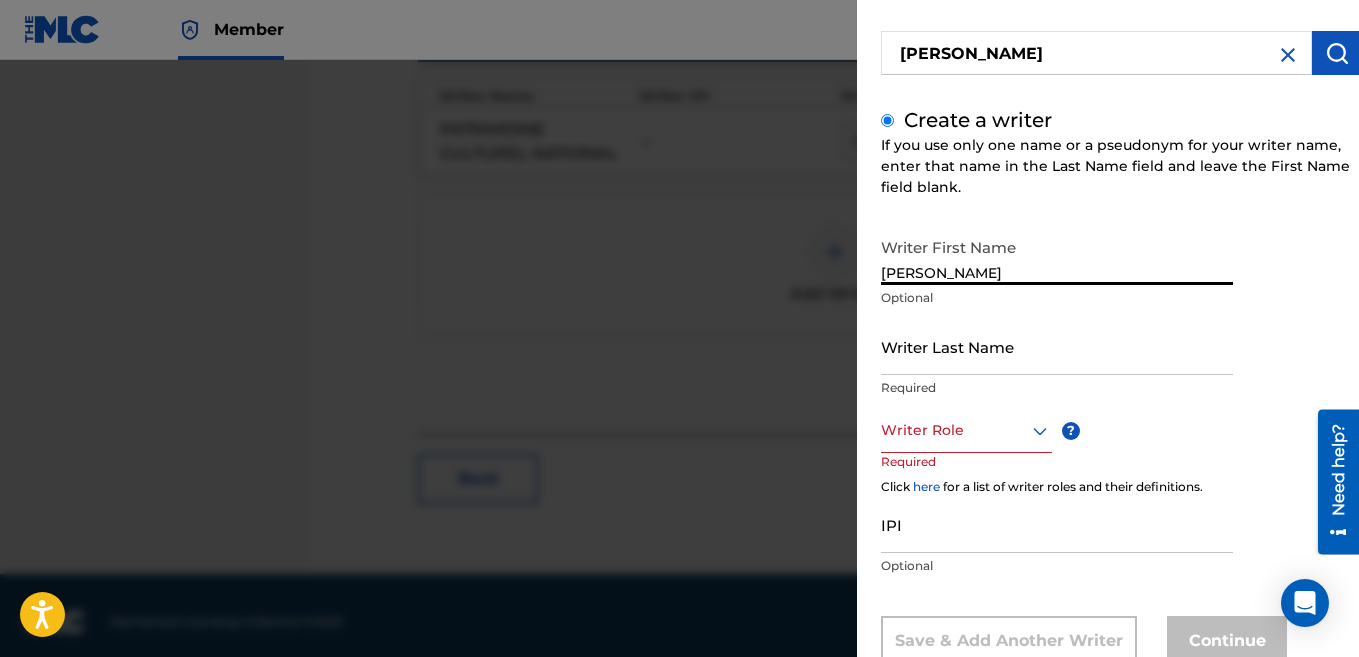 click on "[PERSON_NAME]" at bounding box center [1057, 256] 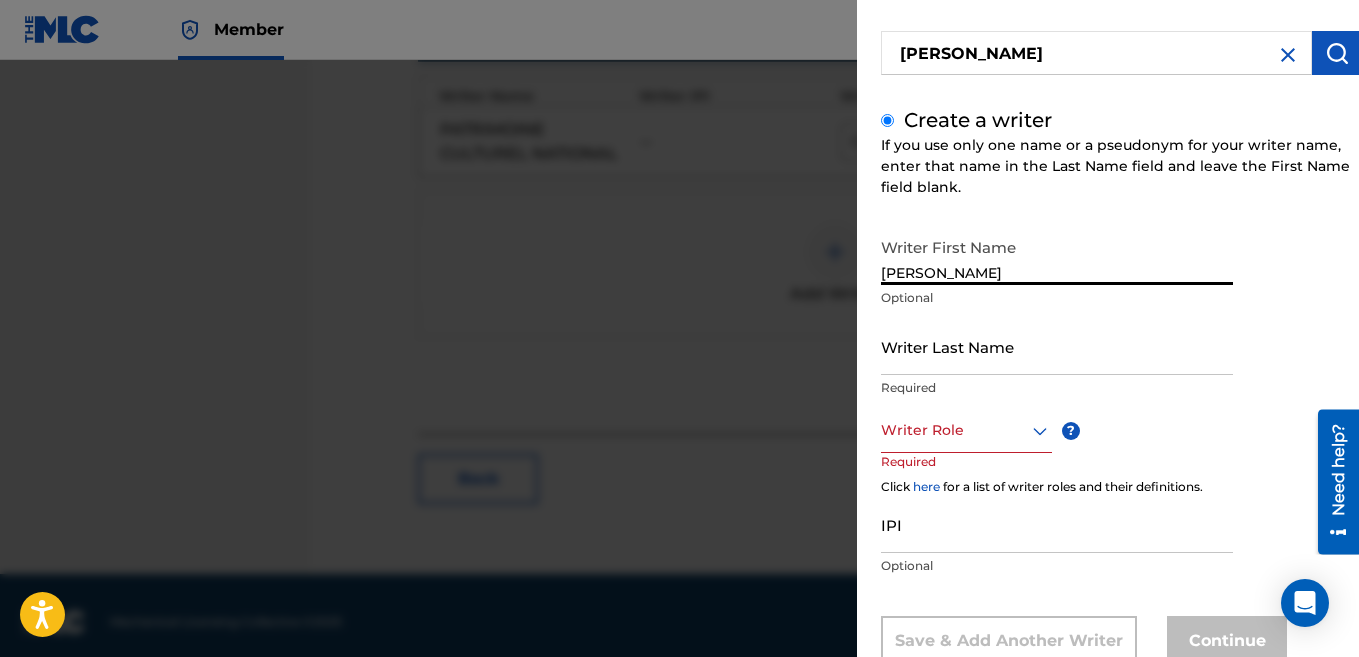 type on "[PERSON_NAME]" 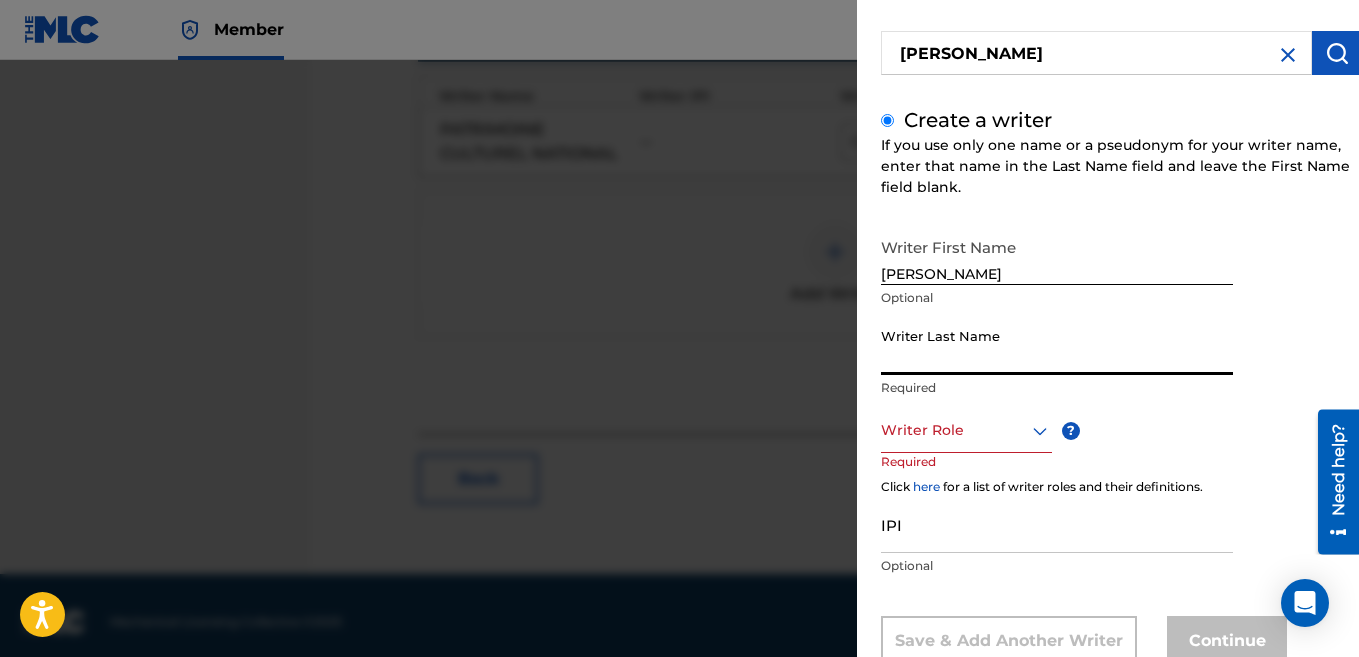 paste on "[PERSON_NAME]" 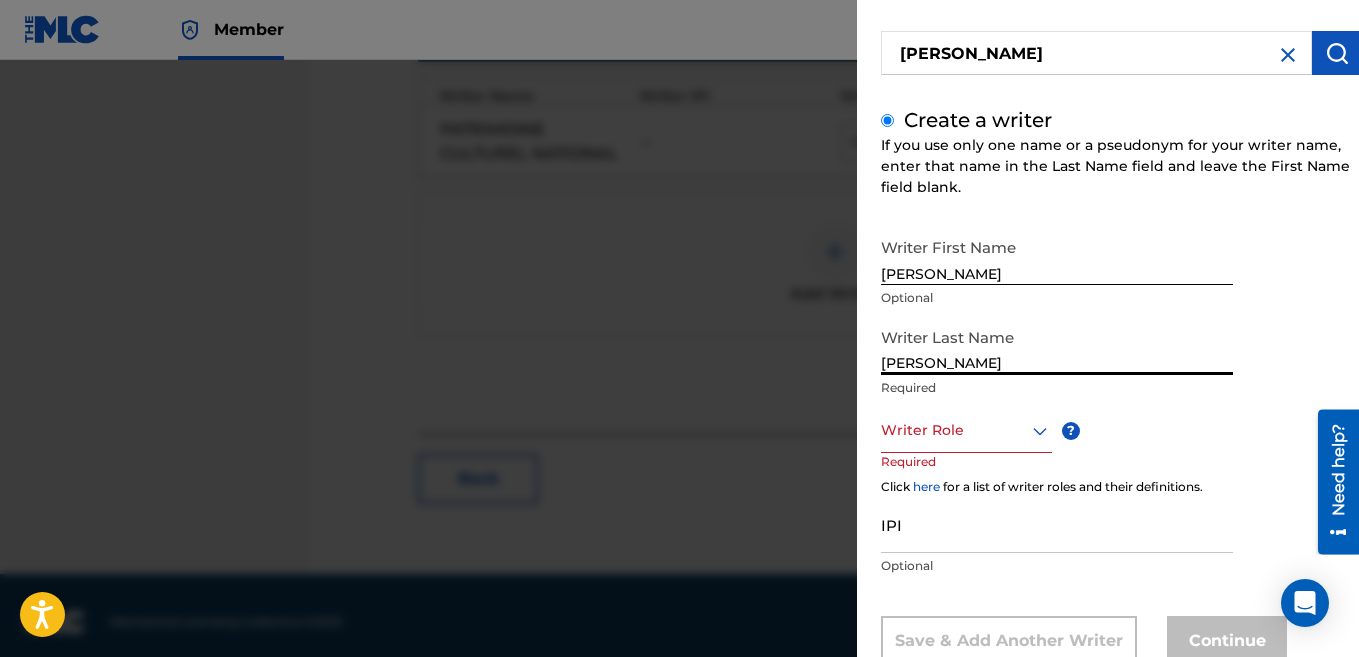 click on "[PERSON_NAME]" at bounding box center (1057, 346) 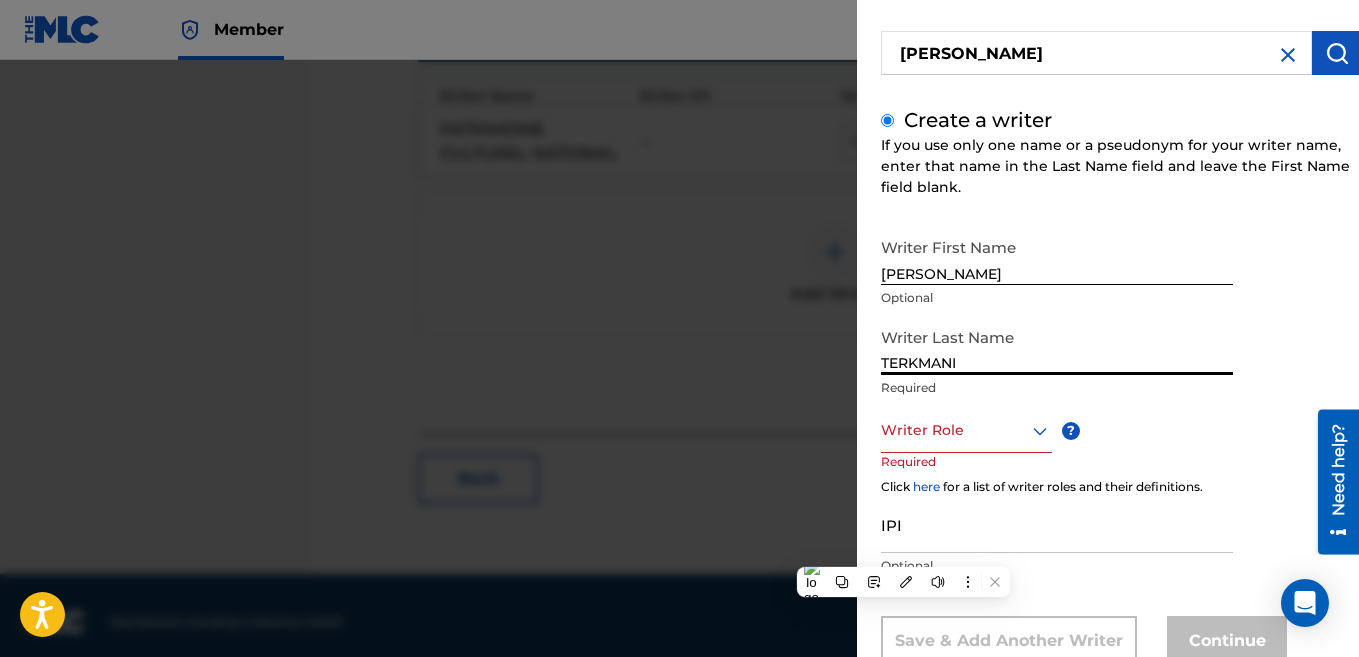 type on "TERKMANI" 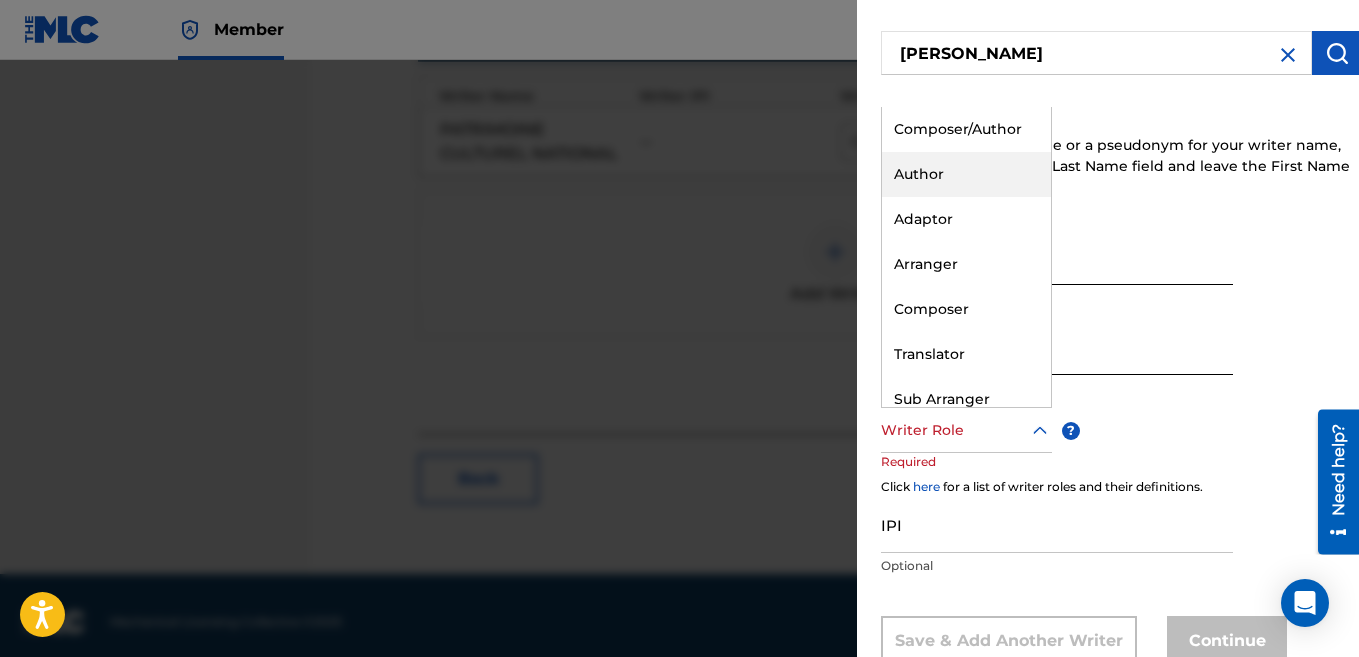 click on "Author" at bounding box center (966, 174) 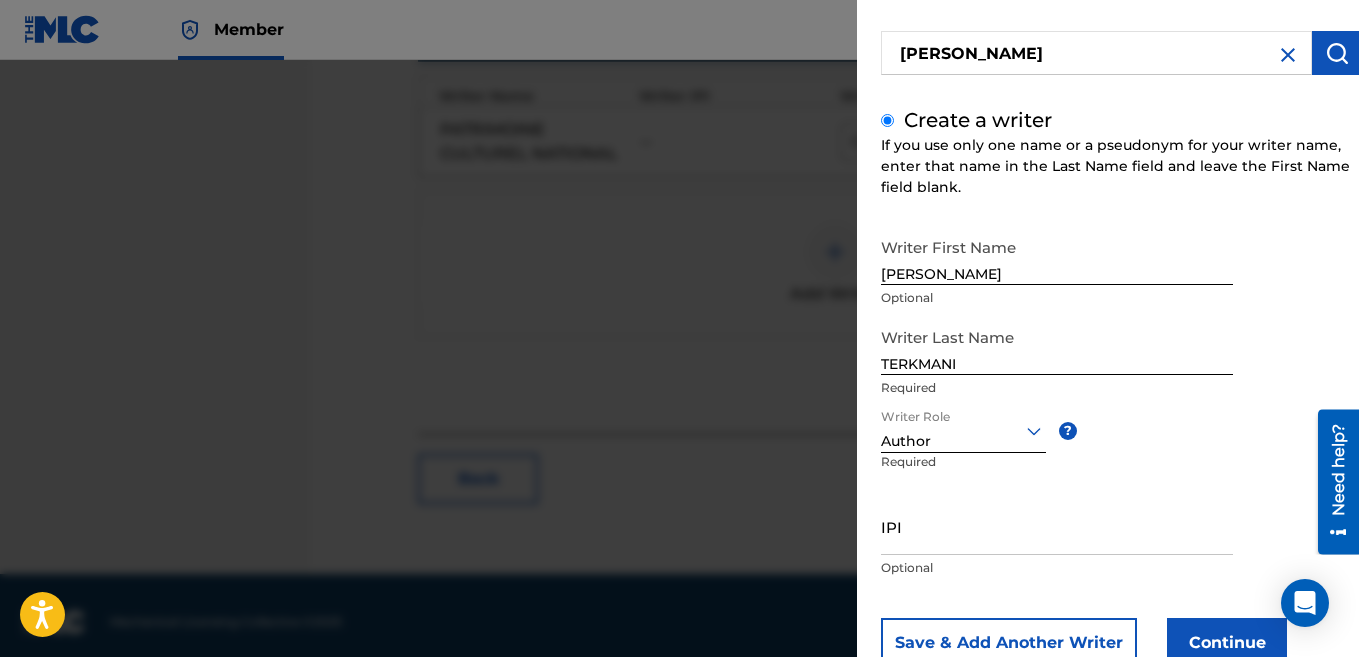 click on "Continue" at bounding box center [1227, 643] 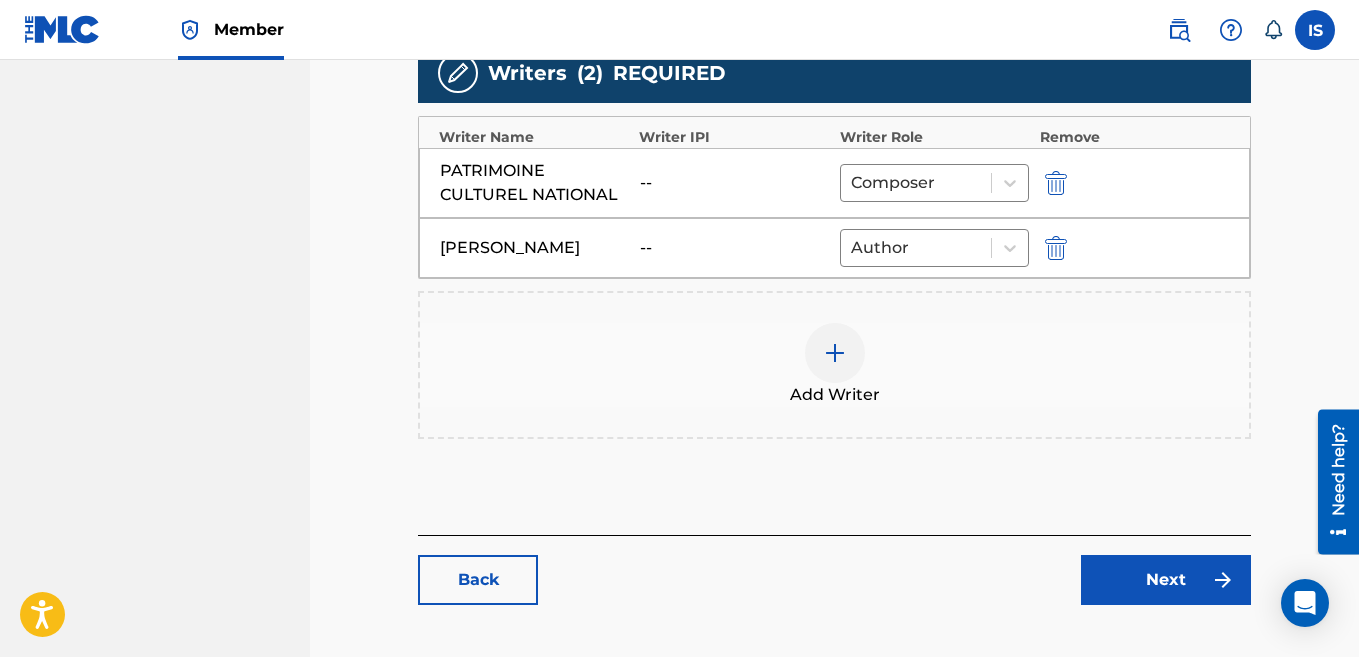 scroll, scrollTop: 821, scrollLeft: 0, axis: vertical 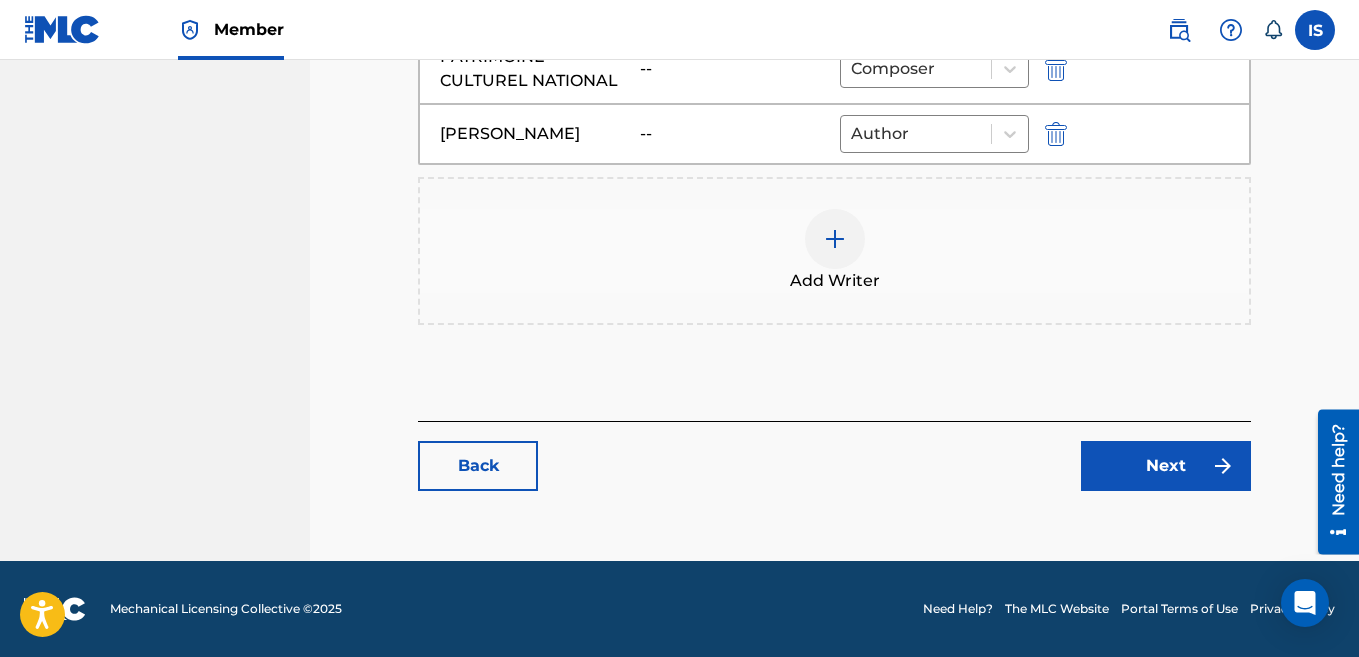 click on "Next" at bounding box center [1166, 466] 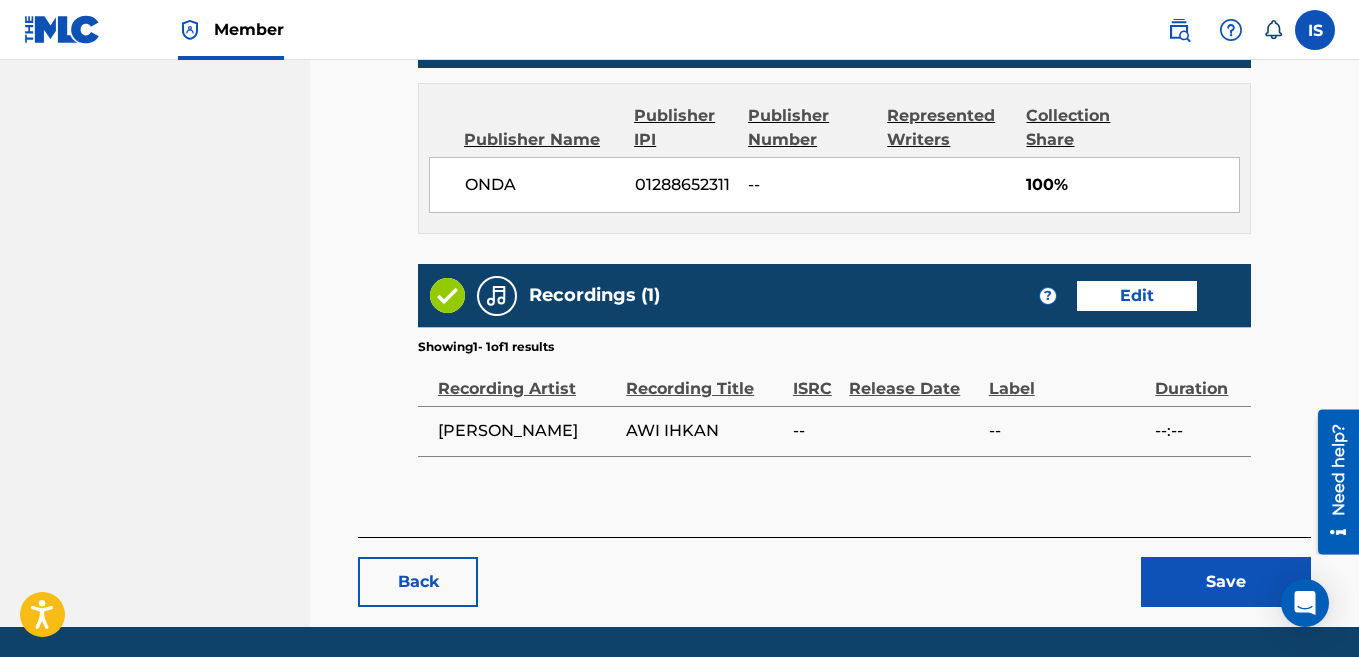 scroll, scrollTop: 964, scrollLeft: 0, axis: vertical 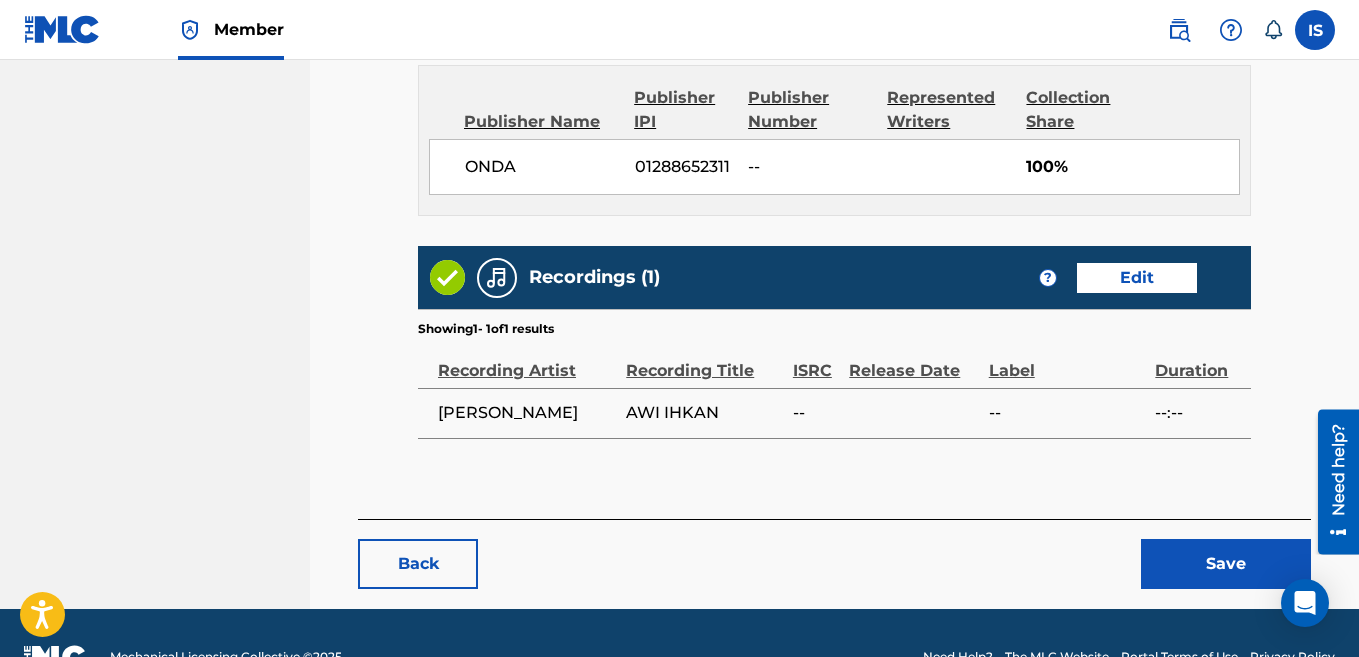 click on "Back Save" at bounding box center [834, 554] 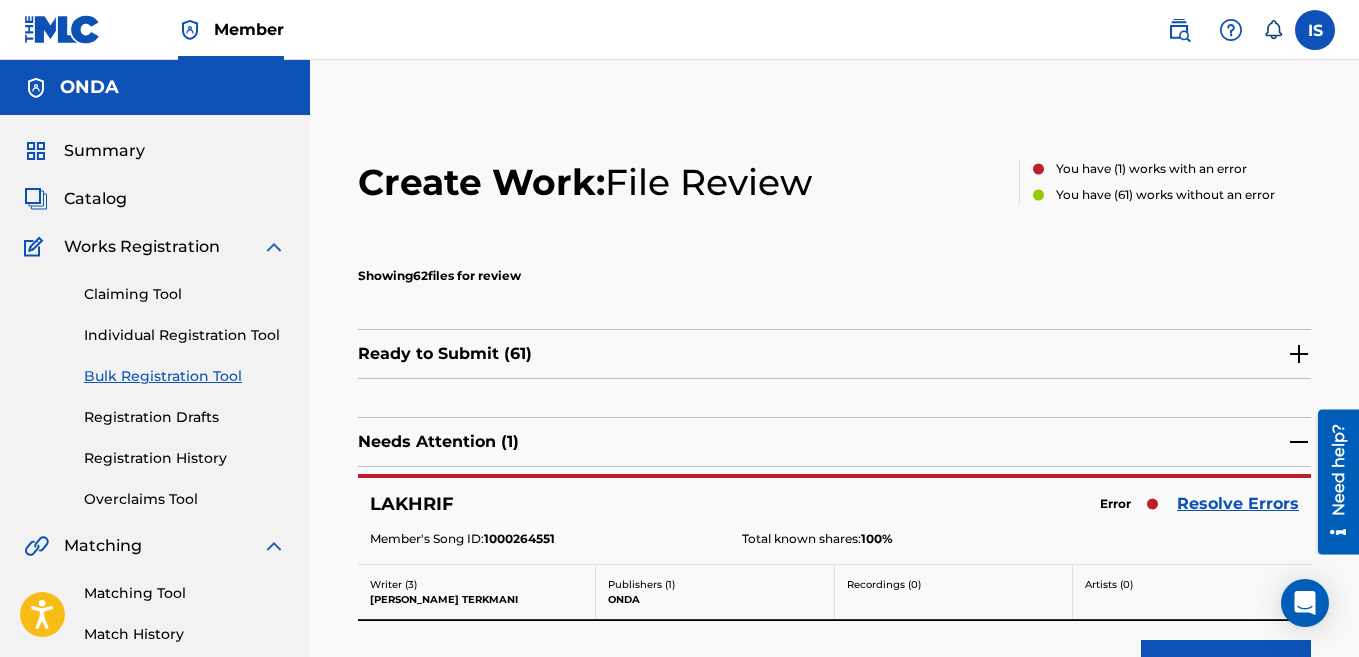 click on "Resolve Errors" at bounding box center [1238, 504] 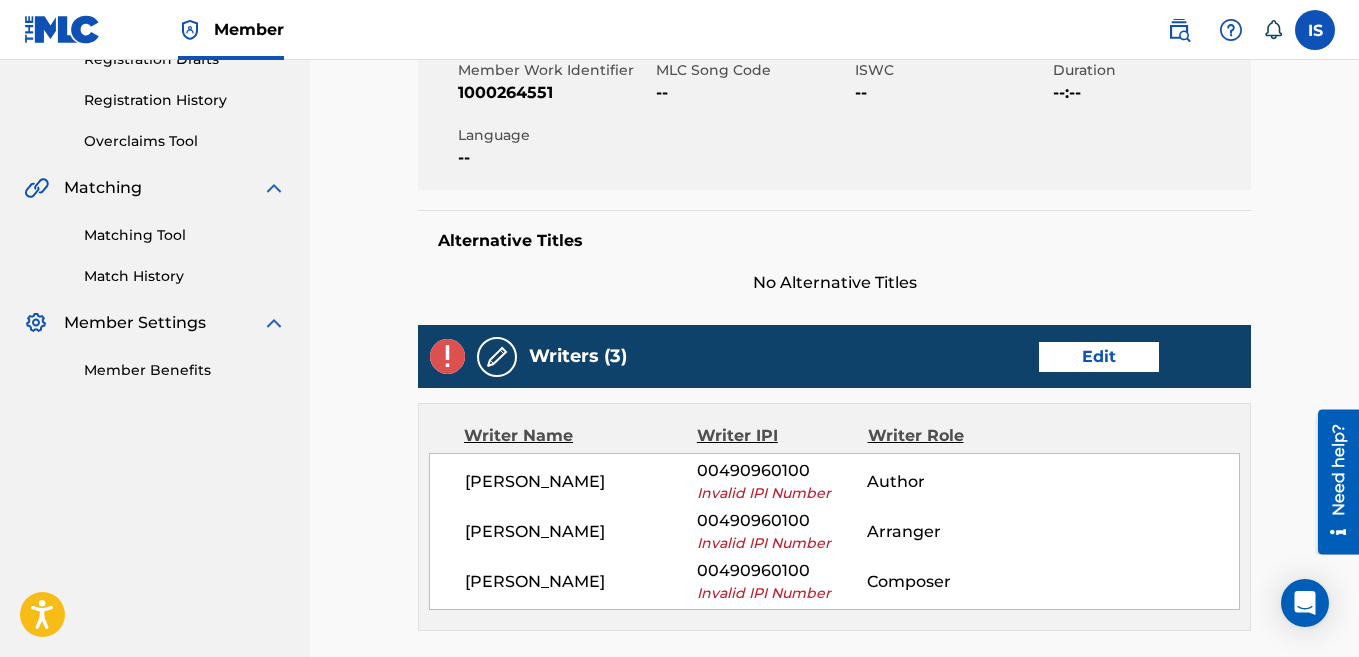 scroll, scrollTop: 359, scrollLeft: 0, axis: vertical 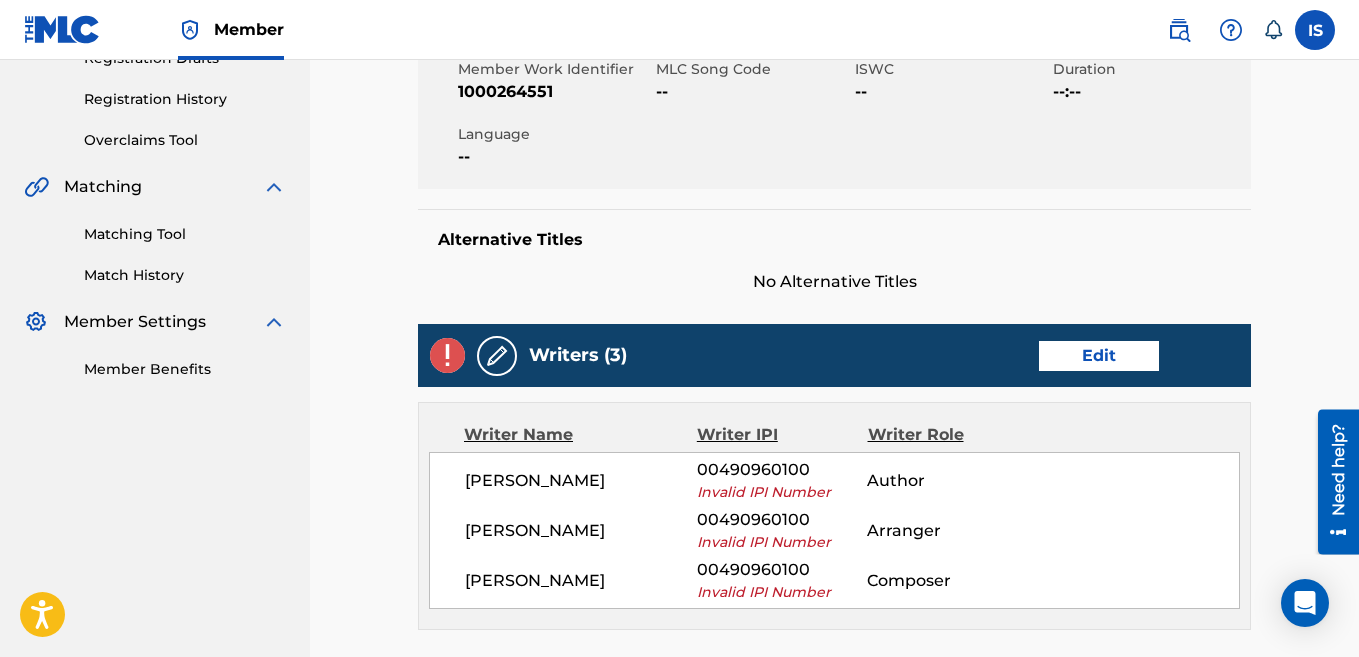 click on "Edit" at bounding box center [1099, 356] 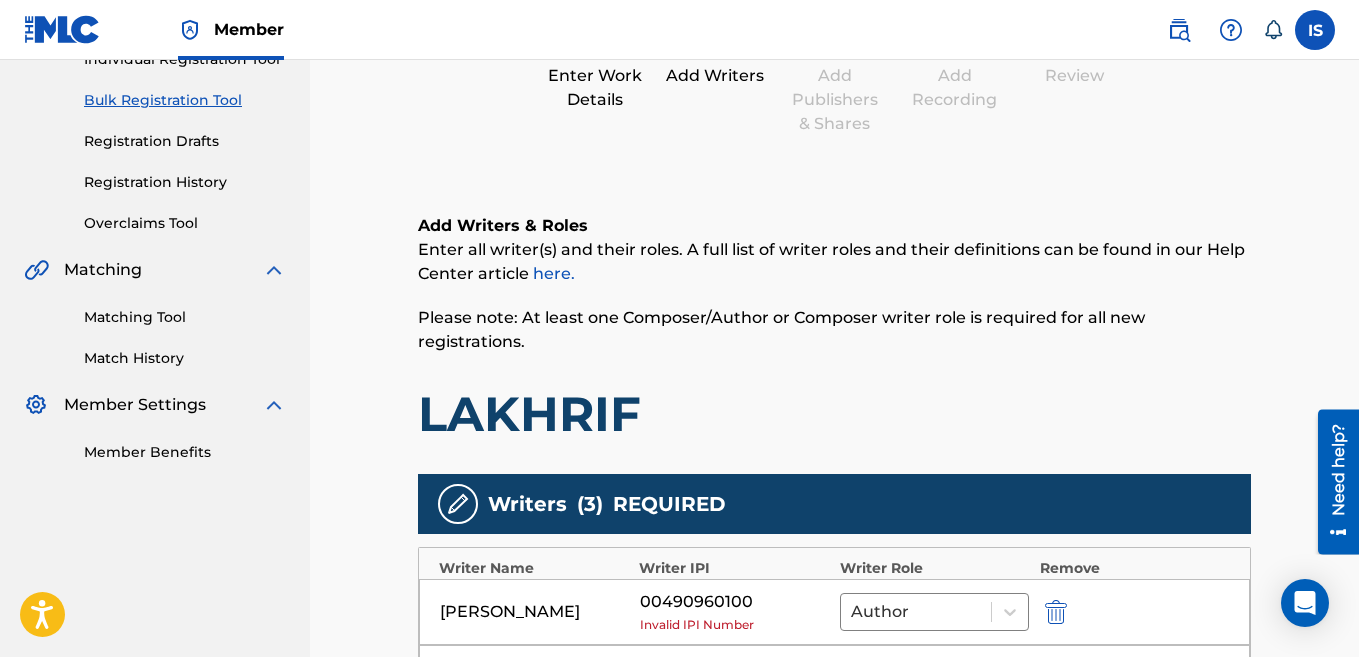 scroll, scrollTop: 498, scrollLeft: 0, axis: vertical 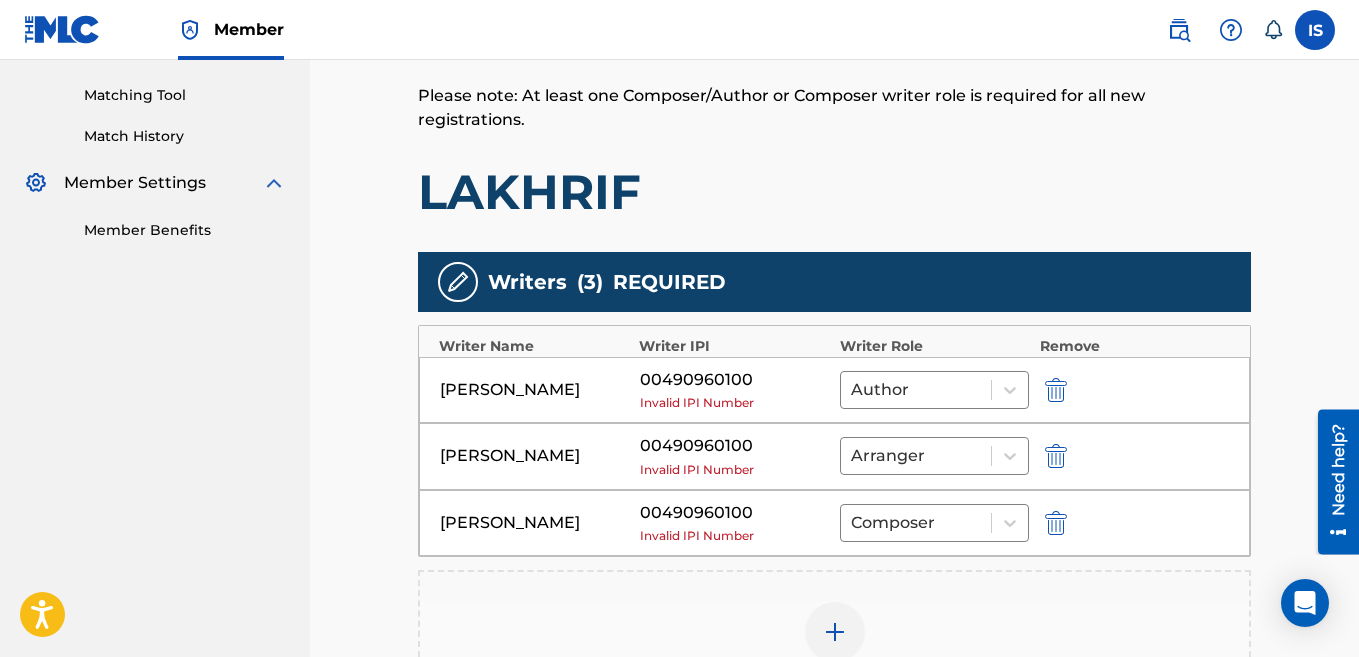 click at bounding box center [1056, 390] 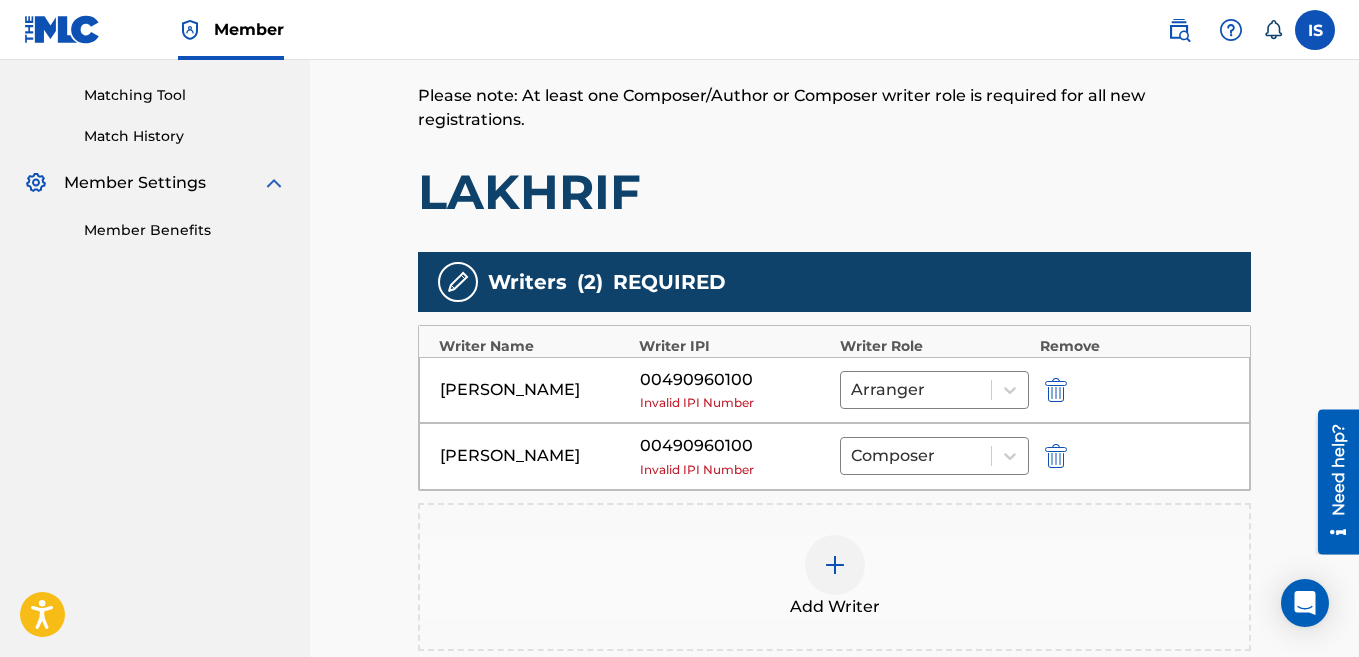 click at bounding box center [1056, 390] 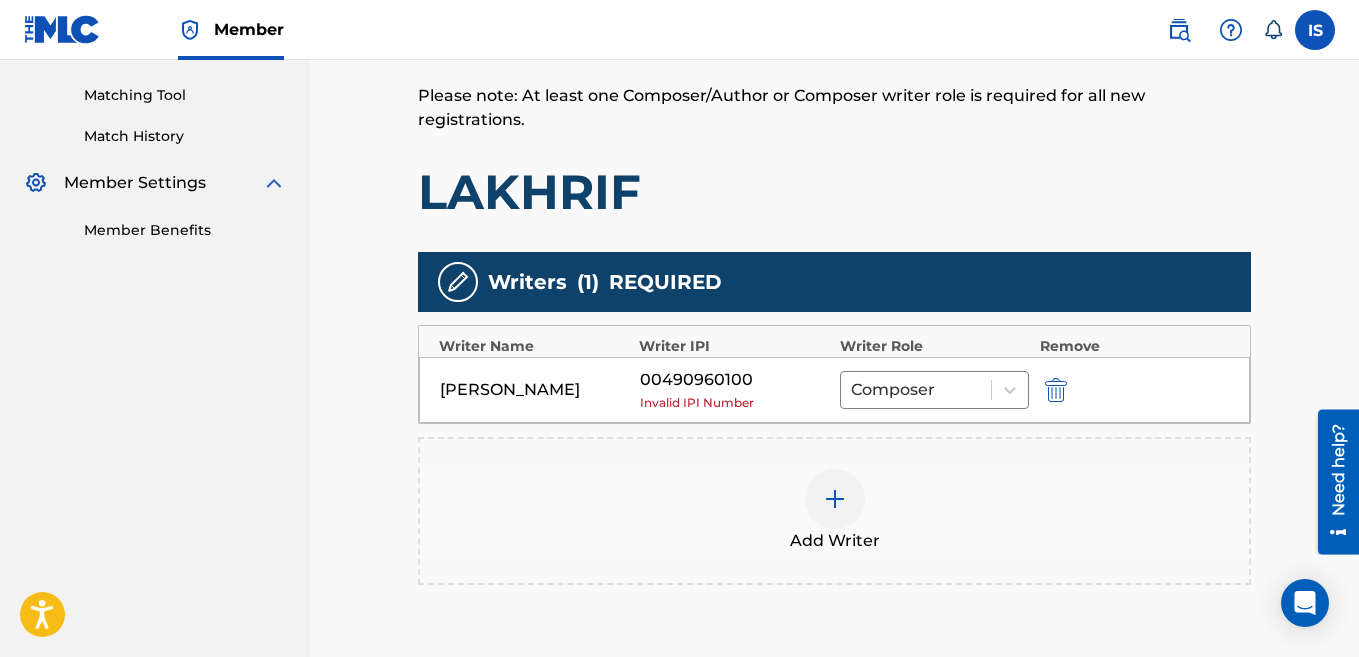 click at bounding box center [1056, 390] 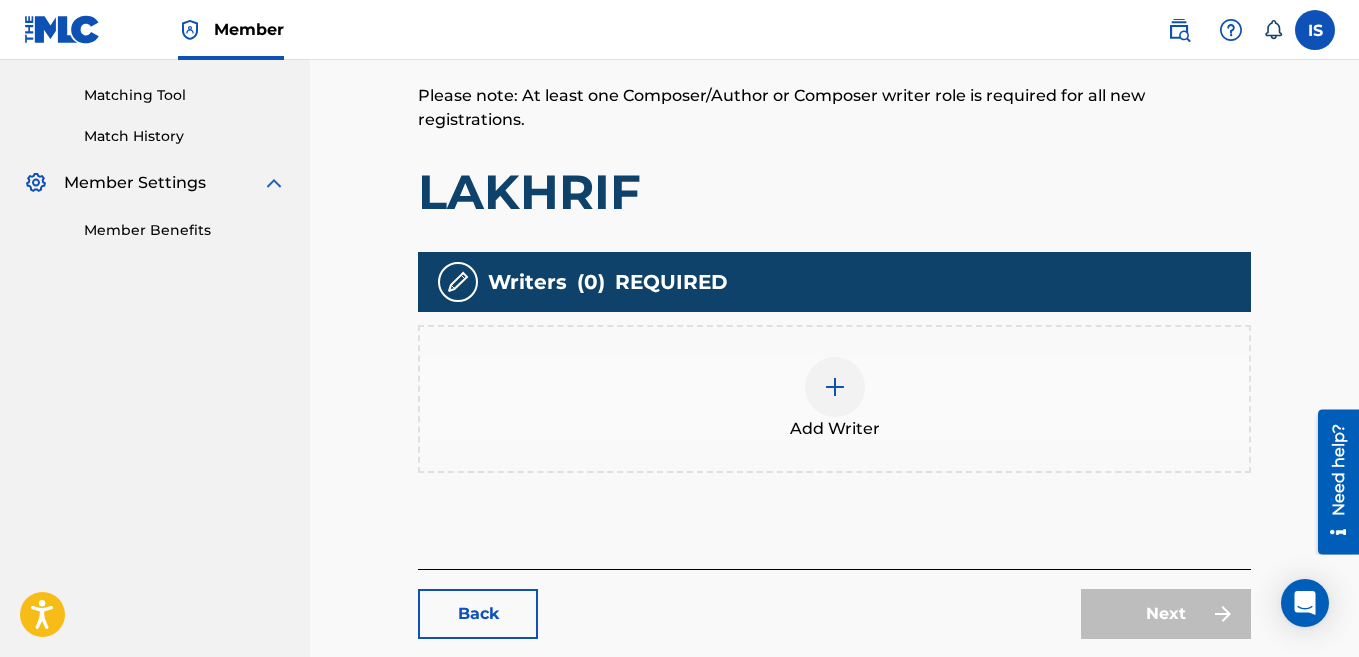 click at bounding box center [835, 387] 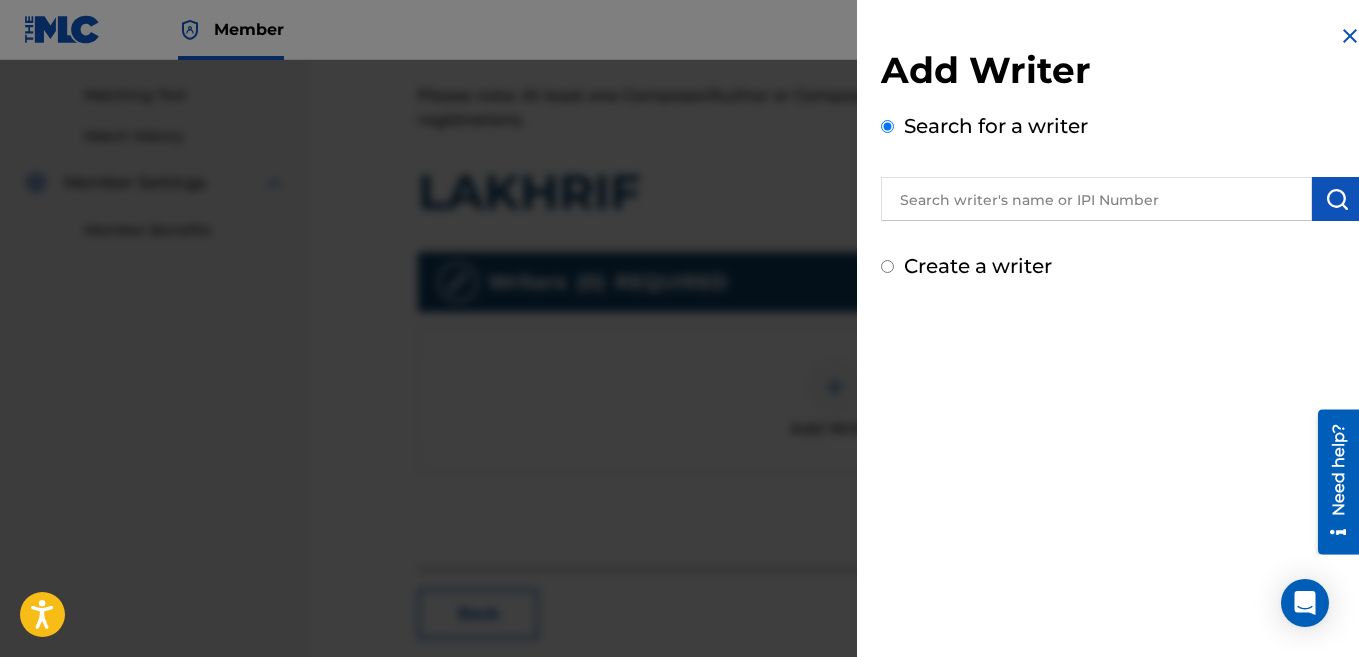 click at bounding box center [1096, 199] 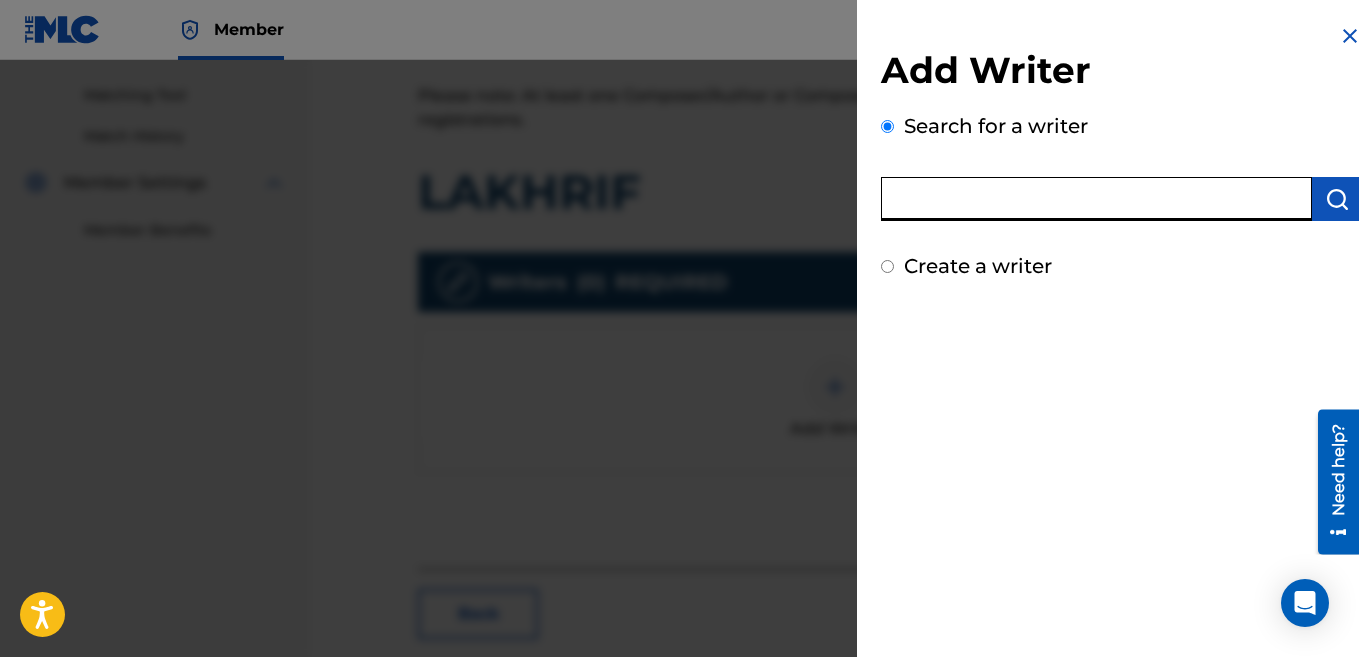 paste on "[PERSON_NAME]" 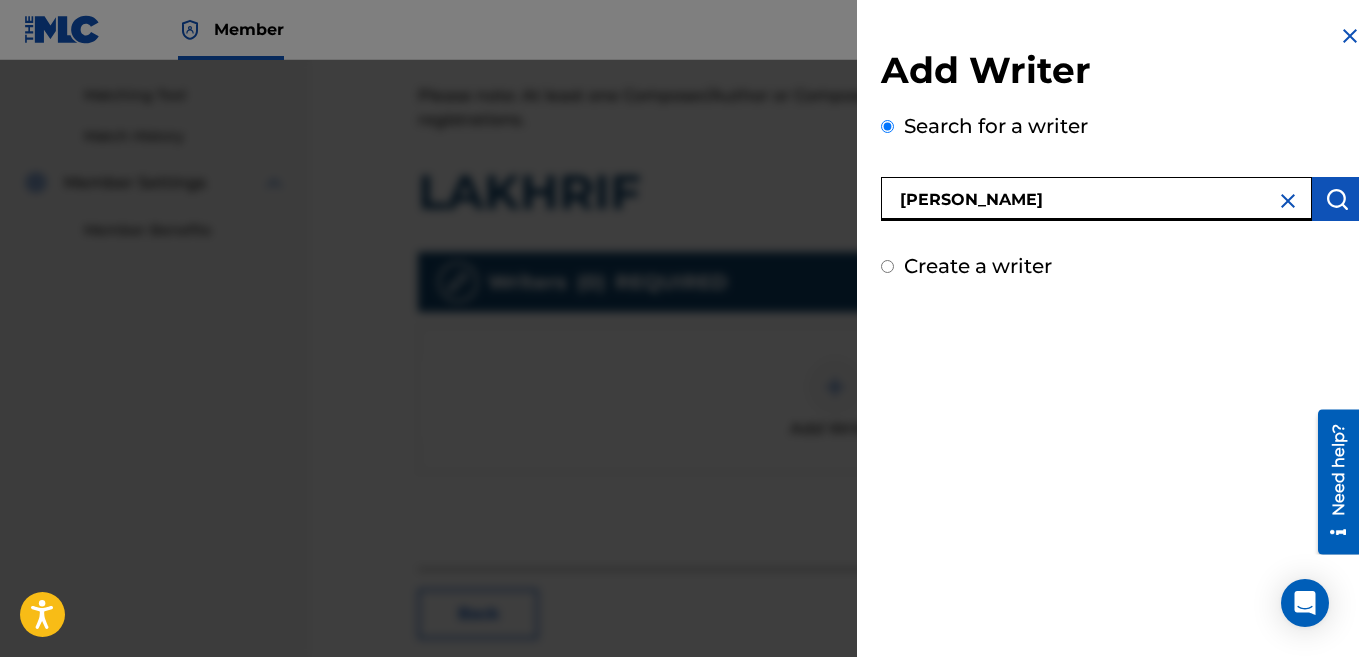 type on "[PERSON_NAME]" 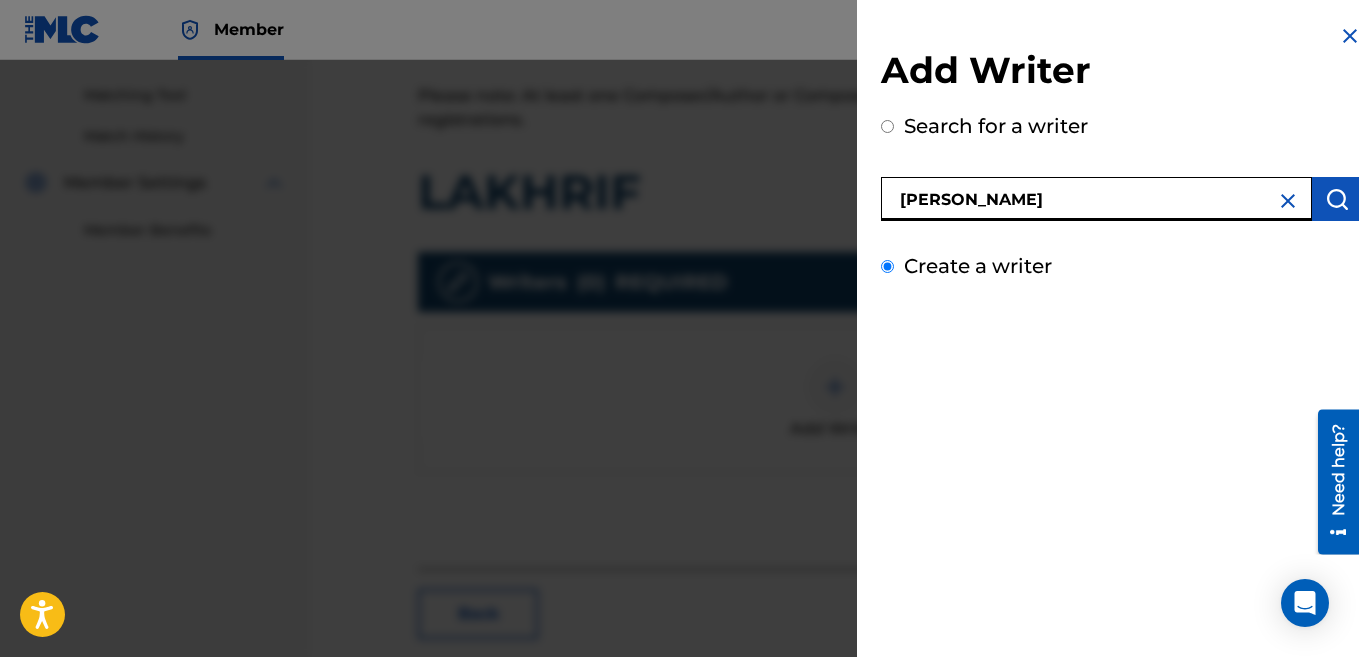 click on "Create a writer" at bounding box center [887, 266] 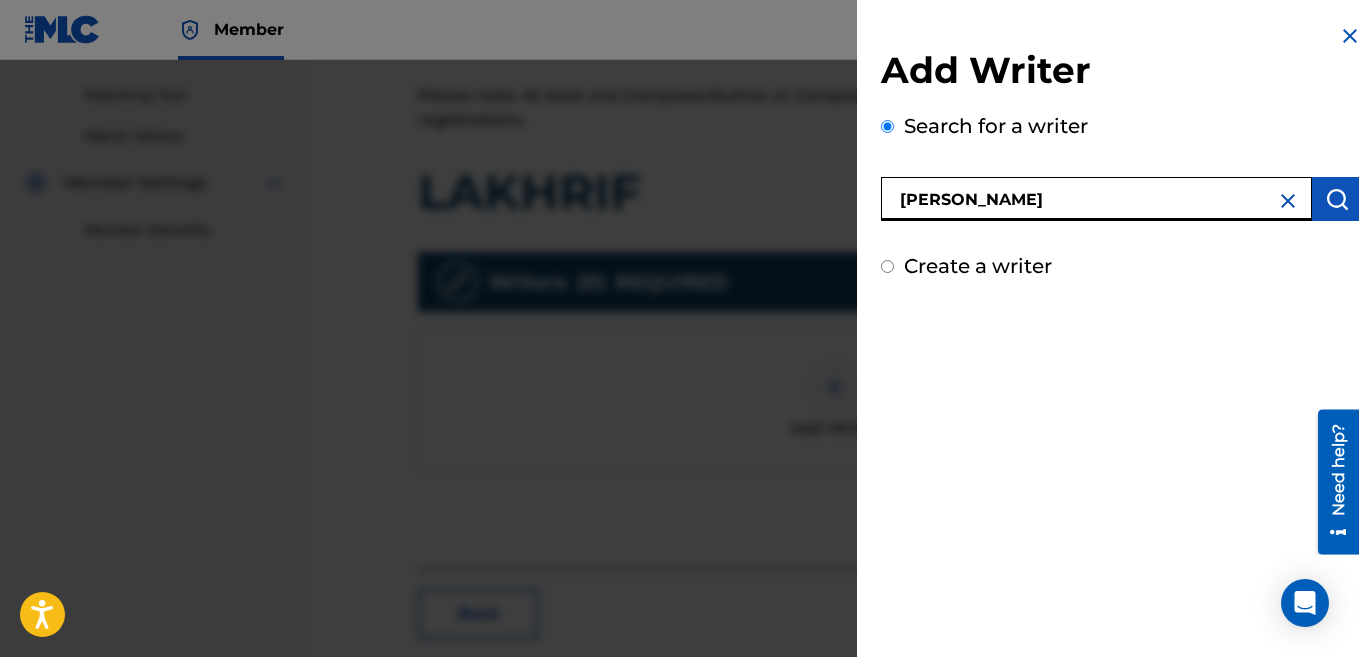 radio on "false" 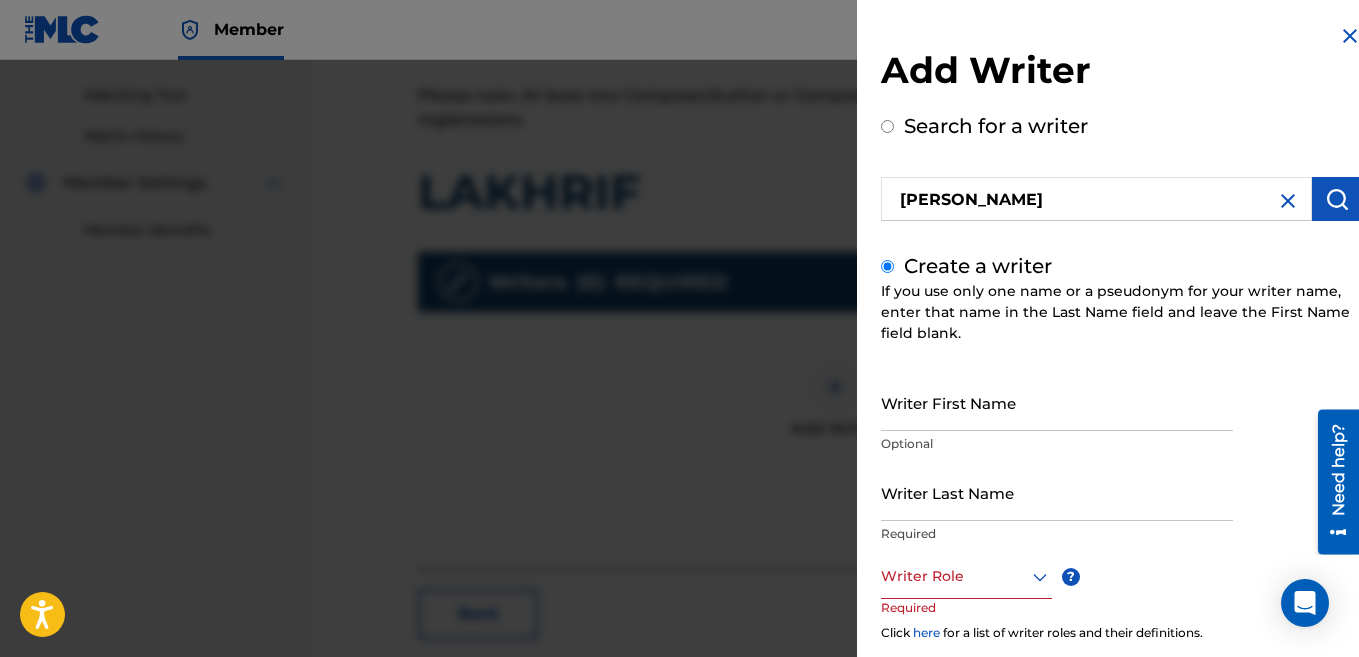 click on "Writer First Name" at bounding box center (1057, 402) 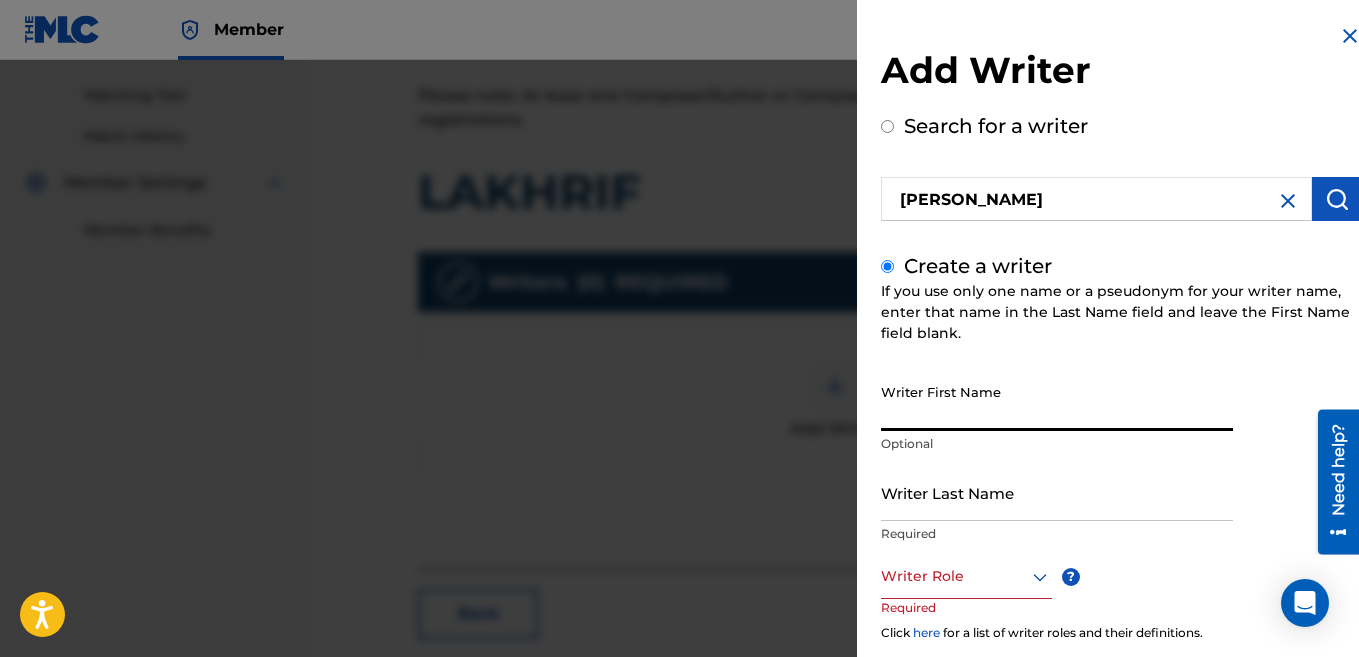 paste on "[PERSON_NAME]" 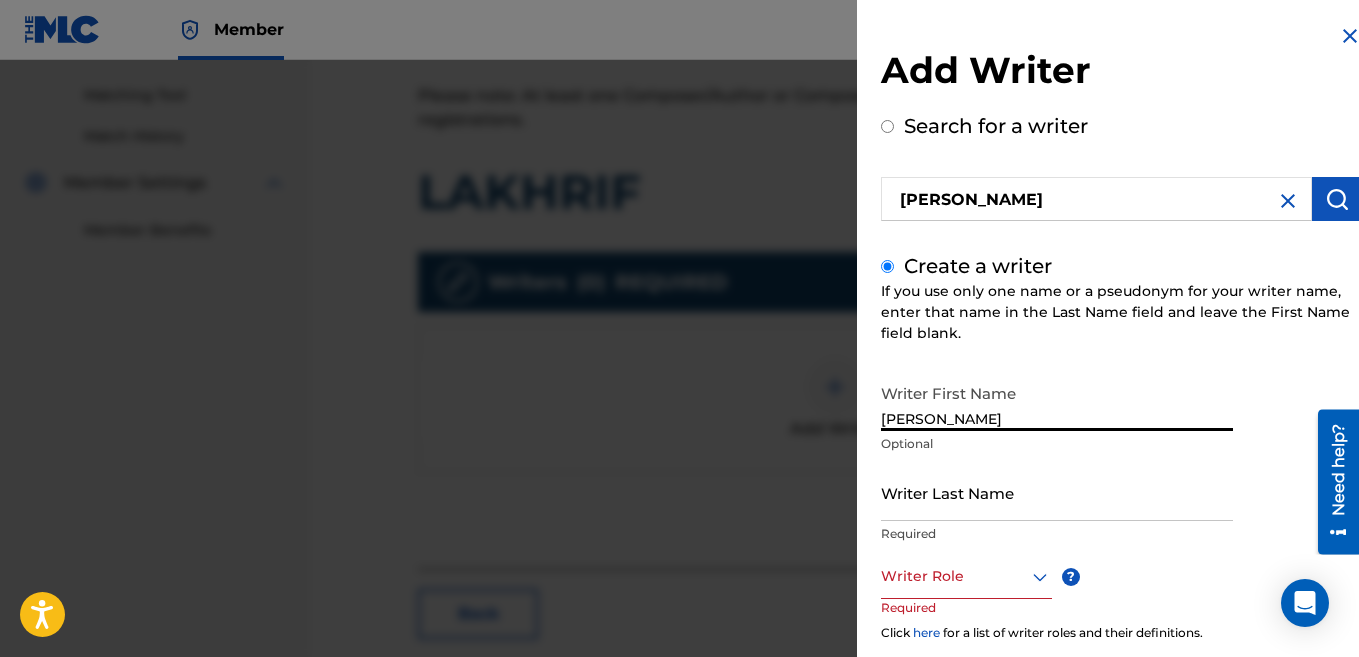 click on "[PERSON_NAME]" at bounding box center (1057, 402) 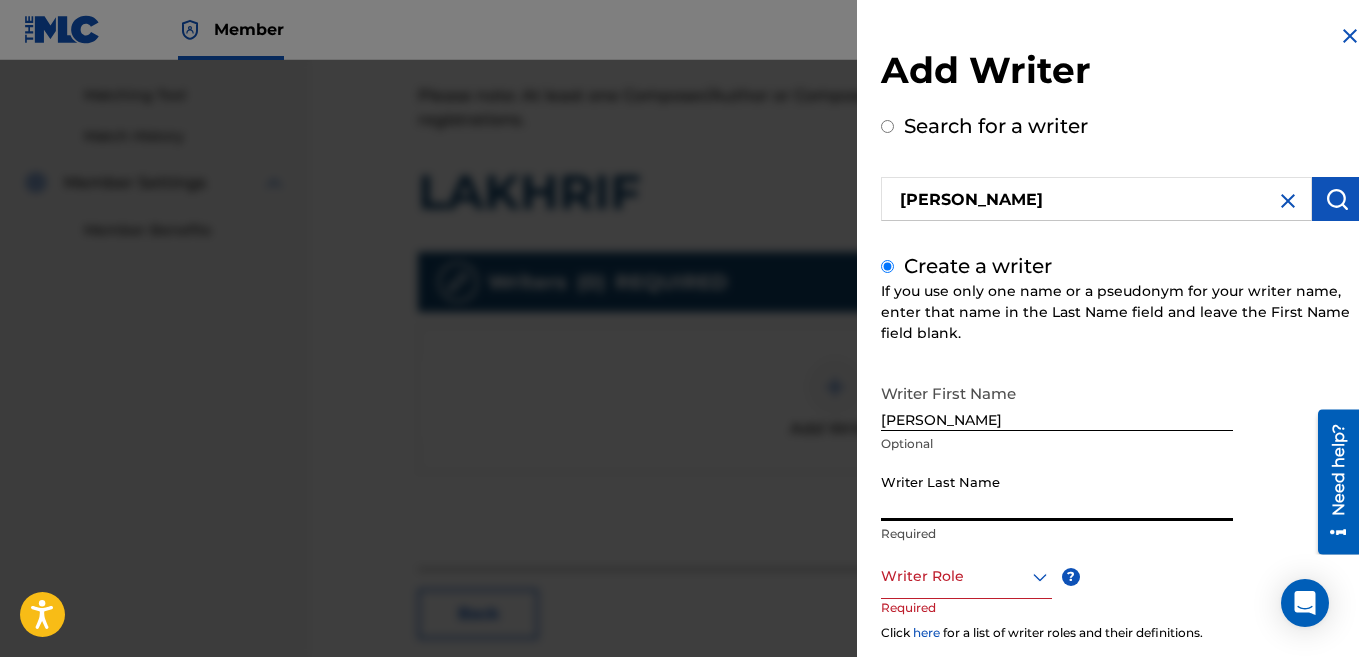 paste on "[PERSON_NAME]" 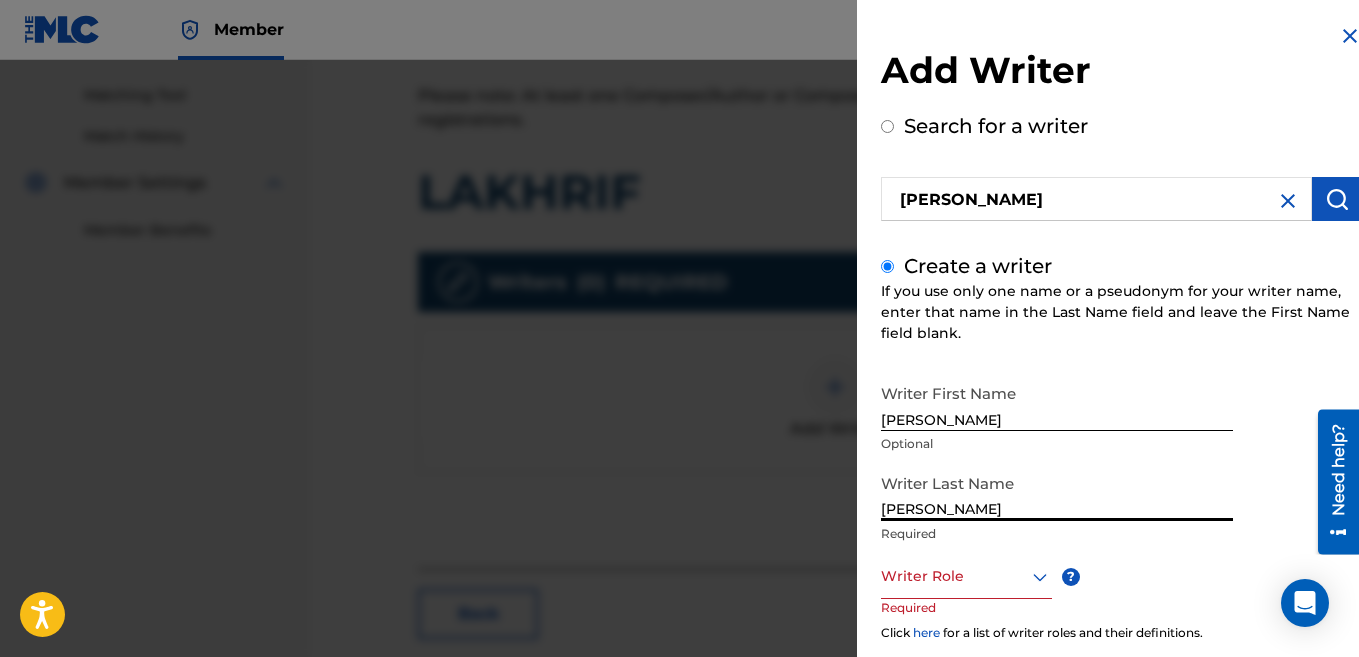 click on "[PERSON_NAME]" at bounding box center [1057, 492] 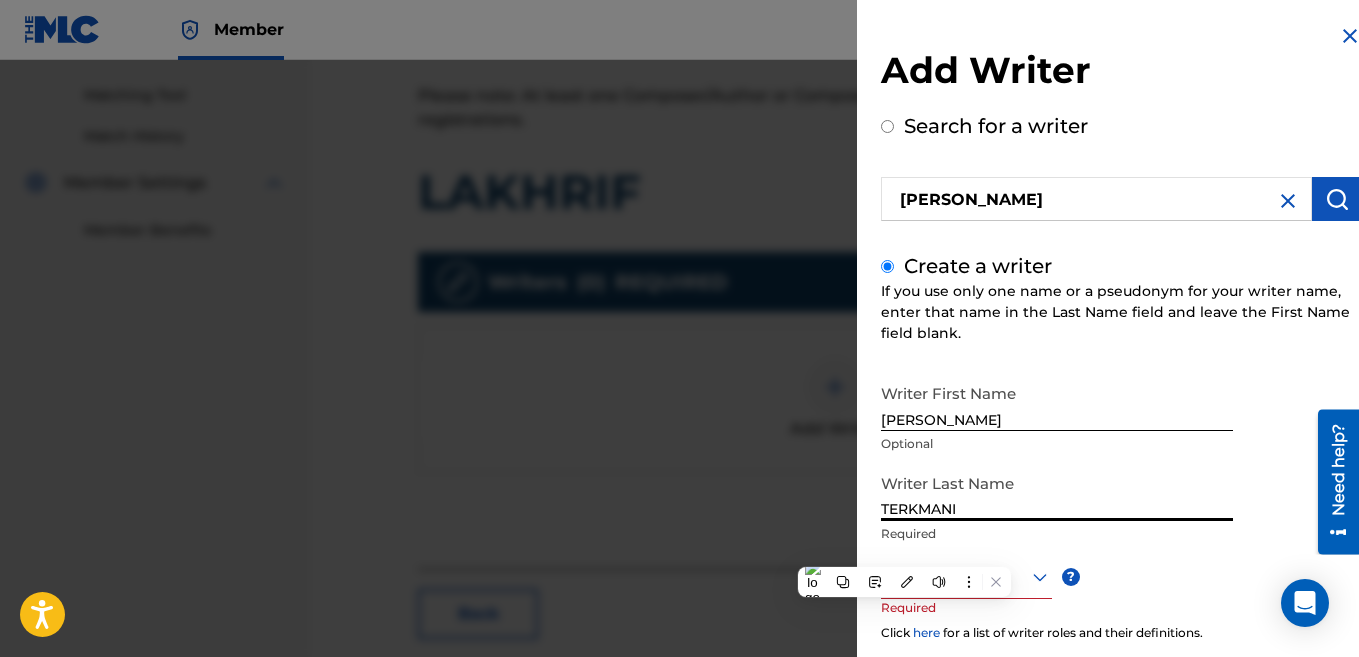 type on "TERKMANI" 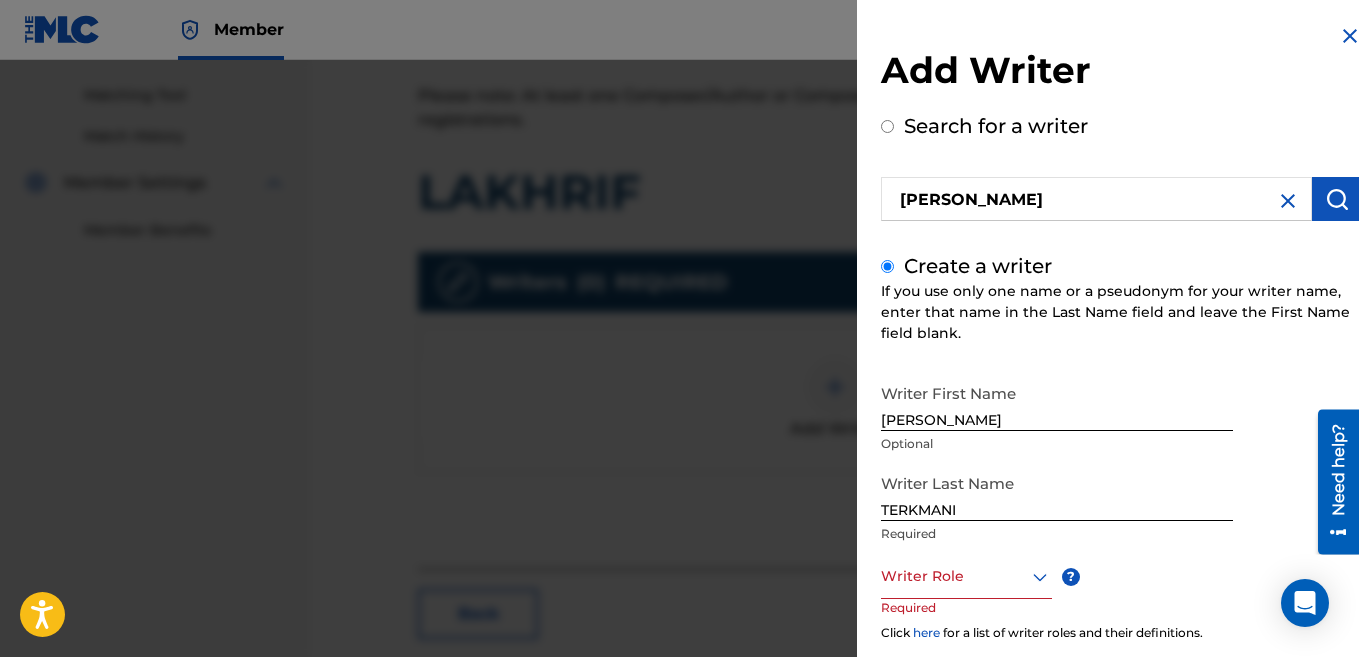 click at bounding box center (966, 576) 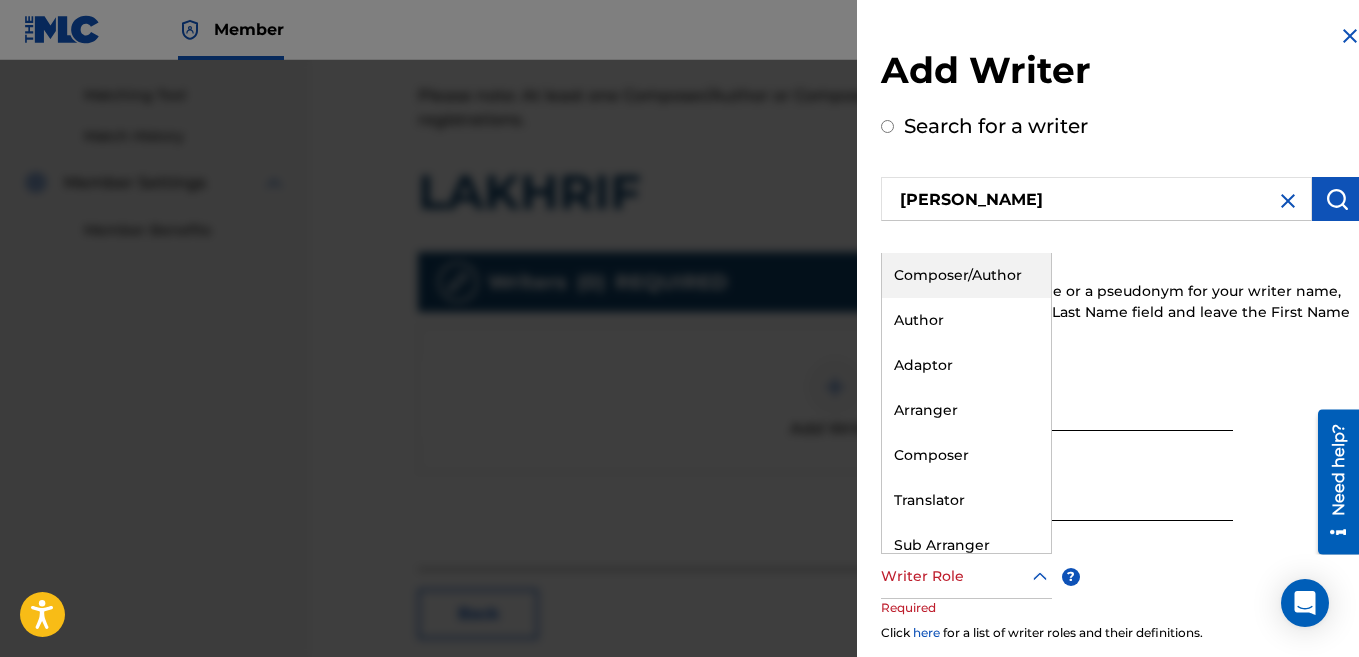click on "Composer/Author" at bounding box center [966, 275] 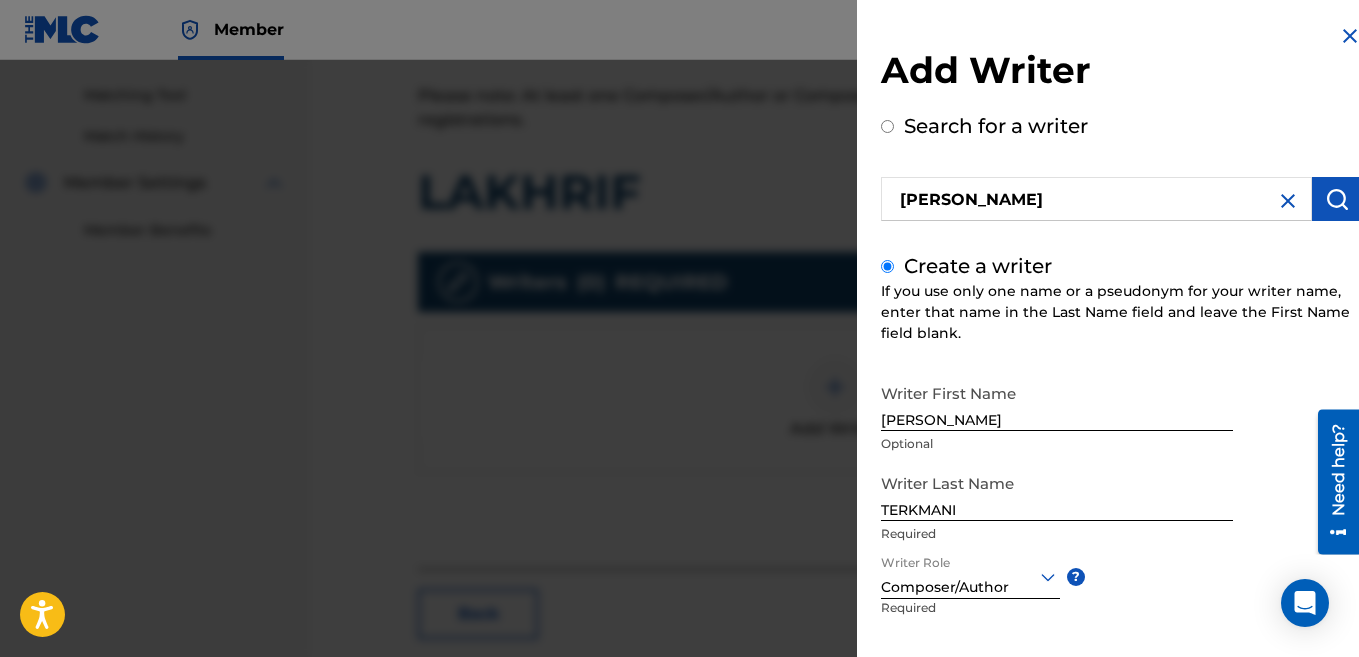 scroll, scrollTop: 211, scrollLeft: 0, axis: vertical 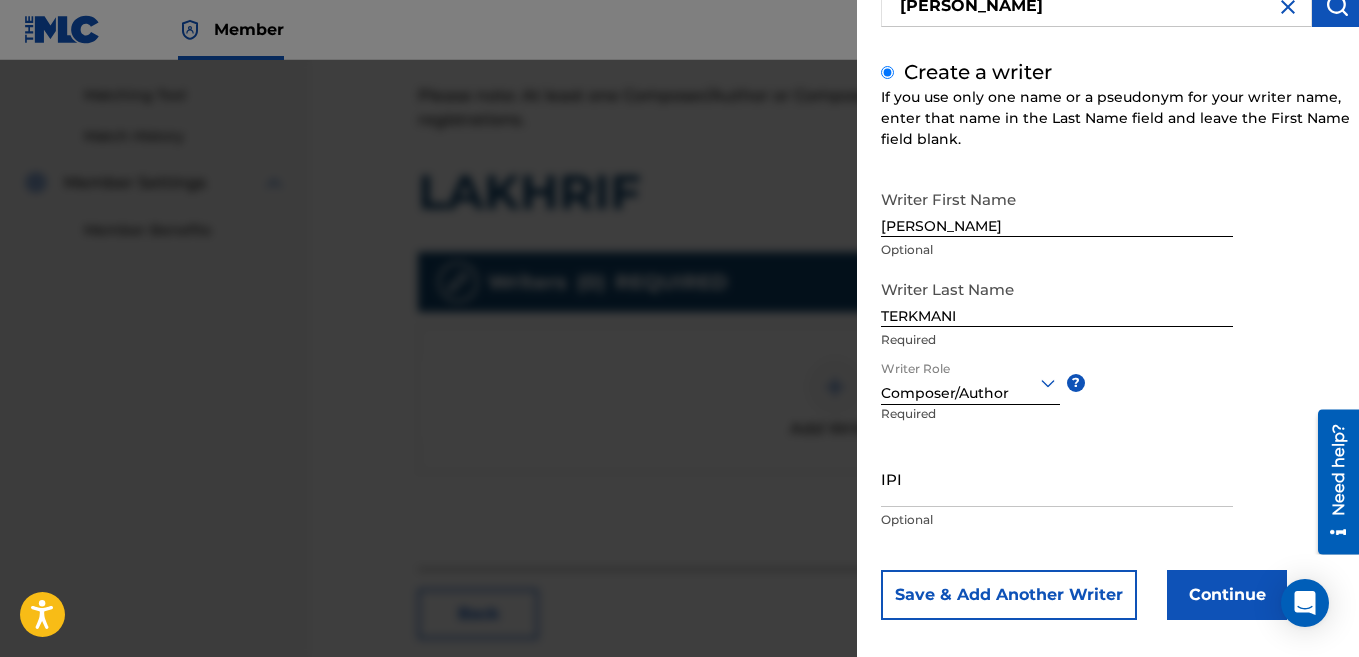click on "Continue" at bounding box center [1227, 595] 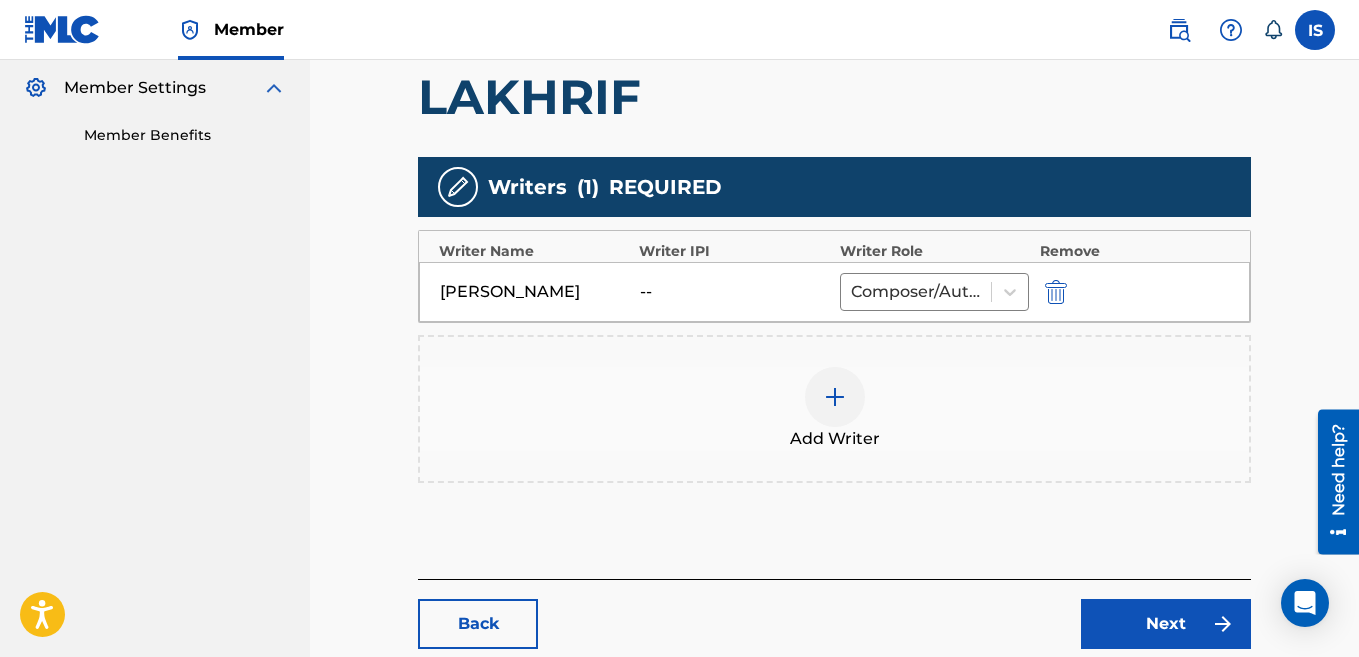 scroll, scrollTop: 751, scrollLeft: 0, axis: vertical 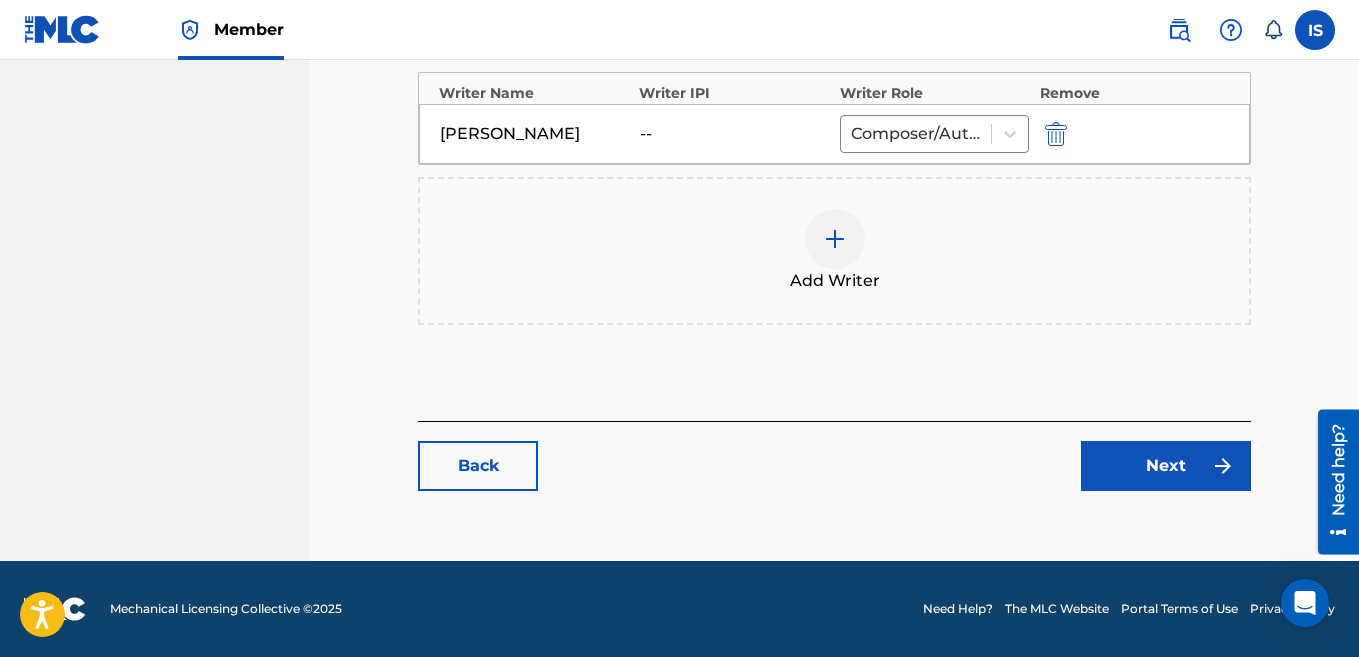click on "Next" at bounding box center [1166, 466] 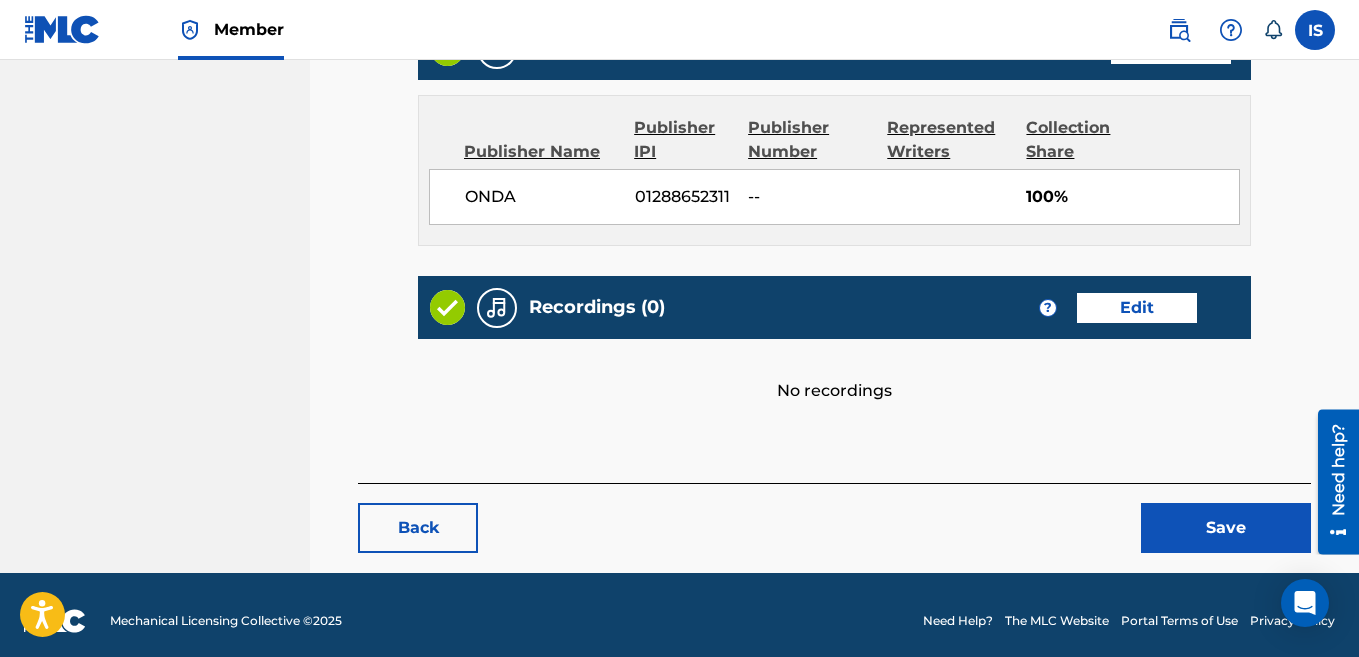scroll, scrollTop: 907, scrollLeft: 0, axis: vertical 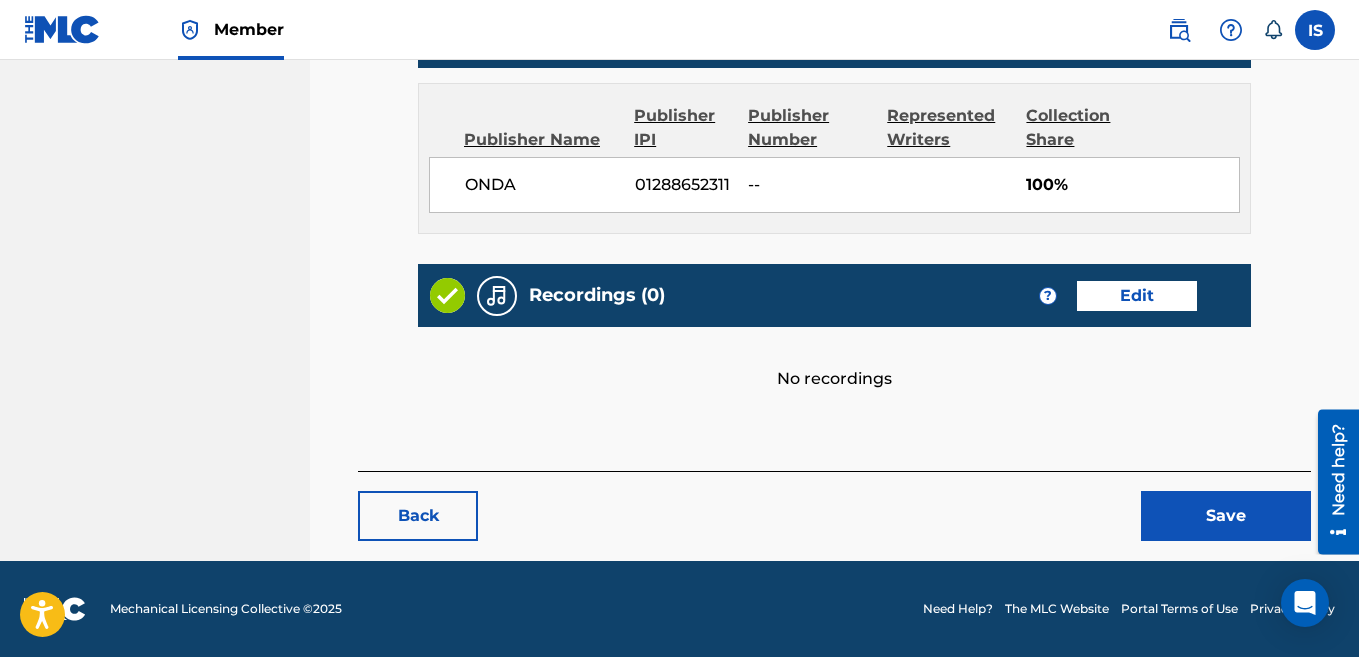 click on "Save" at bounding box center [1226, 516] 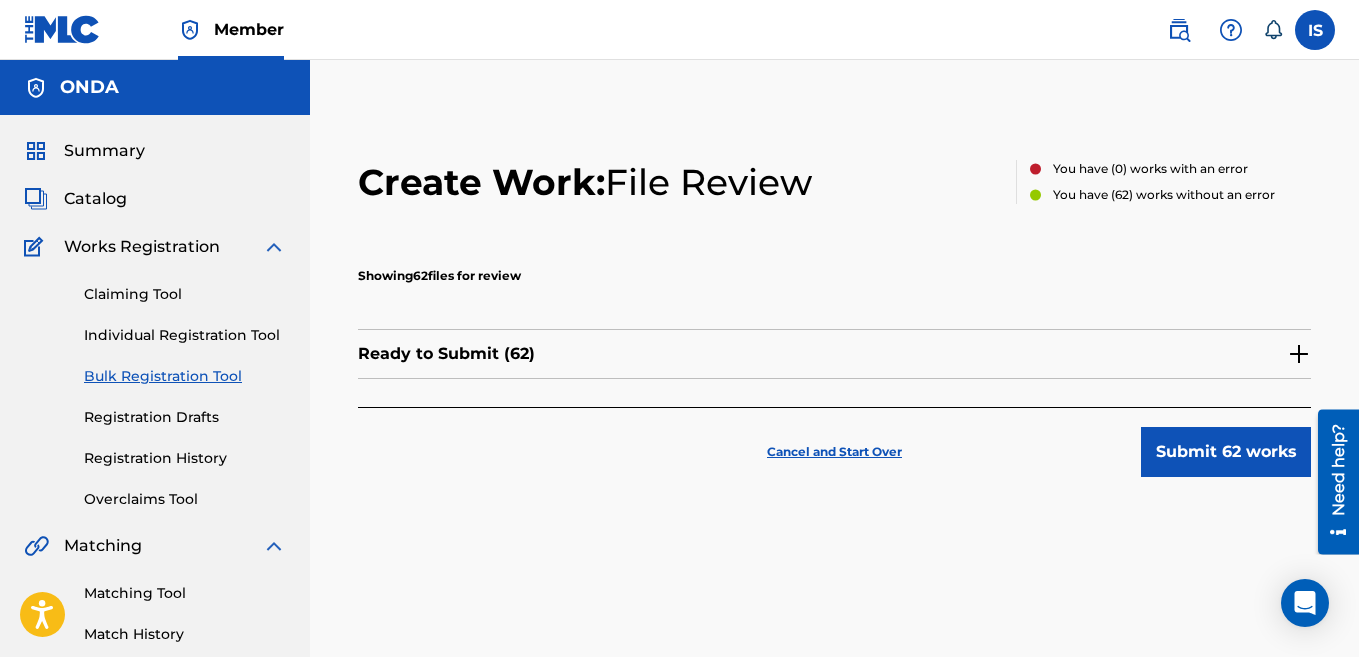 click on "Submit 62 works" at bounding box center (1226, 452) 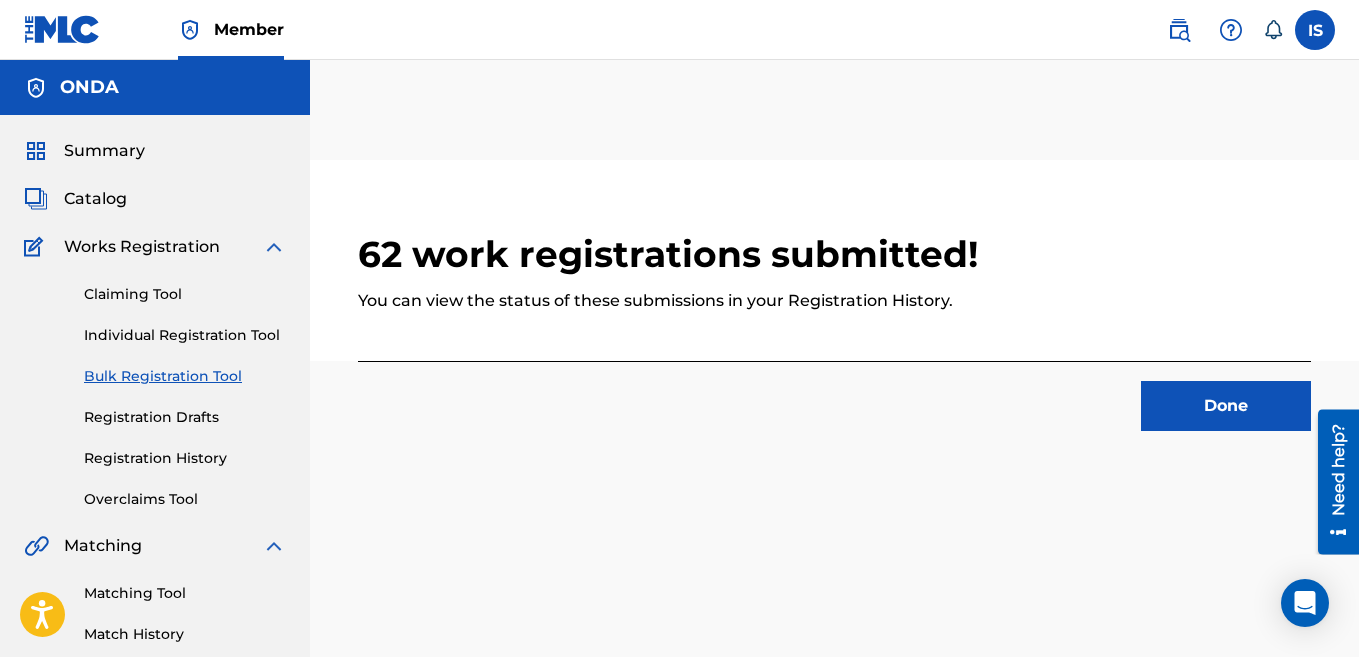 click on "Done" at bounding box center [1226, 406] 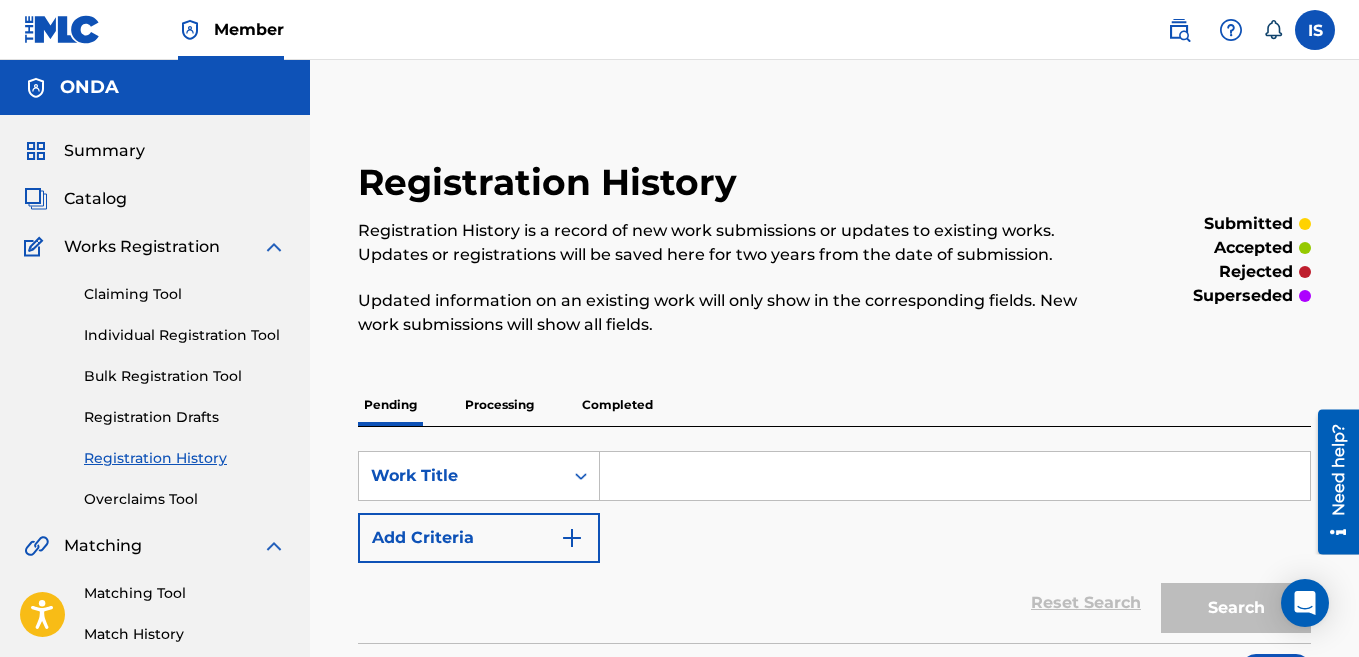 click on "Bulk Registration Tool" at bounding box center [185, 376] 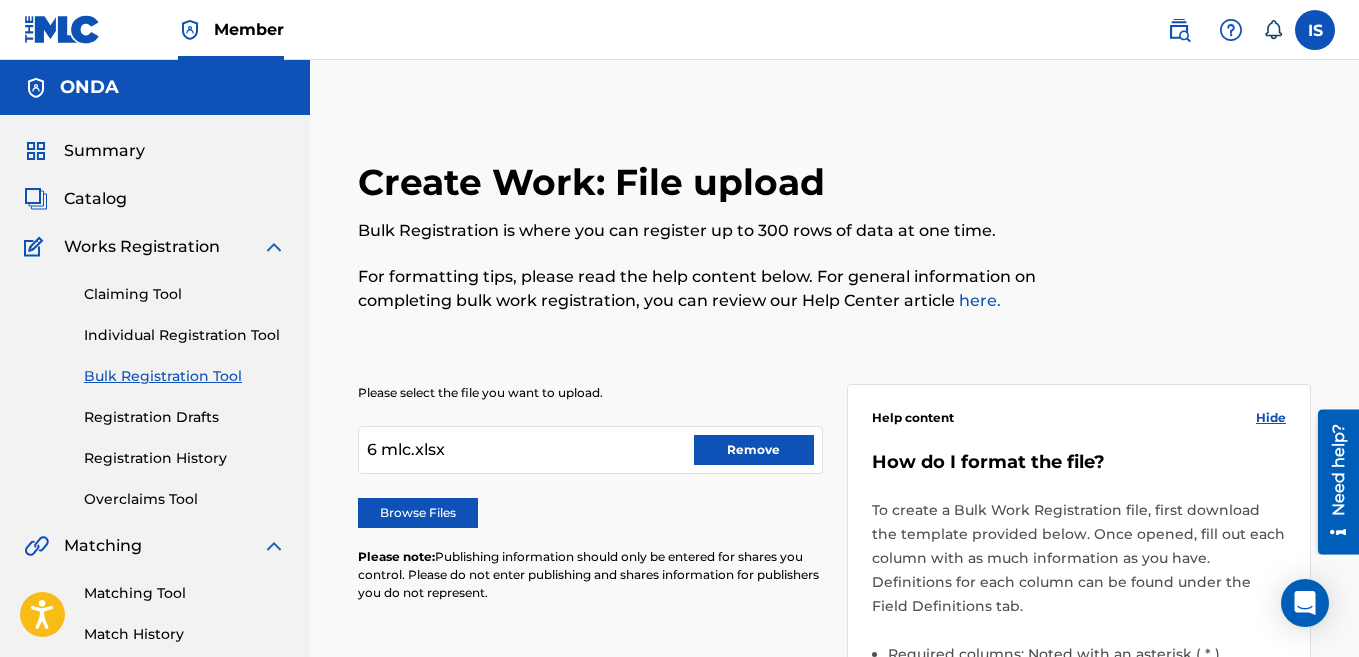 click on "Remove" at bounding box center (754, 450) 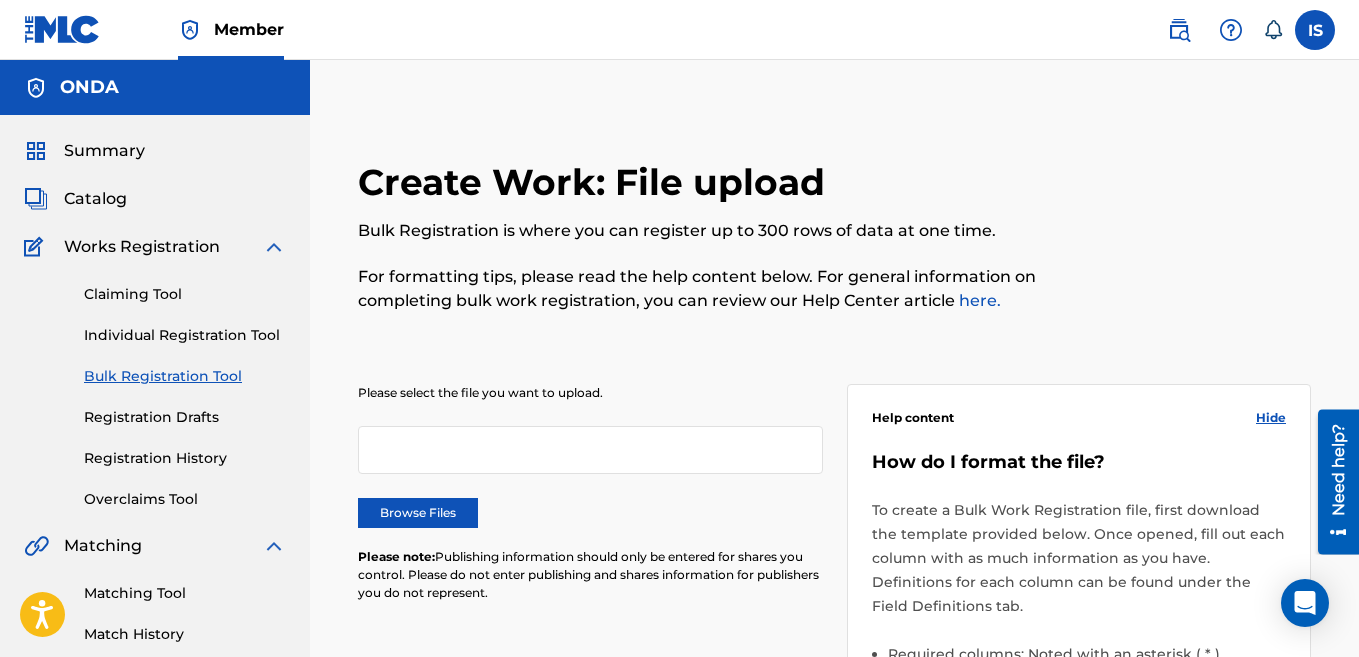 click on "Browse Files" at bounding box center [418, 513] 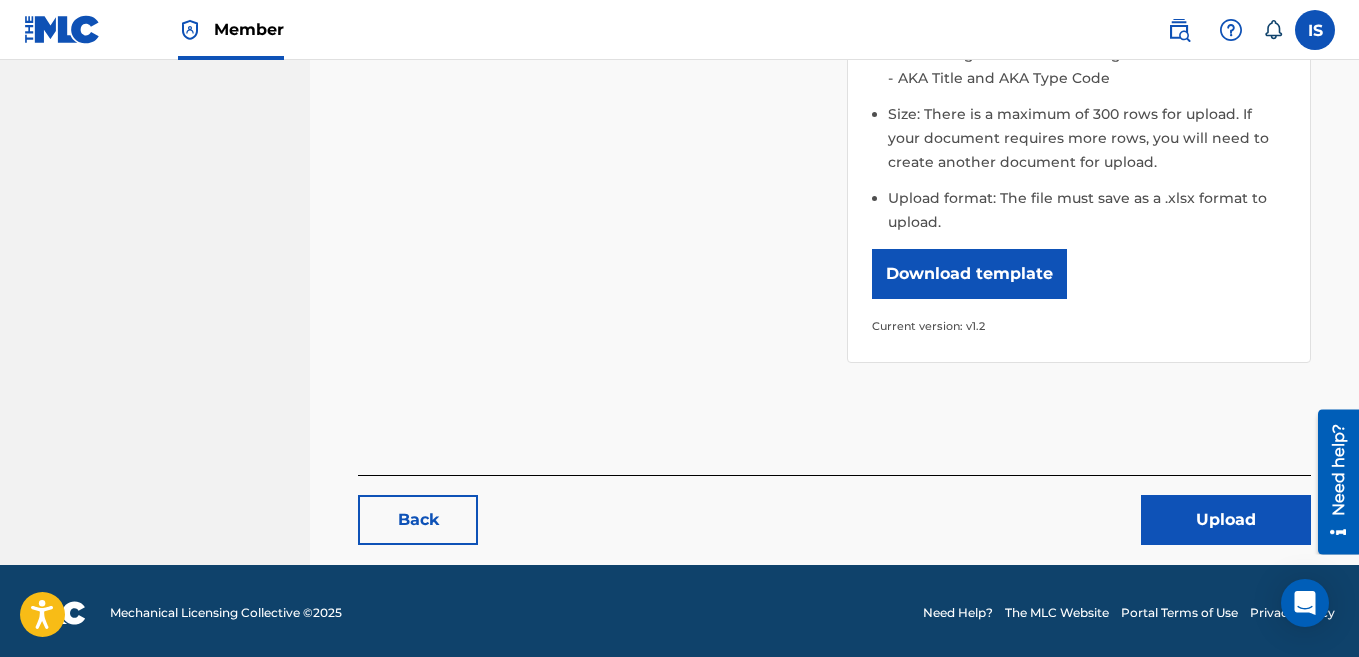 scroll, scrollTop: 736, scrollLeft: 0, axis: vertical 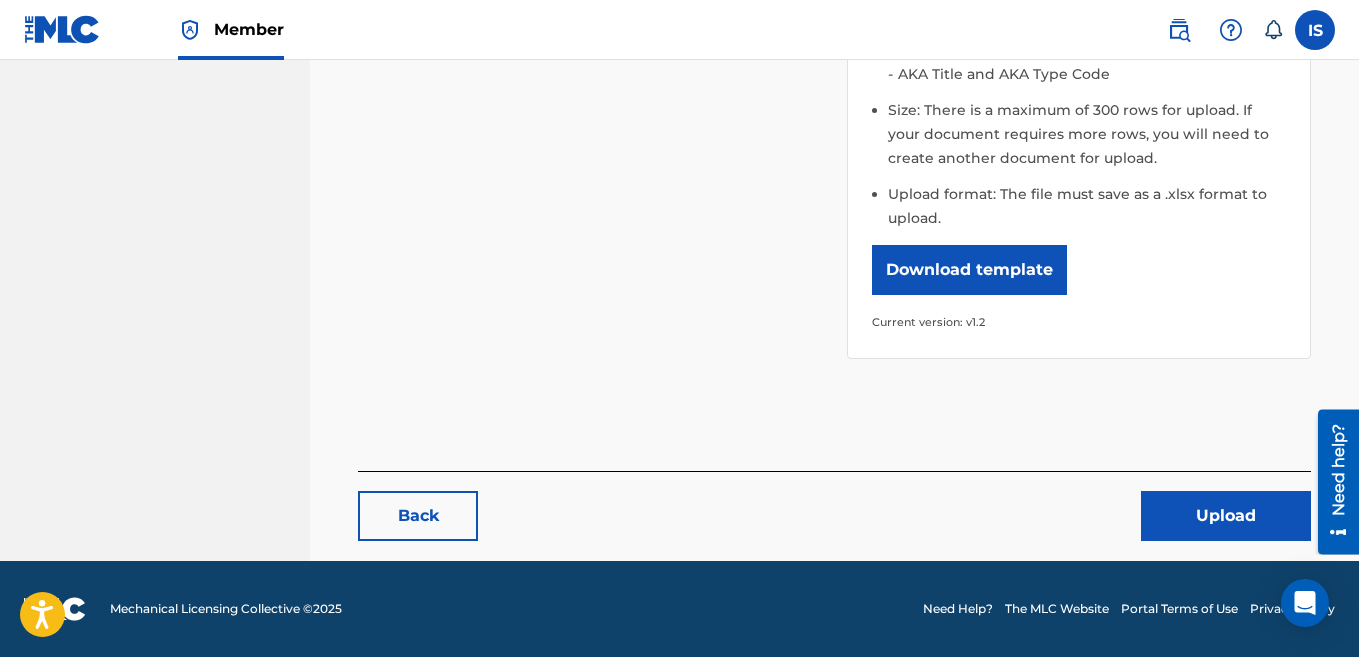 click on "Upload" at bounding box center (1226, 516) 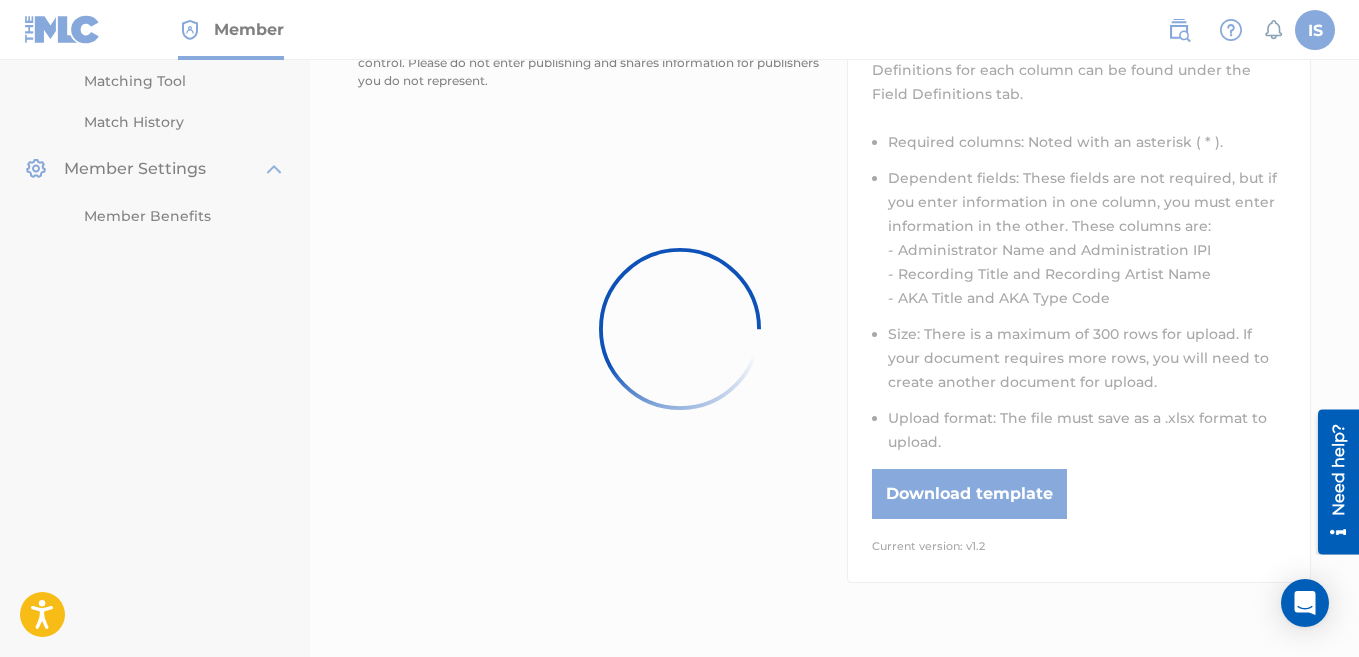 scroll, scrollTop: 0, scrollLeft: 0, axis: both 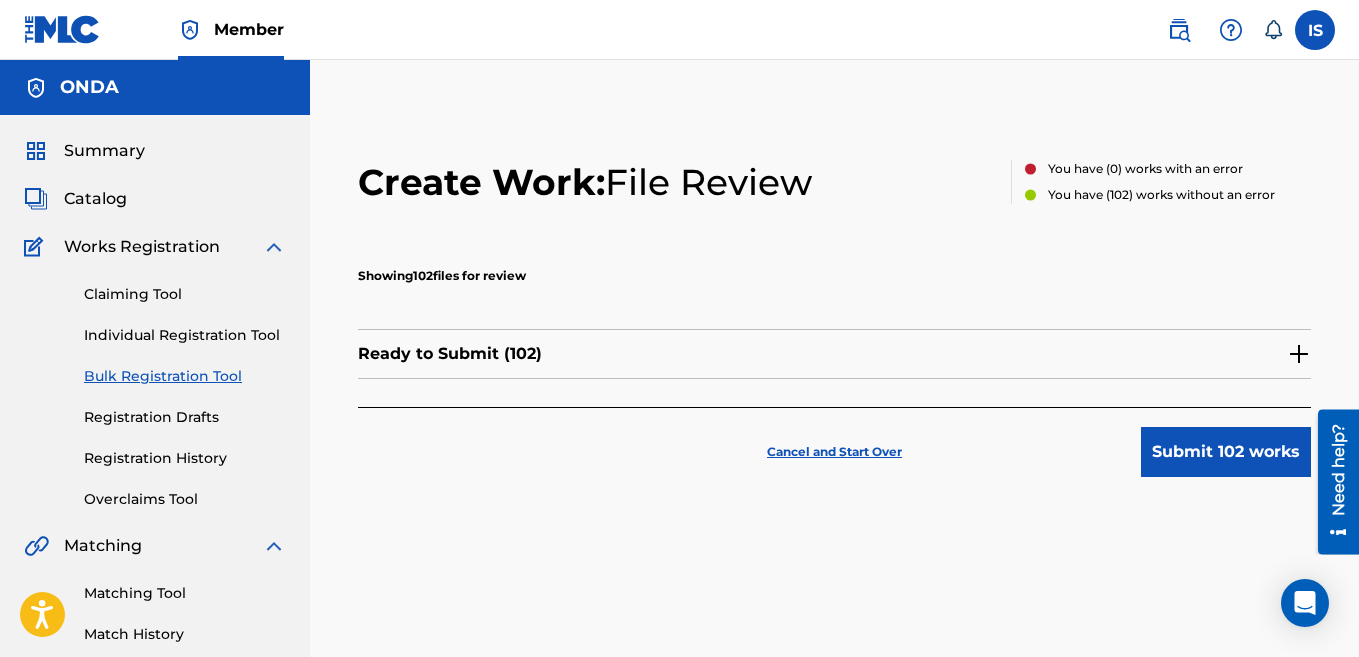 click on "Submit 102 works" at bounding box center [1226, 452] 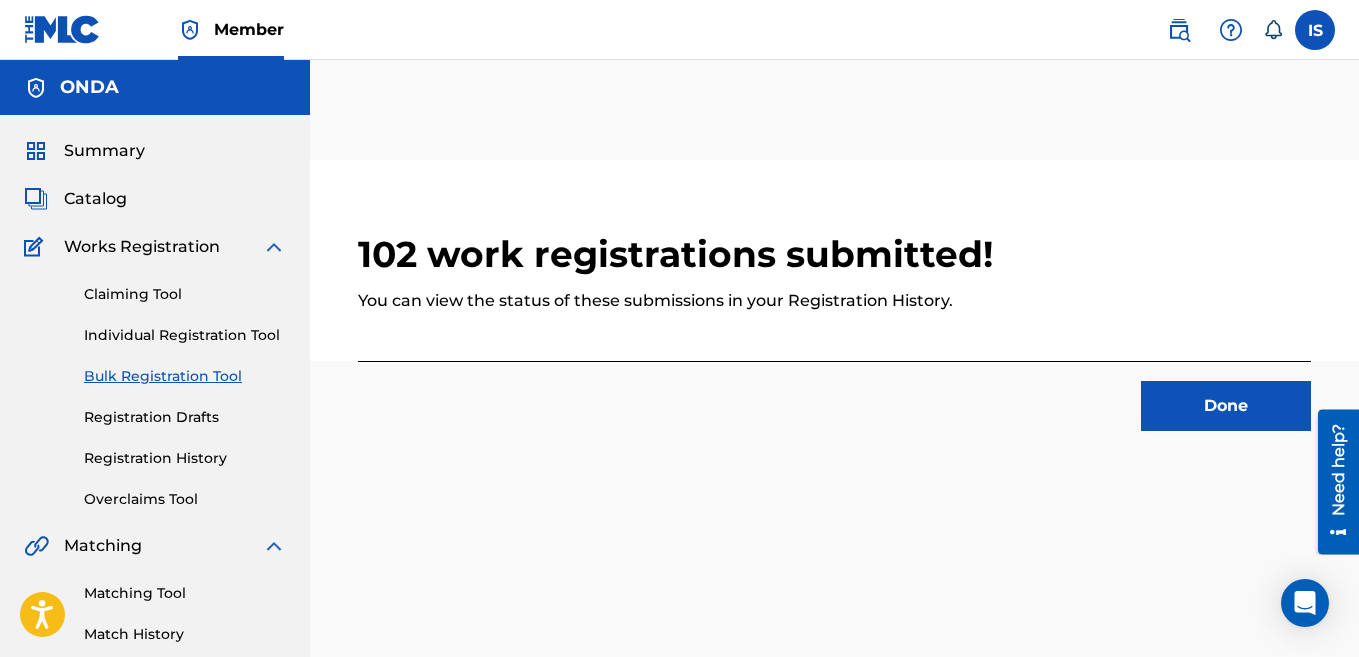 click on "Done" at bounding box center (1226, 406) 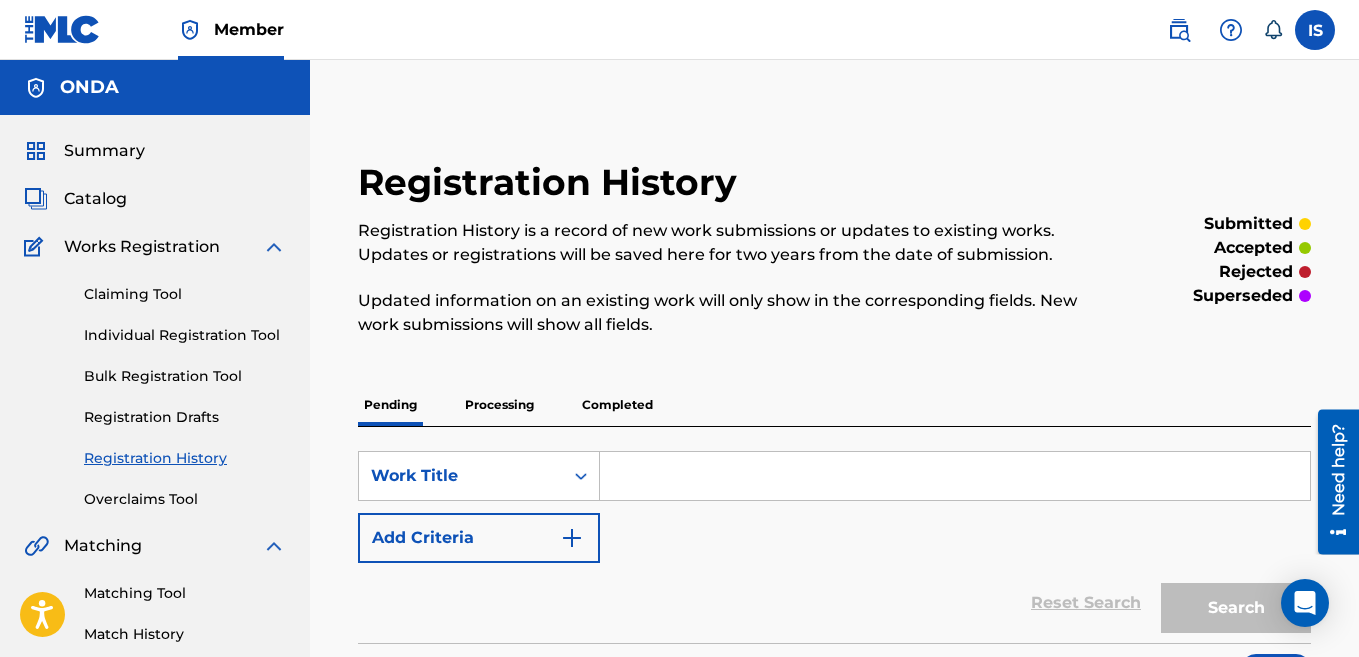 click on "Bulk Registration Tool" at bounding box center (185, 376) 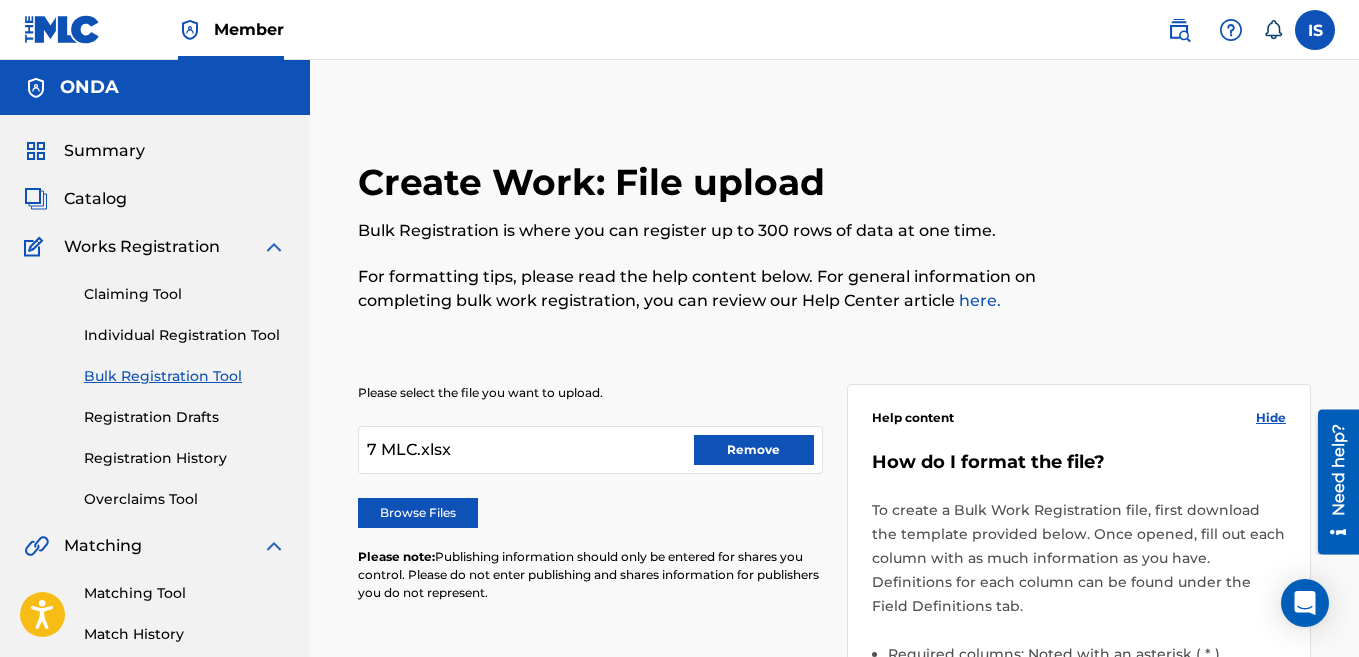 click on "Remove" at bounding box center [754, 450] 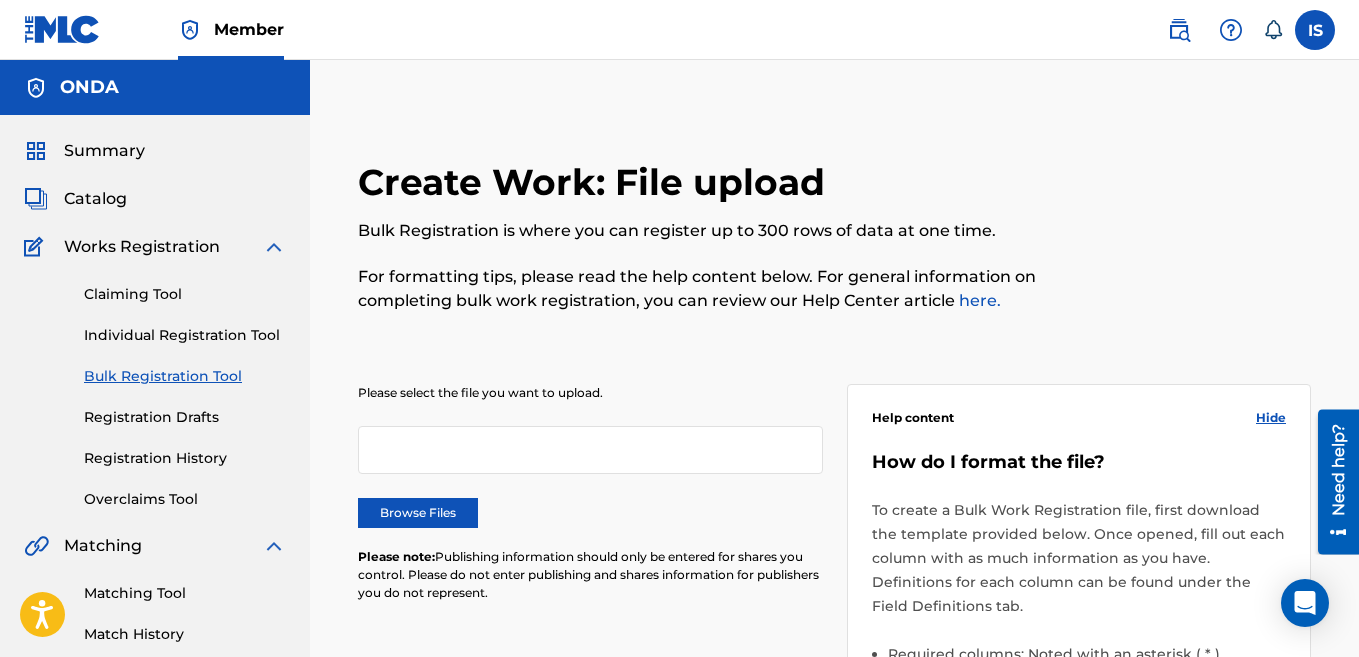 click on "Browse Files" at bounding box center [418, 513] 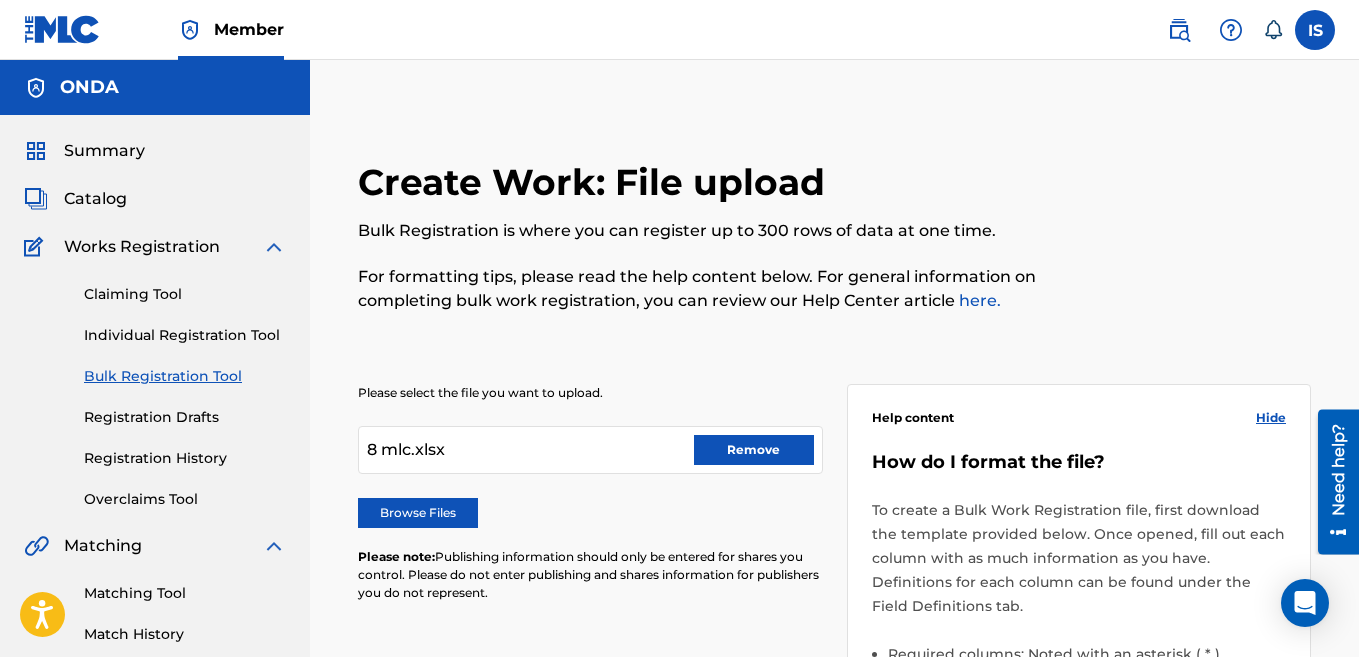 scroll, scrollTop: 736, scrollLeft: 0, axis: vertical 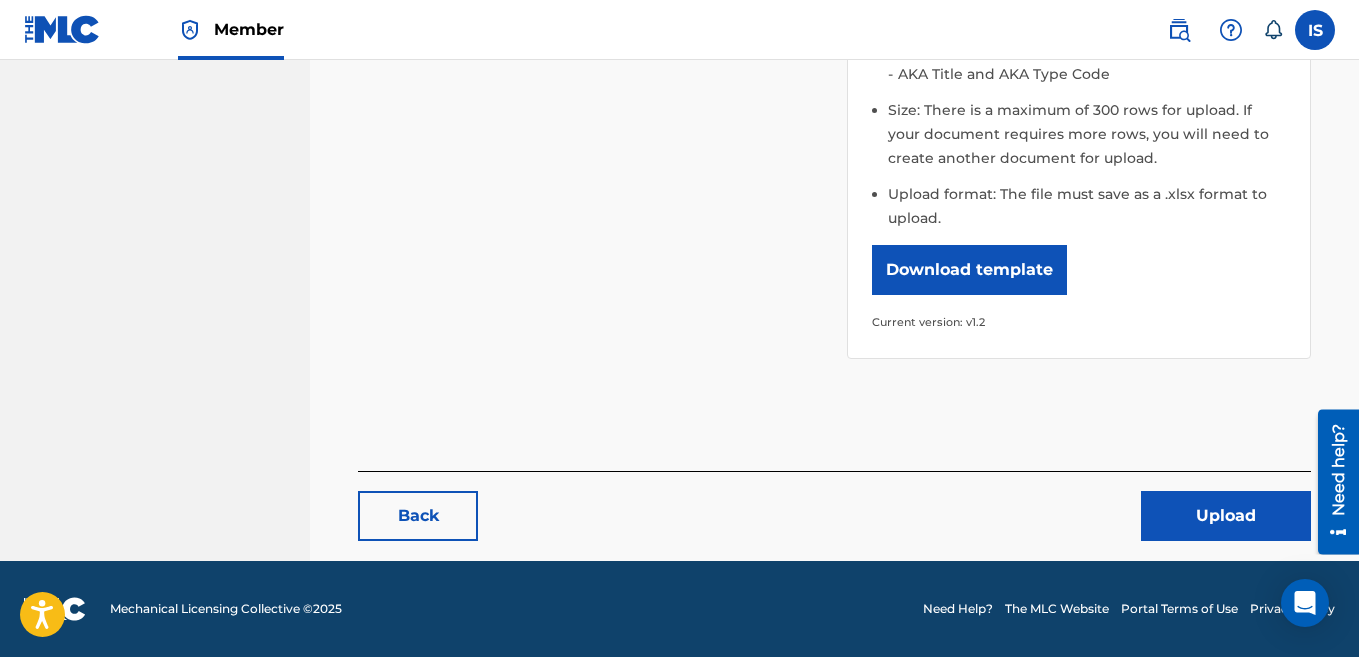 click on "Upload" at bounding box center [1226, 516] 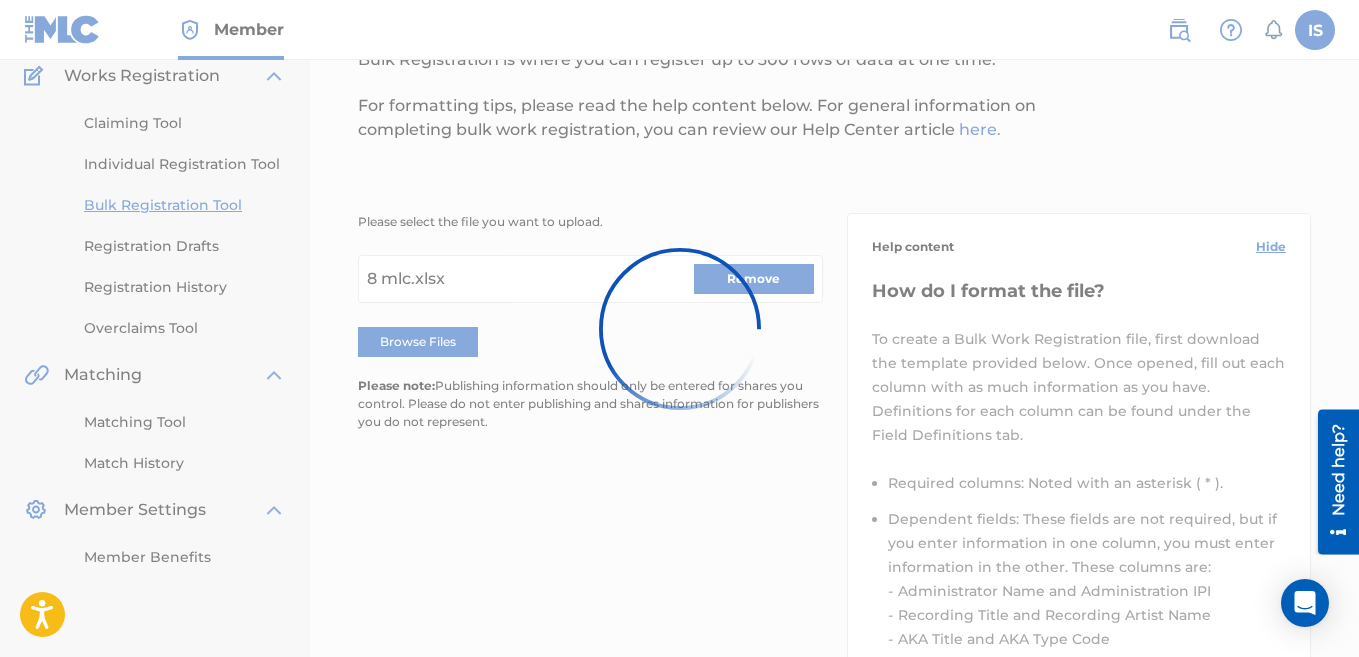 scroll, scrollTop: 0, scrollLeft: 0, axis: both 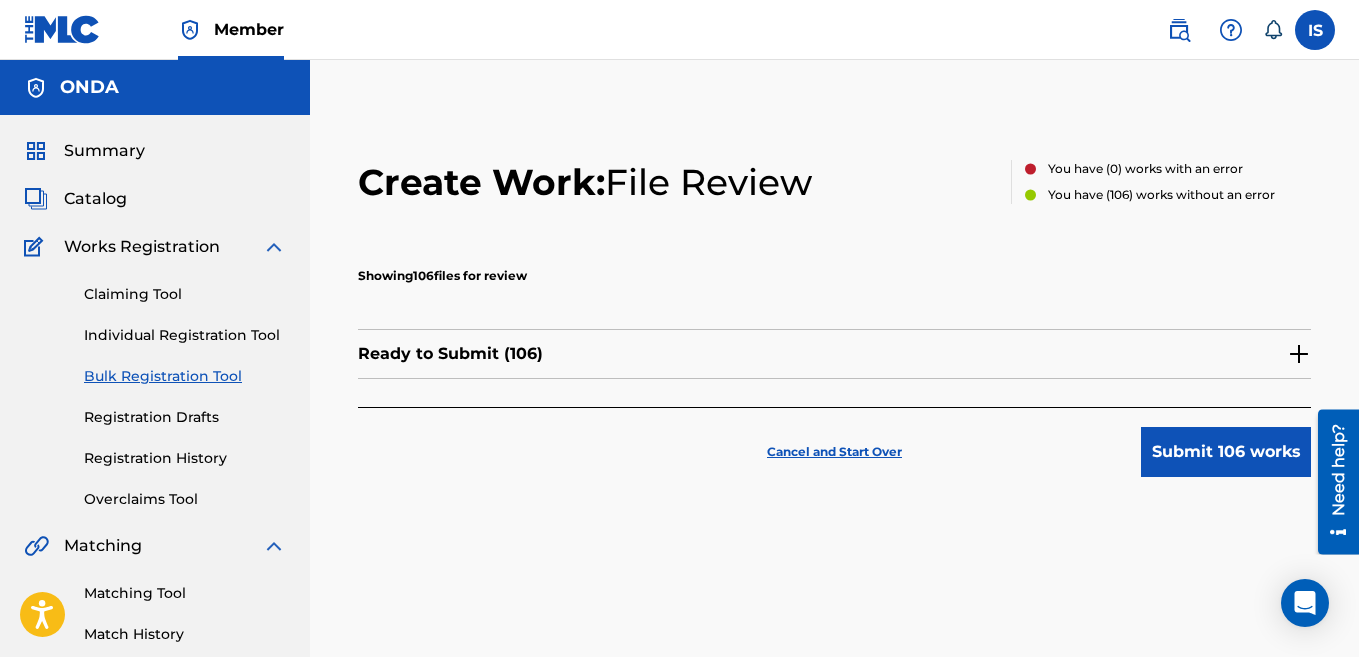 click on "Submit 106 works" at bounding box center (1226, 452) 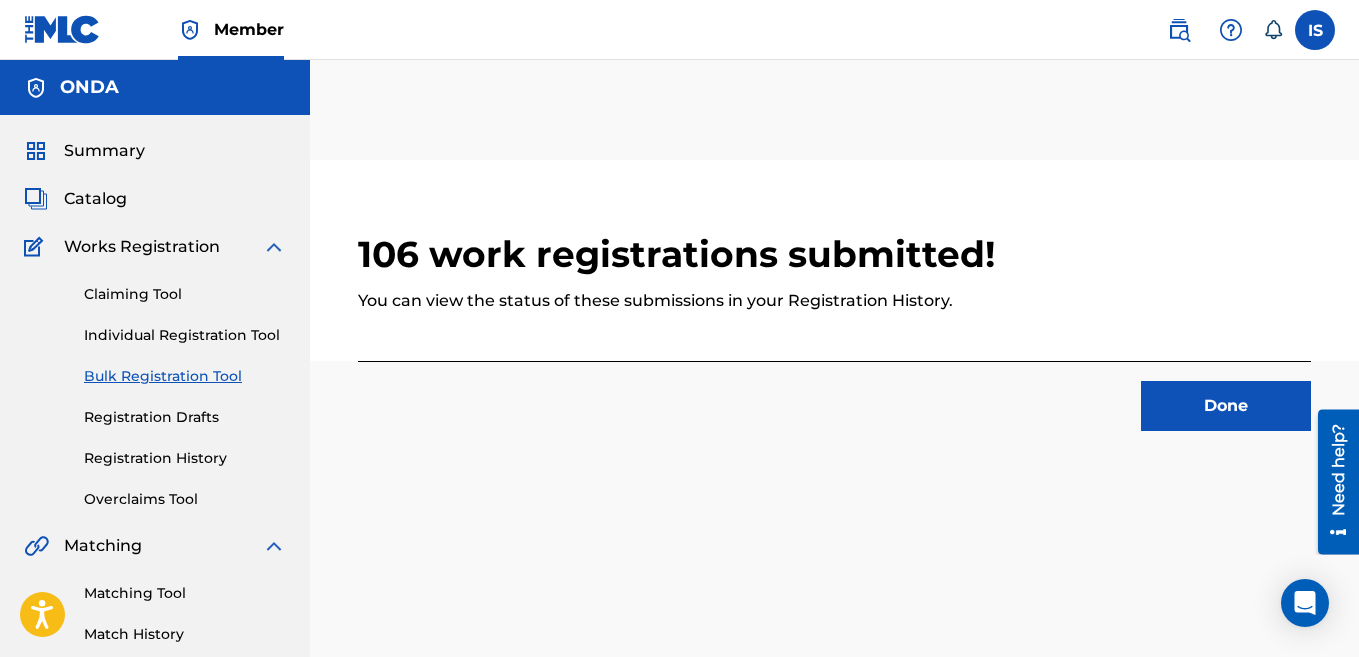 click on "Done" at bounding box center [1226, 406] 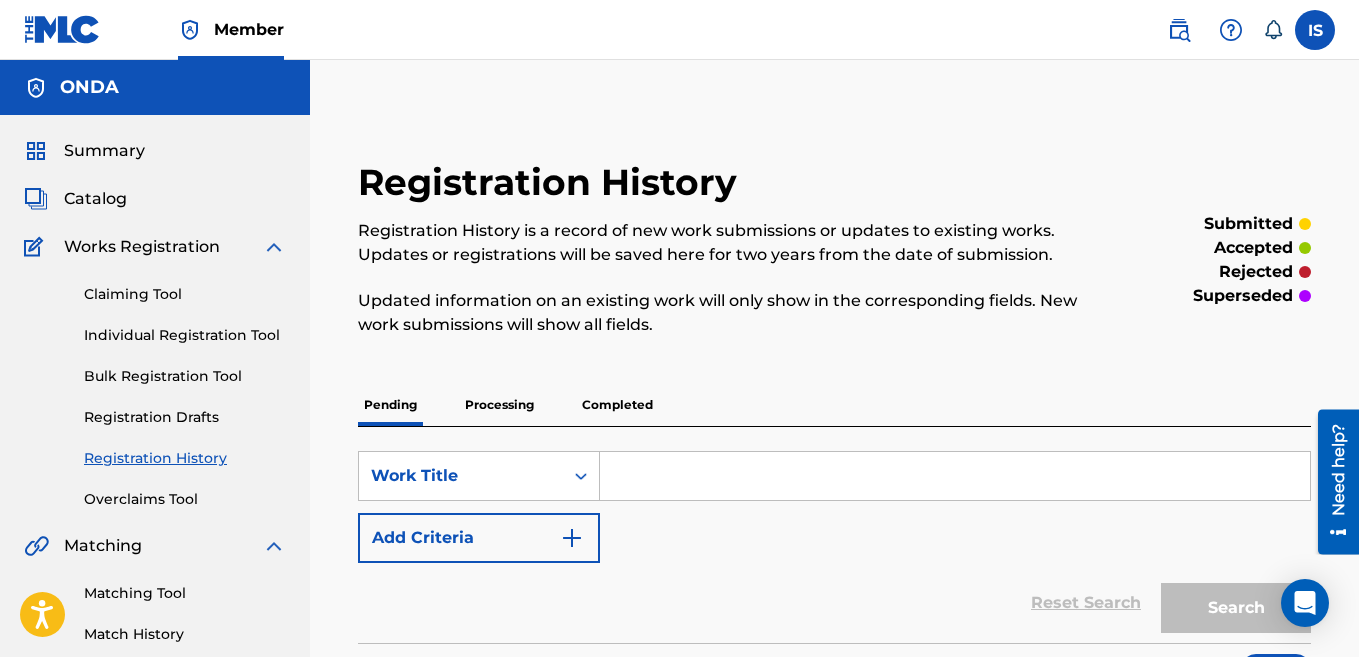 click on "Bulk Registration Tool" at bounding box center [185, 376] 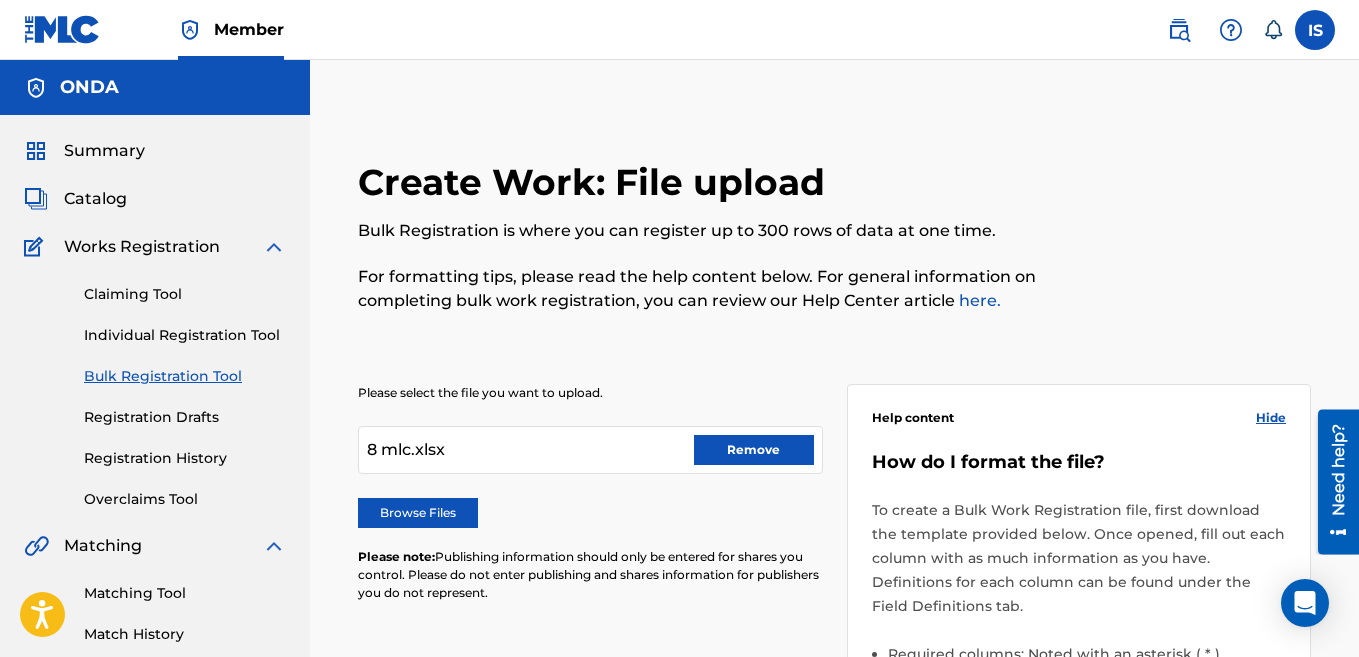 click on "Remove" at bounding box center [754, 450] 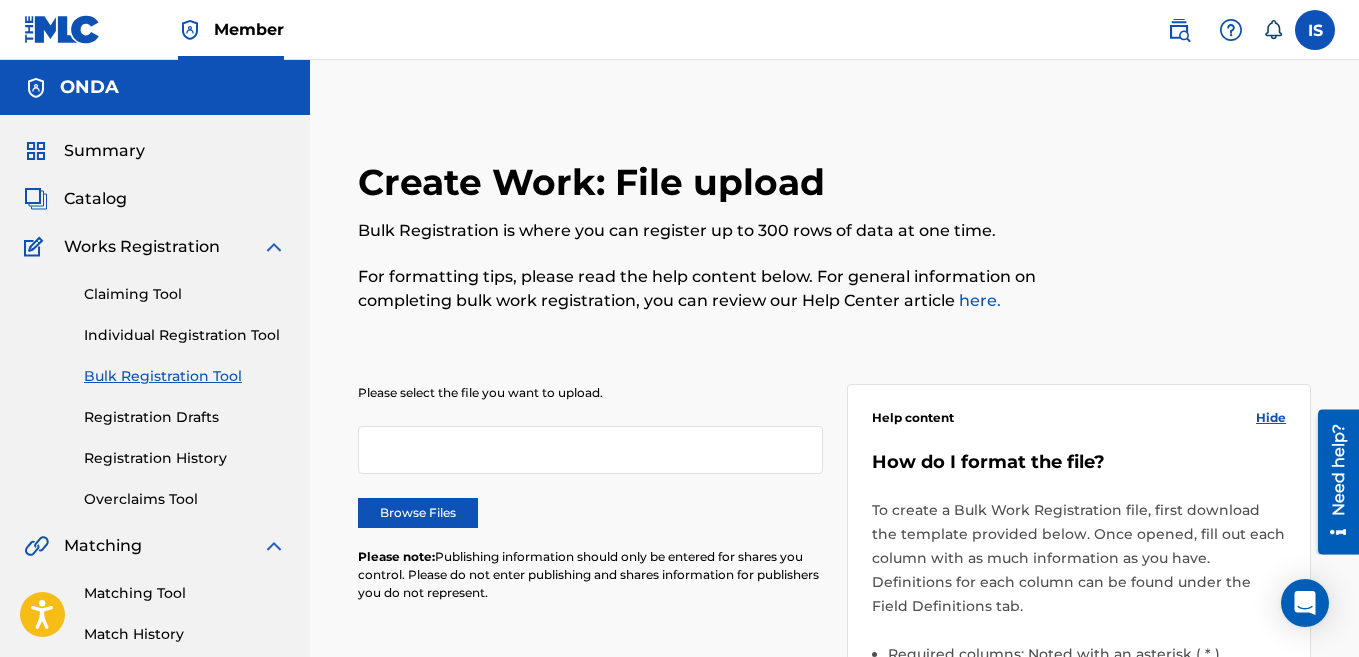 click on "Browse Files" at bounding box center [418, 513] 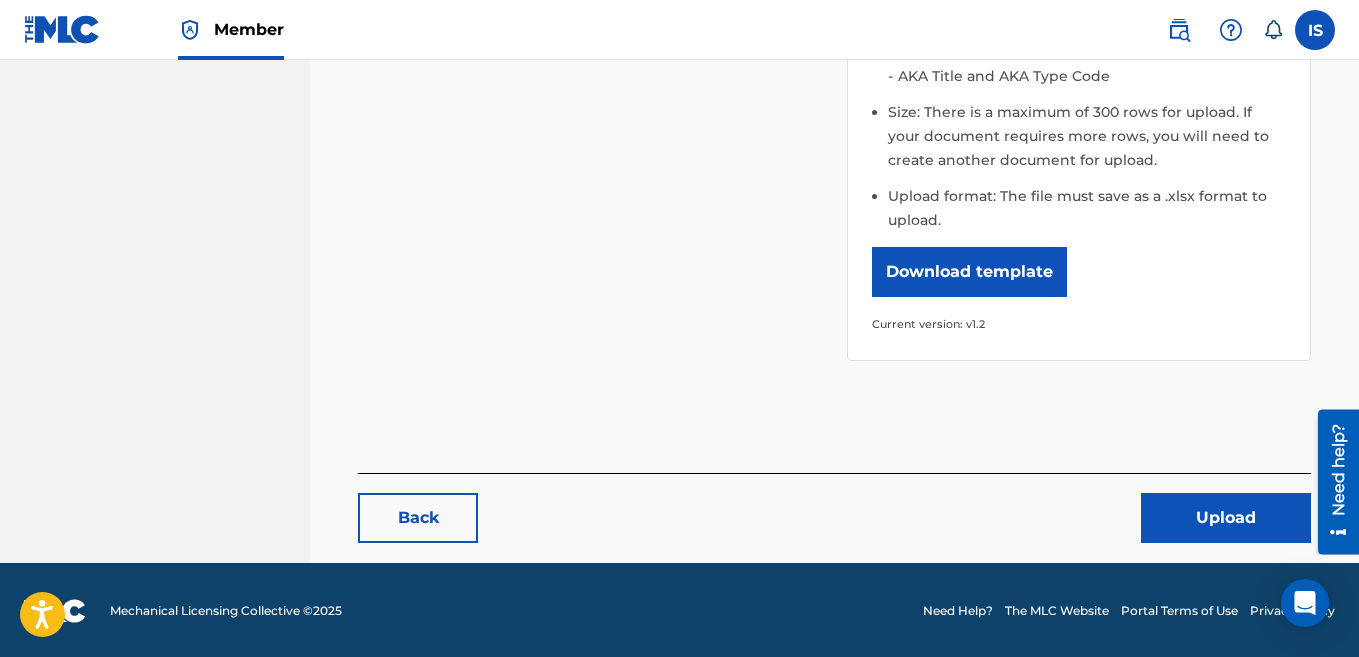 scroll, scrollTop: 736, scrollLeft: 0, axis: vertical 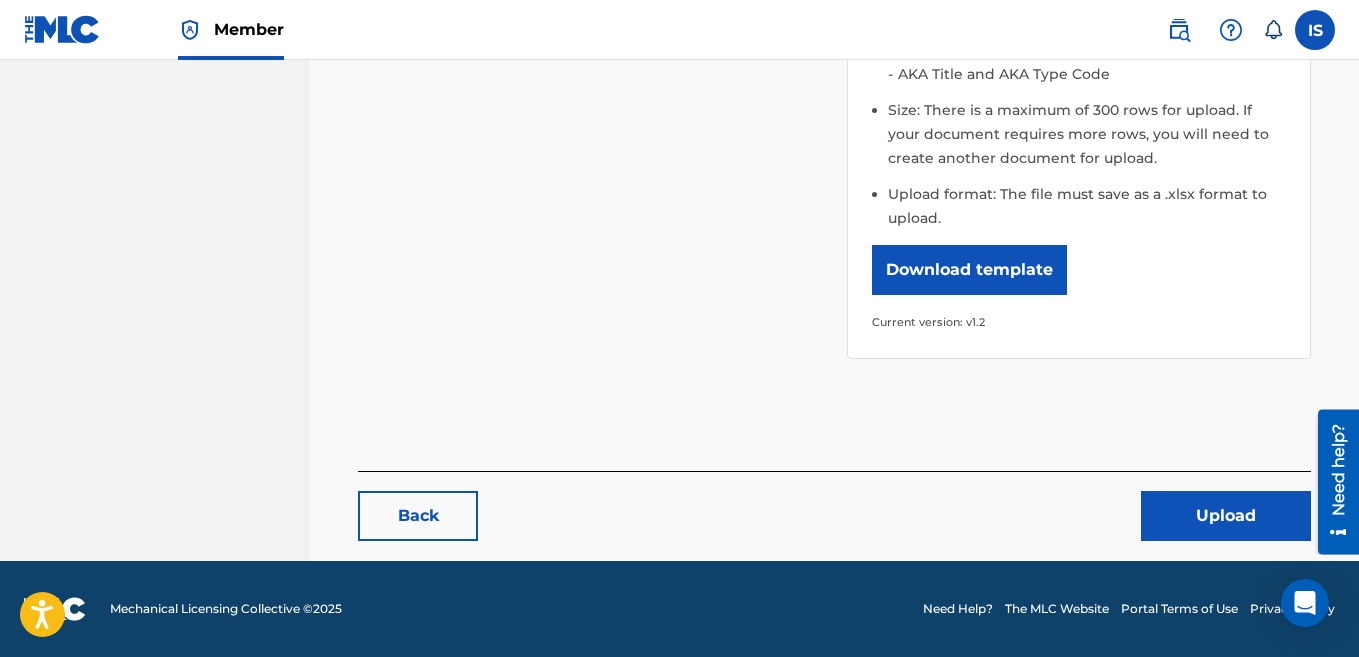 click on "Upload" at bounding box center [1226, 516] 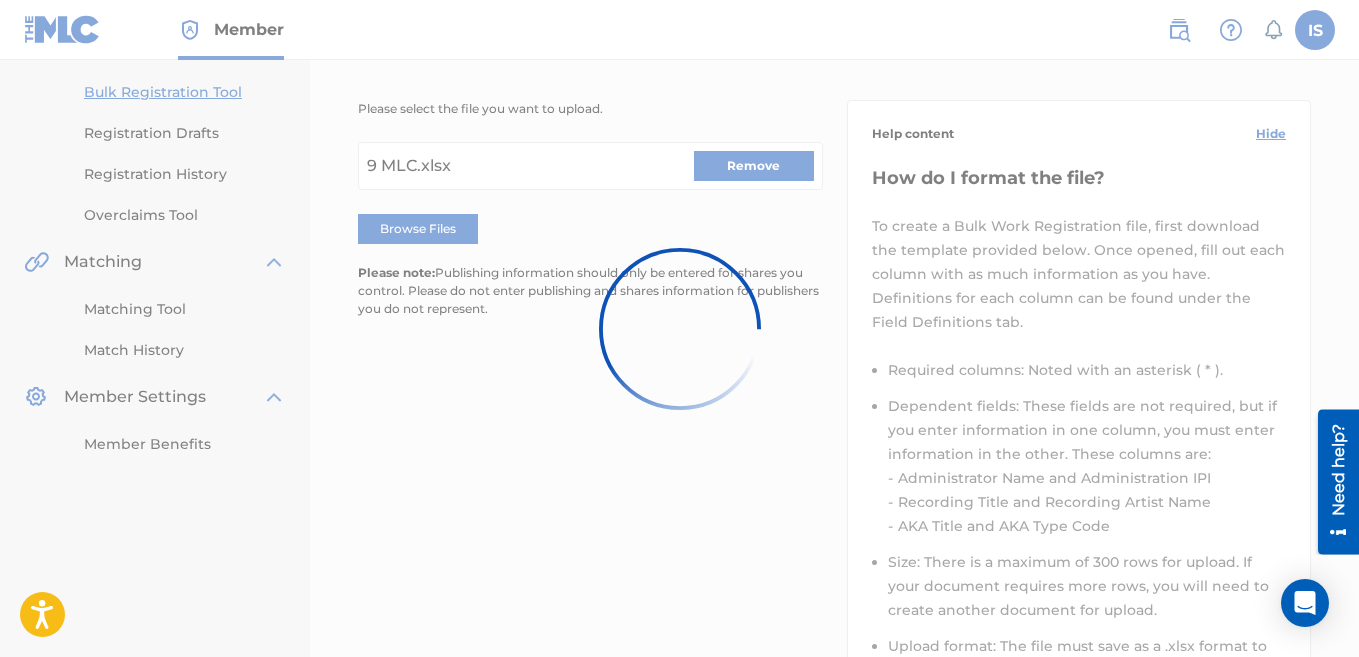scroll, scrollTop: 195, scrollLeft: 0, axis: vertical 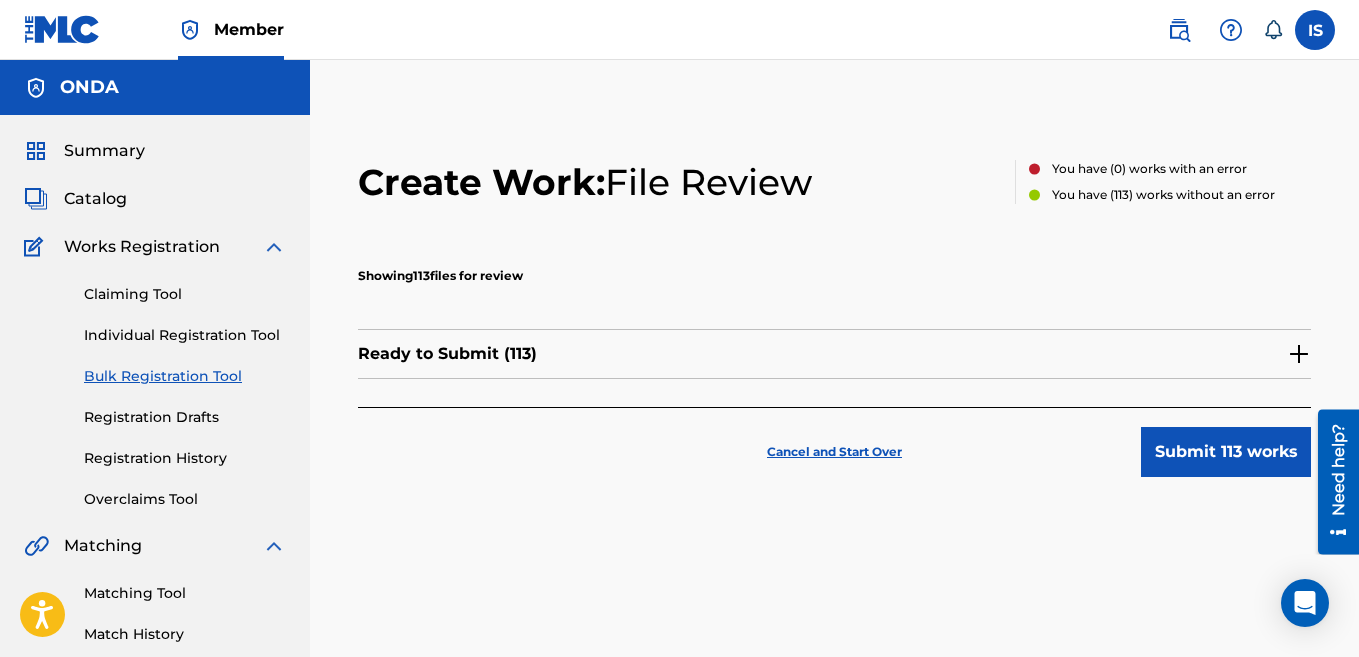 click on "Submit 113 works" at bounding box center [1226, 452] 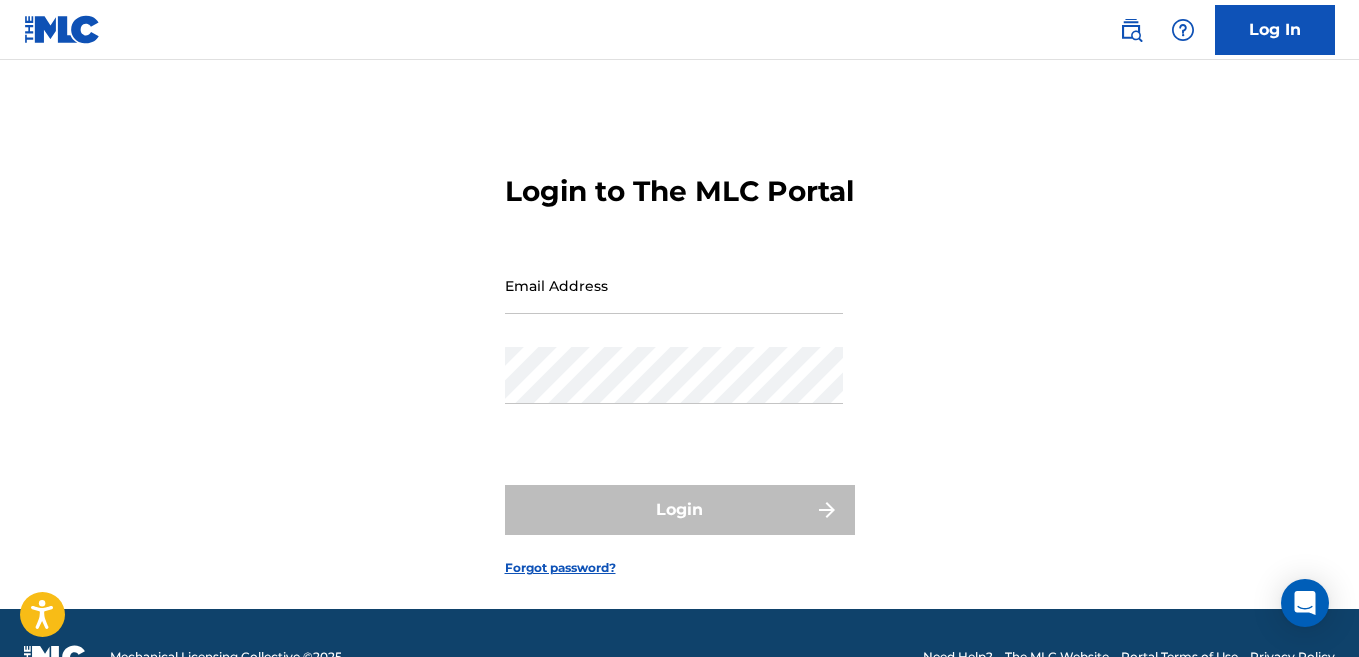 scroll, scrollTop: 0, scrollLeft: 0, axis: both 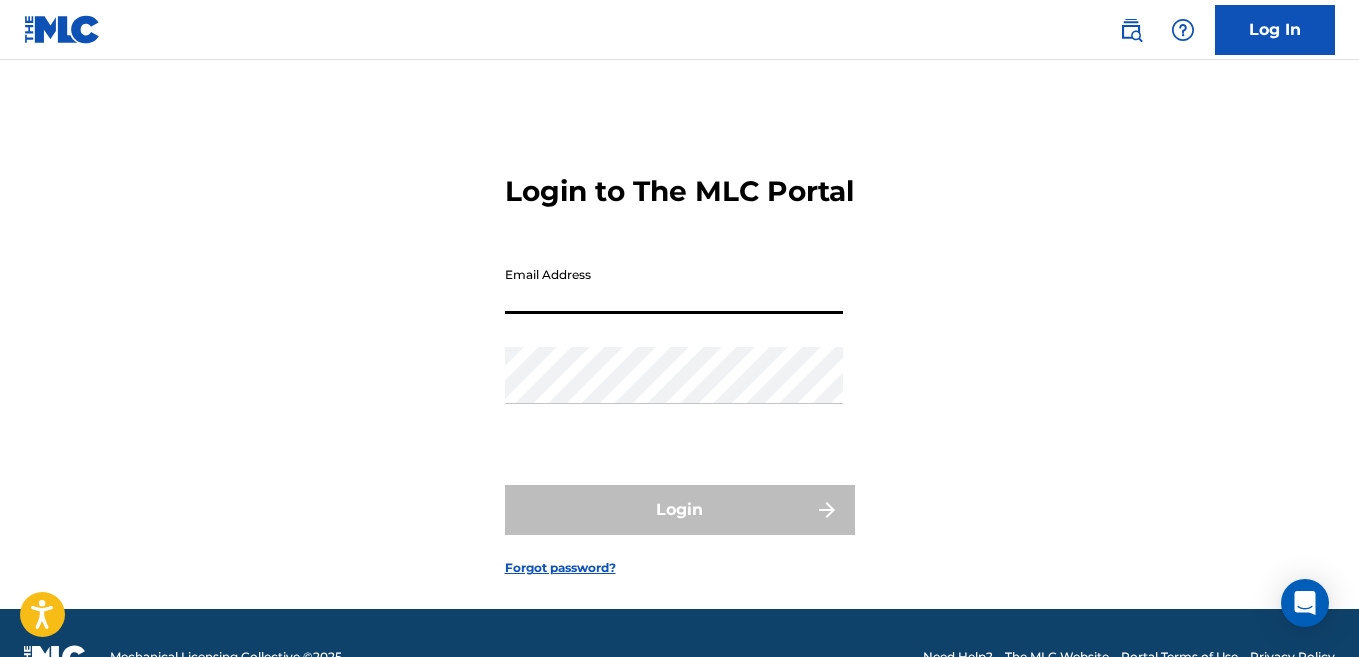 click on "Email Address" at bounding box center [674, 285] 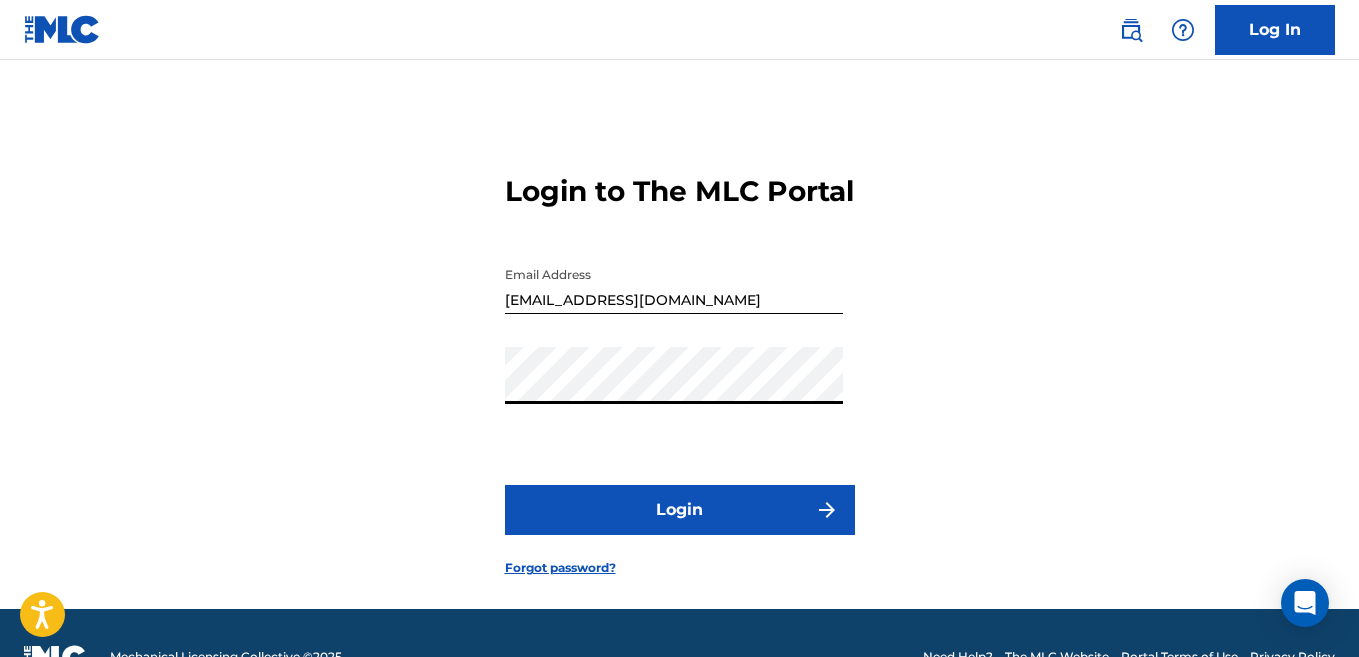 click on "Login to The MLC Portal Email Address smaili@onda.dz Password Login Forgot password?" at bounding box center (680, 359) 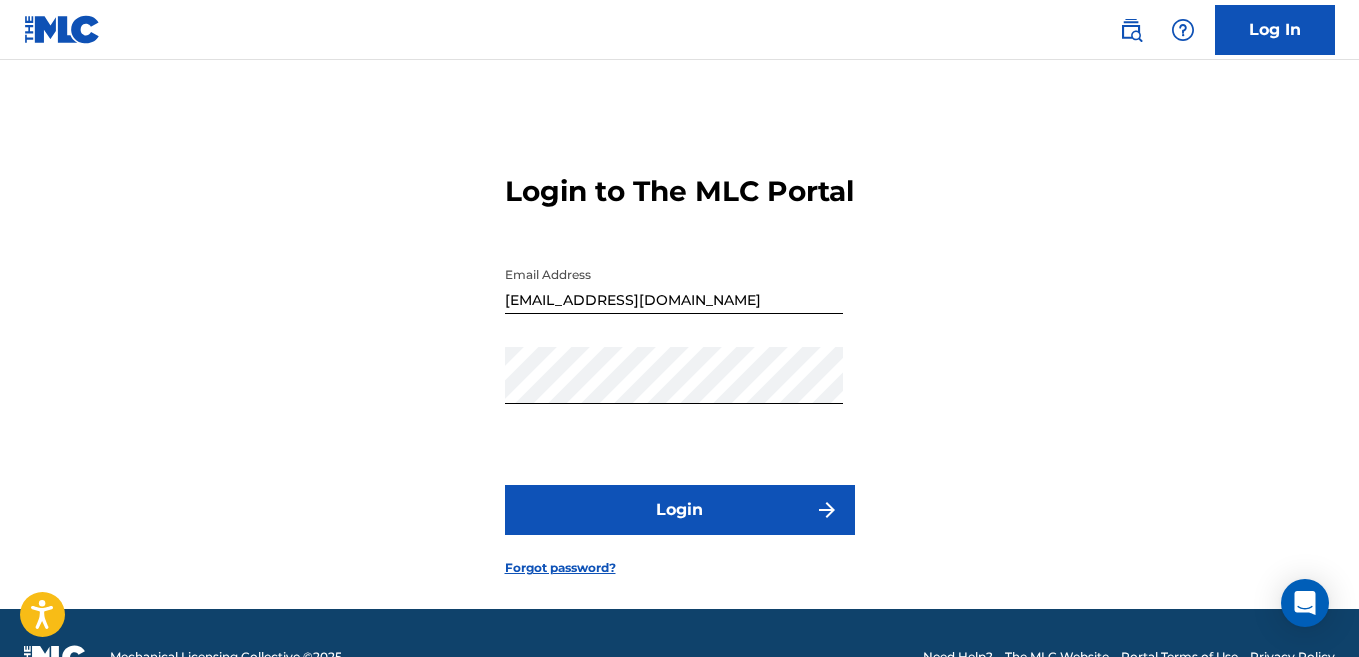 click on "Login" at bounding box center [680, 510] 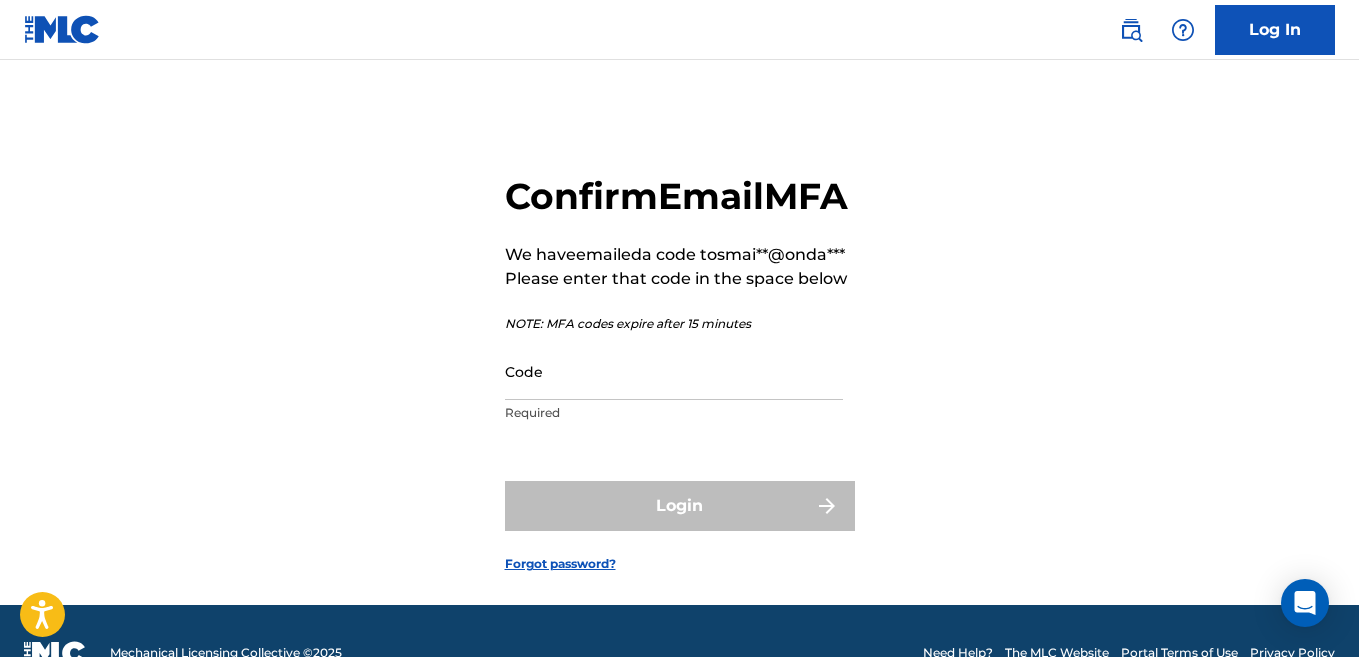 click on "Code" at bounding box center [674, 371] 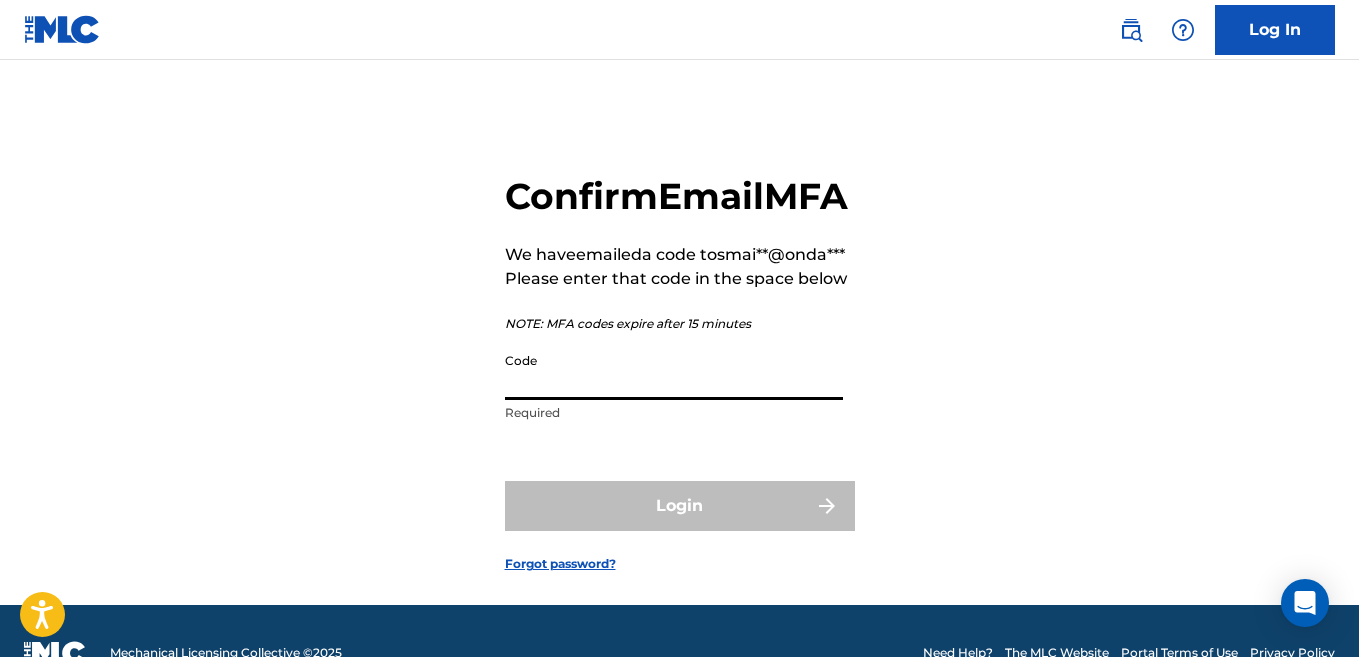 paste on "431136" 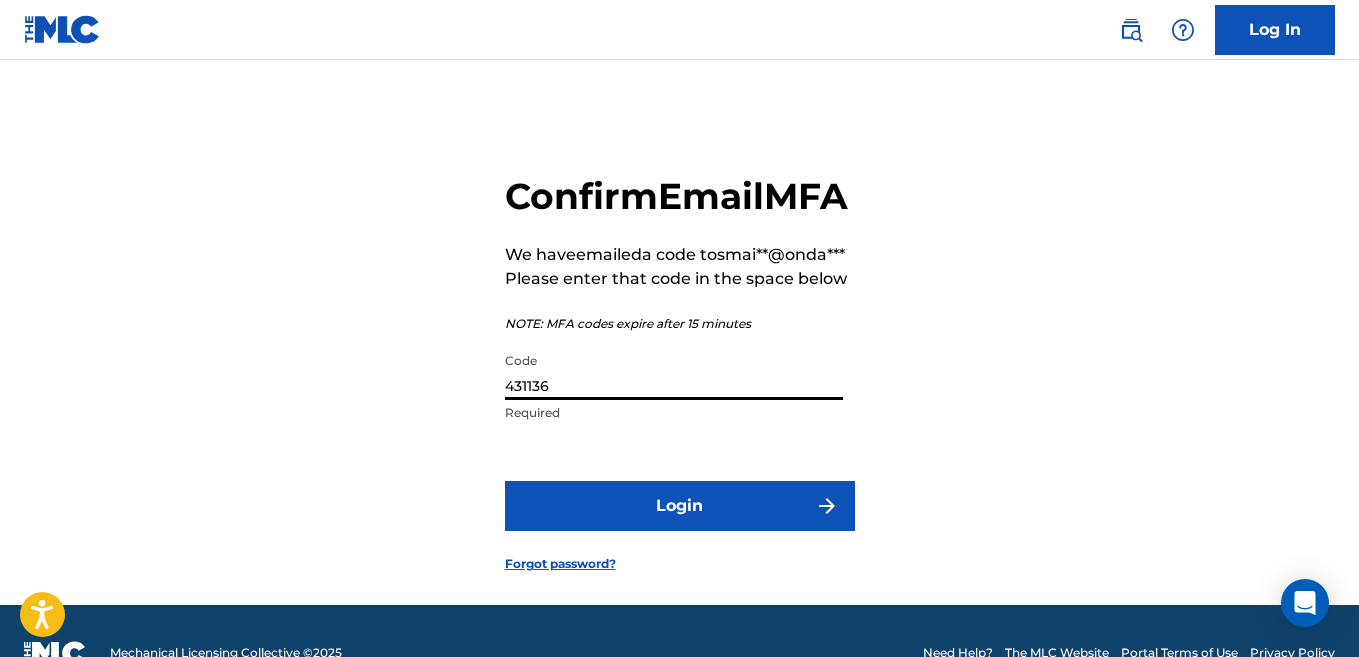 type on "431136" 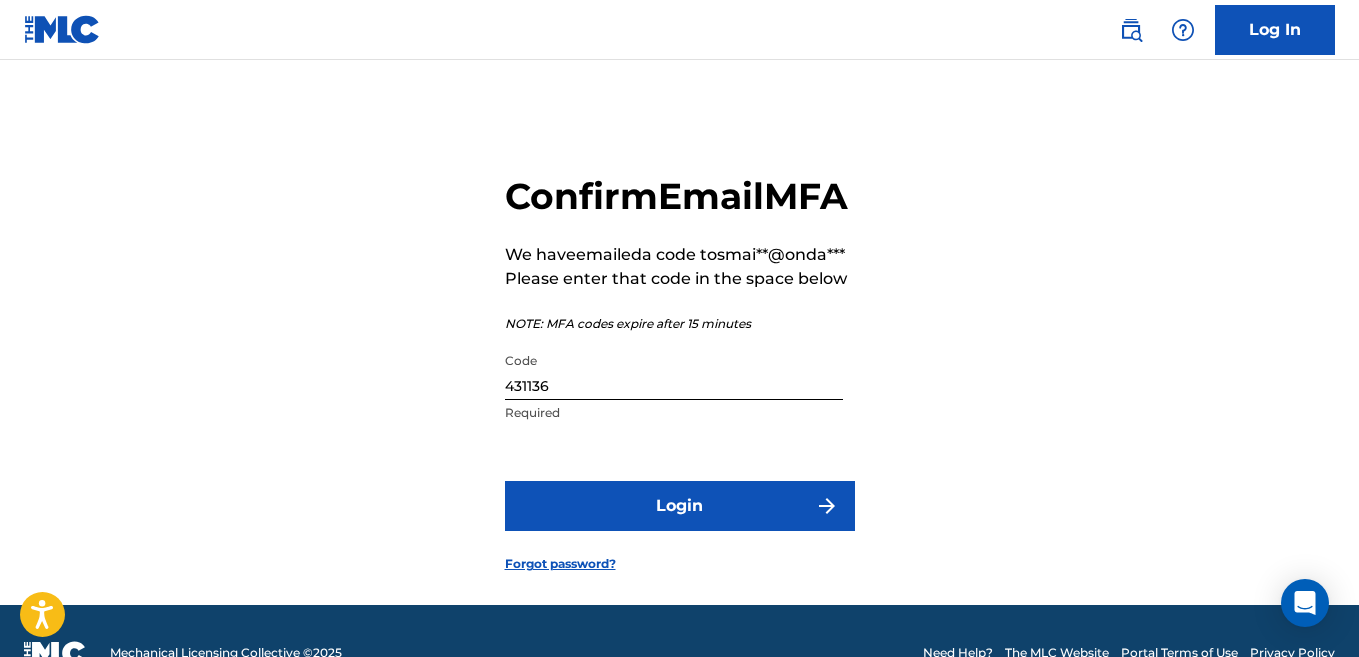 click on "Login" at bounding box center [680, 506] 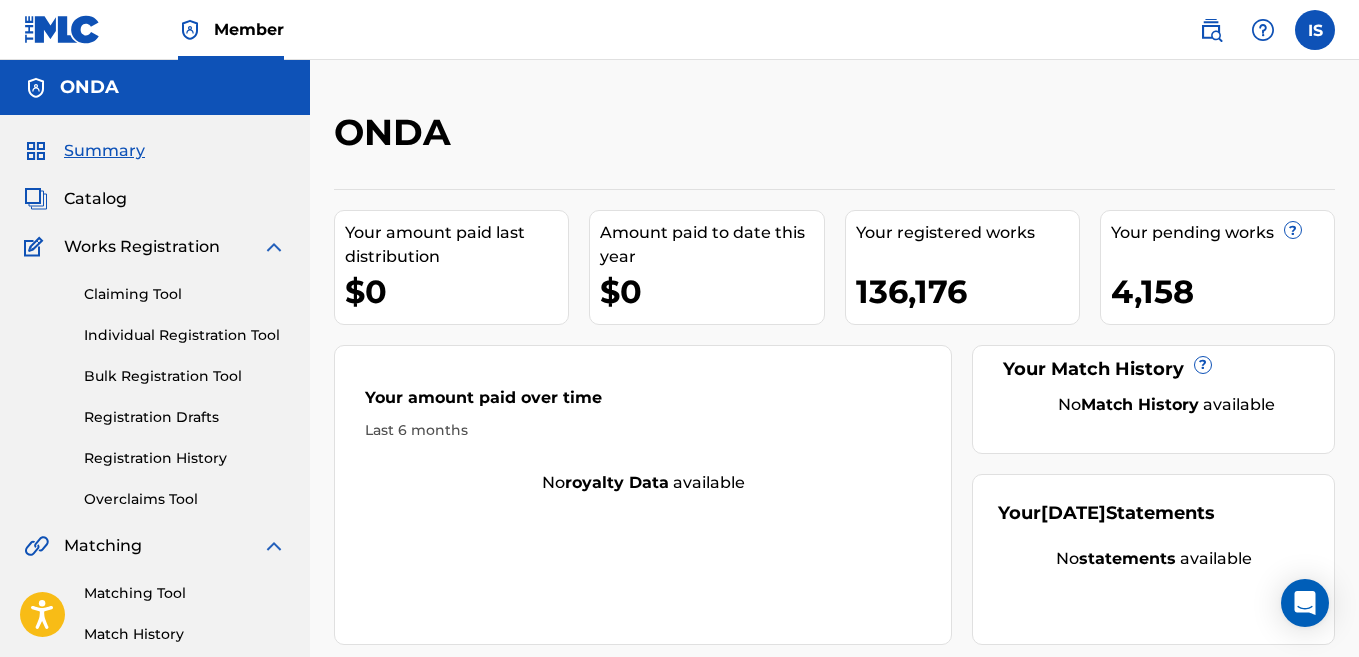 scroll, scrollTop: 0, scrollLeft: 0, axis: both 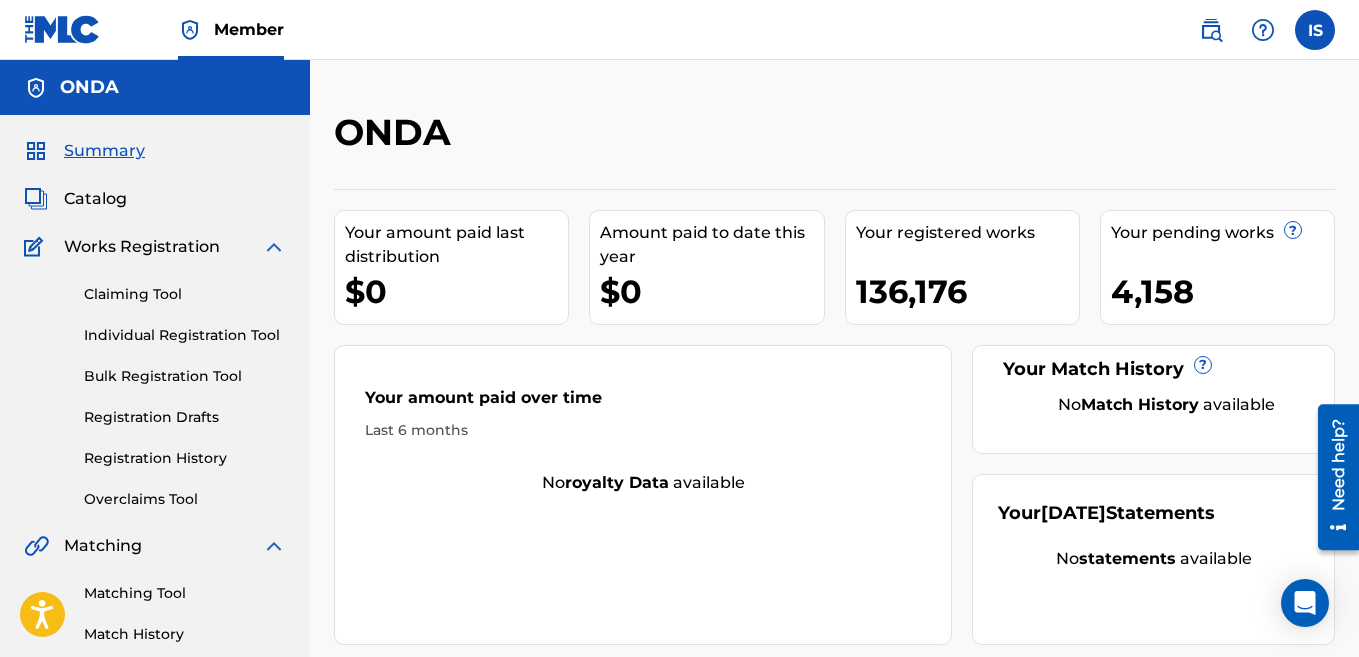 click on "Claiming Tool Individual Registration Tool Bulk Registration Tool Registration Drafts Registration History Overclaims Tool" at bounding box center [155, 384] 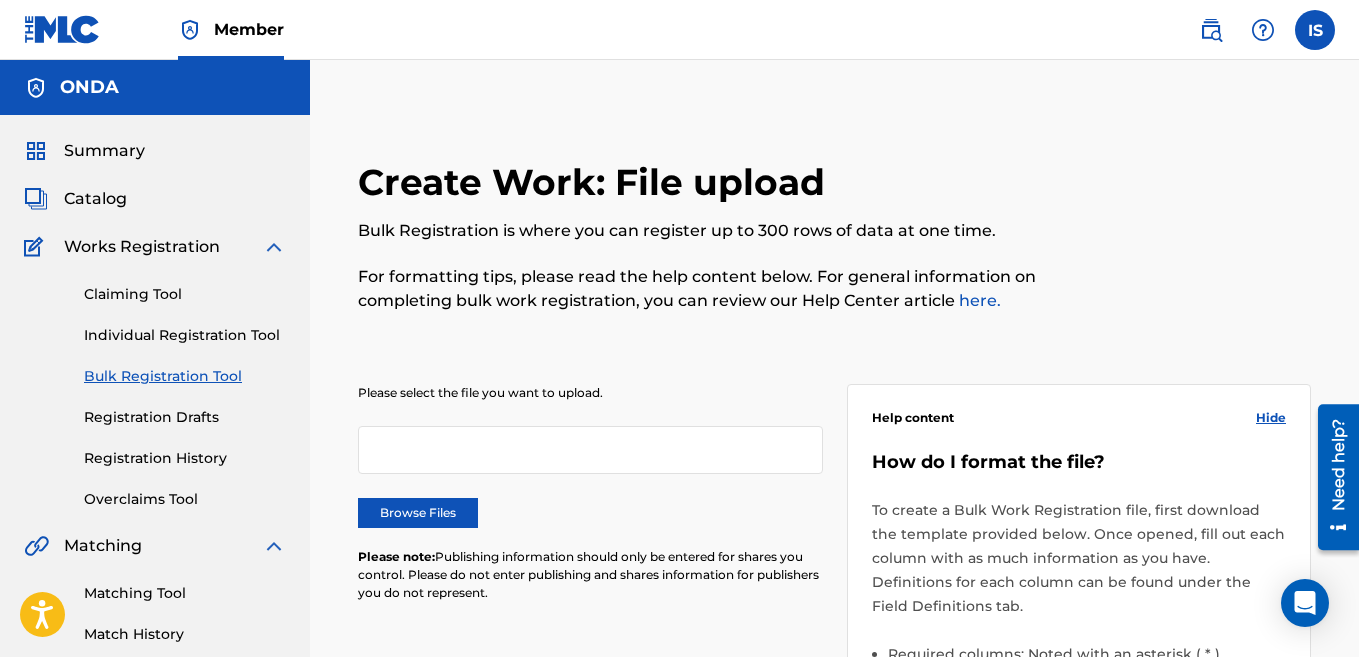 click on "Registration History" at bounding box center (185, 458) 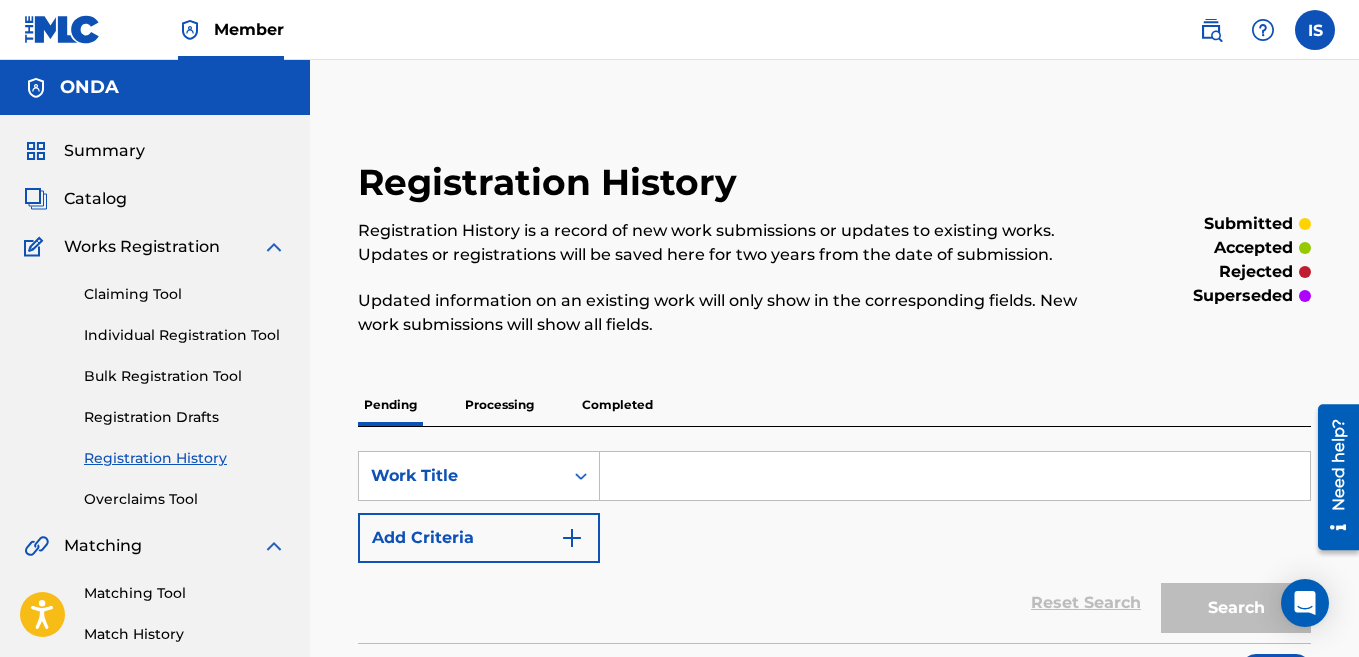 click at bounding box center (955, 476) 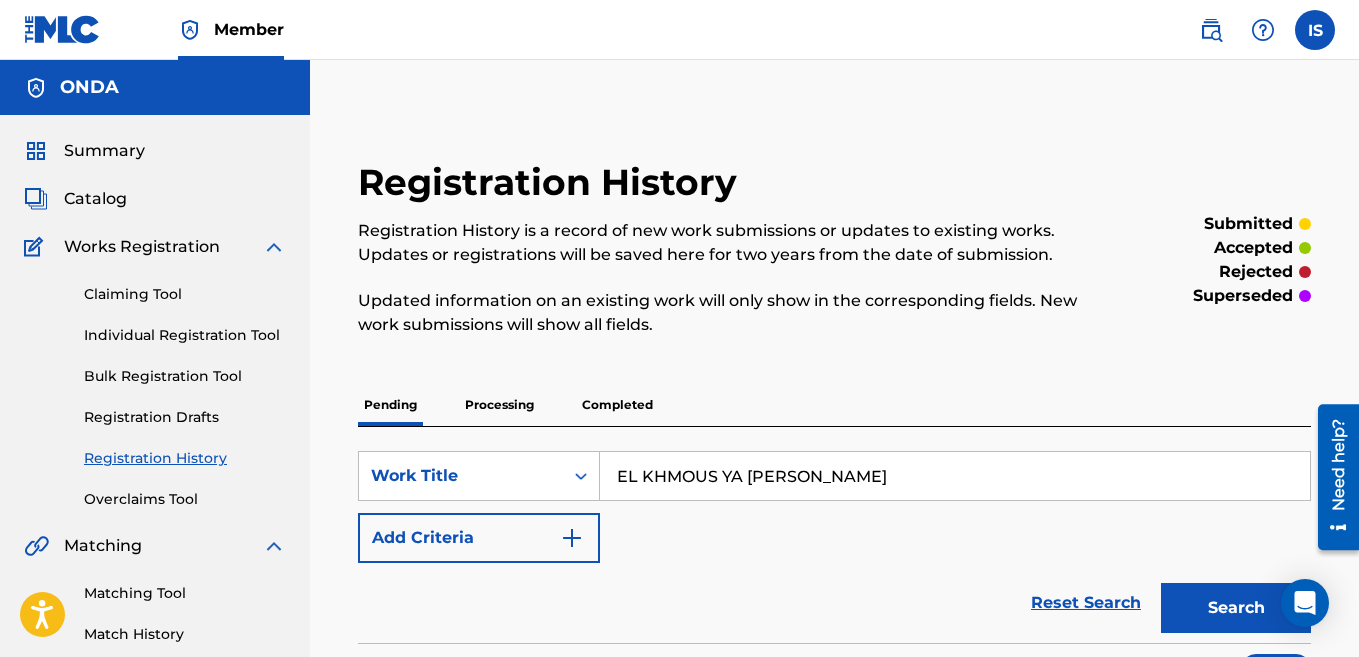 click on "Search" at bounding box center (1236, 608) 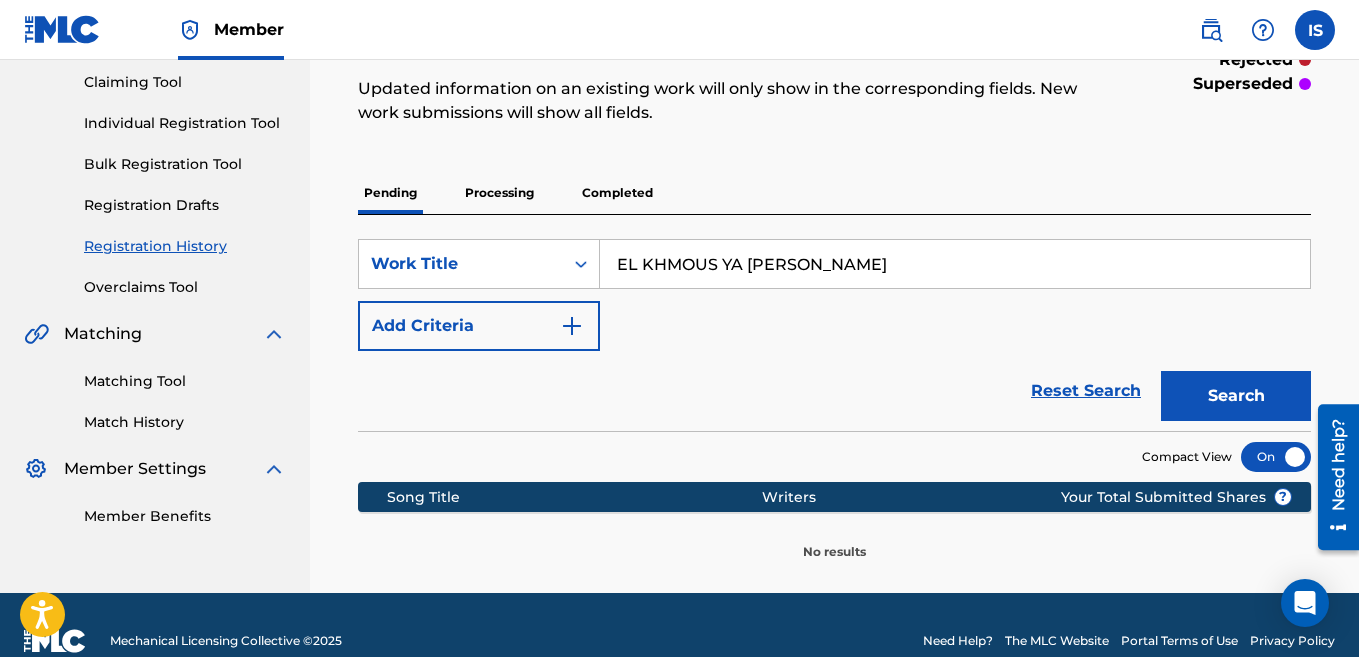 click on "Search" at bounding box center [1236, 396] 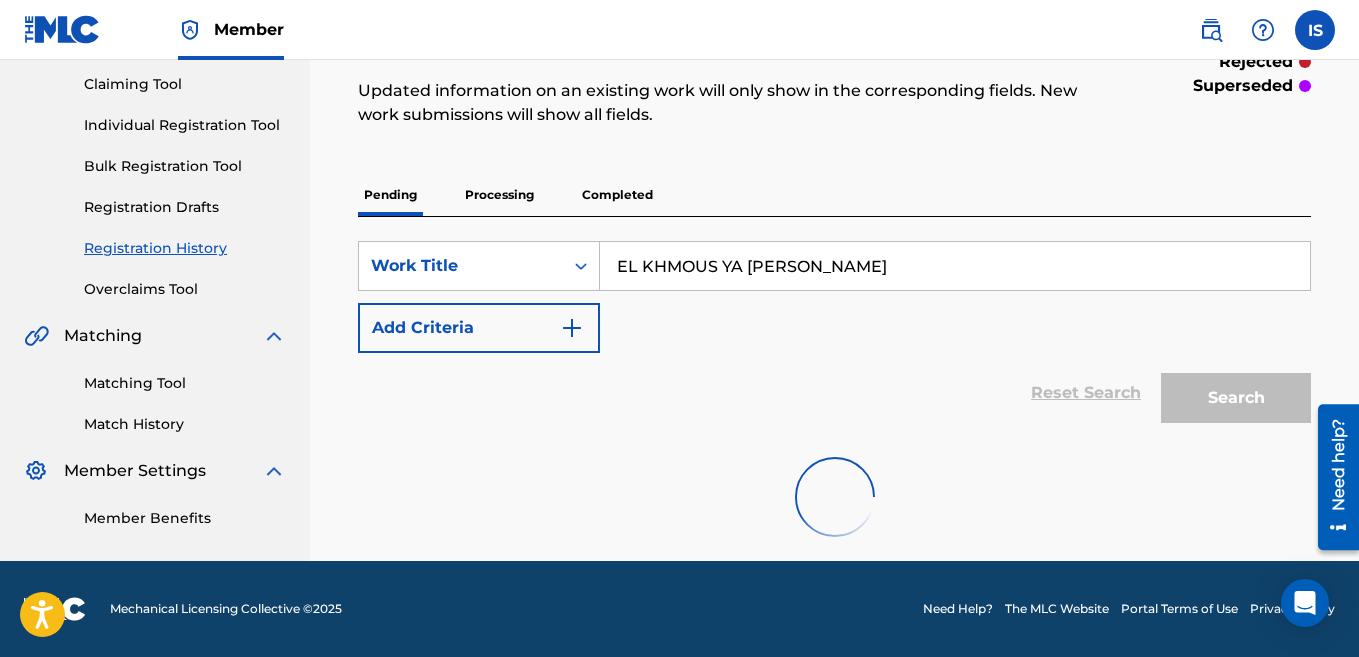 scroll, scrollTop: 212, scrollLeft: 0, axis: vertical 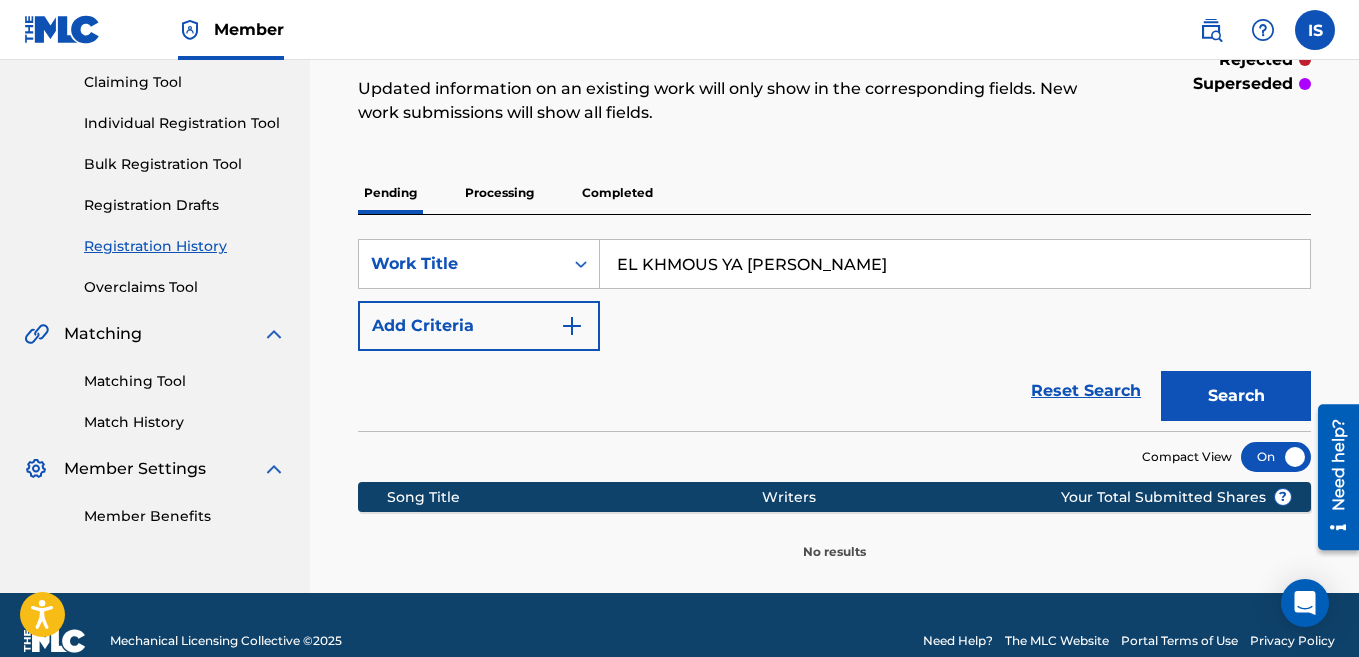 click on "Compact View" at bounding box center (834, 451) 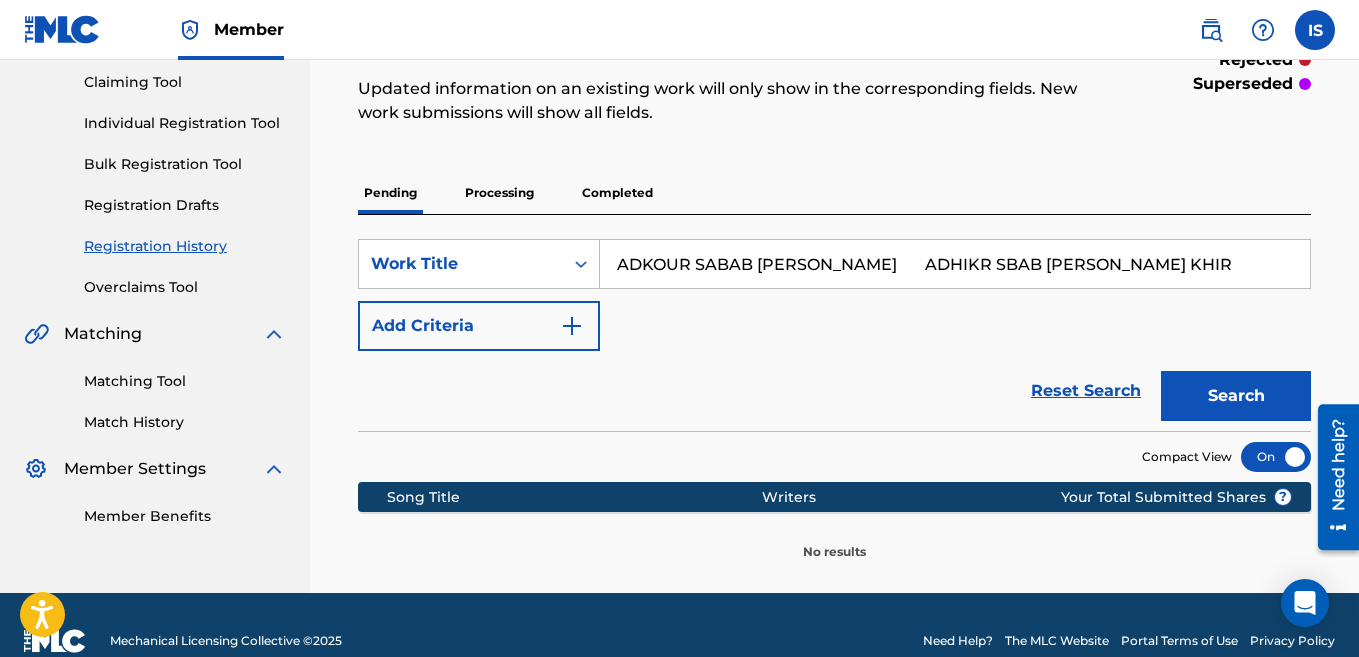 click on "Search" at bounding box center (1236, 396) 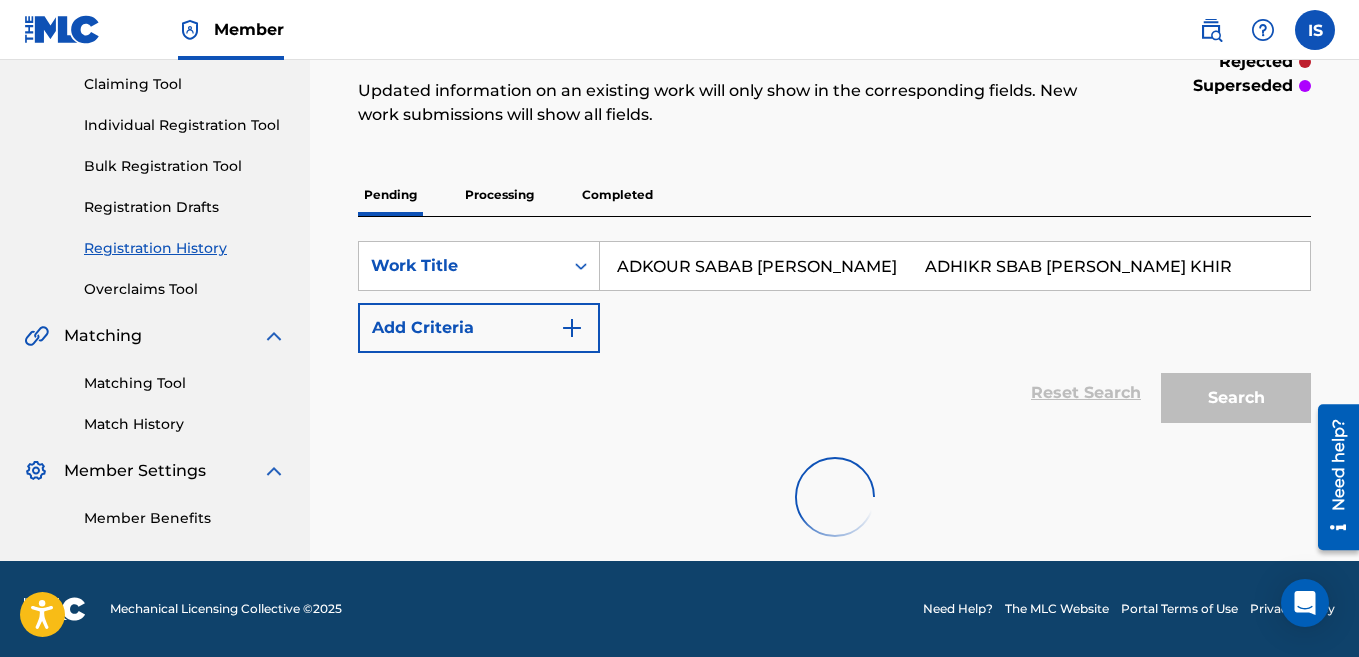 scroll, scrollTop: 212, scrollLeft: 0, axis: vertical 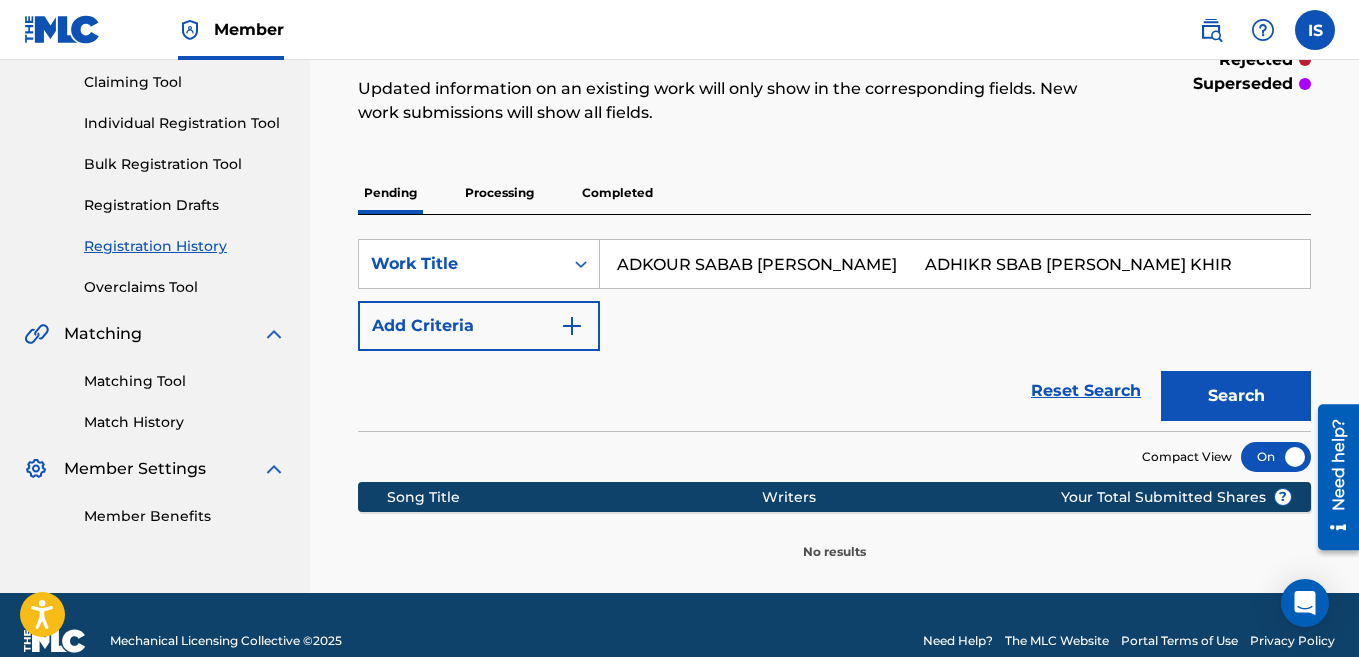 click on "ADKOUR SABAB KOUL KHEIR       ADHIKR SBAB KOUL KHIR" at bounding box center [955, 264] 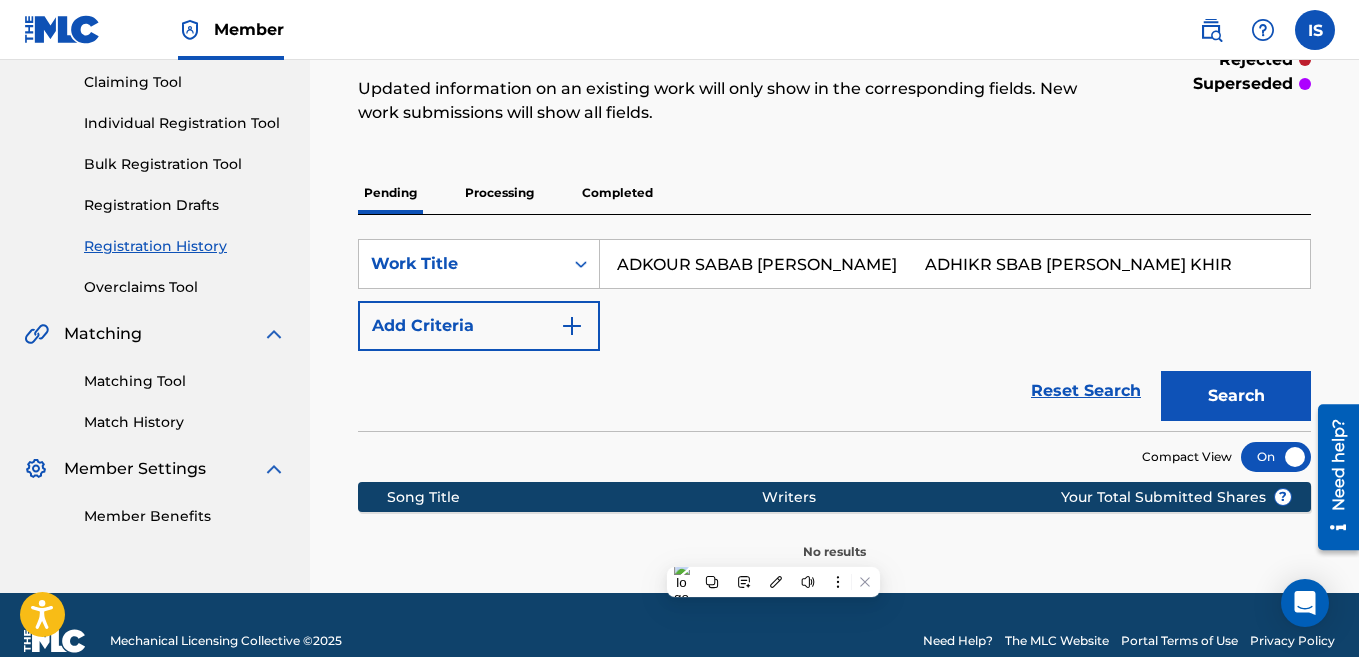 click on "ADKOUR SABAB KOUL KHEIR       ADHIKR SBAB KOUL KHIR" at bounding box center [955, 264] 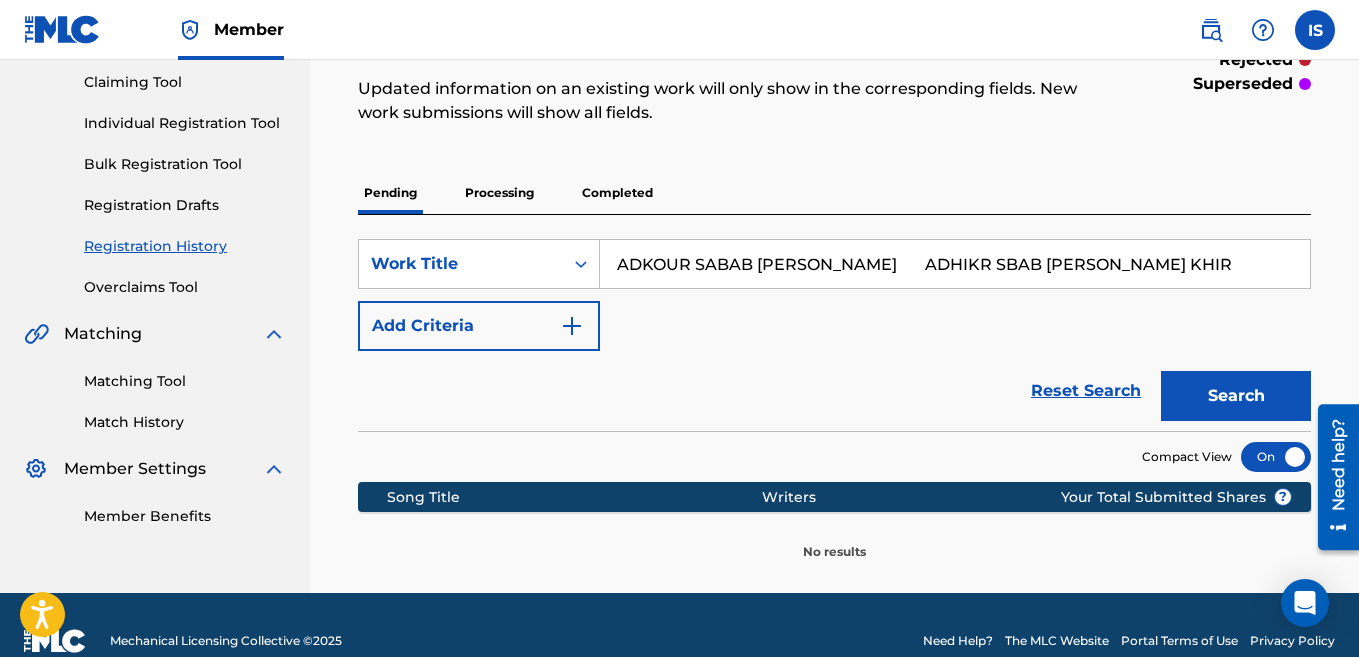 click on "Search" at bounding box center (1236, 396) 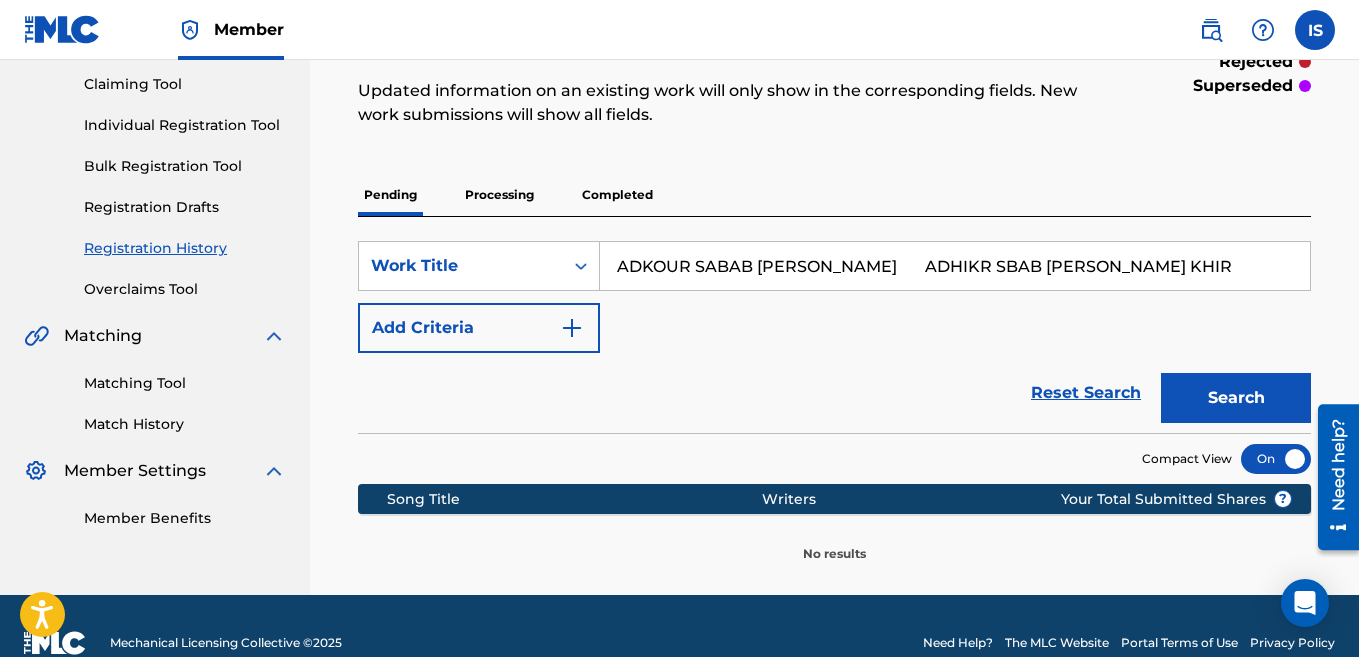 scroll, scrollTop: 212, scrollLeft: 0, axis: vertical 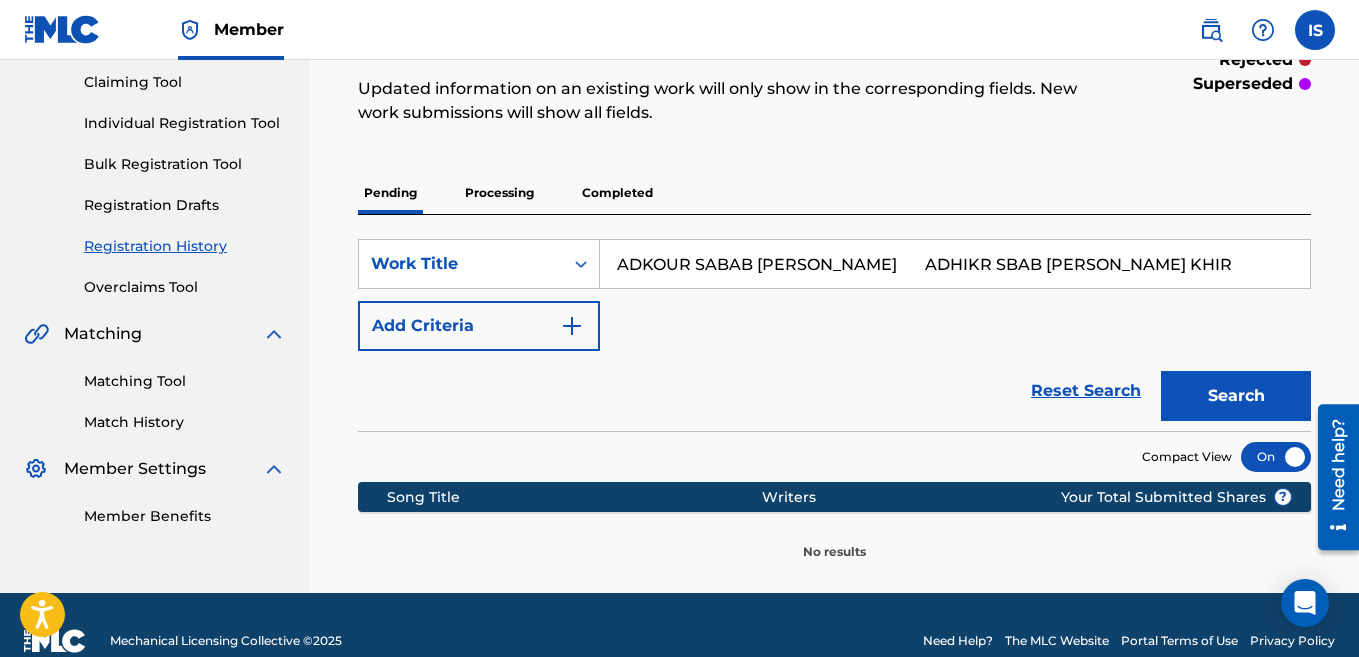 click on "Reset Search Search" at bounding box center [834, 391] 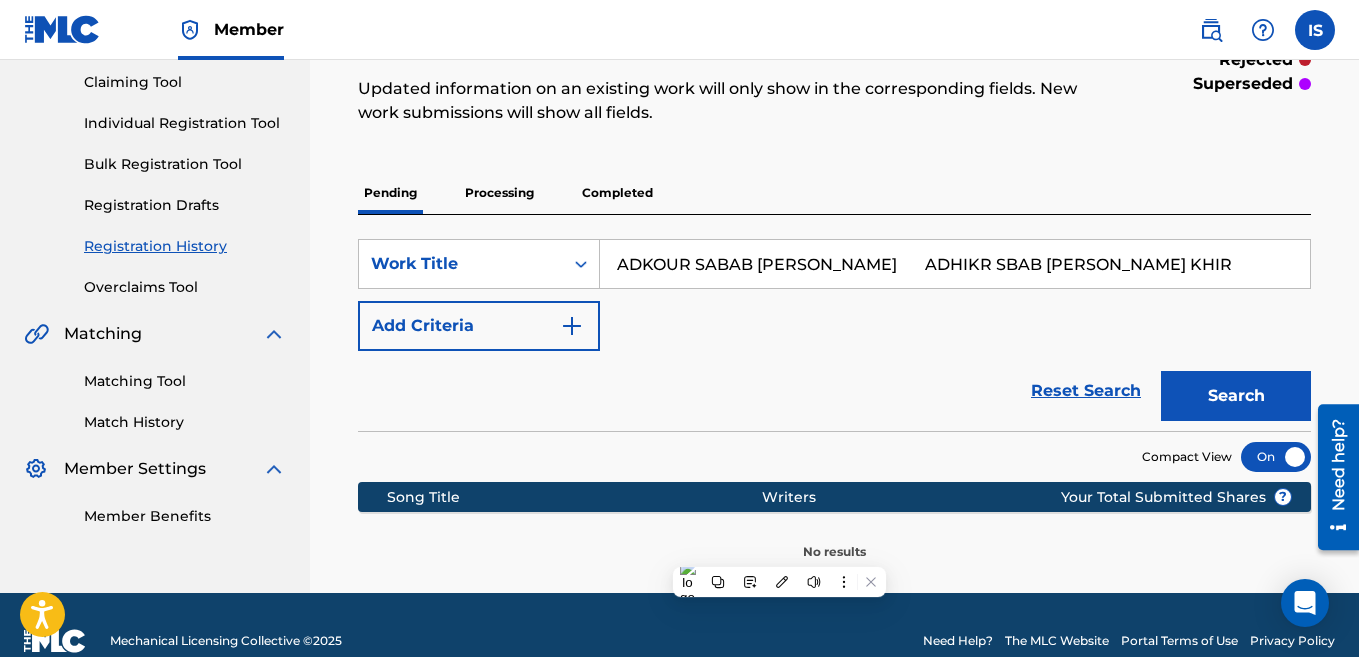 paste on "SALA LAH AALA MOHAMED" 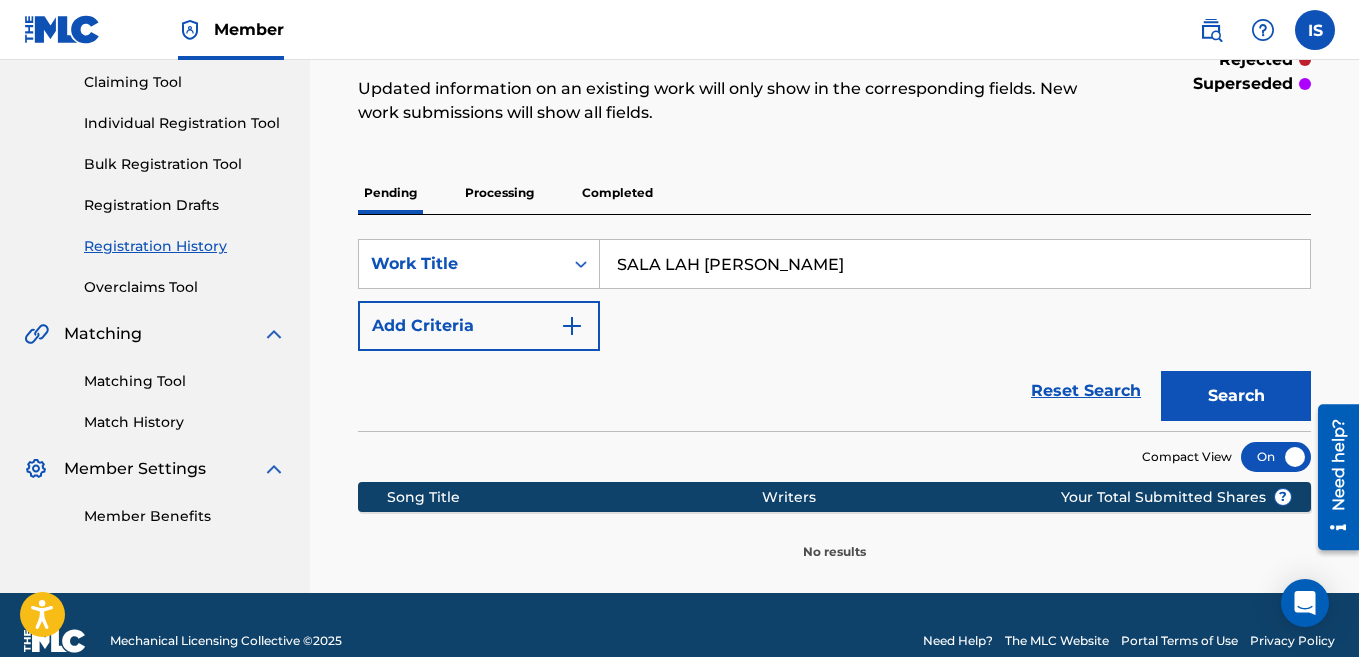 click on "Search" at bounding box center (1236, 396) 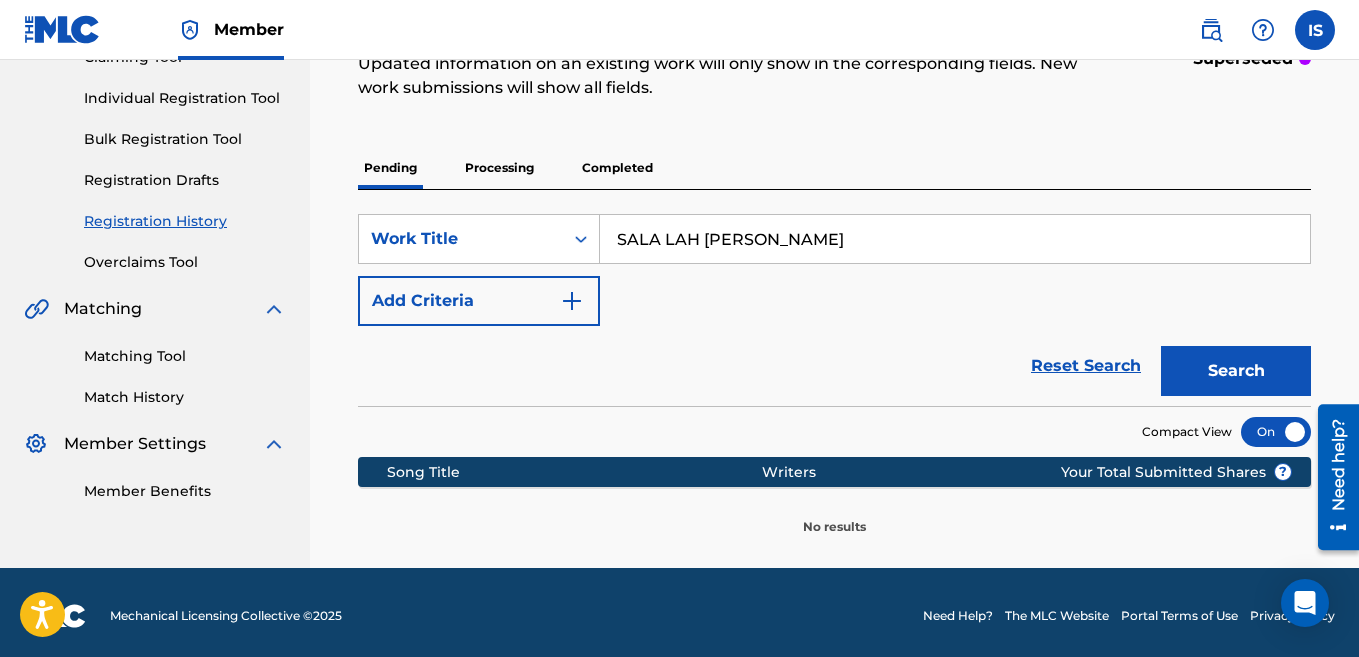 scroll, scrollTop: 244, scrollLeft: 0, axis: vertical 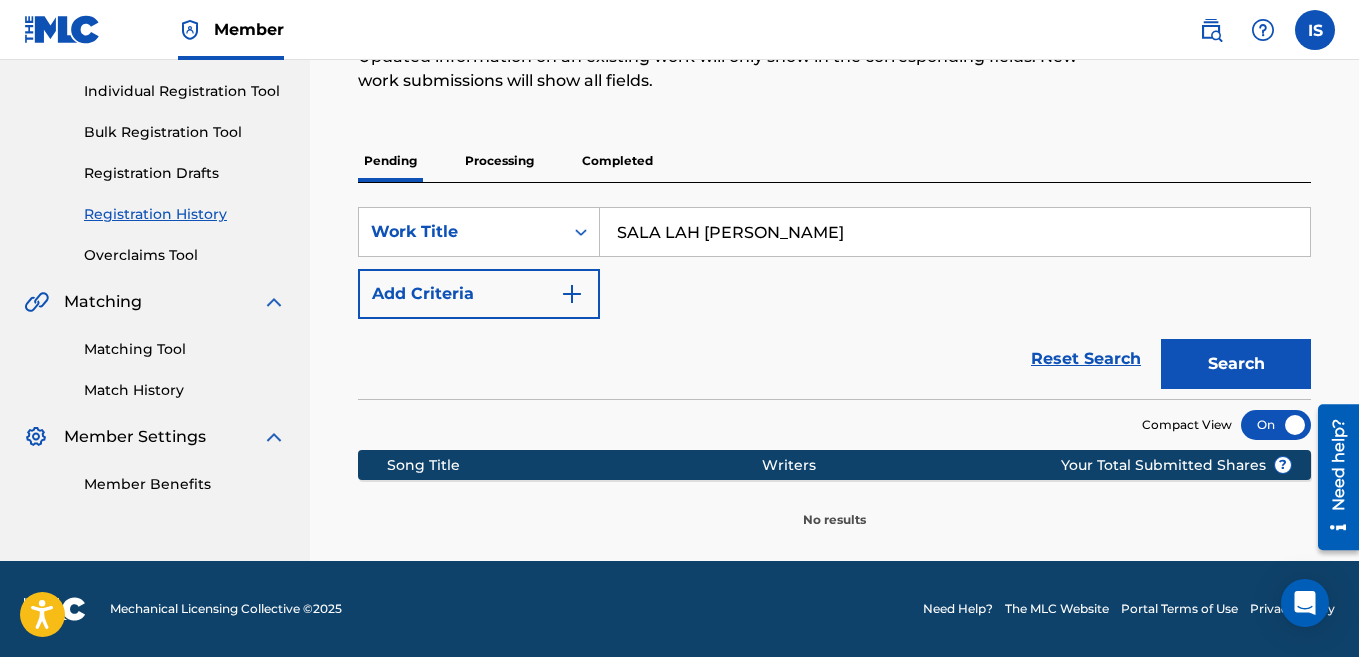 click on "SALA LAH AALA MOHAMED" at bounding box center [955, 232] 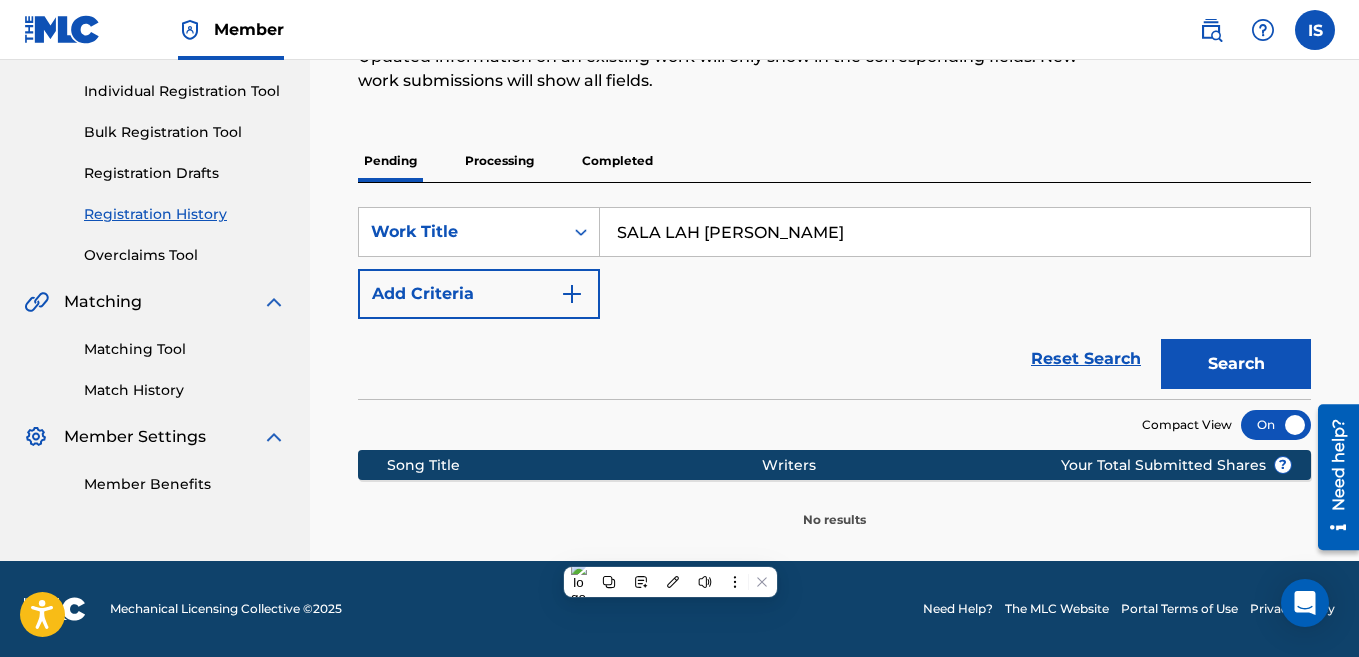 click on "SALA LAH AALA MOHAMED" at bounding box center [955, 232] 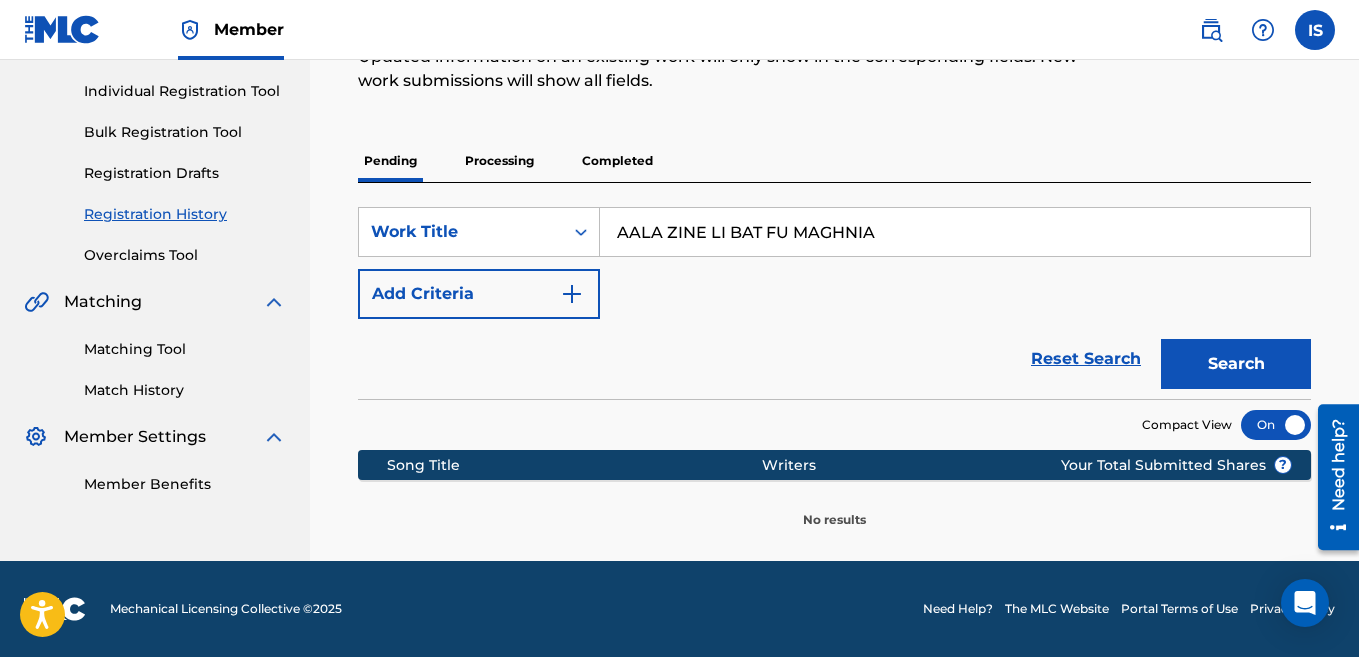 type on "AALA ZINE LI BAT FU MAGHNIA" 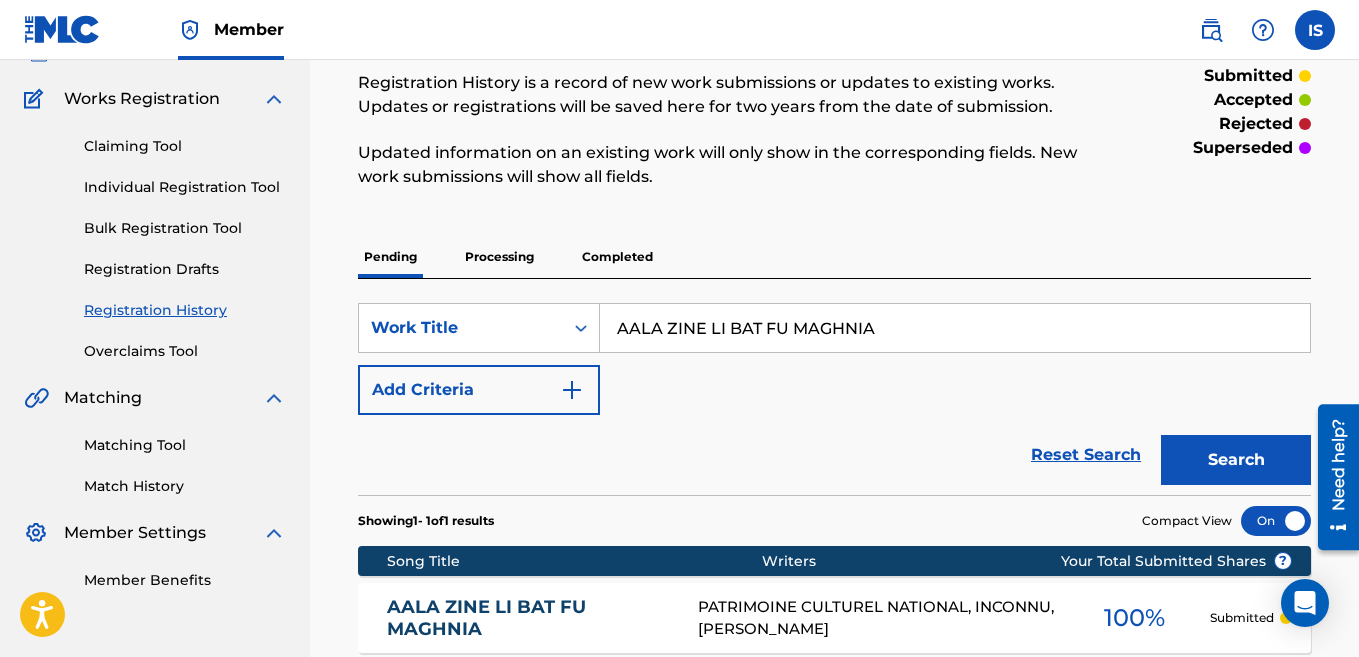scroll, scrollTop: 0, scrollLeft: 0, axis: both 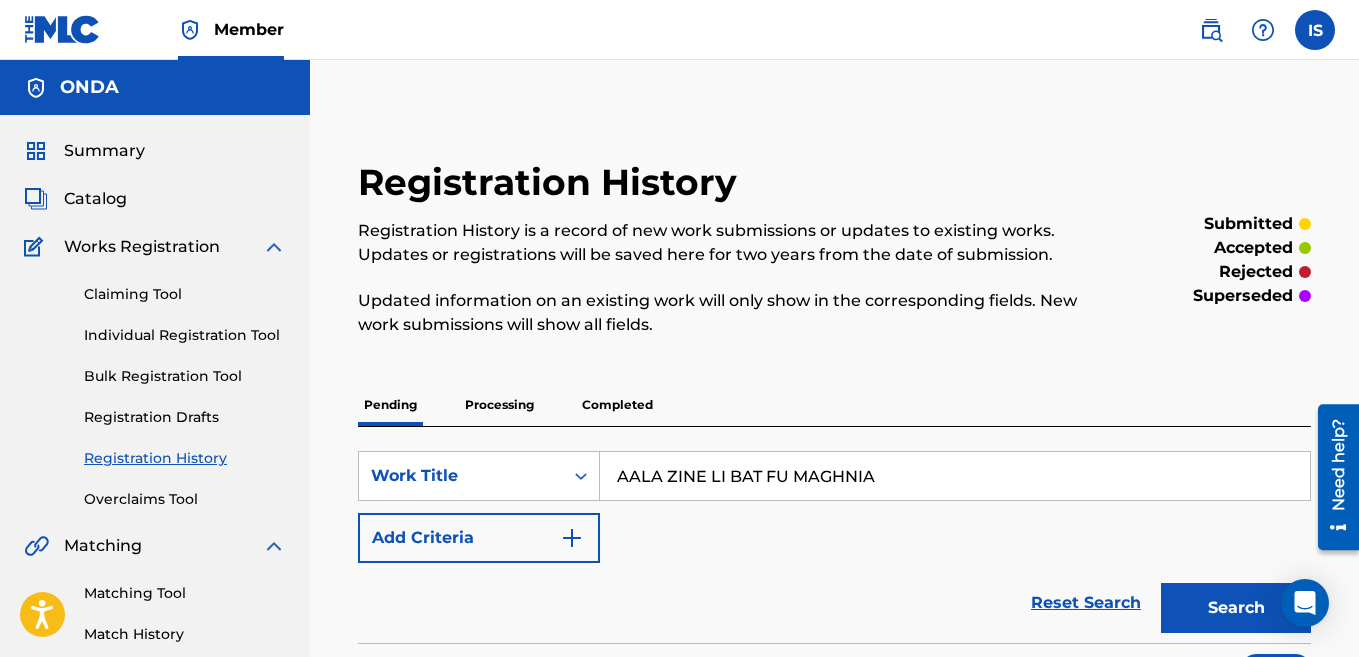 click on "Bulk Registration Tool" at bounding box center (185, 376) 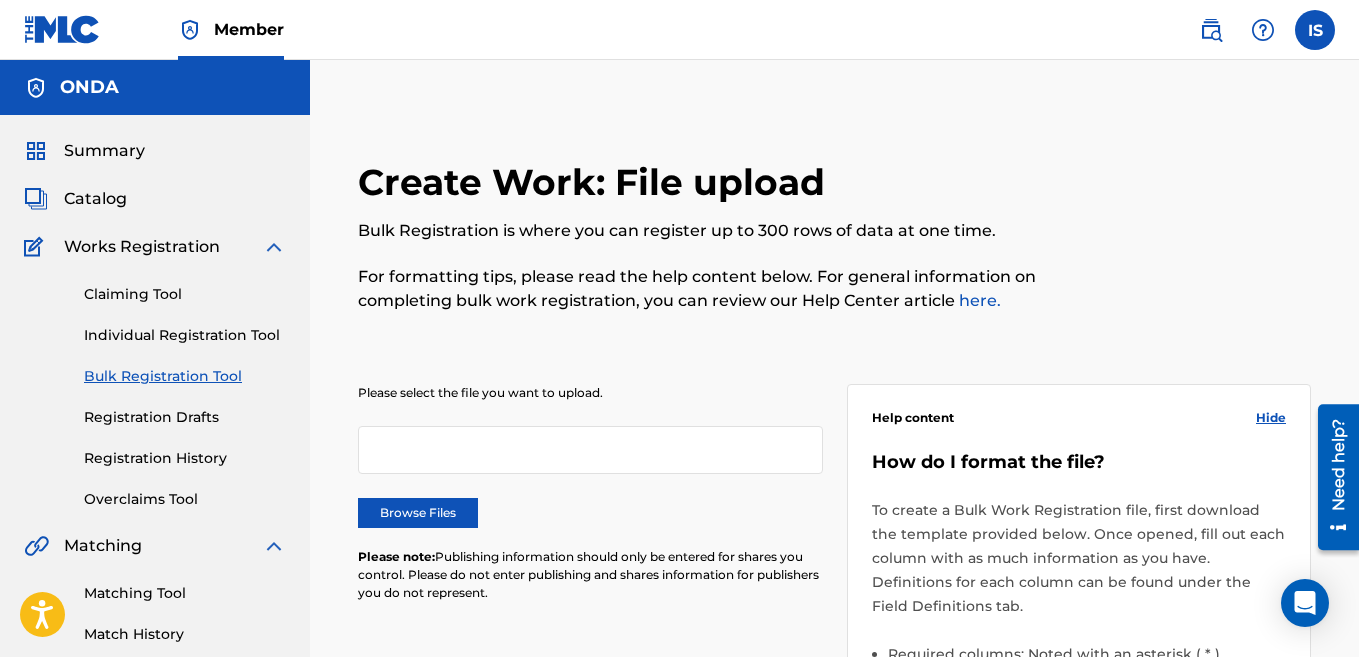 click on "Browse Files" at bounding box center (418, 513) 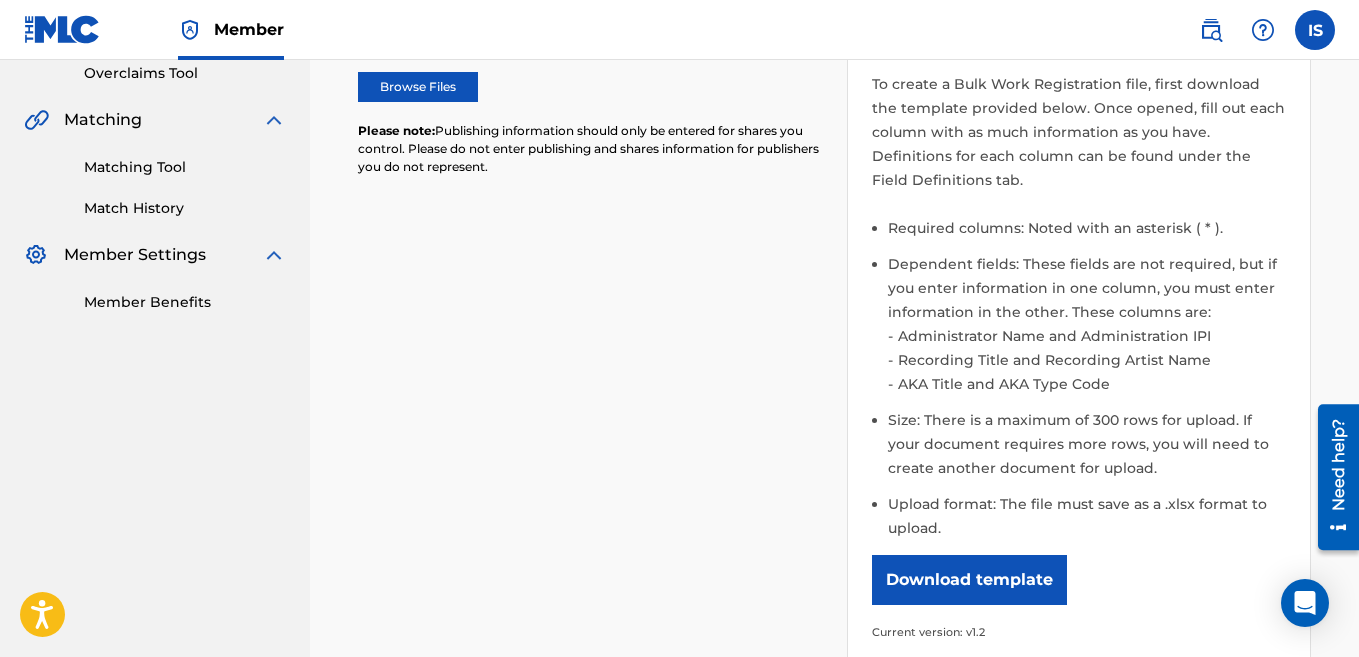 scroll, scrollTop: 736, scrollLeft: 0, axis: vertical 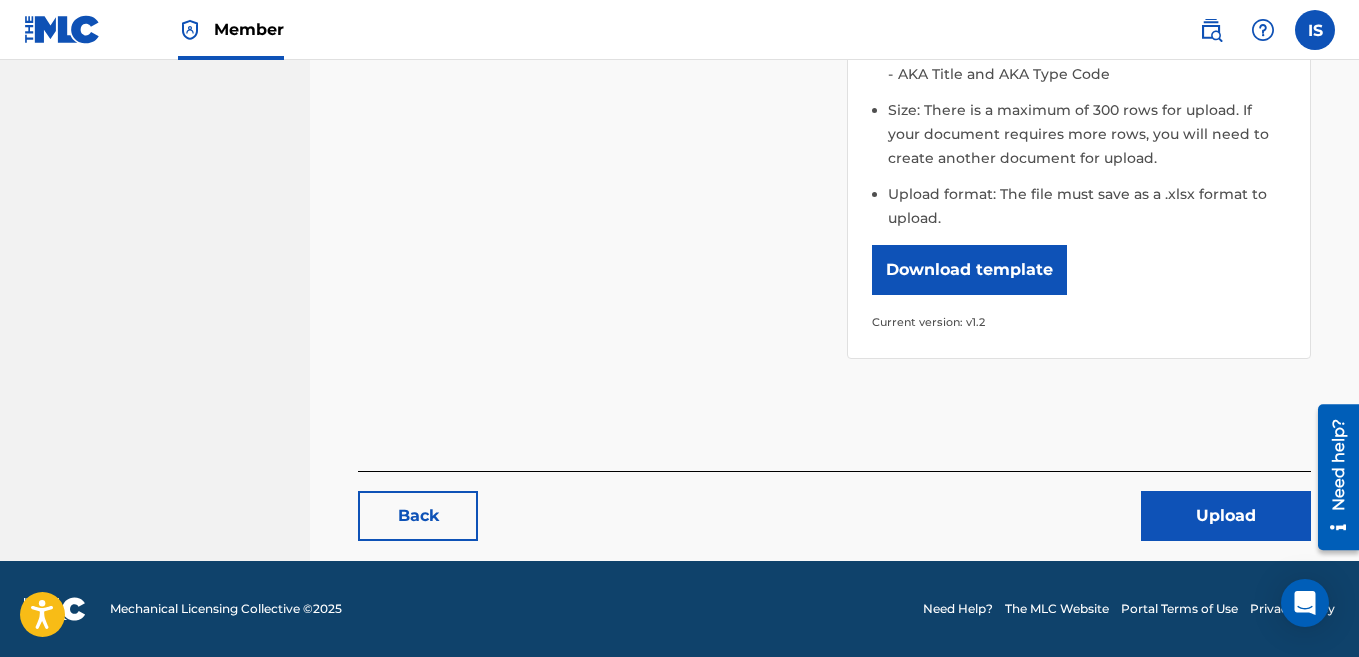 click on "Upload" at bounding box center (1226, 516) 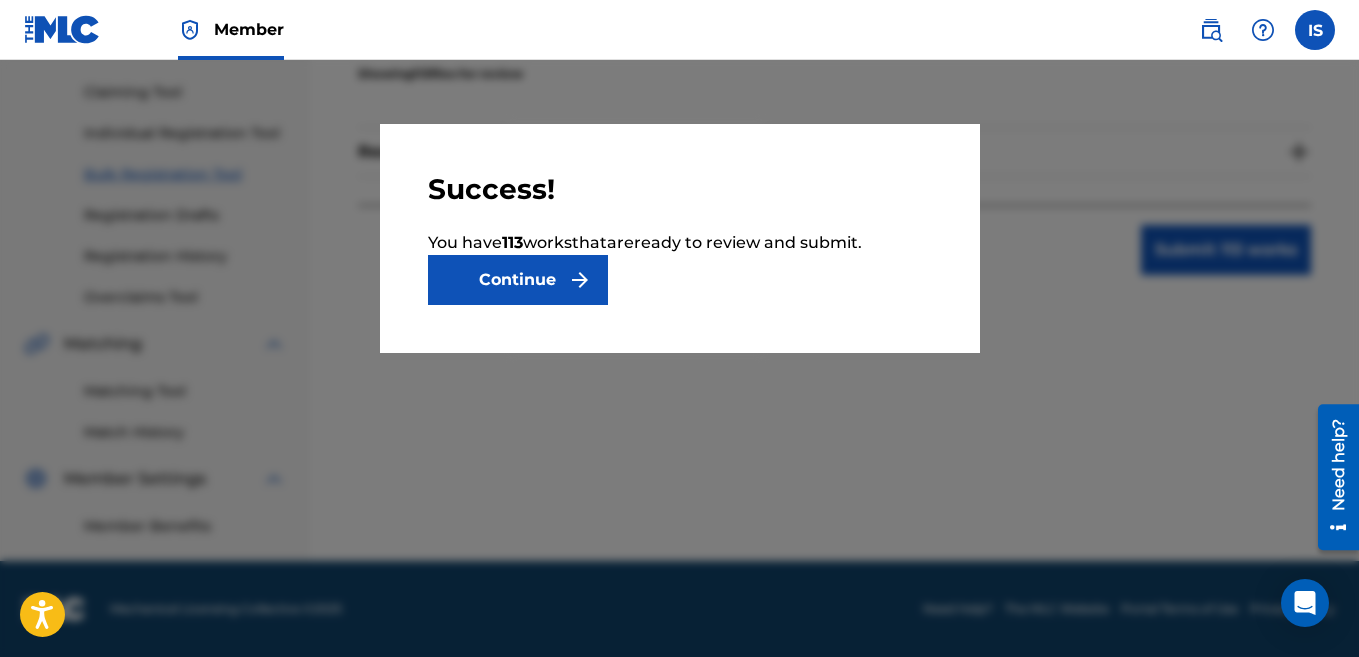 scroll, scrollTop: 0, scrollLeft: 0, axis: both 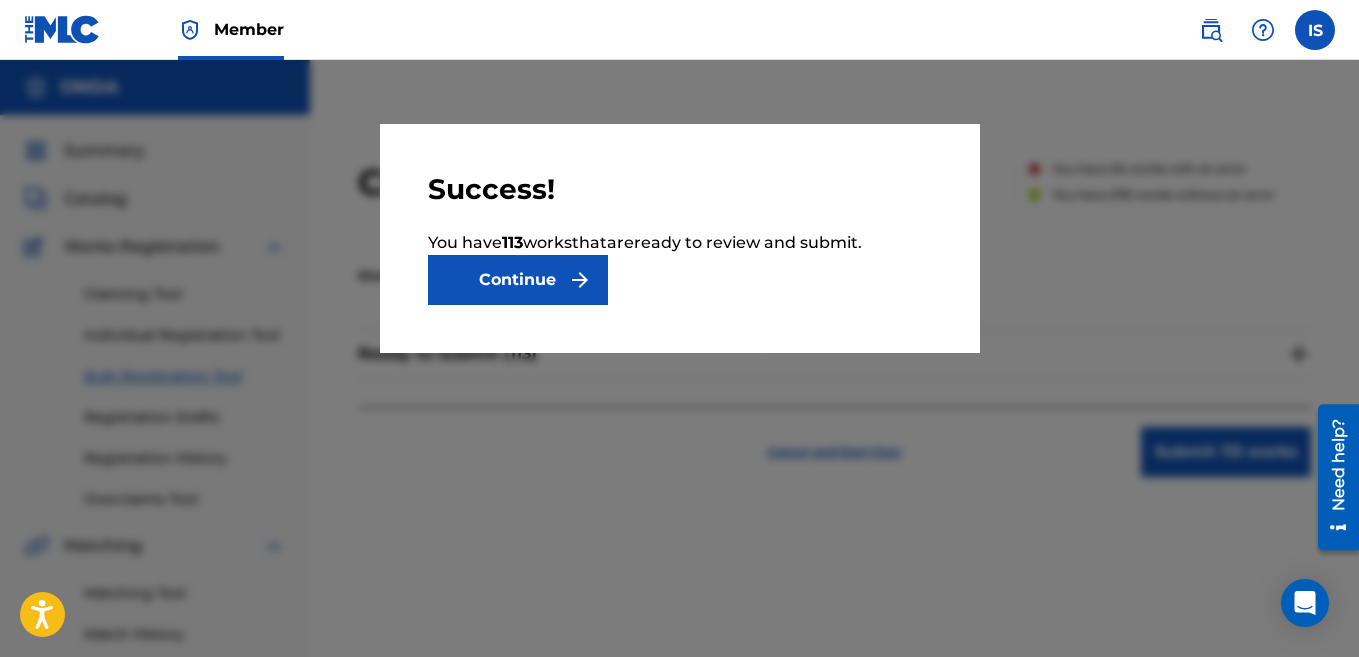 click on "Continue" at bounding box center (518, 280) 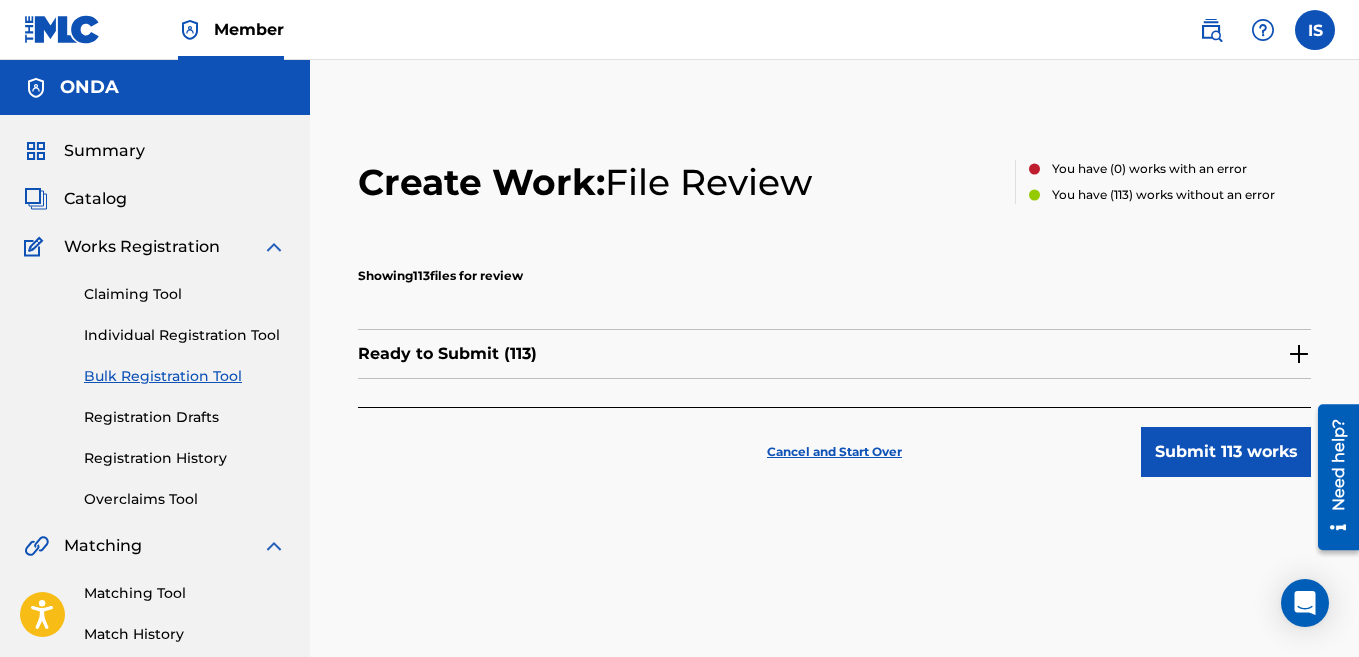 click on "Submit 113 works" at bounding box center (1226, 452) 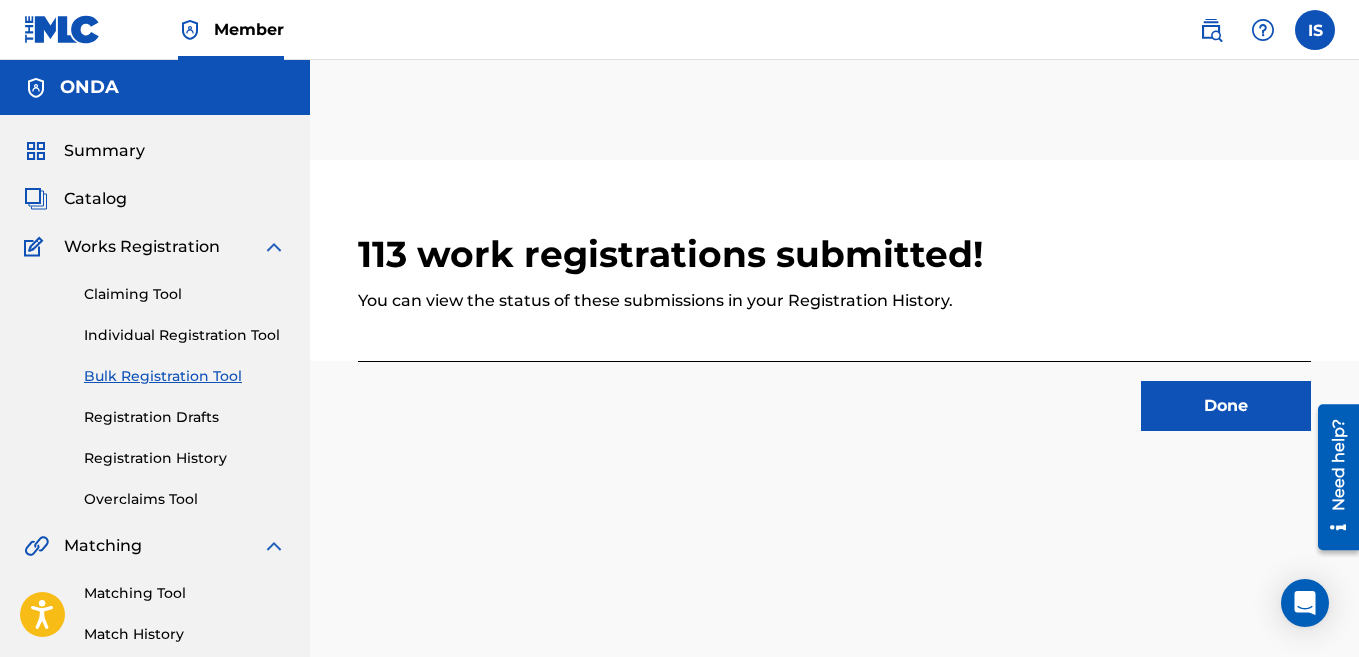 click on "Done" at bounding box center [1226, 406] 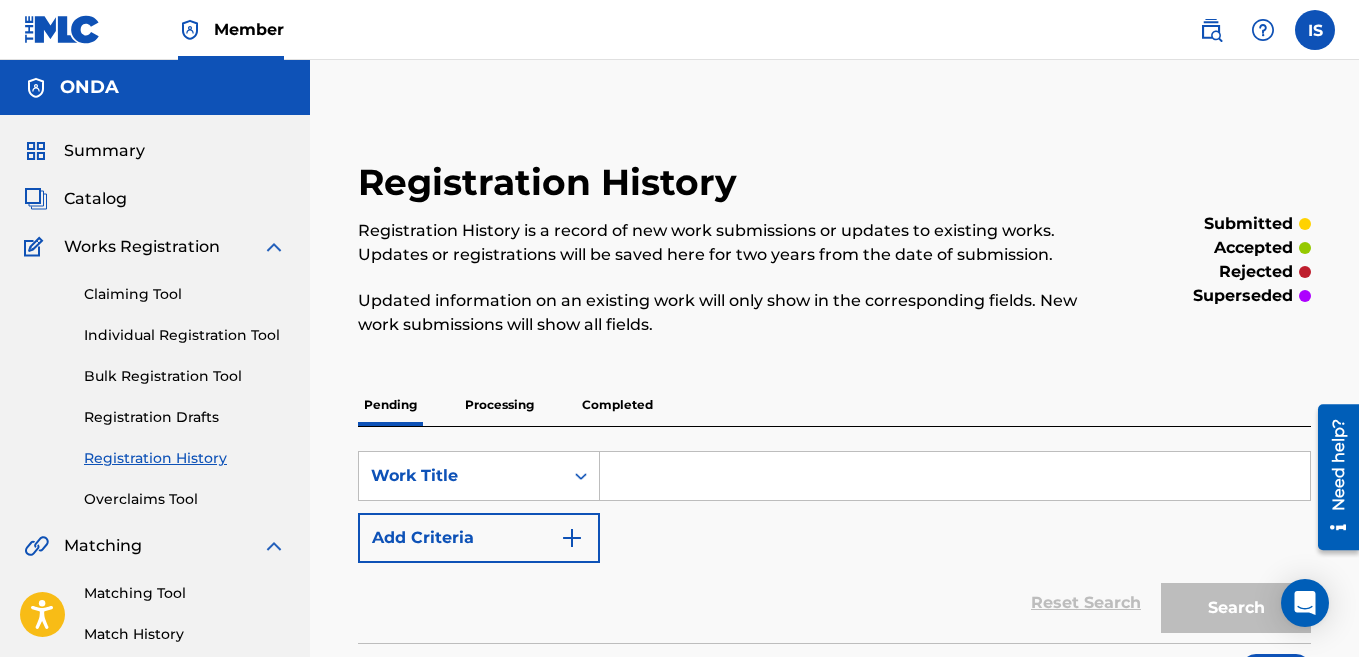 click on "Claiming Tool Individual Registration Tool Bulk Registration Tool Registration Drafts Registration History Overclaims Tool" at bounding box center (155, 384) 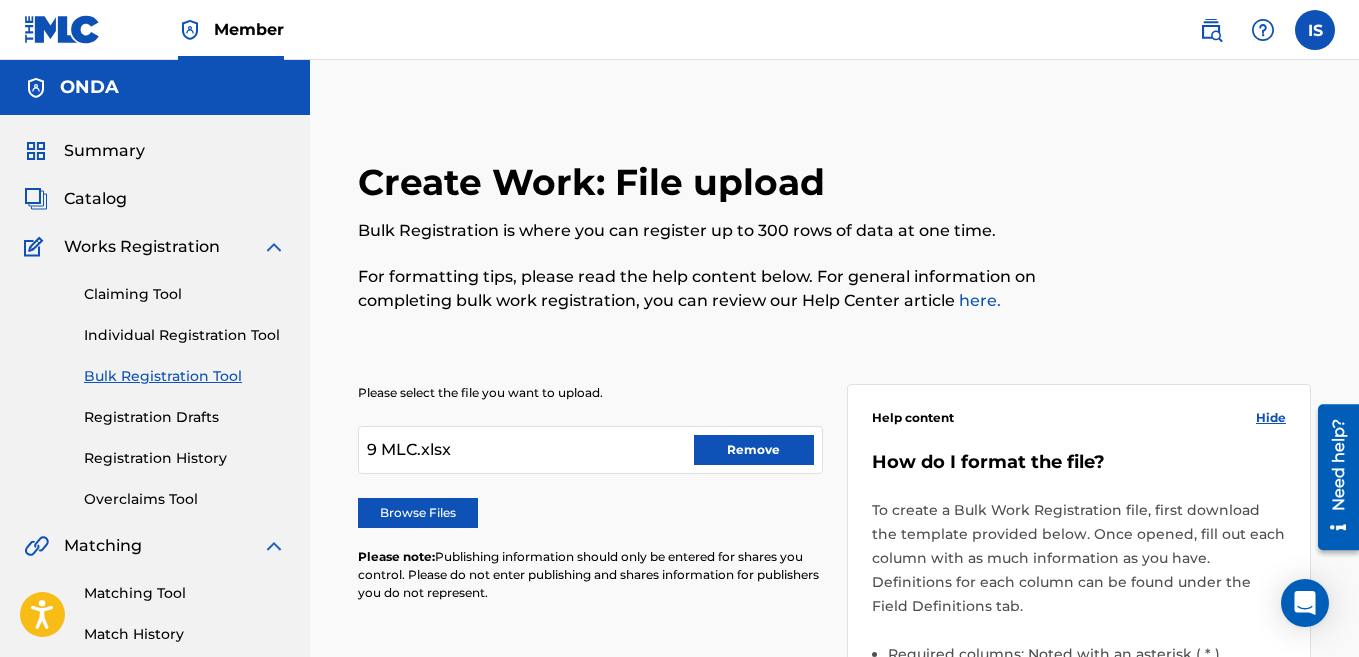 click on "Remove" at bounding box center (754, 450) 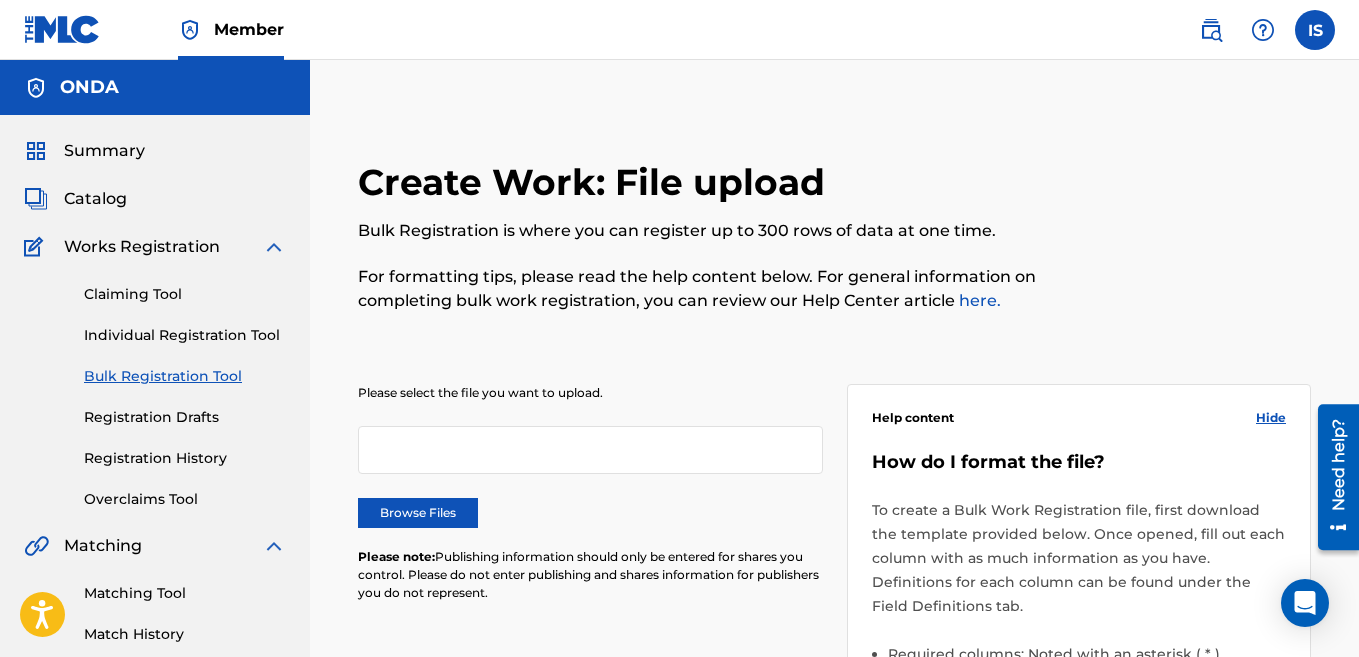 click on "Browse Files" at bounding box center [418, 513] 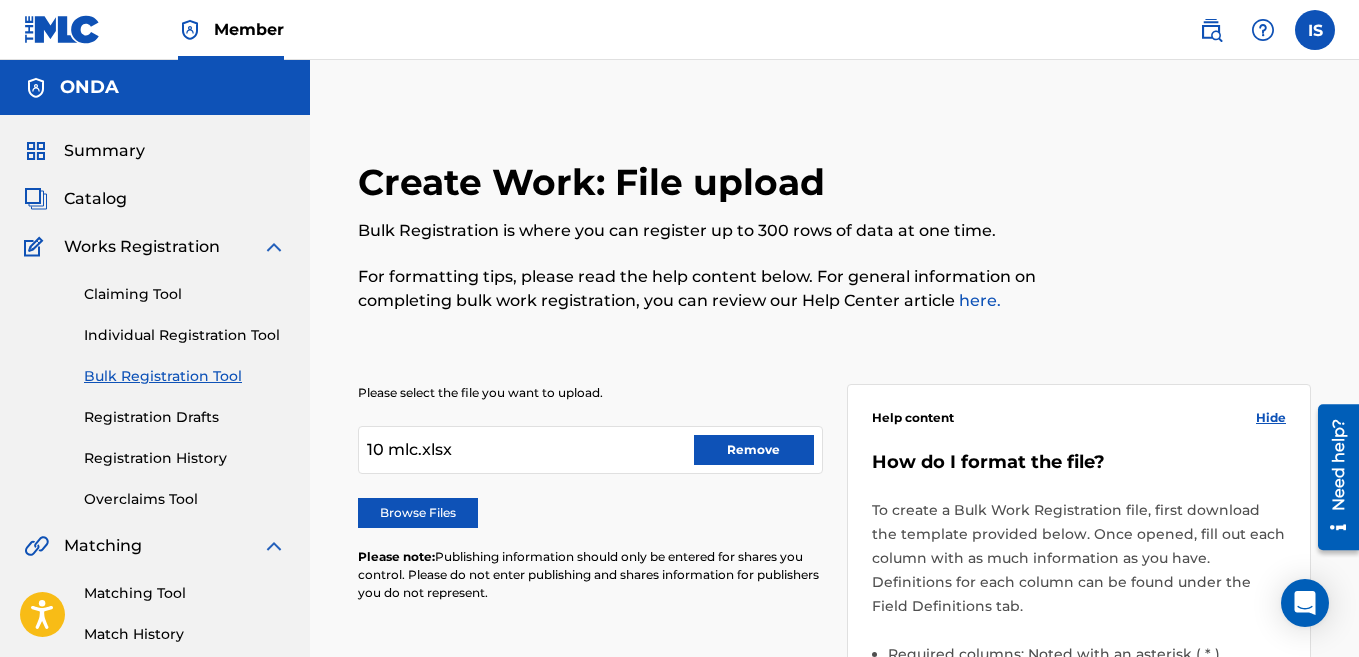 scroll, scrollTop: 736, scrollLeft: 0, axis: vertical 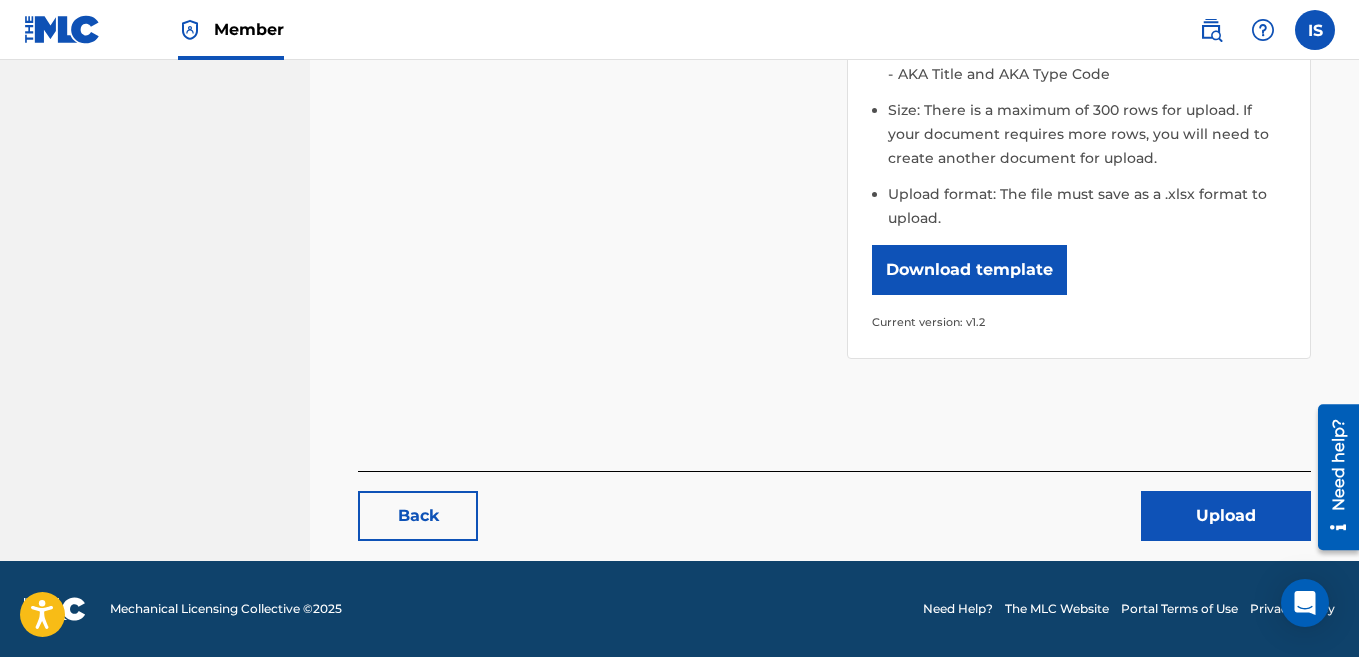 click on "Upload" at bounding box center (1226, 516) 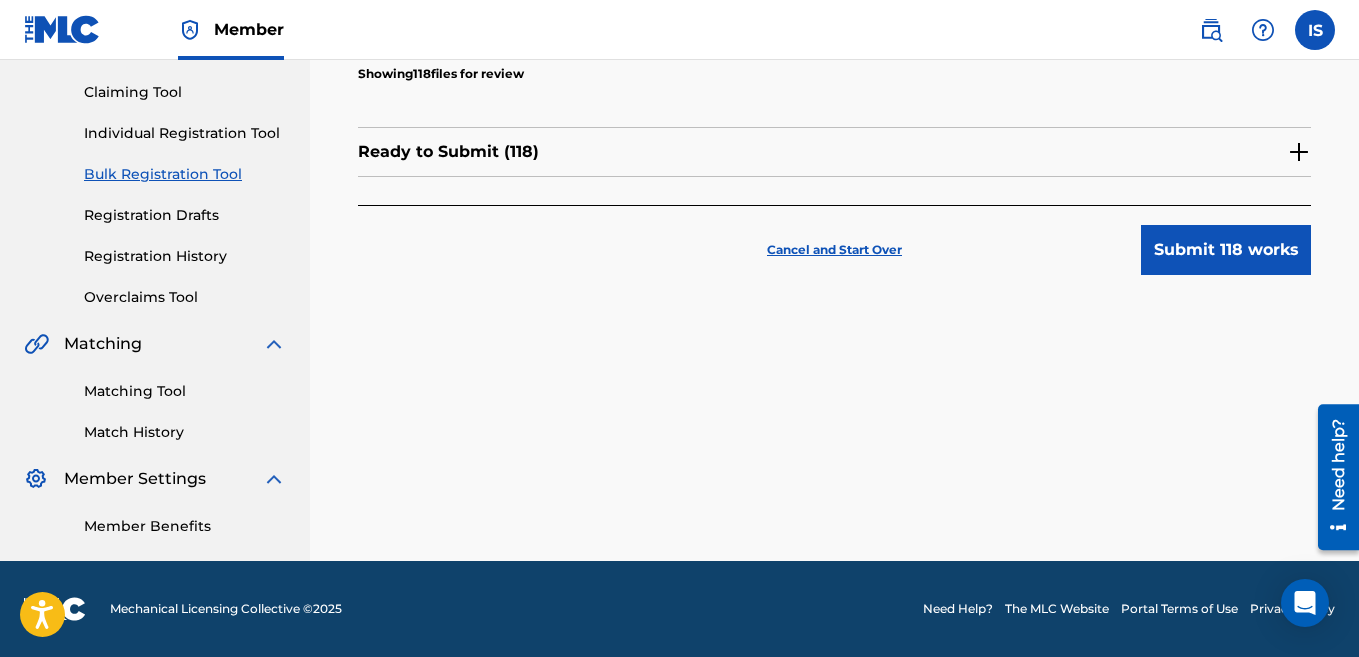 scroll, scrollTop: 0, scrollLeft: 0, axis: both 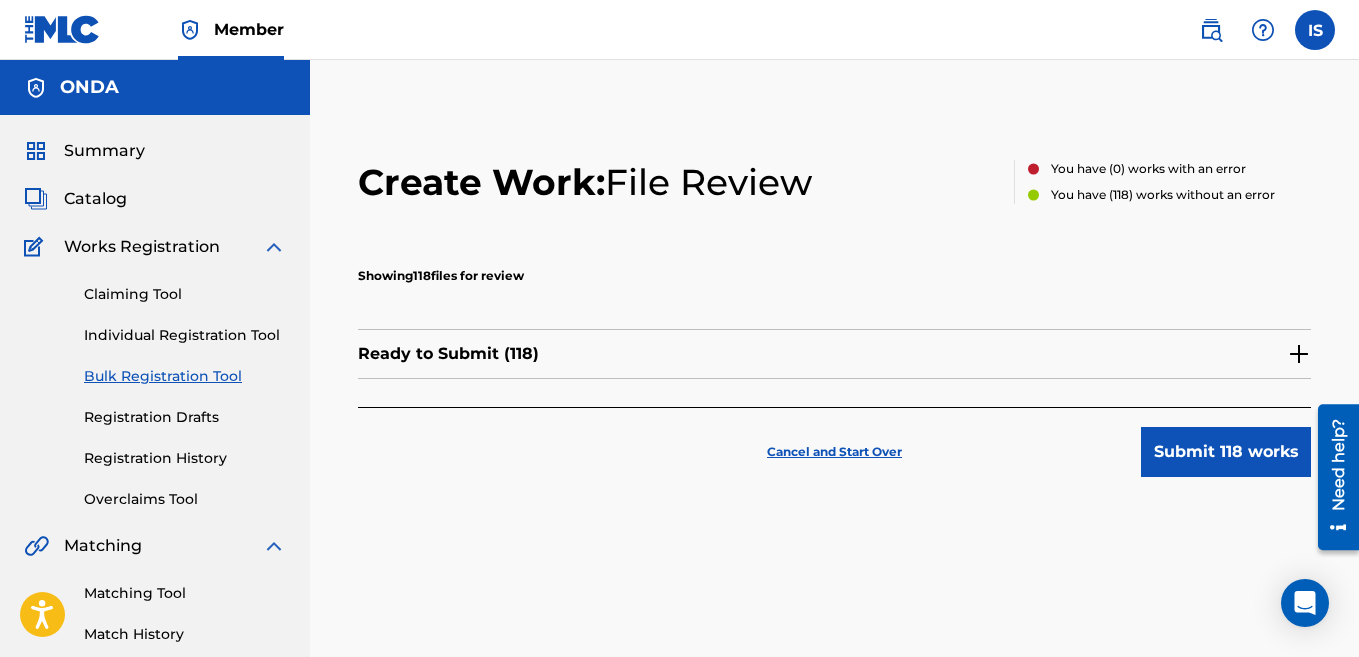 click on "Submit 118 works" at bounding box center [1226, 452] 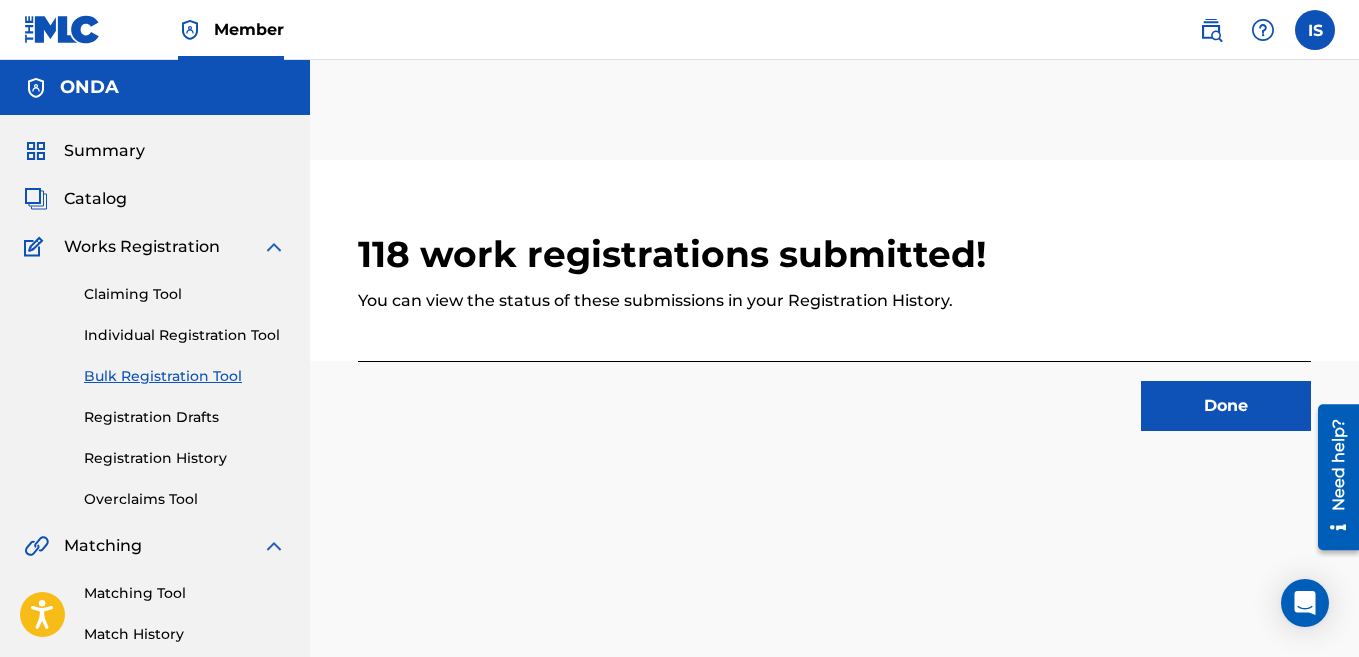 click on "118 work registrations submitted! You can view the status of these submissions in your Registration History. Done" at bounding box center [834, 436] 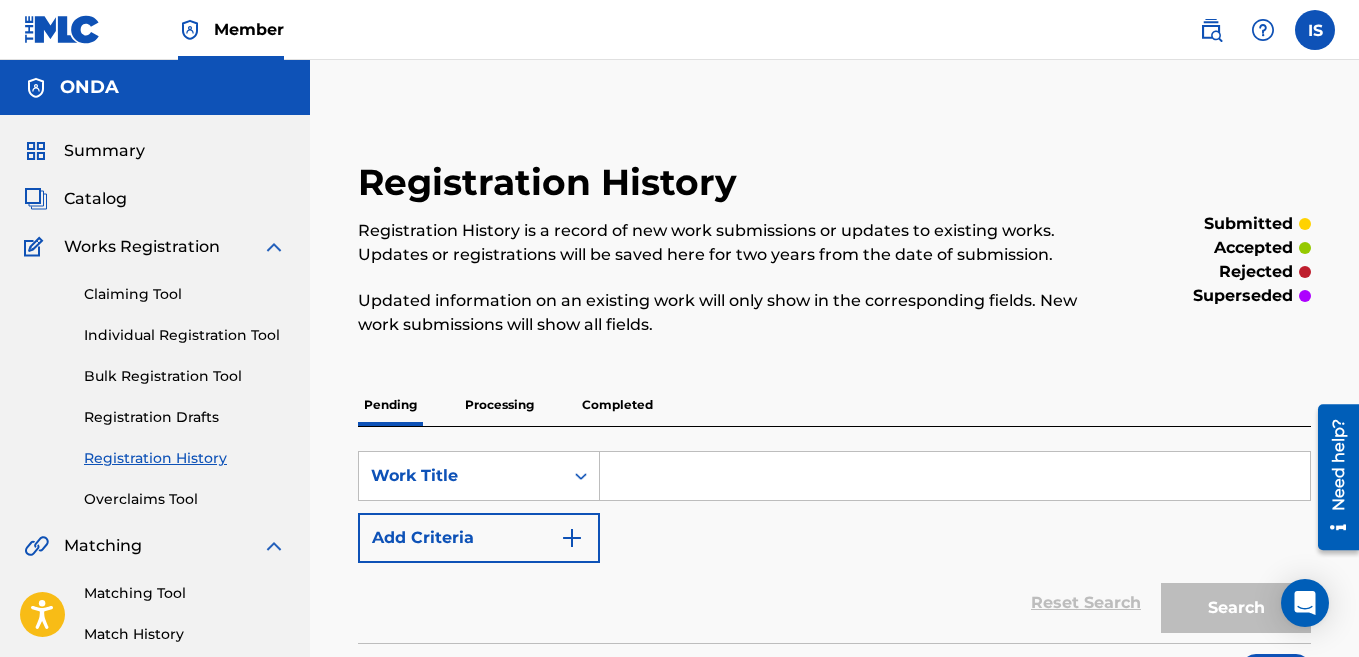 click on "Bulk Registration Tool" at bounding box center (185, 376) 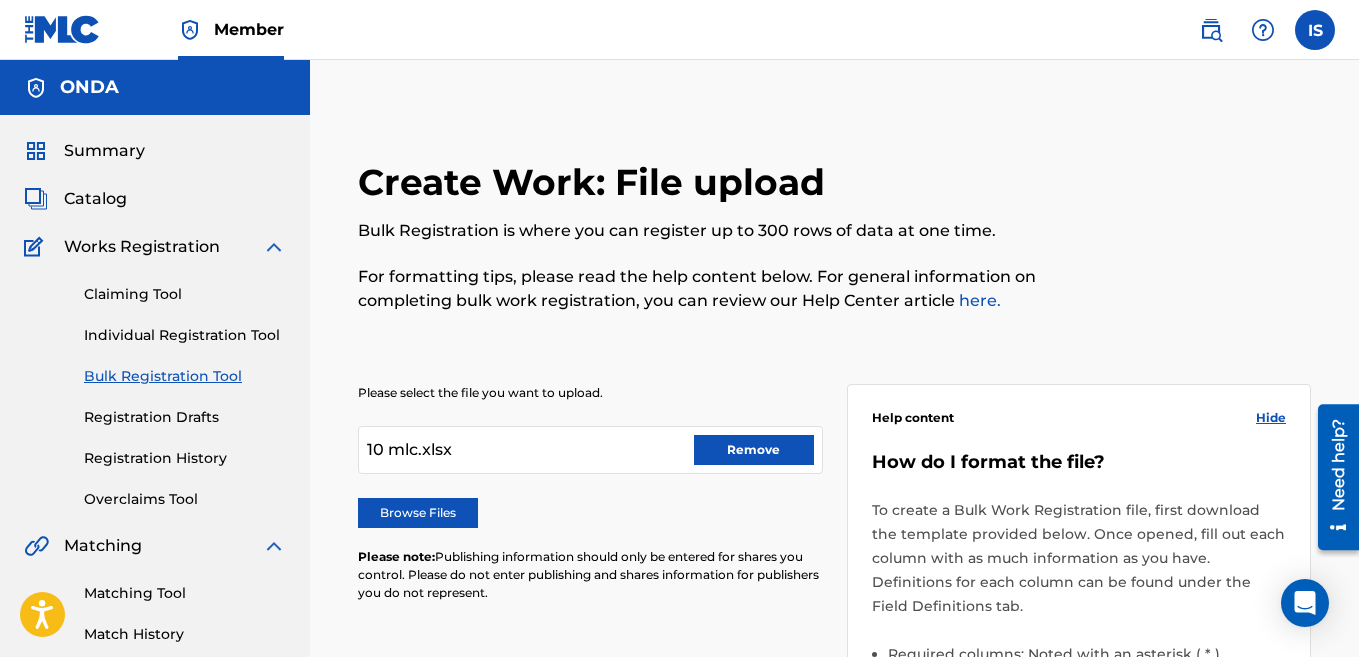 click on "Remove" at bounding box center (754, 450) 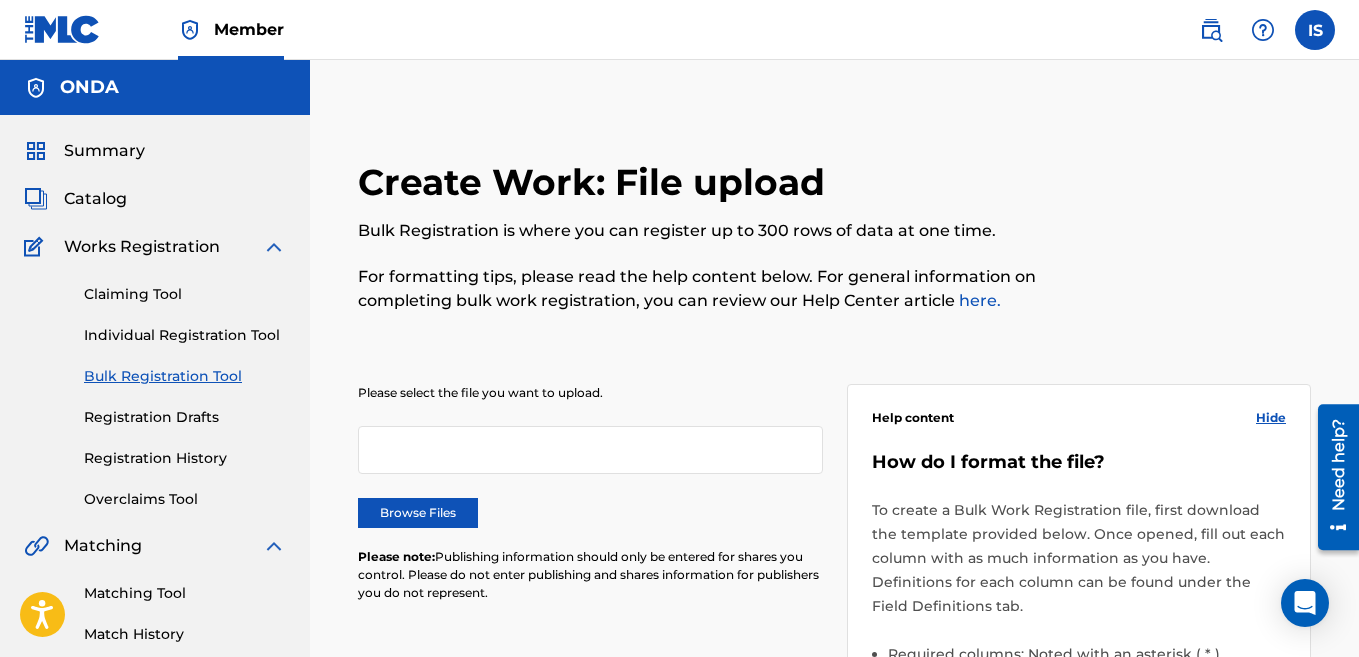 click on "Browse Files" at bounding box center [418, 513] 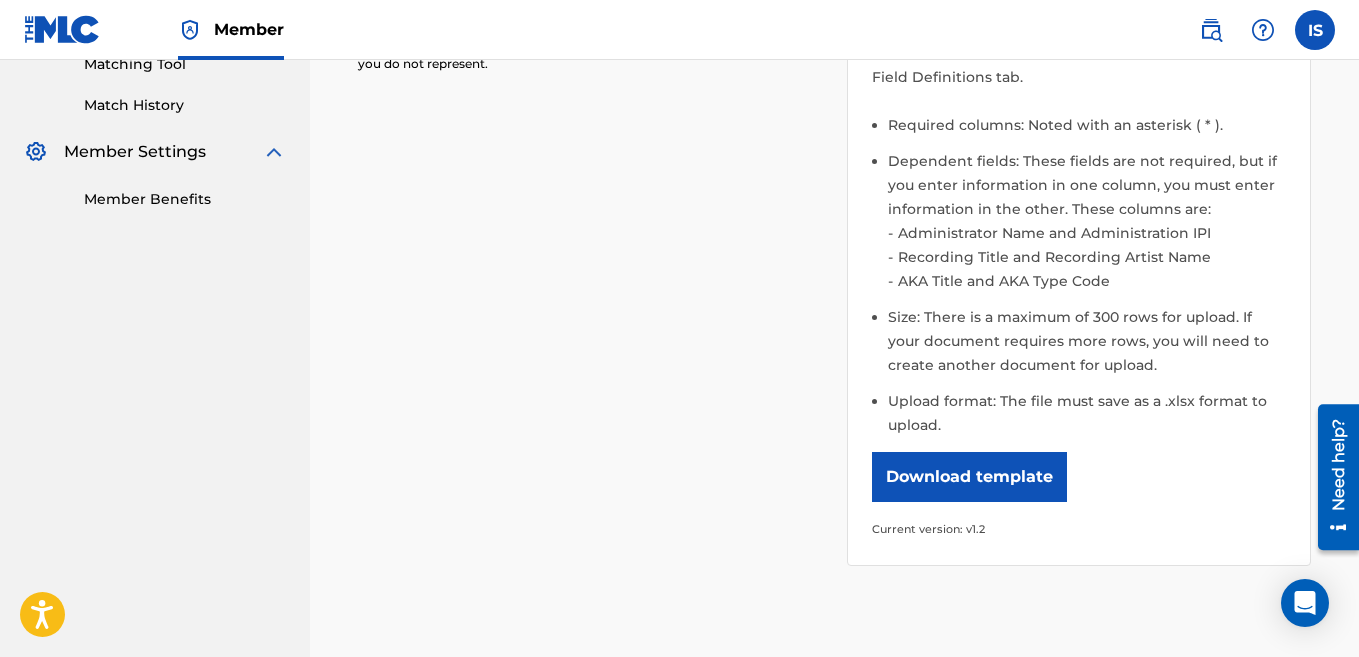 scroll, scrollTop: 736, scrollLeft: 0, axis: vertical 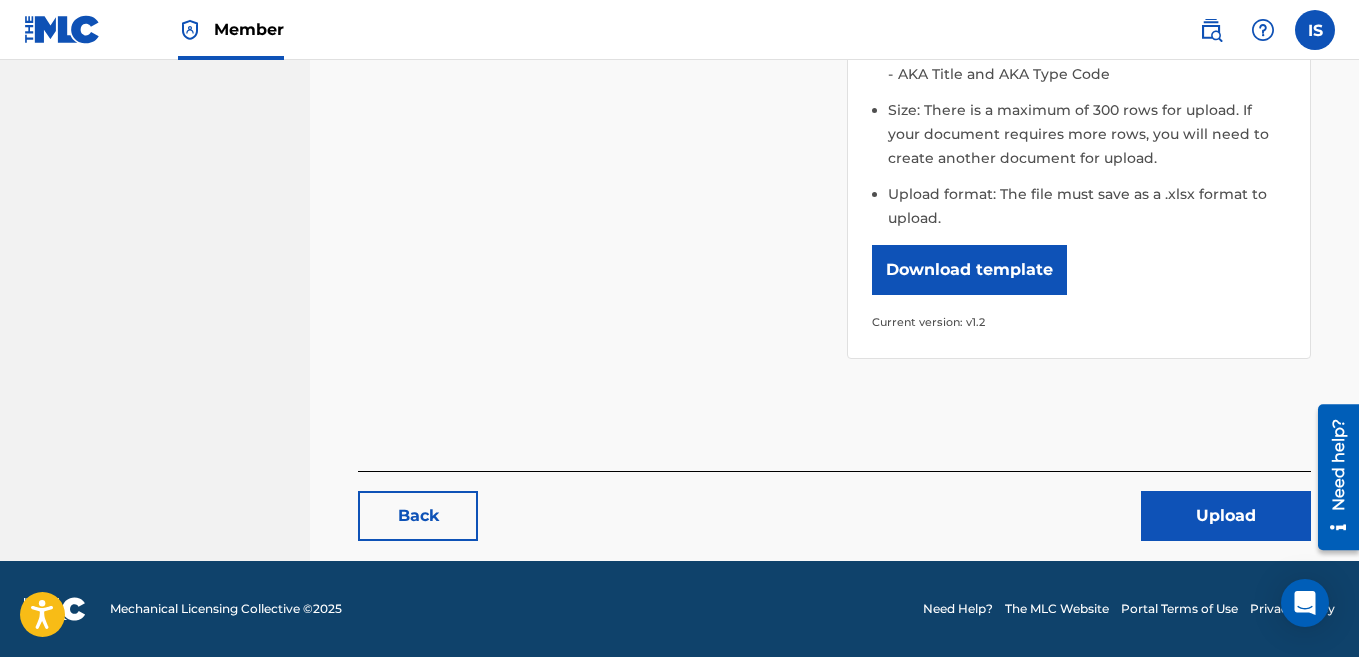 click on "Upload" at bounding box center (1226, 516) 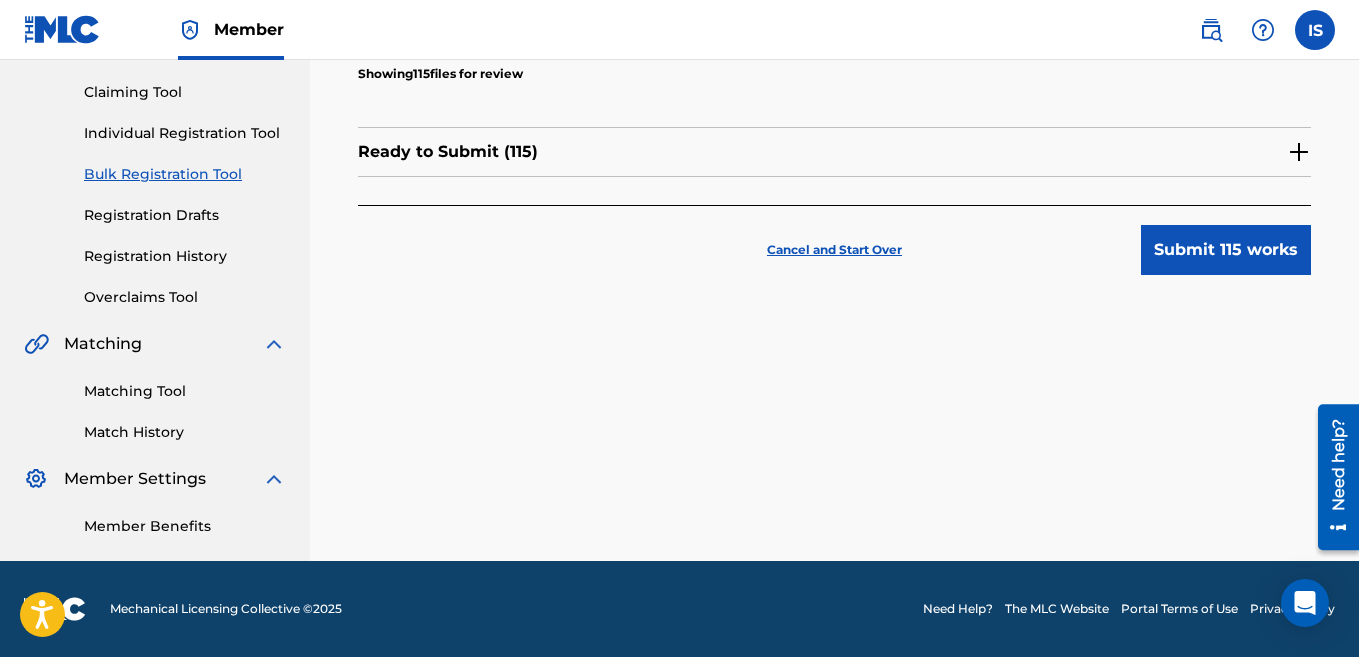 scroll, scrollTop: 0, scrollLeft: 0, axis: both 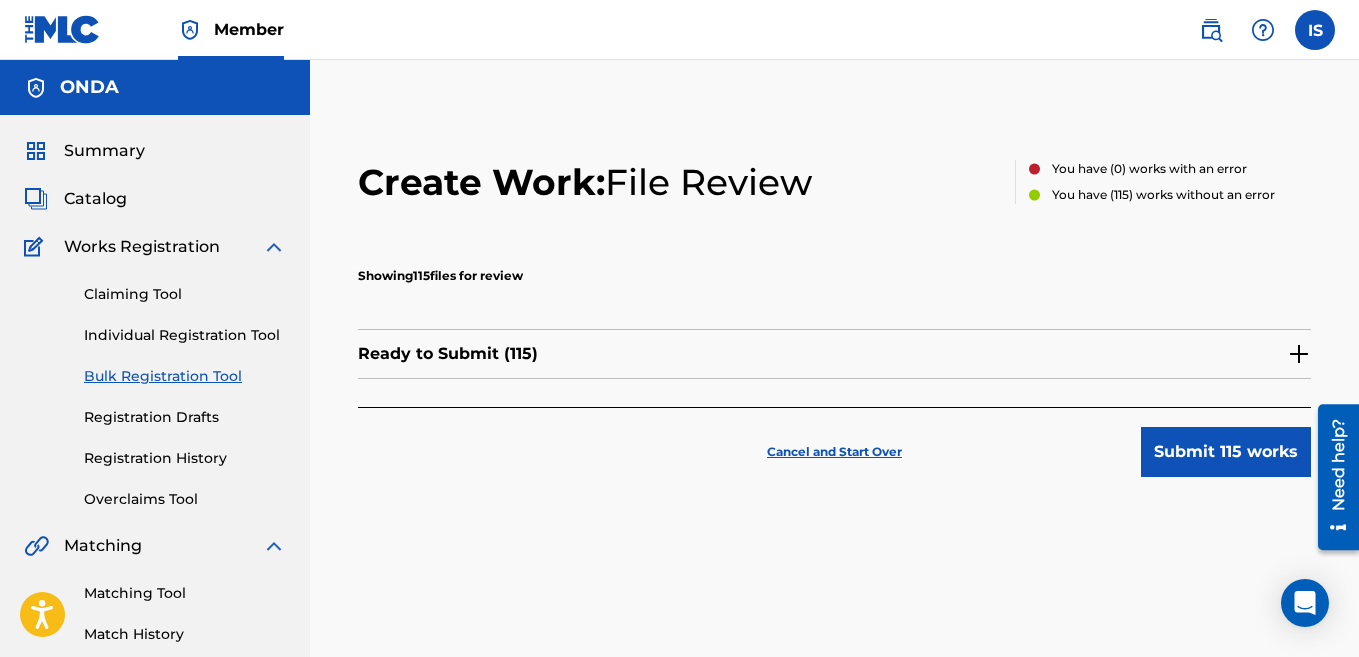 click on "Submit 115 works" at bounding box center [1226, 452] 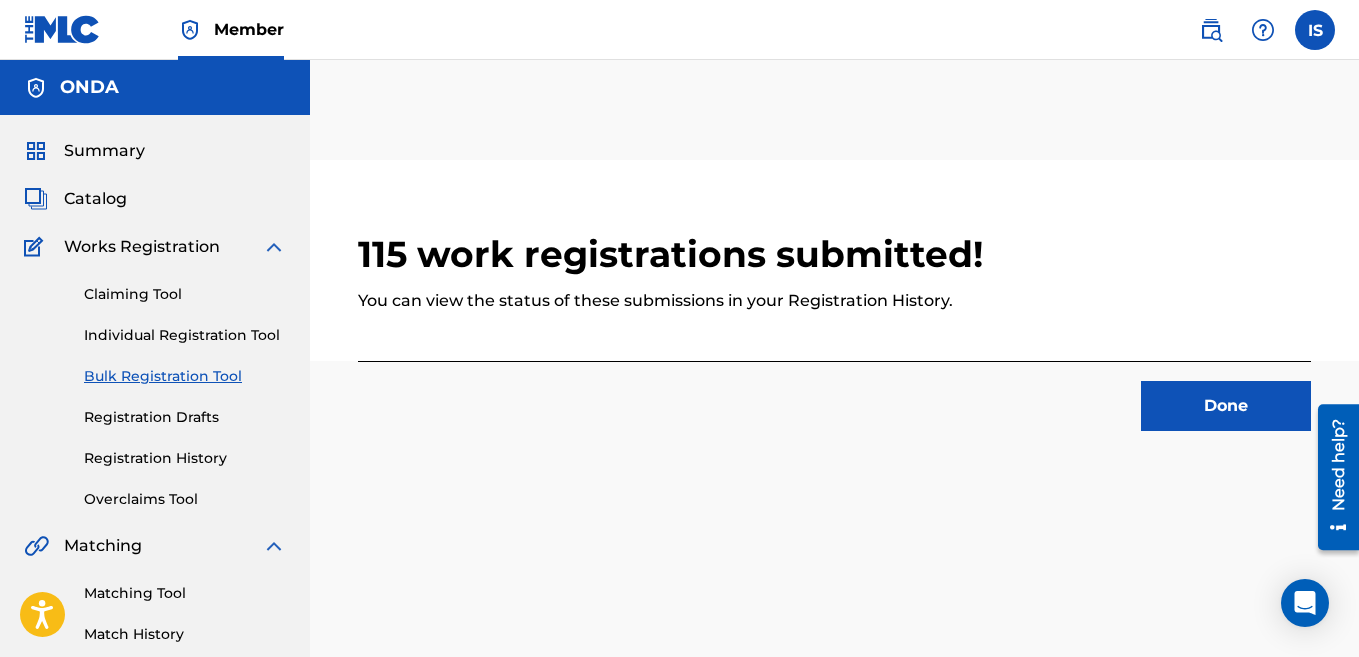 click on "Done" at bounding box center (1226, 406) 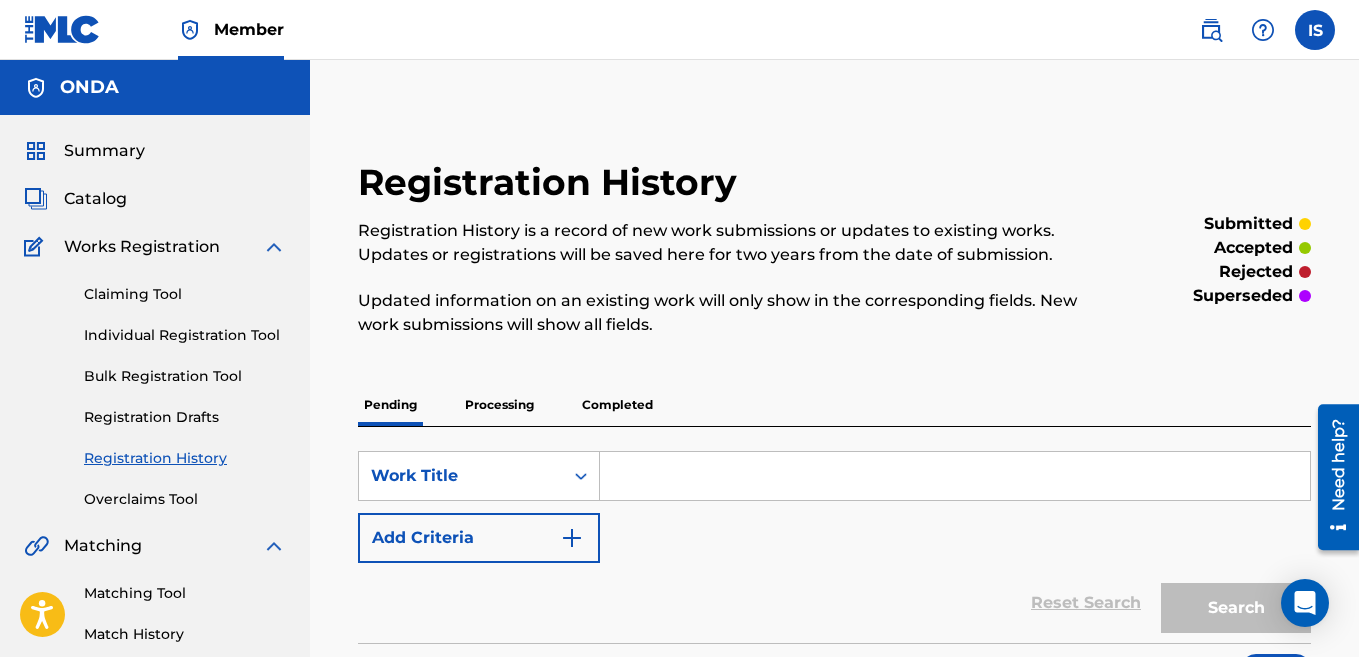 click on "Bulk Registration Tool" at bounding box center [185, 376] 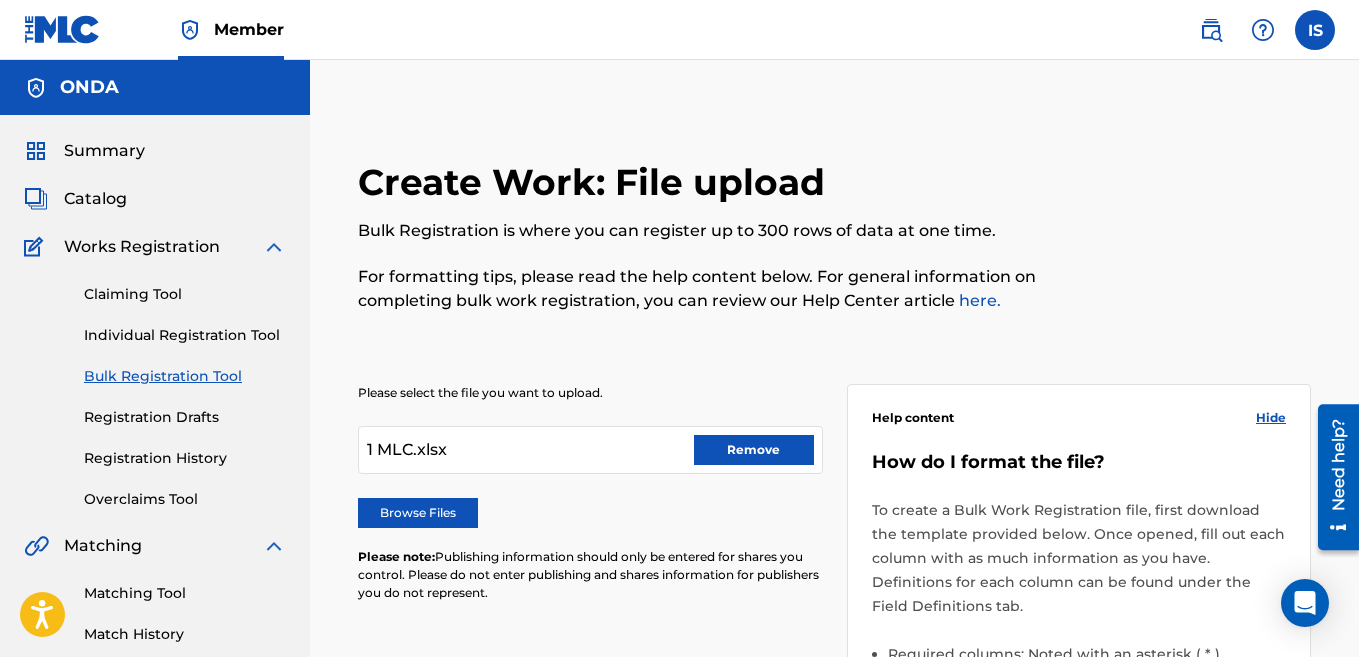 click on "Remove" at bounding box center (754, 450) 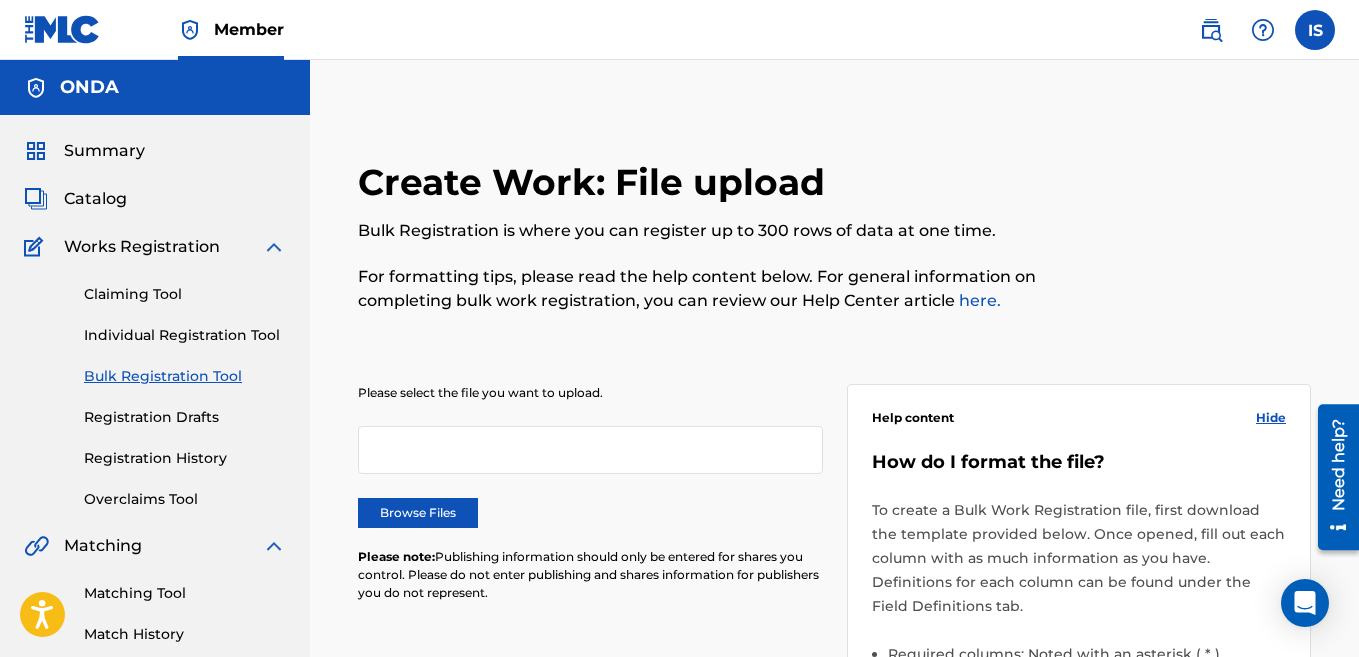 click on "Browse Files" at bounding box center [418, 513] 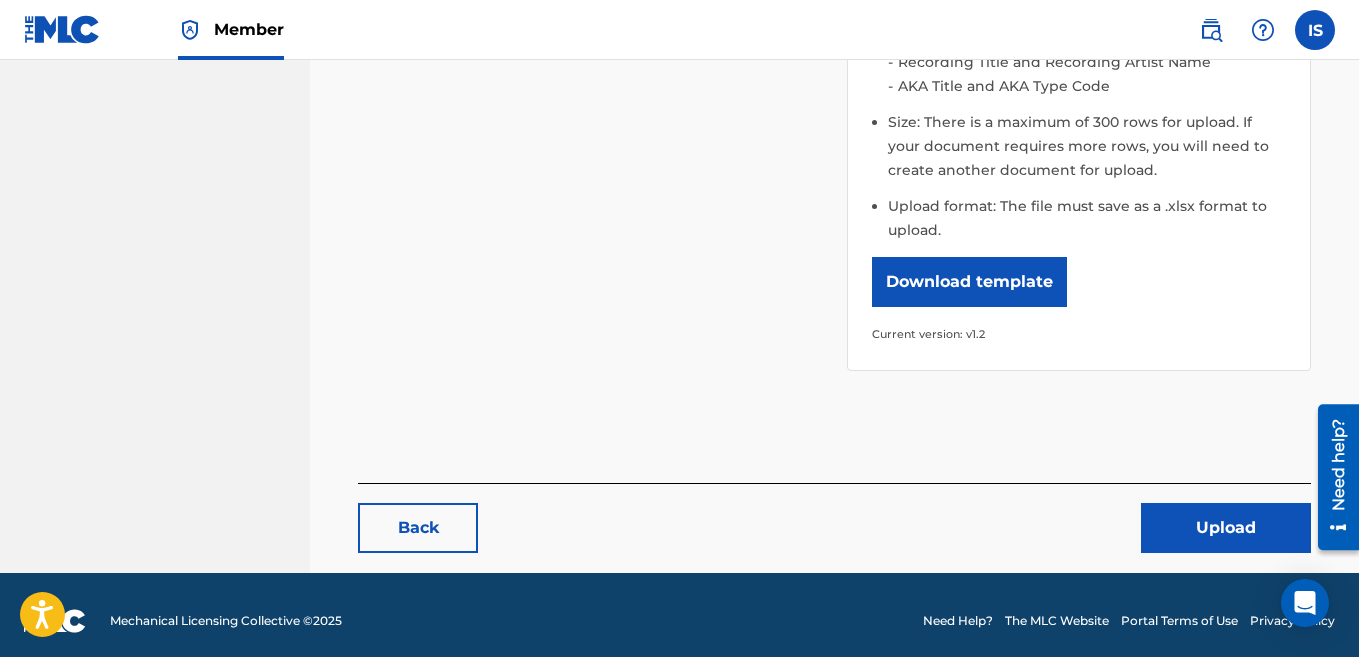 scroll, scrollTop: 736, scrollLeft: 0, axis: vertical 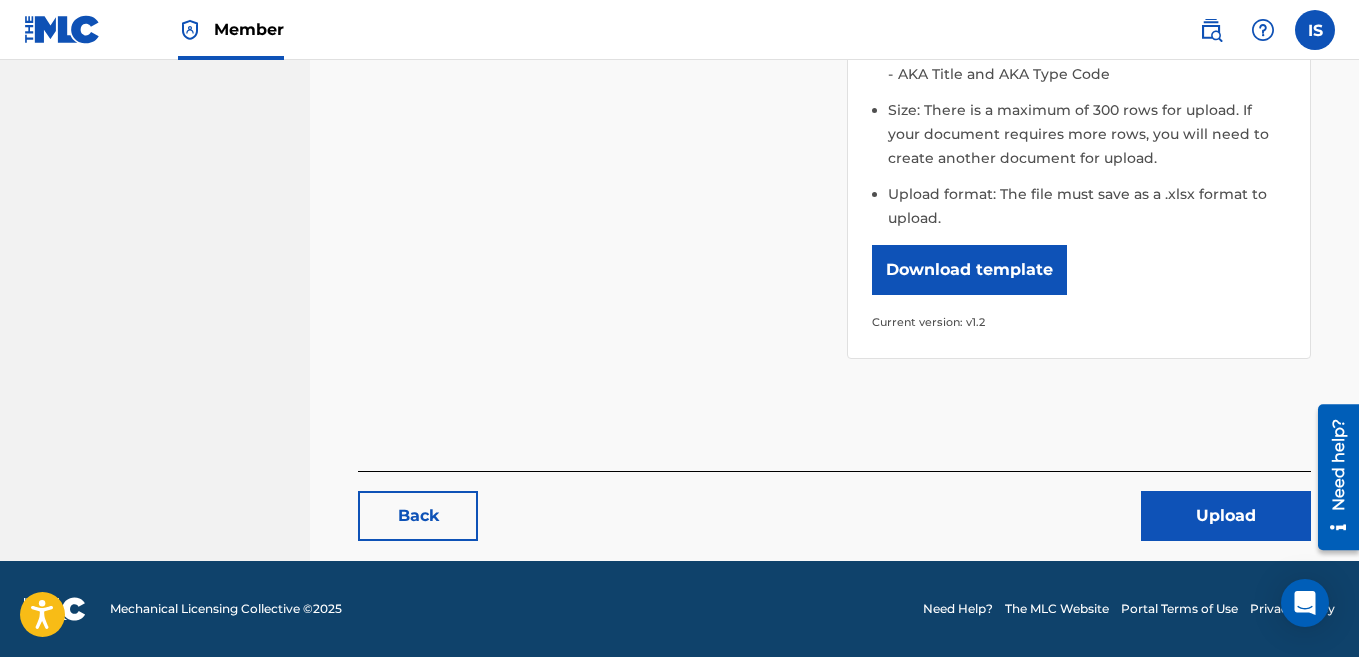 click on "Upload" at bounding box center [1226, 516] 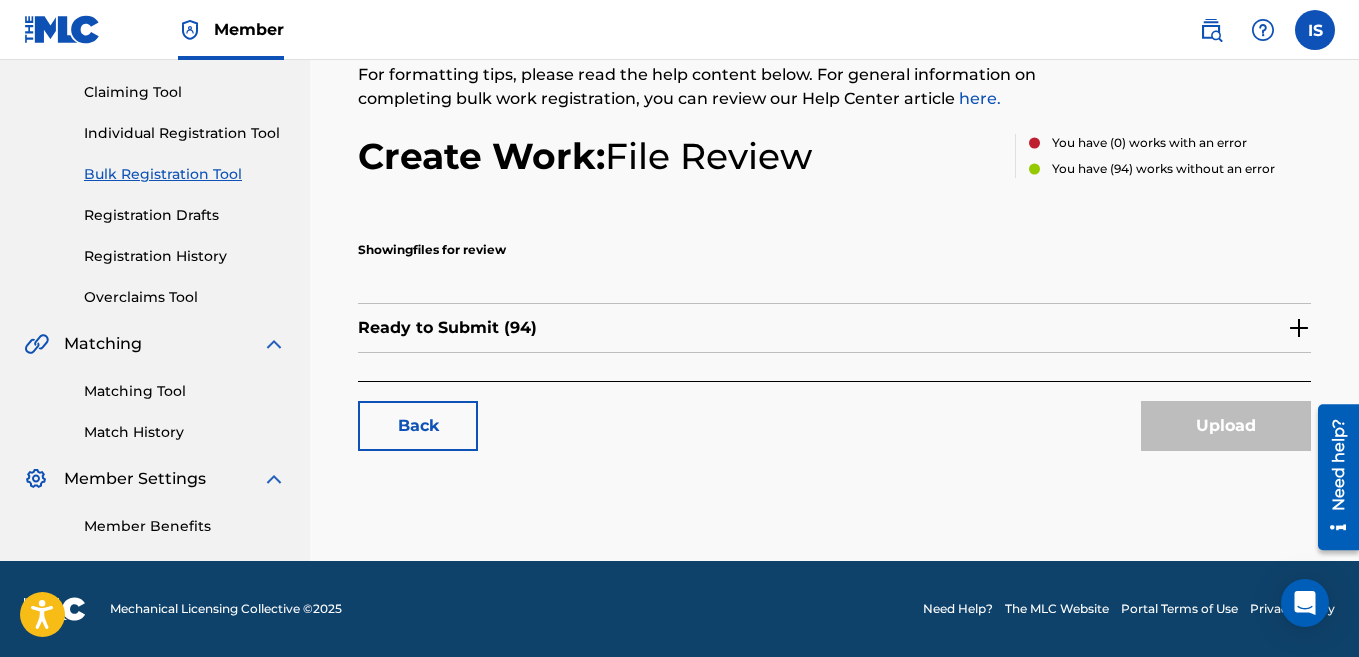 scroll, scrollTop: 0, scrollLeft: 0, axis: both 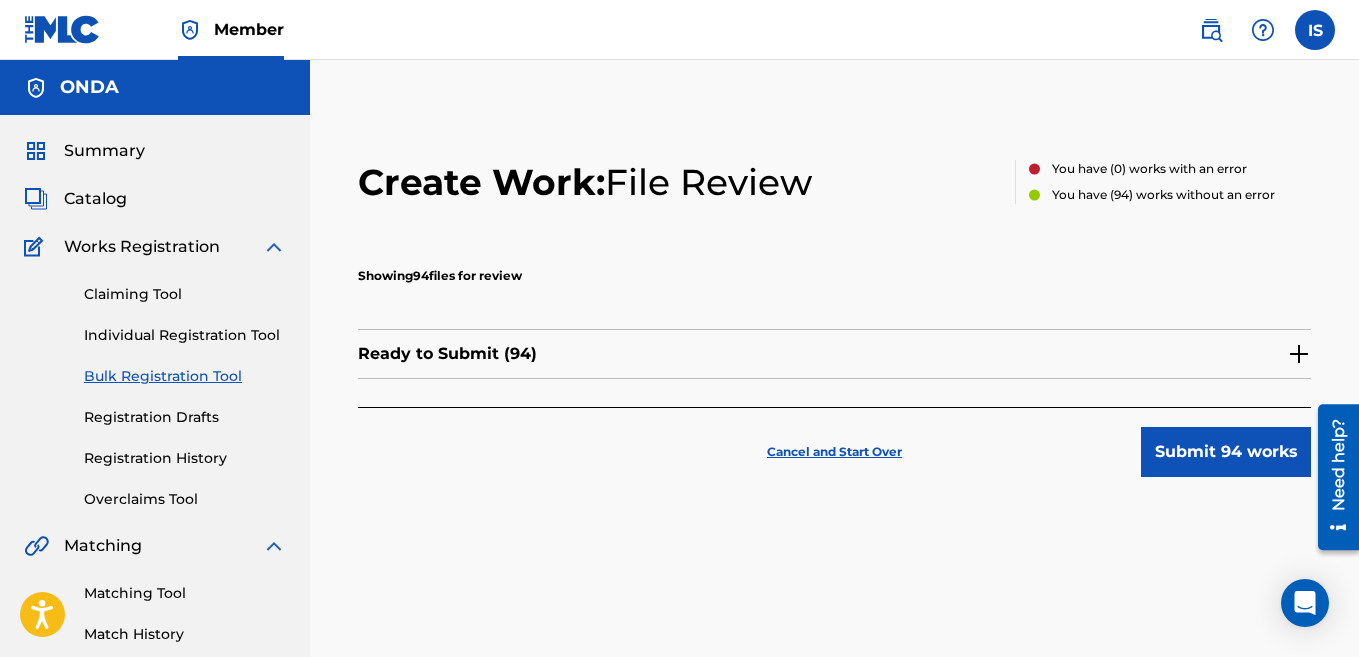 click on "Submit 94 works" at bounding box center (1226, 452) 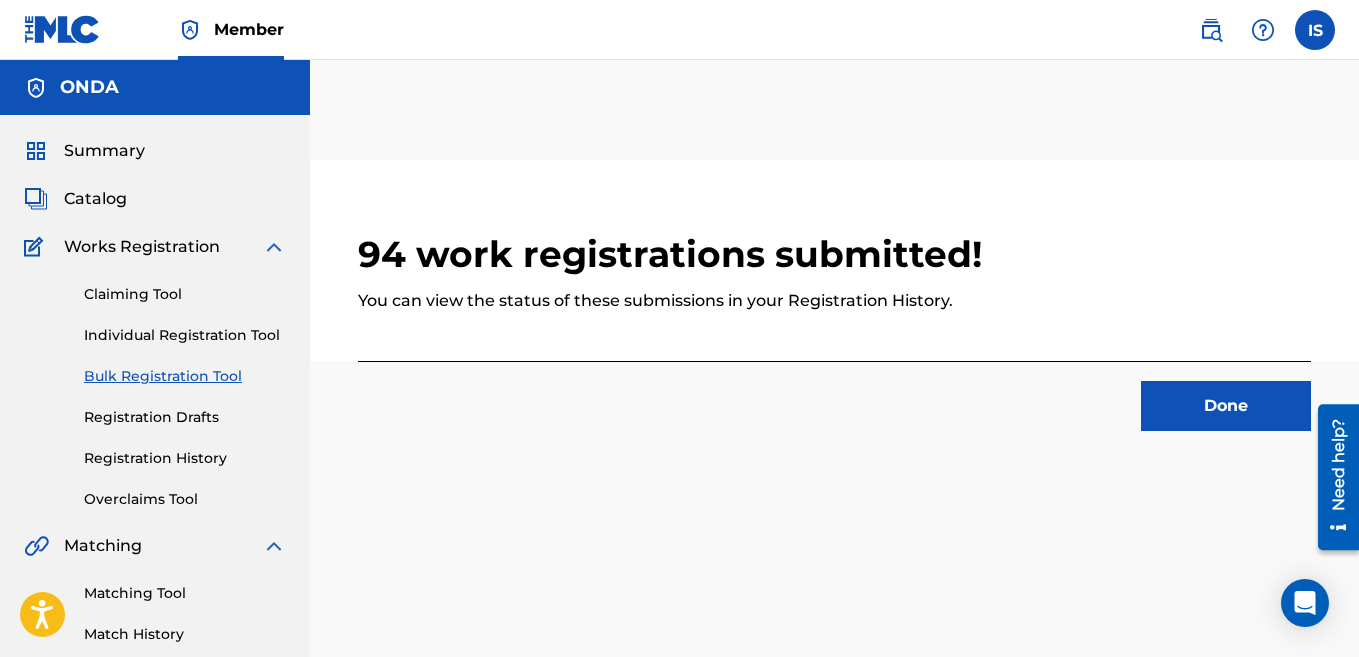 click on "Done" at bounding box center [1226, 406] 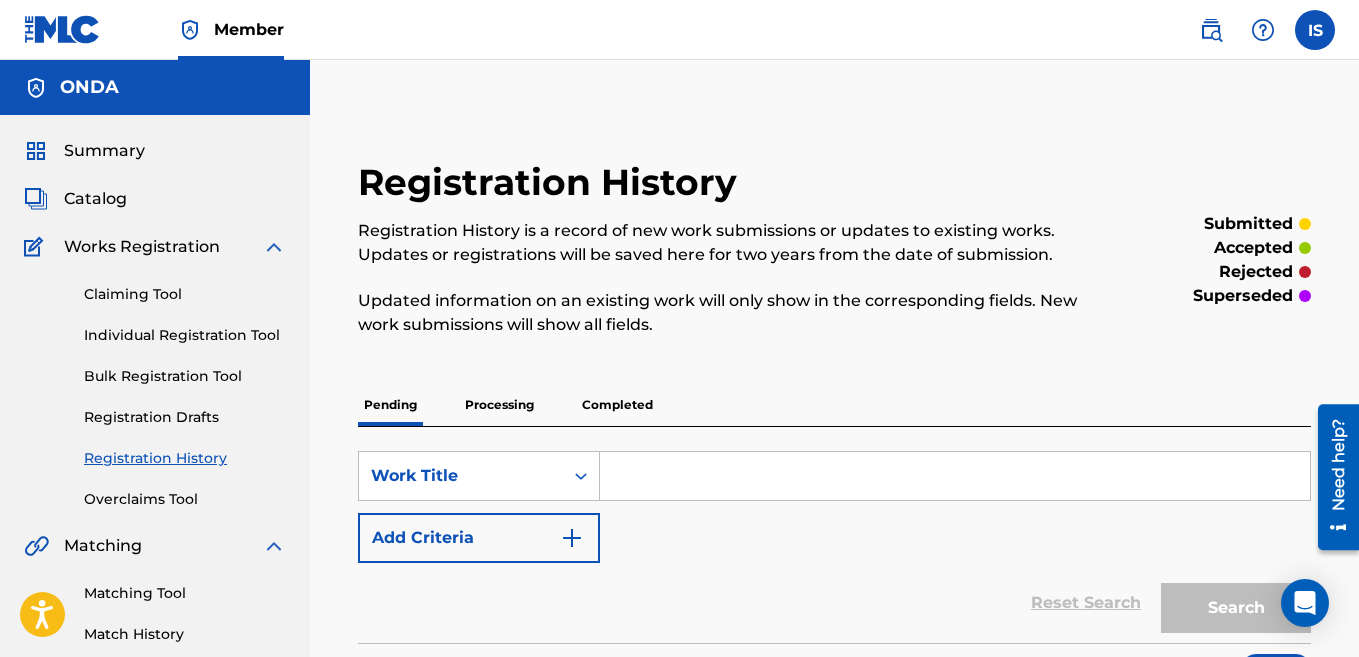 click on "Bulk Registration Tool" at bounding box center (185, 376) 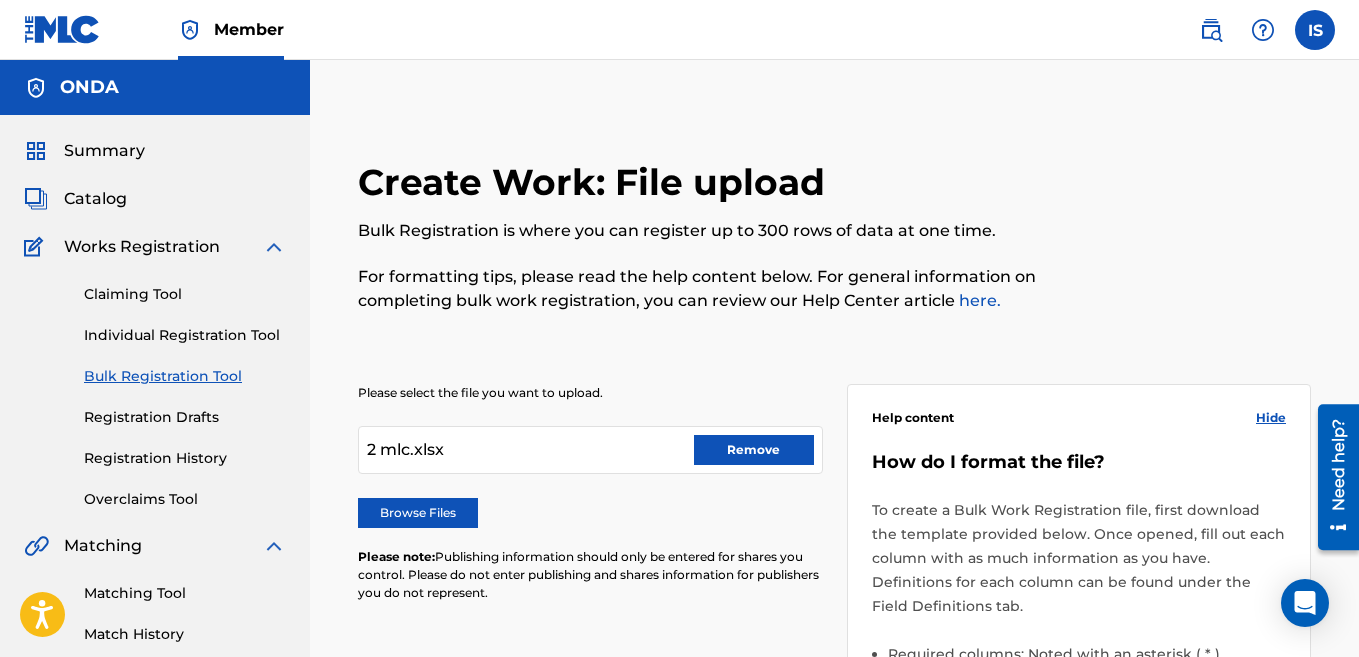 click on "Remove" at bounding box center (754, 450) 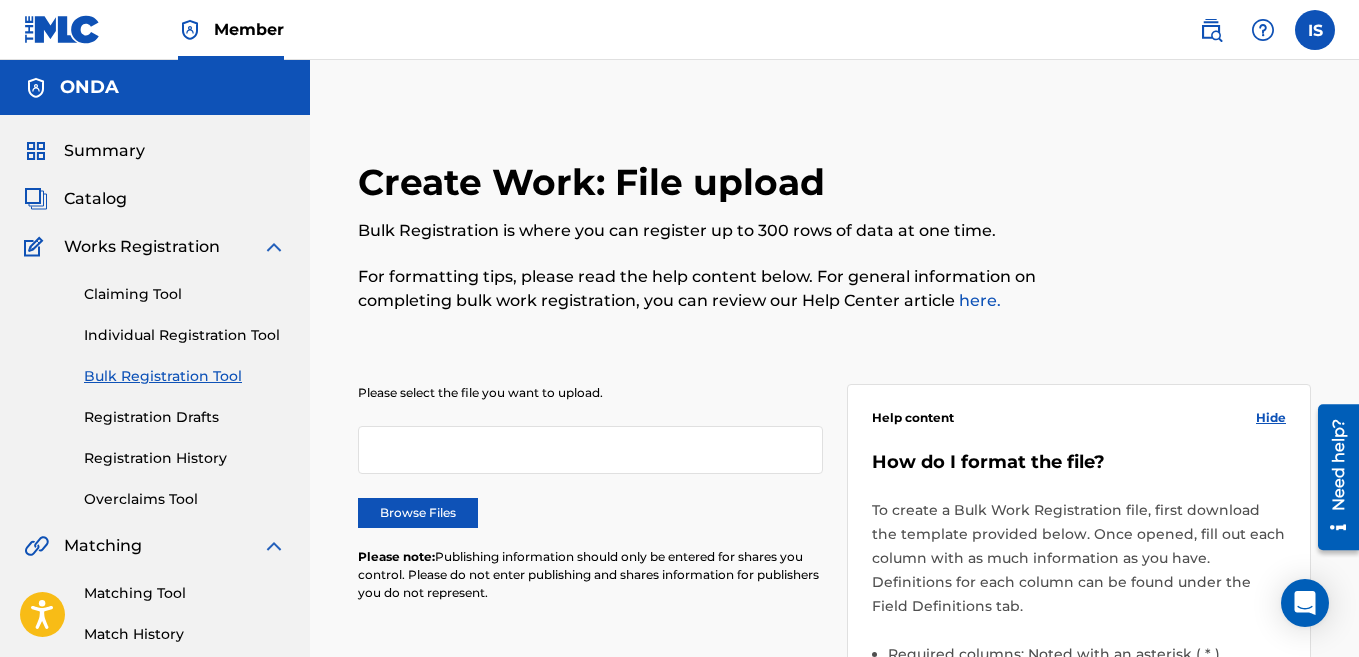 click on "Browse Files" at bounding box center [418, 513] 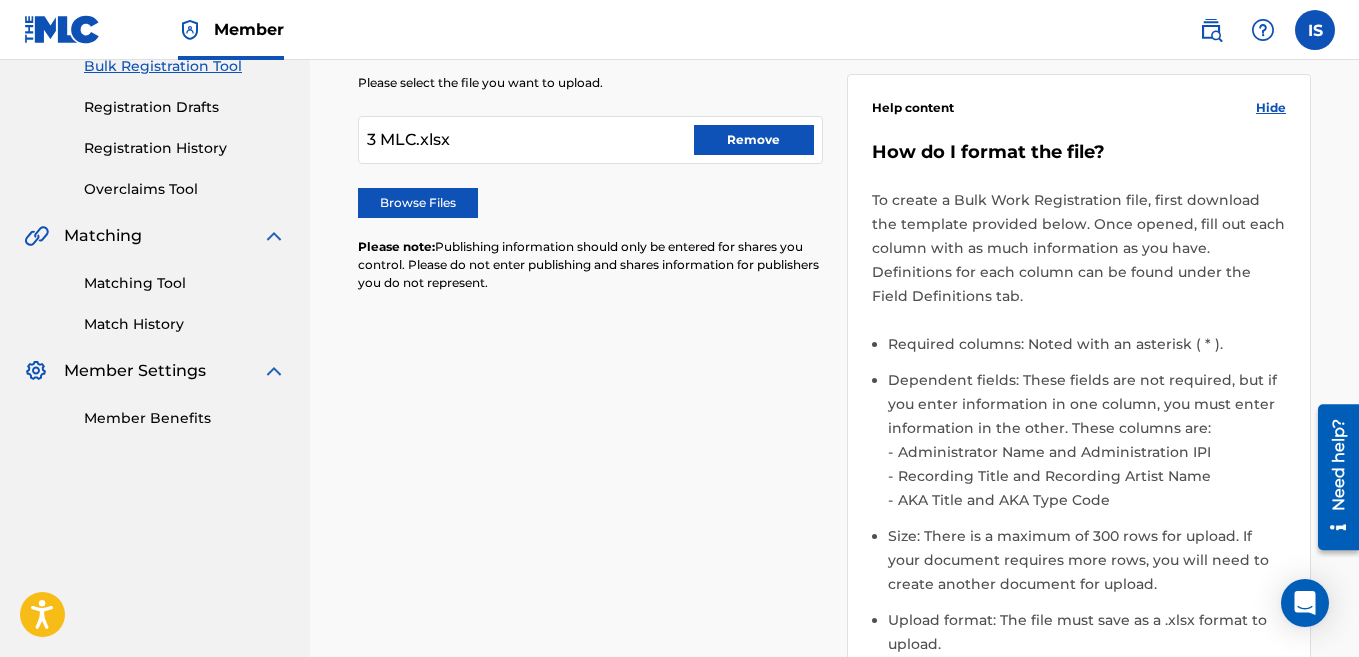 scroll, scrollTop: 736, scrollLeft: 0, axis: vertical 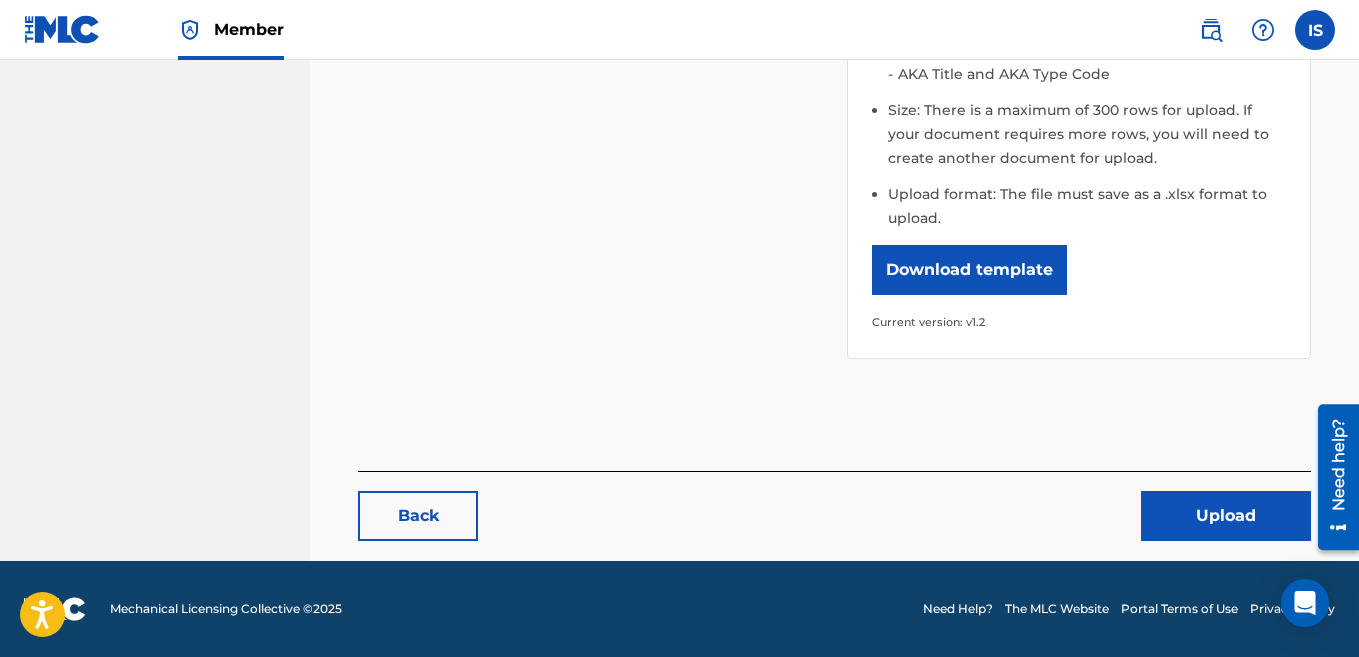 click on "Upload" at bounding box center (1226, 516) 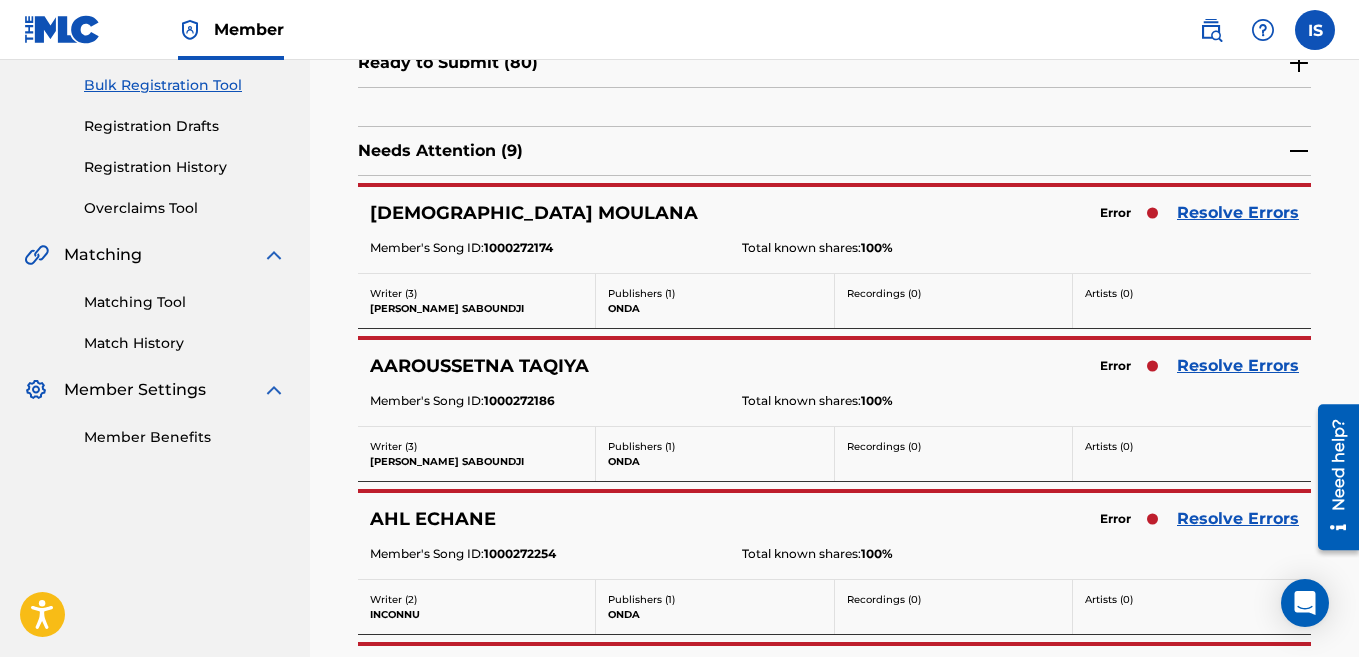 scroll, scrollTop: 247, scrollLeft: 0, axis: vertical 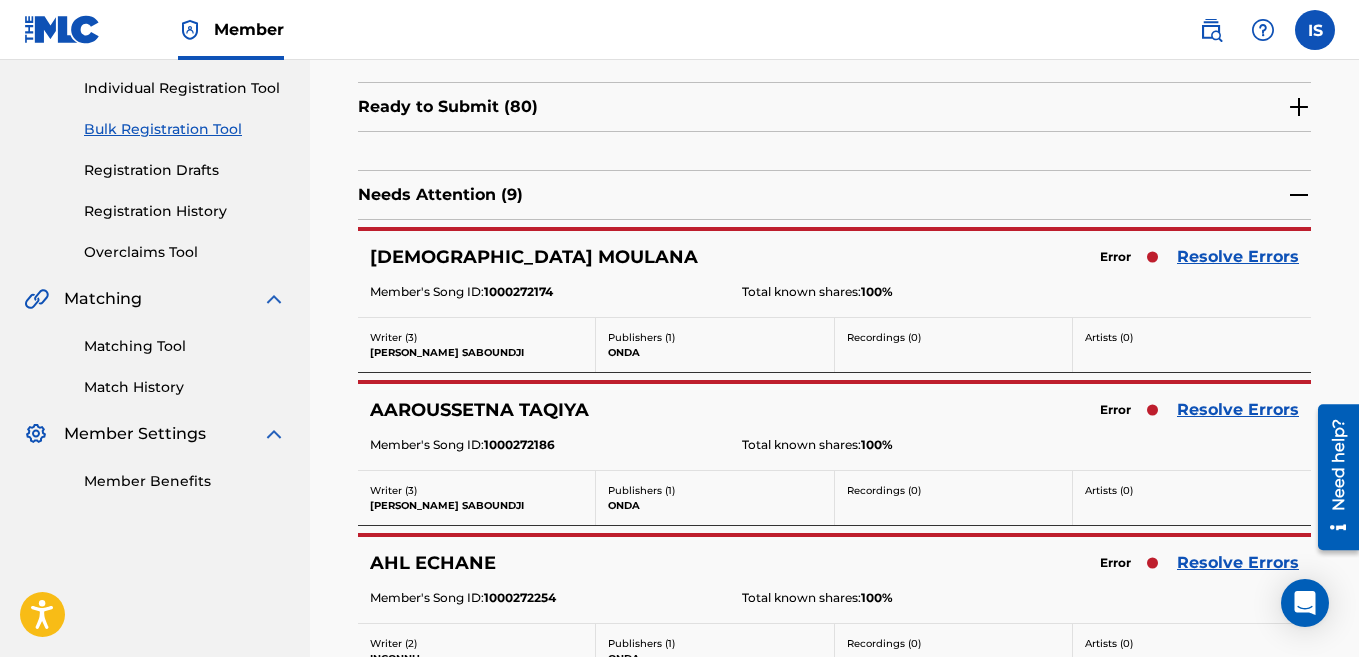 click on "Resolve Errors" at bounding box center (1238, 257) 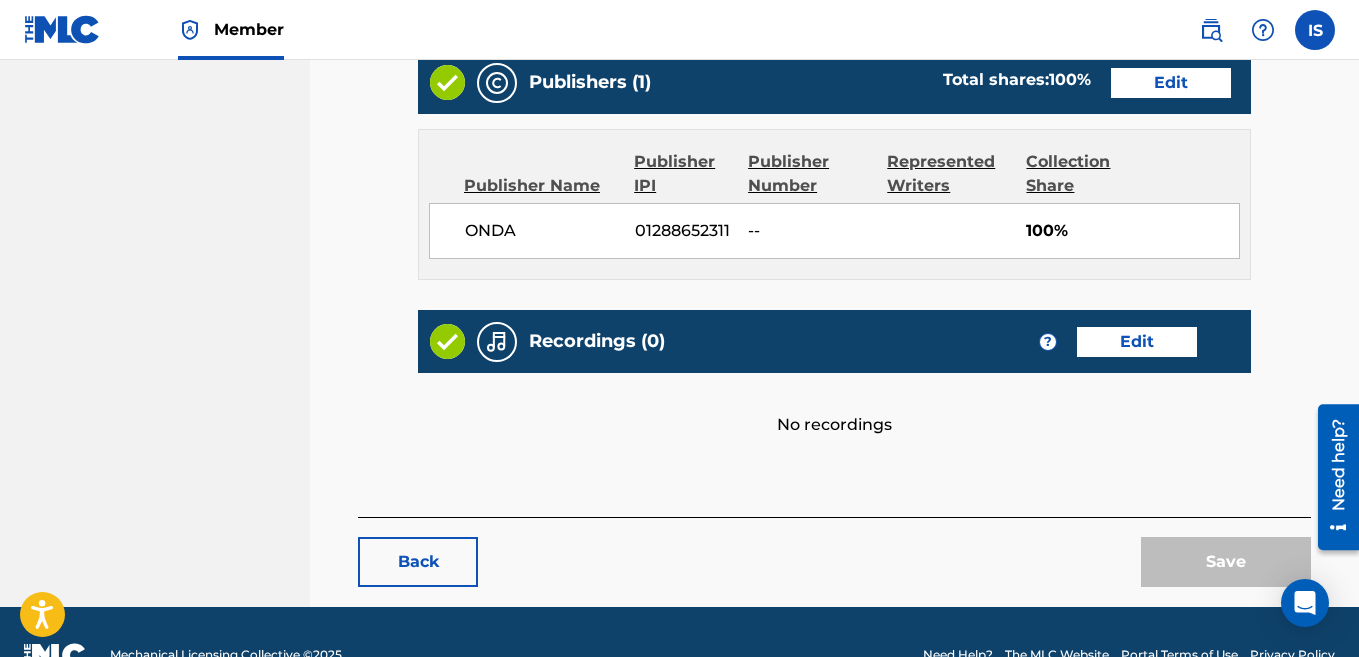 scroll, scrollTop: 996, scrollLeft: 0, axis: vertical 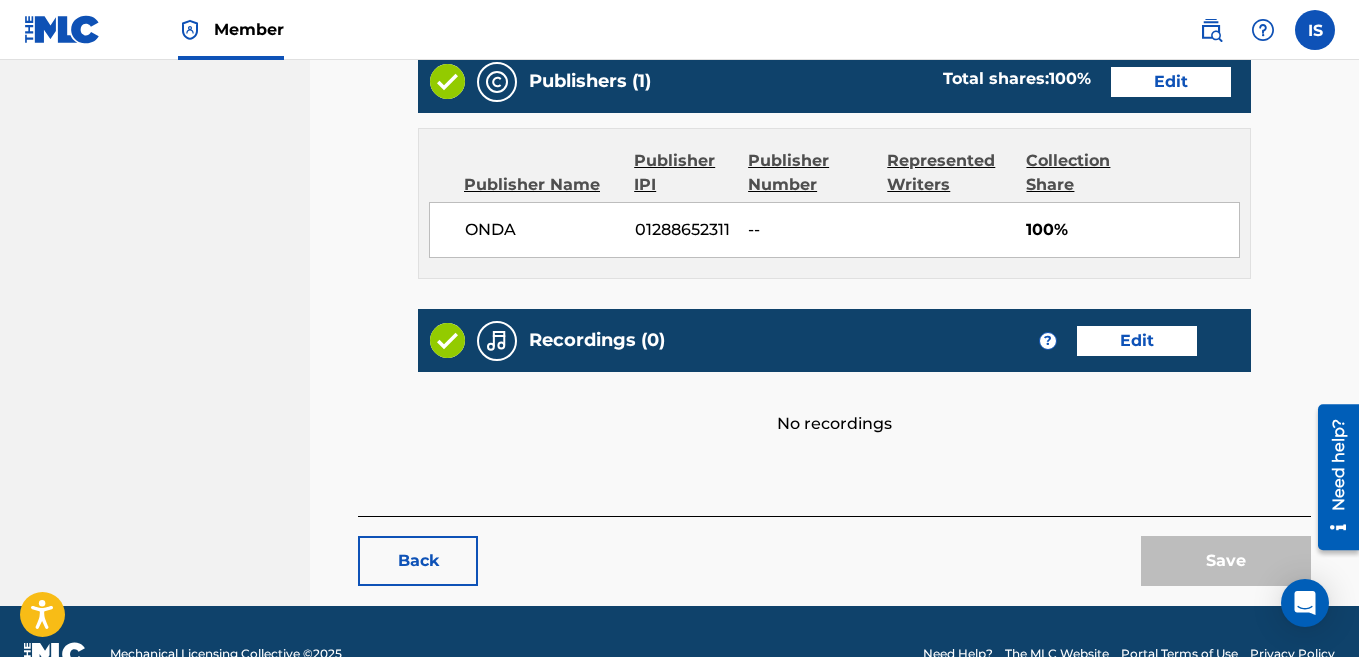 click on "Back" at bounding box center [418, 561] 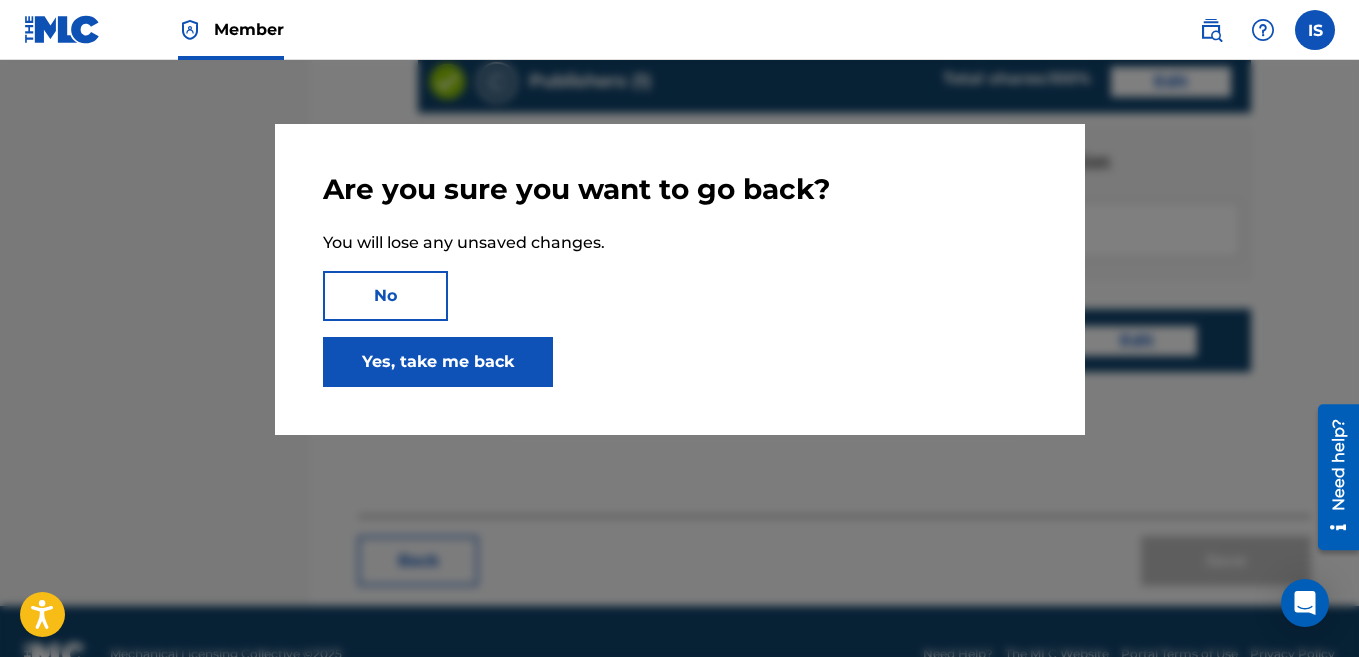 click on "Yes, take me back" at bounding box center [438, 362] 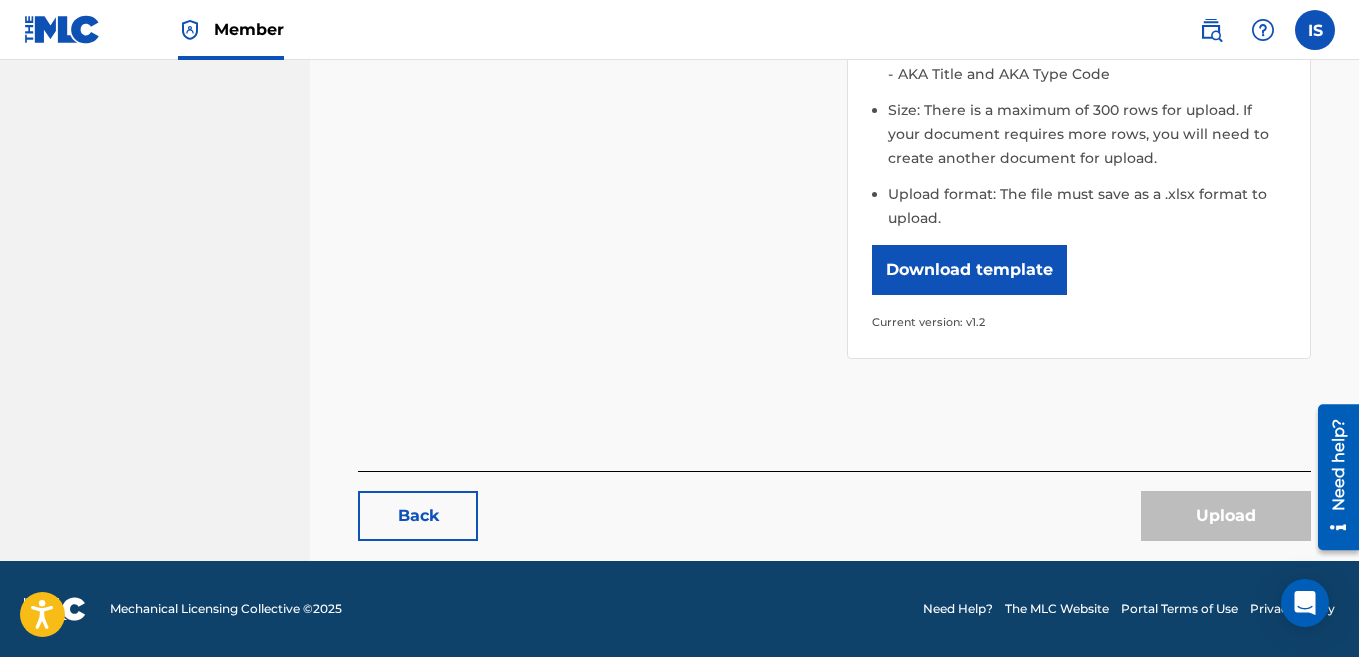scroll, scrollTop: 0, scrollLeft: 0, axis: both 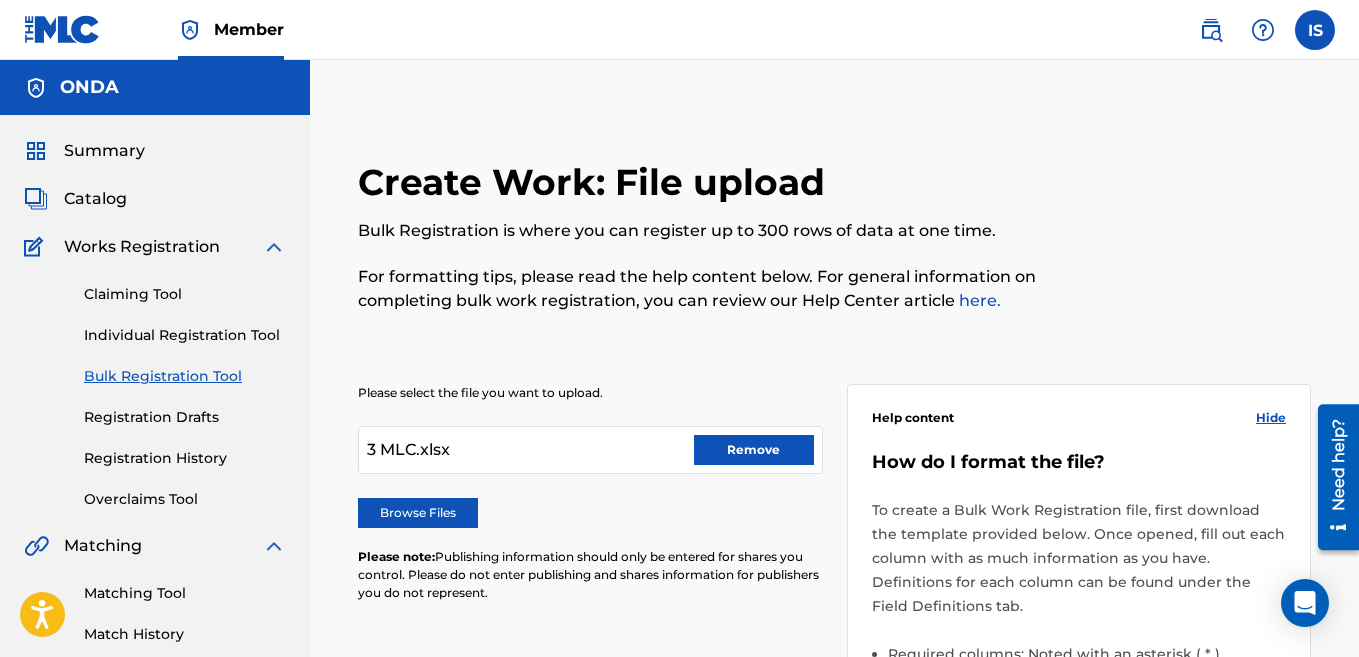 click on "Remove" at bounding box center [754, 450] 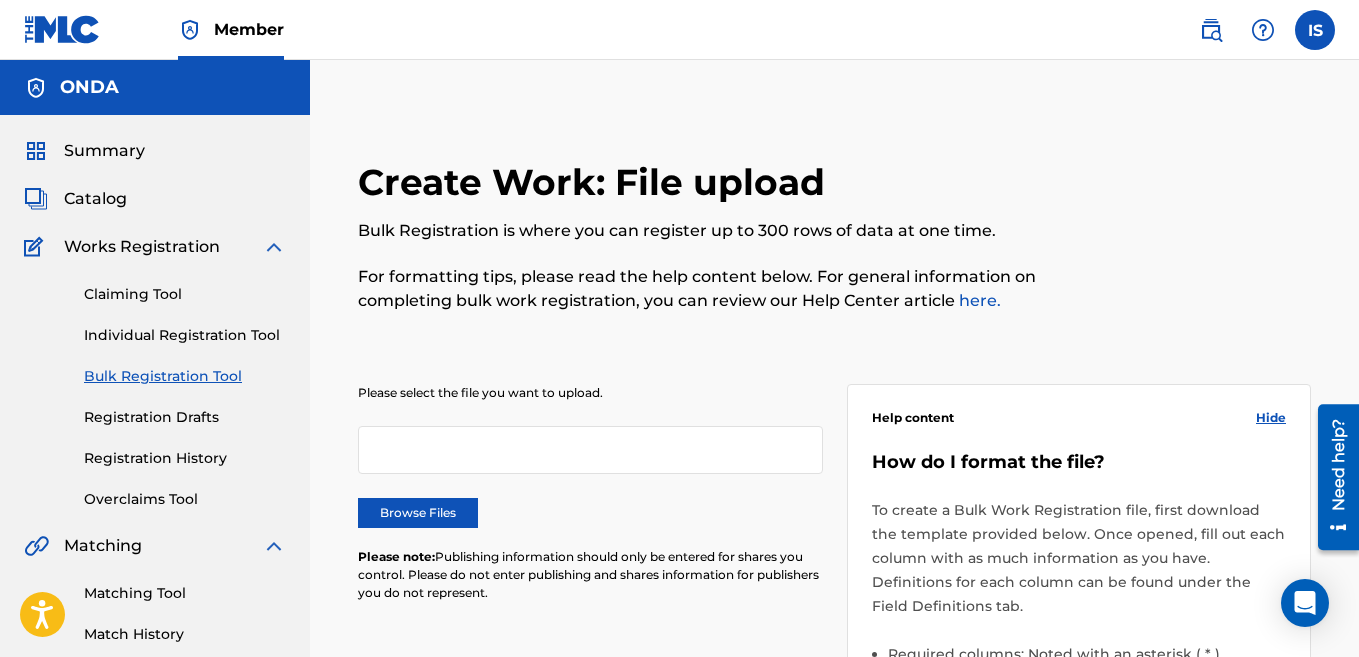 click on "Browse Files" at bounding box center (418, 513) 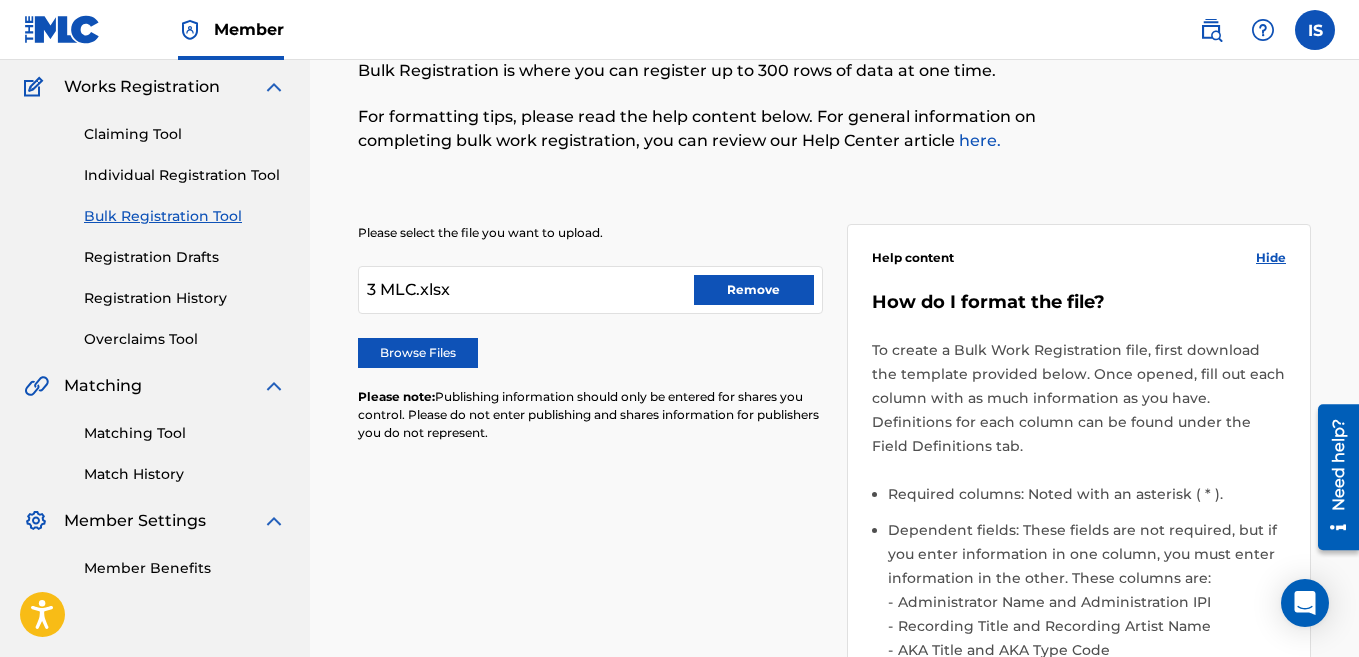 scroll, scrollTop: 736, scrollLeft: 0, axis: vertical 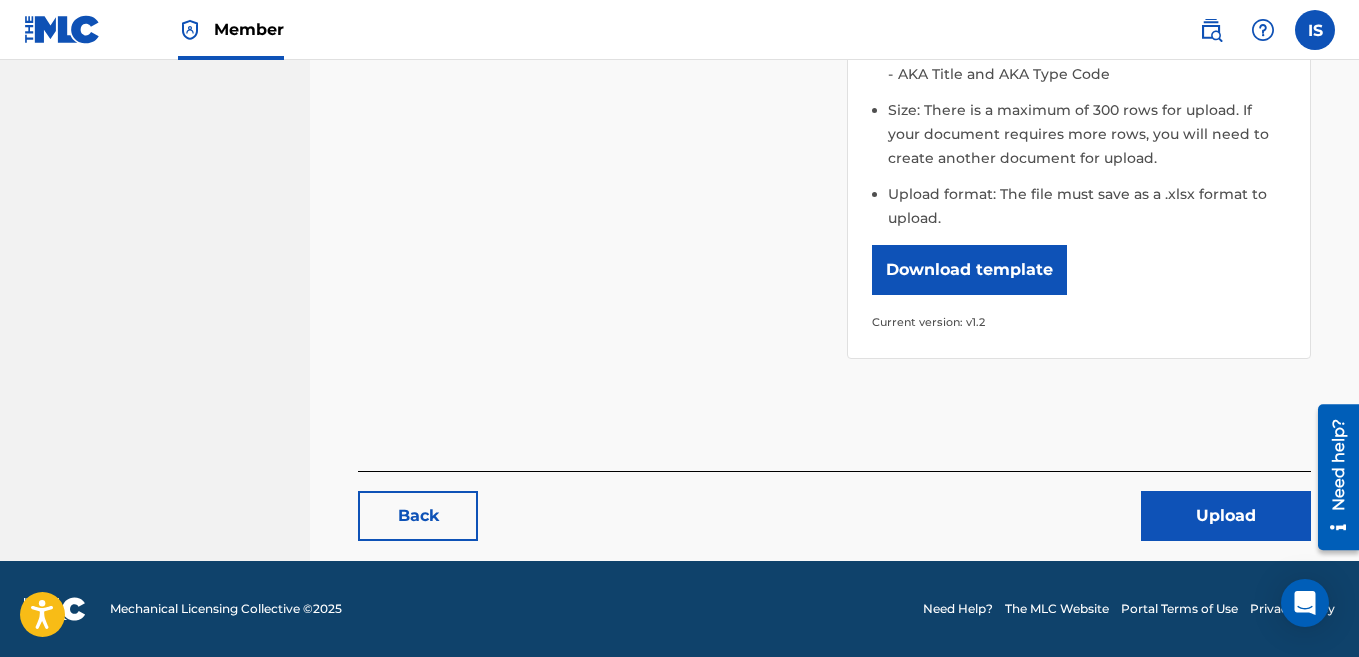 click on "Upload" at bounding box center [1226, 516] 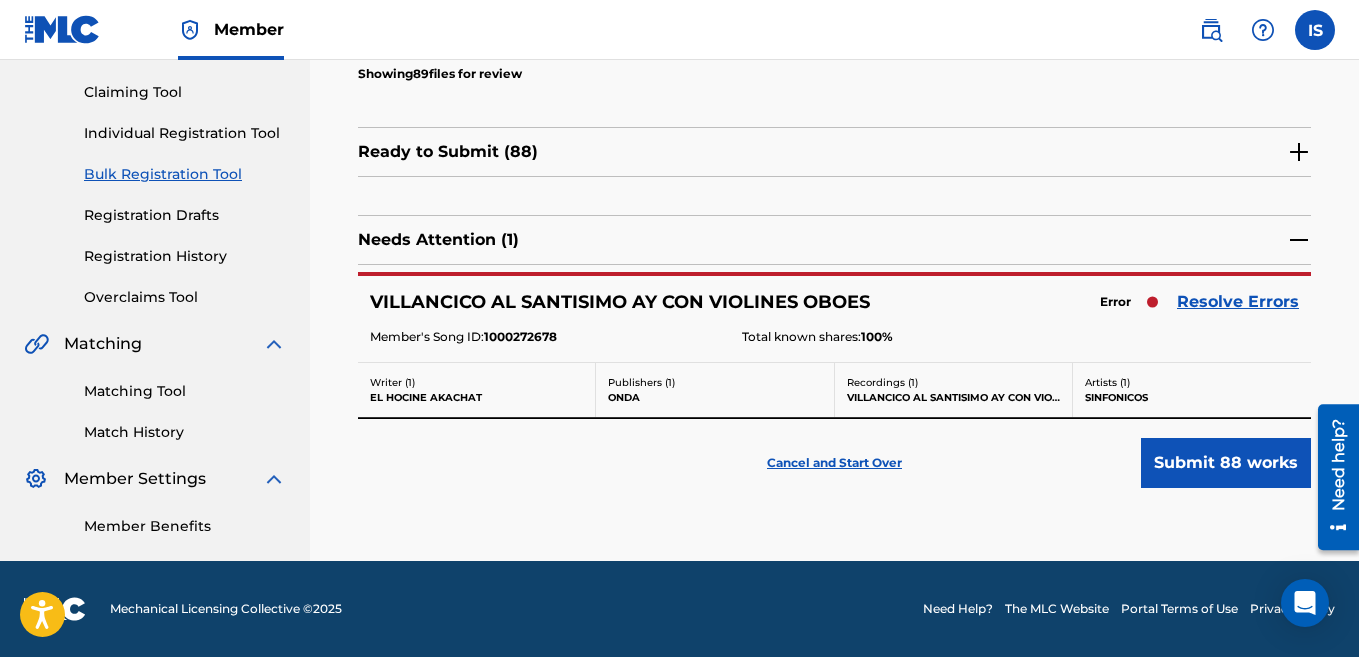 scroll, scrollTop: 0, scrollLeft: 0, axis: both 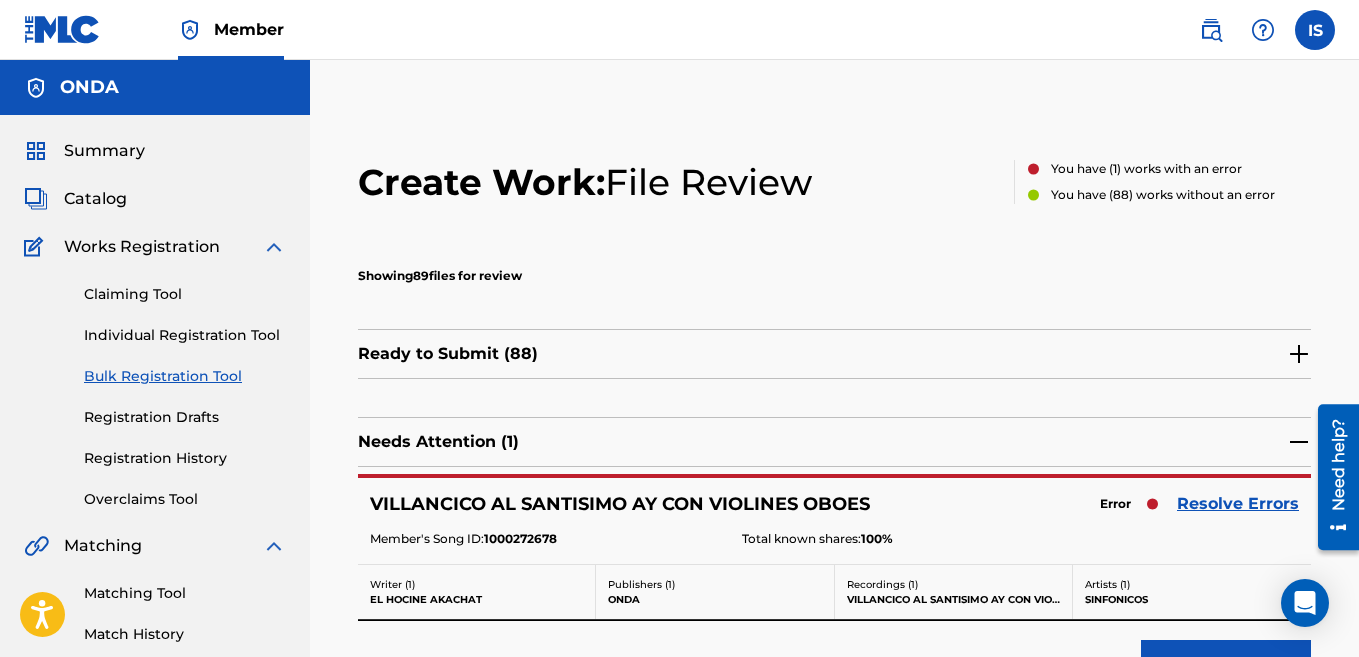 click on "Resolve Errors" at bounding box center (1238, 504) 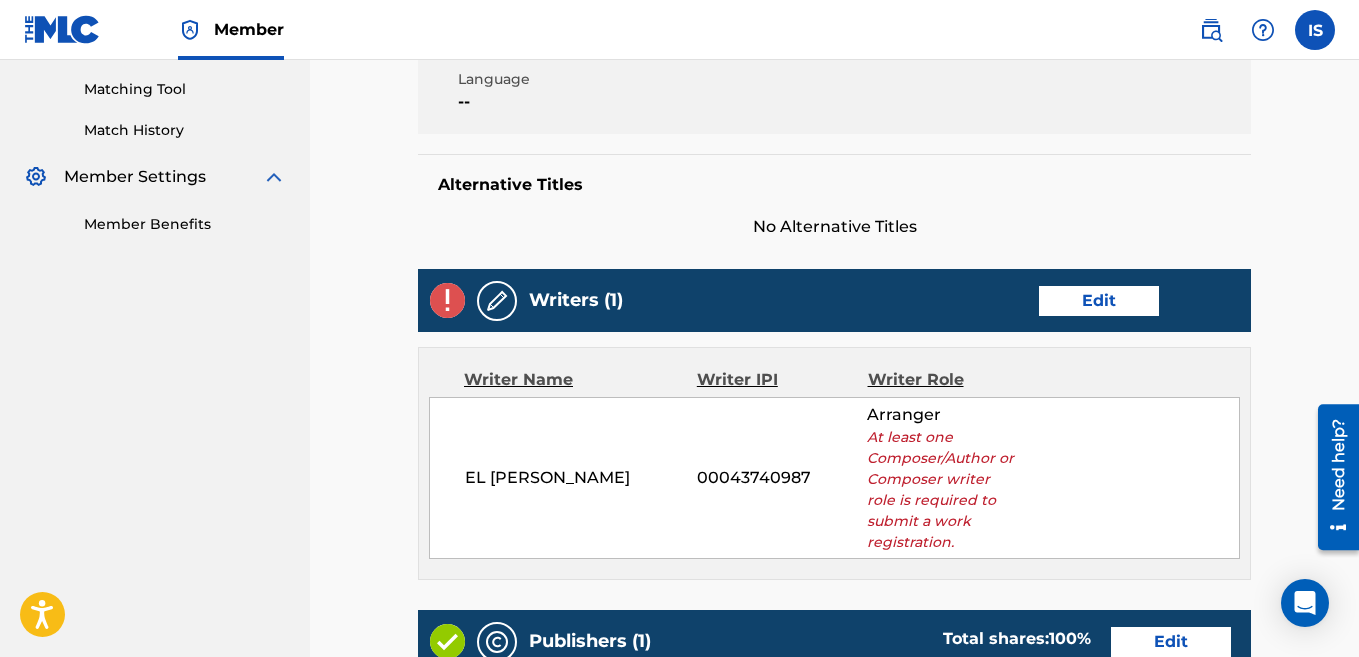 scroll, scrollTop: 595, scrollLeft: 0, axis: vertical 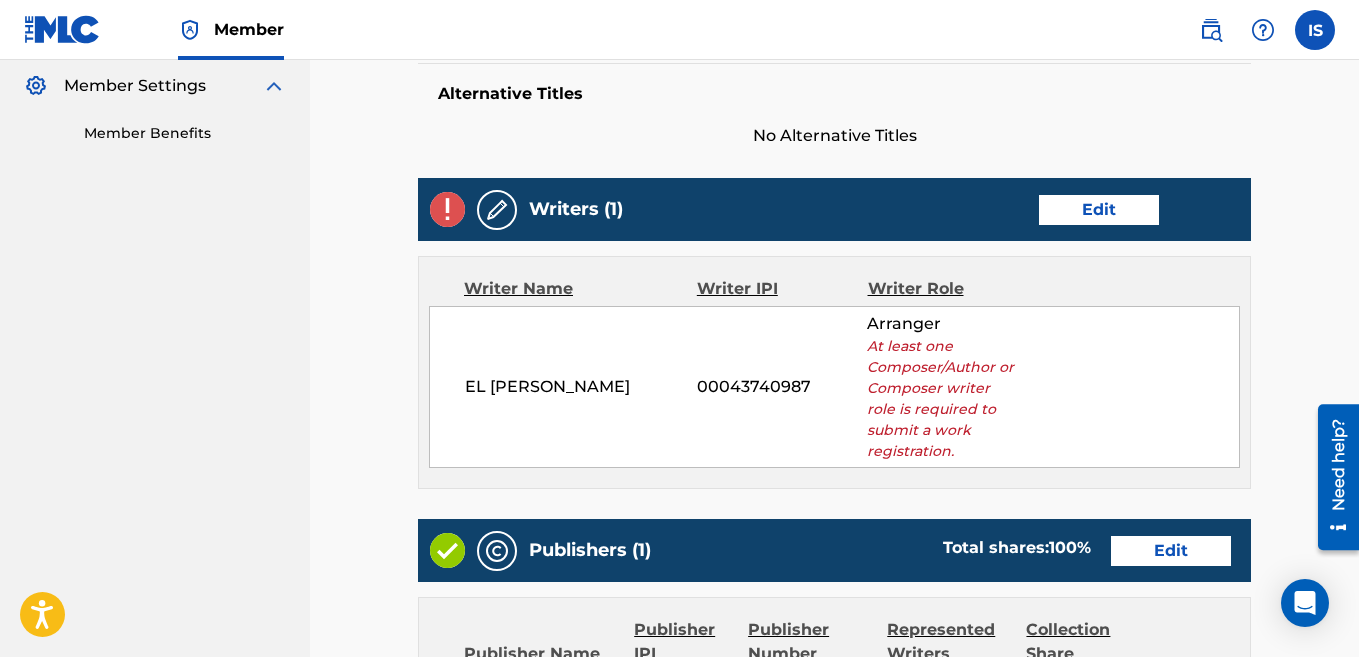 click on "Edit" at bounding box center [1099, 210] 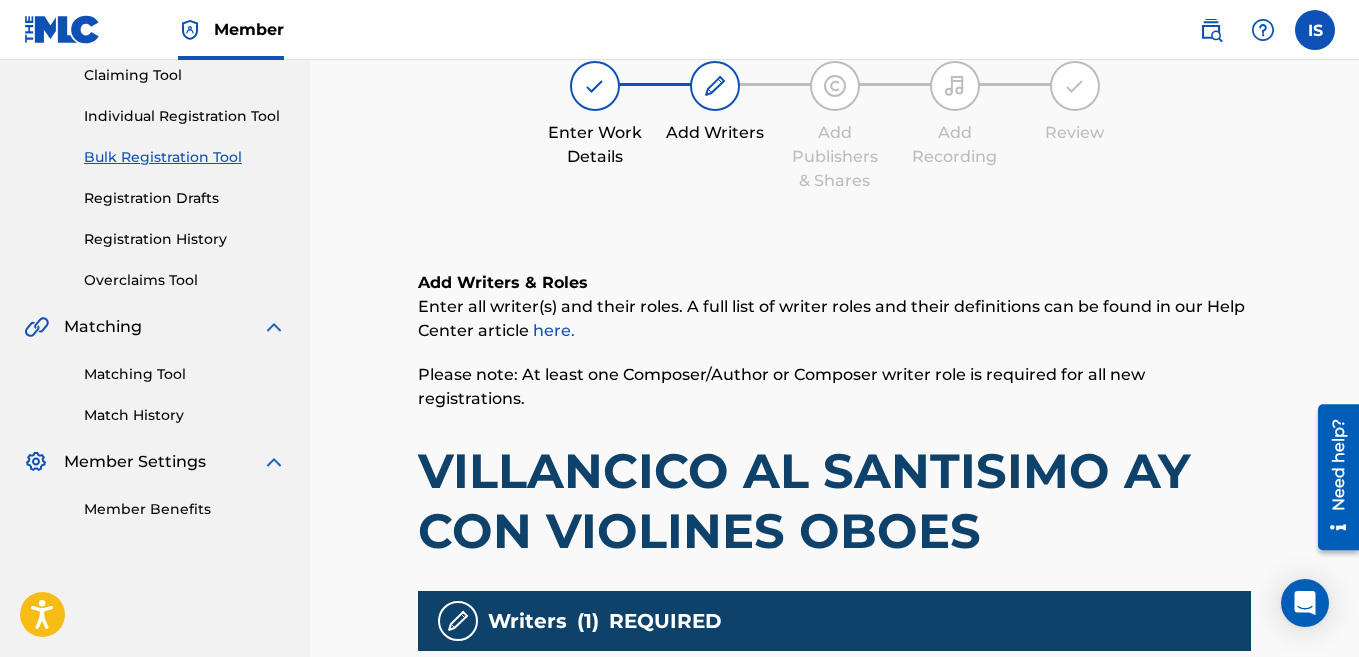 scroll, scrollTop: 742, scrollLeft: 0, axis: vertical 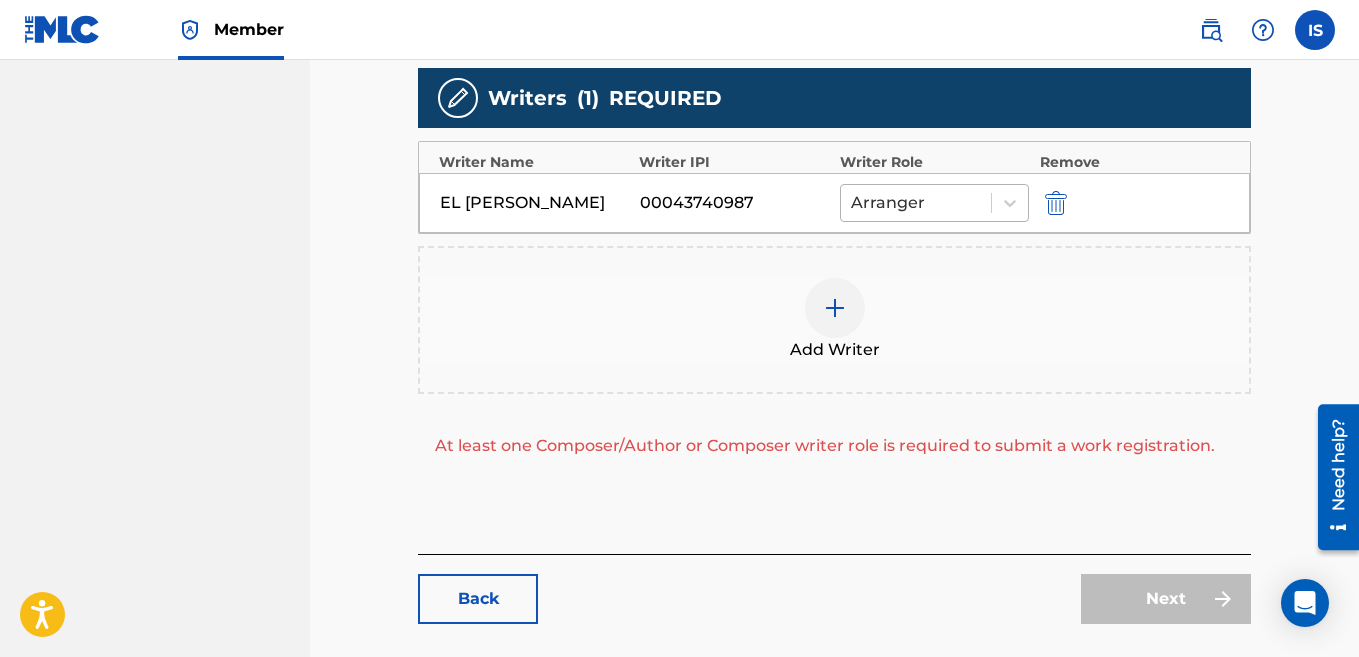 click at bounding box center [916, 203] 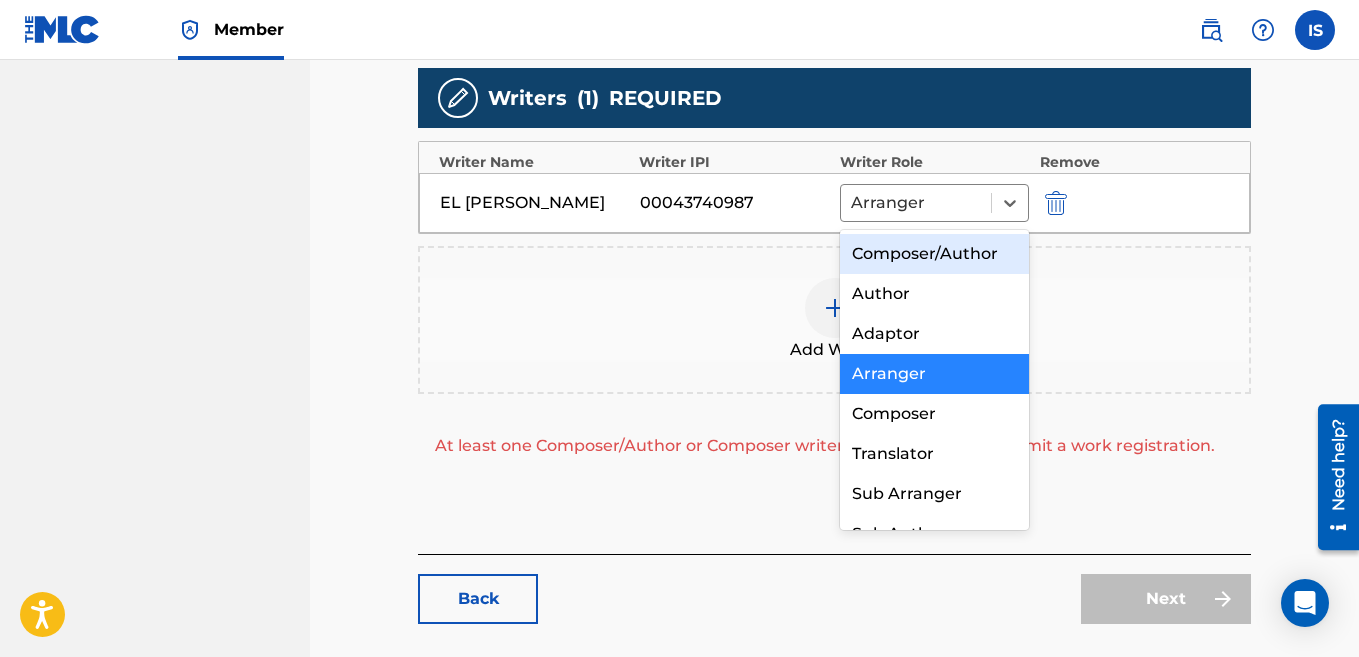 click on "Composer/Author" at bounding box center (935, 254) 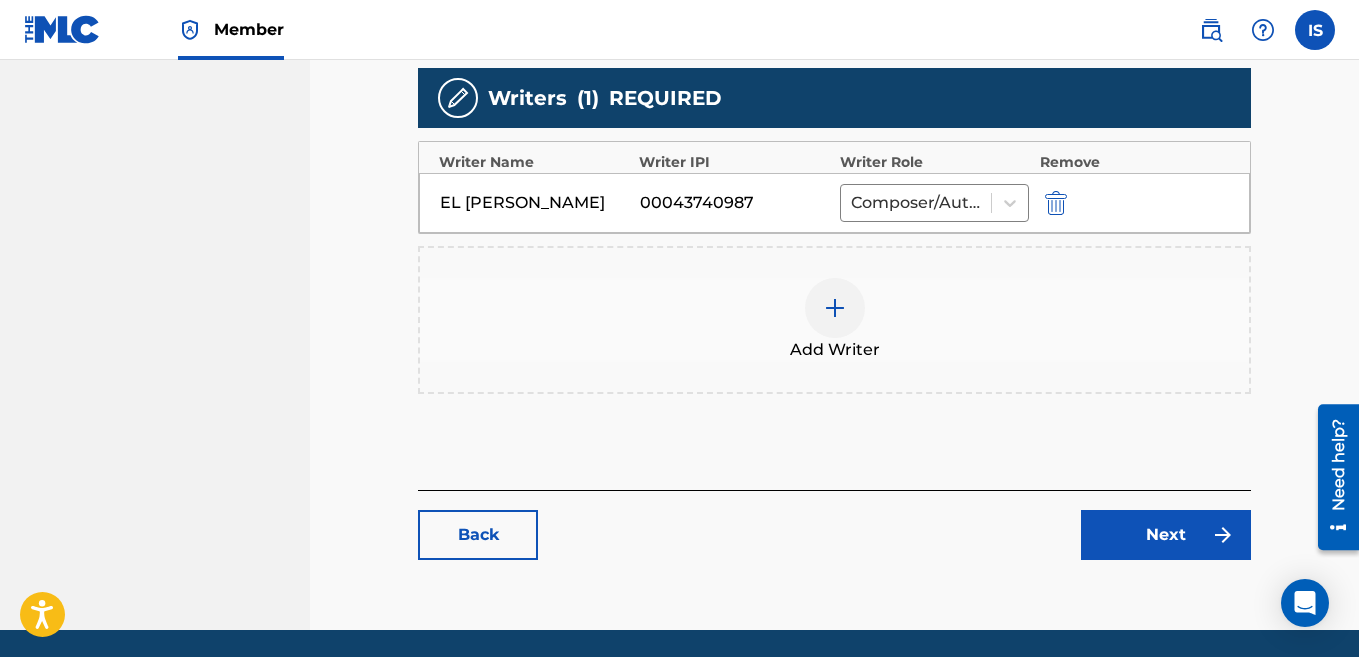 click on "Next" at bounding box center [1166, 535] 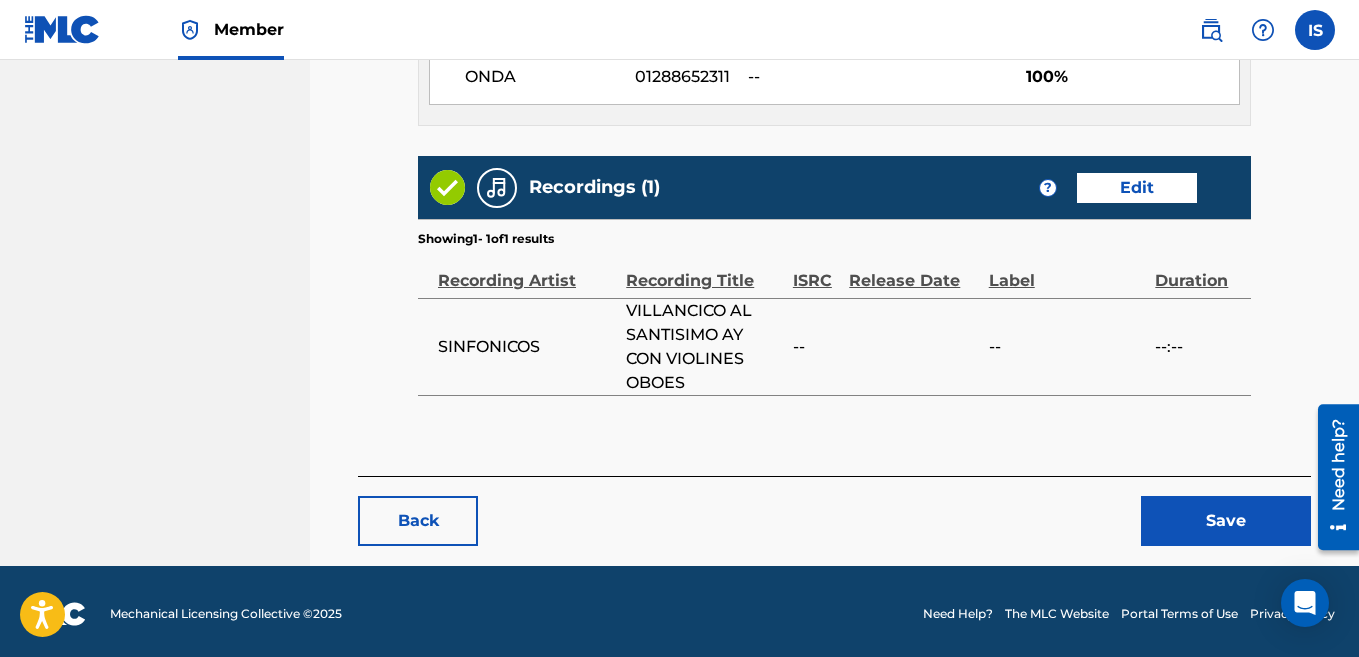scroll, scrollTop: 1107, scrollLeft: 0, axis: vertical 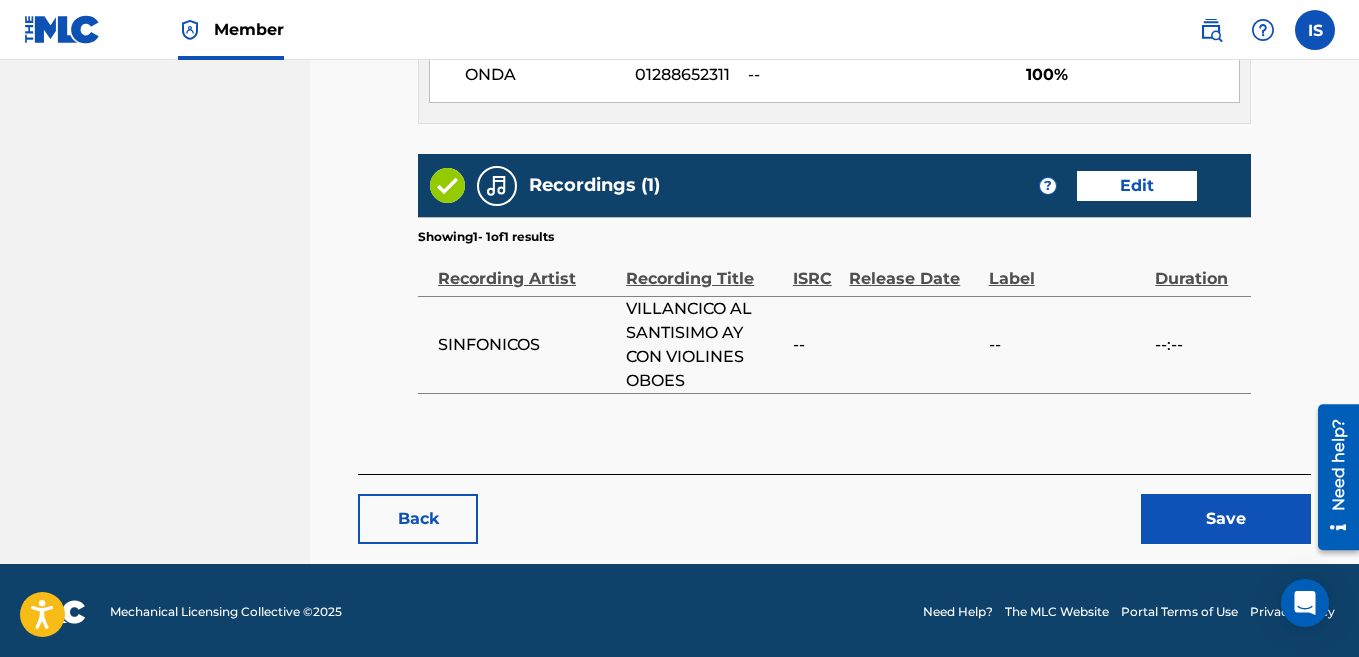 click on "Mechanical Licensing Collective ©  2025 Need Help? The MLC Website Portal Terms of Use Privacy Policy" at bounding box center [679, 612] 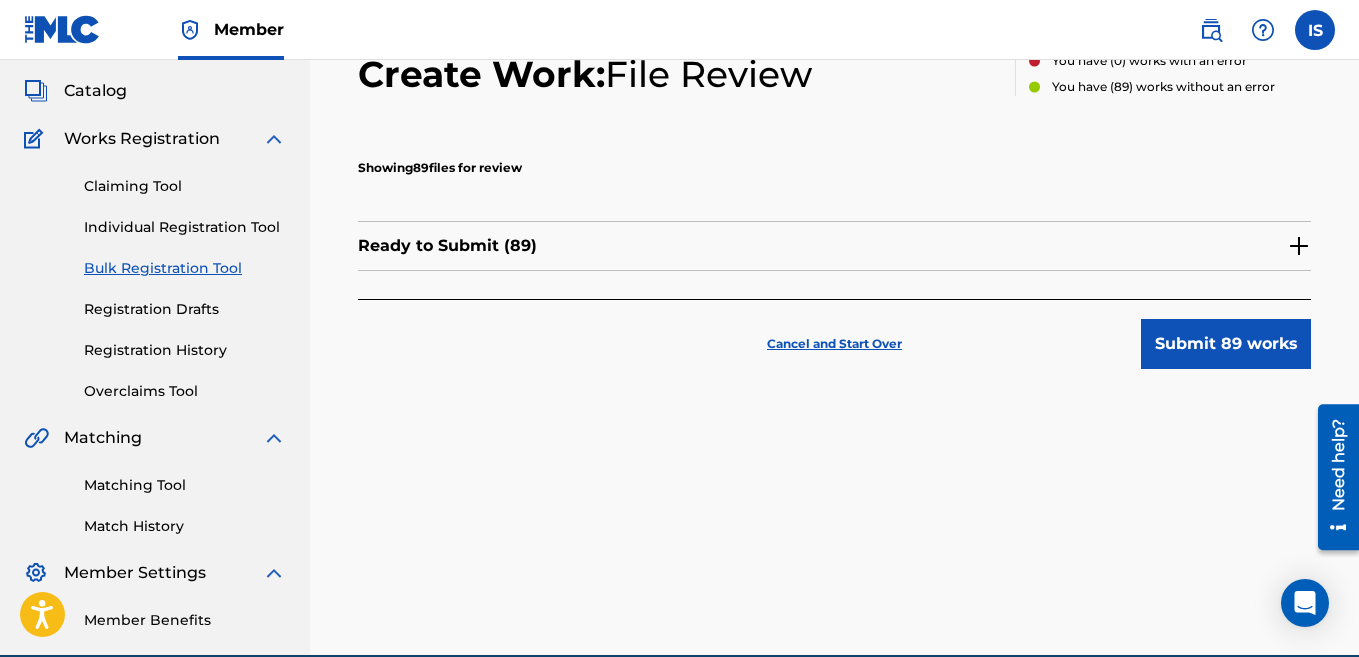 scroll, scrollTop: 202, scrollLeft: 0, axis: vertical 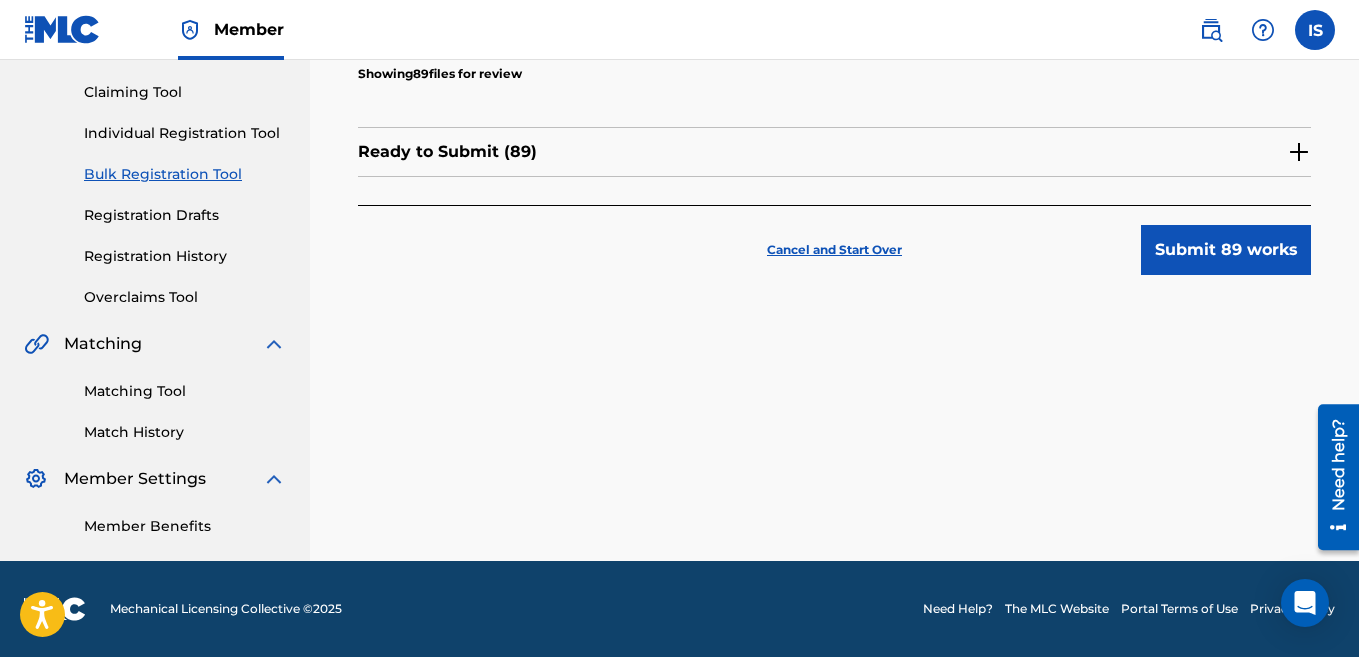 click on "Submit 89 works" at bounding box center [1226, 250] 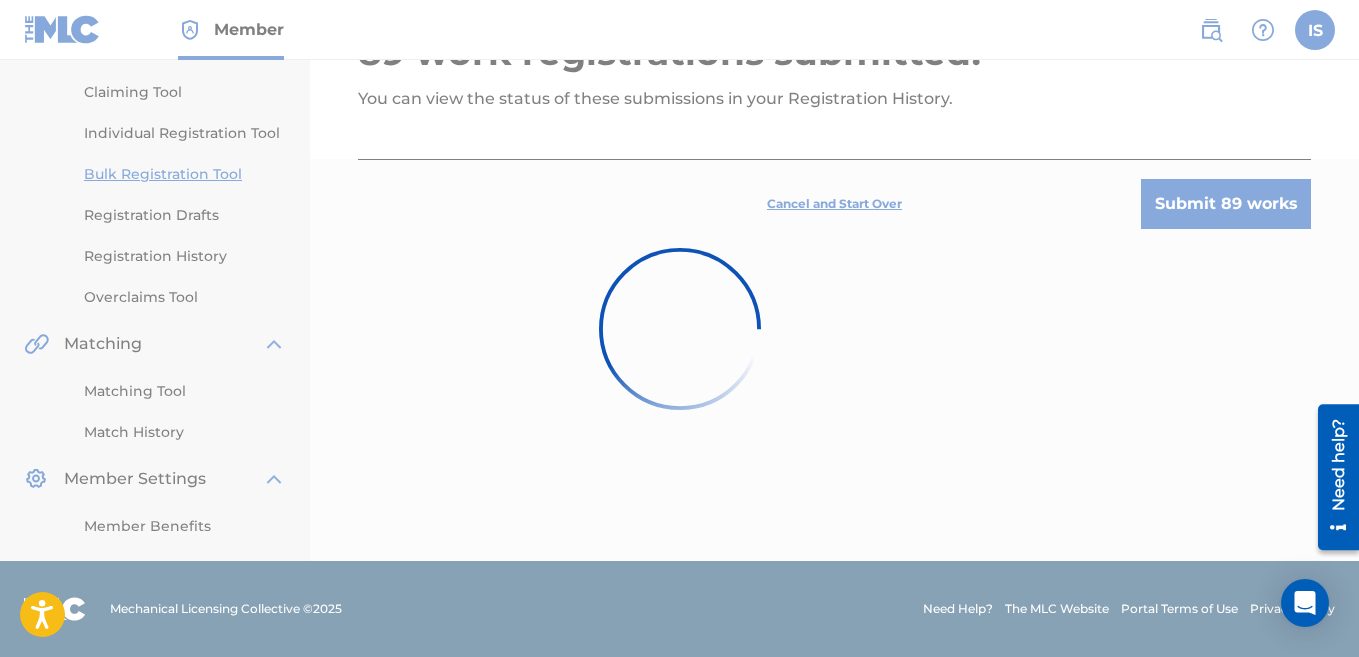 scroll, scrollTop: 0, scrollLeft: 0, axis: both 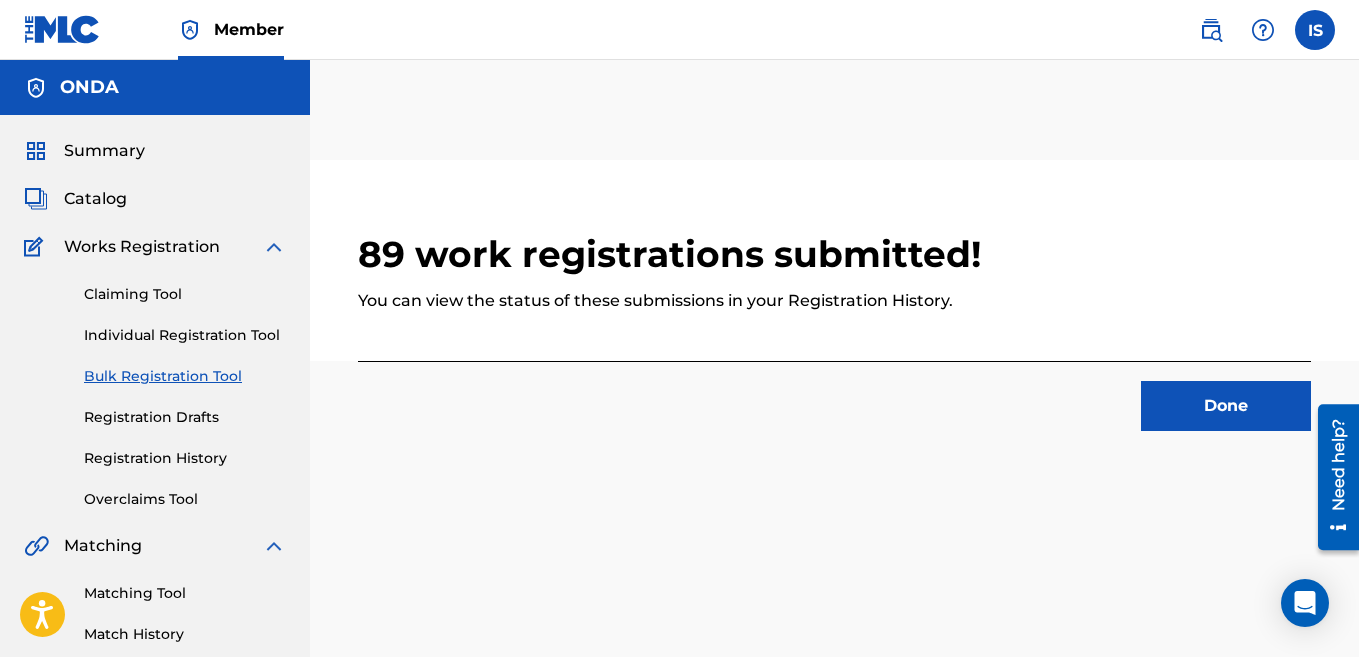 click on "Done" at bounding box center (1226, 406) 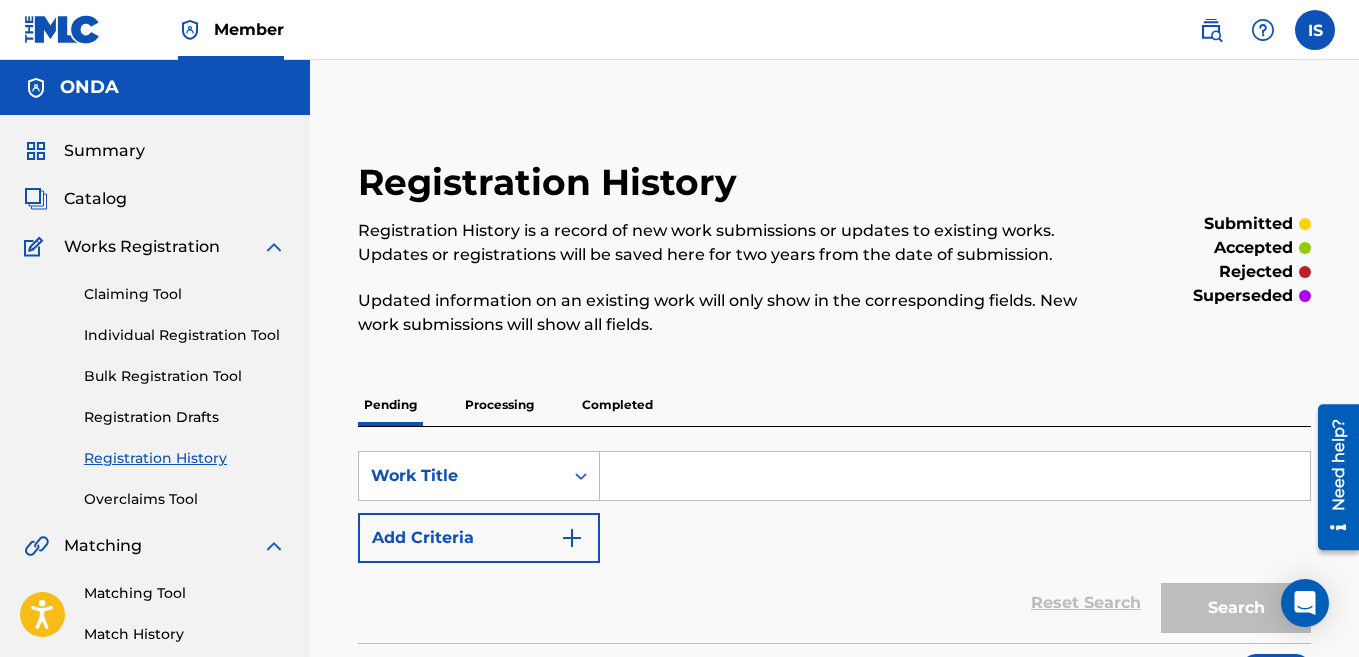 click on "Bulk Registration Tool" at bounding box center (185, 376) 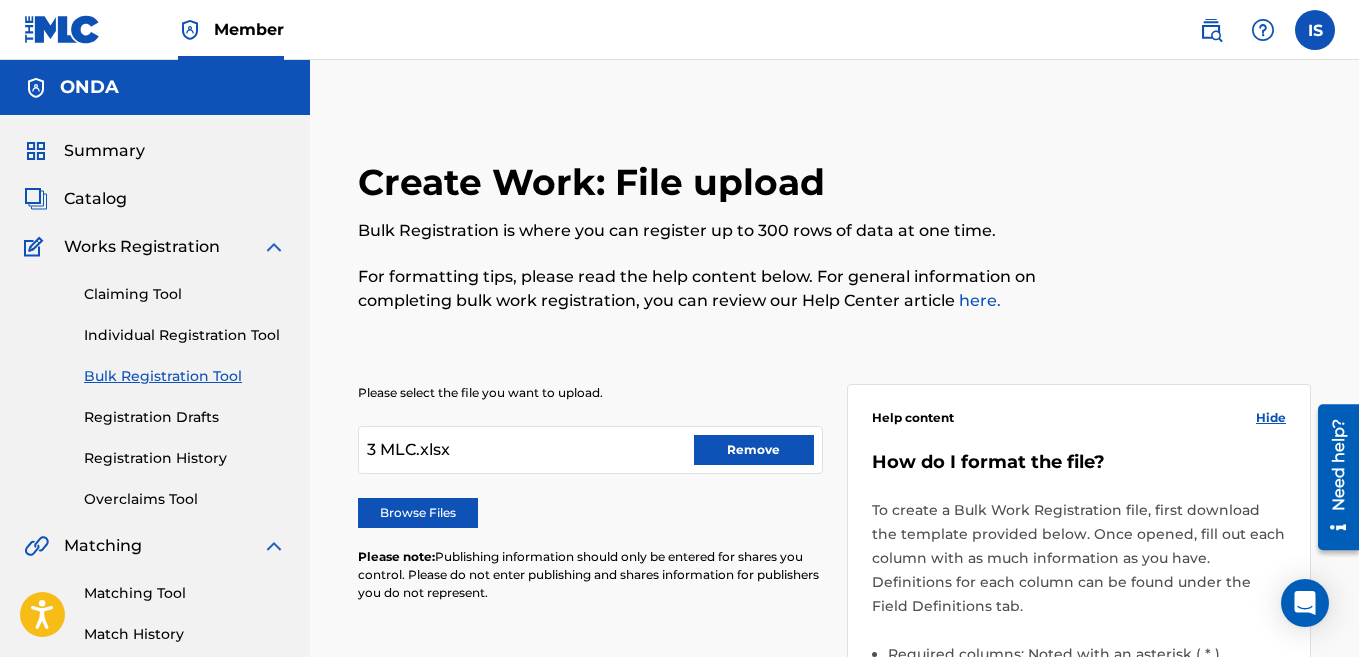 click on "Remove" at bounding box center [754, 450] 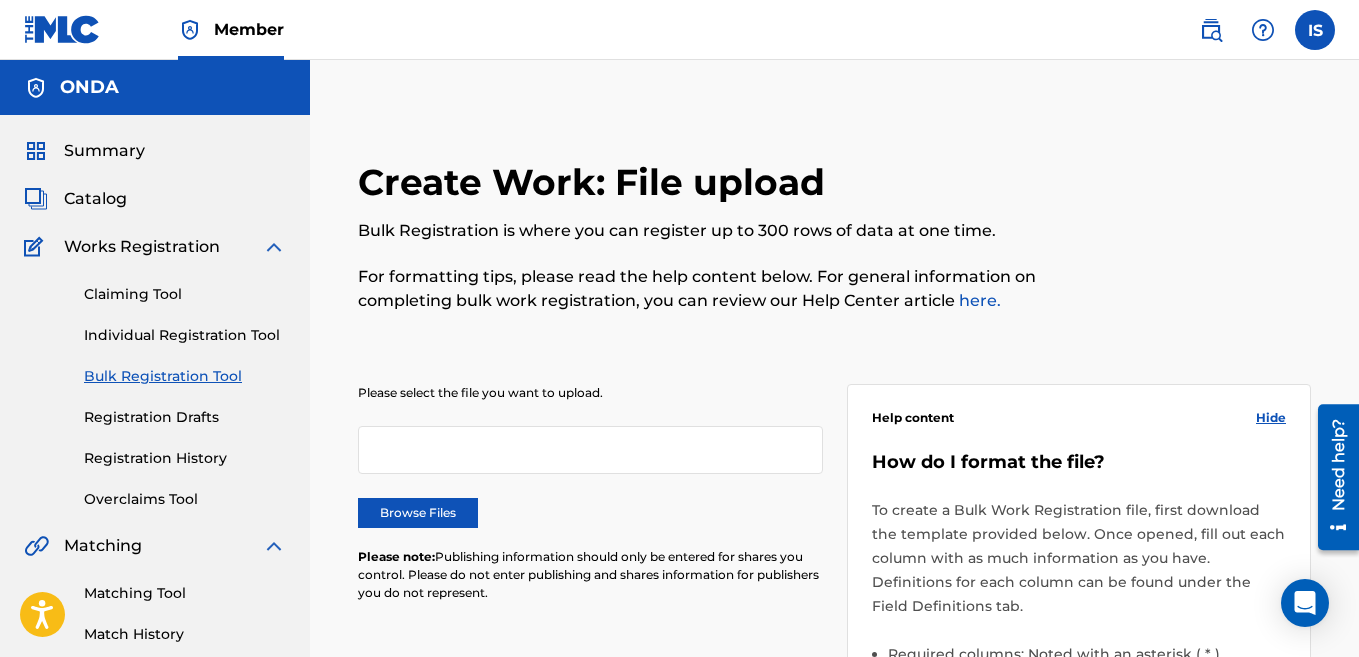 click on "Browse Files" at bounding box center [418, 513] 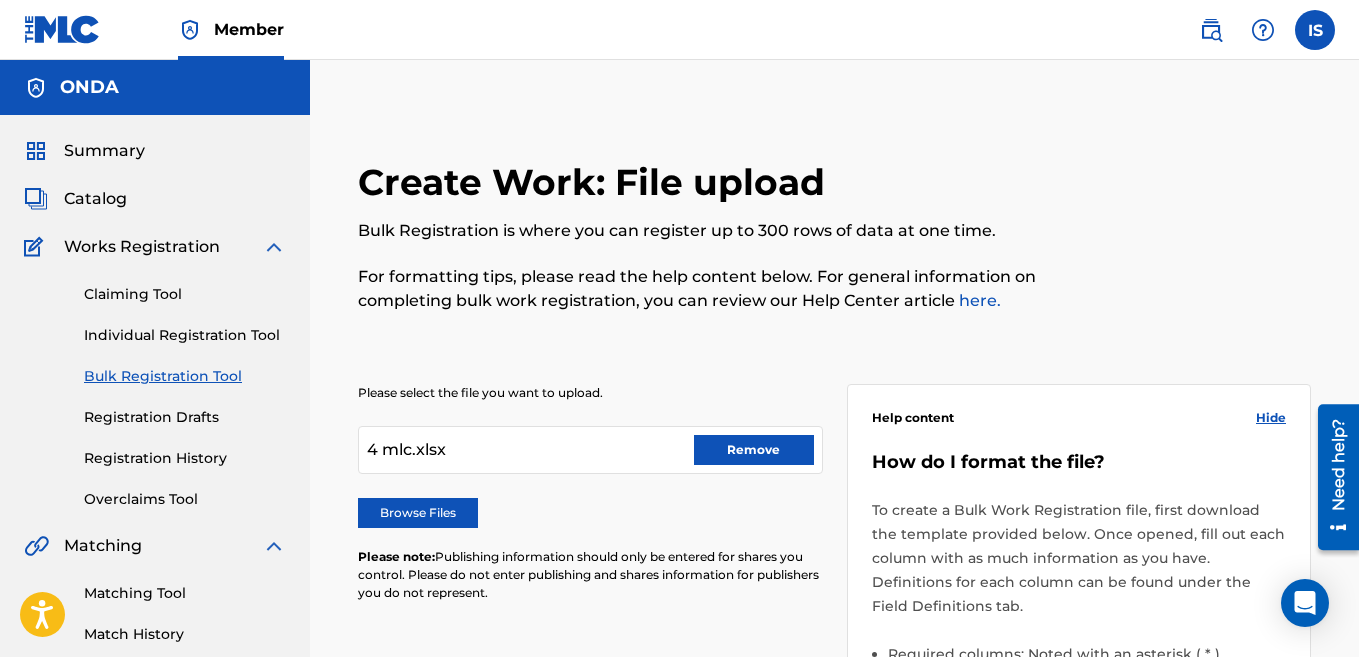 scroll, scrollTop: 736, scrollLeft: 0, axis: vertical 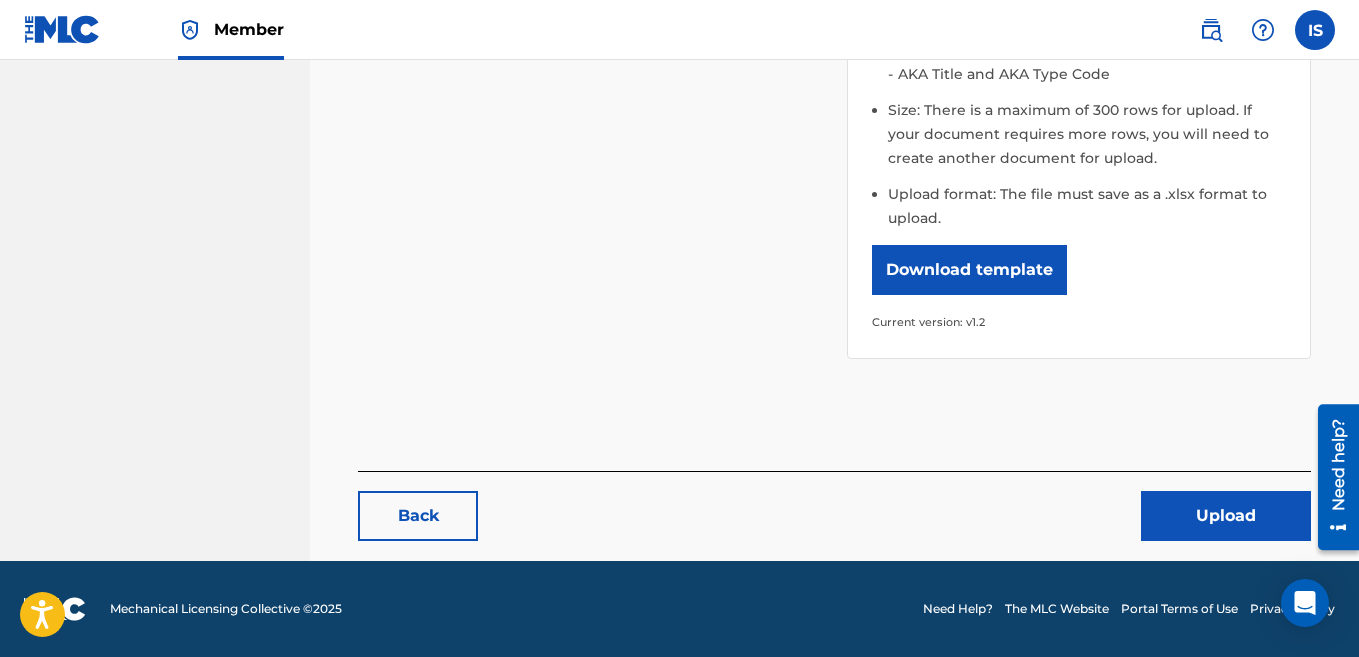 click on "Upload" at bounding box center (1226, 516) 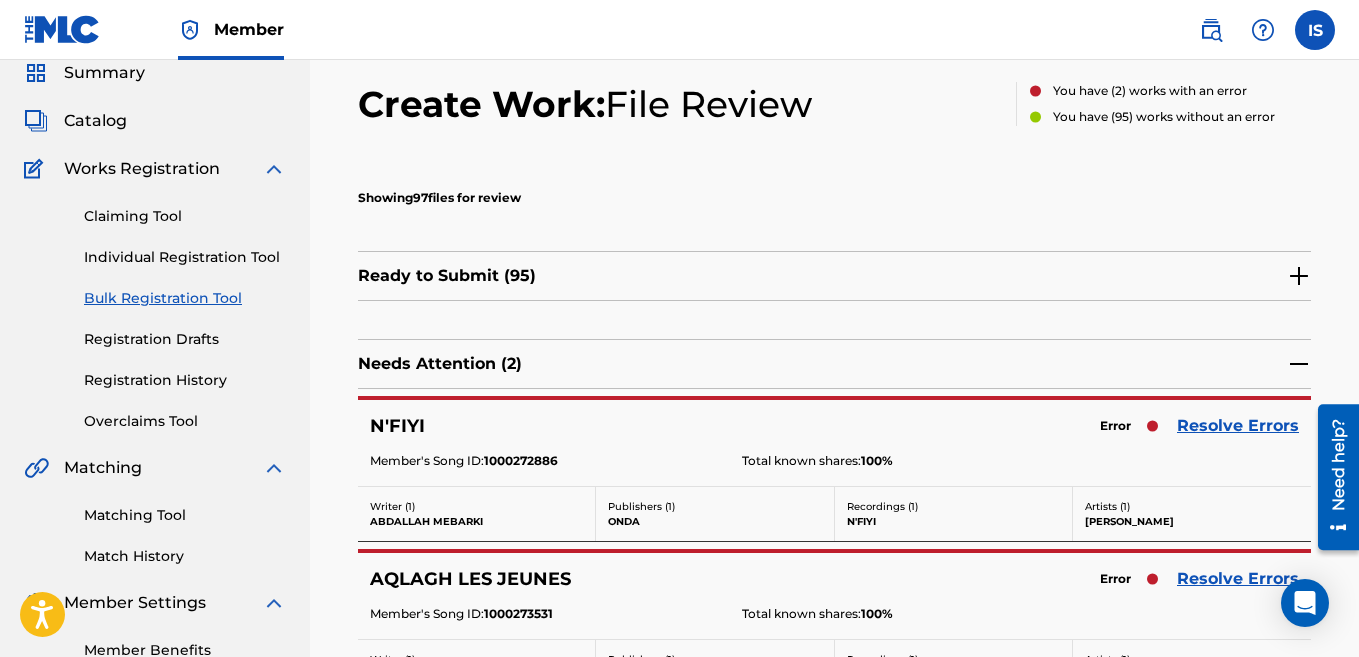 scroll, scrollTop: 86, scrollLeft: 0, axis: vertical 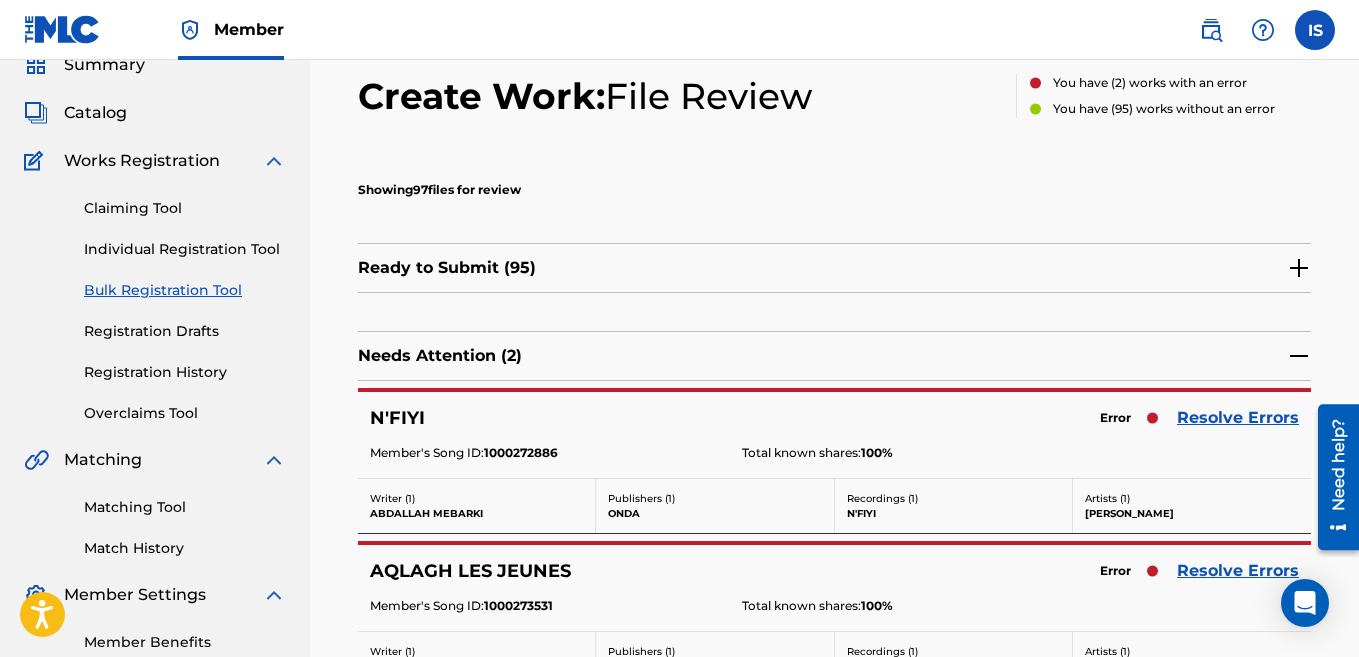 click on "Resolve Errors" at bounding box center (1238, 418) 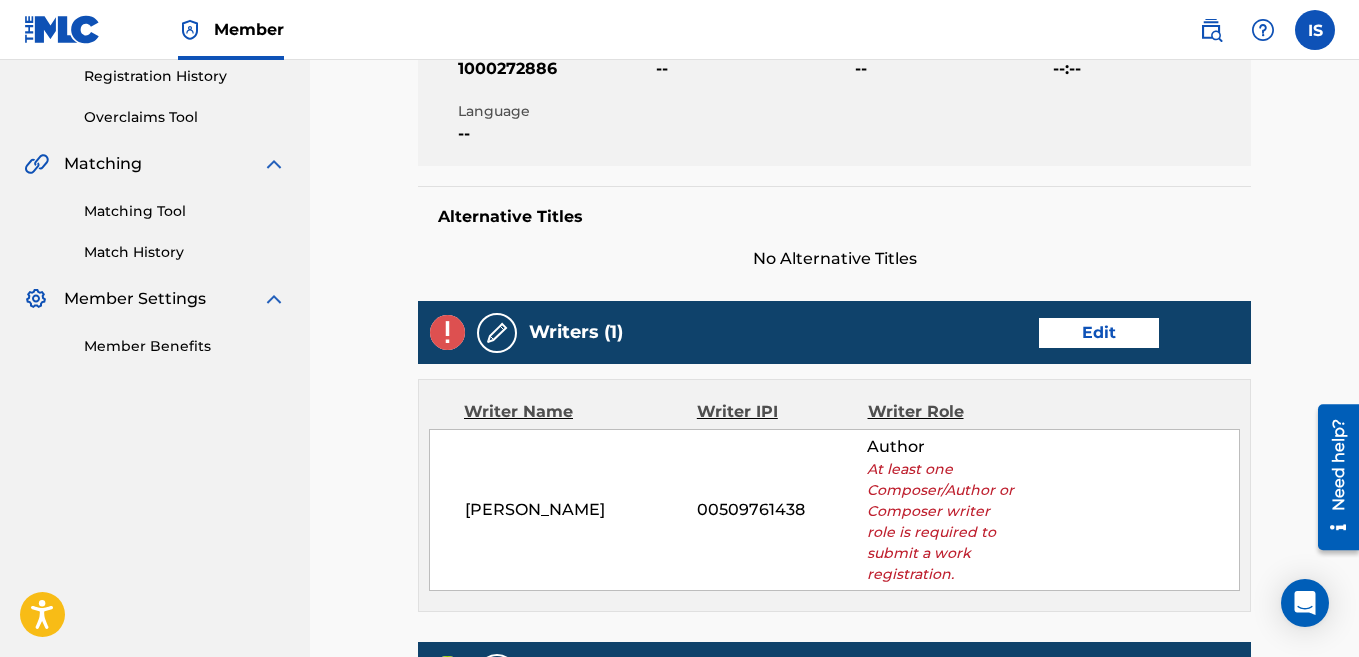 scroll, scrollTop: 381, scrollLeft: 0, axis: vertical 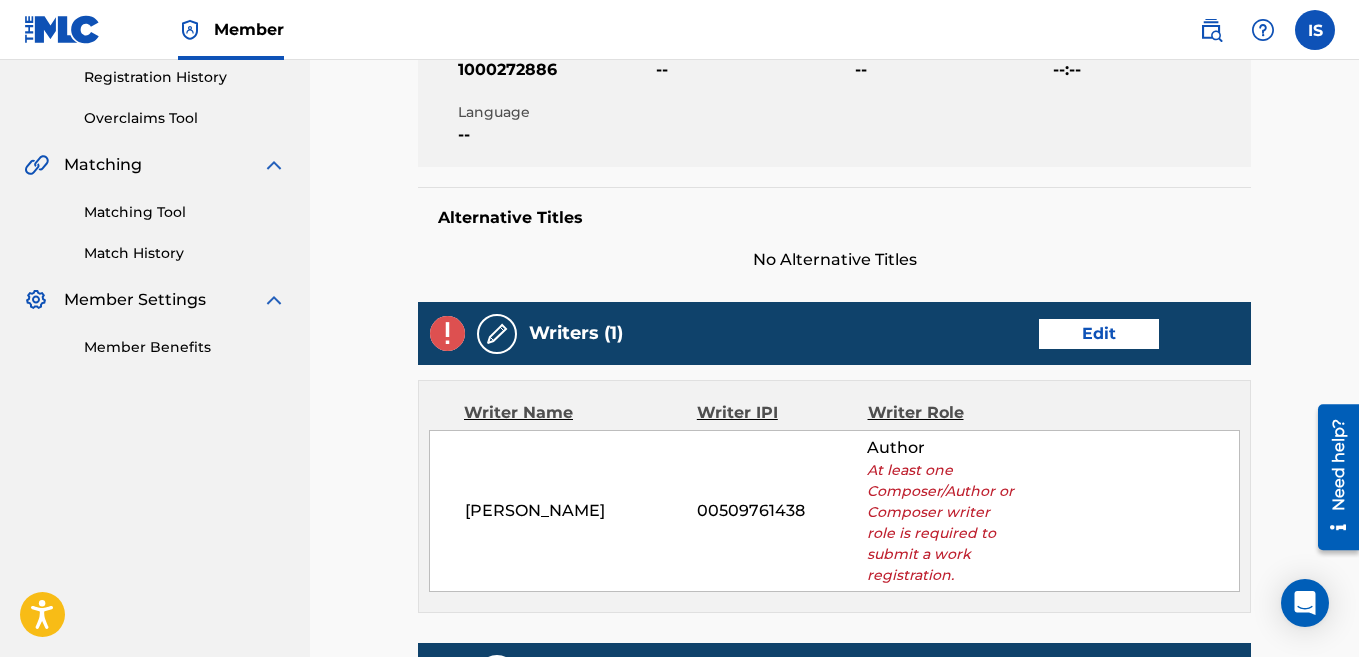 click on "Edit" at bounding box center (1099, 334) 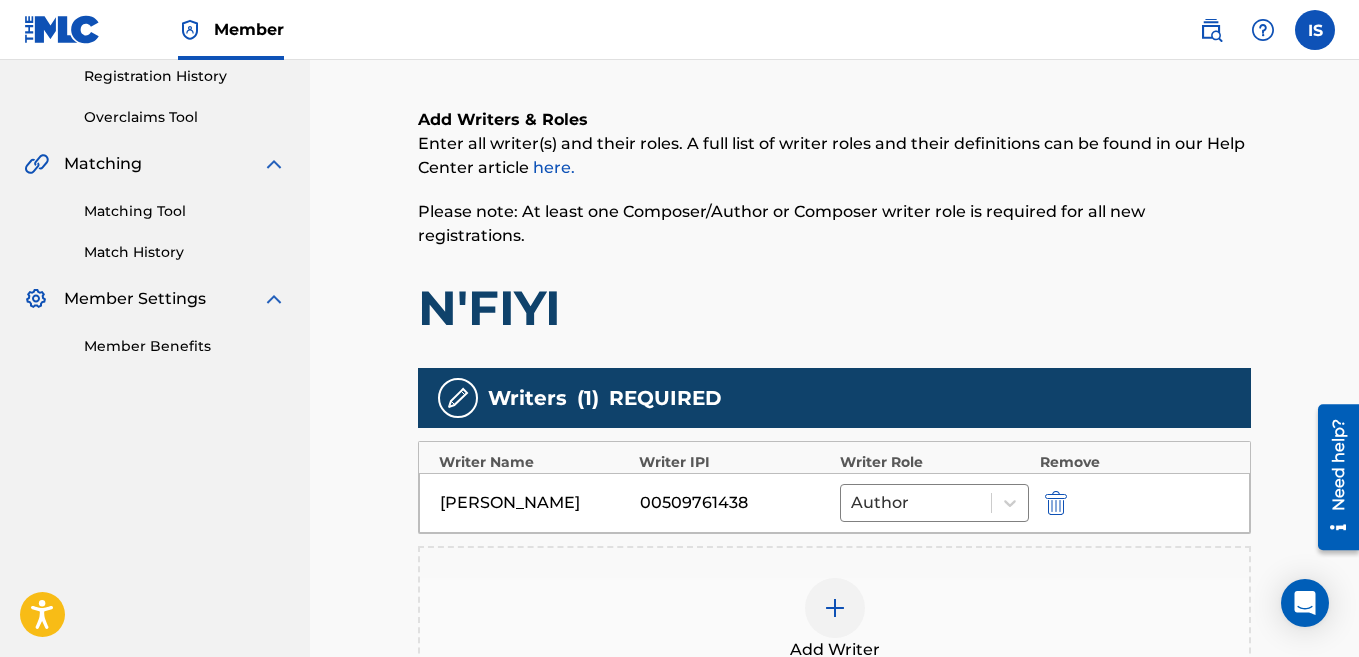 scroll, scrollTop: 459, scrollLeft: 0, axis: vertical 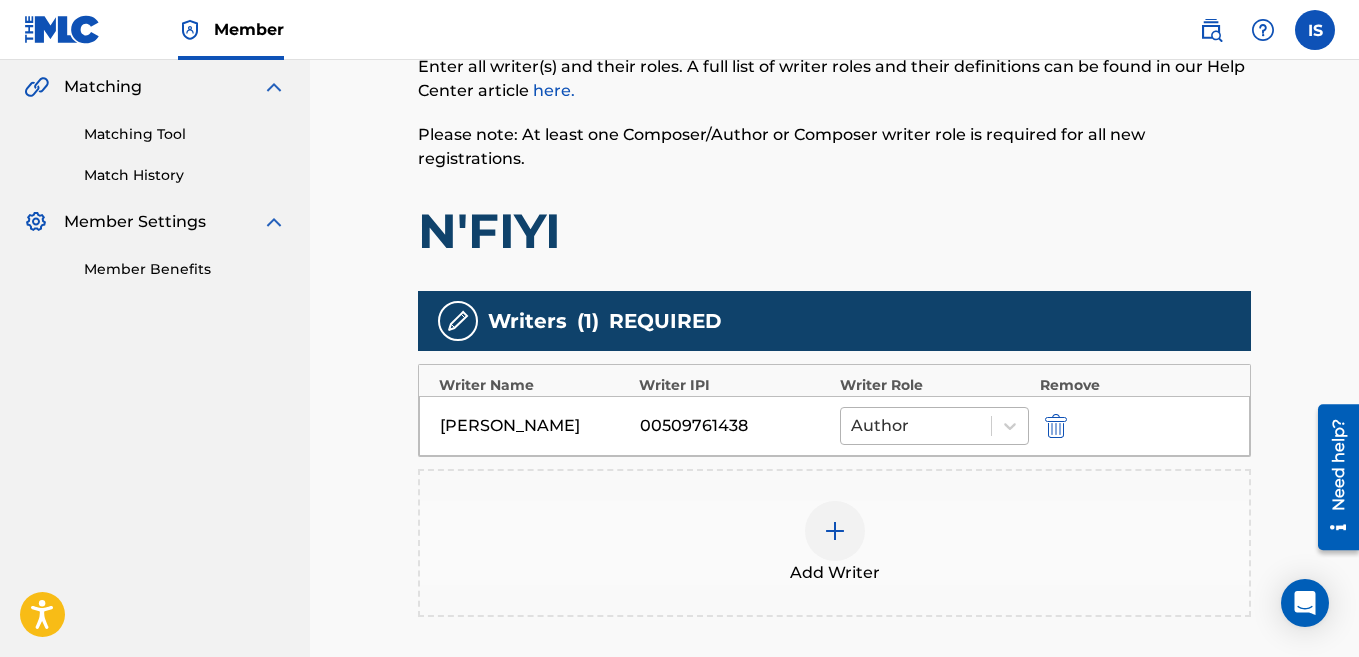 click at bounding box center (916, 426) 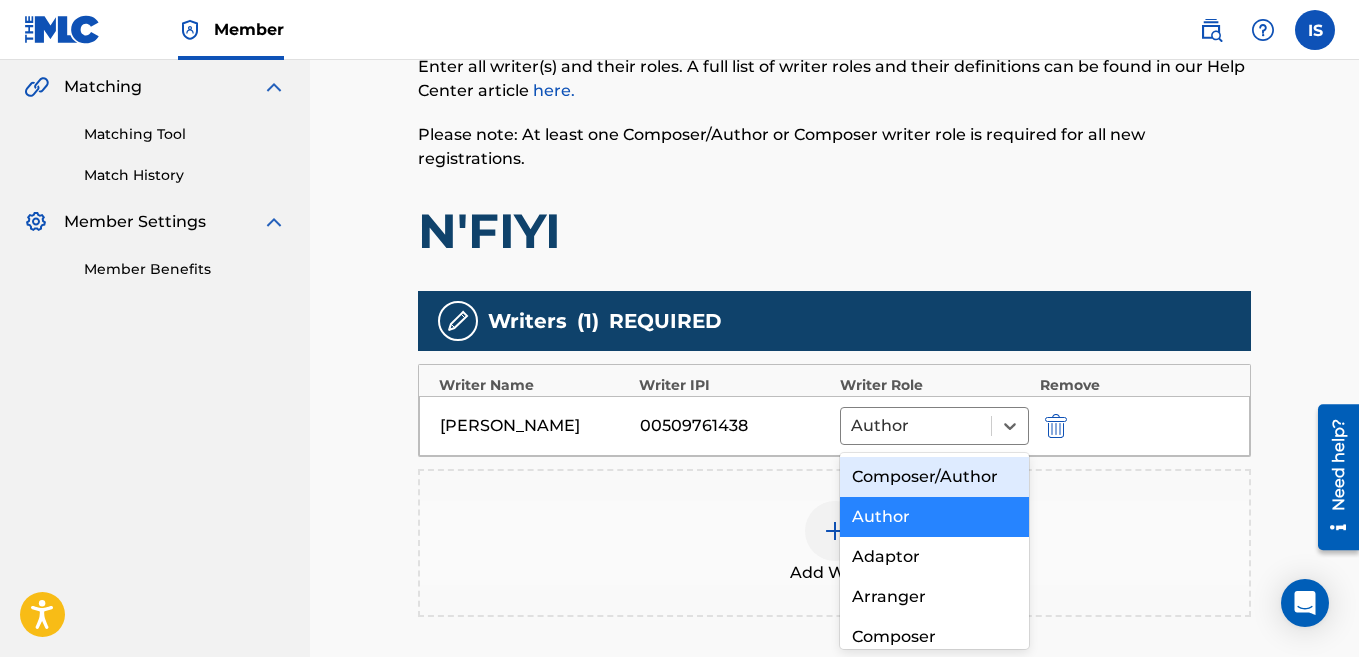 click on "Composer/Author" at bounding box center (935, 477) 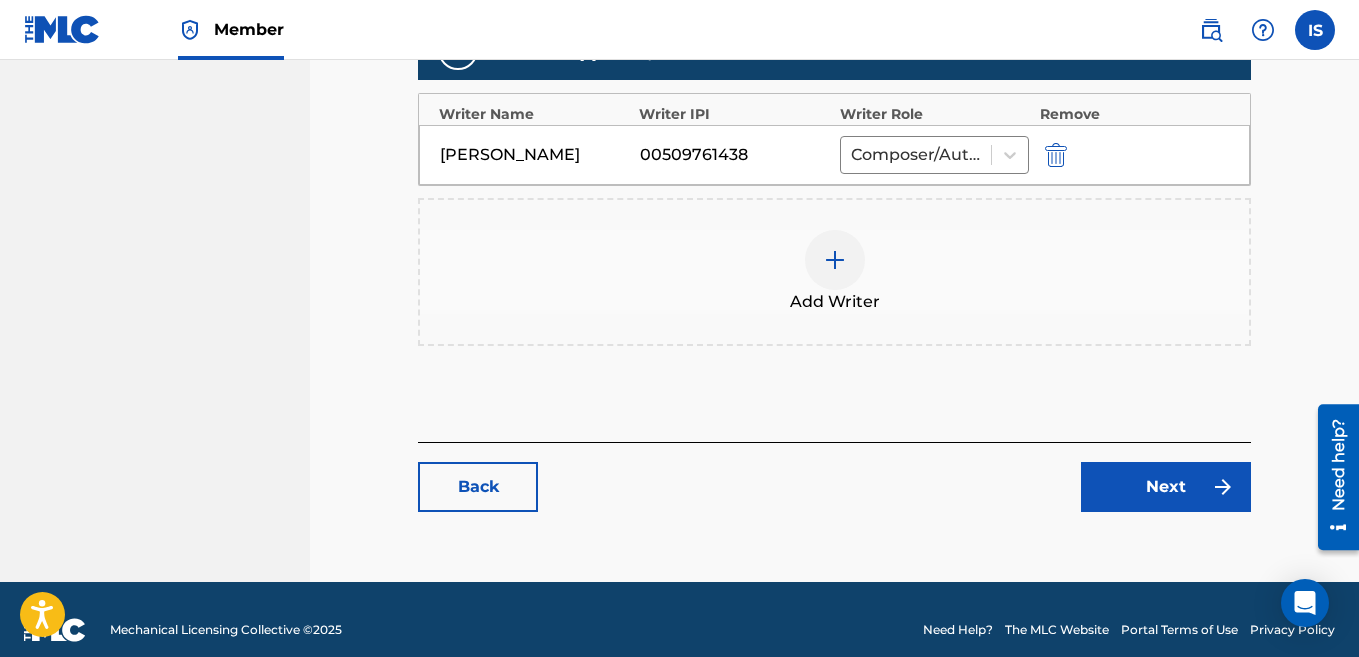 scroll, scrollTop: 751, scrollLeft: 0, axis: vertical 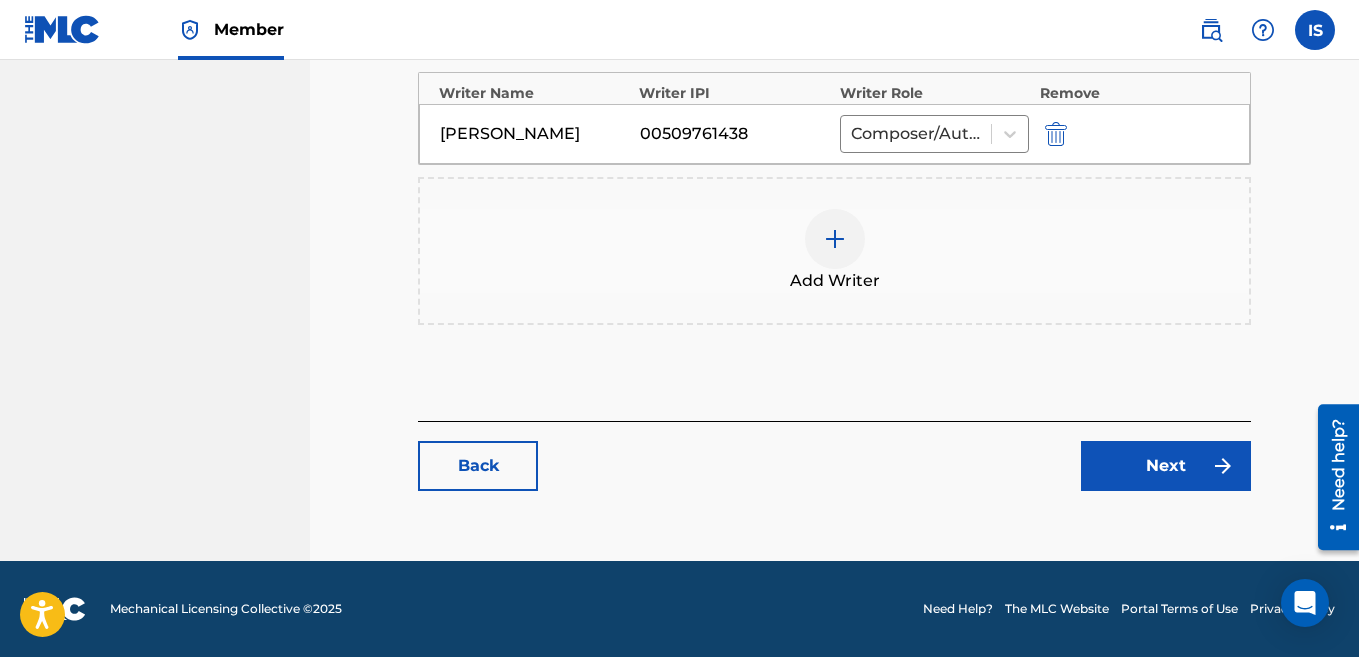 click on "Next" at bounding box center (1166, 466) 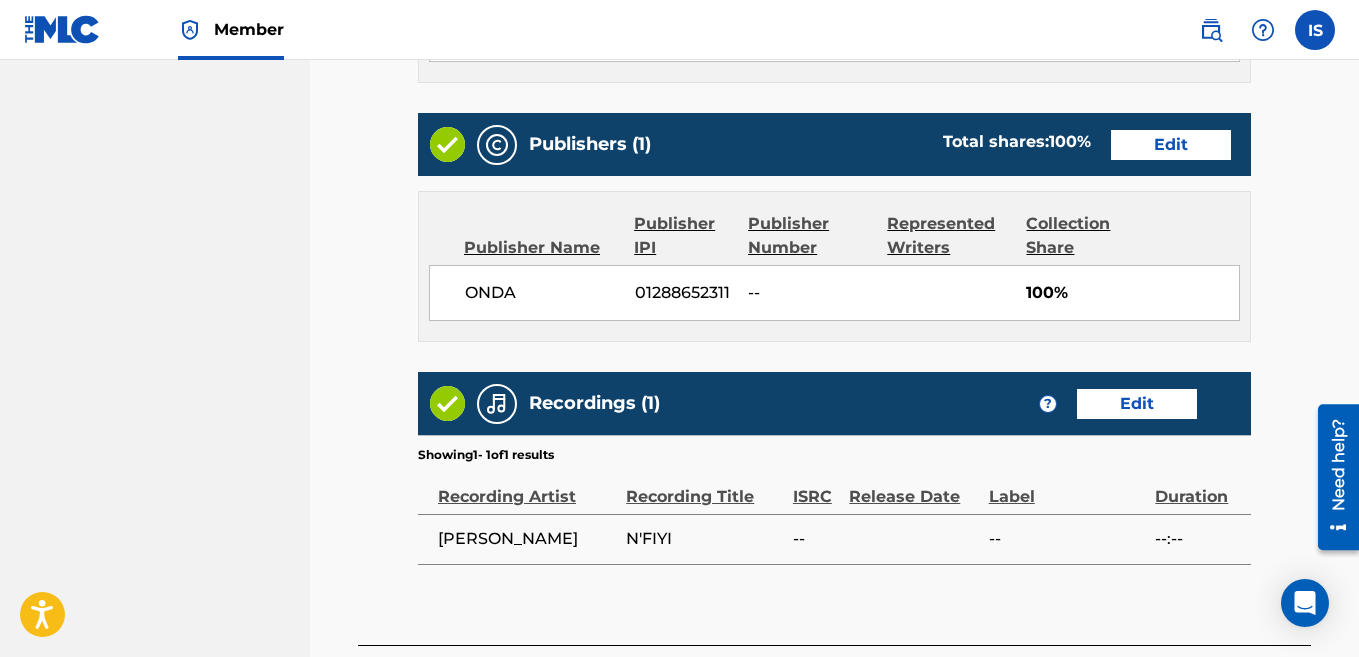 scroll, scrollTop: 973, scrollLeft: 0, axis: vertical 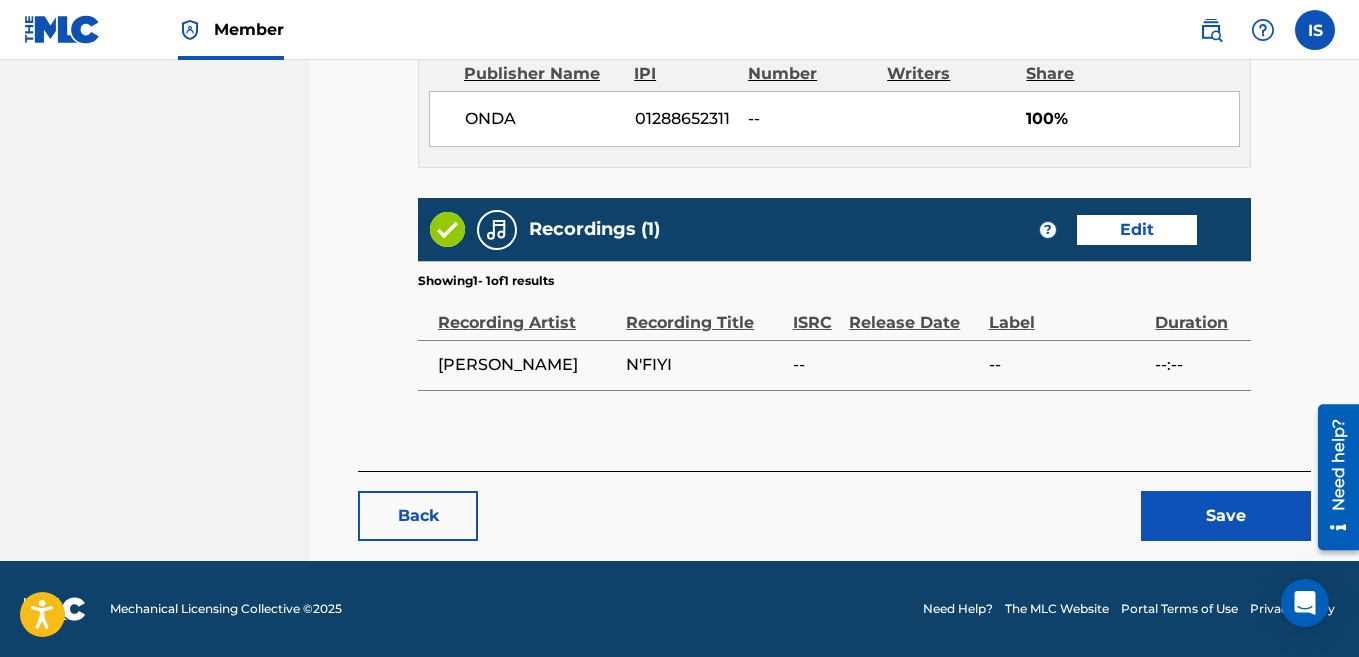 click on "Save" at bounding box center [1226, 516] 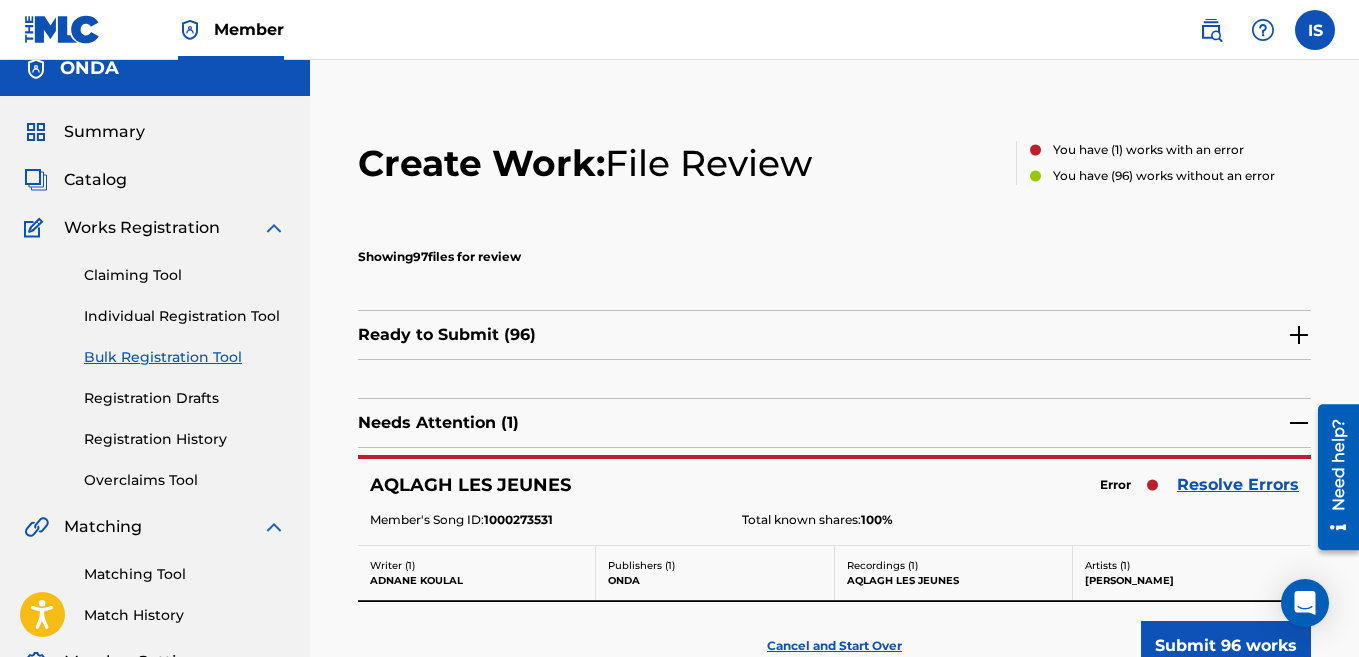 scroll, scrollTop: 0, scrollLeft: 0, axis: both 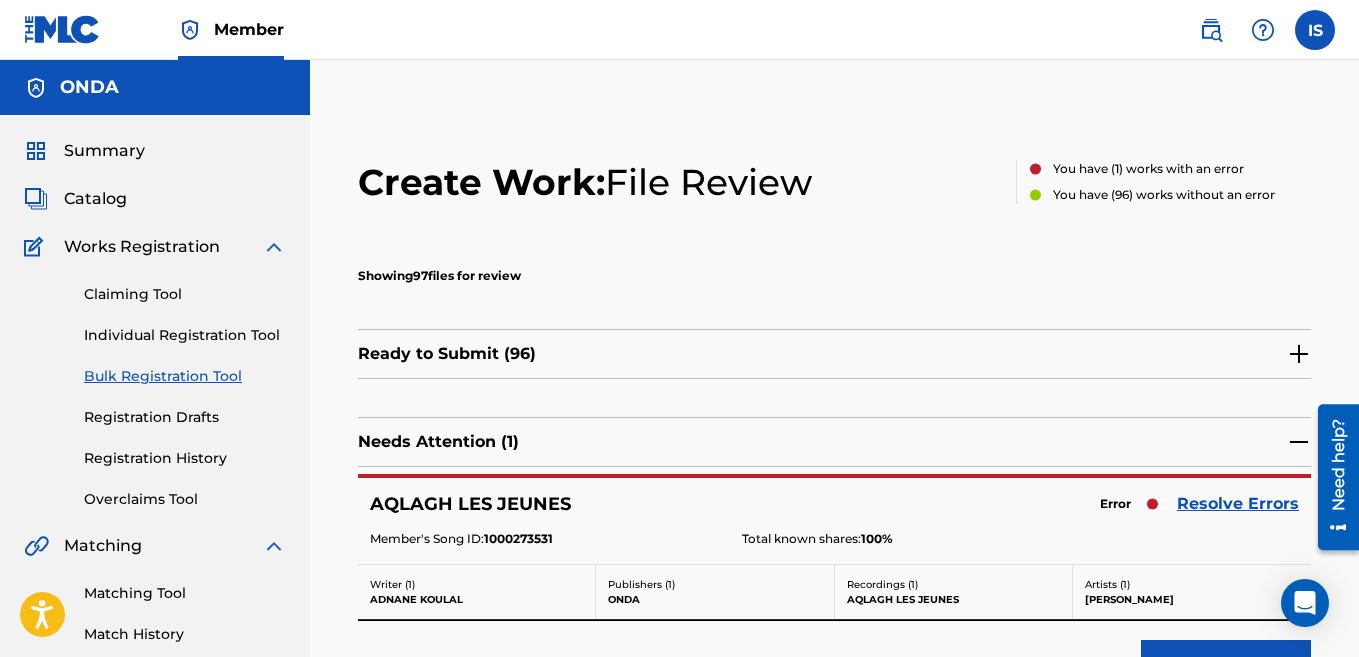click on "AQLAGH LES JEUNES Error Resolve Errors Member's Song ID:  1000273531 Total known shares:  100 %" at bounding box center [834, 521] 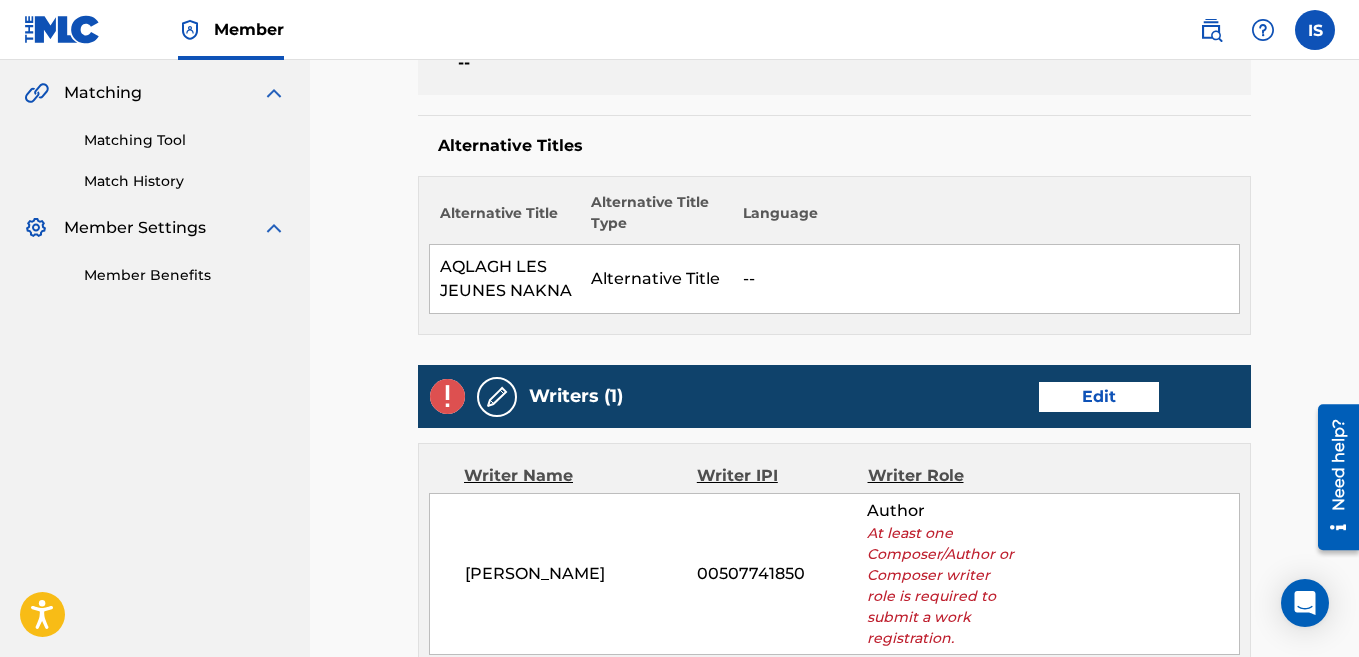 scroll, scrollTop: 458, scrollLeft: 0, axis: vertical 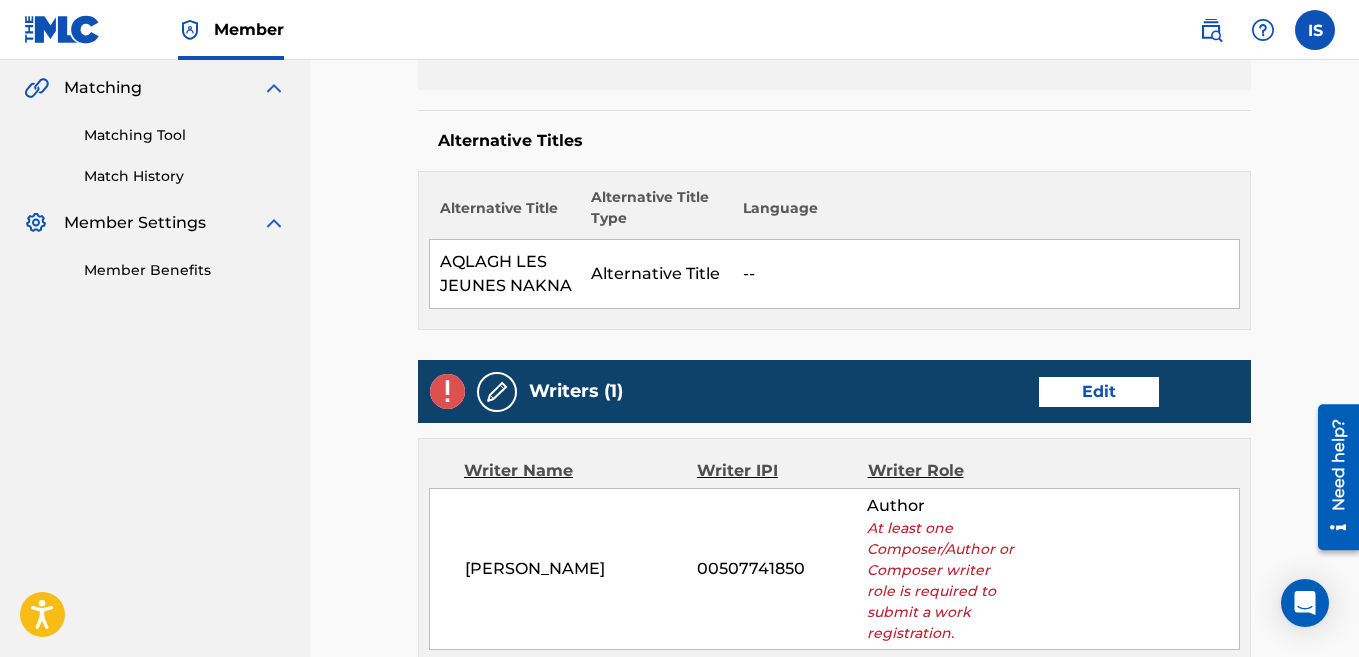 click on "Edit" at bounding box center (1099, 392) 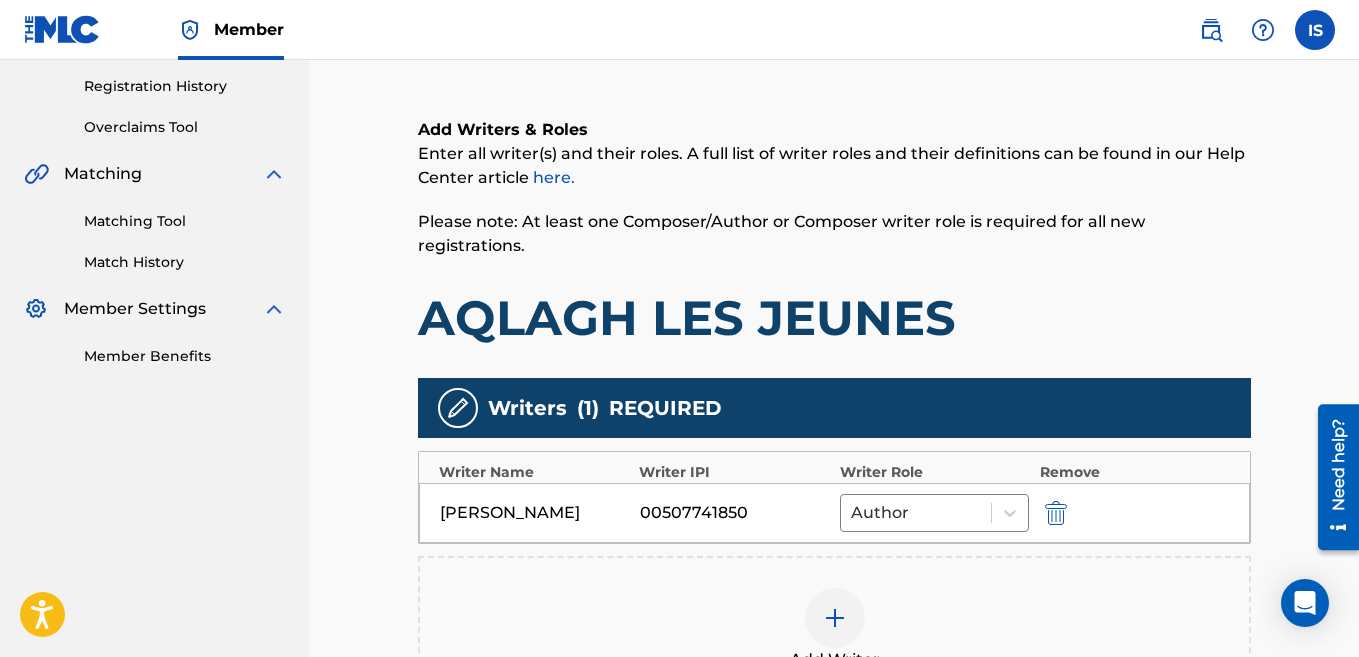 scroll, scrollTop: 509, scrollLeft: 0, axis: vertical 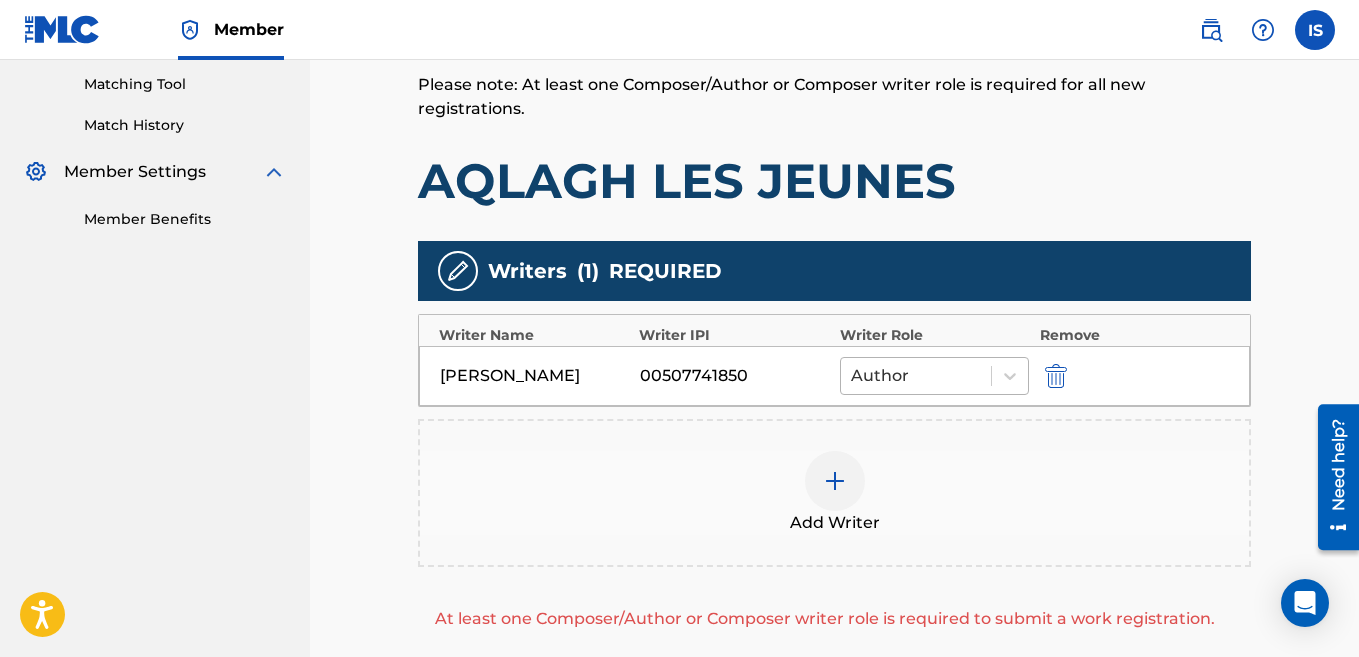 click at bounding box center [916, 376] 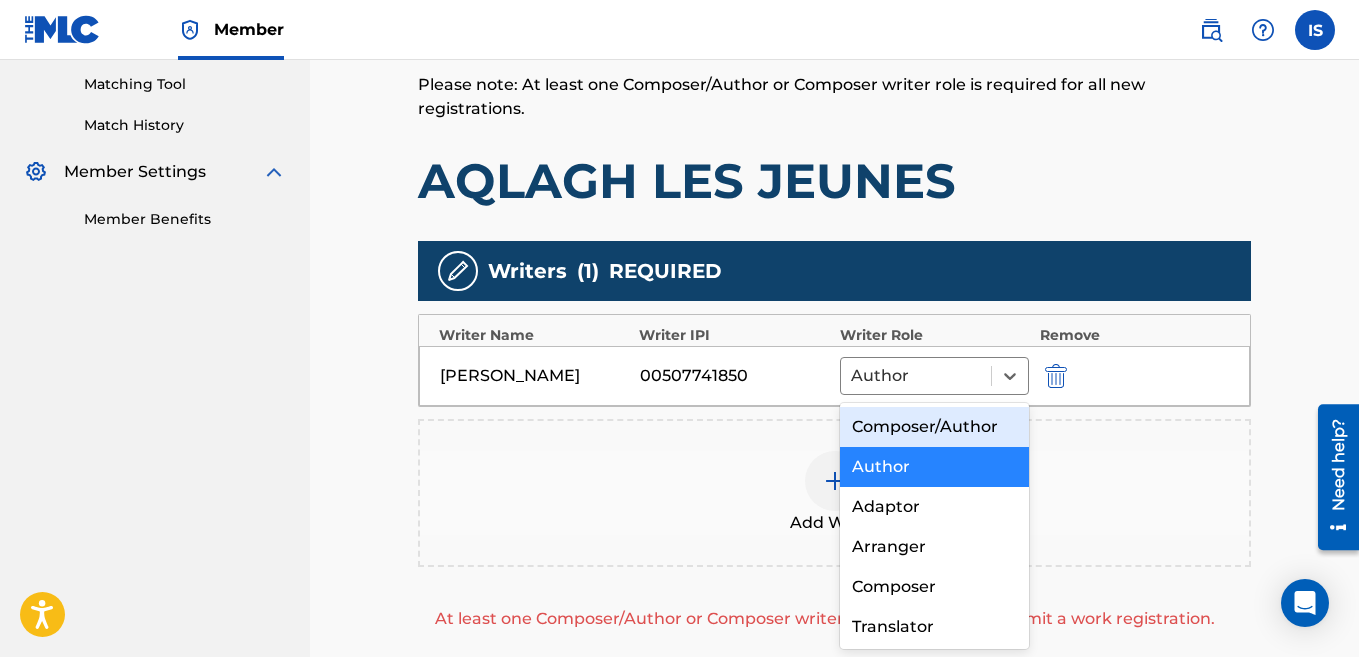 click on "Composer/Author" at bounding box center [935, 427] 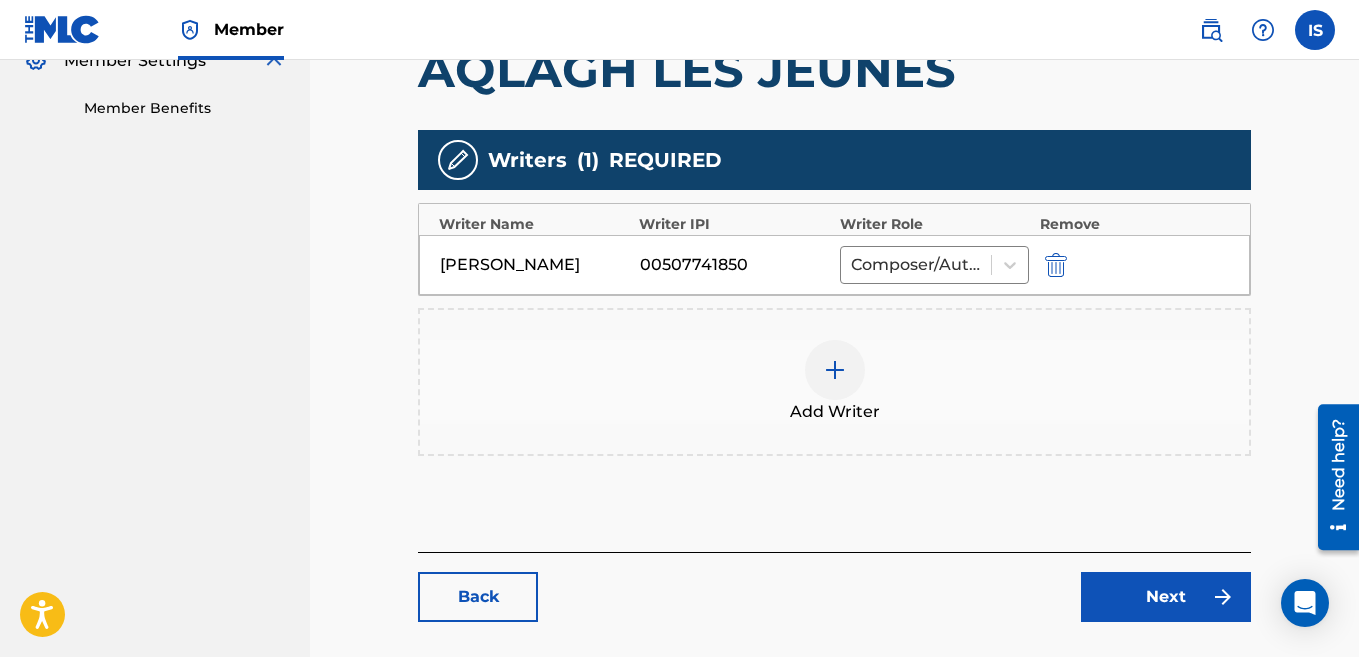 scroll, scrollTop: 751, scrollLeft: 0, axis: vertical 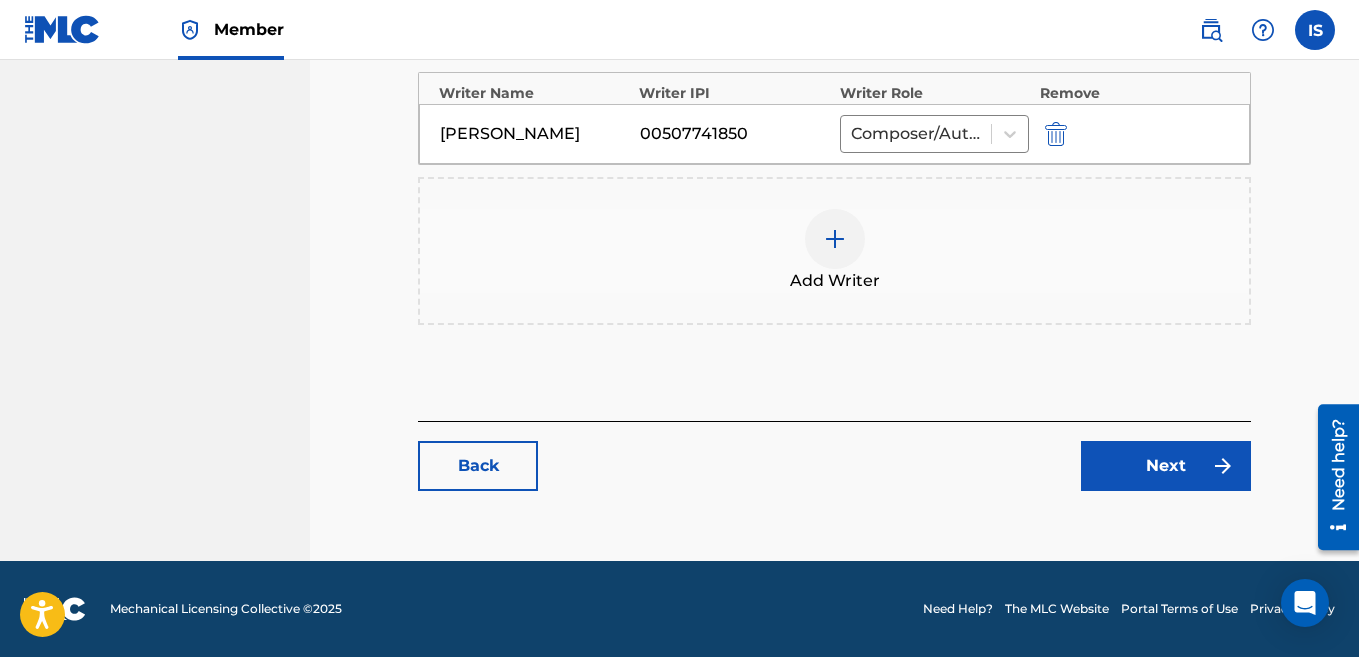 click on "Next" at bounding box center [1166, 466] 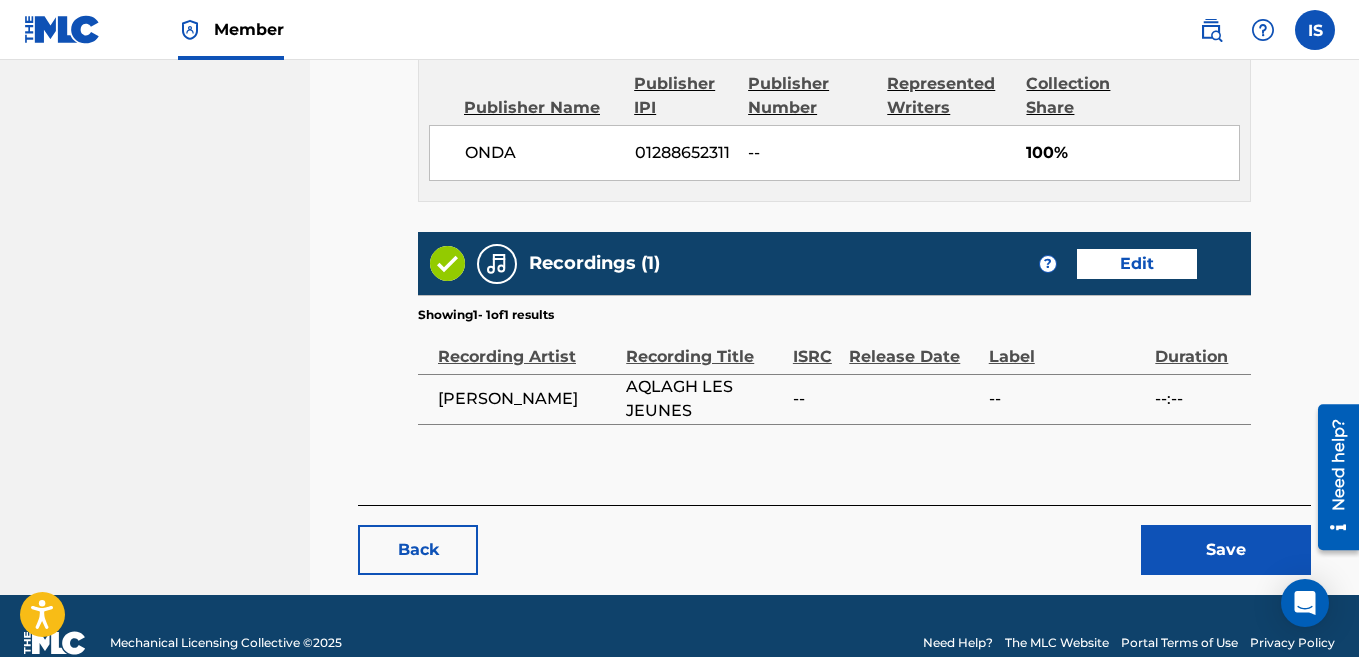 scroll, scrollTop: 1080, scrollLeft: 0, axis: vertical 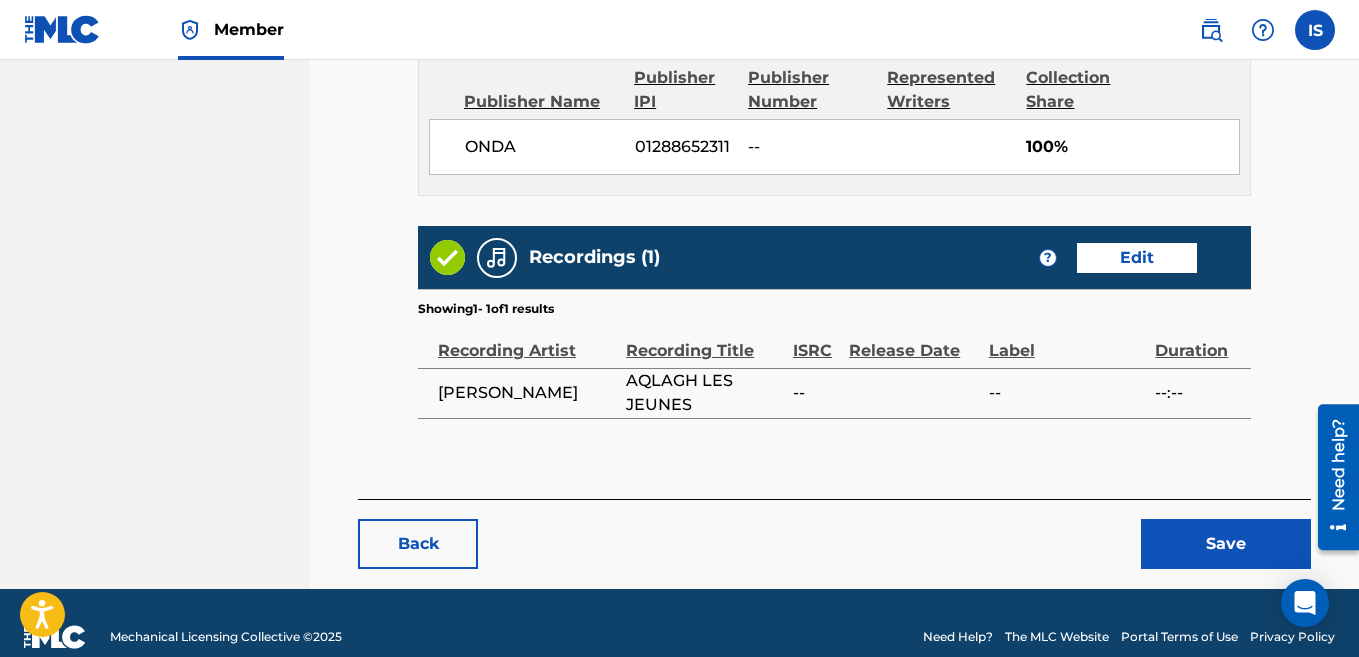 click on "Save" at bounding box center (1226, 544) 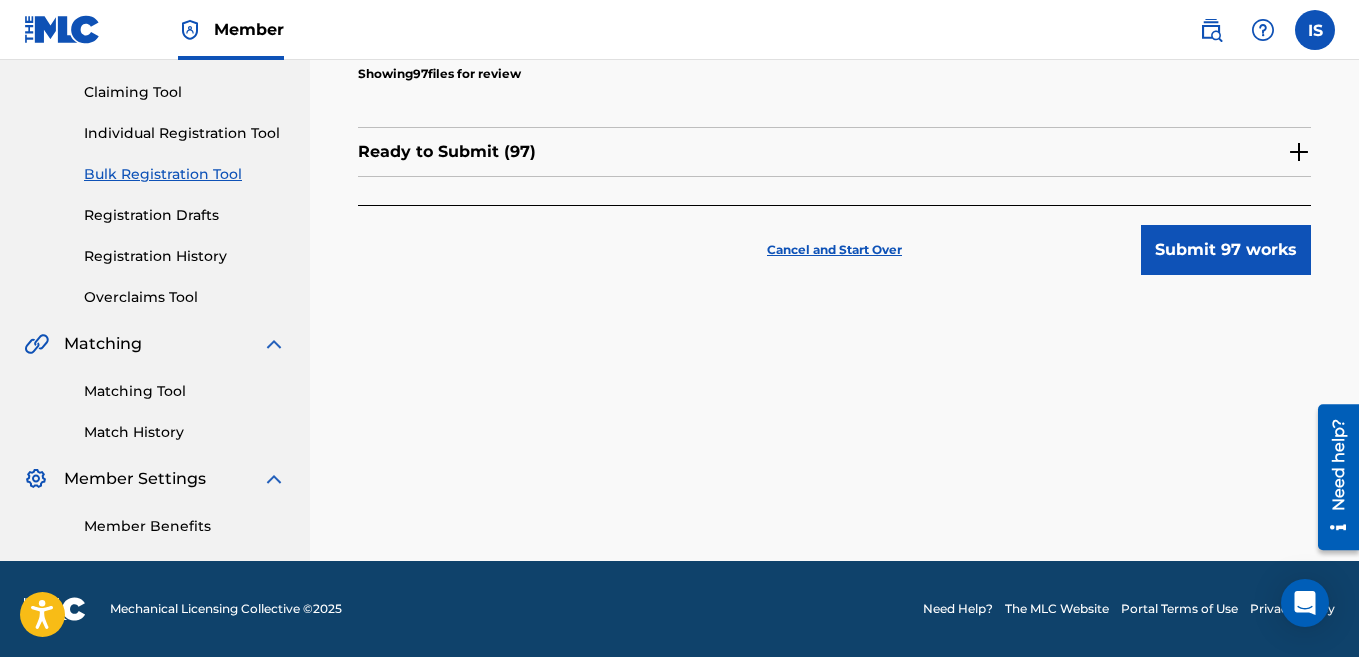 scroll, scrollTop: 0, scrollLeft: 0, axis: both 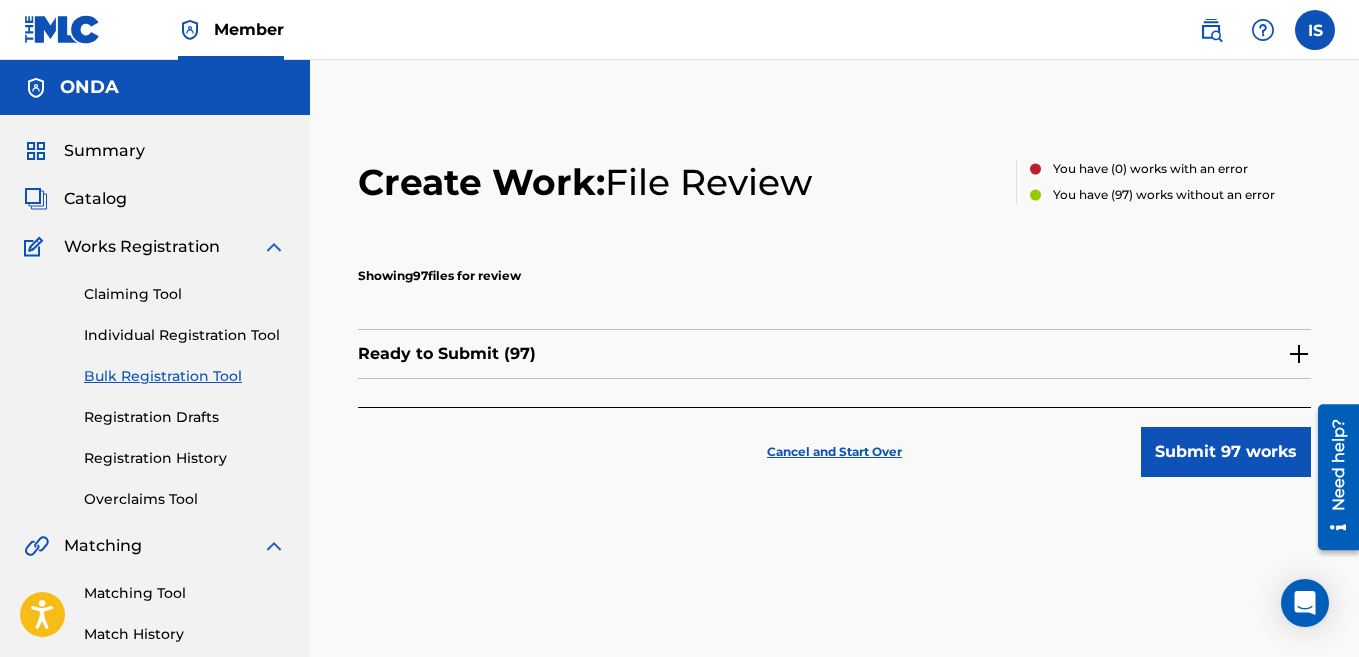 click on "Submit 97 works" at bounding box center (1226, 452) 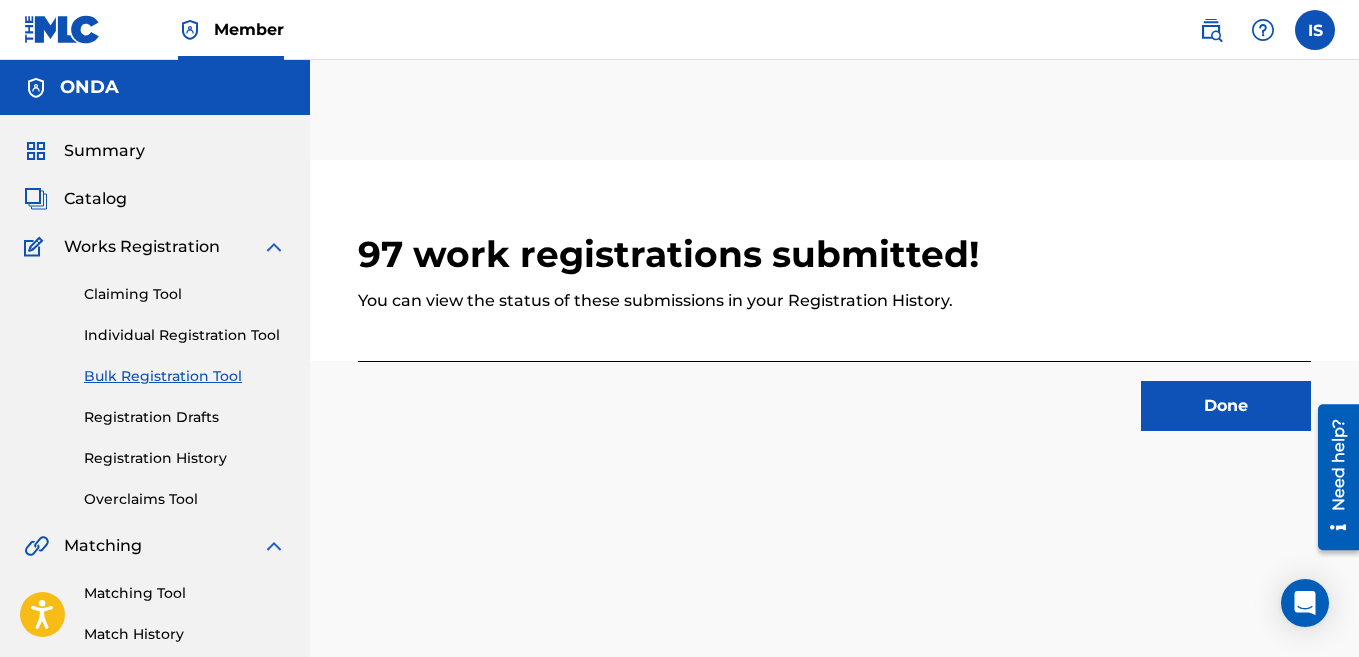 click on "Done" at bounding box center (1226, 406) 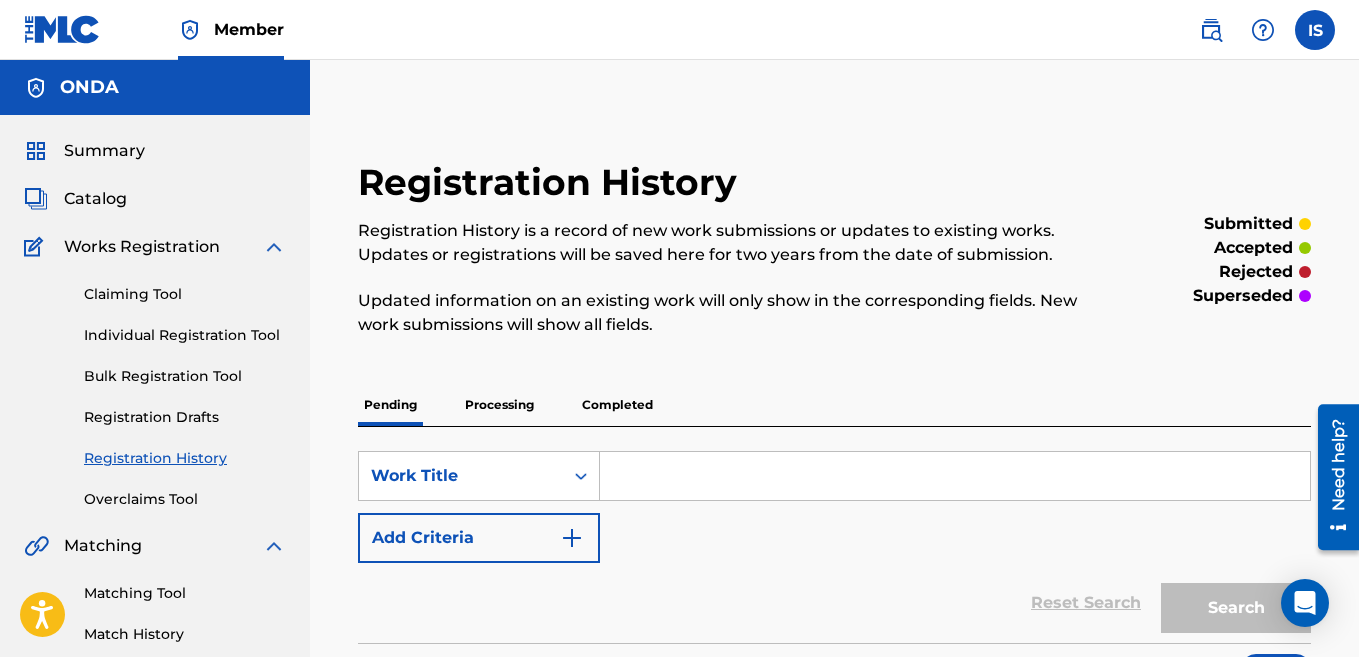 click on "Claiming Tool Individual Registration Tool Bulk Registration Tool Registration Drafts Registration History Overclaims Tool" at bounding box center (155, 384) 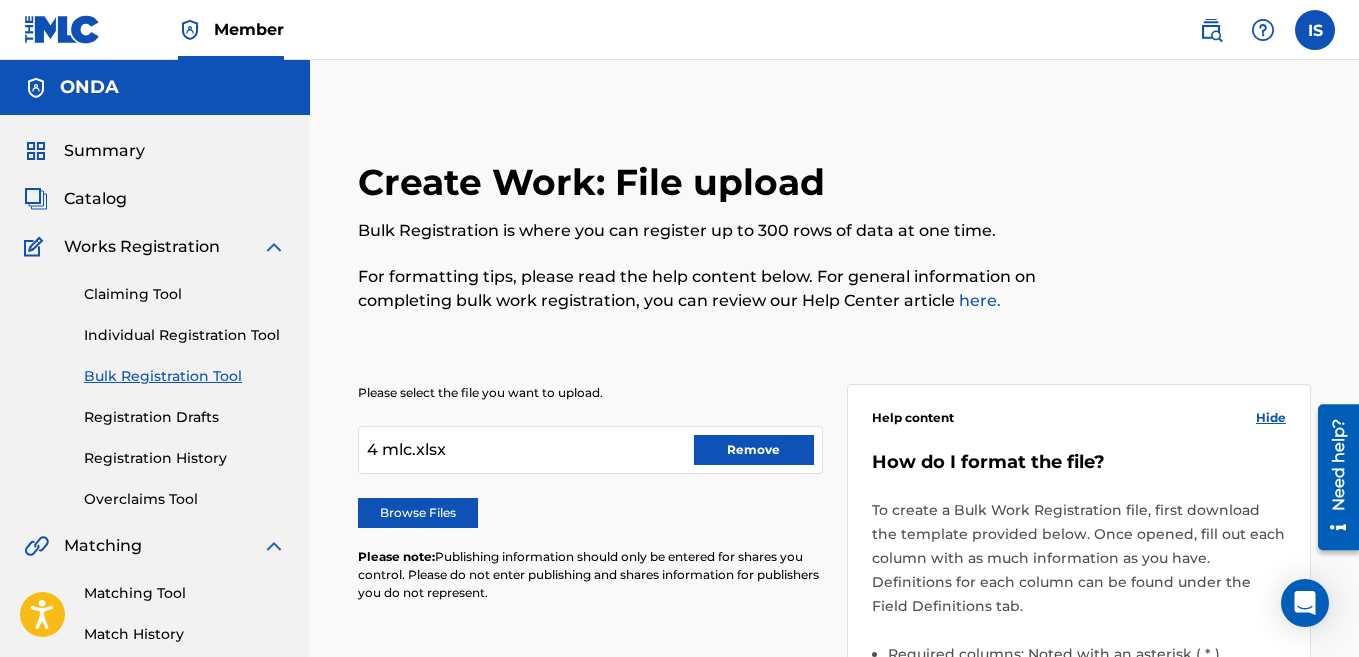 click on "Remove" at bounding box center [754, 450] 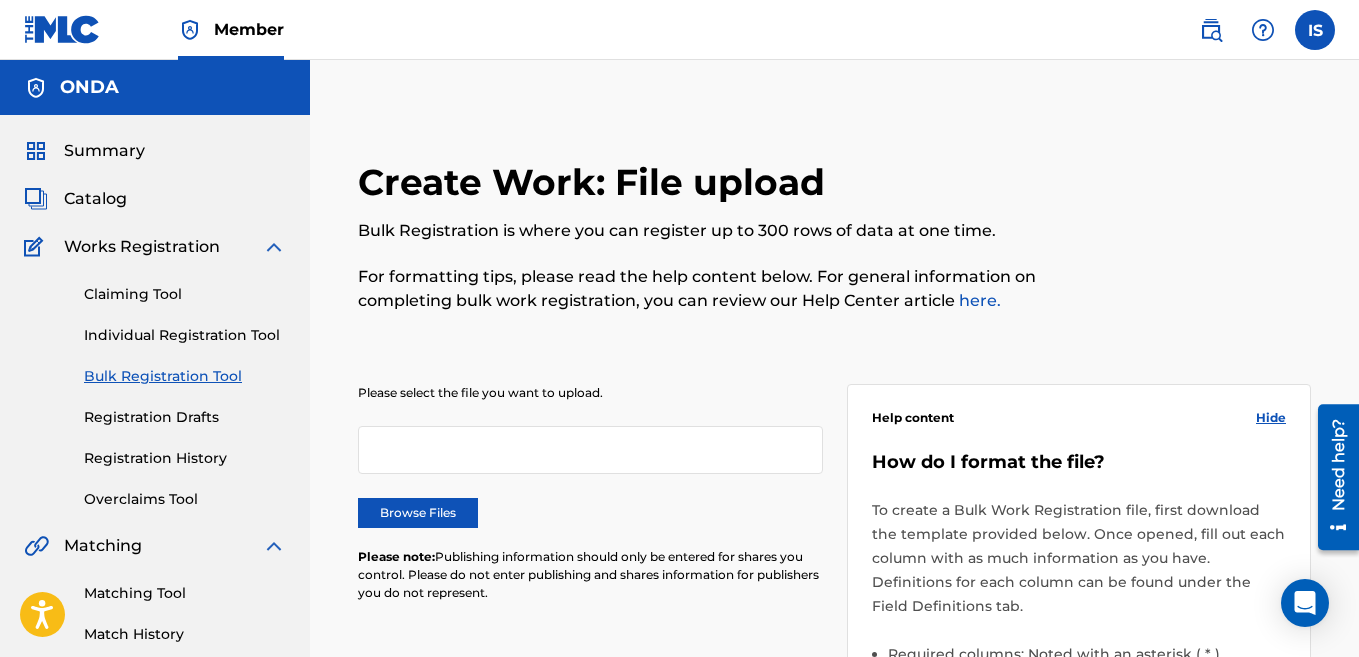 click on "Please select the file you want to upload. Browse Files Please note:  Publishing information should only be entered for shares you control. Please do not enter publishing and shares information for publishers you do not represent." at bounding box center [590, 505] 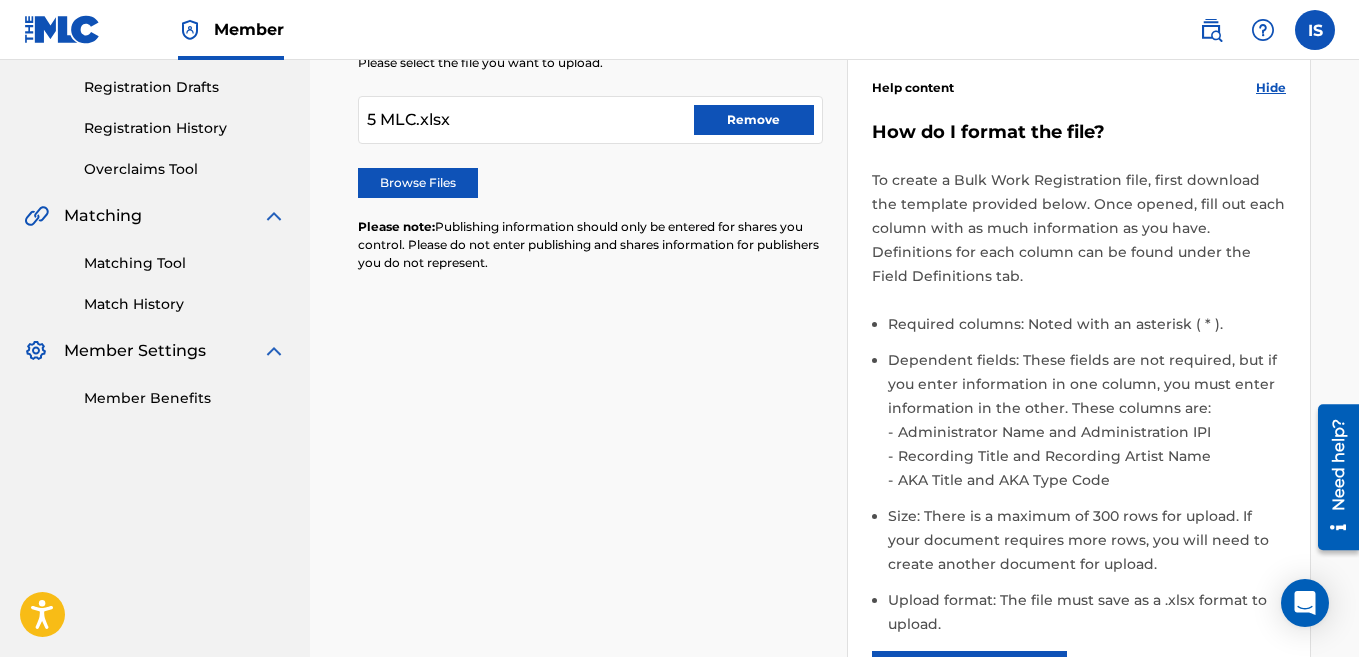 scroll, scrollTop: 736, scrollLeft: 0, axis: vertical 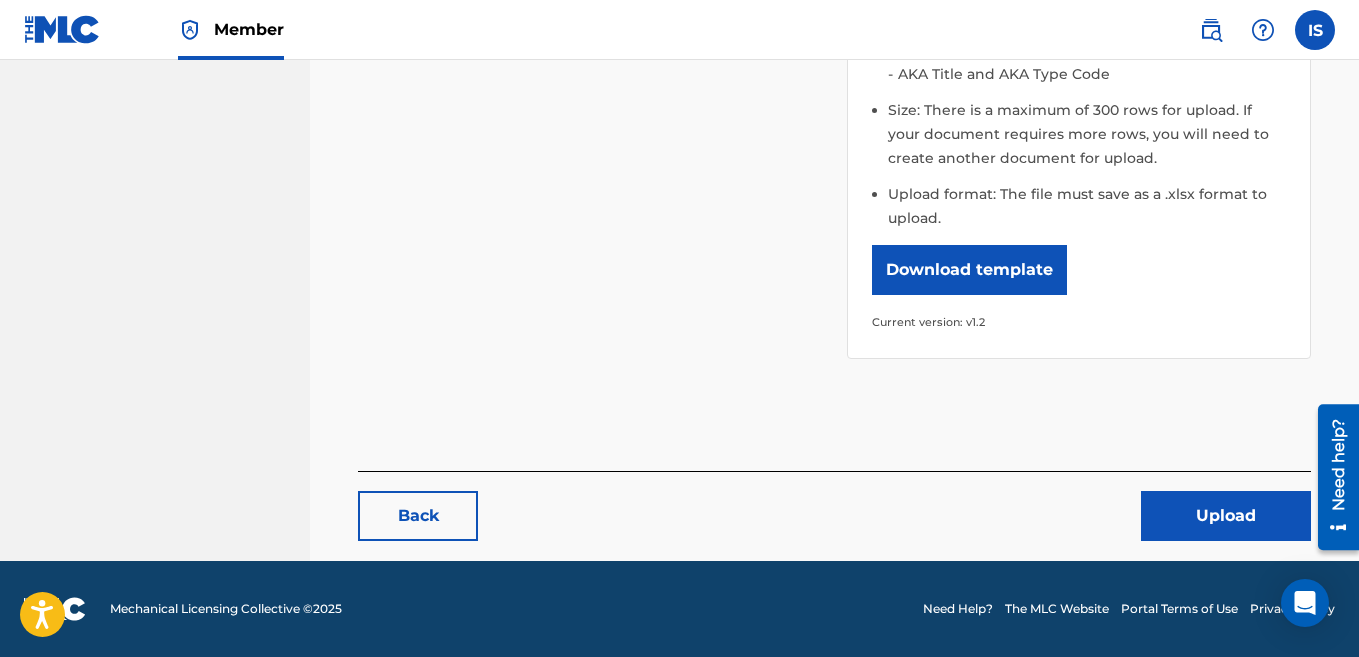 click on "Upload" at bounding box center [1226, 516] 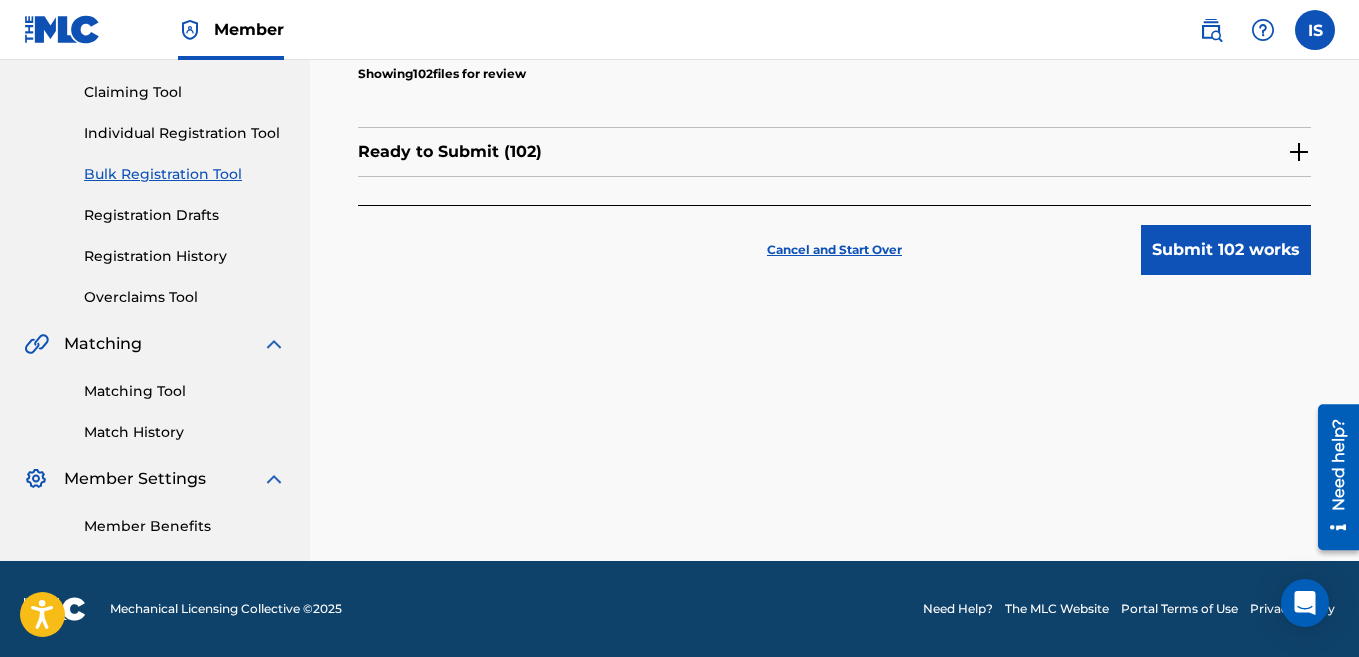 scroll, scrollTop: 0, scrollLeft: 0, axis: both 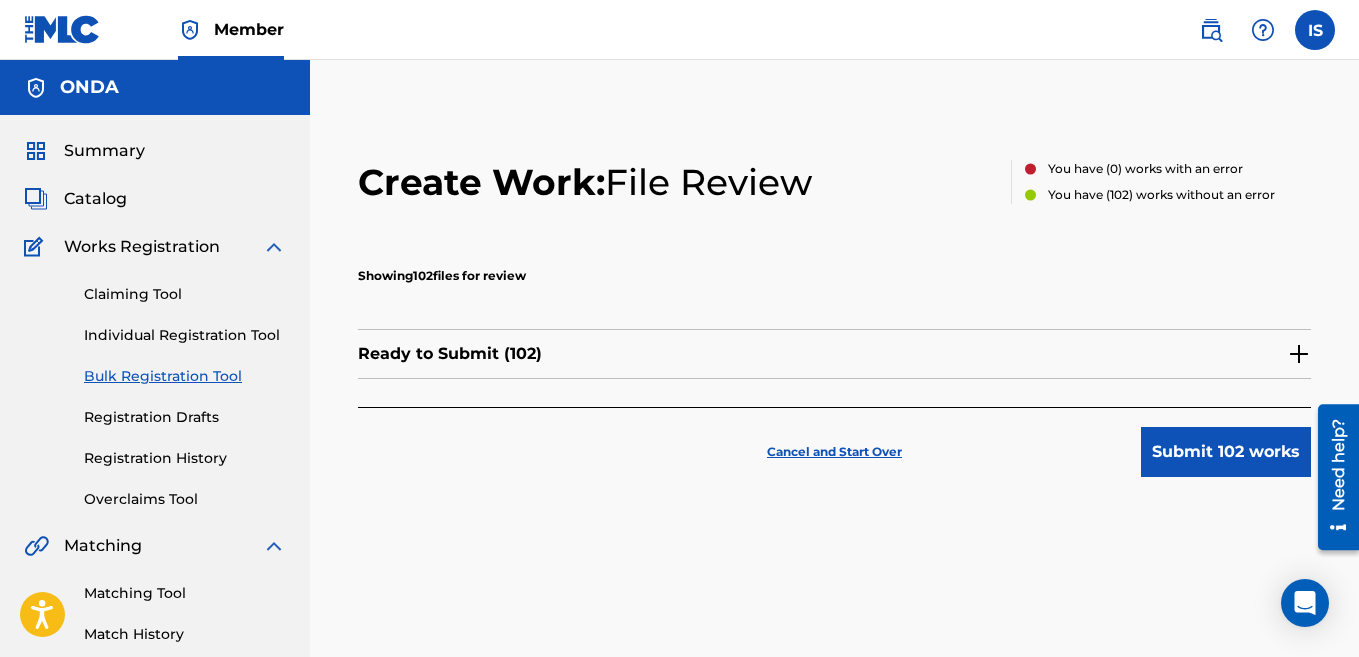 click on "Submit 102 works" at bounding box center (1226, 452) 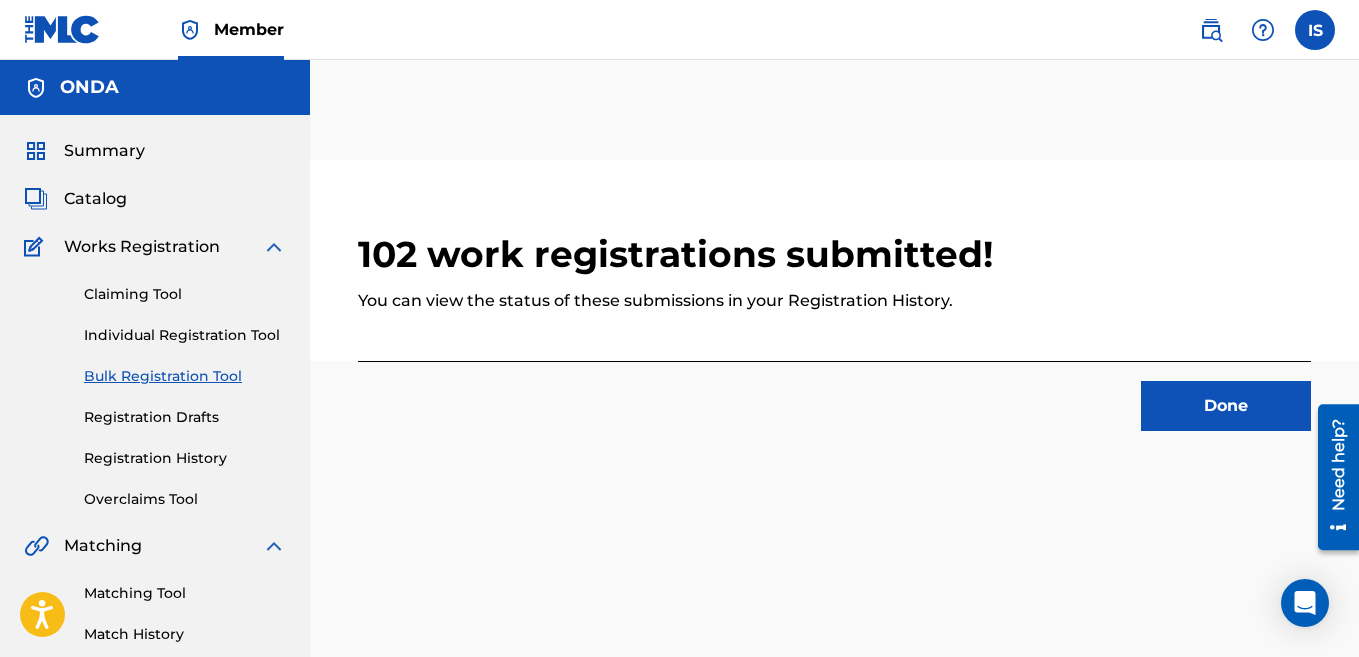 click on "Done" at bounding box center [1226, 406] 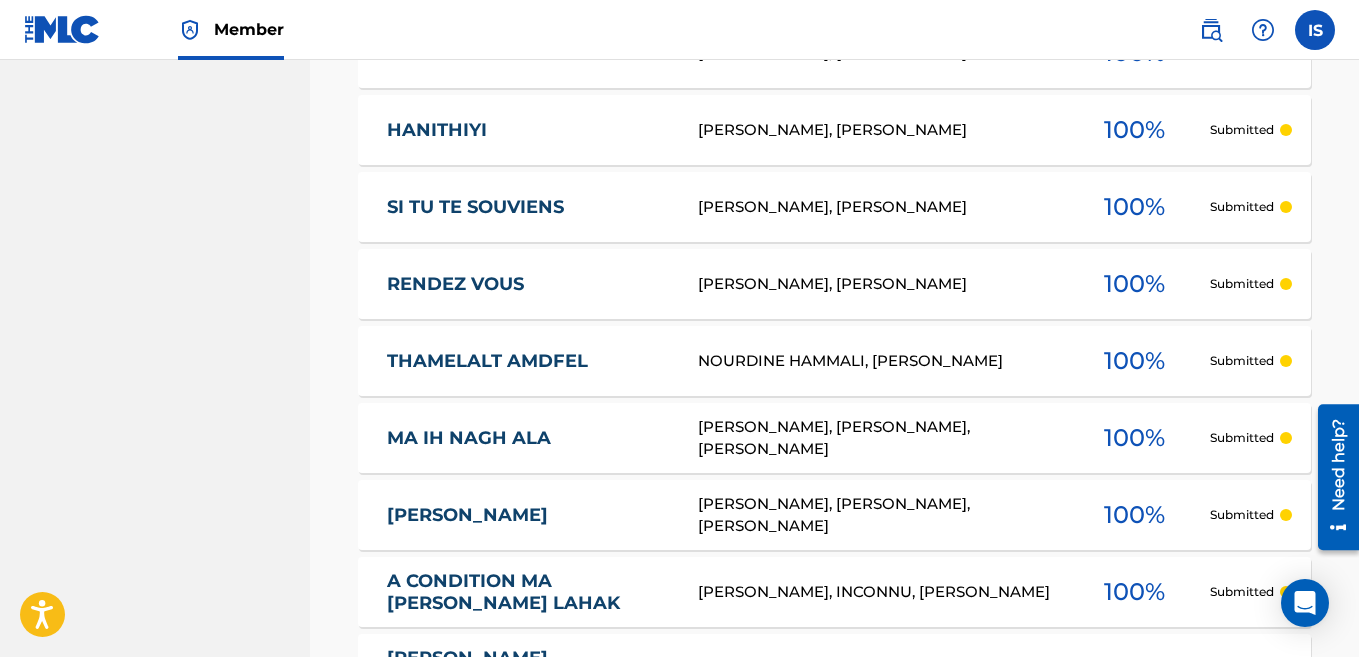 scroll, scrollTop: 0, scrollLeft: 0, axis: both 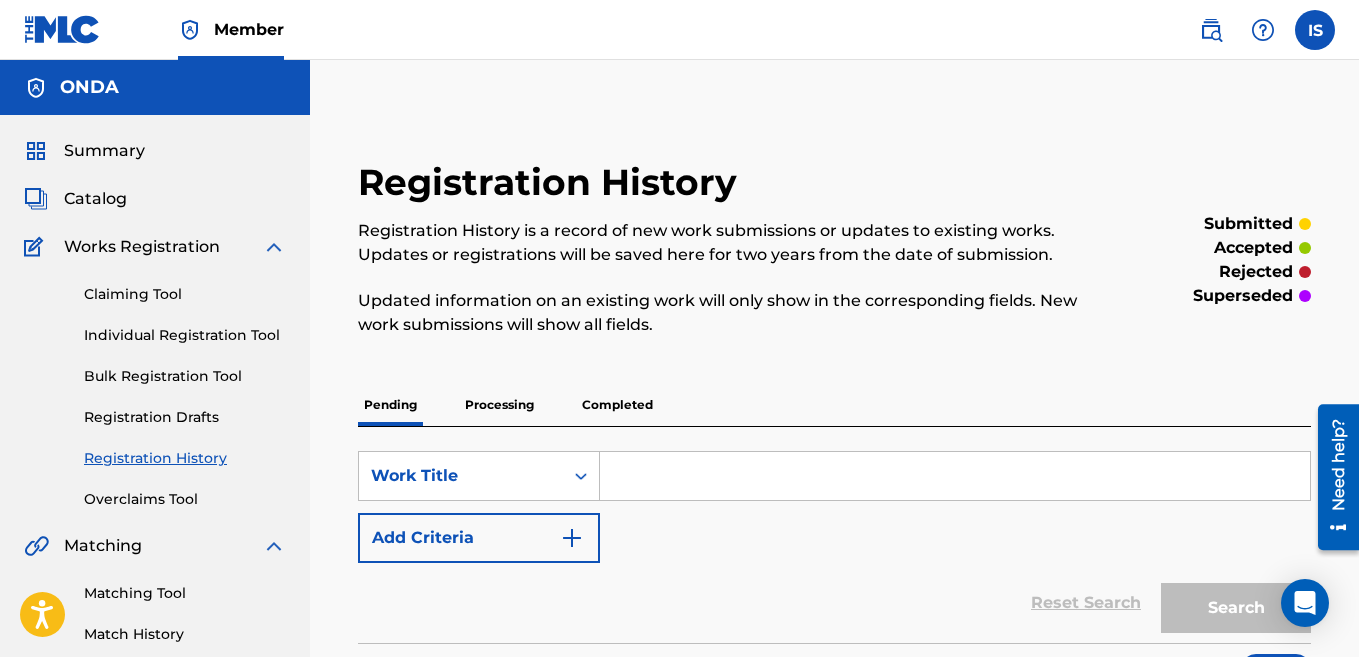 click on "Bulk Registration Tool" at bounding box center (185, 376) 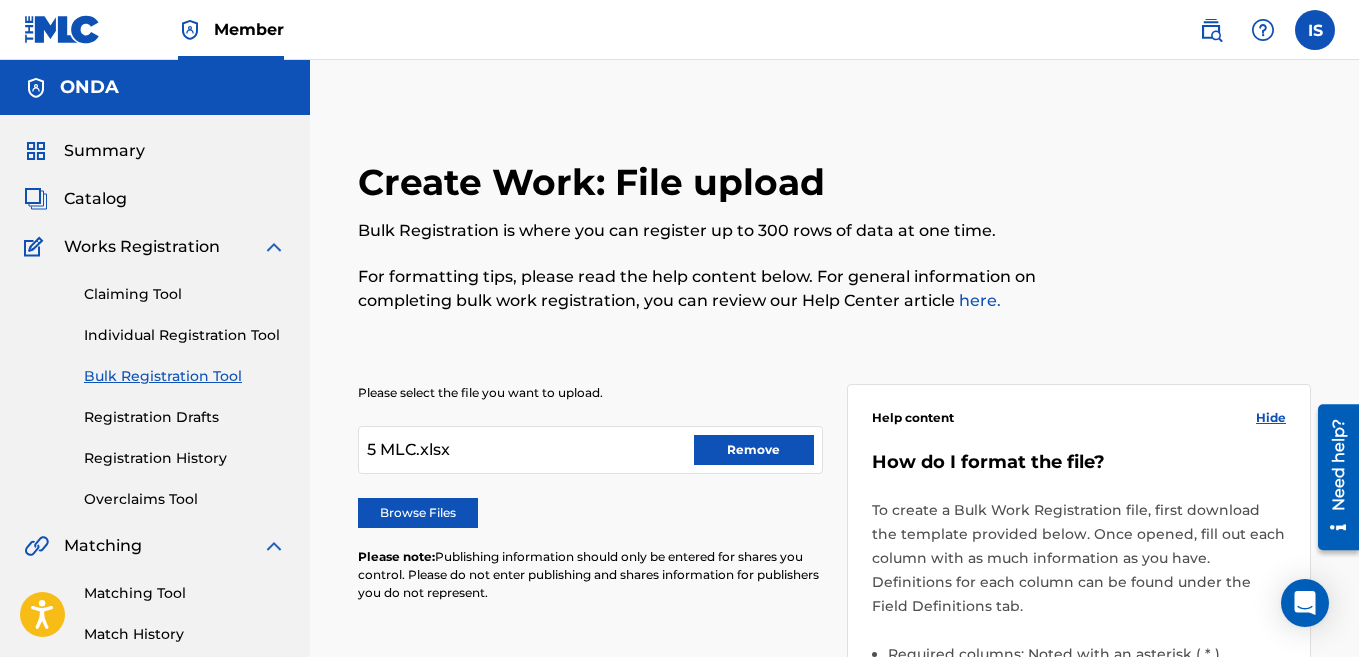 click on "Remove" at bounding box center [754, 450] 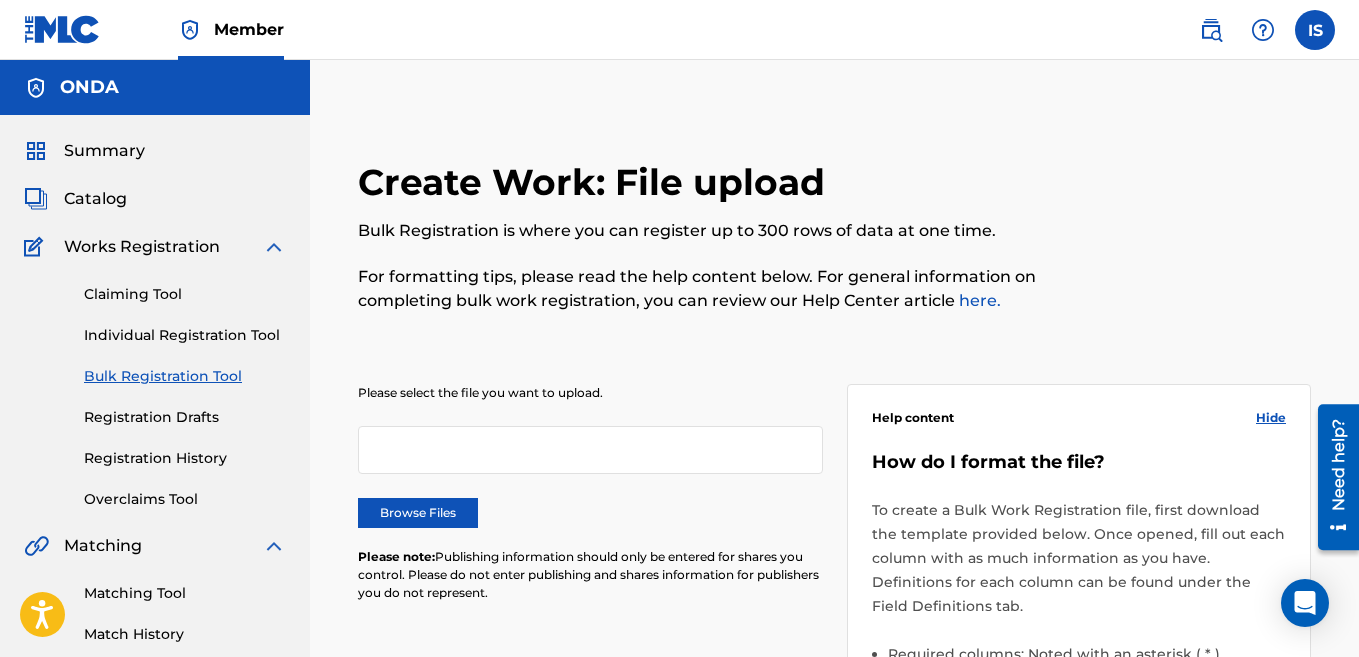 click on "Browse Files" at bounding box center (418, 513) 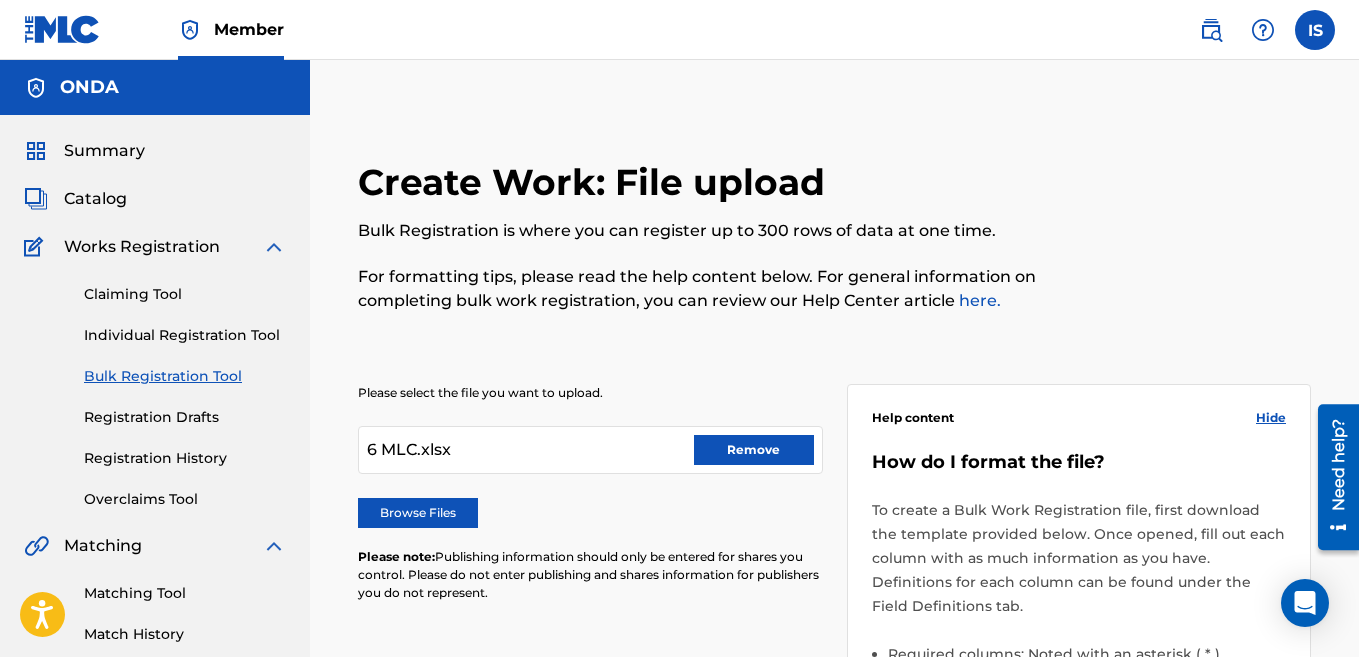 scroll, scrollTop: 736, scrollLeft: 0, axis: vertical 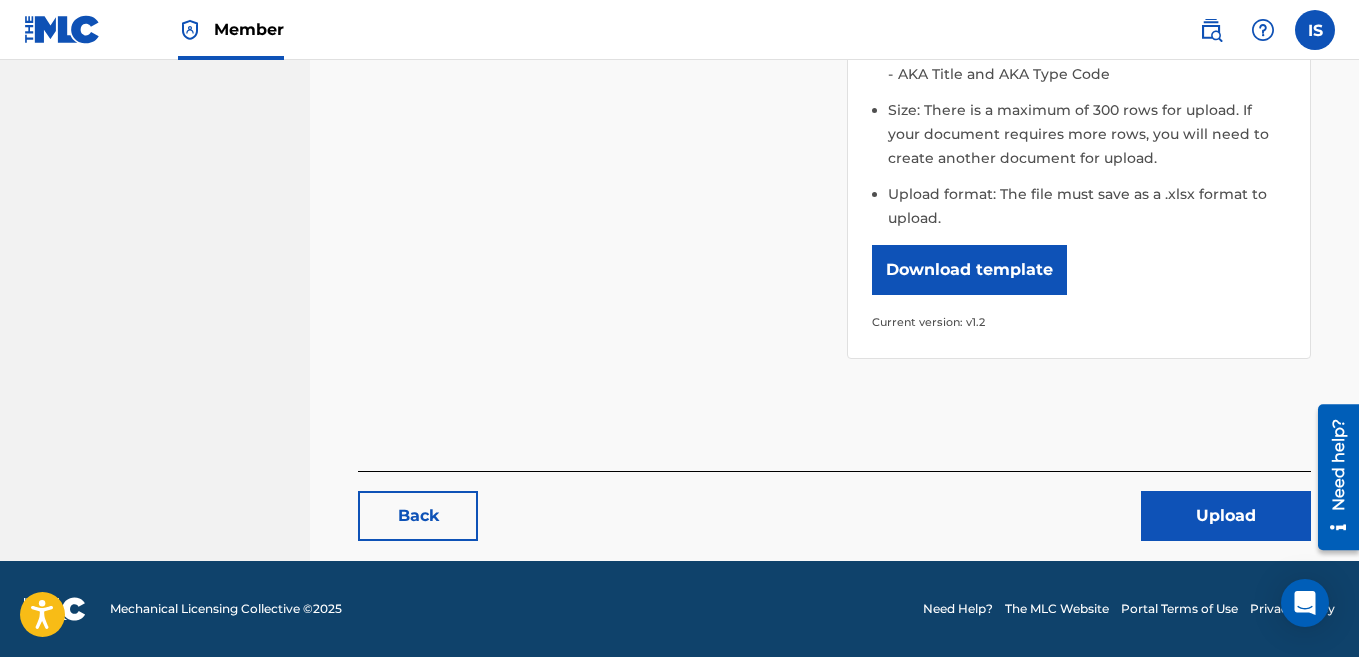 click on "Upload" at bounding box center [1226, 516] 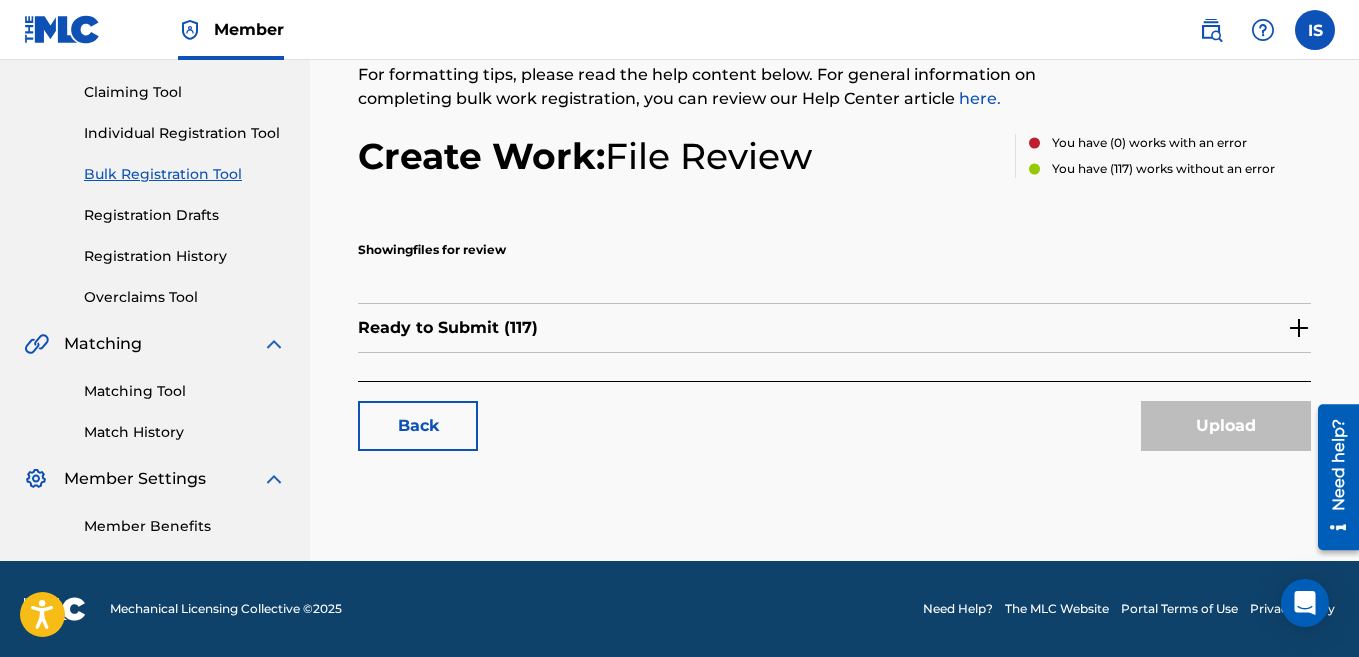 scroll, scrollTop: 0, scrollLeft: 0, axis: both 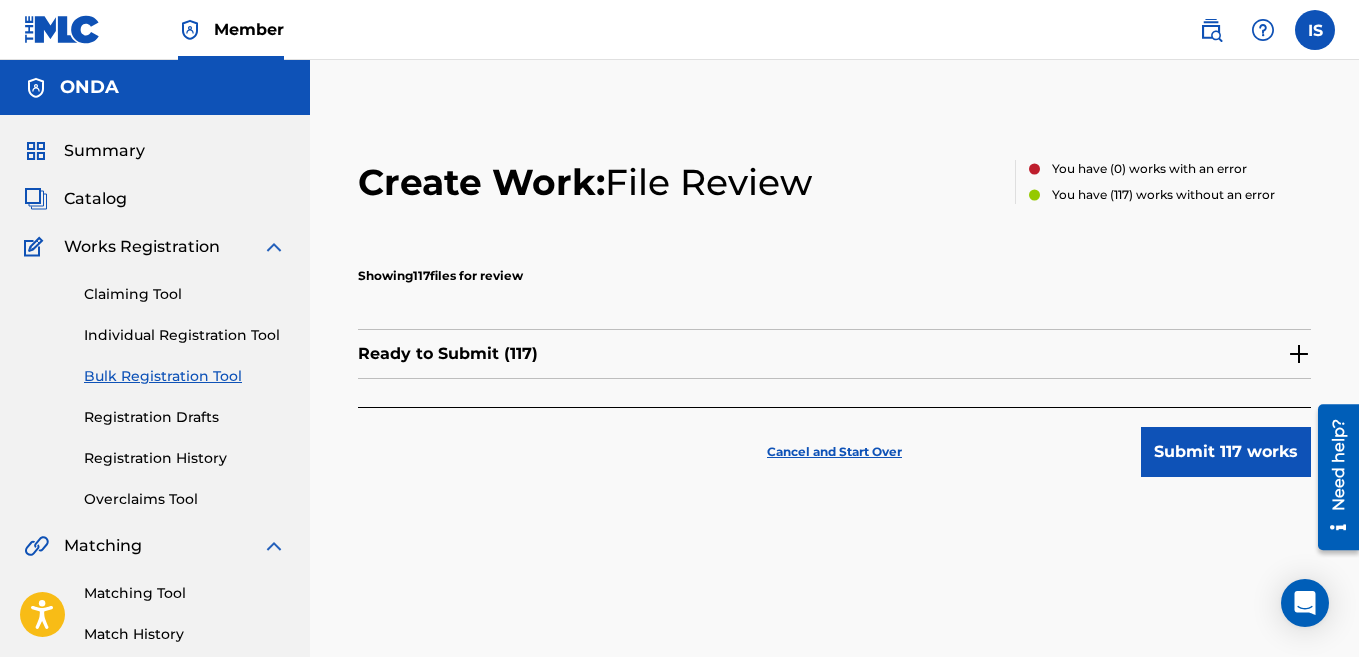 click on "Submit 117 works" at bounding box center (1226, 452) 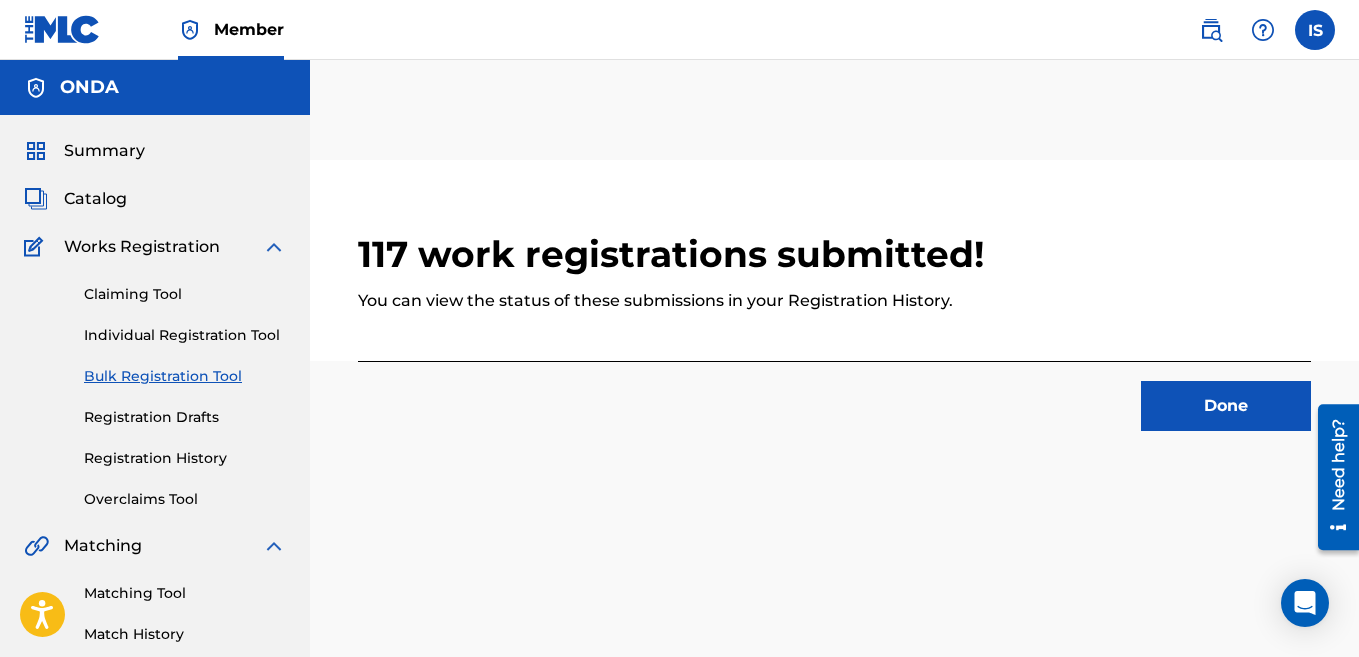 click on "Done" at bounding box center (1226, 406) 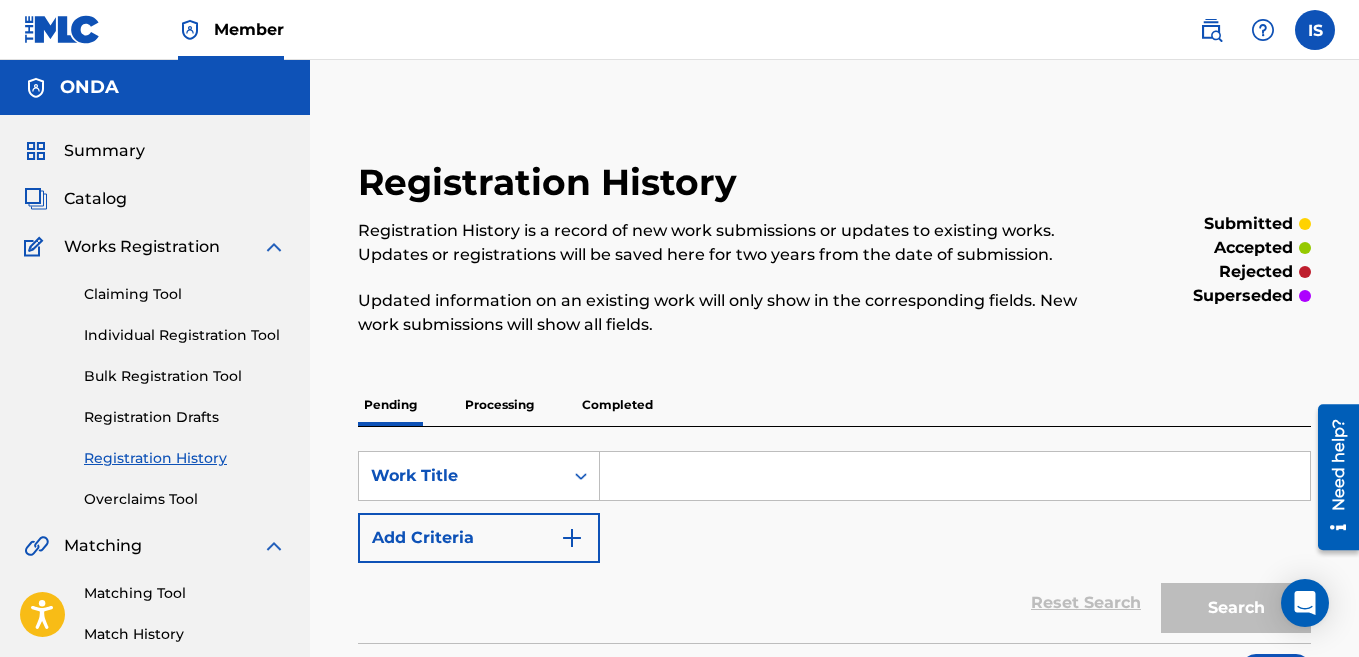 click on "Bulk Registration Tool" at bounding box center [185, 376] 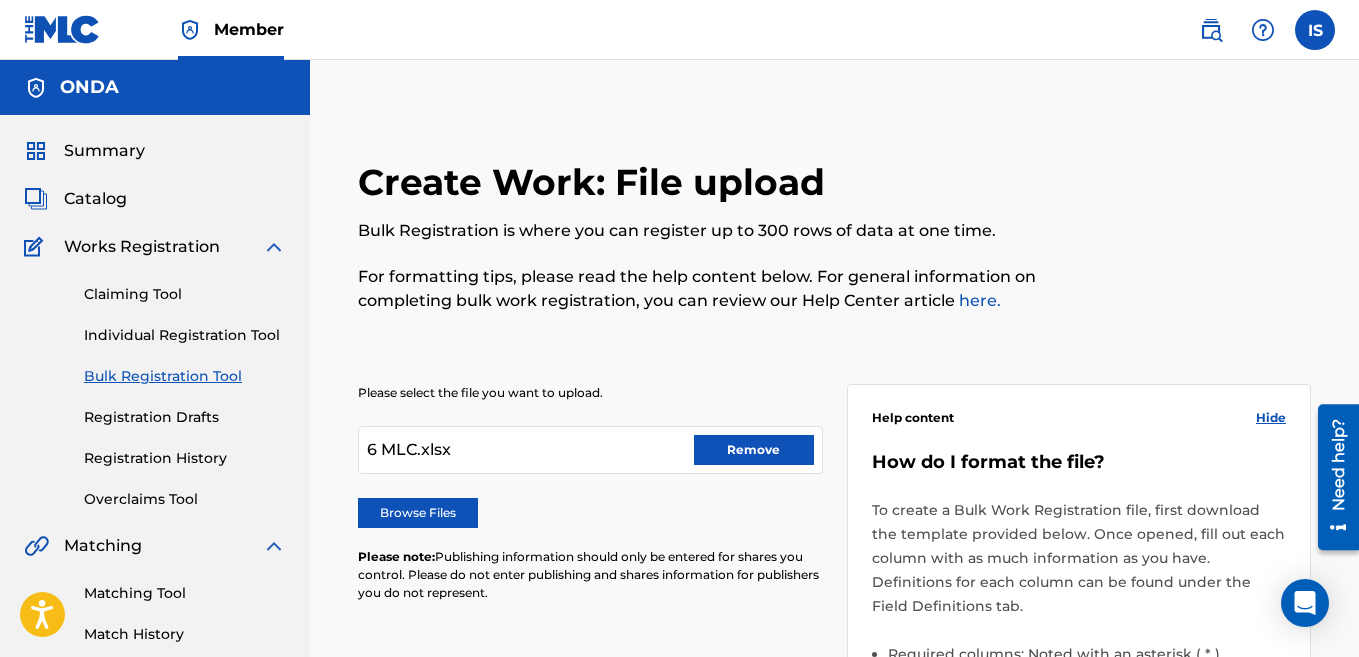 click on "Remove" at bounding box center (754, 450) 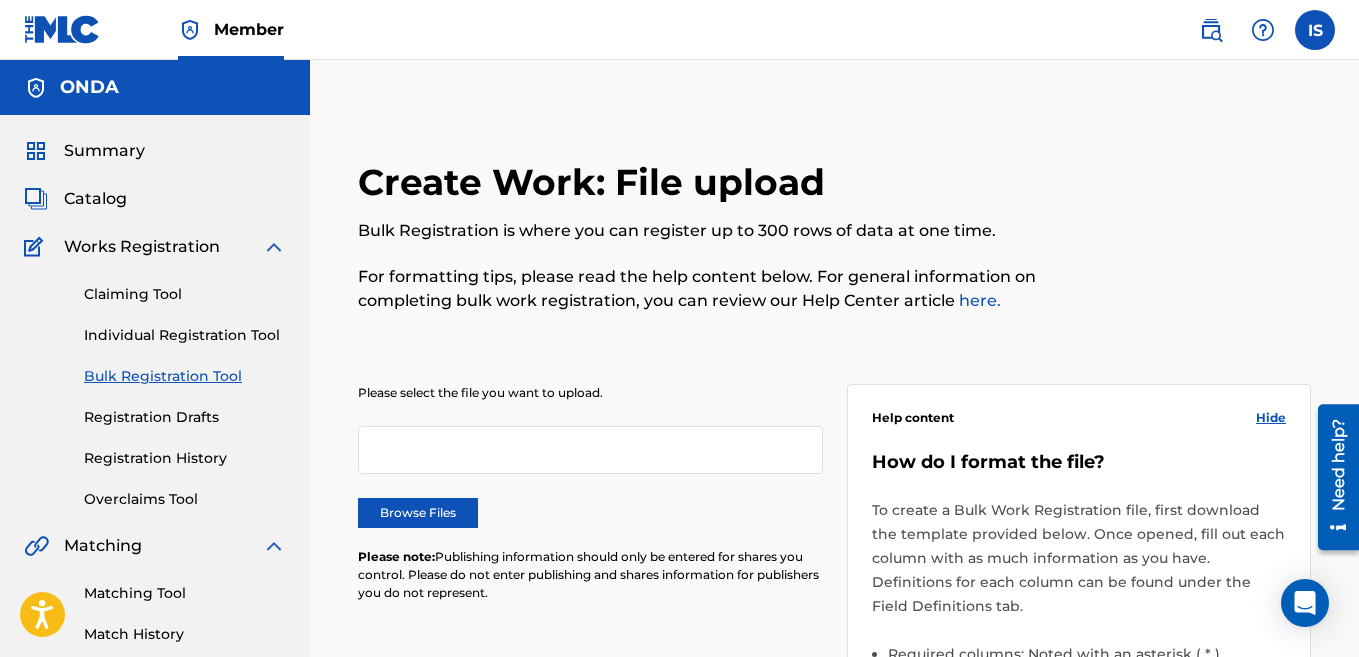 click on "Browse Files" at bounding box center (418, 513) 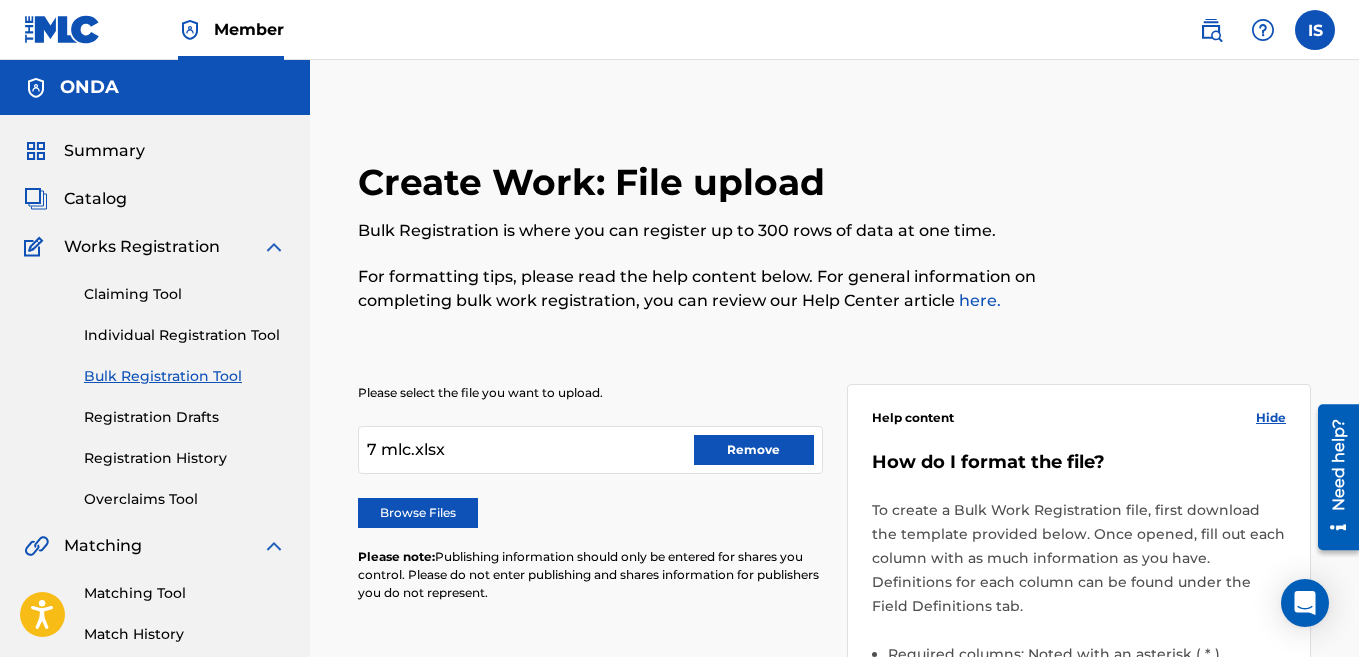 scroll, scrollTop: 736, scrollLeft: 0, axis: vertical 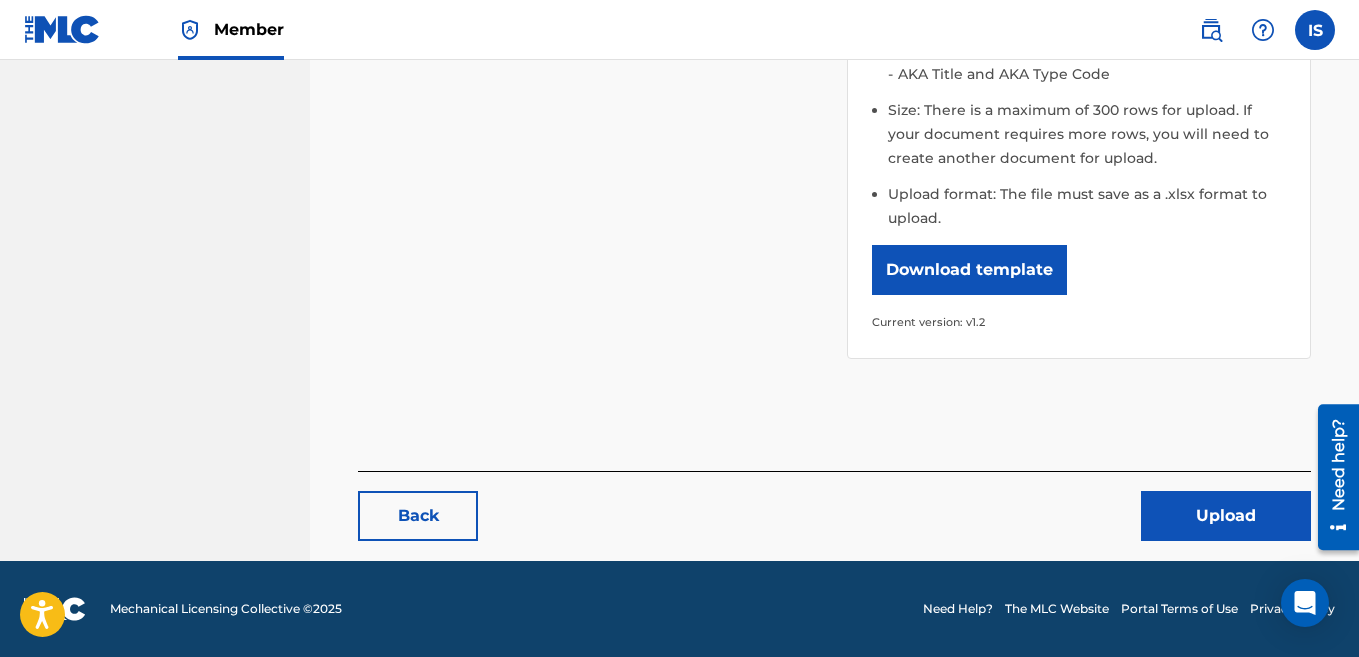 click on "Upload" at bounding box center (1226, 516) 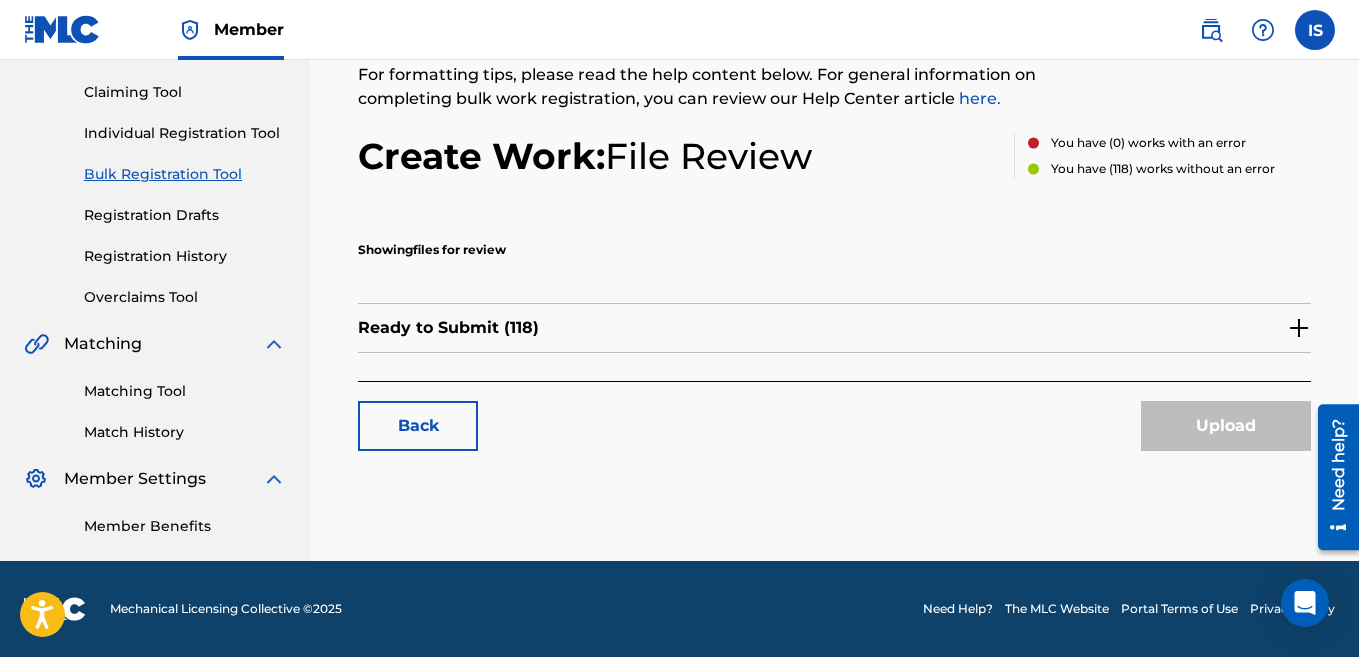 scroll, scrollTop: 0, scrollLeft: 0, axis: both 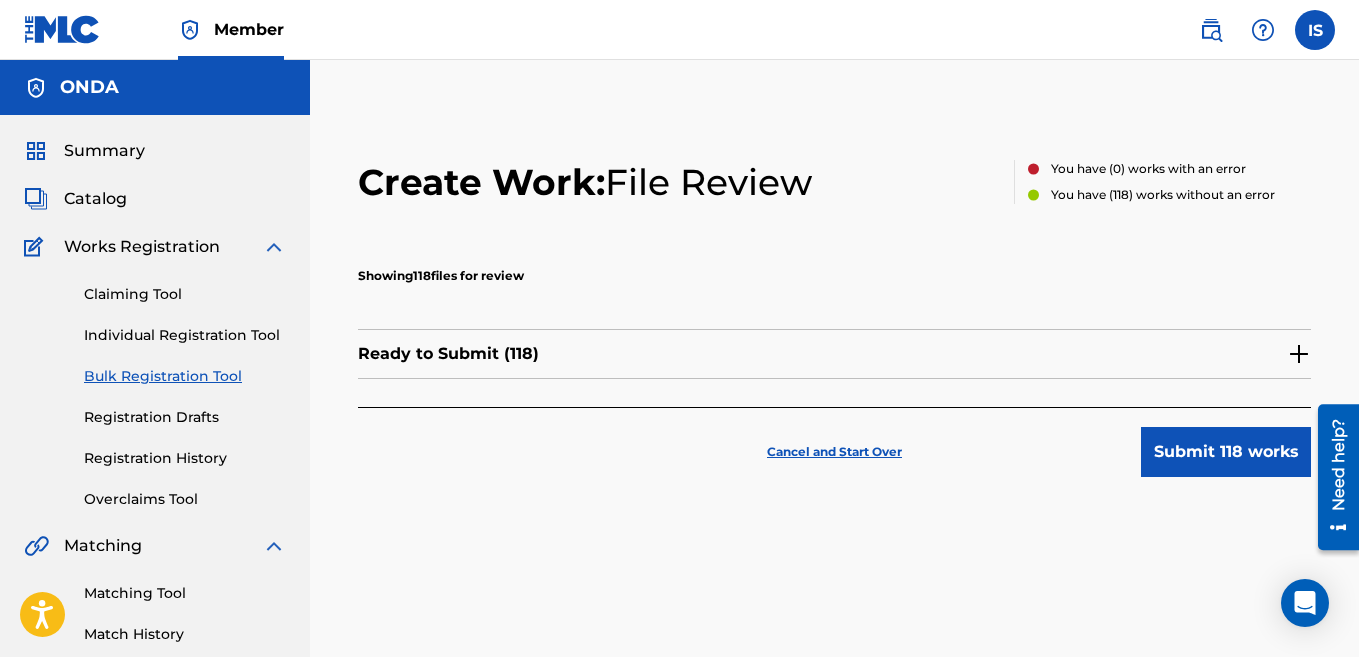 click on "Submit 118 works" at bounding box center [1226, 452] 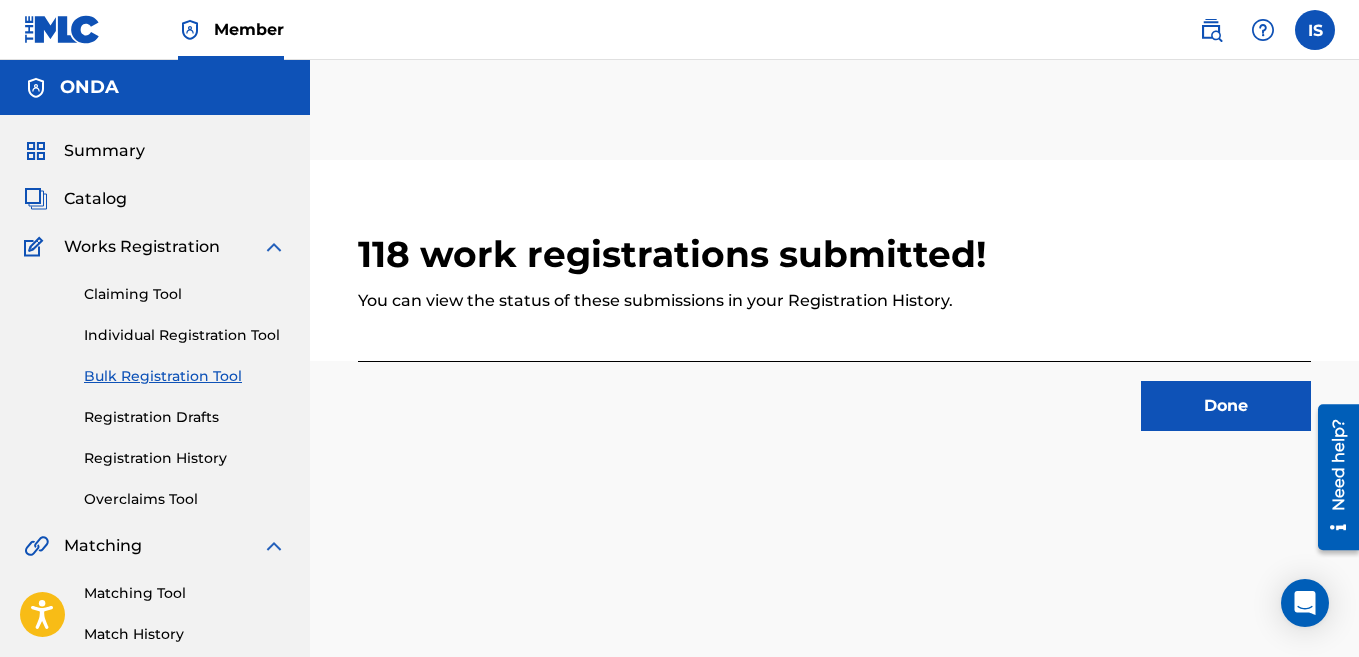 click on "Done" at bounding box center (1226, 406) 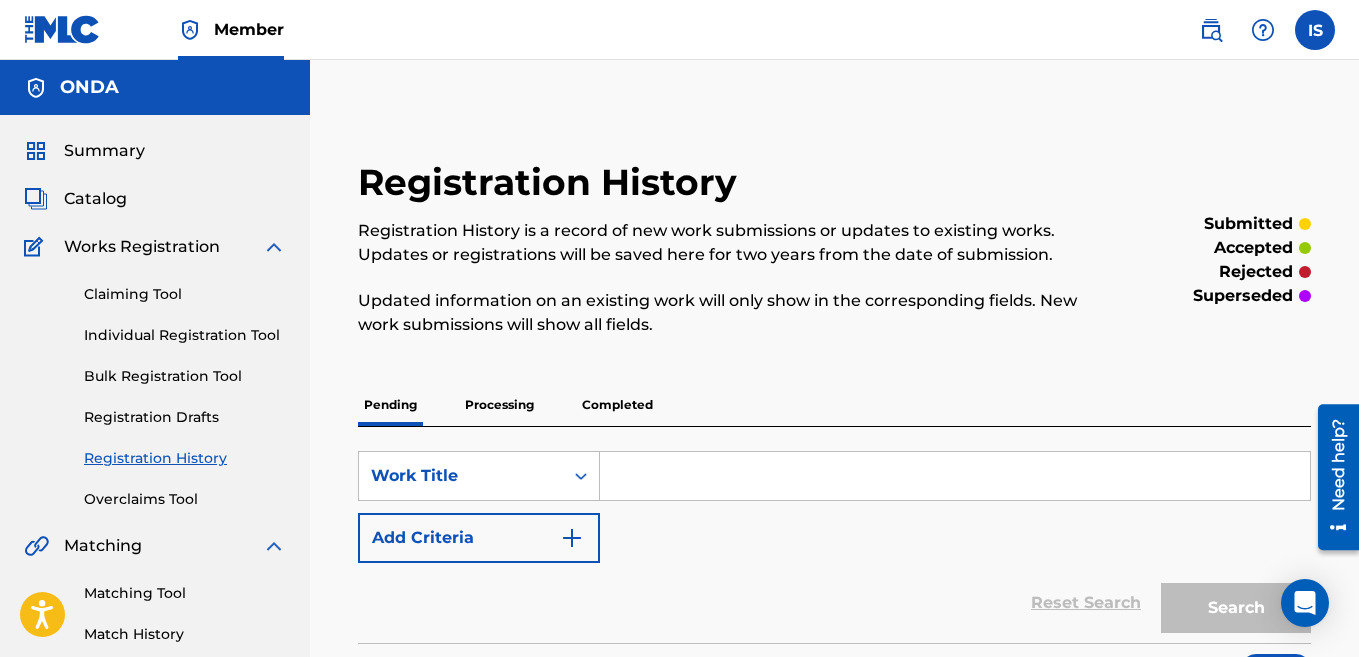click on "Bulk Registration Tool" at bounding box center [185, 376] 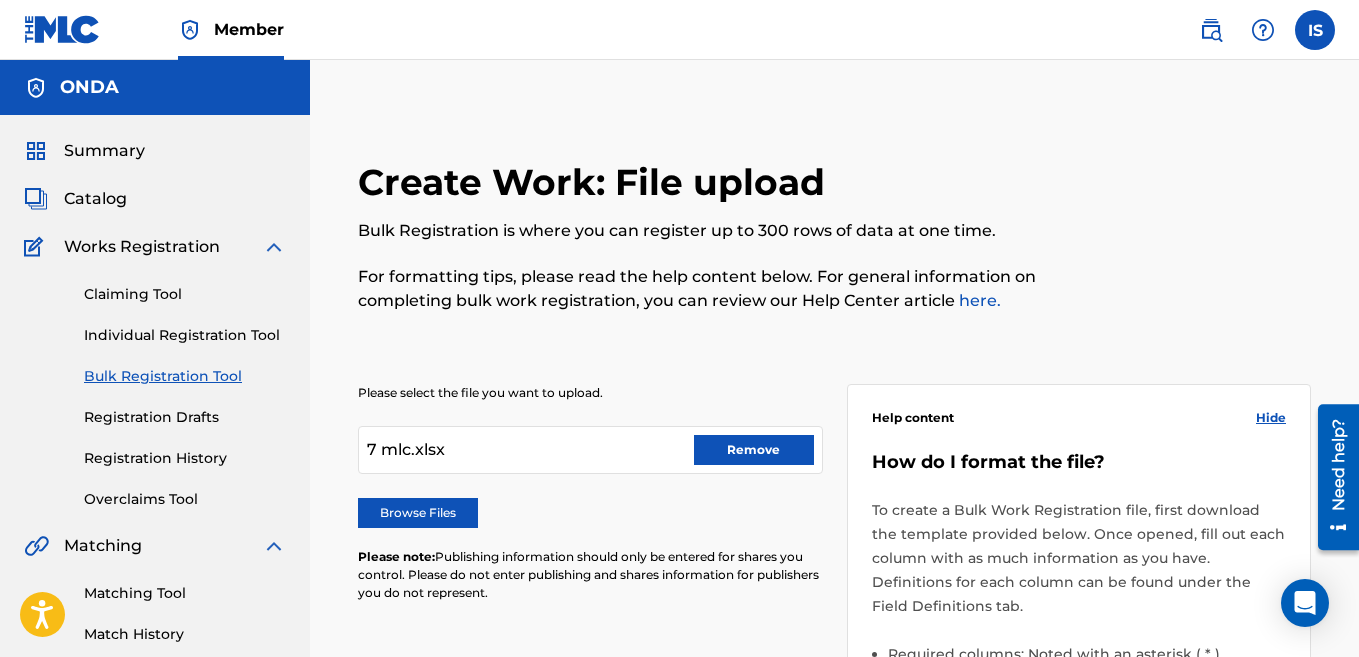 click on "Remove" at bounding box center (754, 450) 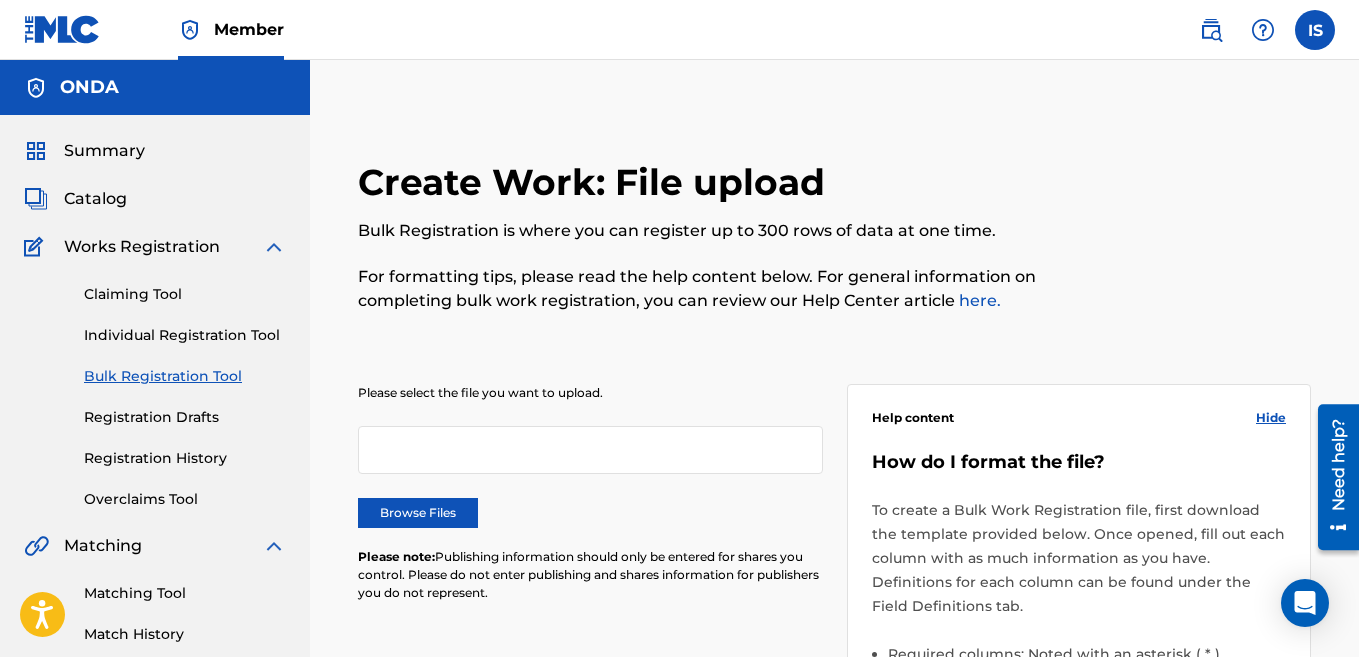 click on "Browse Files" at bounding box center (418, 513) 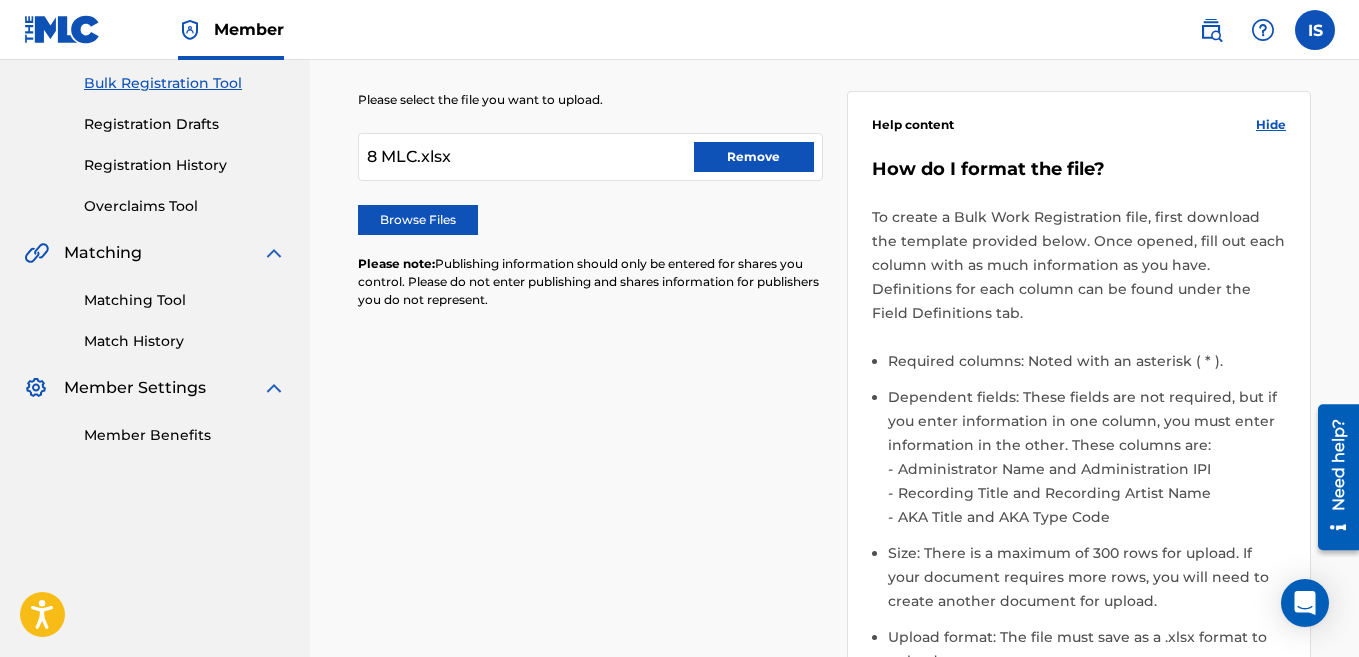 scroll, scrollTop: 736, scrollLeft: 0, axis: vertical 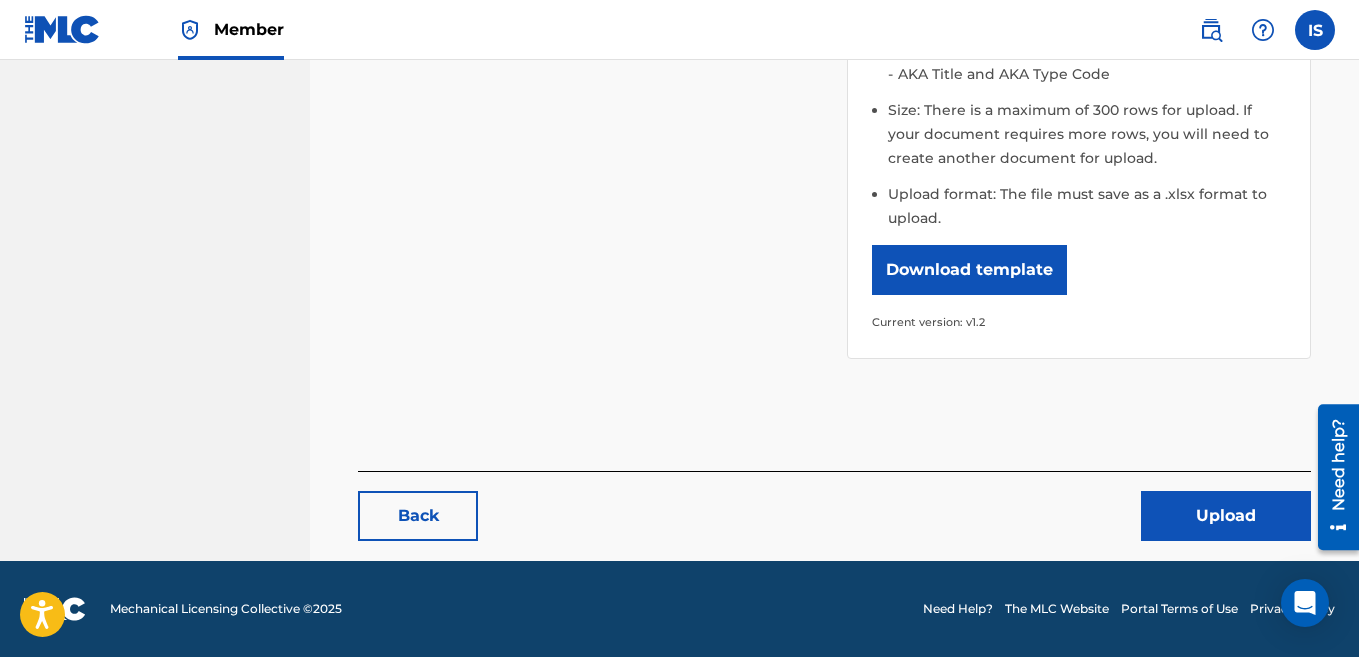 click on "Upload" at bounding box center [1226, 516] 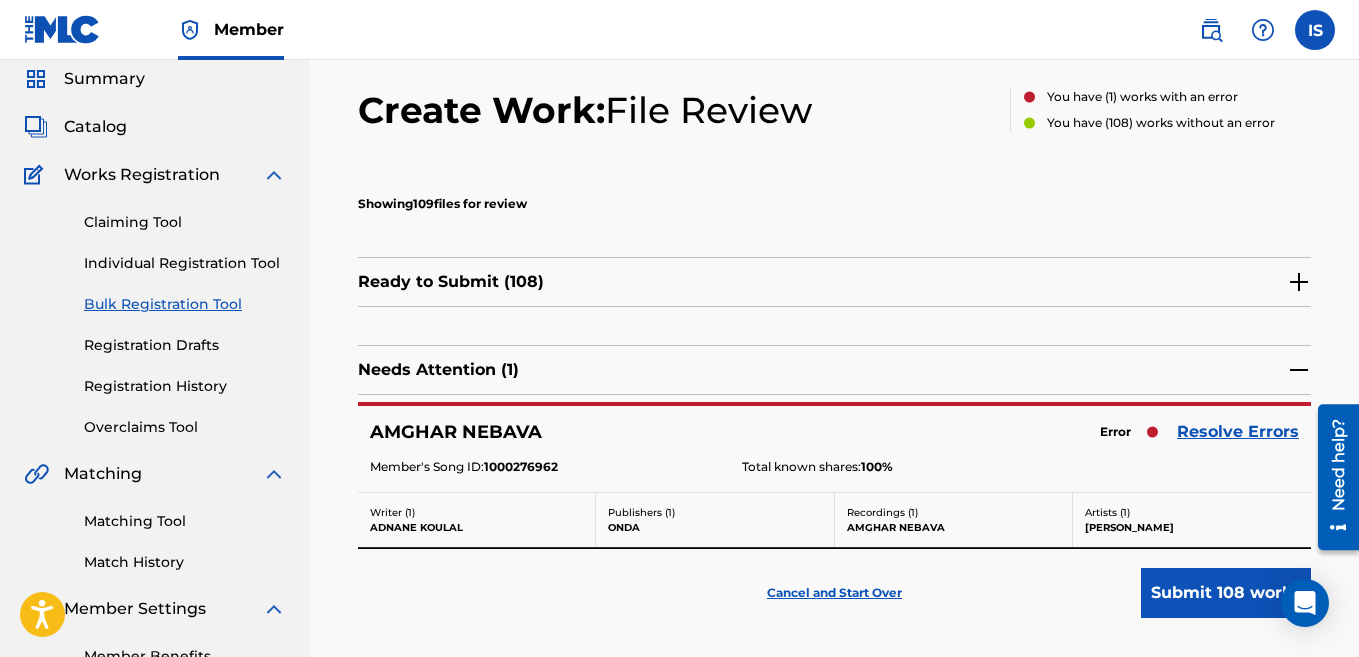 scroll, scrollTop: 73, scrollLeft: 0, axis: vertical 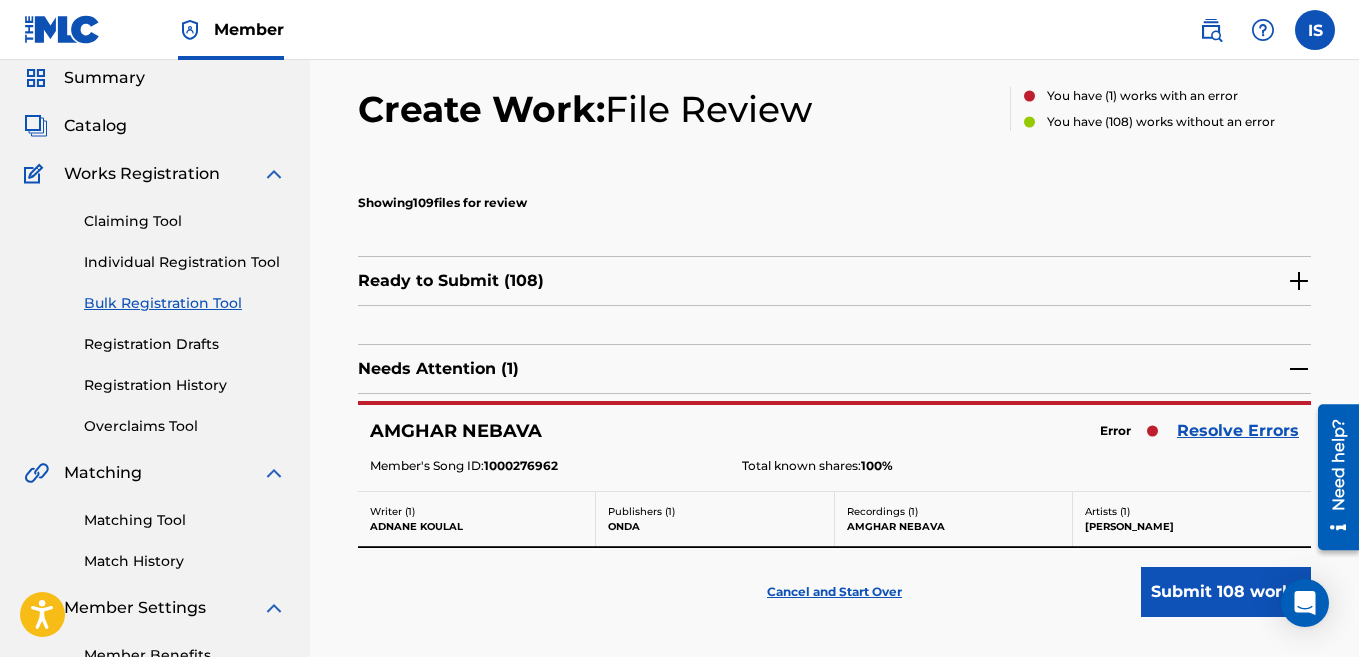 click on "Resolve Errors" at bounding box center [1238, 431] 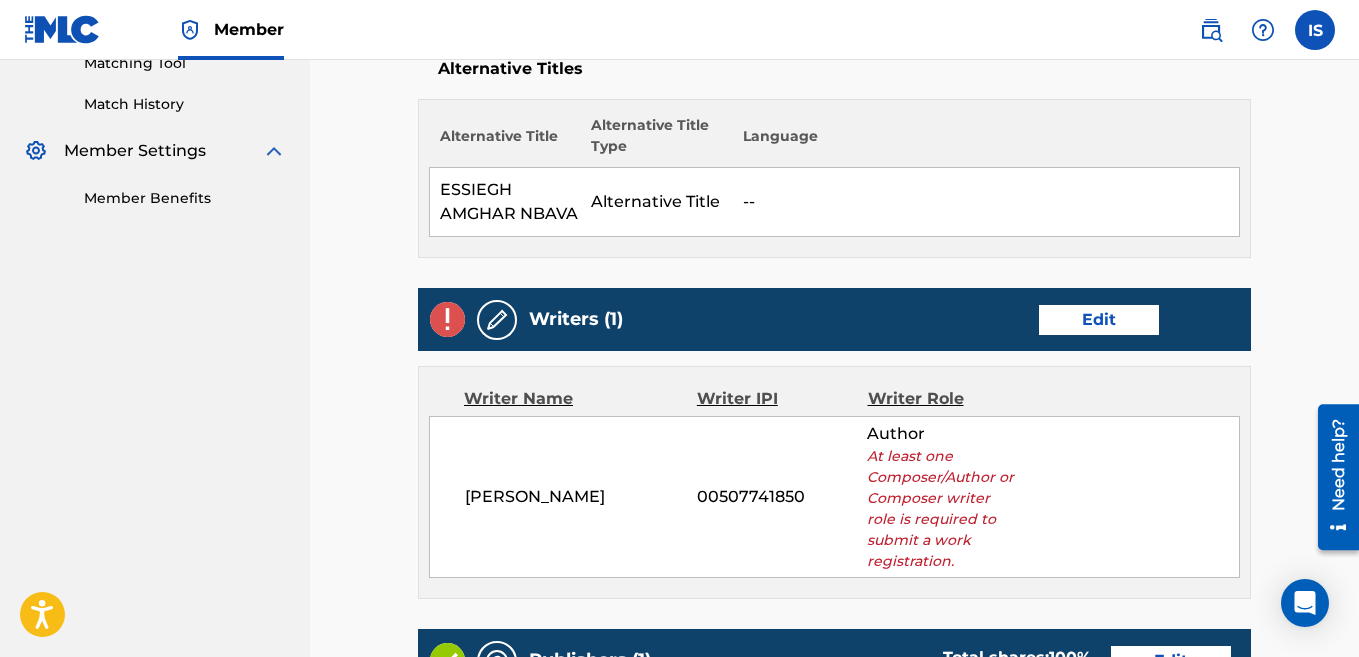 scroll, scrollTop: 527, scrollLeft: 0, axis: vertical 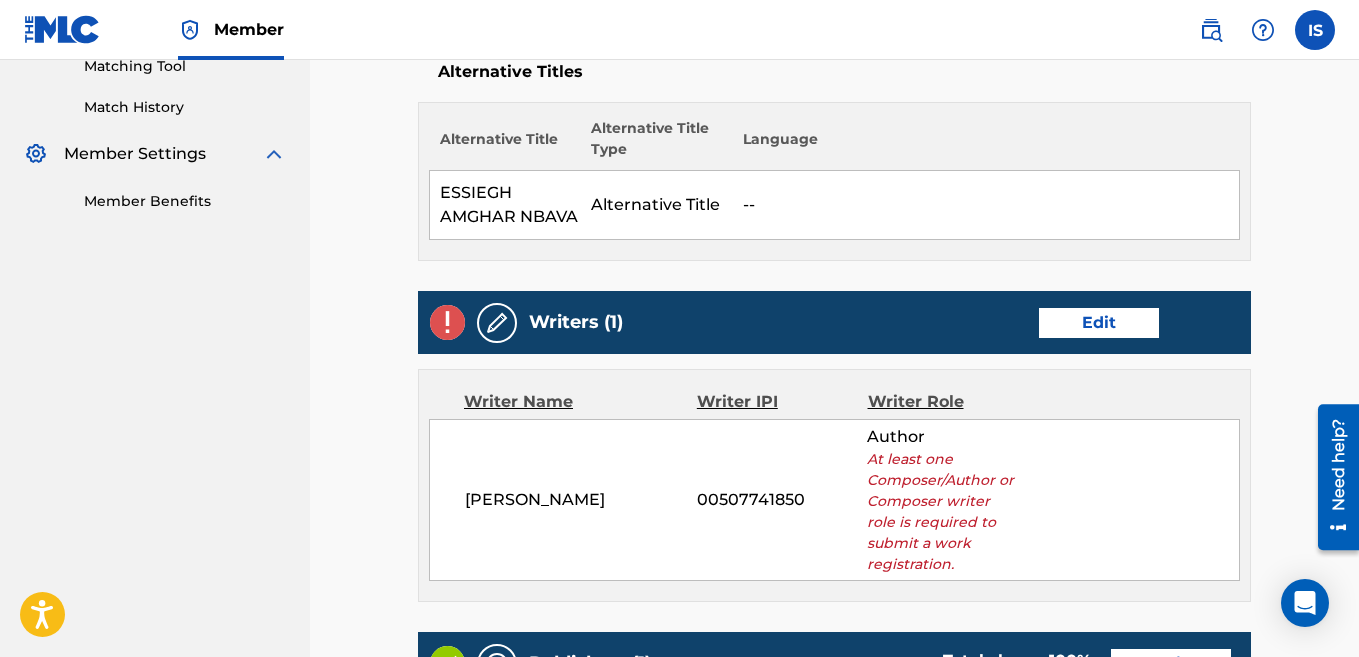 click on "Edit" at bounding box center [1099, 323] 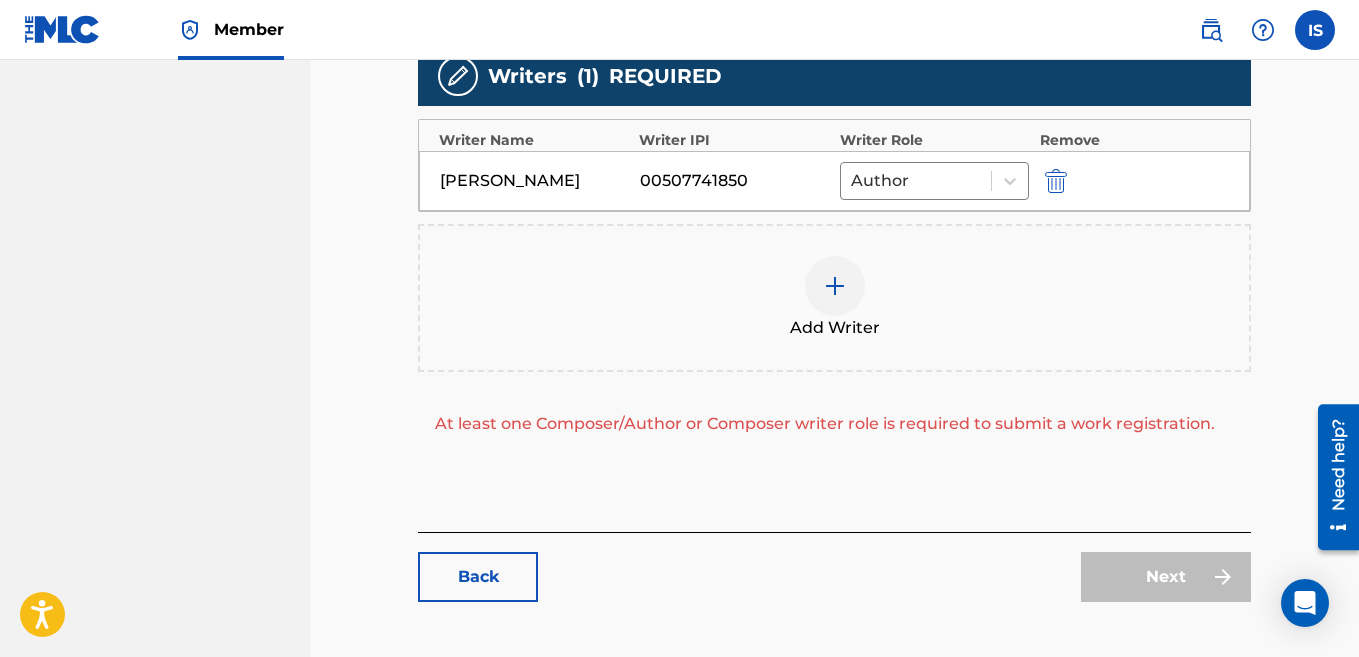 scroll, scrollTop: 705, scrollLeft: 0, axis: vertical 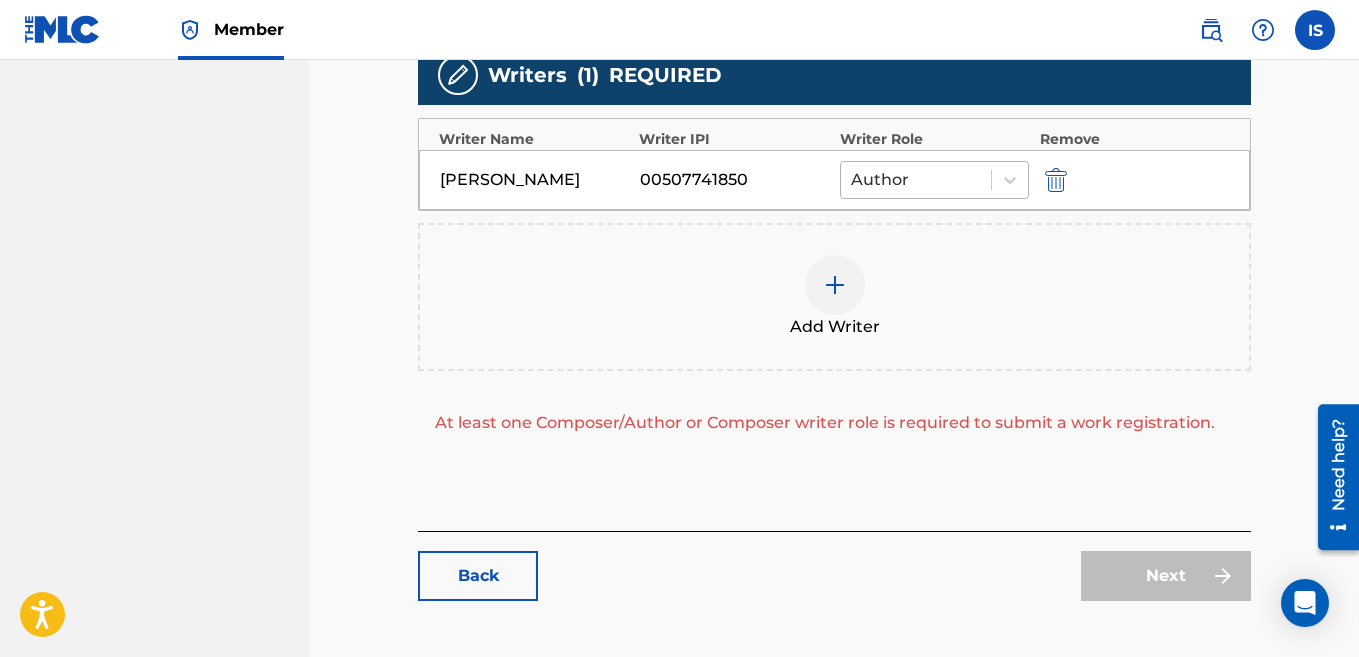 click on "Author" at bounding box center [916, 180] 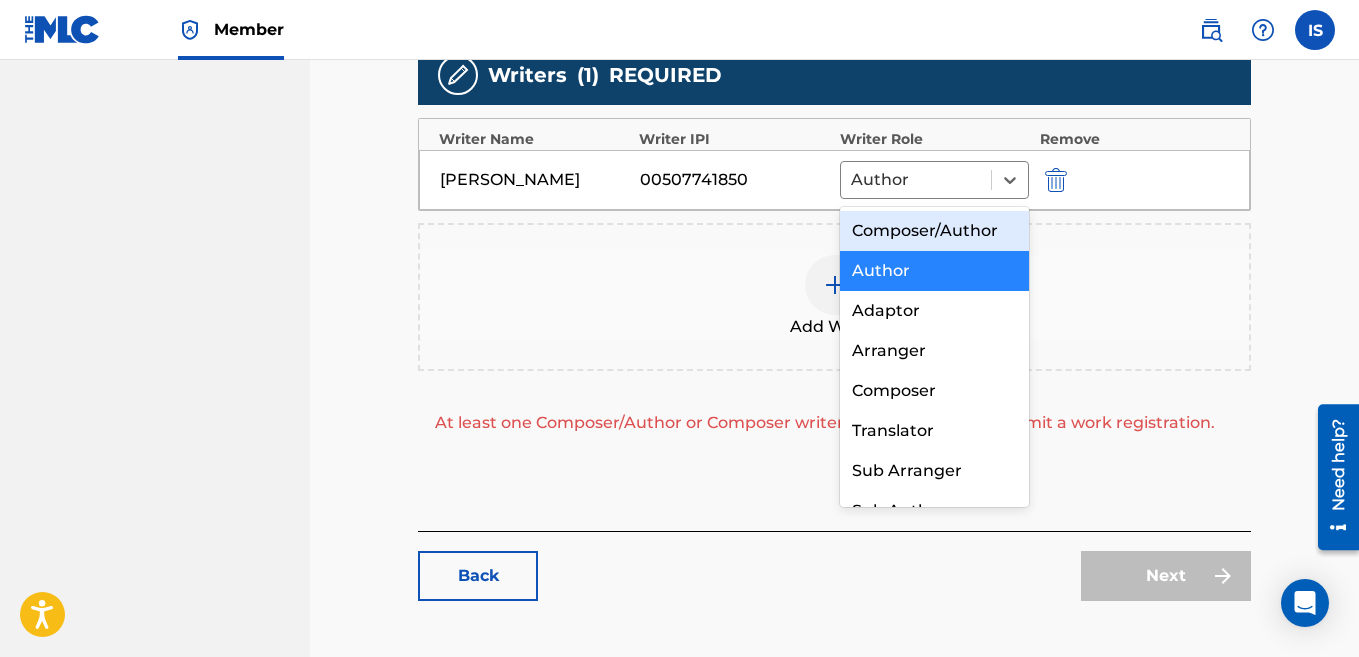 click on "Composer/Author" at bounding box center [935, 231] 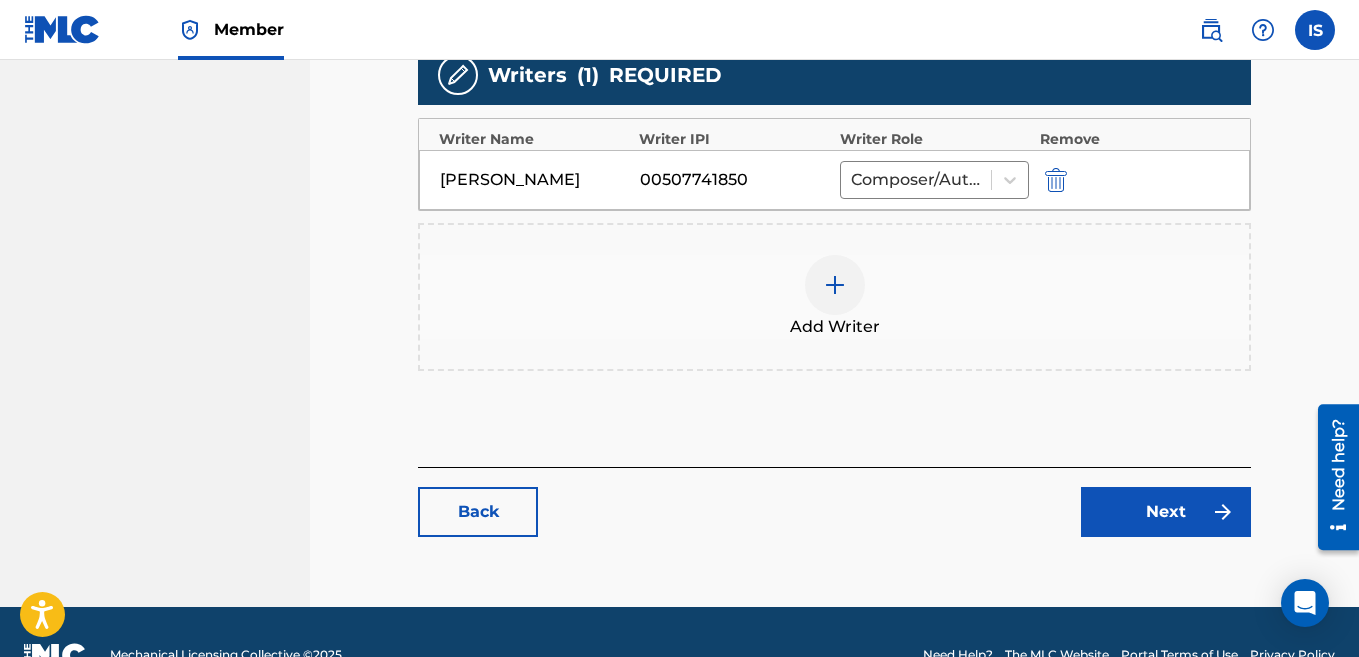 click on "Next" at bounding box center [1166, 512] 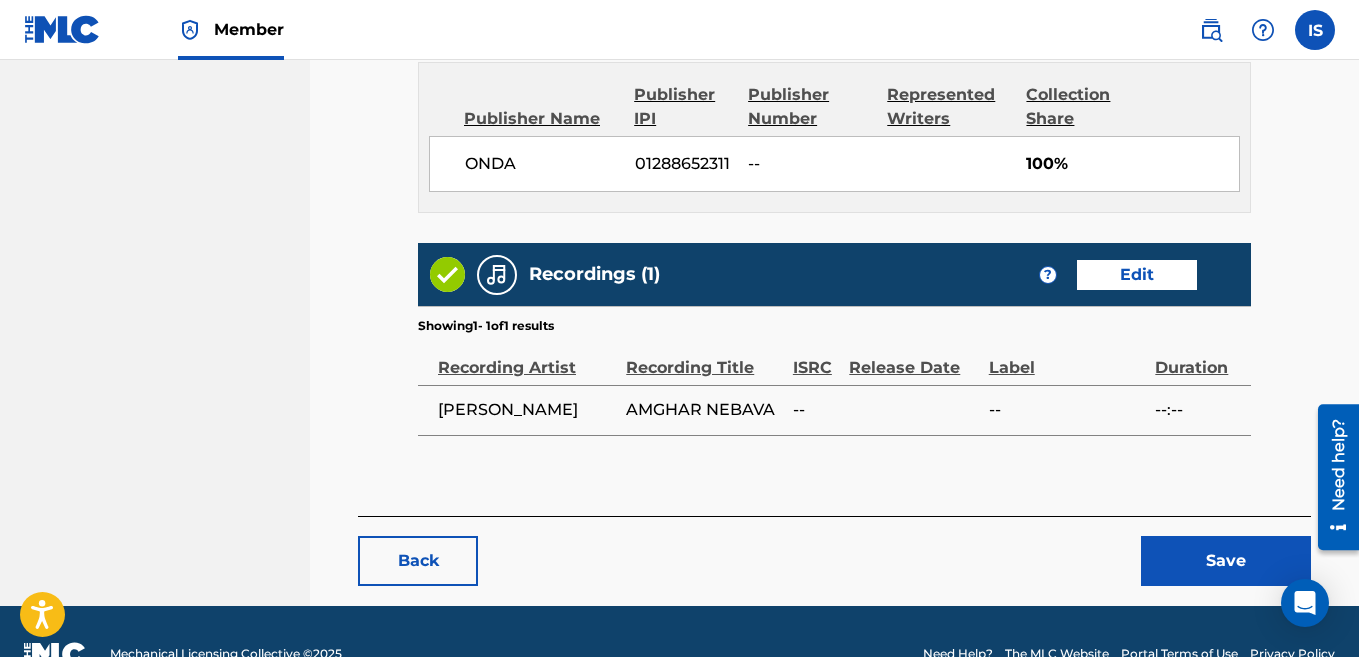 scroll, scrollTop: 1108, scrollLeft: 0, axis: vertical 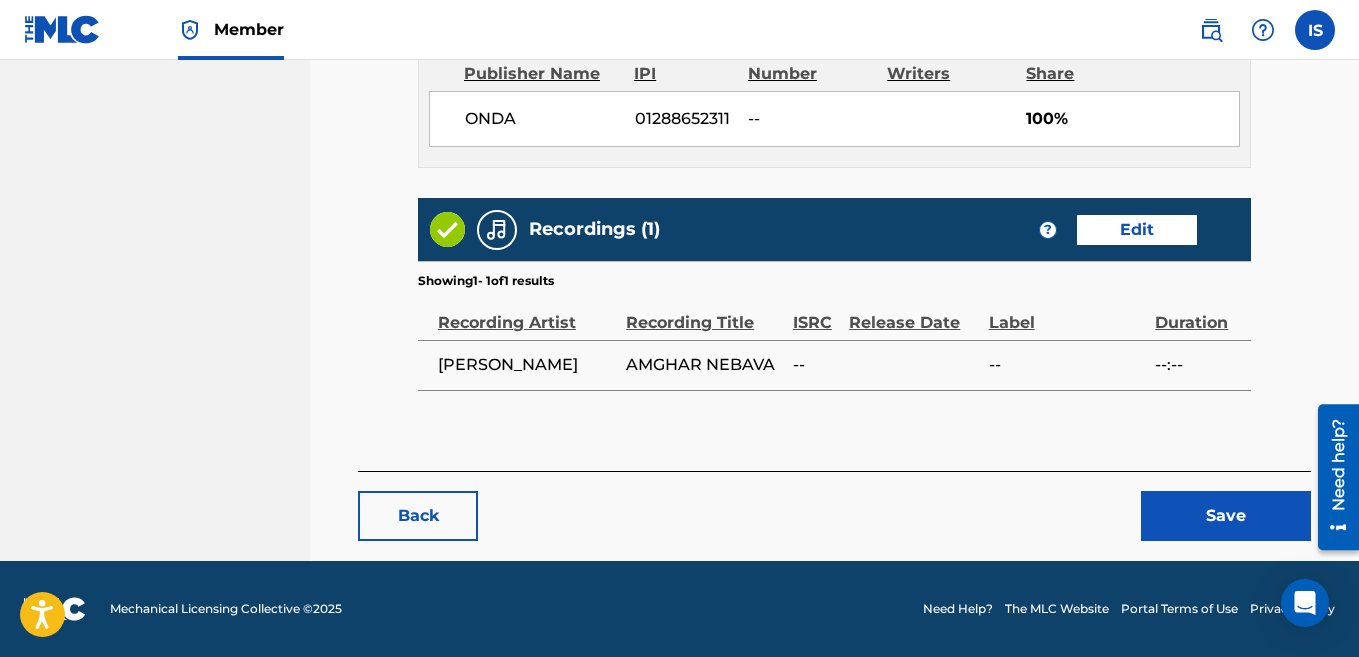 click on "Save" at bounding box center [1226, 516] 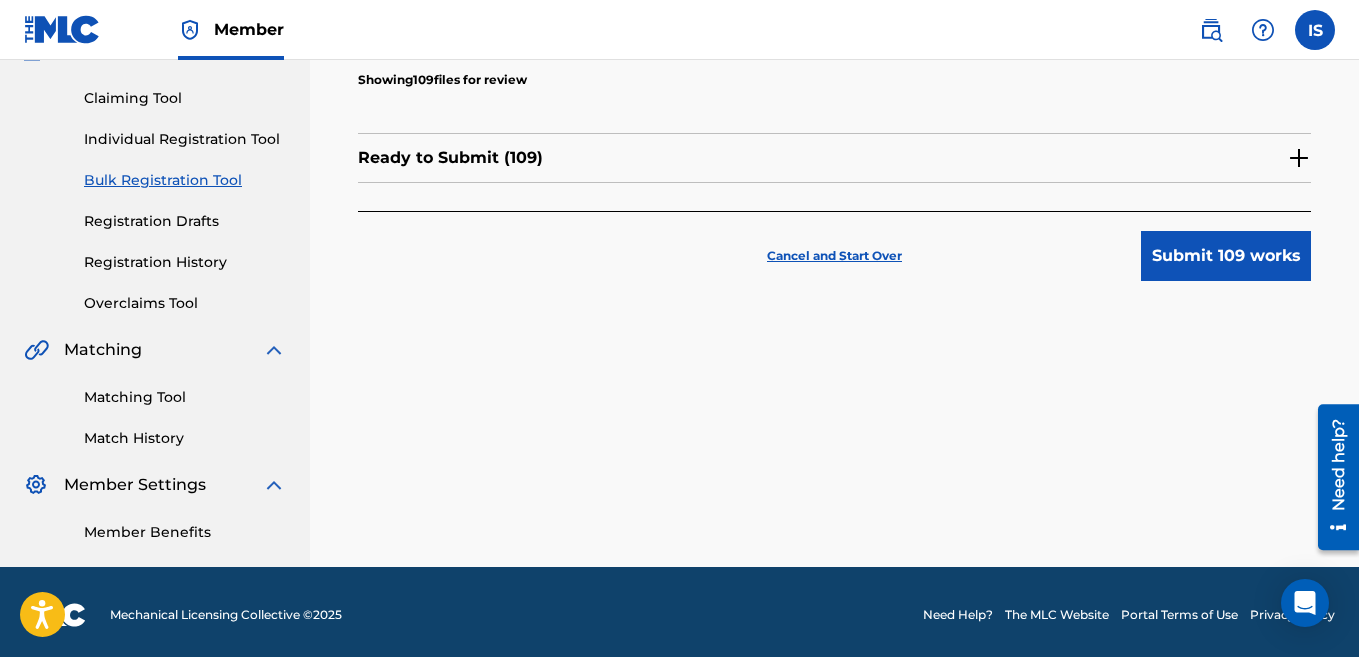 scroll, scrollTop: 202, scrollLeft: 0, axis: vertical 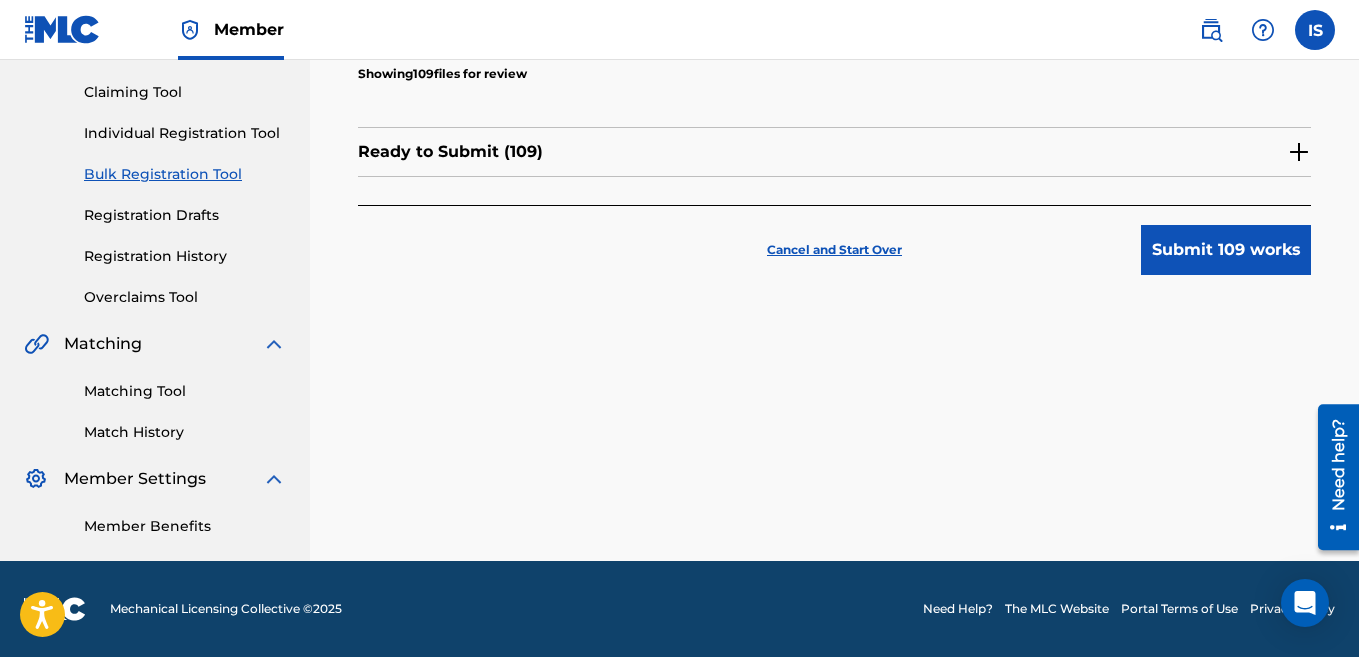 click on "Cancel and Start Over Submit 109 works" at bounding box center [834, 240] 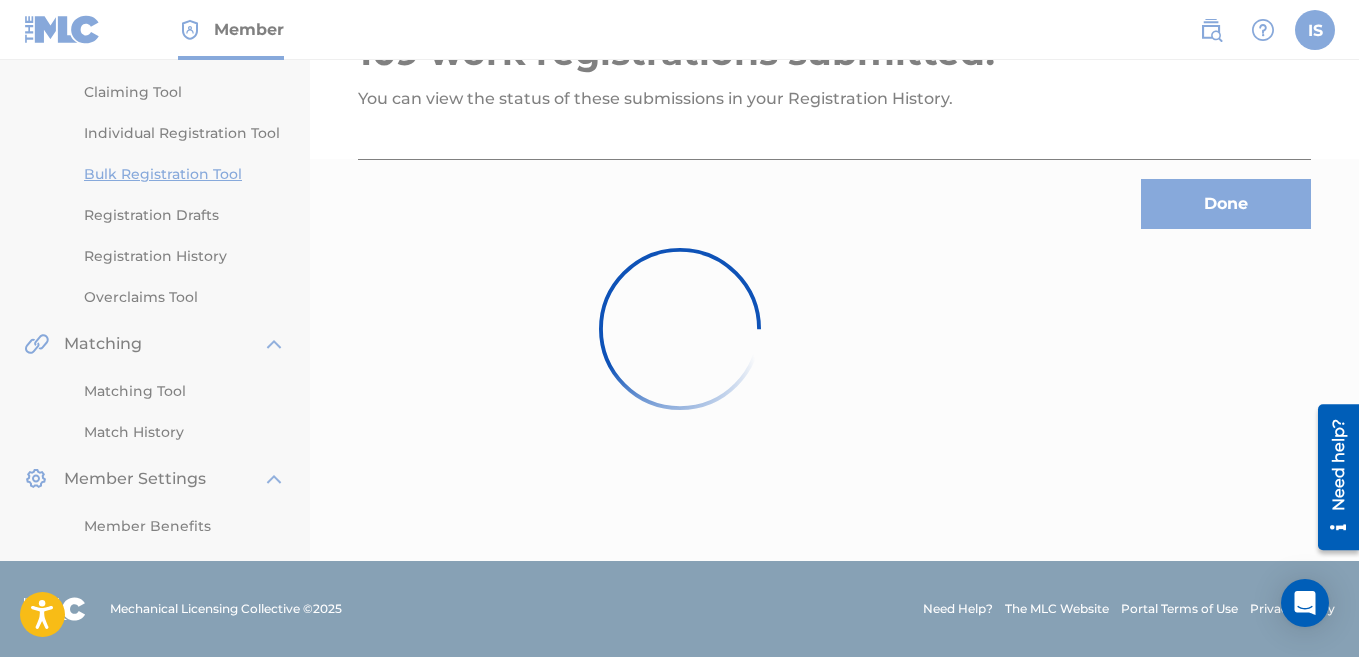 scroll, scrollTop: 0, scrollLeft: 0, axis: both 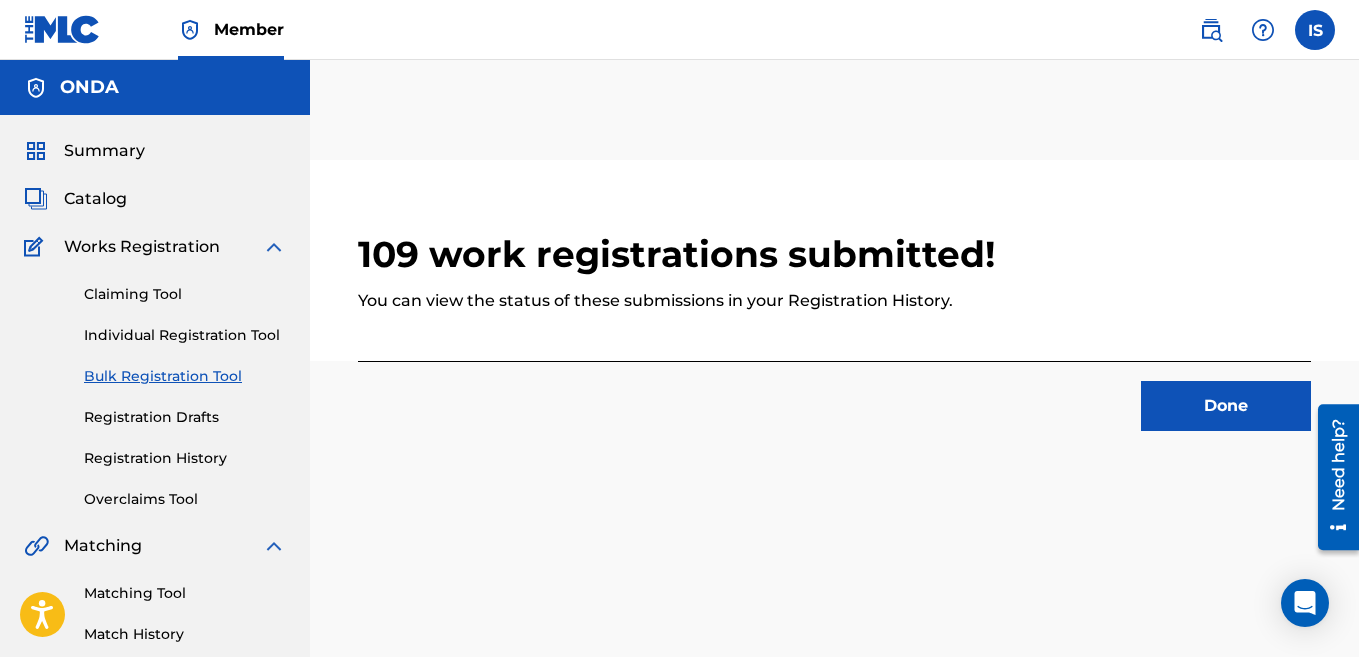 click on "Done" at bounding box center (1226, 406) 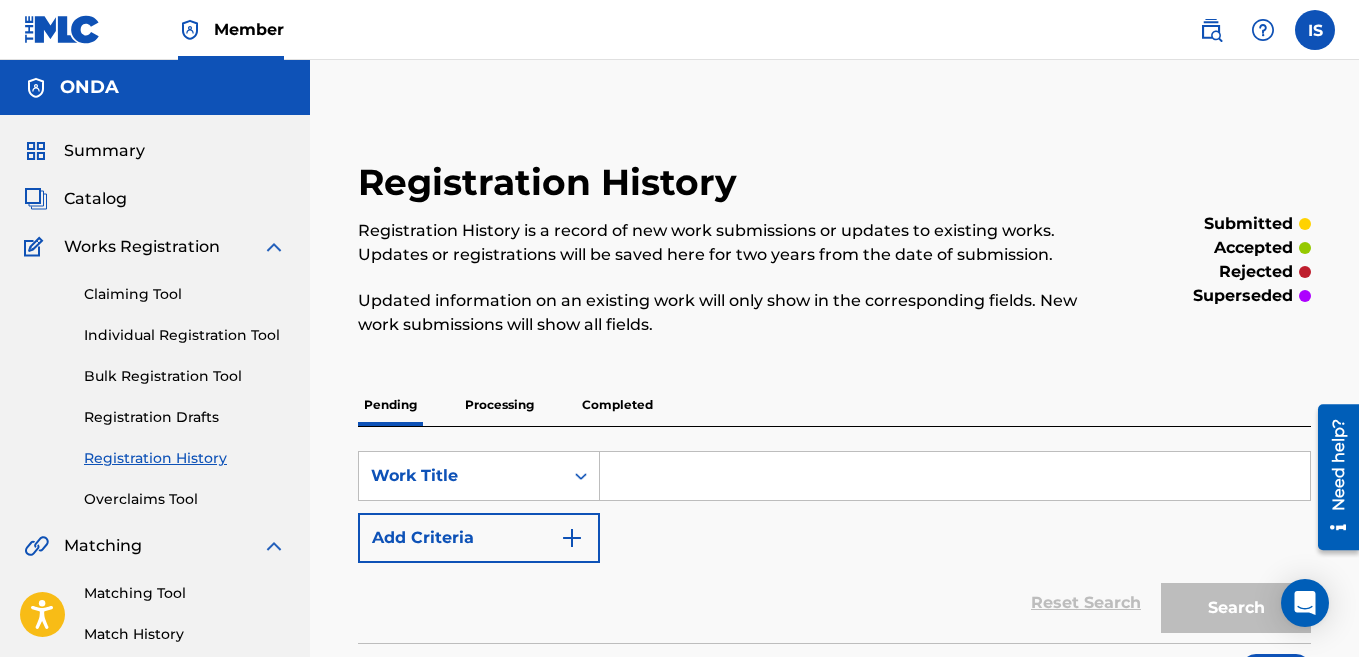 click on "Bulk Registration Tool" at bounding box center [185, 376] 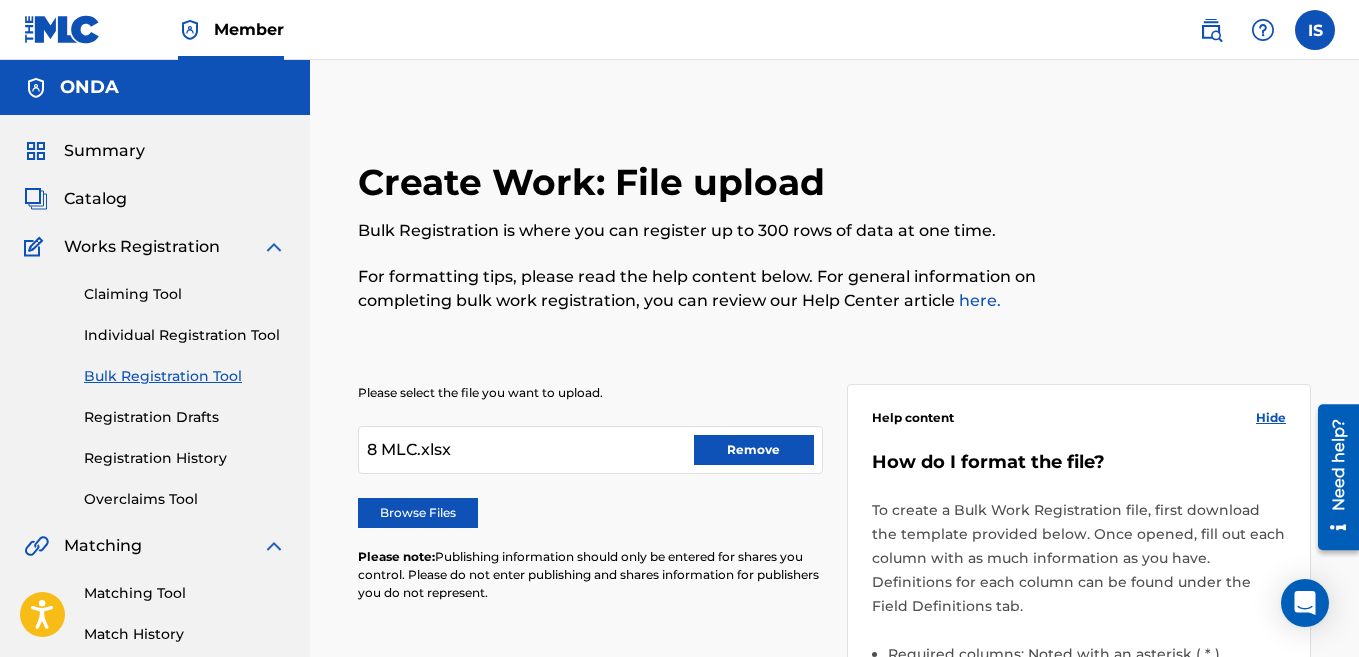click on "Remove" at bounding box center (754, 450) 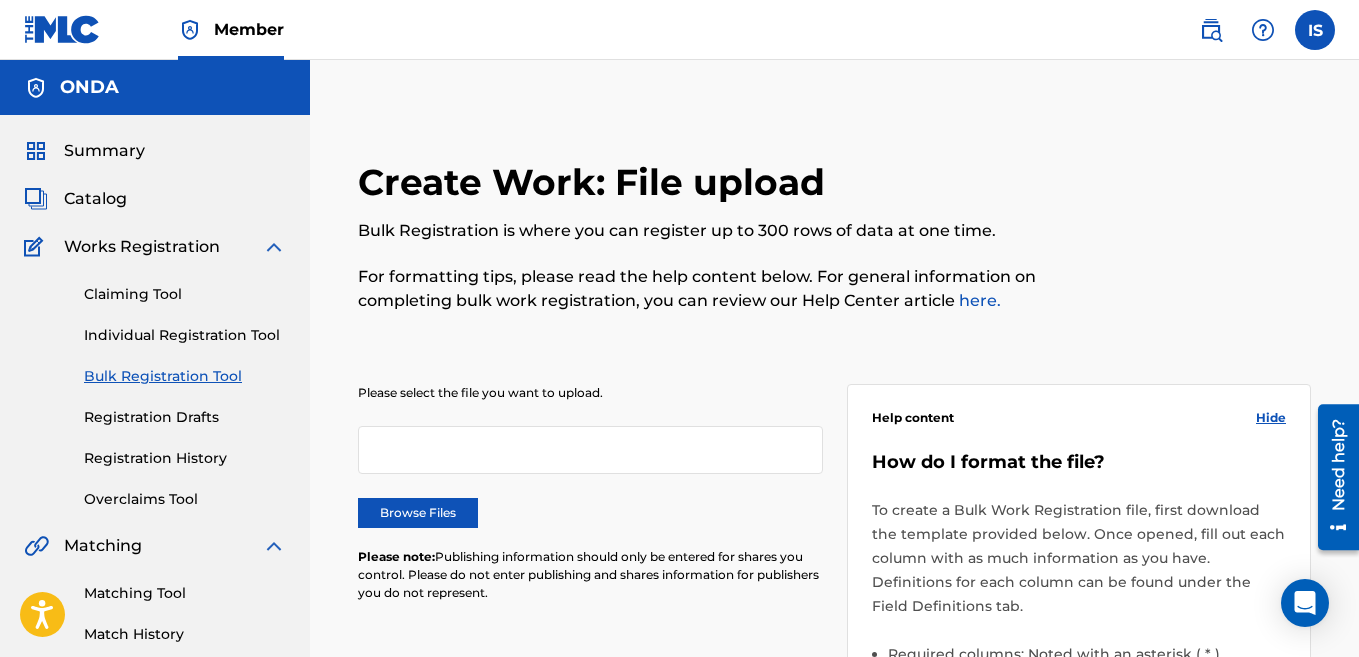 click on "Browse Files" at bounding box center [418, 513] 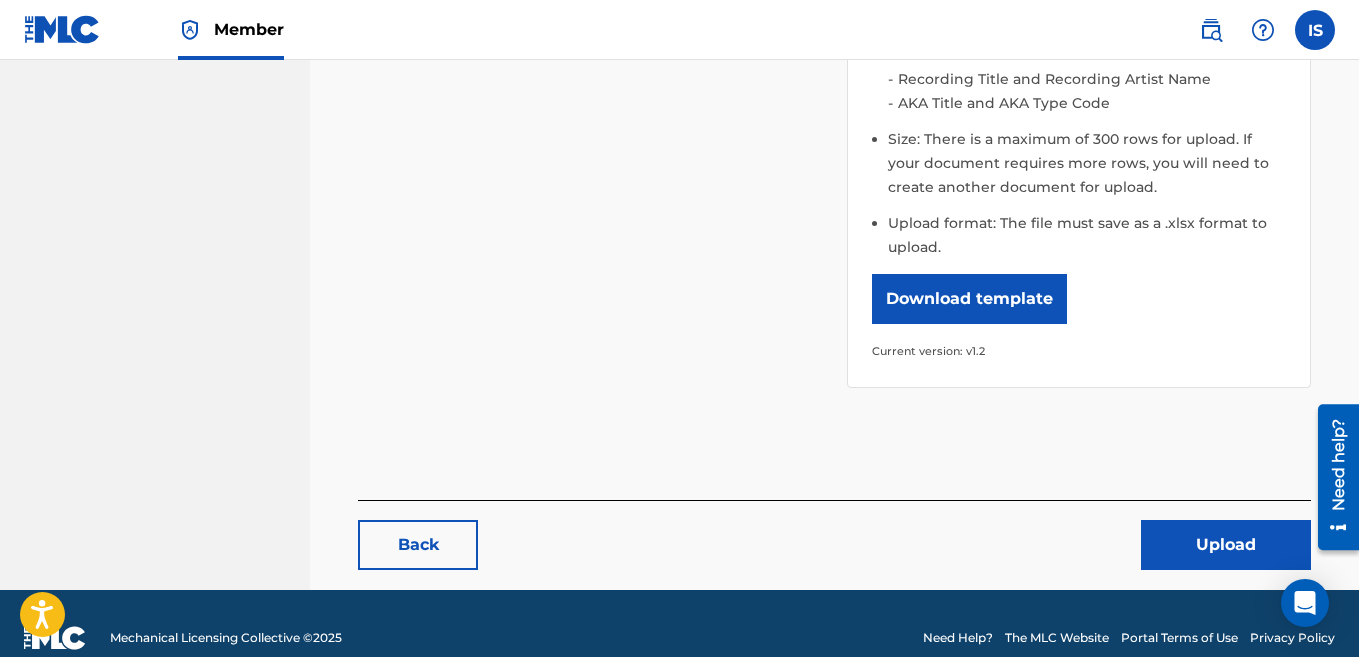 scroll, scrollTop: 736, scrollLeft: 0, axis: vertical 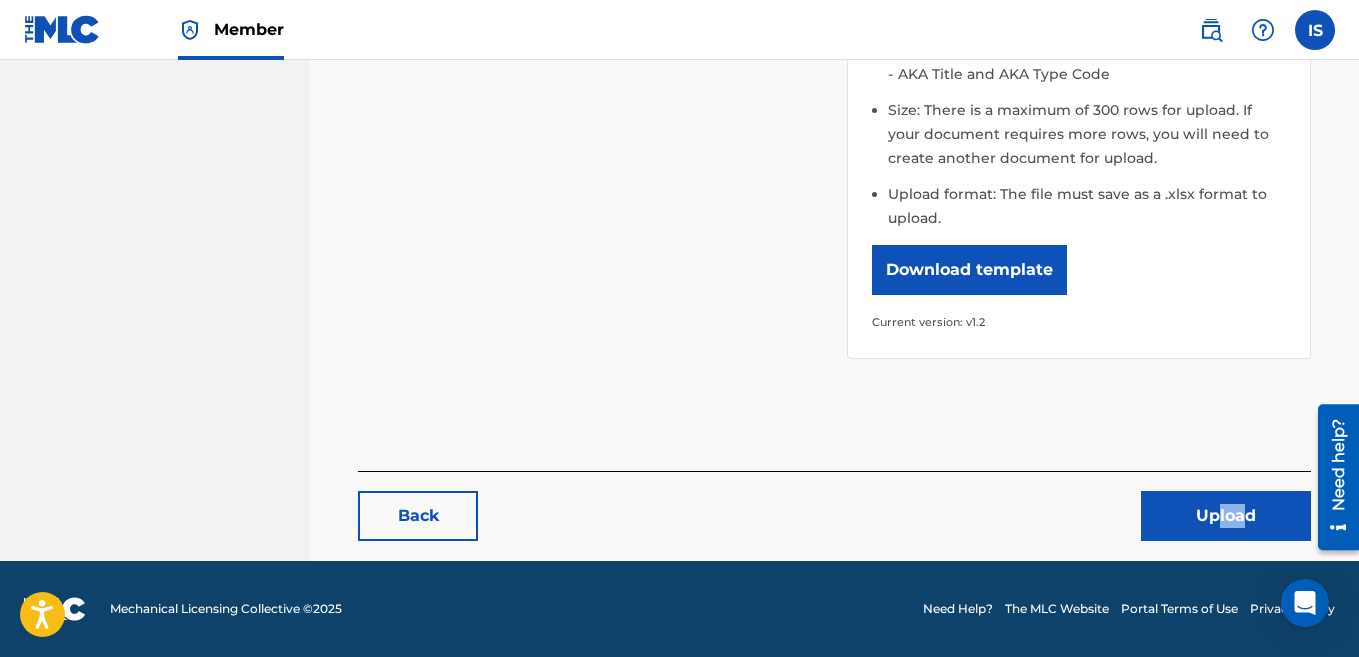 drag, startPoint x: 1245, startPoint y: 550, endPoint x: 1216, endPoint y: 520, distance: 41.725292 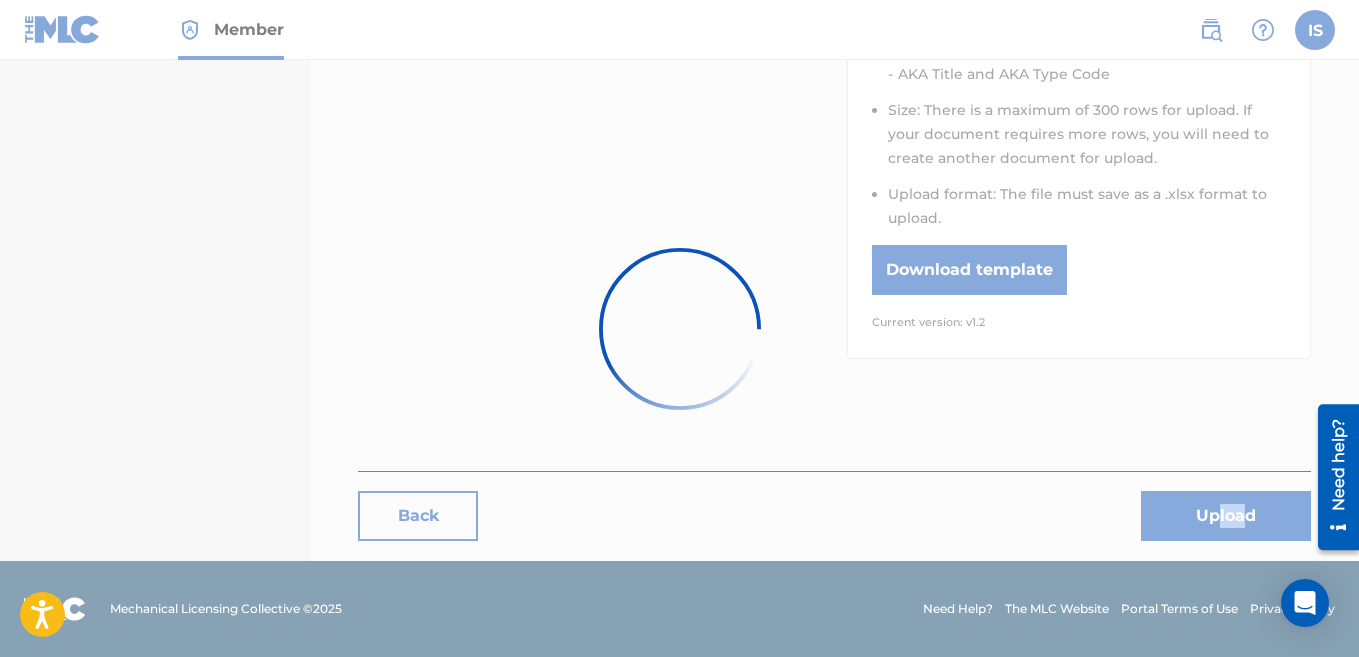 scroll, scrollTop: 0, scrollLeft: 0, axis: both 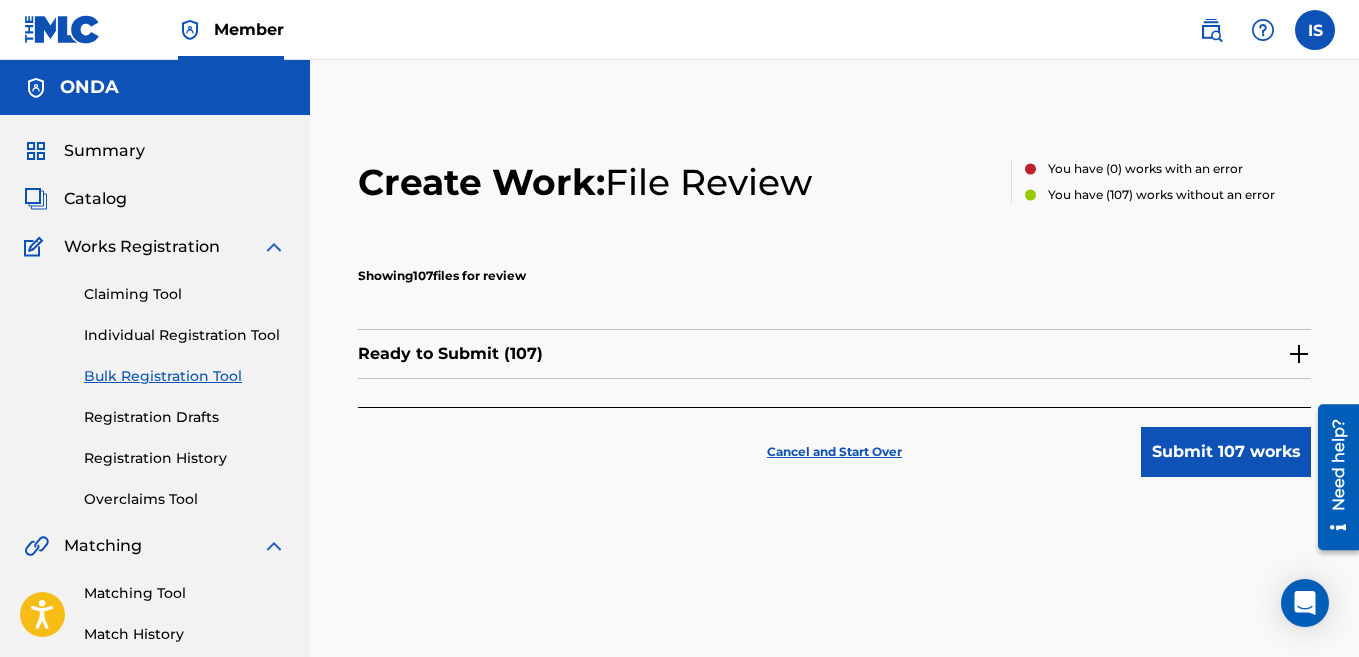 click on "Submit 107 works" at bounding box center [1226, 452] 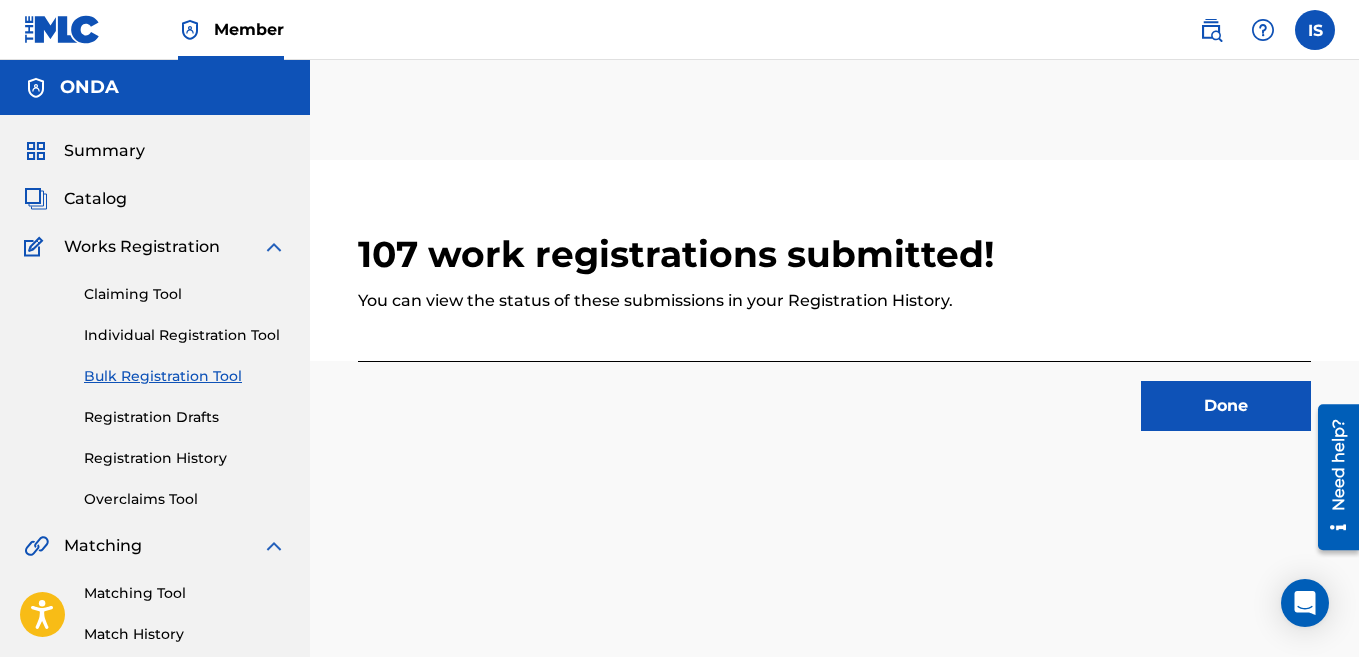 click on "Done" at bounding box center [1226, 406] 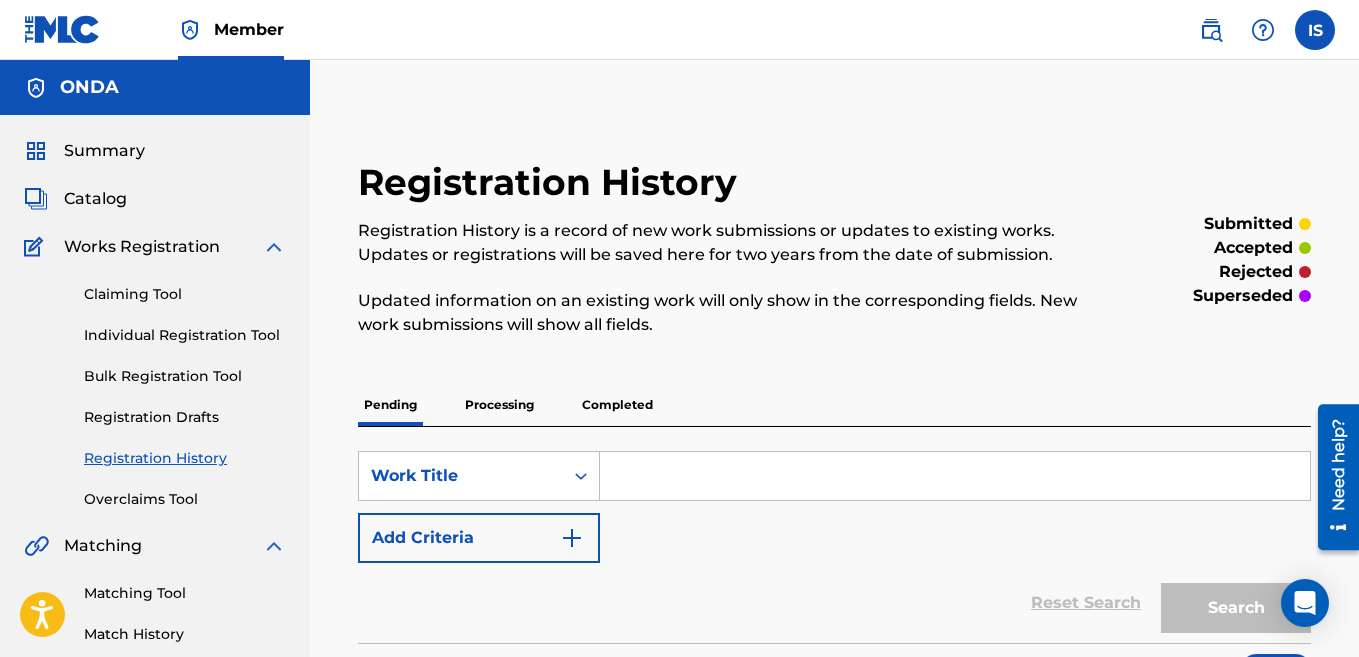 click on "Bulk Registration Tool" at bounding box center (185, 376) 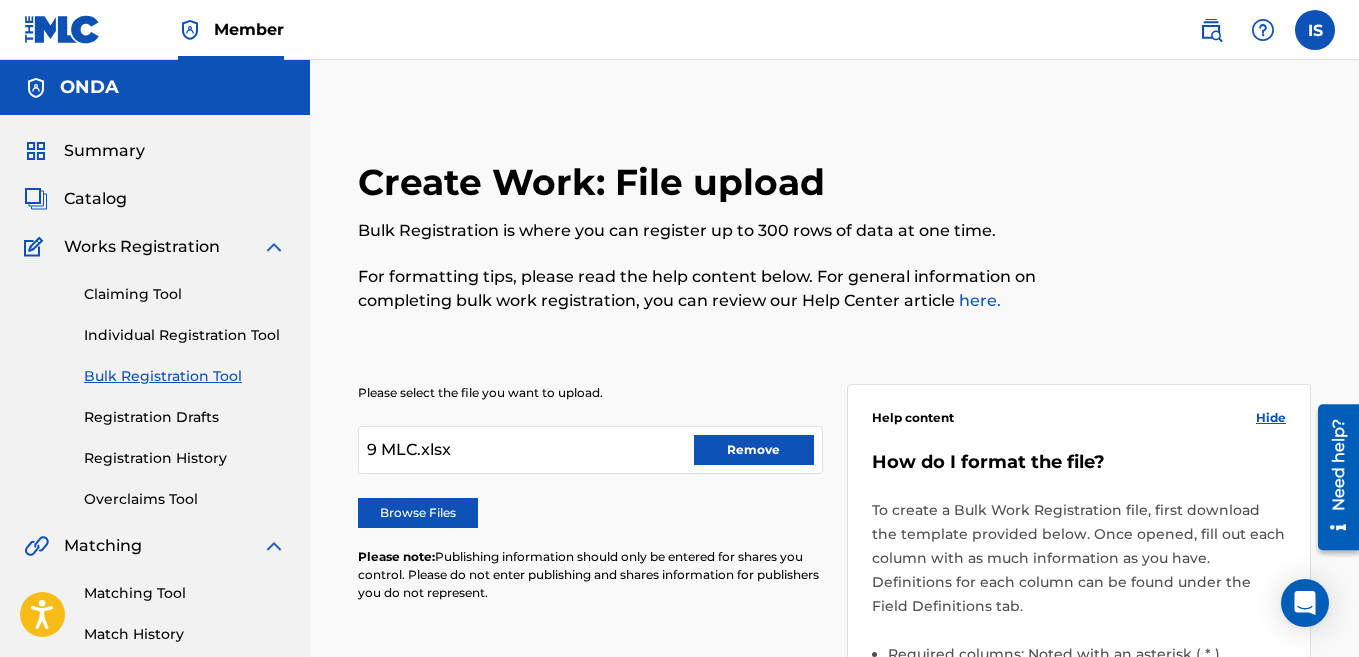 click on "Remove" at bounding box center [754, 450] 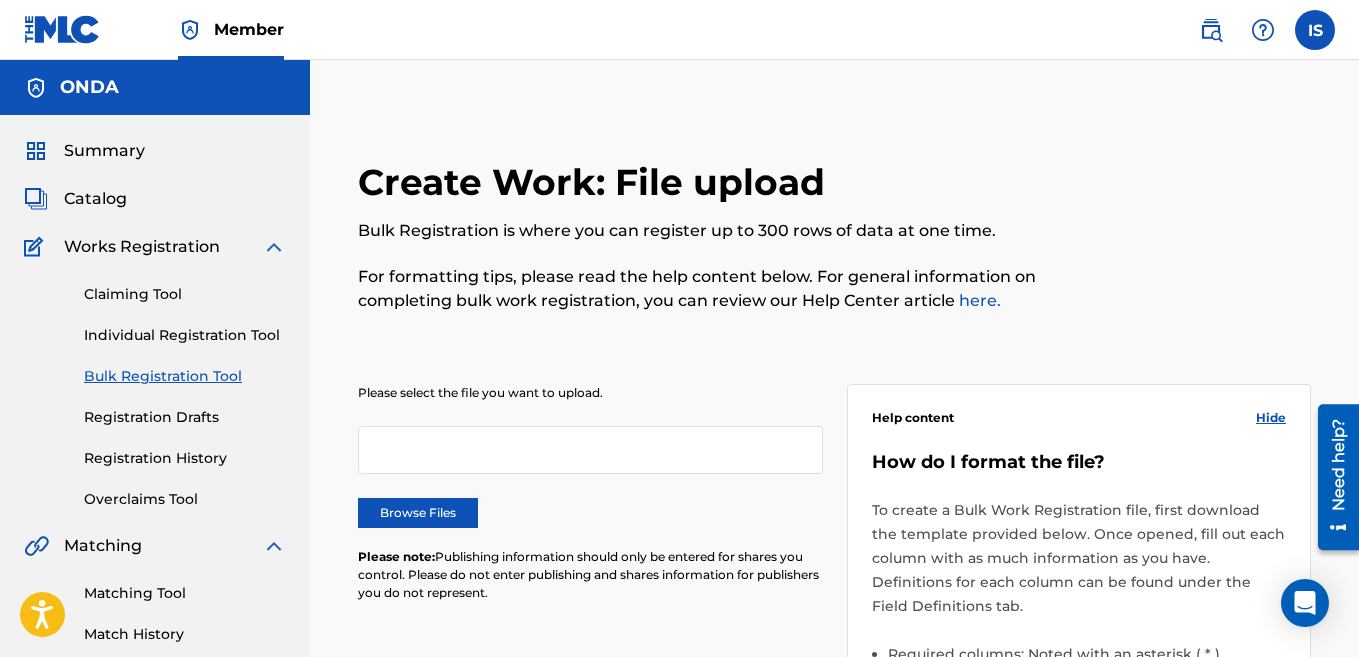 click on "Browse Files" at bounding box center [418, 513] 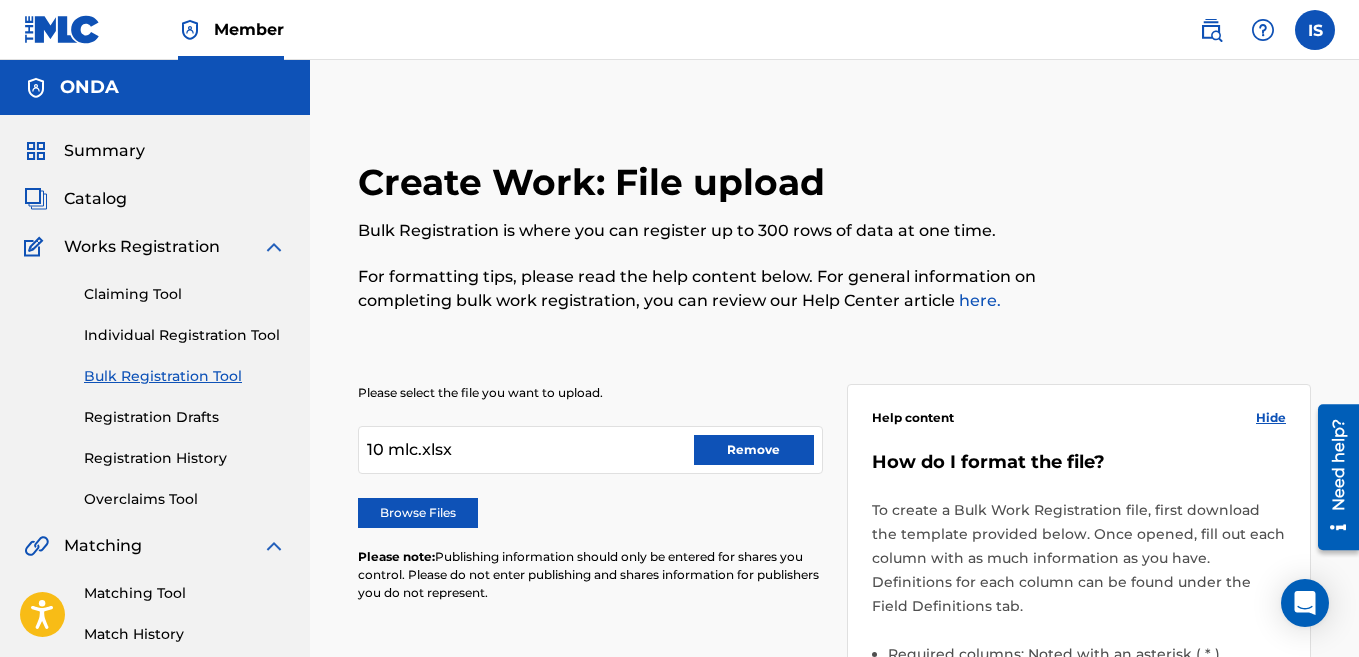 scroll, scrollTop: 736, scrollLeft: 0, axis: vertical 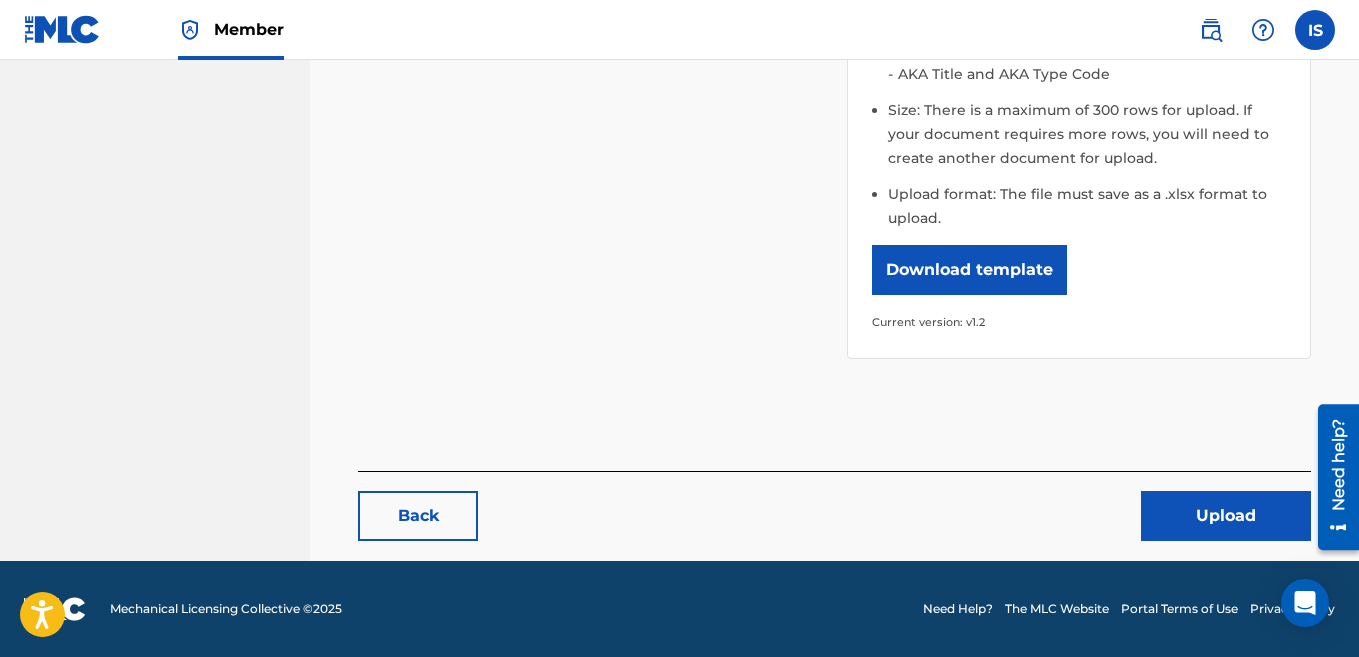 click on "Upload" at bounding box center (1226, 516) 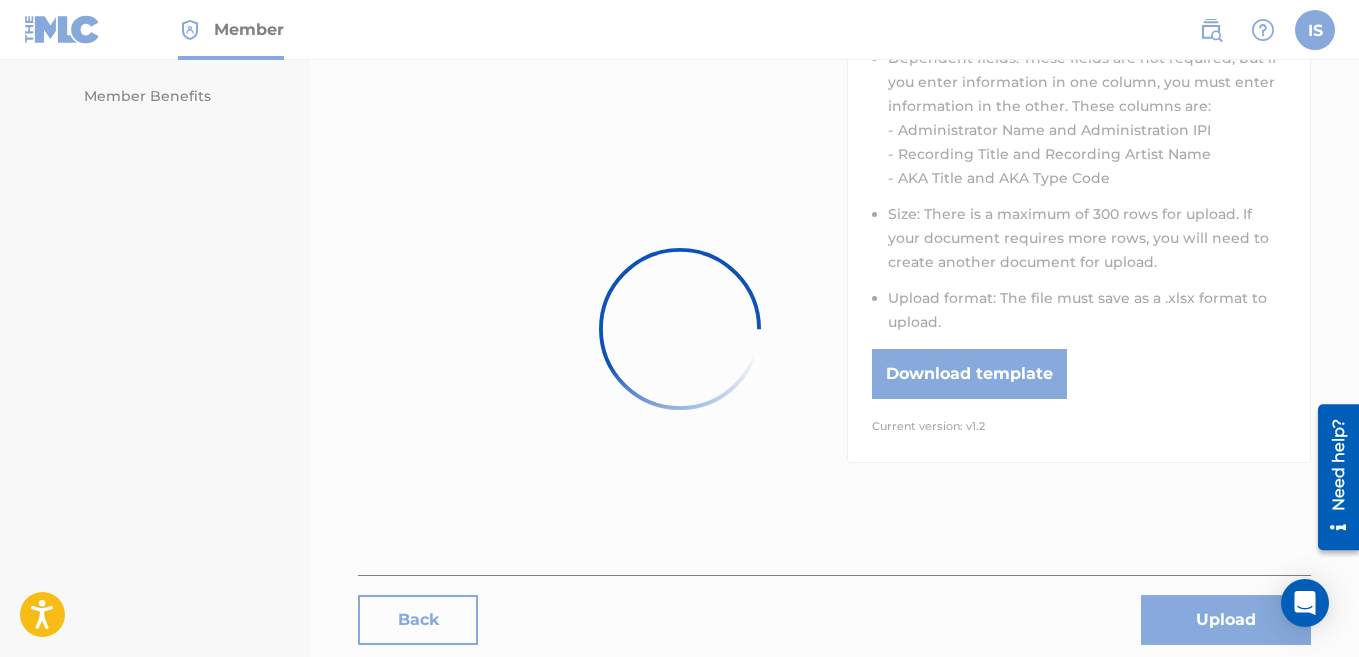 scroll, scrollTop: 587, scrollLeft: 0, axis: vertical 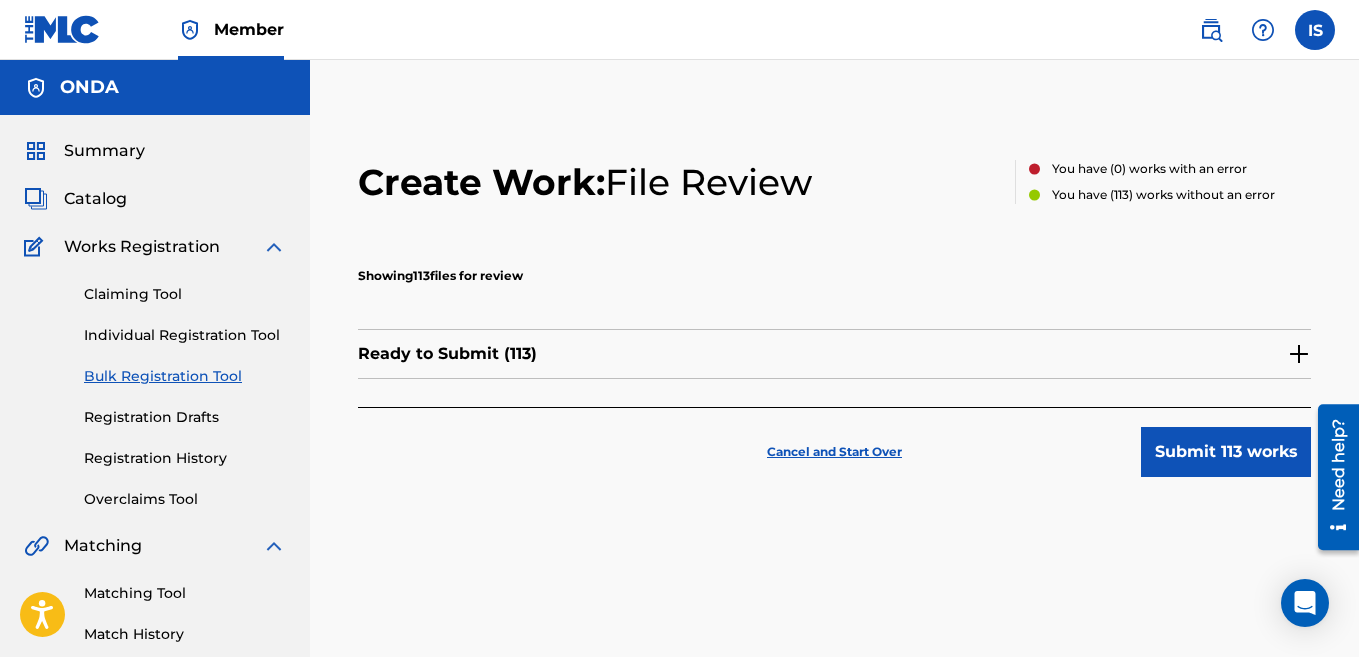 click on "Submit 113 works" at bounding box center [1226, 452] 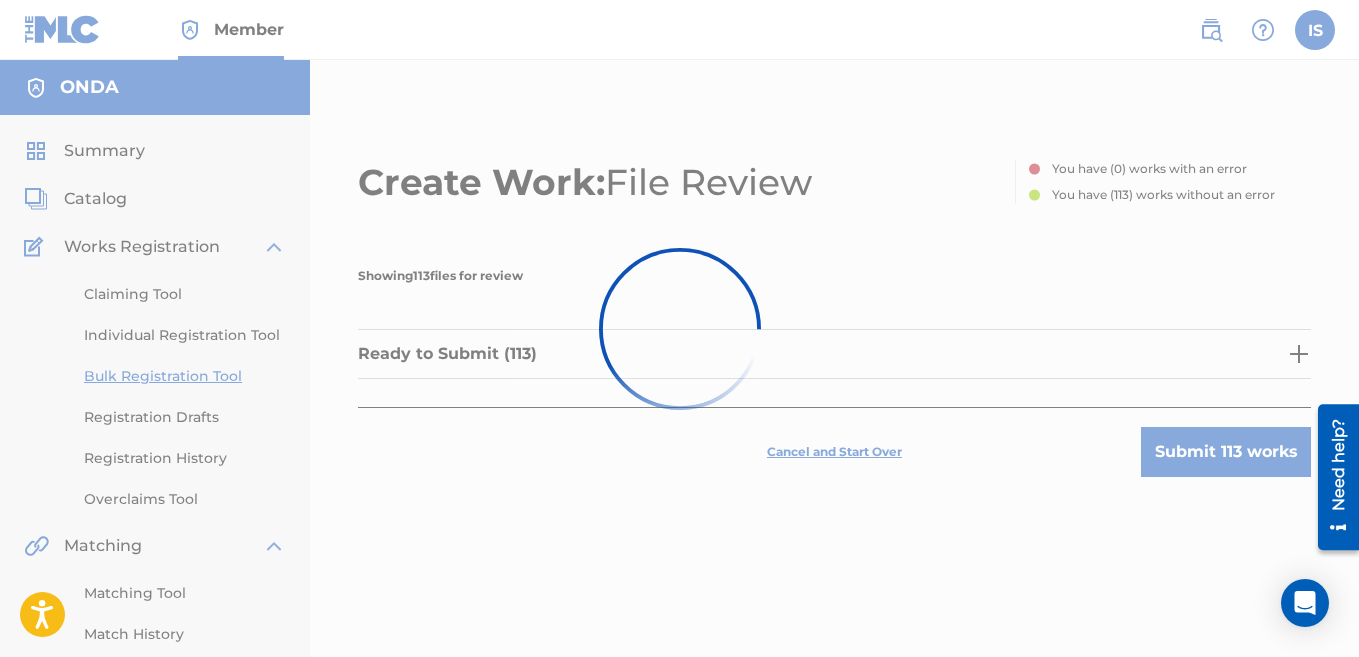 click at bounding box center [679, 328] 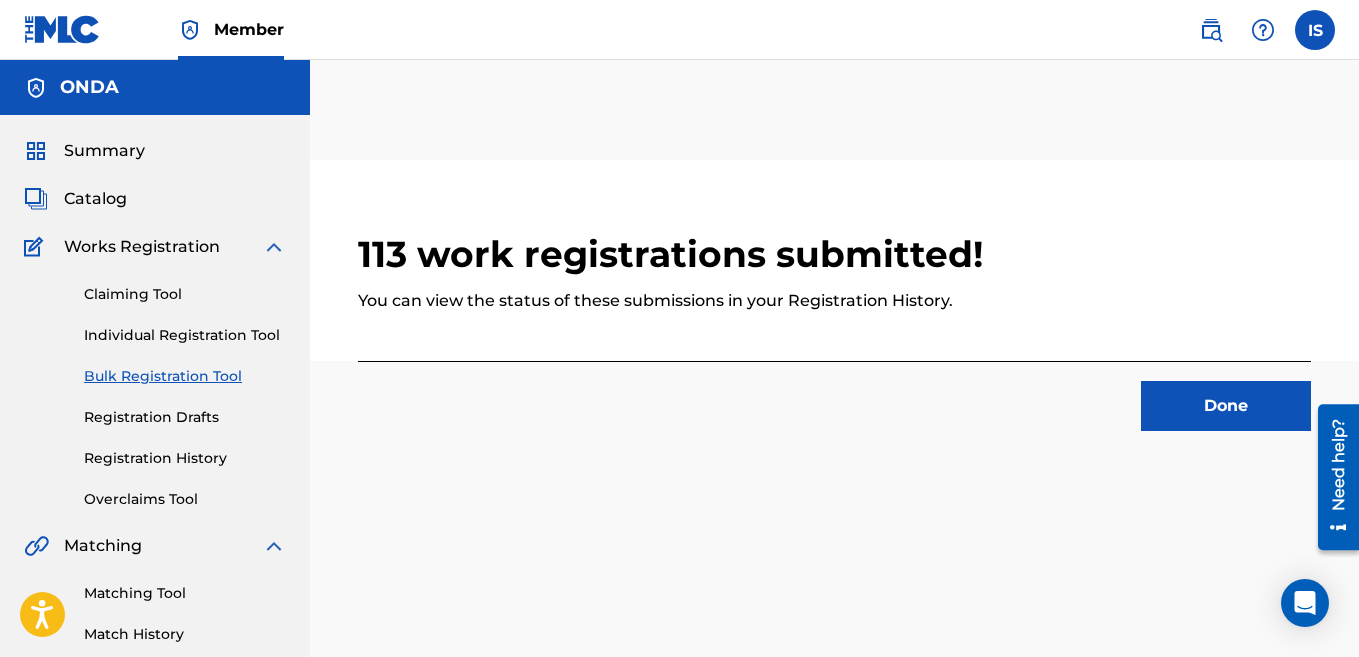 click on "Done" at bounding box center (1226, 406) 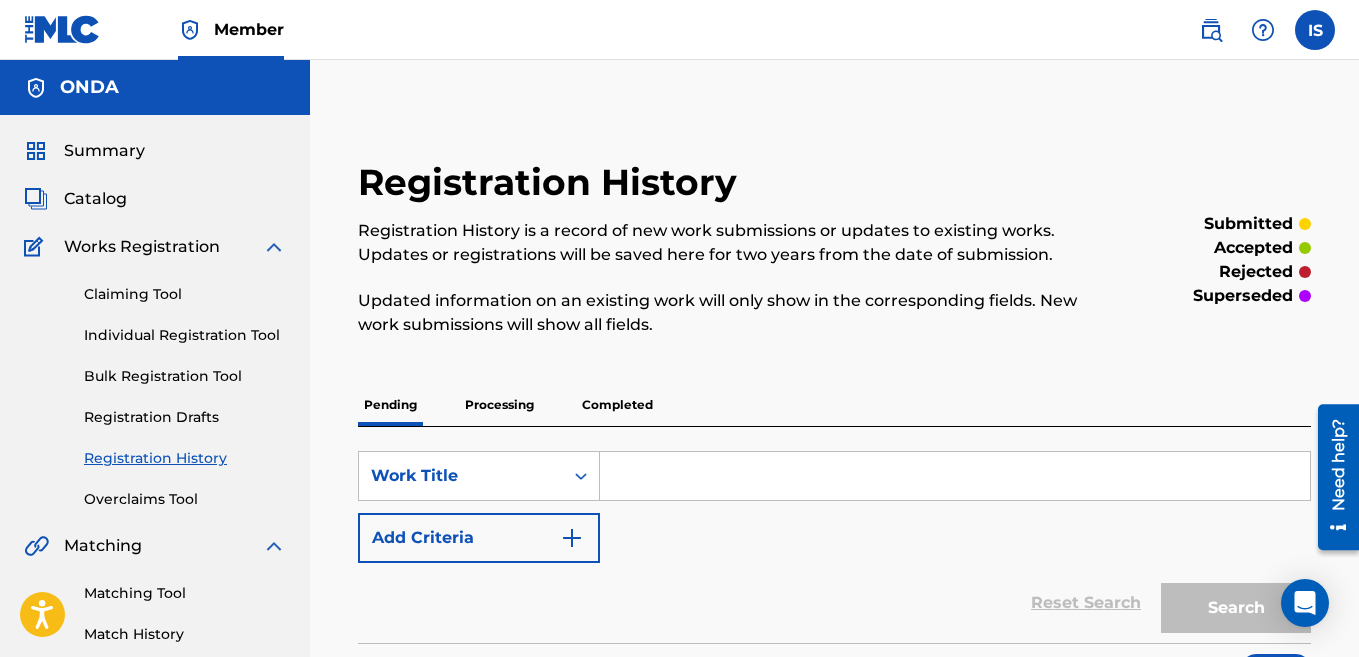 click on "Bulk Registration Tool" at bounding box center [185, 376] 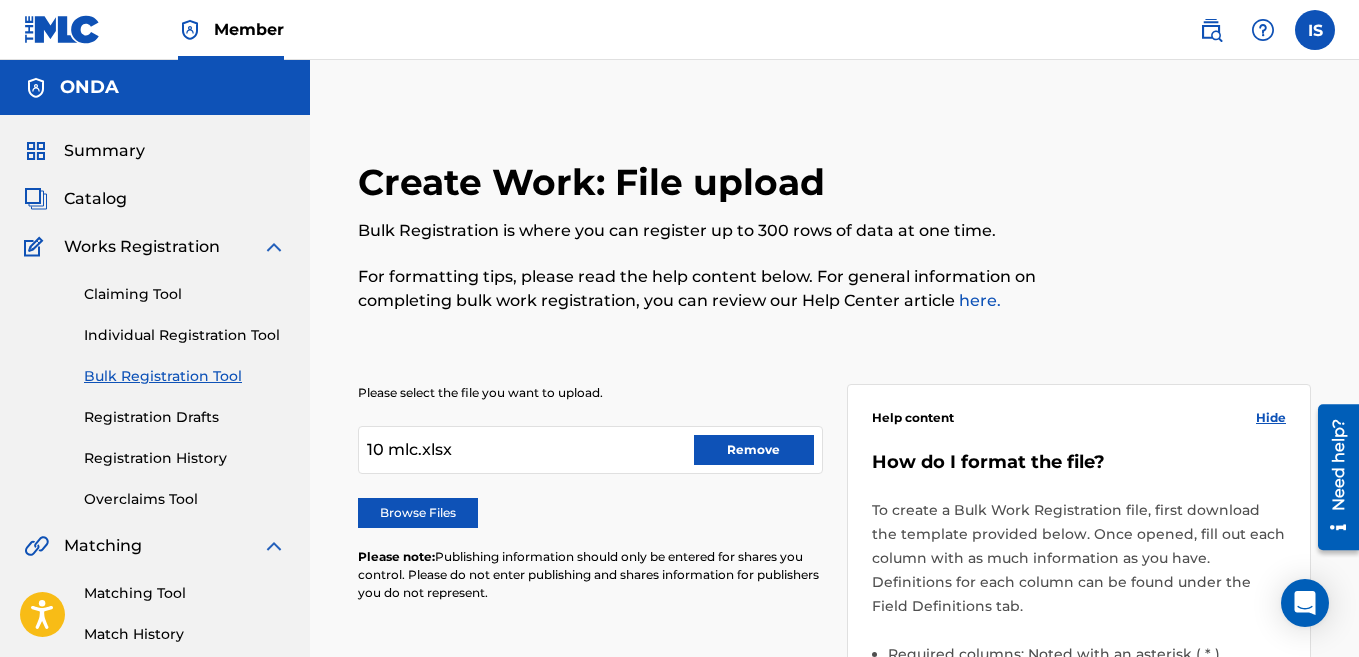 click on "Please select the file you want to upload. 10 mlc.xlsx Remove Browse Files Please note:  Publishing information should only be entered for shares you control. Please do not enter publishing and shares information for publishers you do not represent." at bounding box center (590, 505) 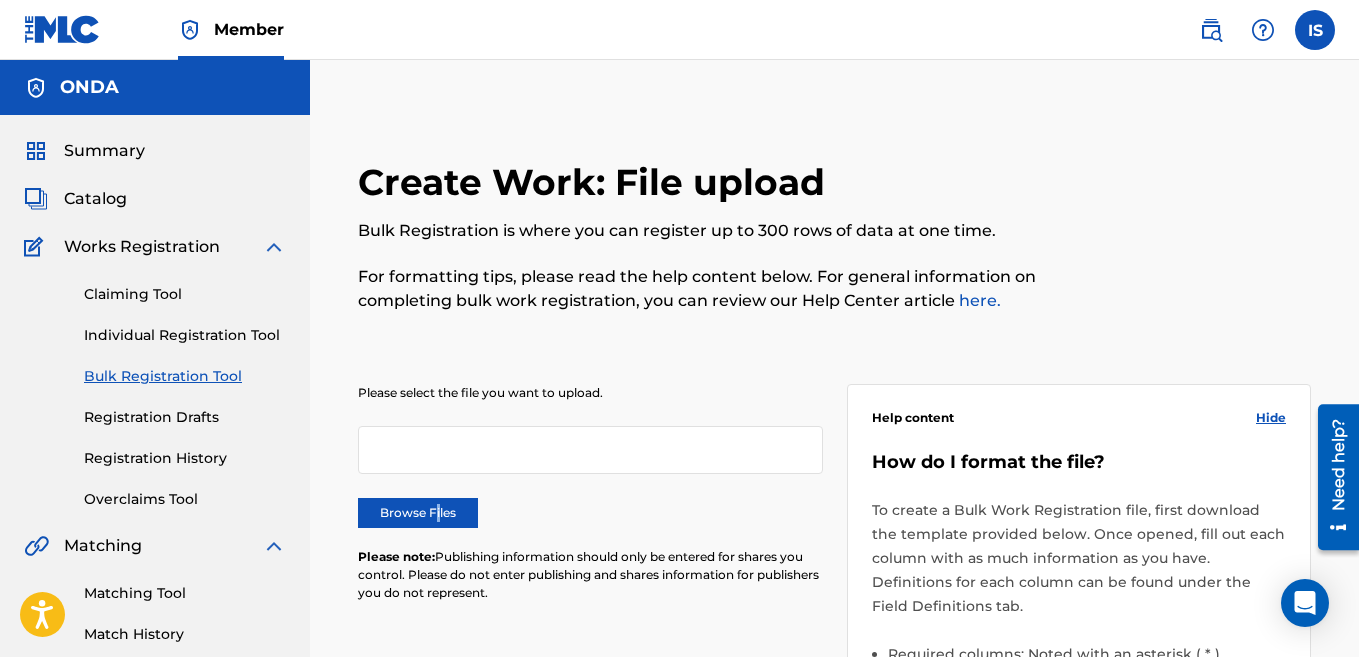 click on "Browse Files" at bounding box center (418, 513) 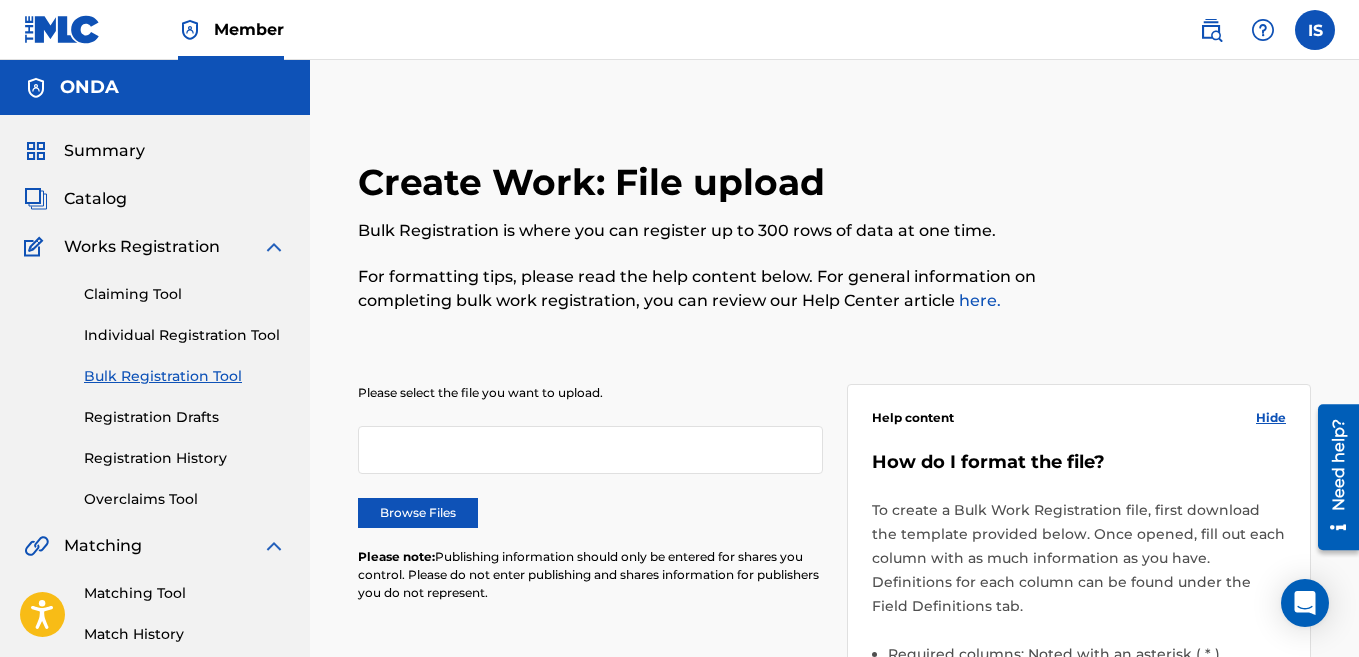 click on "Browse Files" at bounding box center (418, 513) 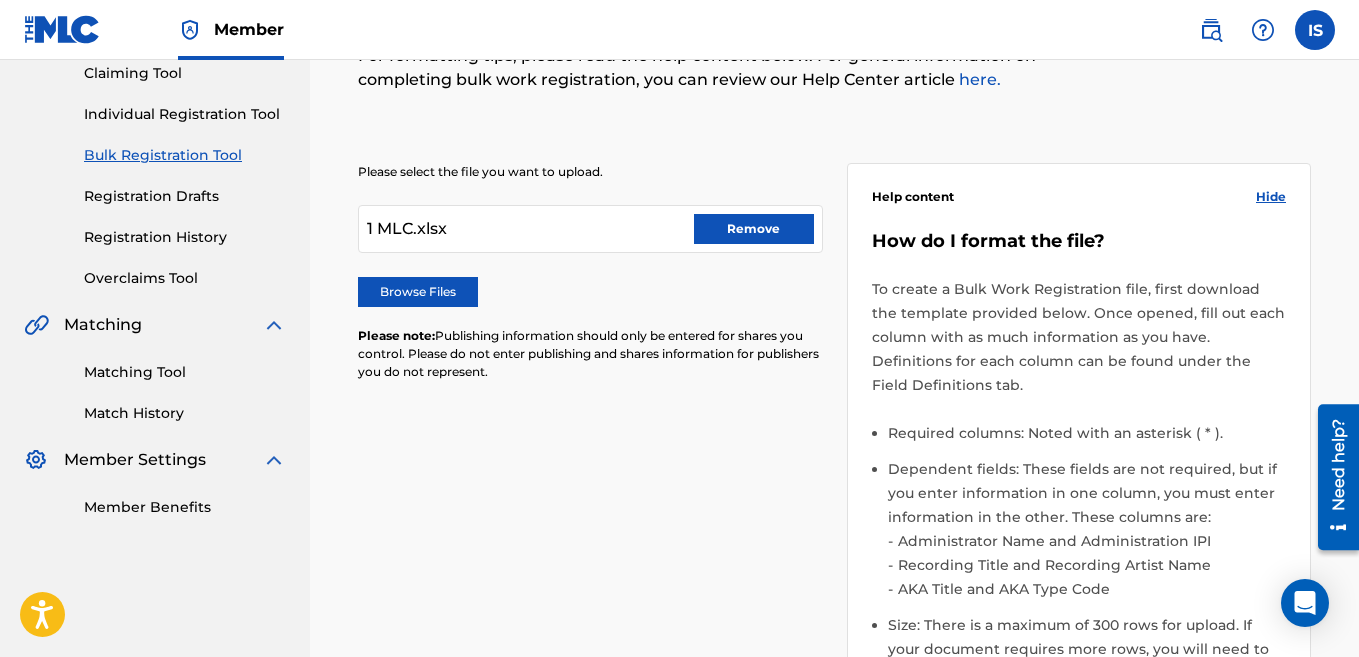 scroll, scrollTop: 736, scrollLeft: 0, axis: vertical 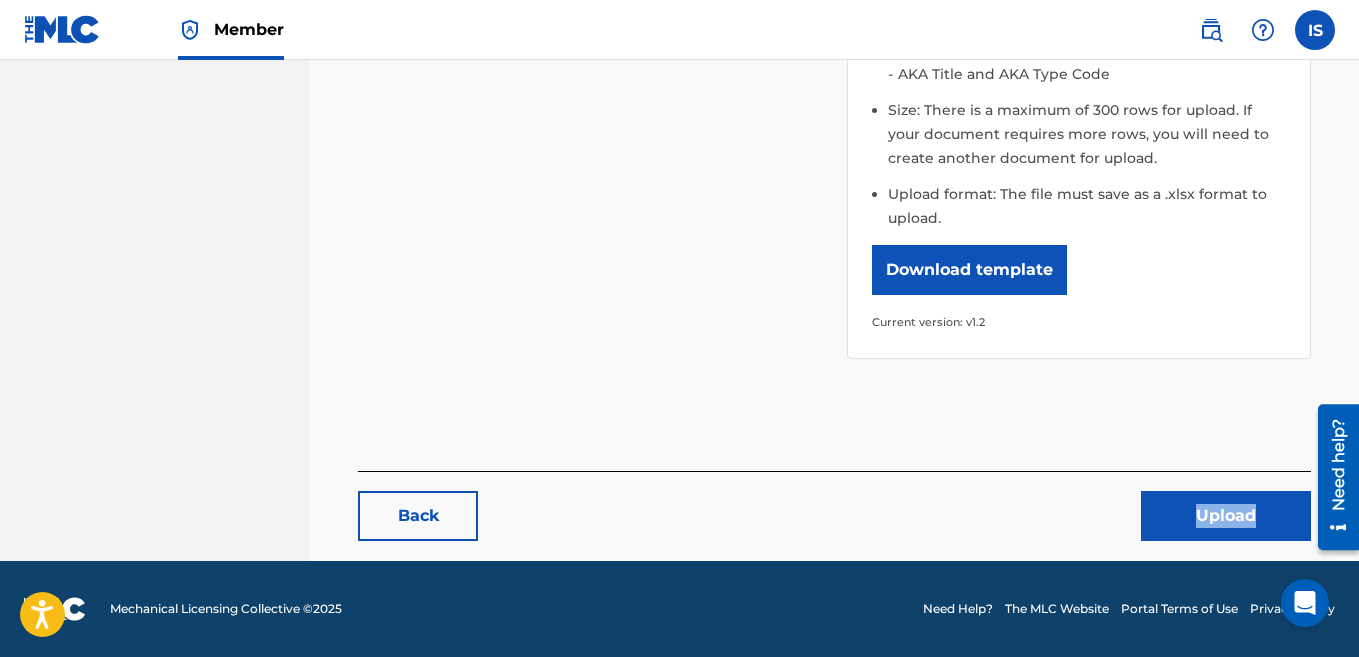 click on "Back Upload" at bounding box center (834, 506) 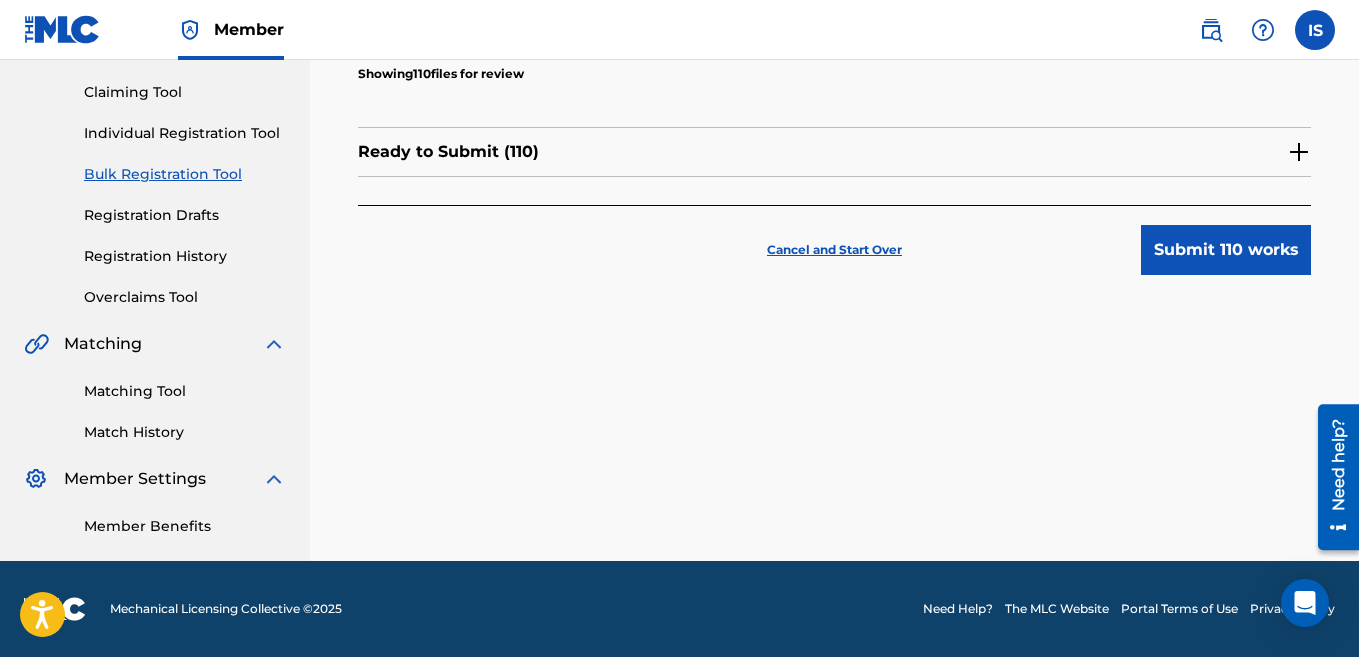 scroll, scrollTop: 0, scrollLeft: 0, axis: both 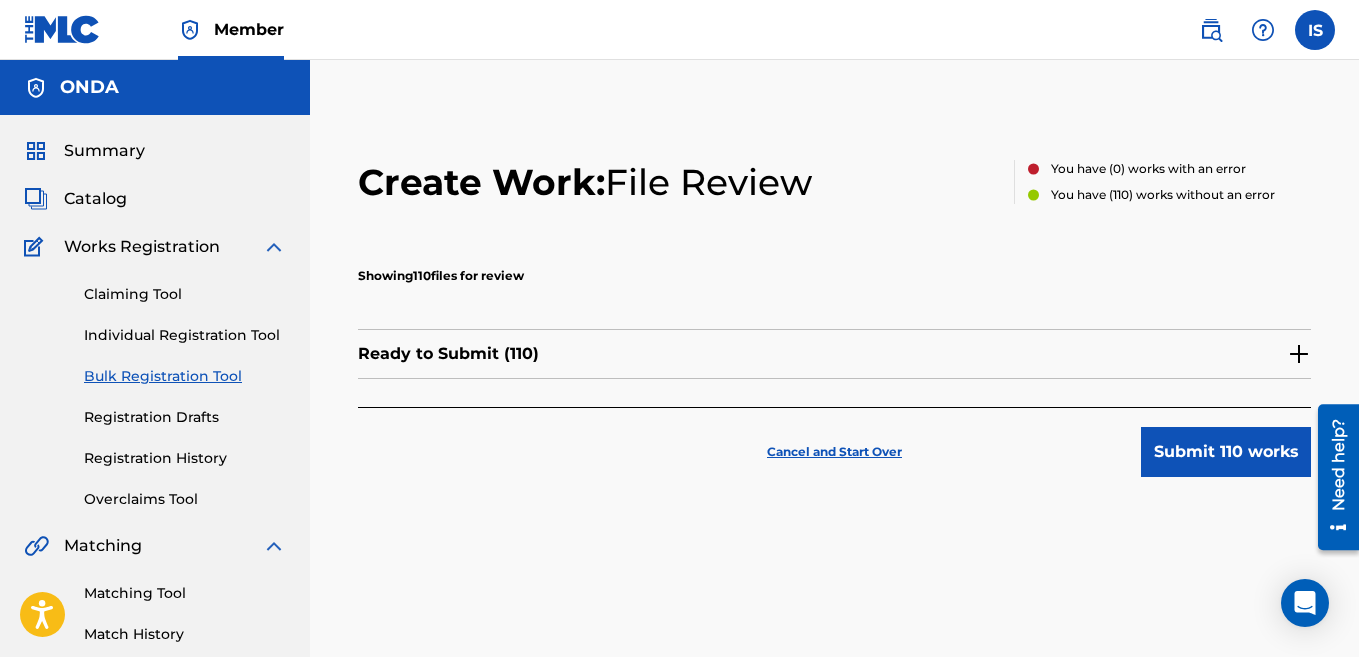 click on "Submit 110 works" at bounding box center [1226, 452] 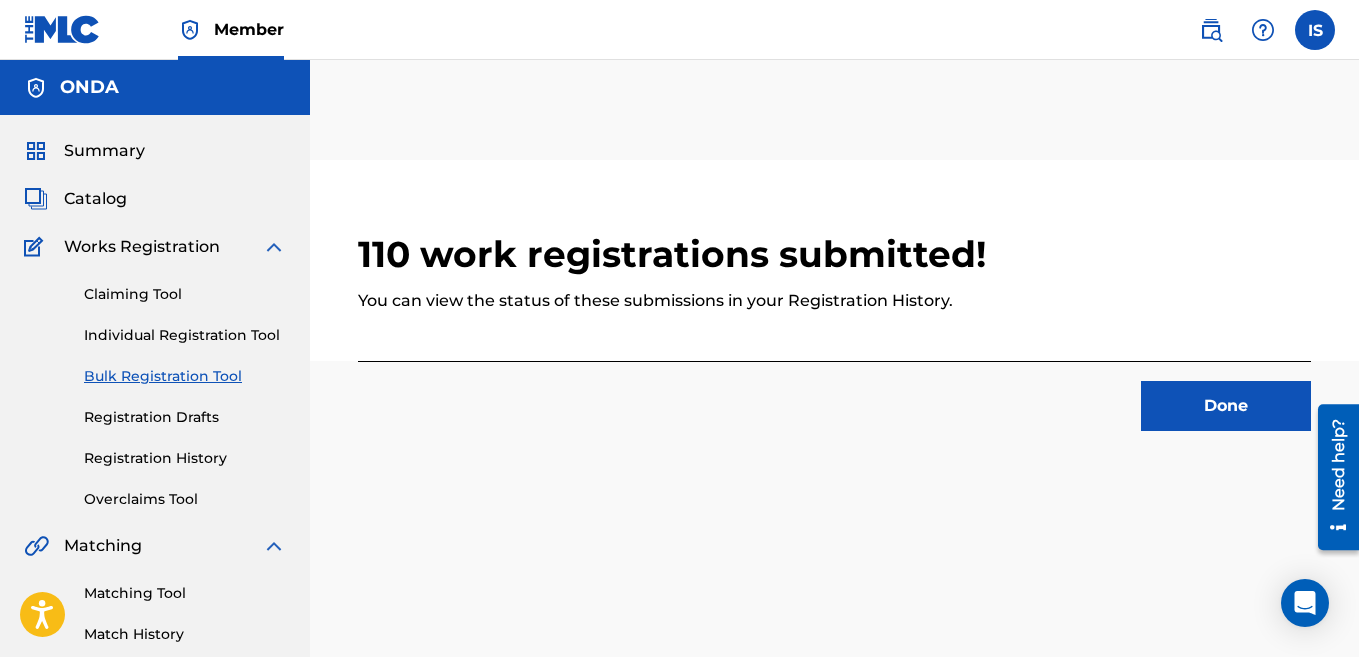 click on "Done" at bounding box center [1226, 406] 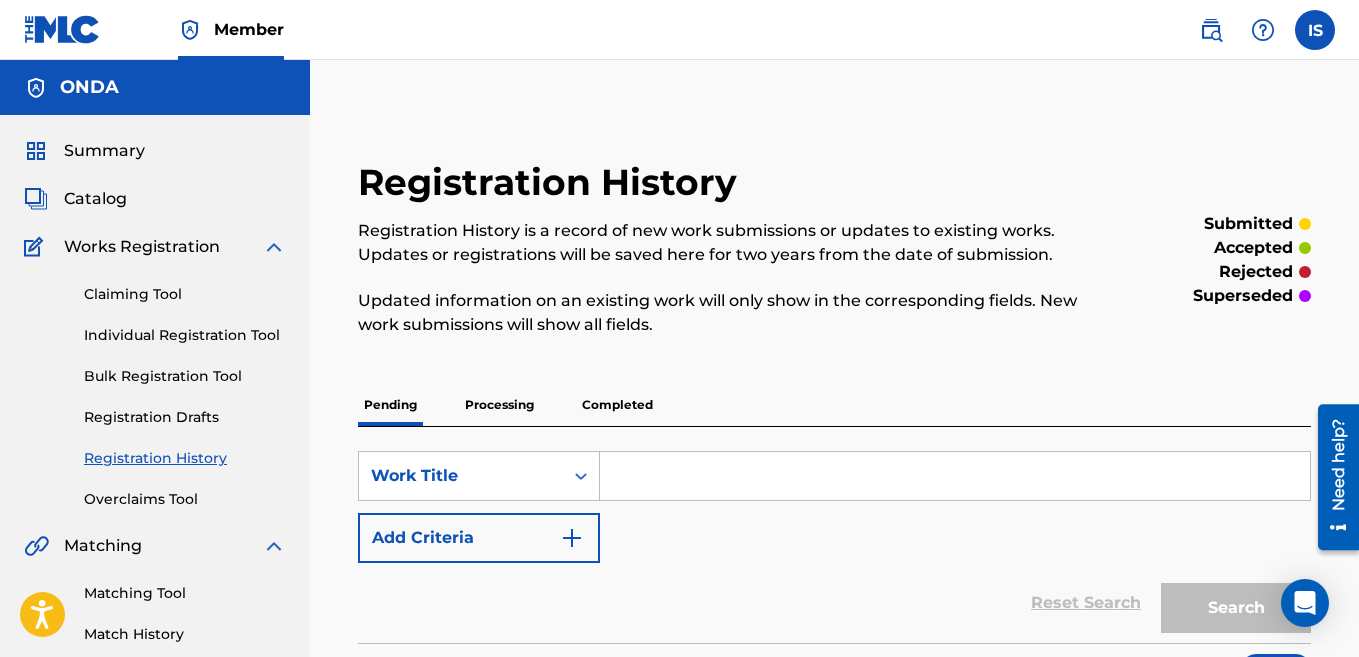 click on "Bulk Registration Tool" at bounding box center (185, 376) 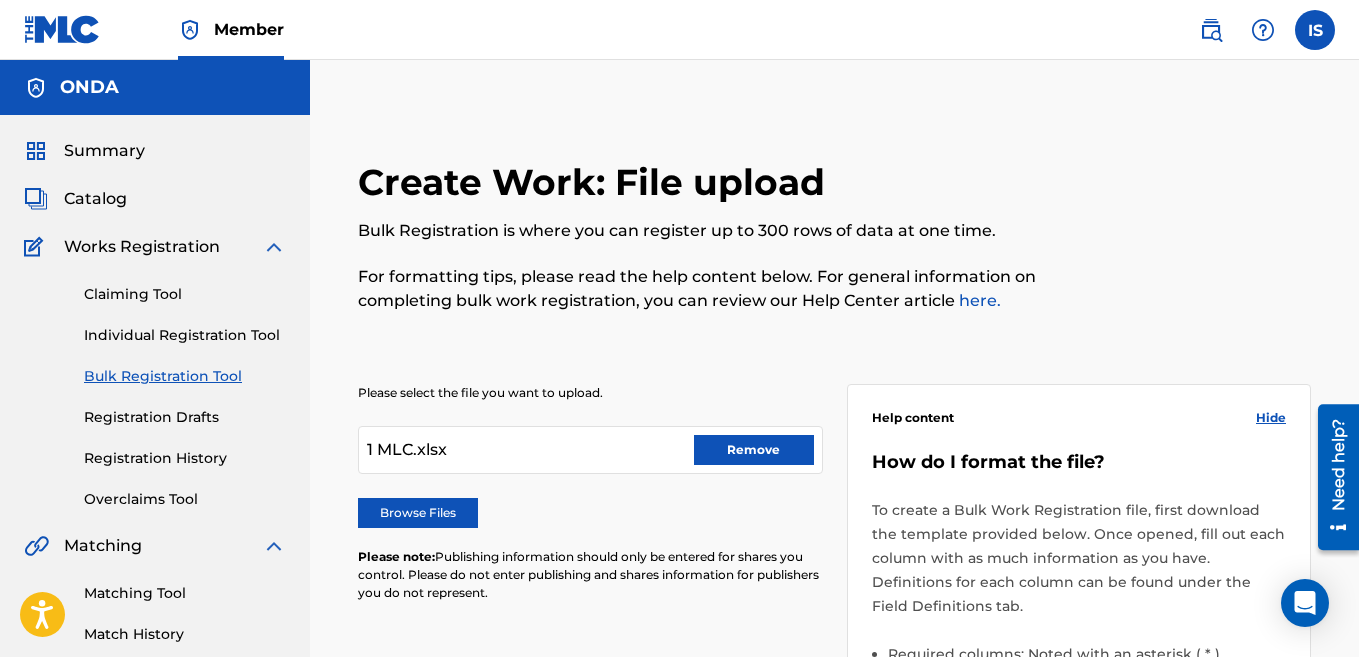 click on "Remove" at bounding box center (754, 450) 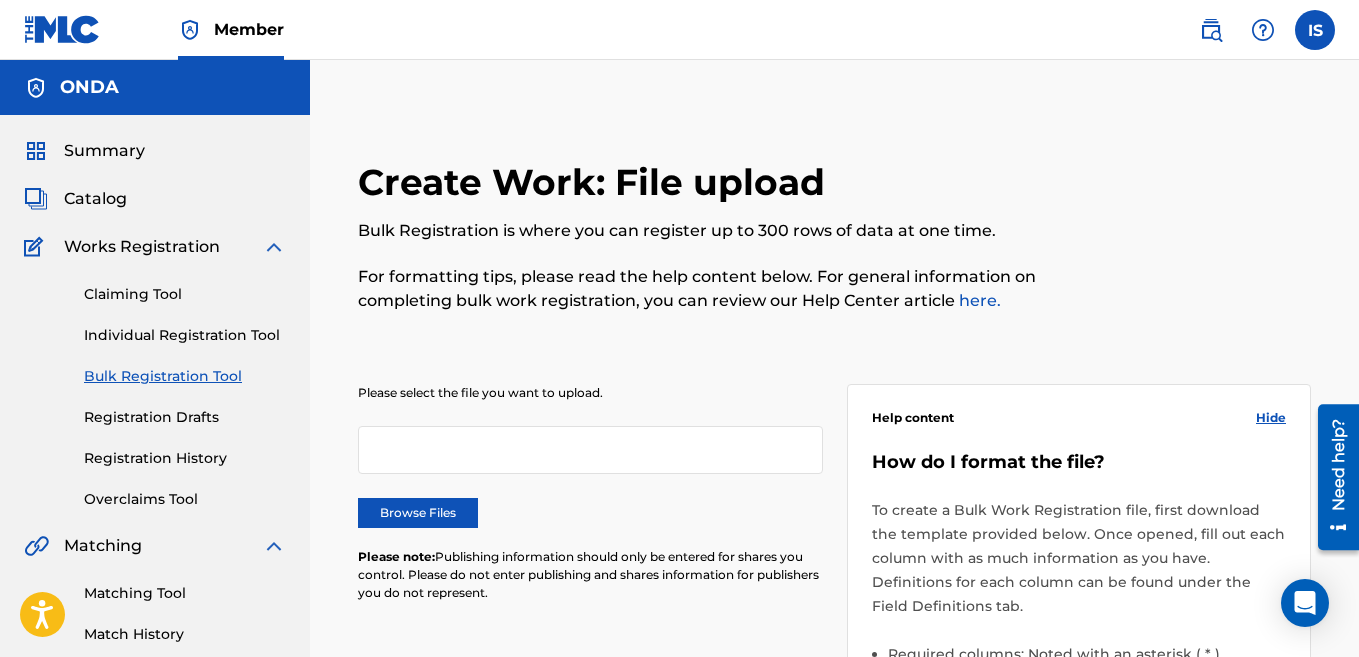 click on "Browse Files" at bounding box center (418, 513) 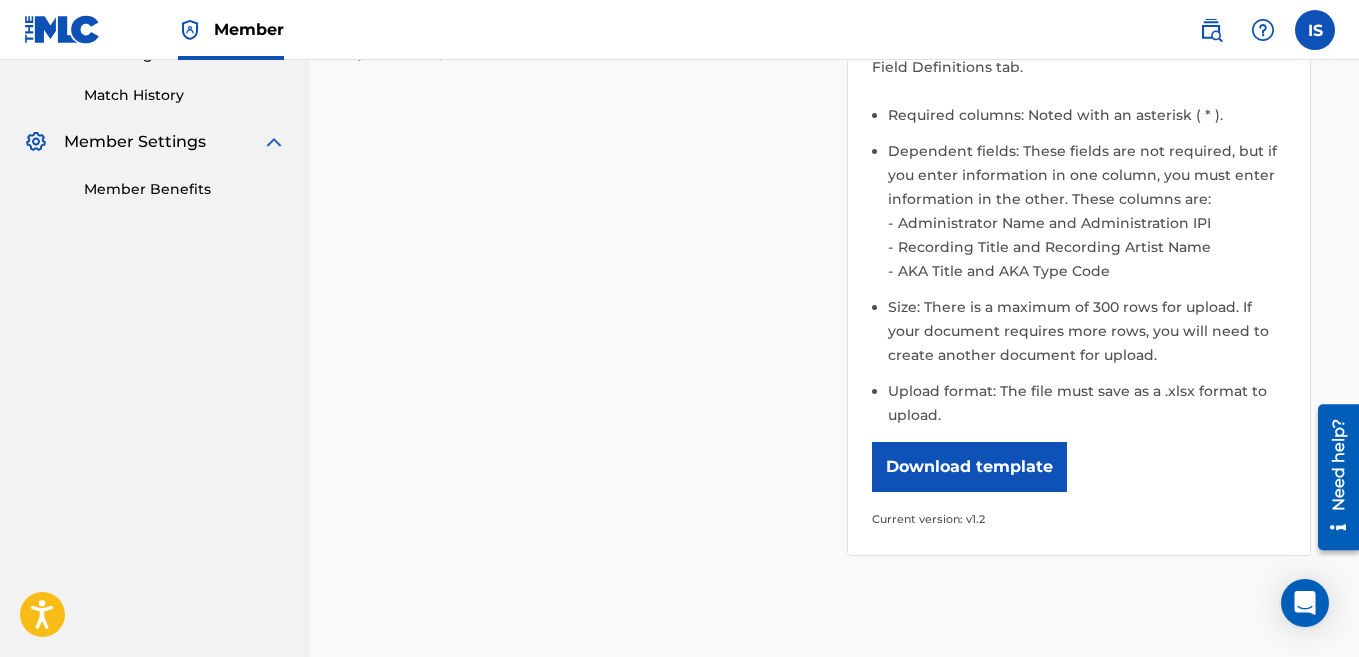 scroll, scrollTop: 736, scrollLeft: 0, axis: vertical 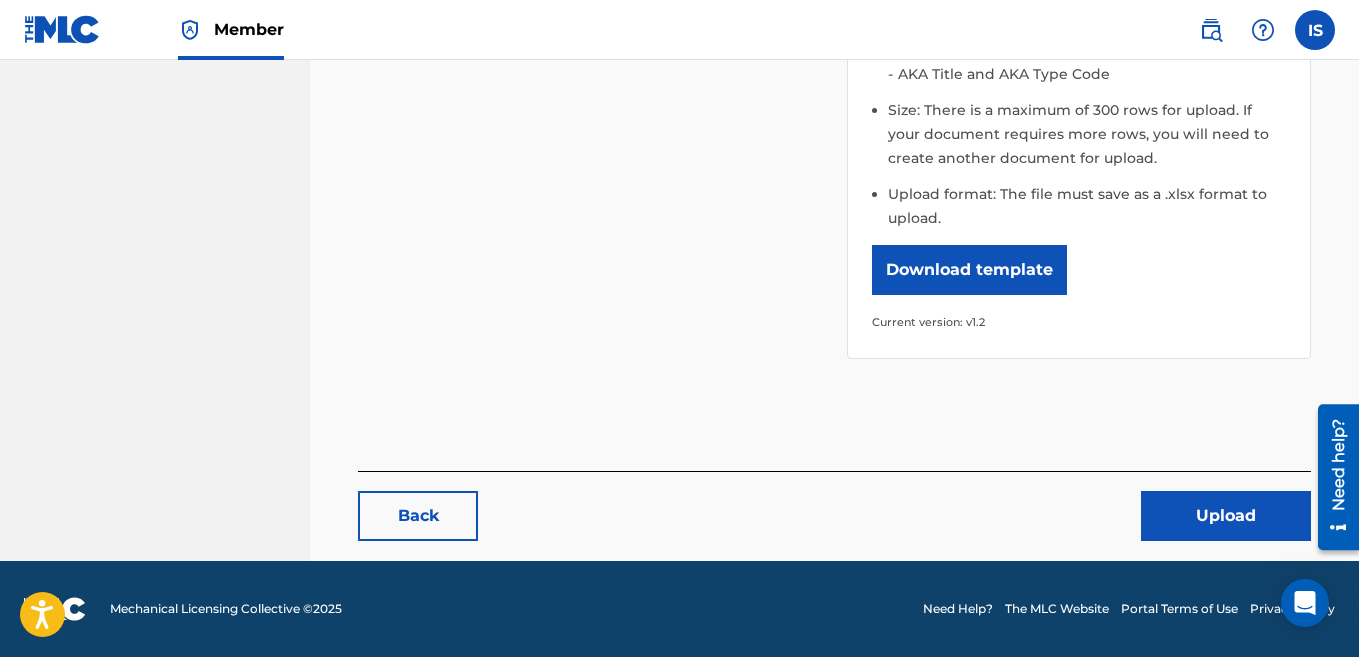 click on "Upload" at bounding box center [1226, 516] 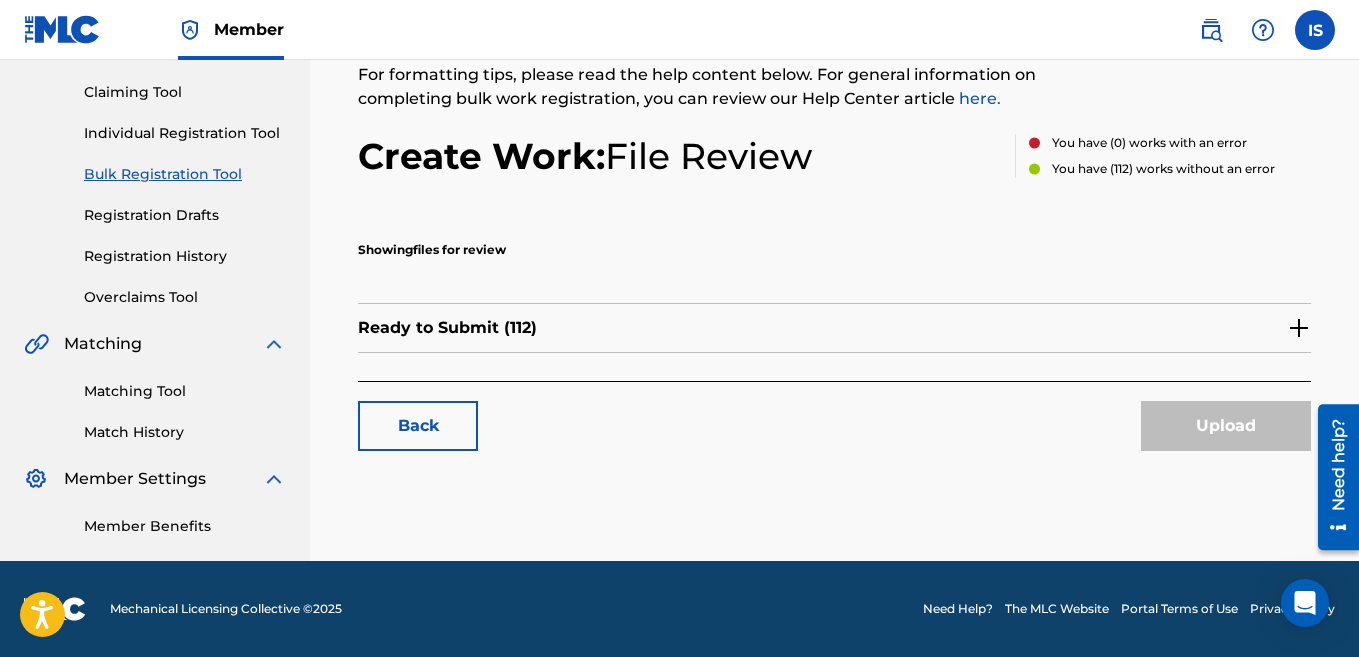 scroll, scrollTop: 0, scrollLeft: 0, axis: both 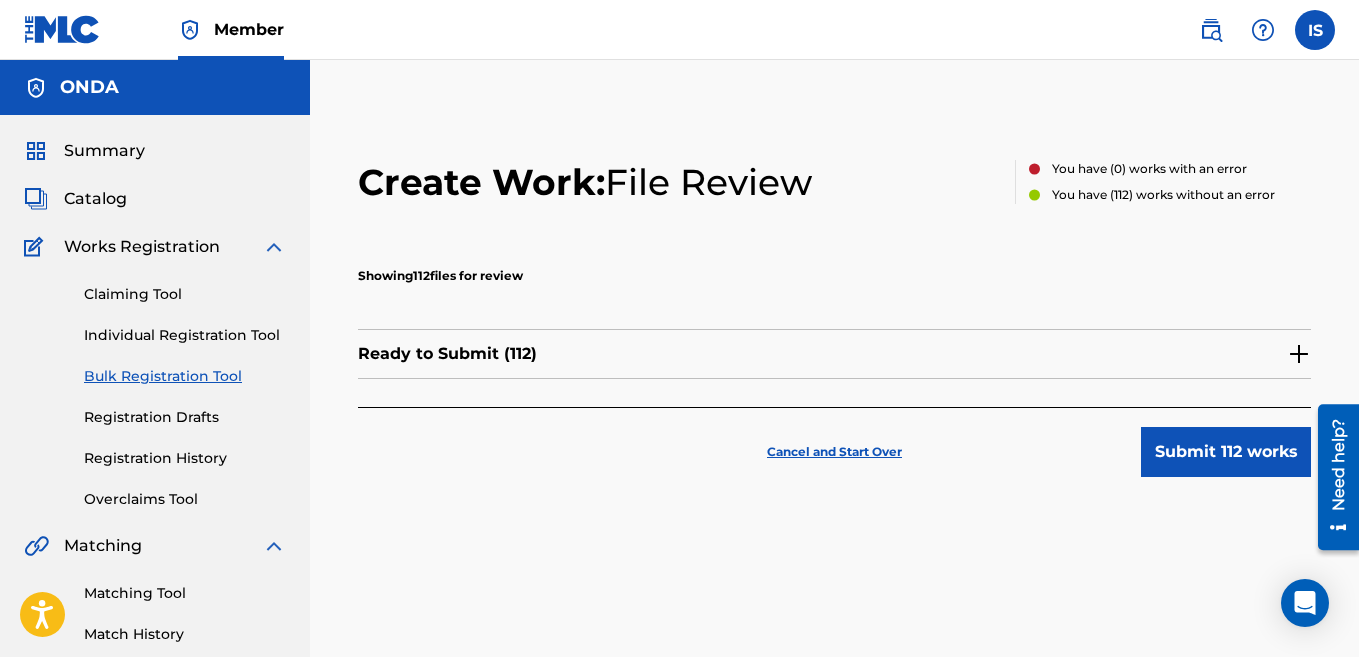 click on "Create Work:  File Review You have ( 0 ) works with an error You have ( 112 ) works without an error Showing  112  files for review Ready to Submit (  112  ) Cancel and Start Over Submit 112 works" at bounding box center [834, 328] 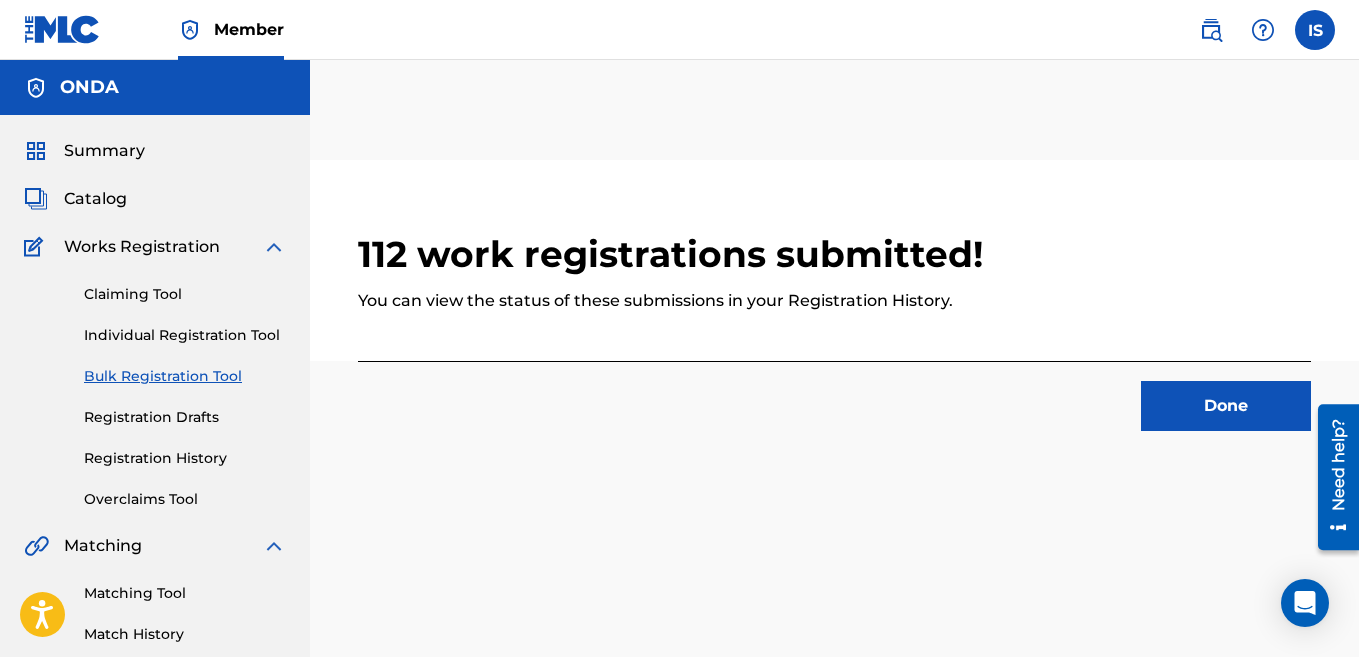 click on "Done" at bounding box center (1226, 406) 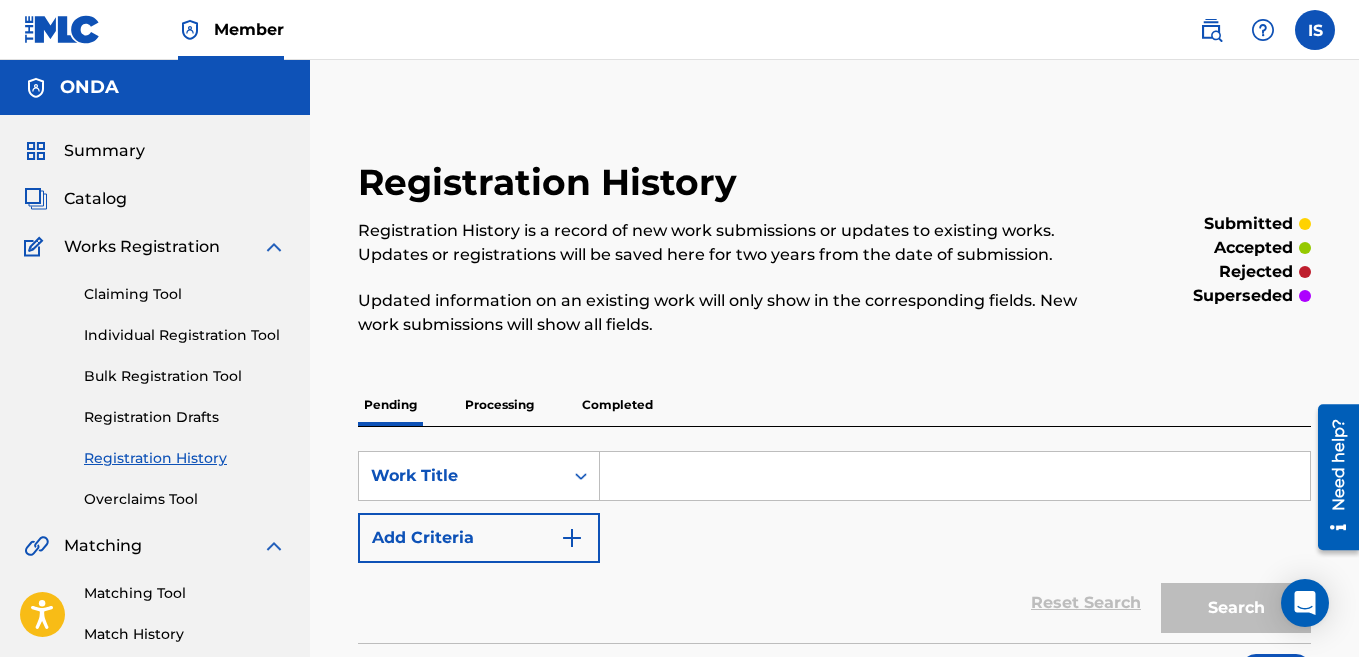 click on "Bulk Registration Tool" at bounding box center [185, 376] 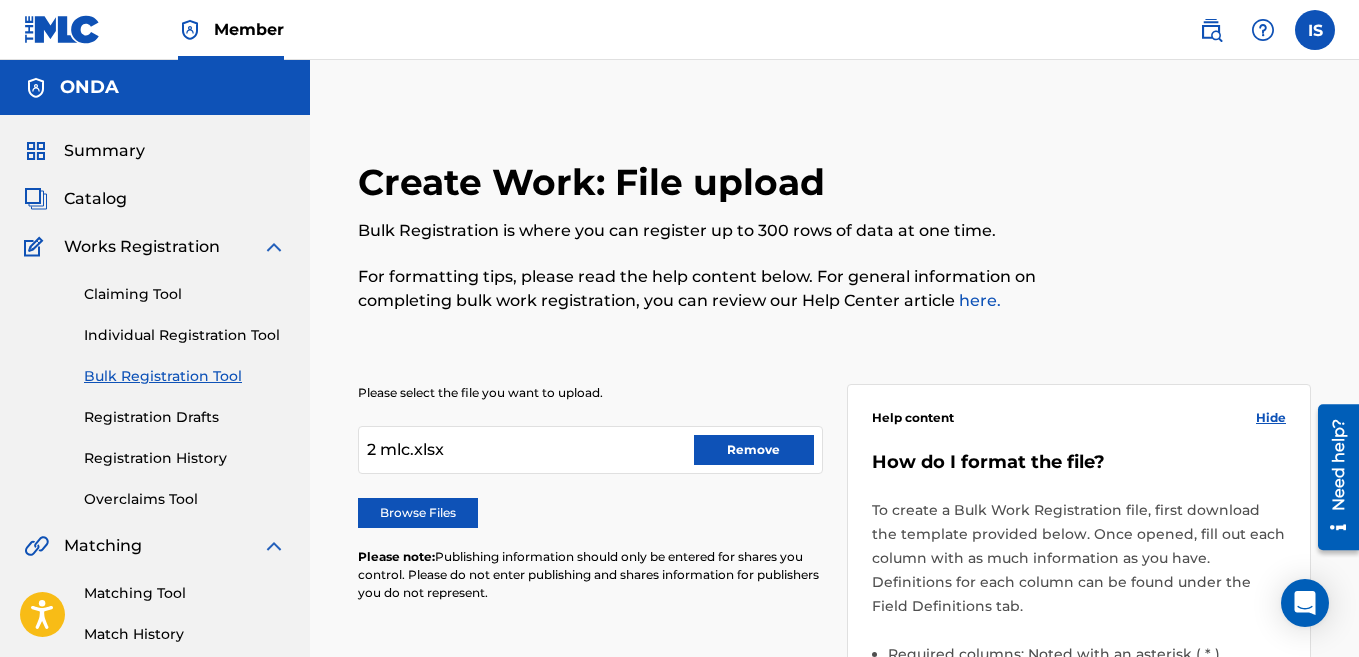 click on "Remove" at bounding box center (754, 450) 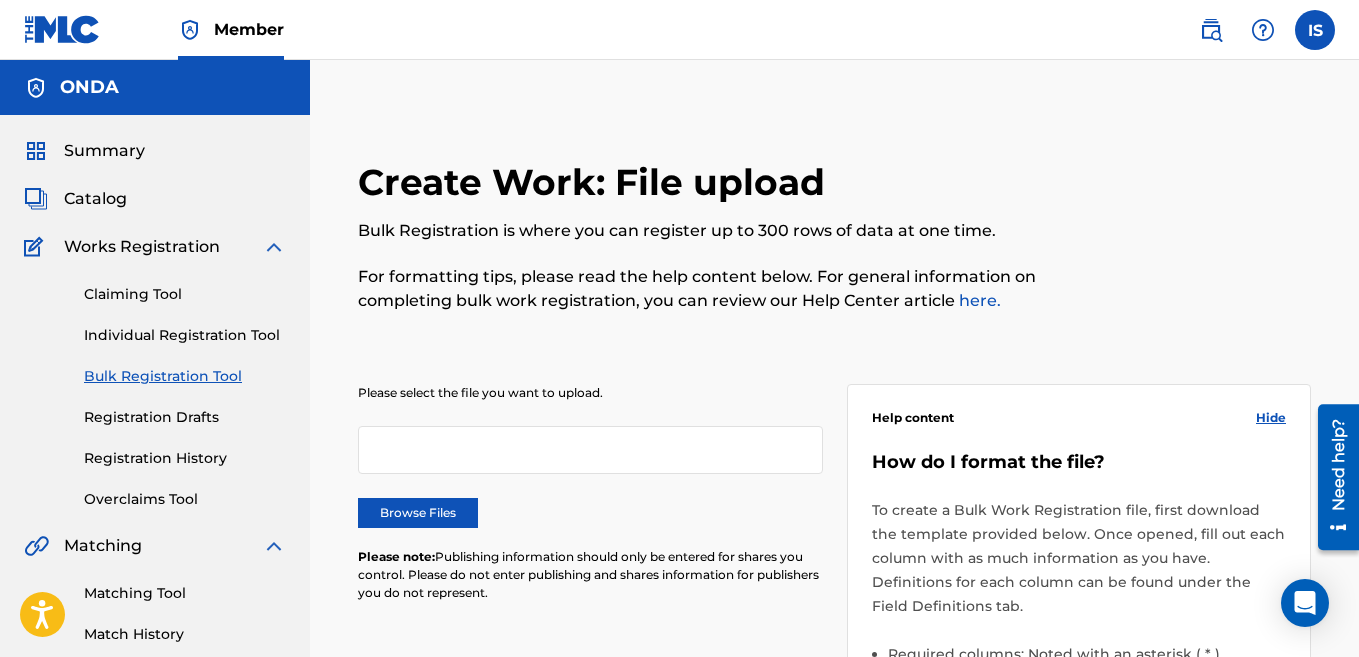 click on "Please select the file you want to upload. Browse Files Please note:  Publishing information should only be entered for shares you control. Please do not enter publishing and shares information for publishers you do not represent." at bounding box center [590, 505] 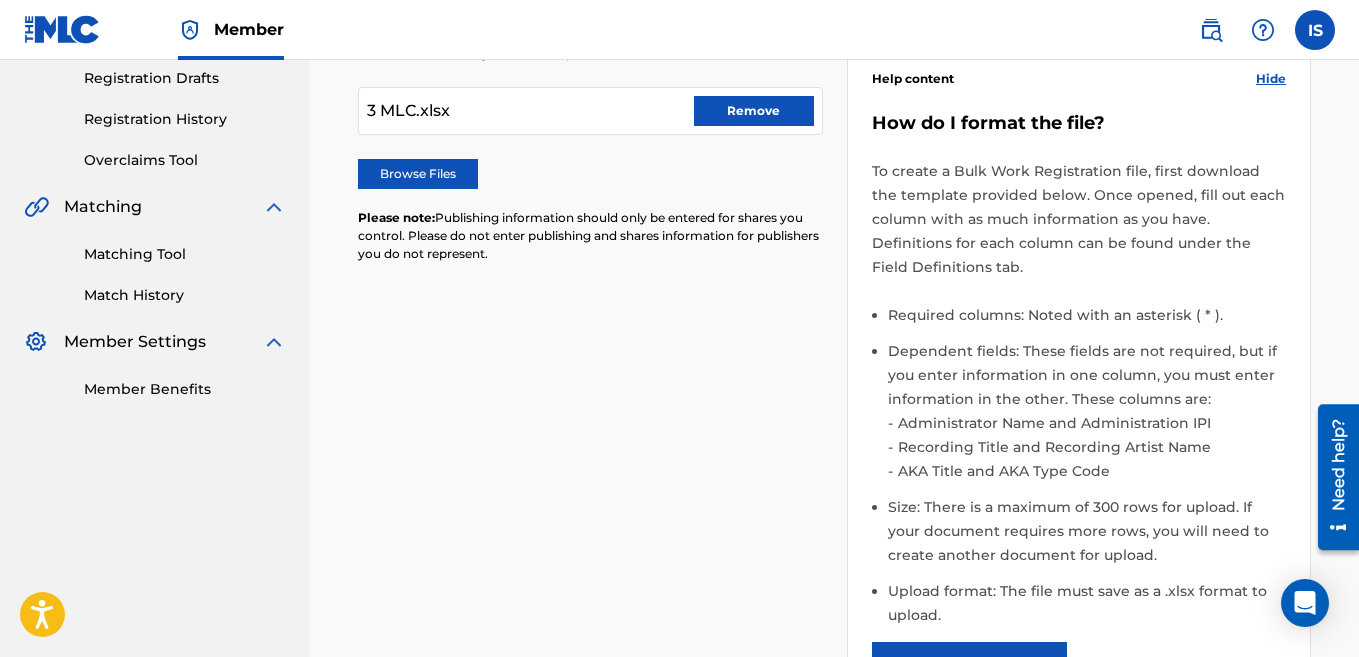 scroll, scrollTop: 736, scrollLeft: 0, axis: vertical 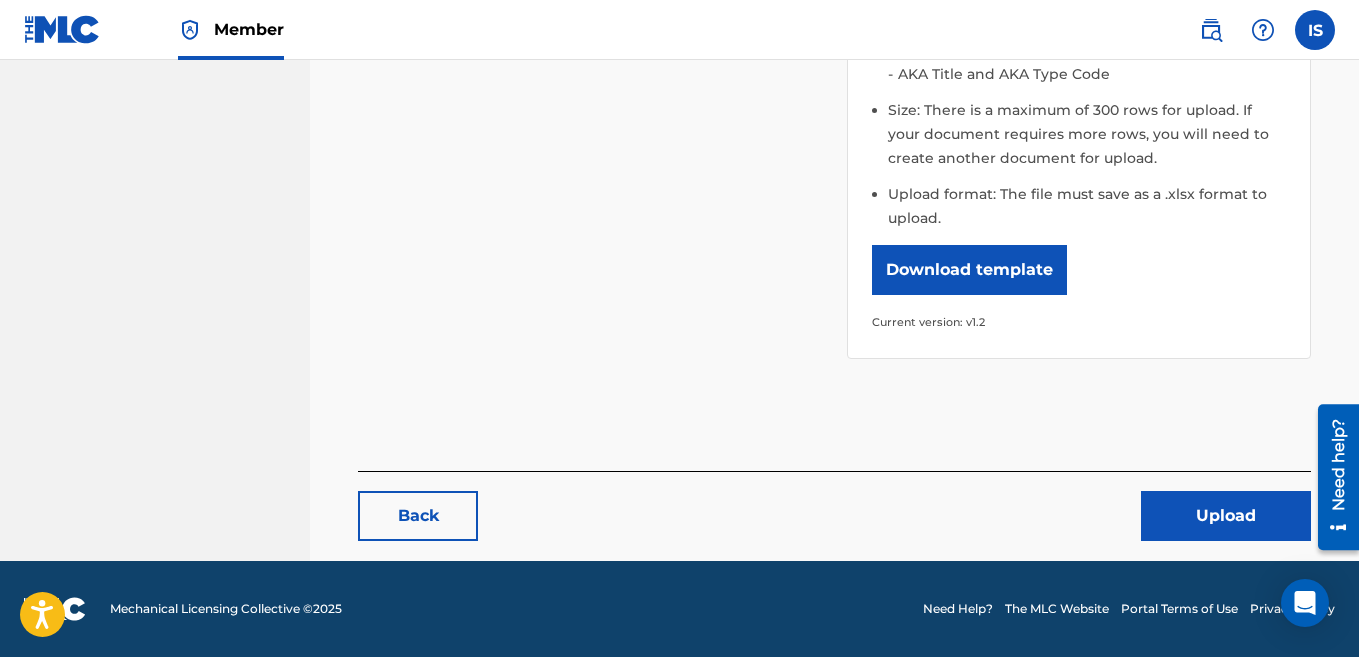 click on "Upload" at bounding box center [1226, 516] 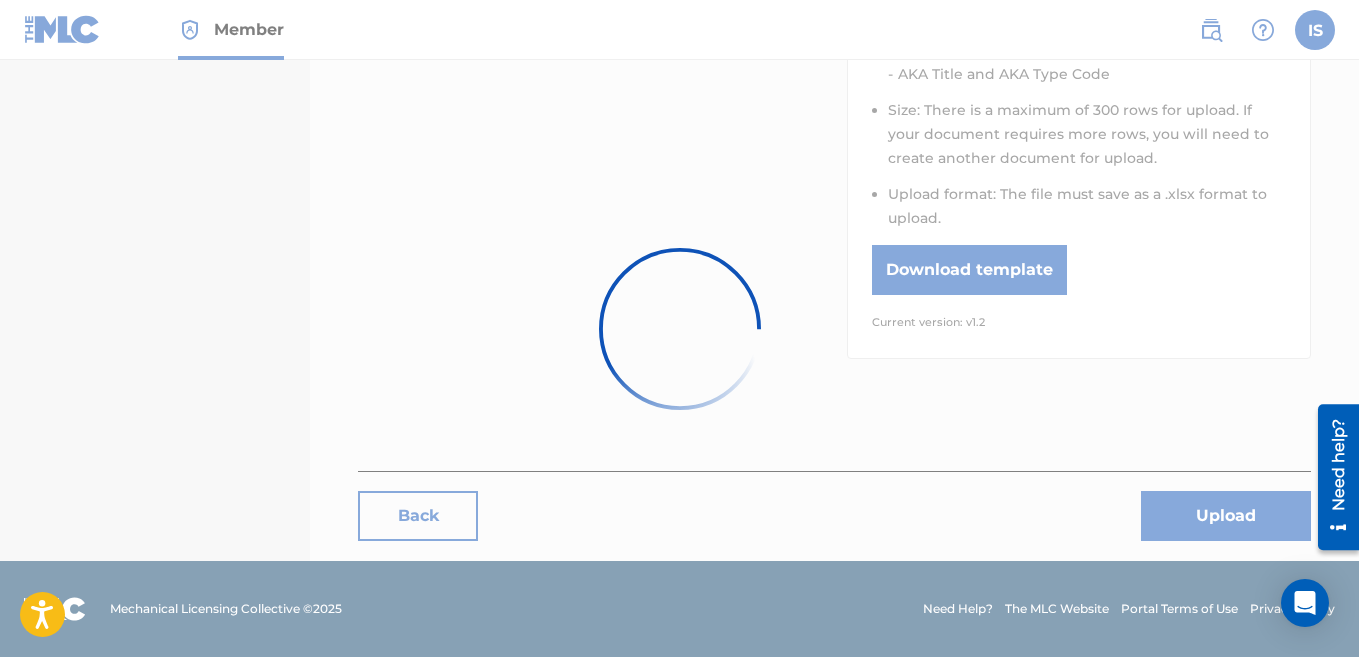 scroll, scrollTop: 0, scrollLeft: 0, axis: both 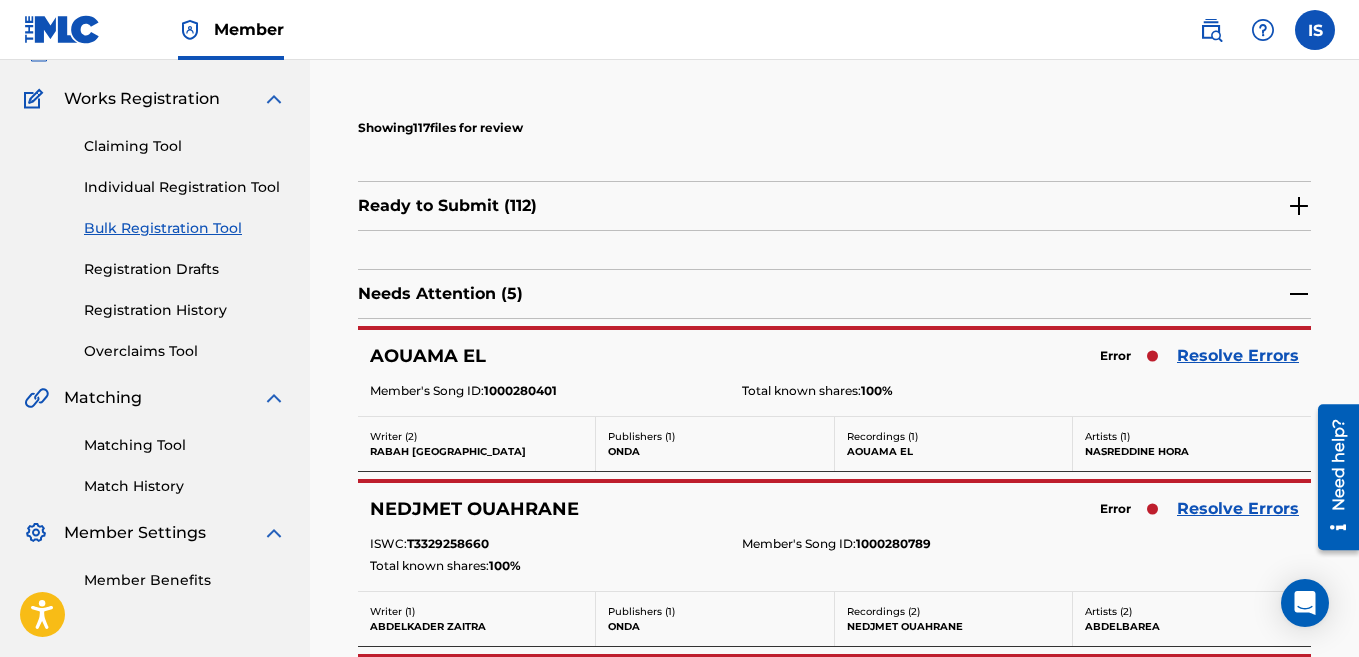 click on "Resolve Errors" at bounding box center (1238, 356) 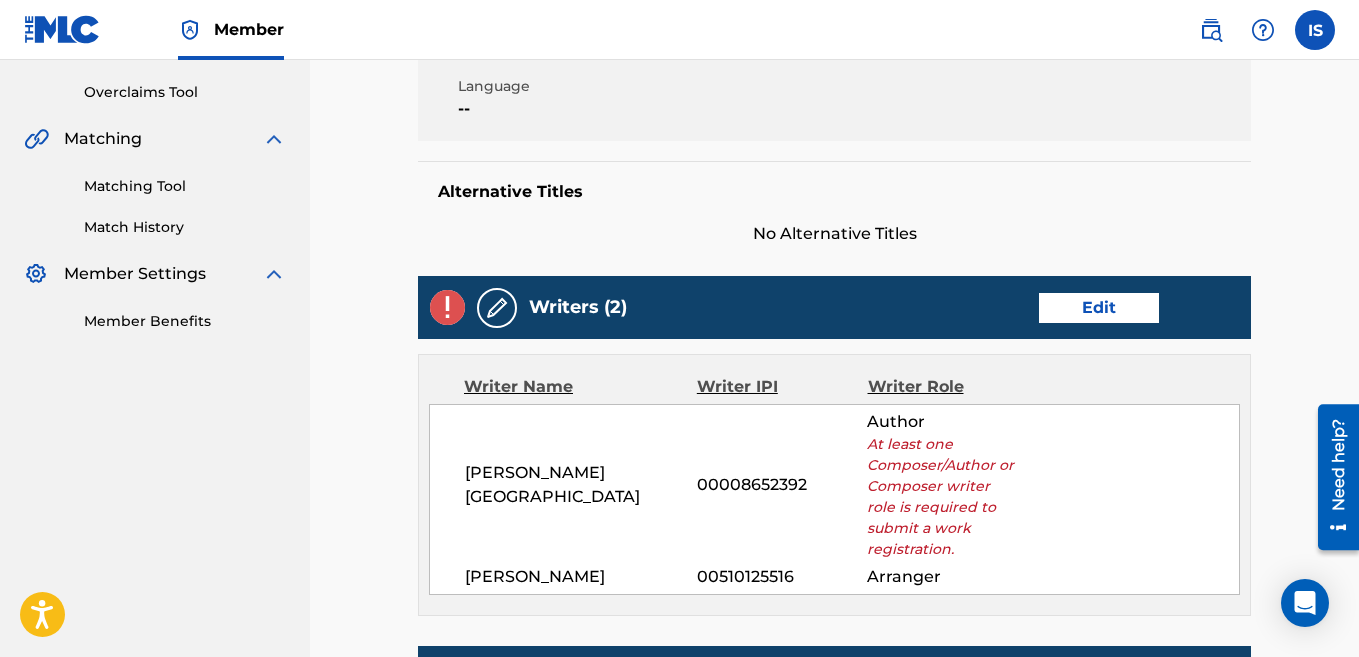 scroll, scrollTop: 406, scrollLeft: 0, axis: vertical 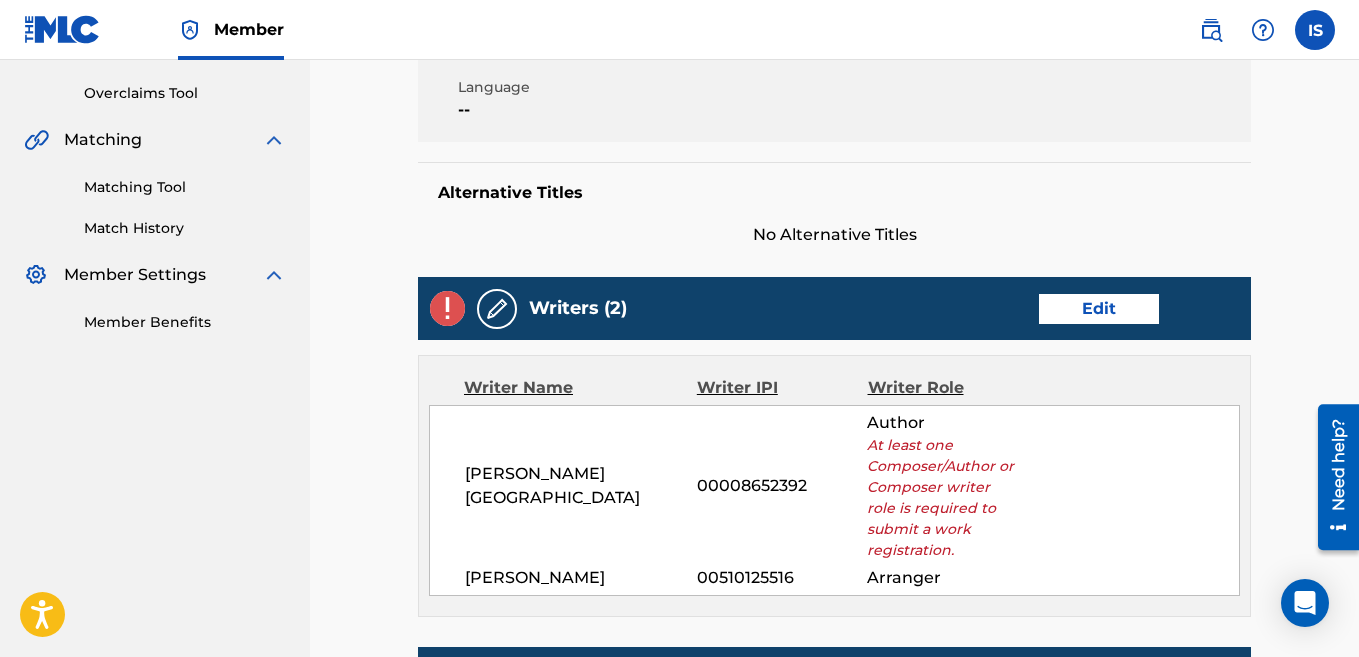 click on "Edit" at bounding box center (1099, 309) 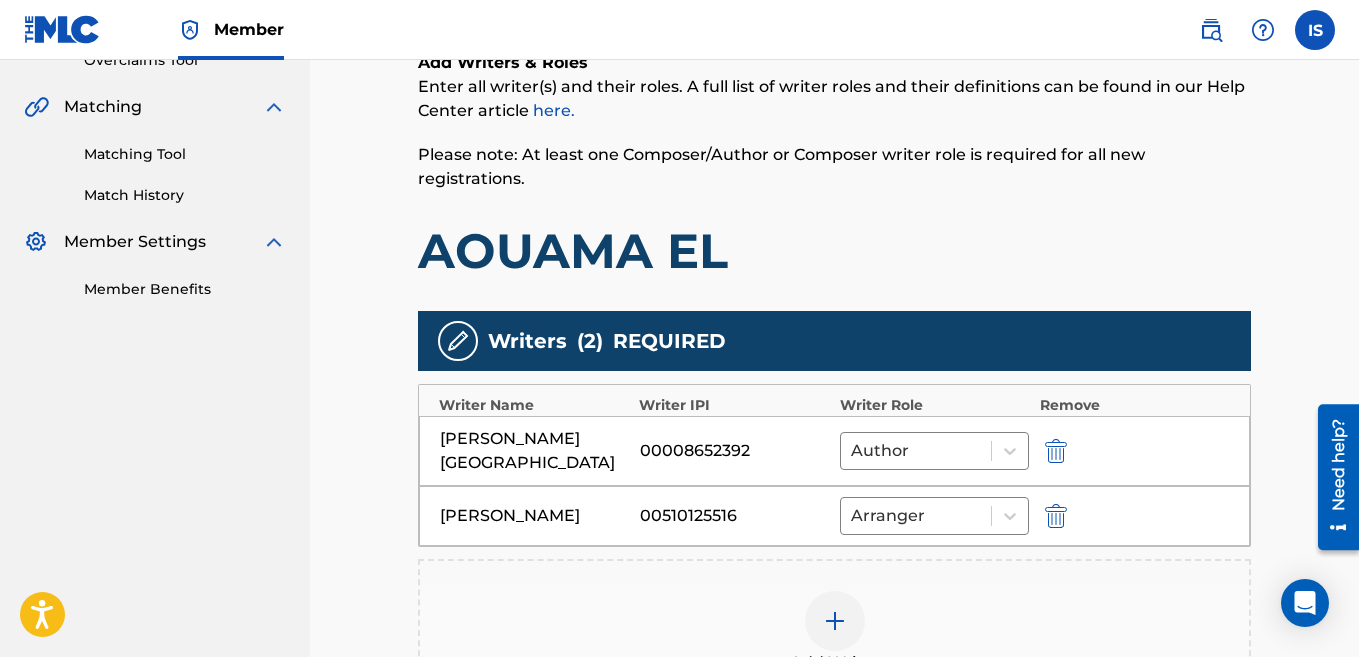 scroll, scrollTop: 522, scrollLeft: 0, axis: vertical 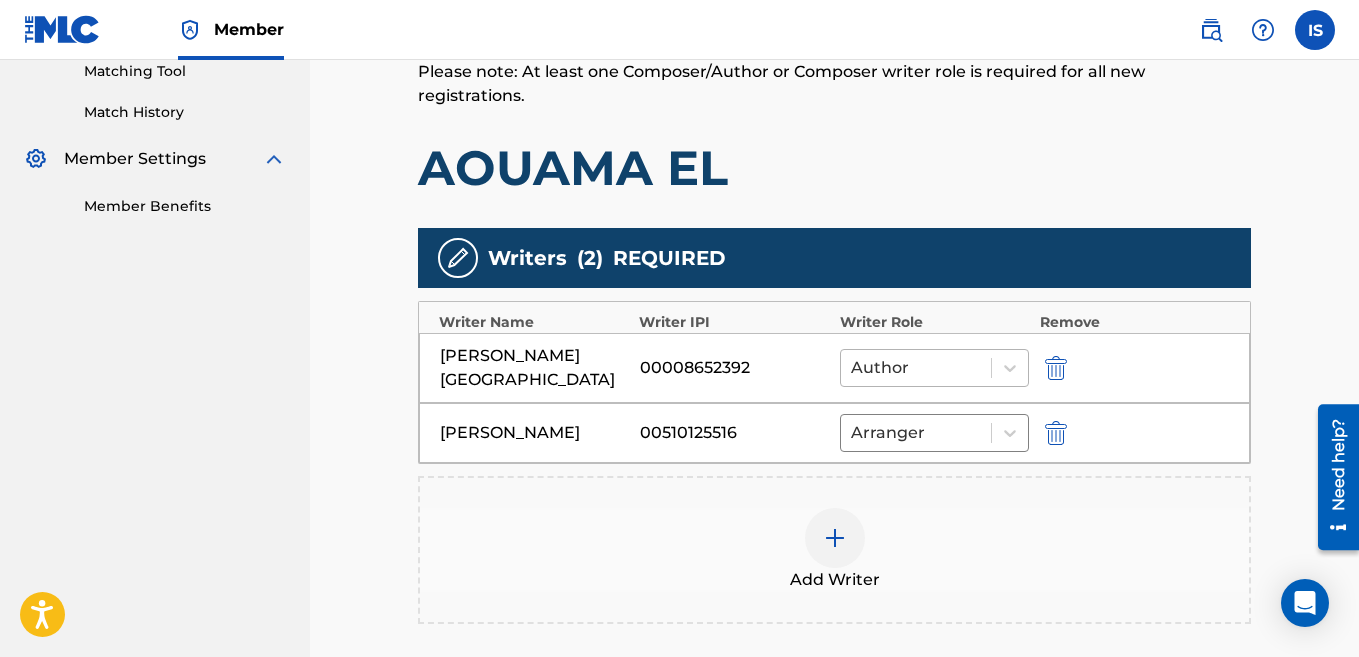 click at bounding box center [916, 368] 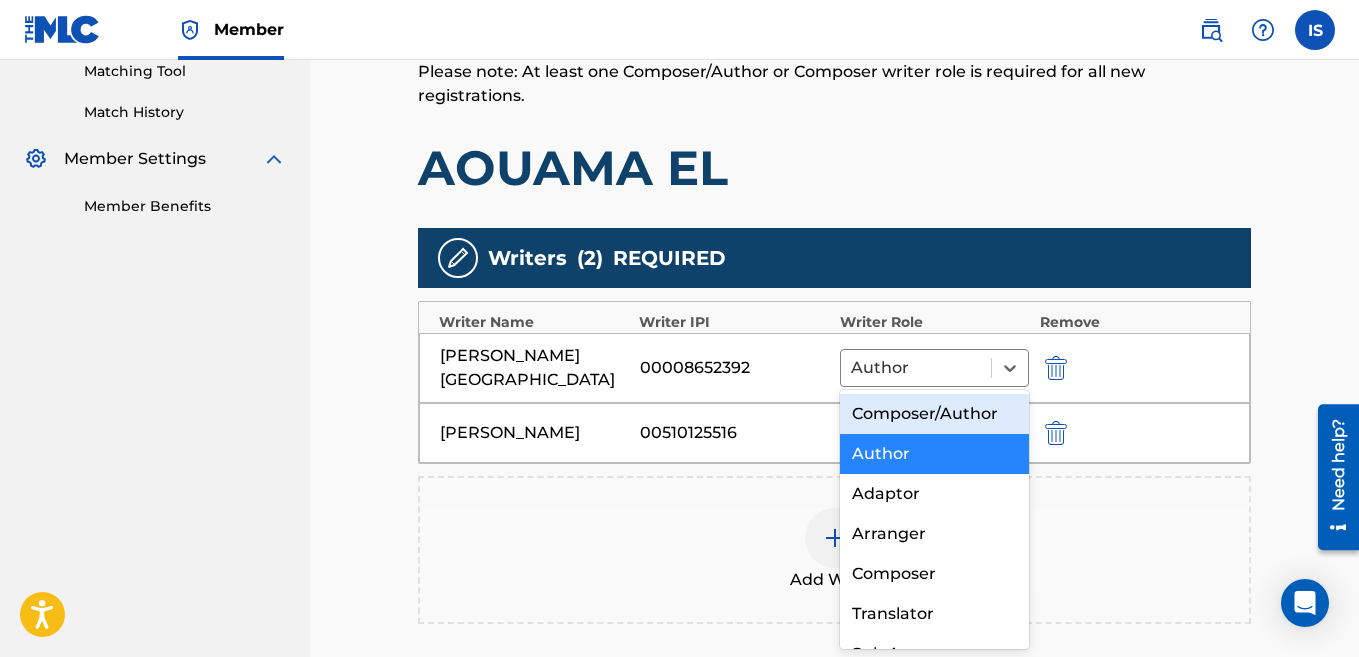 click on "Composer/Author" at bounding box center (935, 414) 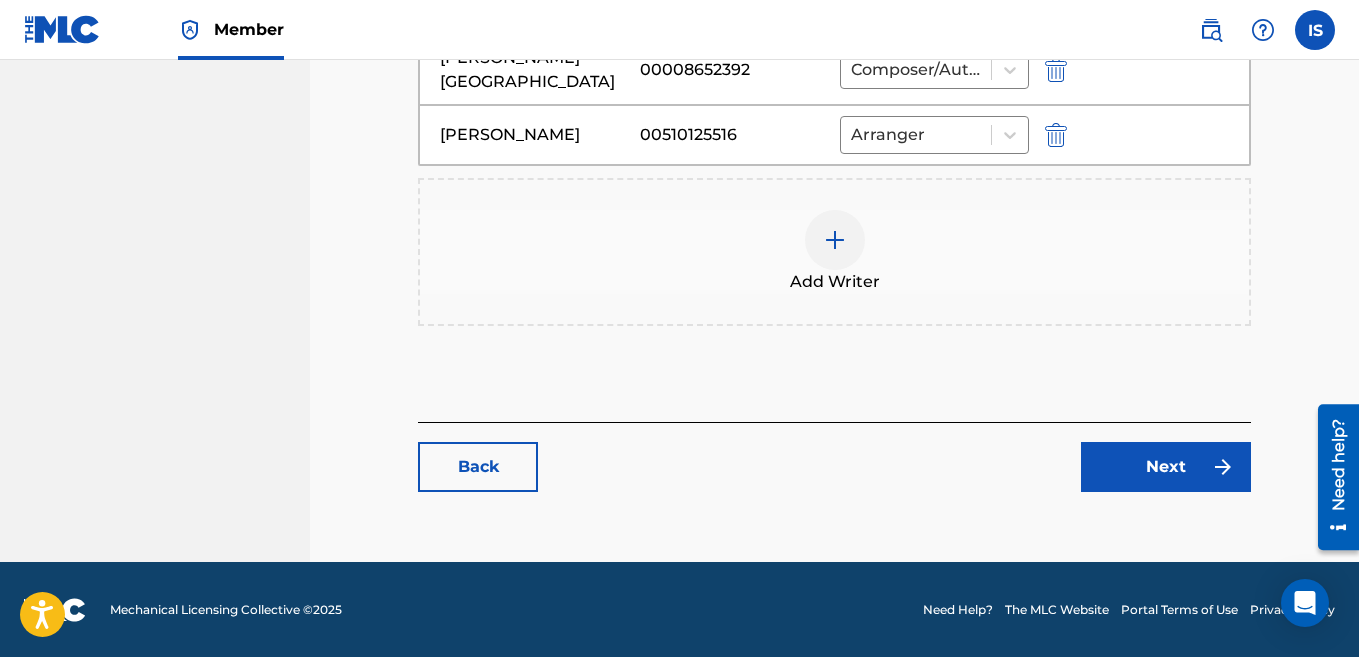 scroll, scrollTop: 821, scrollLeft: 0, axis: vertical 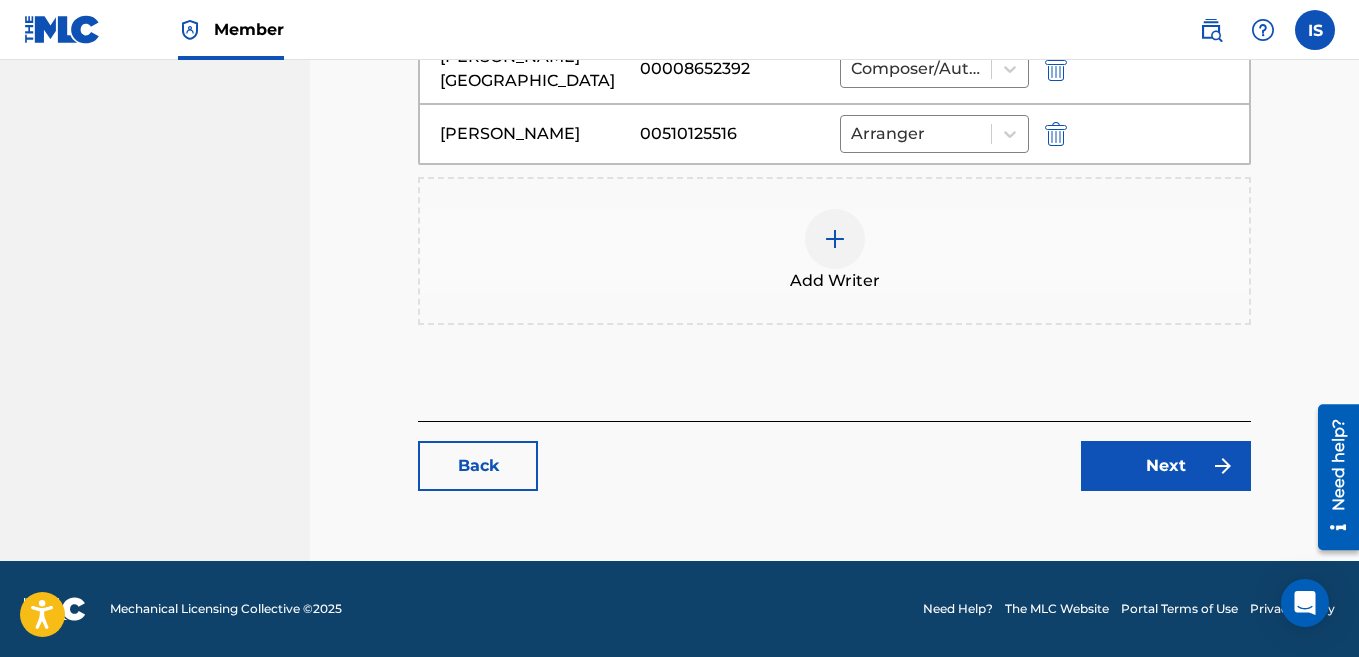 click on "Next" at bounding box center [1166, 466] 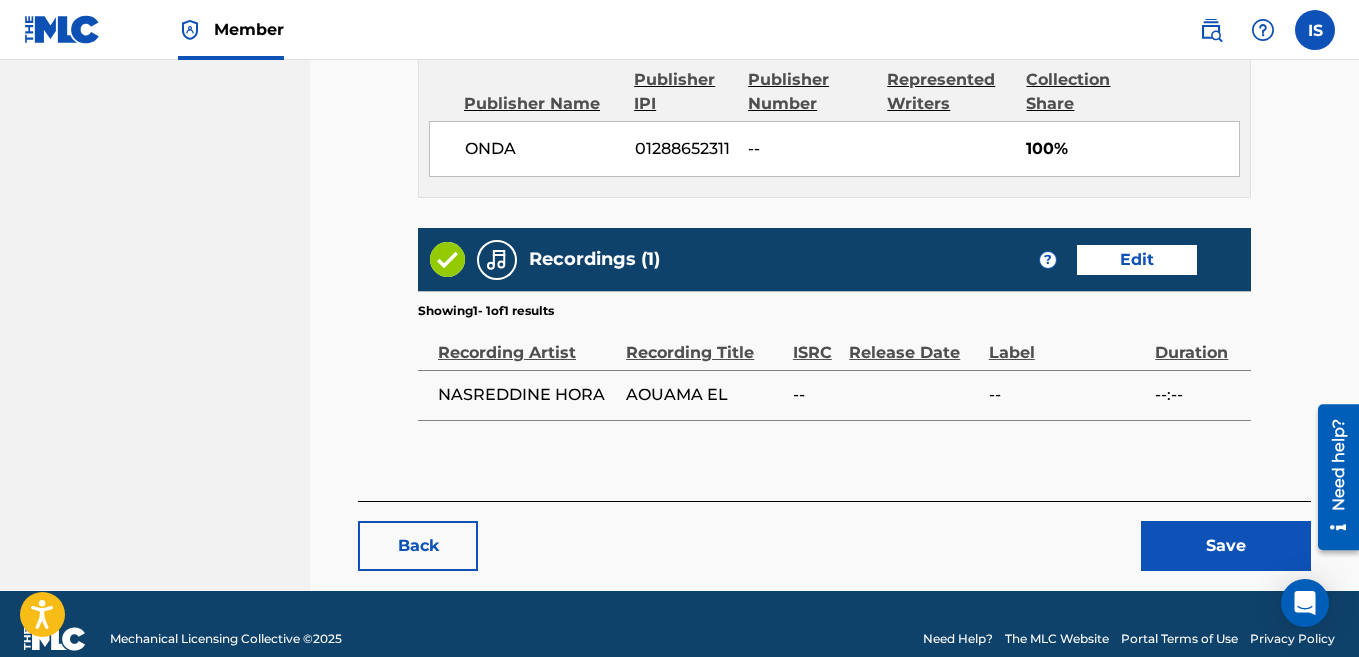 scroll, scrollTop: 988, scrollLeft: 0, axis: vertical 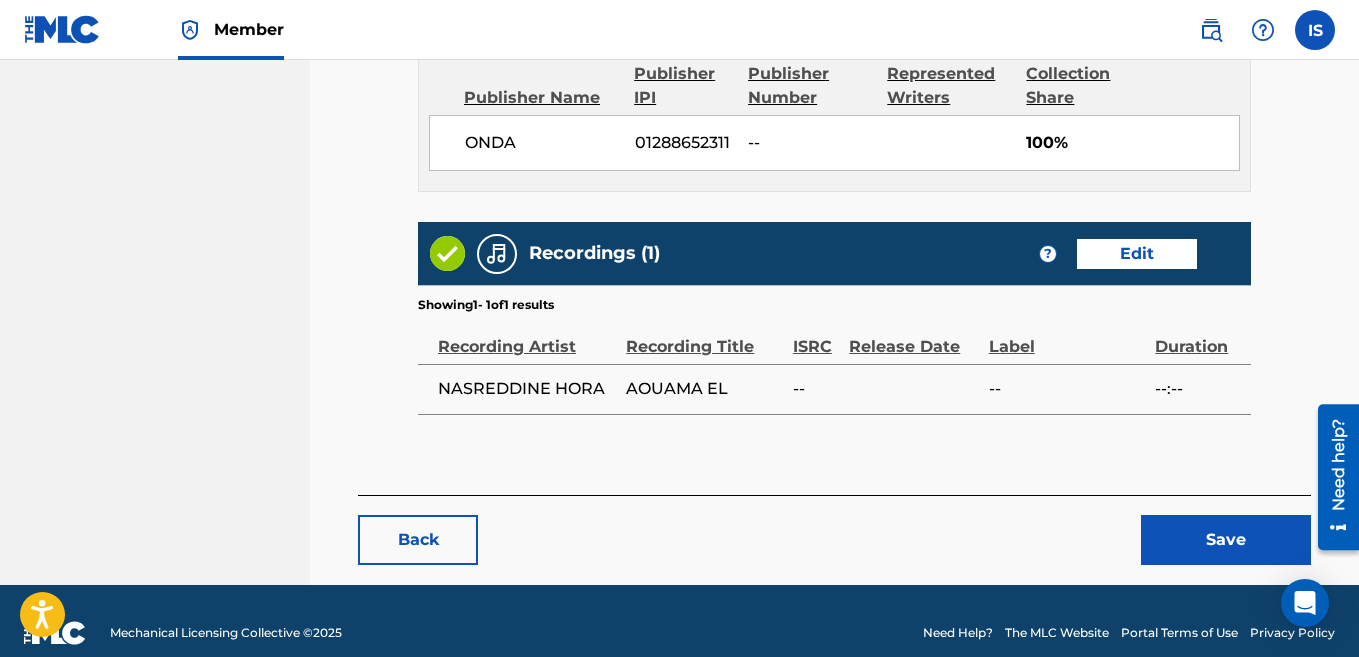 click on "Save" at bounding box center [1226, 540] 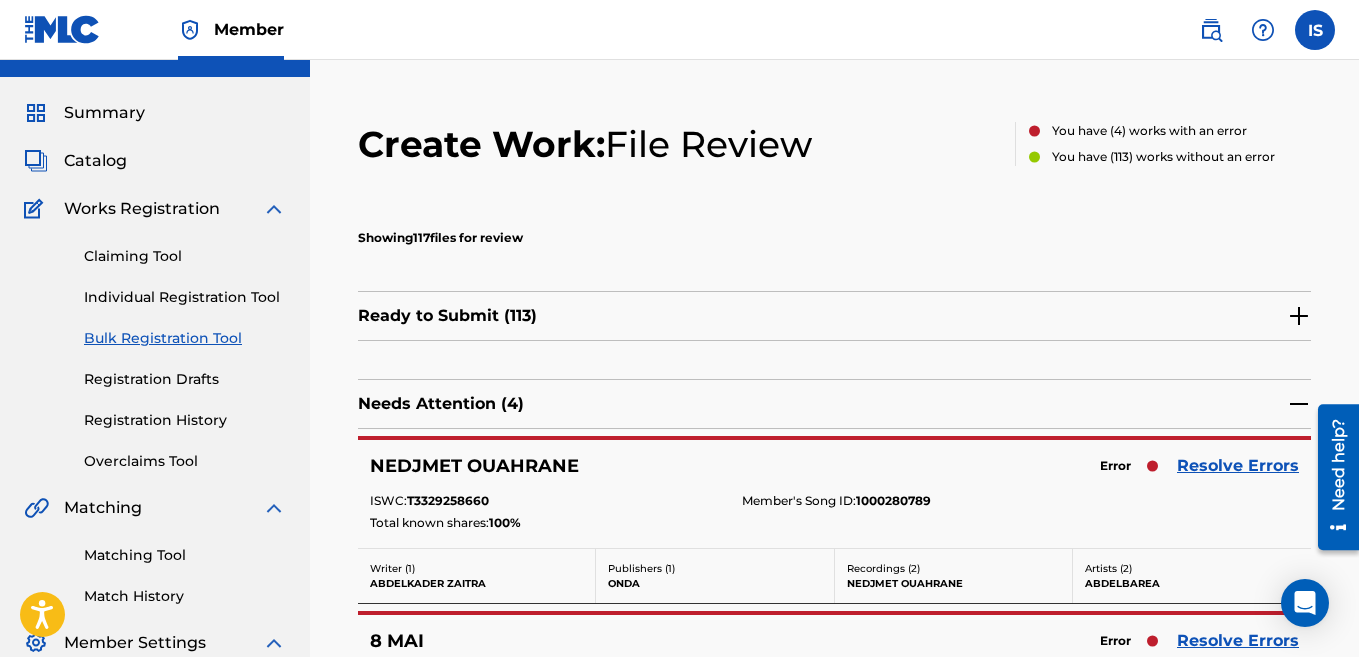scroll, scrollTop: 40, scrollLeft: 0, axis: vertical 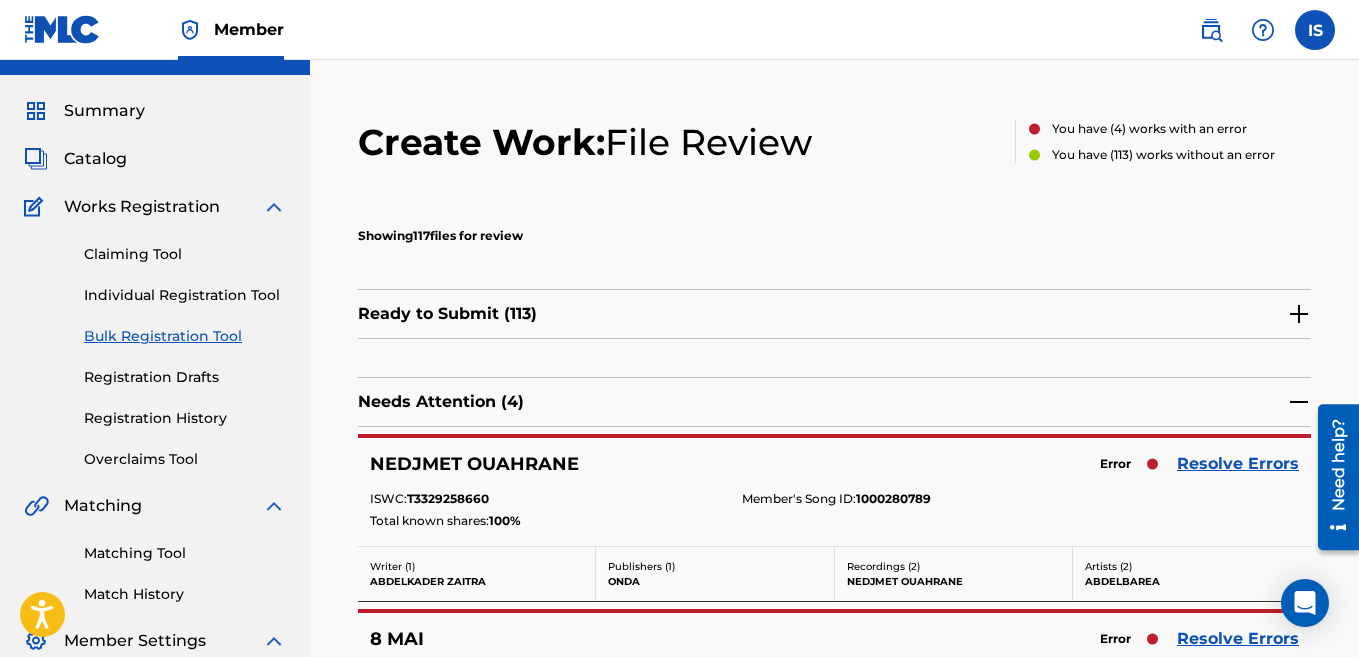 click on "Resolve Errors" at bounding box center (1238, 464) 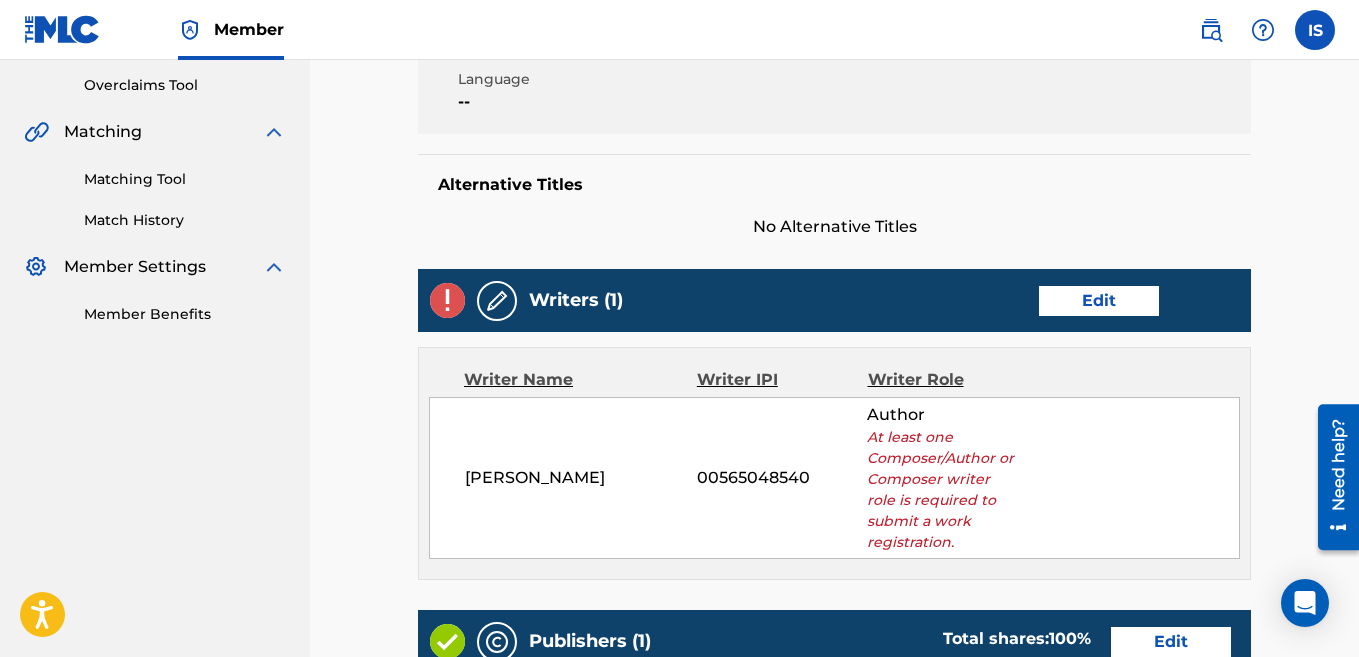 scroll, scrollTop: 533, scrollLeft: 0, axis: vertical 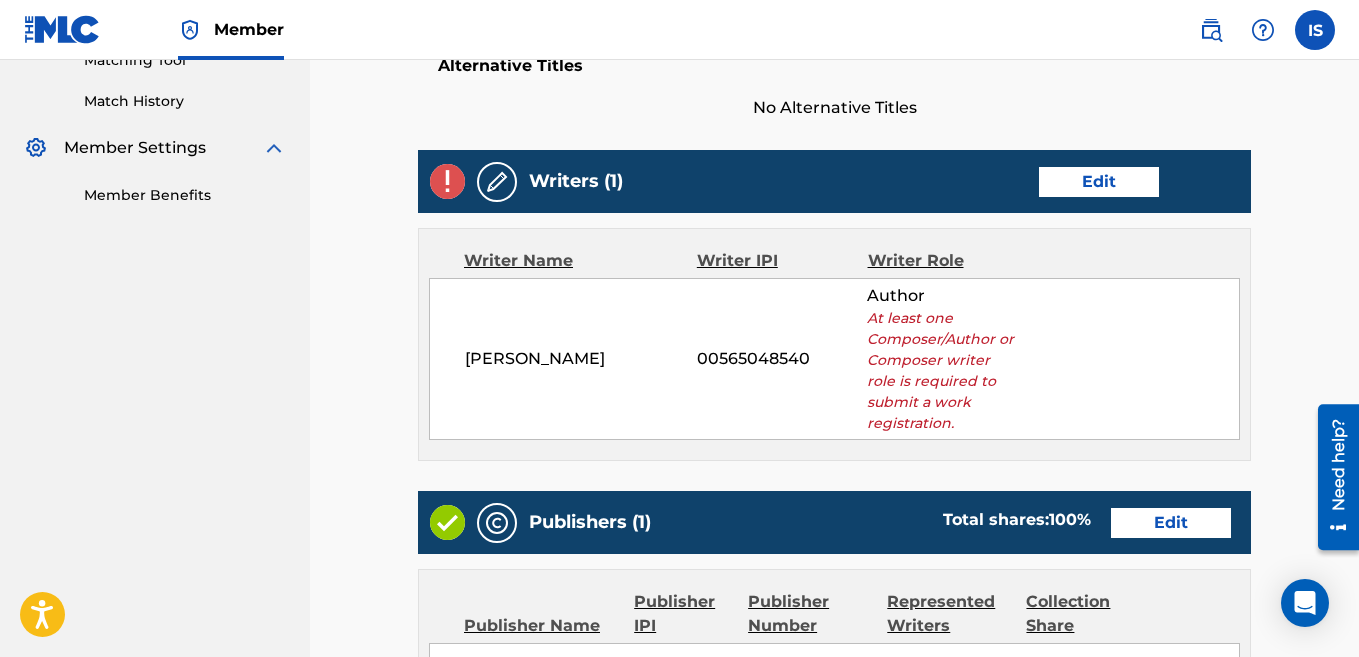 click on "Edit" at bounding box center [1099, 182] 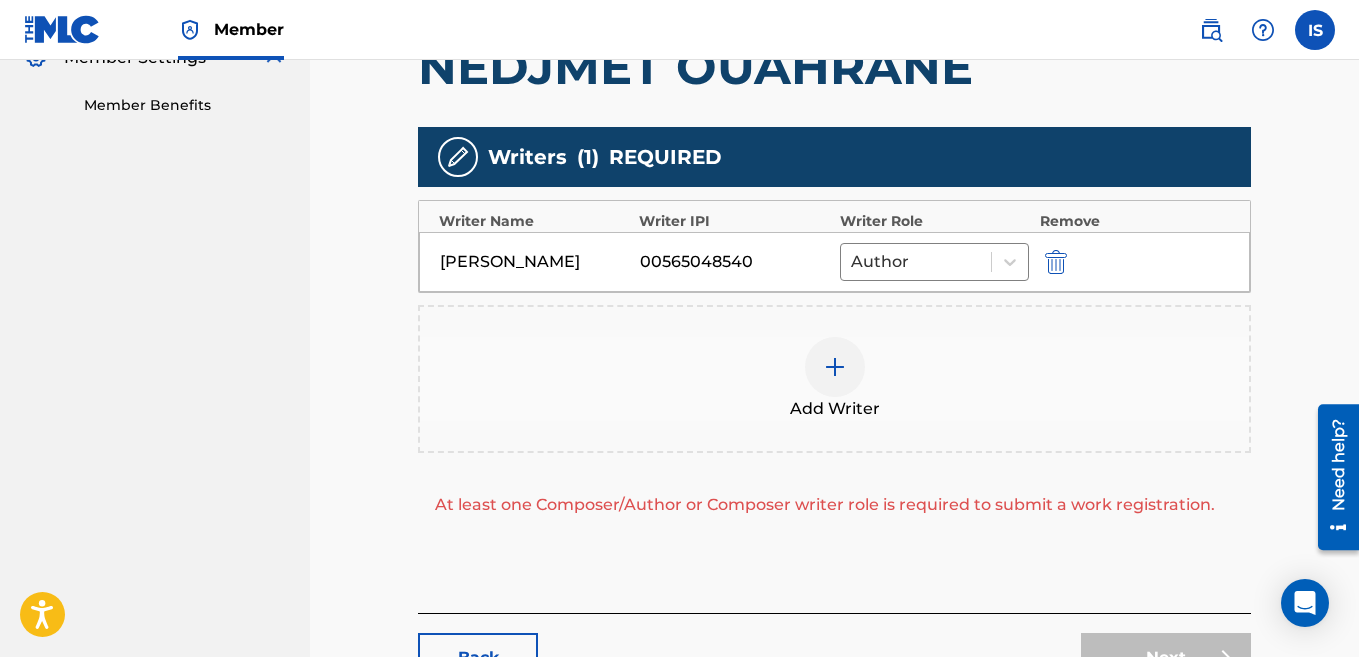scroll, scrollTop: 625, scrollLeft: 0, axis: vertical 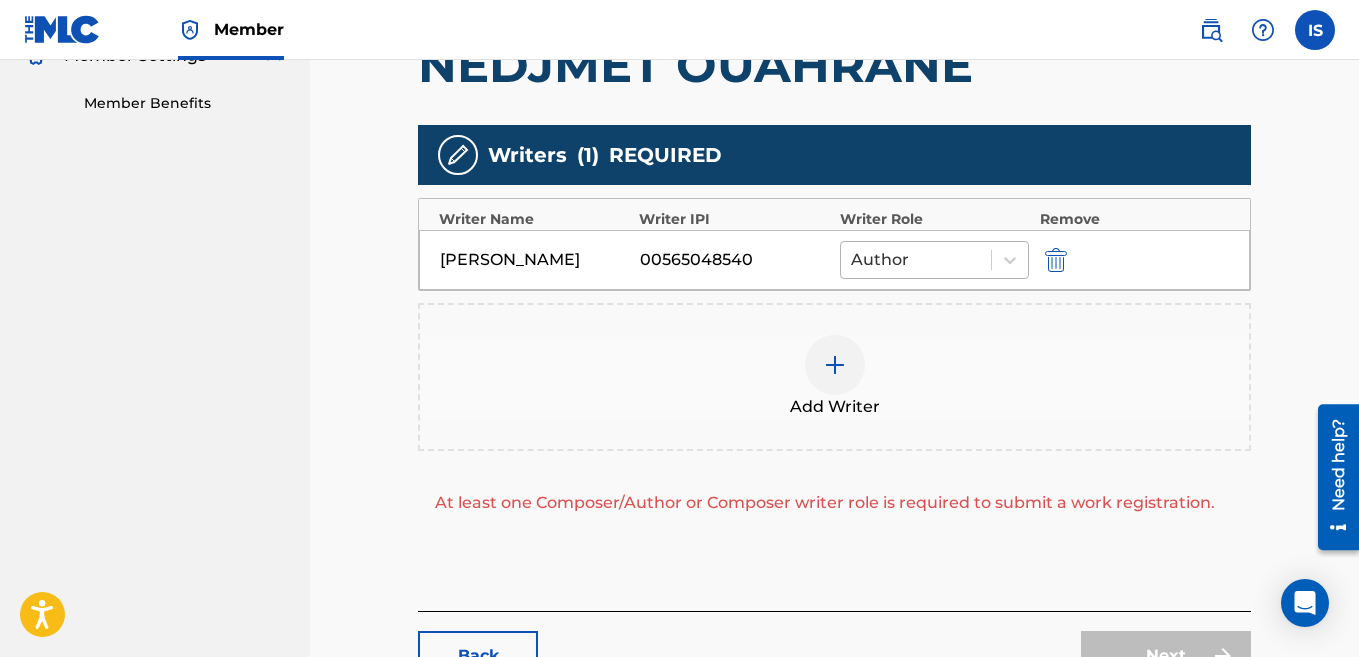 click at bounding box center (916, 260) 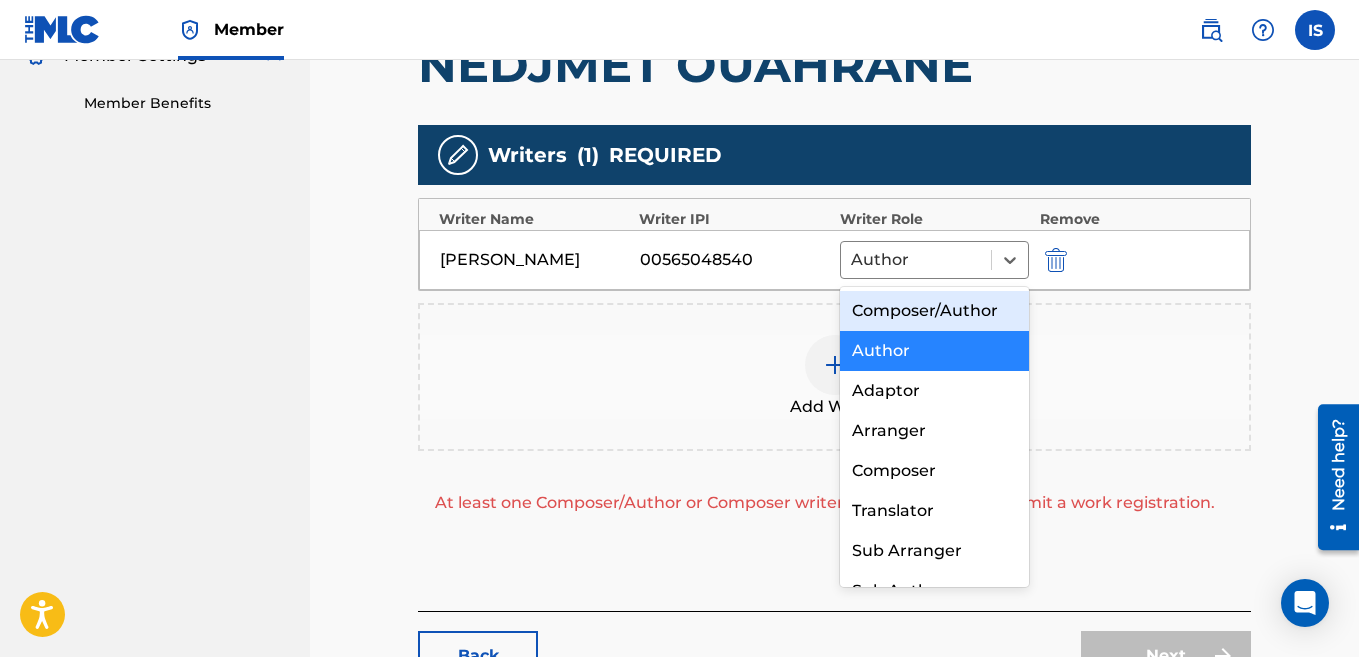 click on "Composer/Author" at bounding box center (935, 311) 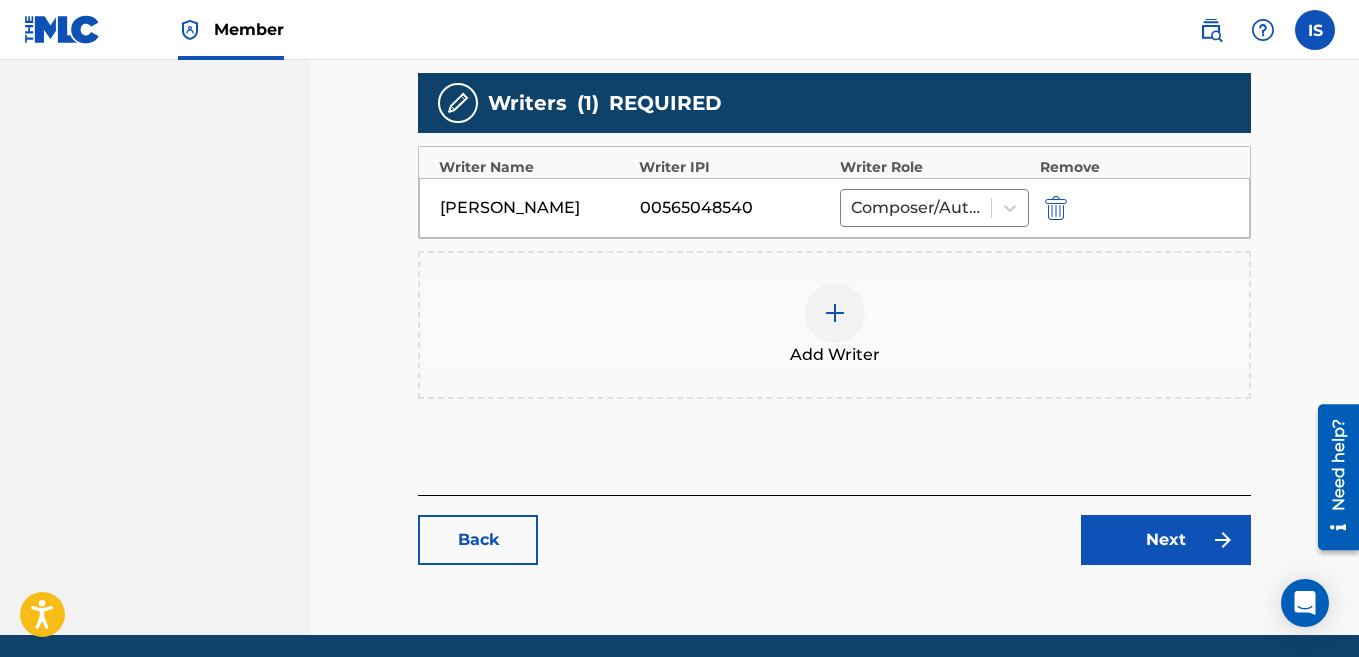 scroll, scrollTop: 751, scrollLeft: 0, axis: vertical 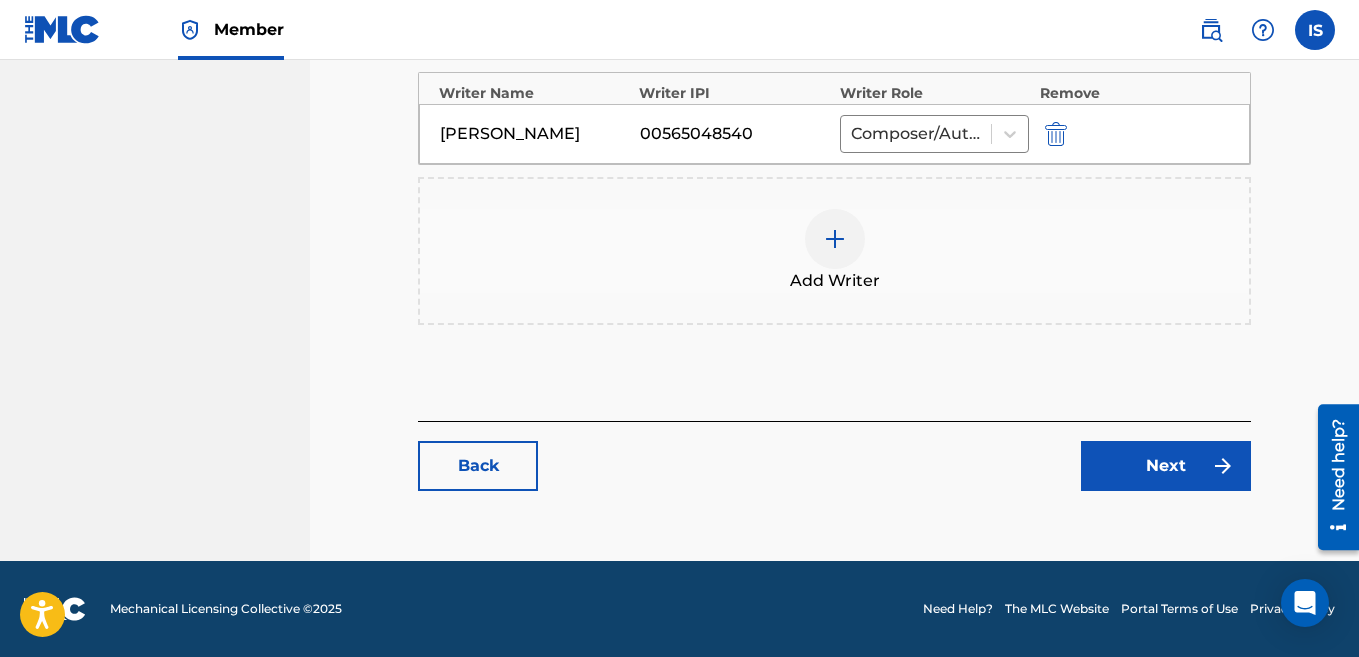click on "Next" at bounding box center (1166, 466) 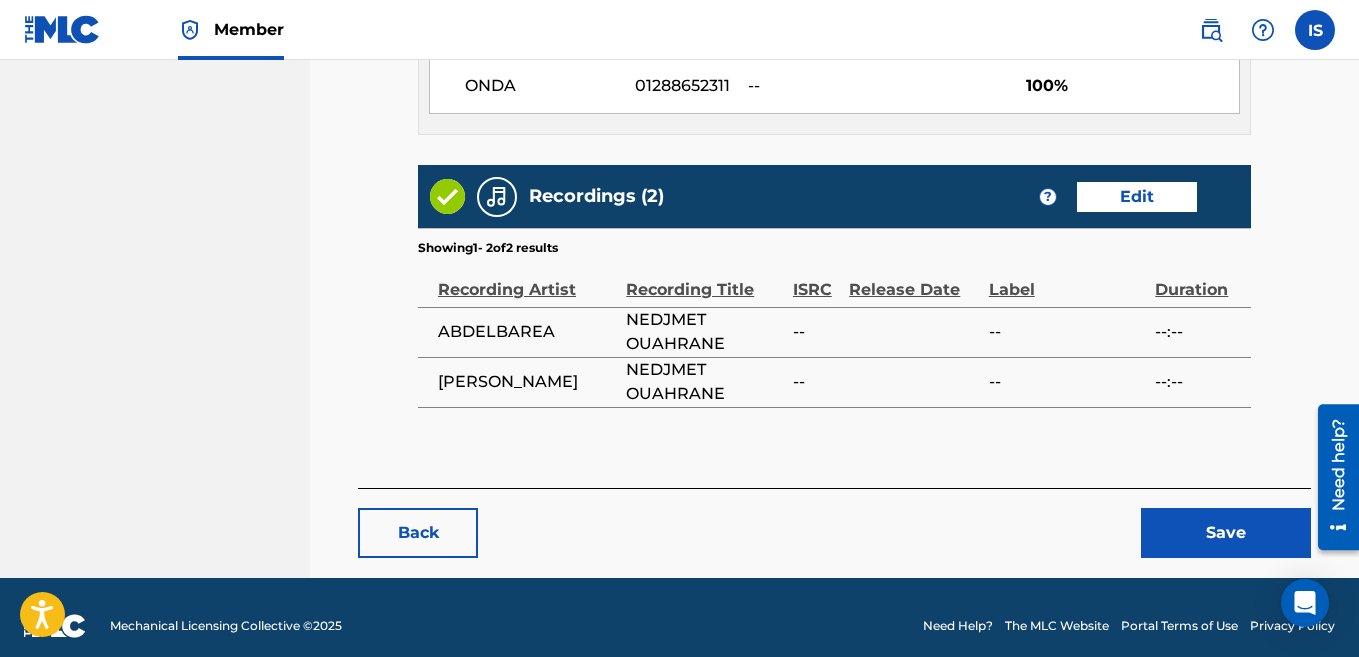 scroll, scrollTop: 1023, scrollLeft: 0, axis: vertical 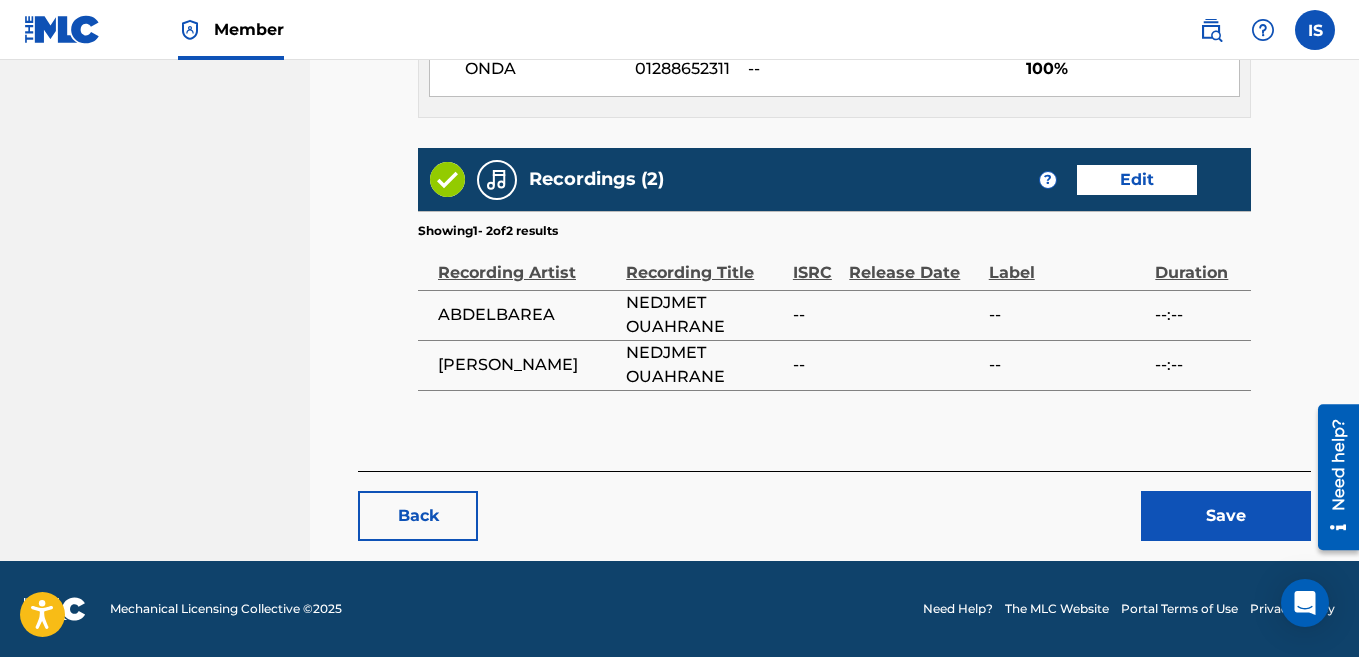 click on "Save" at bounding box center (1226, 516) 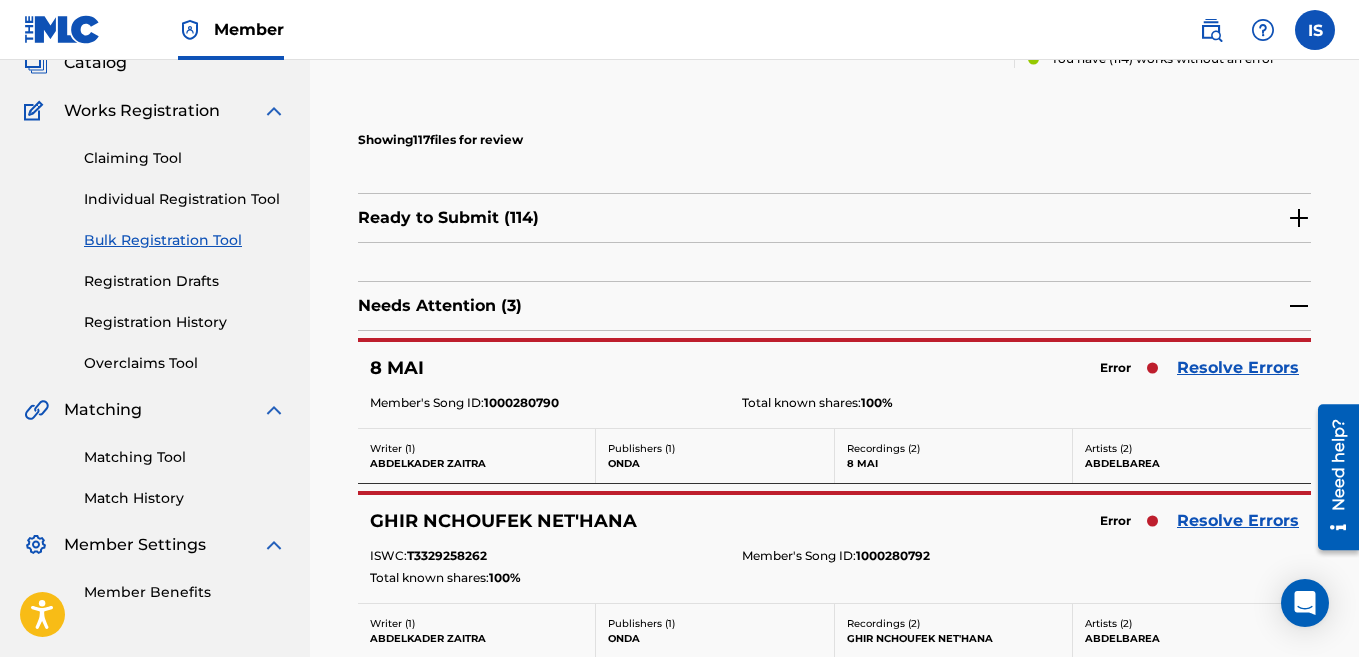 scroll, scrollTop: 141, scrollLeft: 0, axis: vertical 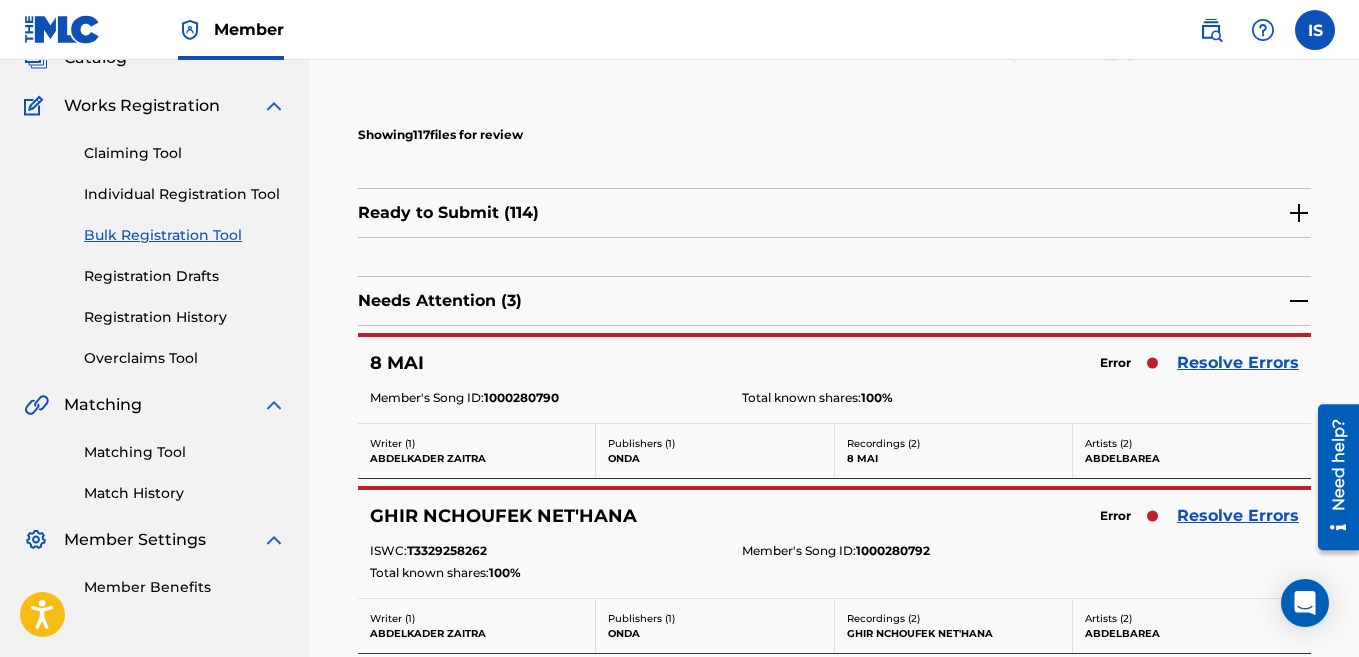 click on "Resolve Errors" at bounding box center [1238, 363] 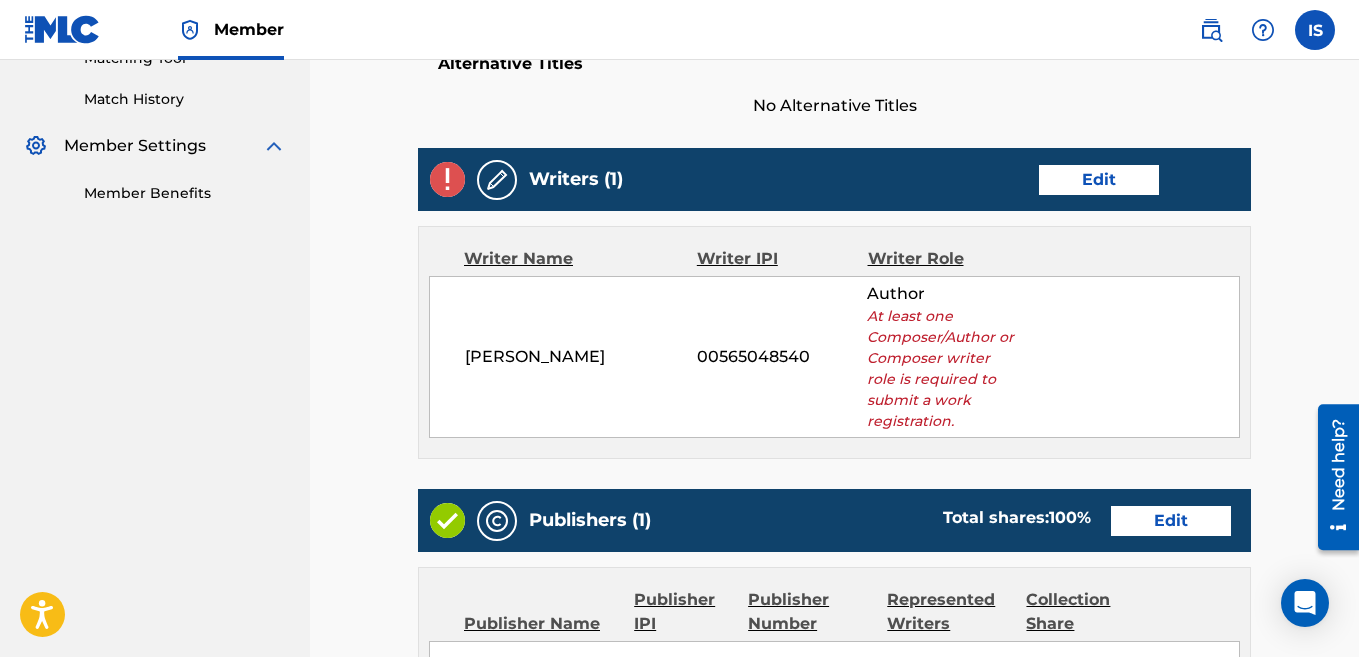 scroll, scrollTop: 563, scrollLeft: 0, axis: vertical 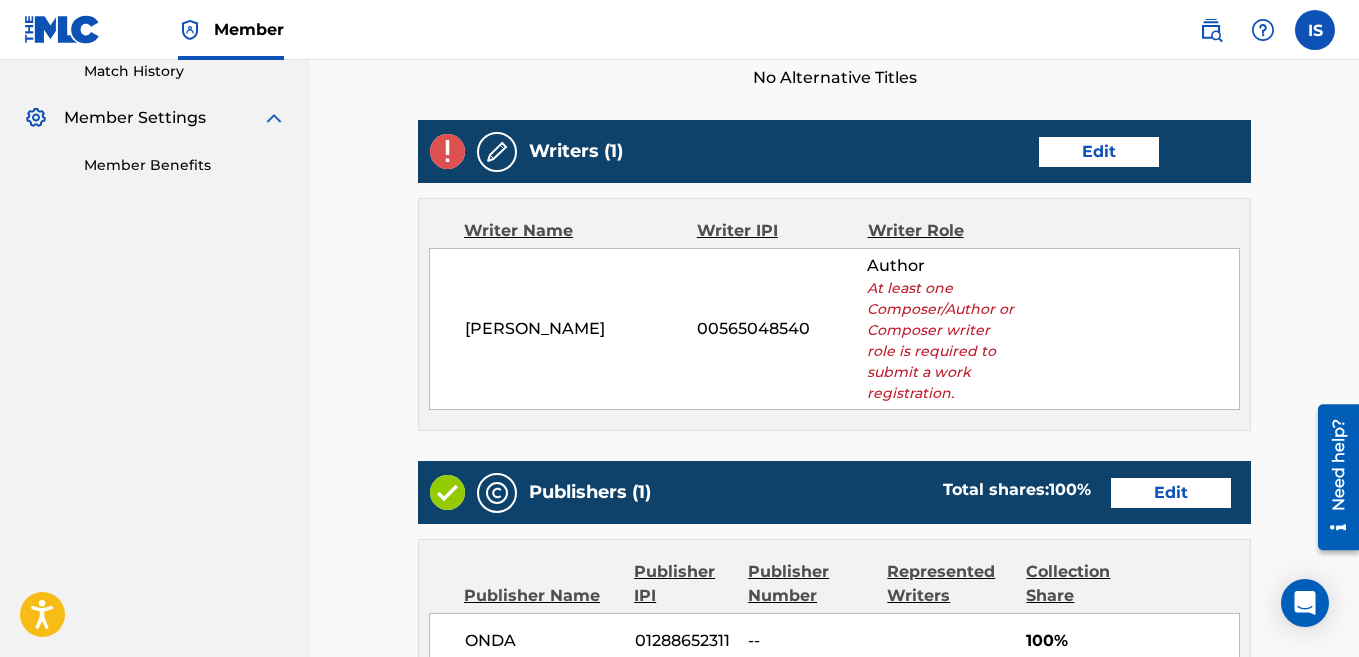 click on "Edit" at bounding box center [1099, 152] 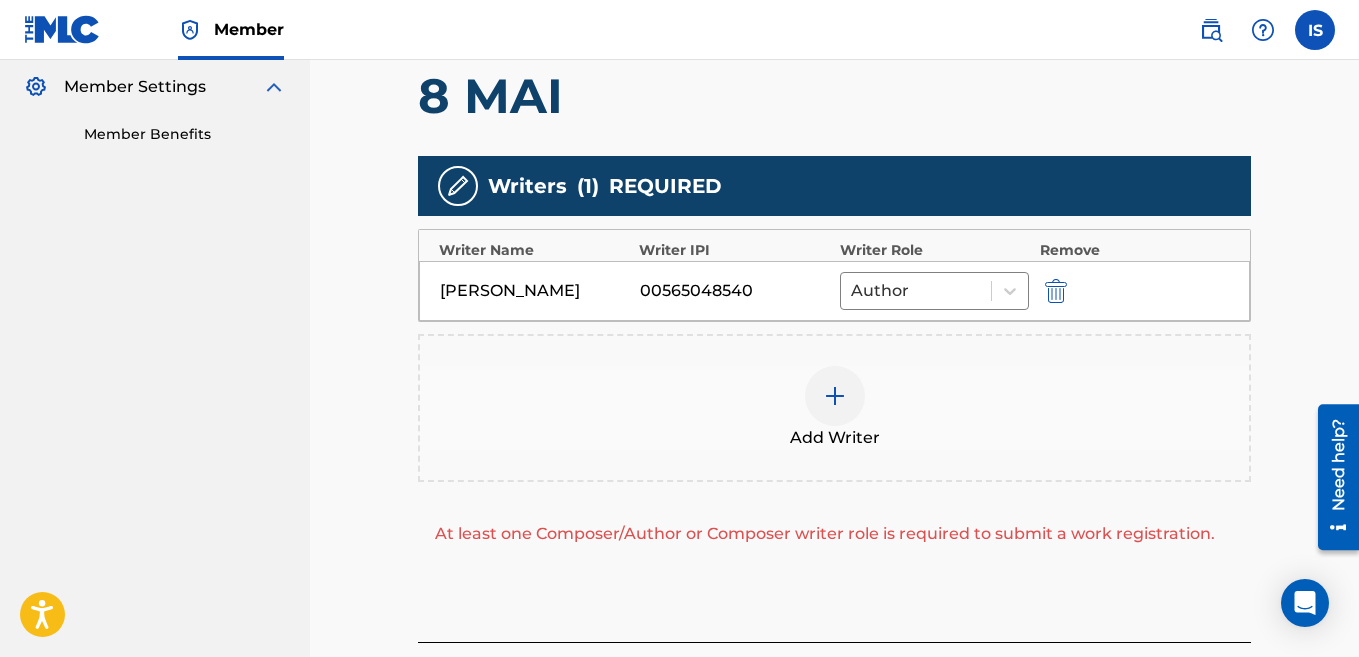 scroll, scrollTop: 595, scrollLeft: 0, axis: vertical 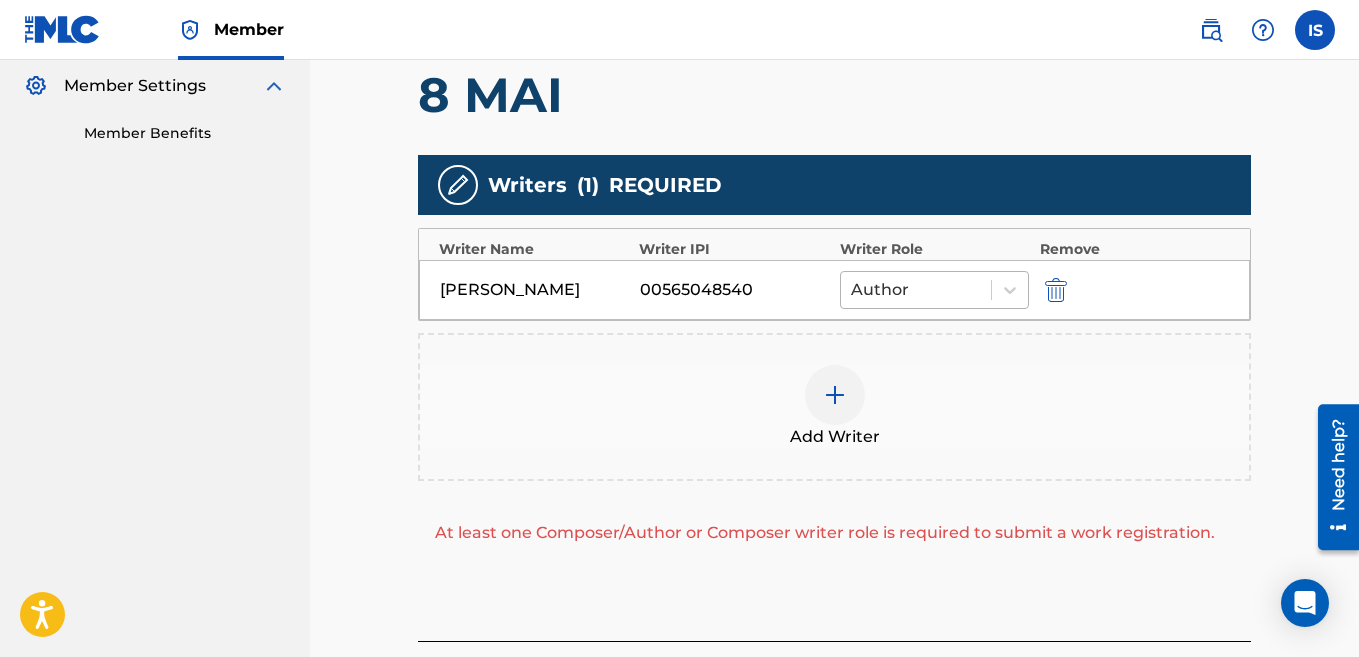 click at bounding box center (916, 290) 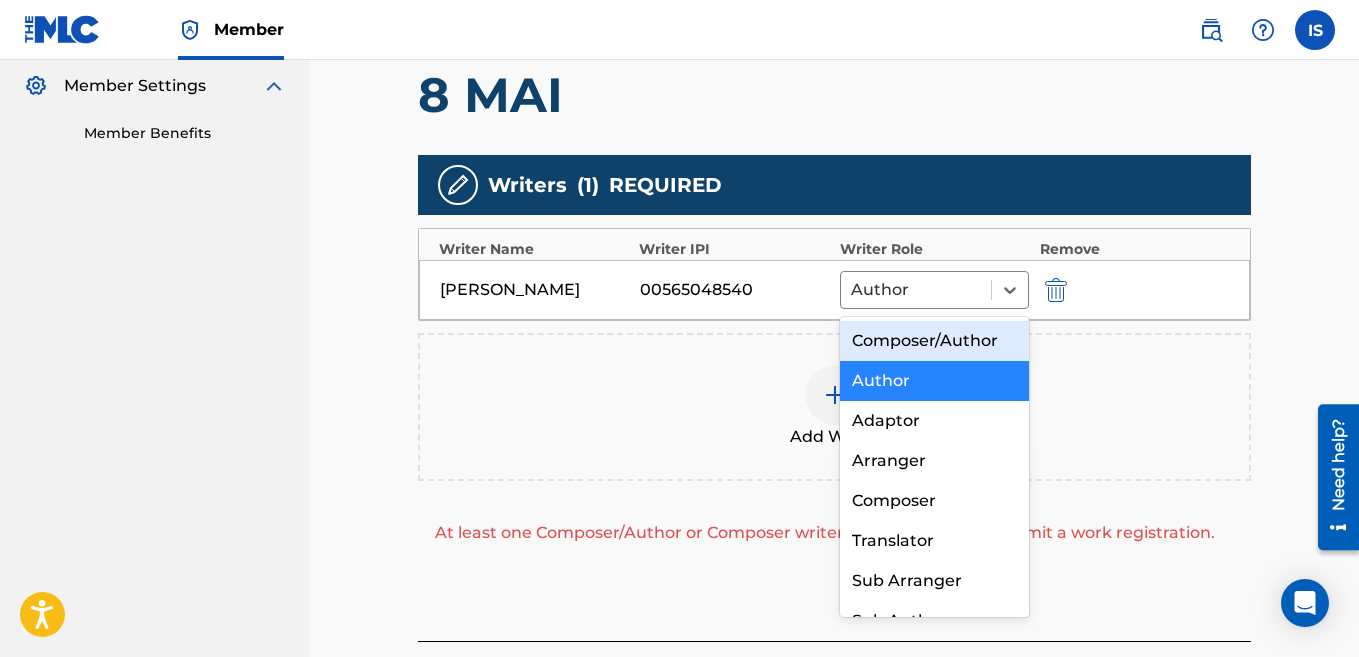 click on "Composer/Author" at bounding box center [935, 341] 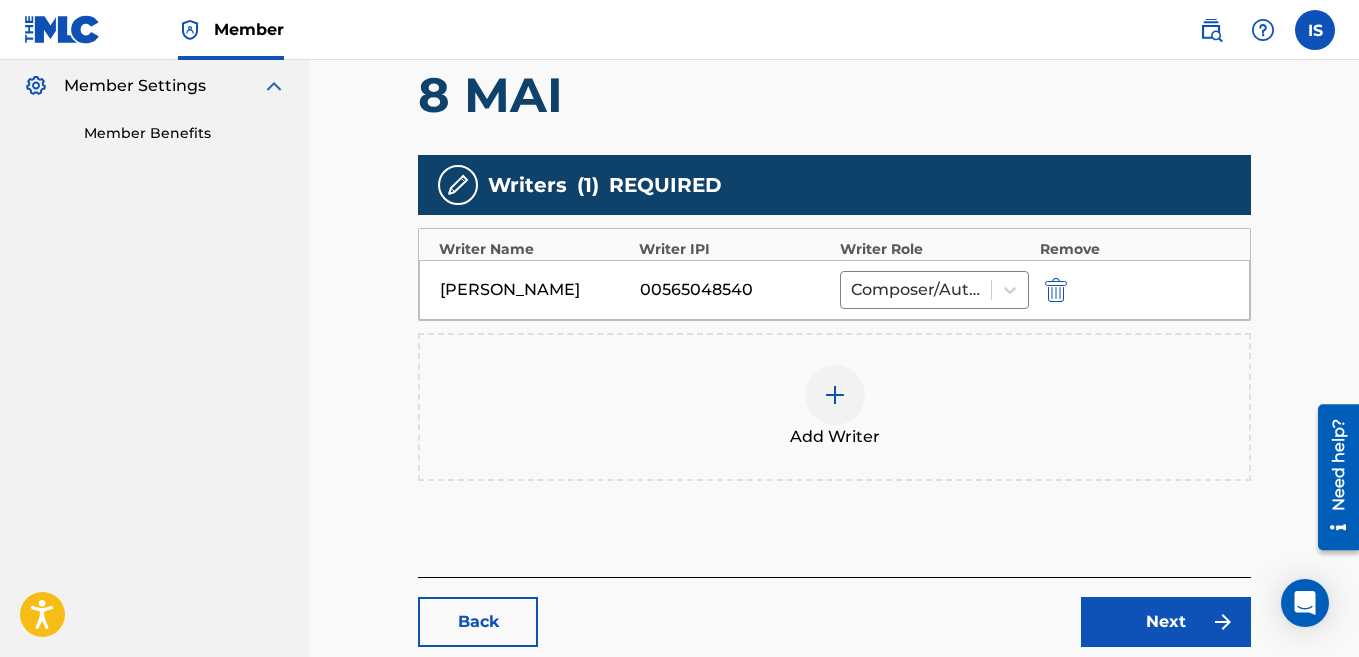 scroll, scrollTop: 751, scrollLeft: 0, axis: vertical 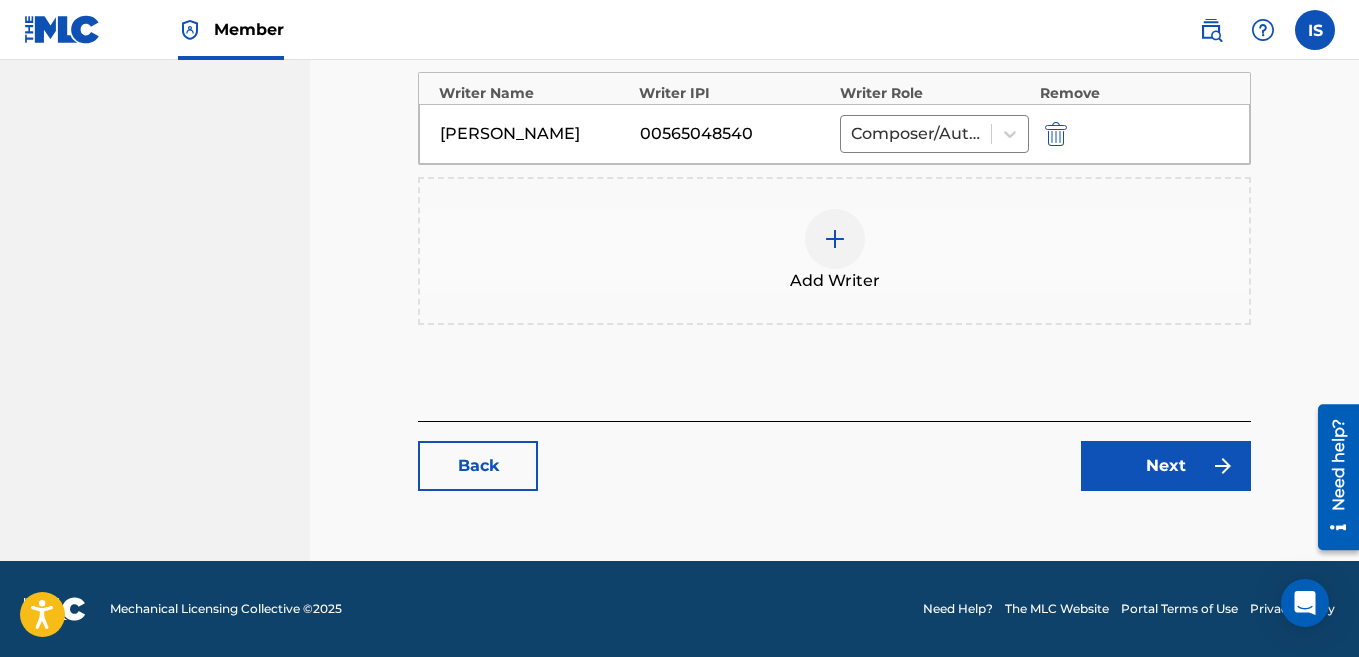 click on "Next" at bounding box center (1166, 466) 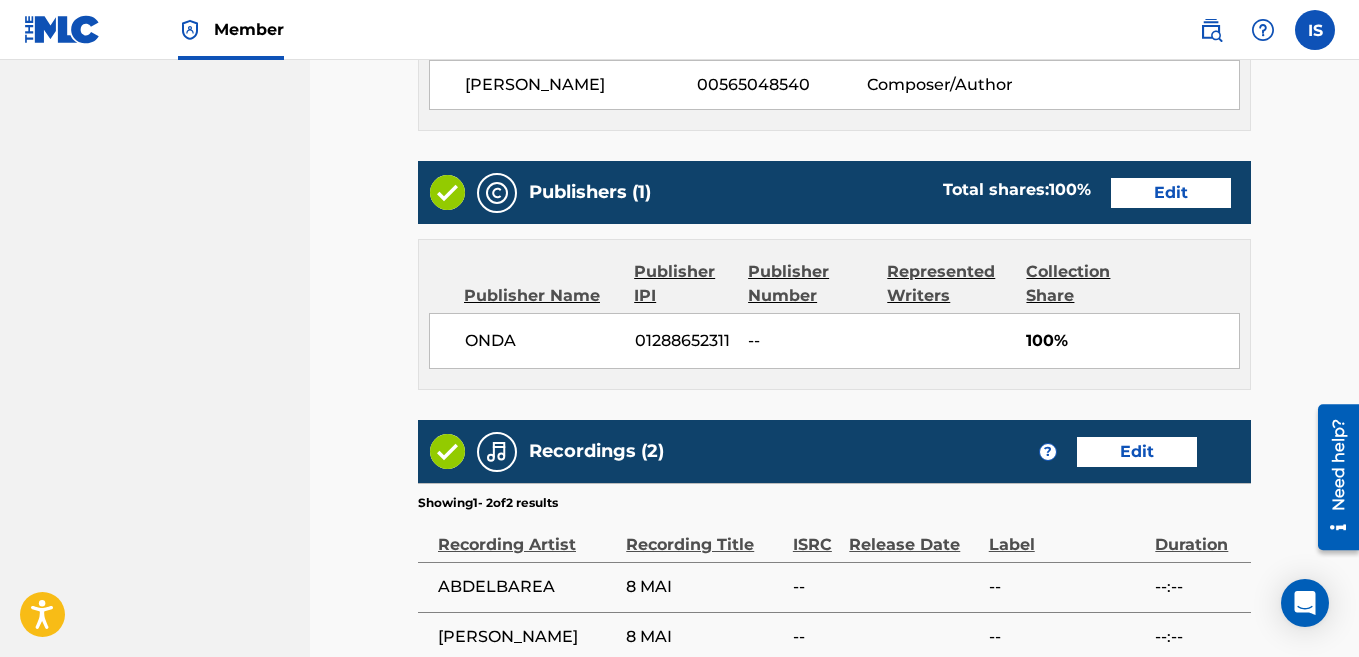scroll, scrollTop: 1023, scrollLeft: 0, axis: vertical 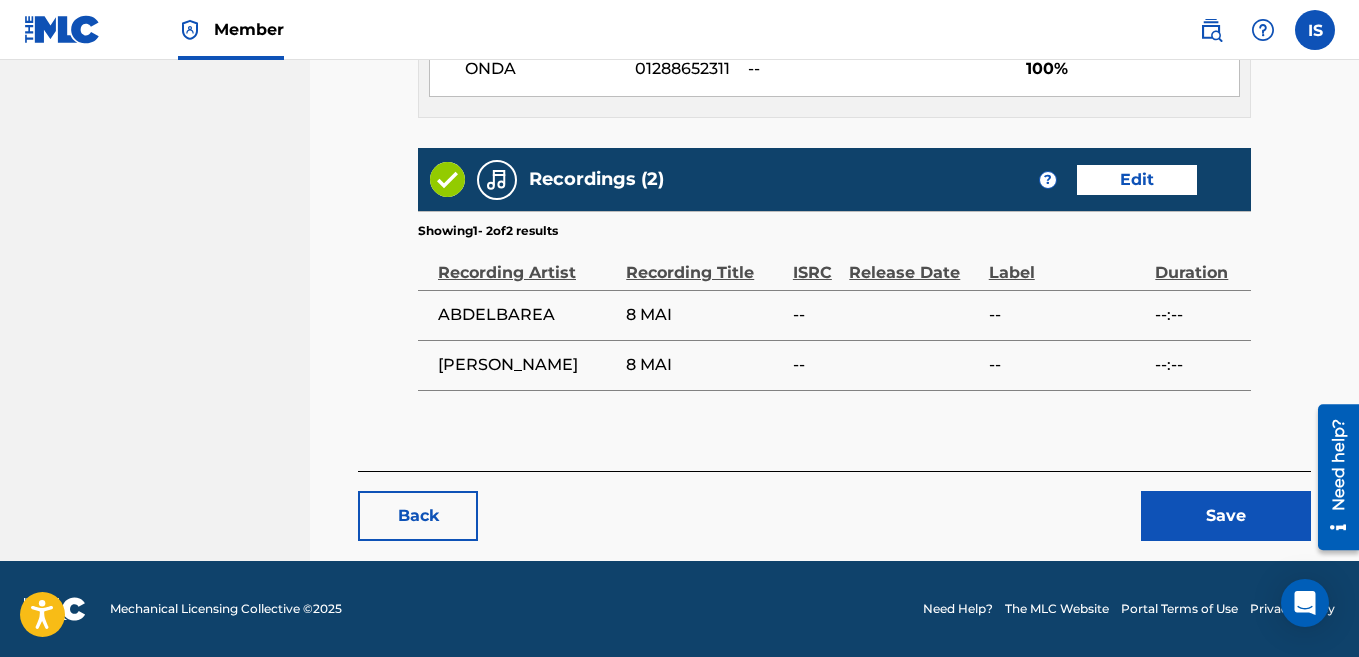 click on "Save" at bounding box center (1226, 516) 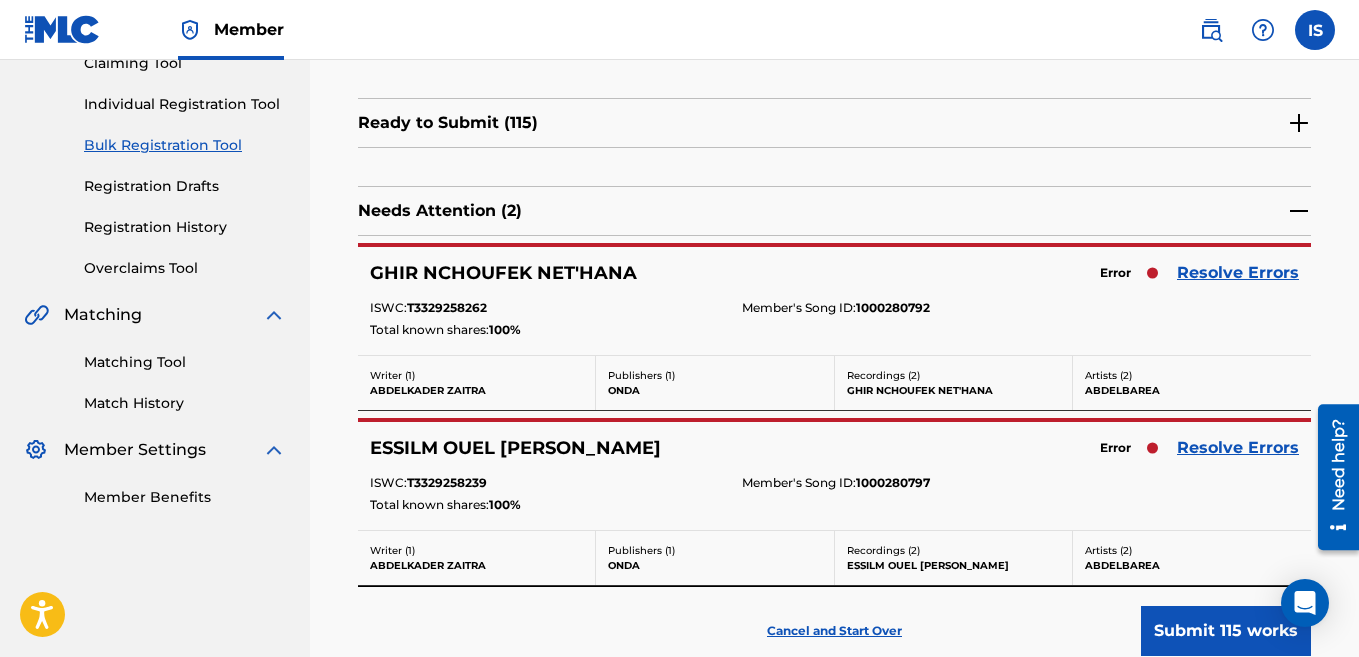 click on "Resolve Errors" at bounding box center [1238, 273] 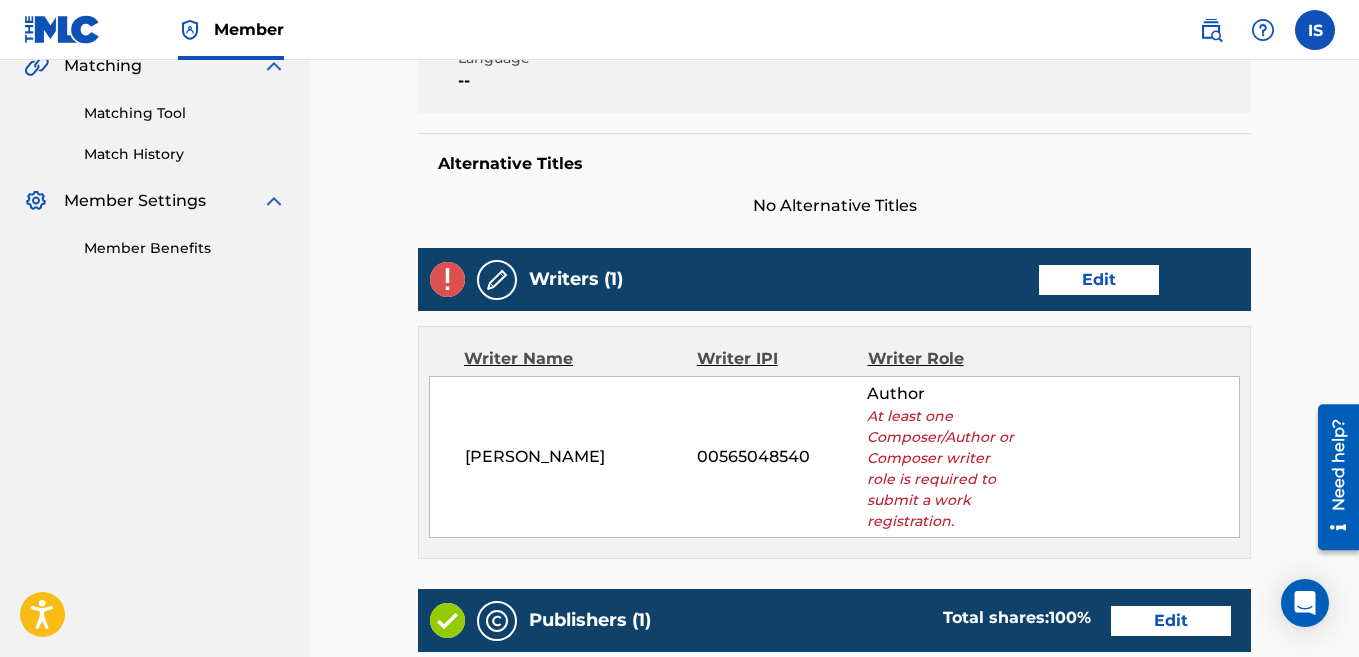 click on "Edit" at bounding box center [1099, 280] 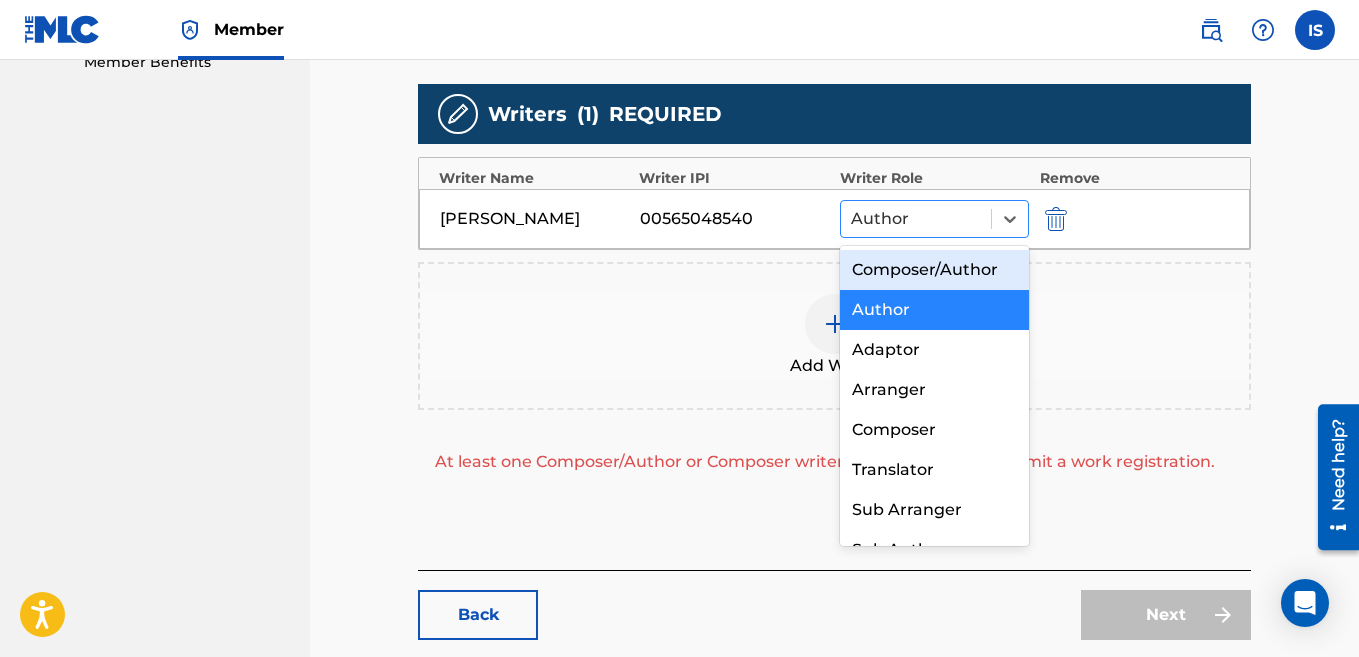 click at bounding box center (916, 219) 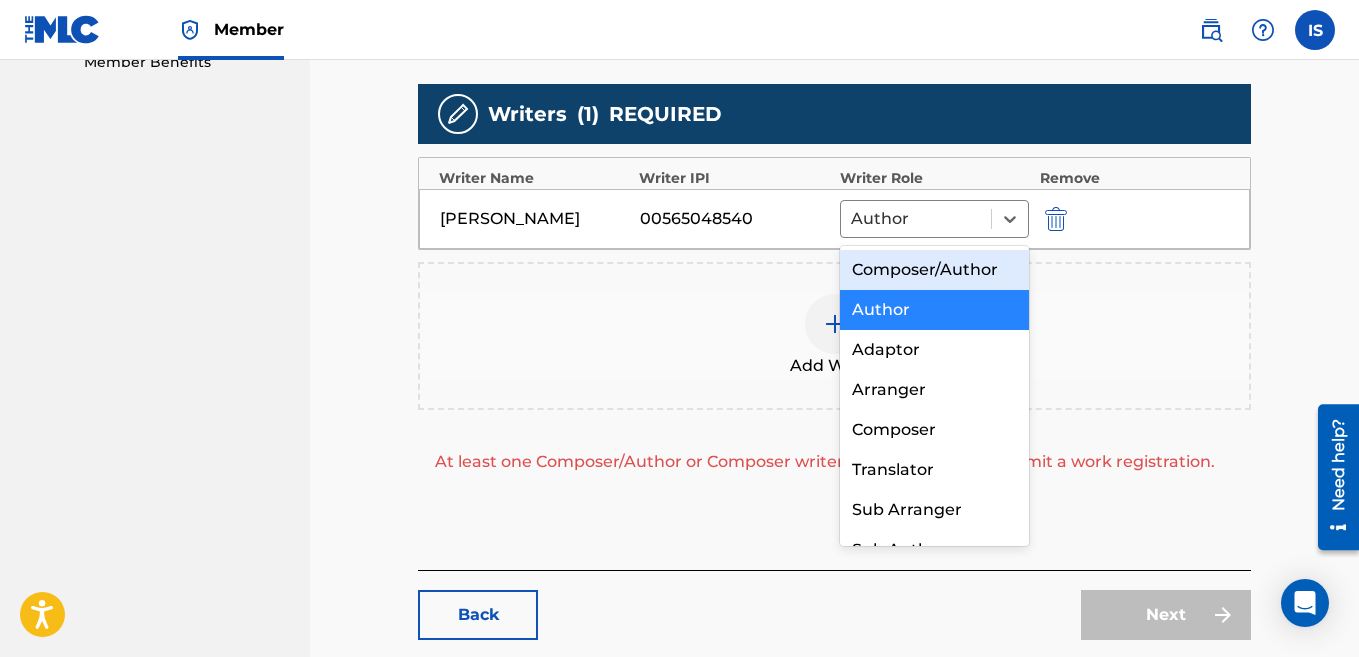 click on "Composer/Author" at bounding box center [935, 270] 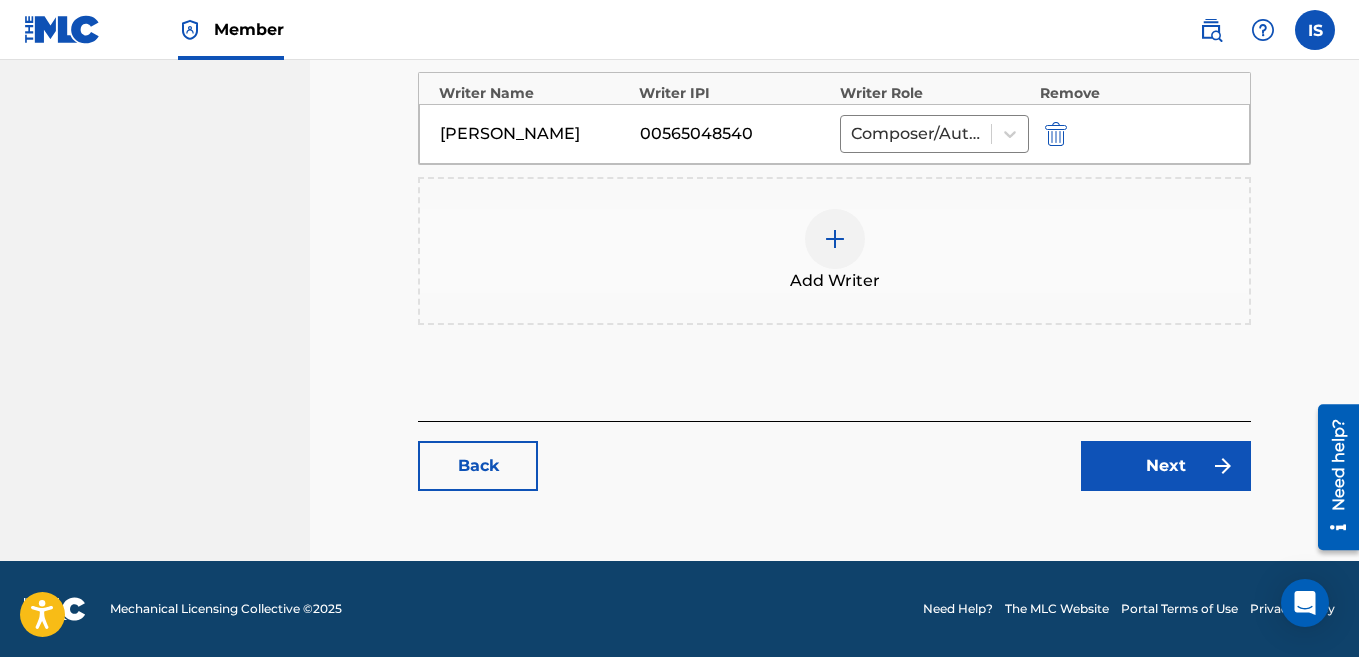 click on "Next" at bounding box center [1166, 466] 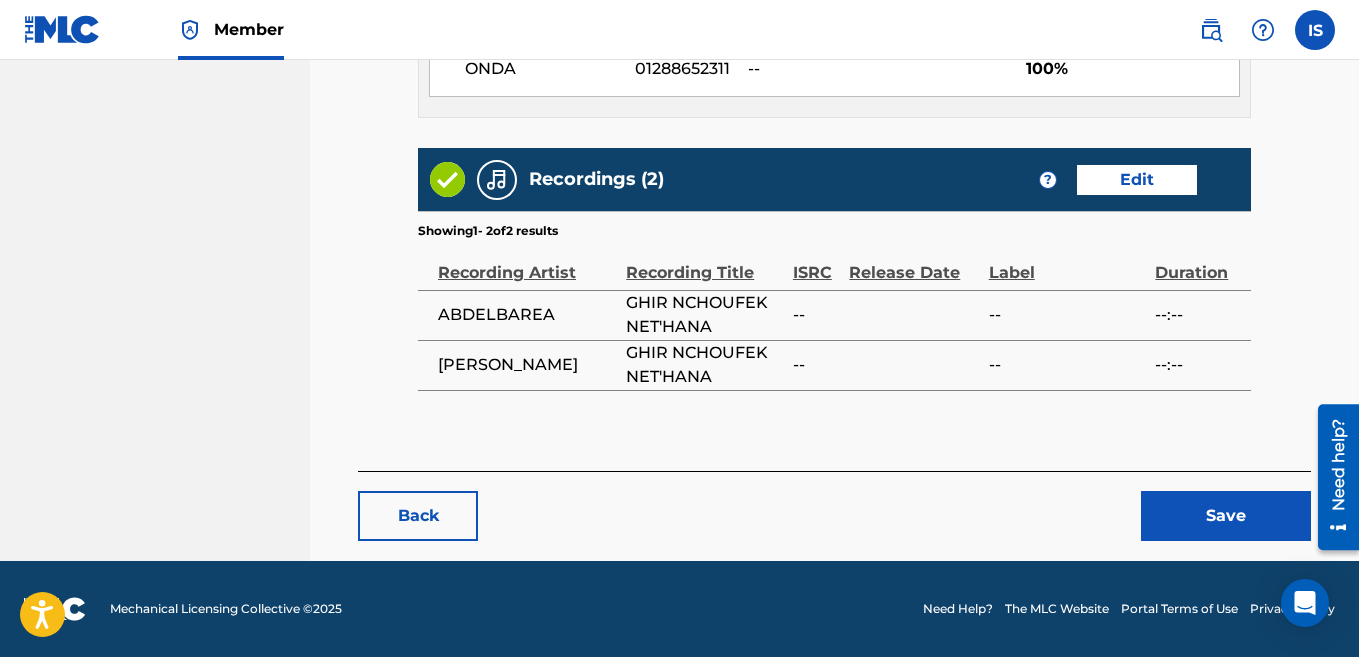 click on "Save" at bounding box center [1226, 516] 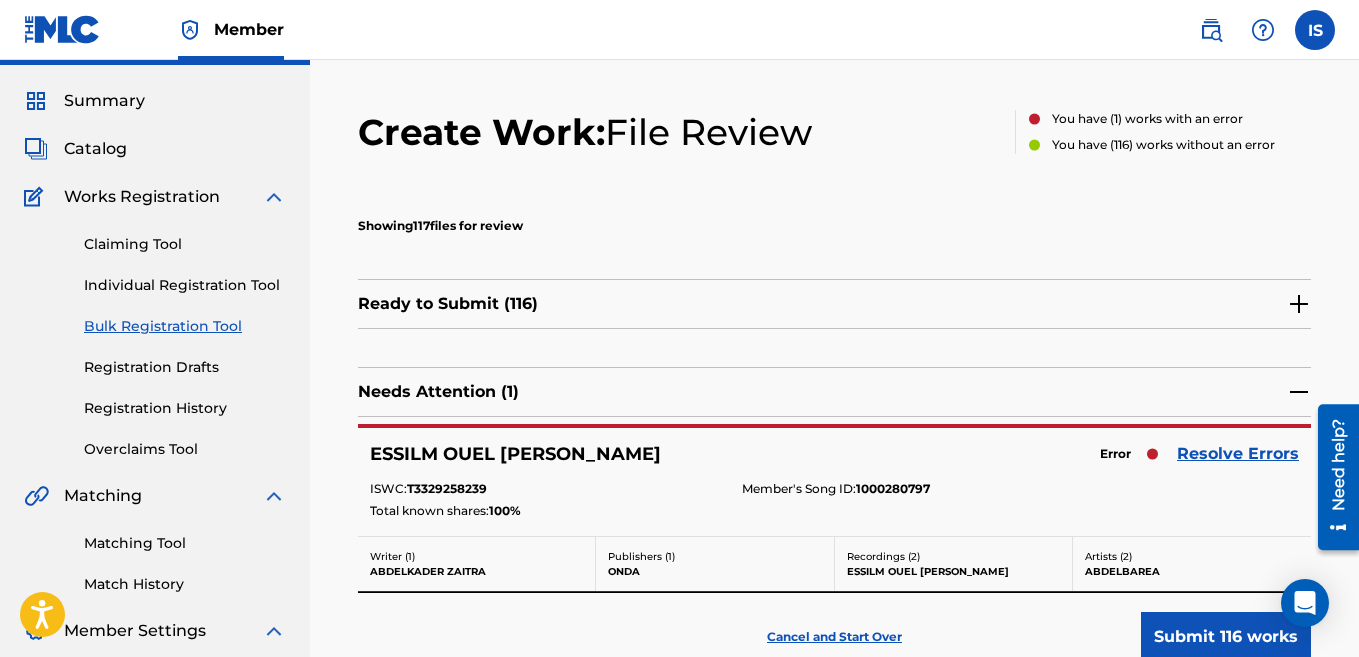 click on "Resolve Errors" at bounding box center [1238, 454] 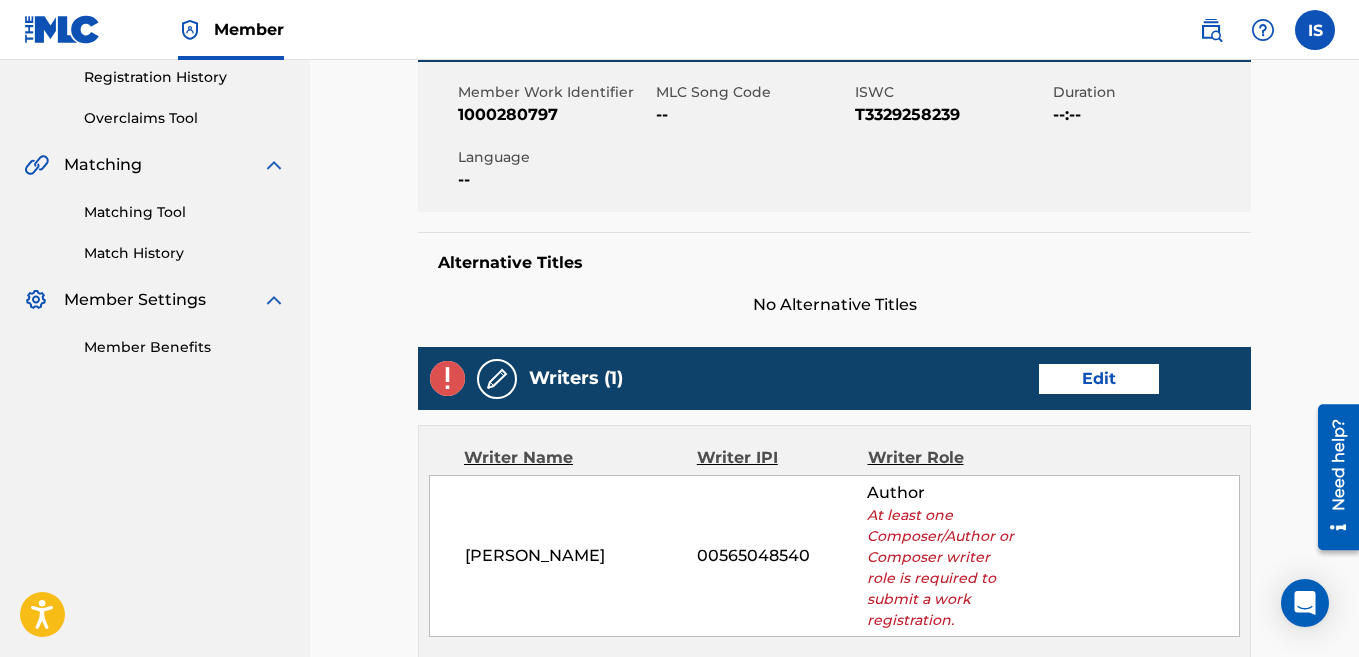 click on "Edit" at bounding box center (1099, 379) 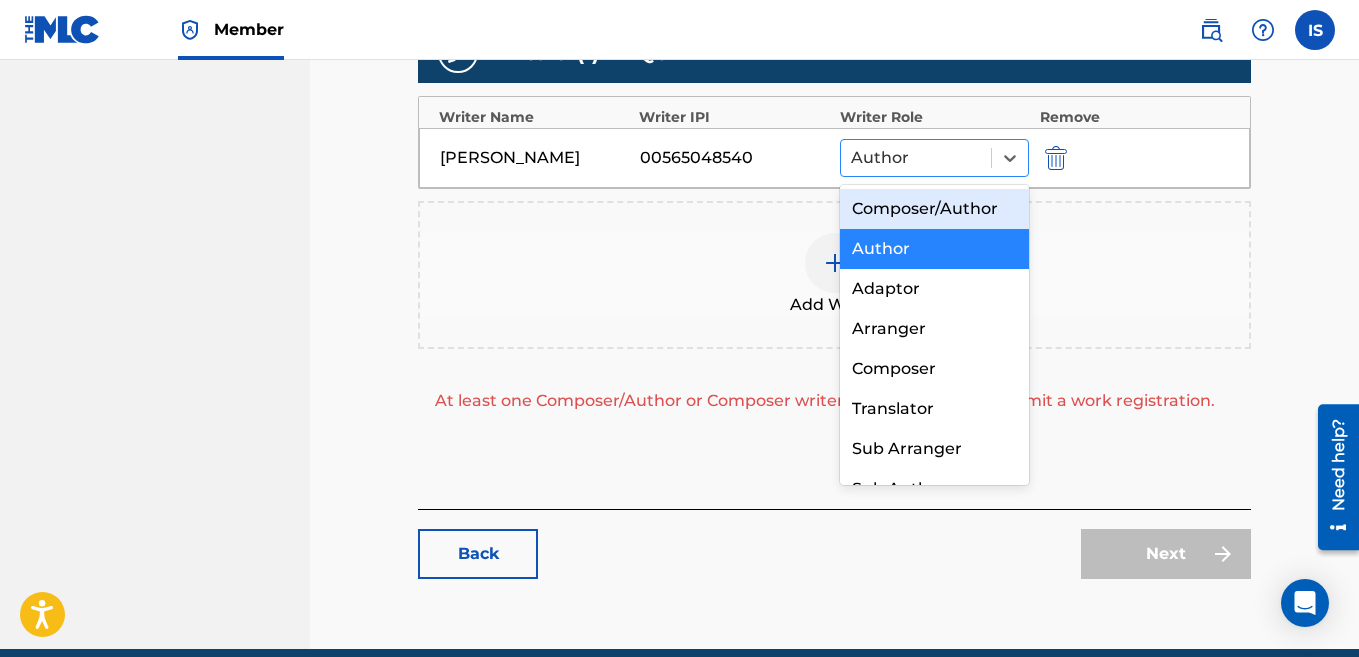 click at bounding box center [916, 158] 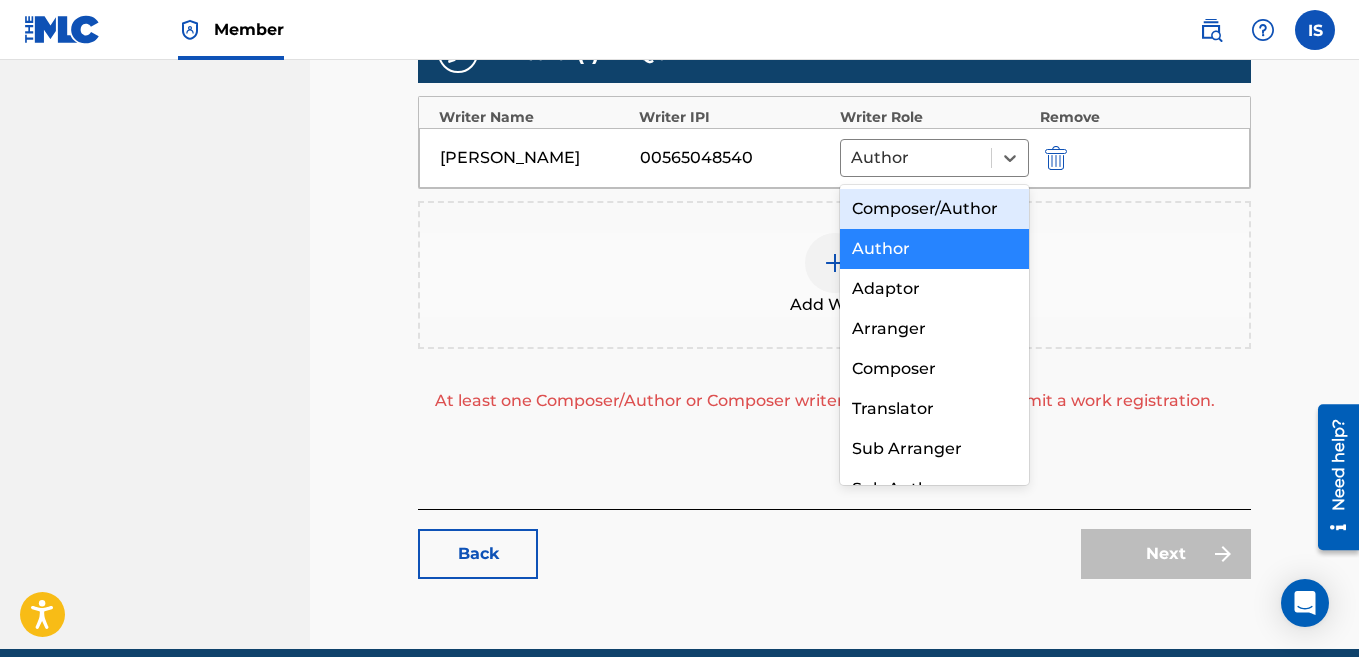 click on "Composer/Author" at bounding box center (935, 209) 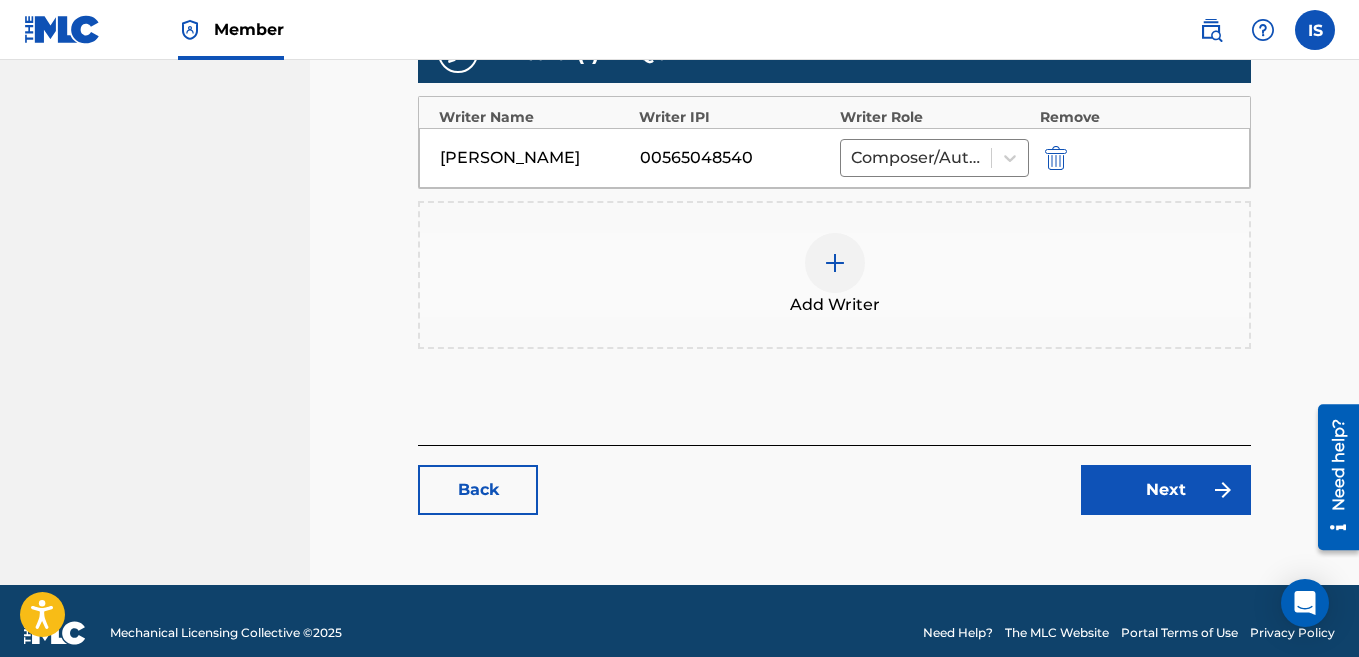 click on "Next" at bounding box center [1166, 490] 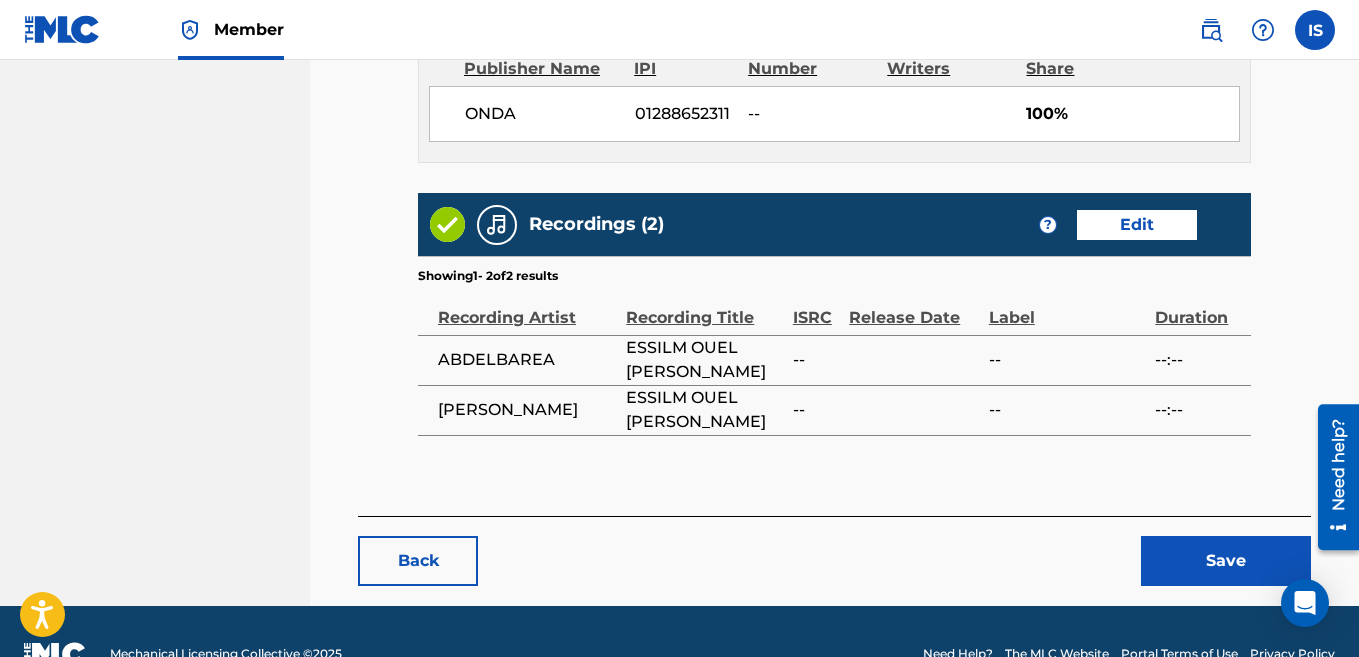 click on "Save" at bounding box center [1226, 561] 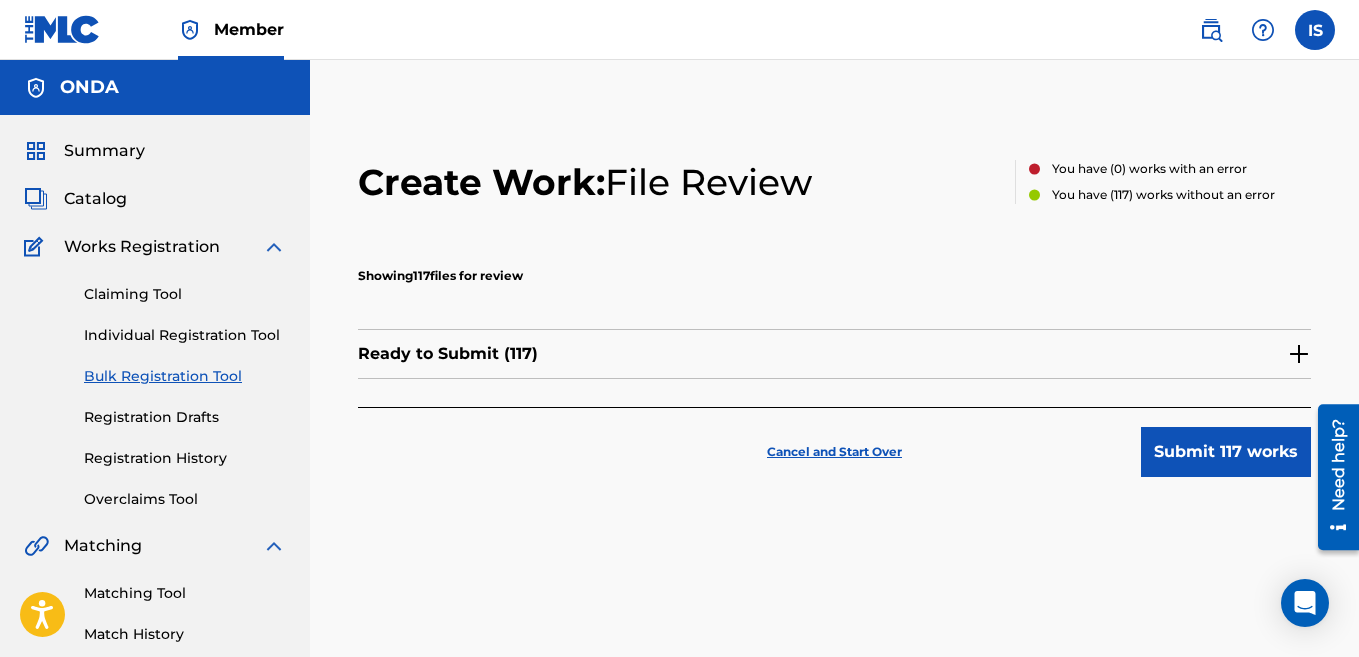 click on "Submit 117 works" at bounding box center [1226, 452] 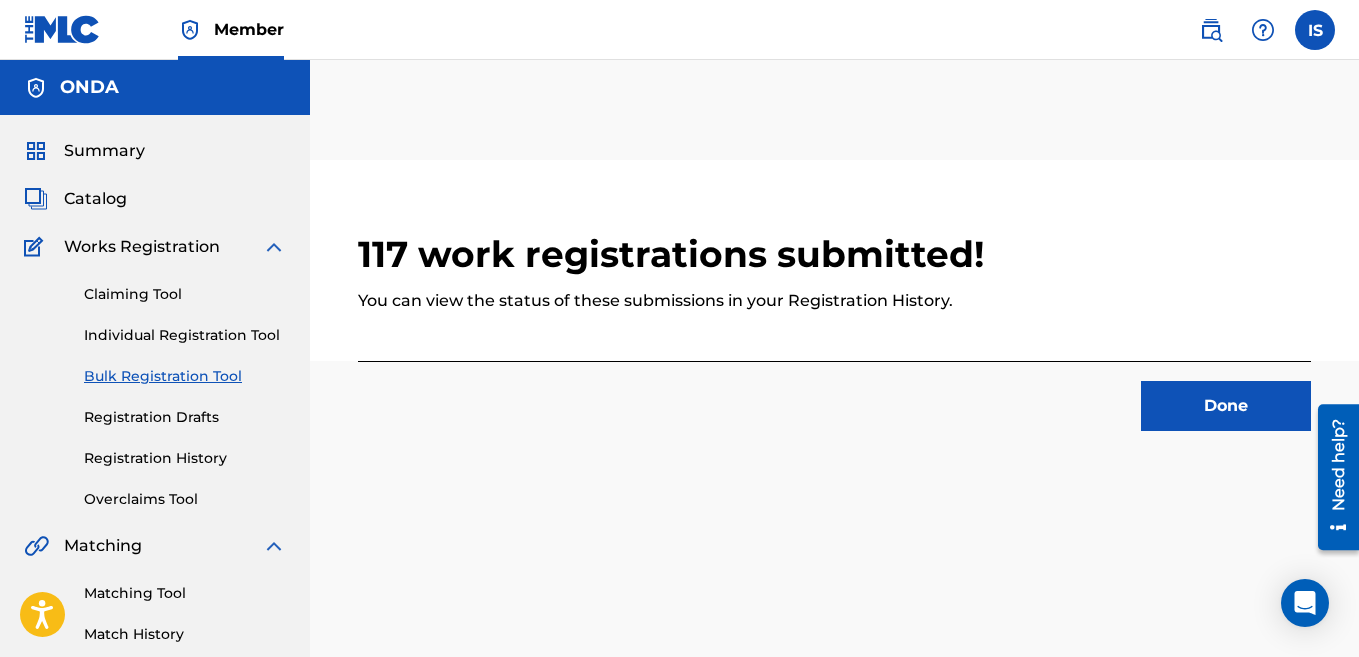 click on "Done" at bounding box center (1226, 406) 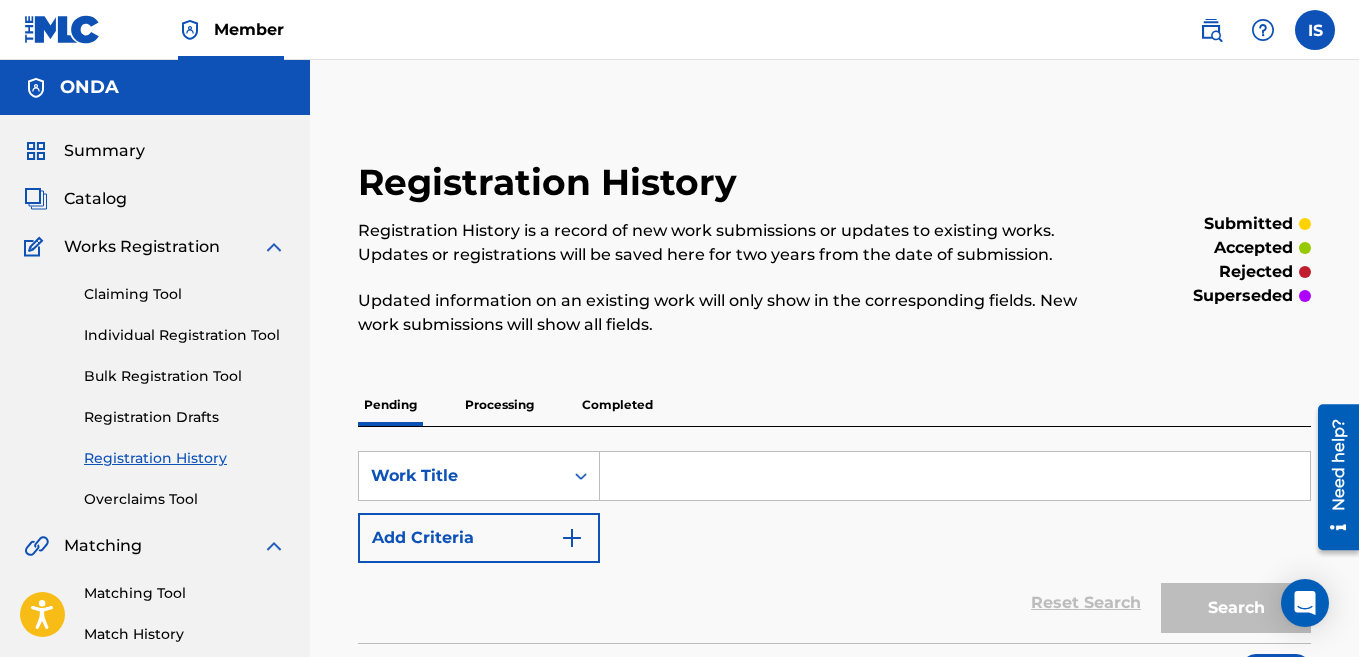 click on "Bulk Registration Tool" at bounding box center (185, 376) 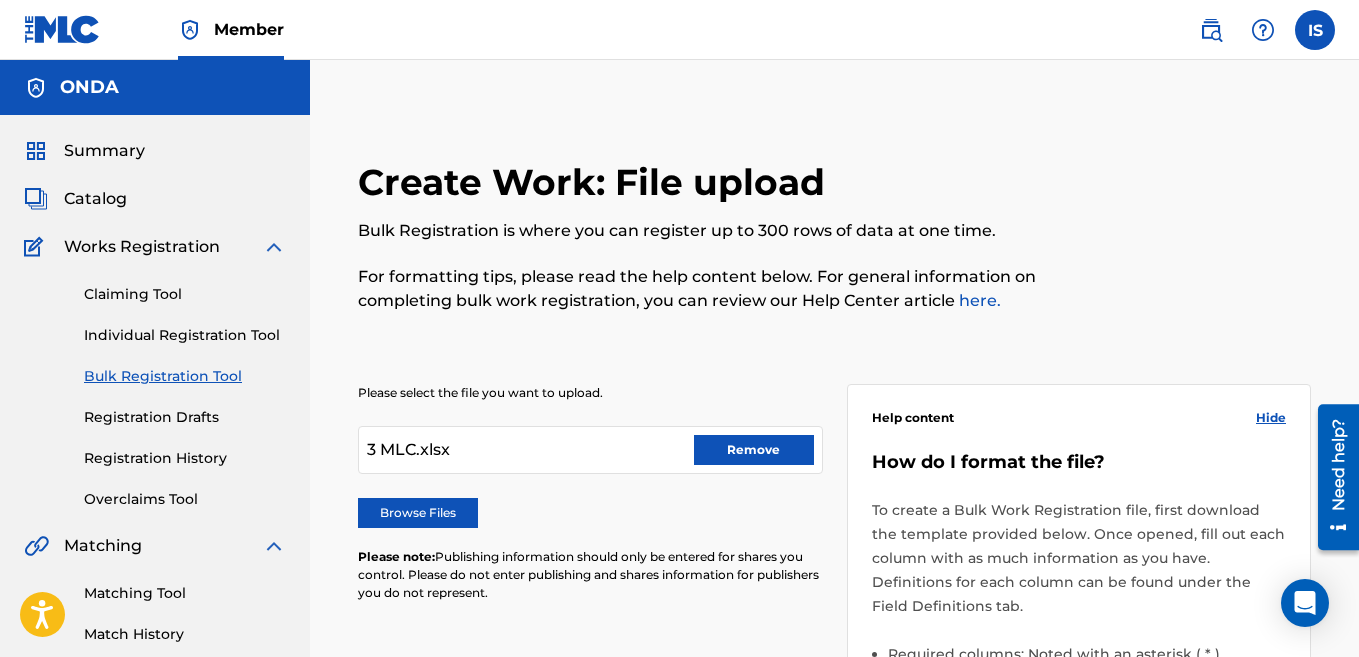 click on "Remove" at bounding box center [754, 450] 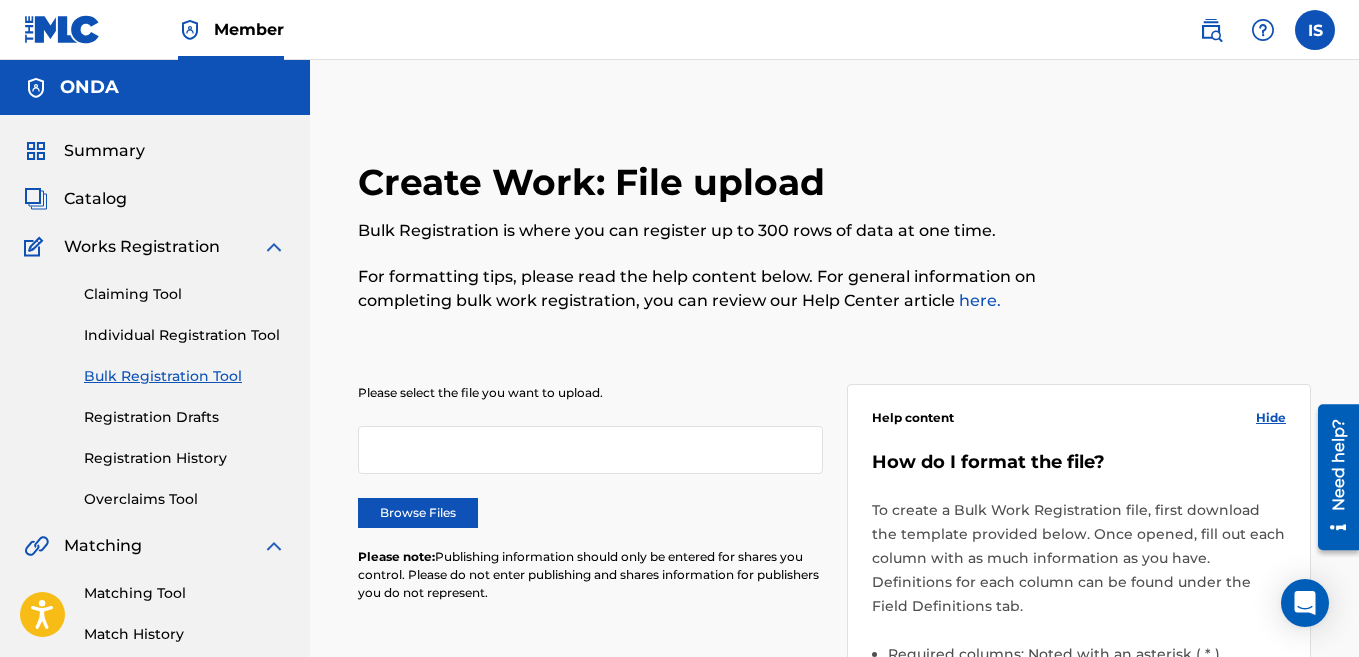 click on "Please select the file you want to upload. Browse Files Please note:  Publishing information should only be entered for shares you control. Please do not enter publishing and shares information for publishers you do not represent." at bounding box center (590, 505) 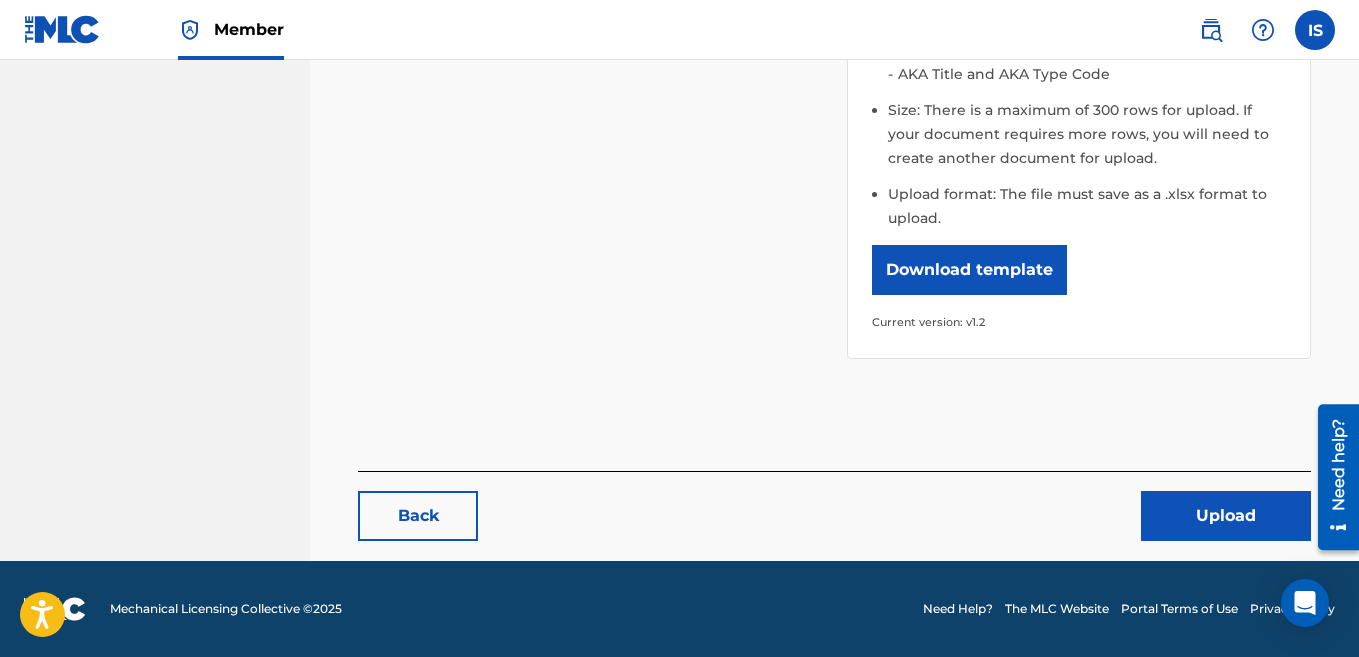 click on "Upload" at bounding box center [1226, 516] 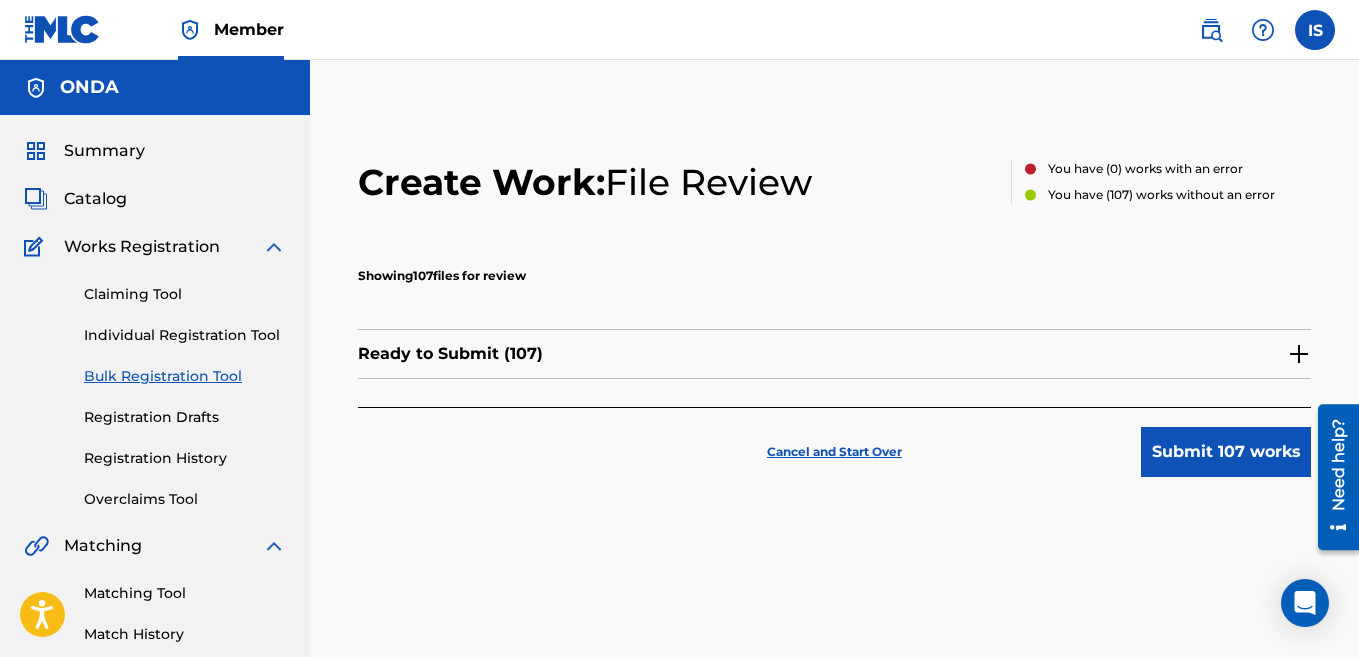 click on "Submit 107 works" at bounding box center [1226, 452] 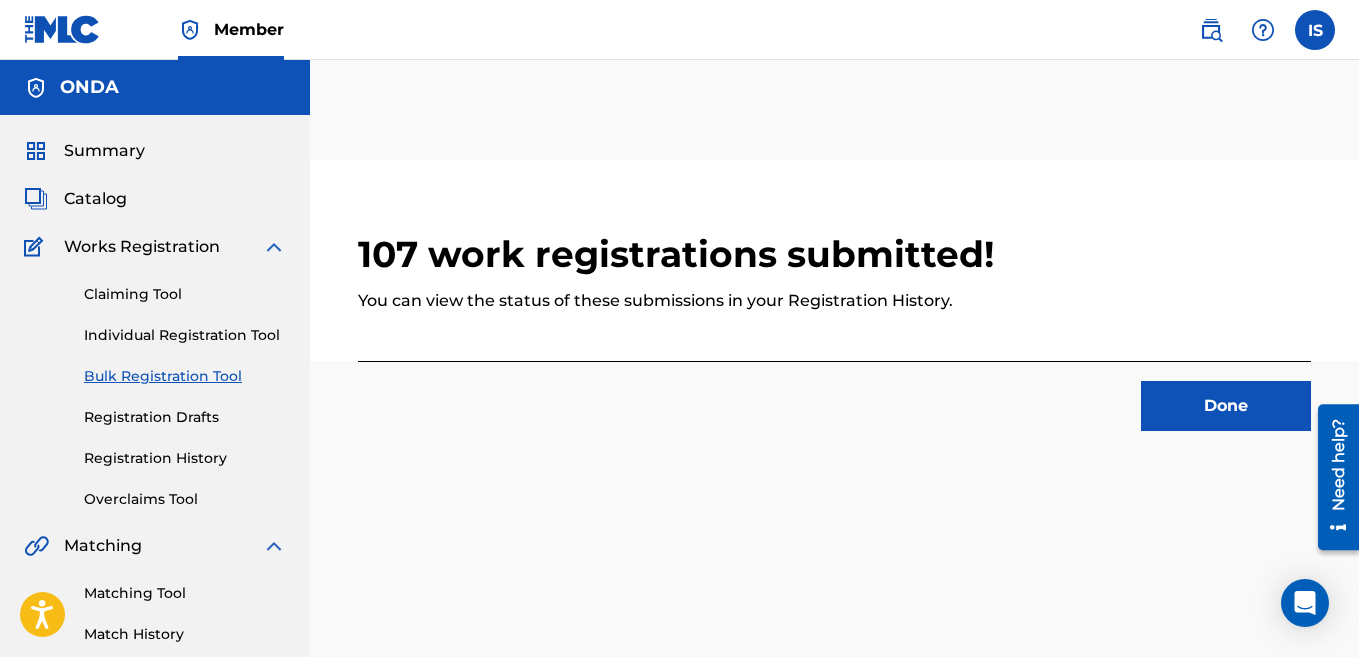 click on "Done" at bounding box center [1226, 406] 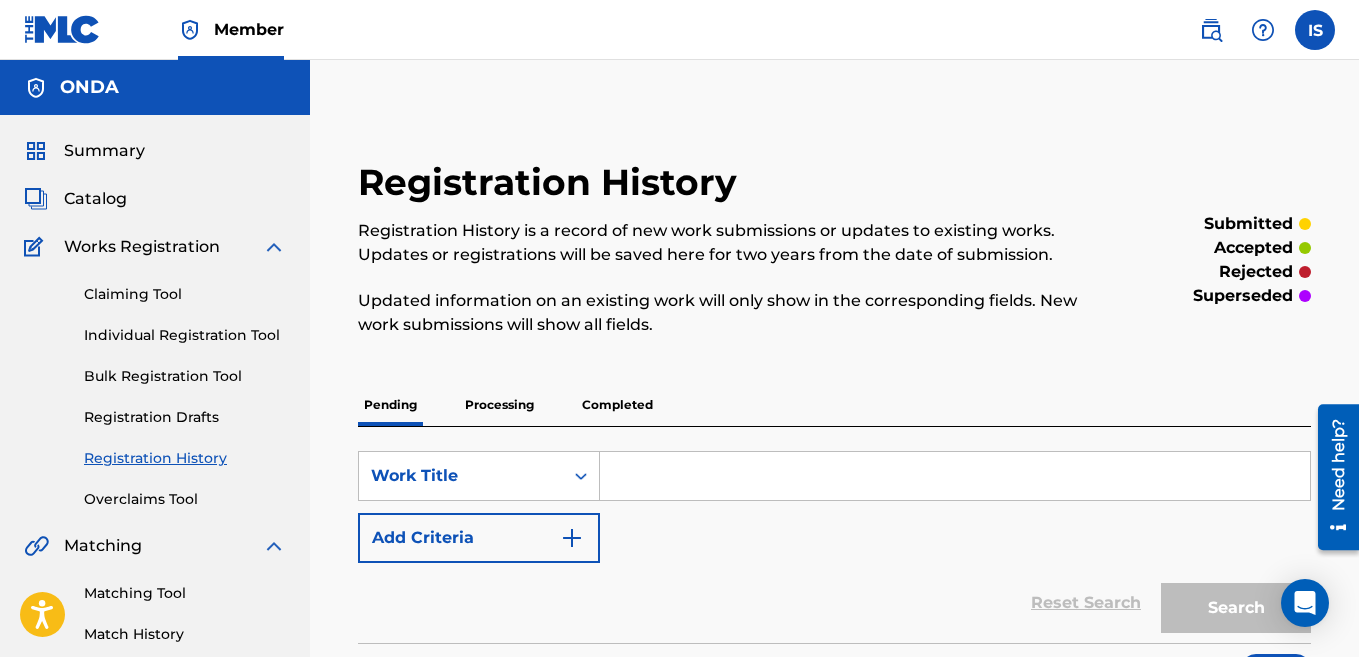 click on "Bulk Registration Tool" at bounding box center (185, 376) 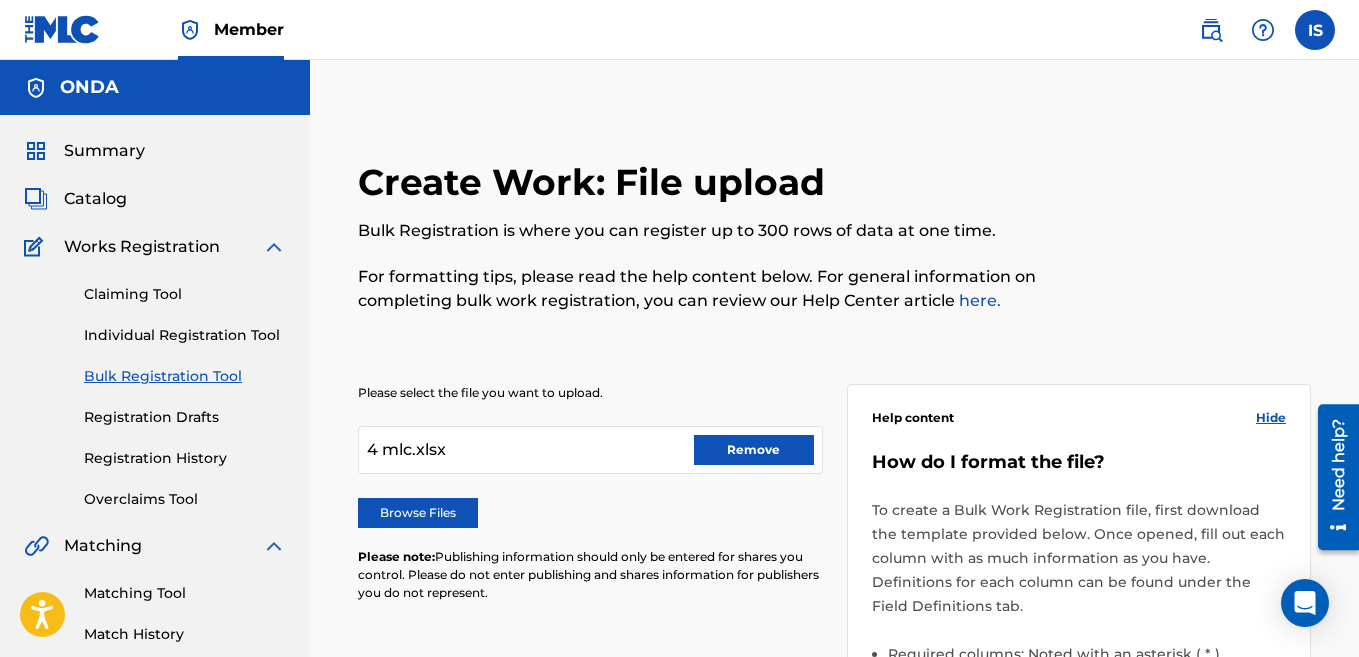 click on "Remove" at bounding box center (754, 450) 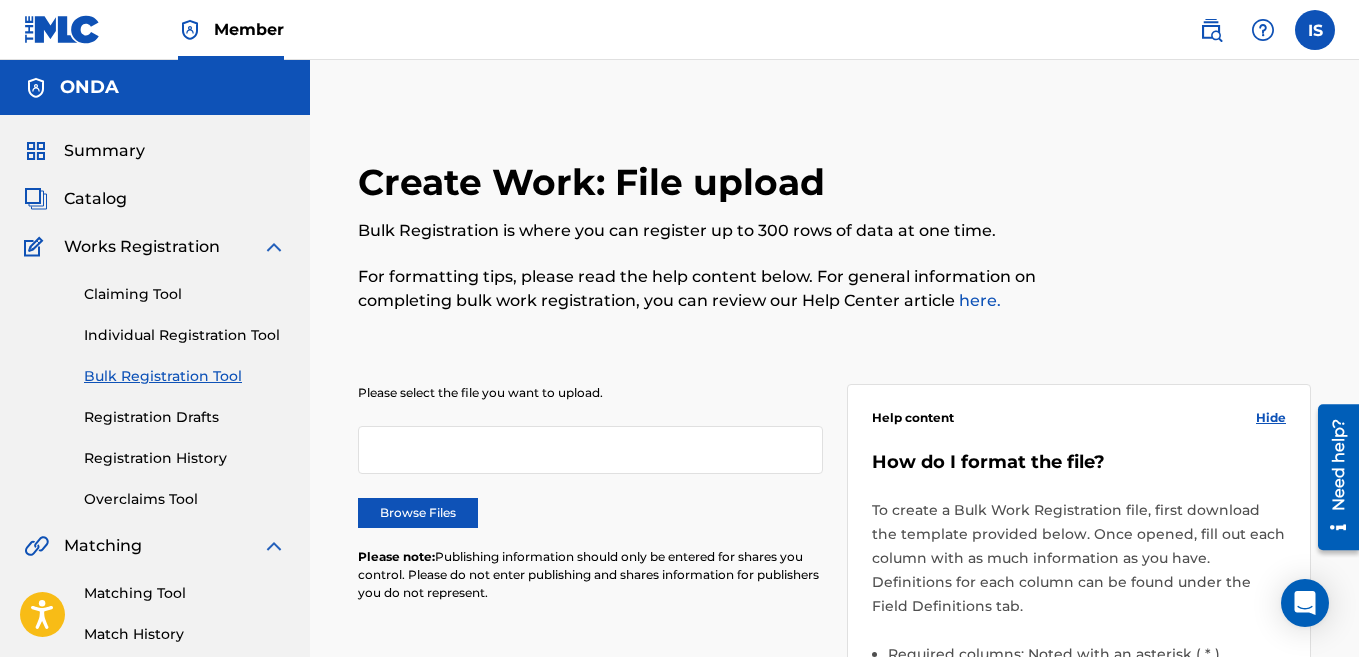 click on "Please select the file you want to upload. Browse Files Please note:  Publishing information should only be entered for shares you control. Please do not enter publishing and shares information for publishers you do not represent." at bounding box center (590, 505) 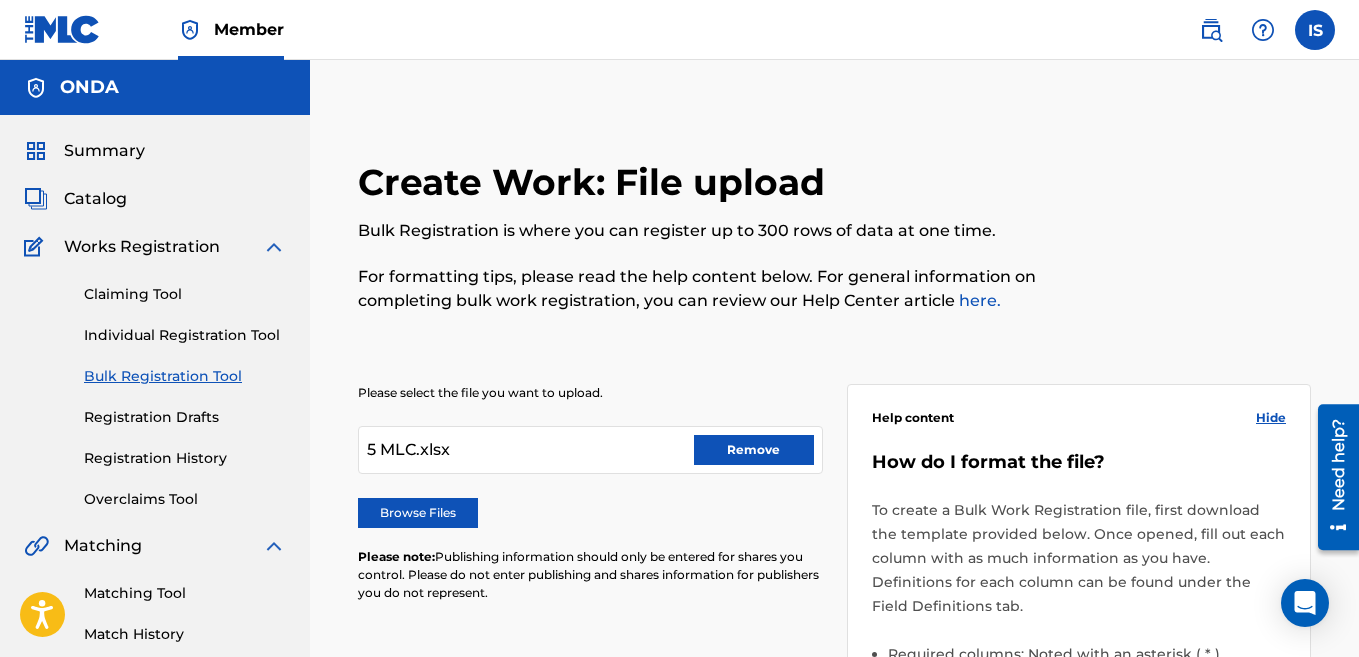 scroll, scrollTop: 736, scrollLeft: 0, axis: vertical 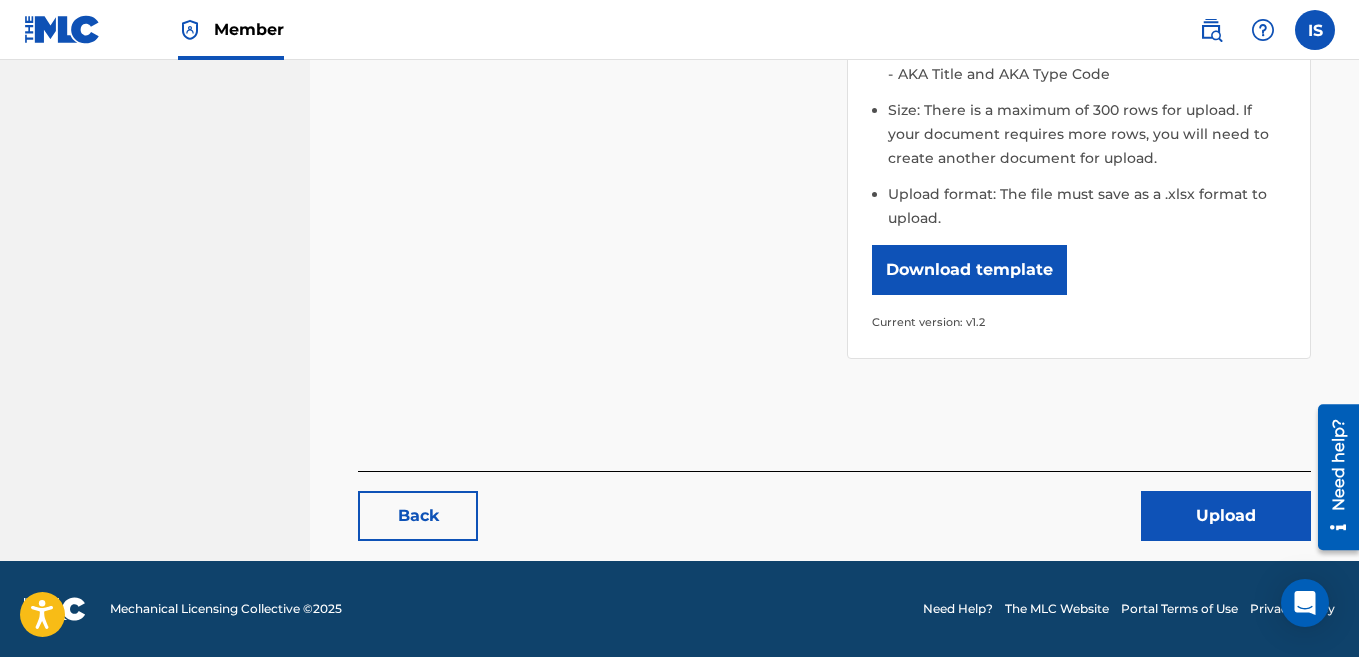 click on "Back Upload" at bounding box center [834, 506] 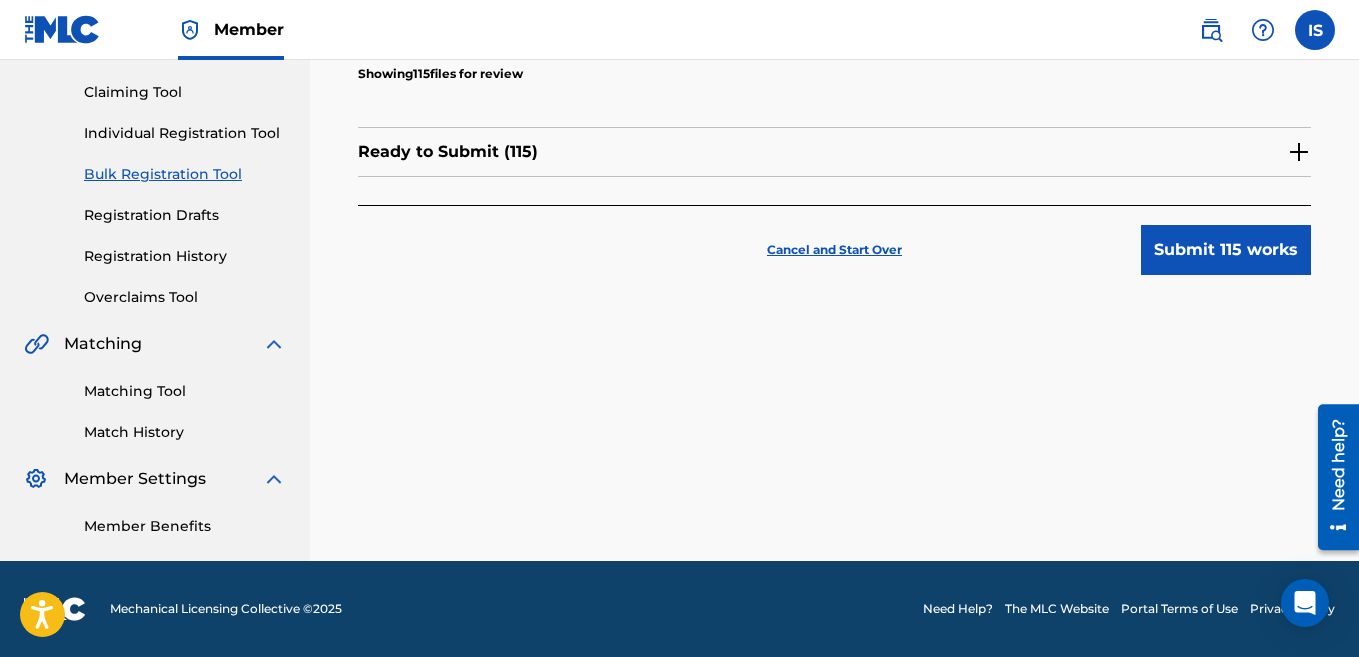 scroll, scrollTop: 0, scrollLeft: 0, axis: both 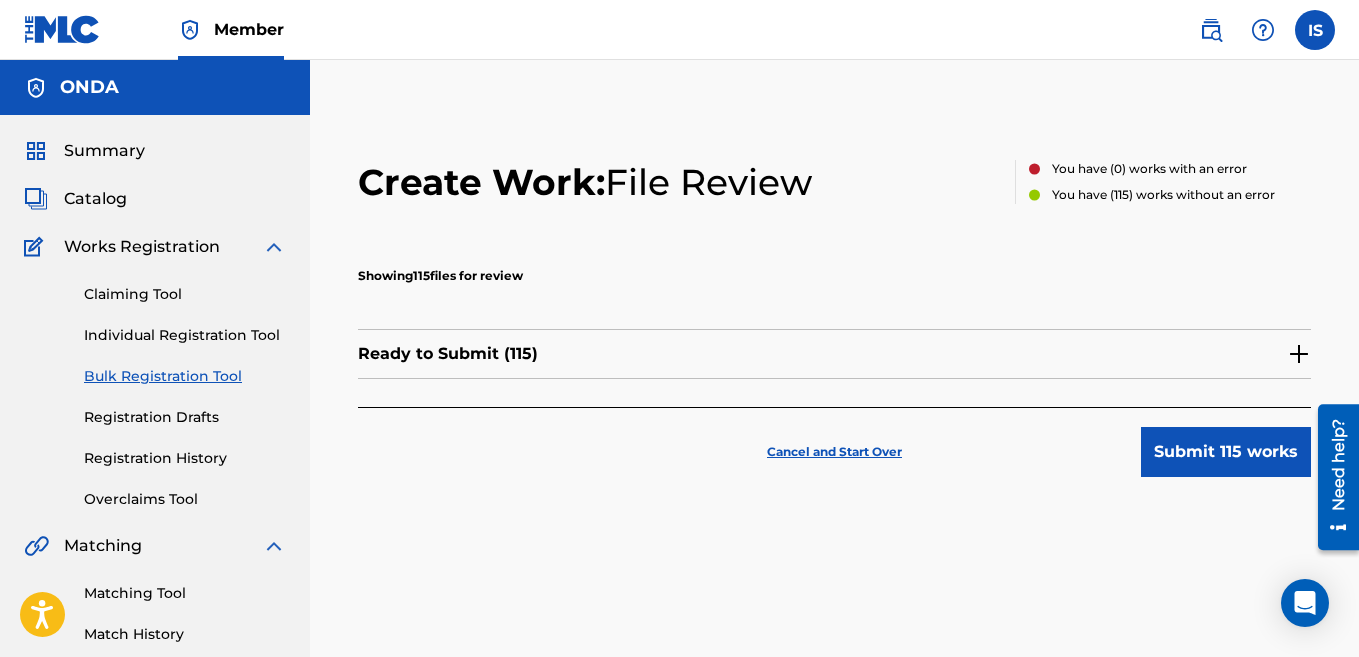 click on "Submit 115 works" at bounding box center [1226, 452] 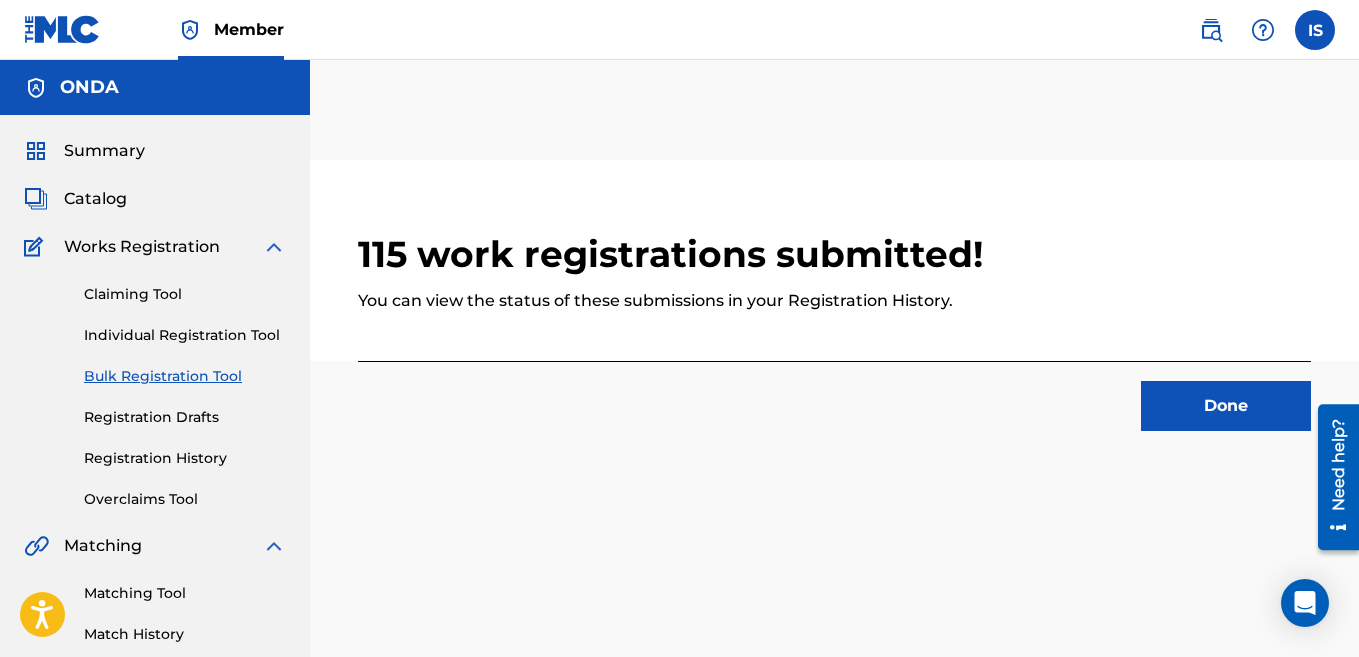 click on "Done" at bounding box center (1226, 406) 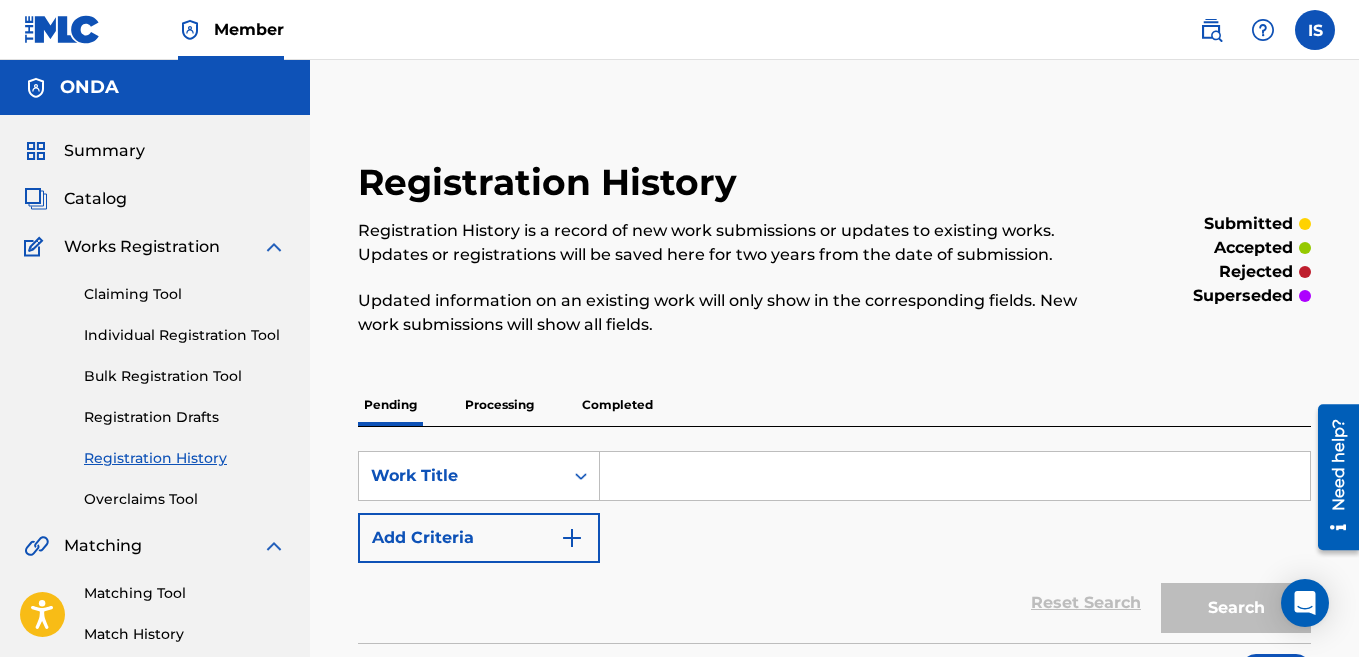 click on "Bulk Registration Tool" at bounding box center [185, 376] 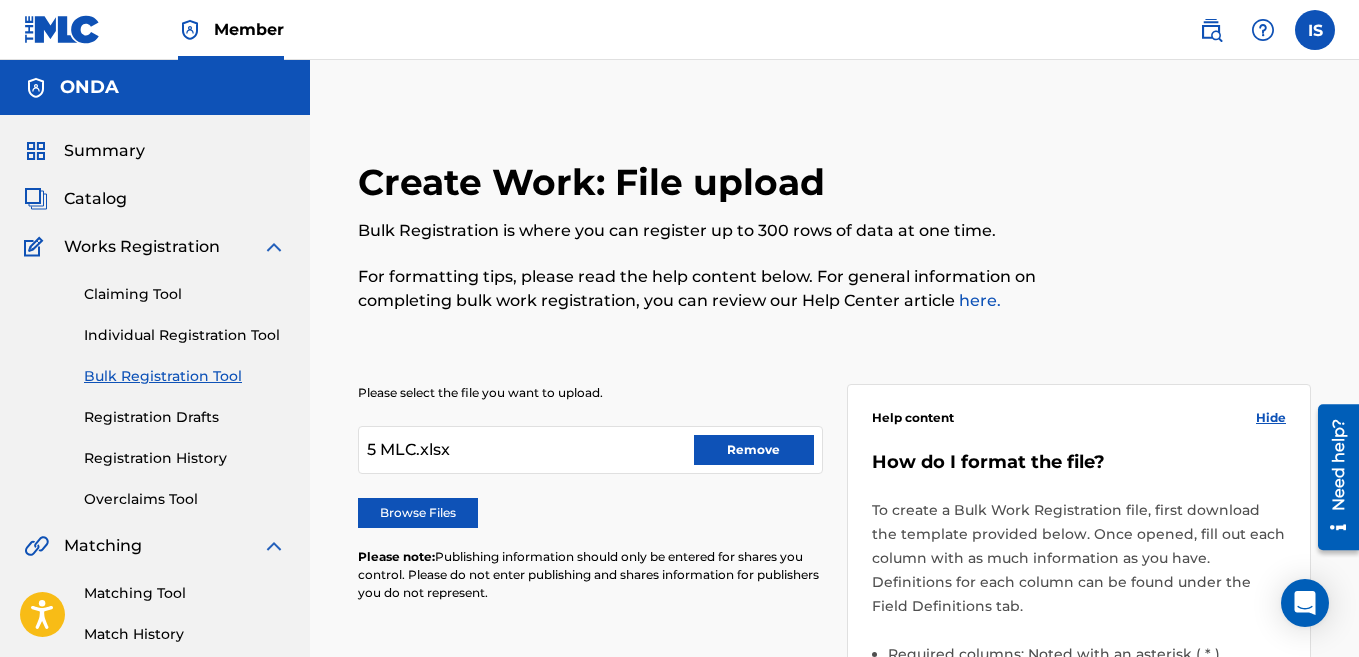 click on "Remove" at bounding box center [754, 450] 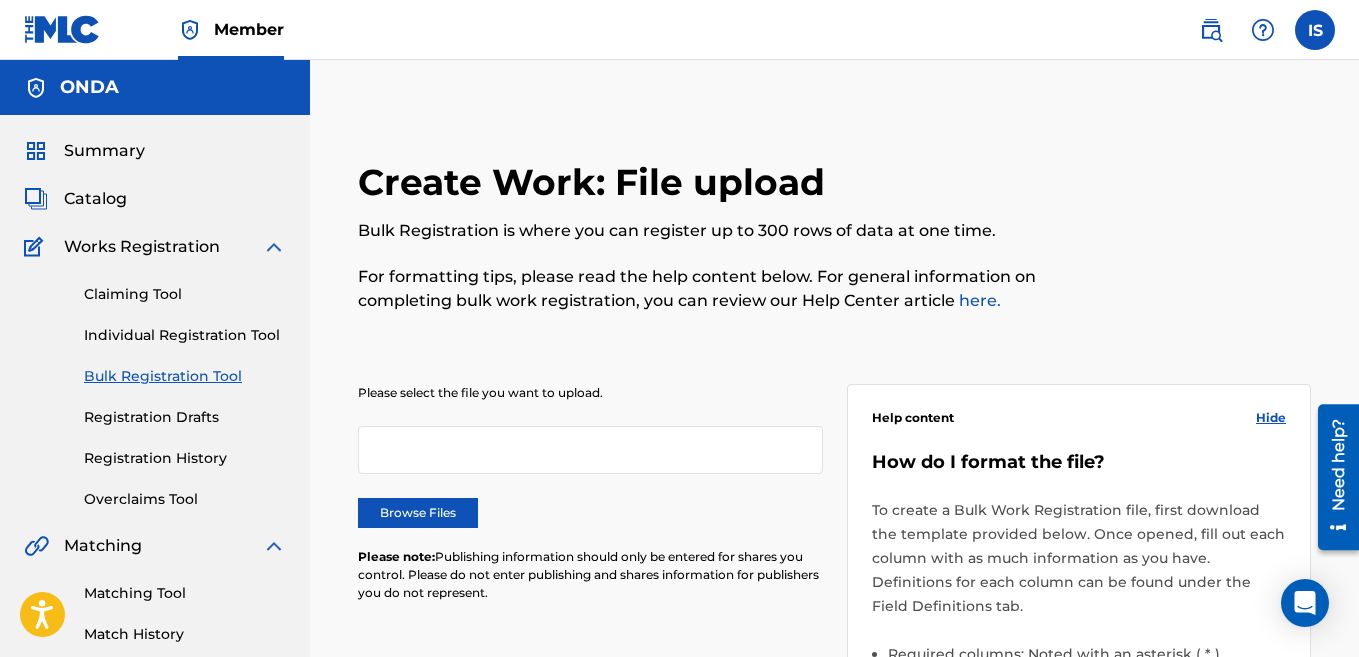 click on "Browse Files" at bounding box center (418, 513) 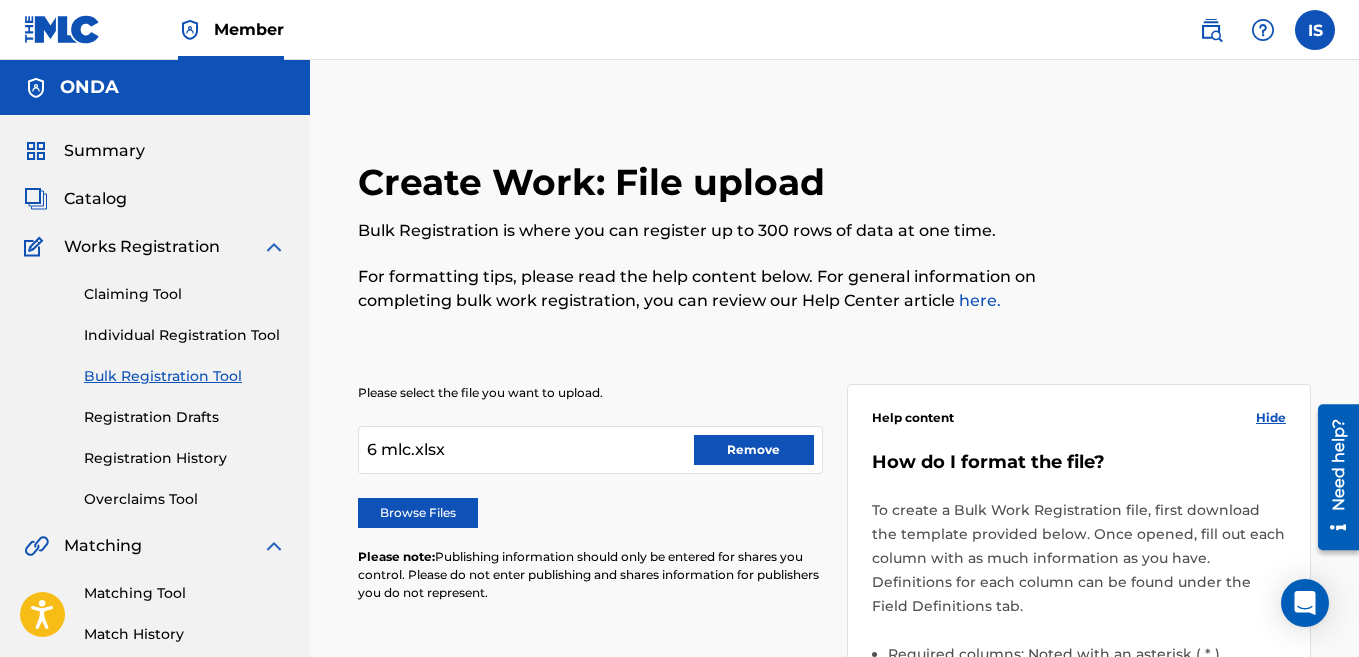 scroll, scrollTop: 736, scrollLeft: 0, axis: vertical 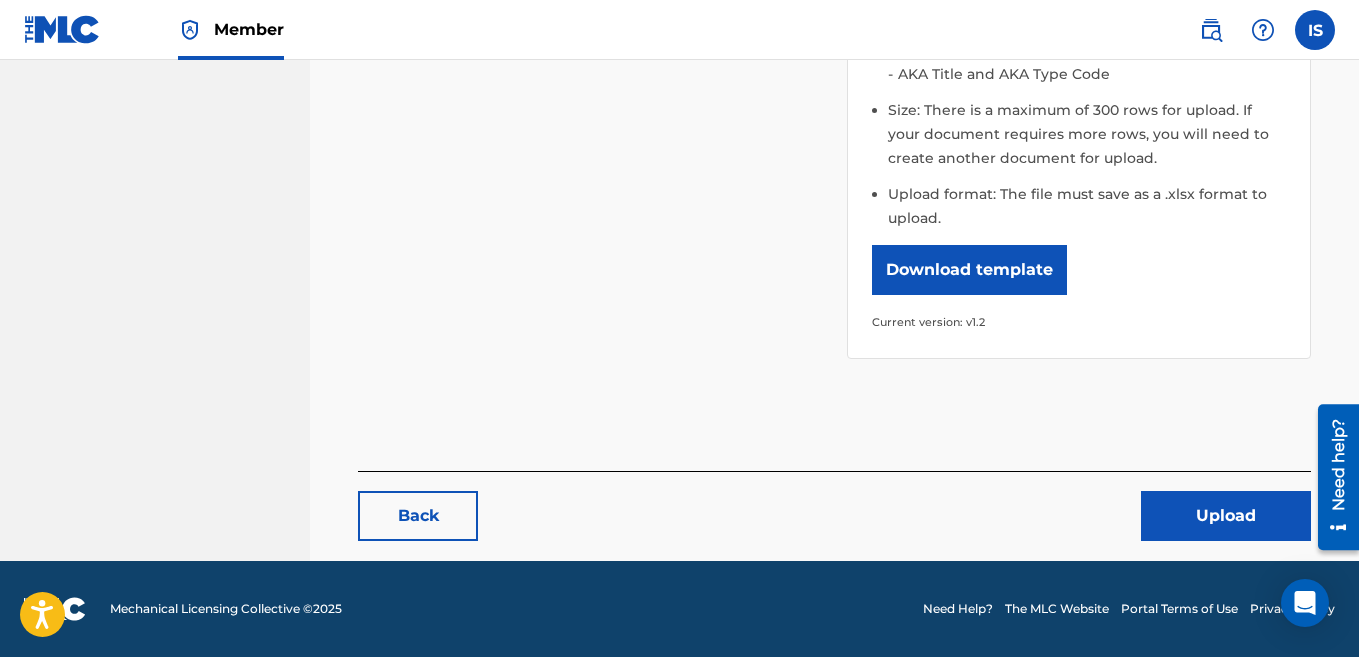 click on "Upload" at bounding box center (1226, 516) 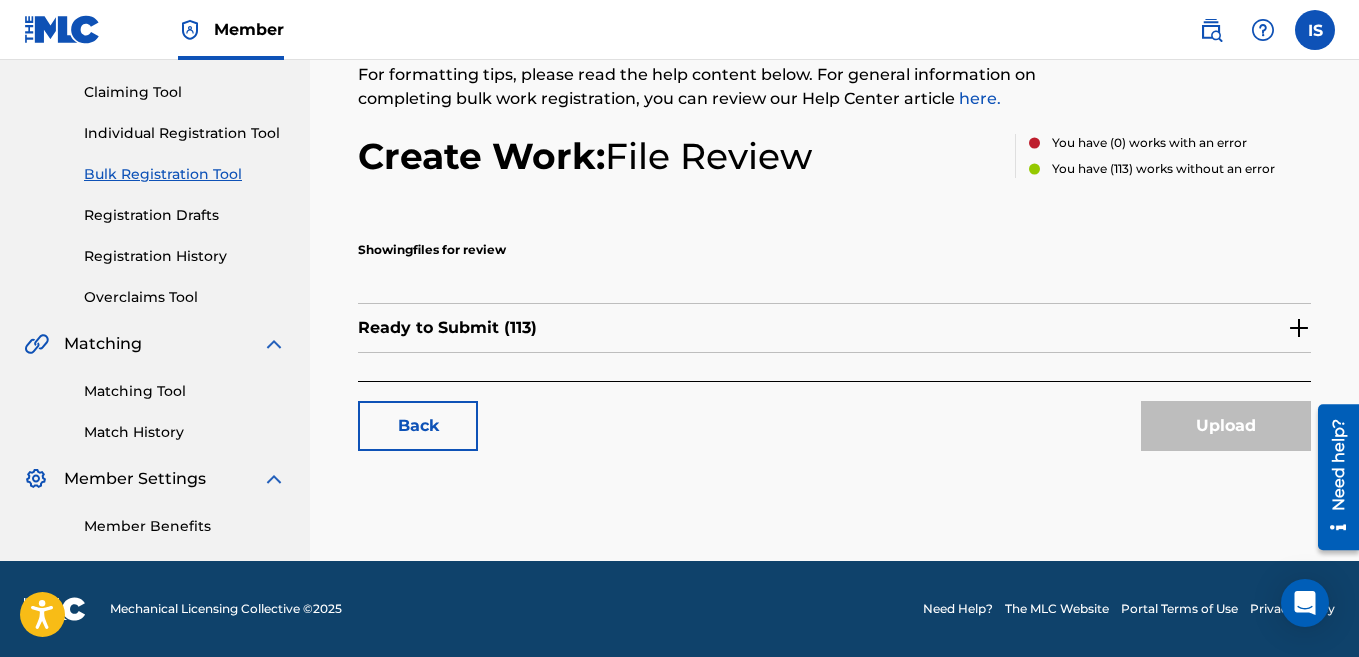 scroll, scrollTop: 0, scrollLeft: 0, axis: both 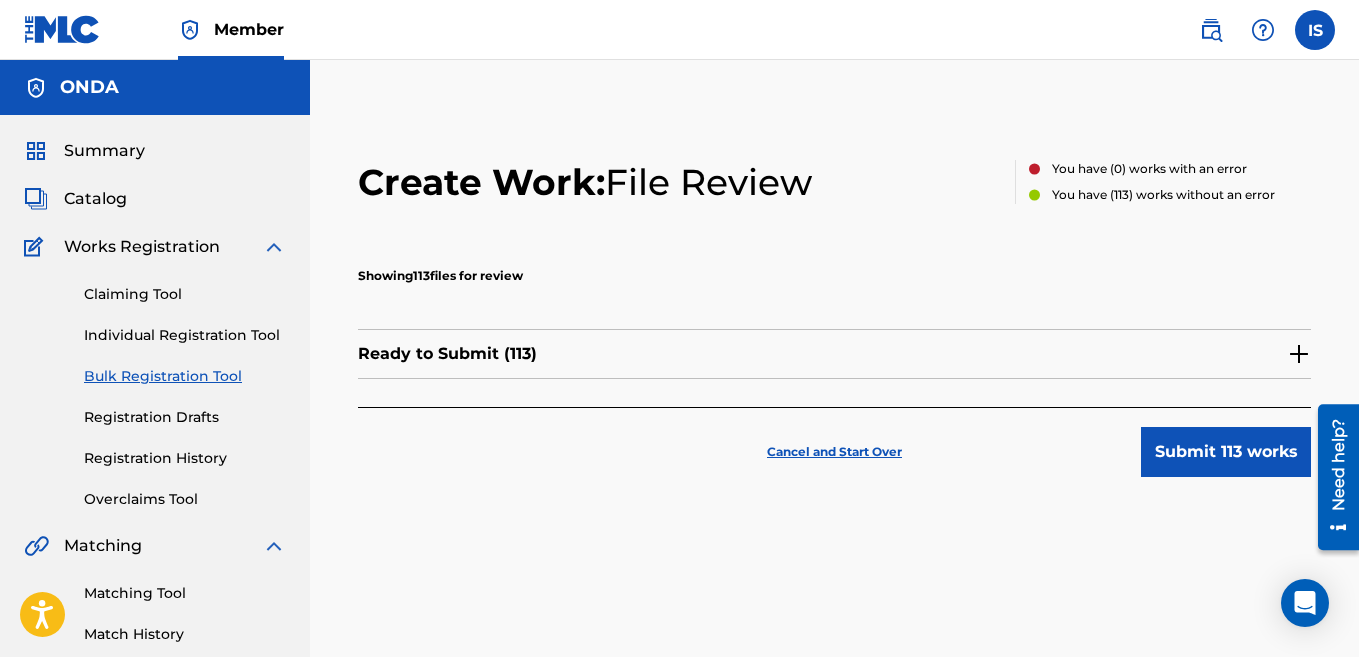 click on "Submit 113 works" at bounding box center [1226, 452] 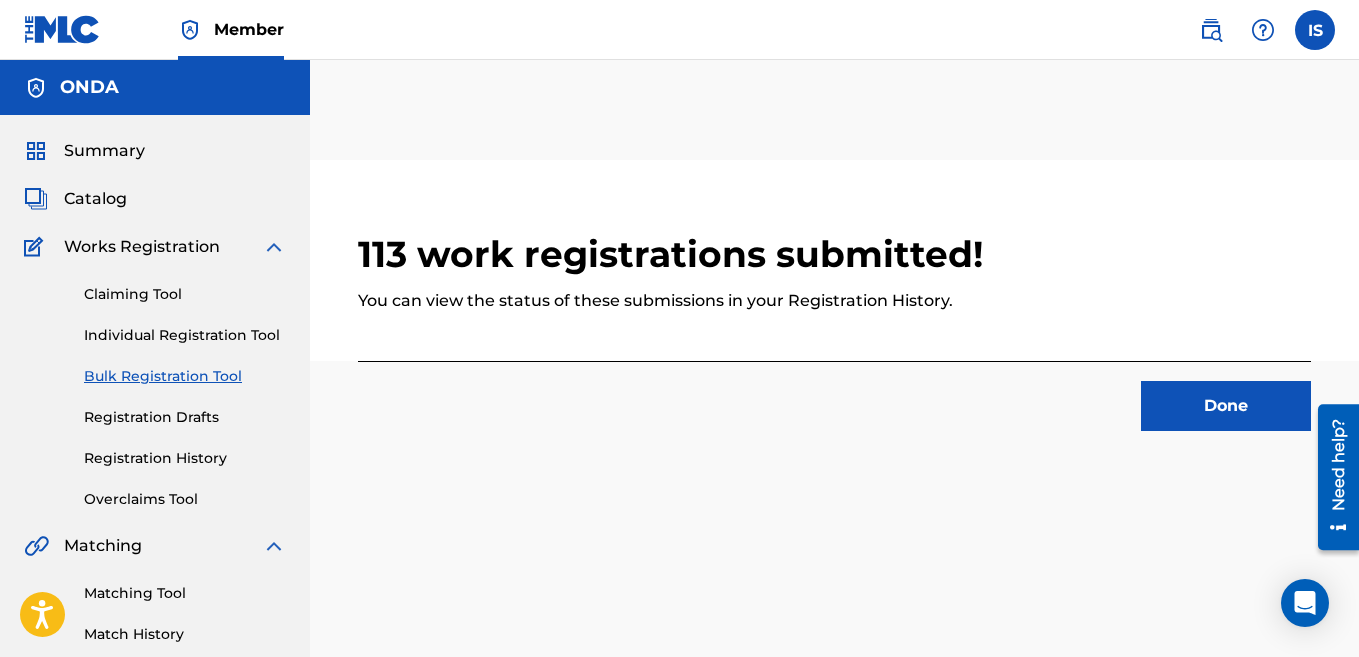 click on "Done" at bounding box center [1226, 406] 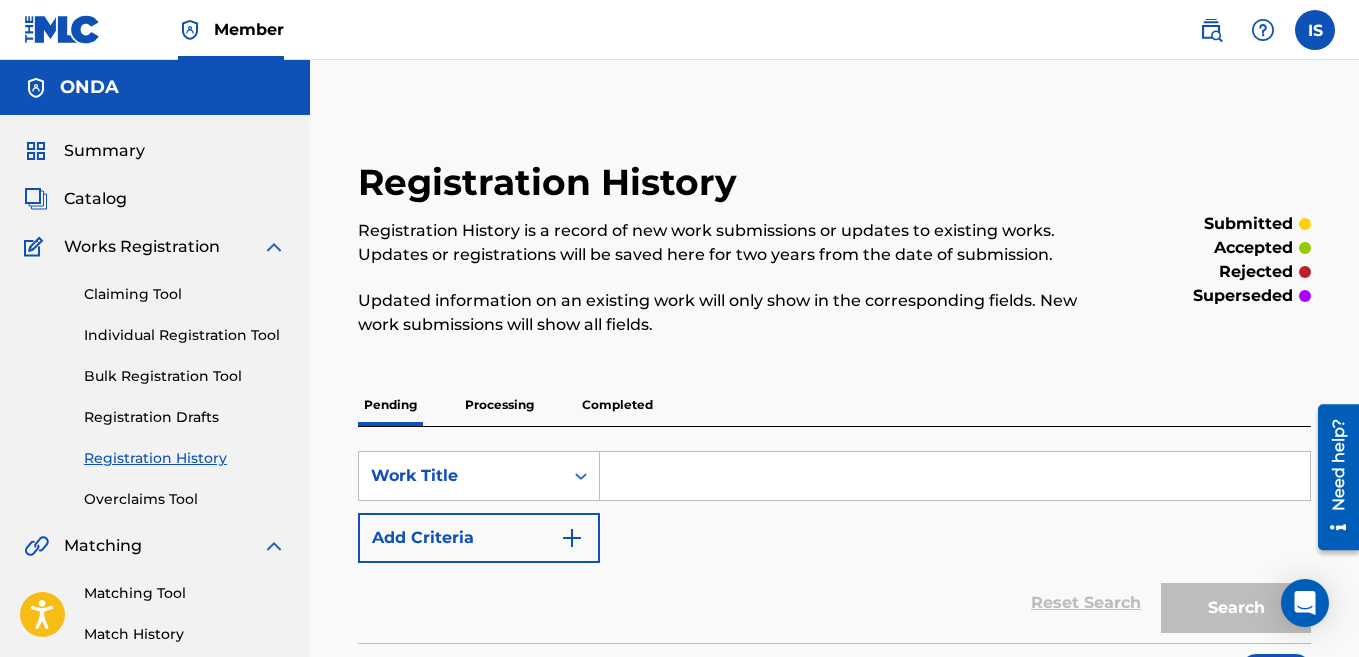 click on "Bulk Registration Tool" at bounding box center [185, 376] 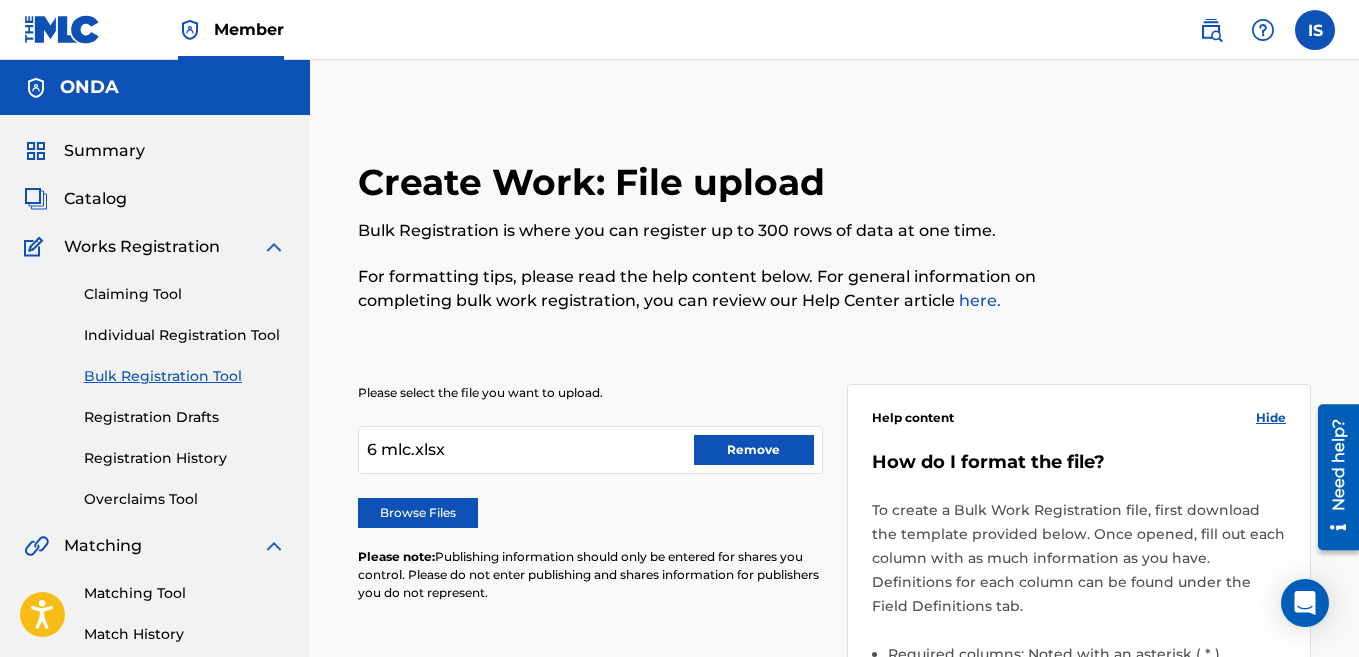 click on "Remove" at bounding box center (754, 450) 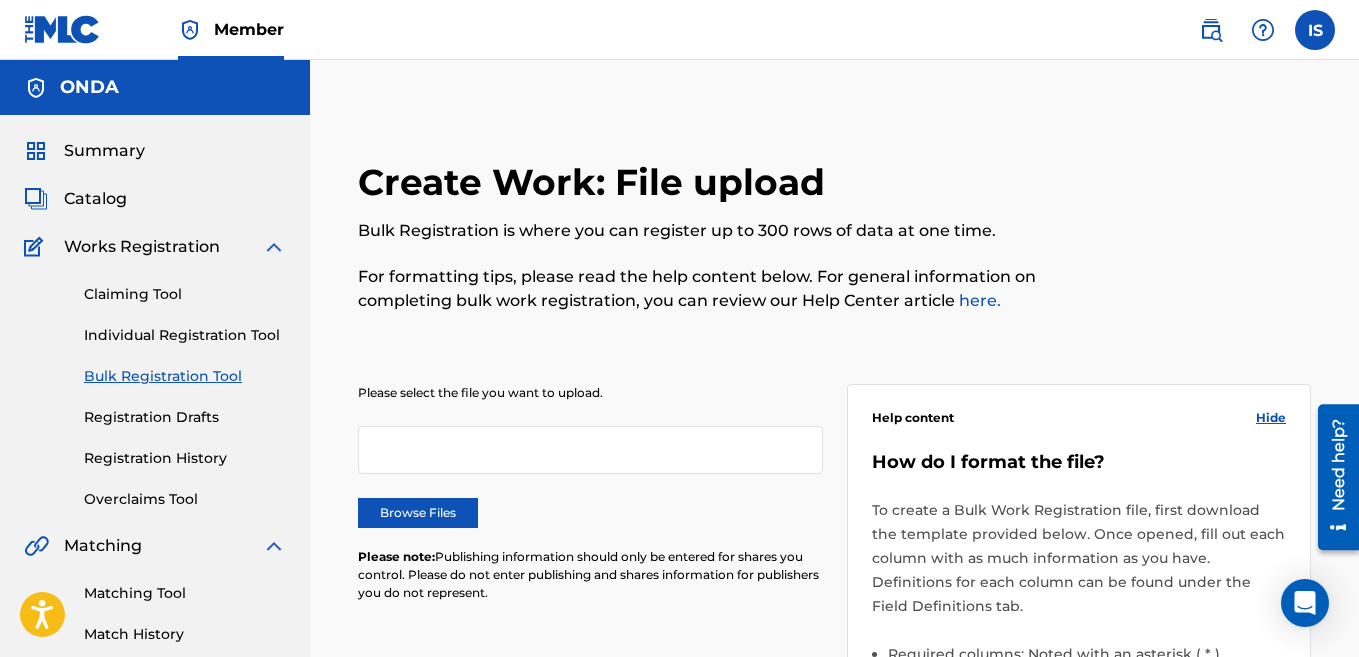 click on "Browse Files" at bounding box center [418, 513] 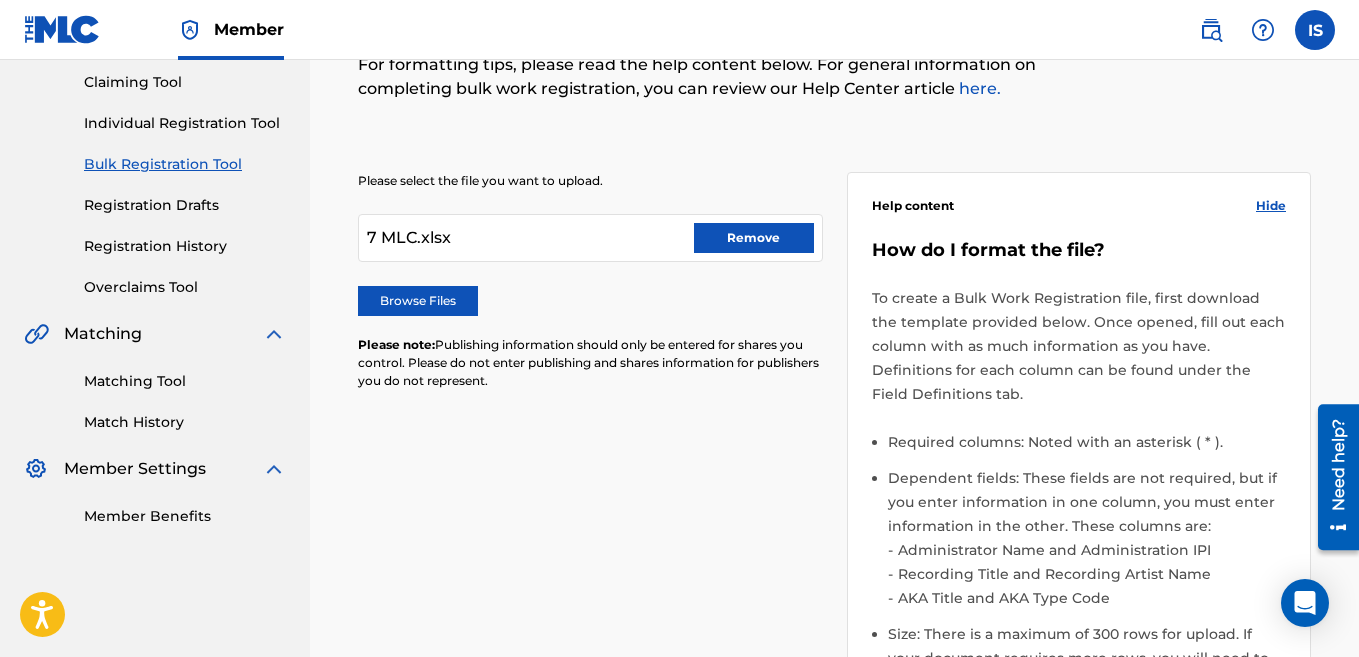 scroll, scrollTop: 736, scrollLeft: 0, axis: vertical 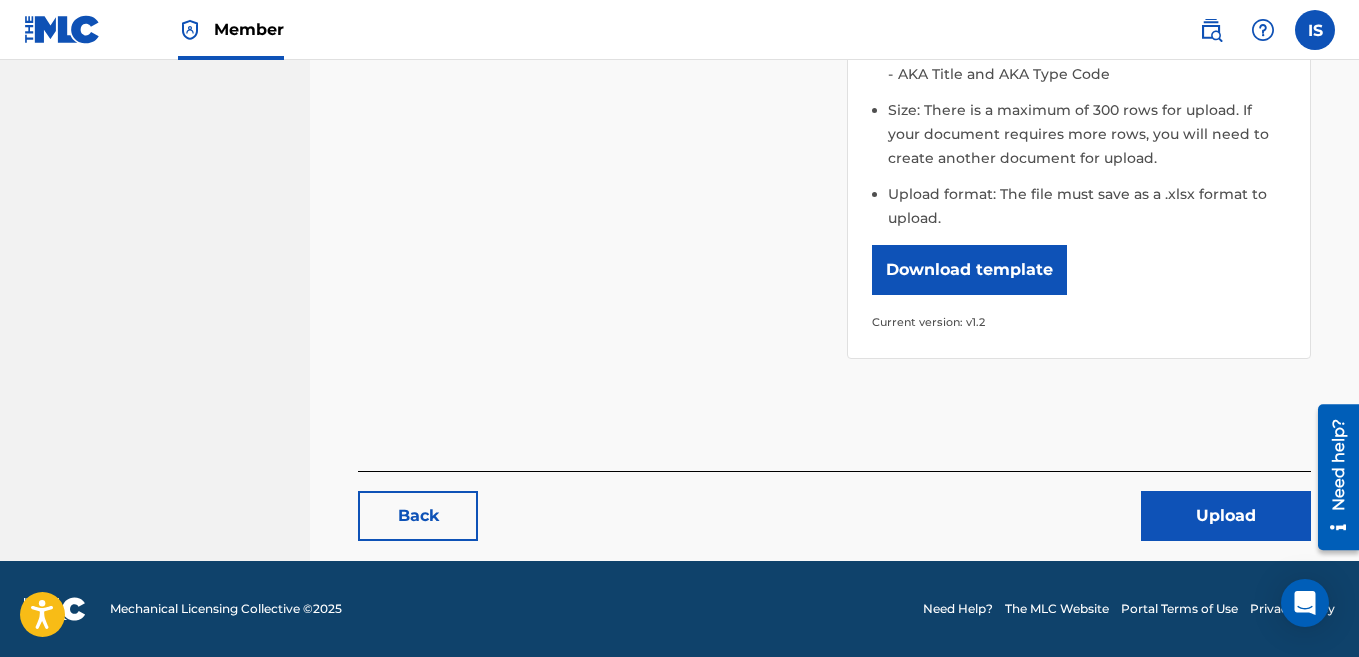 click on "Upload" at bounding box center [1226, 516] 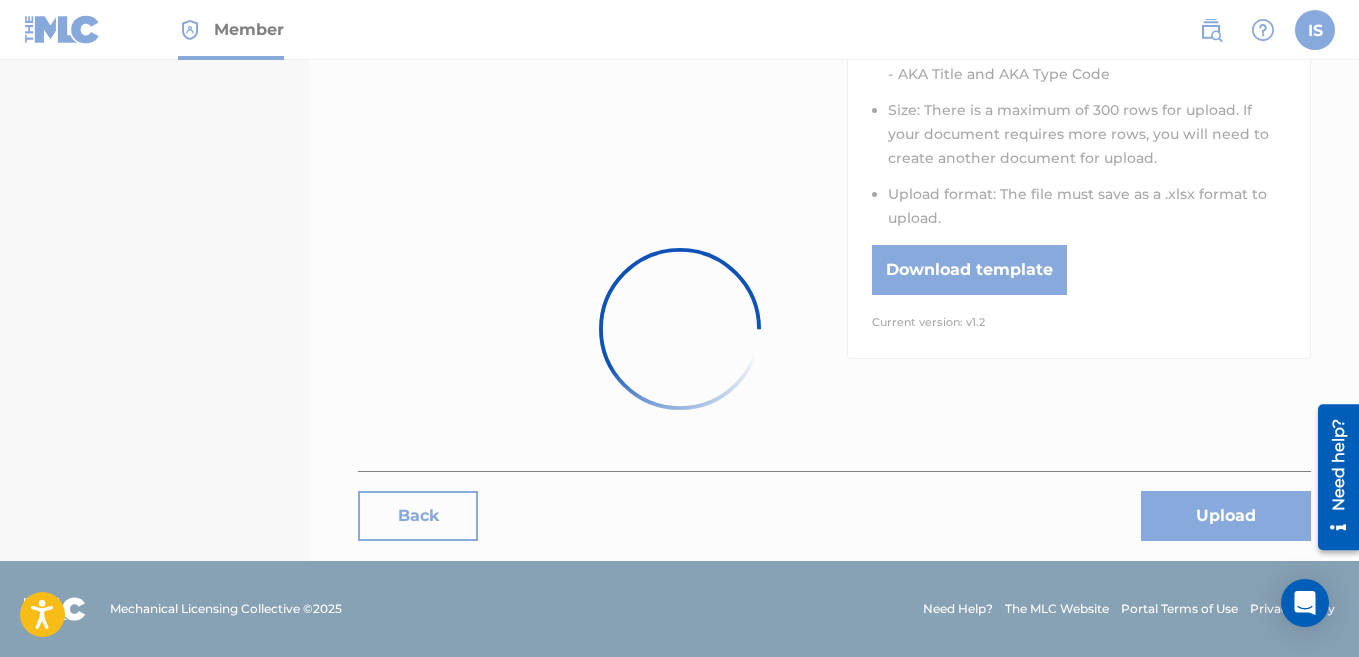 scroll, scrollTop: 656, scrollLeft: 0, axis: vertical 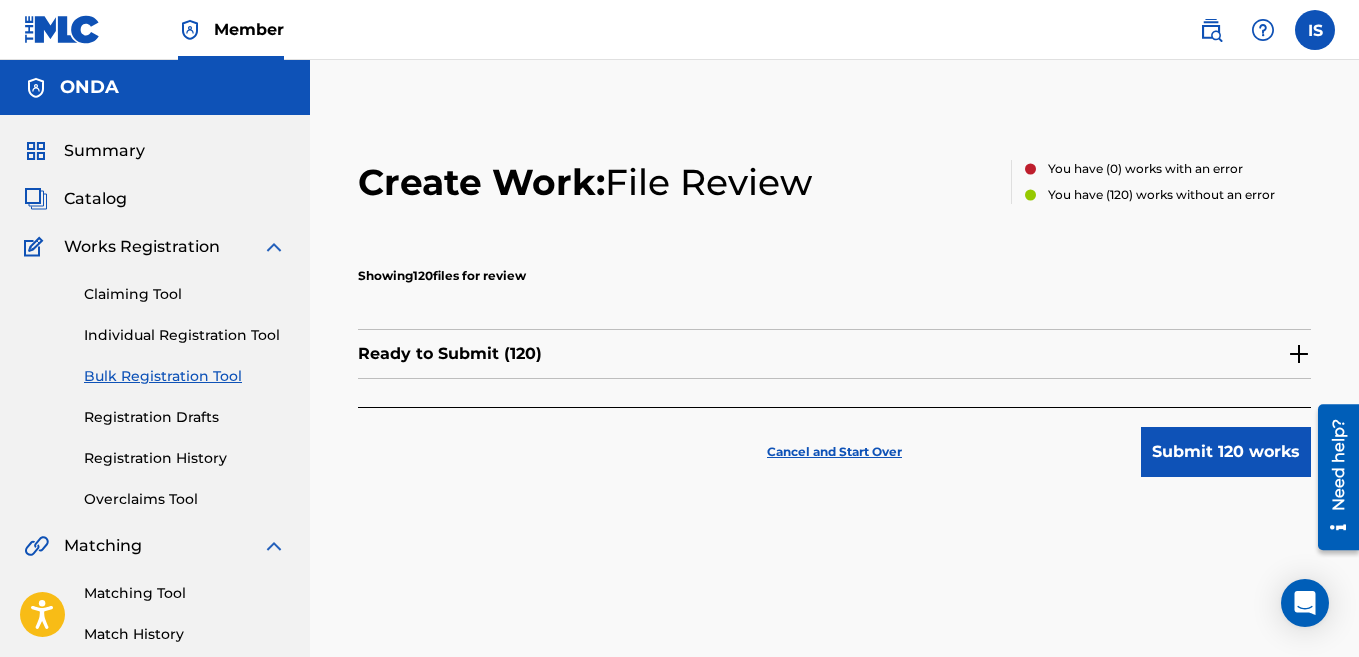 click on "Submit 120 works" at bounding box center [1226, 452] 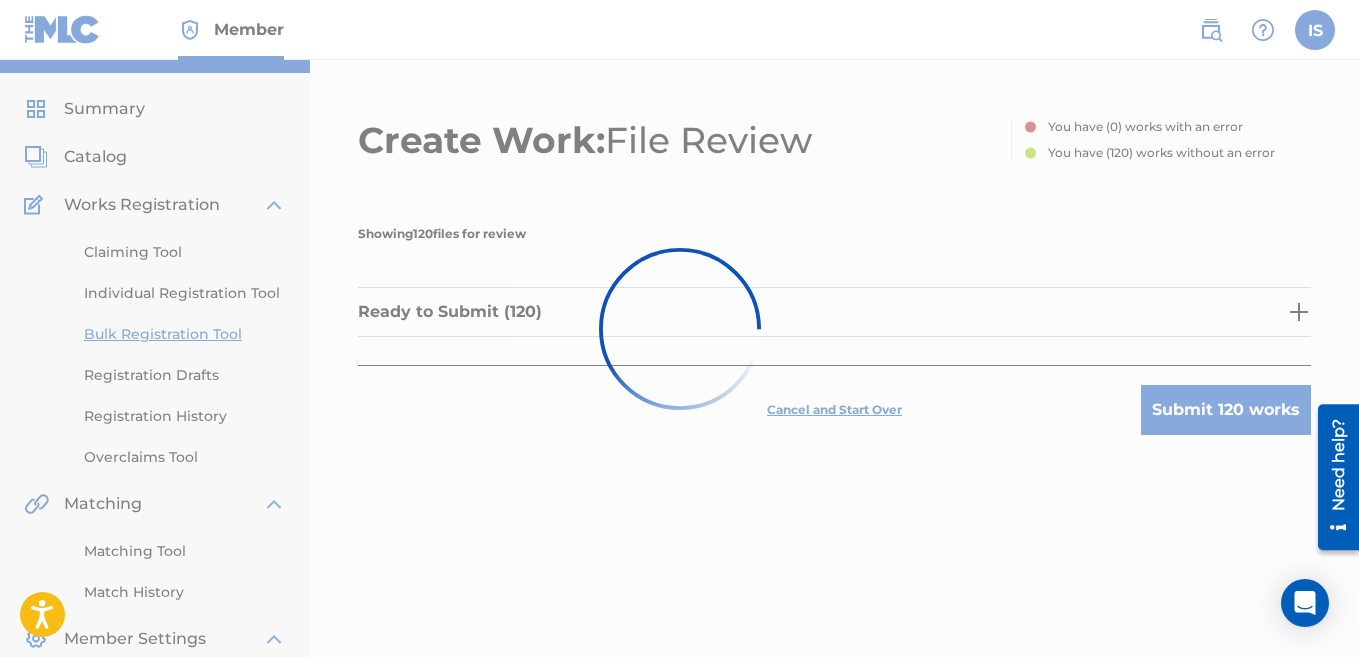 scroll, scrollTop: 33, scrollLeft: 0, axis: vertical 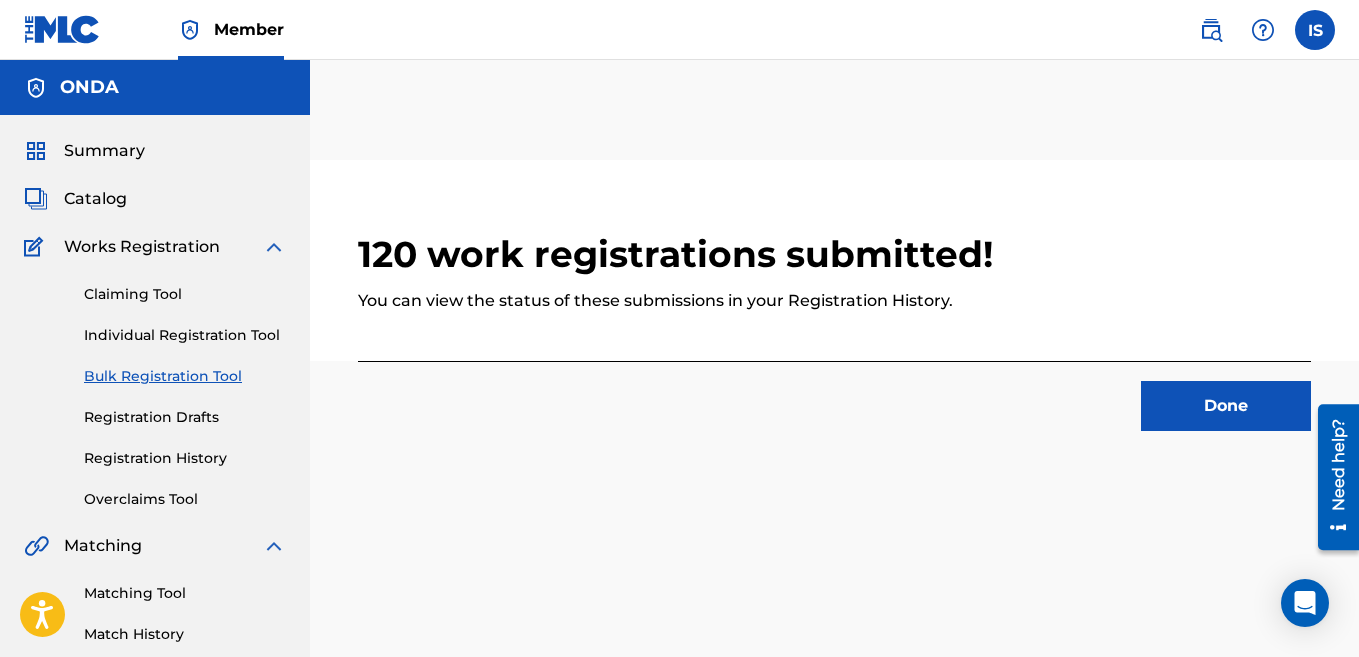 click on "Done" at bounding box center (1226, 406) 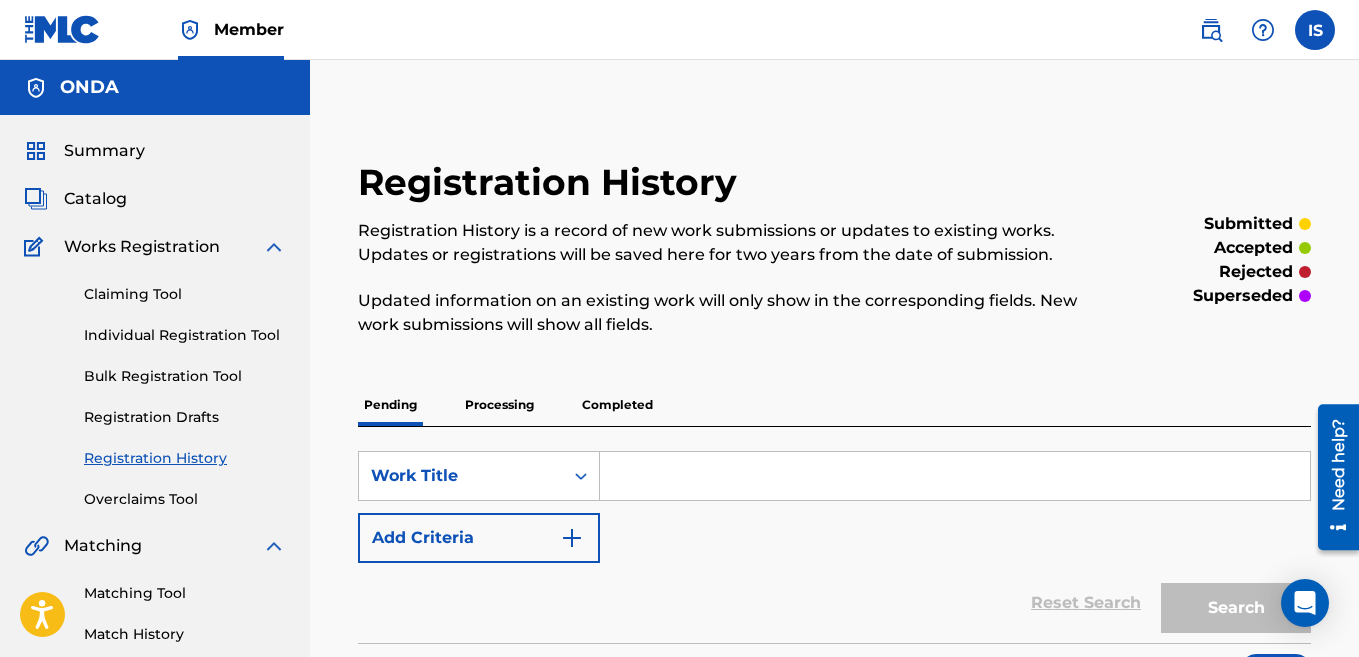 click on "Bulk Registration Tool" at bounding box center (185, 376) 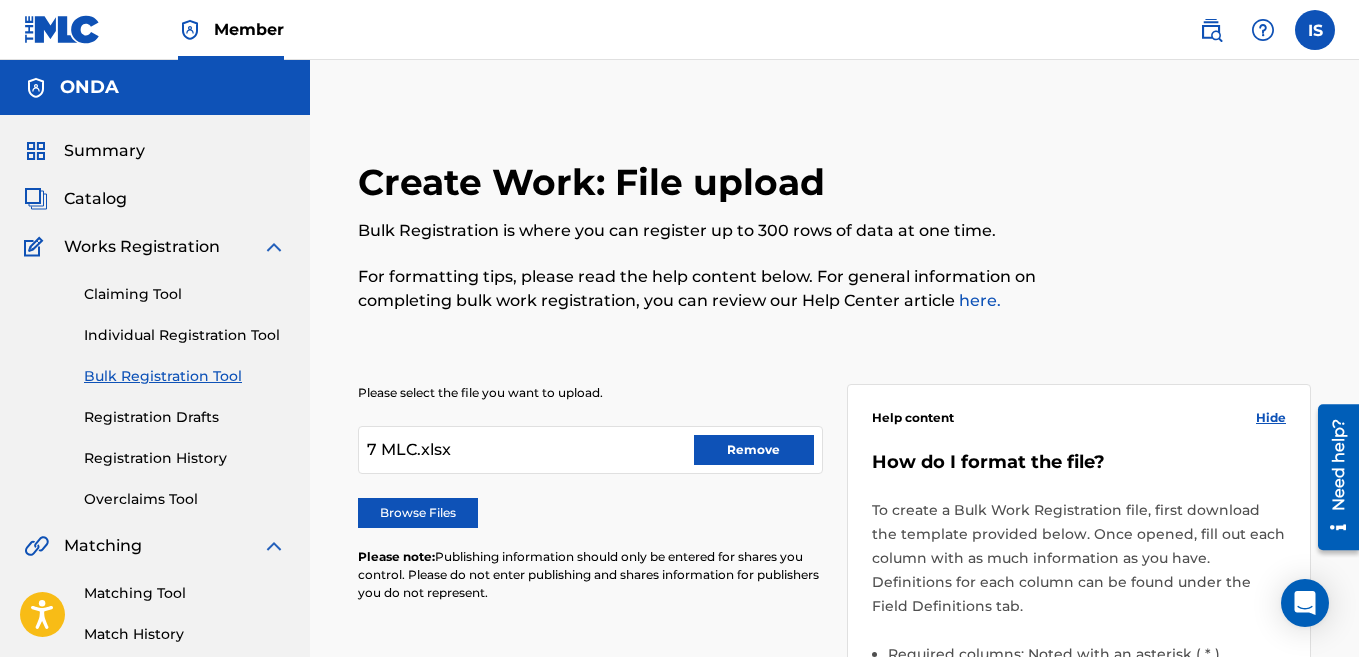 click on "Remove" at bounding box center (754, 450) 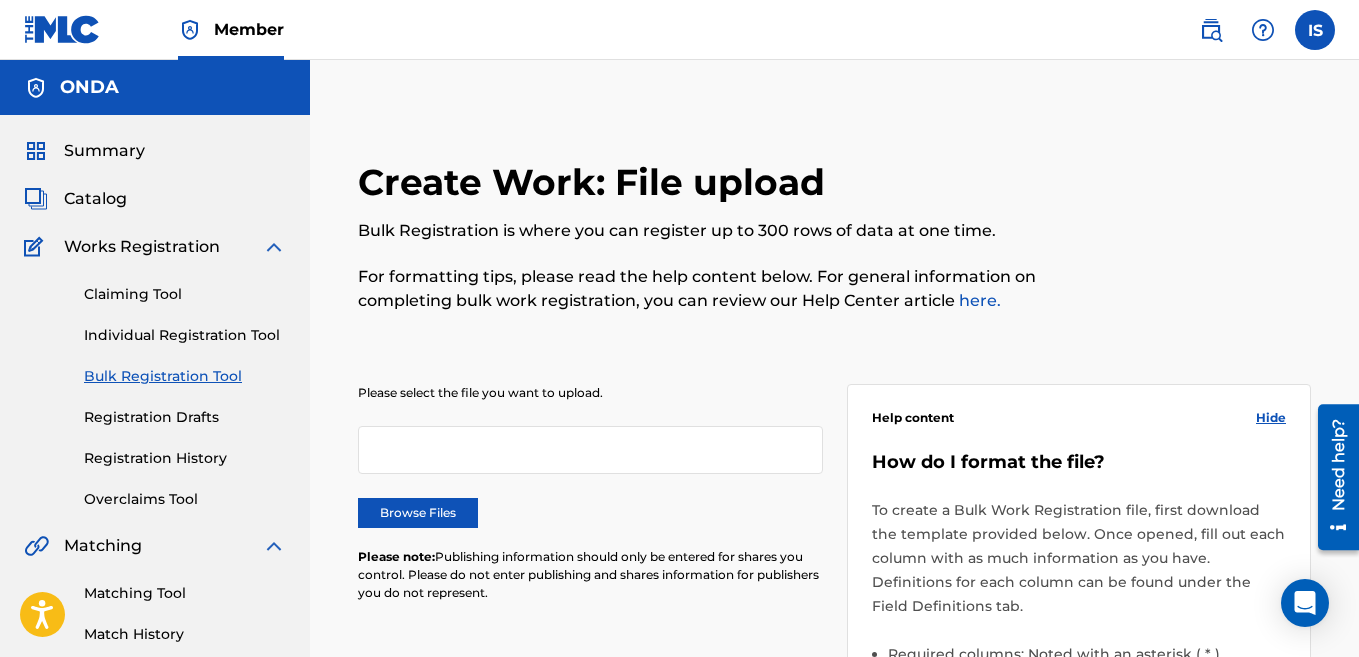 click on "Browse Files" at bounding box center (418, 513) 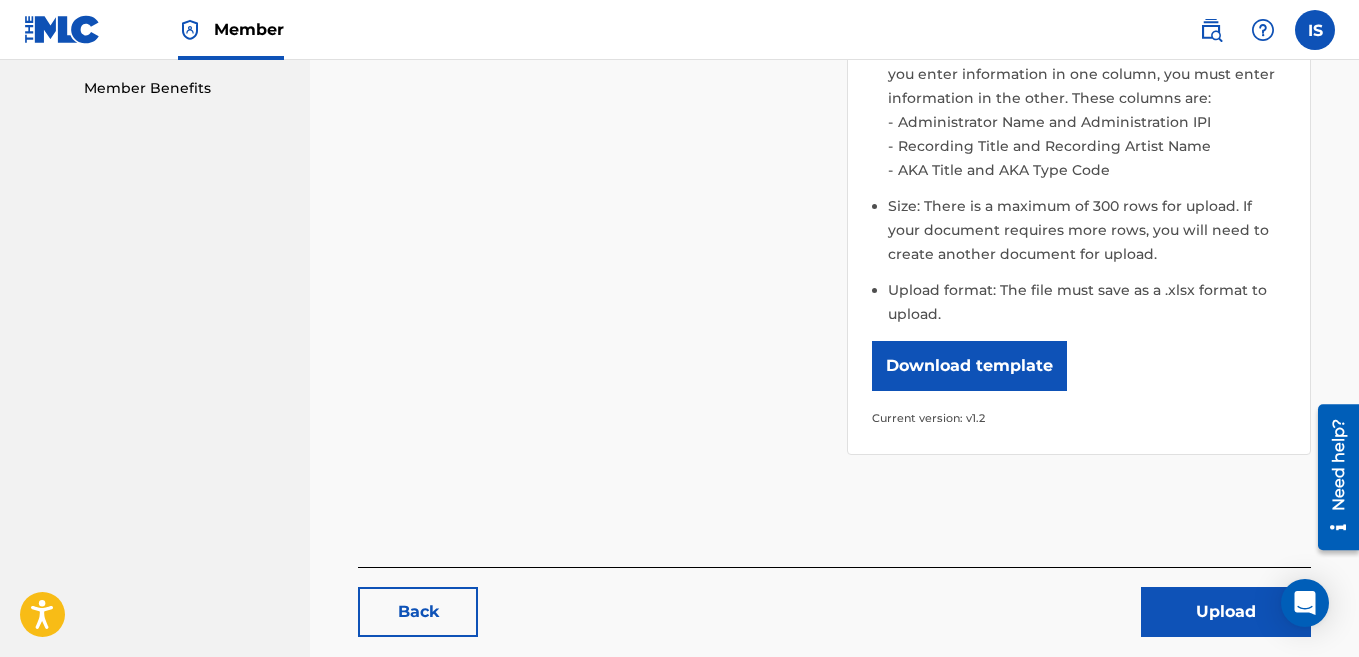 scroll, scrollTop: 736, scrollLeft: 0, axis: vertical 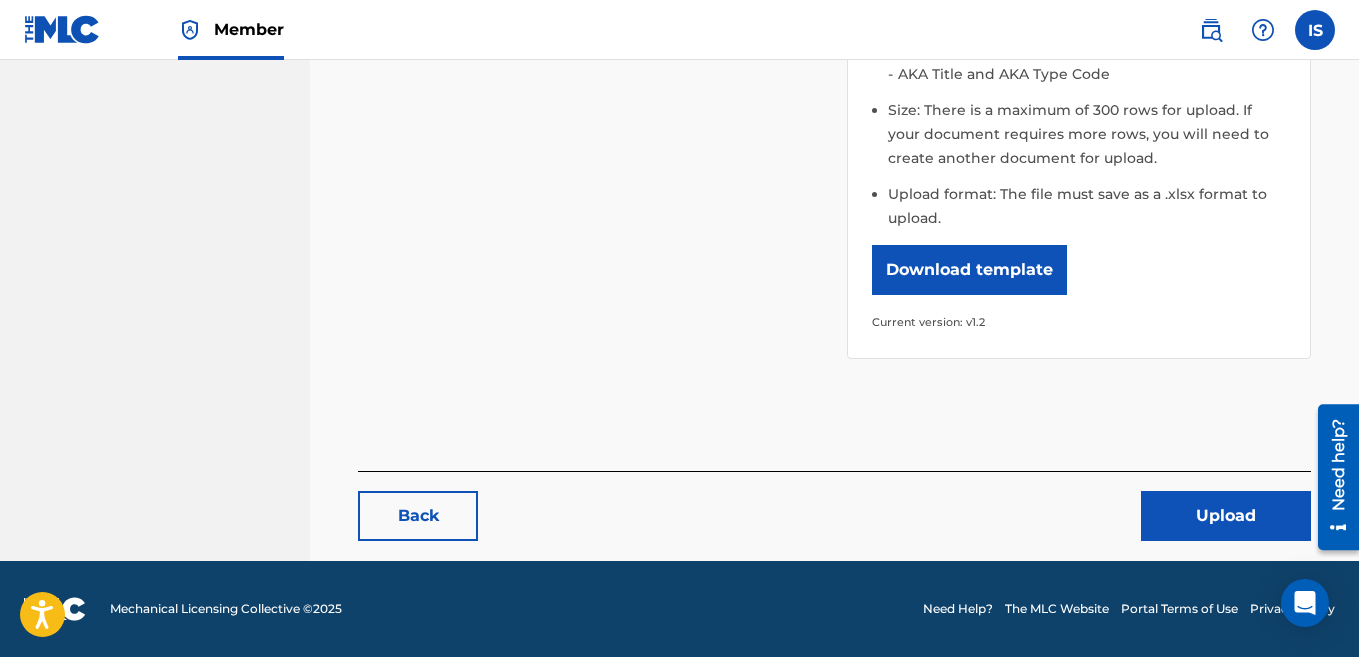 click on "Upload" at bounding box center (1226, 516) 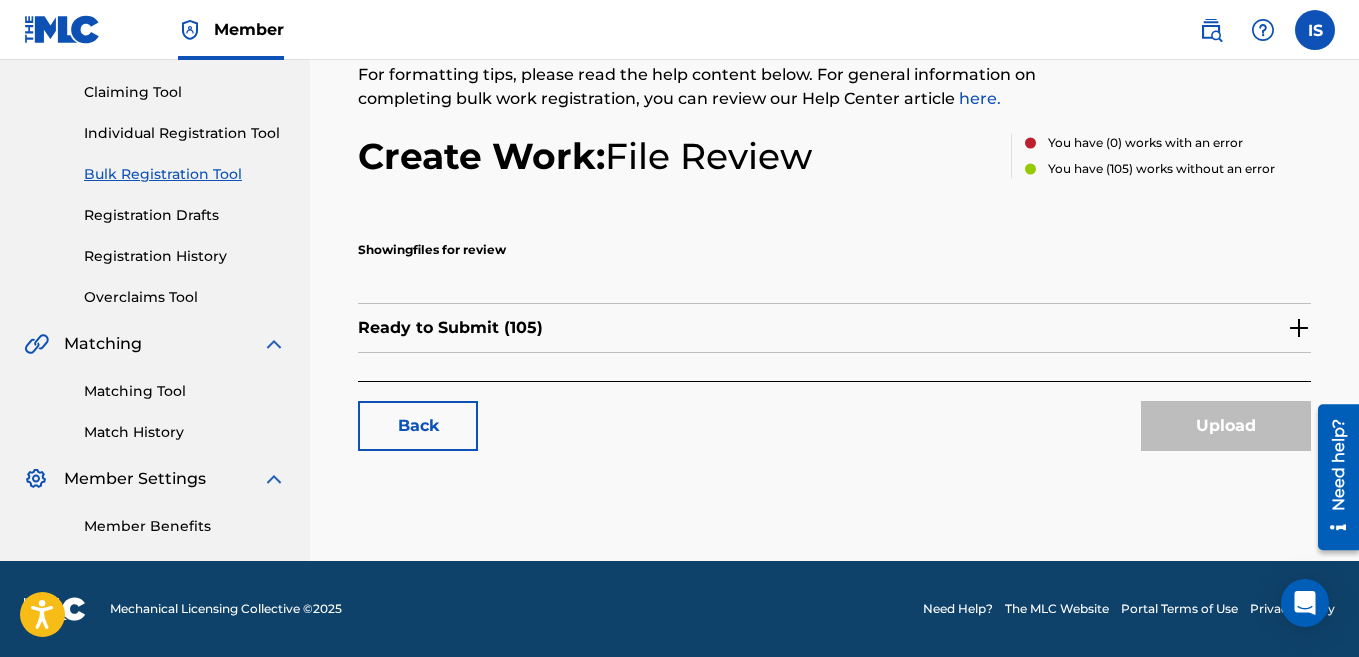scroll, scrollTop: 0, scrollLeft: 0, axis: both 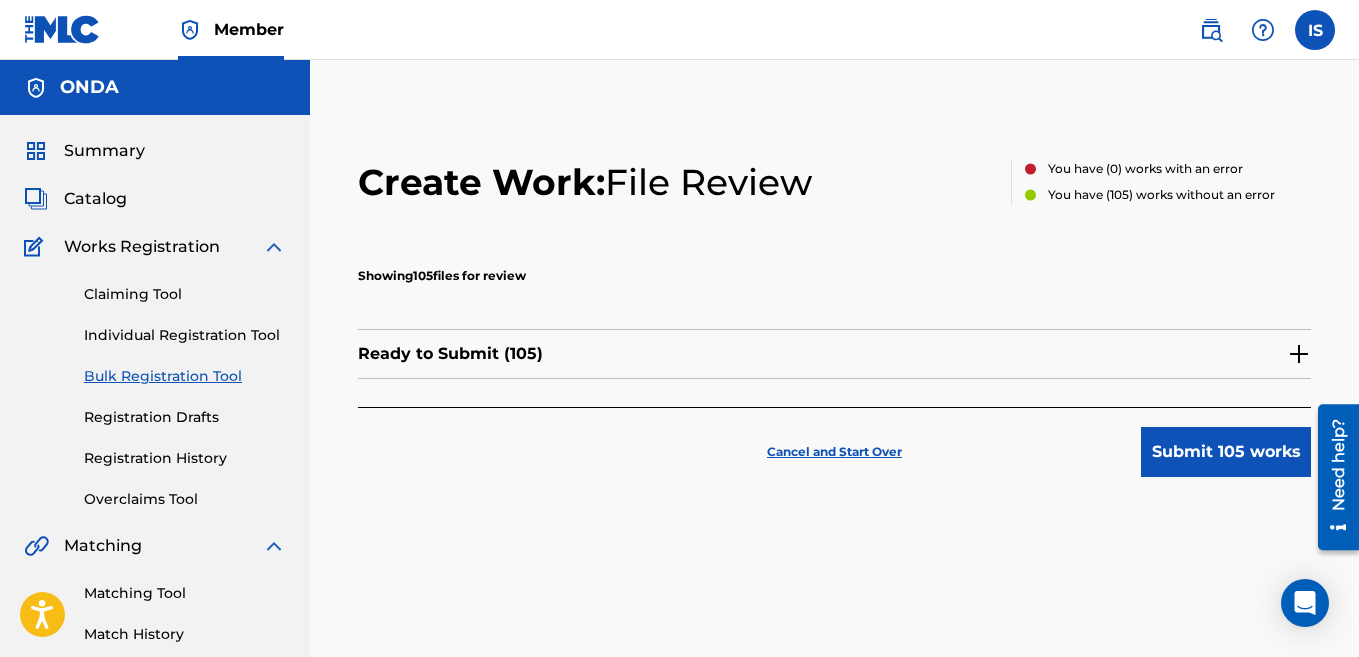 click on "Submit 105 works" at bounding box center (1226, 452) 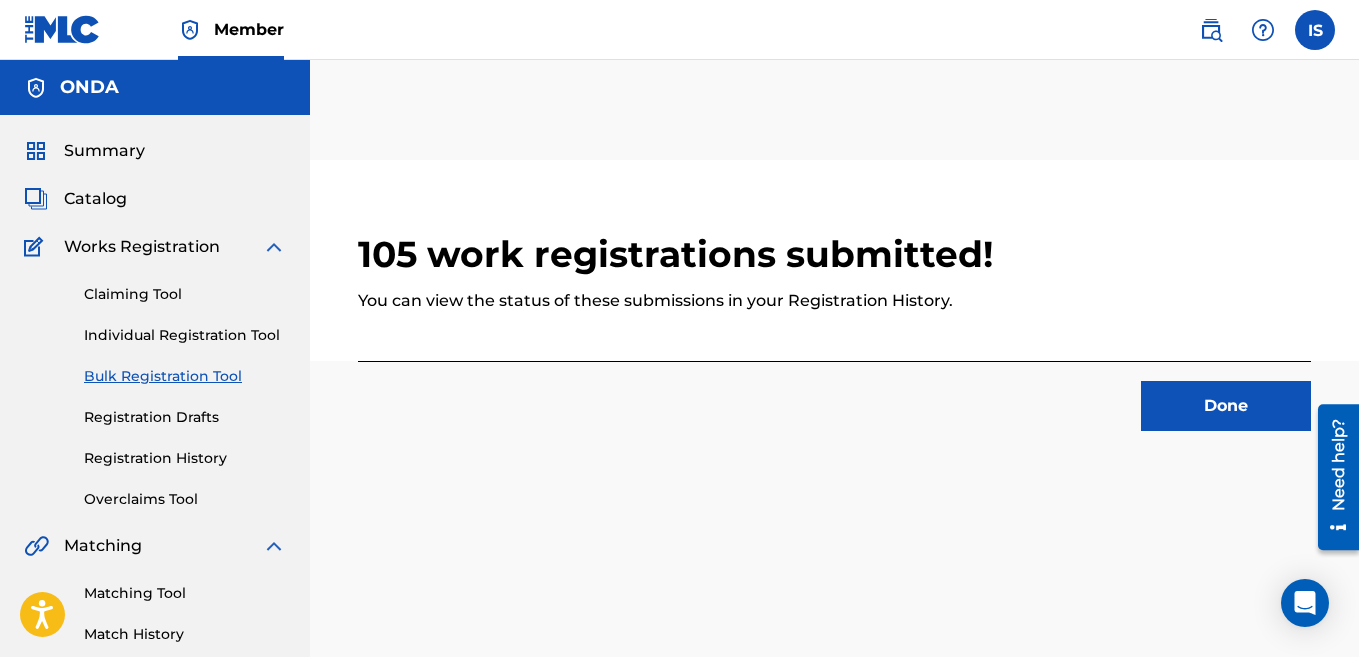 click on "Done" at bounding box center (1226, 406) 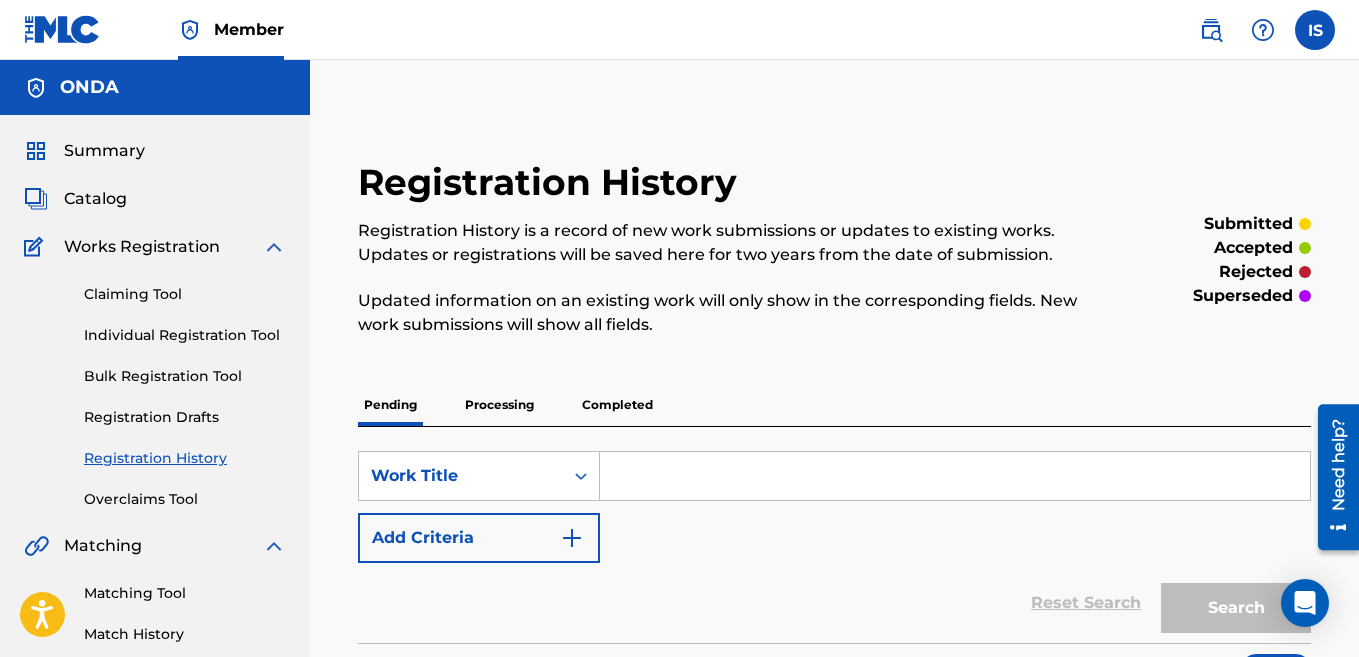 click on "Bulk Registration Tool" at bounding box center [185, 376] 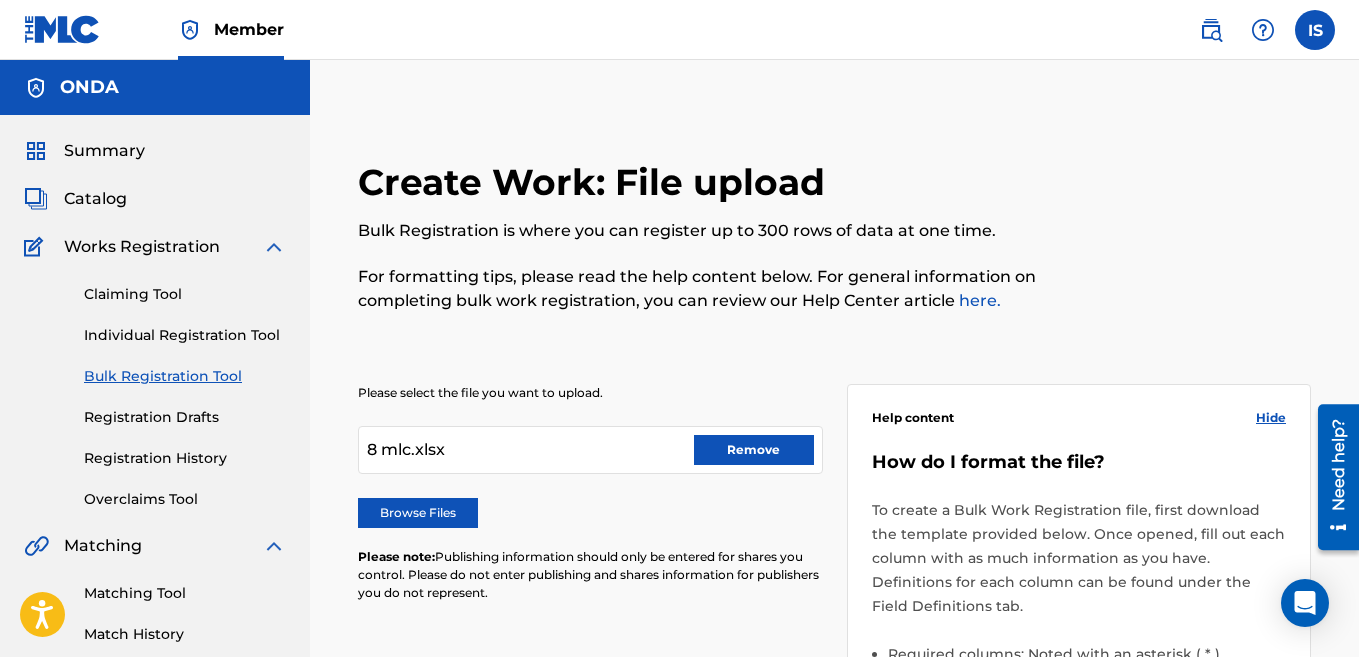 click on "Remove" at bounding box center (754, 450) 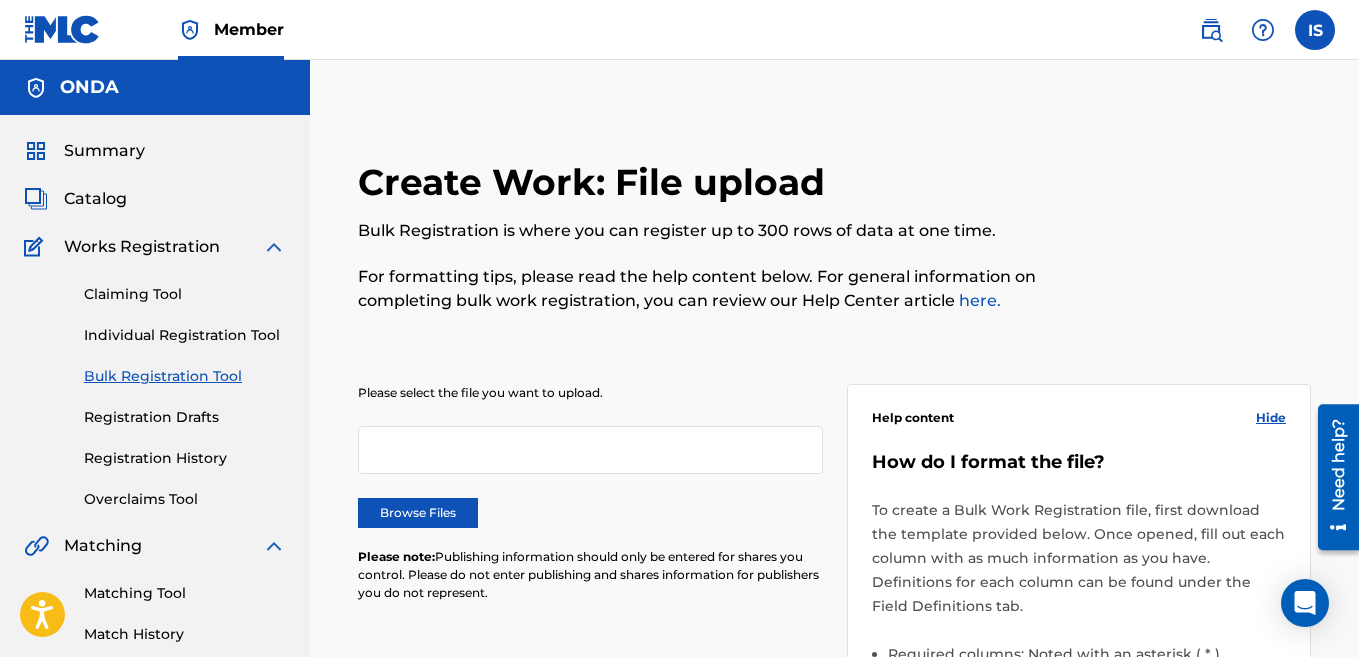 click on "Browse Files" at bounding box center [418, 513] 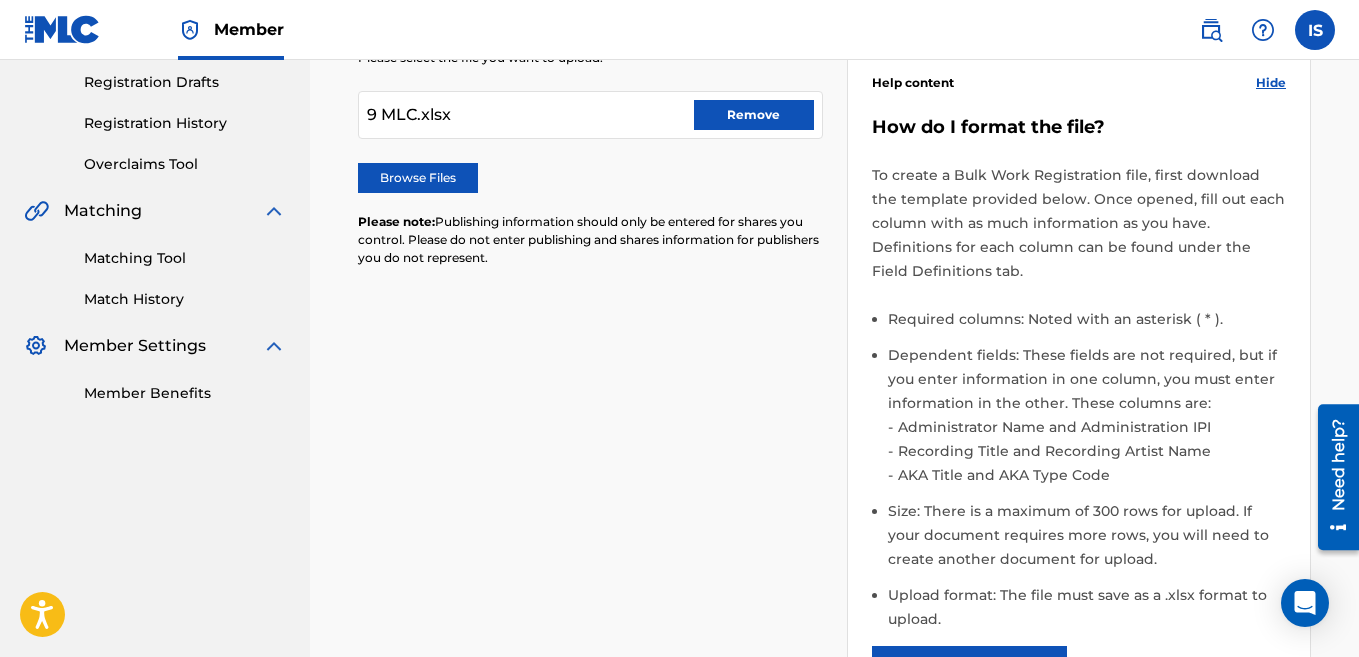 scroll, scrollTop: 736, scrollLeft: 0, axis: vertical 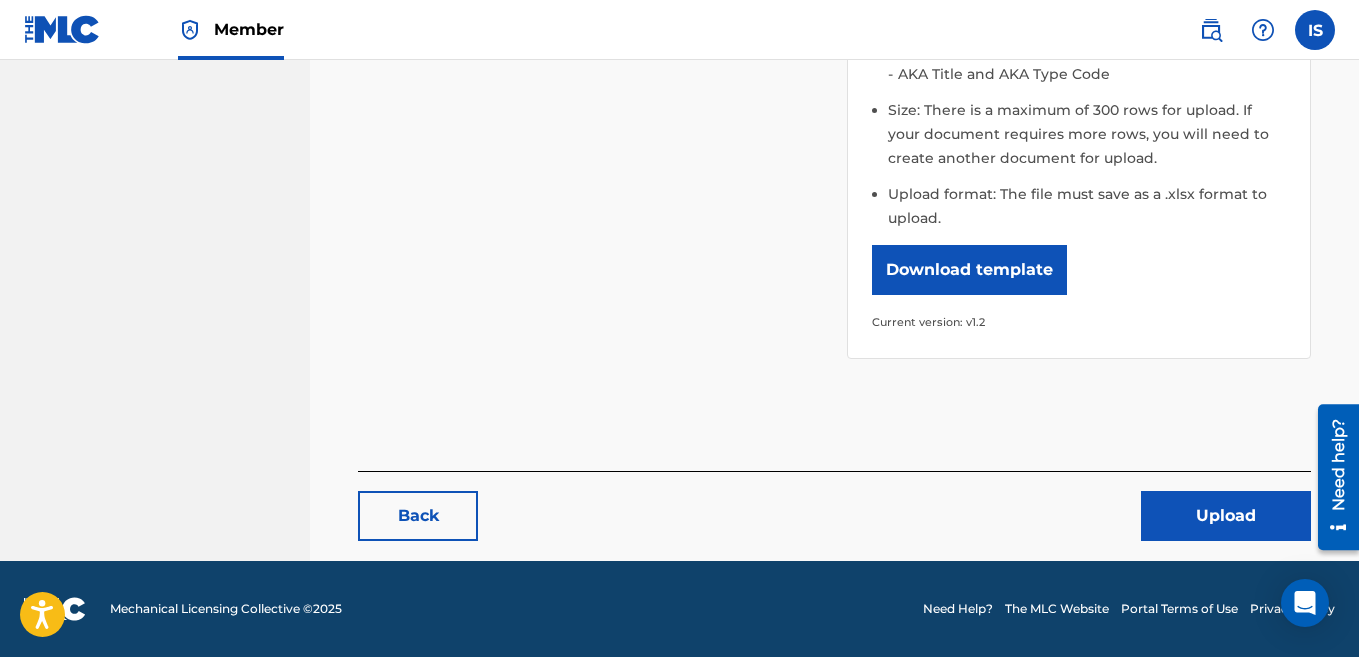 click on "Upload" at bounding box center (1226, 516) 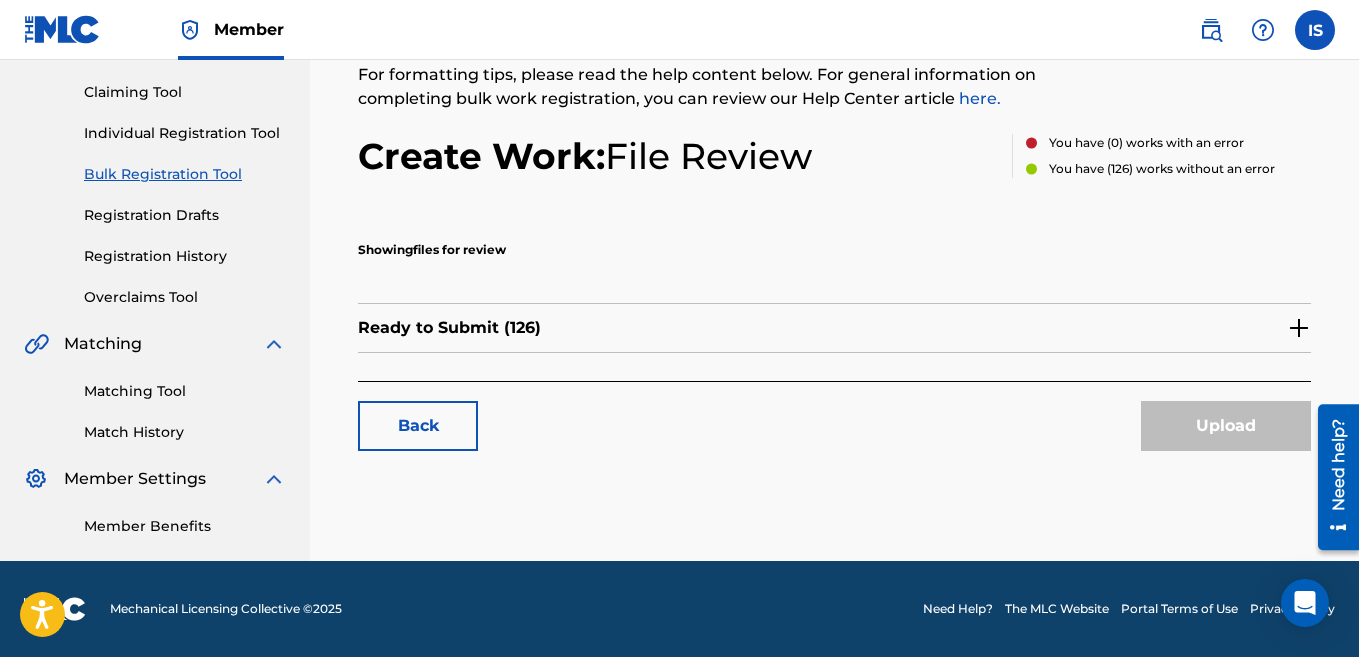 scroll, scrollTop: 0, scrollLeft: 0, axis: both 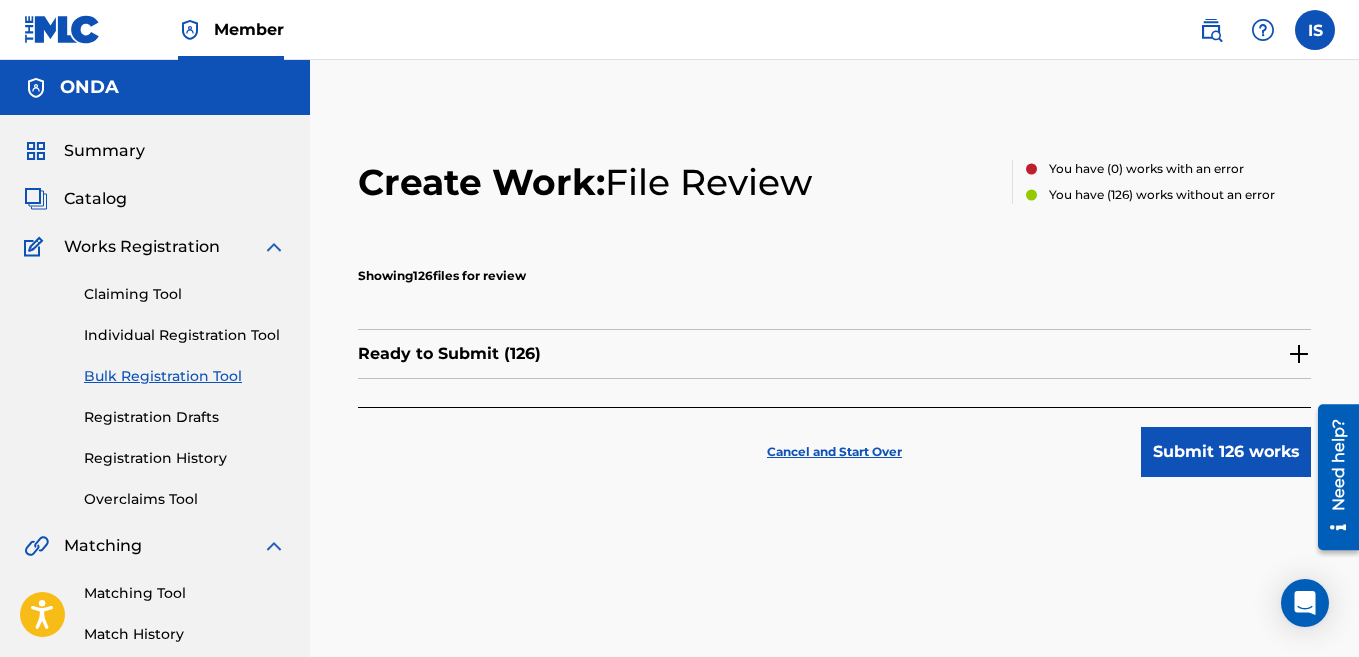 click on "Cancel and Start Over Submit 126 works" at bounding box center [834, 442] 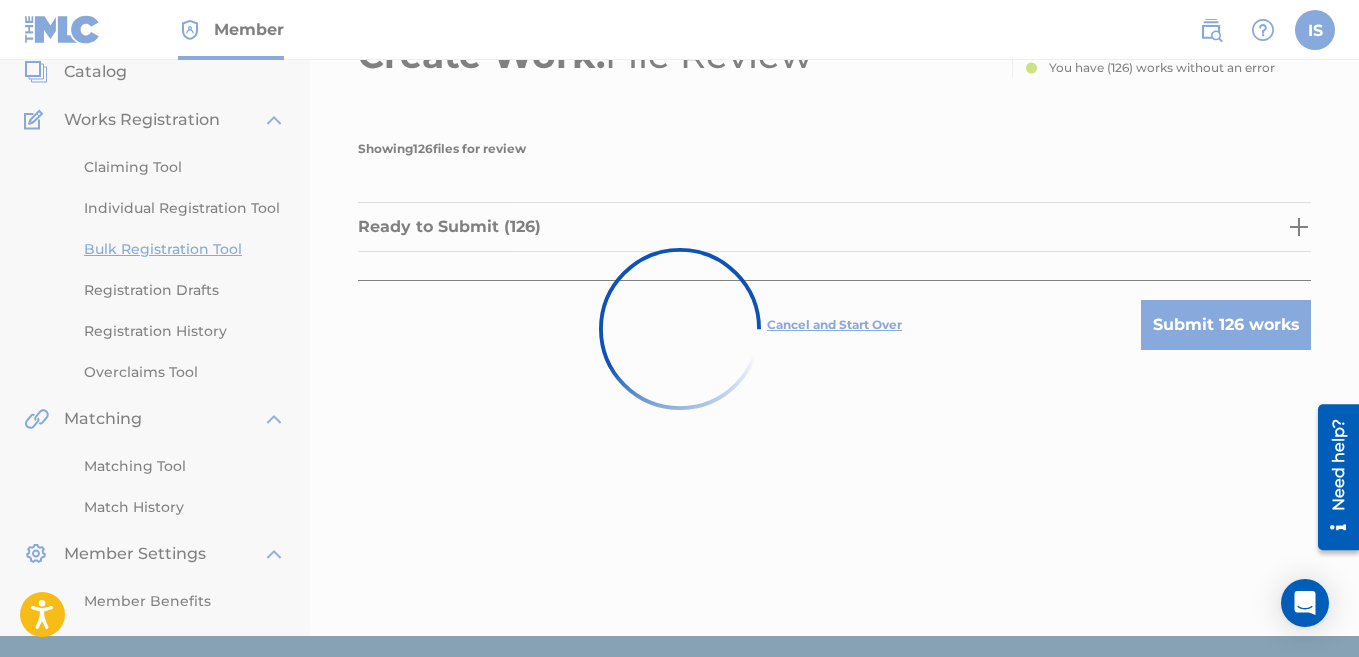 scroll, scrollTop: 118, scrollLeft: 0, axis: vertical 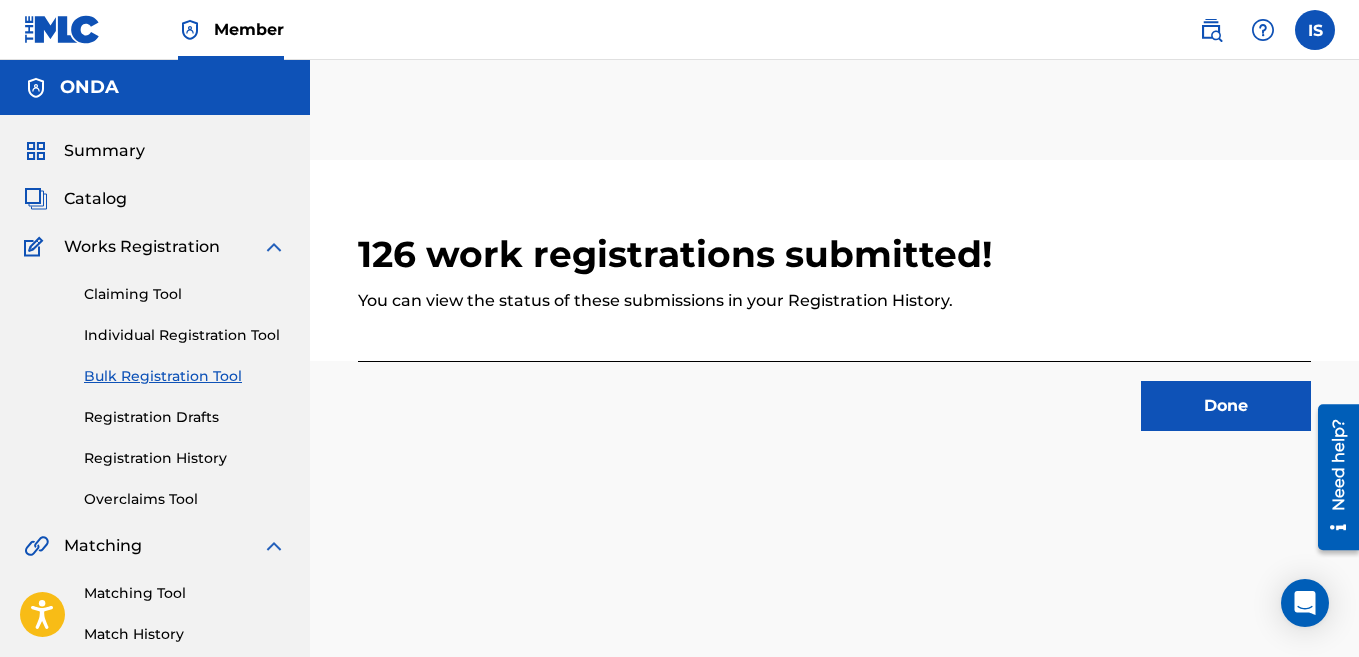 click on "Done" at bounding box center (1226, 406) 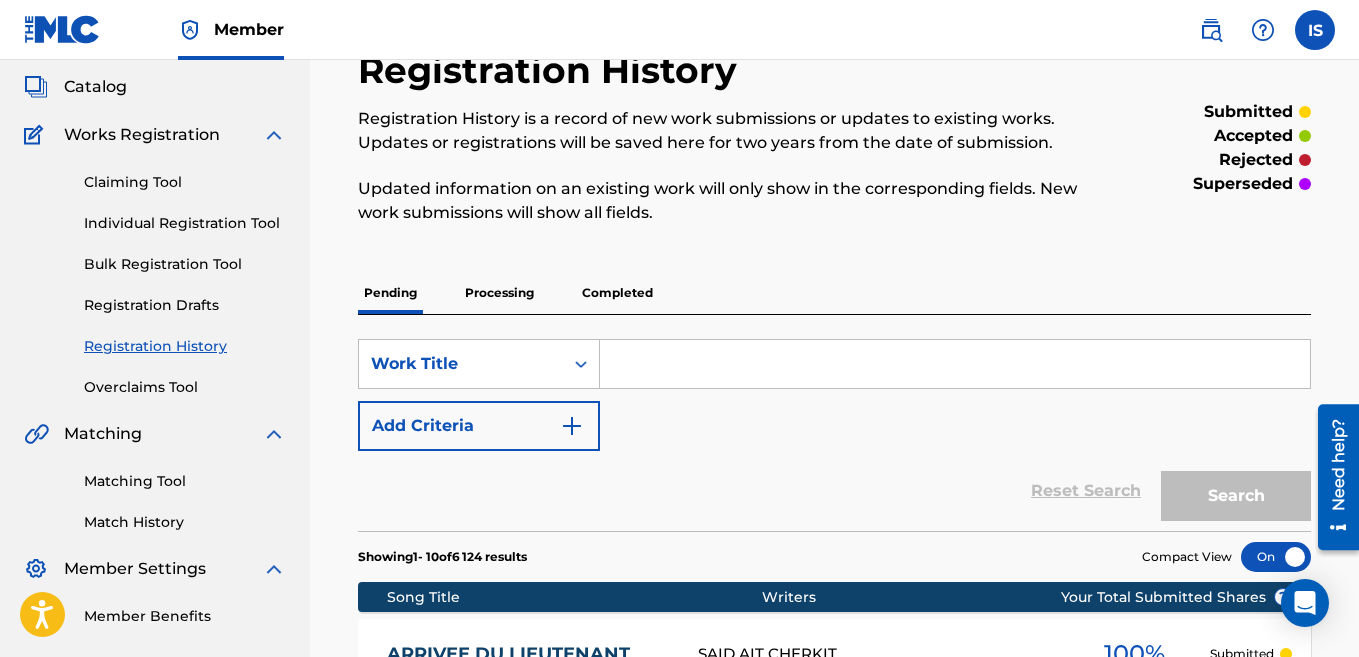 scroll, scrollTop: 113, scrollLeft: 0, axis: vertical 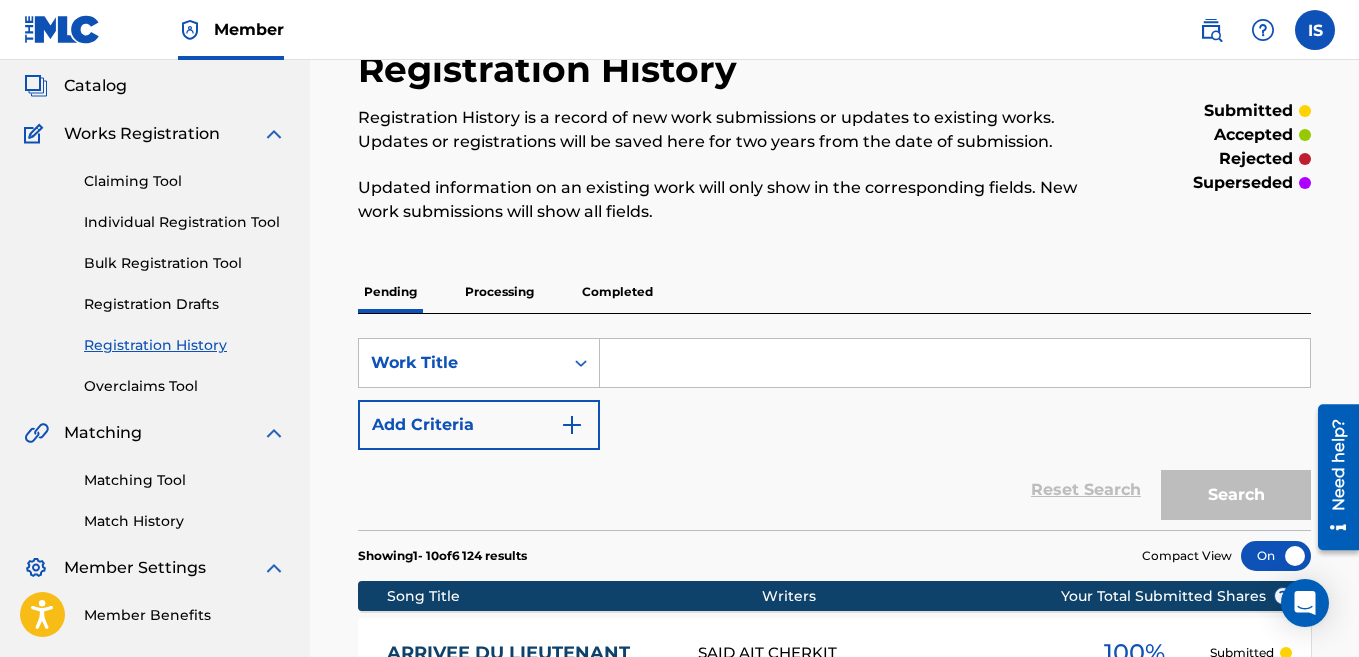 click on "Bulk Registration Tool" at bounding box center [185, 263] 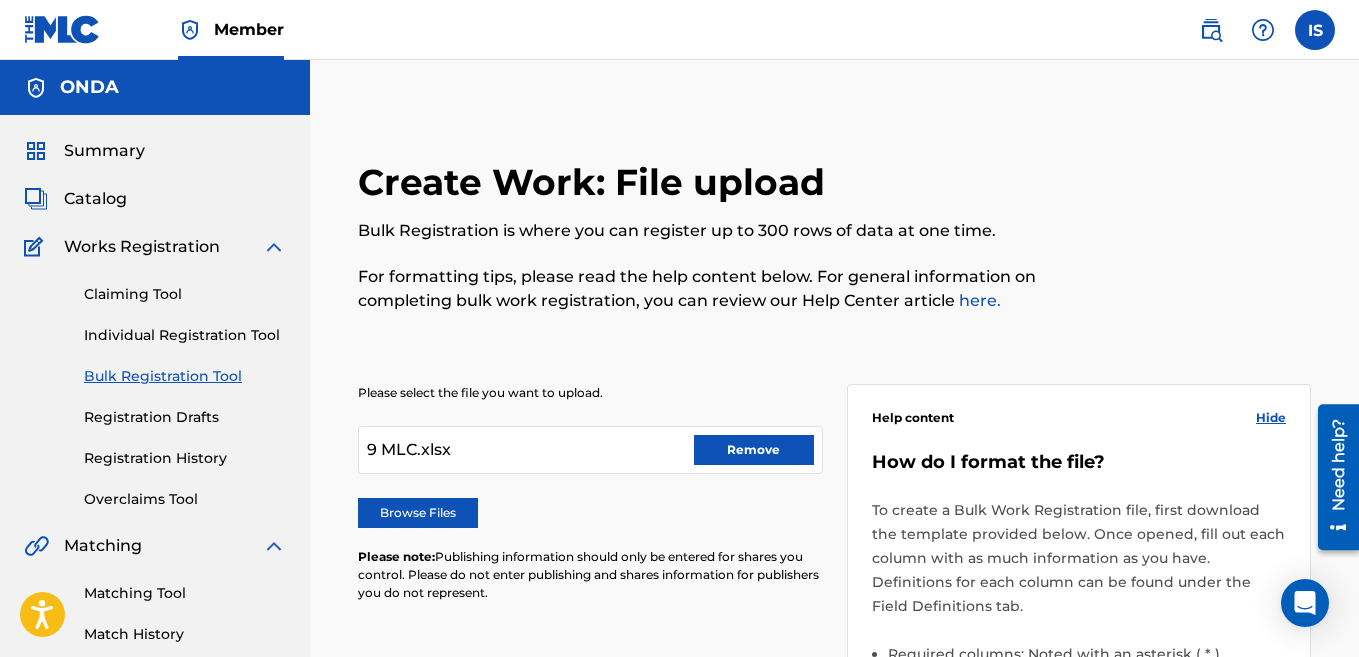 click on "Remove" at bounding box center (754, 450) 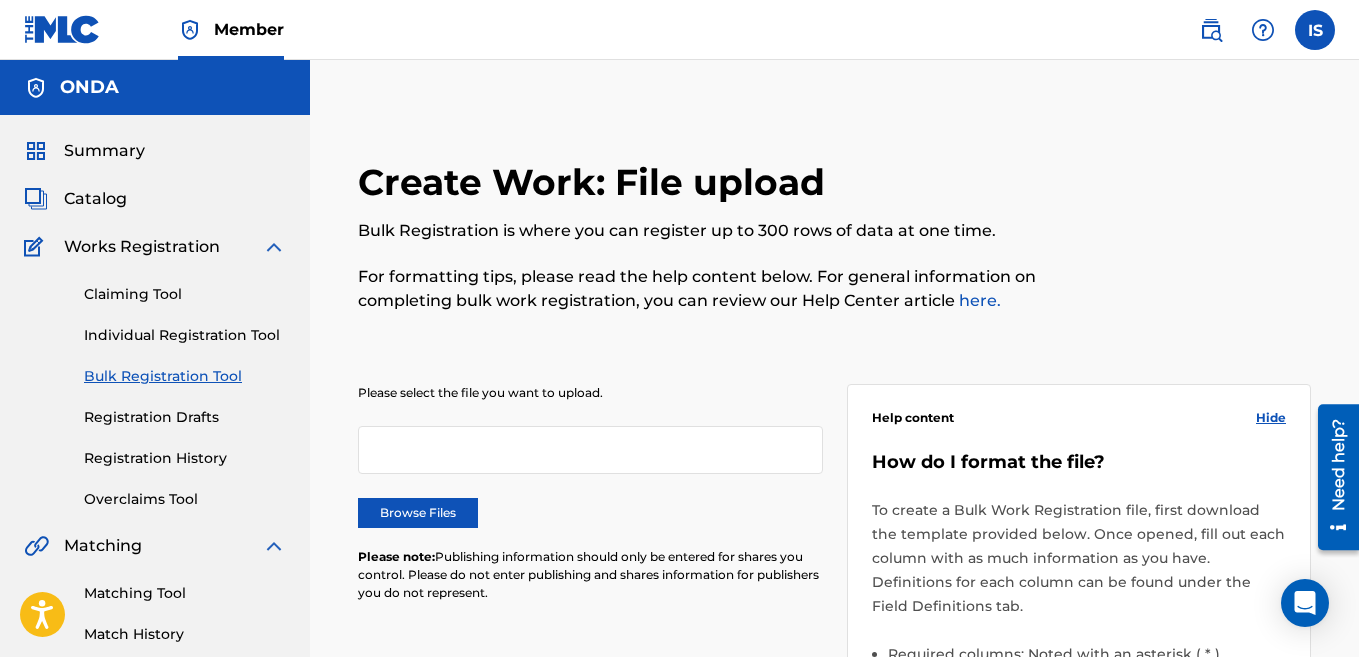 click on "Browse Files" at bounding box center (418, 513) 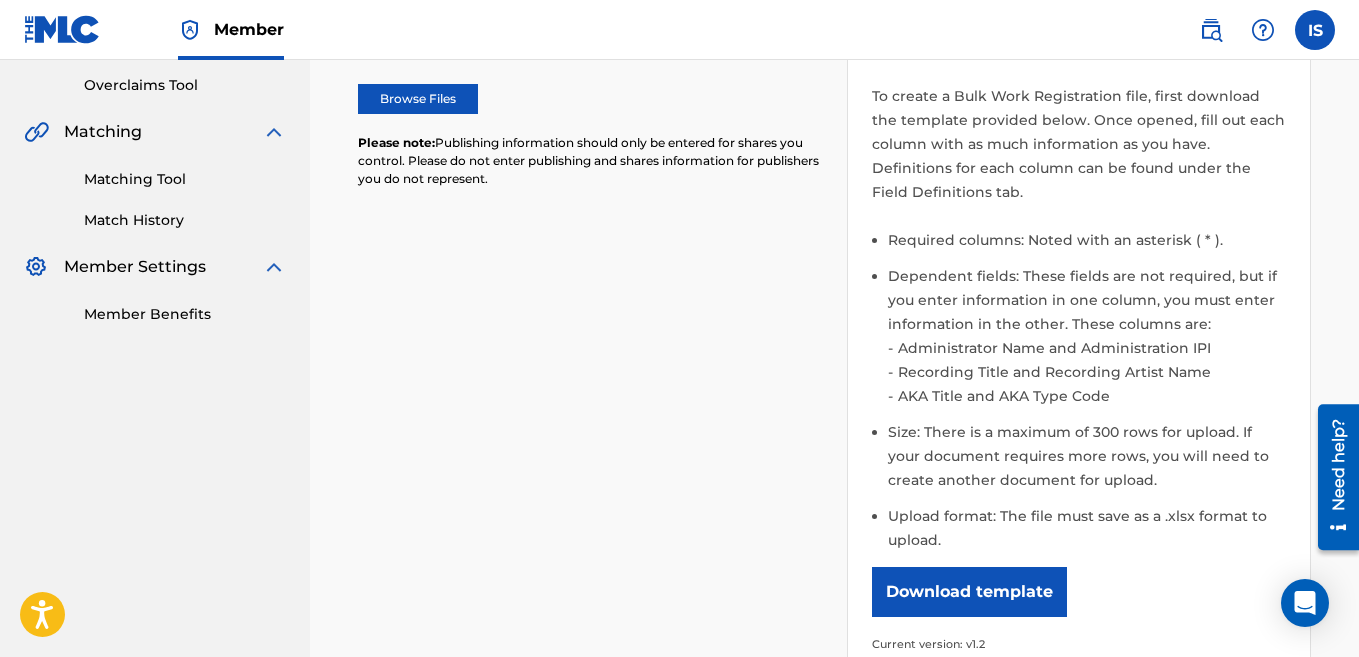 scroll, scrollTop: 736, scrollLeft: 0, axis: vertical 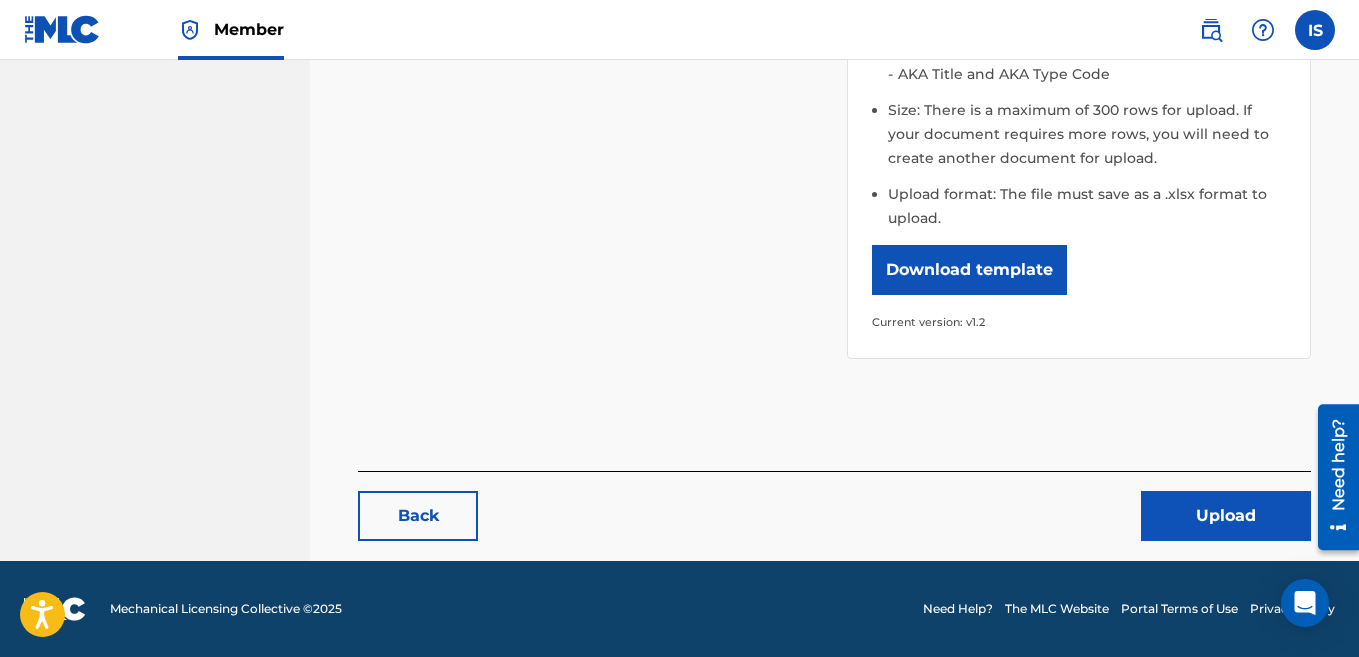 click on "Upload" at bounding box center [1226, 516] 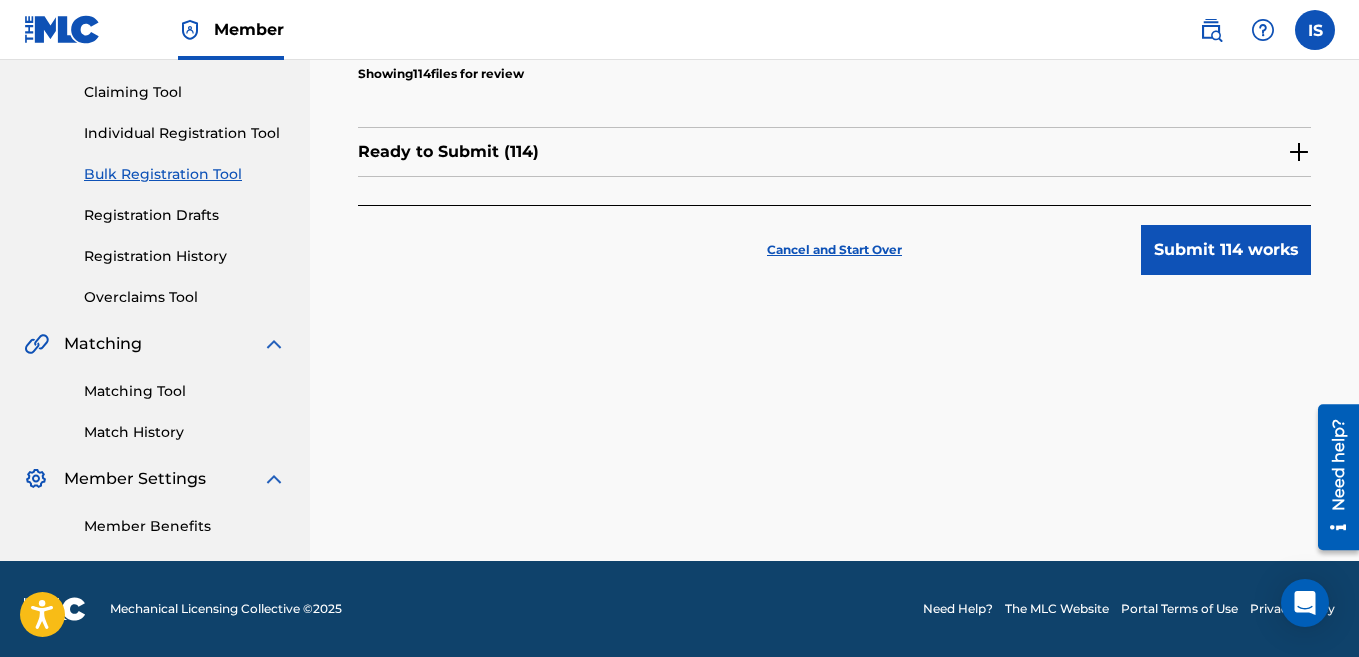 scroll, scrollTop: 0, scrollLeft: 0, axis: both 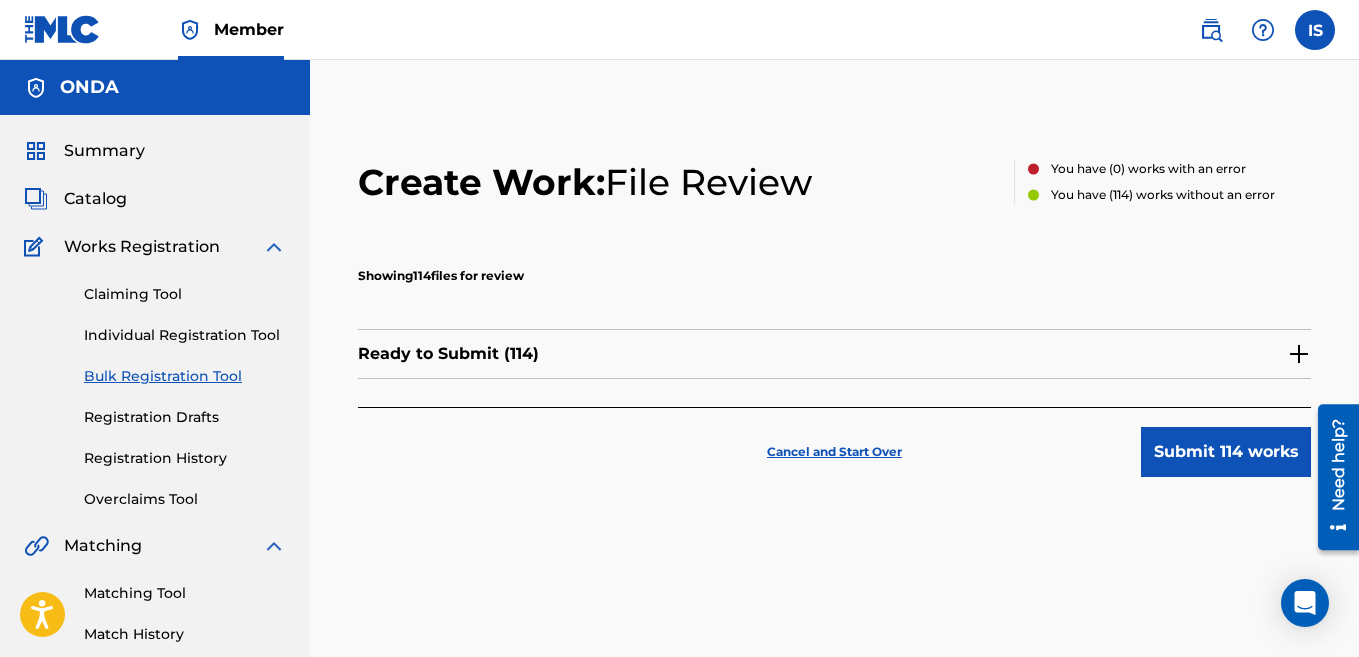 click on "Submit 114 works" at bounding box center (1226, 452) 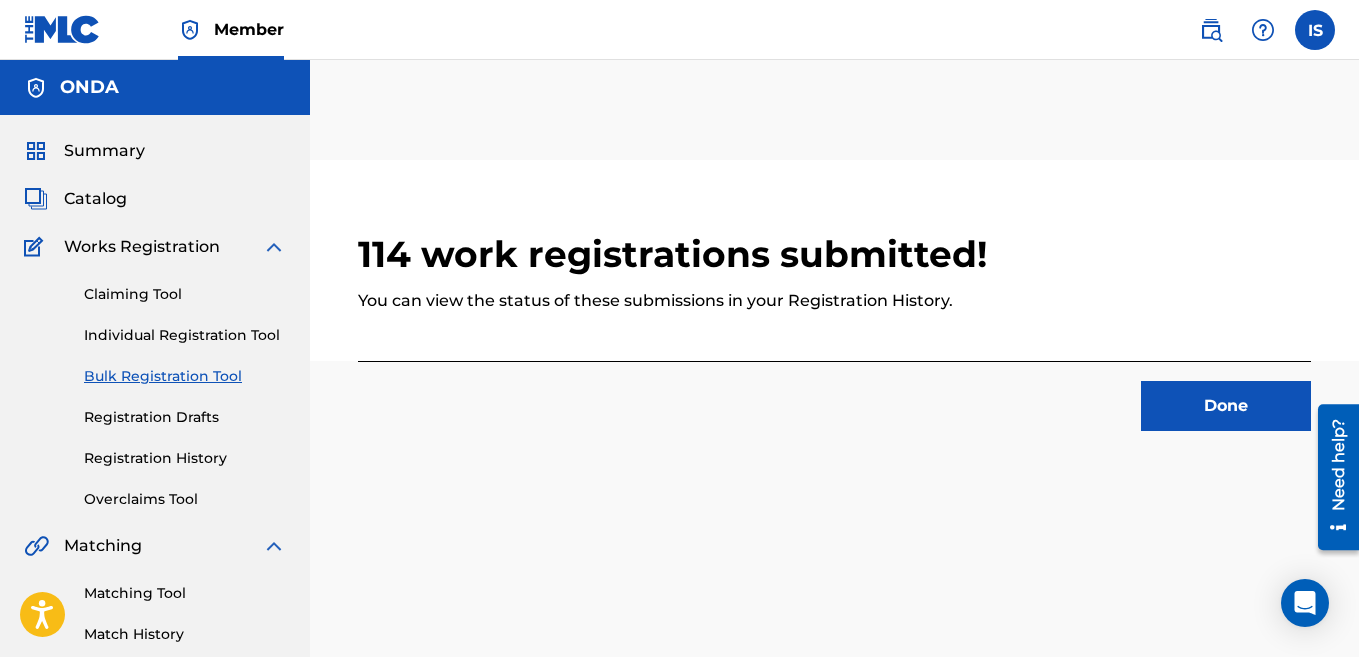 click on "Done" at bounding box center [1226, 406] 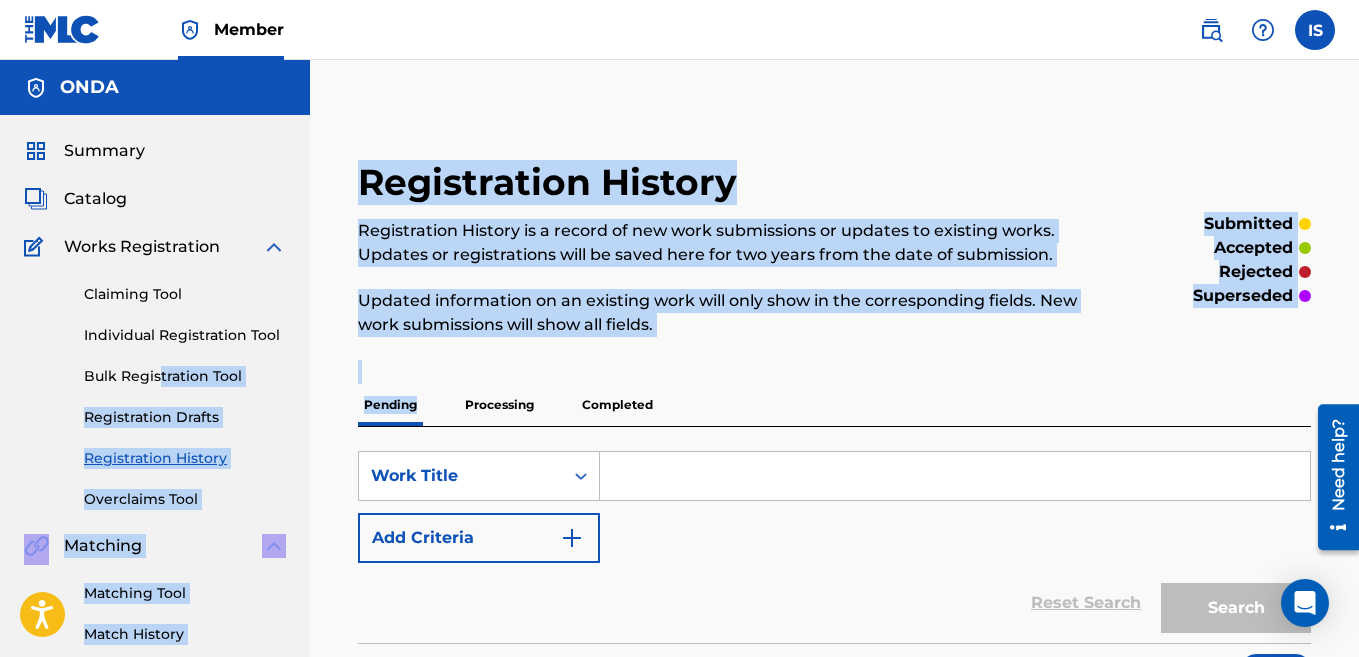 drag, startPoint x: 440, startPoint y: 423, endPoint x: 162, endPoint y: 378, distance: 281.61853 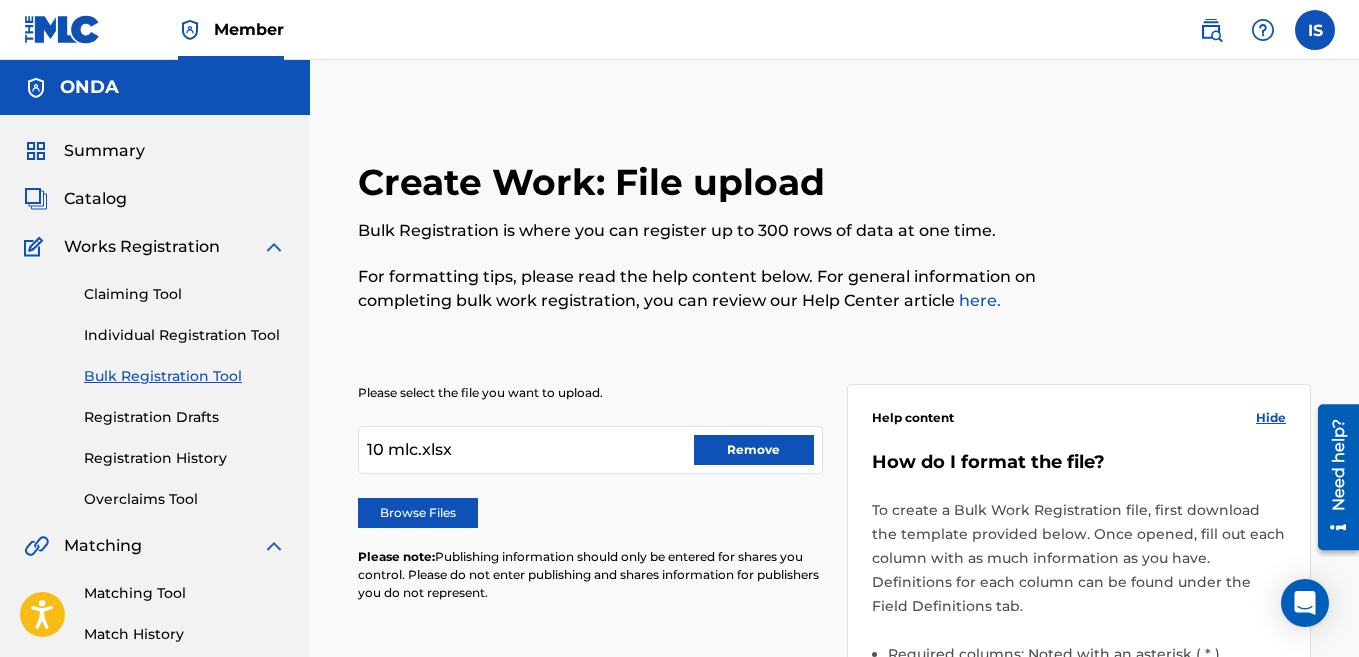 click on "10 mlc.xlsx Remove" at bounding box center (590, 450) 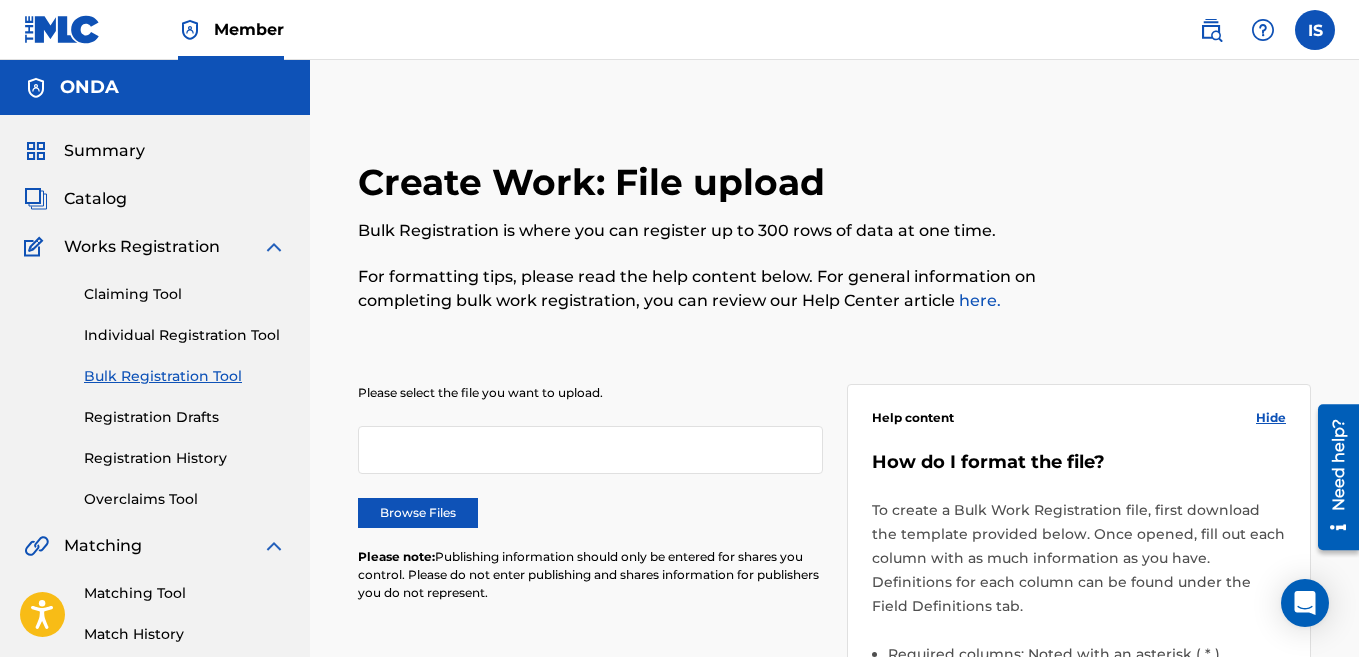click on "Create Work: File upload Bulk Registration is where you can register up to 300 rows of data at one time. For formatting tips, please read the help content below. For general information on completing bulk work registration, you can review our Help Center article   here. Please select the file you want to upload. Browse Files Please note:  Publishing information should only be entered for shares you control. Please do not enter publishing and shares information for publishers you do not represent. Help content Hide   How do I format the file? To create a Bulk Work Registration file, first download the template provided below. Once opened, fill out each column with as much information as you have. Definitions for each column can be found under the Field Definitions tab. Required columns: Noted with an asterisk ( * ). Dependent fields: These fields are not required, but if you enter information in one column, you must enter information in the other. These columns are: Administrator Name and Administration IPI" at bounding box center (834, 728) 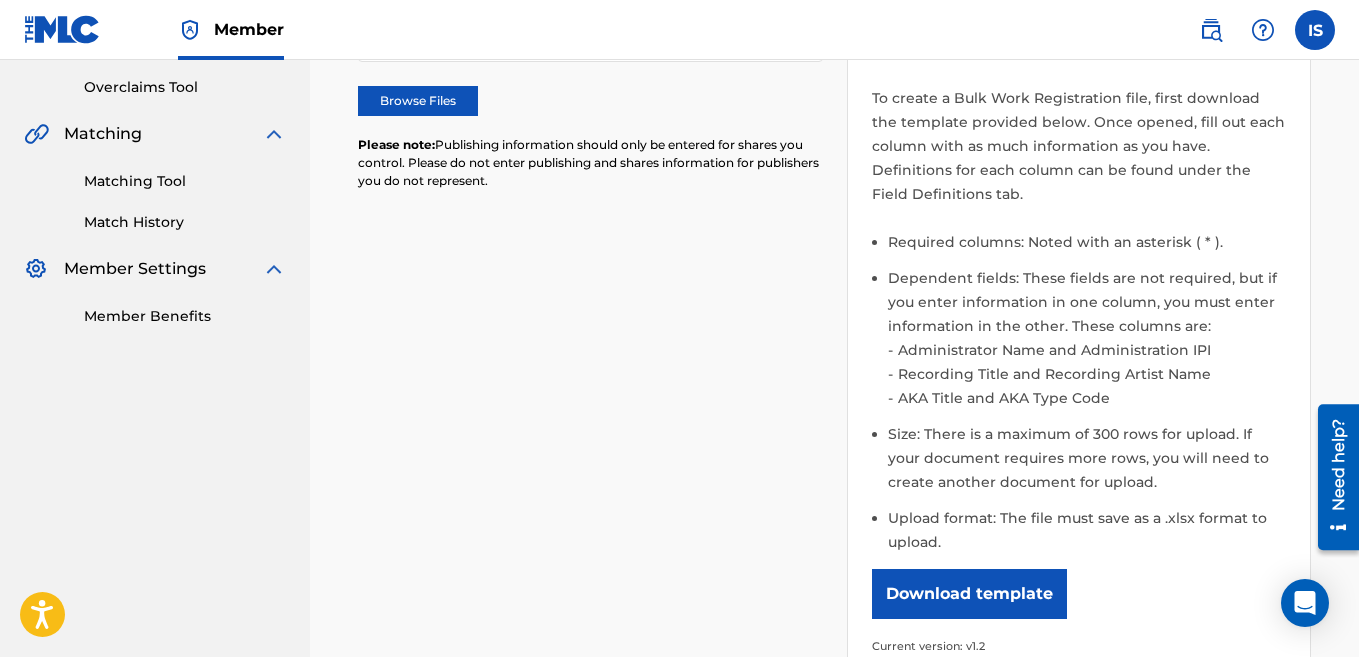 scroll, scrollTop: 736, scrollLeft: 0, axis: vertical 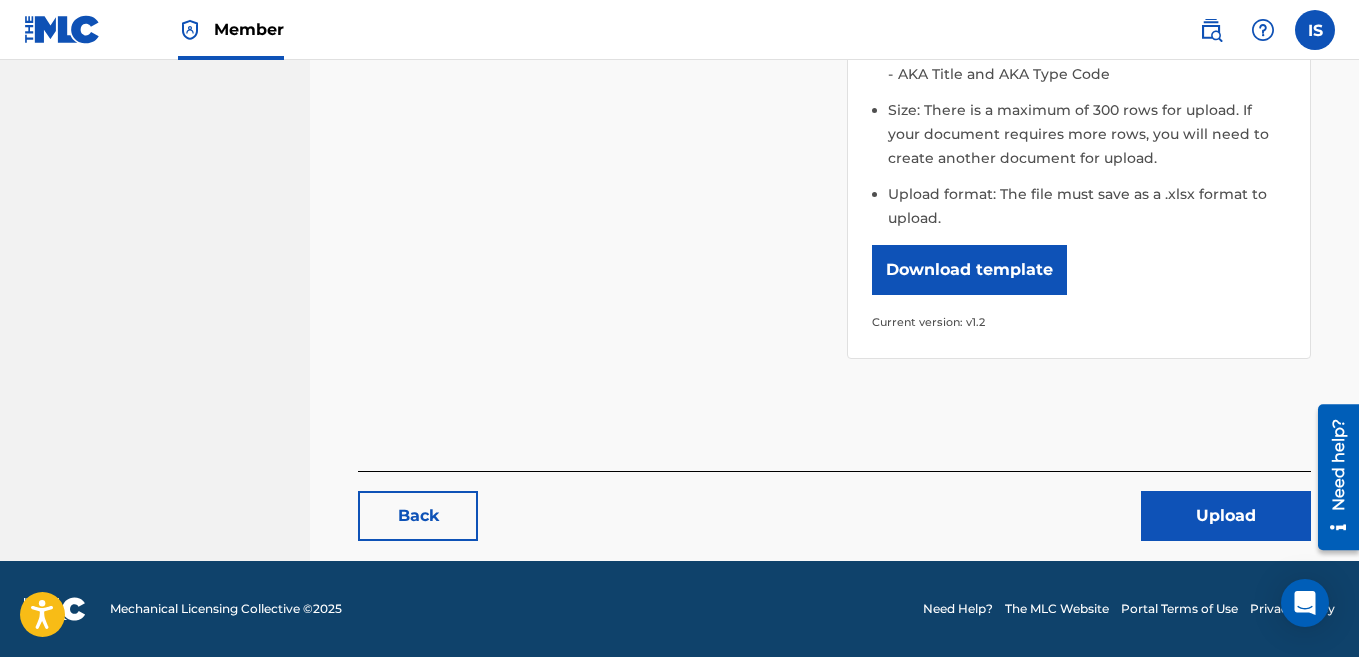 click on "Upload" at bounding box center (1226, 516) 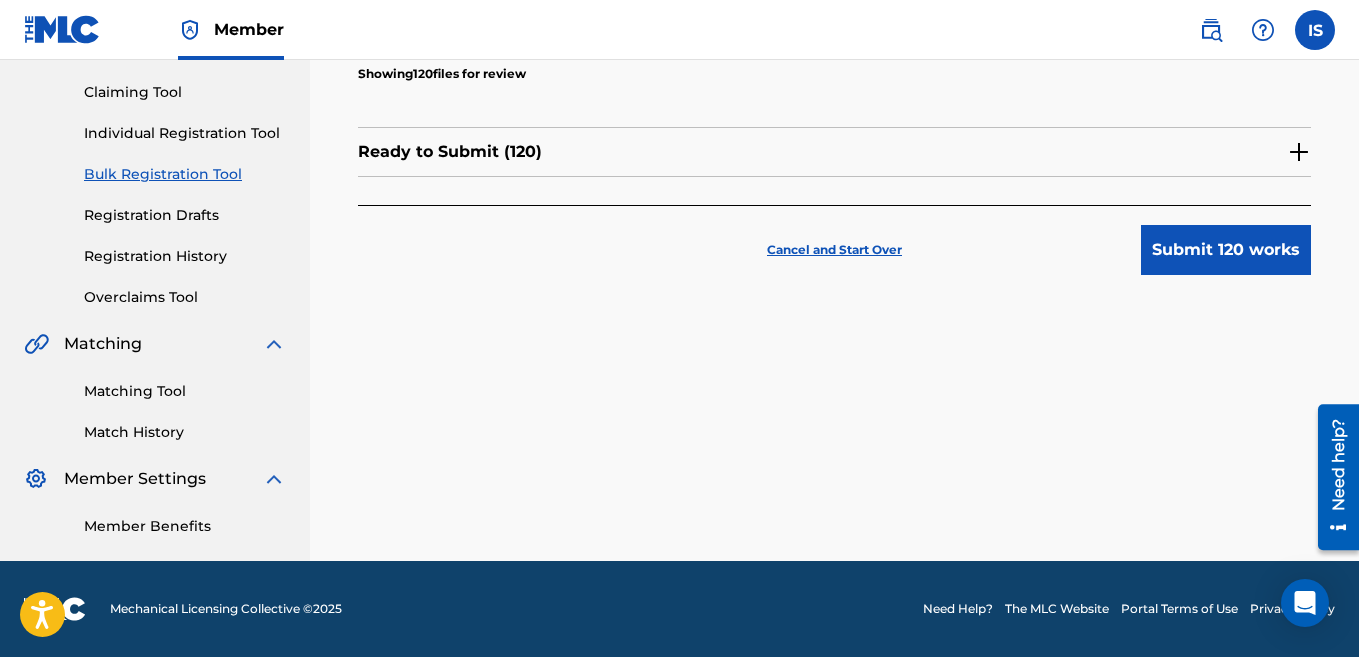 scroll, scrollTop: 0, scrollLeft: 0, axis: both 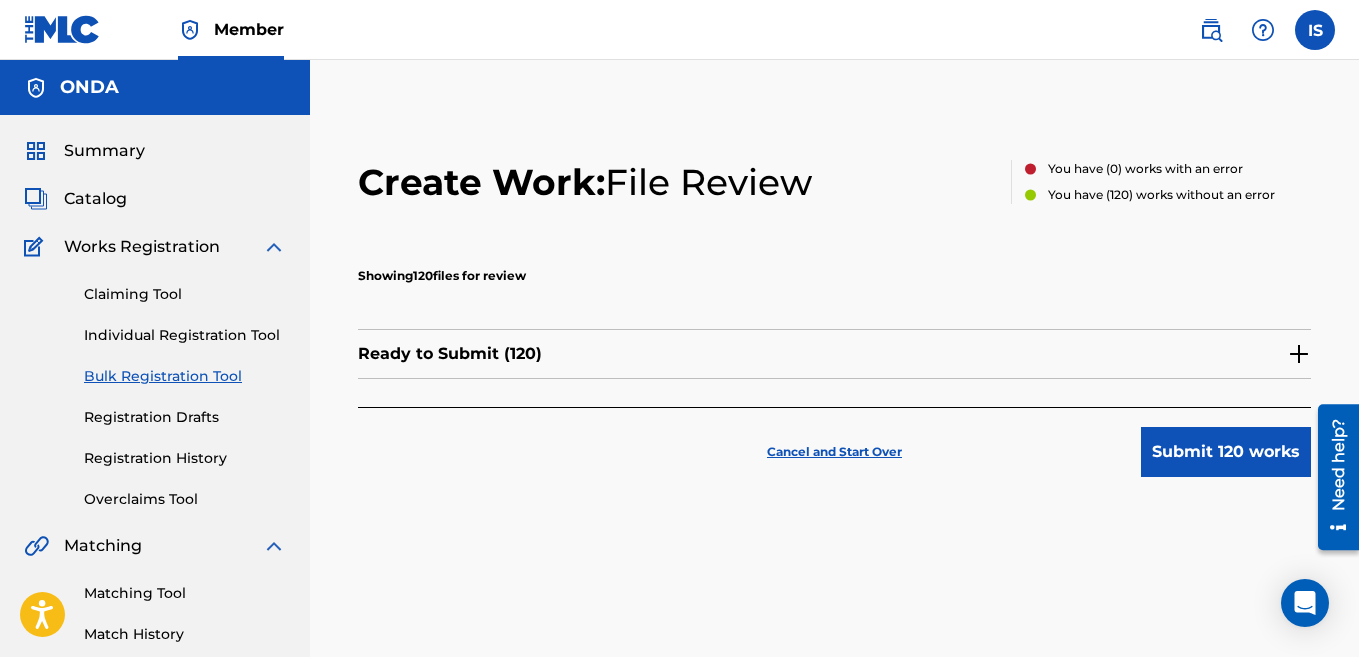 click on "Submit 120 works" at bounding box center [1226, 452] 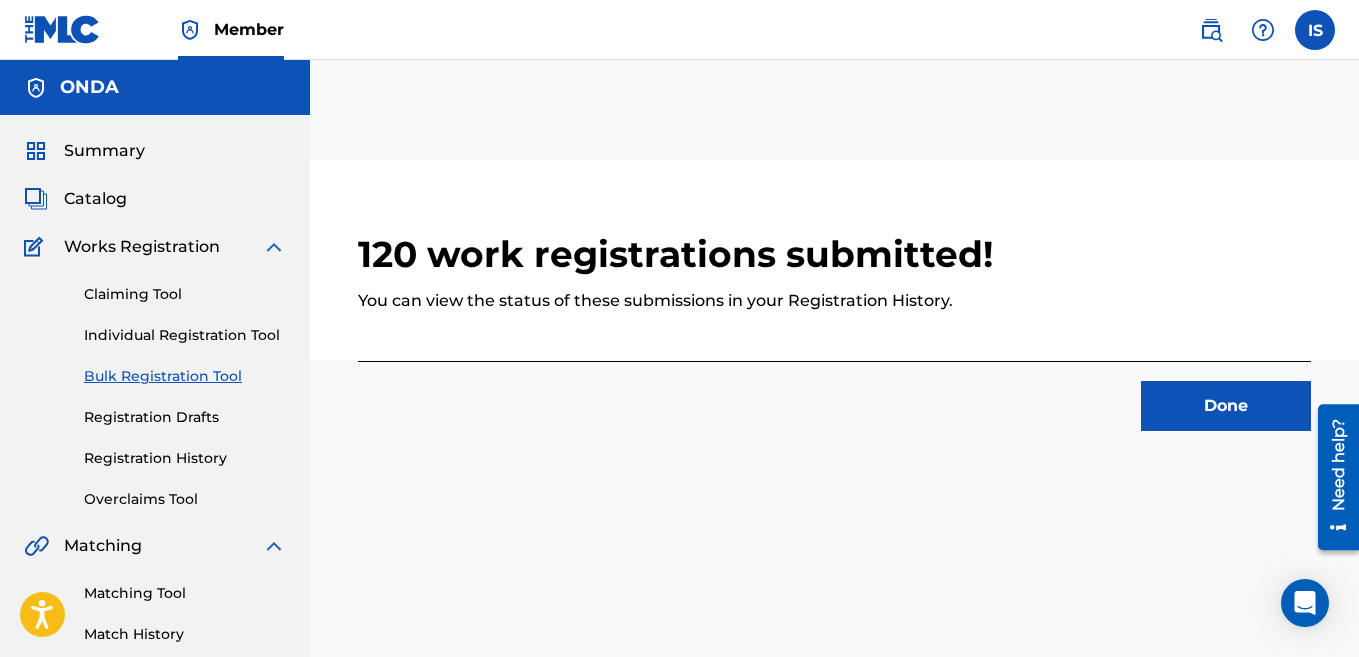click on "Done" at bounding box center (1226, 406) 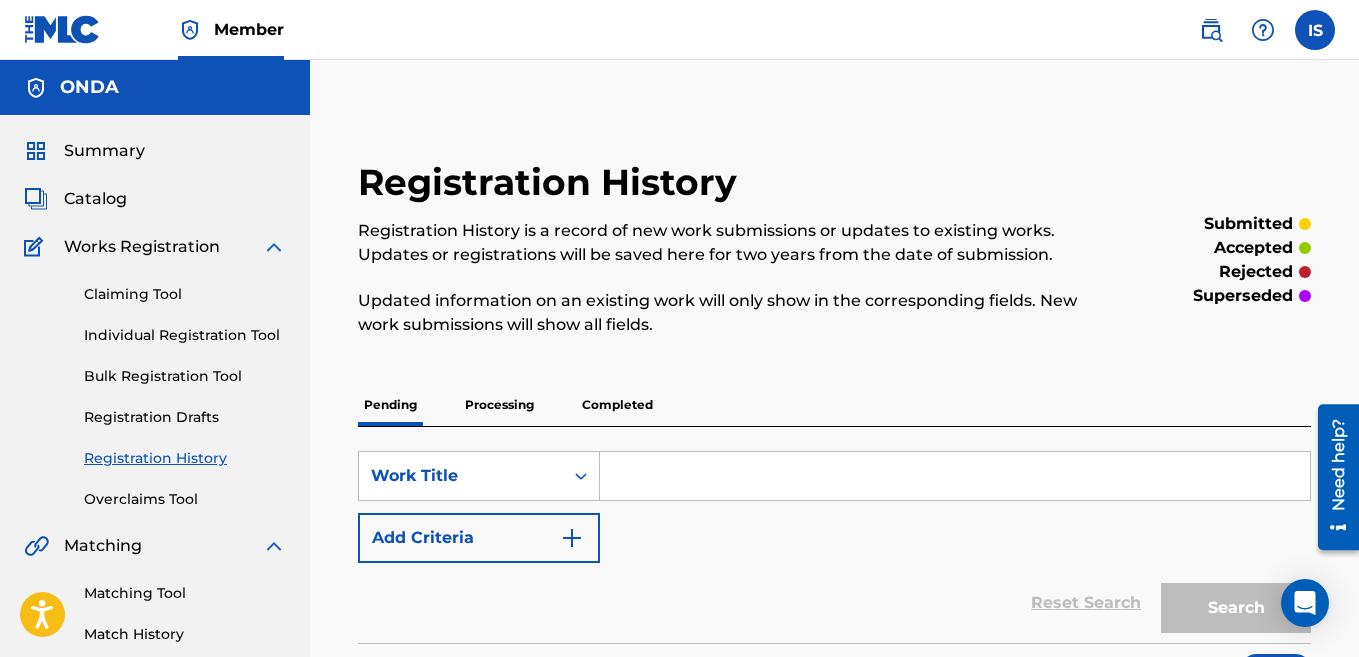 click on "Summary" at bounding box center [104, 151] 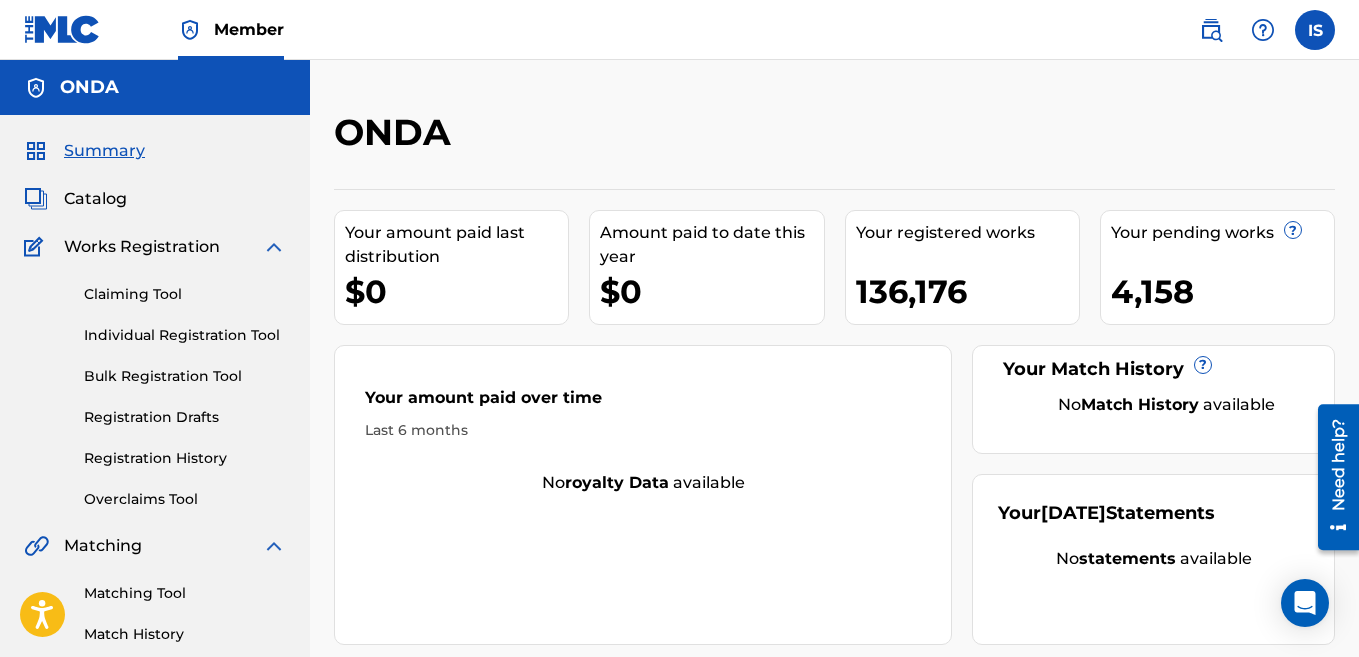 click on "Registration History" at bounding box center [185, 458] 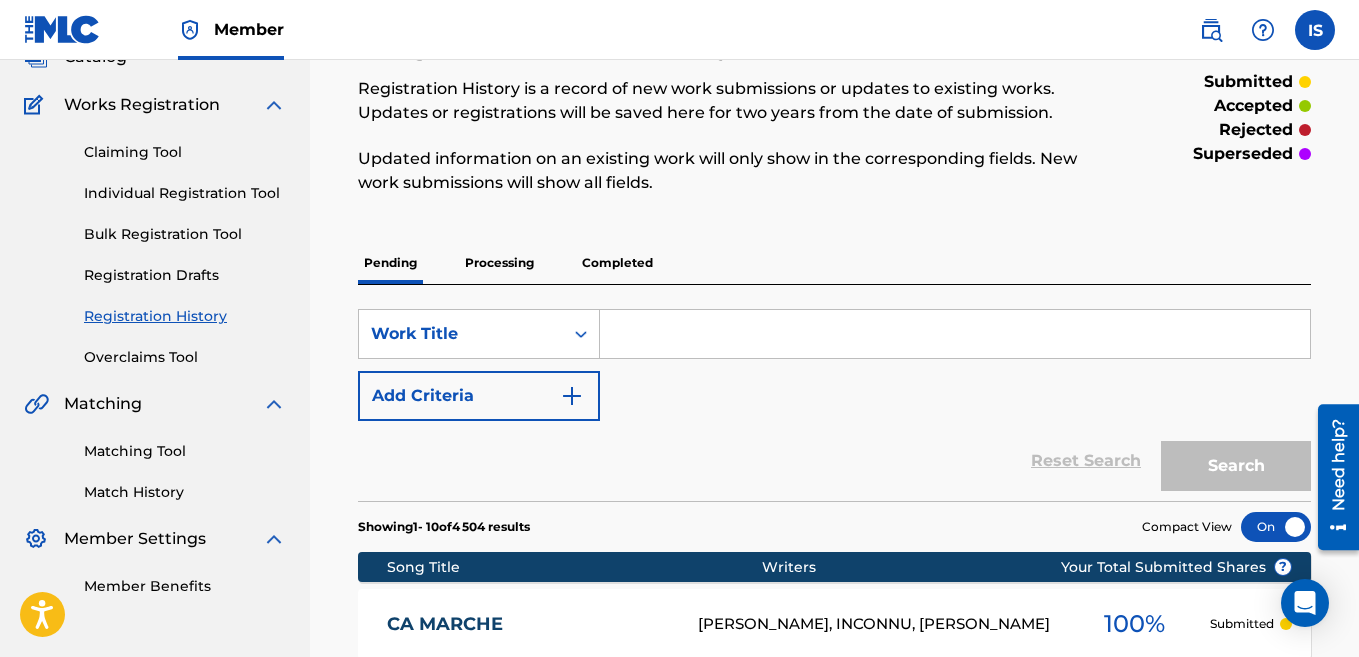 scroll, scrollTop: 143, scrollLeft: 0, axis: vertical 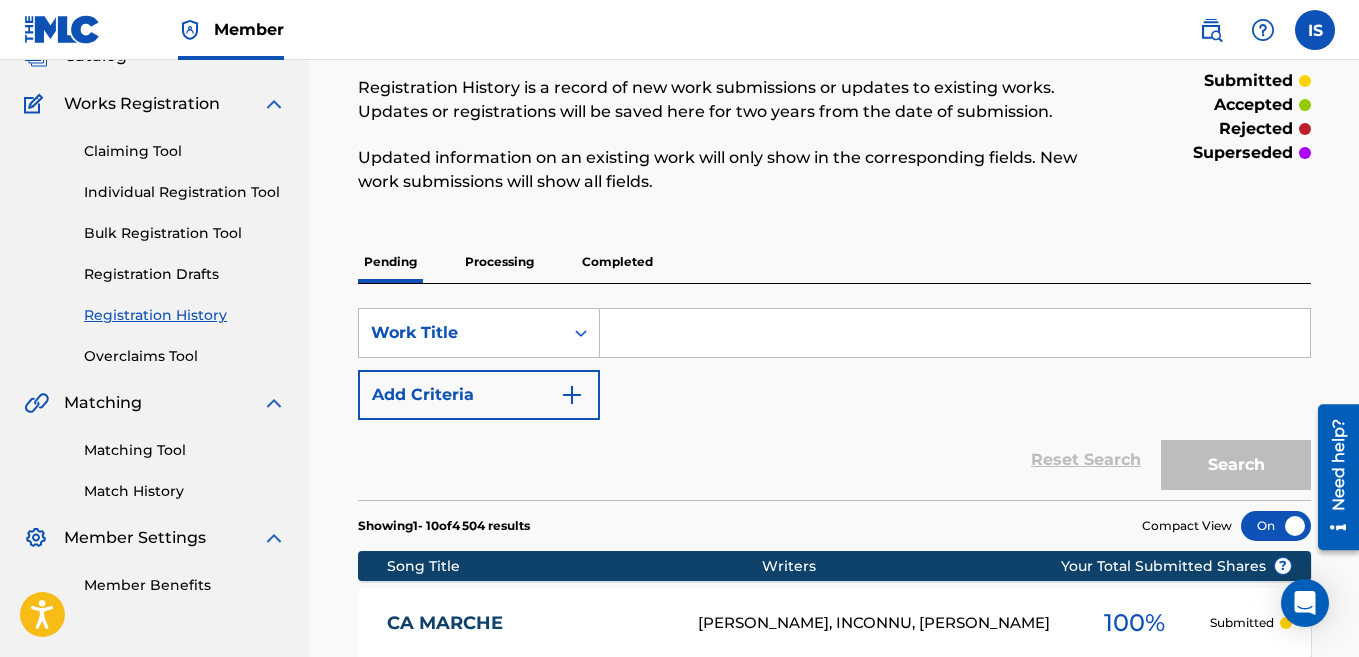 click on "Processing" at bounding box center [499, 262] 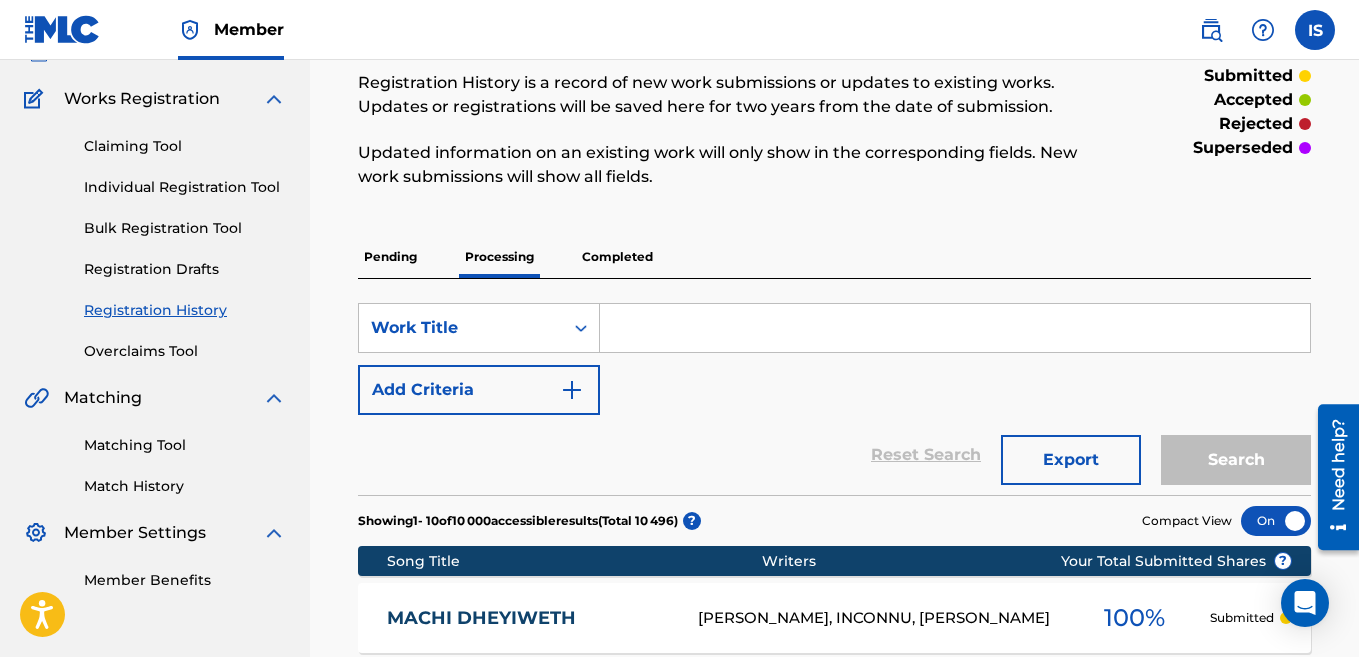 scroll, scrollTop: 149, scrollLeft: 0, axis: vertical 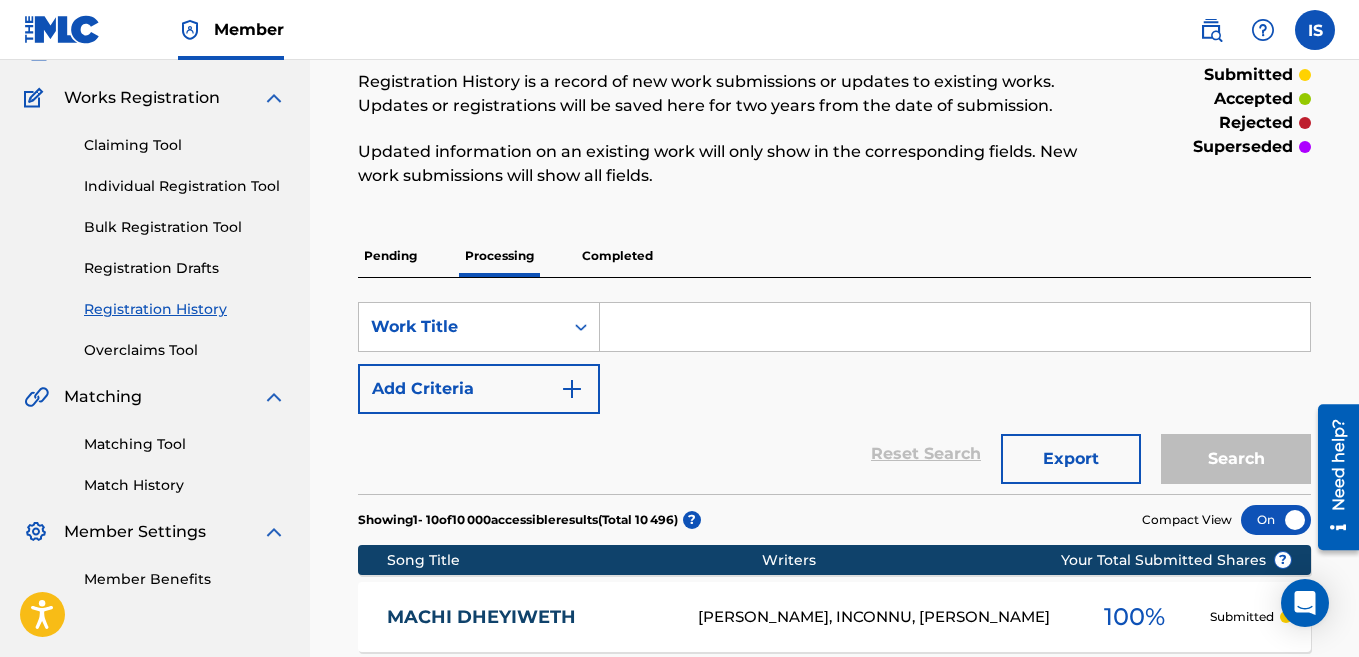 click on "Completed" at bounding box center (617, 256) 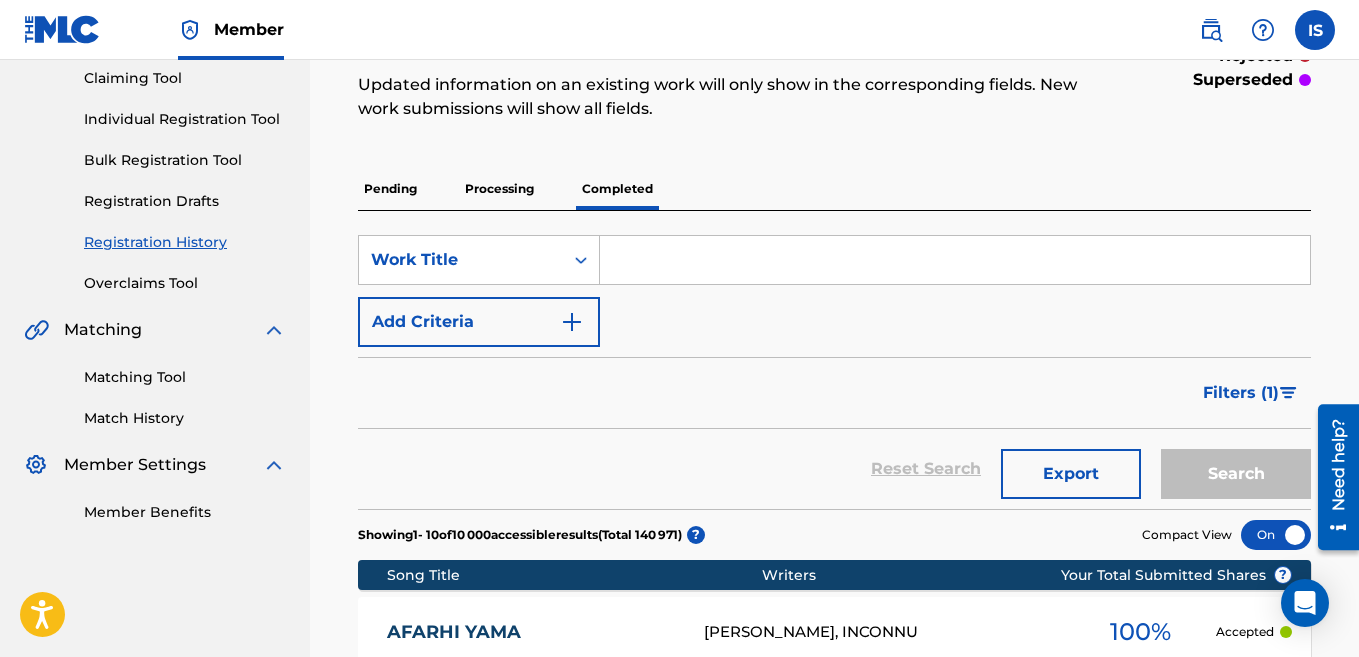scroll, scrollTop: 112, scrollLeft: 0, axis: vertical 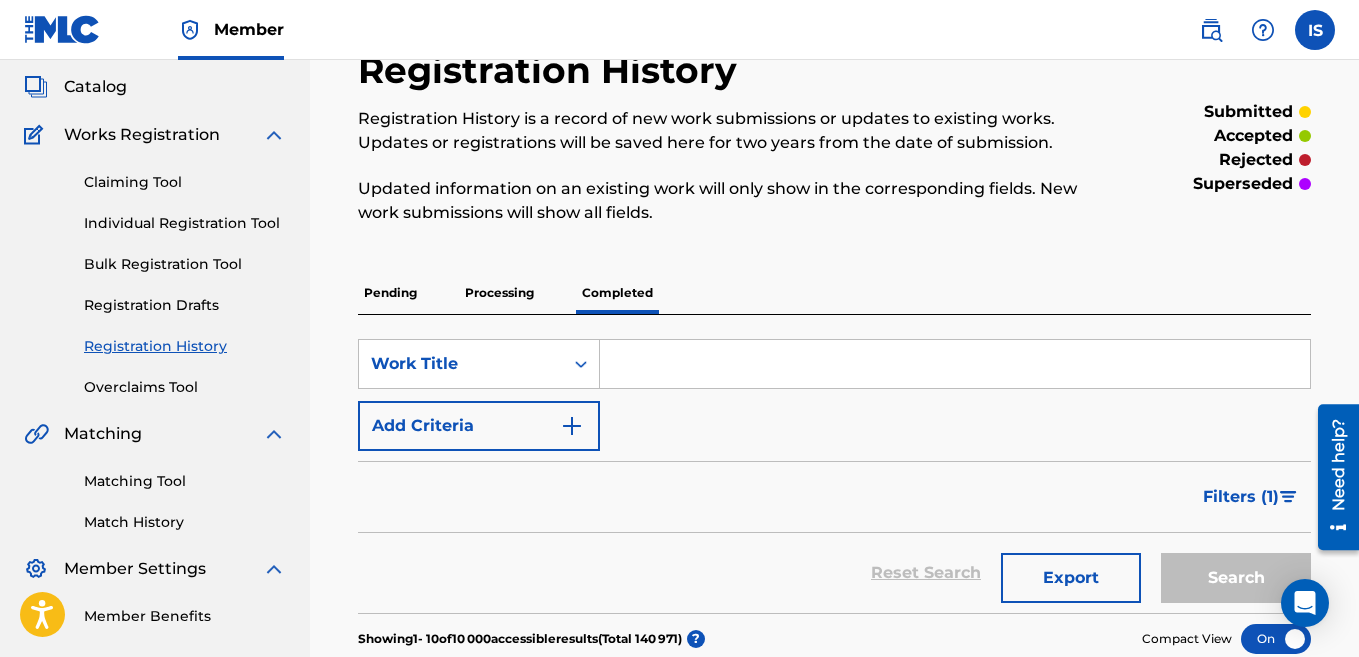 click on "Pending" at bounding box center (390, 293) 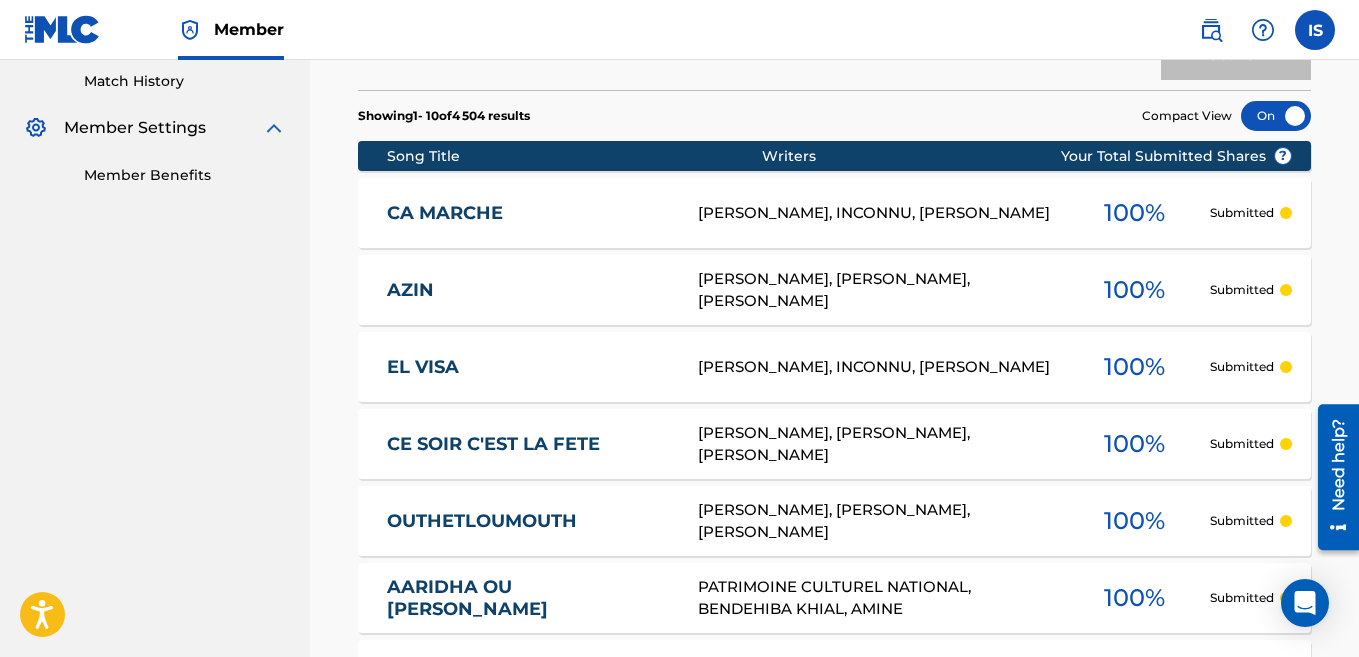 scroll, scrollTop: 0, scrollLeft: 0, axis: both 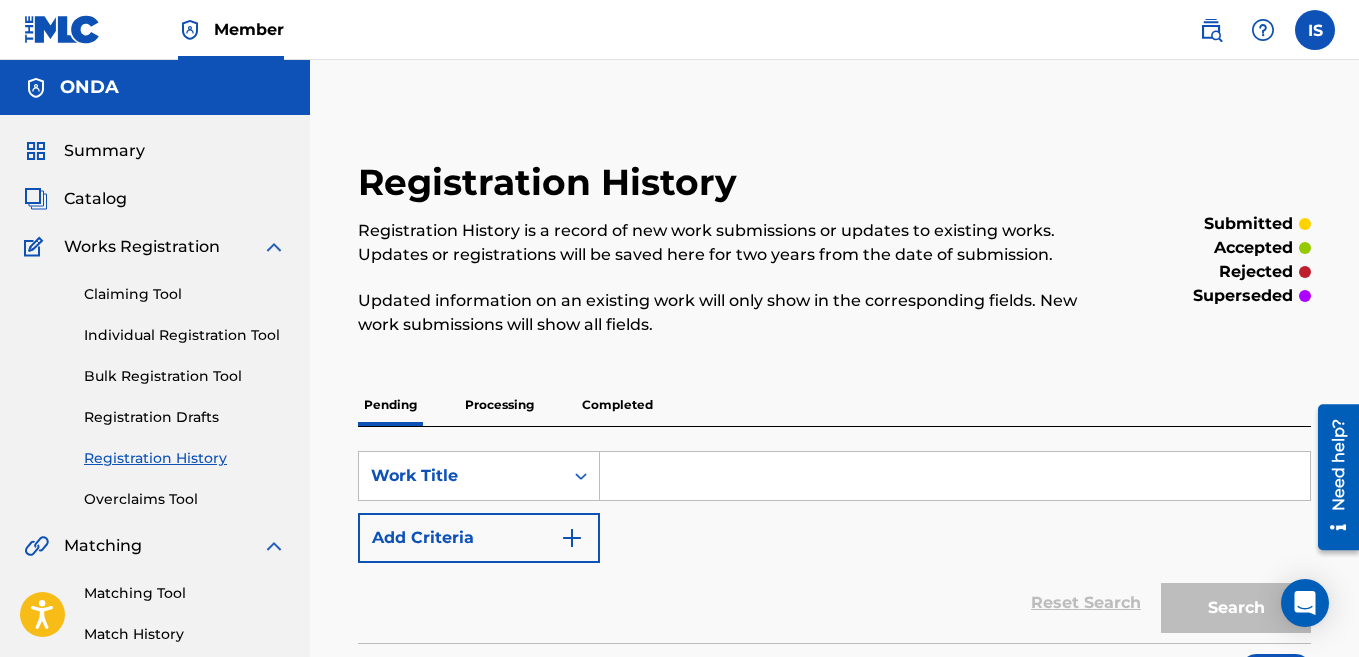 click on "Summary" at bounding box center [104, 151] 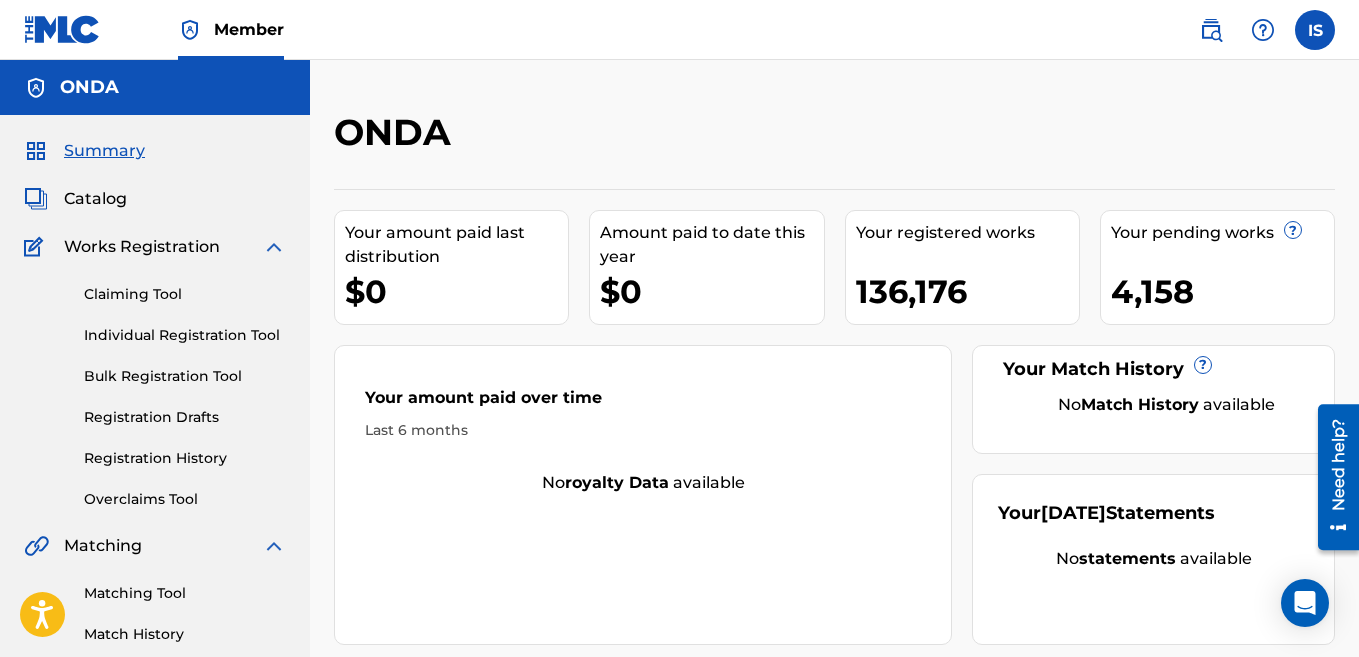 click on "Bulk Registration Tool" at bounding box center [185, 376] 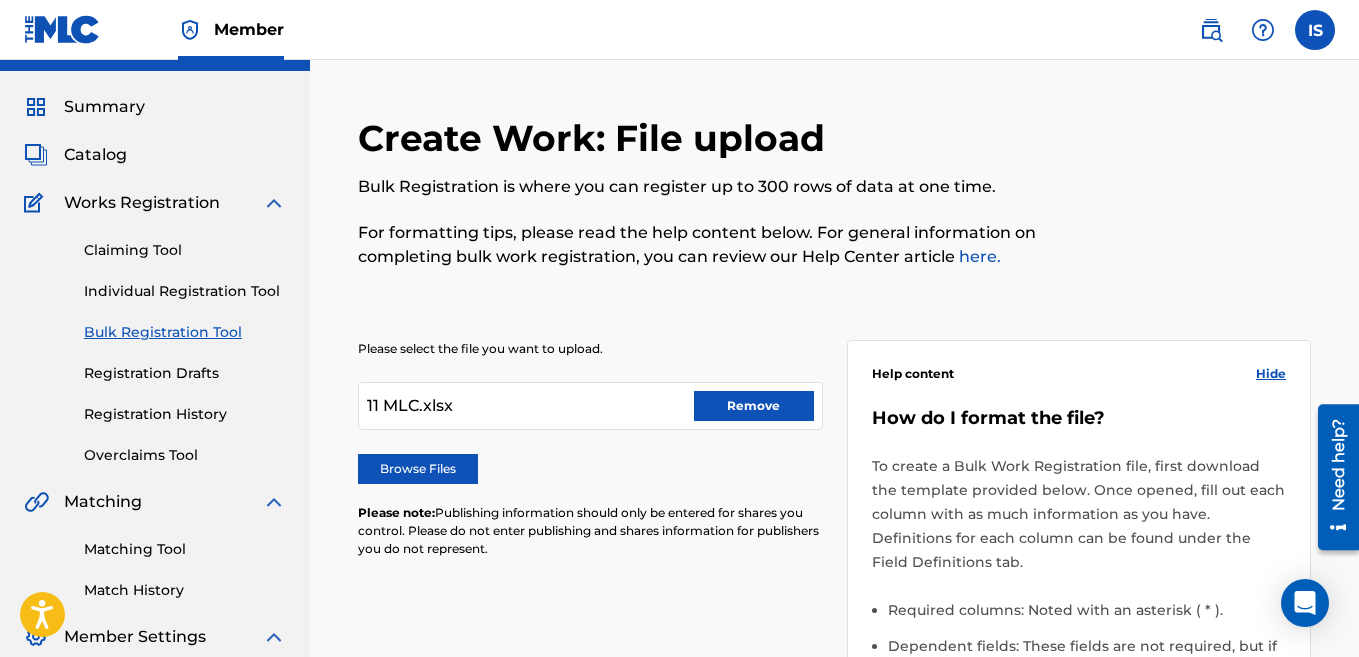 scroll, scrollTop: 45, scrollLeft: 0, axis: vertical 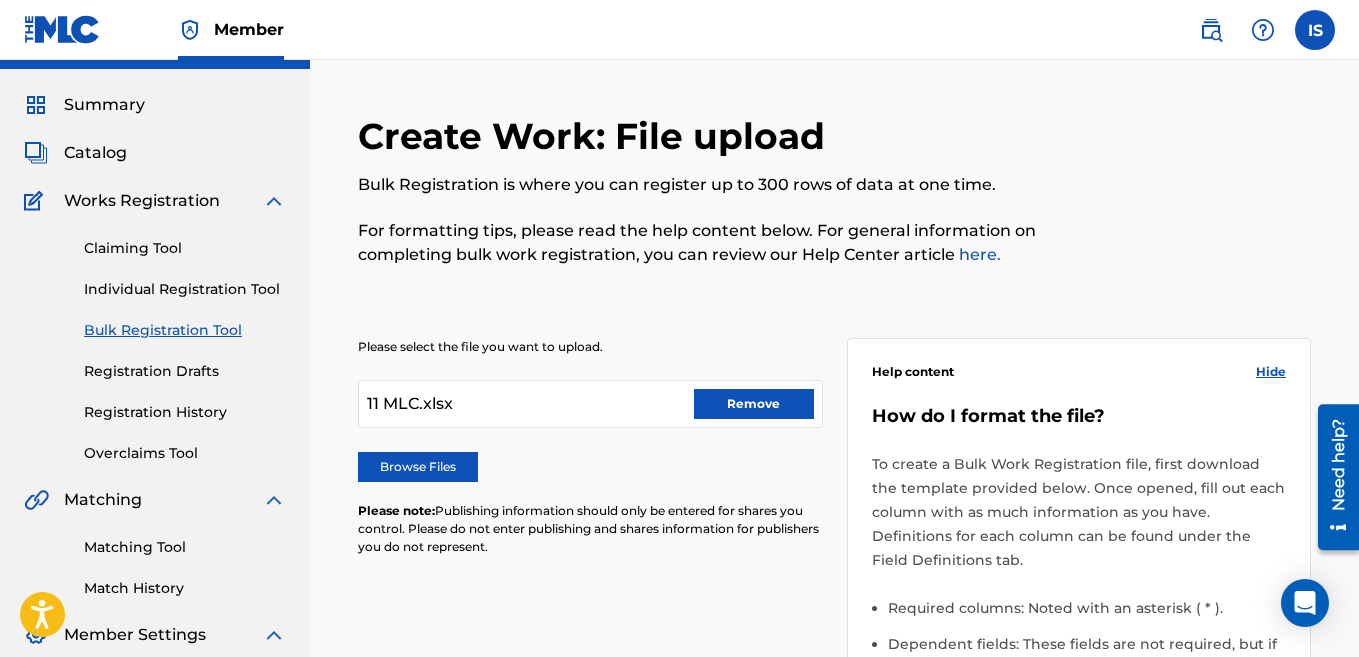 click on "Remove" at bounding box center [754, 404] 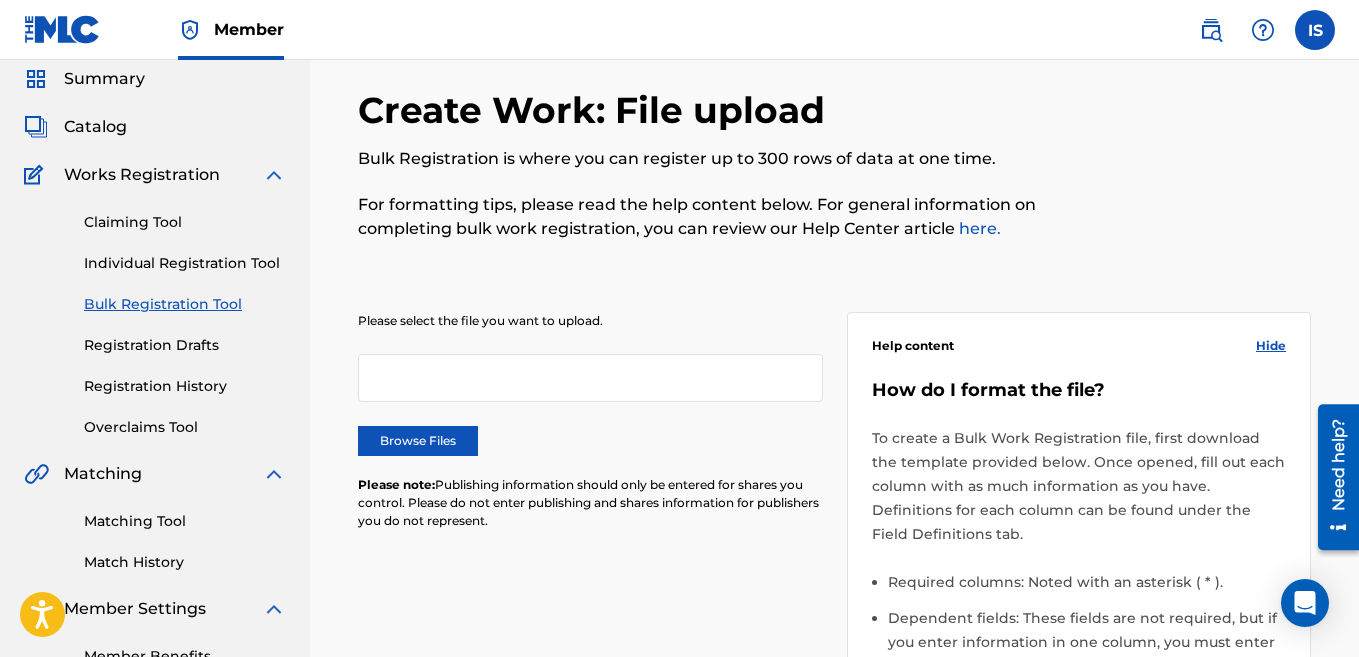 scroll, scrollTop: 0, scrollLeft: 0, axis: both 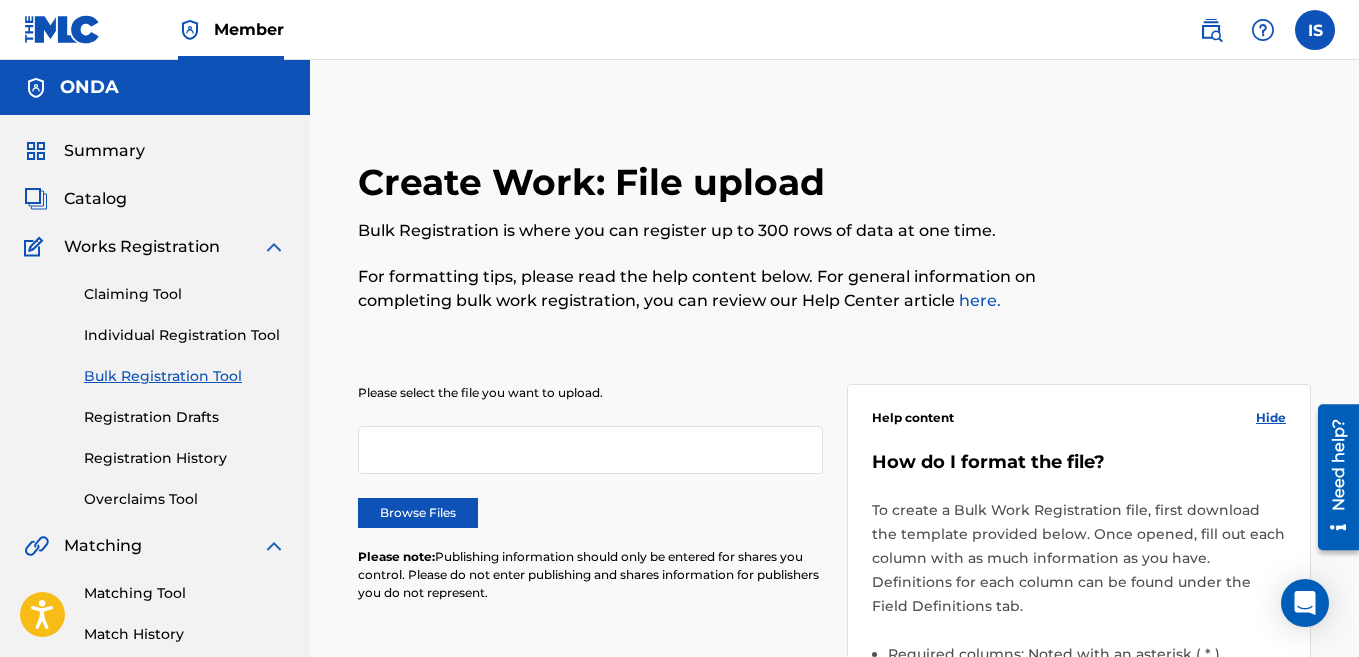 click on "Summary" at bounding box center [104, 151] 